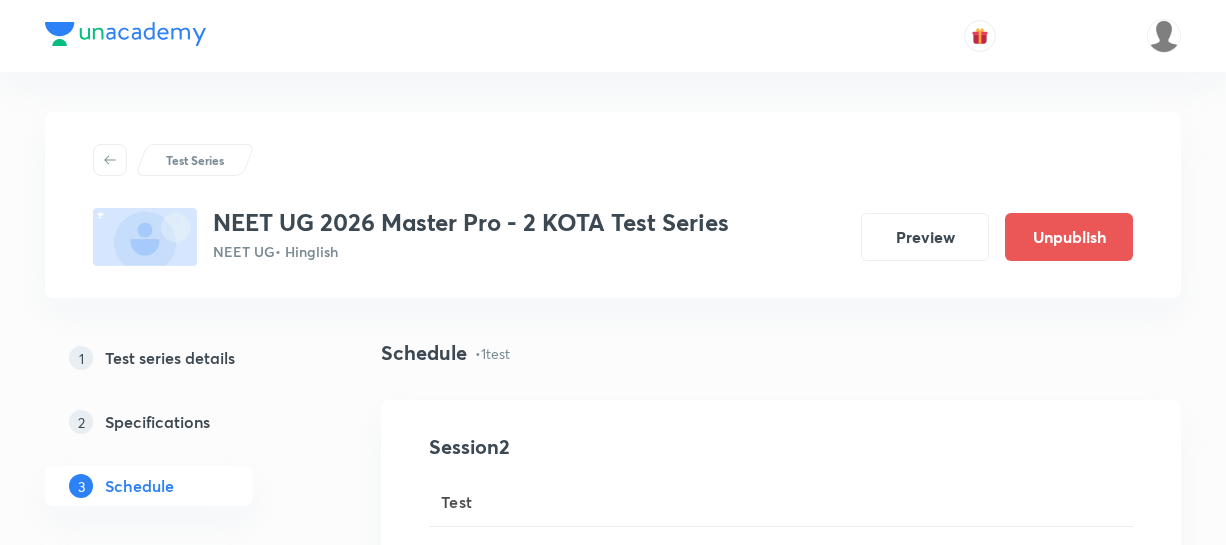 scroll, scrollTop: 1524, scrollLeft: 0, axis: vertical 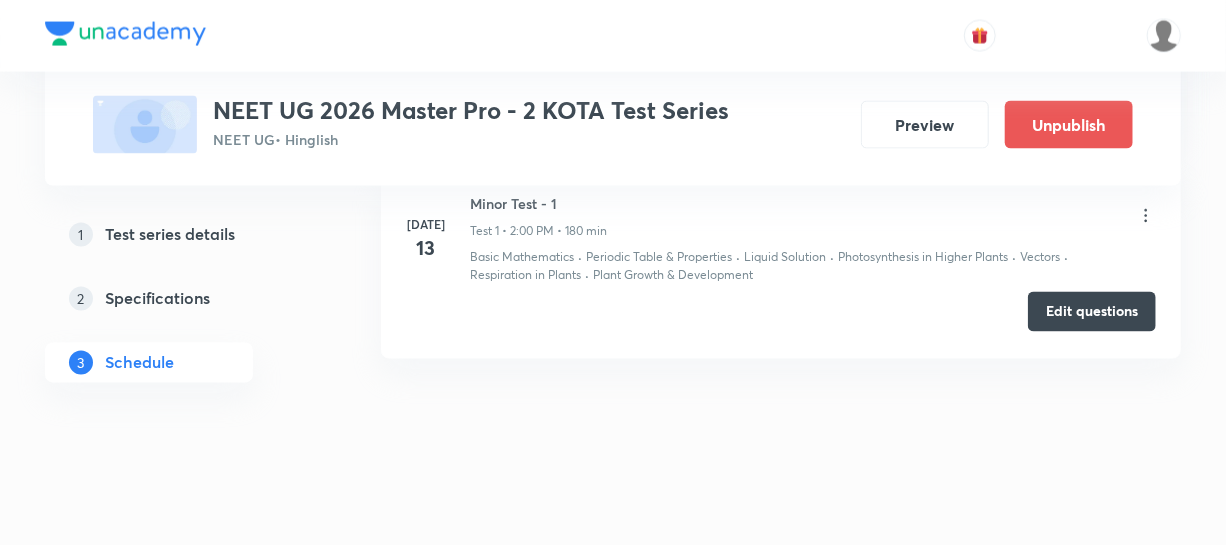 click on "Edit questions" at bounding box center (1092, 312) 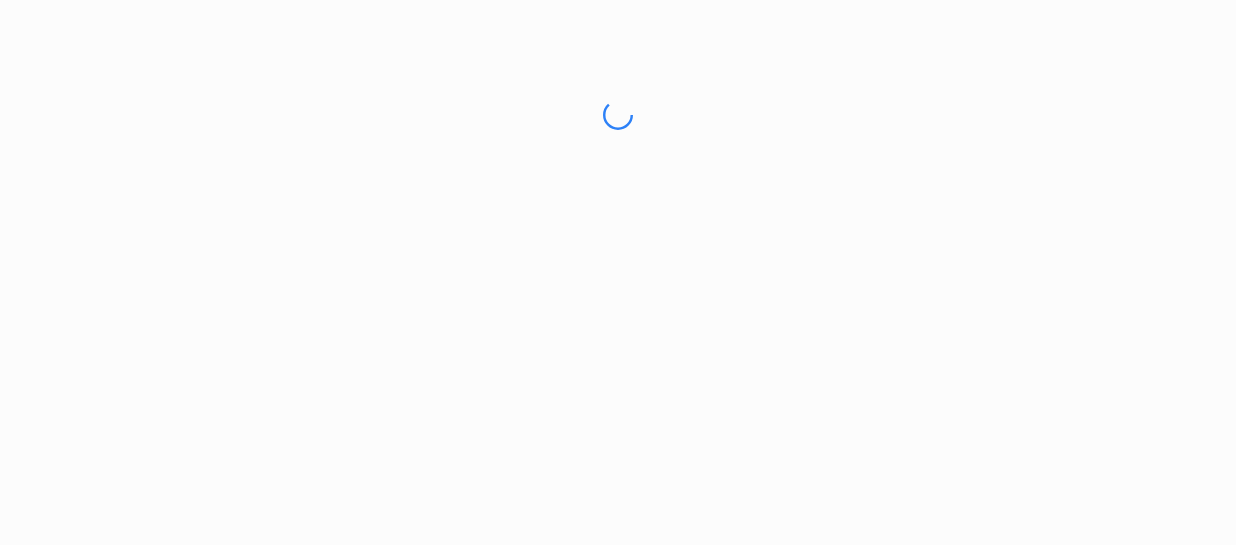 scroll, scrollTop: 0, scrollLeft: 0, axis: both 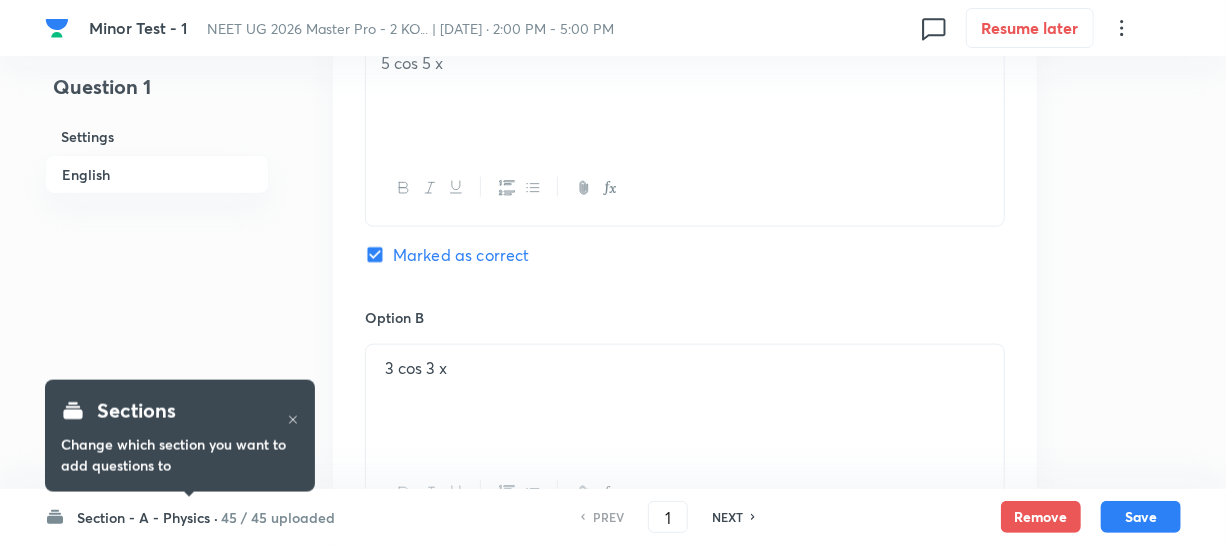 click on "Section - A - Physics ·" at bounding box center (147, 517) 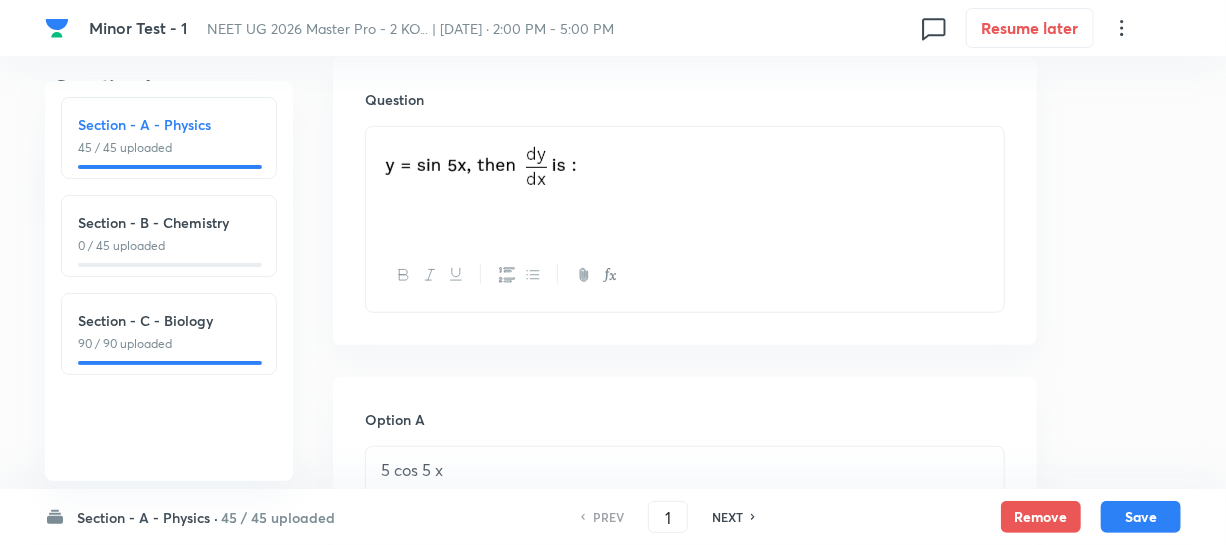 scroll, scrollTop: 545, scrollLeft: 0, axis: vertical 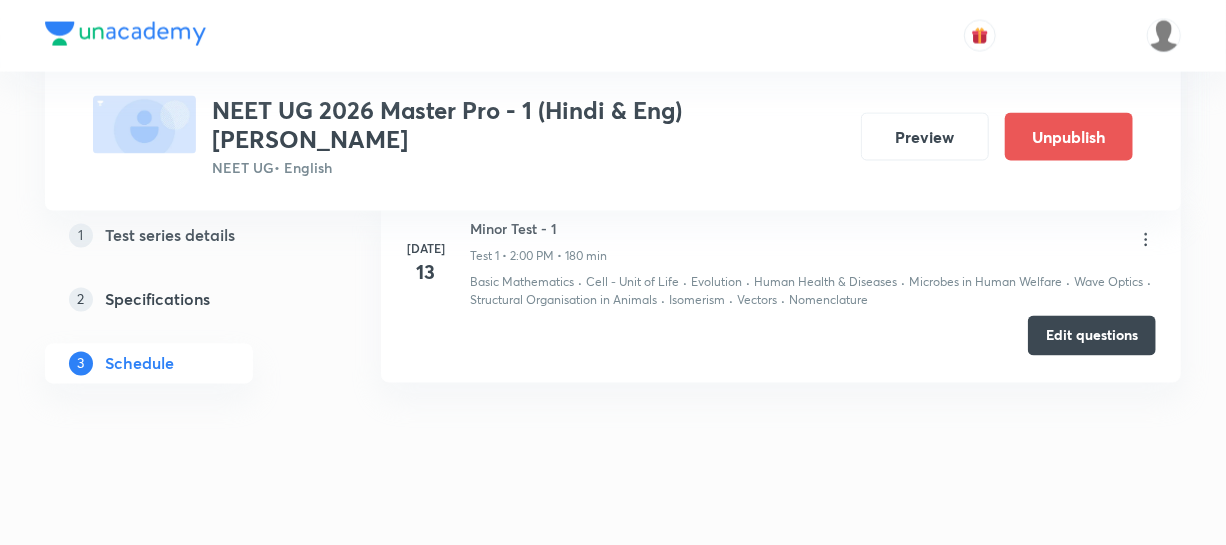 click on "Edit questions" at bounding box center [1092, 336] 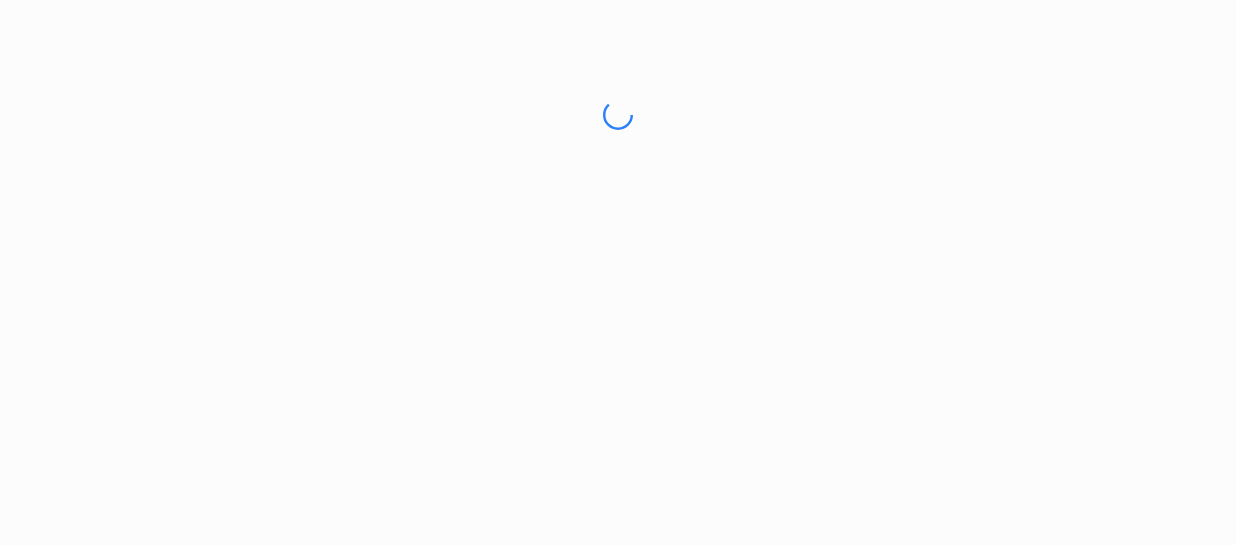 scroll, scrollTop: 0, scrollLeft: 0, axis: both 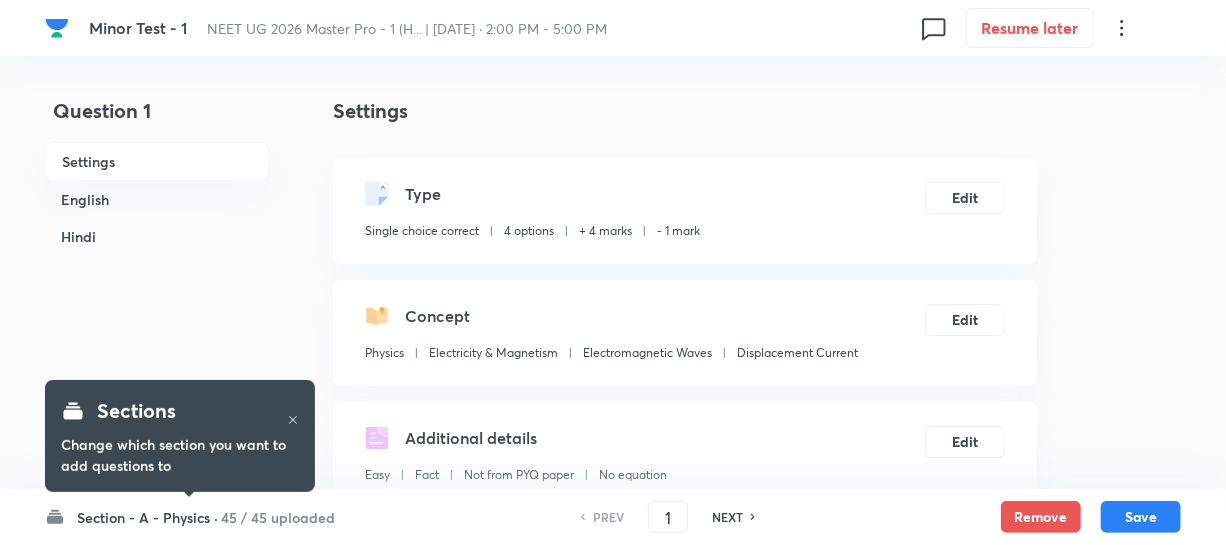 checkbox on "true" 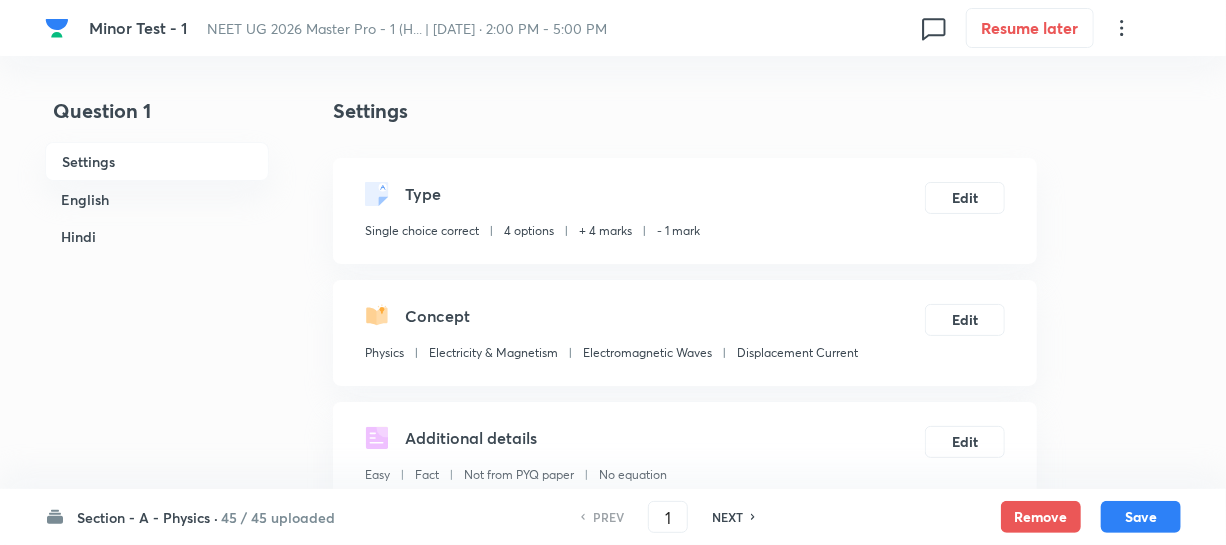 click on "Section - A - Physics ·" at bounding box center [147, 517] 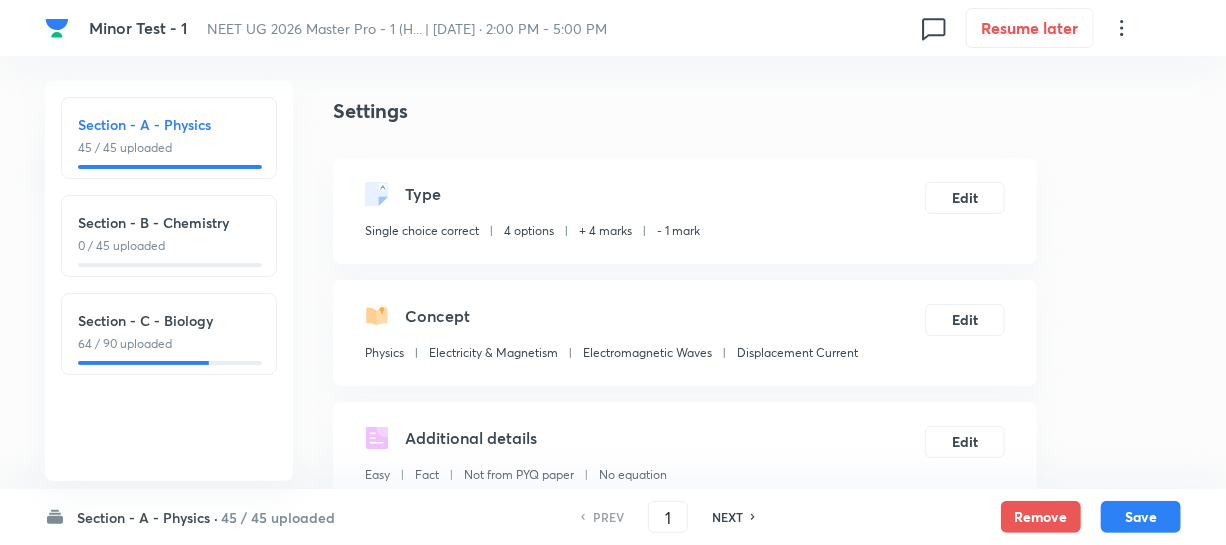 click on "Section - A - Physics ·" at bounding box center (147, 517) 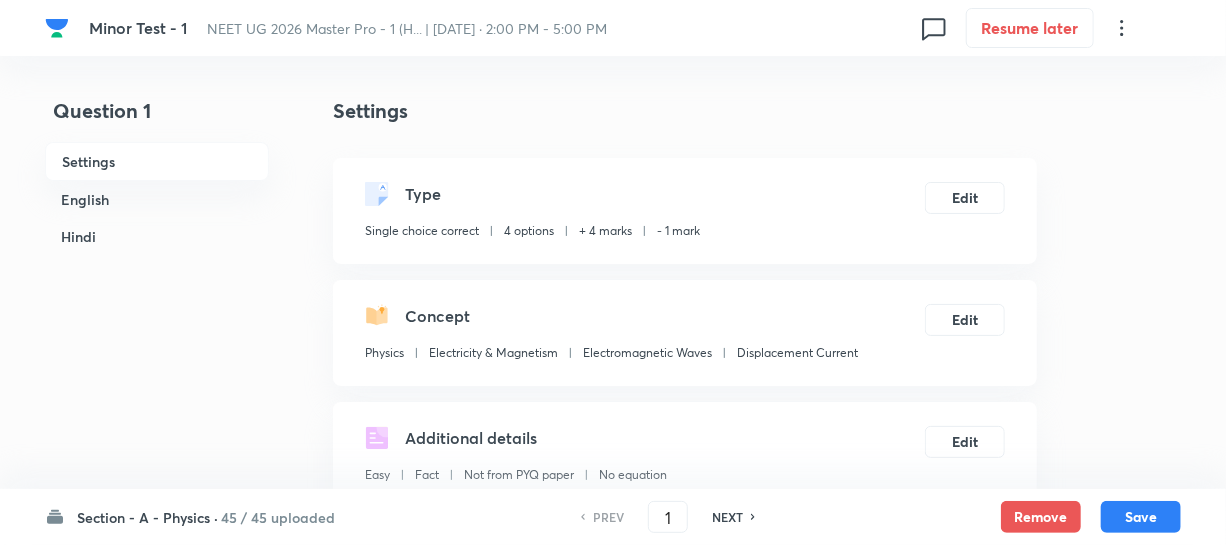 click on "Section - A - Physics ·" at bounding box center (147, 517) 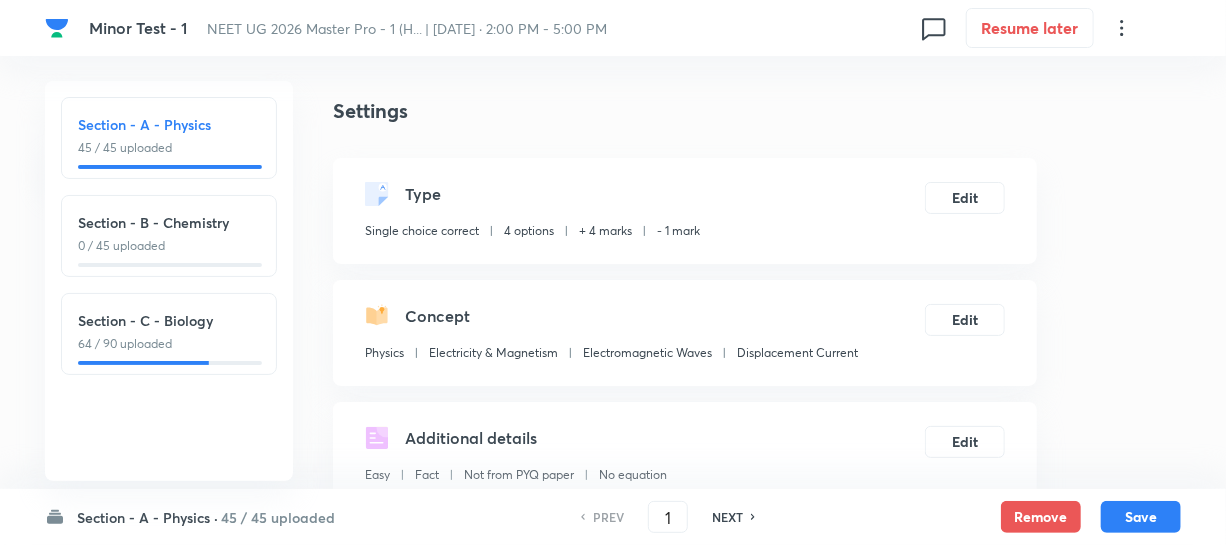 click on "64 / 90 uploaded" at bounding box center (169, 344) 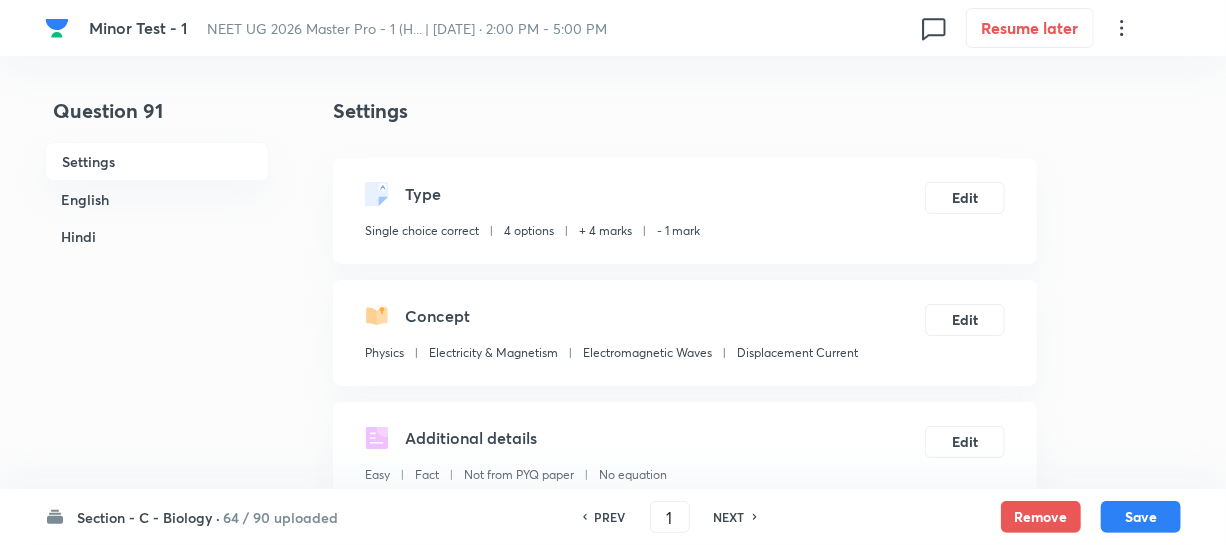 type on "91" 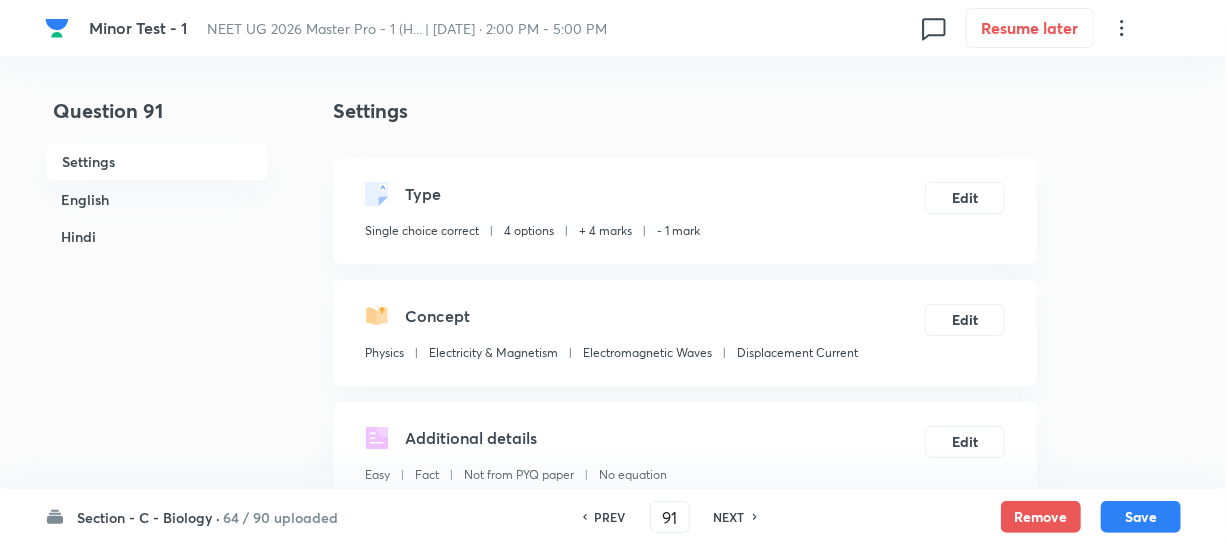 checkbox on "false" 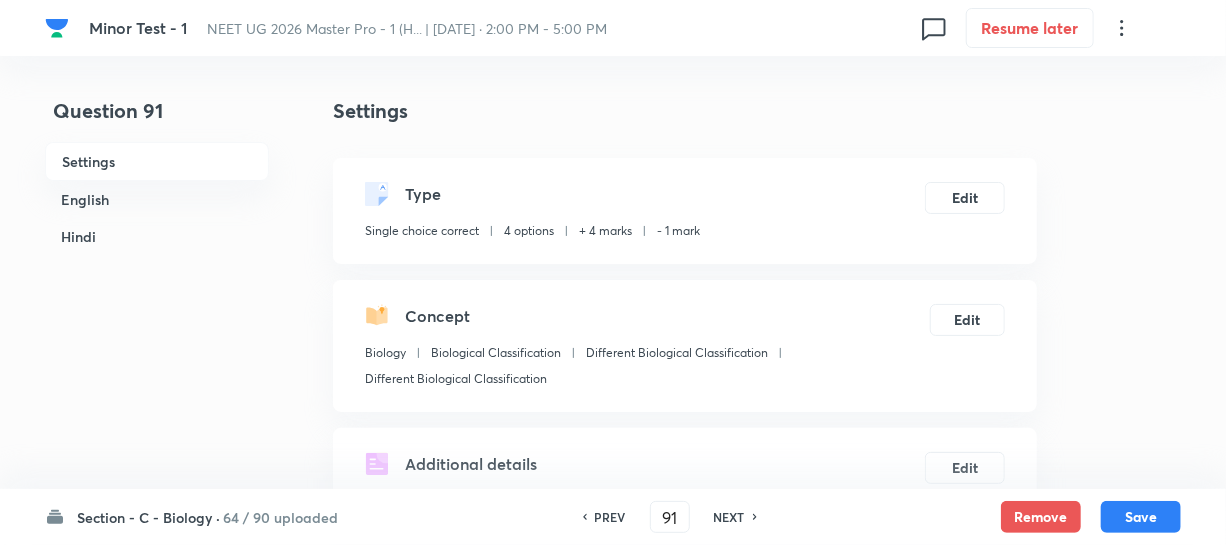 click on "NEXT" at bounding box center [729, 517] 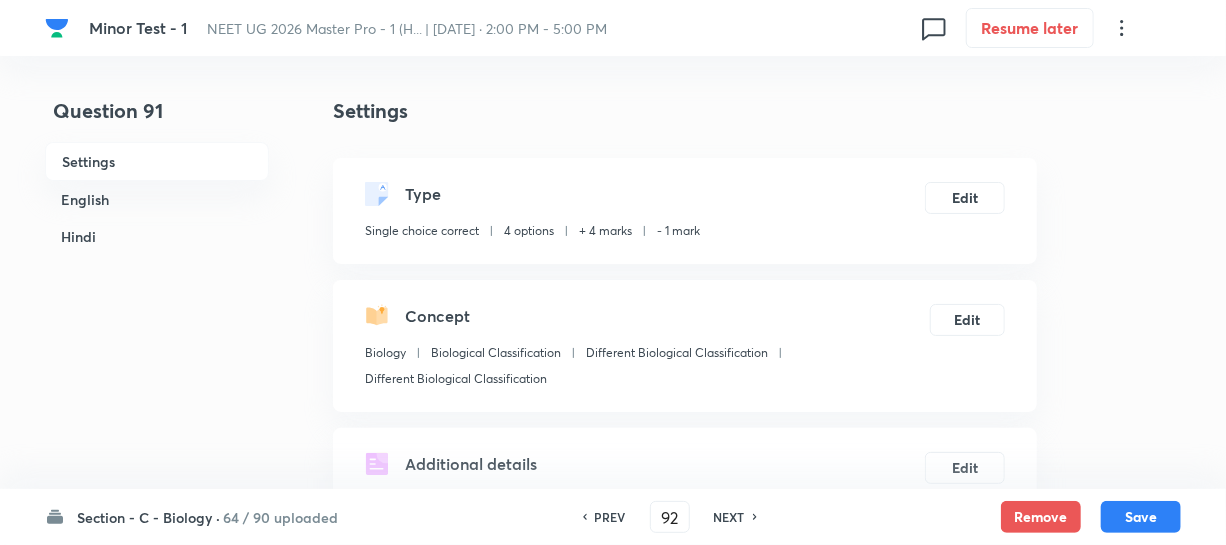 checkbox on "false" 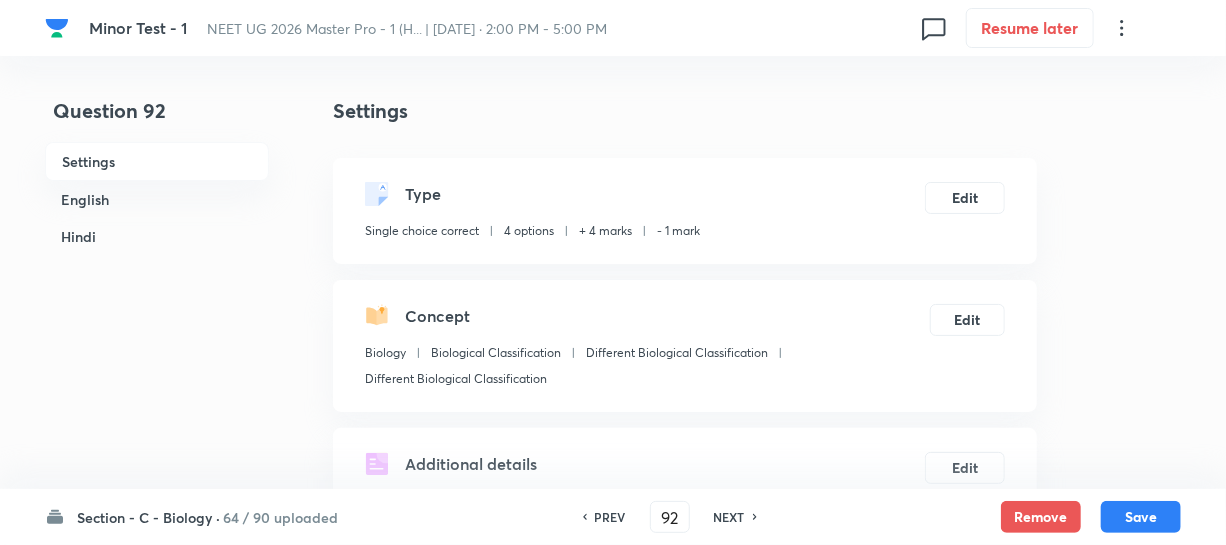 click on "NEXT" at bounding box center [729, 517] 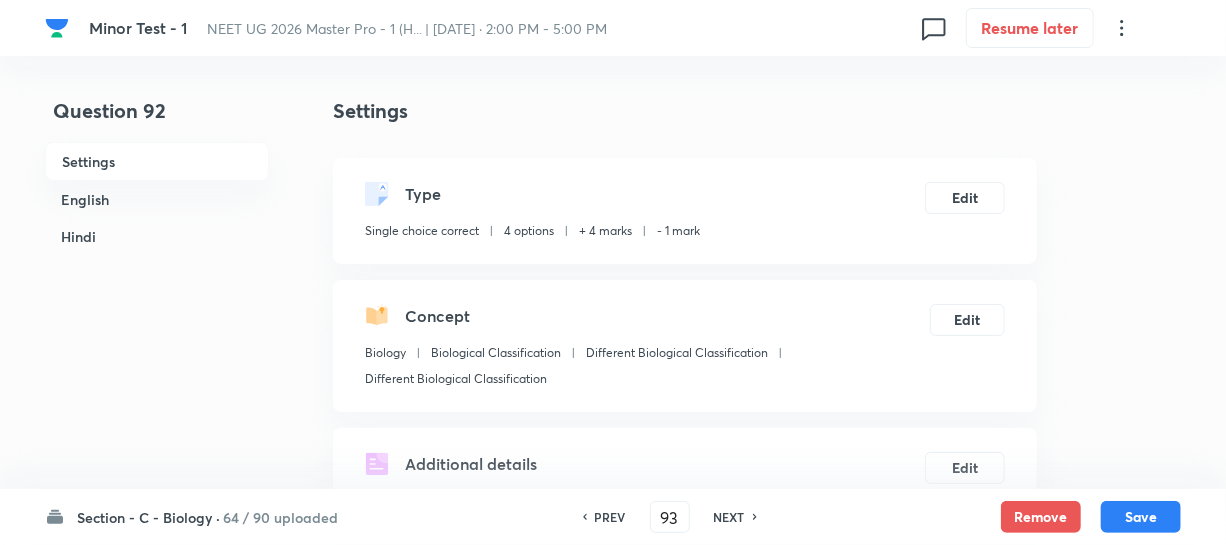checkbox on "false" 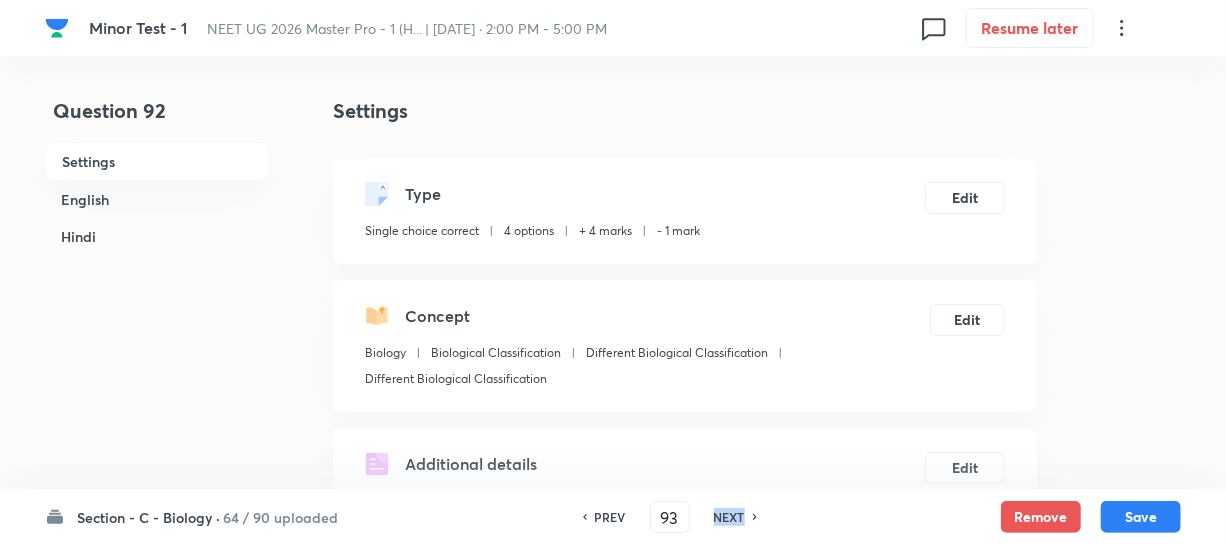 click on "NEXT" at bounding box center (729, 517) 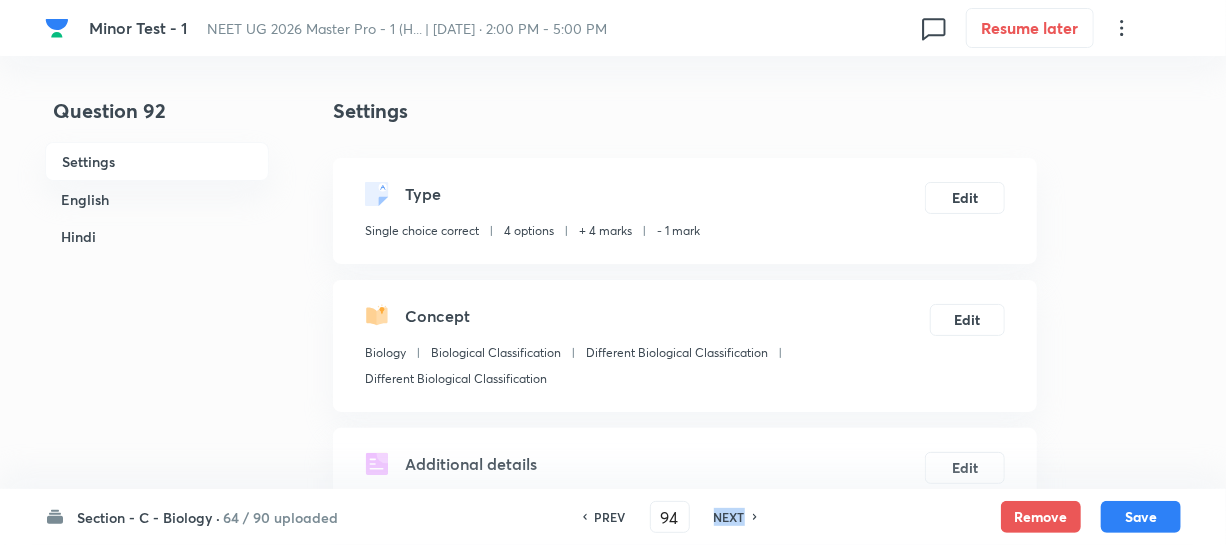 checkbox on "false" 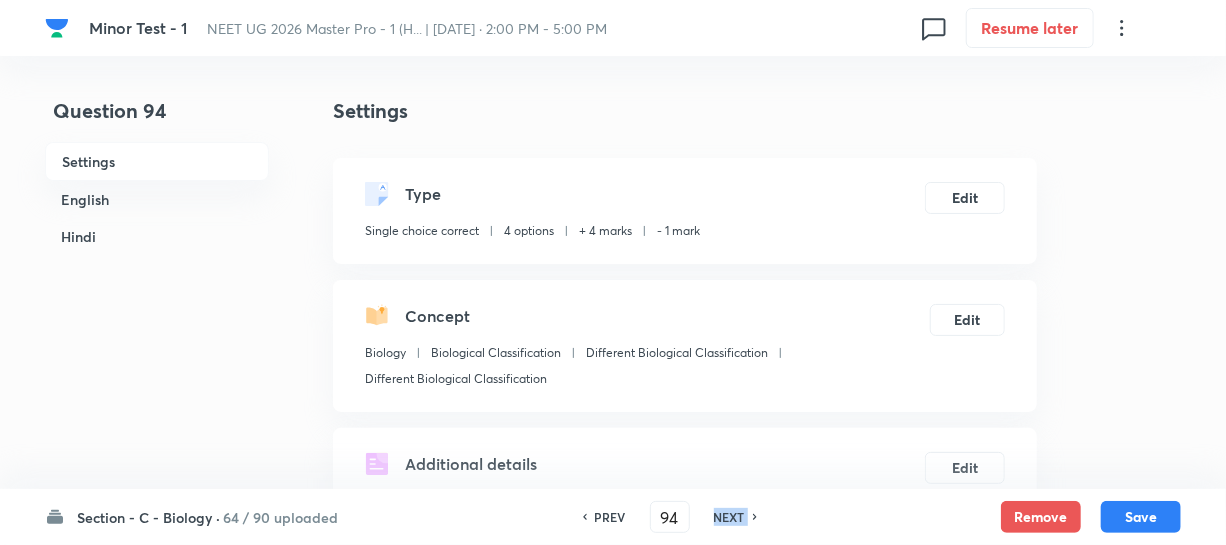 click on "NEXT" at bounding box center [729, 517] 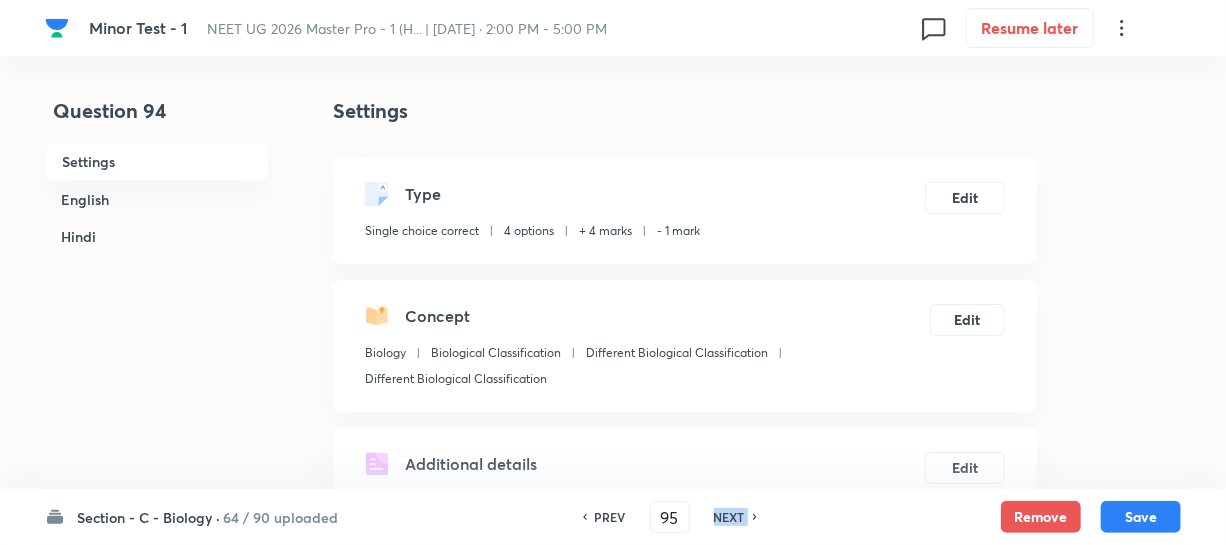 checkbox on "false" 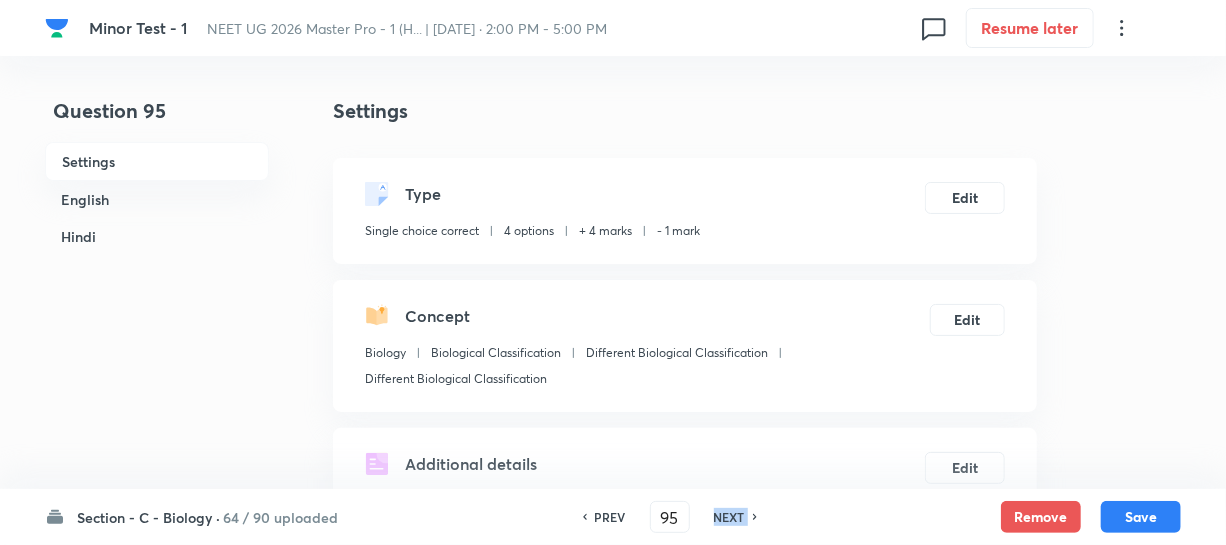 click on "NEXT" at bounding box center (729, 517) 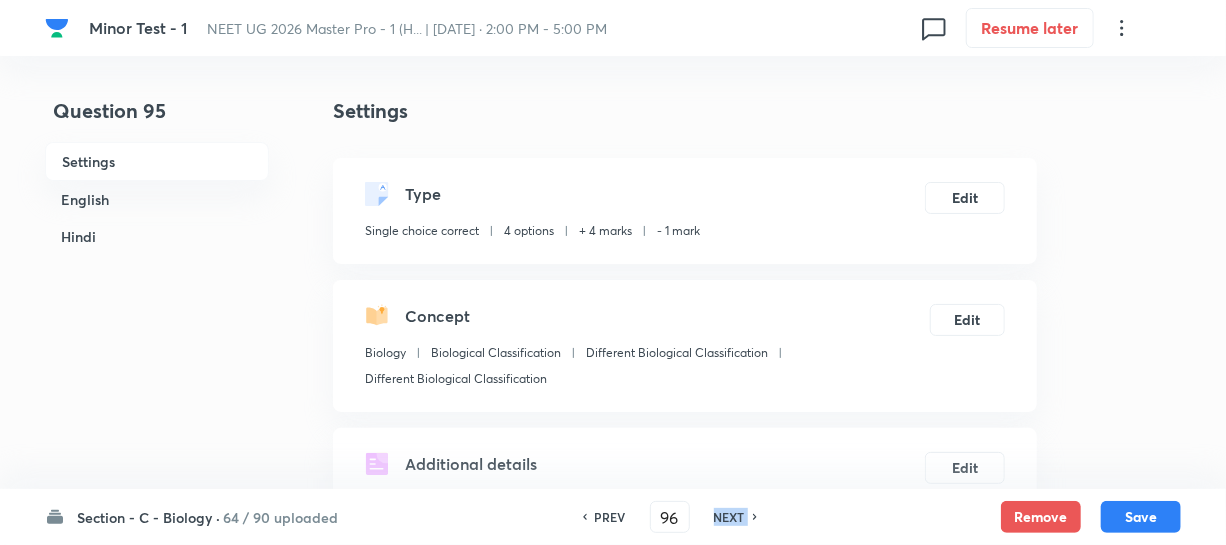 checkbox on "false" 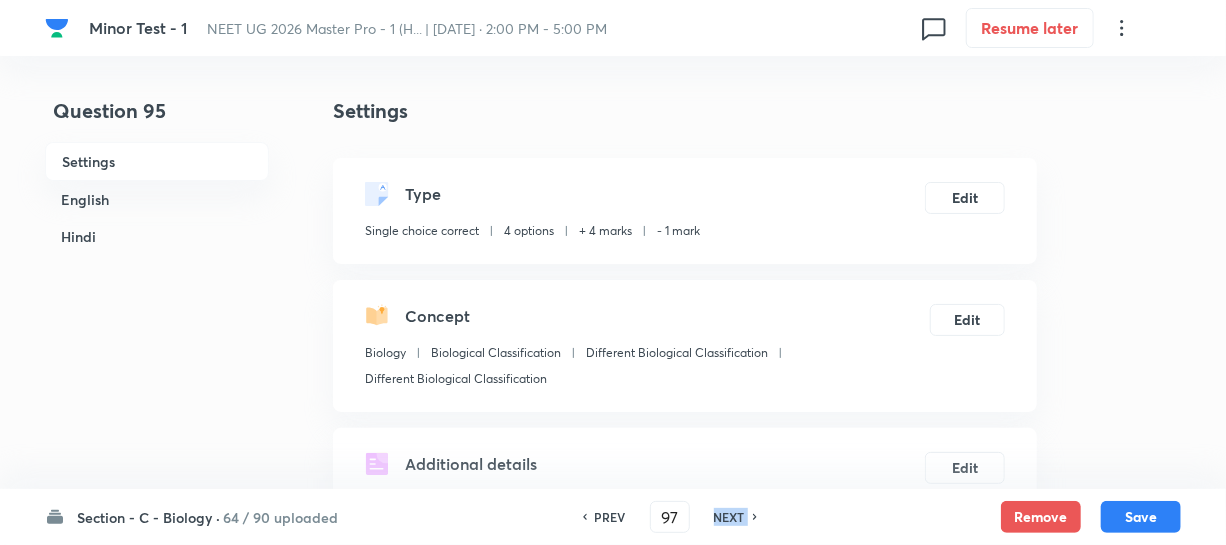 checkbox on "false" 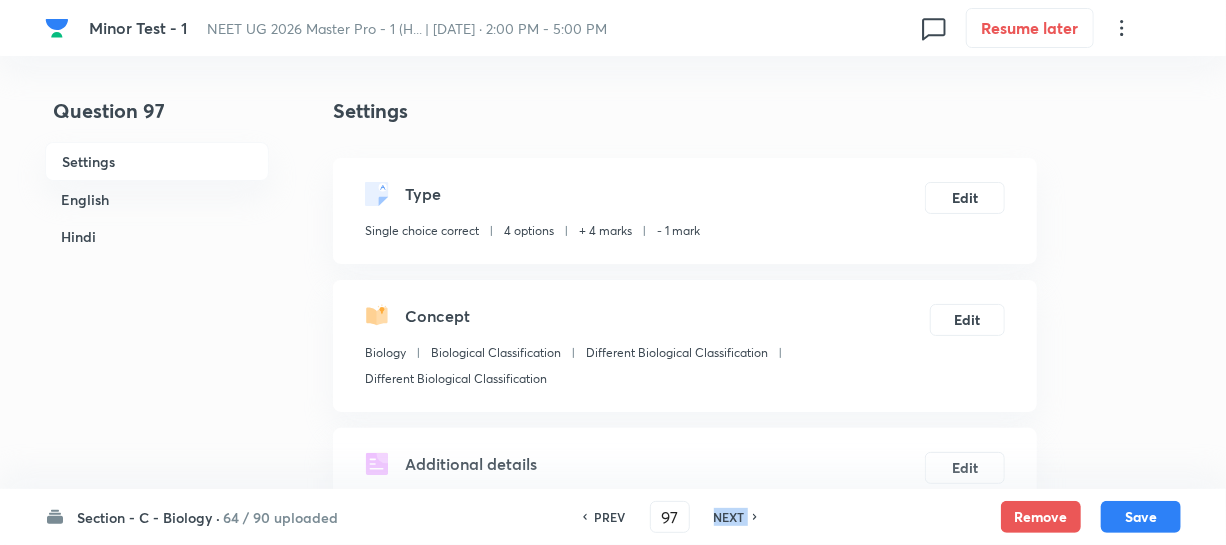 click on "NEXT" at bounding box center [729, 517] 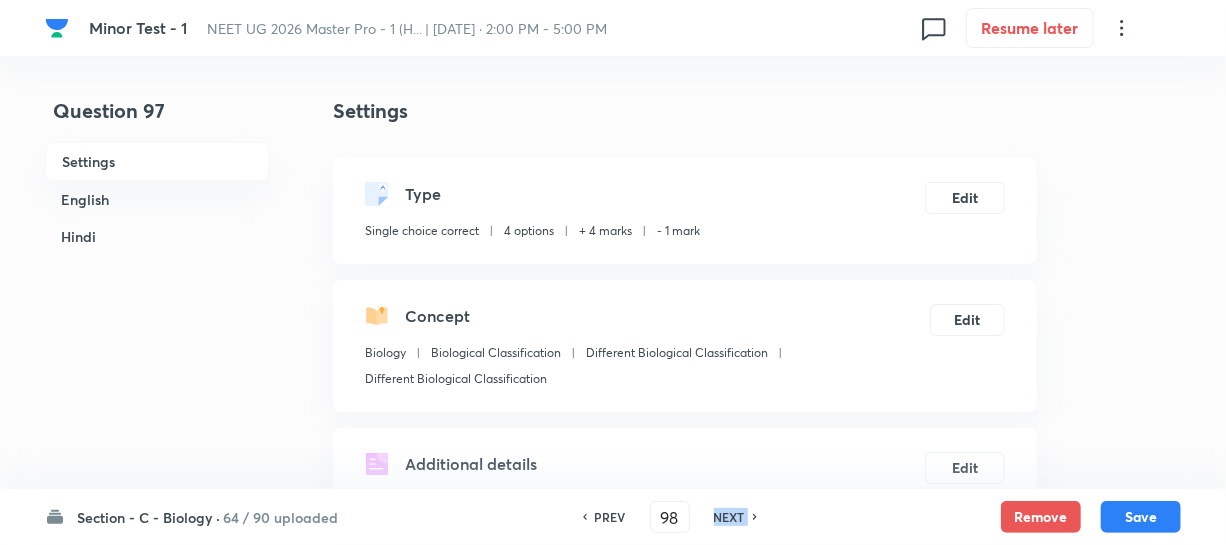 checkbox on "false" 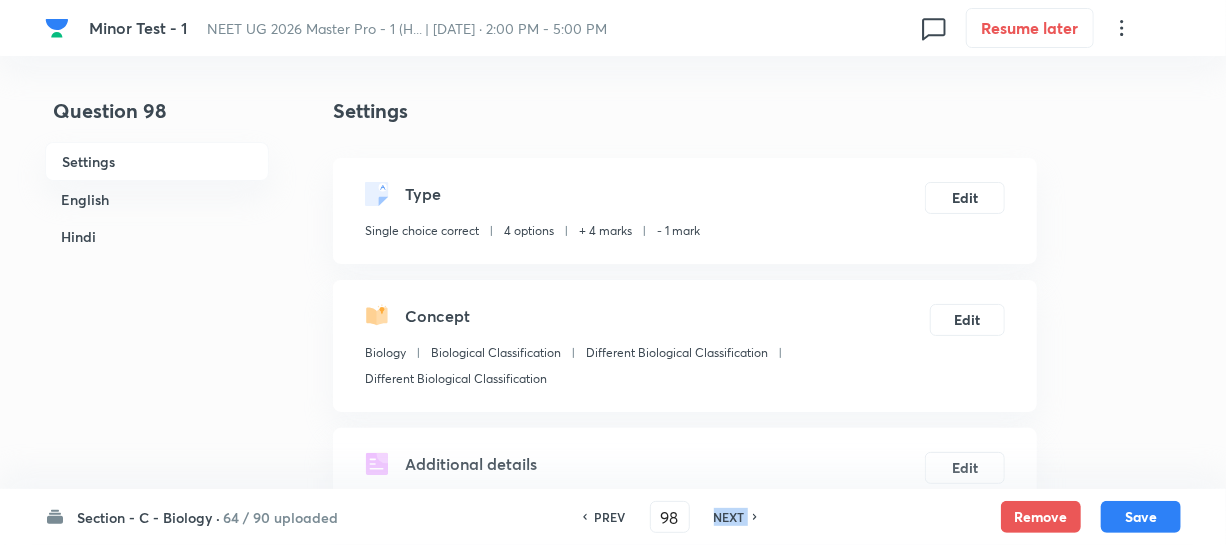 click on "NEXT" at bounding box center (729, 517) 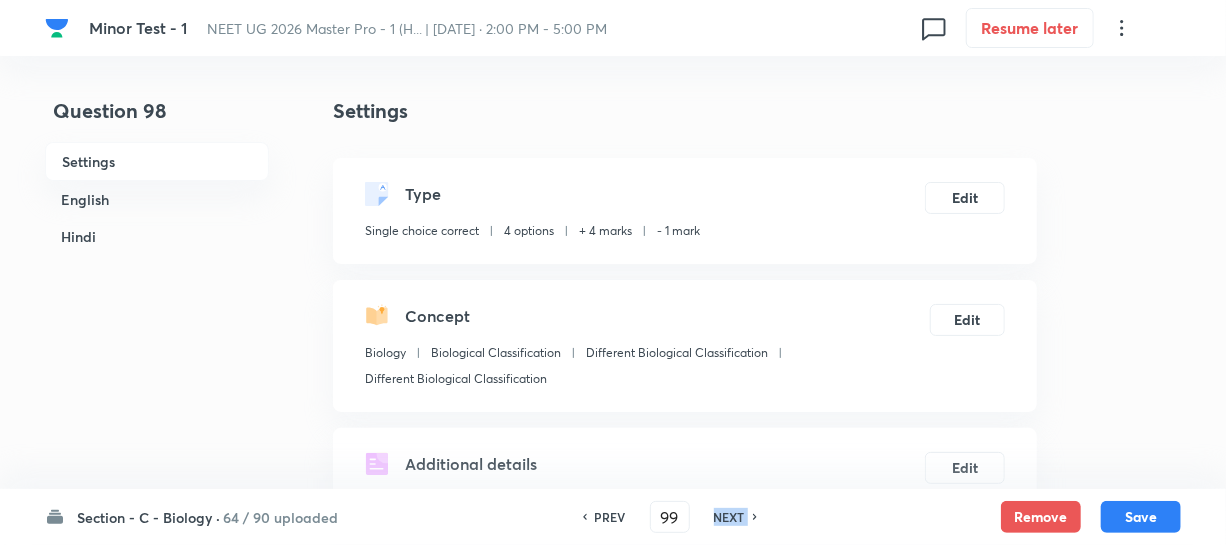 checkbox on "false" 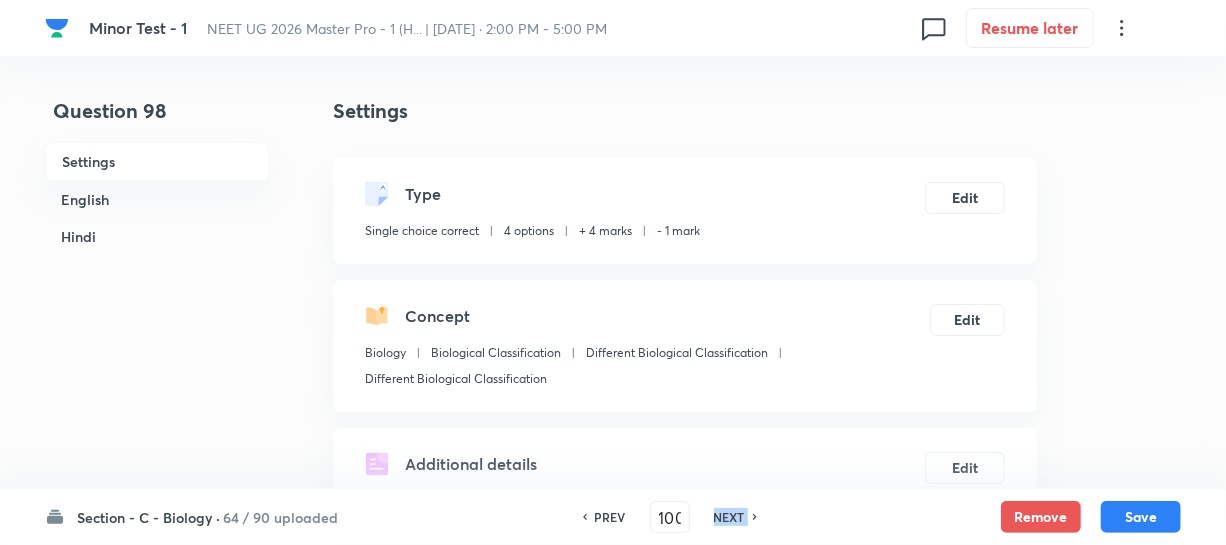 checkbox on "false" 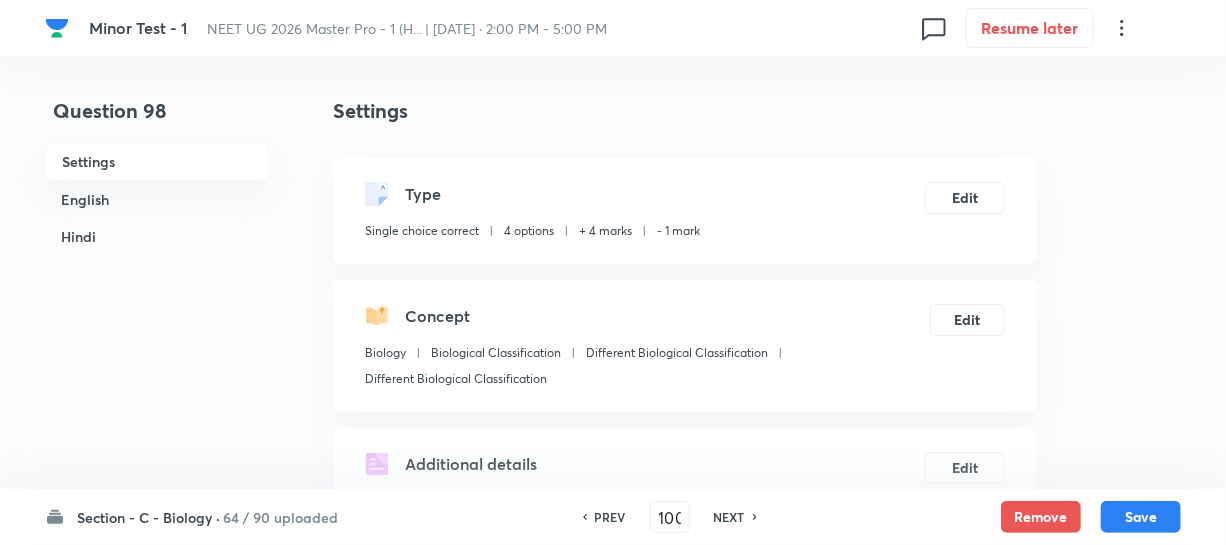 checkbox on "true" 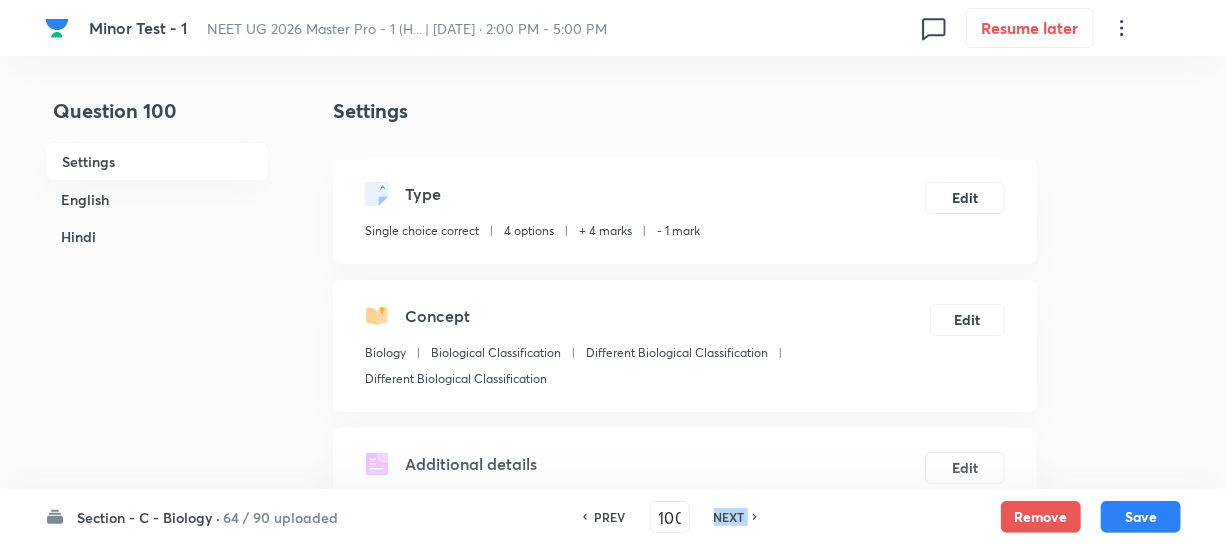 click on "NEXT" at bounding box center [729, 517] 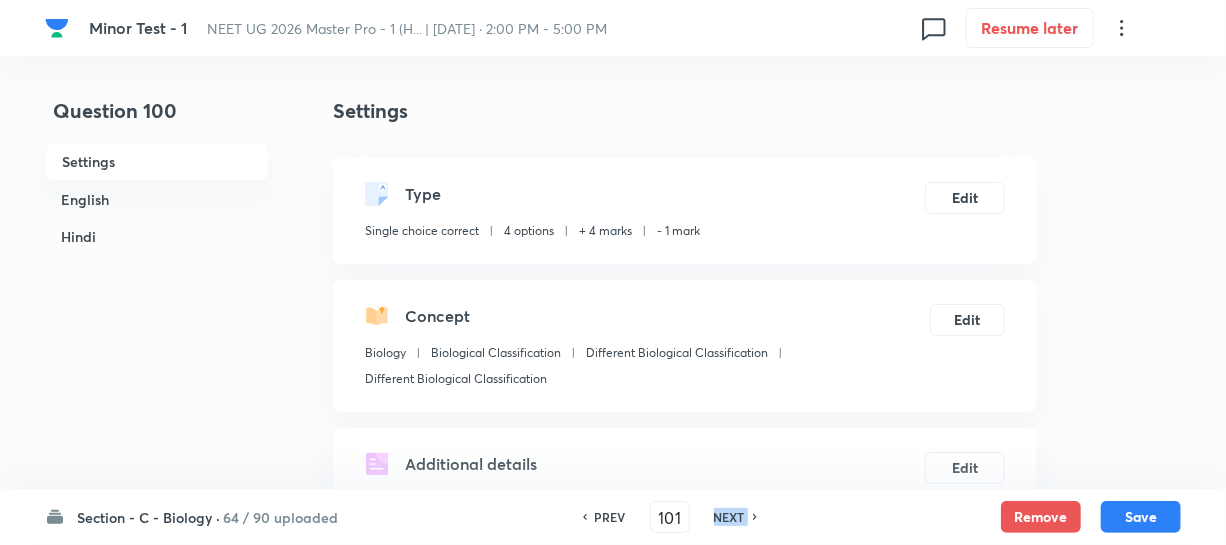 checkbox on "false" 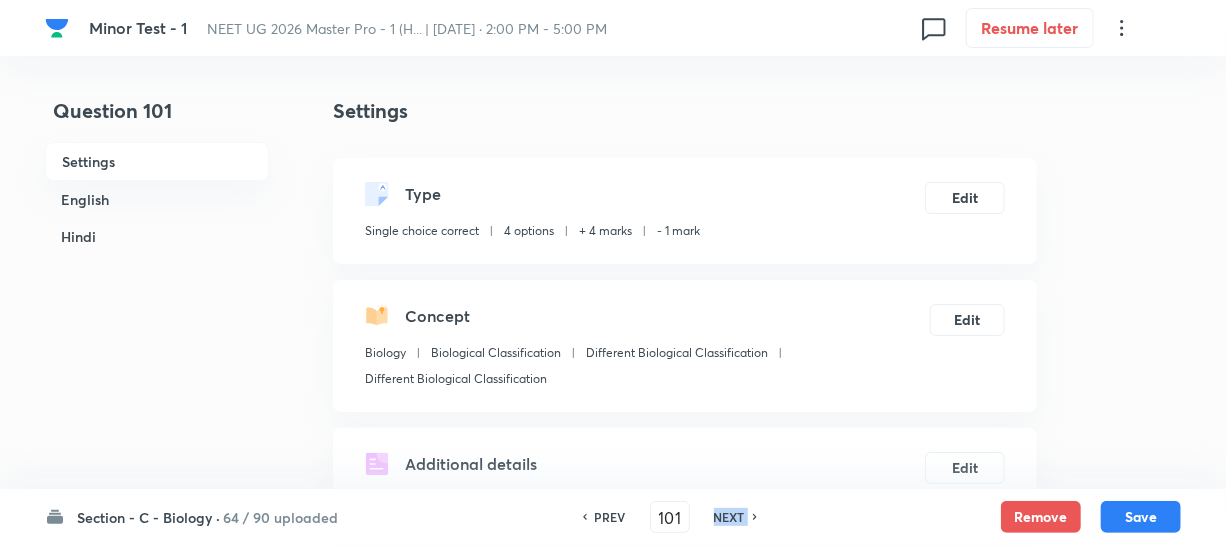 click on "NEXT" at bounding box center (729, 517) 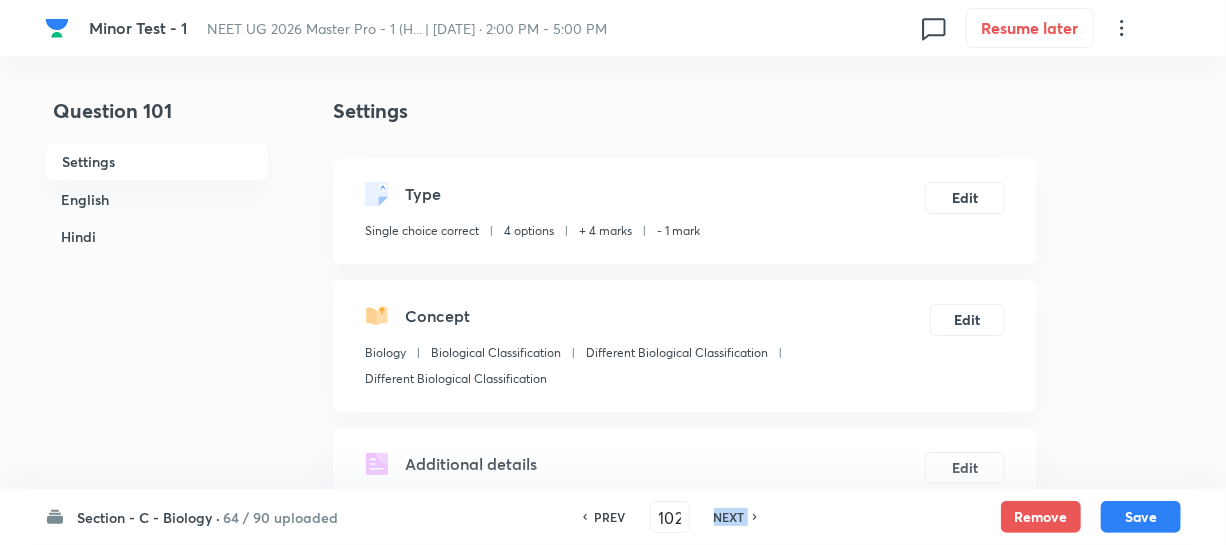 checkbox on "false" 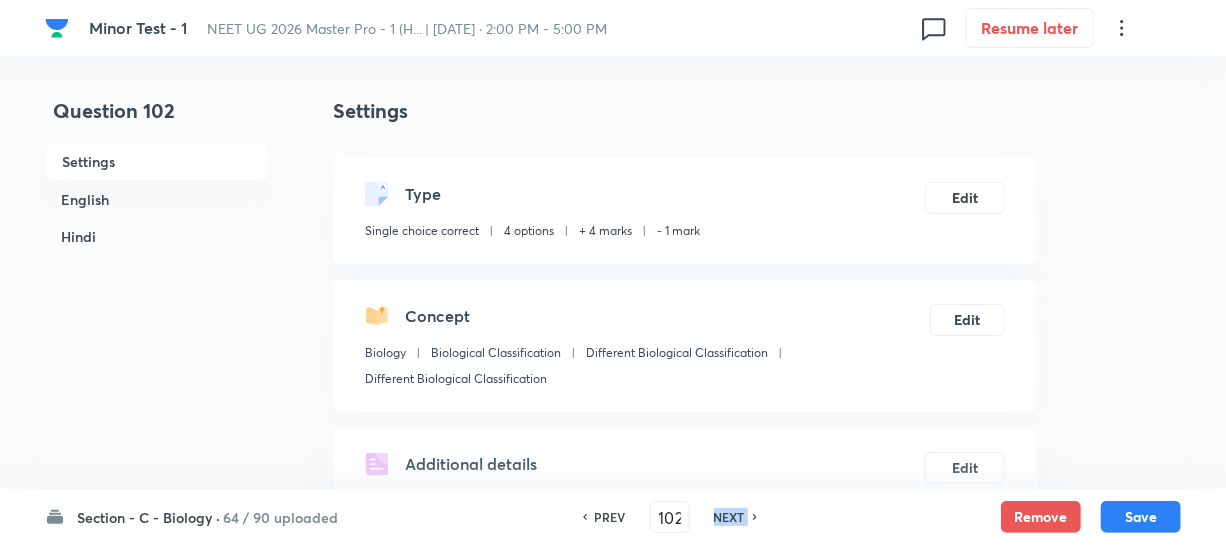 checkbox on "true" 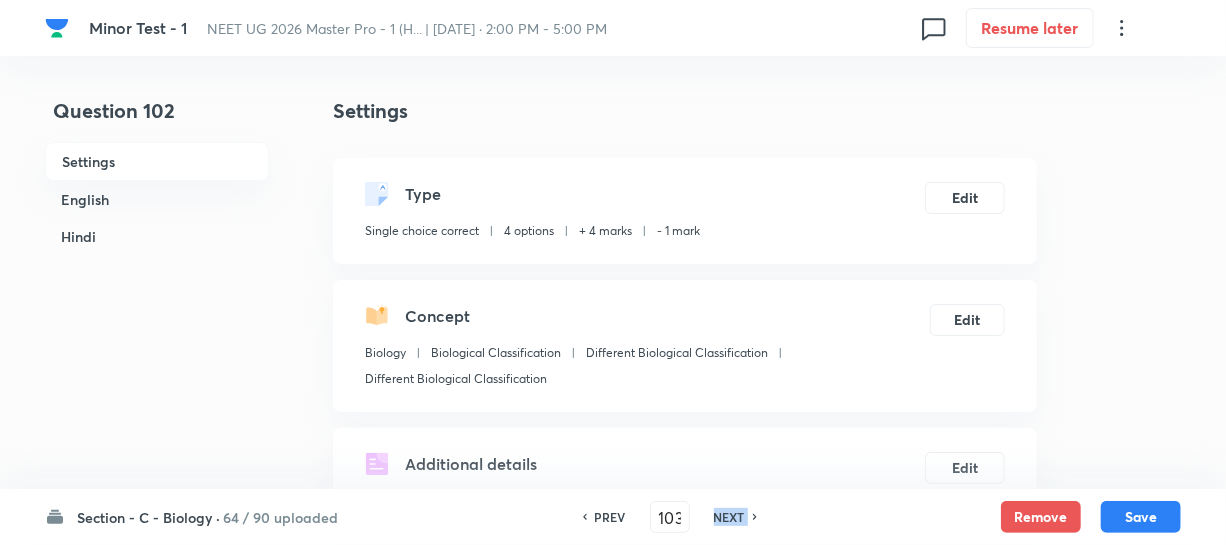 checkbox on "false" 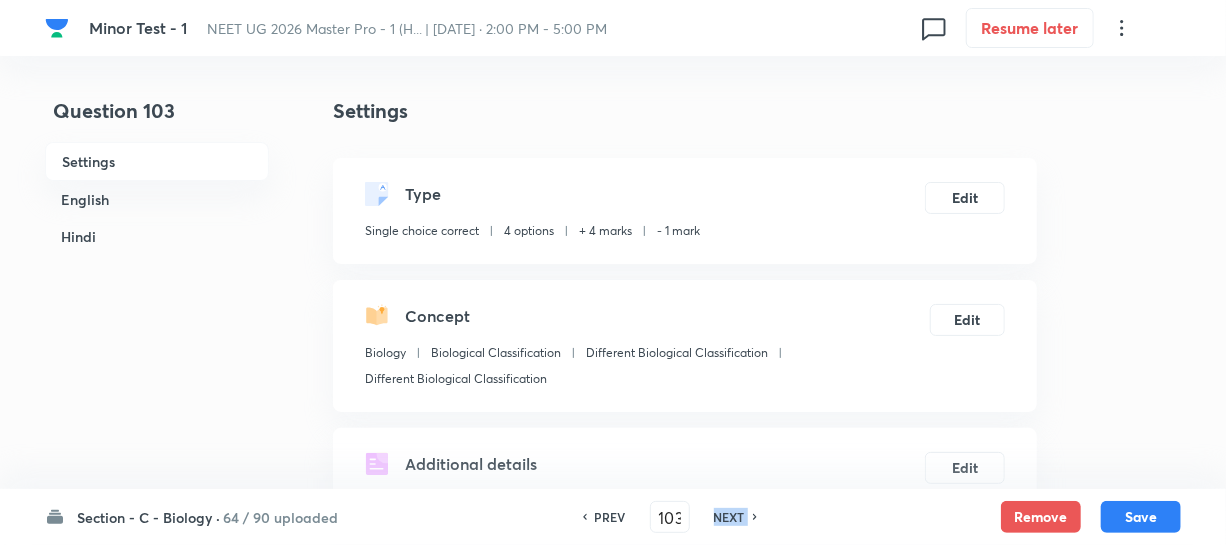 click on "NEXT" at bounding box center [729, 517] 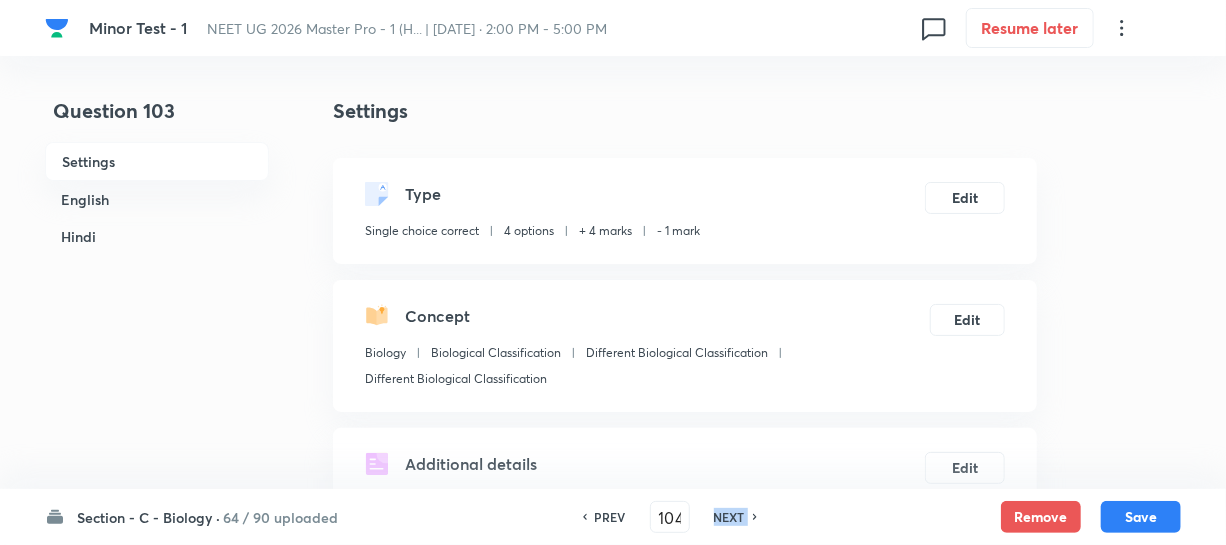 checkbox on "false" 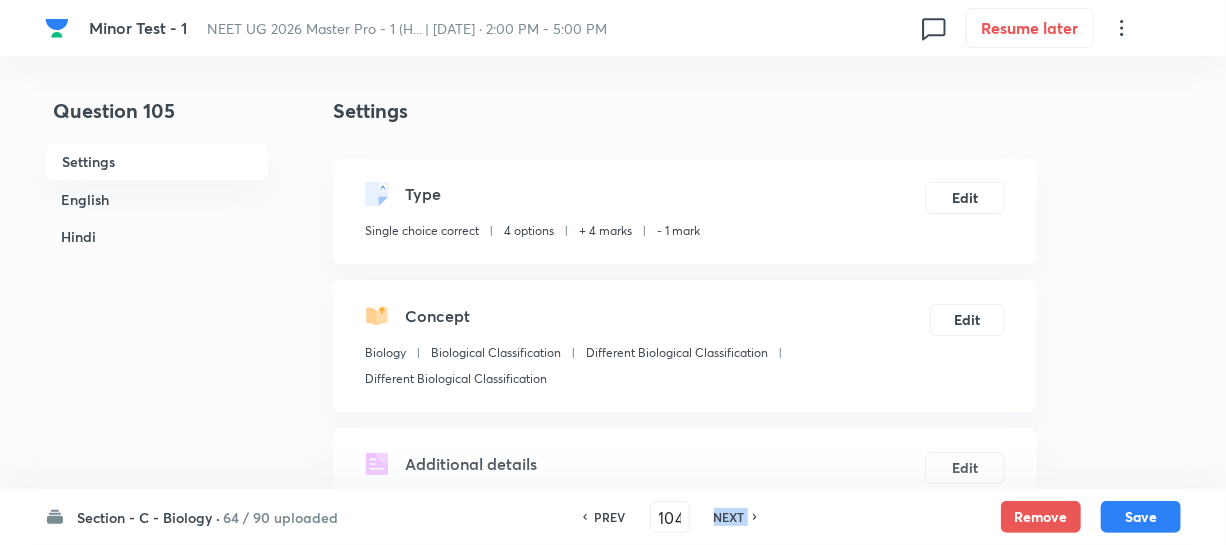 type on "105" 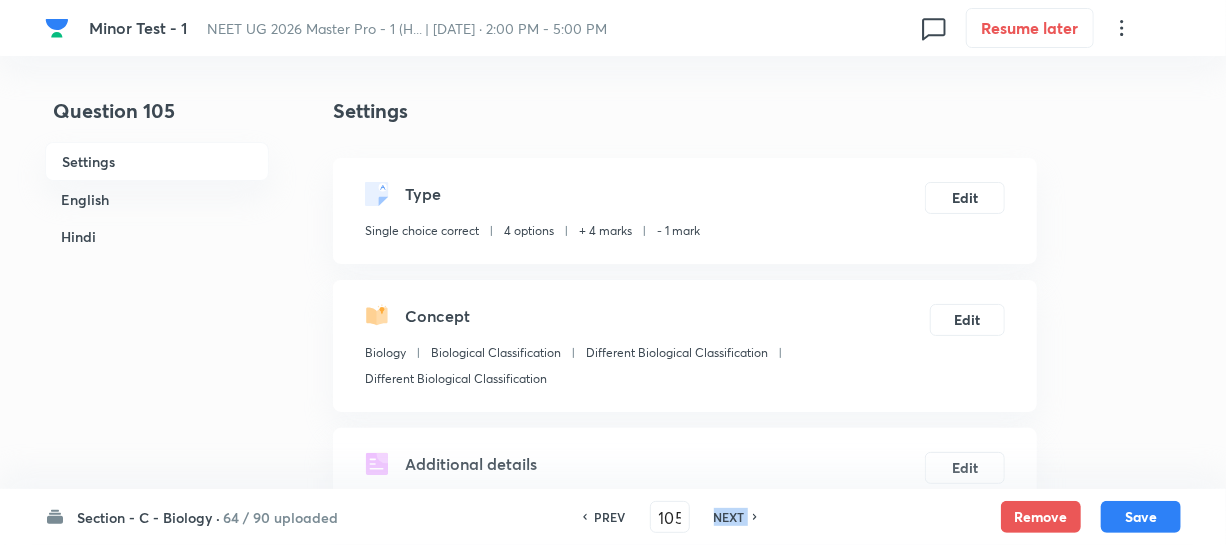 checkbox on "false" 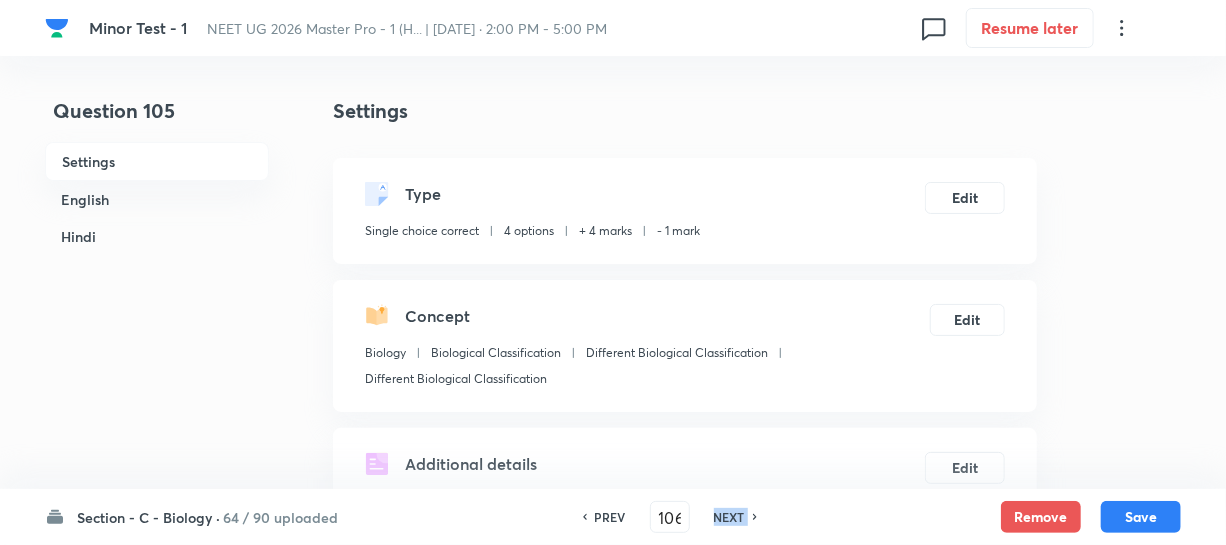 checkbox on "false" 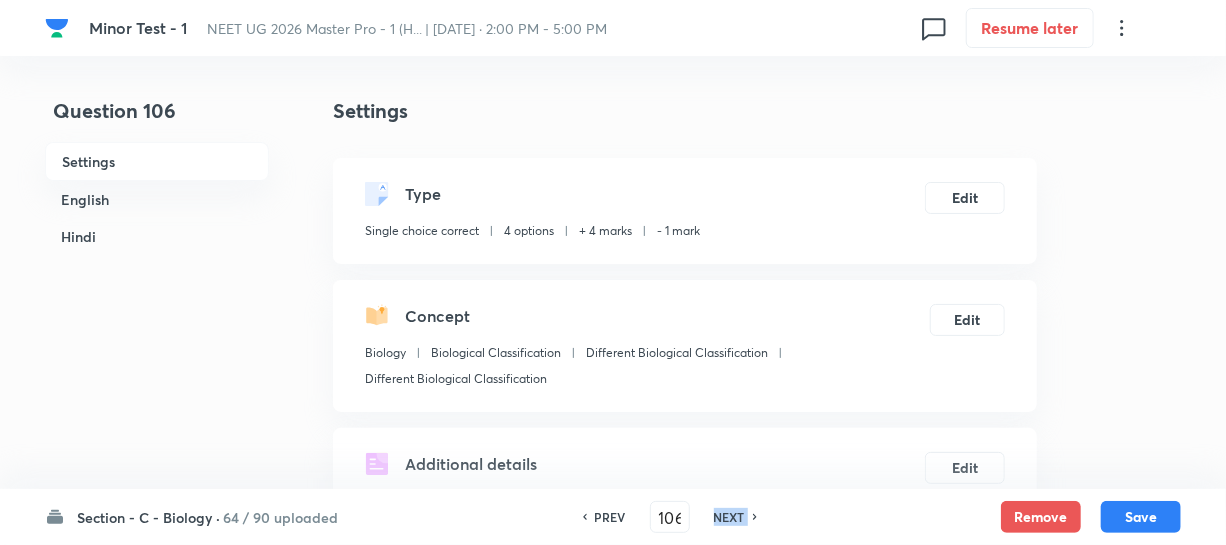 click on "NEXT" at bounding box center [729, 517] 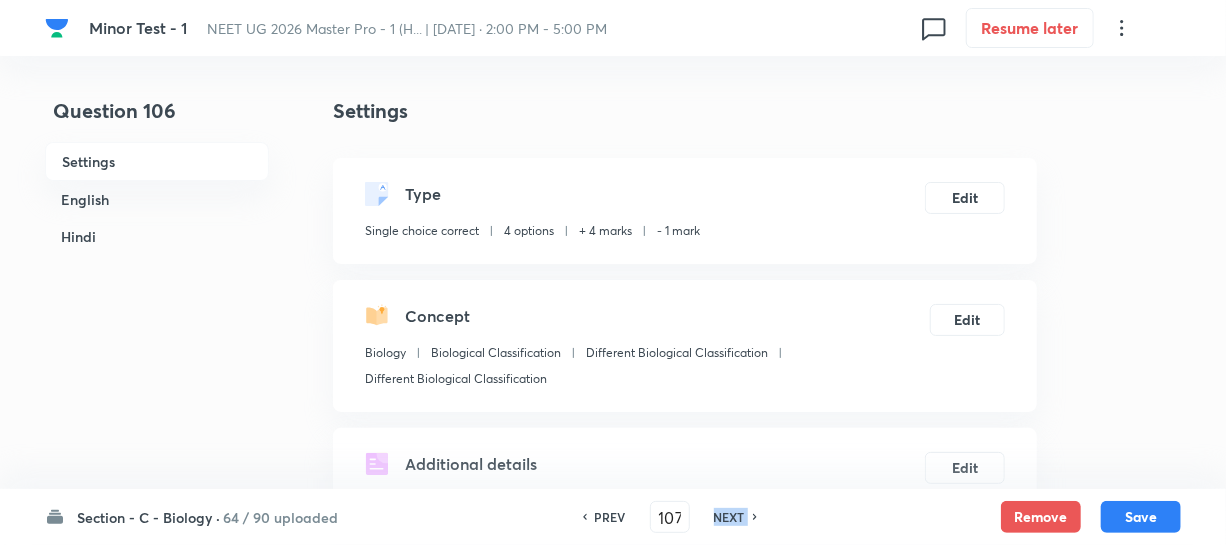 checkbox on "false" 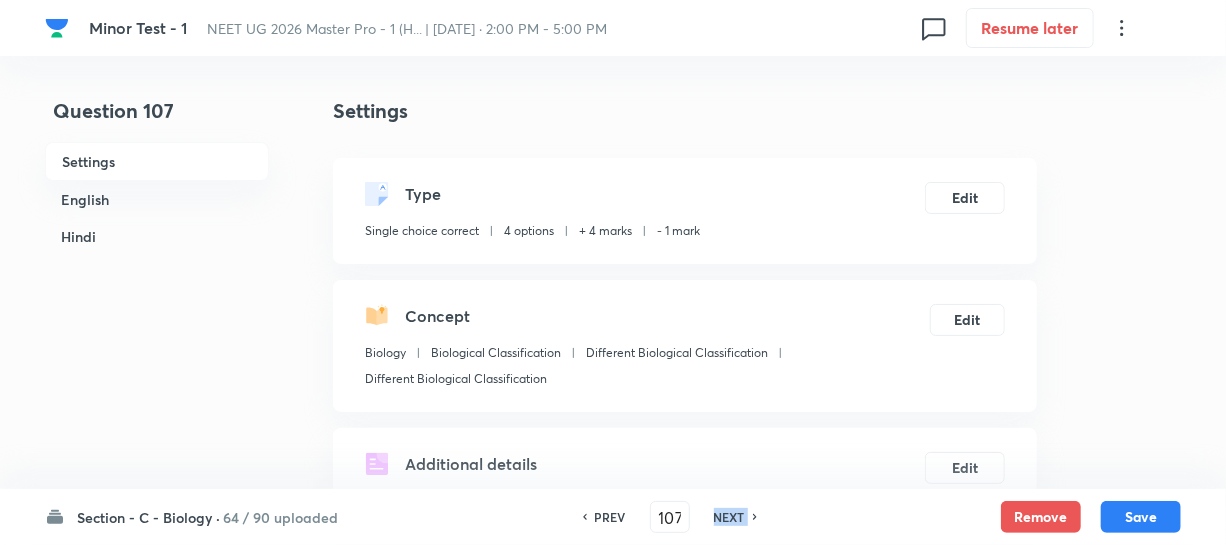click on "NEXT" at bounding box center (729, 517) 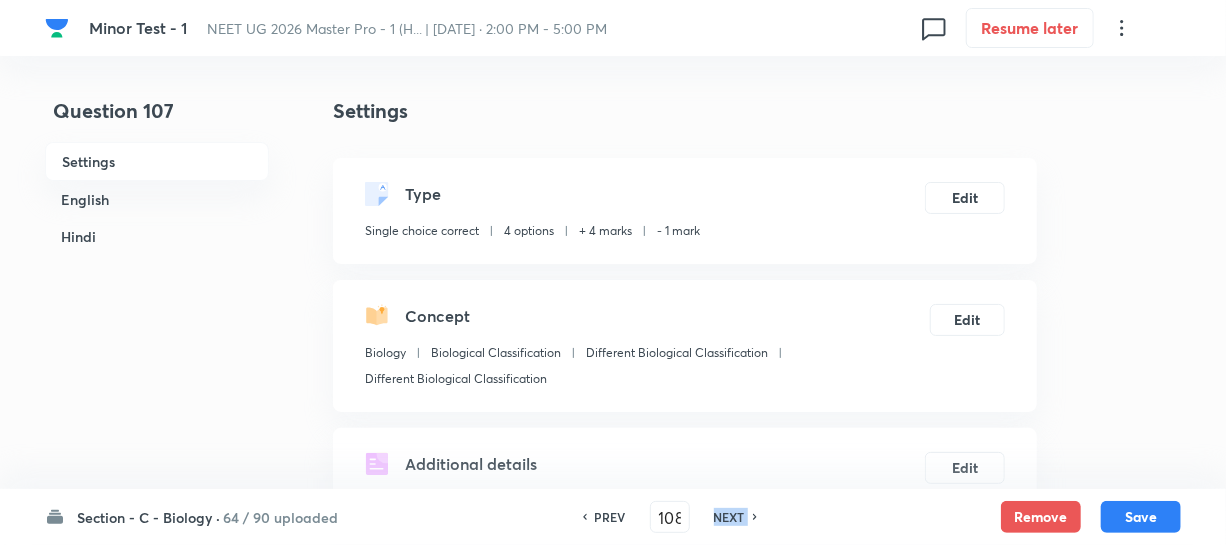 checkbox on "false" 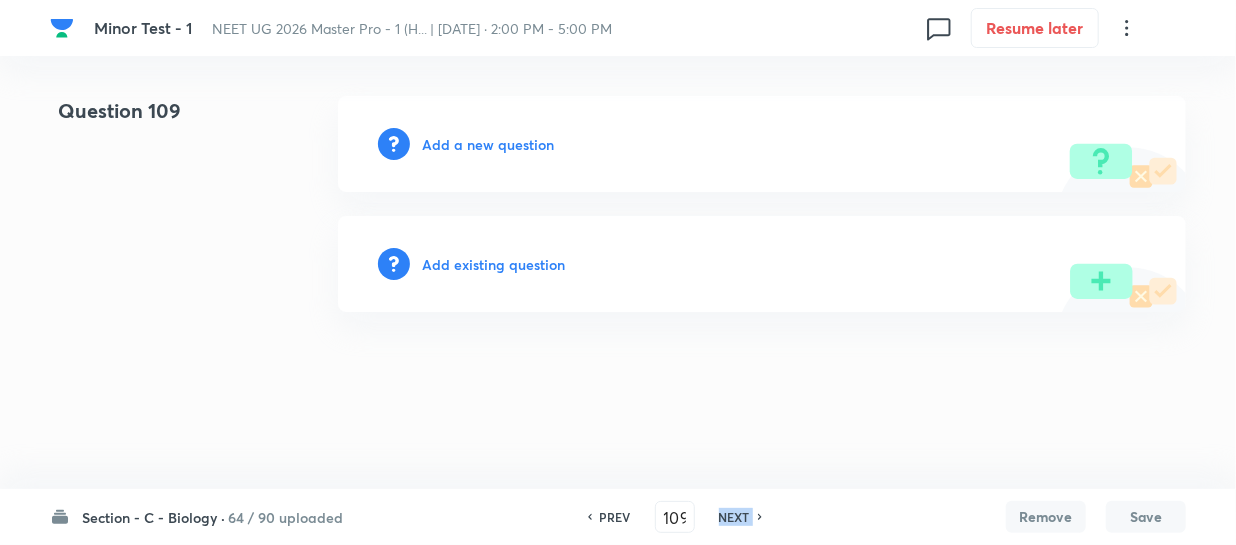 click on "NEXT" at bounding box center (734, 517) 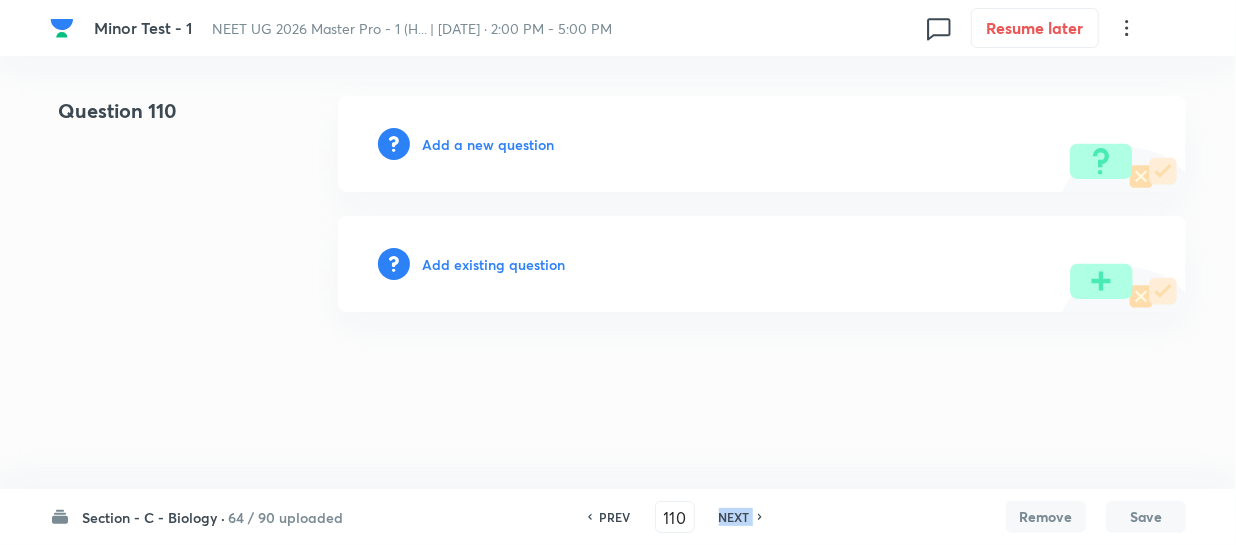click on "NEXT" at bounding box center [734, 517] 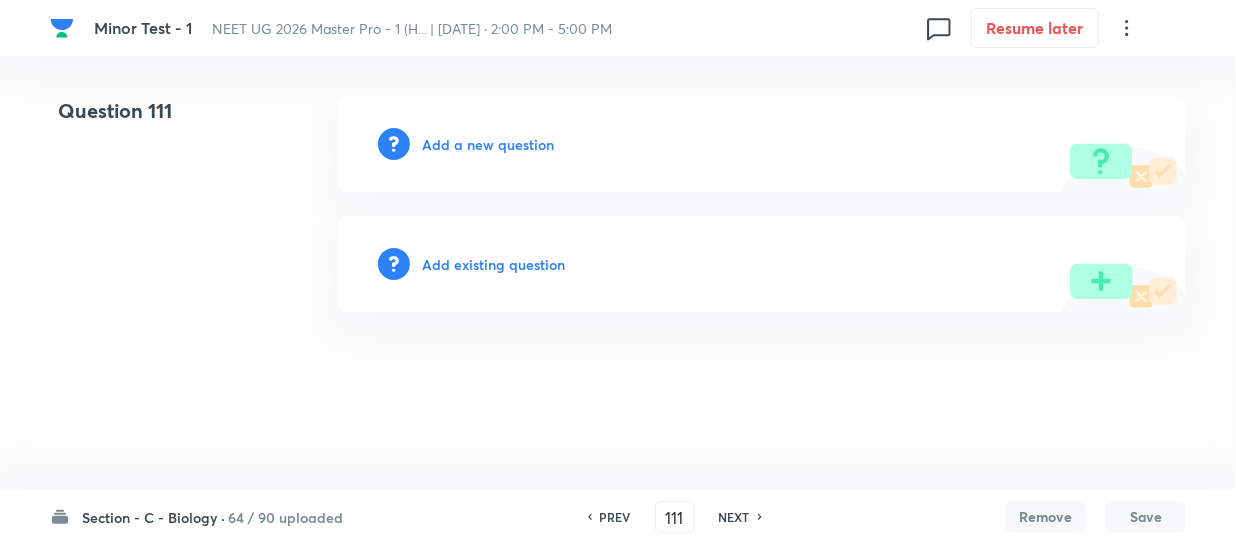 click on "PREV" at bounding box center [615, 517] 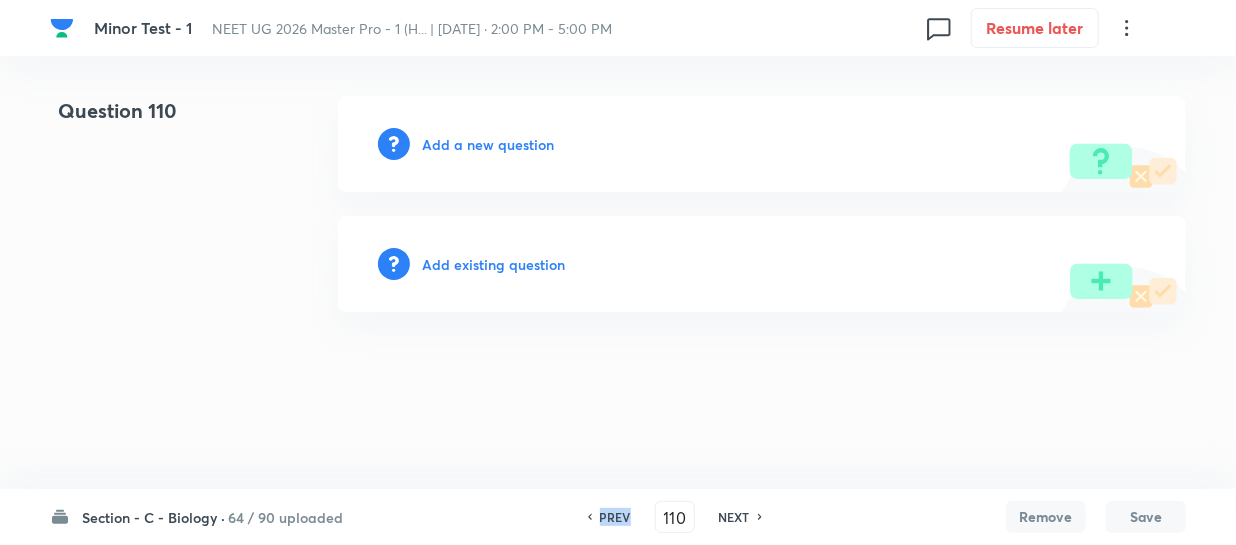 click on "PREV" at bounding box center (615, 517) 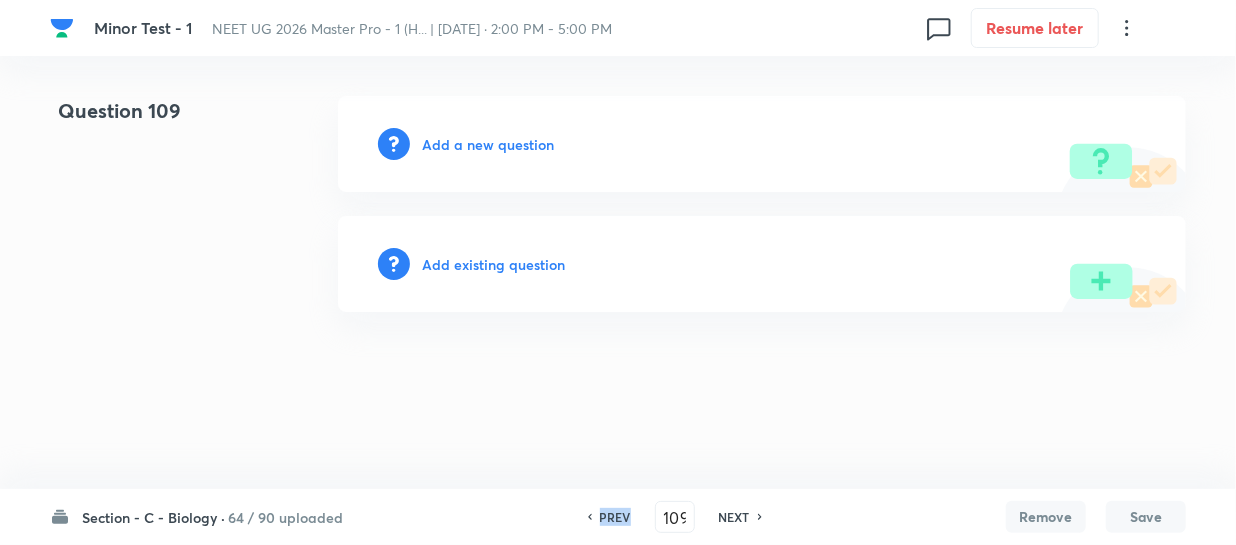 click on "PREV" at bounding box center (615, 517) 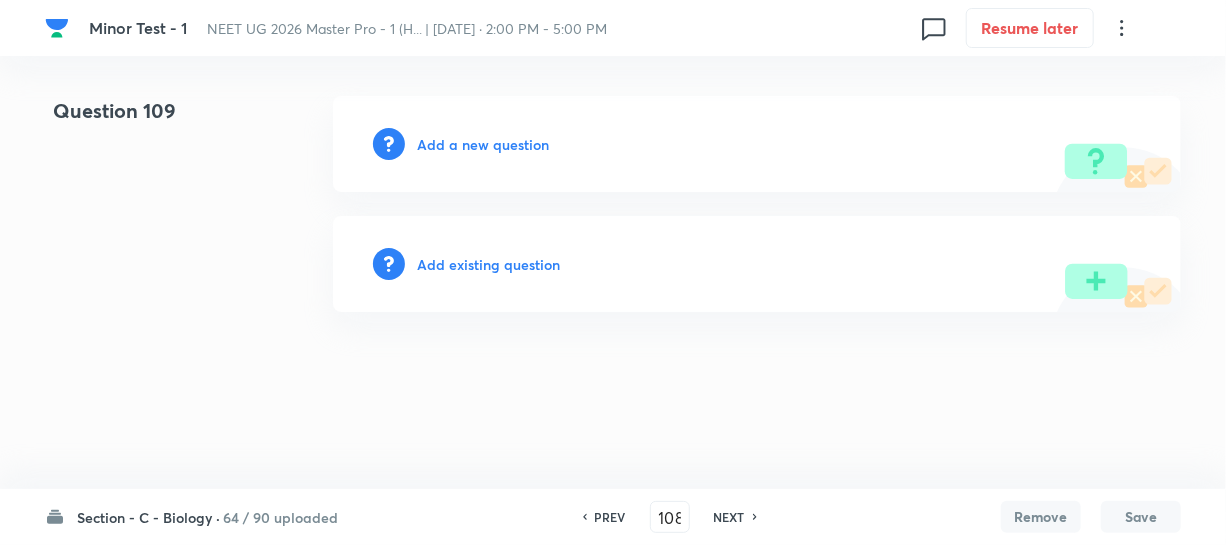 click on "PREV" at bounding box center [610, 517] 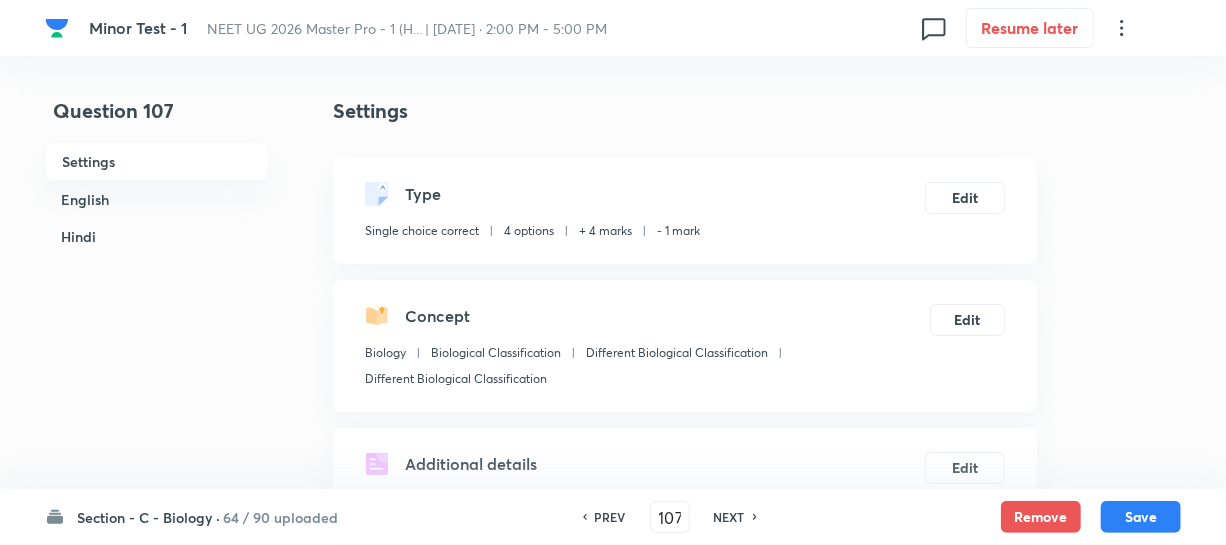 click on "NEXT" at bounding box center [729, 517] 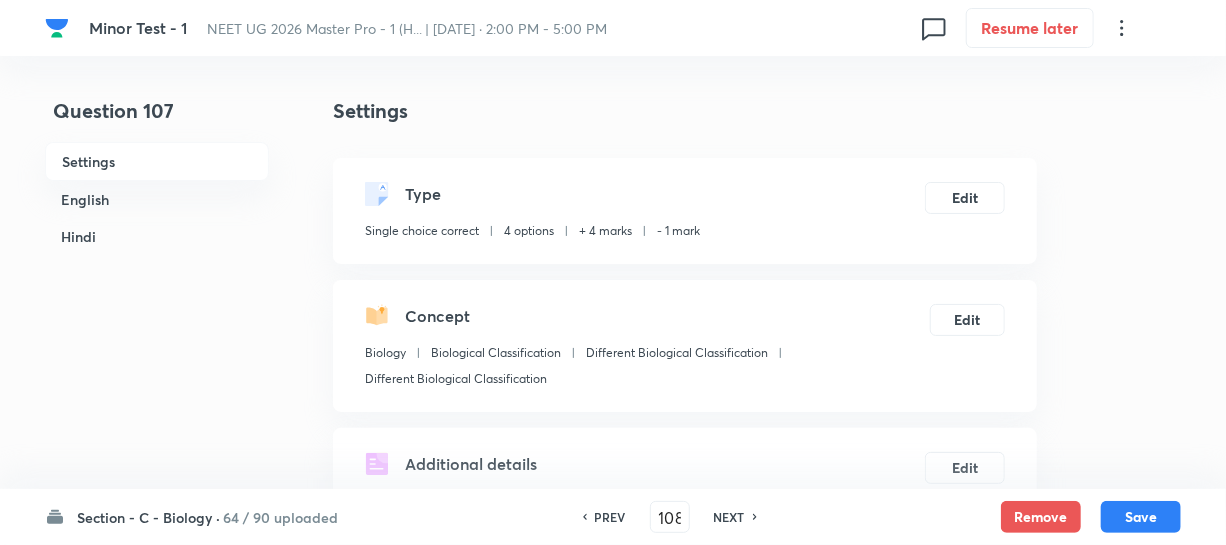 checkbox on "false" 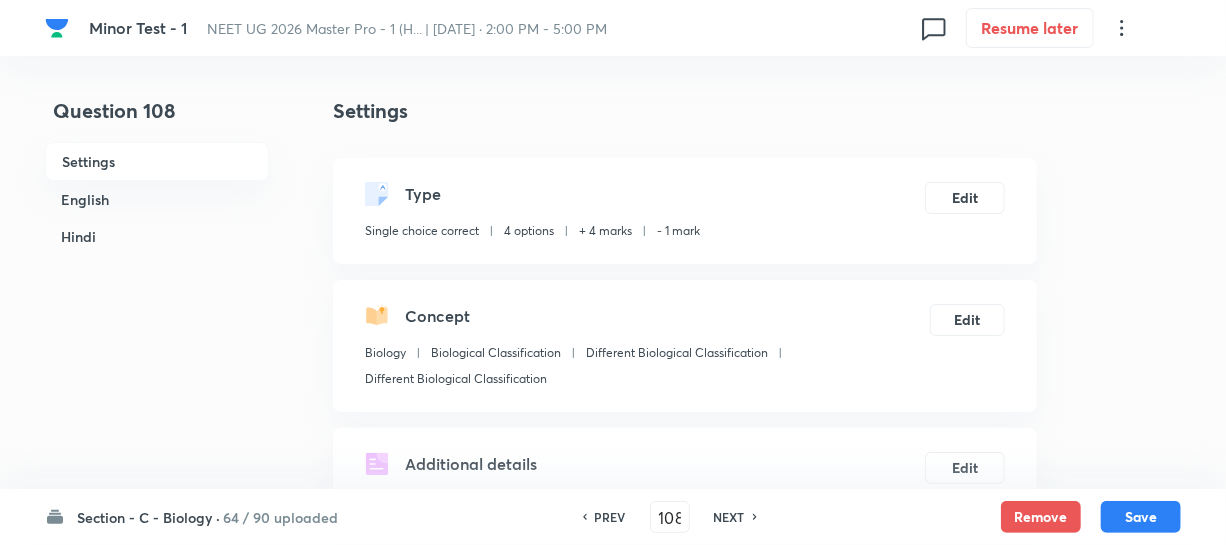 checkbox on "true" 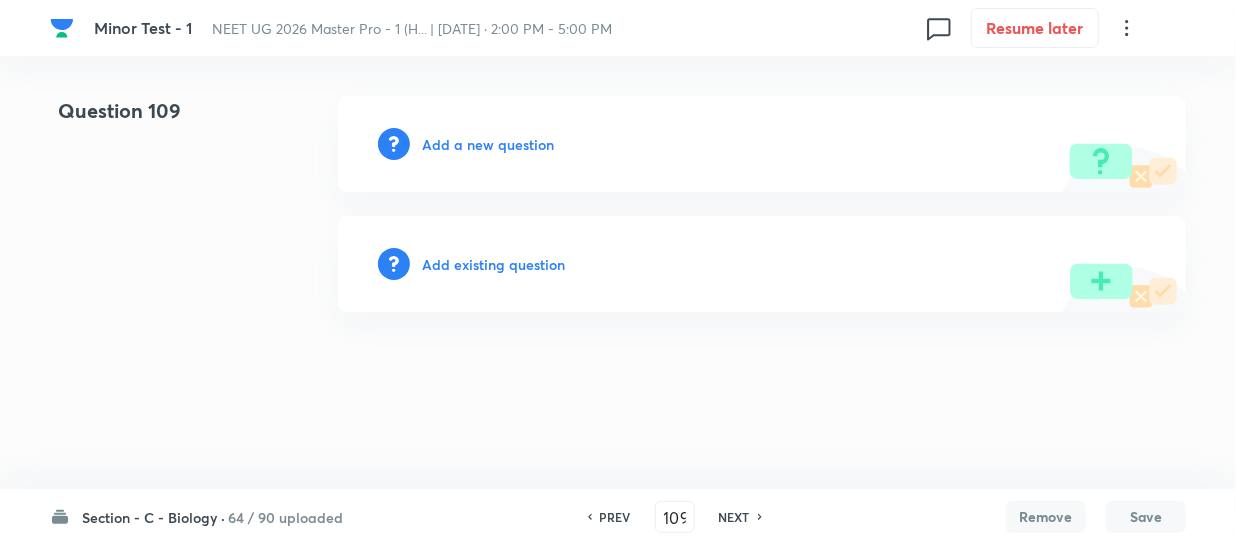 click on "PREV" at bounding box center (615, 517) 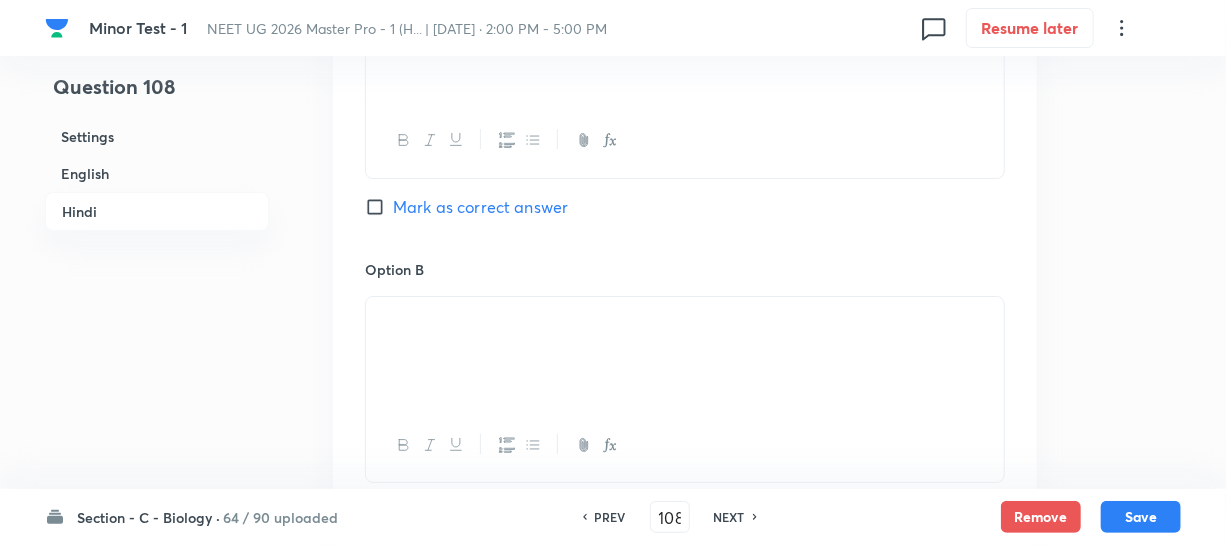 scroll, scrollTop: 3181, scrollLeft: 0, axis: vertical 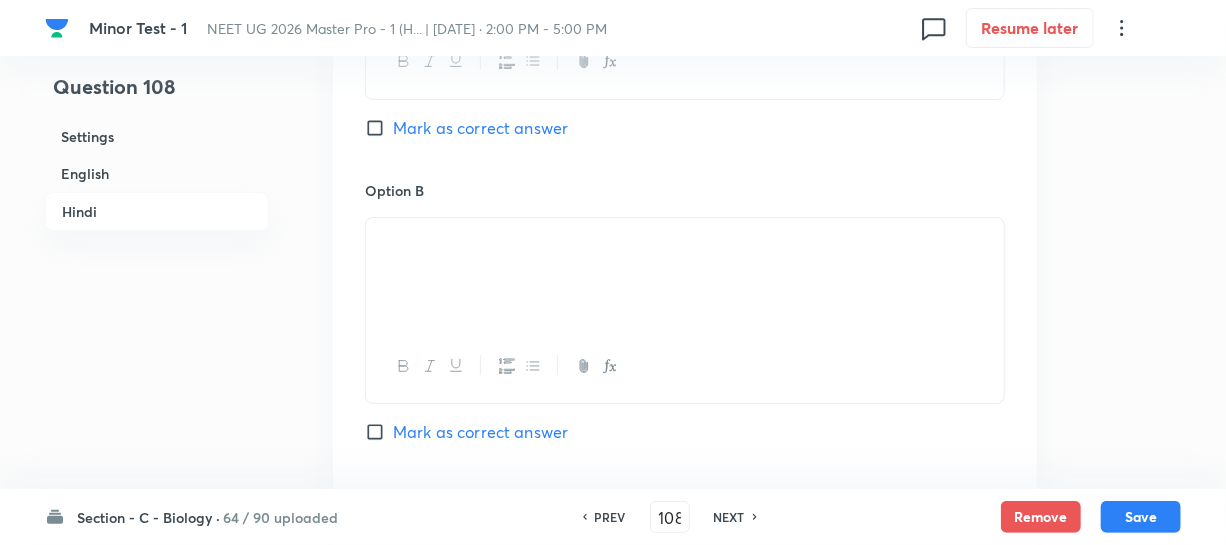 click on "NEXT" at bounding box center (729, 517) 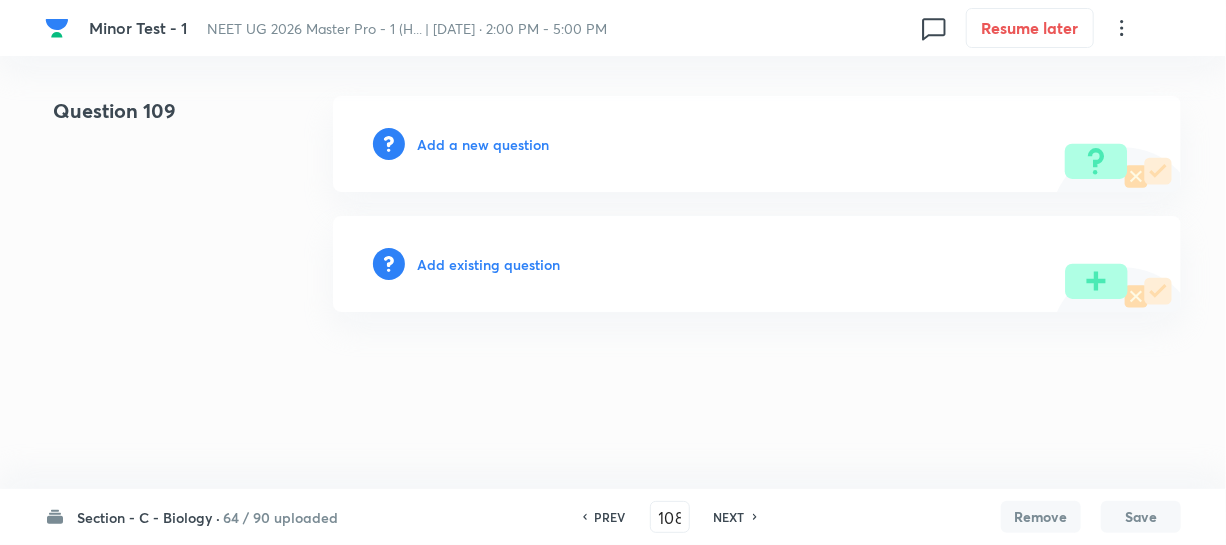 type on "109" 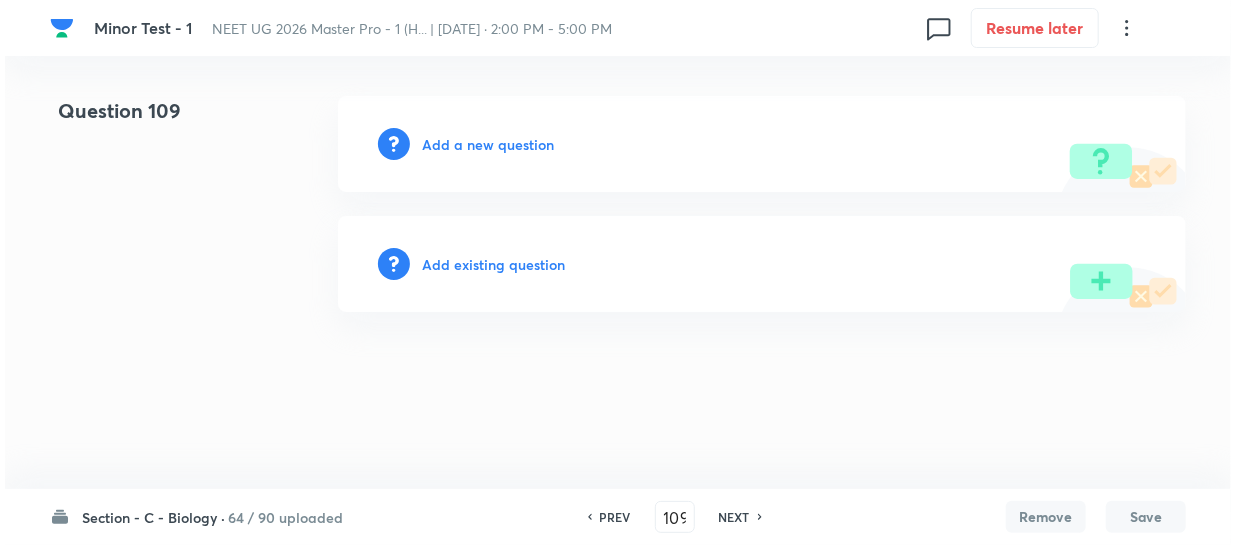 scroll, scrollTop: 0, scrollLeft: 0, axis: both 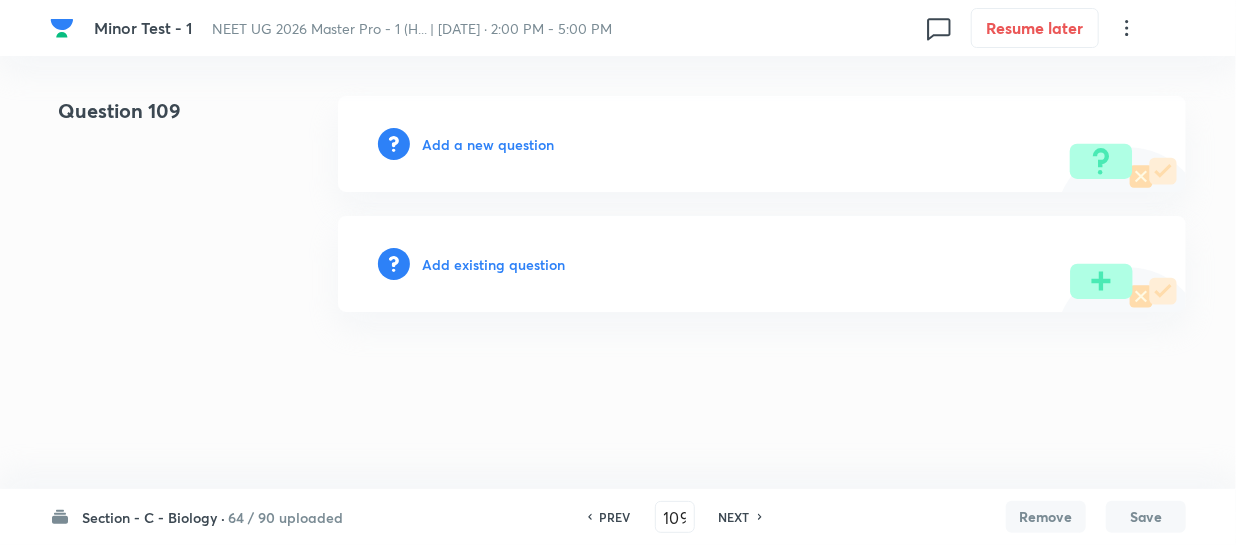 click on "Add a new question" at bounding box center [488, 144] 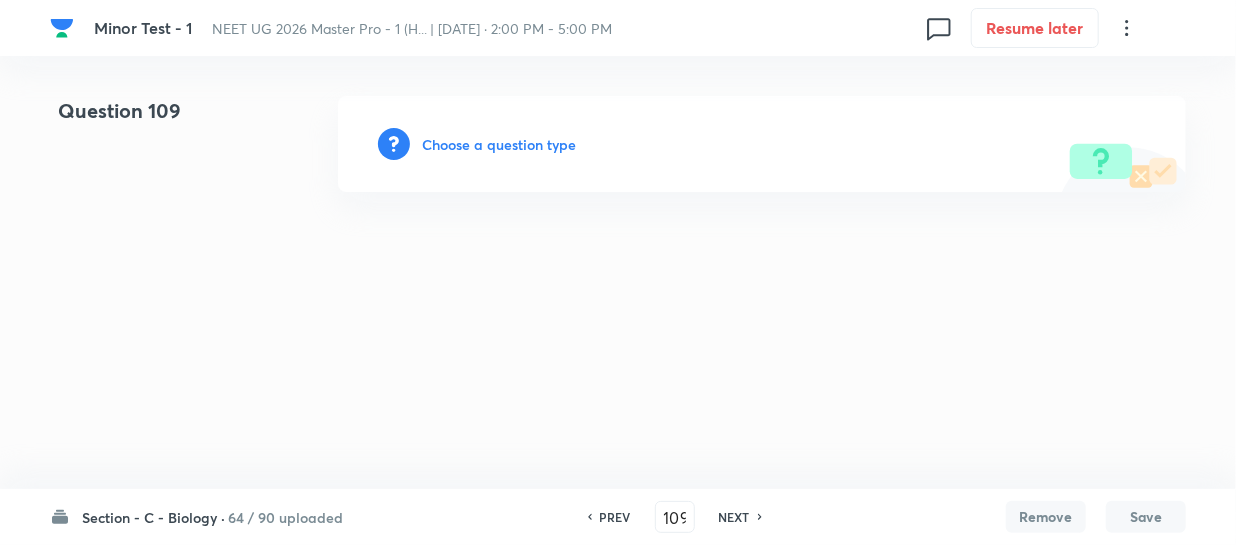 click on "Choose a question type" at bounding box center (499, 144) 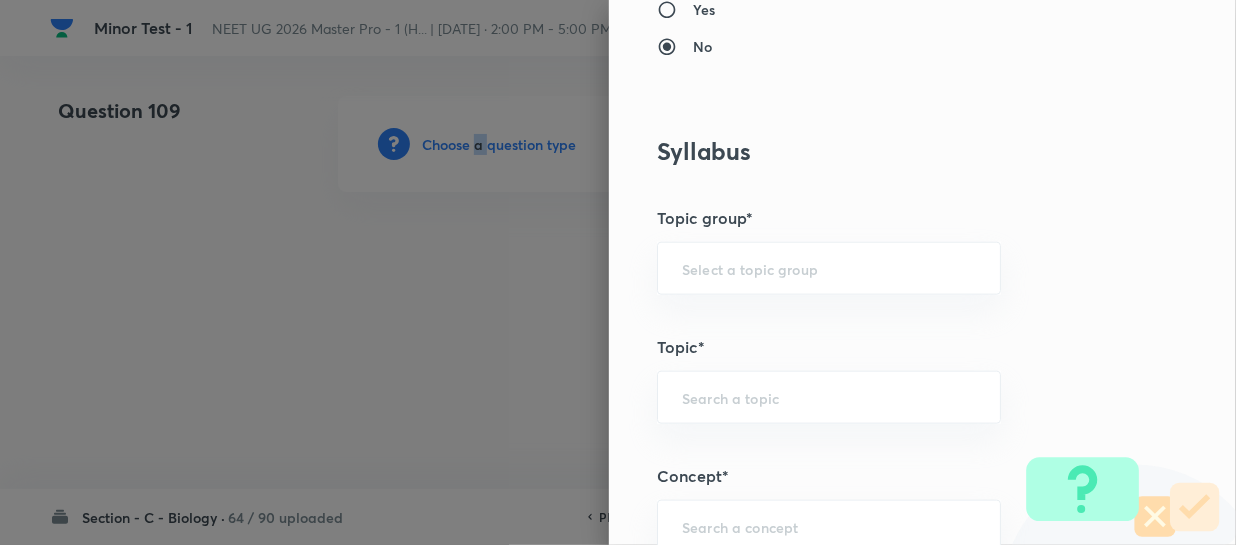 scroll, scrollTop: 1090, scrollLeft: 0, axis: vertical 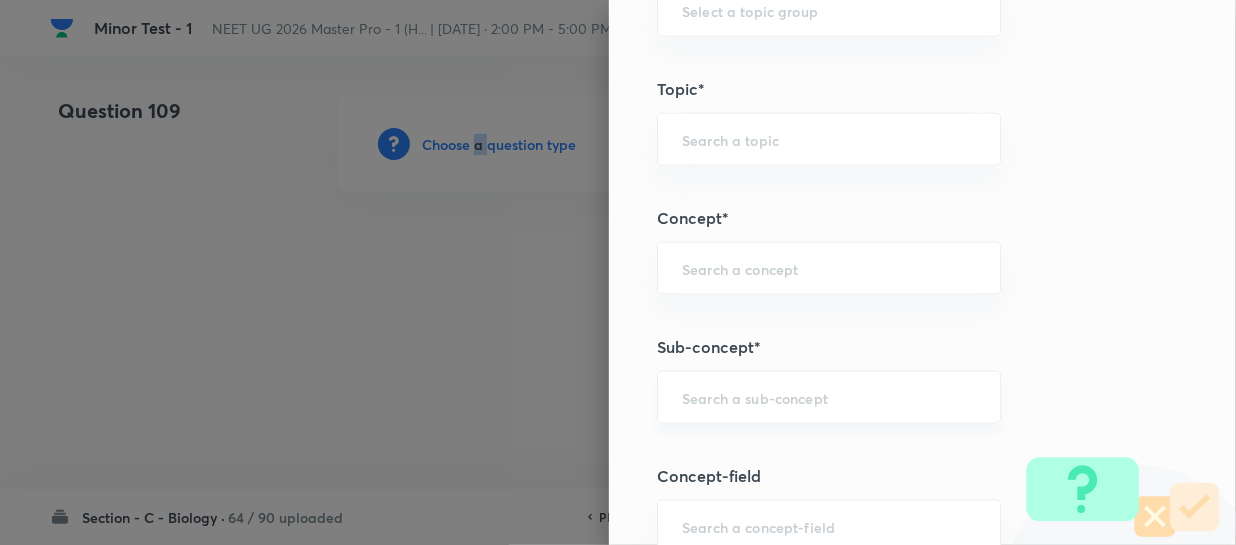 click on "​" at bounding box center (829, 397) 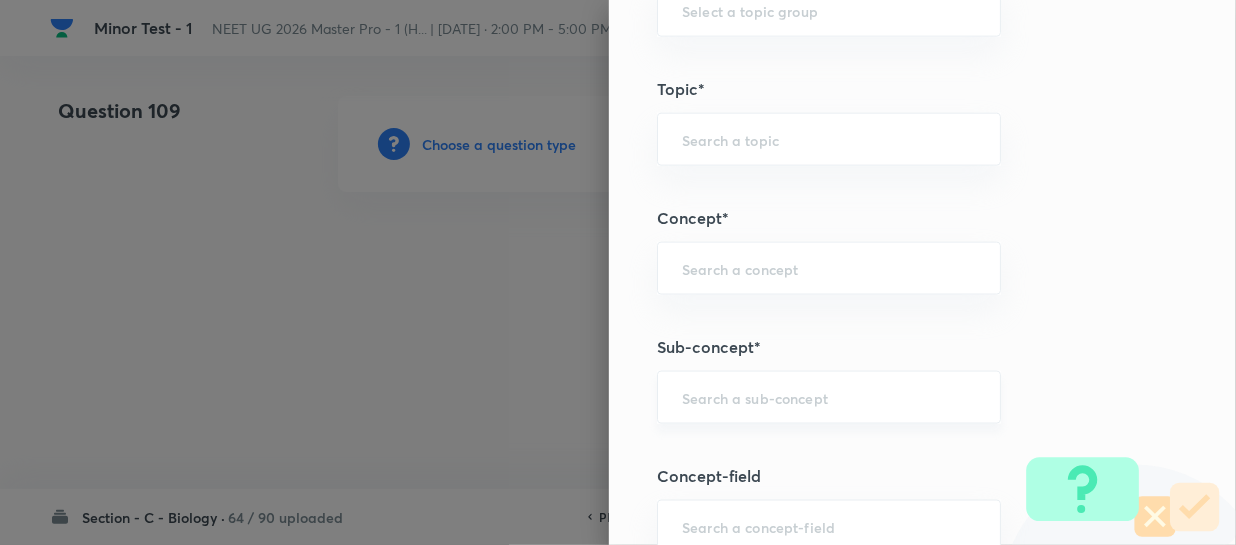 paste on "Different Biological Classification" 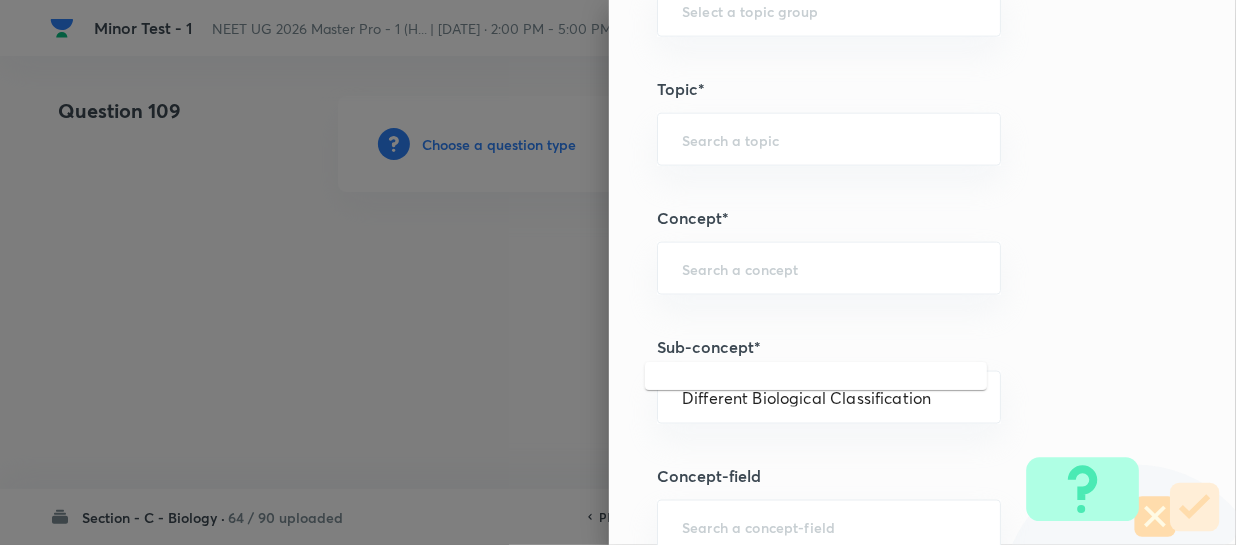 scroll, scrollTop: 1272, scrollLeft: 0, axis: vertical 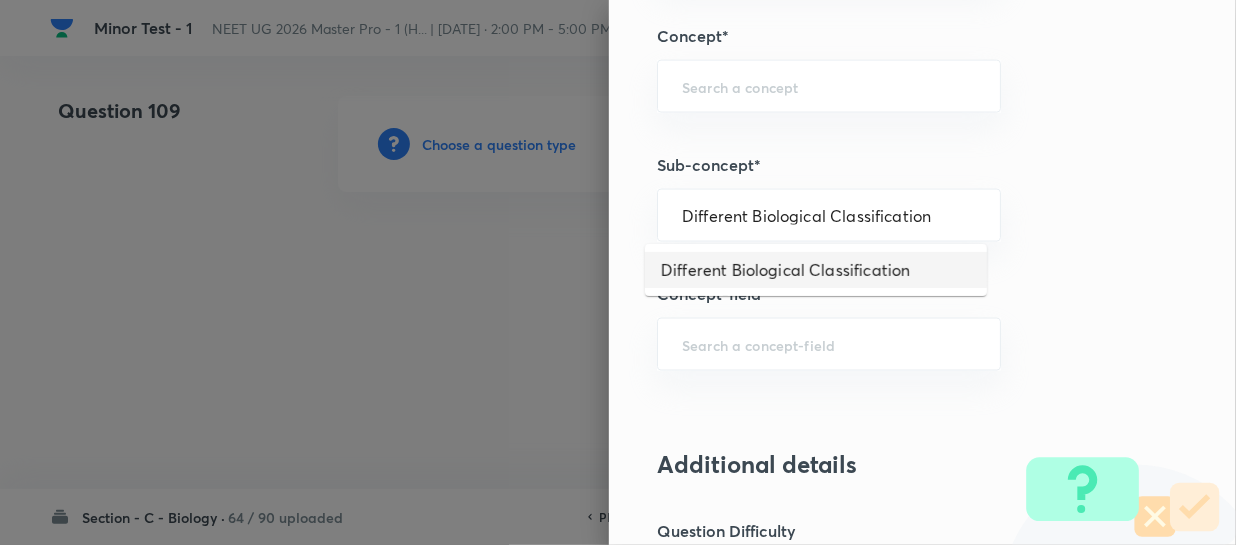 click on "Different Biological Classification" at bounding box center (816, 270) 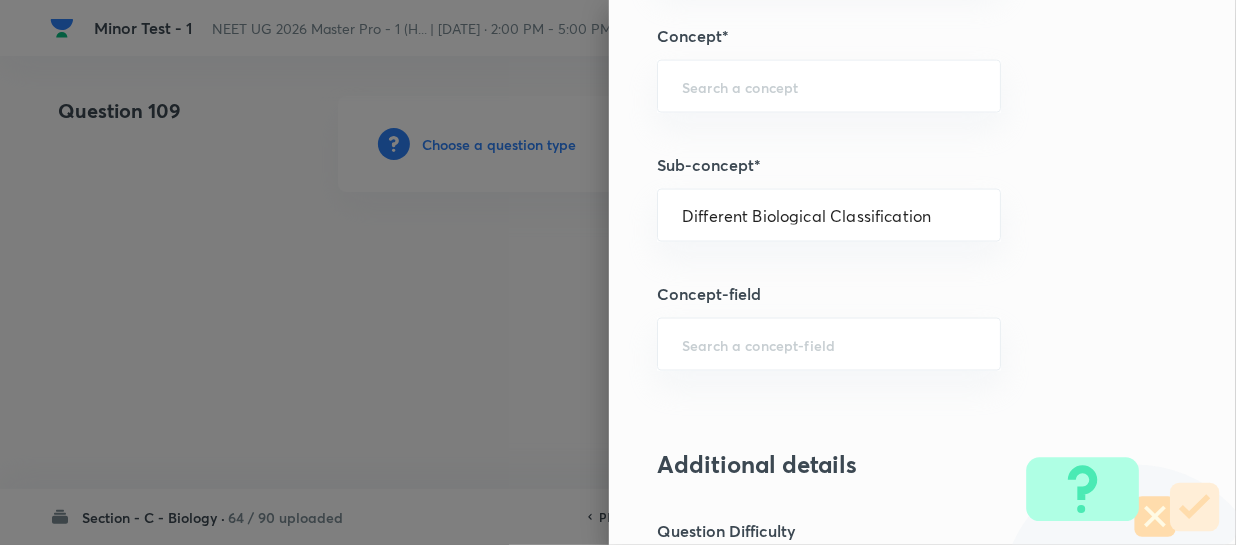 type on "Biology" 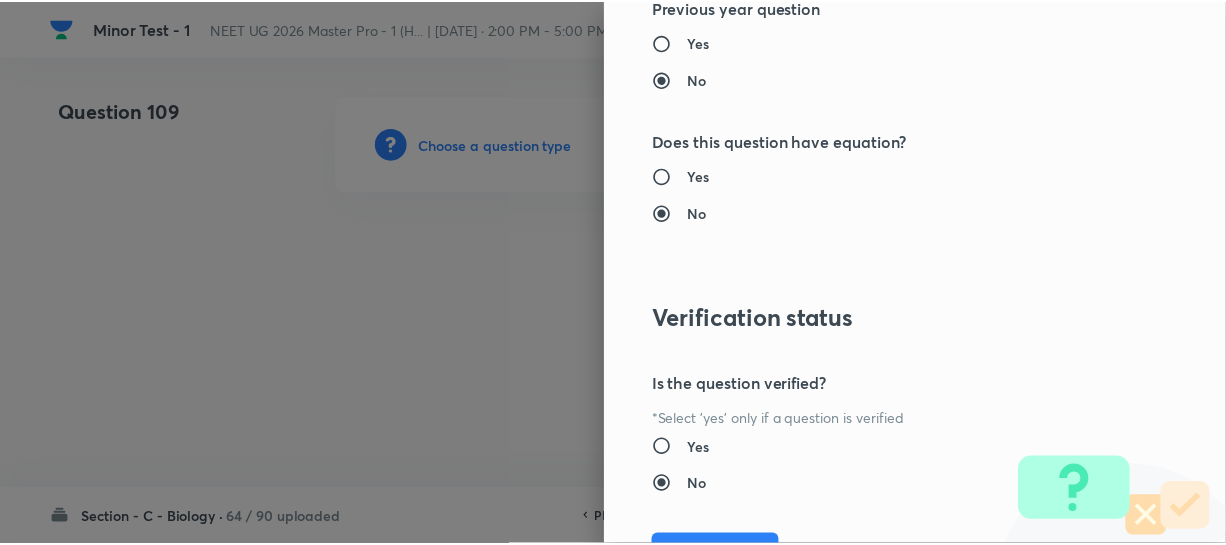 scroll, scrollTop: 2313, scrollLeft: 0, axis: vertical 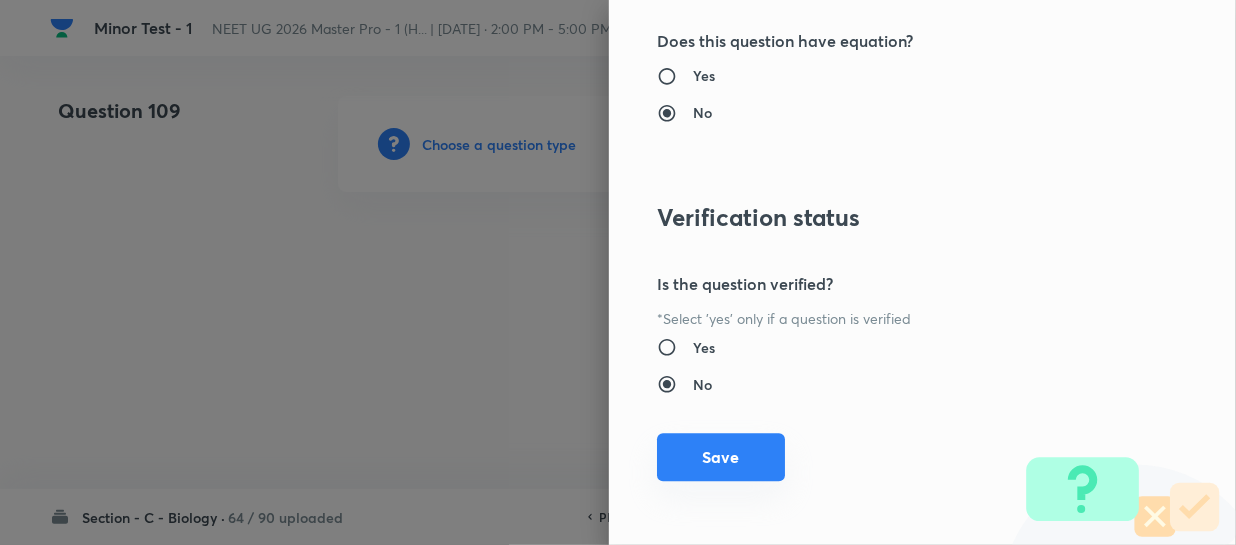 click on "Save" at bounding box center [721, 457] 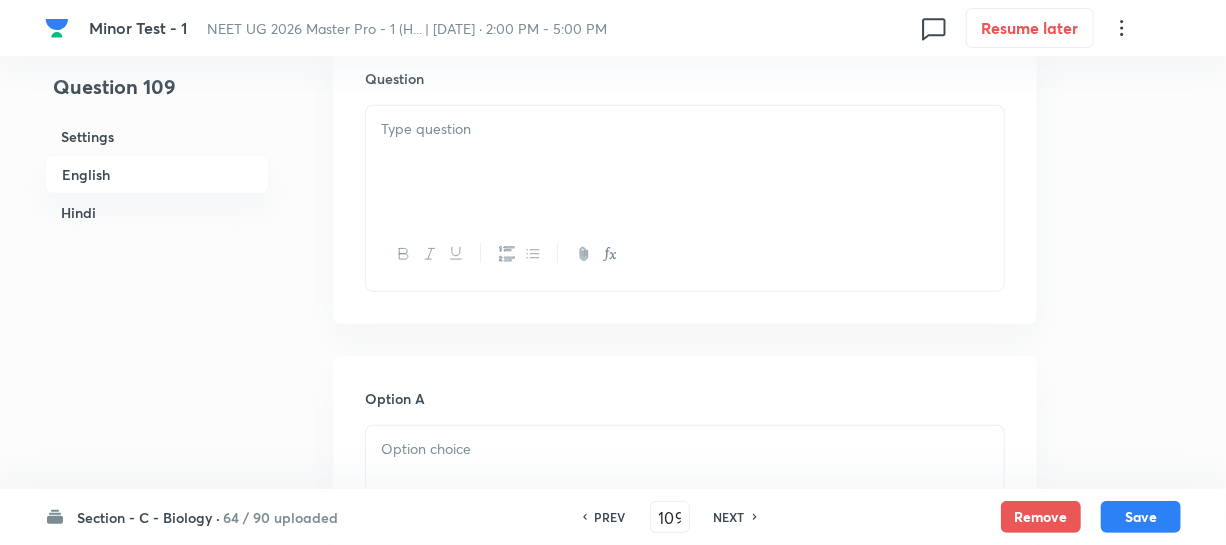 scroll, scrollTop: 636, scrollLeft: 0, axis: vertical 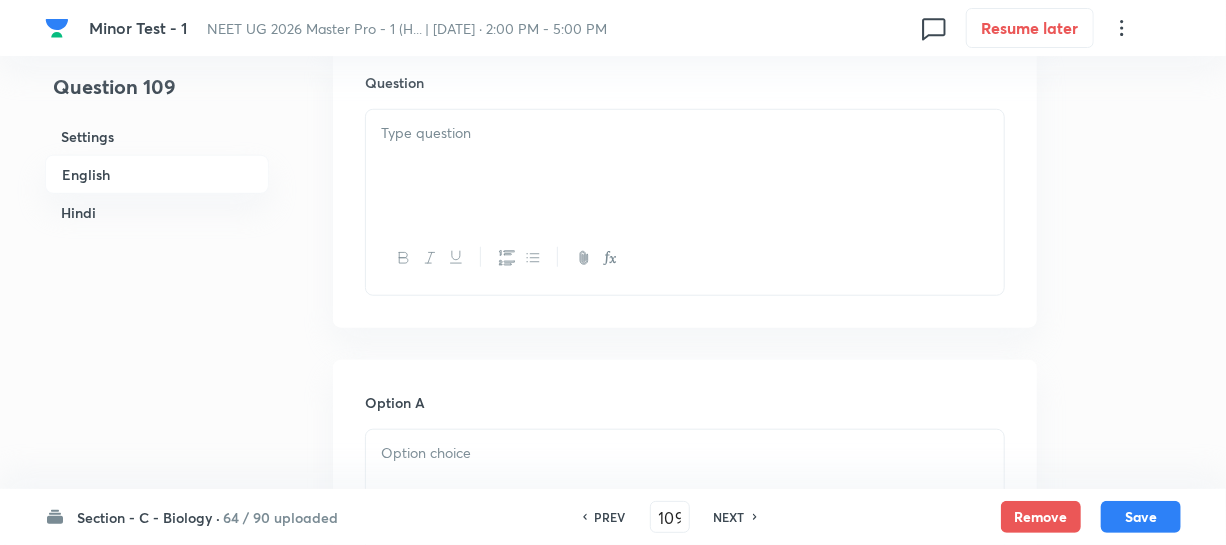 click at bounding box center (685, 166) 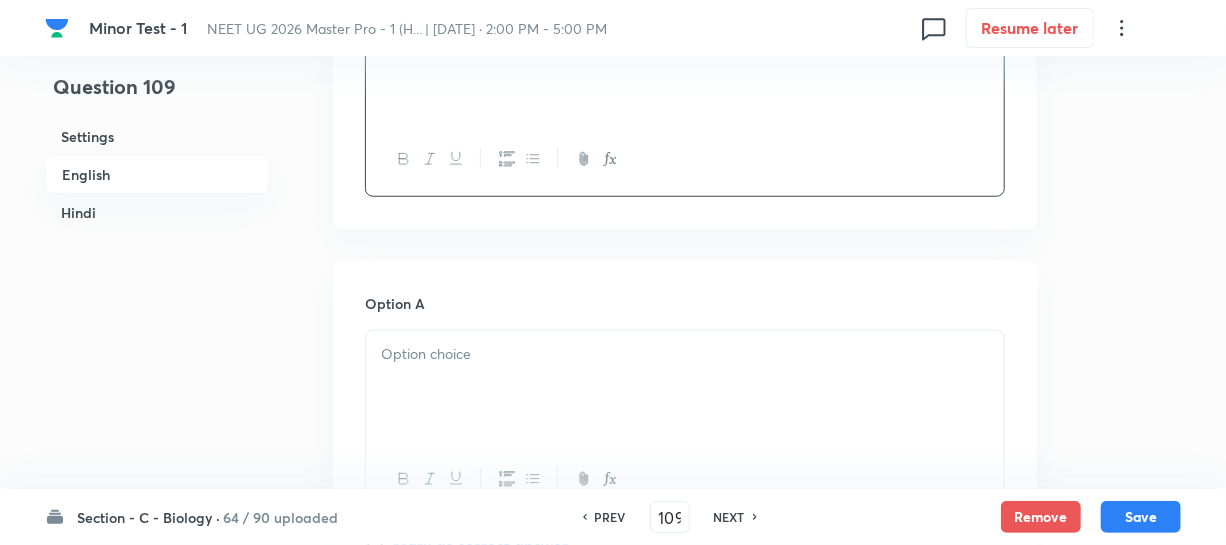 scroll, scrollTop: 818, scrollLeft: 0, axis: vertical 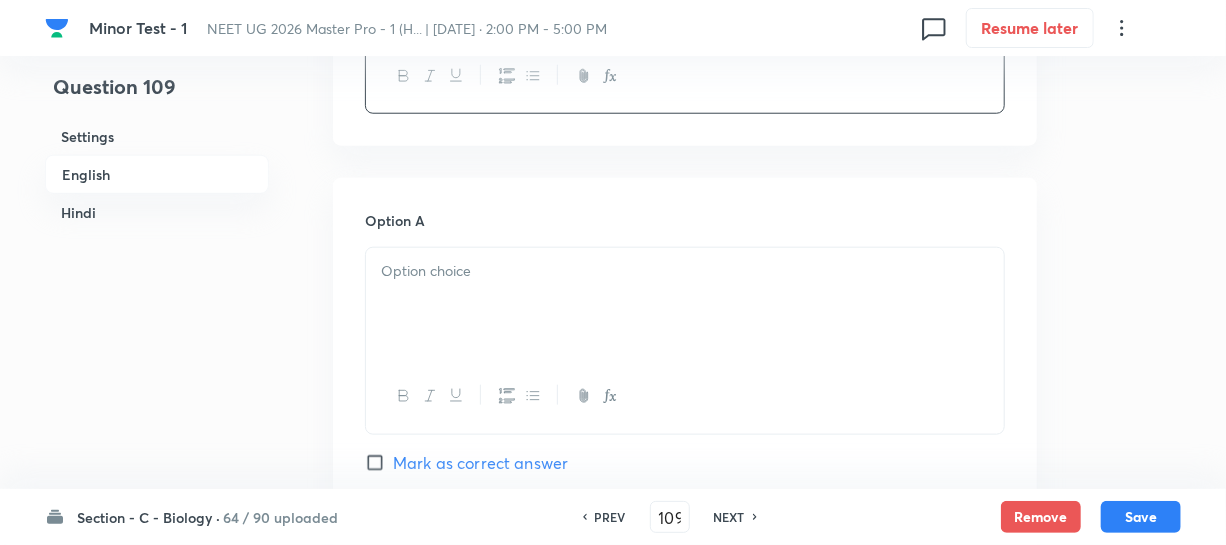 click at bounding box center (685, 304) 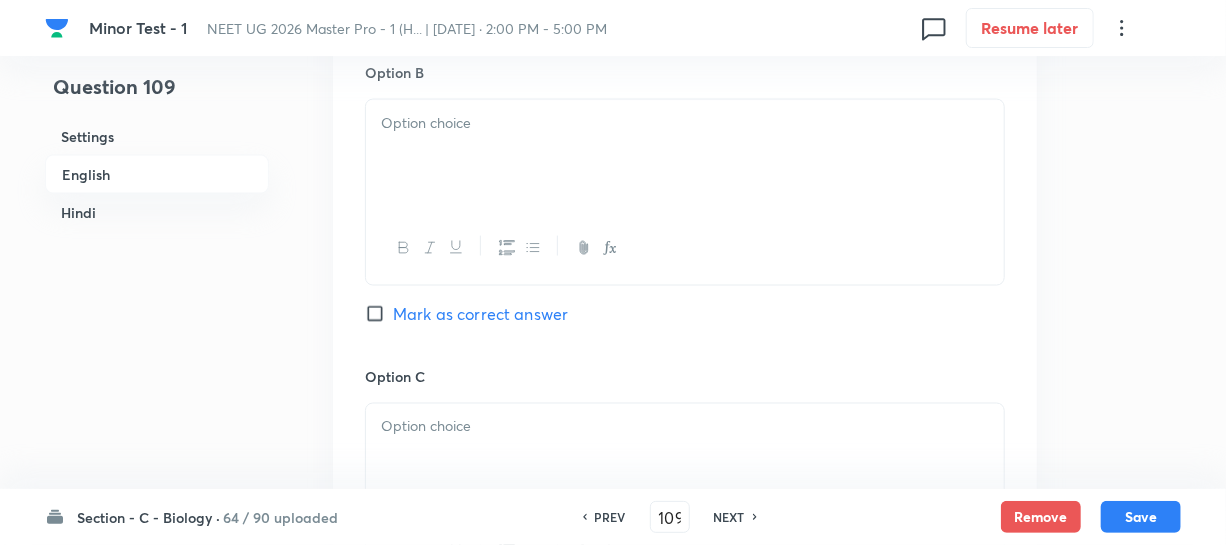 scroll, scrollTop: 1272, scrollLeft: 0, axis: vertical 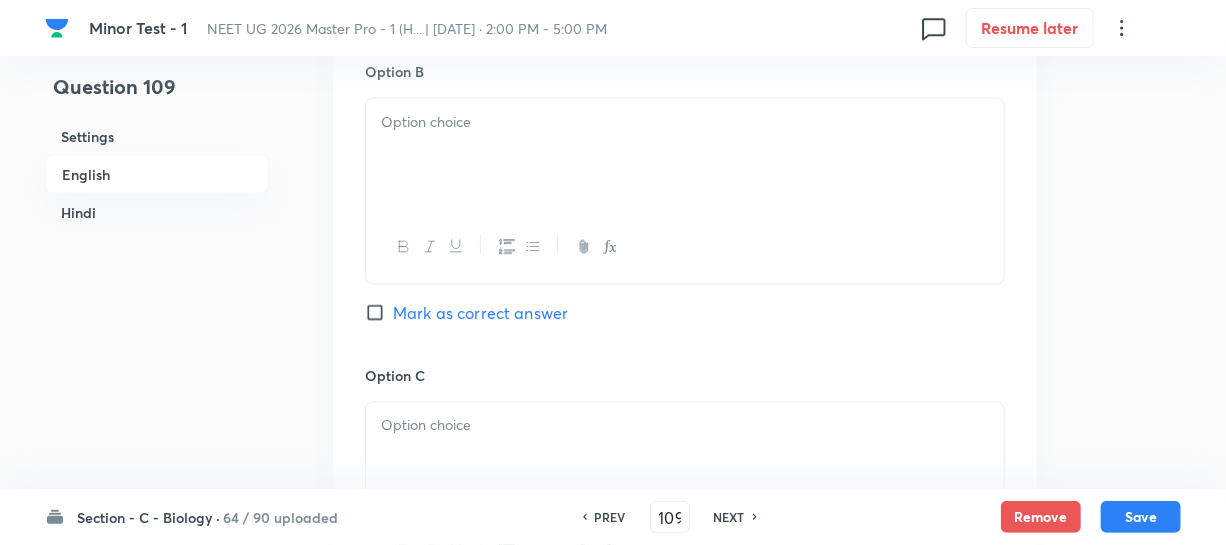 click at bounding box center (685, 247) 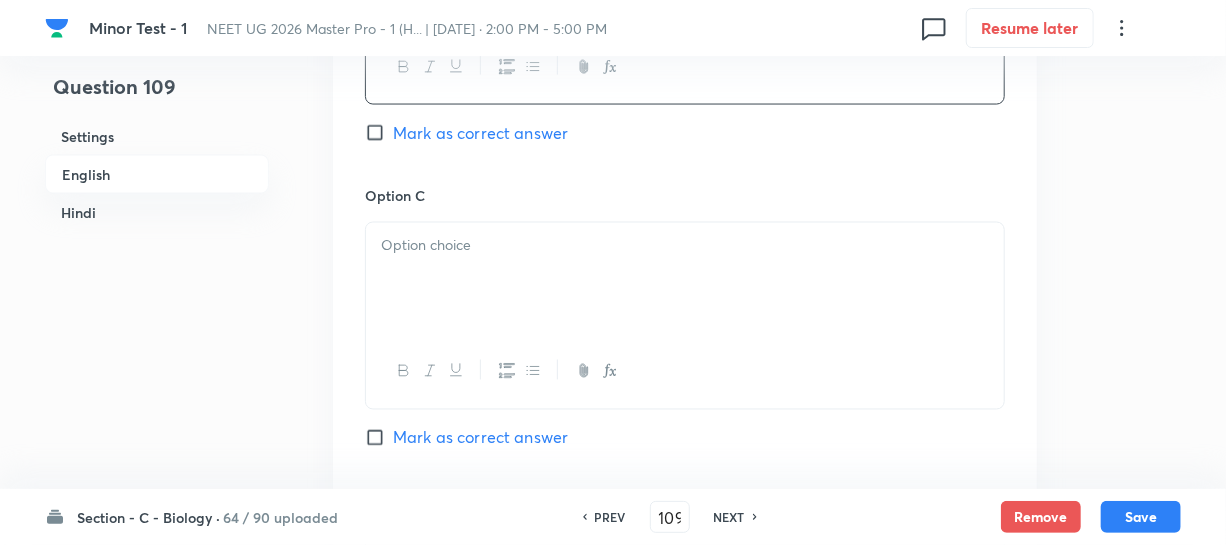 scroll, scrollTop: 1454, scrollLeft: 0, axis: vertical 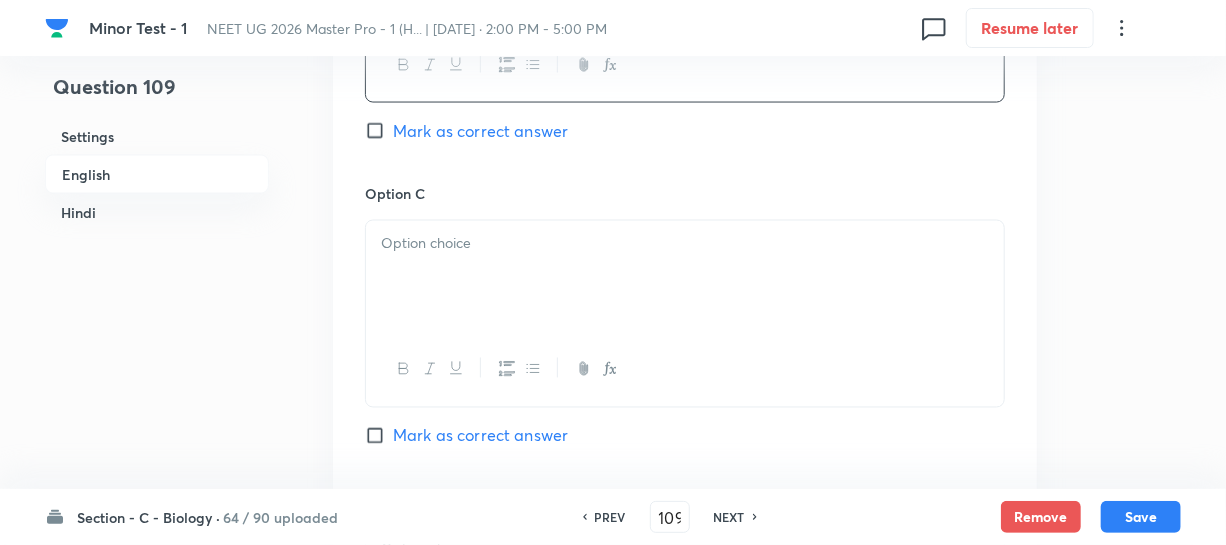 click at bounding box center (685, 277) 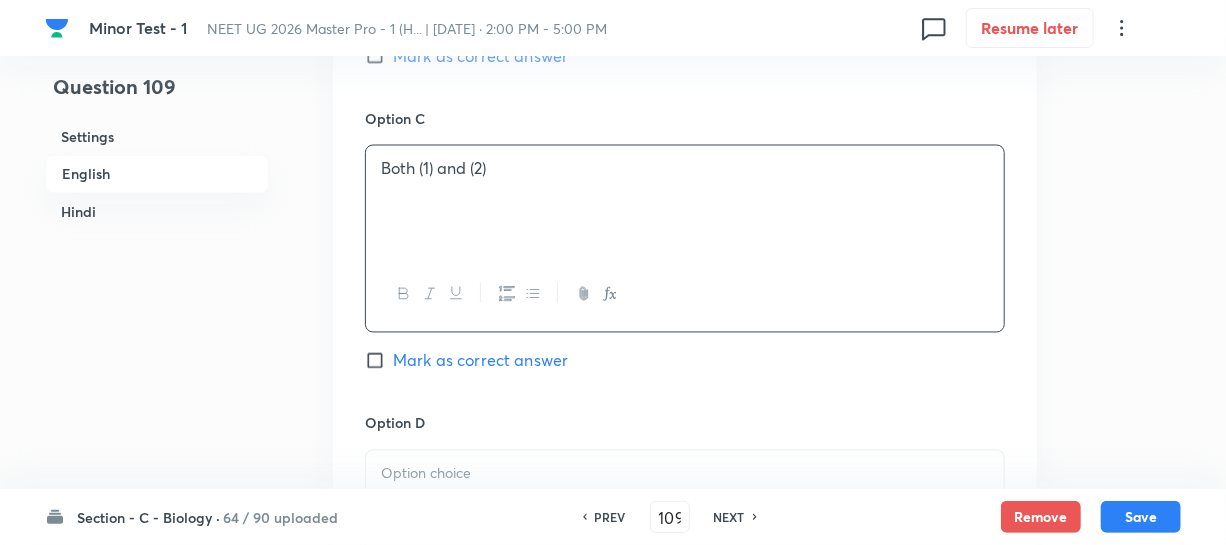 scroll, scrollTop: 1727, scrollLeft: 0, axis: vertical 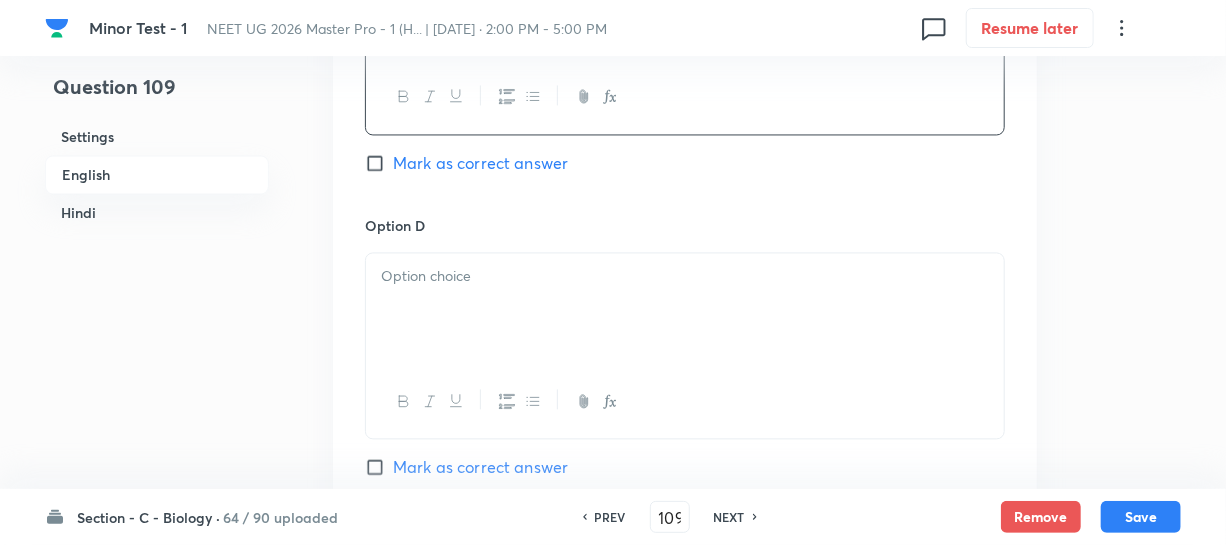 click at bounding box center (685, 309) 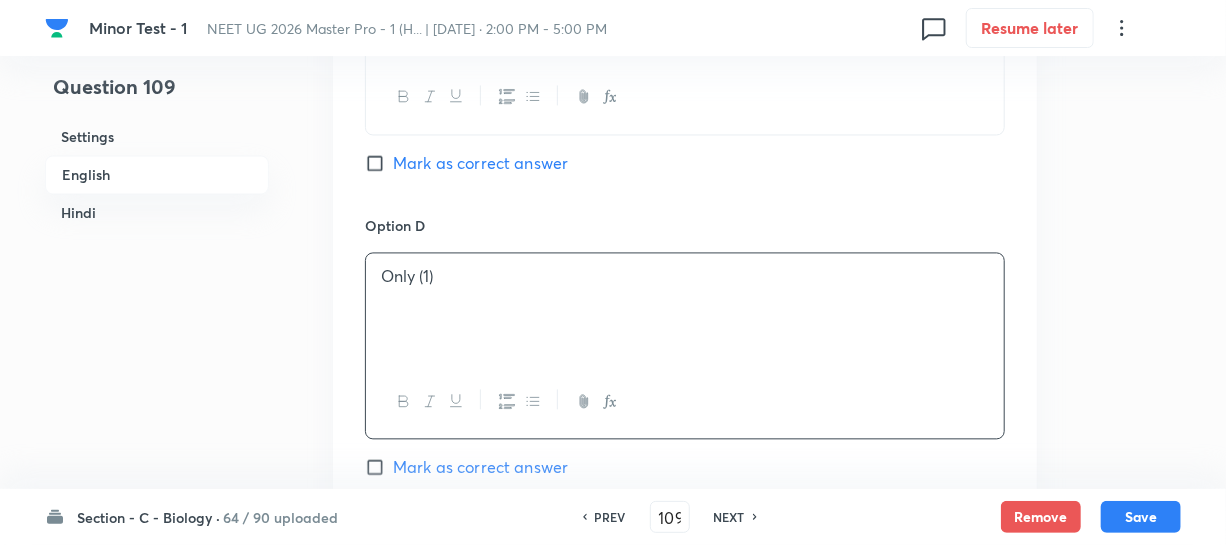click on "Mark as correct answer" at bounding box center [466, 163] 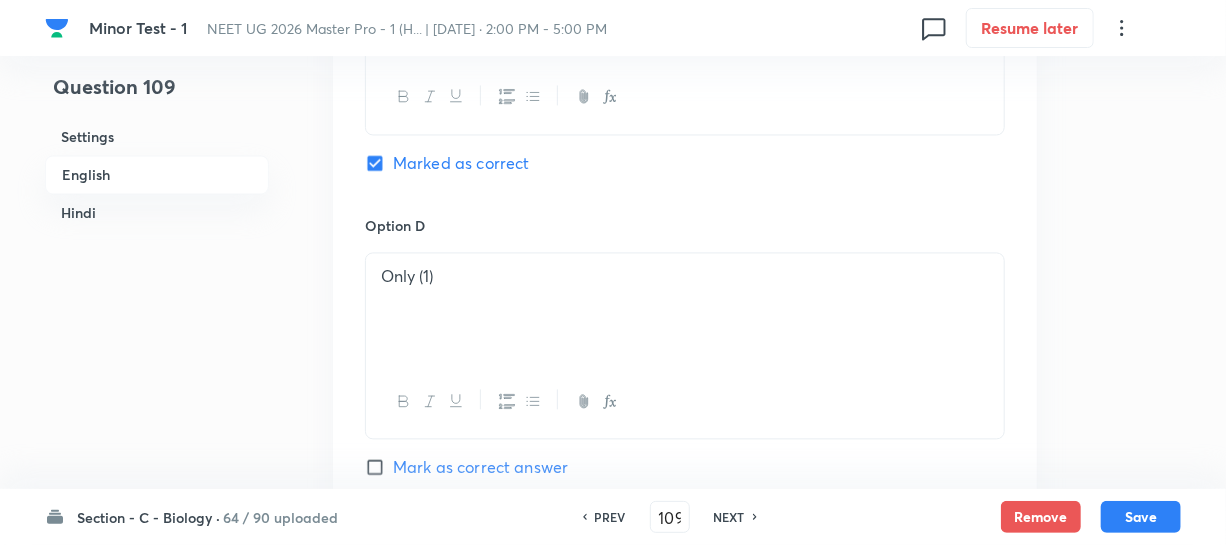 checkbox on "true" 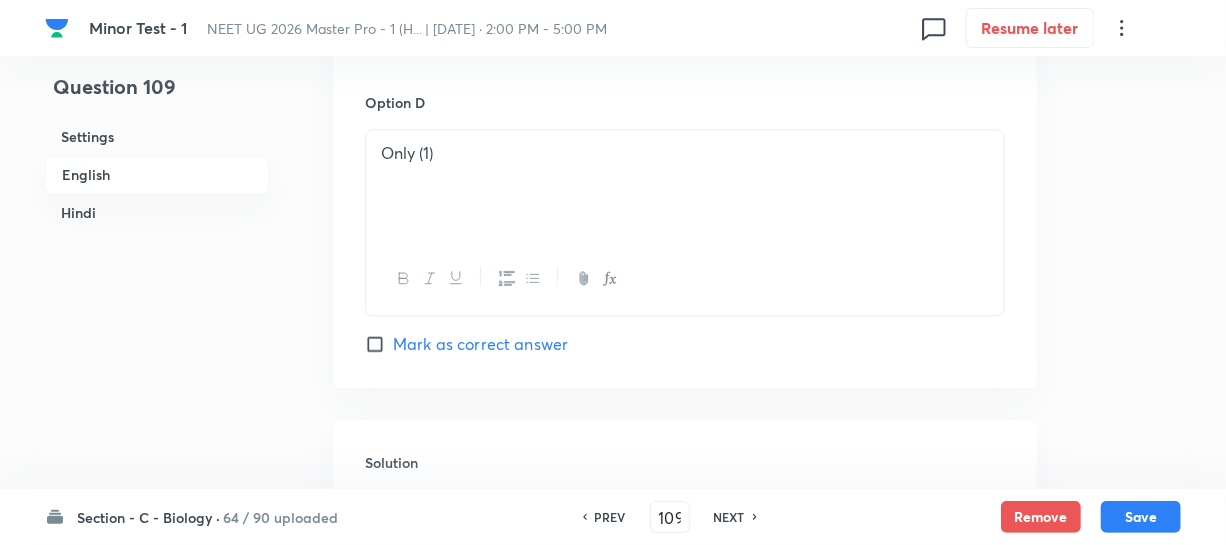 scroll, scrollTop: 2000, scrollLeft: 0, axis: vertical 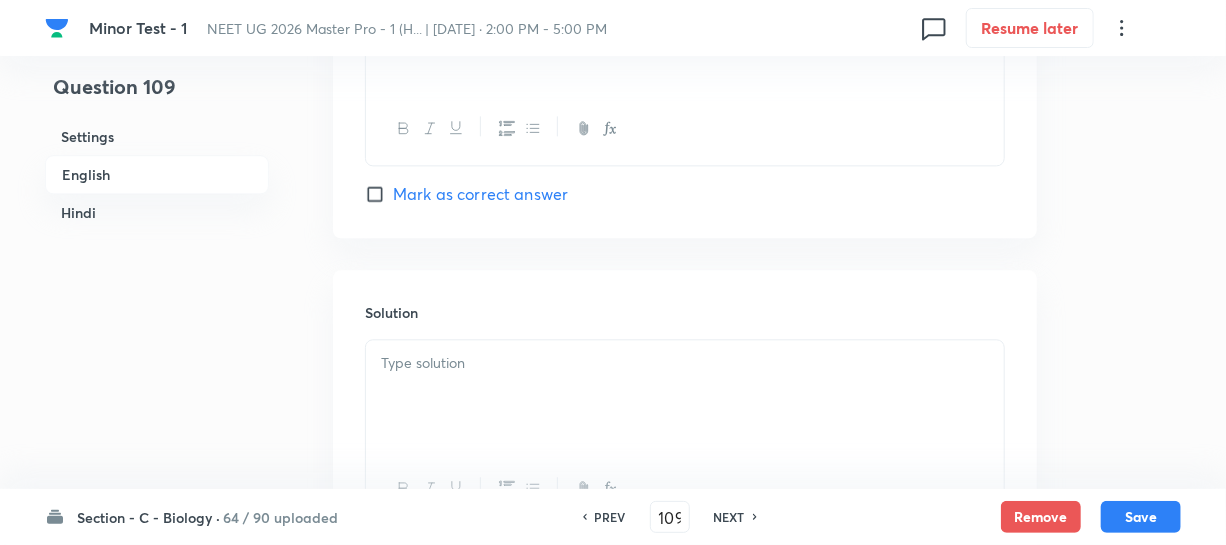 drag, startPoint x: 458, startPoint y: 339, endPoint x: 455, endPoint y: 350, distance: 11.401754 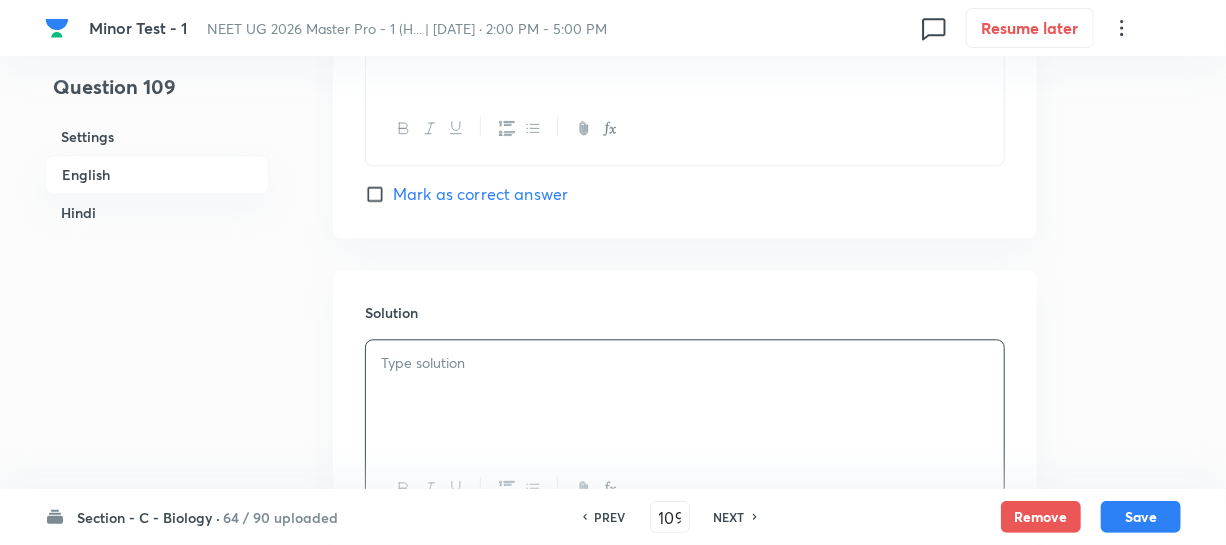 click at bounding box center (685, 396) 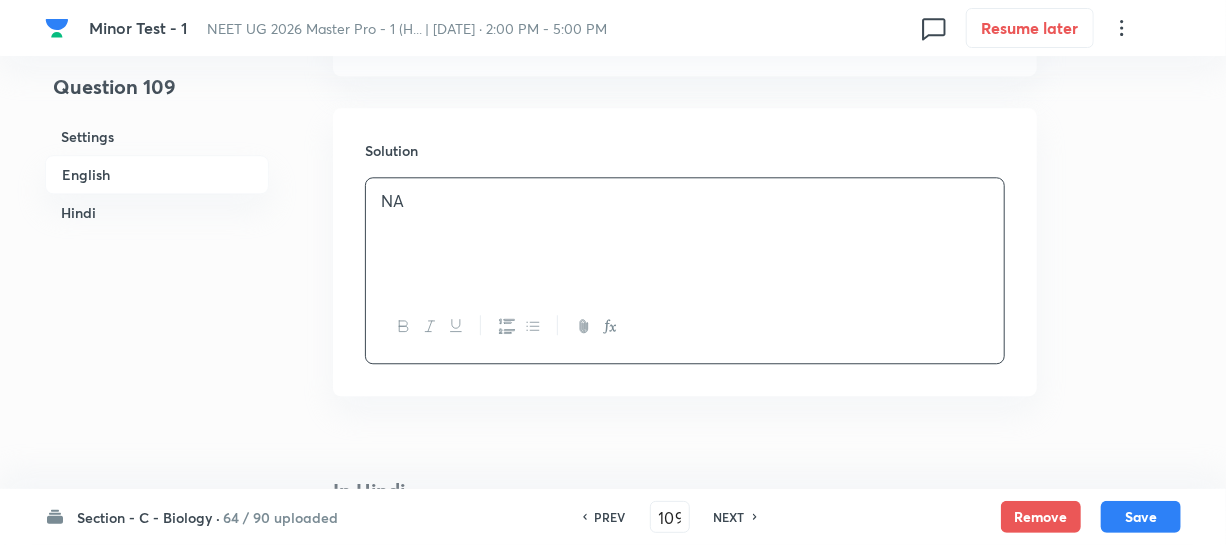 scroll, scrollTop: 2545, scrollLeft: 0, axis: vertical 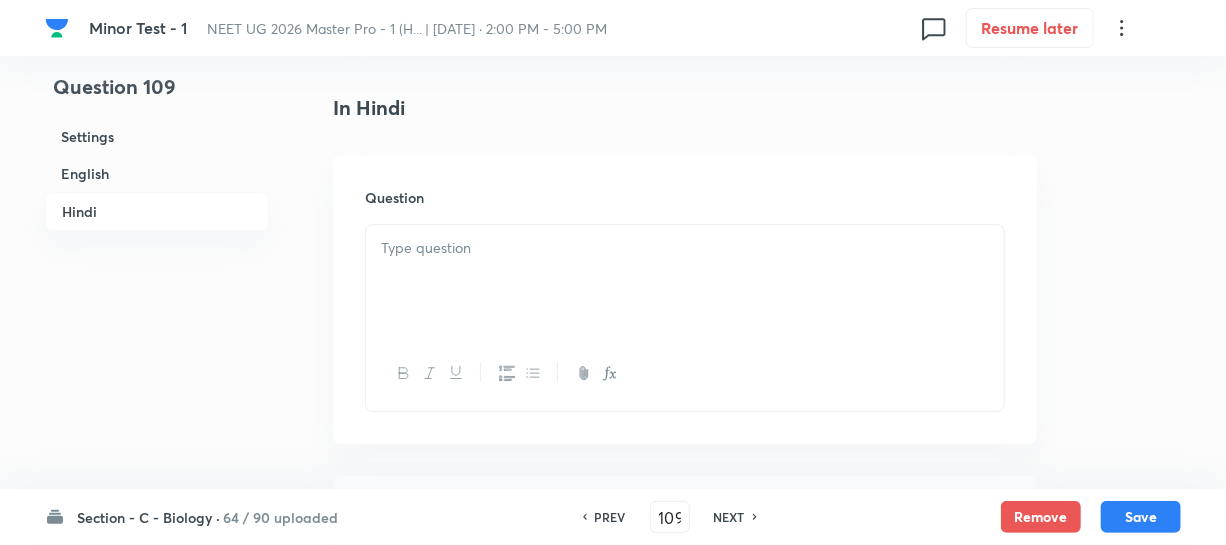 click at bounding box center [685, 248] 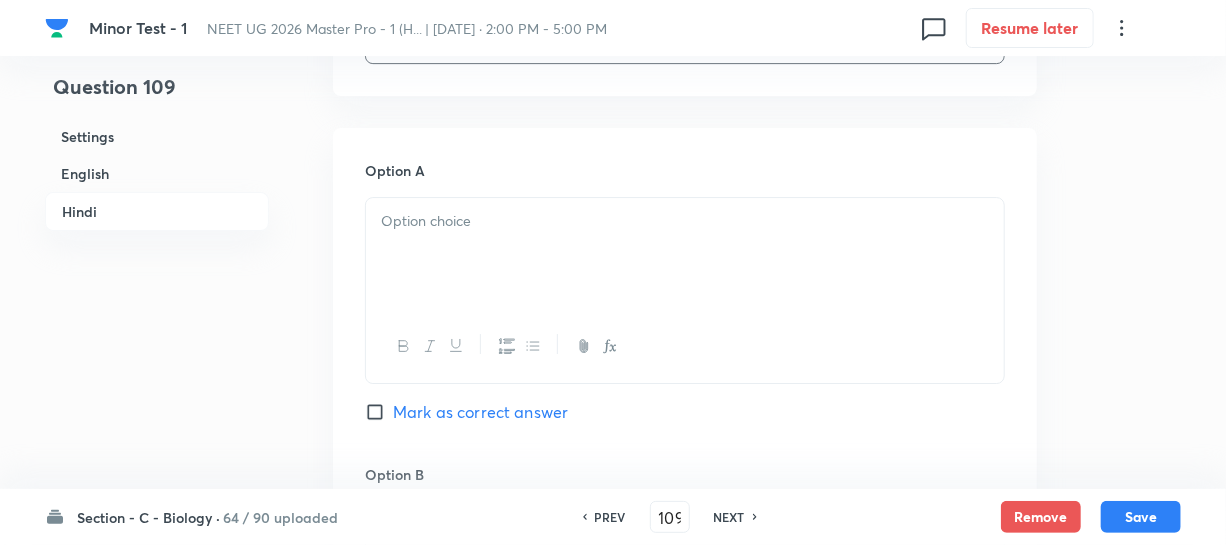 scroll, scrollTop: 2909, scrollLeft: 0, axis: vertical 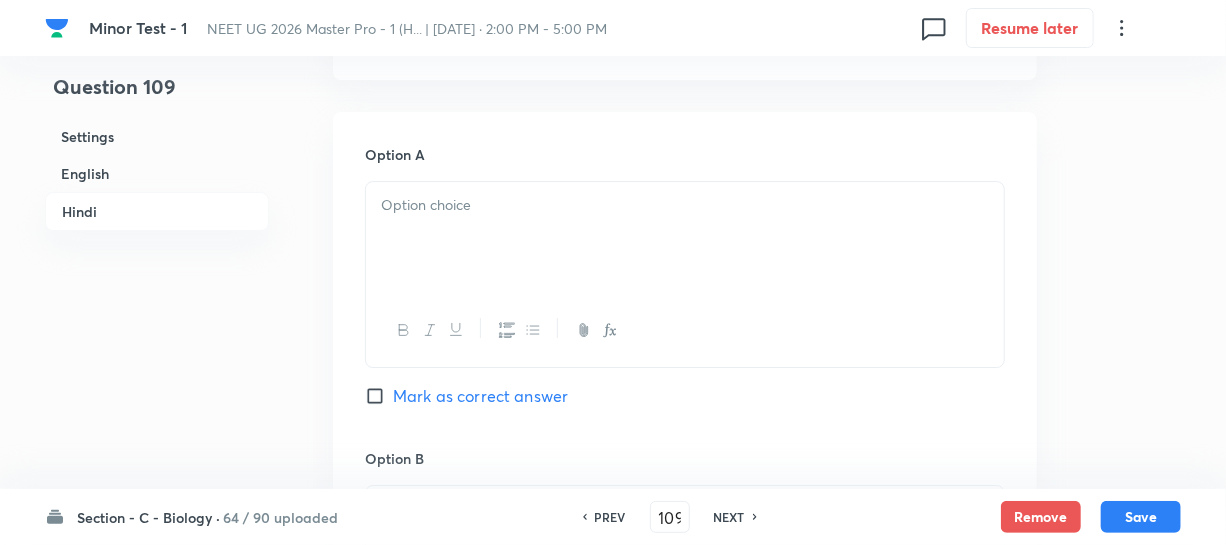 click at bounding box center [685, 238] 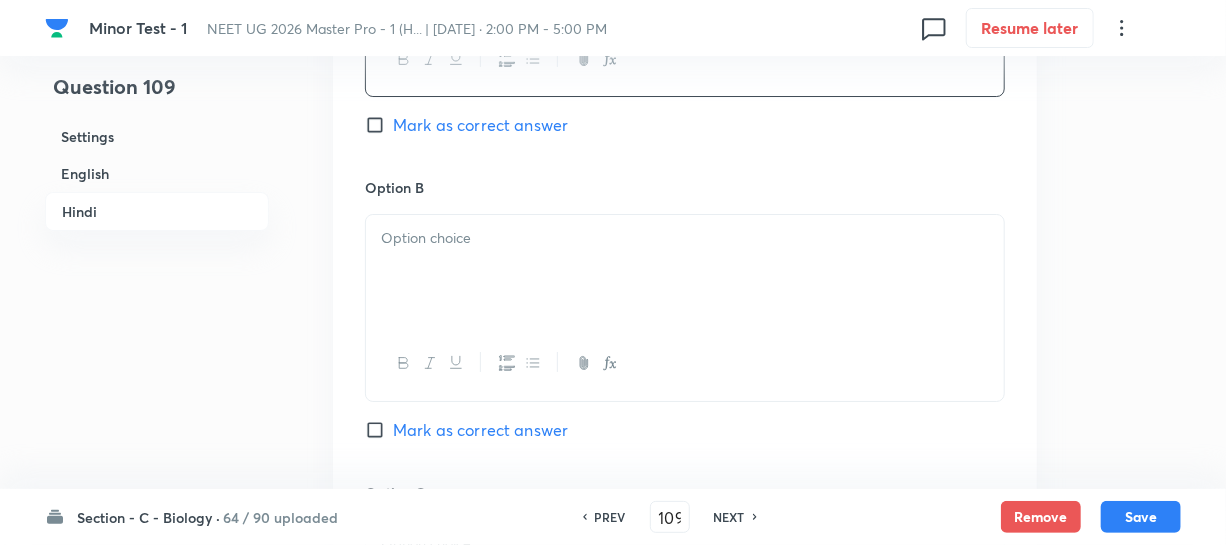 scroll, scrollTop: 3181, scrollLeft: 0, axis: vertical 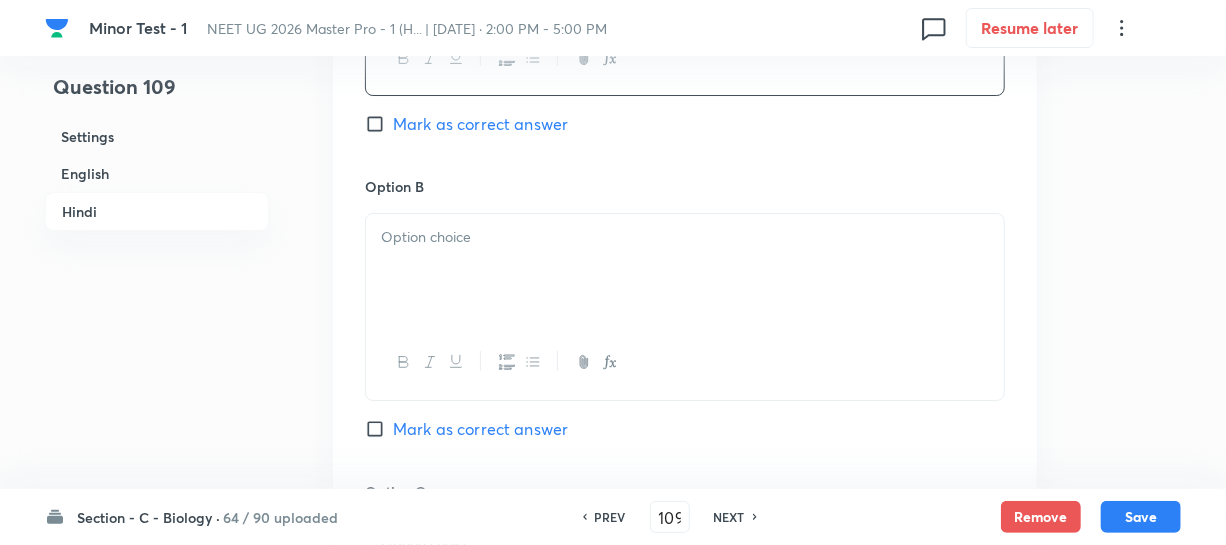 click at bounding box center (685, 270) 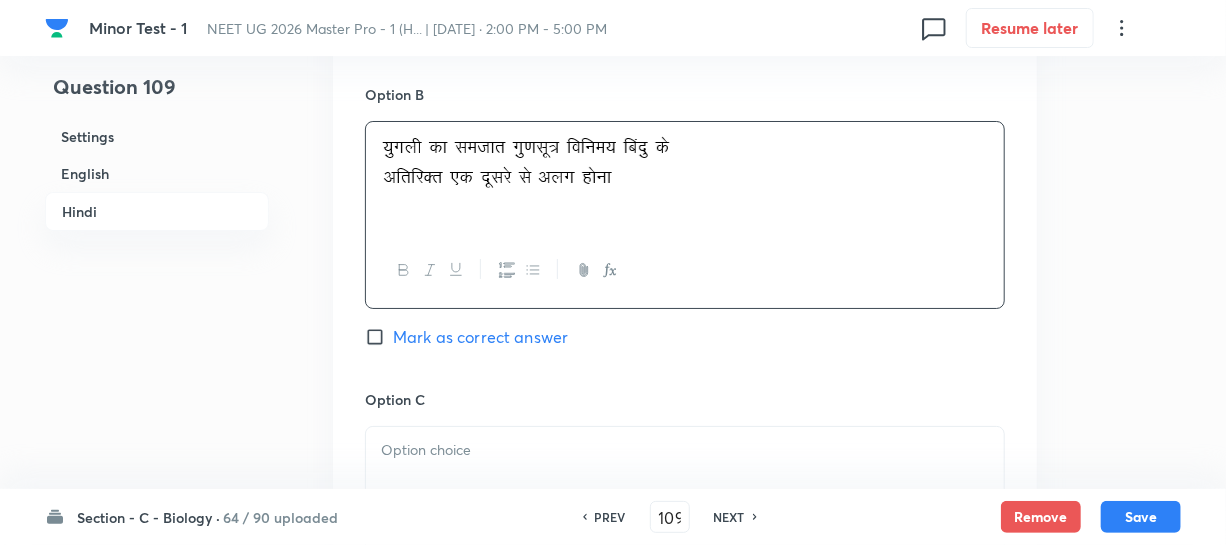 scroll, scrollTop: 3363, scrollLeft: 0, axis: vertical 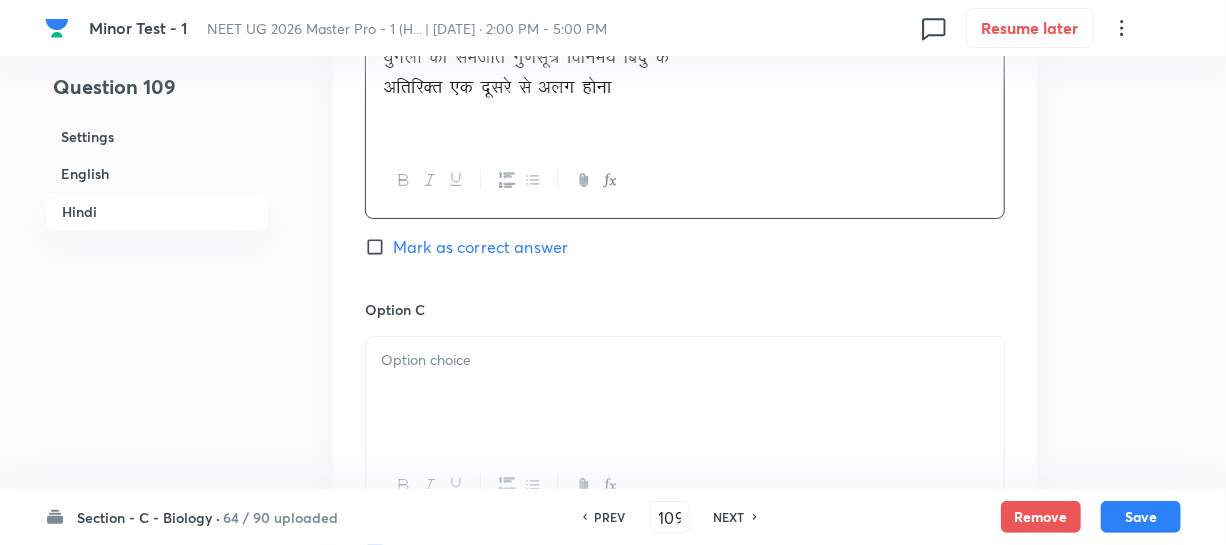 click at bounding box center [685, 393] 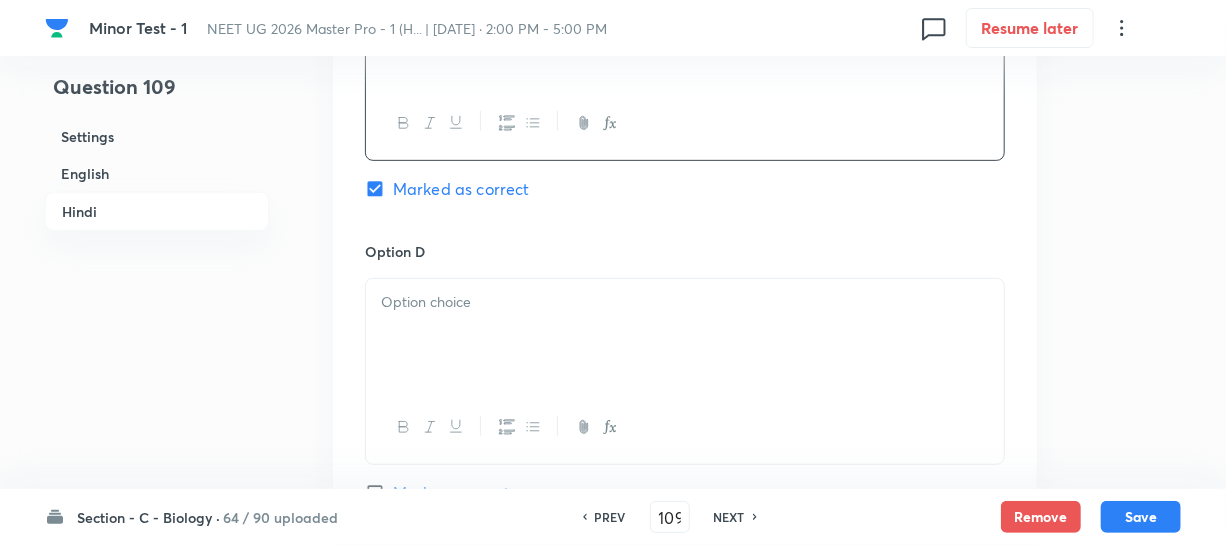 scroll, scrollTop: 3727, scrollLeft: 0, axis: vertical 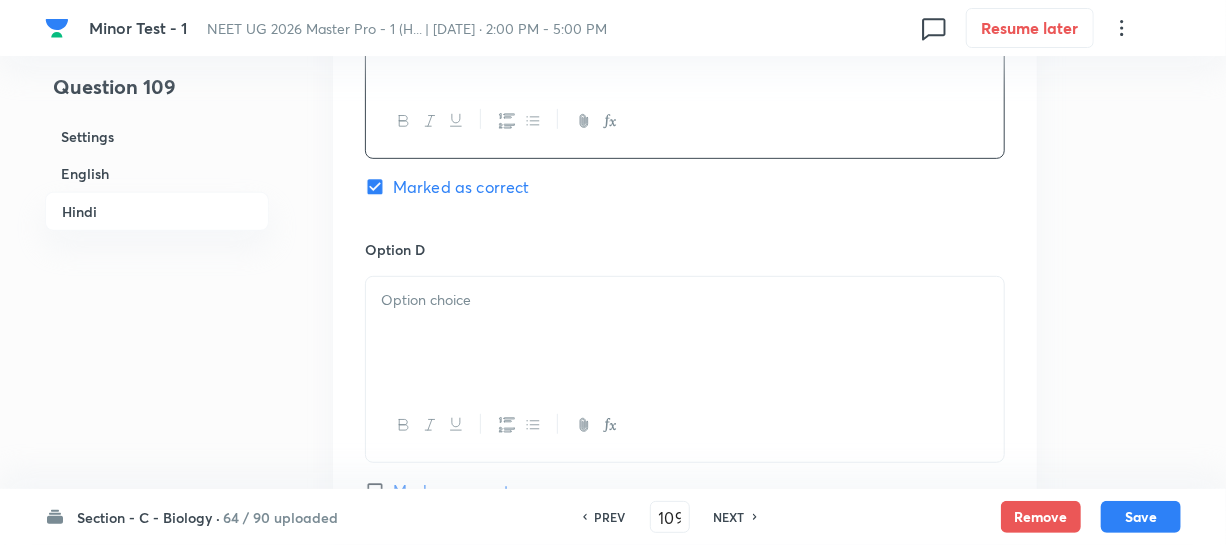 click at bounding box center [685, 333] 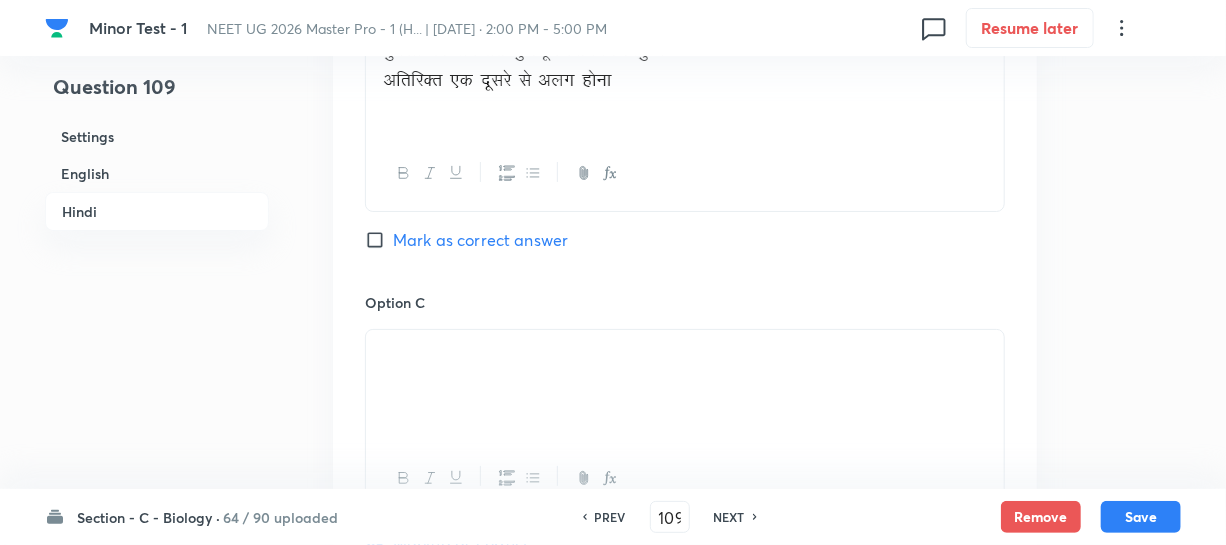 scroll, scrollTop: 3363, scrollLeft: 0, axis: vertical 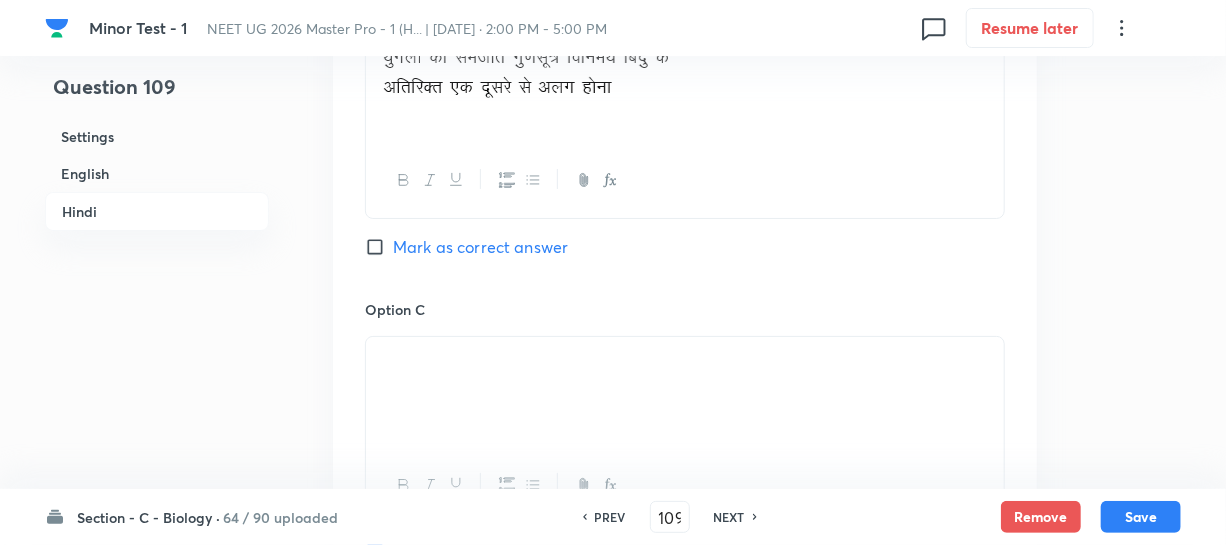 drag, startPoint x: 1235, startPoint y: 390, endPoint x: 776, endPoint y: 151, distance: 517.4959 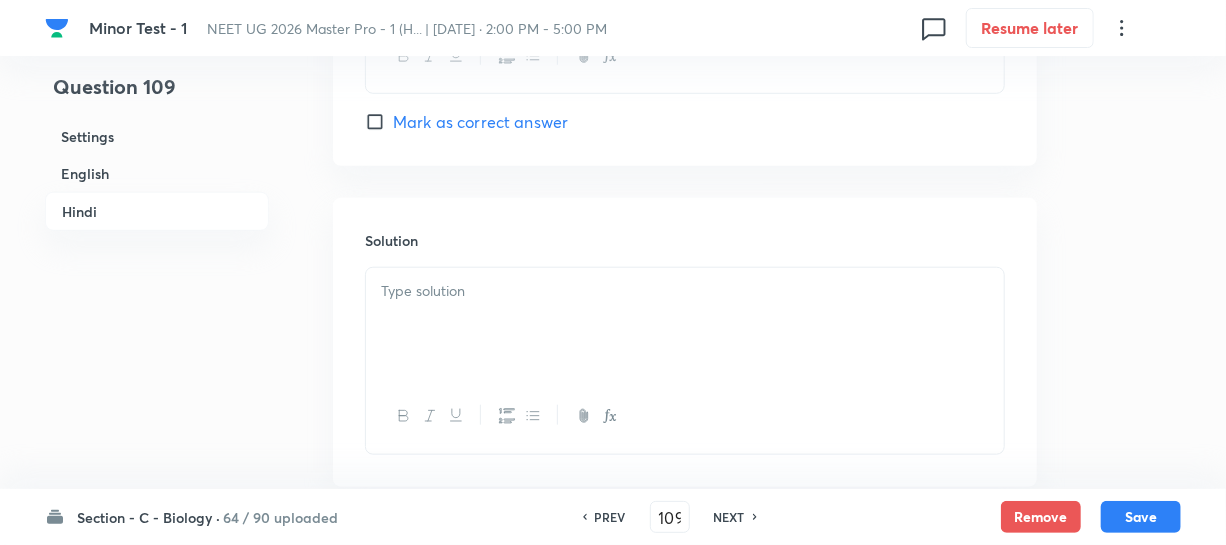 scroll, scrollTop: 4000, scrollLeft: 0, axis: vertical 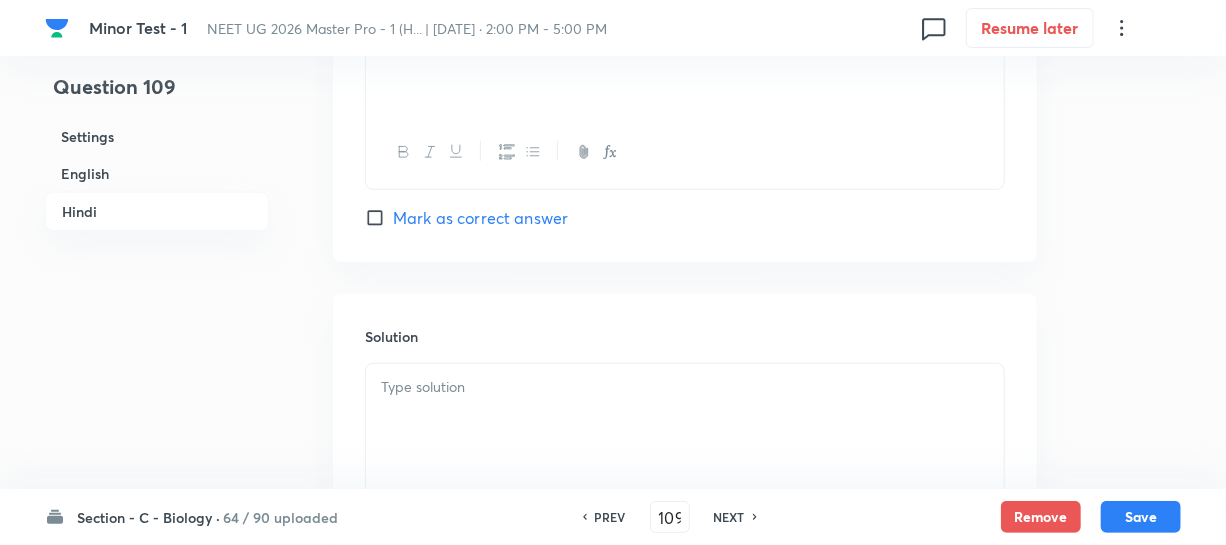 click at bounding box center [685, 420] 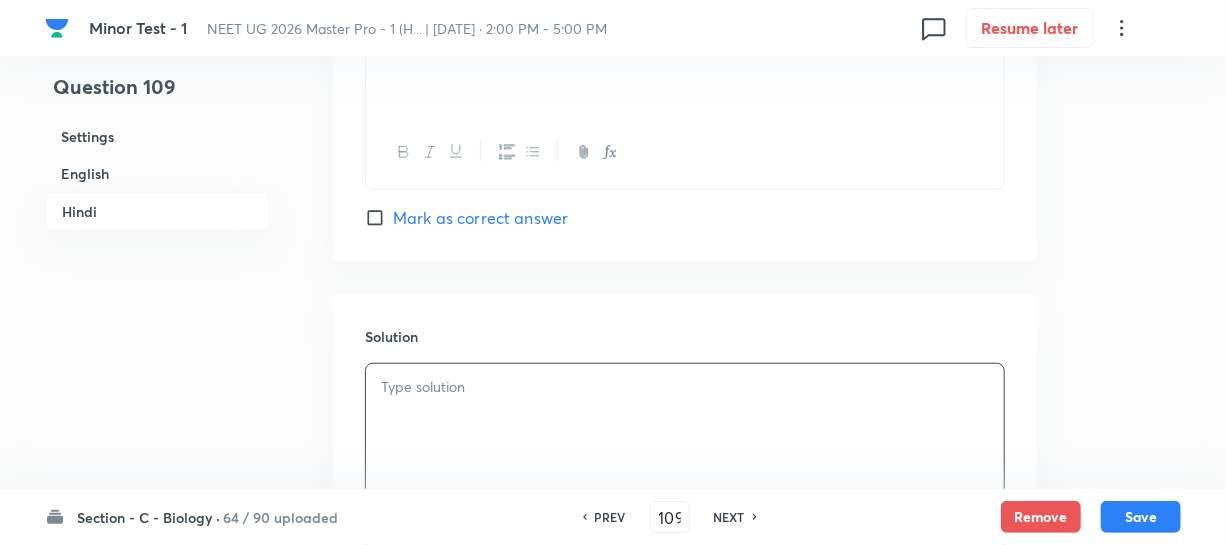 type 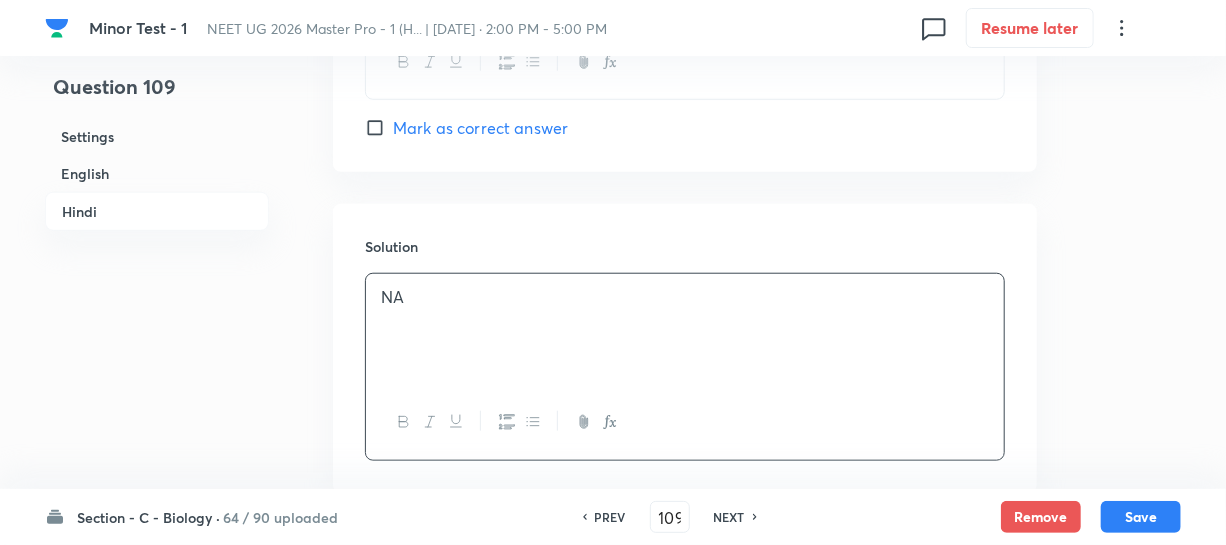 scroll, scrollTop: 4216, scrollLeft: 0, axis: vertical 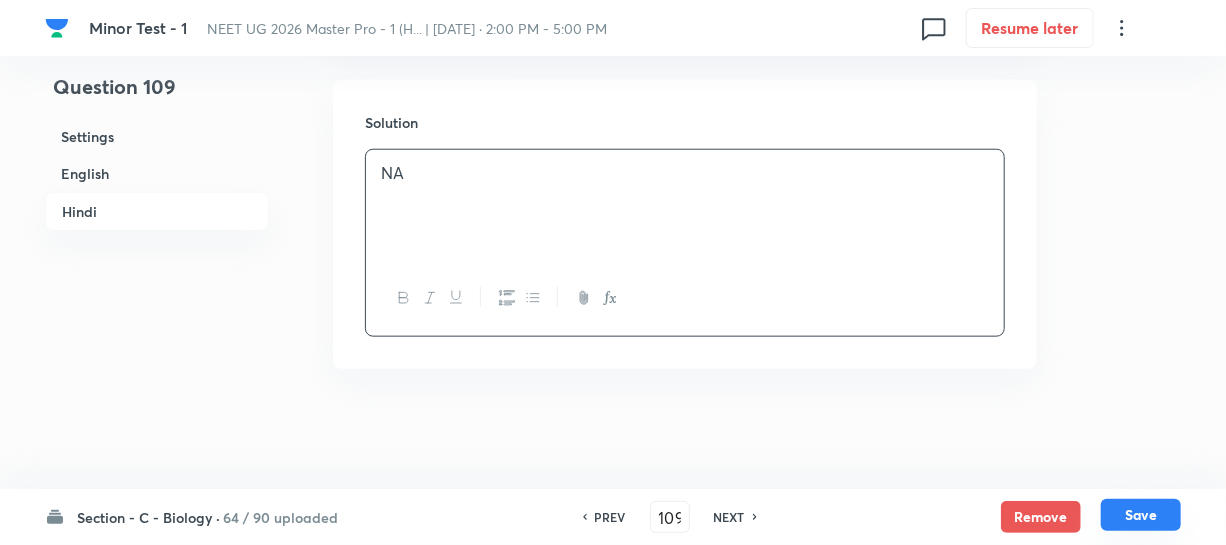 click on "Save" at bounding box center (1141, 515) 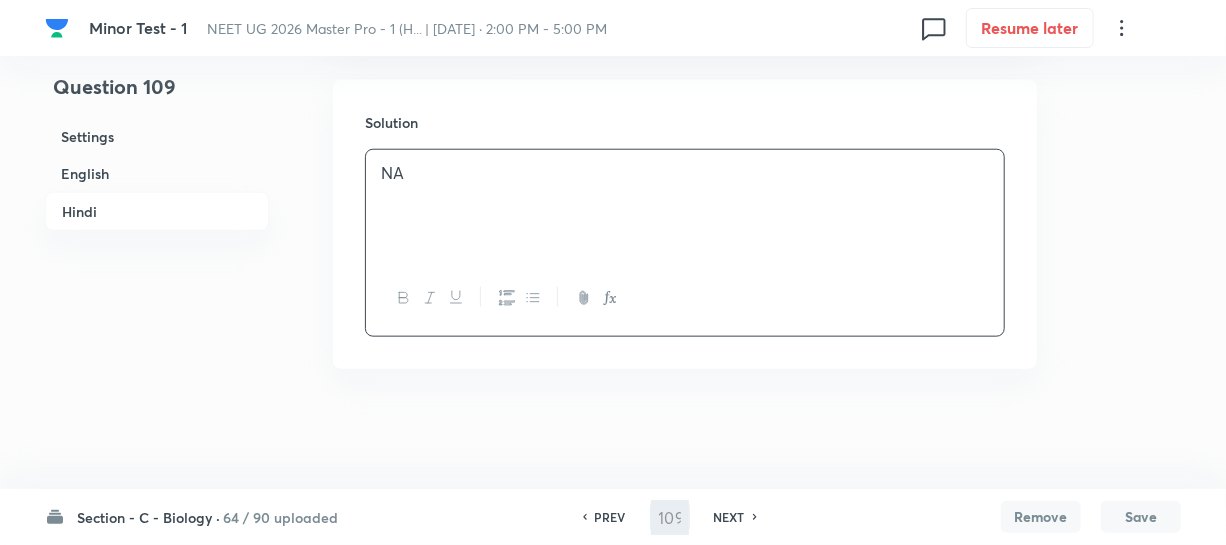 type on "110" 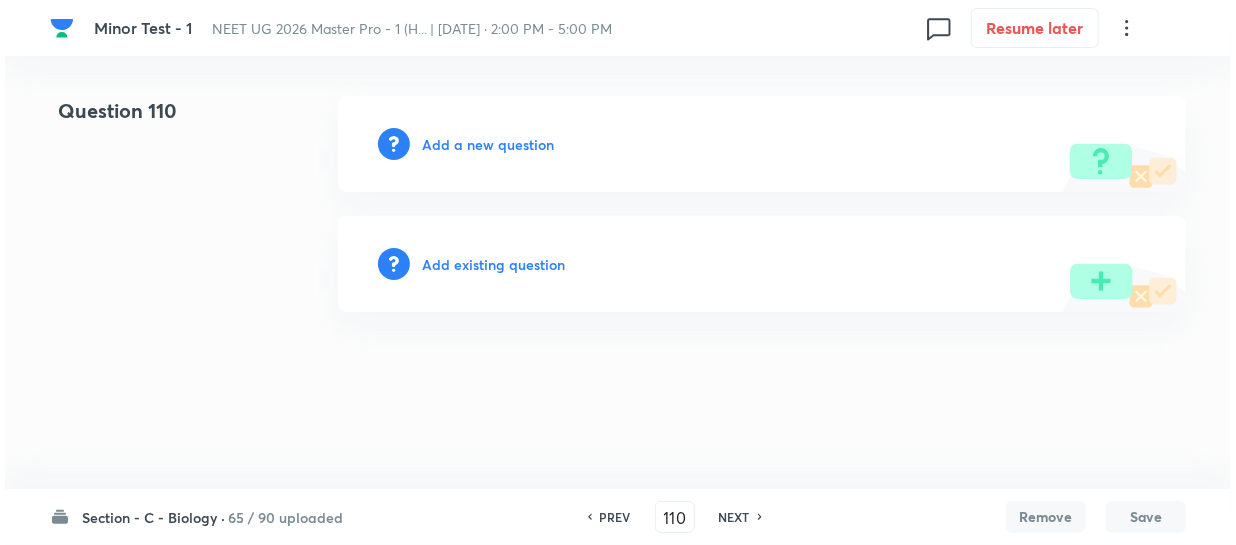 scroll, scrollTop: 0, scrollLeft: 0, axis: both 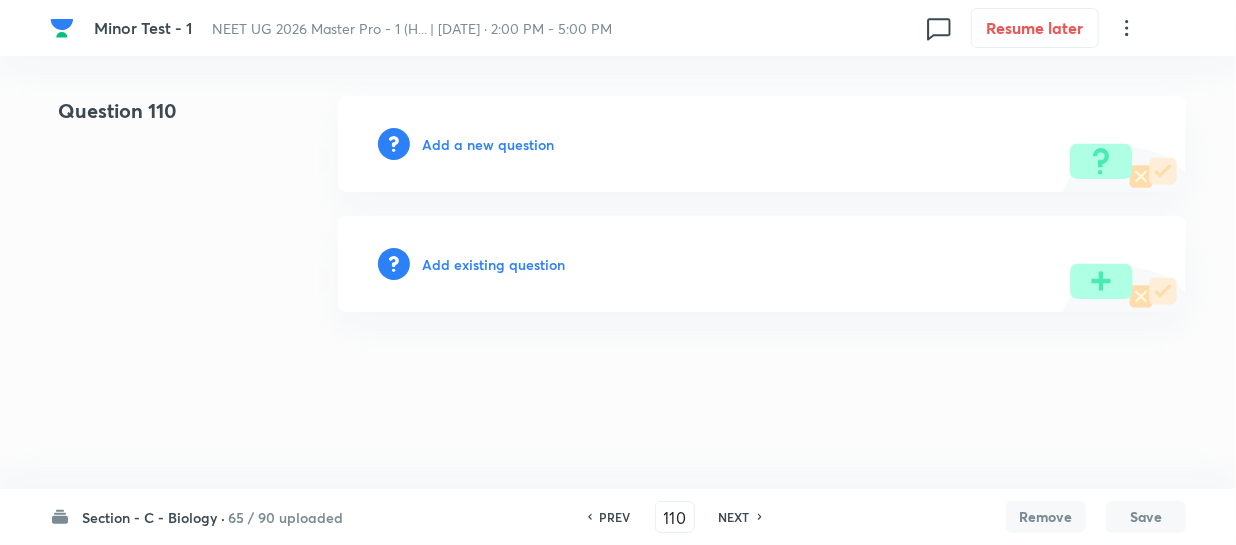 click on "Add a new question" at bounding box center (488, 144) 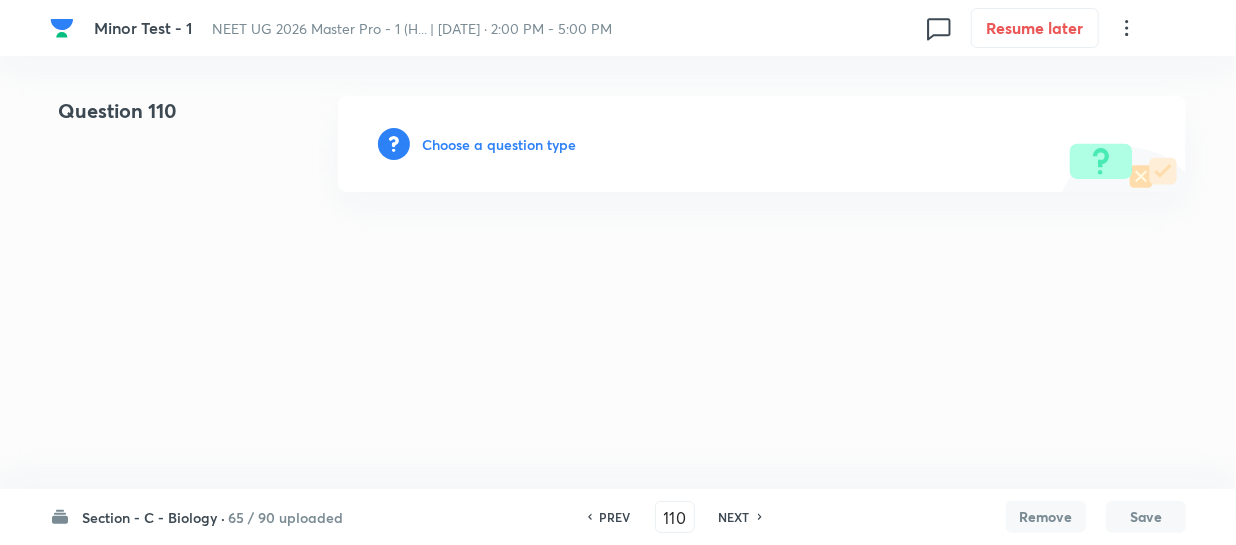 click on "Choose a question type" at bounding box center (499, 144) 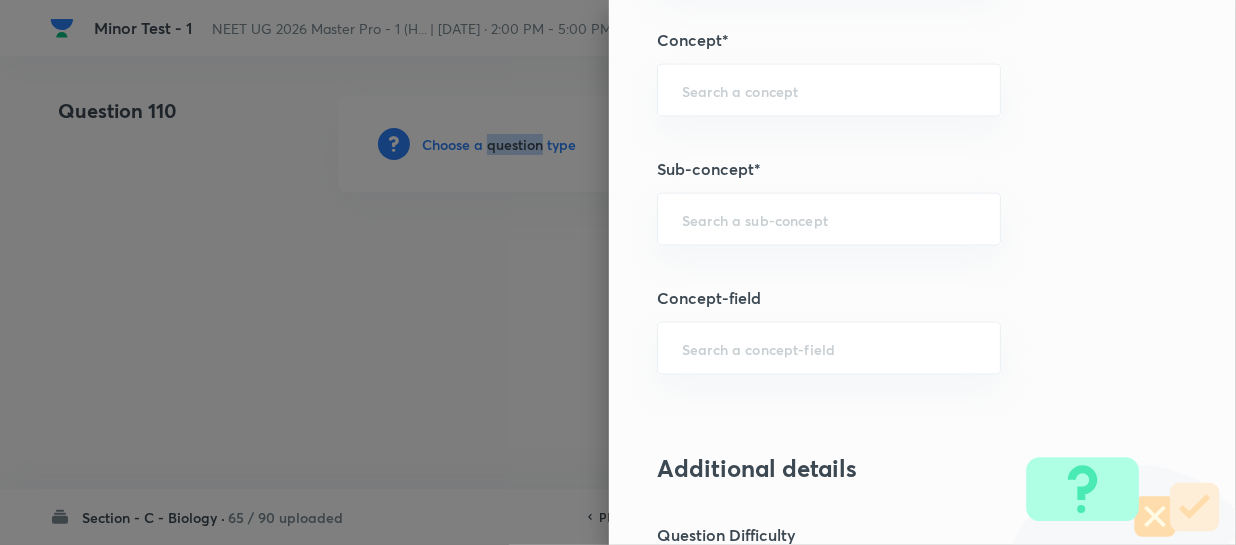 scroll, scrollTop: 1272, scrollLeft: 0, axis: vertical 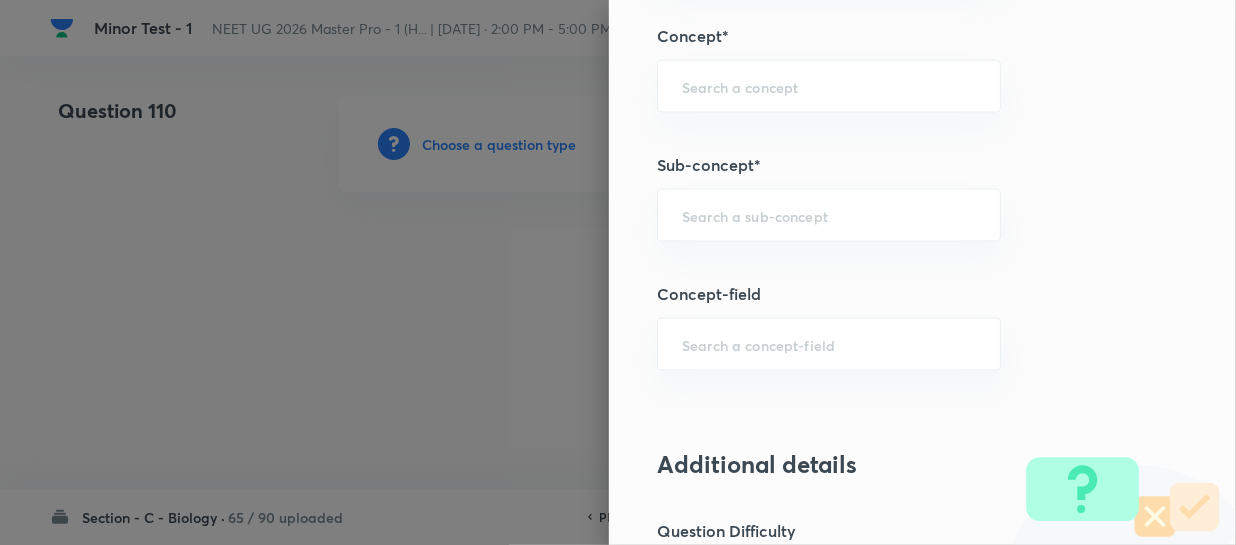click on "Question settings Question type* Single choice correct Number of options* 2 3 4 5 Does this question have a passage?* Yes No Positive mark 4 ​ Negative Marks (Don’t add negative sign) 1 ​ Grant bonus marks for this question?* Yes No Syllabus Topic group* ​ Topic* ​ Concept* ​ Sub-concept* ​ Concept-field ​ Additional details Question Difficulty Very easy Easy Moderate Hard Very hard Question is based on Fact Numerical Concept Previous year question Yes No Does this question have equation? Yes No Verification status Is the question verified? *Select 'yes' only if a question is verified Yes No Save" at bounding box center [922, 272] 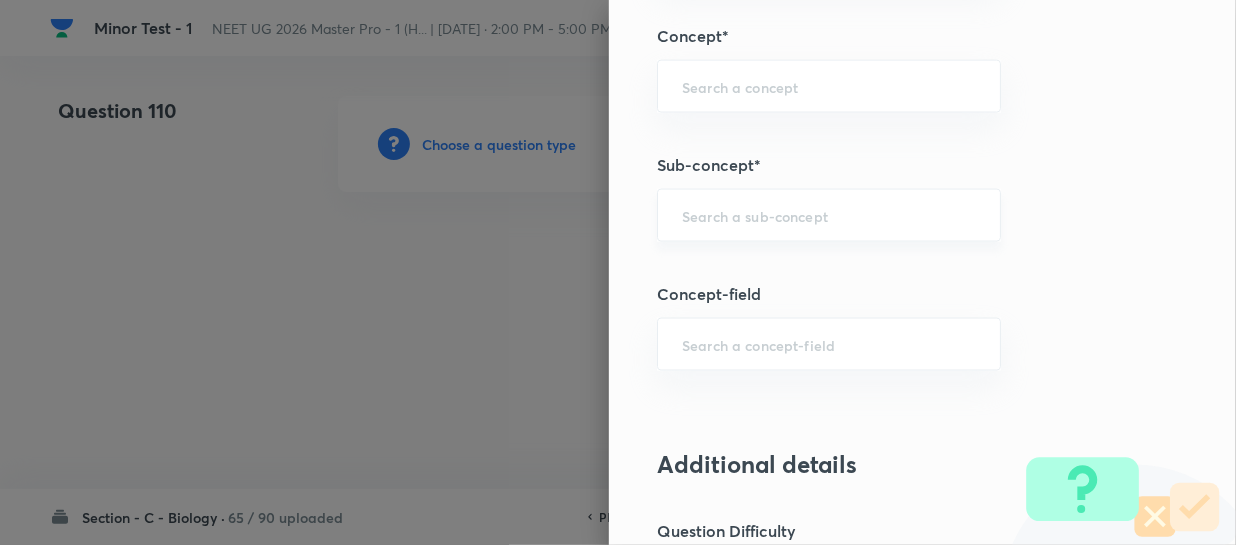 click on "​" at bounding box center (829, 215) 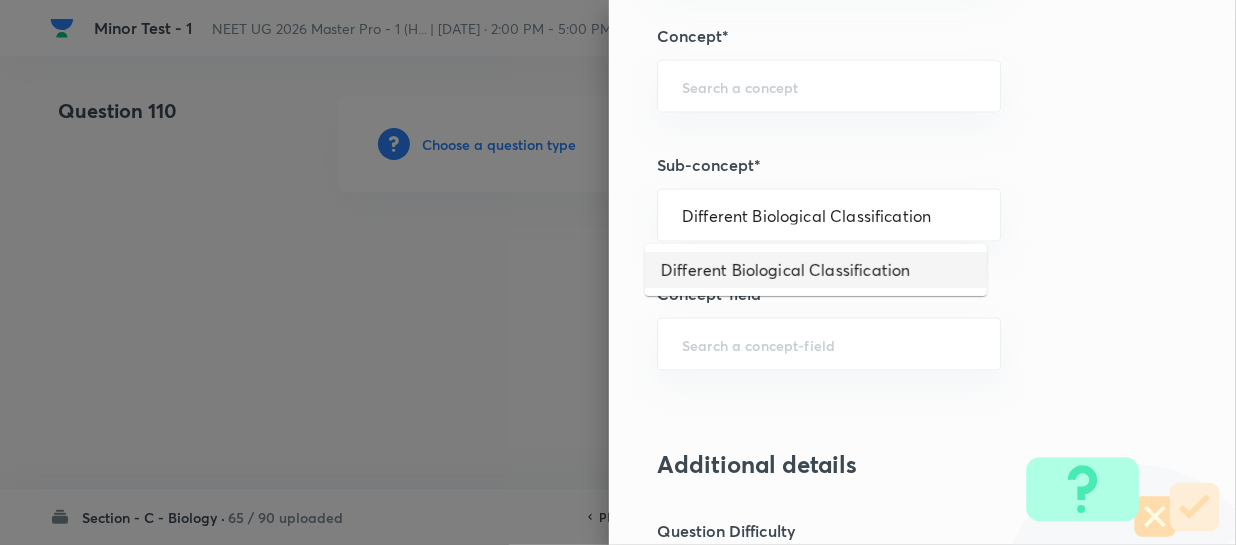 click on "Different Biological Classification" at bounding box center (816, 270) 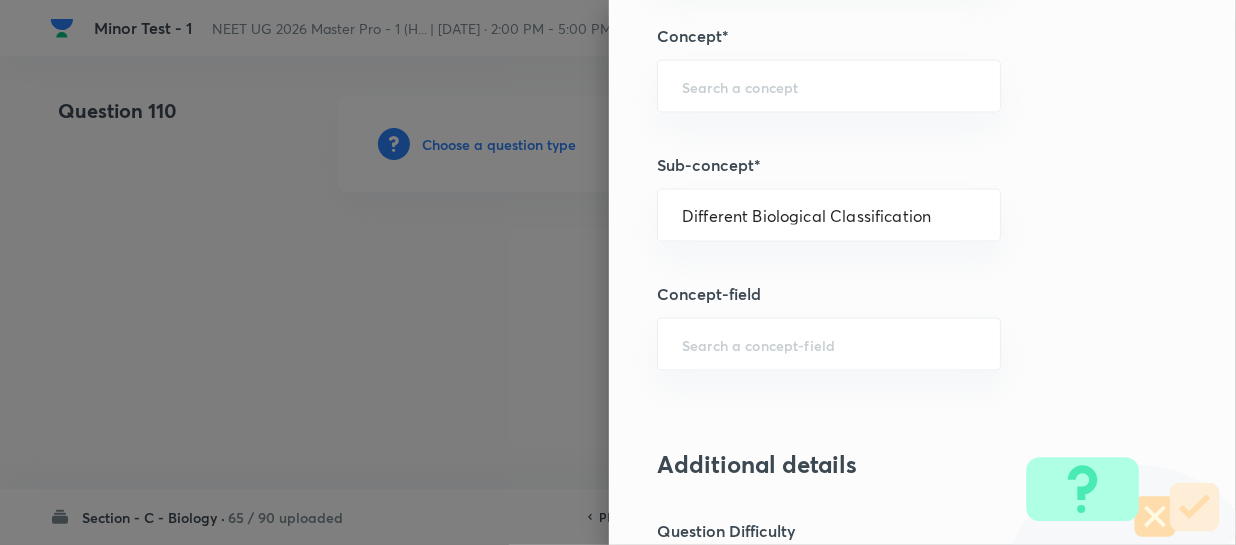 type on "Biology" 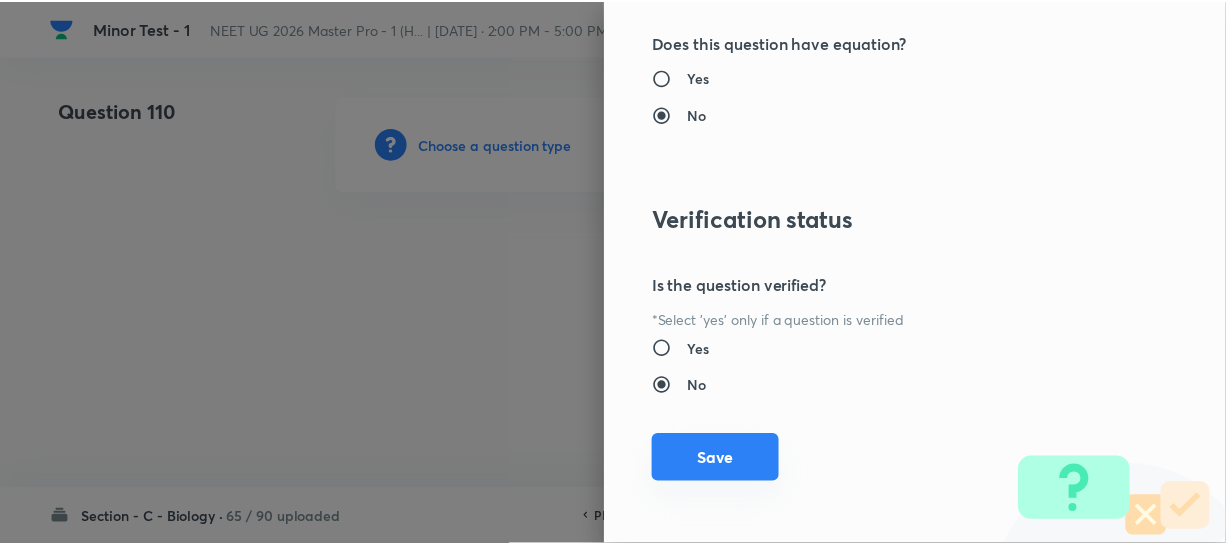 scroll, scrollTop: 2313, scrollLeft: 0, axis: vertical 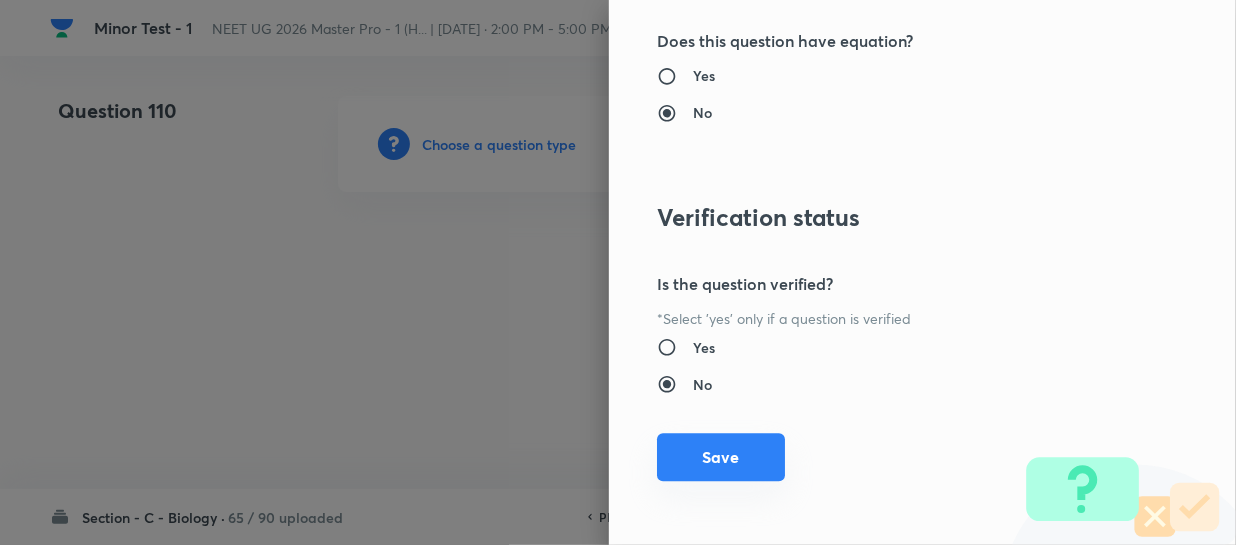 click on "Save" at bounding box center [721, 457] 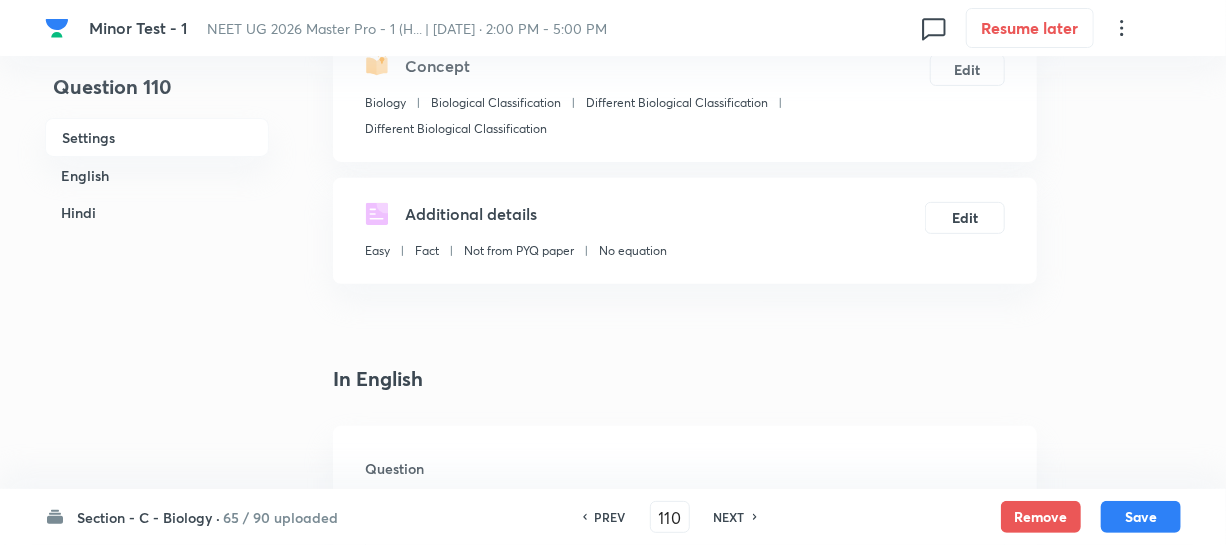 scroll, scrollTop: 454, scrollLeft: 0, axis: vertical 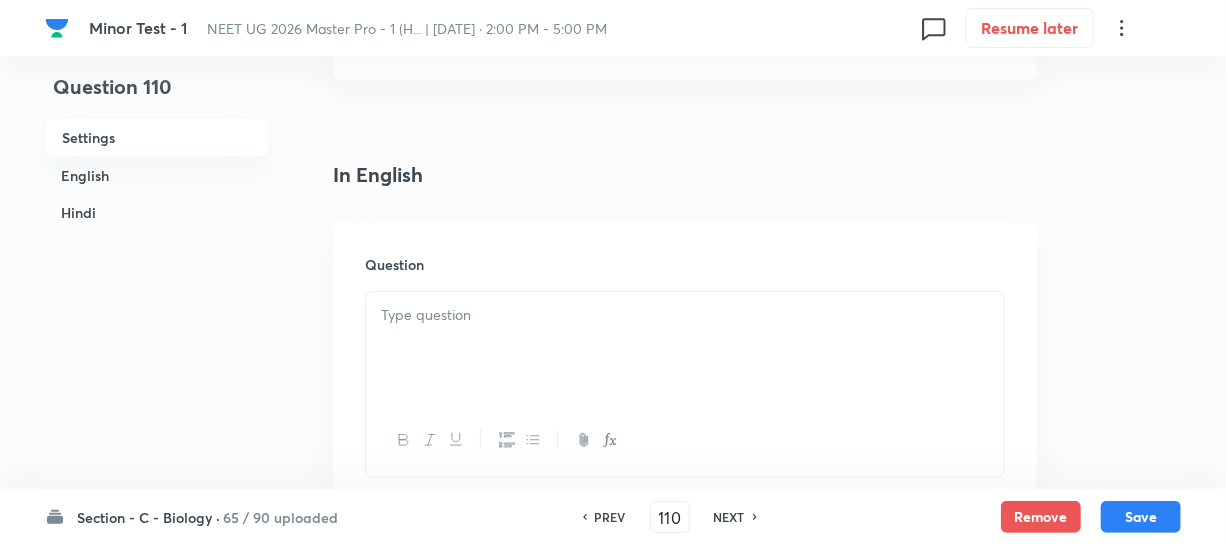 click at bounding box center [685, 348] 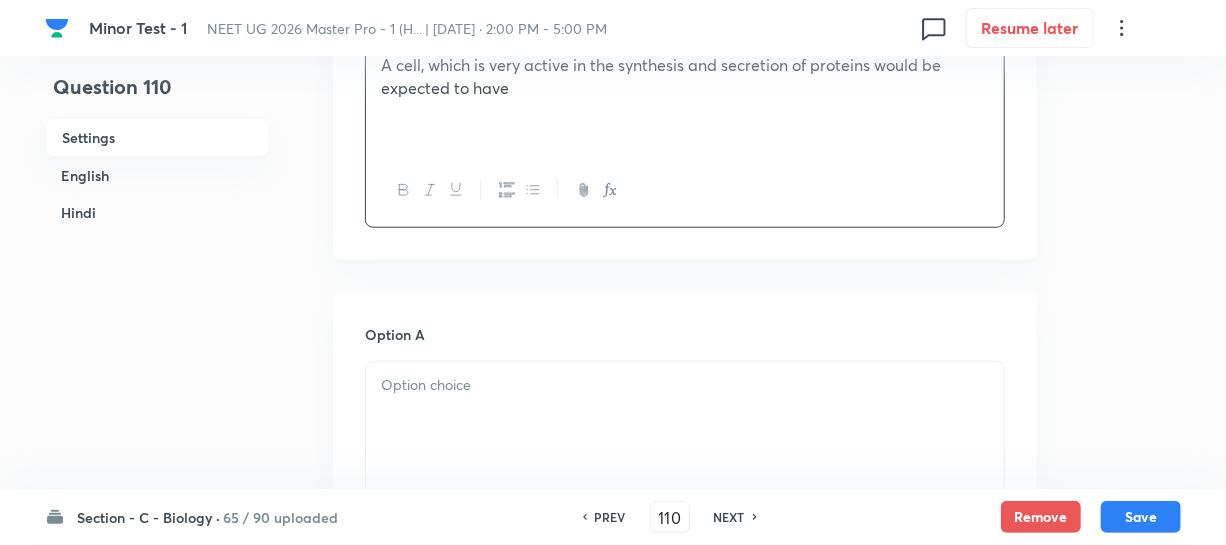 scroll, scrollTop: 727, scrollLeft: 0, axis: vertical 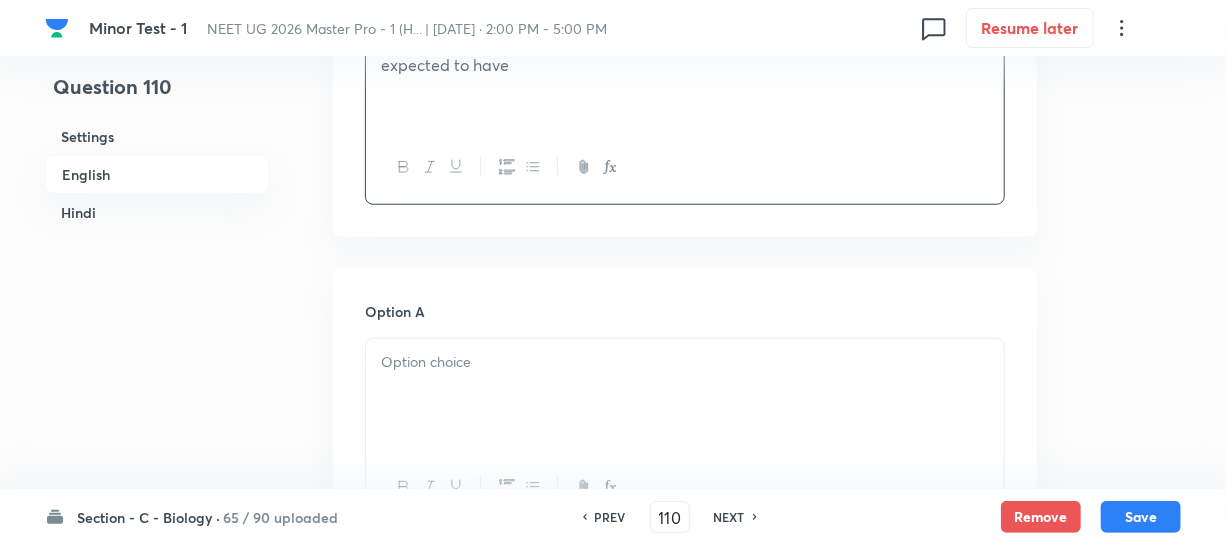click at bounding box center [685, 362] 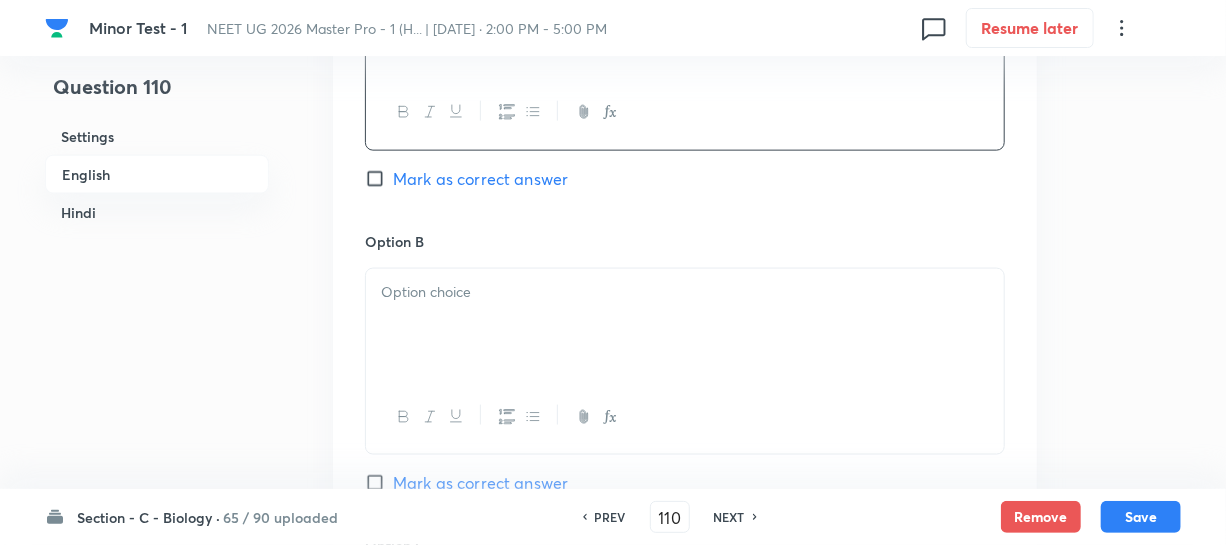 scroll, scrollTop: 1181, scrollLeft: 0, axis: vertical 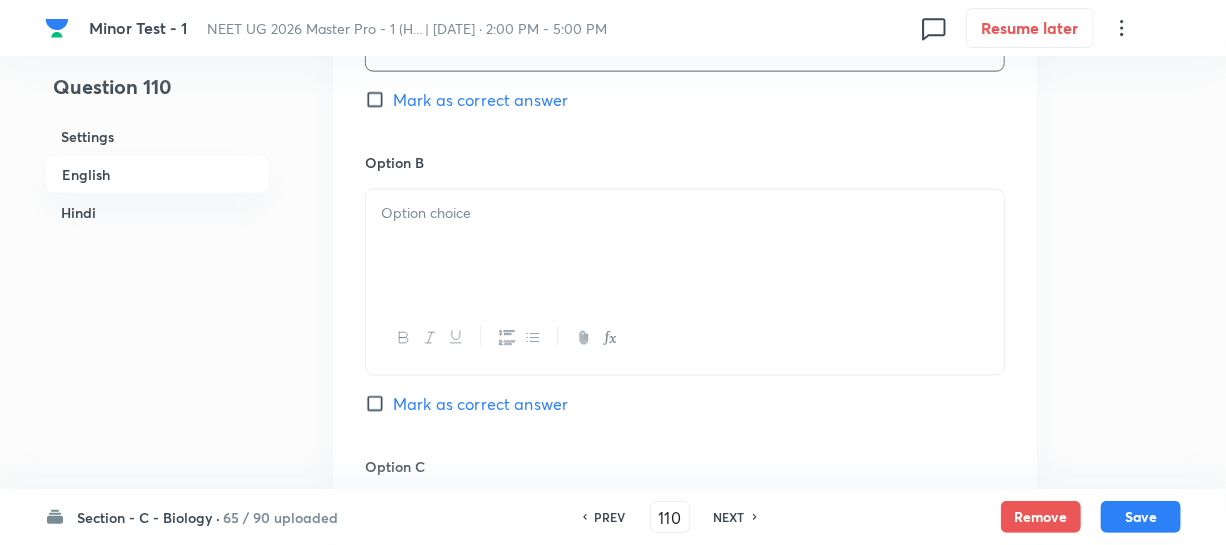 click at bounding box center [685, 246] 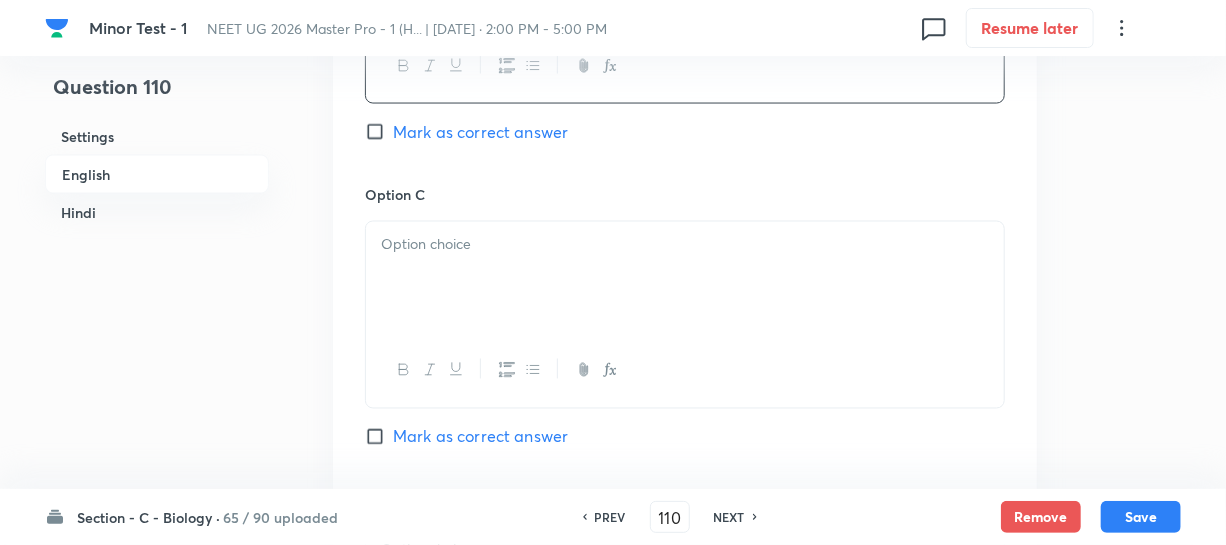scroll, scrollTop: 1454, scrollLeft: 0, axis: vertical 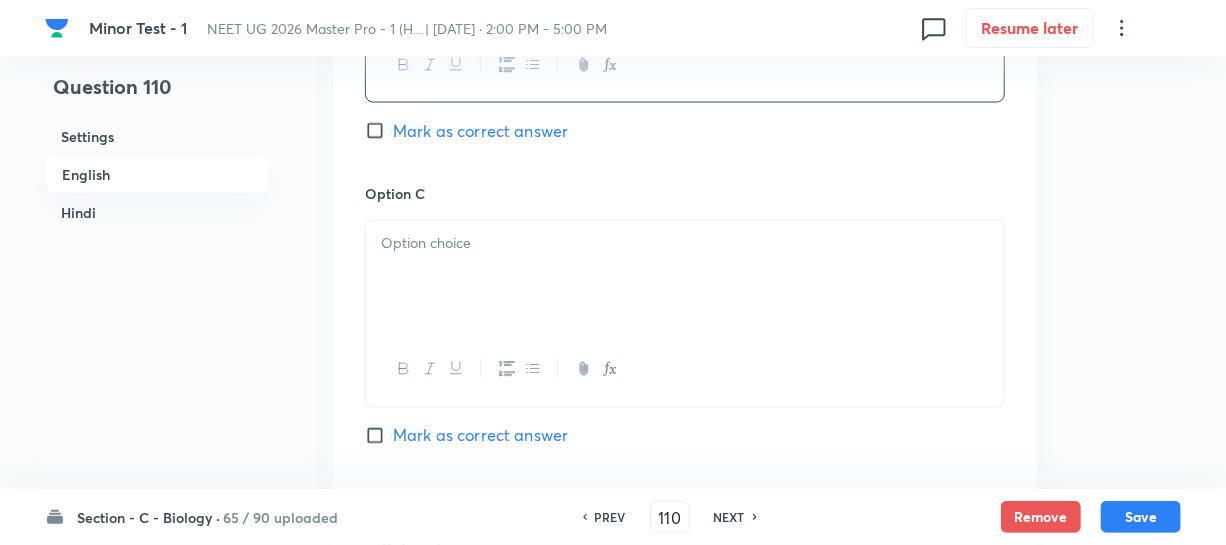 click at bounding box center (685, 277) 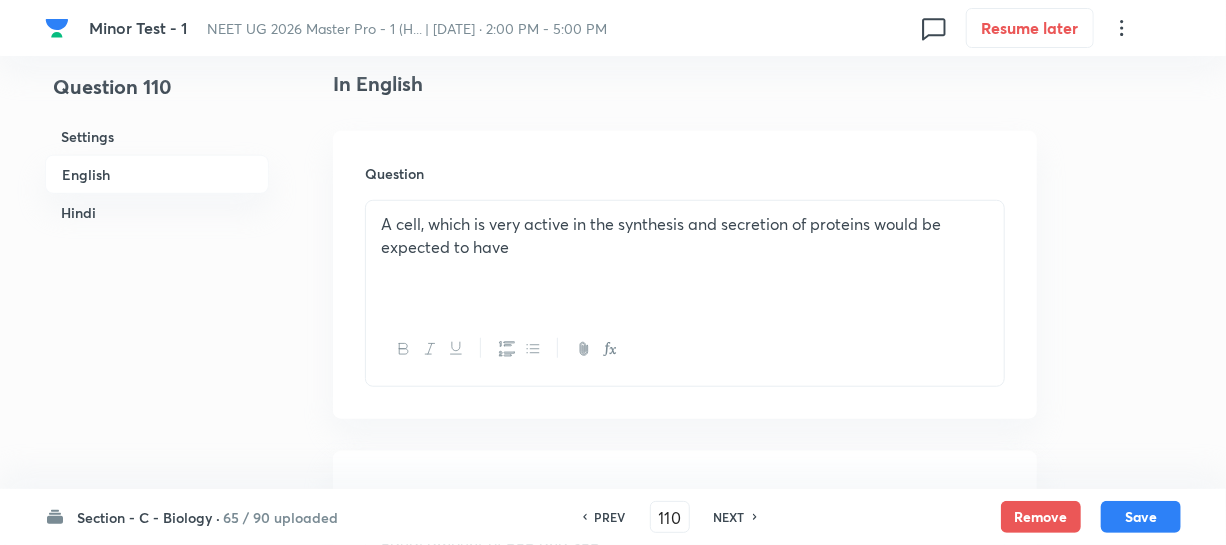 scroll, scrollTop: 454, scrollLeft: 0, axis: vertical 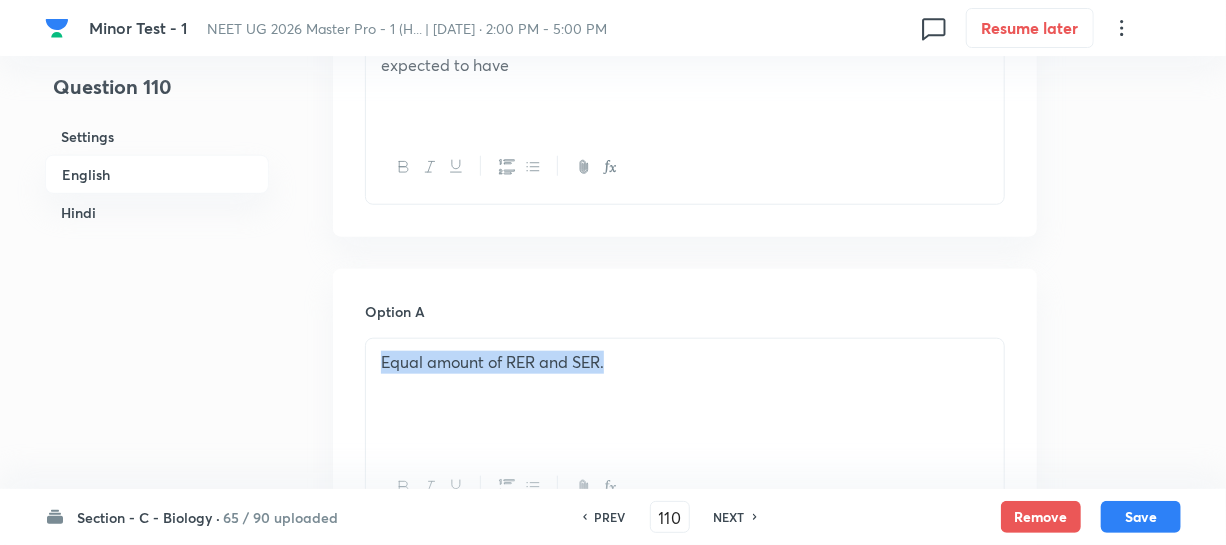drag, startPoint x: 309, startPoint y: 347, endPoint x: 62, endPoint y: 322, distance: 248.26196 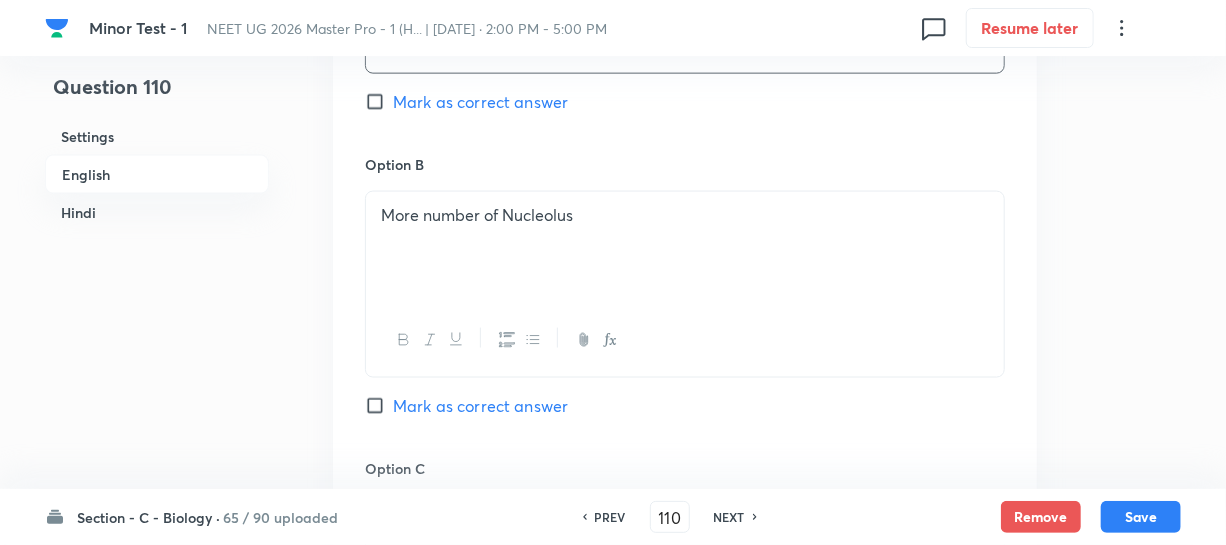 scroll, scrollTop: 1181, scrollLeft: 0, axis: vertical 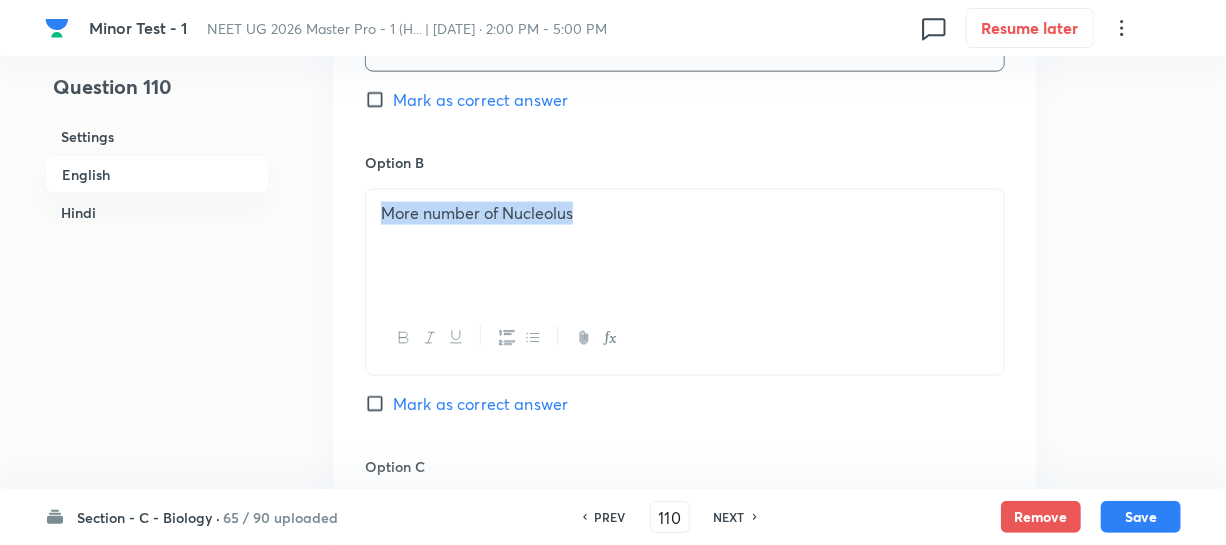 drag, startPoint x: 581, startPoint y: 211, endPoint x: 272, endPoint y: 219, distance: 309.10355 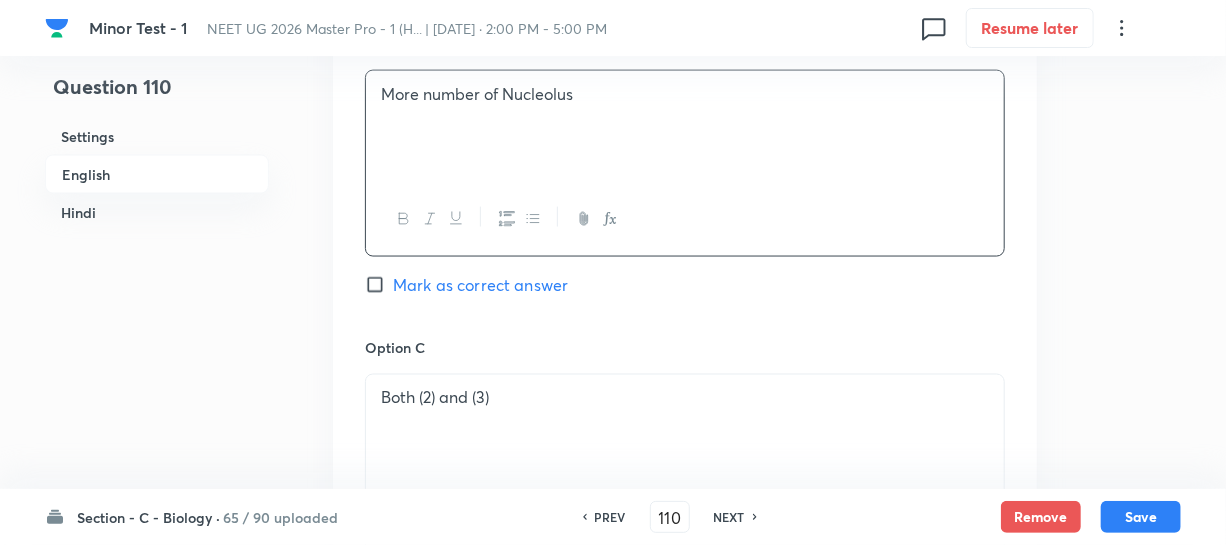 scroll, scrollTop: 1545, scrollLeft: 0, axis: vertical 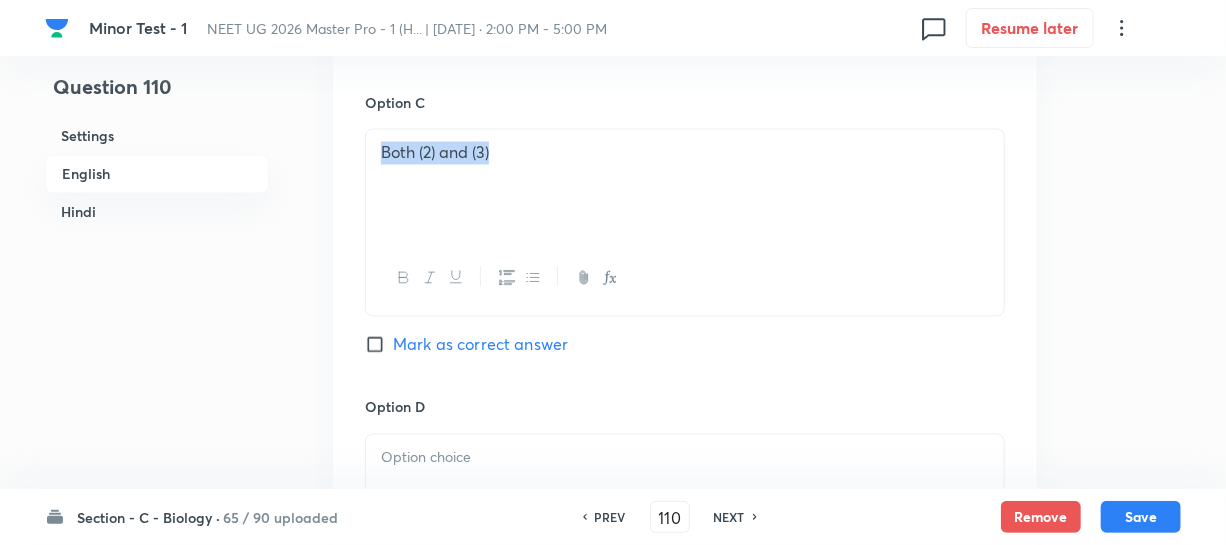drag, startPoint x: 561, startPoint y: 155, endPoint x: 143, endPoint y: 146, distance: 418.0969 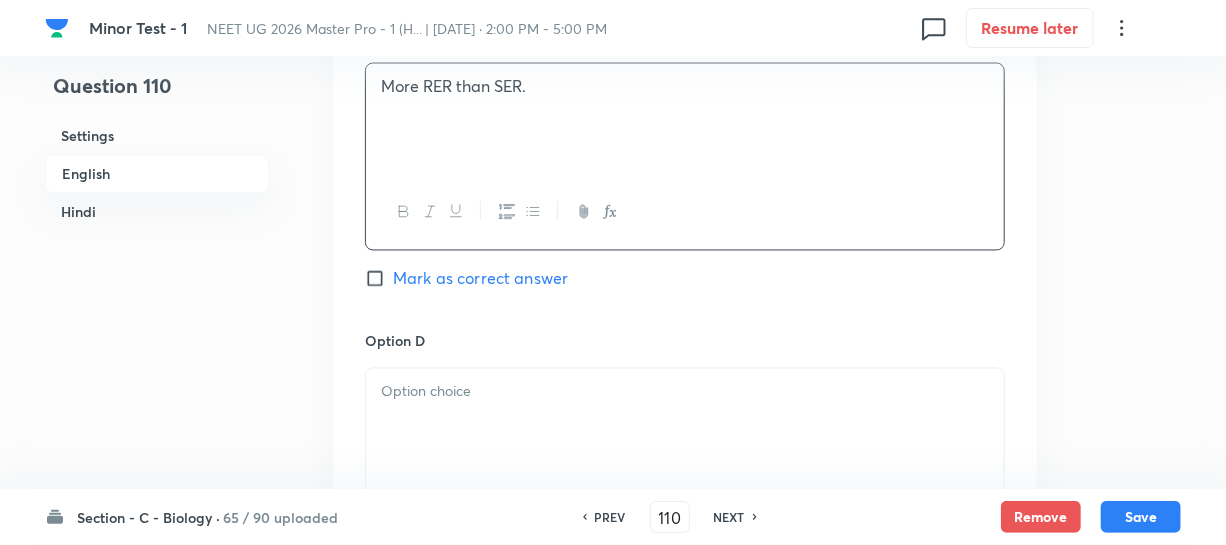 scroll, scrollTop: 1818, scrollLeft: 0, axis: vertical 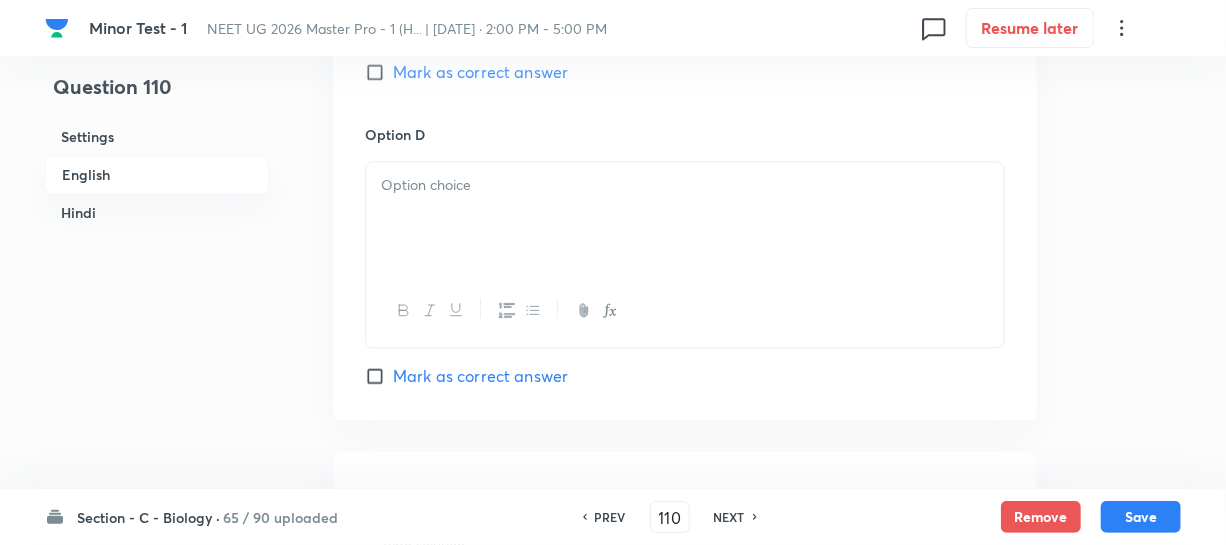 click at bounding box center (685, 310) 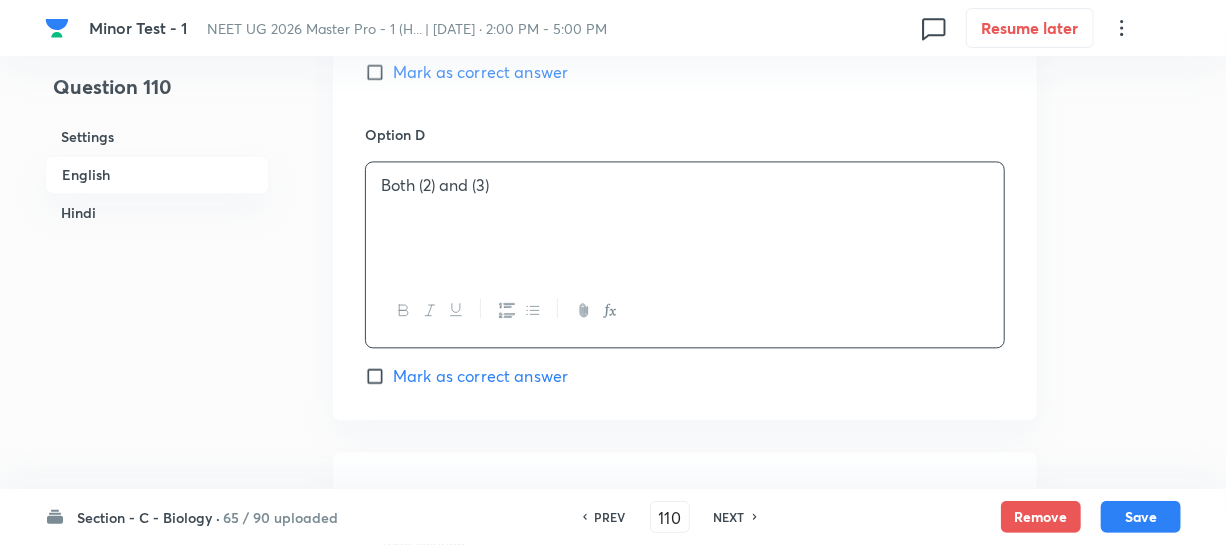 click on "Mark as correct answer" at bounding box center (379, 376) 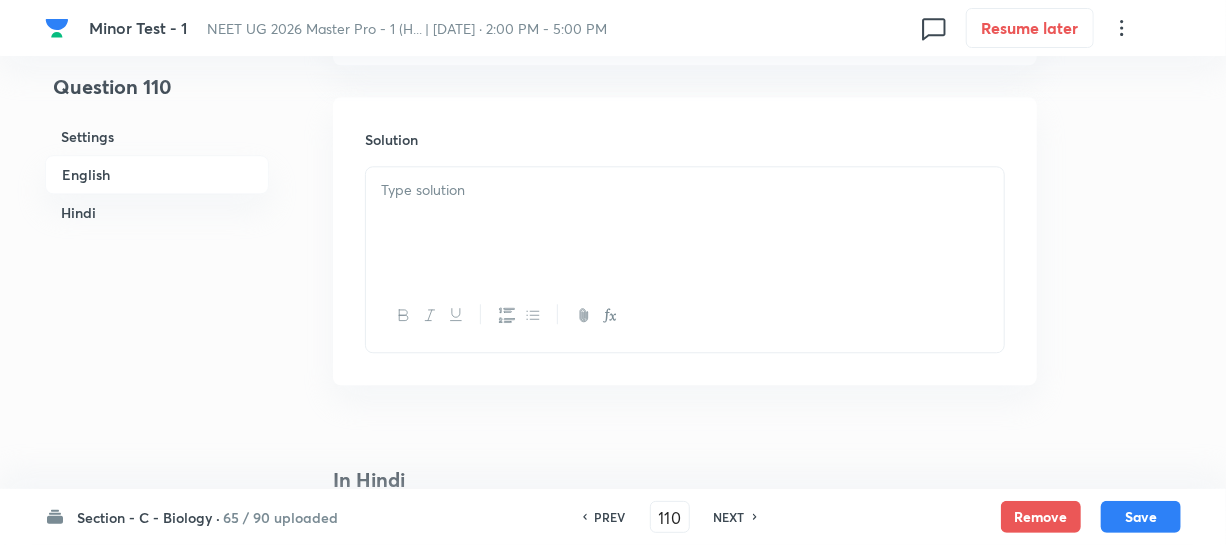 checkbox on "true" 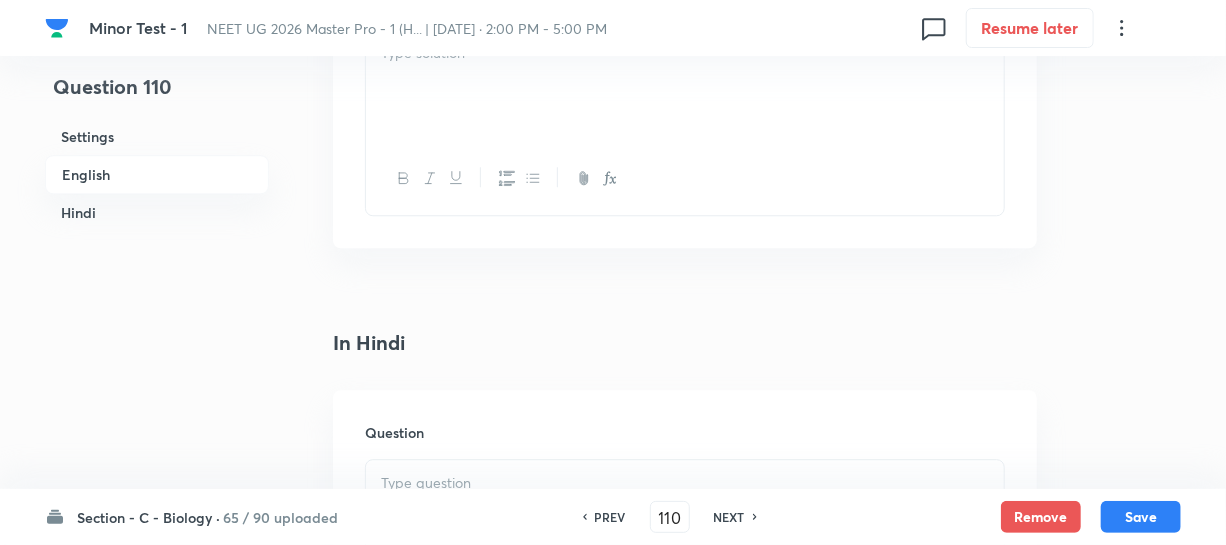 scroll, scrollTop: 2181, scrollLeft: 0, axis: vertical 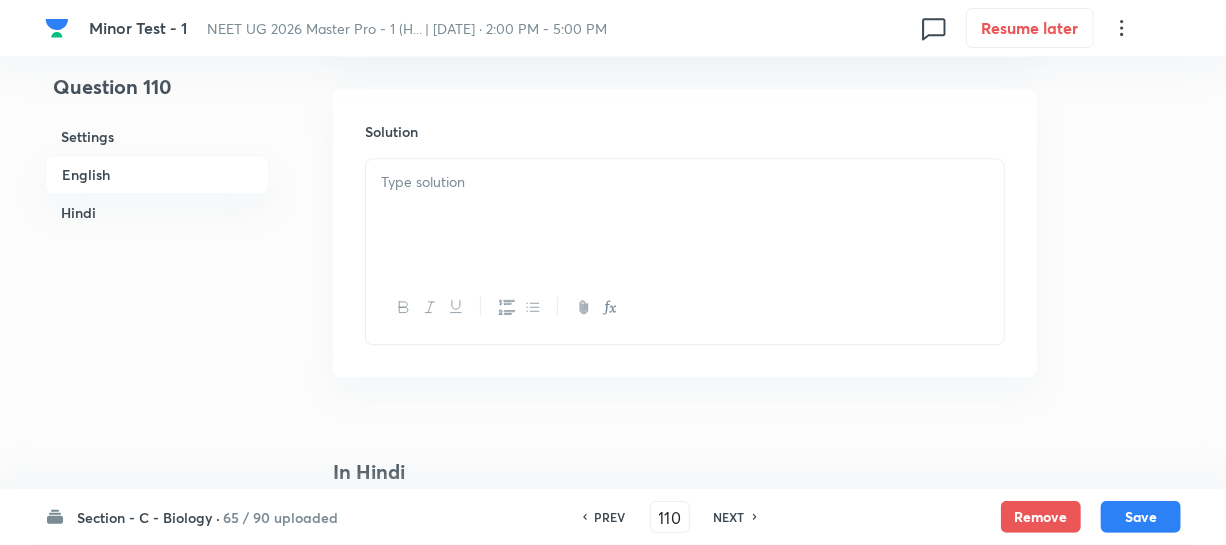 click at bounding box center (685, 215) 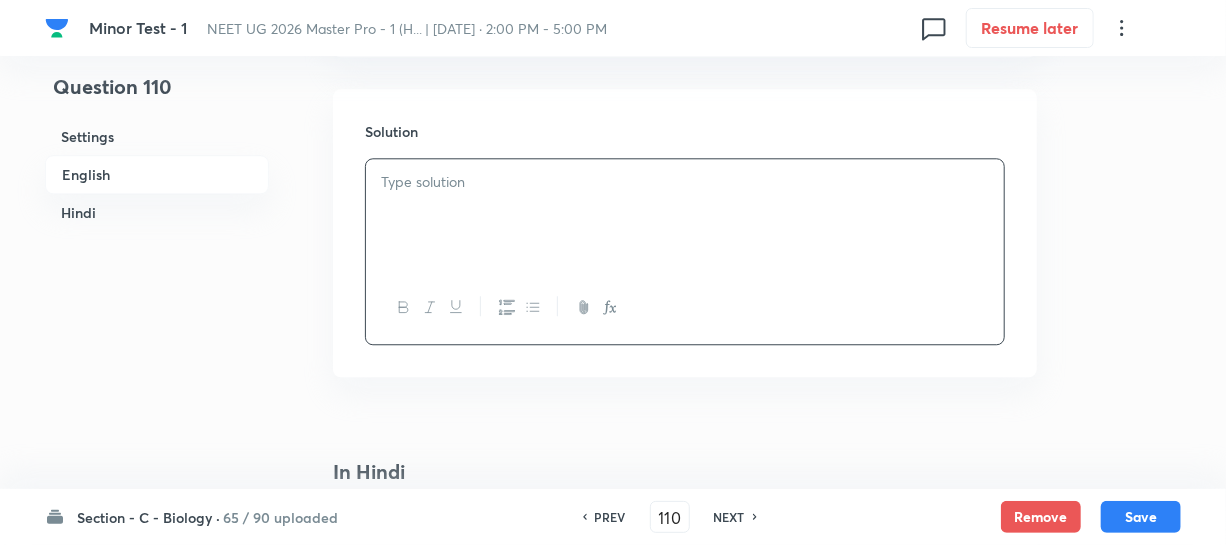 type 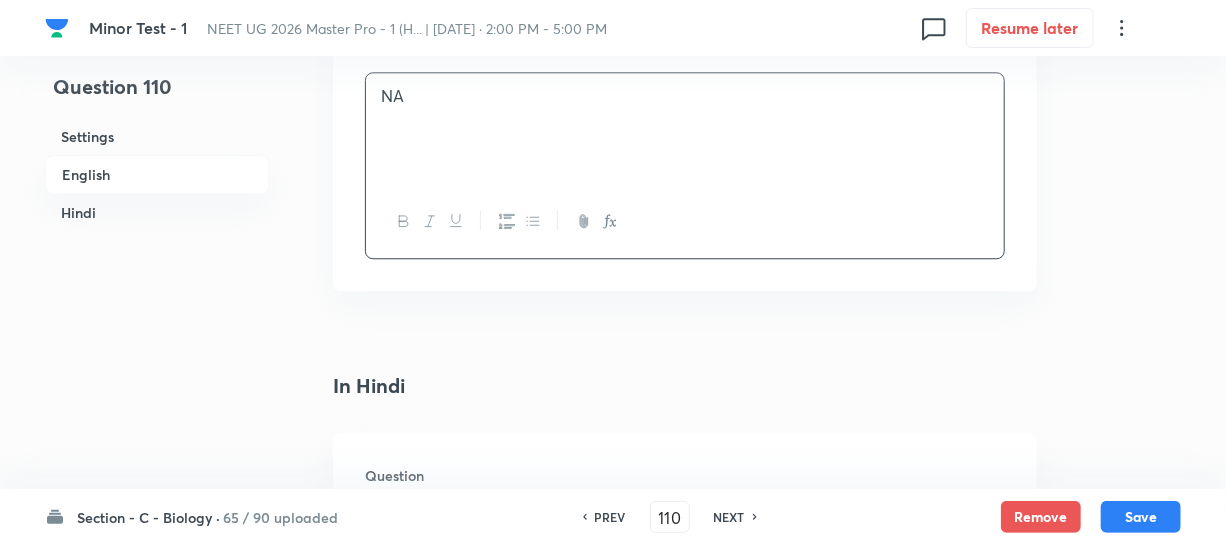 scroll, scrollTop: 2363, scrollLeft: 0, axis: vertical 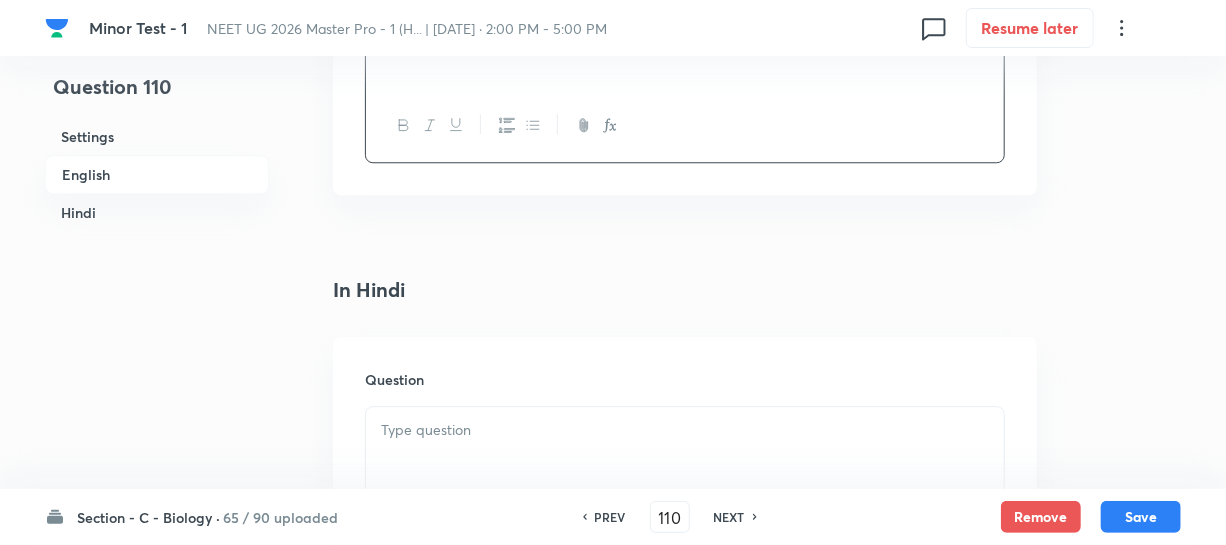 click at bounding box center [685, 463] 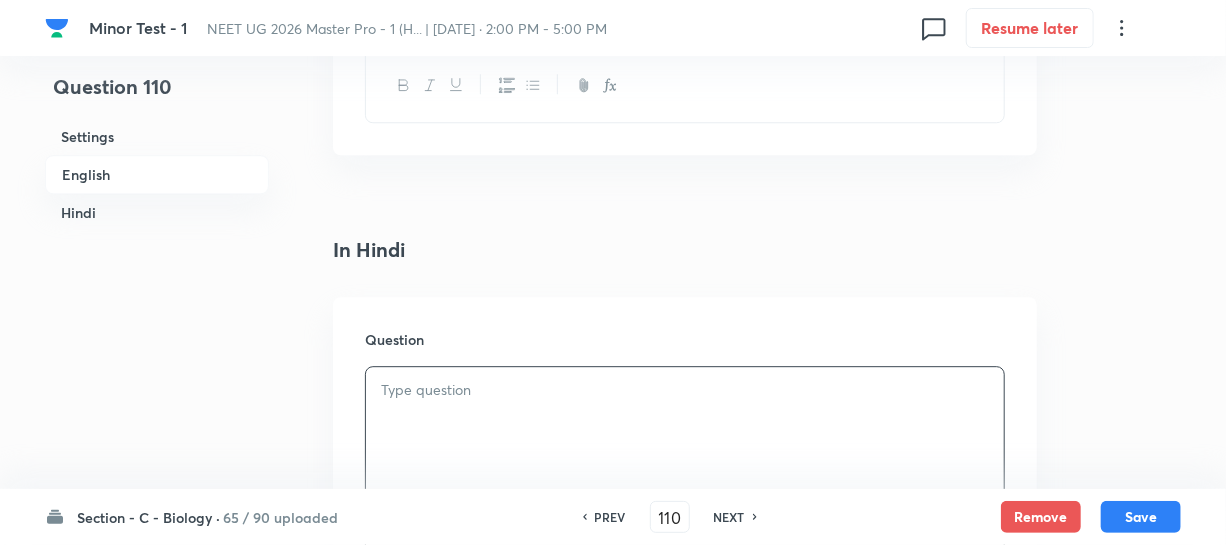 scroll, scrollTop: 2454, scrollLeft: 0, axis: vertical 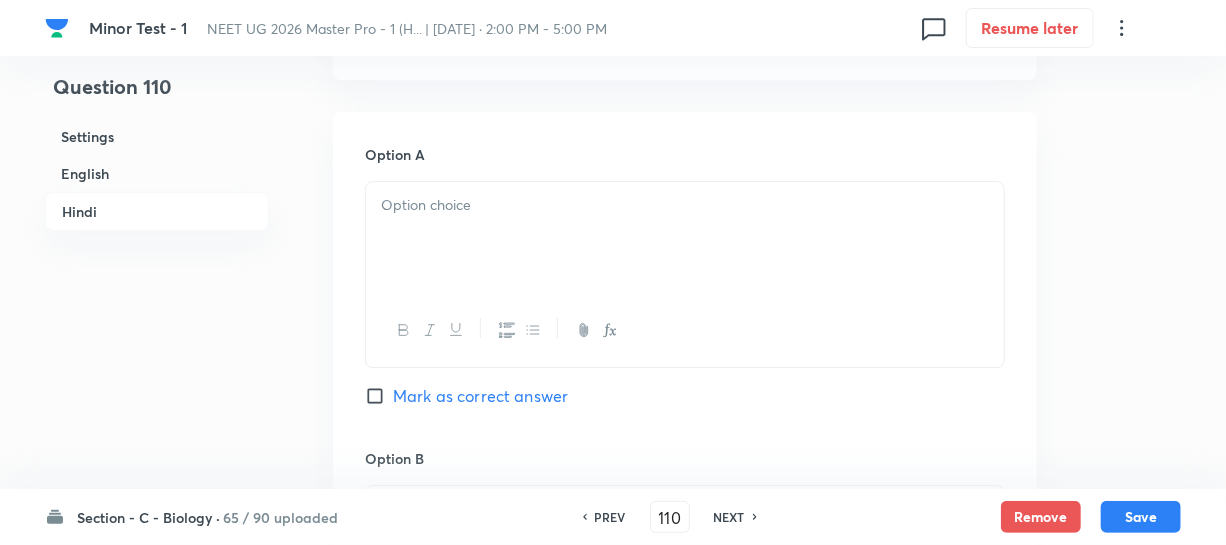 click at bounding box center [685, 238] 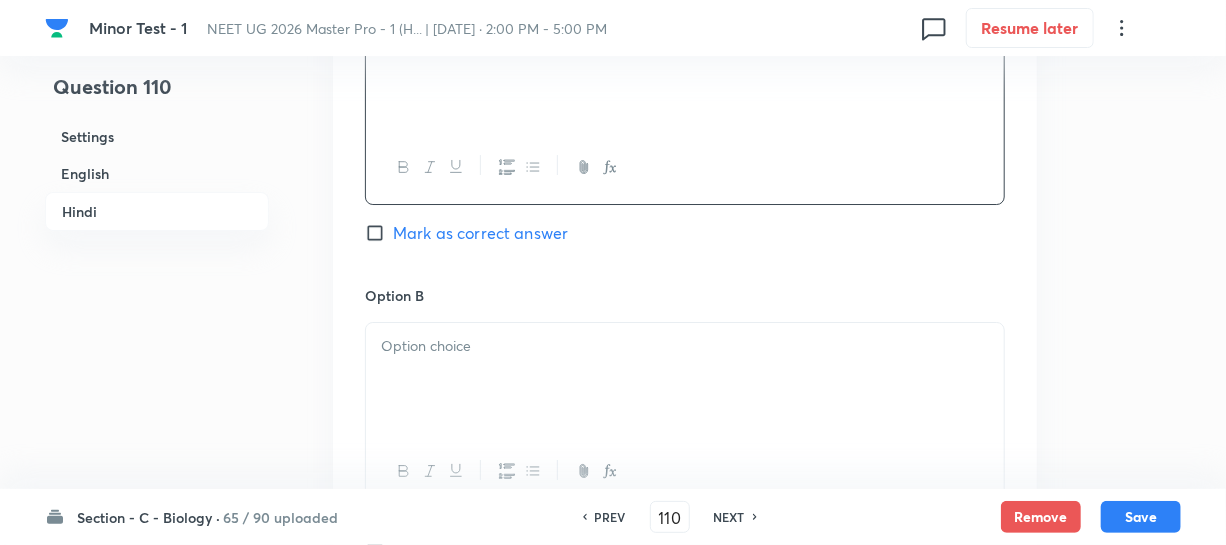 scroll, scrollTop: 3090, scrollLeft: 0, axis: vertical 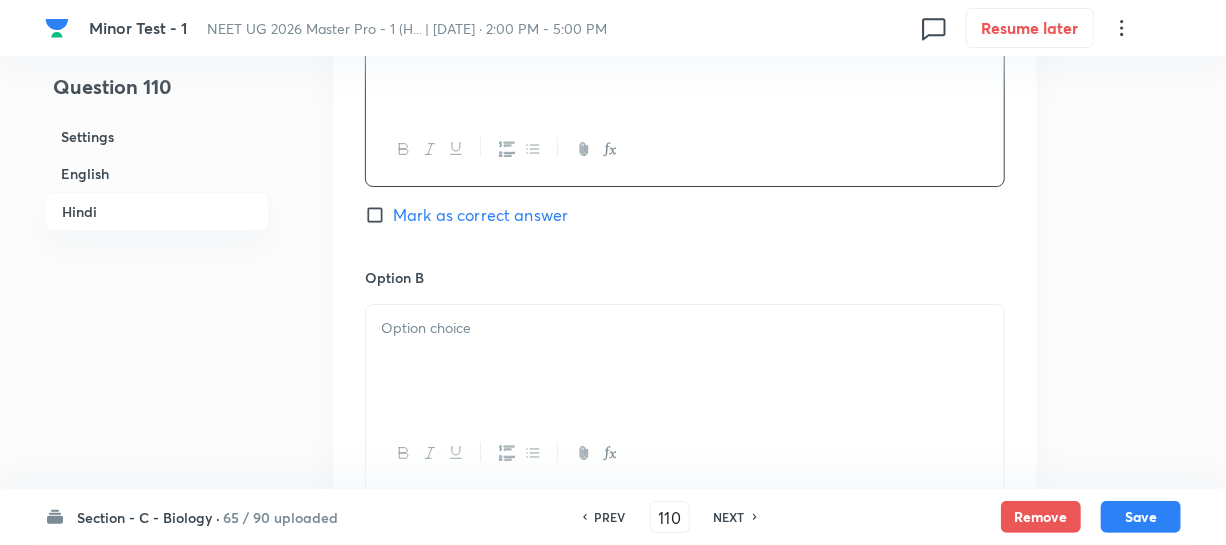 click at bounding box center [685, 361] 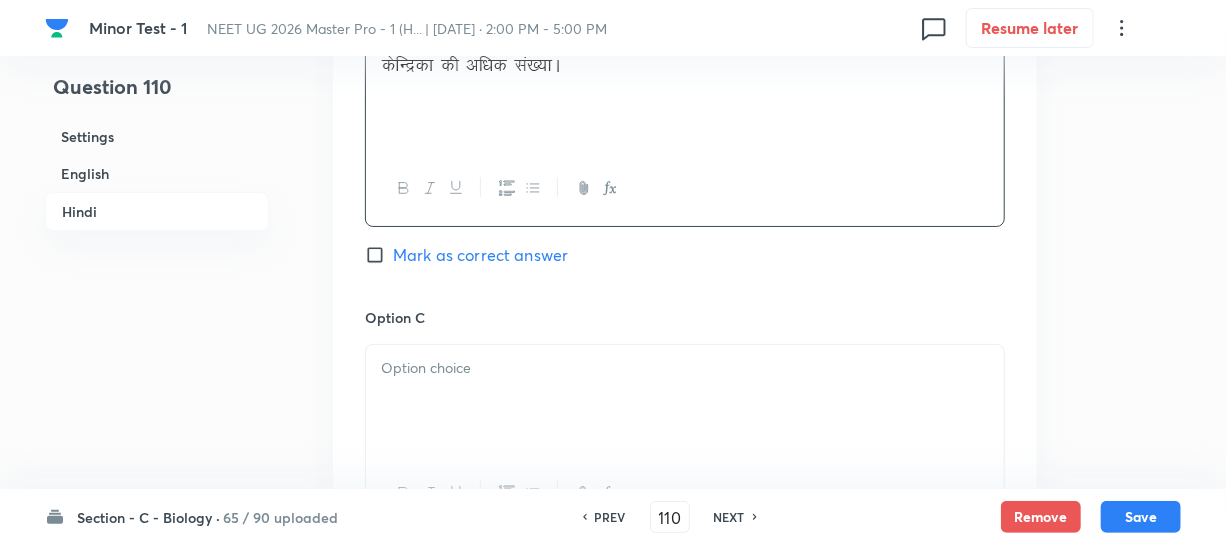 scroll, scrollTop: 3363, scrollLeft: 0, axis: vertical 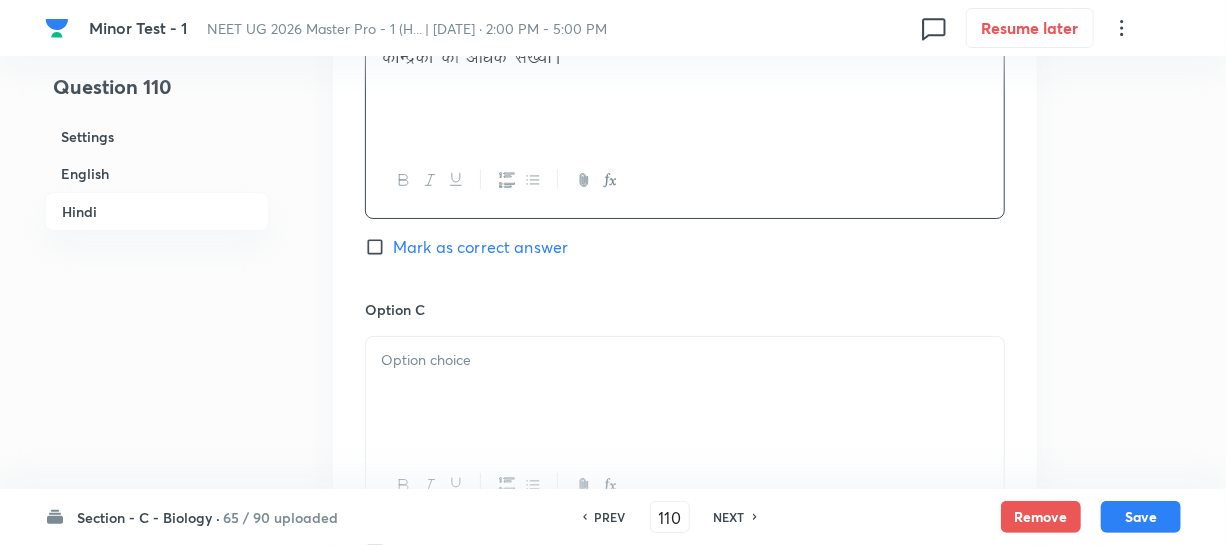 drag, startPoint x: 542, startPoint y: 348, endPoint x: 523, endPoint y: 365, distance: 25.495098 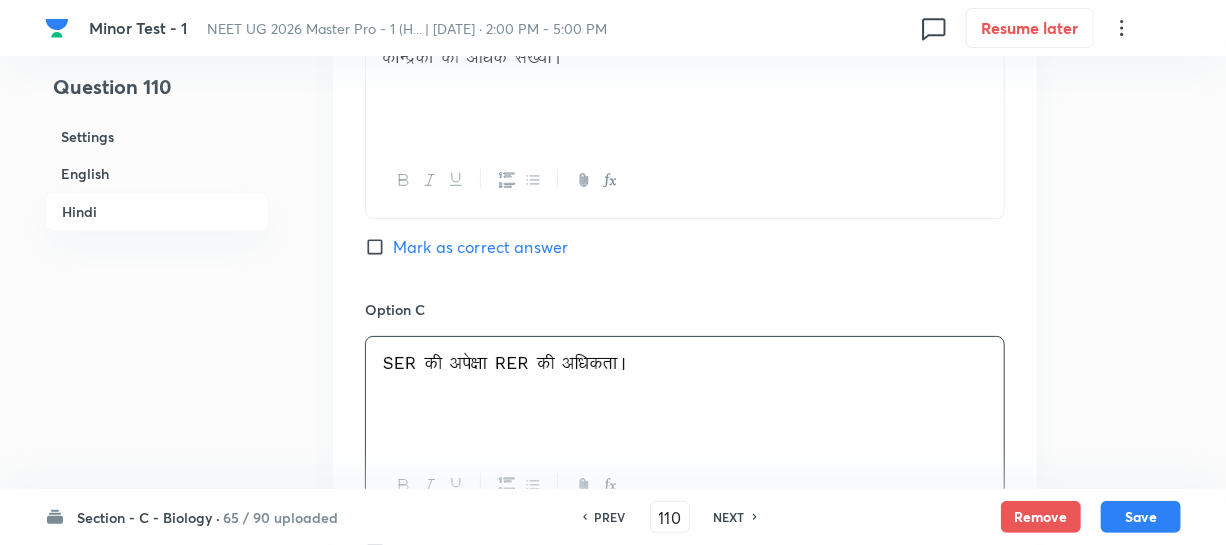 scroll, scrollTop: 3727, scrollLeft: 0, axis: vertical 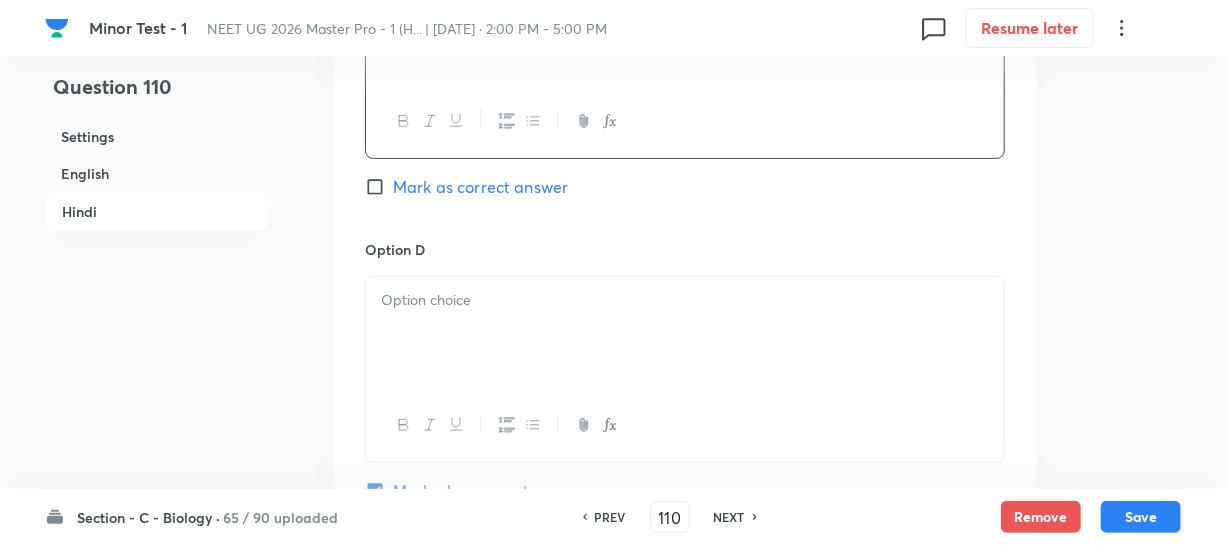 click at bounding box center (685, 333) 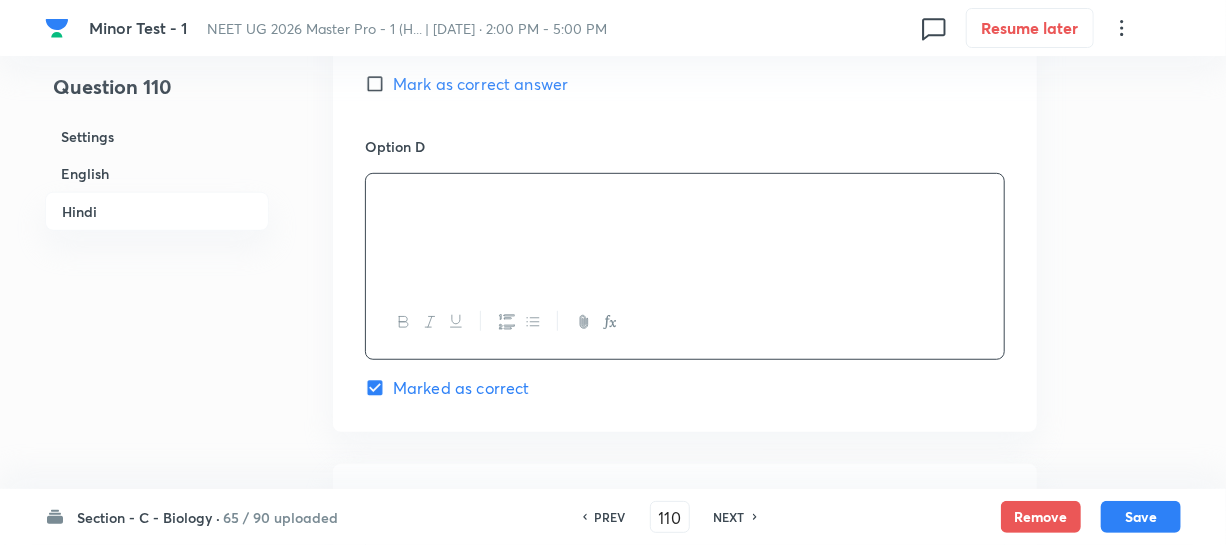 scroll, scrollTop: 4000, scrollLeft: 0, axis: vertical 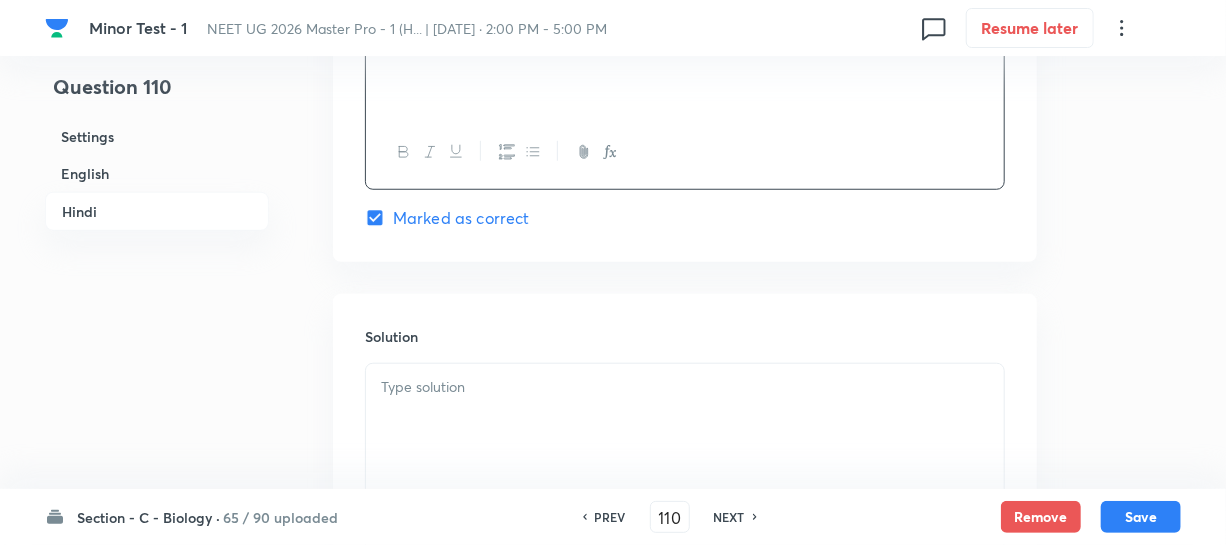 drag, startPoint x: 411, startPoint y: 387, endPoint x: 420, endPoint y: 375, distance: 15 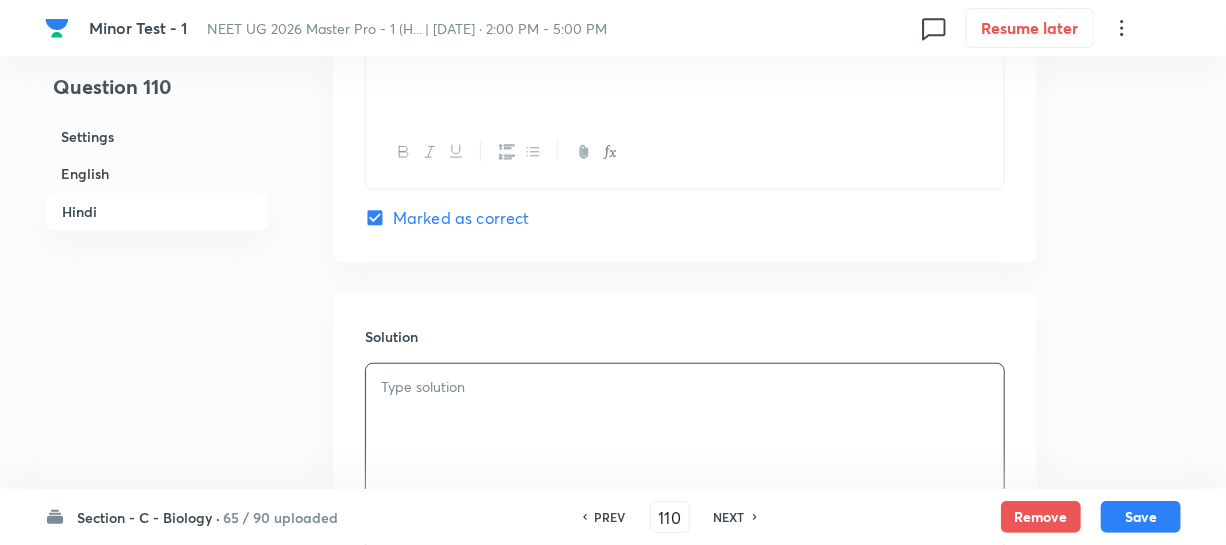 type 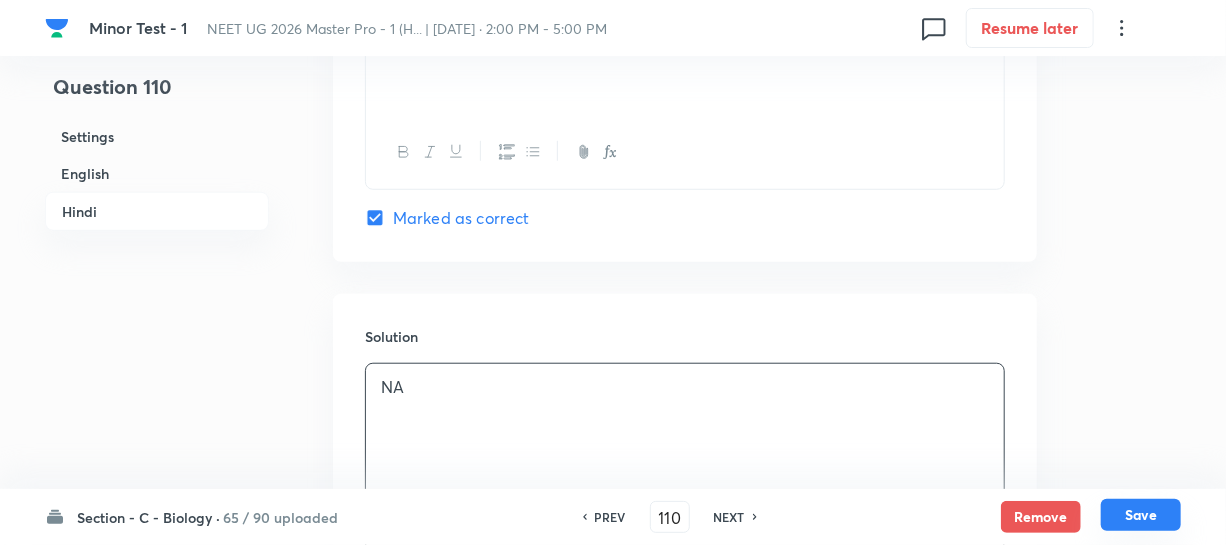 click on "Save" at bounding box center [1141, 515] 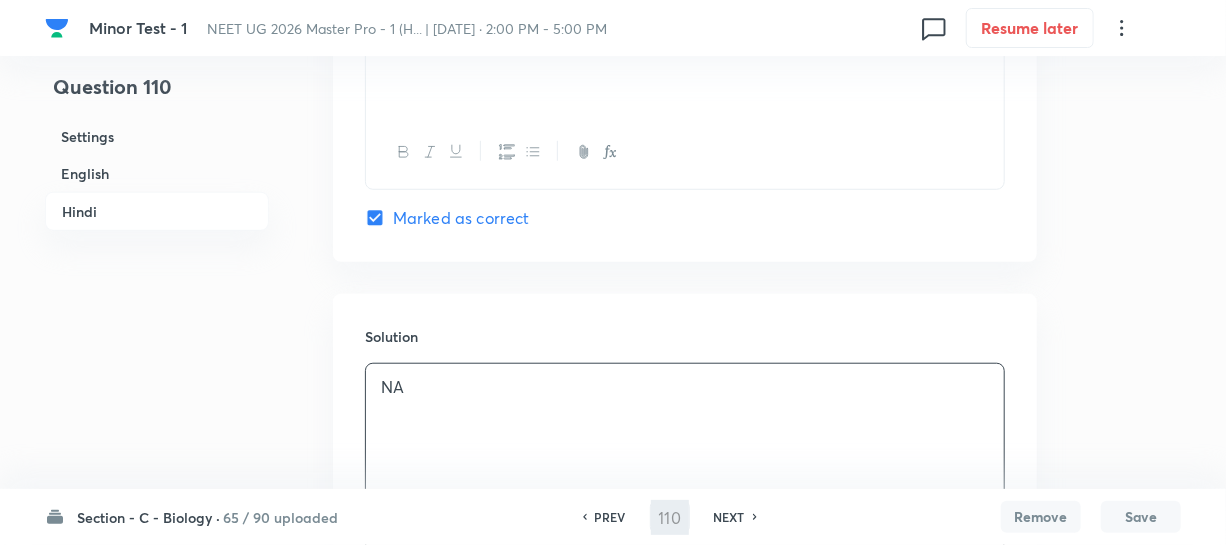 type on "111" 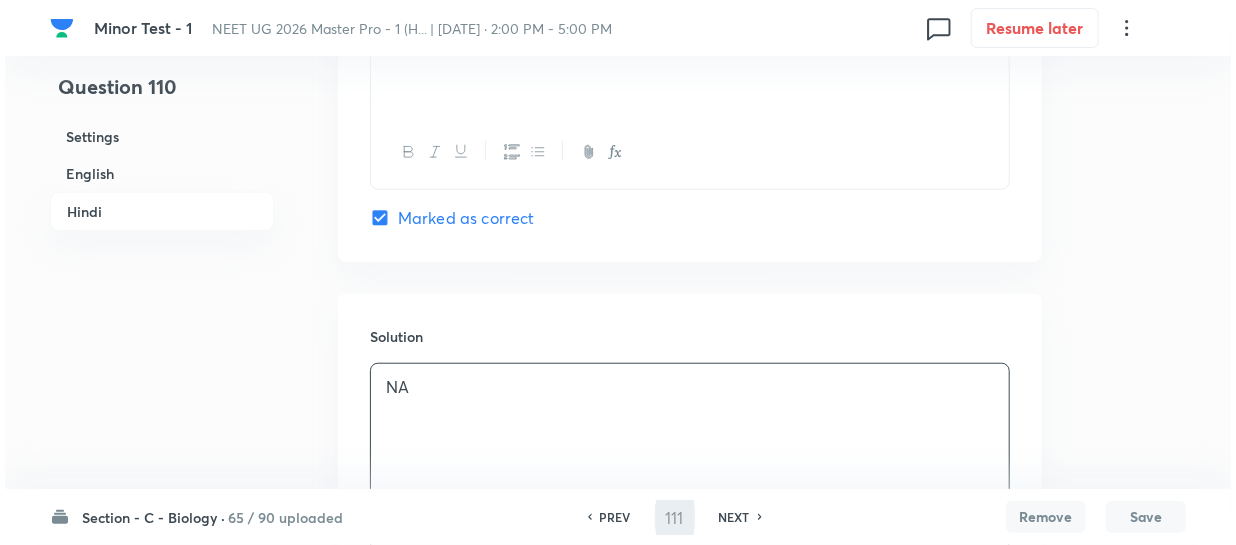 scroll, scrollTop: 0, scrollLeft: 0, axis: both 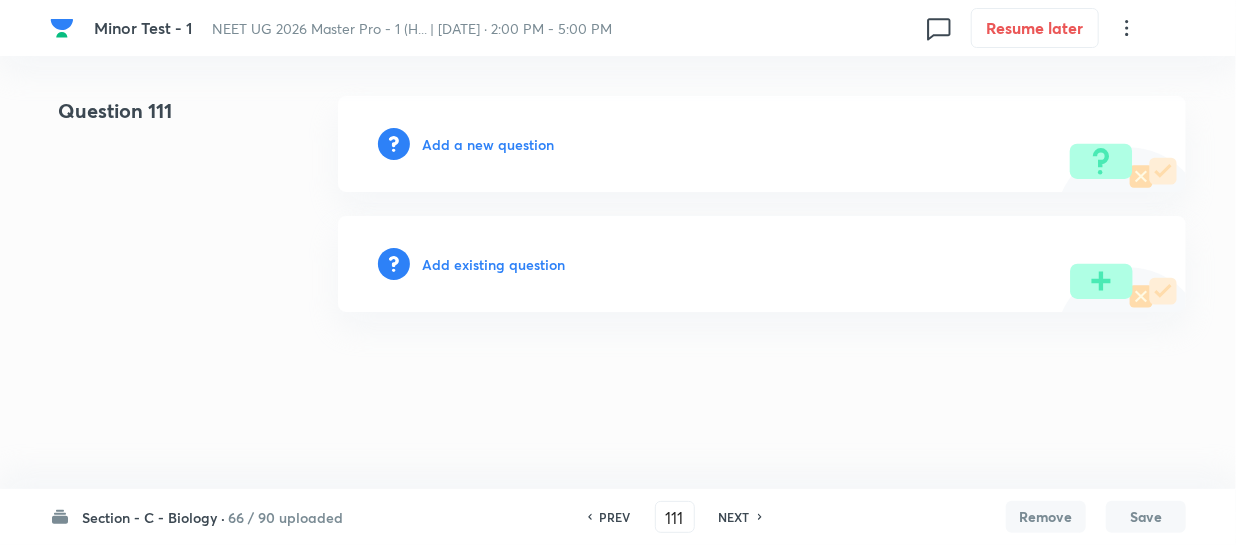 click on "Add a new question" at bounding box center [488, 144] 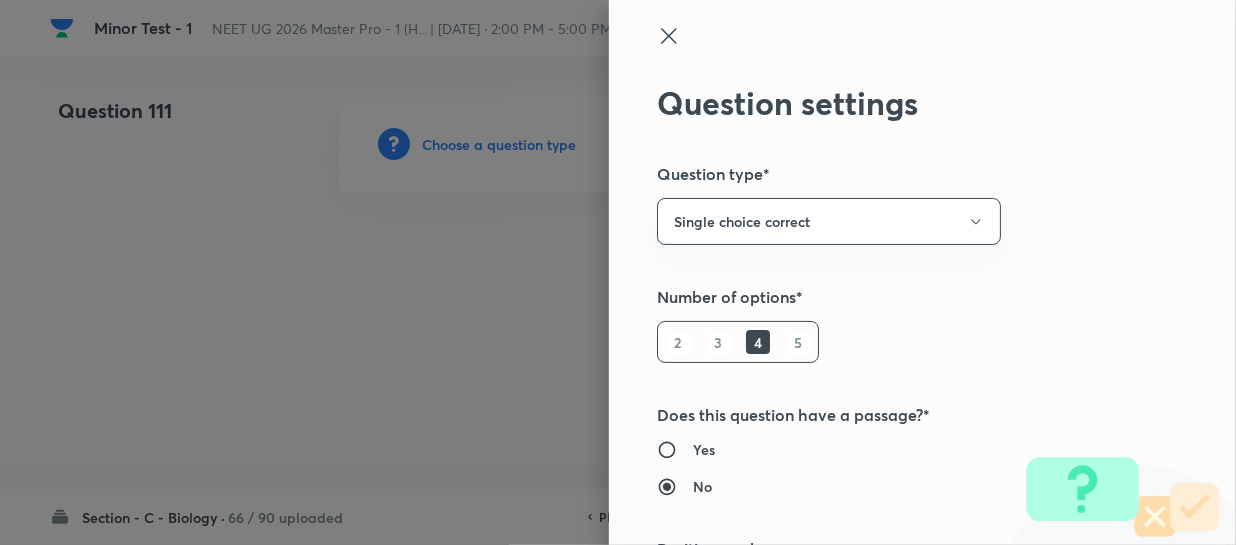 type 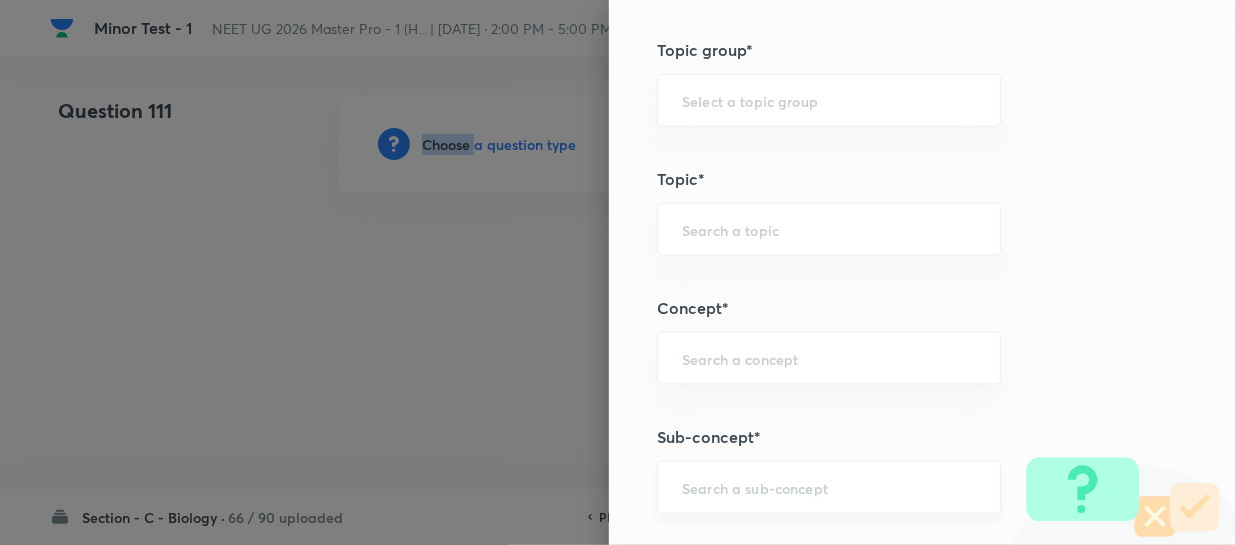 scroll, scrollTop: 1181, scrollLeft: 0, axis: vertical 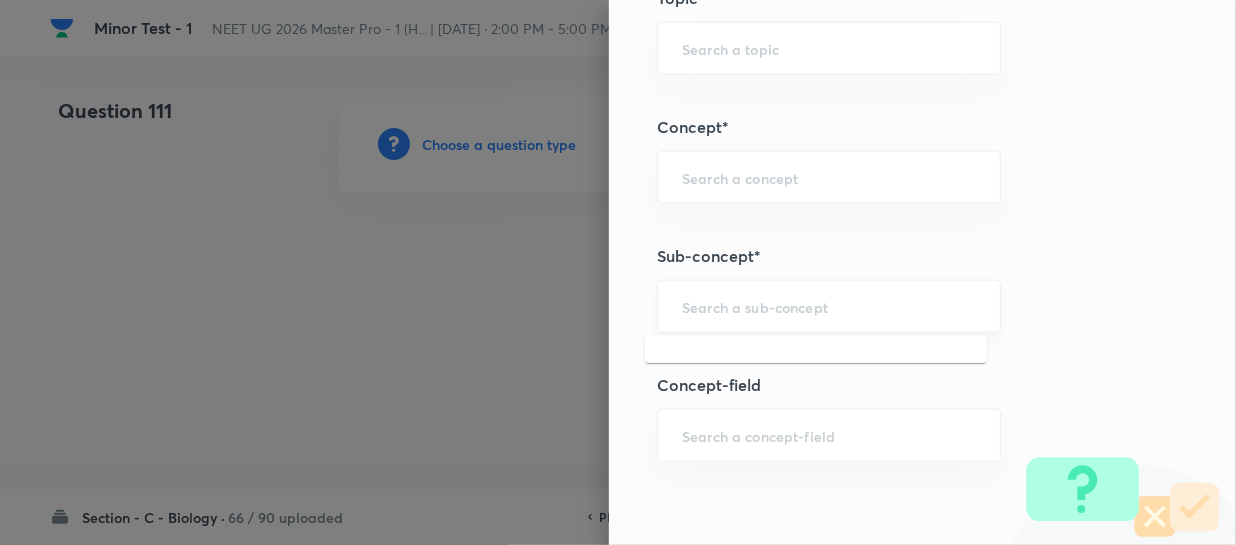 click at bounding box center (829, 306) 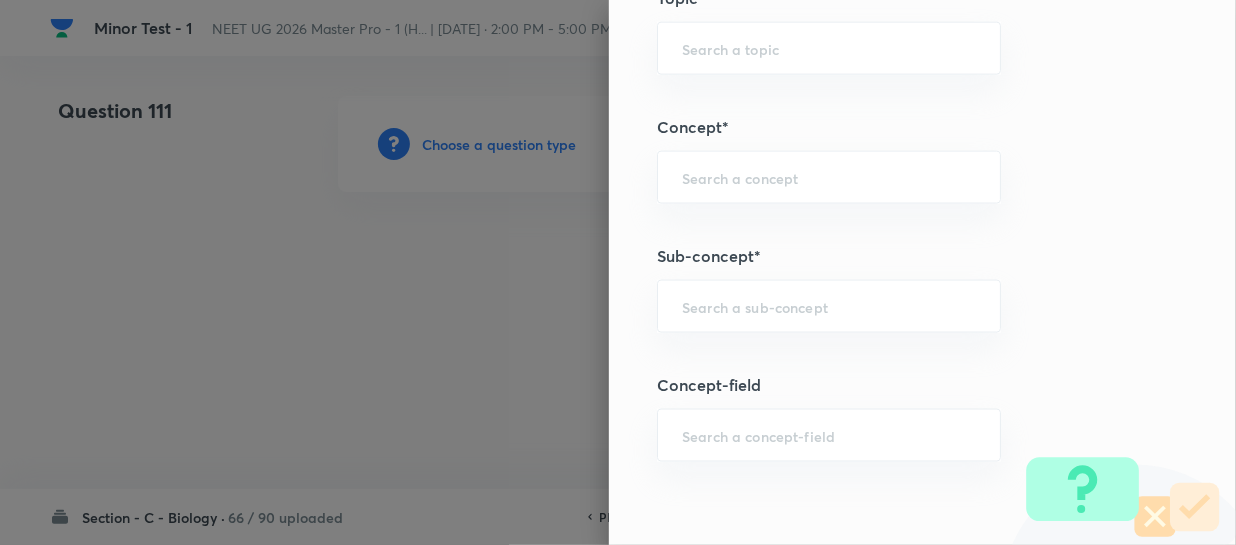 paste on "Different Biological Classification" 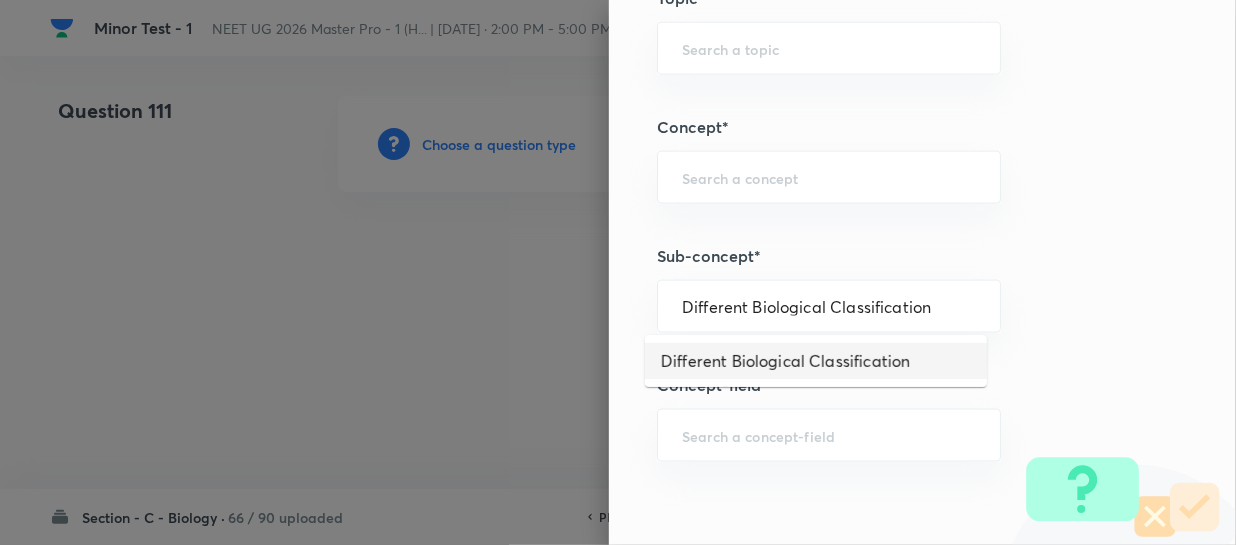 click on "Different Biological Classification" at bounding box center [816, 361] 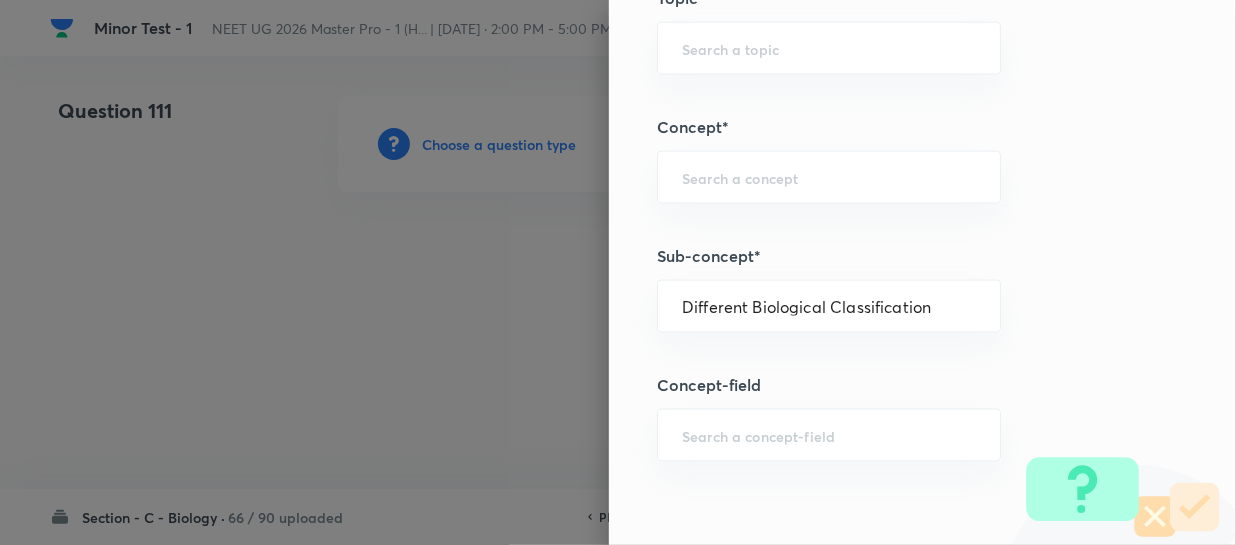 type on "Biology" 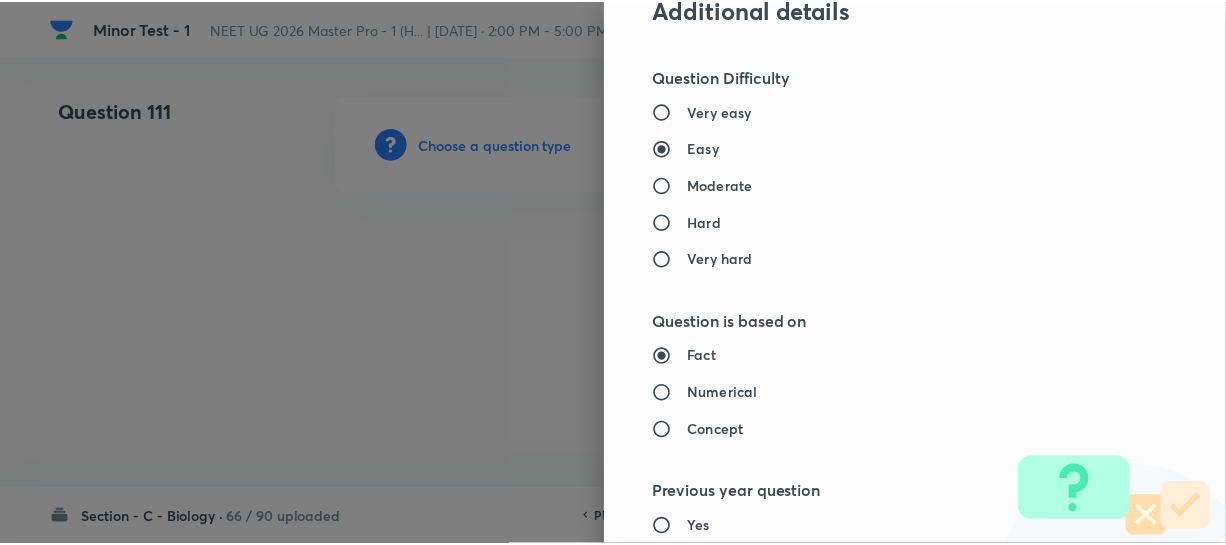 scroll, scrollTop: 2313, scrollLeft: 0, axis: vertical 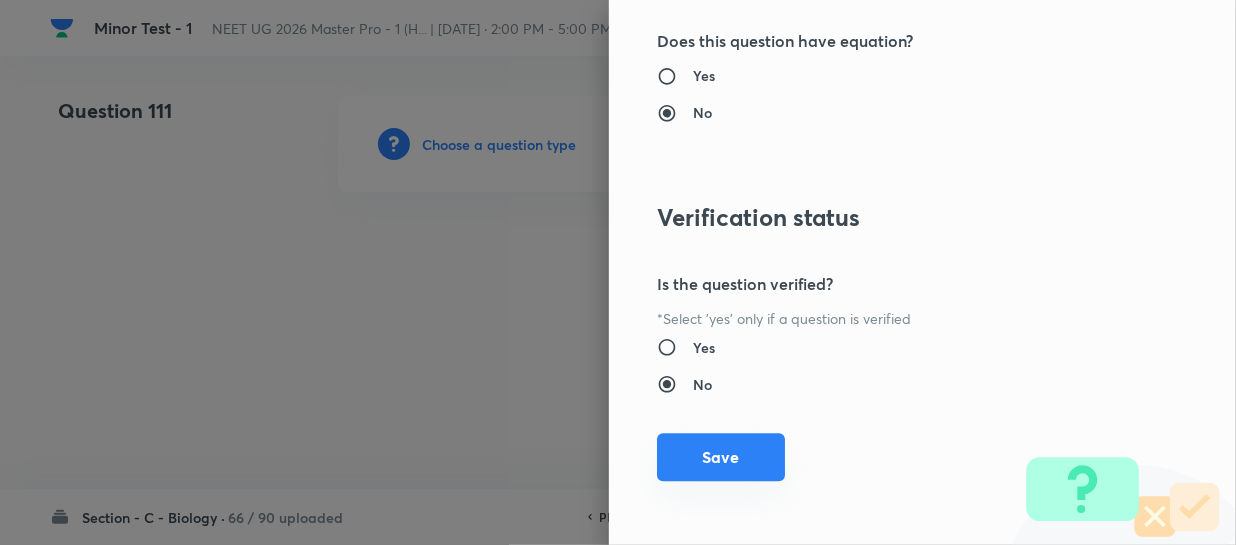 drag, startPoint x: 719, startPoint y: 454, endPoint x: 1046, endPoint y: 445, distance: 327.12384 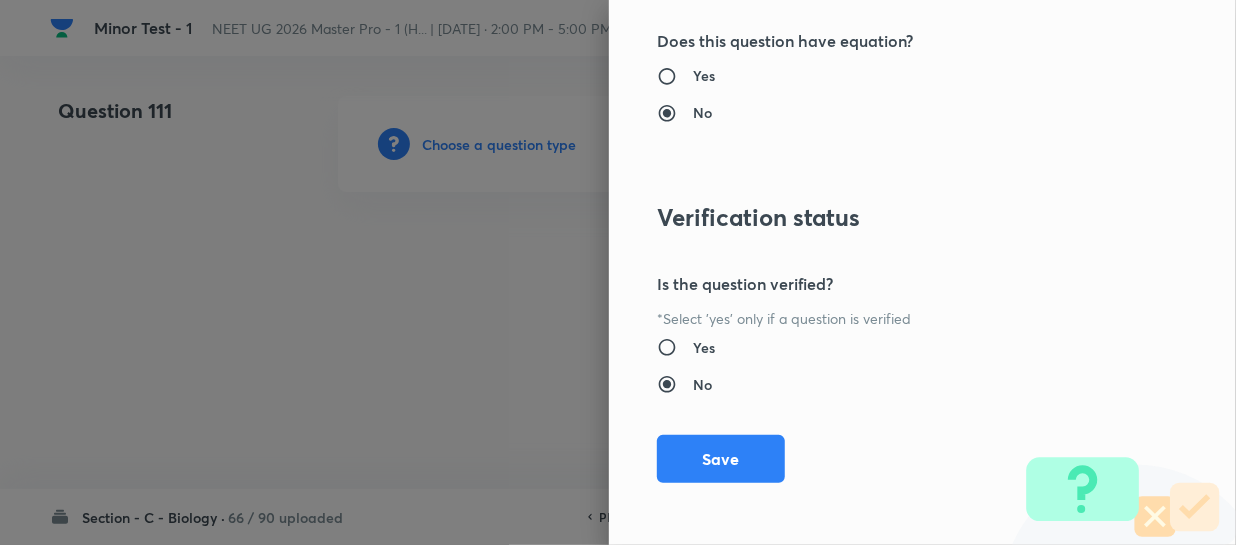 click on "Save" at bounding box center (721, 459) 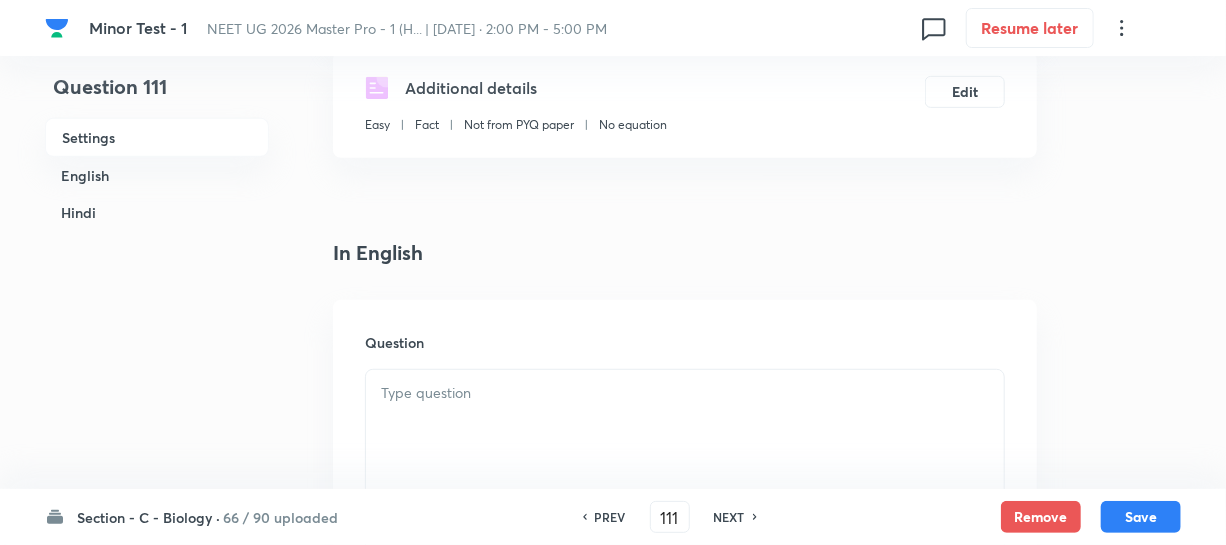 scroll, scrollTop: 545, scrollLeft: 0, axis: vertical 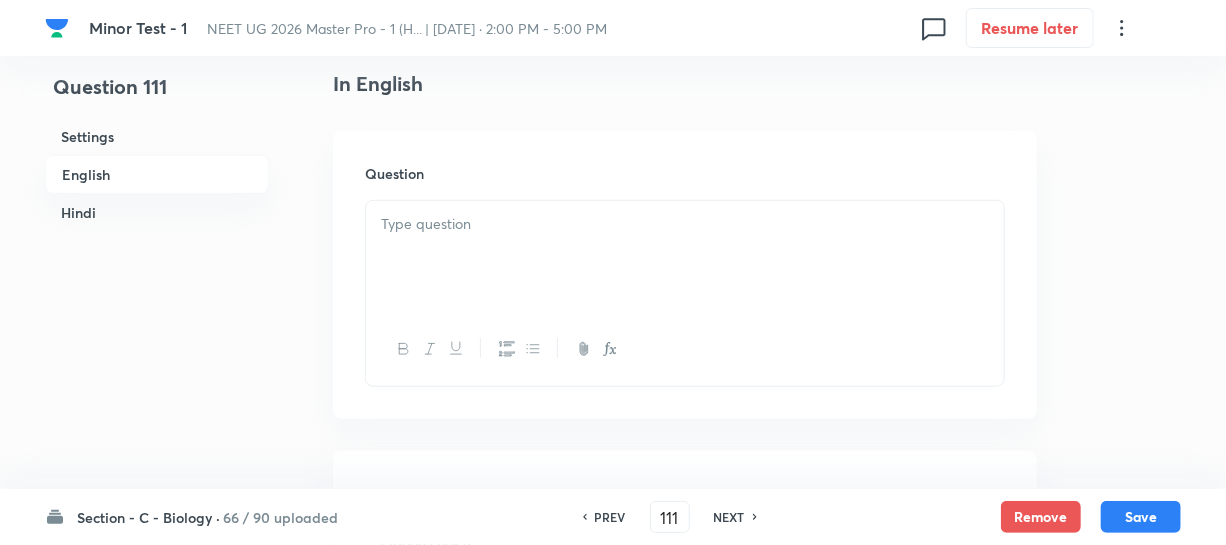 click at bounding box center [685, 257] 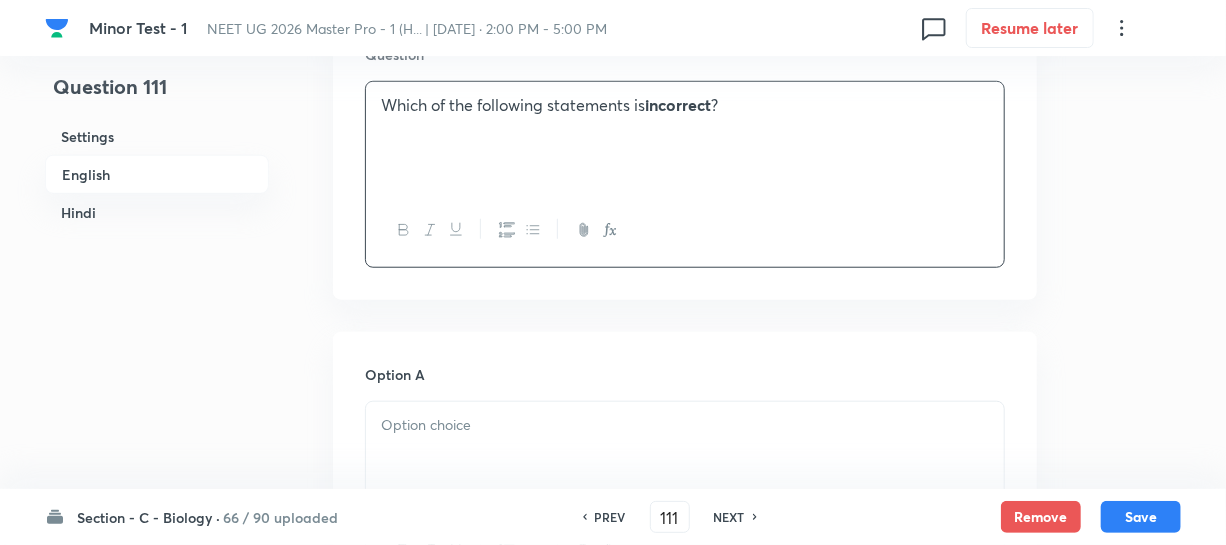 scroll, scrollTop: 1000, scrollLeft: 0, axis: vertical 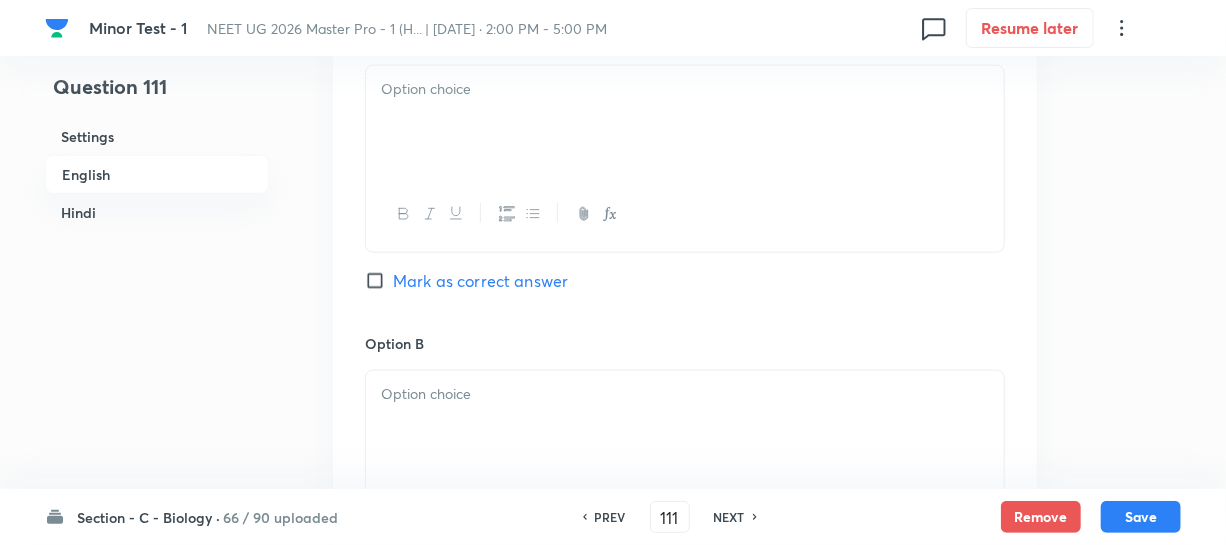 click at bounding box center (685, 122) 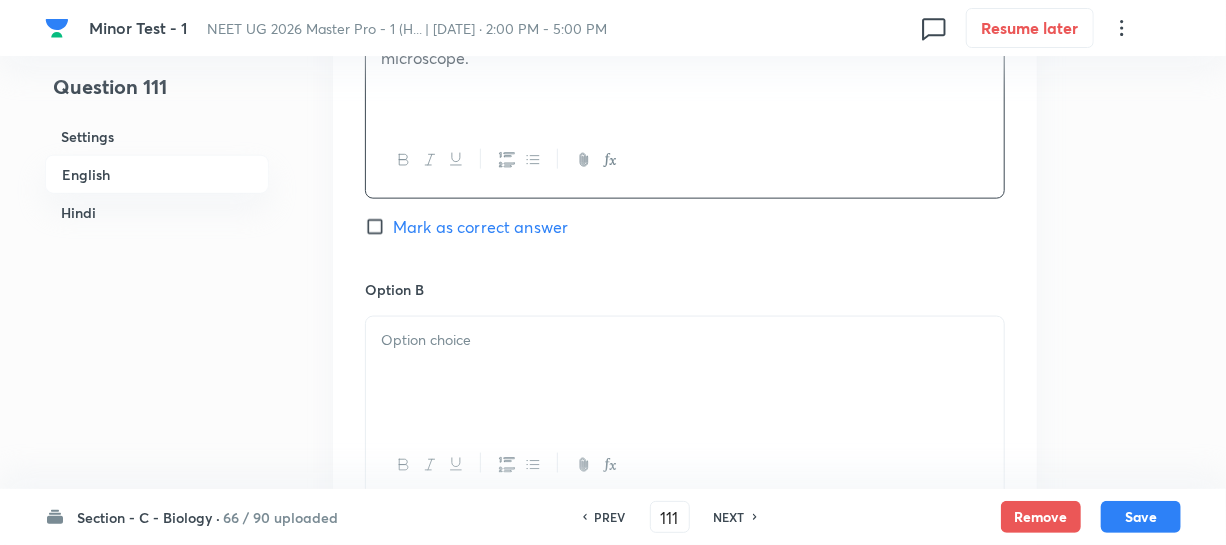 scroll, scrollTop: 1090, scrollLeft: 0, axis: vertical 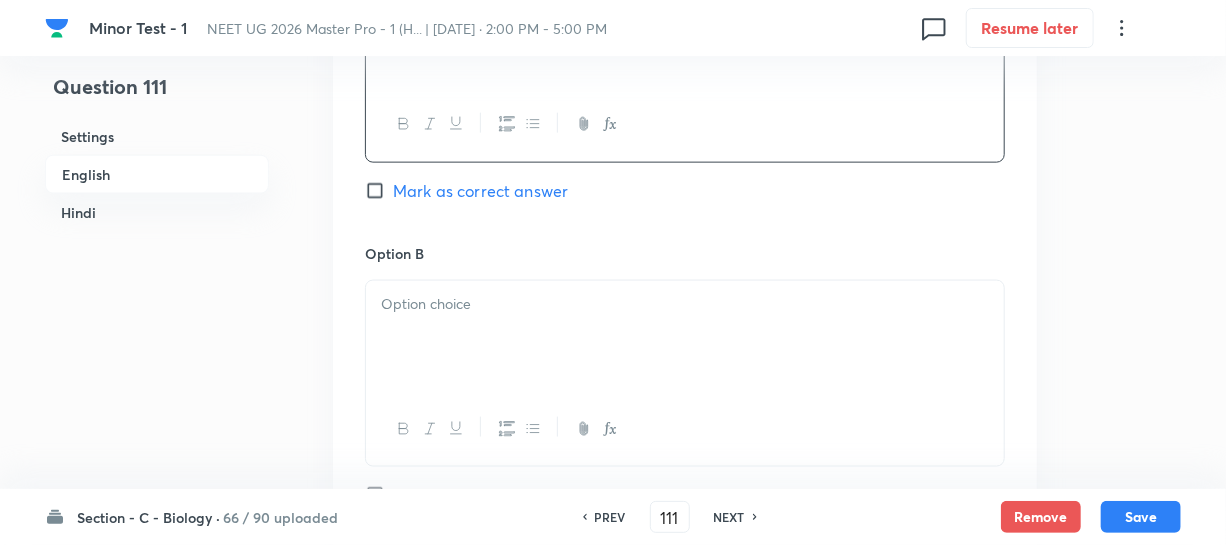 click at bounding box center (685, 304) 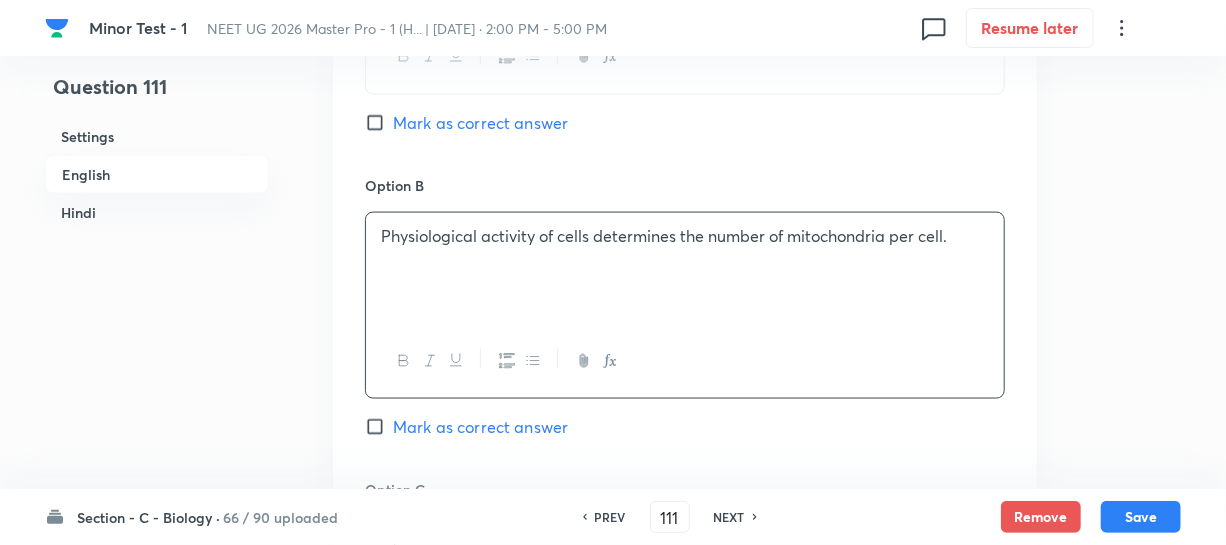 scroll, scrollTop: 1454, scrollLeft: 0, axis: vertical 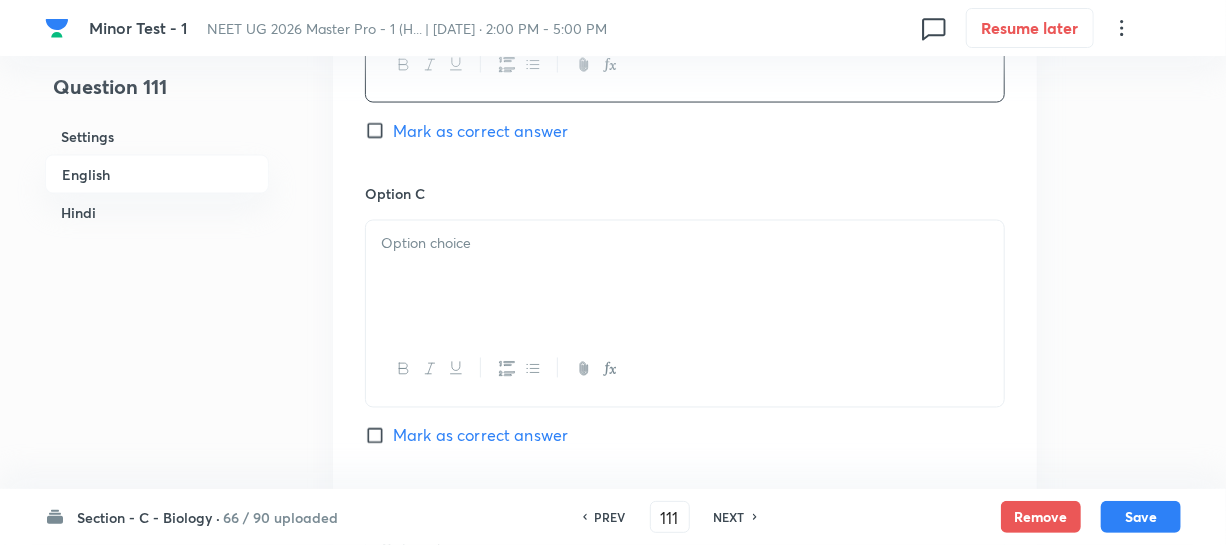 drag, startPoint x: 542, startPoint y: 318, endPoint x: 1235, endPoint y: 340, distance: 693.3491 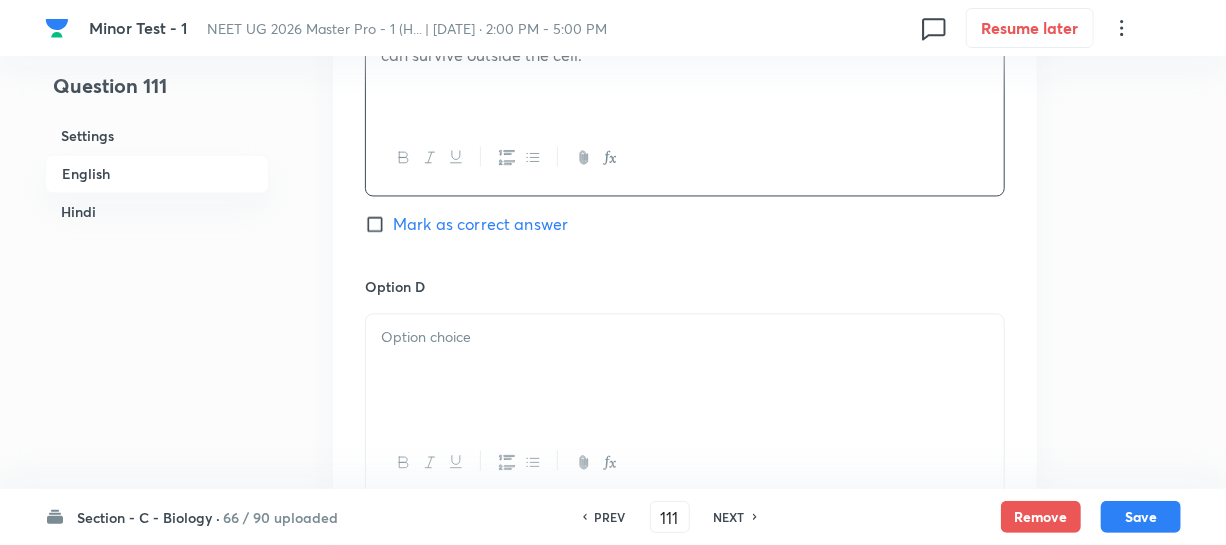 scroll, scrollTop: 1727, scrollLeft: 0, axis: vertical 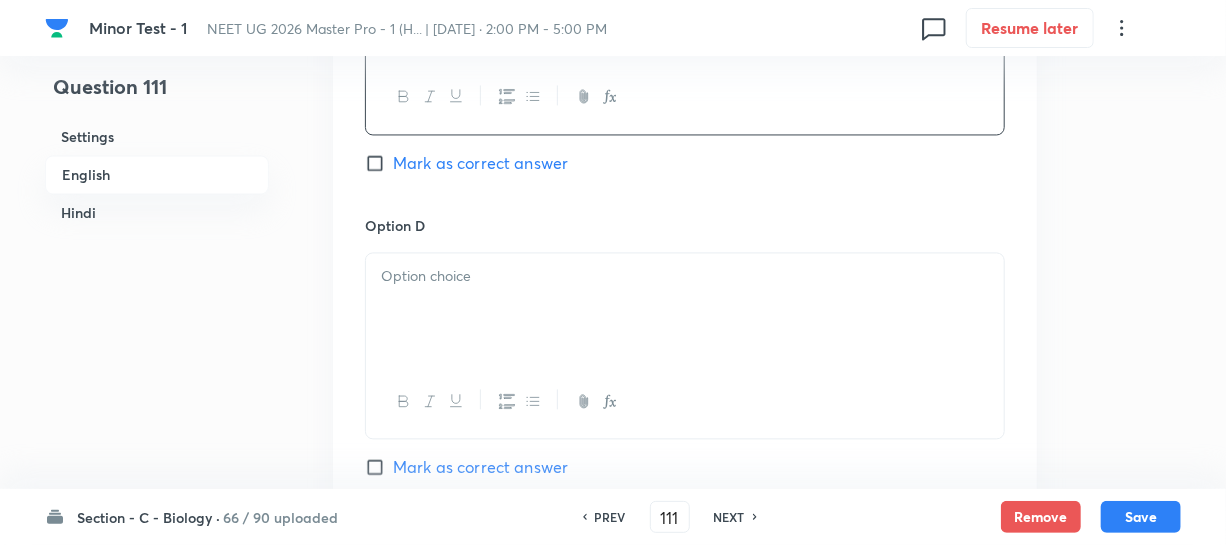 click at bounding box center (685, 309) 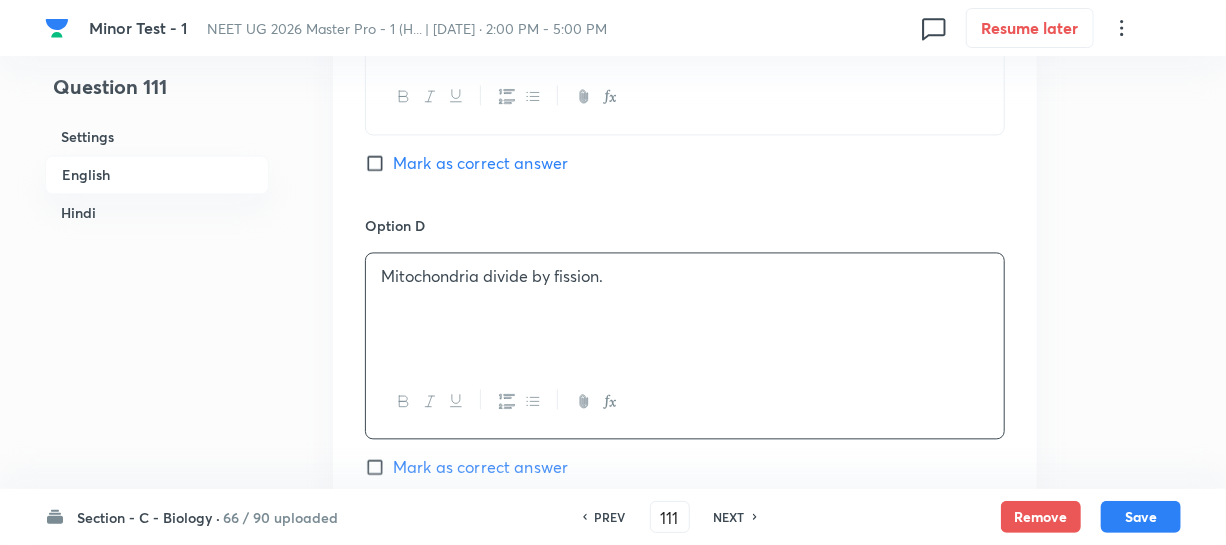 click on "Mark as correct answer" at bounding box center [379, 163] 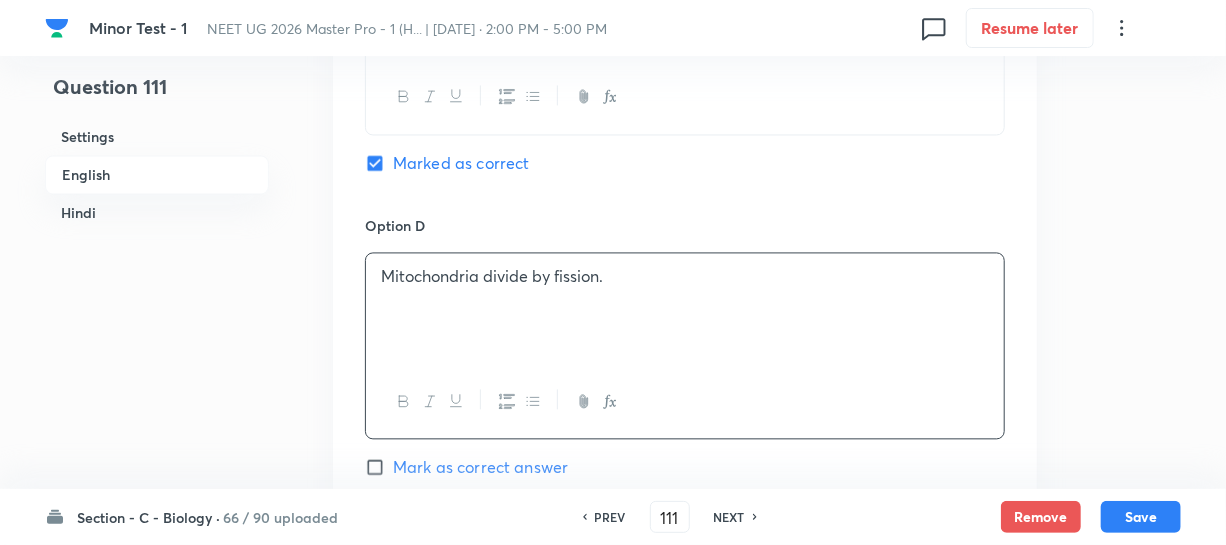 checkbox on "true" 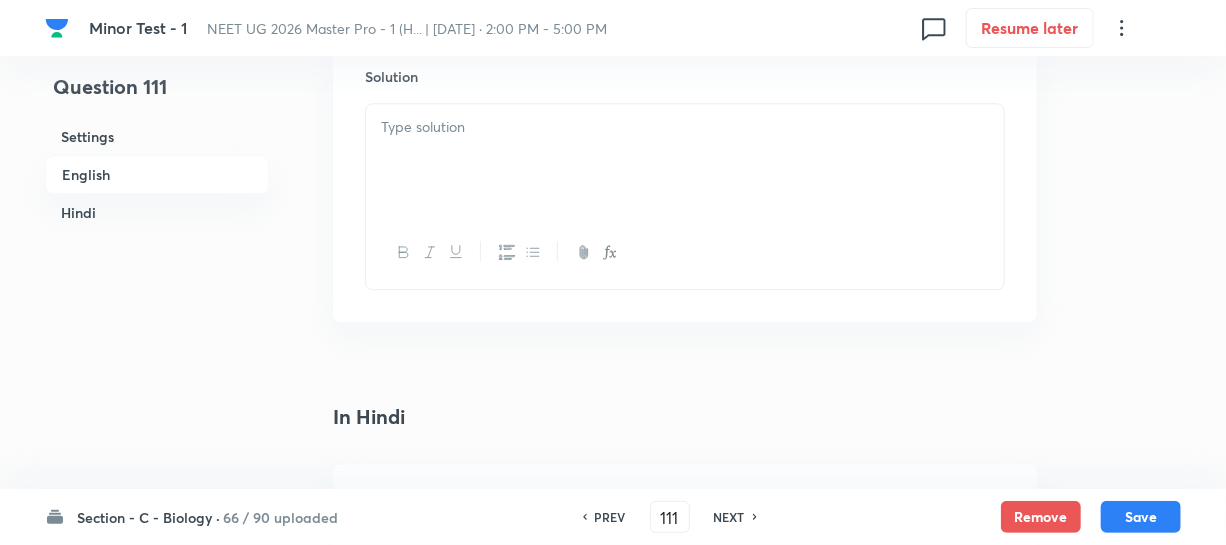 scroll, scrollTop: 2272, scrollLeft: 0, axis: vertical 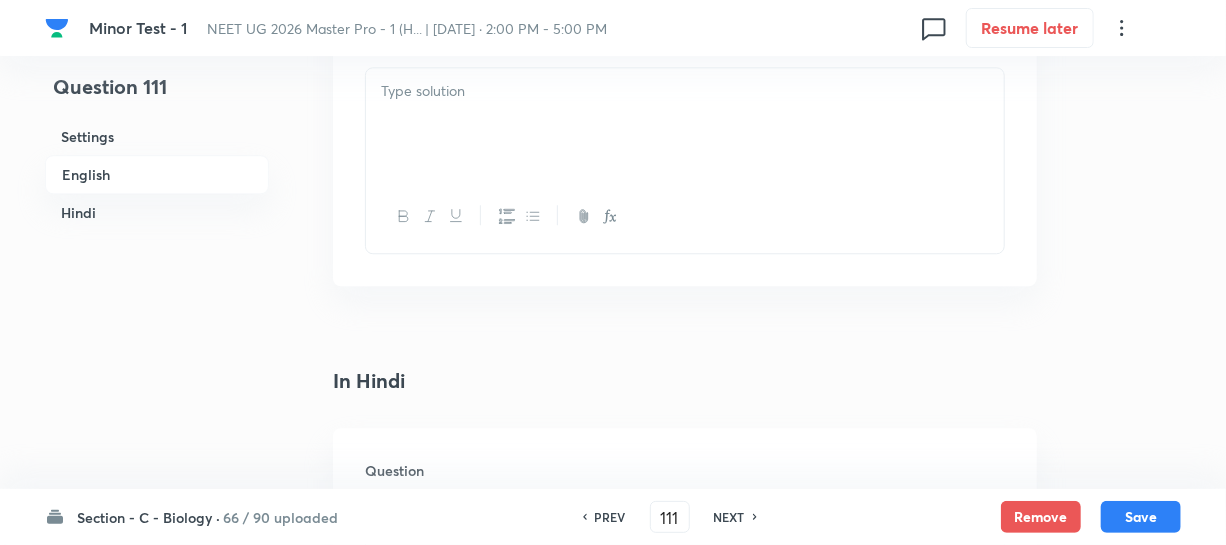 click at bounding box center (685, 124) 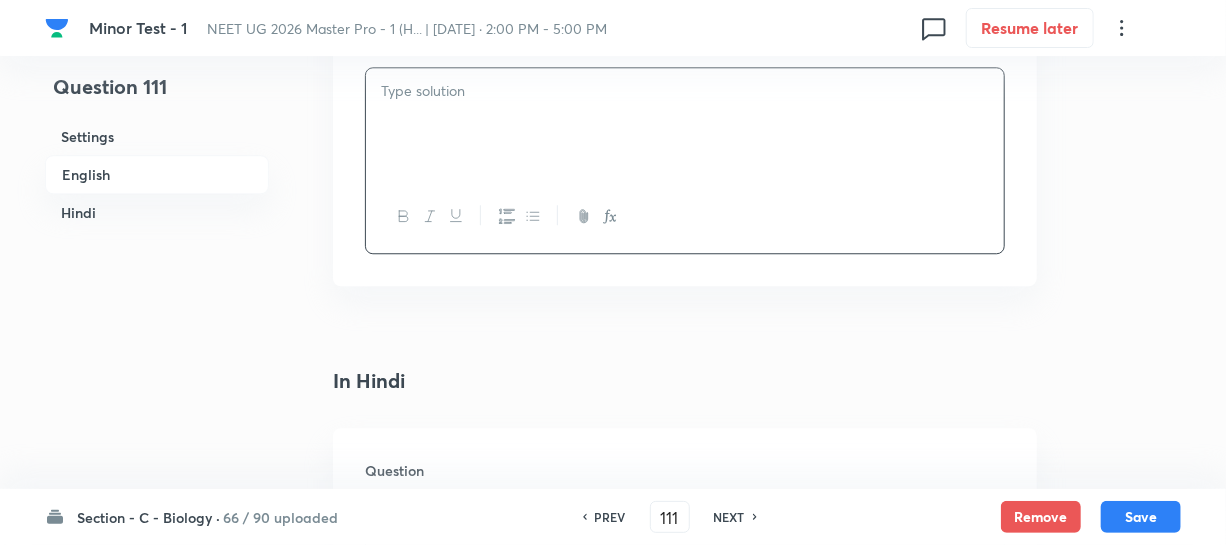 type 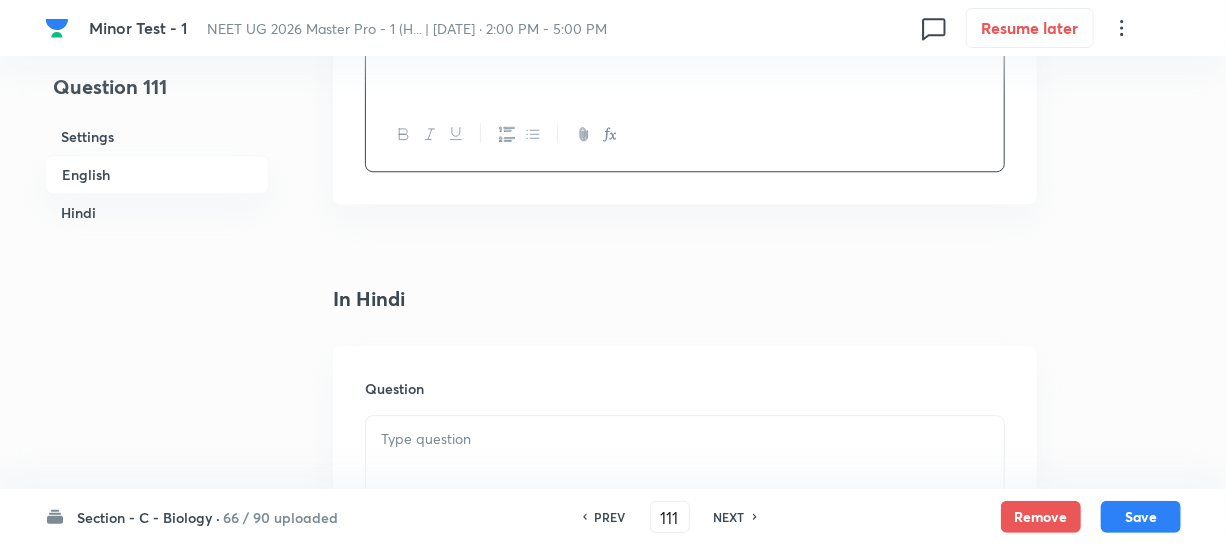 scroll, scrollTop: 2454, scrollLeft: 0, axis: vertical 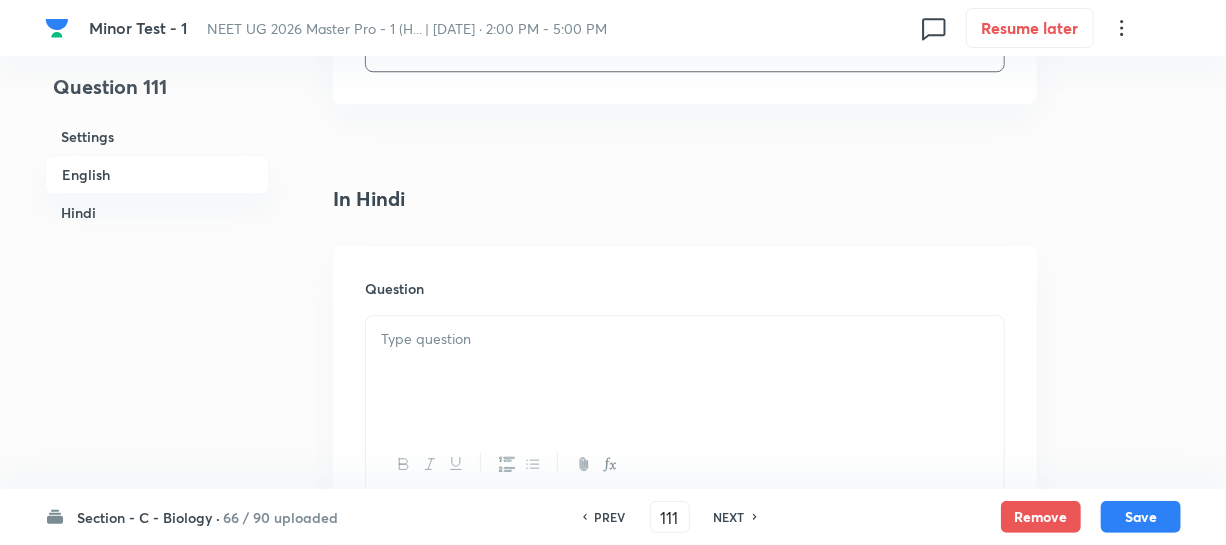 click on "Question" at bounding box center [685, 390] 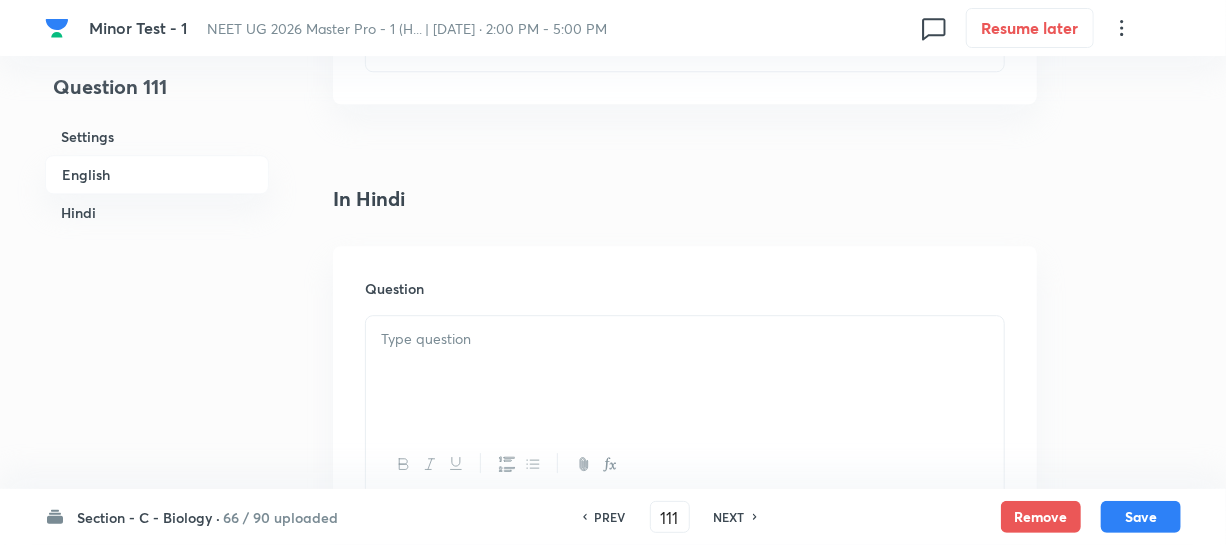 click at bounding box center (685, 339) 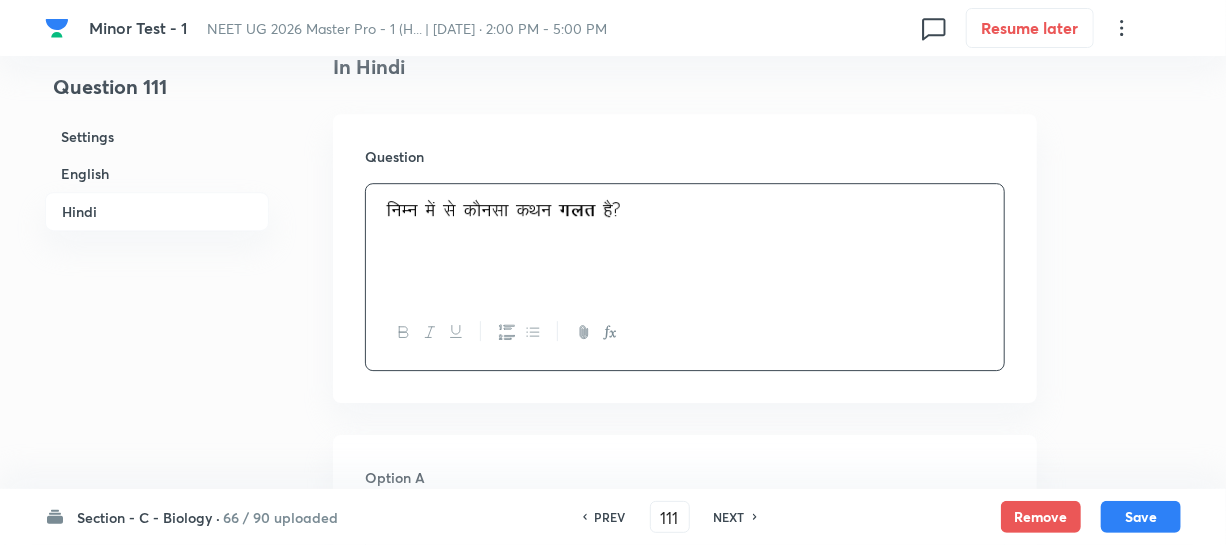 scroll, scrollTop: 2818, scrollLeft: 0, axis: vertical 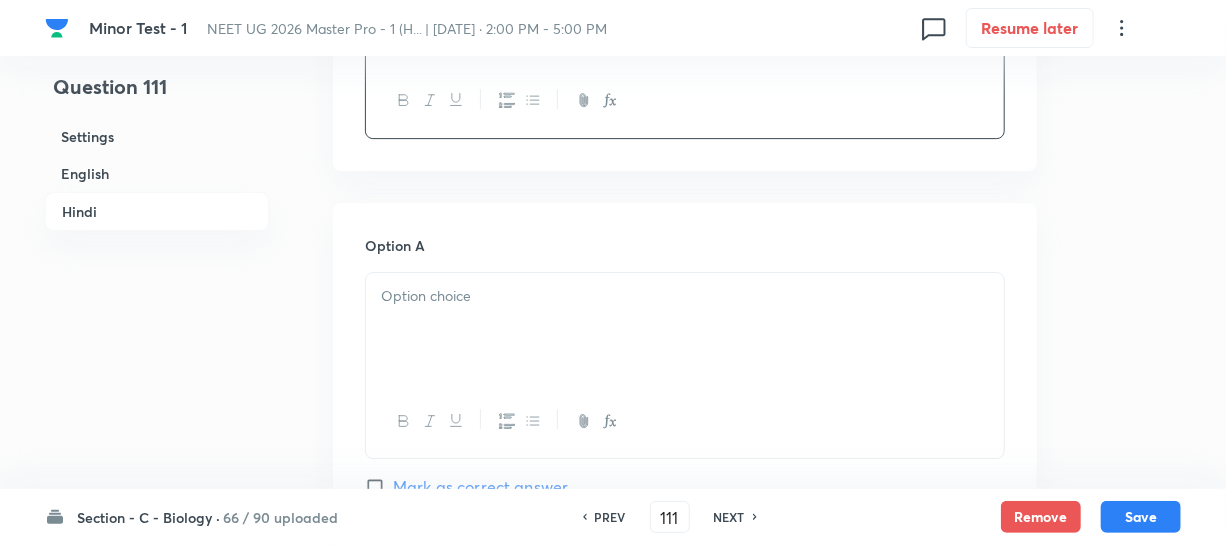 drag, startPoint x: 499, startPoint y: 321, endPoint x: 565, endPoint y: 327, distance: 66.27216 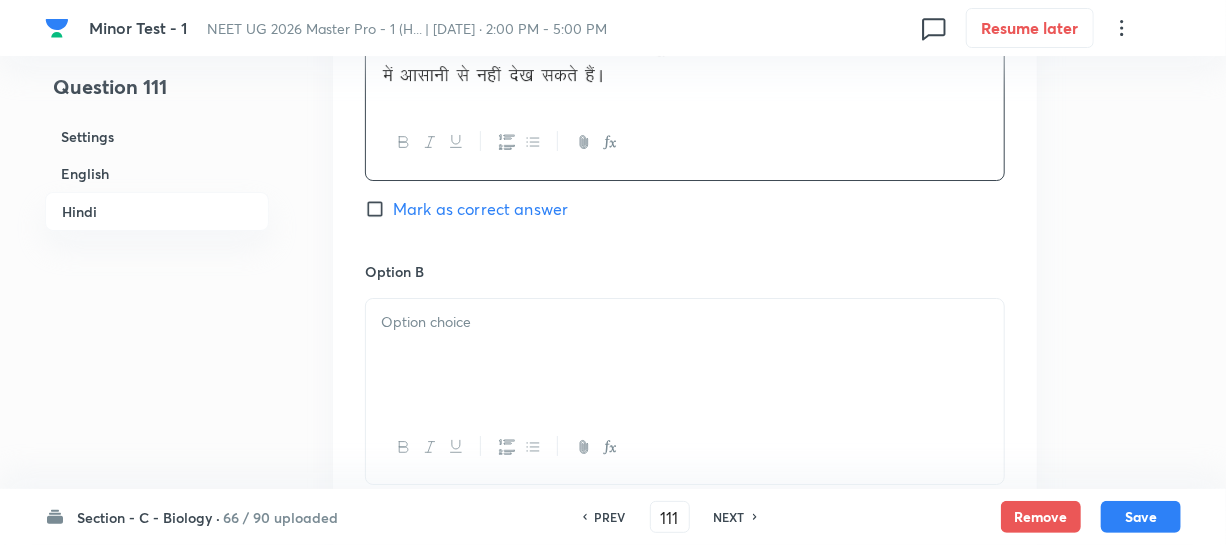 scroll, scrollTop: 3181, scrollLeft: 0, axis: vertical 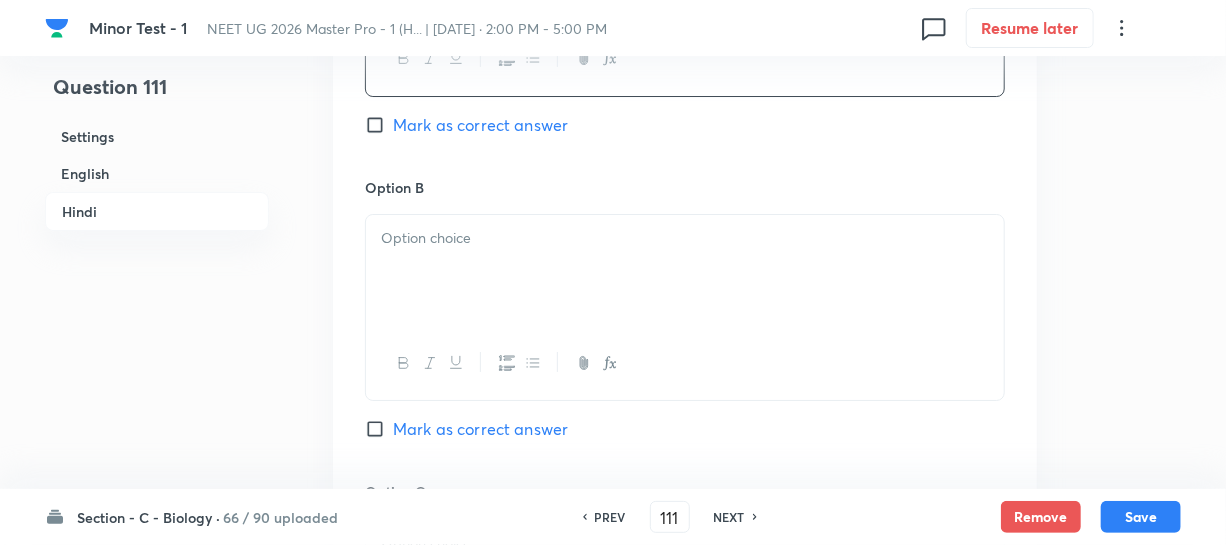 click 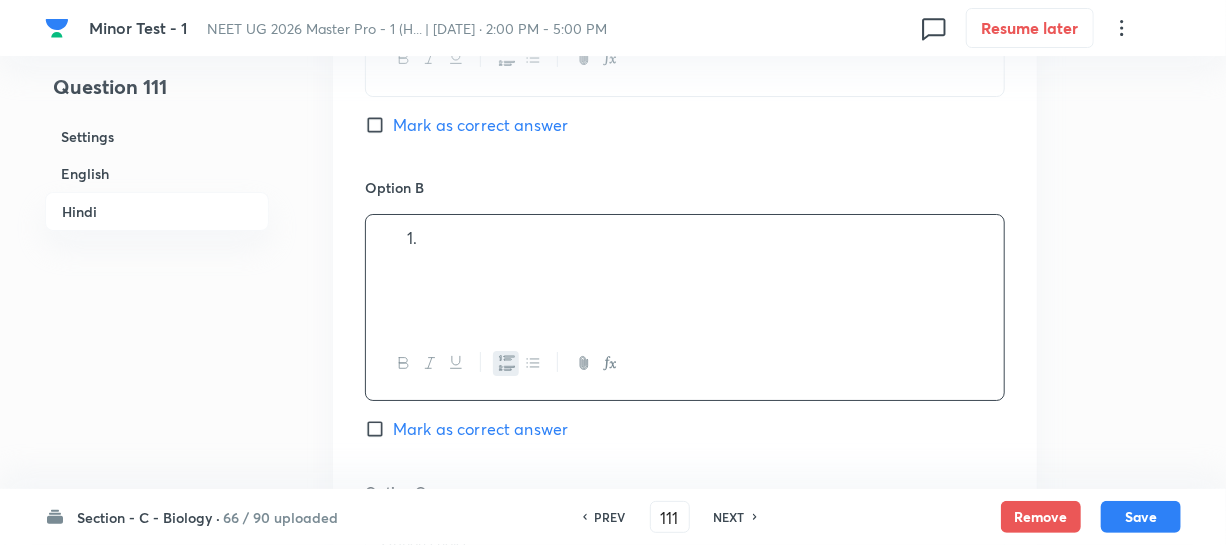 click at bounding box center (685, 271) 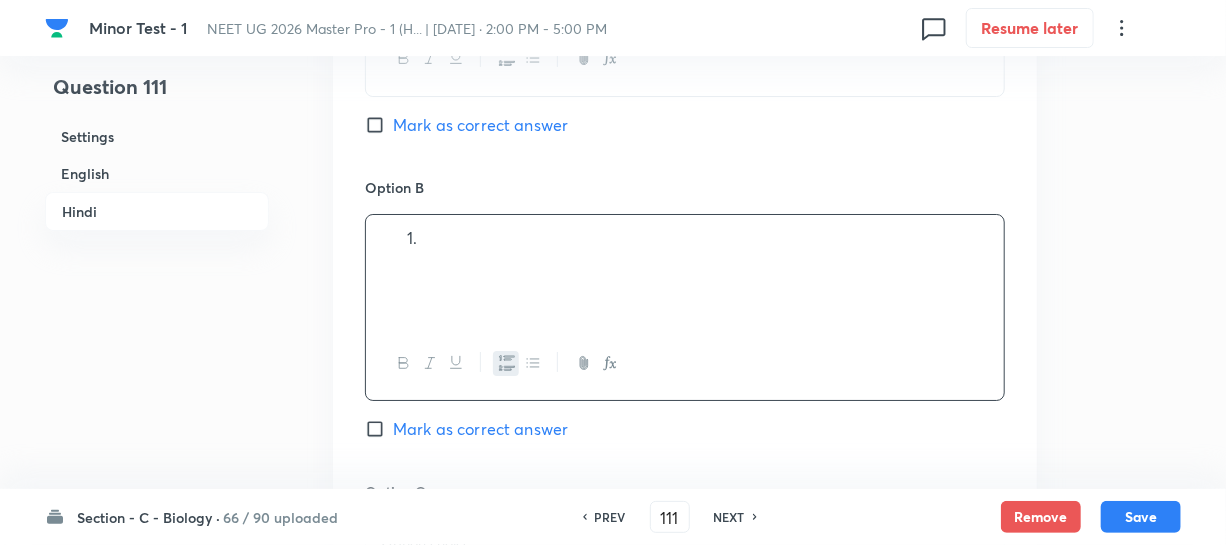 drag, startPoint x: 496, startPoint y: 362, endPoint x: 509, endPoint y: 363, distance: 13.038404 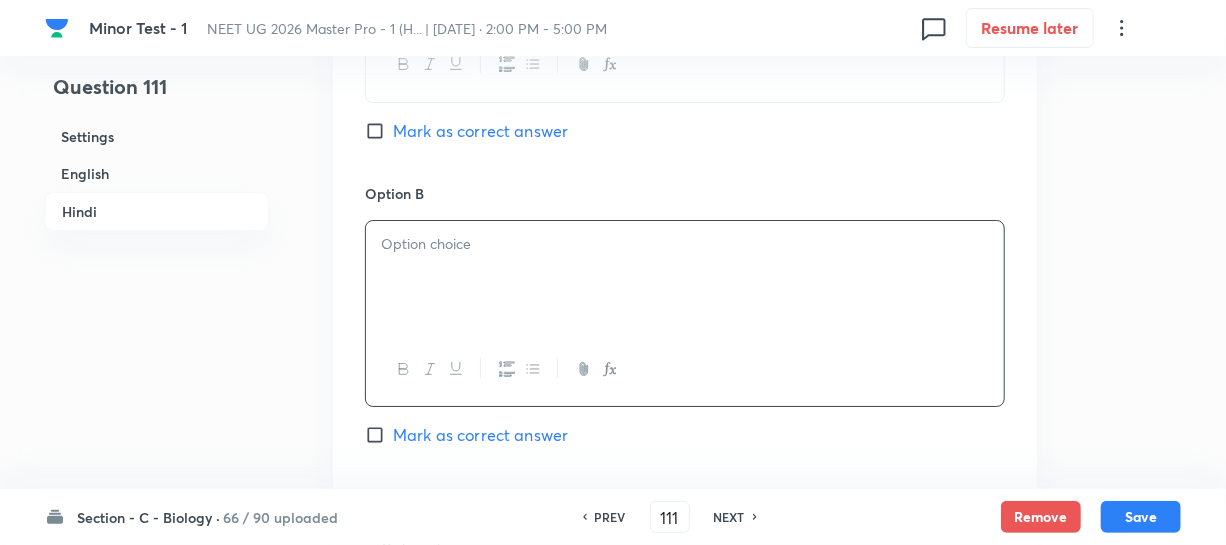 scroll, scrollTop: 3272, scrollLeft: 0, axis: vertical 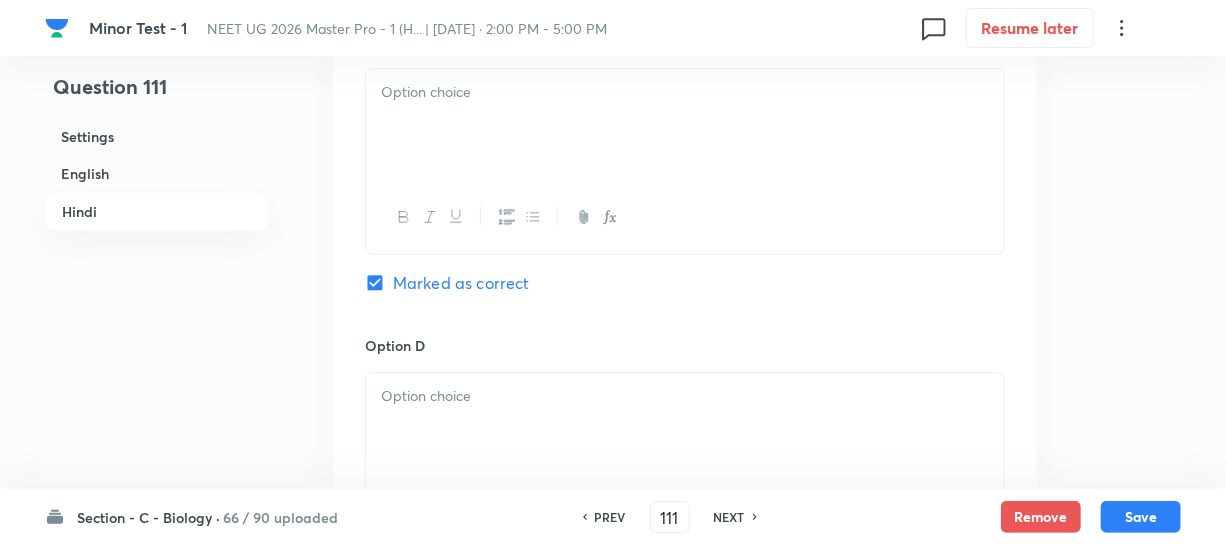 click at bounding box center [685, 125] 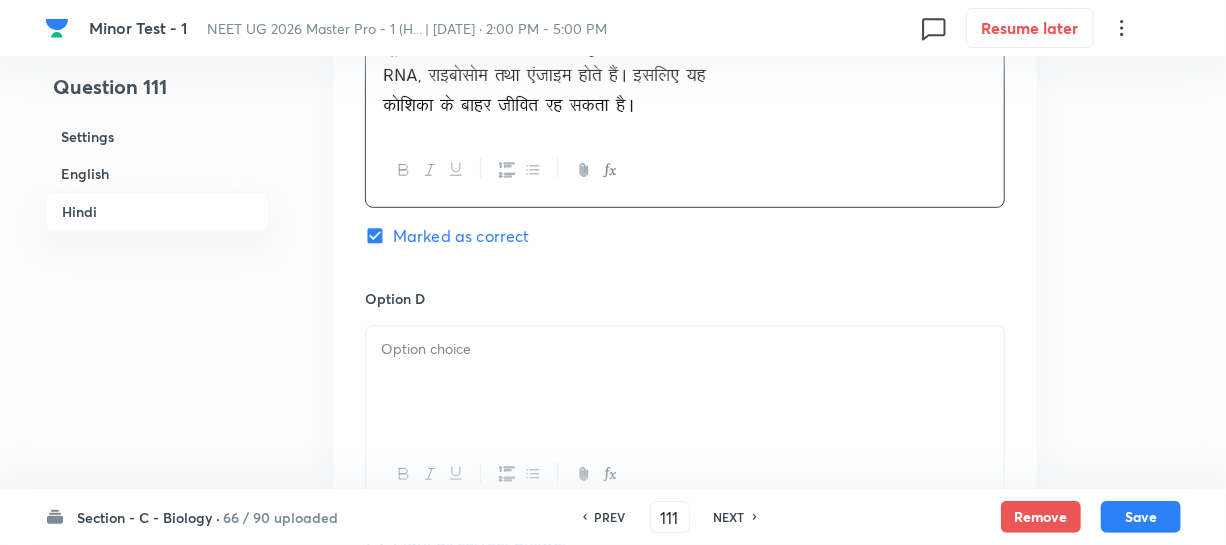 scroll, scrollTop: 3818, scrollLeft: 0, axis: vertical 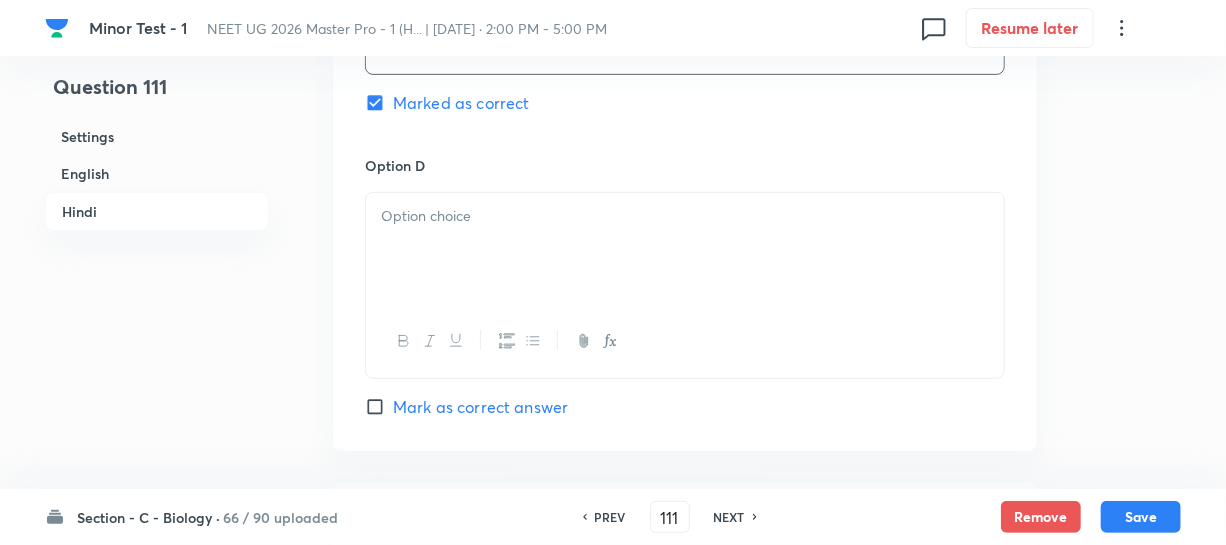 click at bounding box center (685, 249) 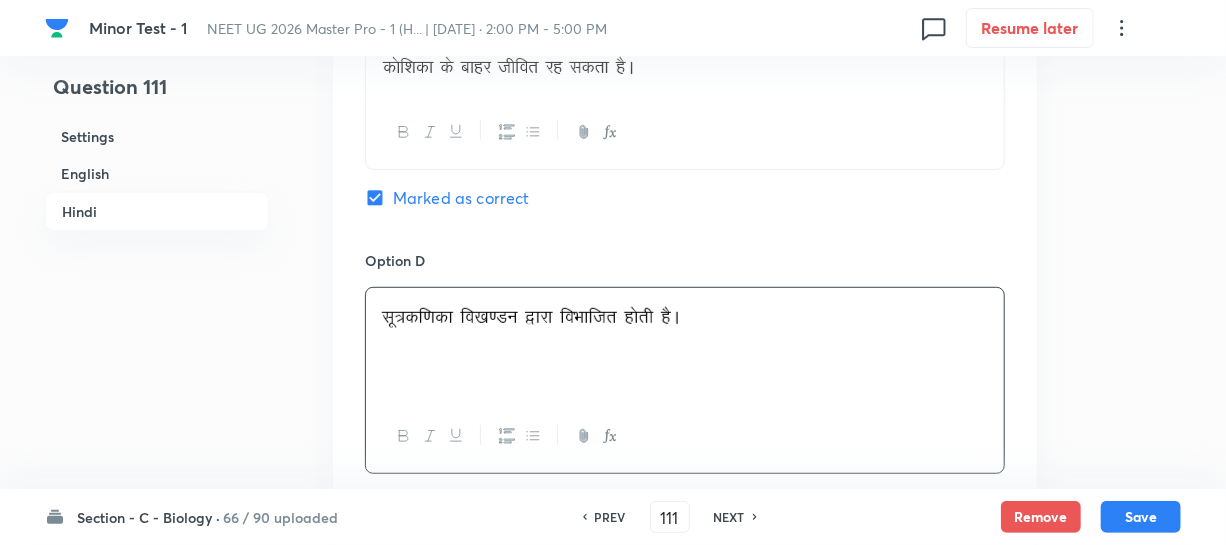 scroll, scrollTop: 3545, scrollLeft: 0, axis: vertical 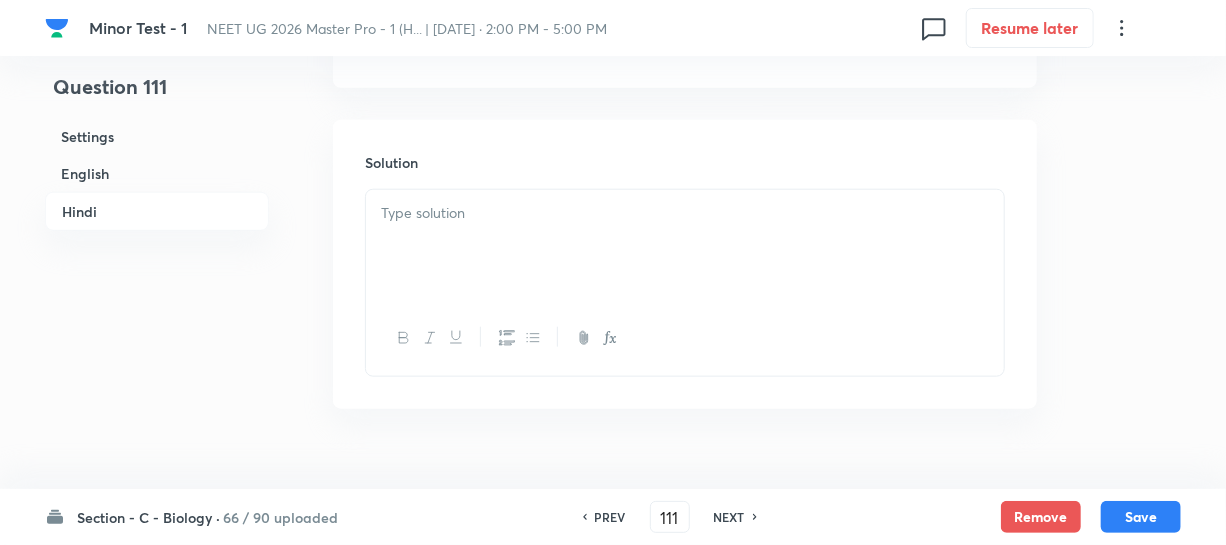 click at bounding box center (685, 246) 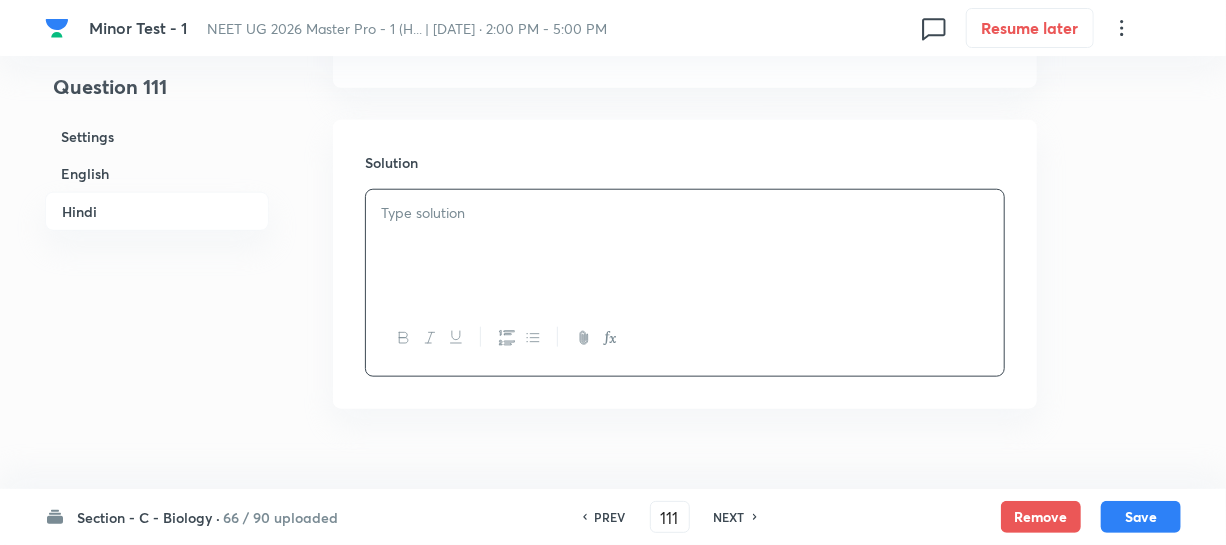type 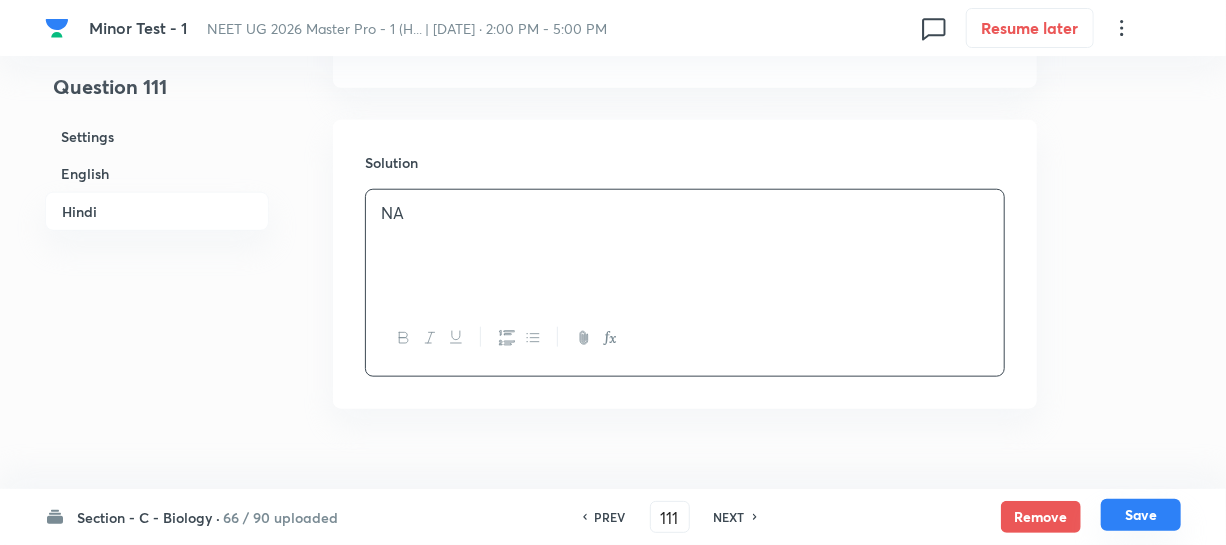 click on "Save" at bounding box center [1141, 515] 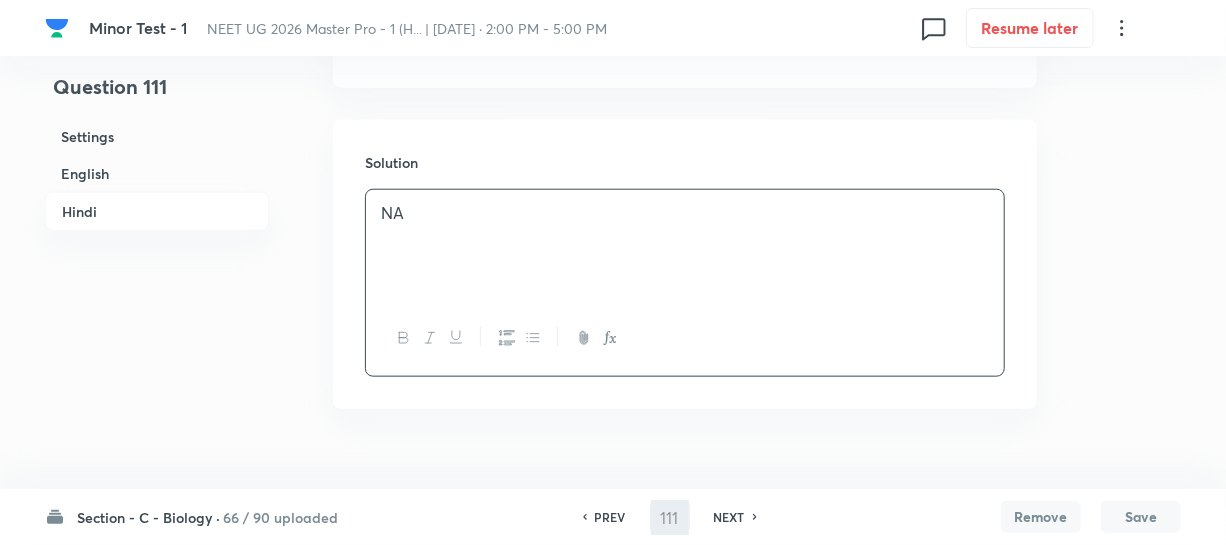 type on "112" 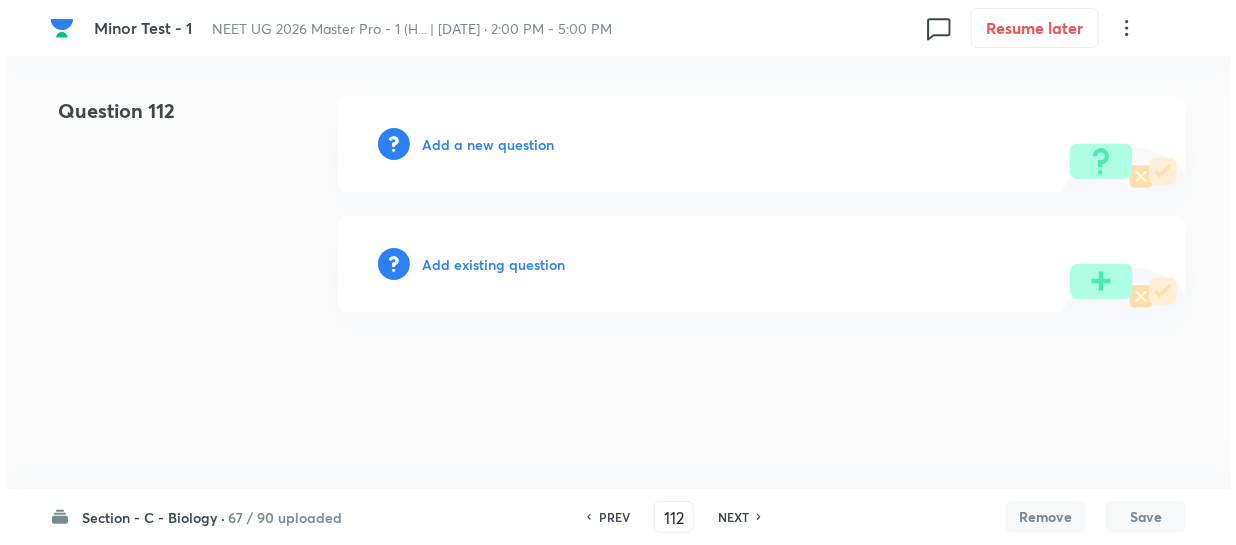 scroll, scrollTop: 0, scrollLeft: 0, axis: both 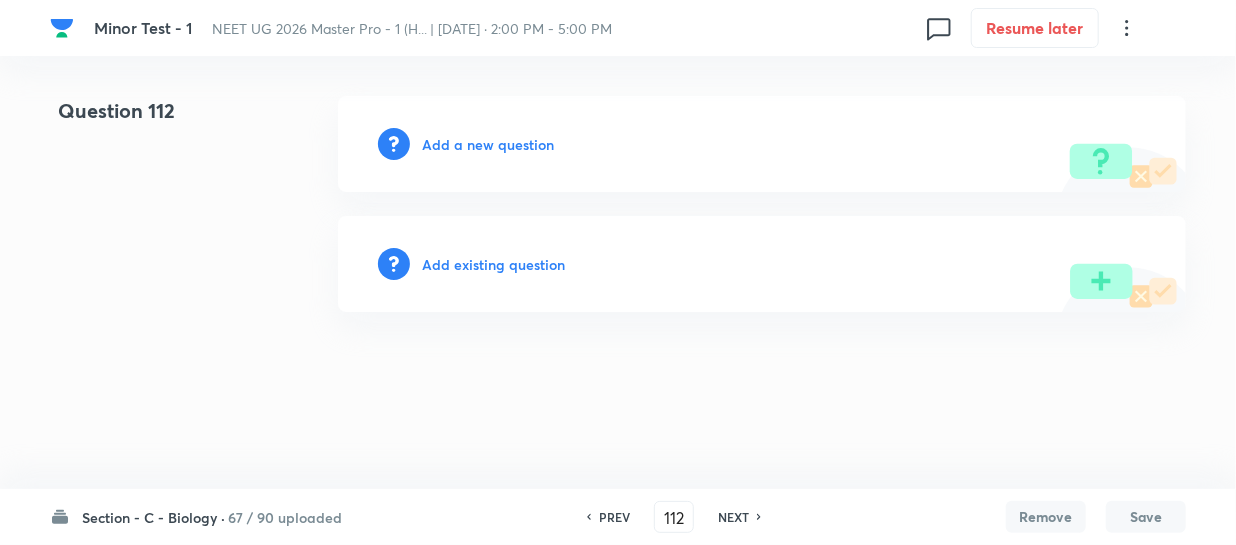 click on "Add a new question" at bounding box center [488, 144] 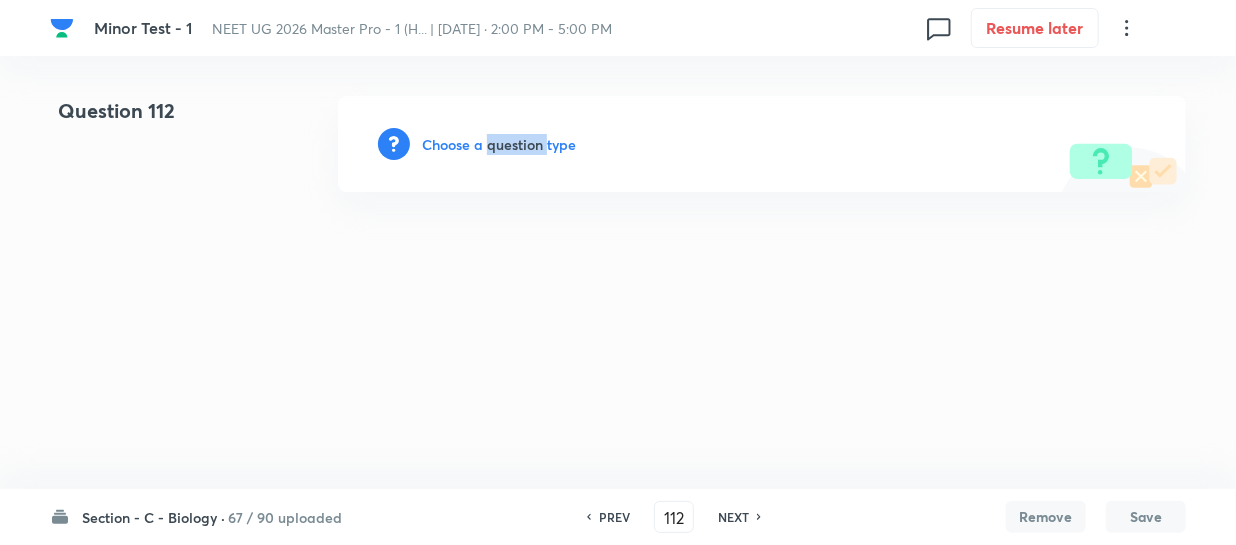 click on "Choose a question type" at bounding box center [499, 144] 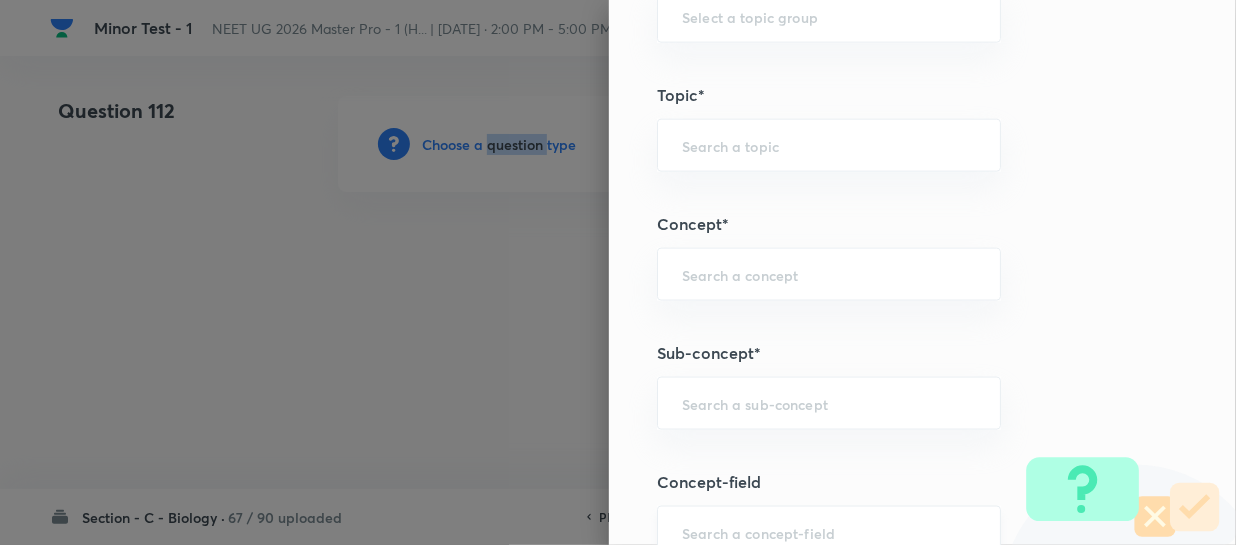 scroll, scrollTop: 1272, scrollLeft: 0, axis: vertical 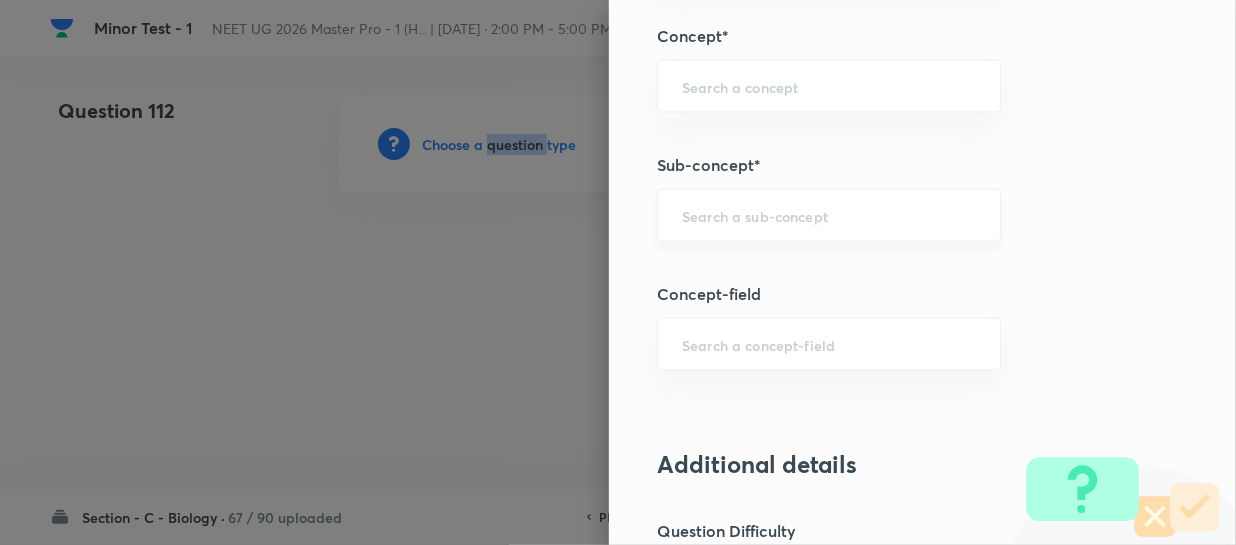 click on "​" at bounding box center [829, 215] 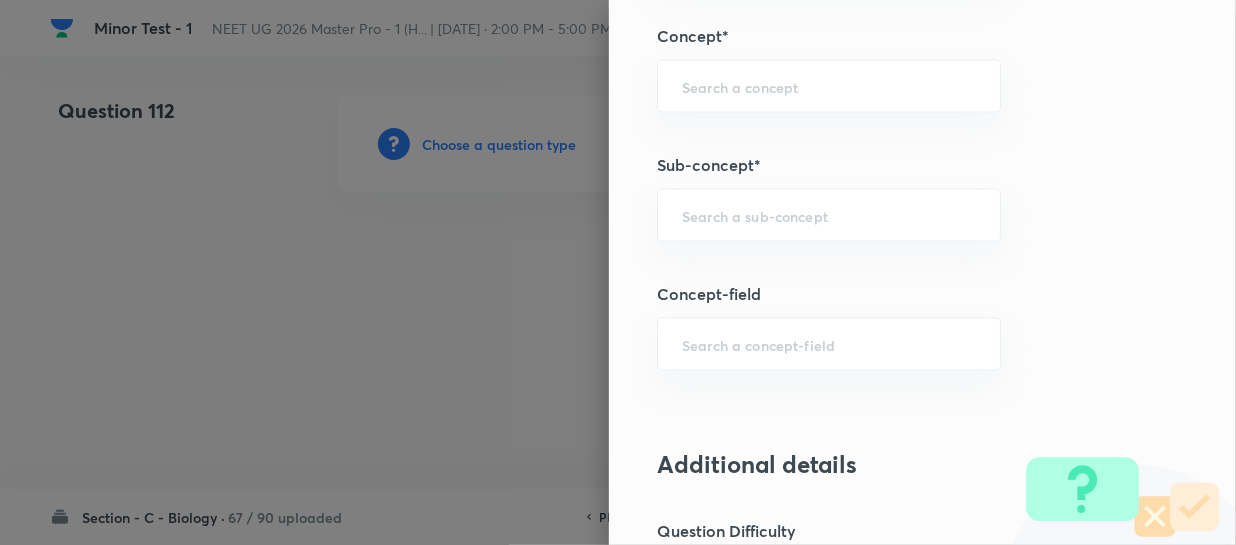 paste on "Different Biological Classification" 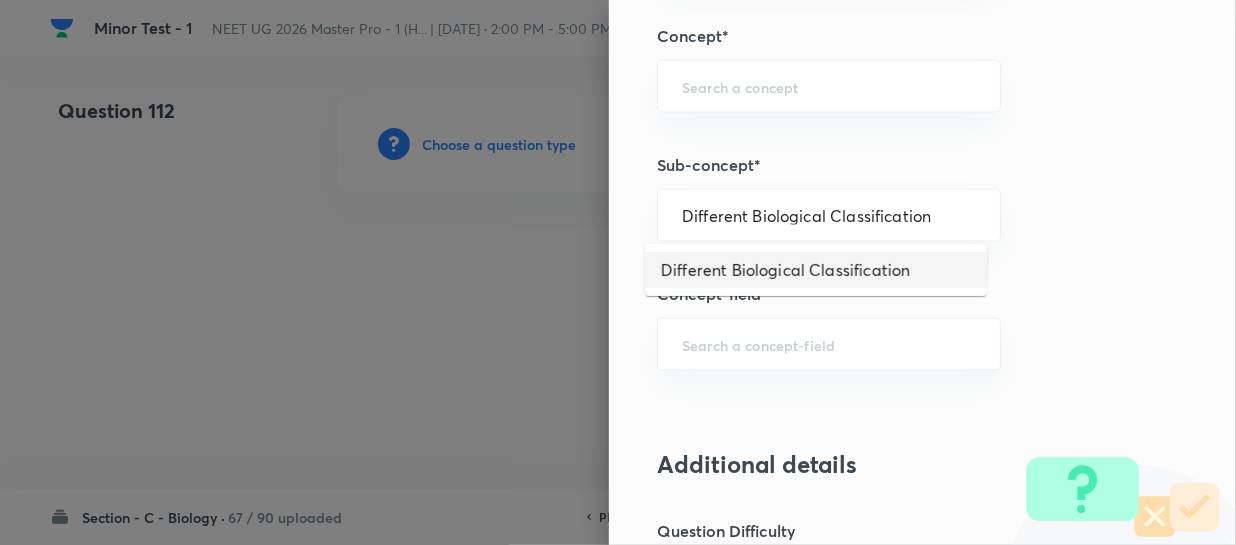 click on "Different Biological Classification" at bounding box center (816, 270) 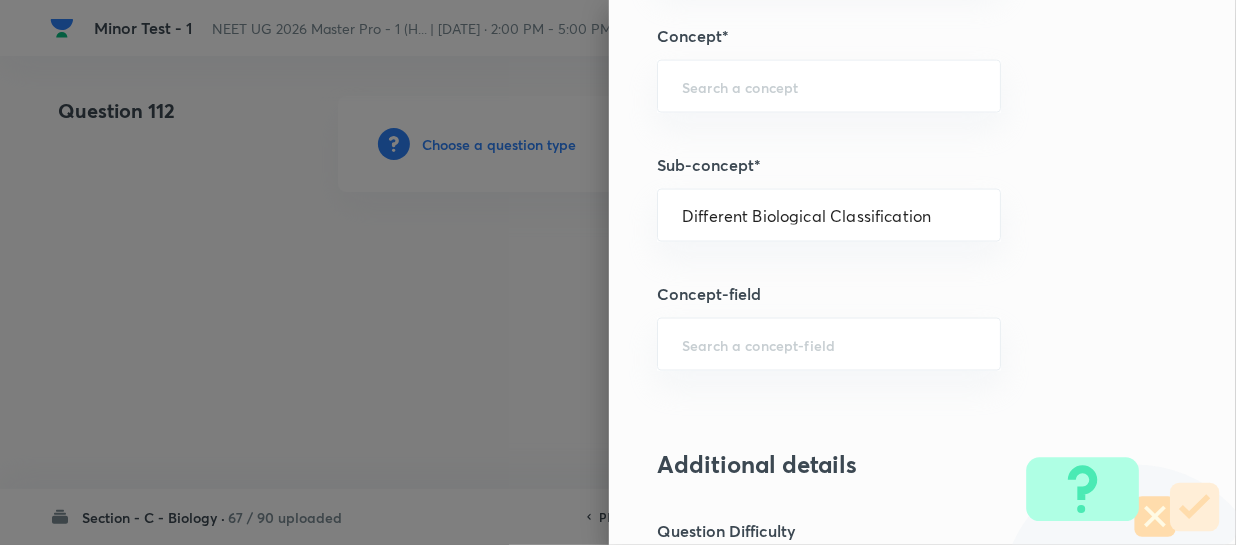 type on "Biology" 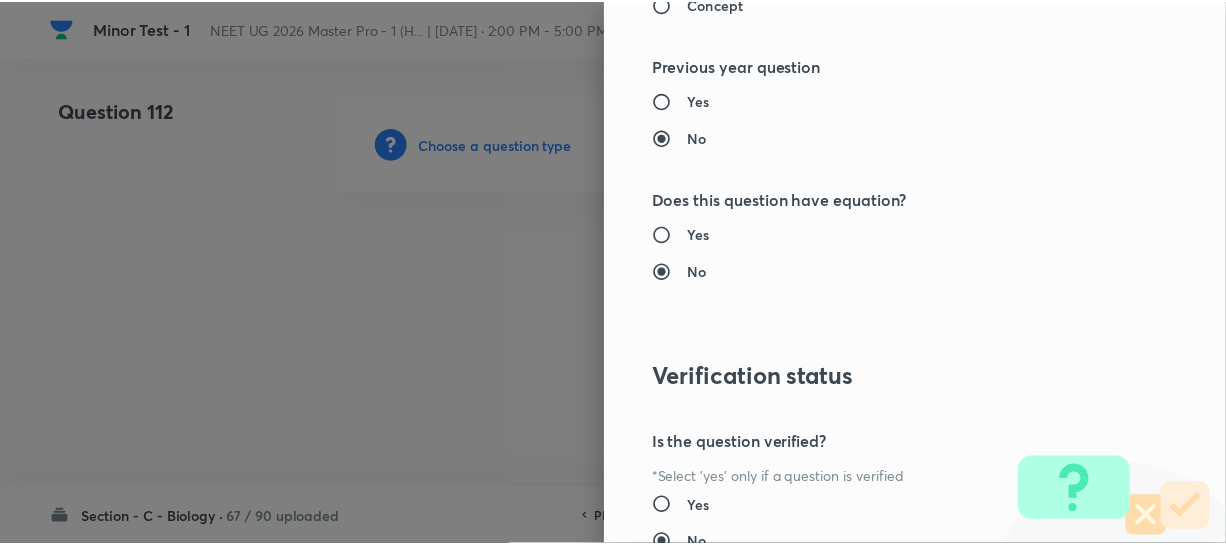 scroll, scrollTop: 2313, scrollLeft: 0, axis: vertical 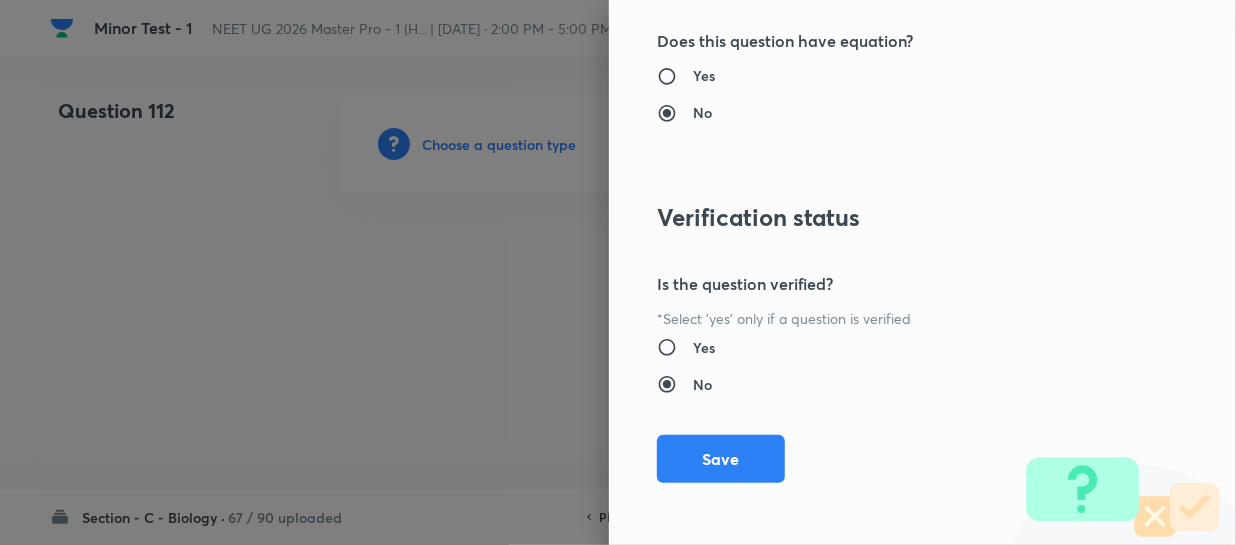 drag, startPoint x: 720, startPoint y: 463, endPoint x: 1235, endPoint y: 413, distance: 517.4215 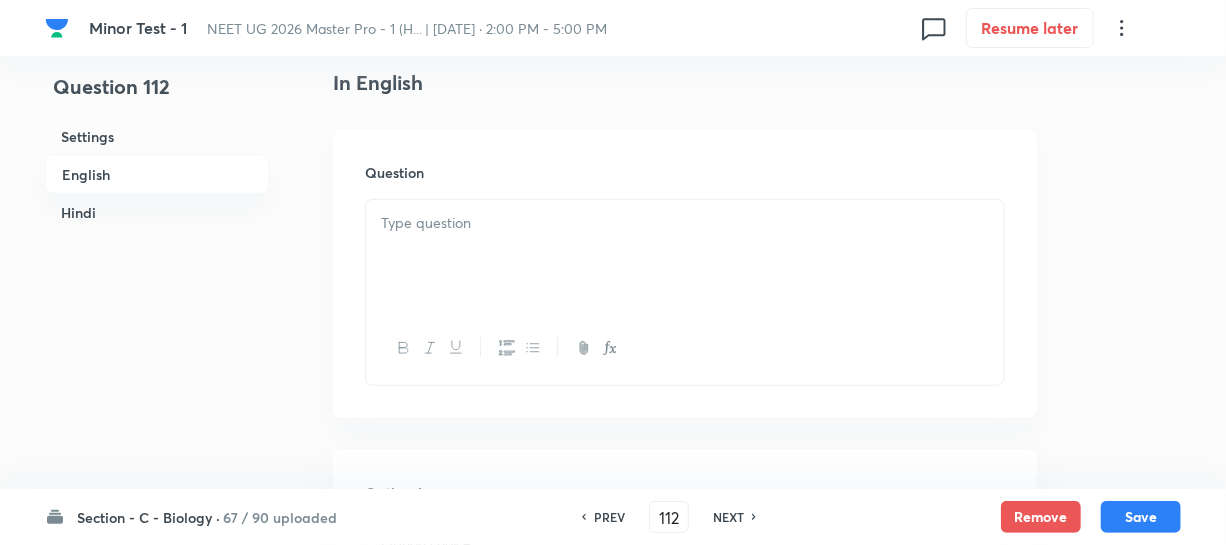 scroll, scrollTop: 545, scrollLeft: 0, axis: vertical 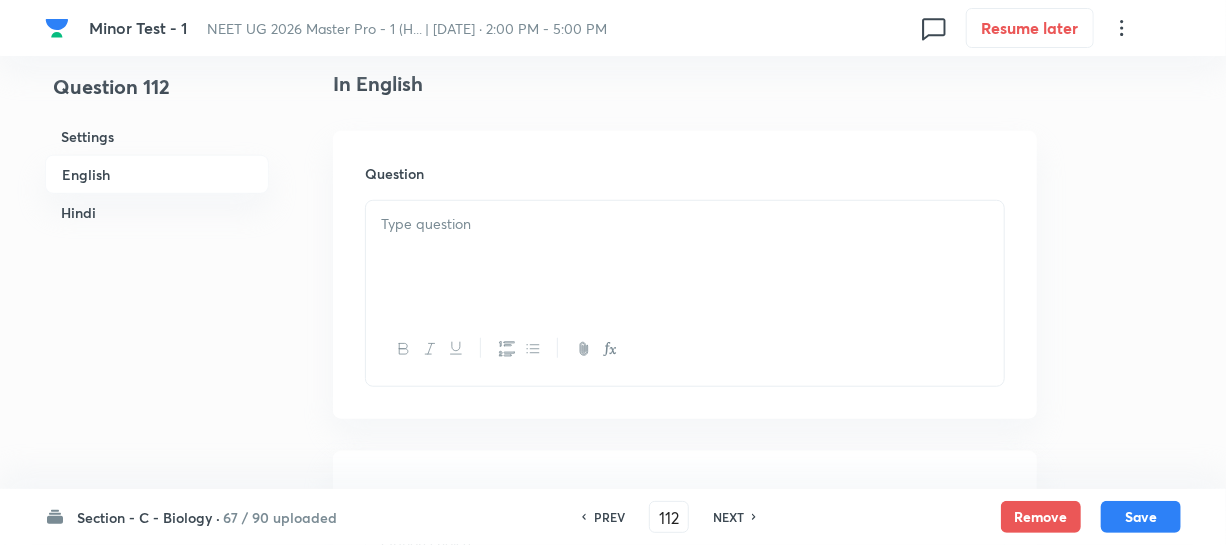 click at bounding box center [685, 257] 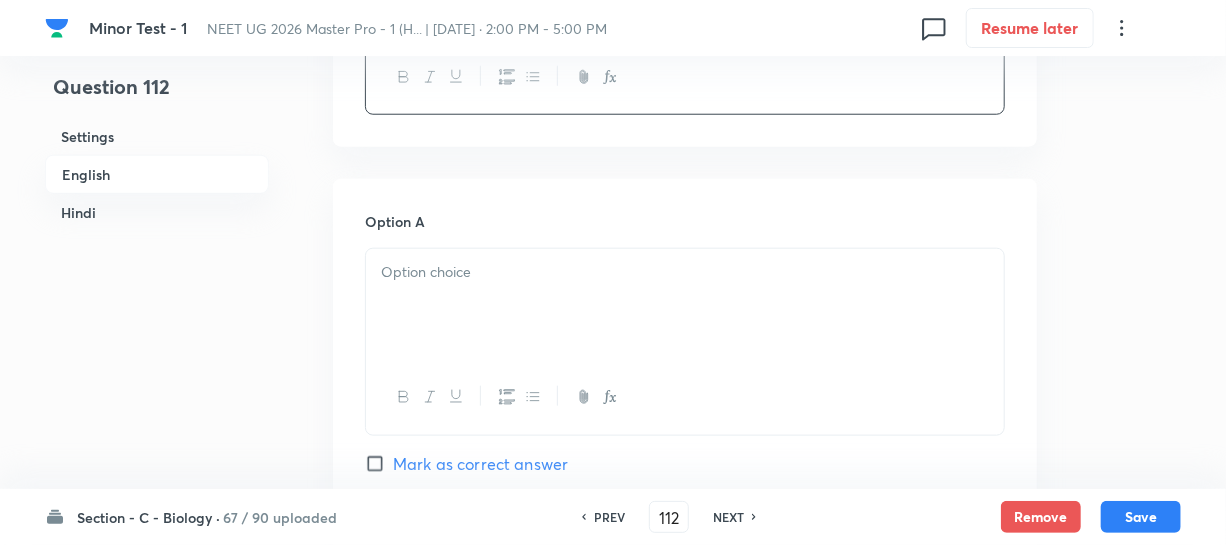 scroll, scrollTop: 818, scrollLeft: 0, axis: vertical 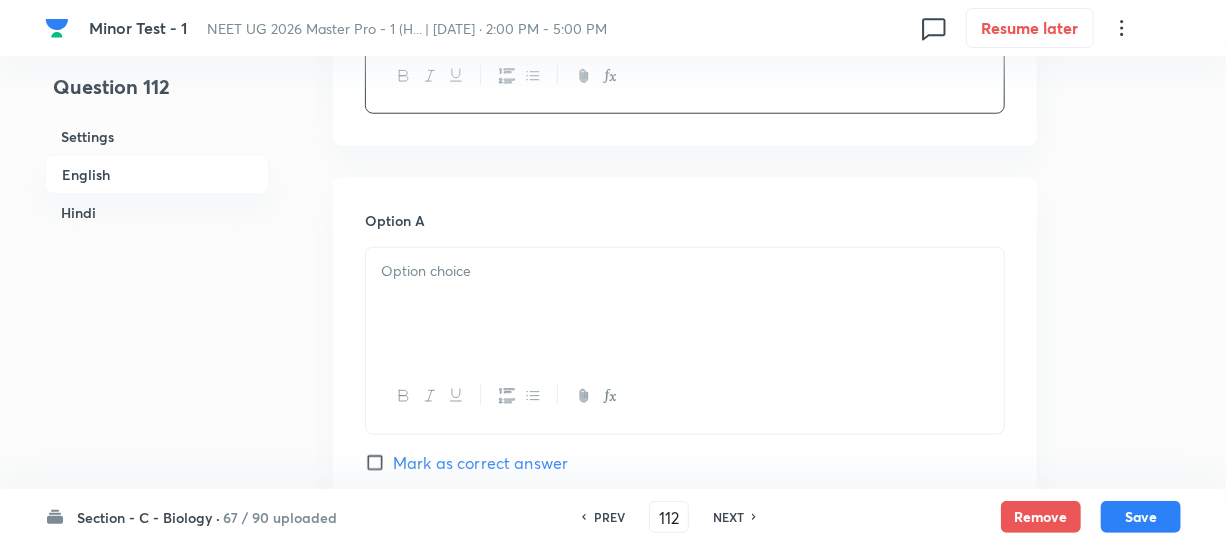 click at bounding box center [685, 304] 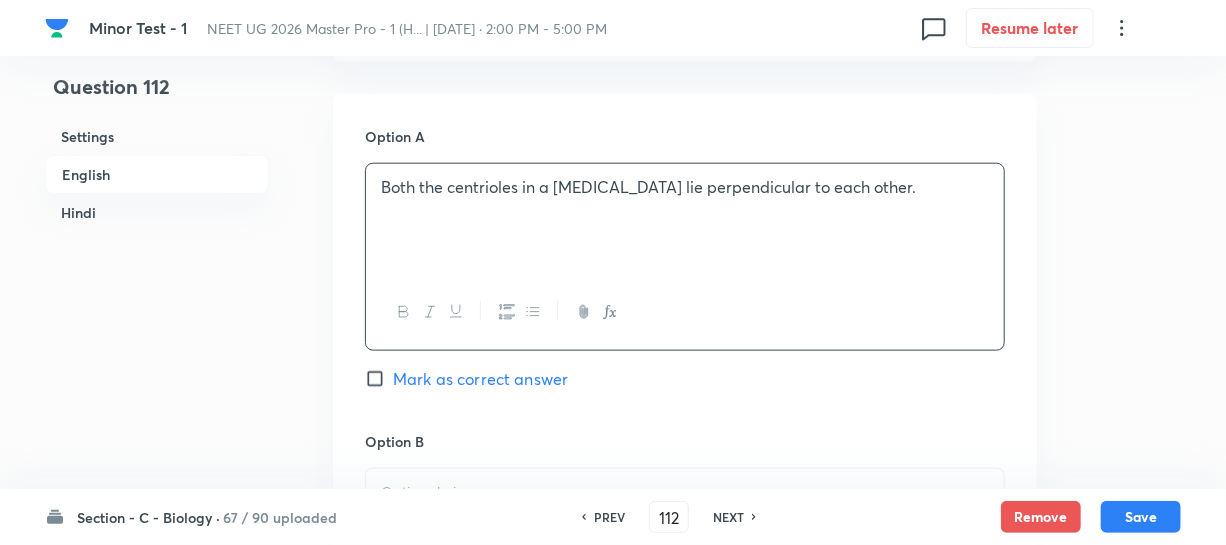 scroll, scrollTop: 1090, scrollLeft: 0, axis: vertical 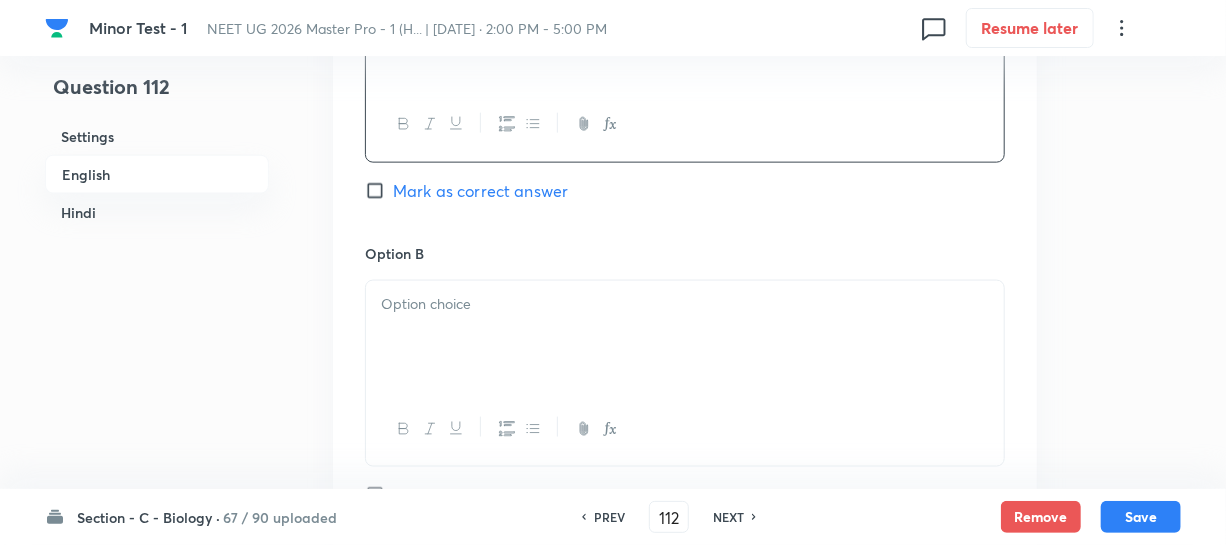 click at bounding box center (685, 337) 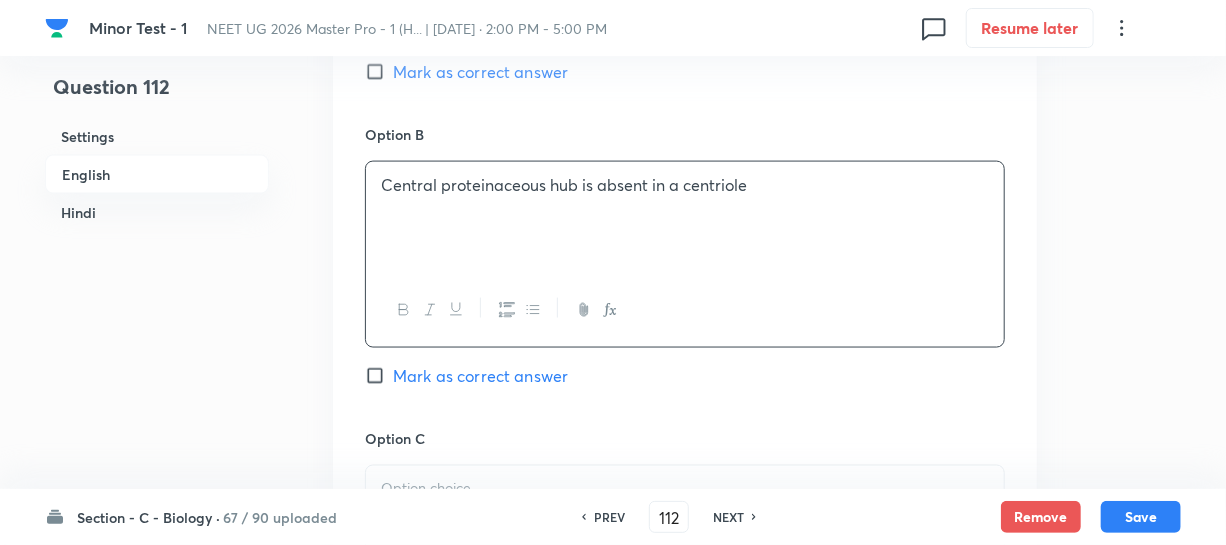 scroll, scrollTop: 1454, scrollLeft: 0, axis: vertical 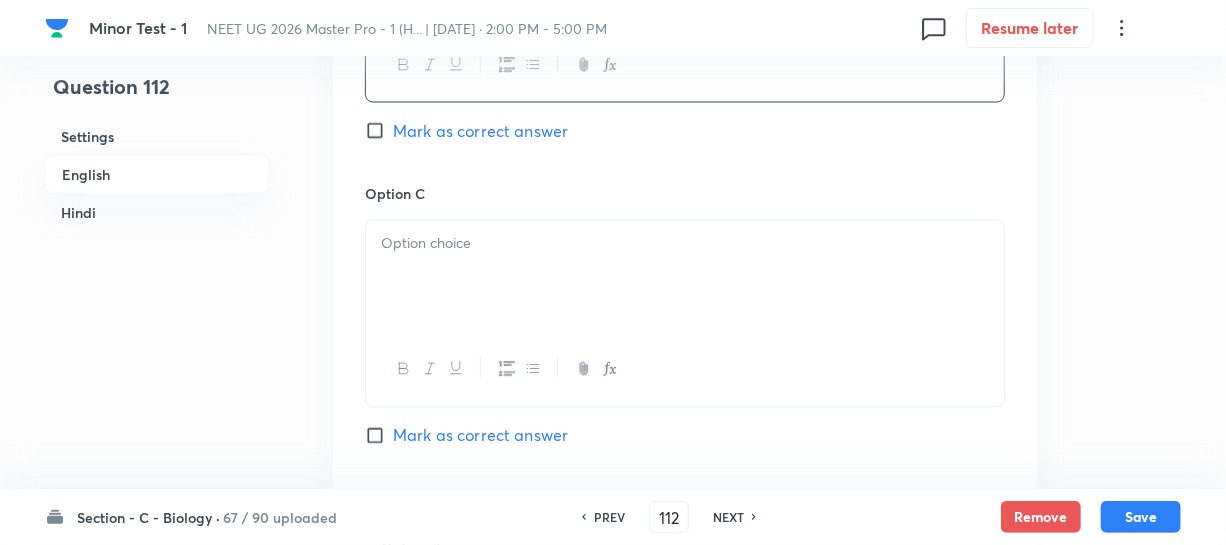 drag, startPoint x: 483, startPoint y: 296, endPoint x: 486, endPoint y: 286, distance: 10.440307 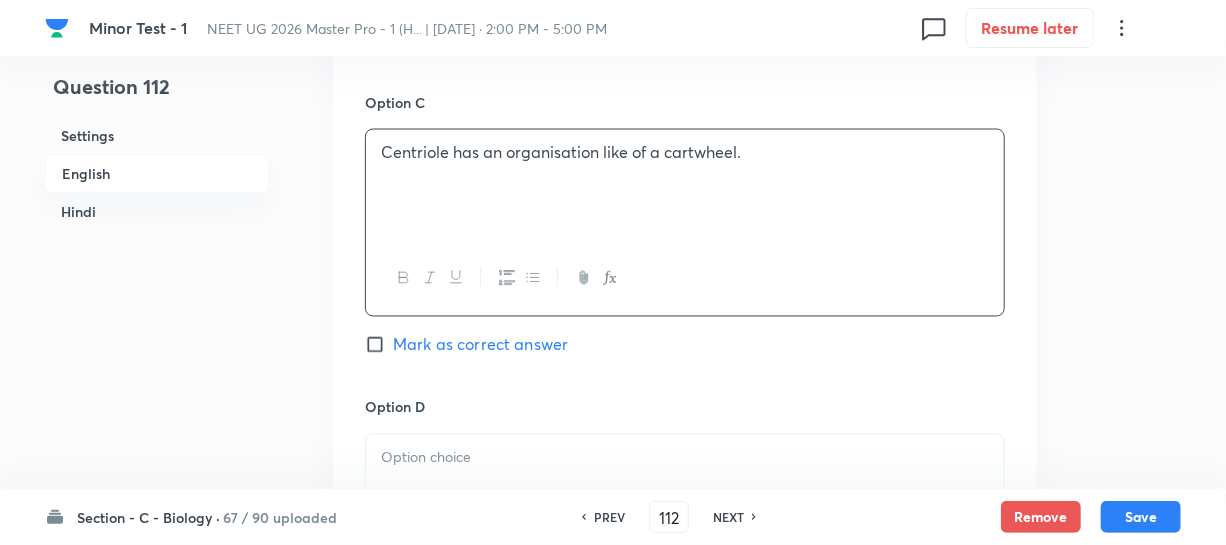 scroll, scrollTop: 1818, scrollLeft: 0, axis: vertical 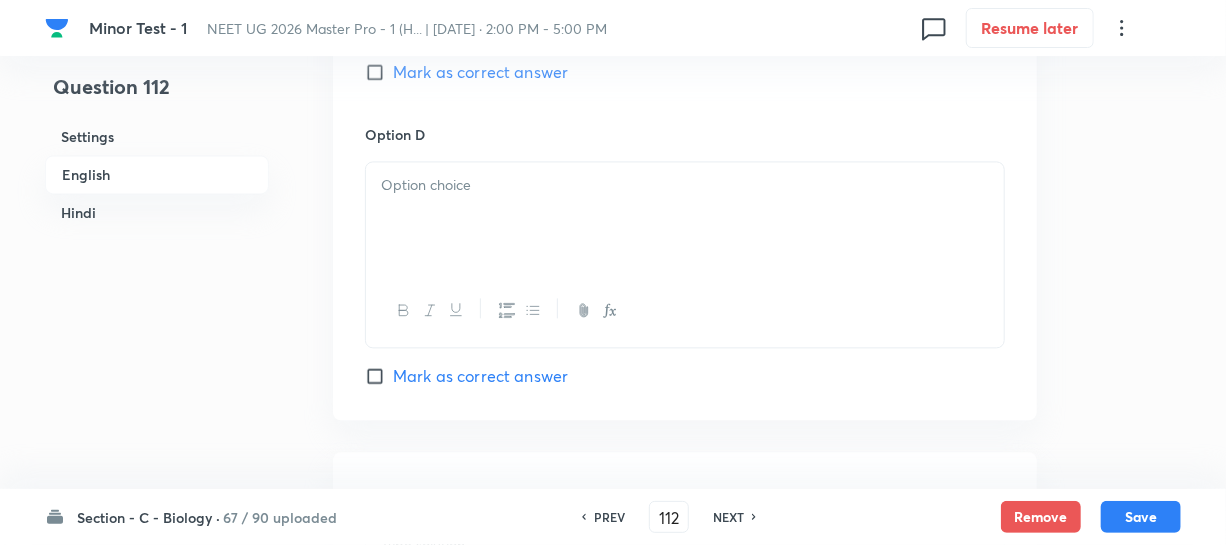 click at bounding box center [685, 218] 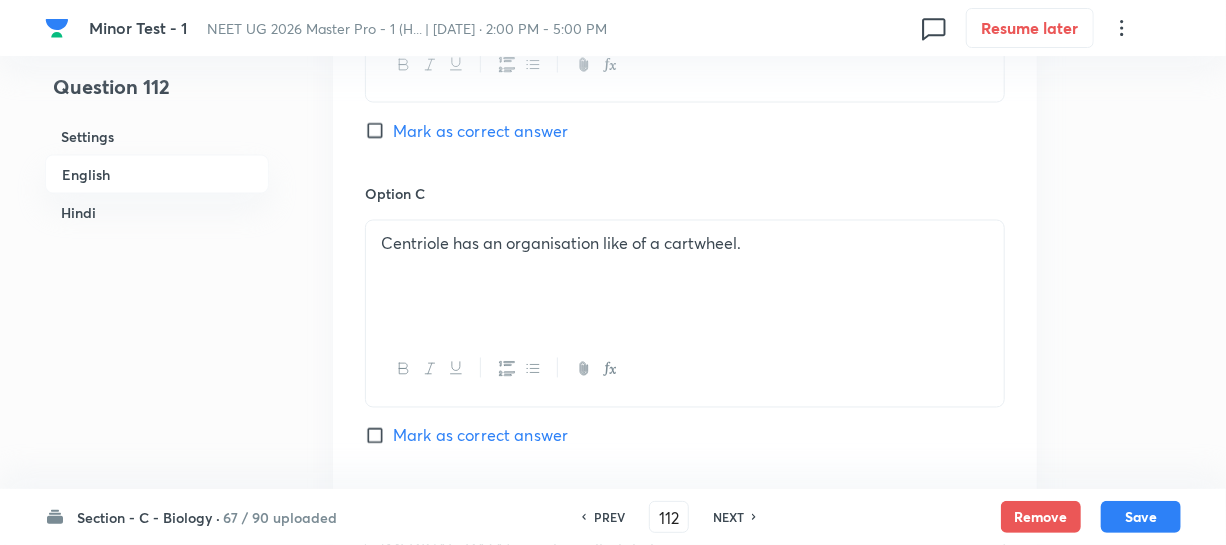 click on "Mark as correct answer" at bounding box center [379, 131] 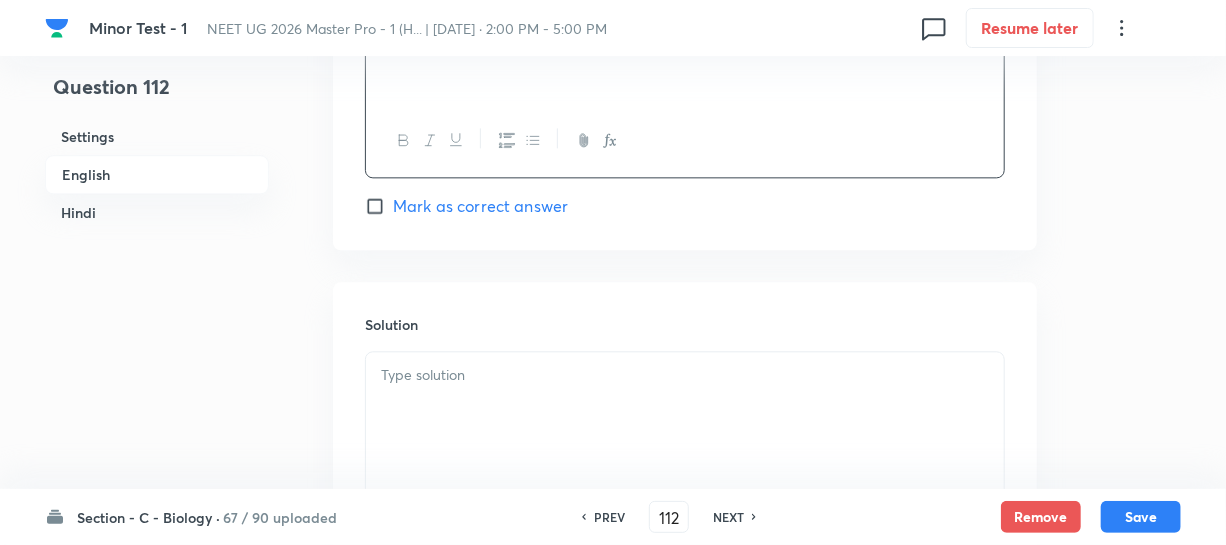 checkbox on "true" 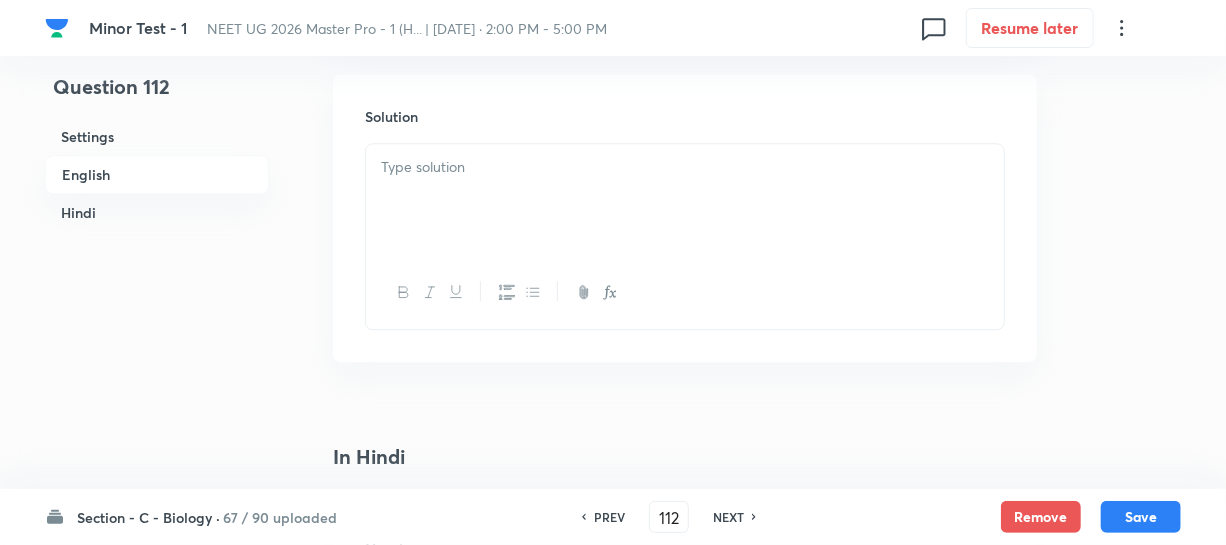 scroll, scrollTop: 2272, scrollLeft: 0, axis: vertical 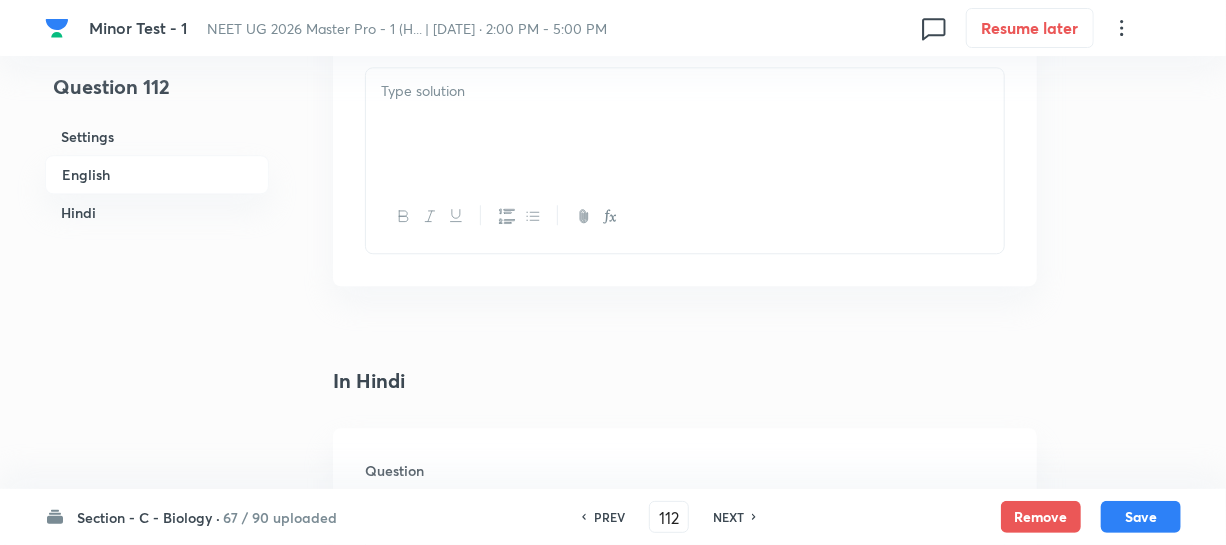 click at bounding box center [685, 124] 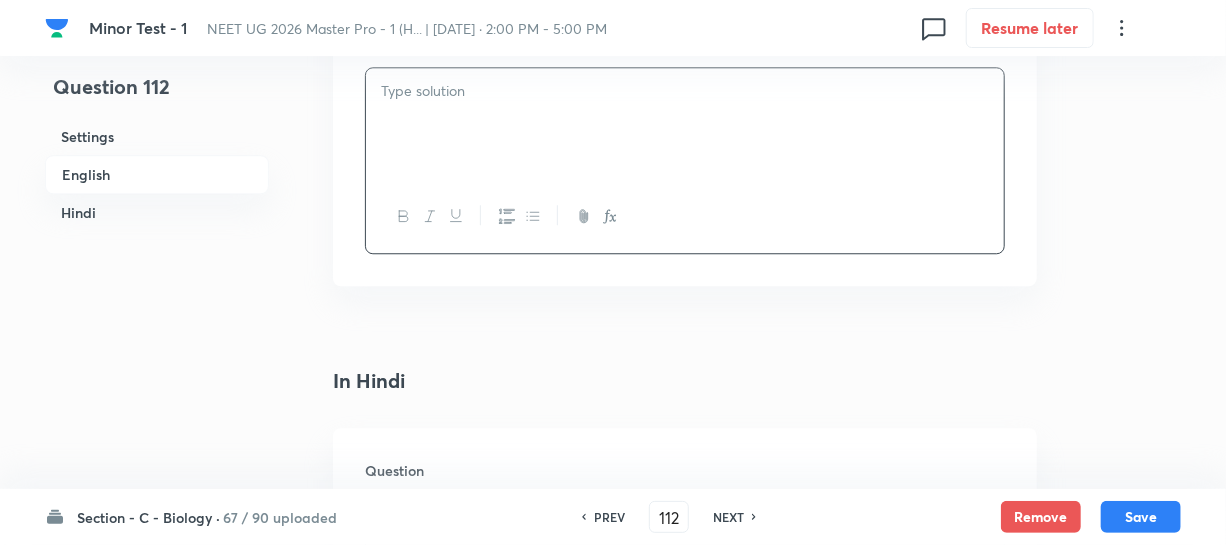 type 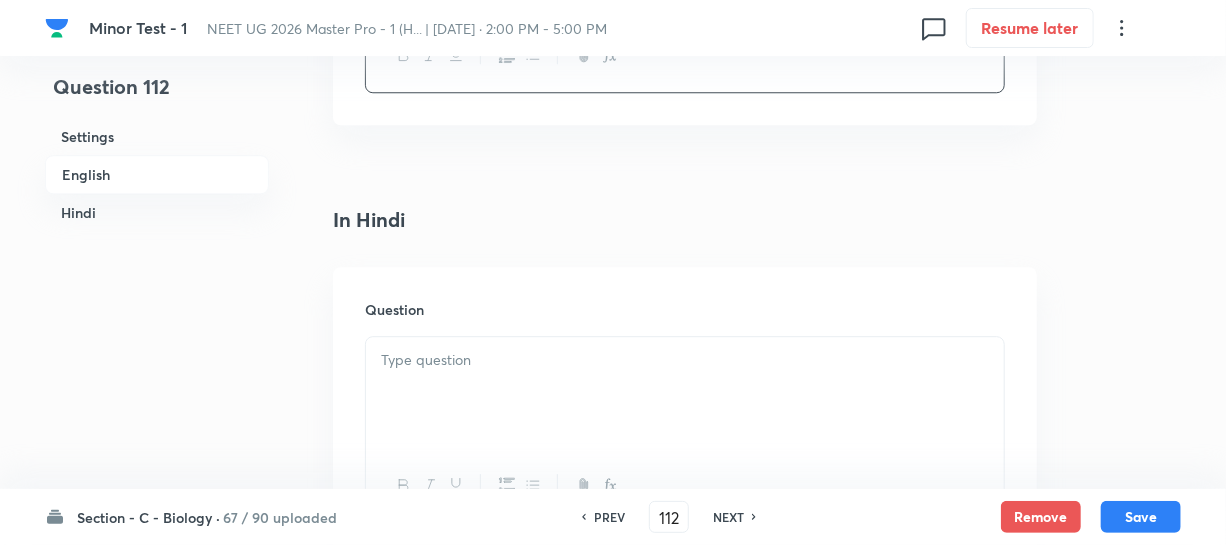 scroll, scrollTop: 2545, scrollLeft: 0, axis: vertical 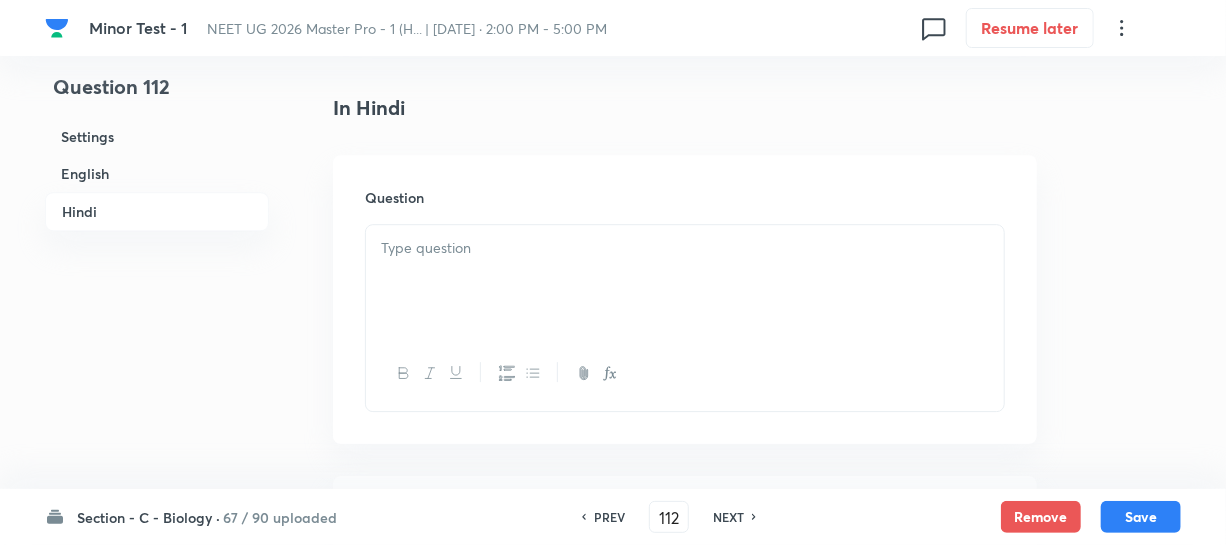 click on "Question" at bounding box center [685, 299] 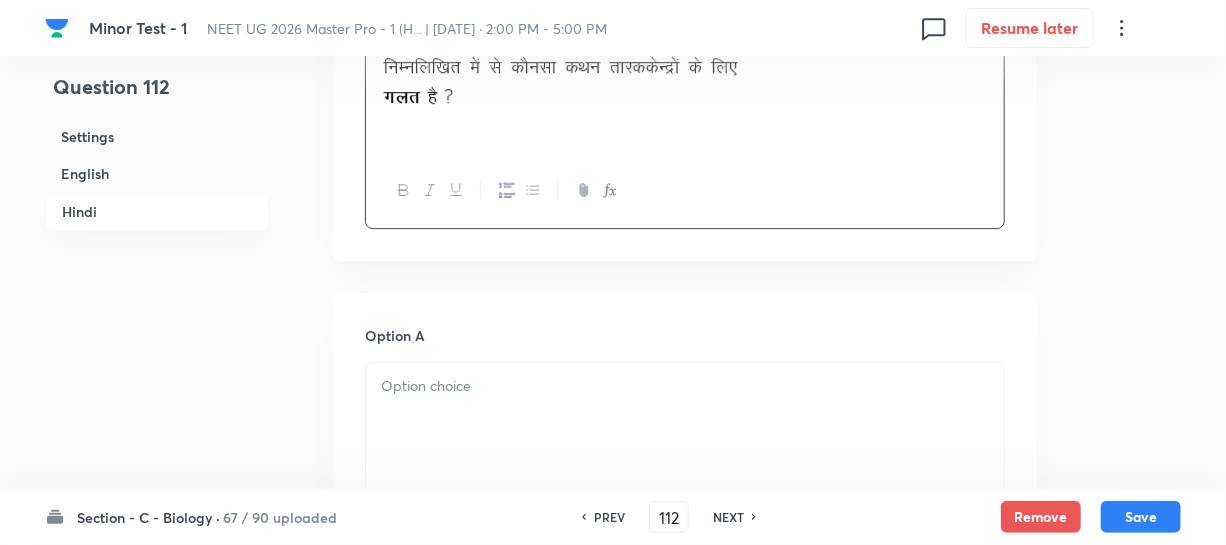 scroll, scrollTop: 2818, scrollLeft: 0, axis: vertical 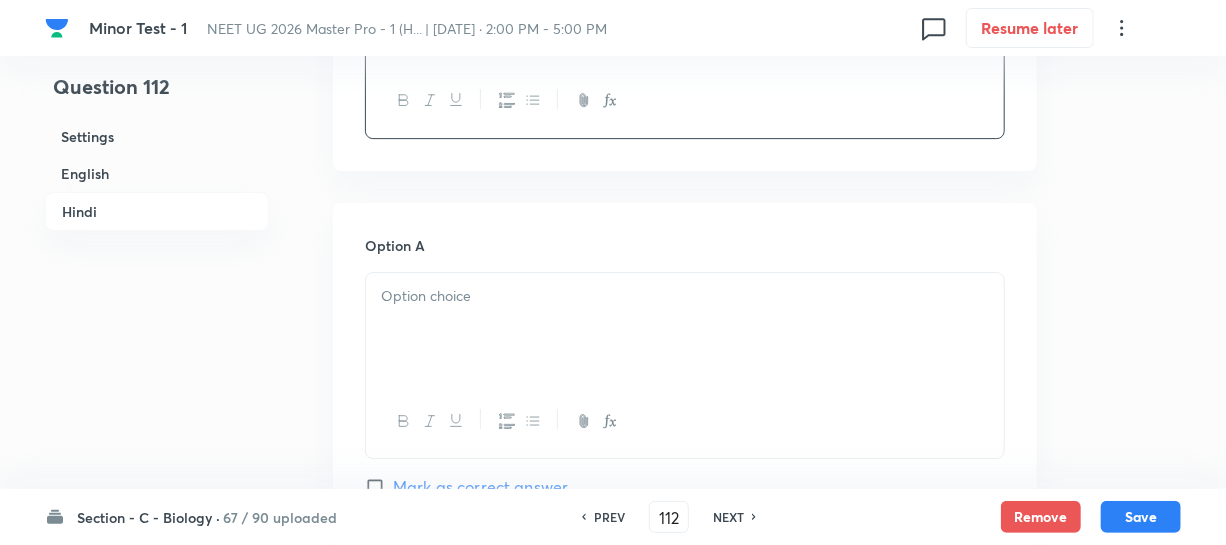 click at bounding box center (685, 296) 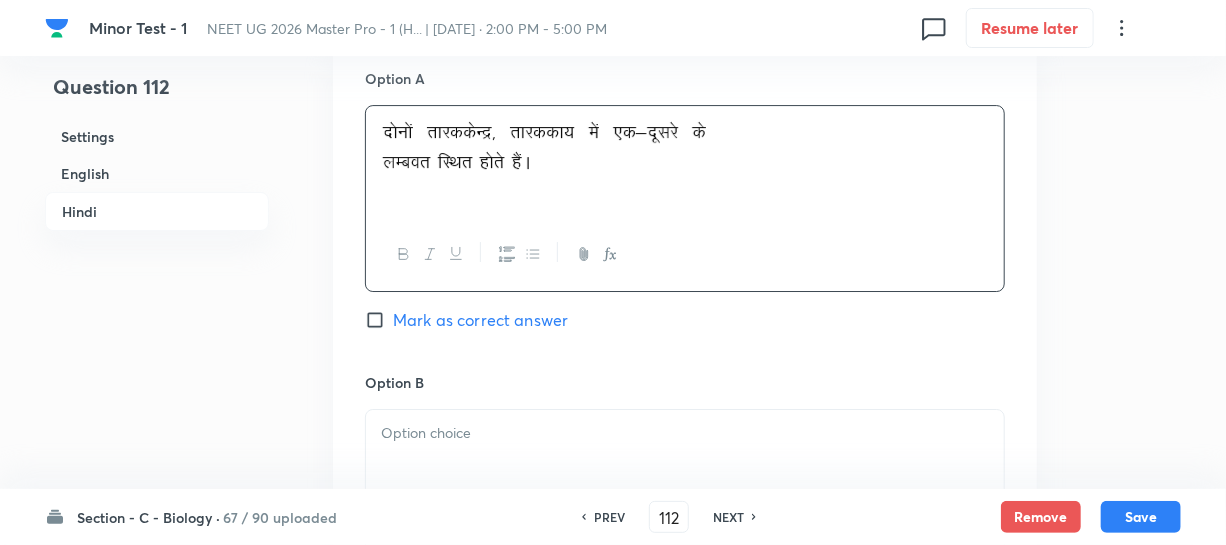 scroll, scrollTop: 3181, scrollLeft: 0, axis: vertical 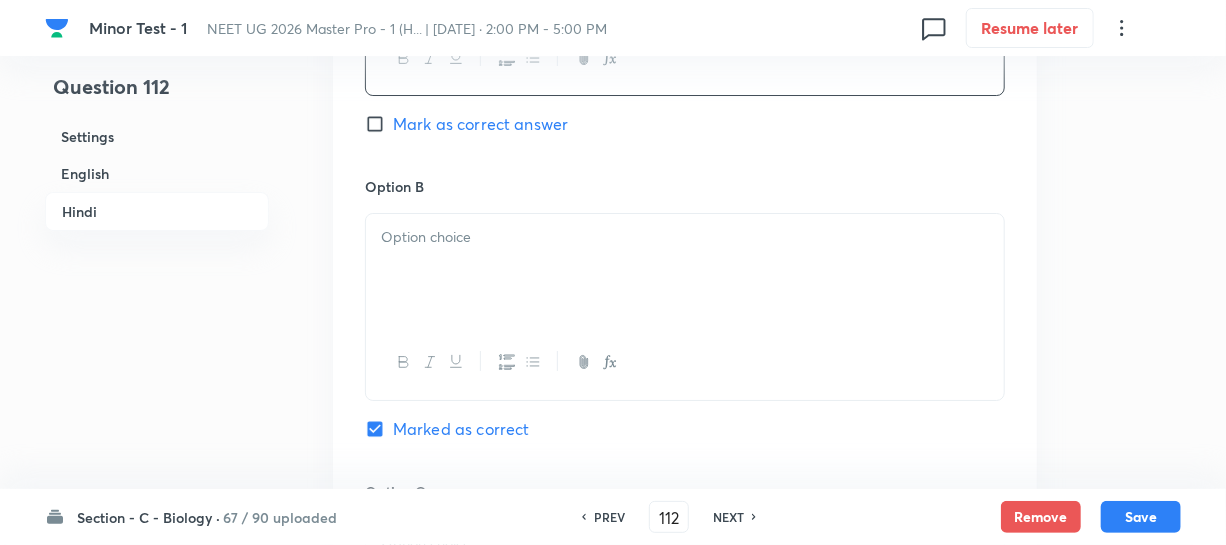 click at bounding box center (685, 270) 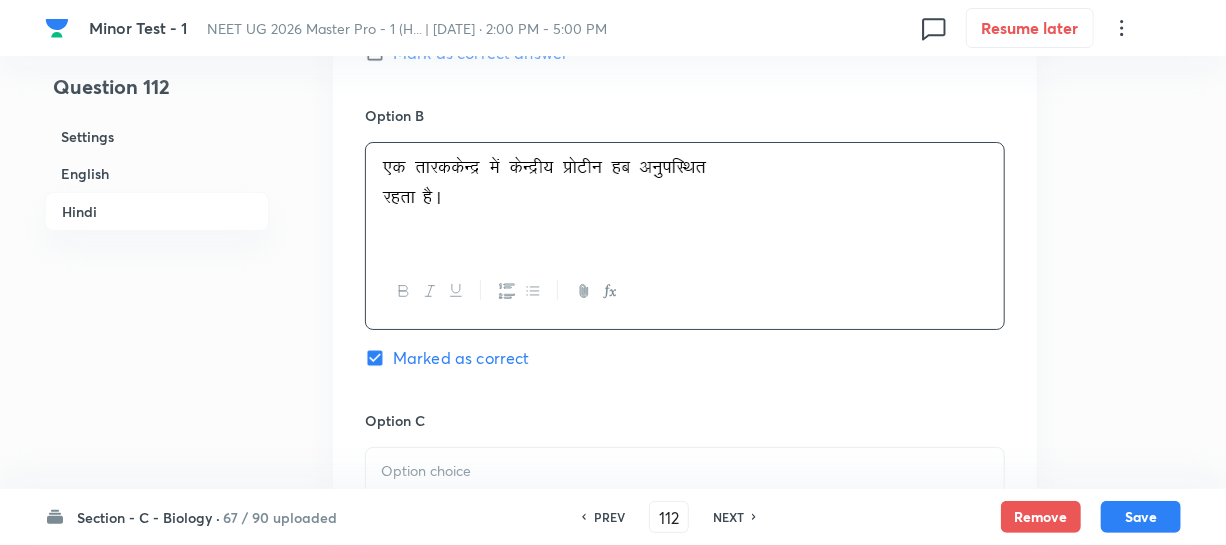 scroll, scrollTop: 3363, scrollLeft: 0, axis: vertical 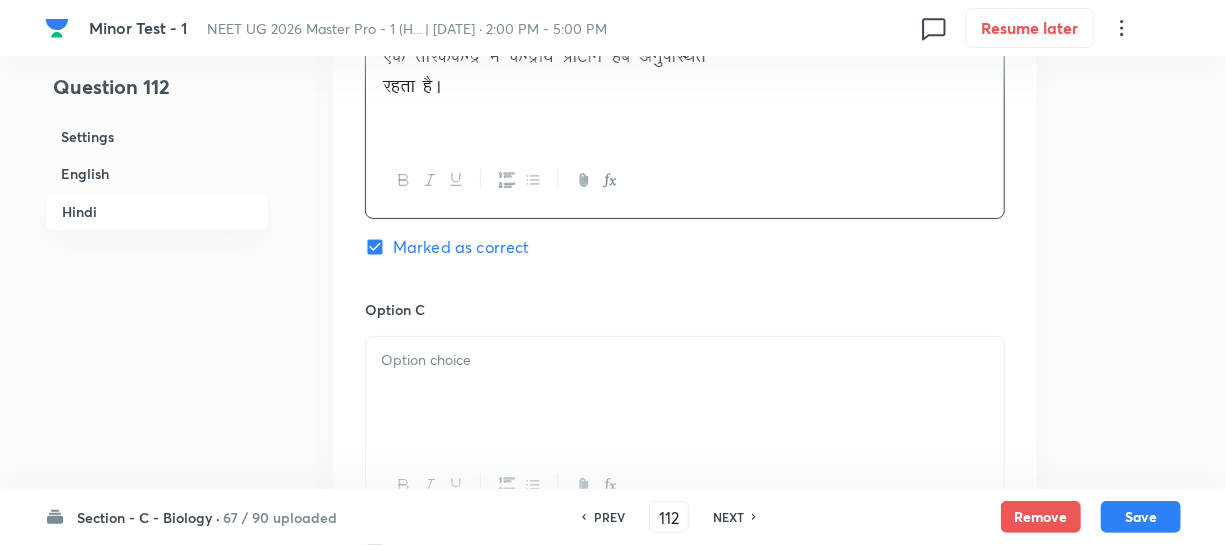 click at bounding box center (685, 360) 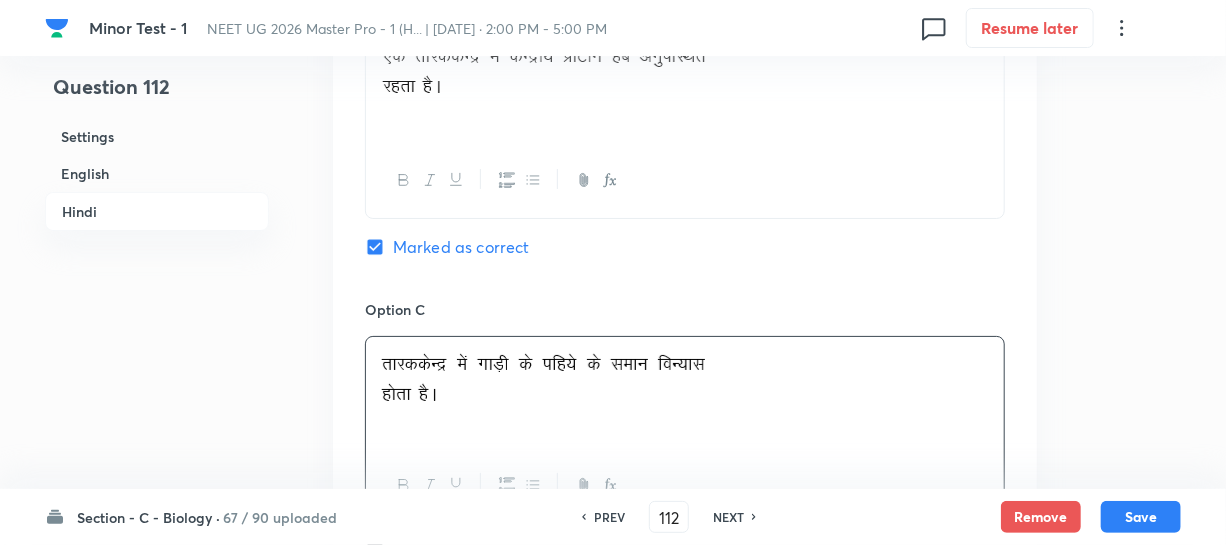 scroll, scrollTop: 3727, scrollLeft: 0, axis: vertical 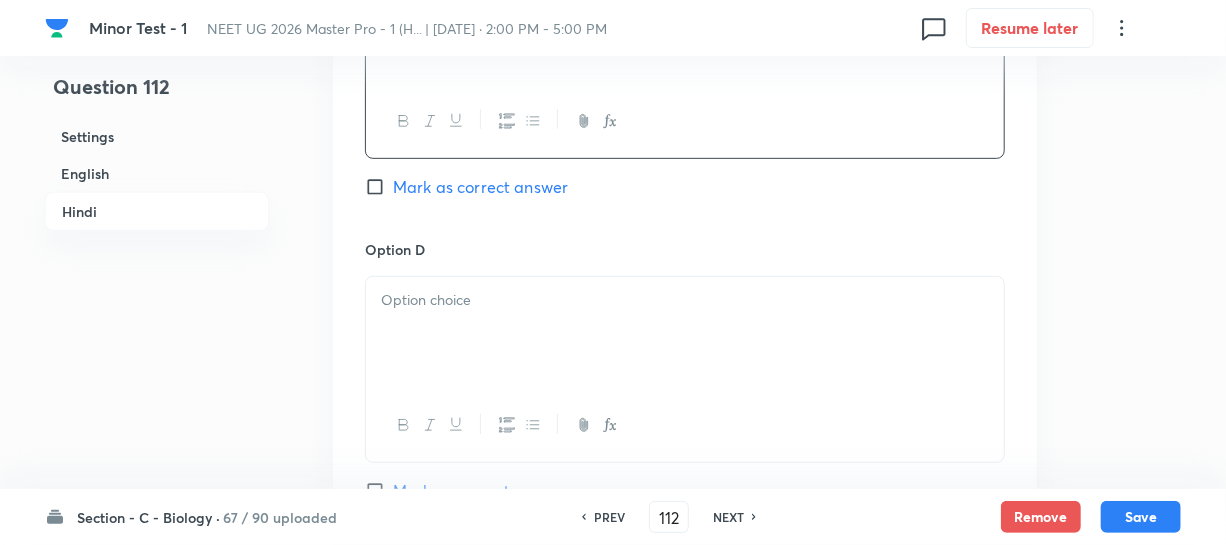 click at bounding box center (685, 333) 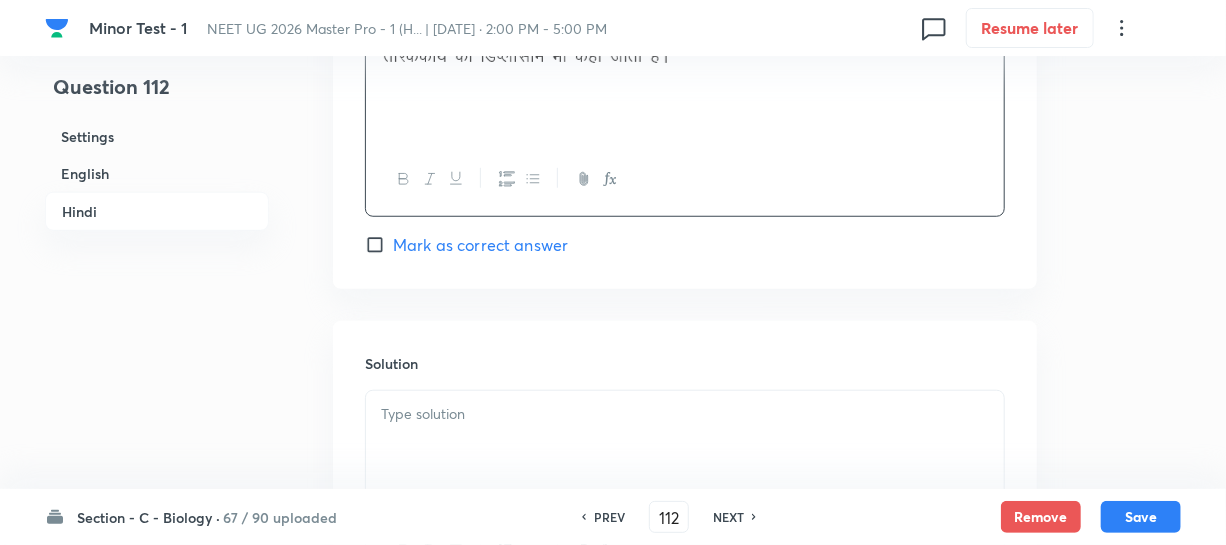 scroll, scrollTop: 4090, scrollLeft: 0, axis: vertical 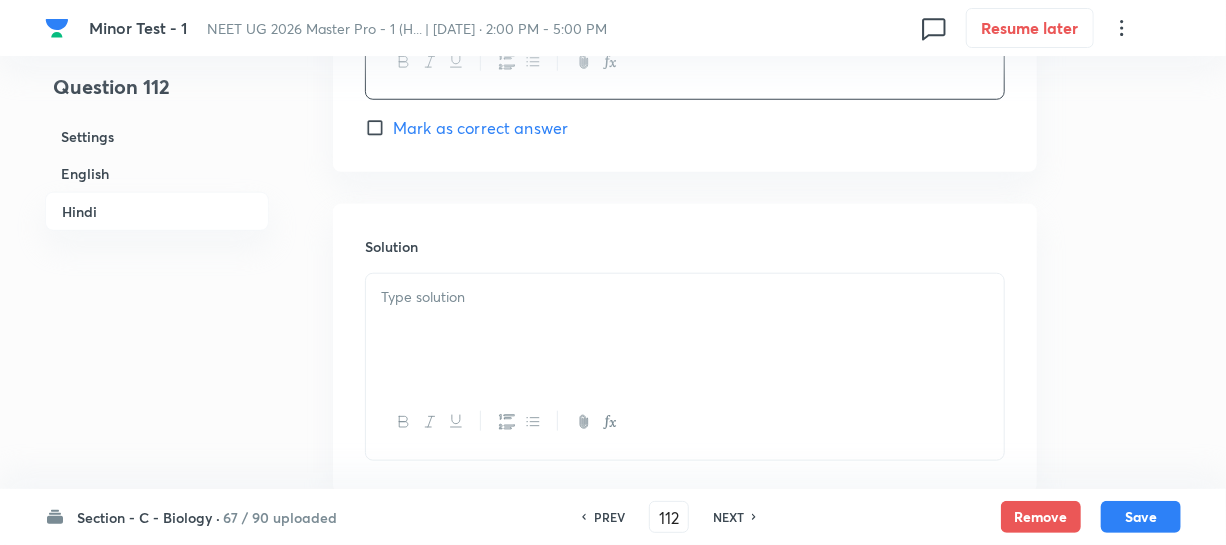 click at bounding box center (685, 297) 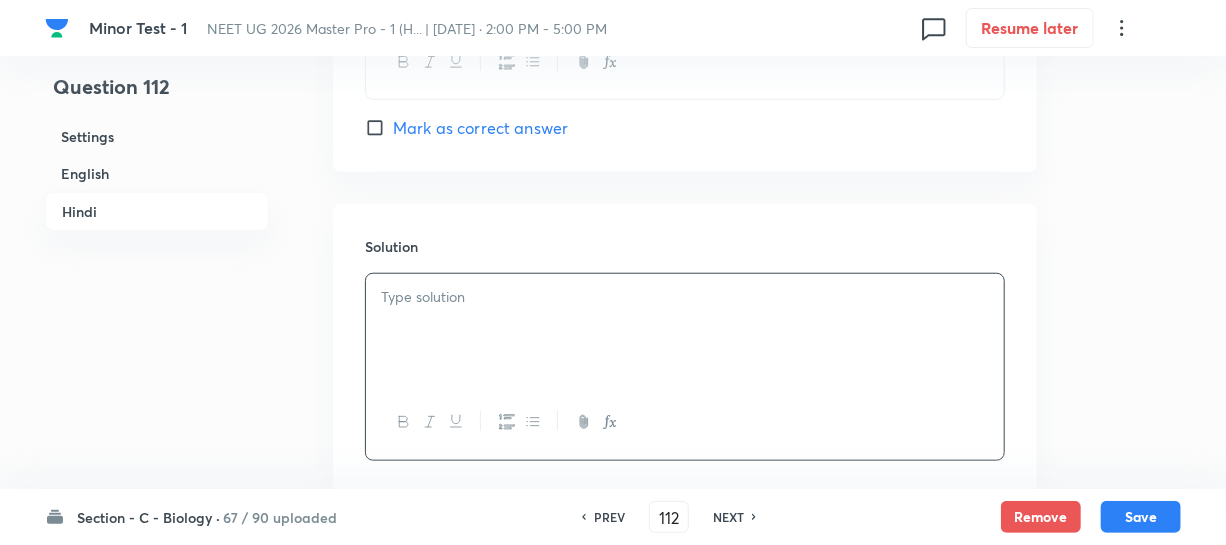 type 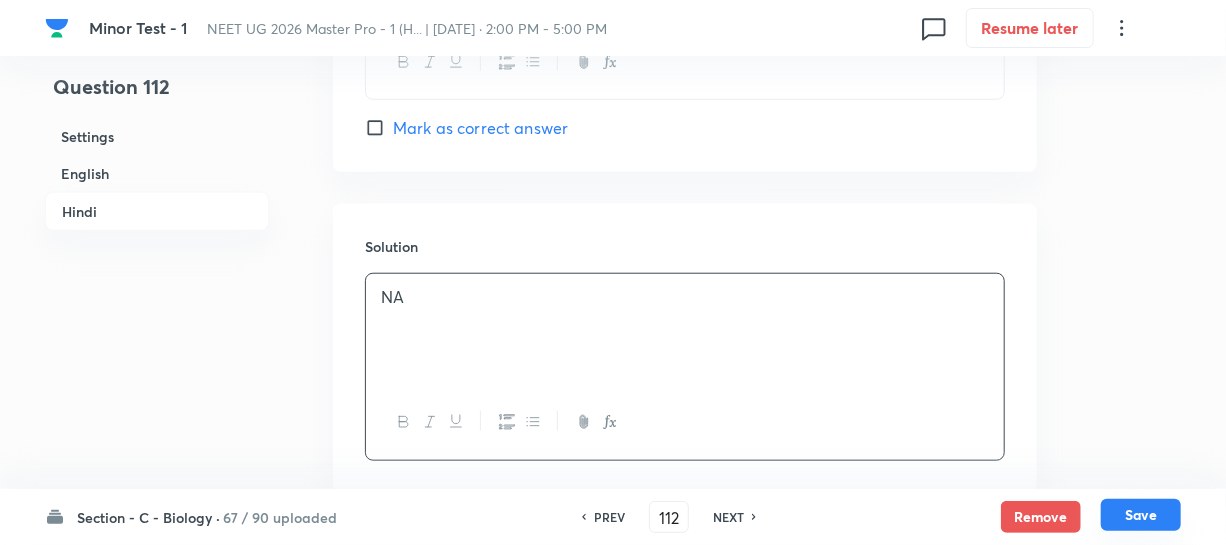 click on "Save" at bounding box center (1141, 515) 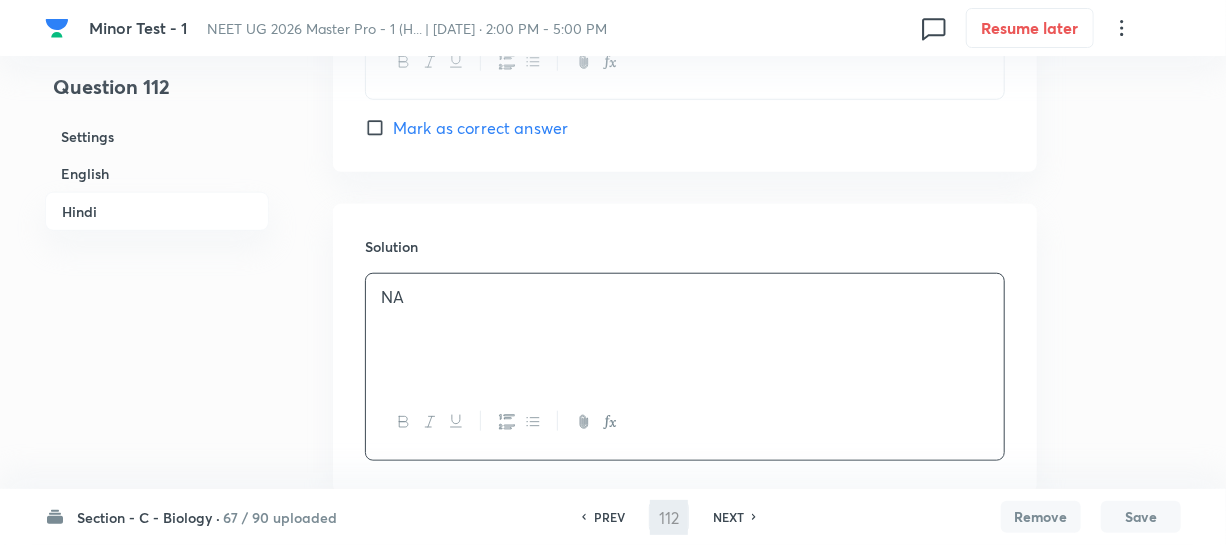 type on "113" 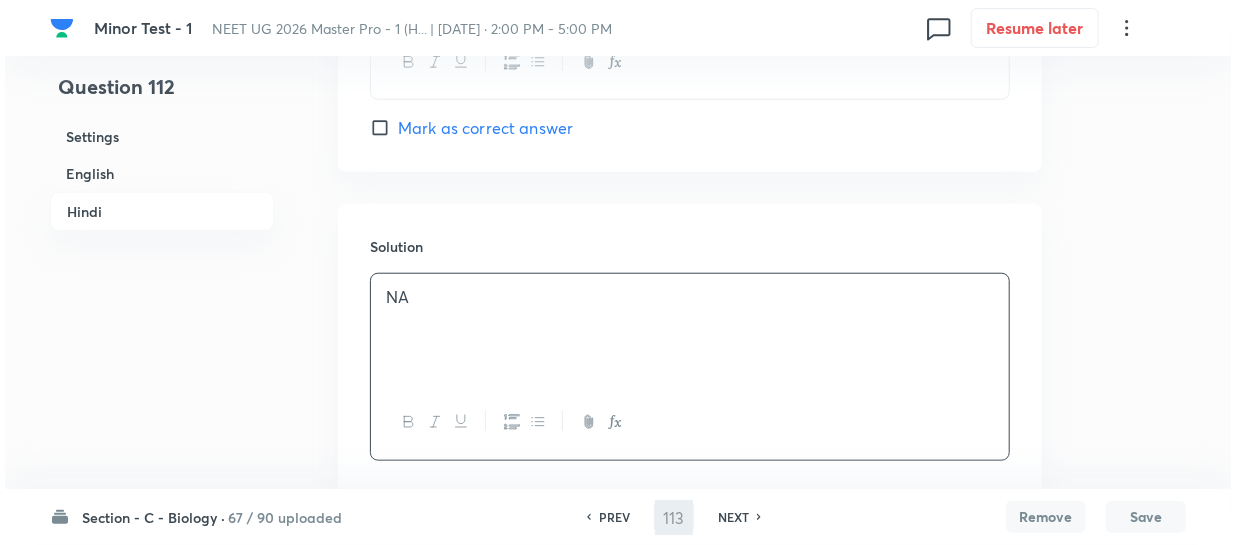 scroll, scrollTop: 0, scrollLeft: 0, axis: both 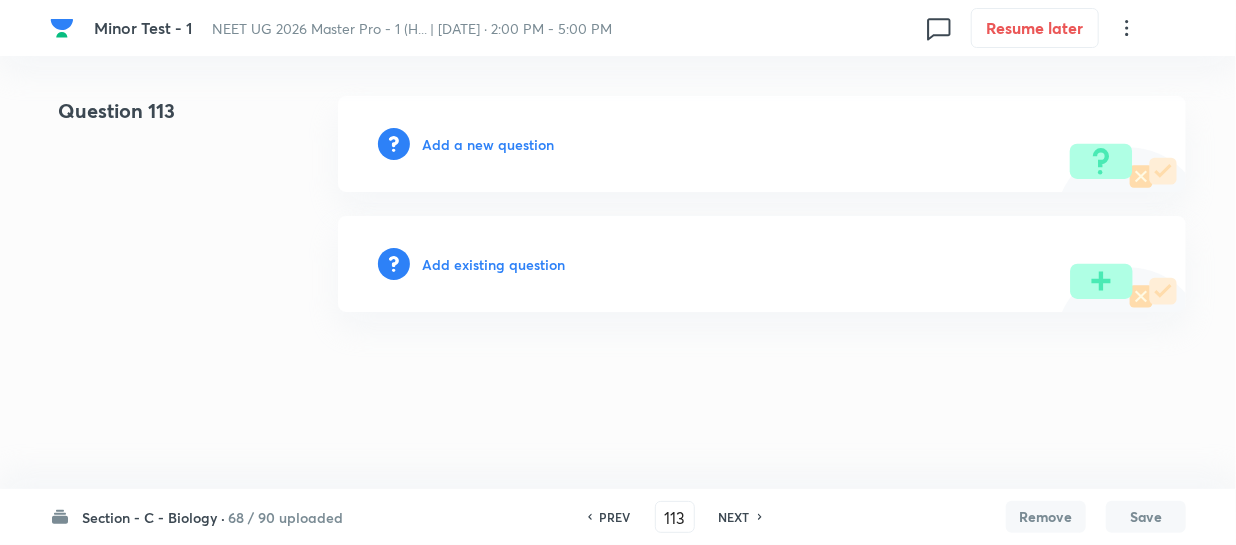 click on "Add a new question" at bounding box center [488, 144] 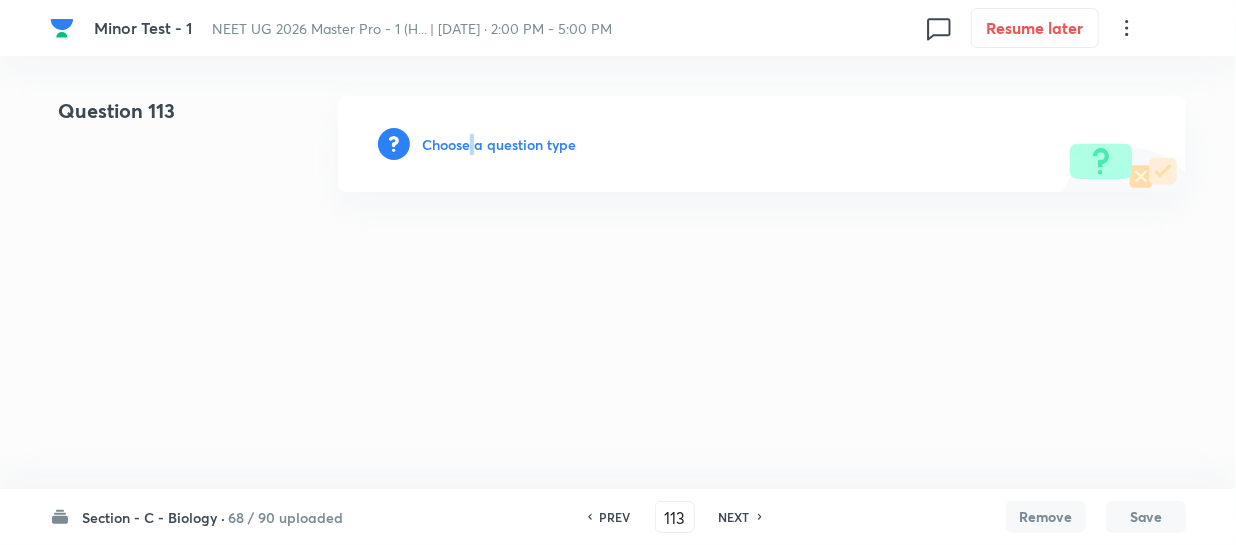 click on "Choose a question type" at bounding box center [499, 144] 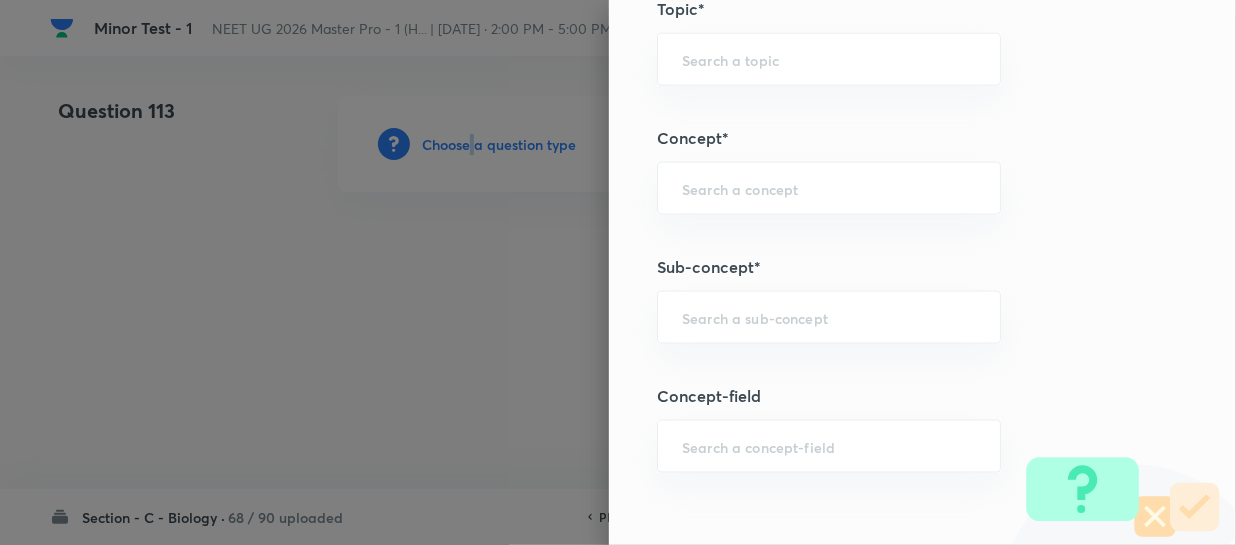 scroll, scrollTop: 1272, scrollLeft: 0, axis: vertical 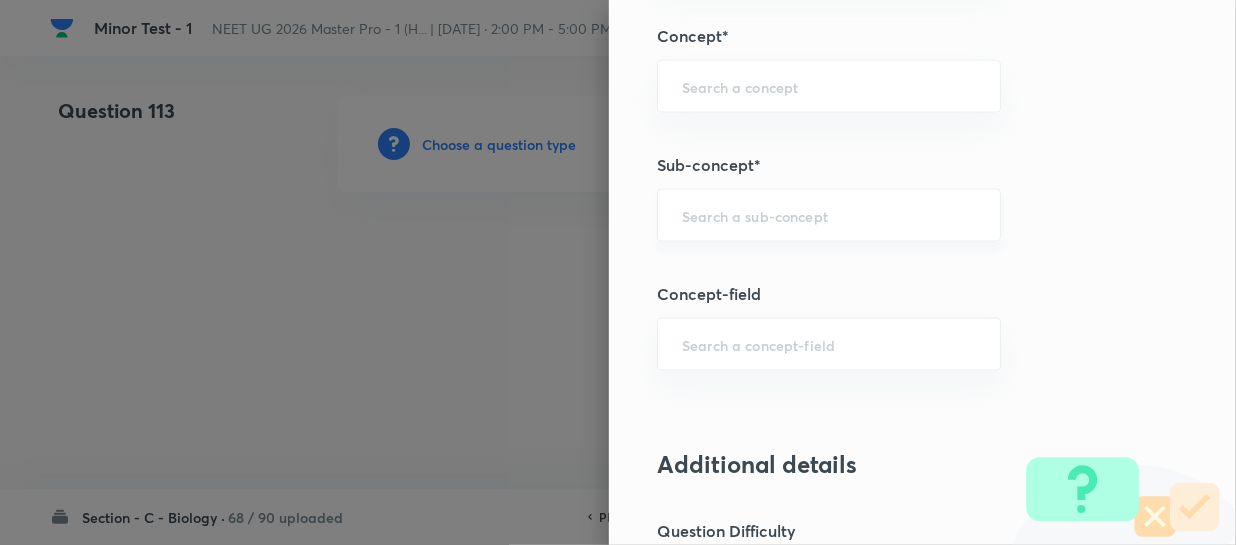 click at bounding box center [829, 215] 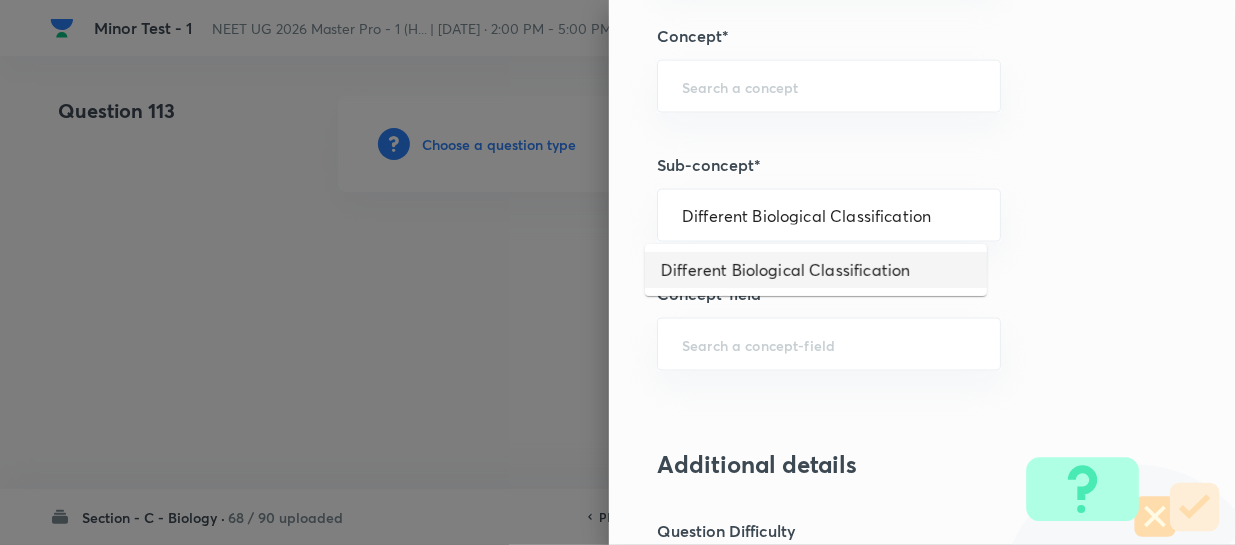 drag, startPoint x: 790, startPoint y: 268, endPoint x: 1235, endPoint y: 329, distance: 449.16144 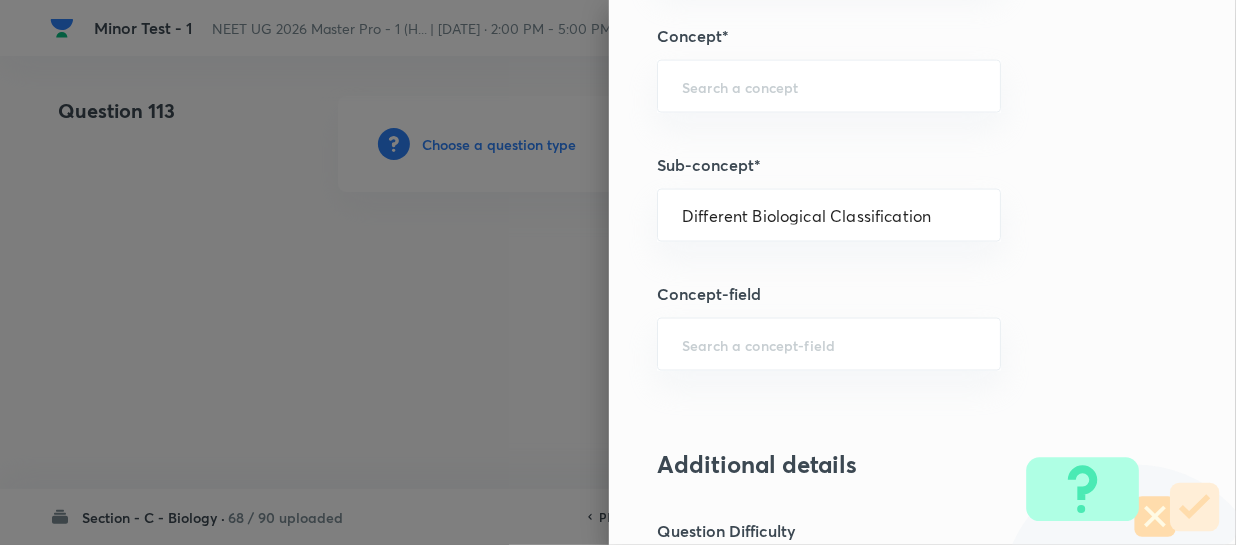 type on "Biology" 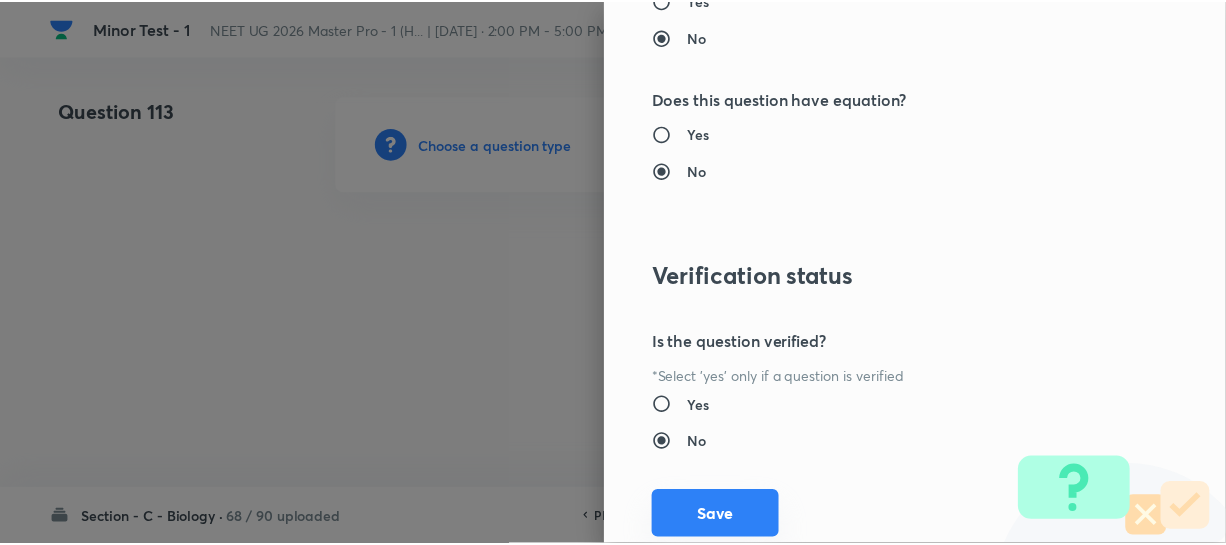 scroll, scrollTop: 2313, scrollLeft: 0, axis: vertical 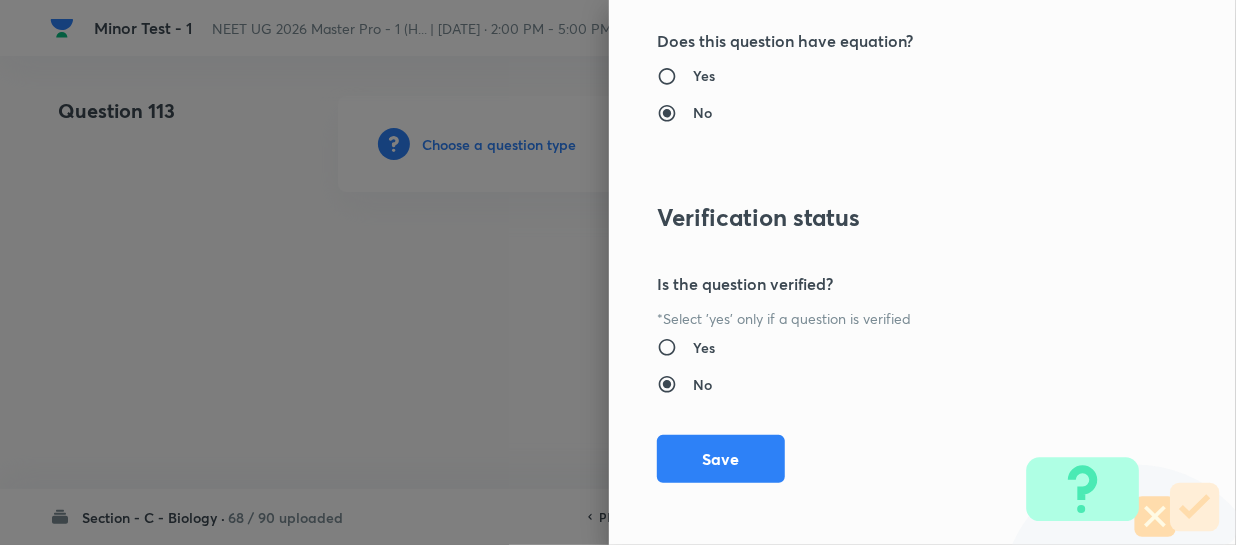 click on "Save" at bounding box center (721, 459) 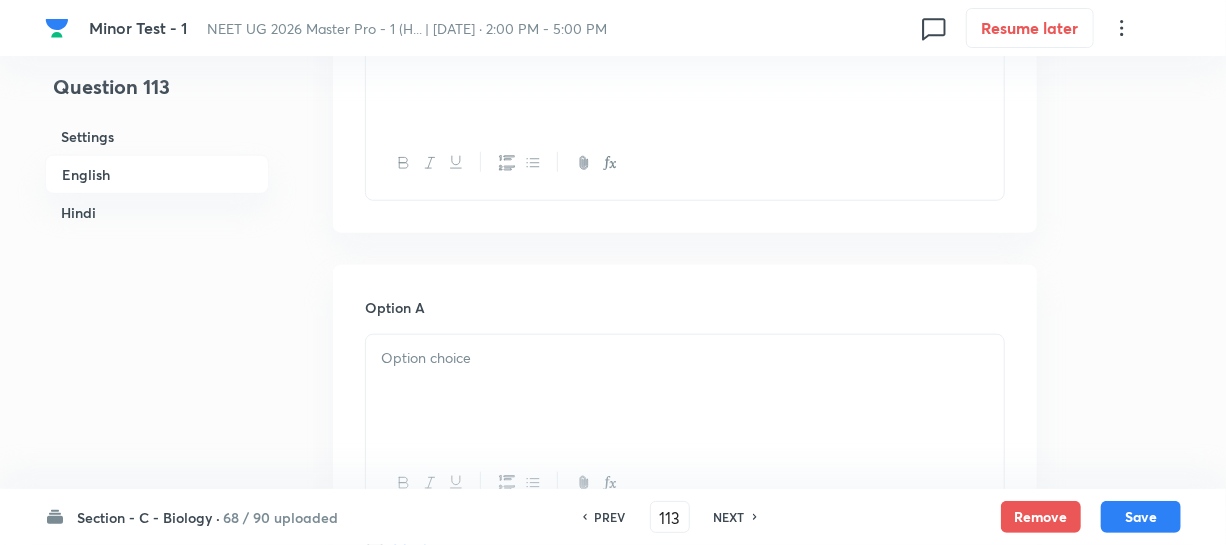 scroll, scrollTop: 636, scrollLeft: 0, axis: vertical 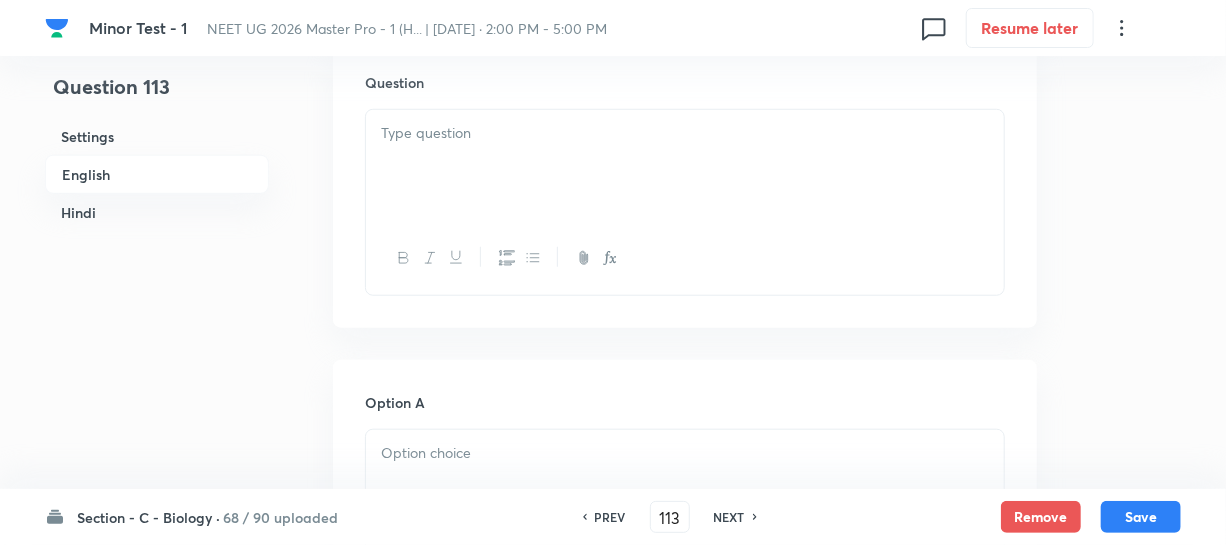 click at bounding box center (685, 166) 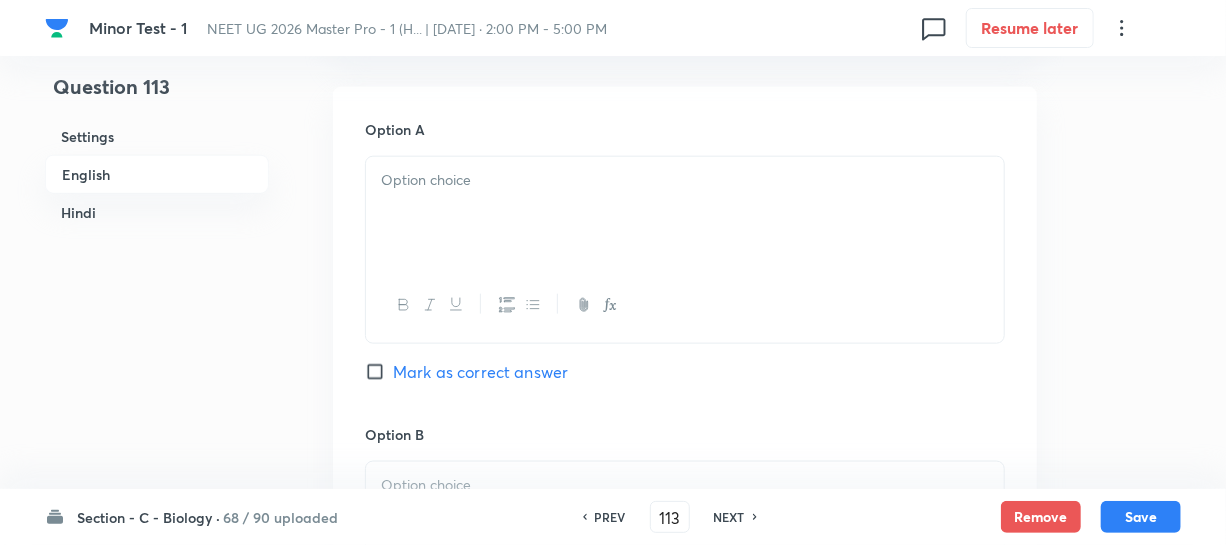 click at bounding box center (685, 305) 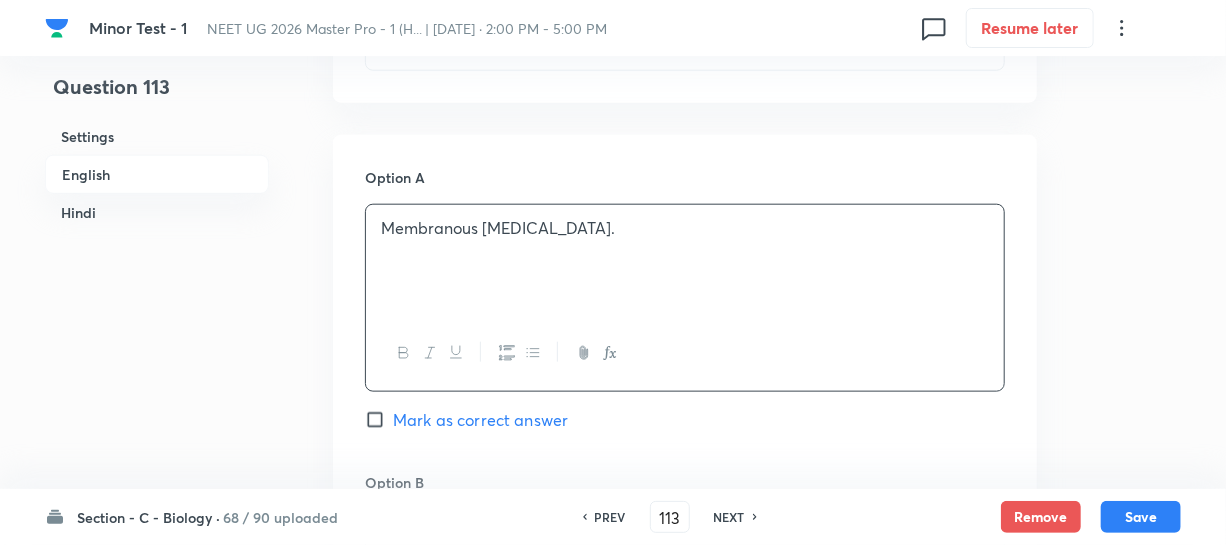 scroll, scrollTop: 1000, scrollLeft: 0, axis: vertical 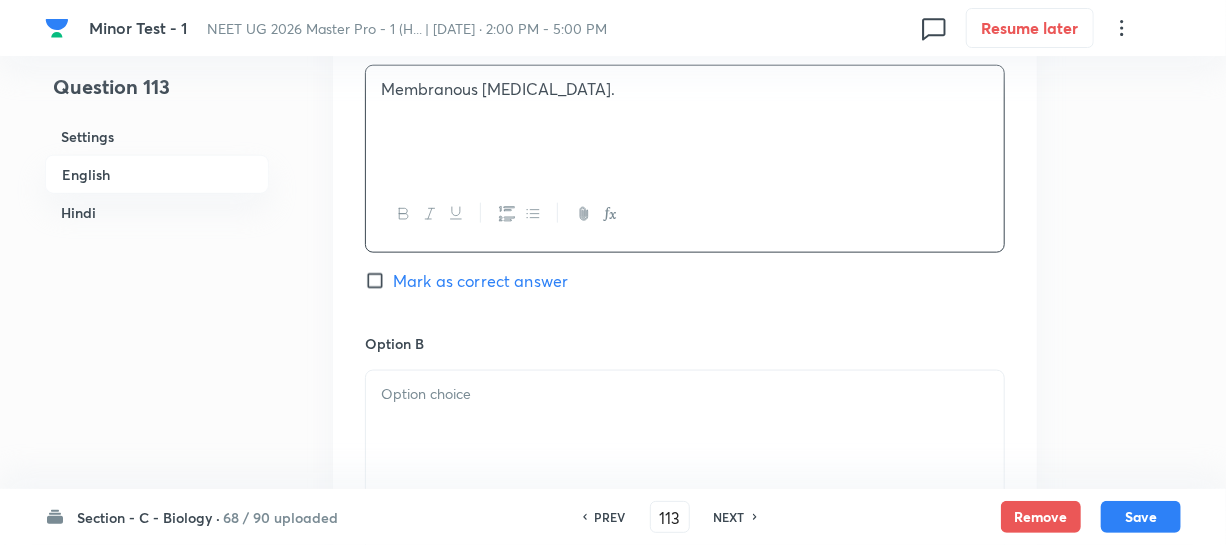 click at bounding box center [685, 427] 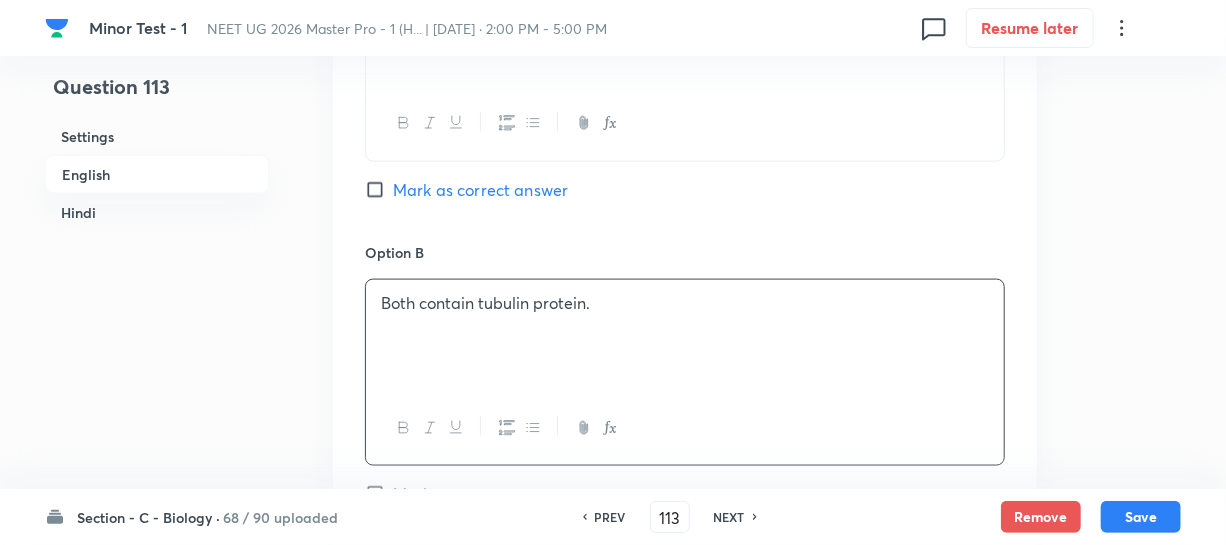 scroll, scrollTop: 1363, scrollLeft: 0, axis: vertical 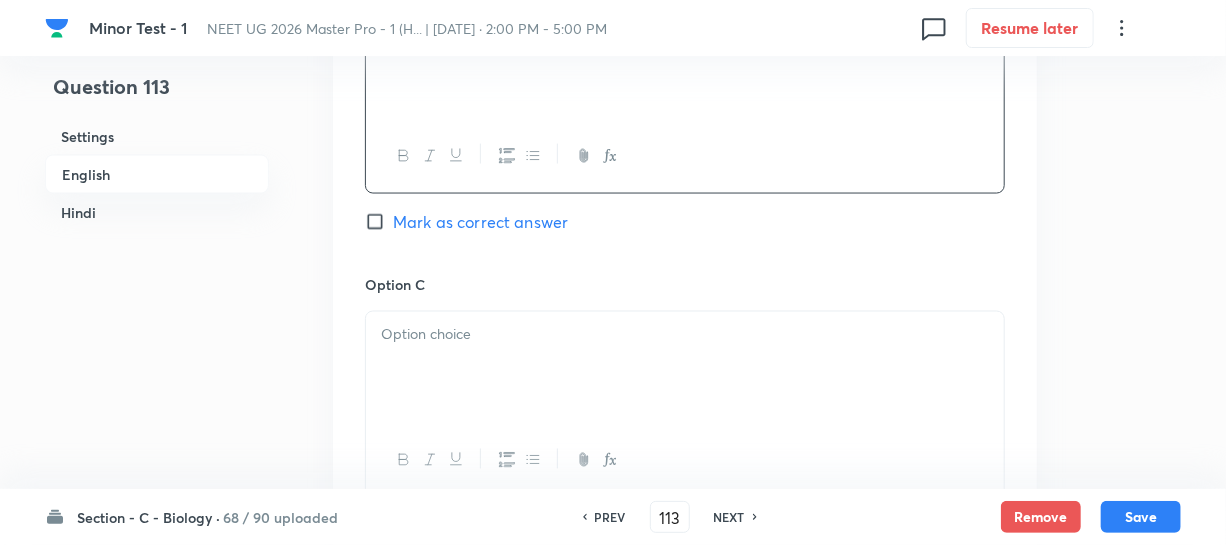 click at bounding box center [685, 368] 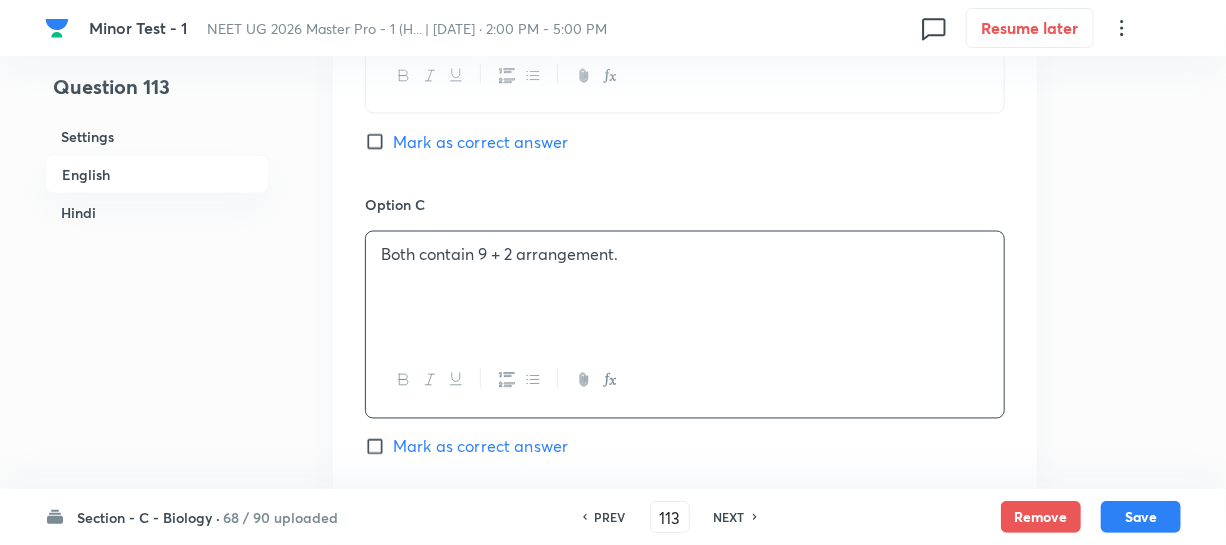scroll, scrollTop: 1636, scrollLeft: 0, axis: vertical 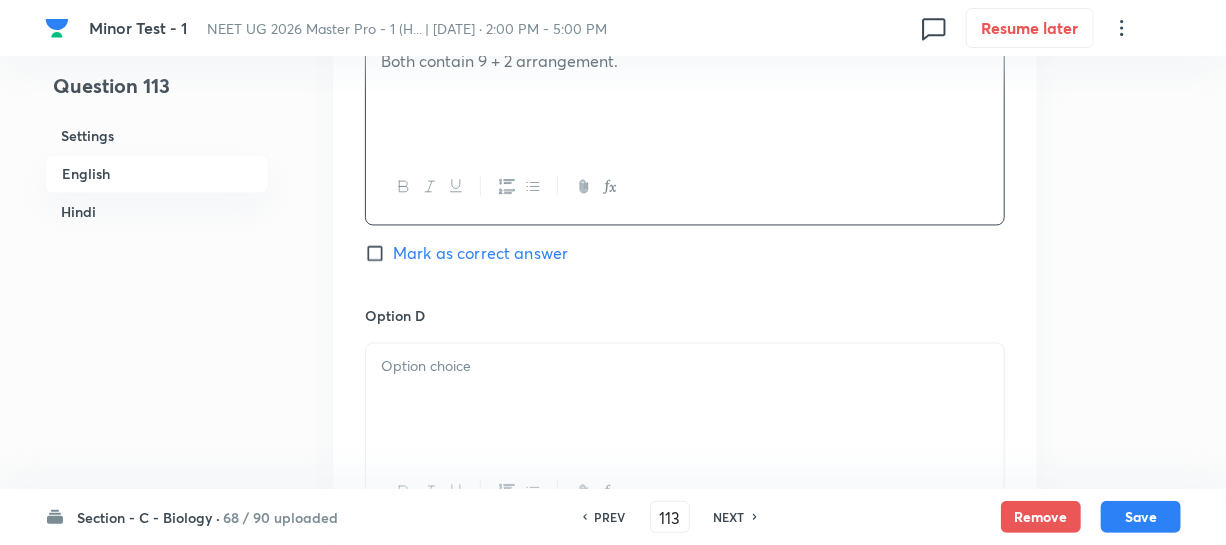 click on "Option D Mark as correct answer" at bounding box center (685, 438) 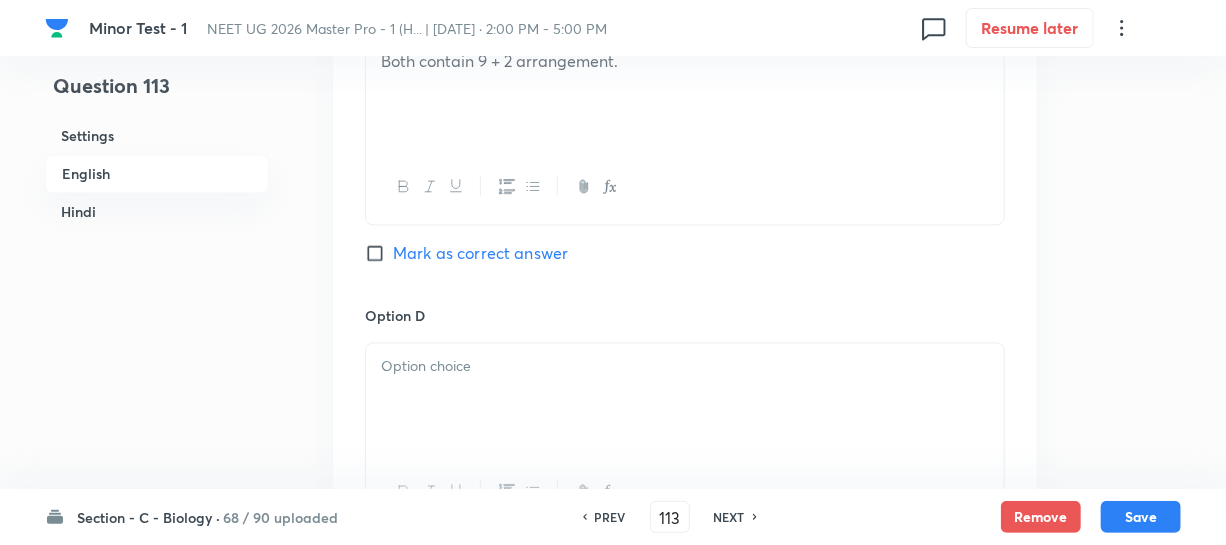 click at bounding box center (685, 400) 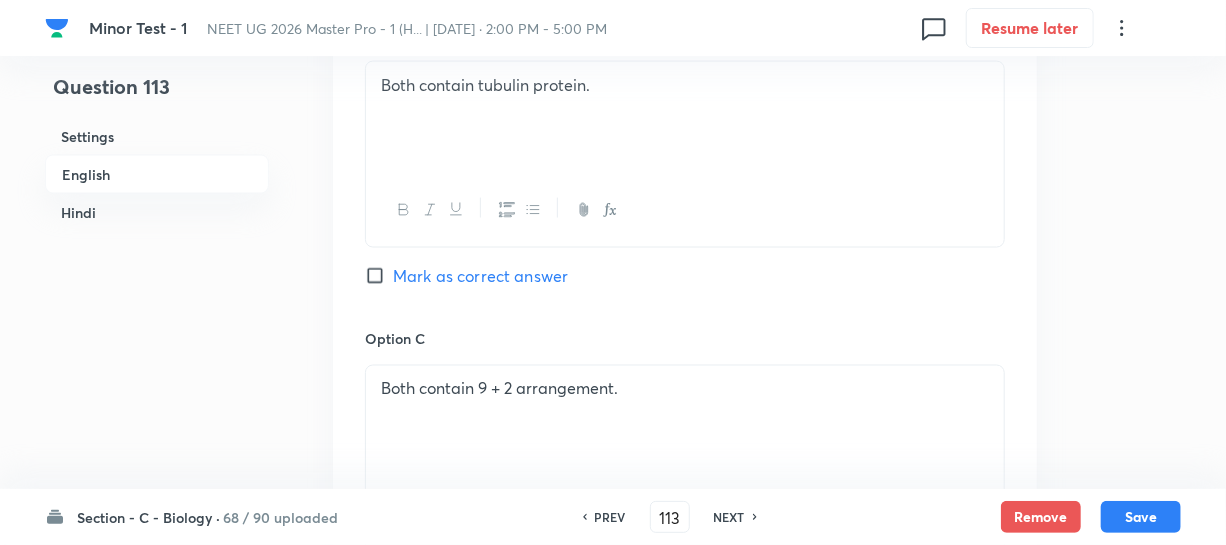 scroll, scrollTop: 1181, scrollLeft: 0, axis: vertical 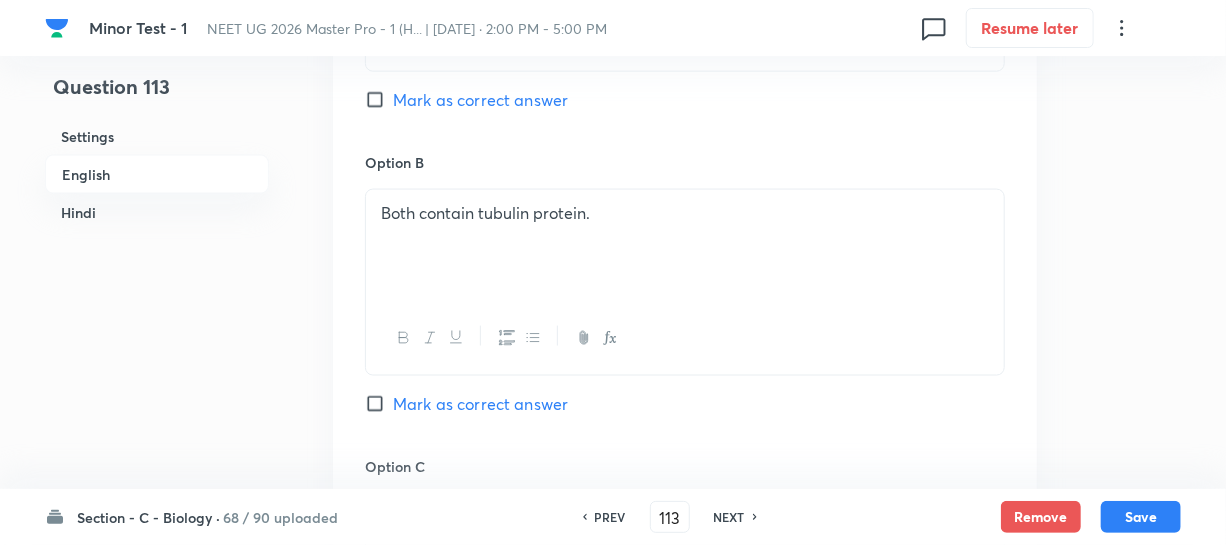 click on "Mark as correct answer" at bounding box center [379, 404] 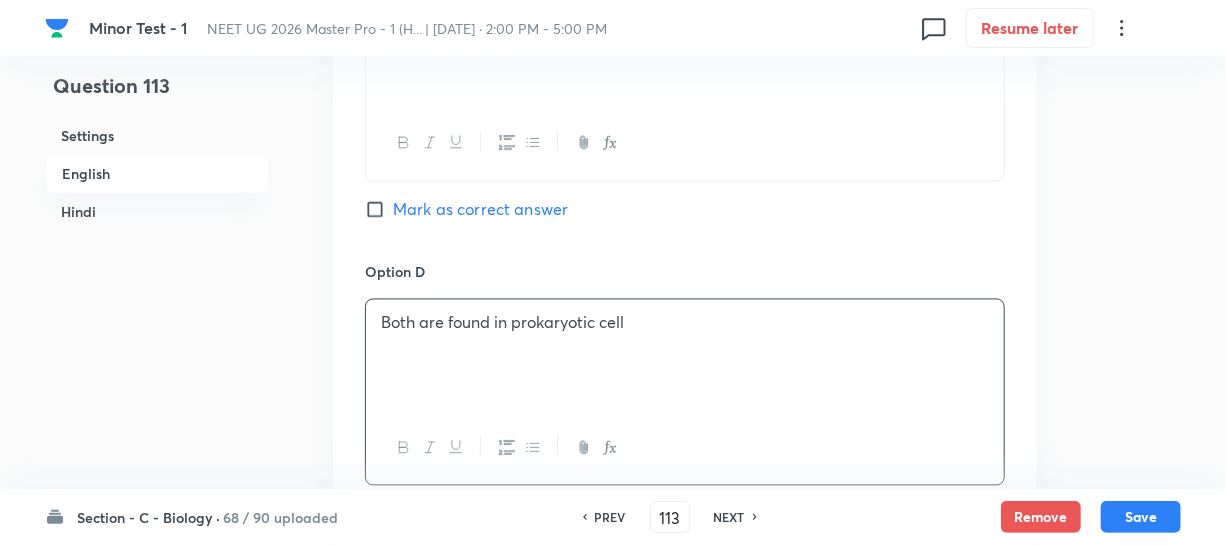 checkbox on "true" 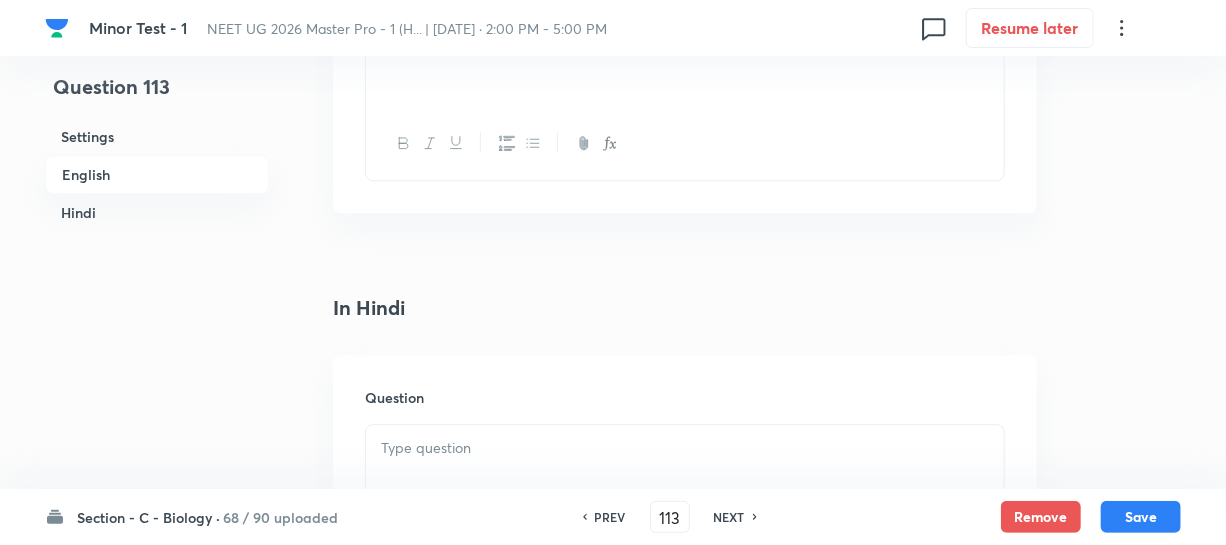 scroll, scrollTop: 2181, scrollLeft: 0, axis: vertical 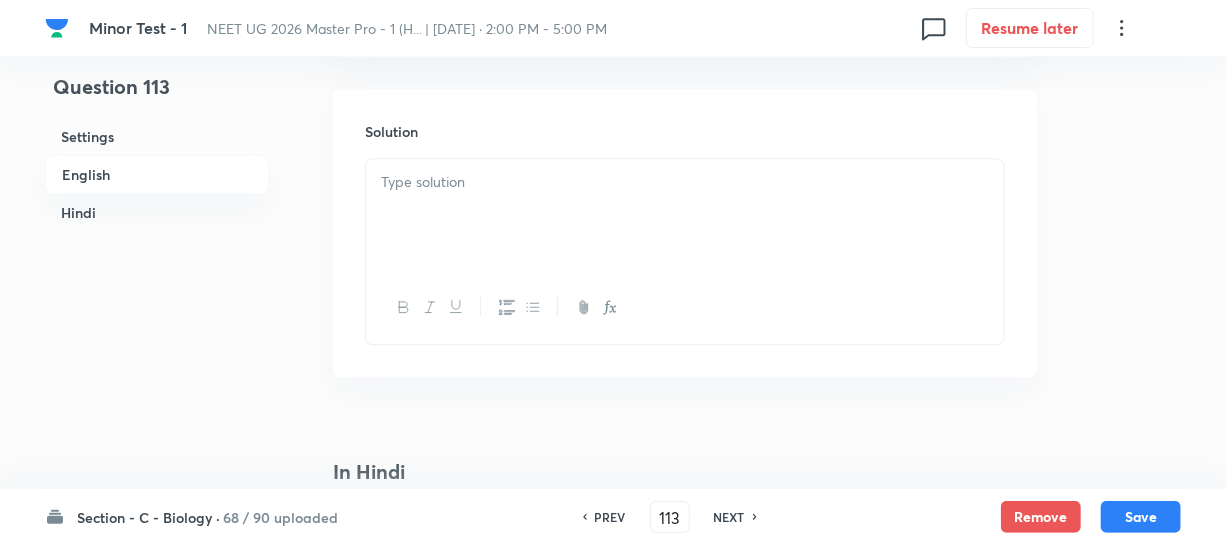 click at bounding box center (685, 215) 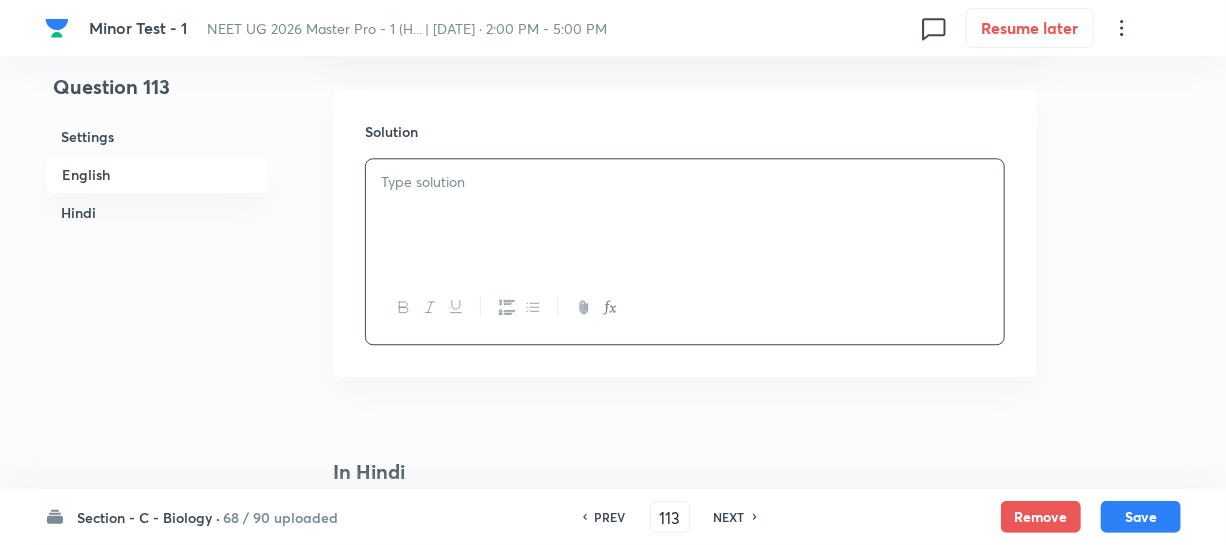 type 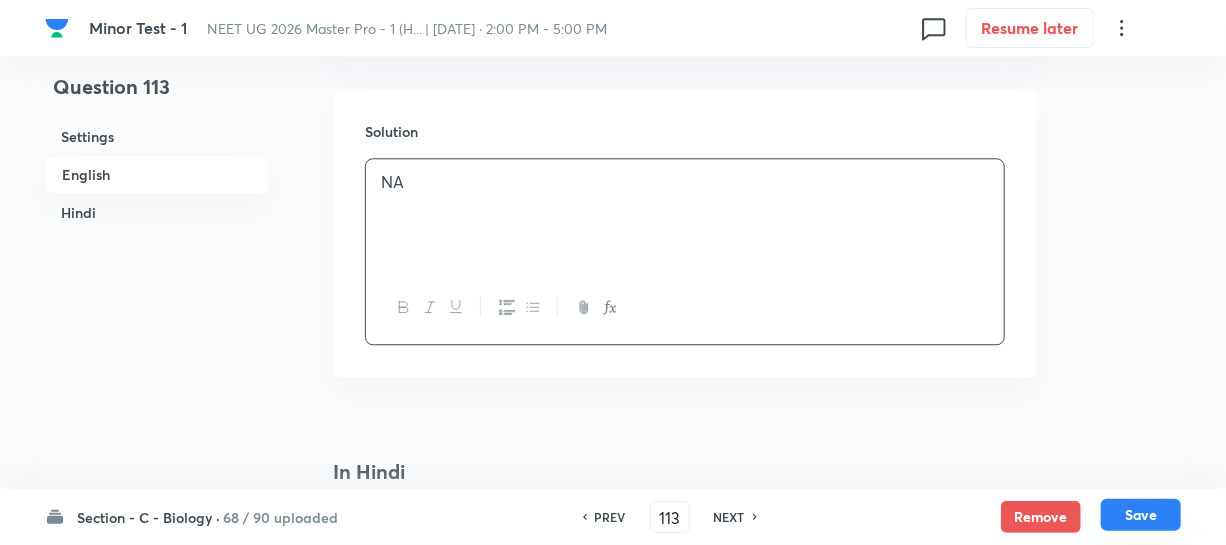 click on "Save" at bounding box center [1141, 515] 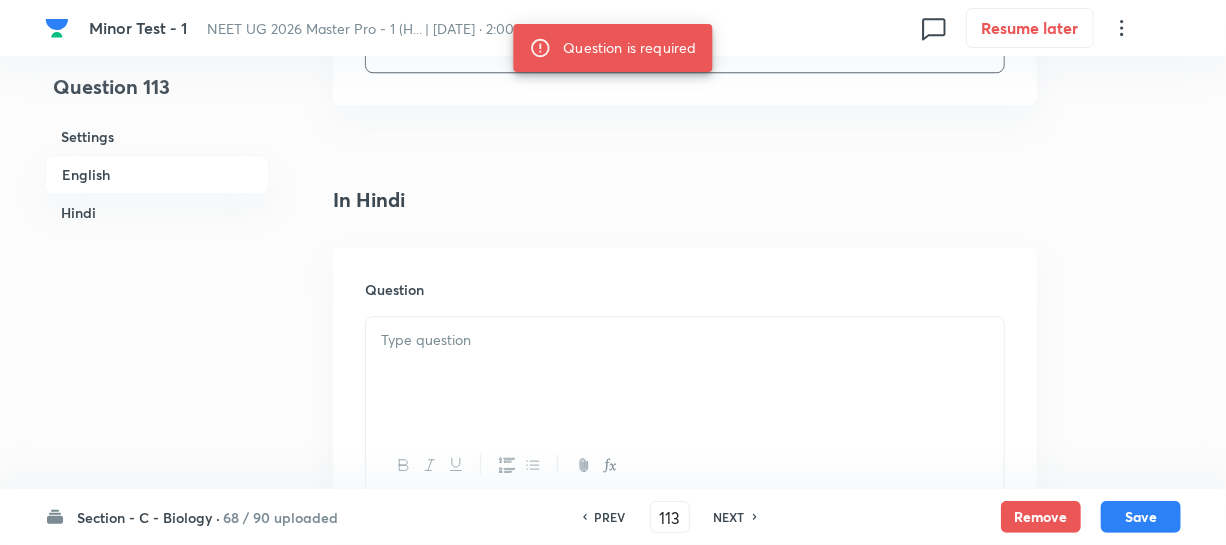 scroll, scrollTop: 2454, scrollLeft: 0, axis: vertical 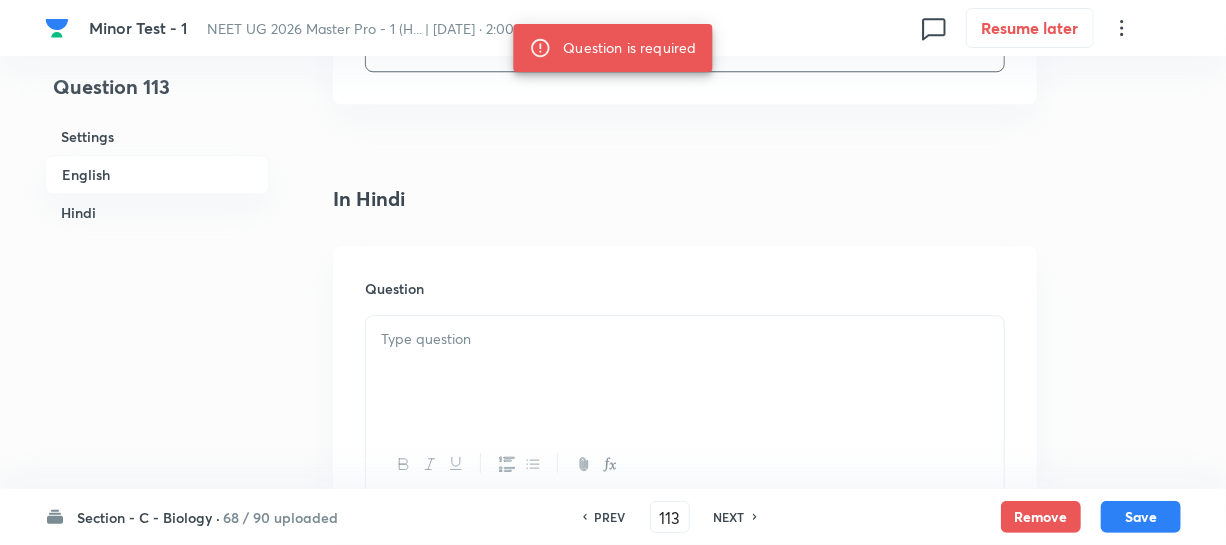 click at bounding box center (685, 372) 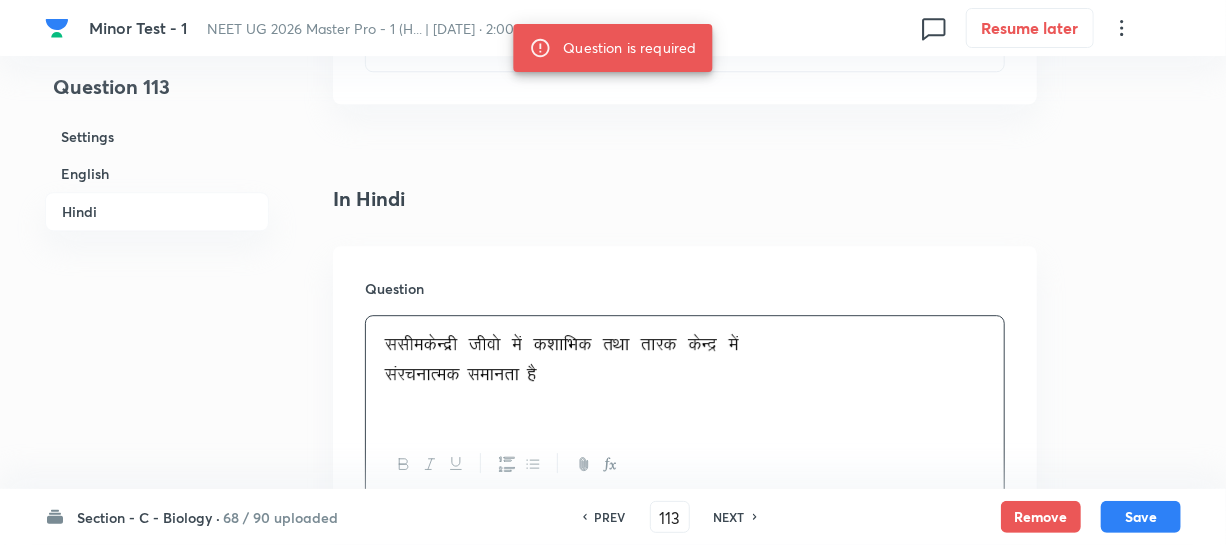 scroll, scrollTop: 2818, scrollLeft: 0, axis: vertical 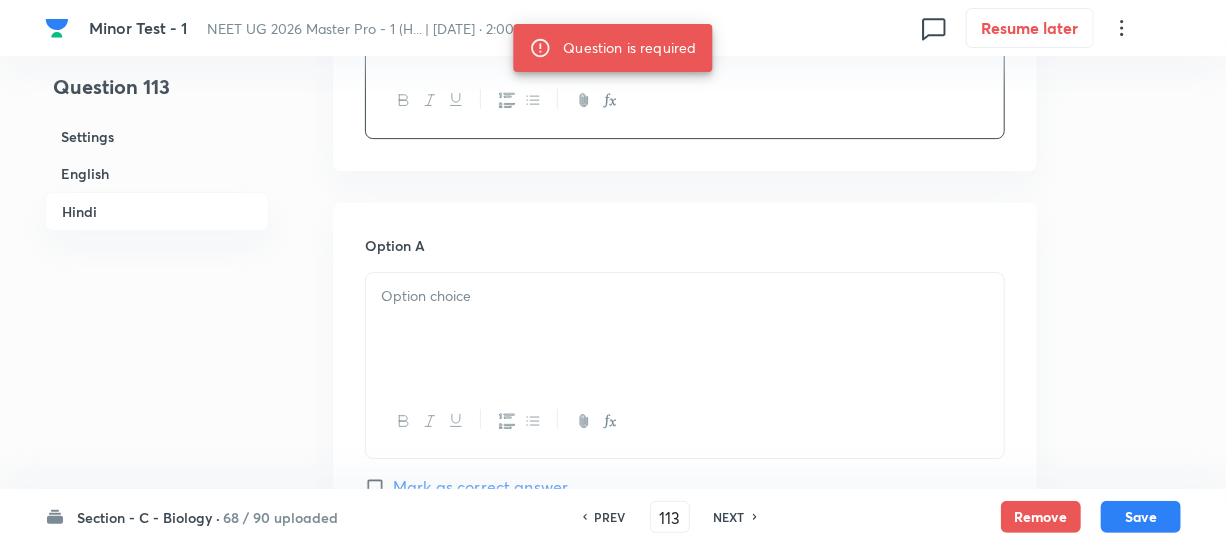 click at bounding box center [685, 329] 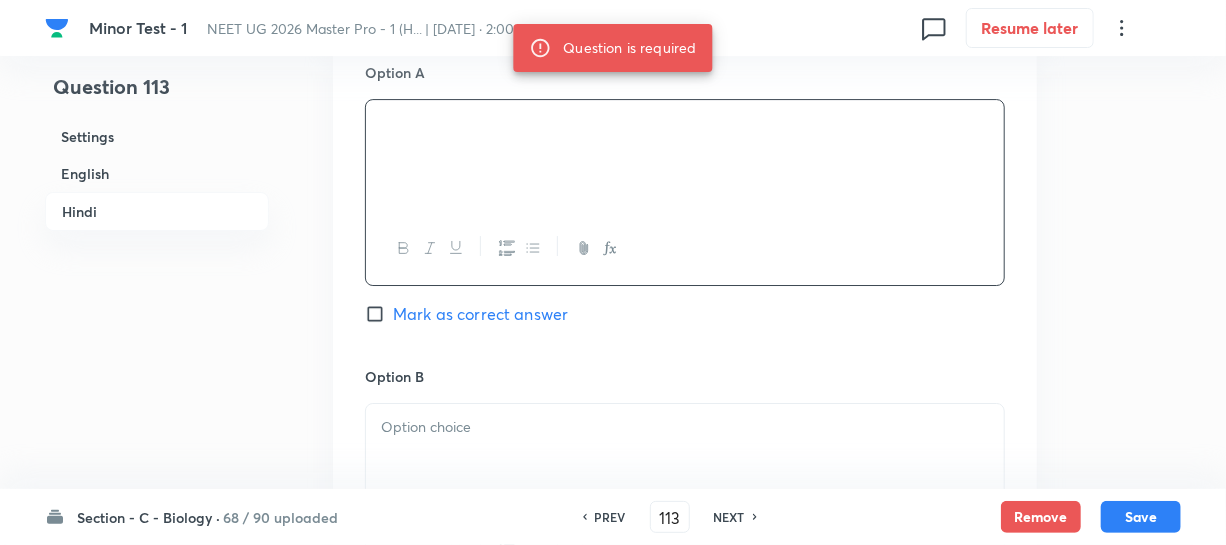 scroll, scrollTop: 3000, scrollLeft: 0, axis: vertical 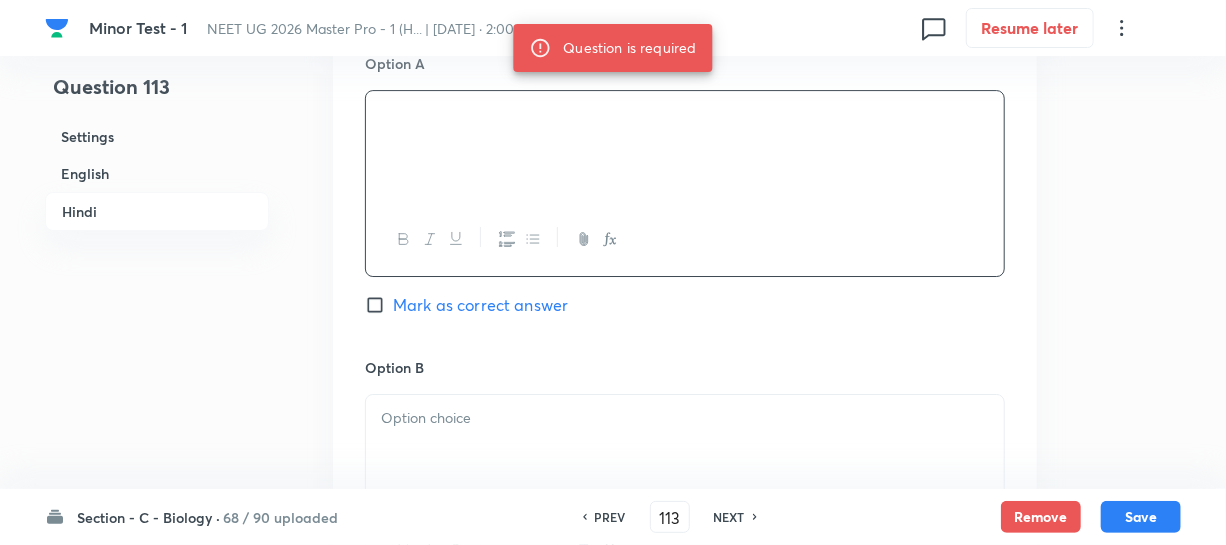 click at bounding box center (685, 418) 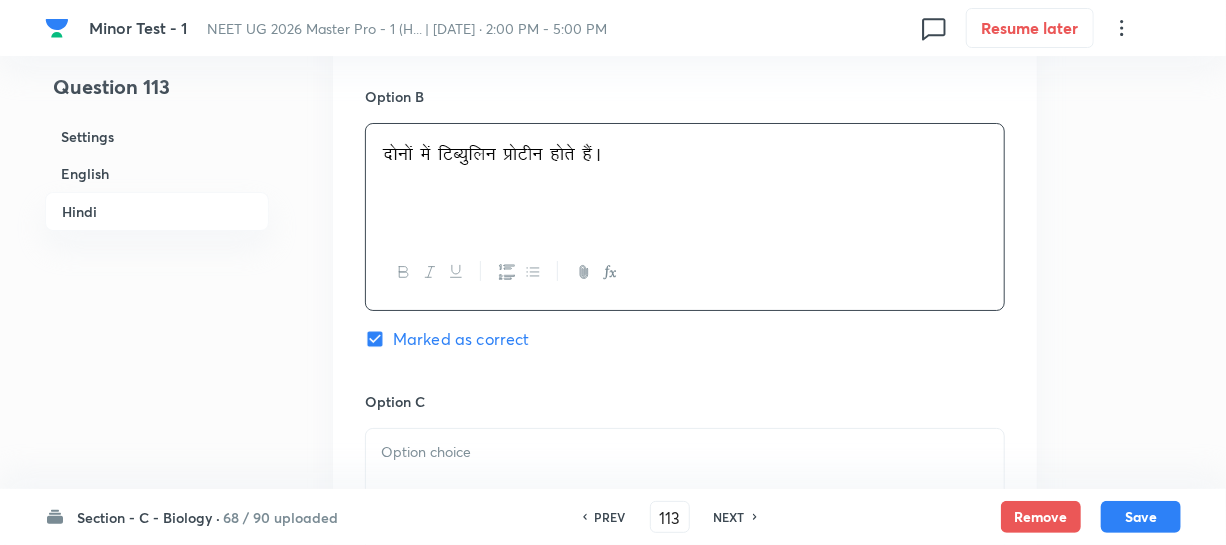 scroll, scrollTop: 3272, scrollLeft: 0, axis: vertical 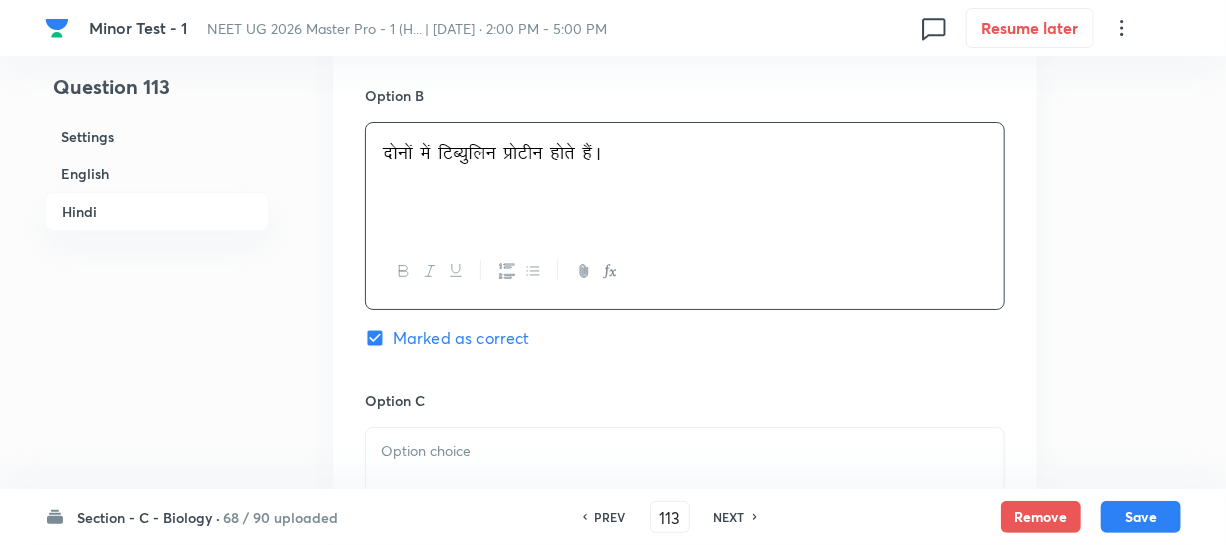 click on "Option C Mark as correct answer" at bounding box center (685, 542) 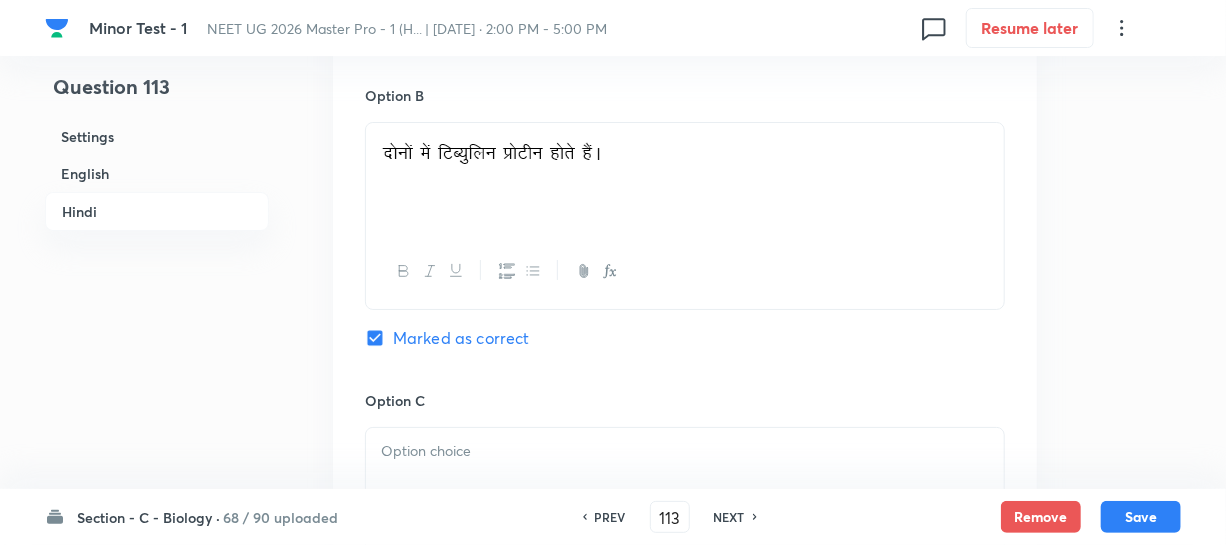 click at bounding box center (685, 484) 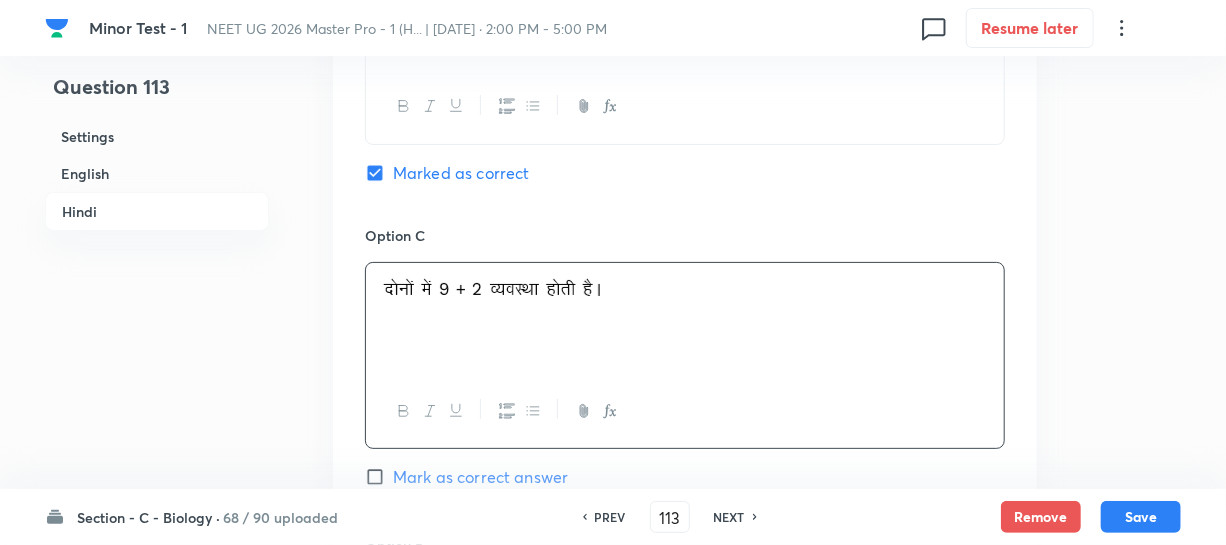 scroll, scrollTop: 3636, scrollLeft: 0, axis: vertical 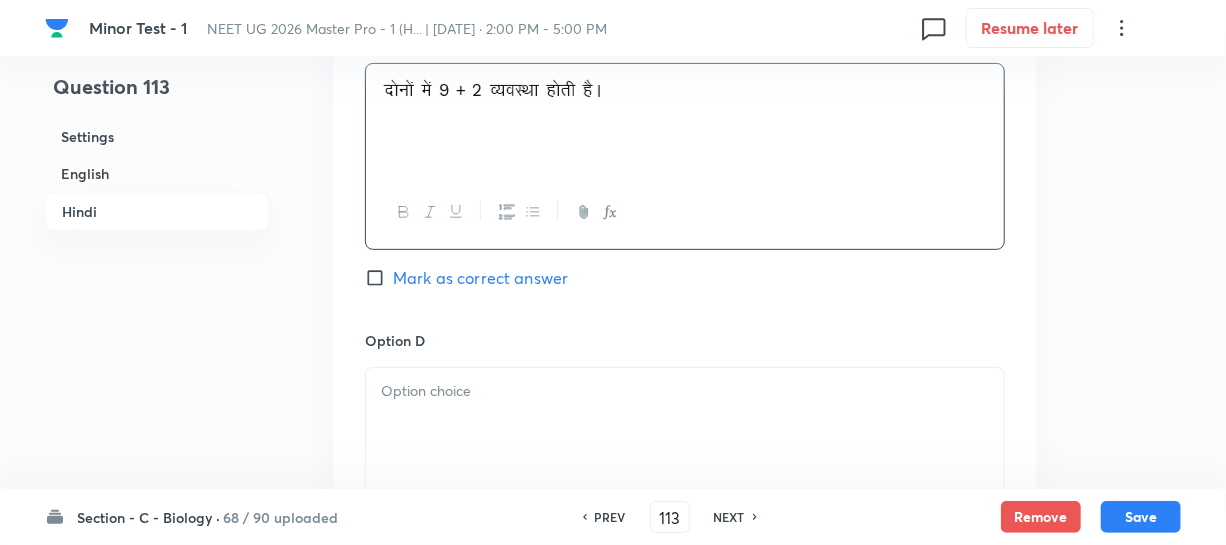 click at bounding box center [685, 424] 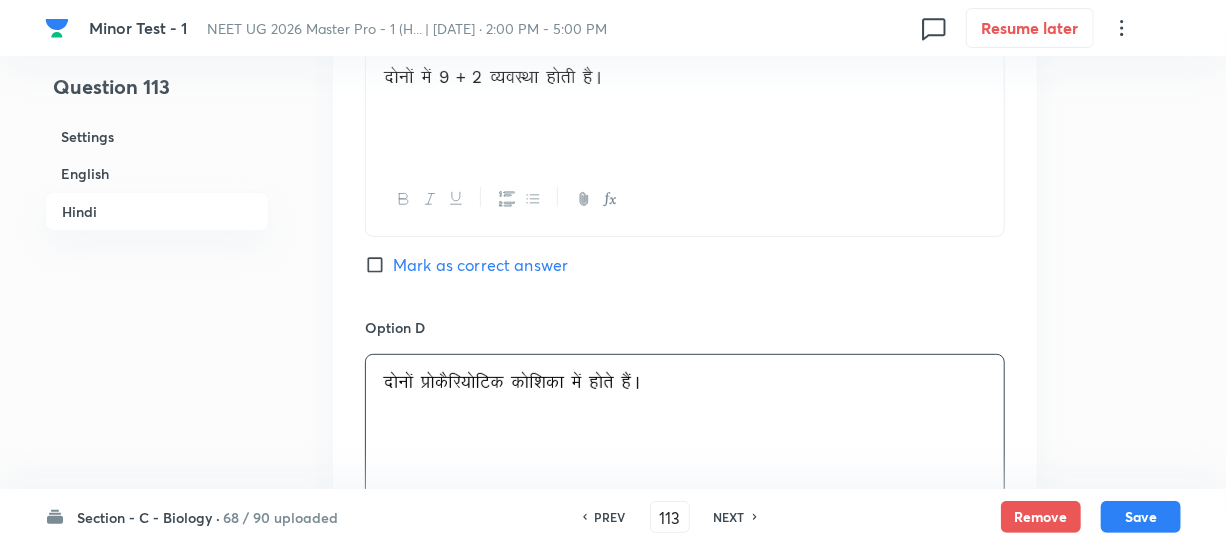 scroll, scrollTop: 4000, scrollLeft: 0, axis: vertical 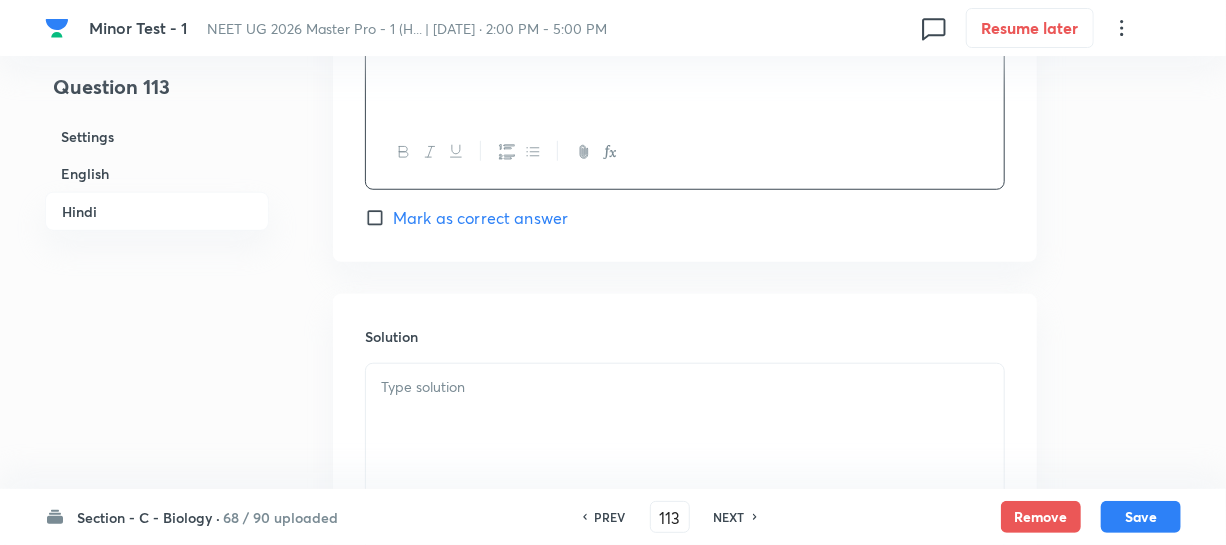 click at bounding box center [685, 420] 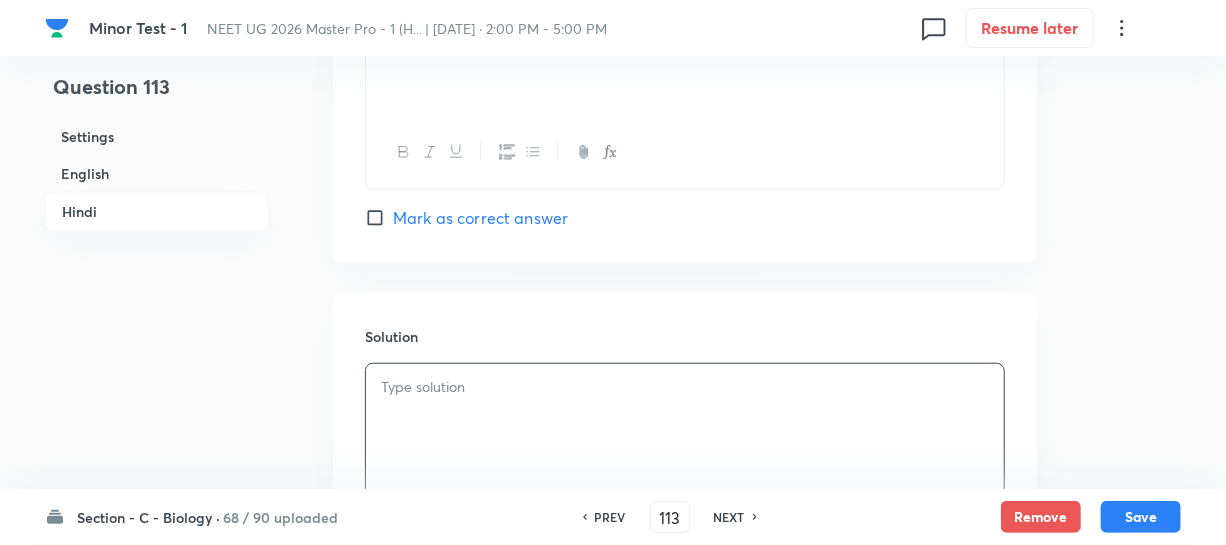 type 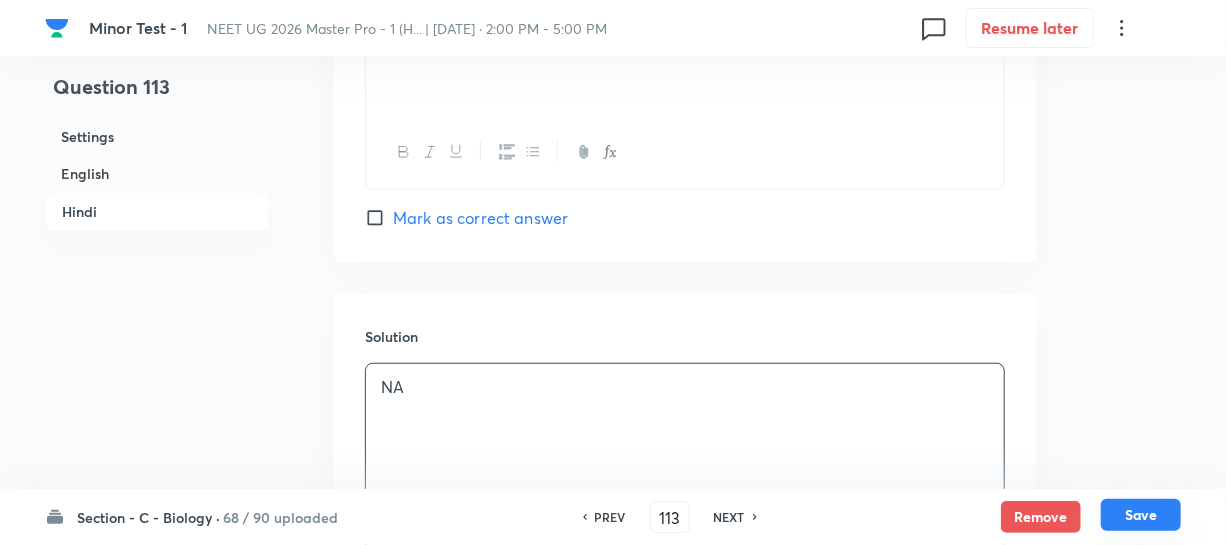 click on "Save" at bounding box center [1141, 515] 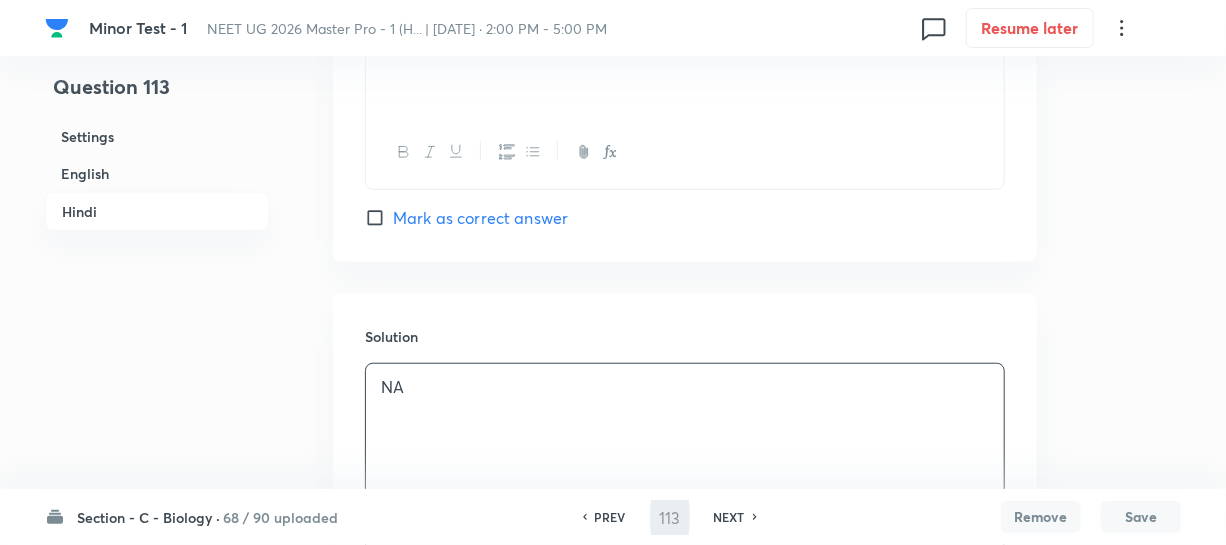 type on "114" 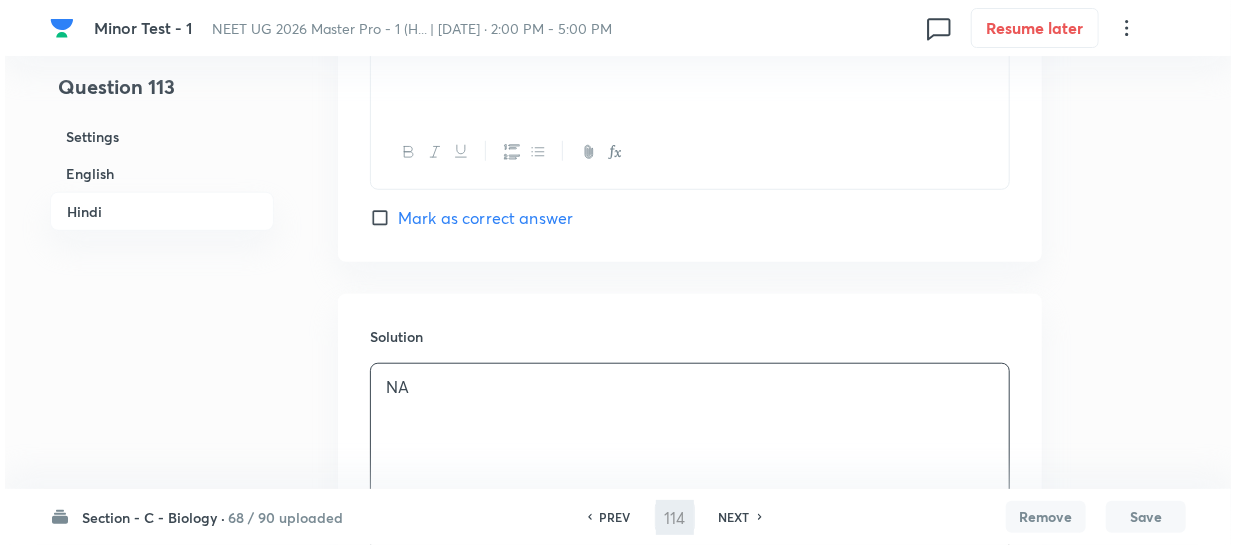 scroll, scrollTop: 0, scrollLeft: 0, axis: both 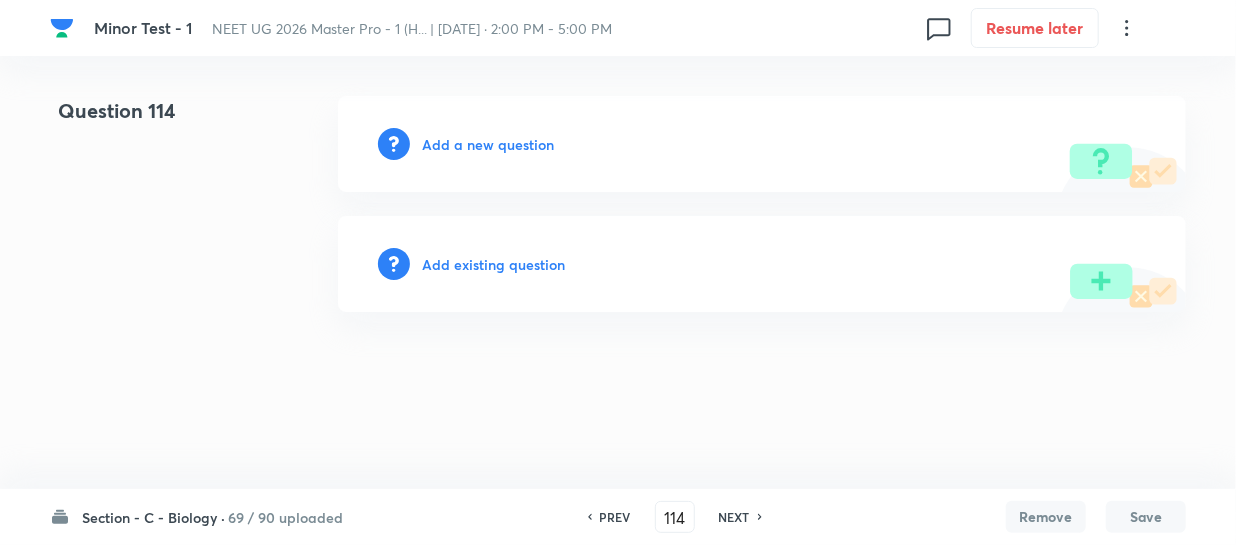 click on "Add a new question" at bounding box center [488, 144] 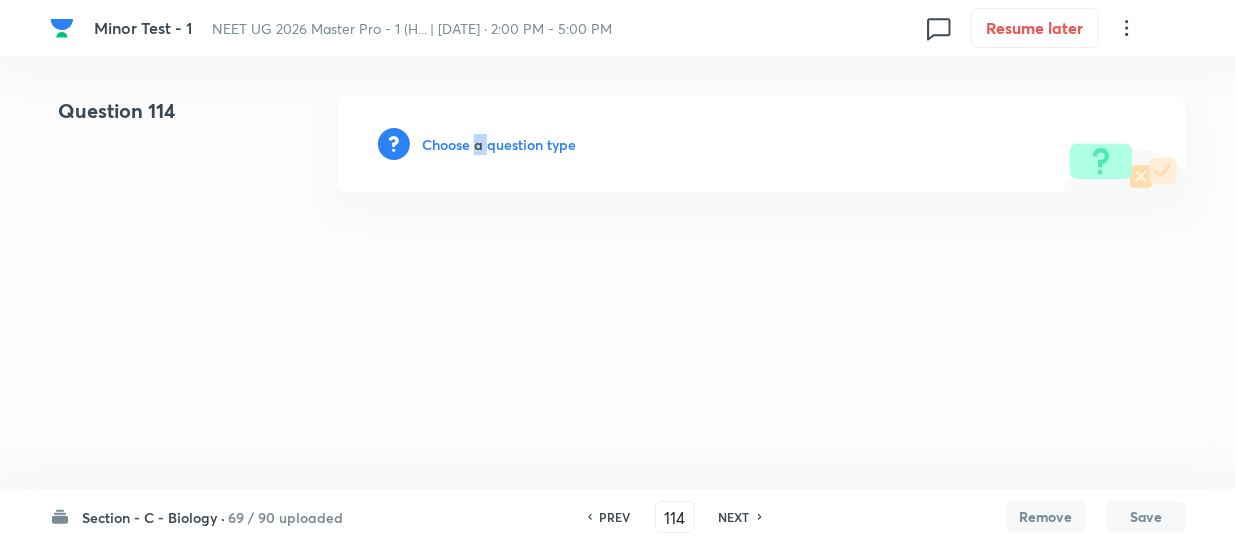 click on "Choose a question type" at bounding box center [499, 144] 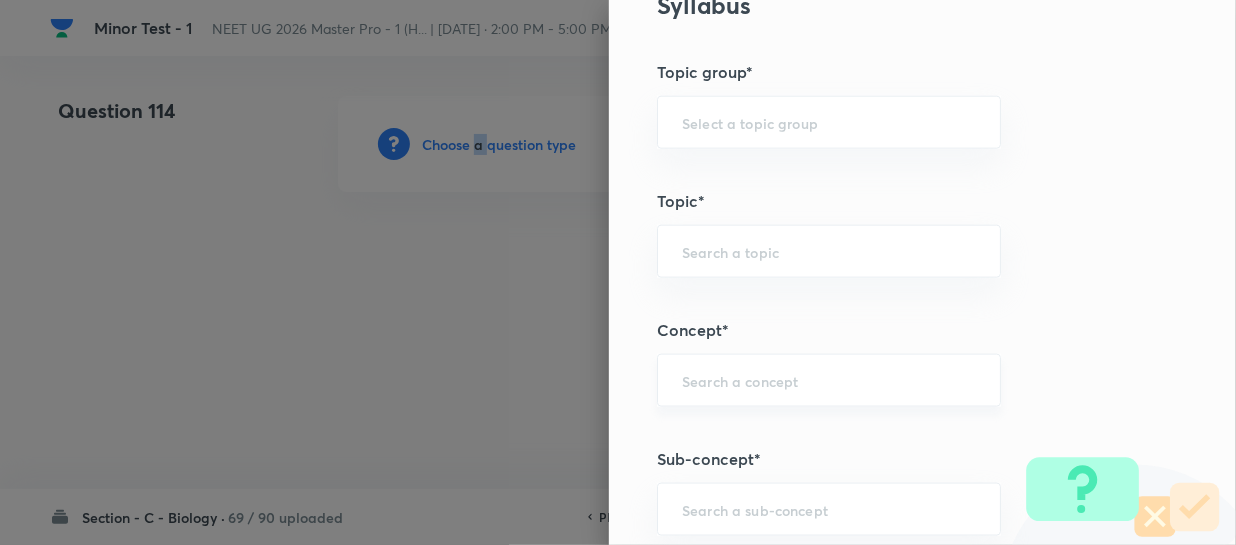 scroll, scrollTop: 1090, scrollLeft: 0, axis: vertical 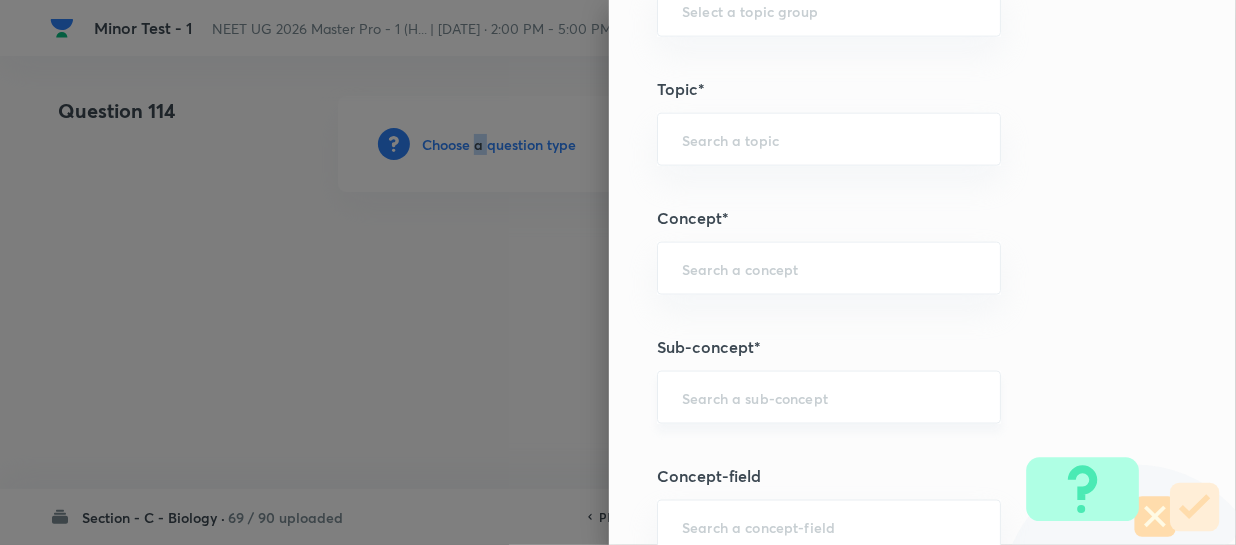 click on "​" at bounding box center [829, 397] 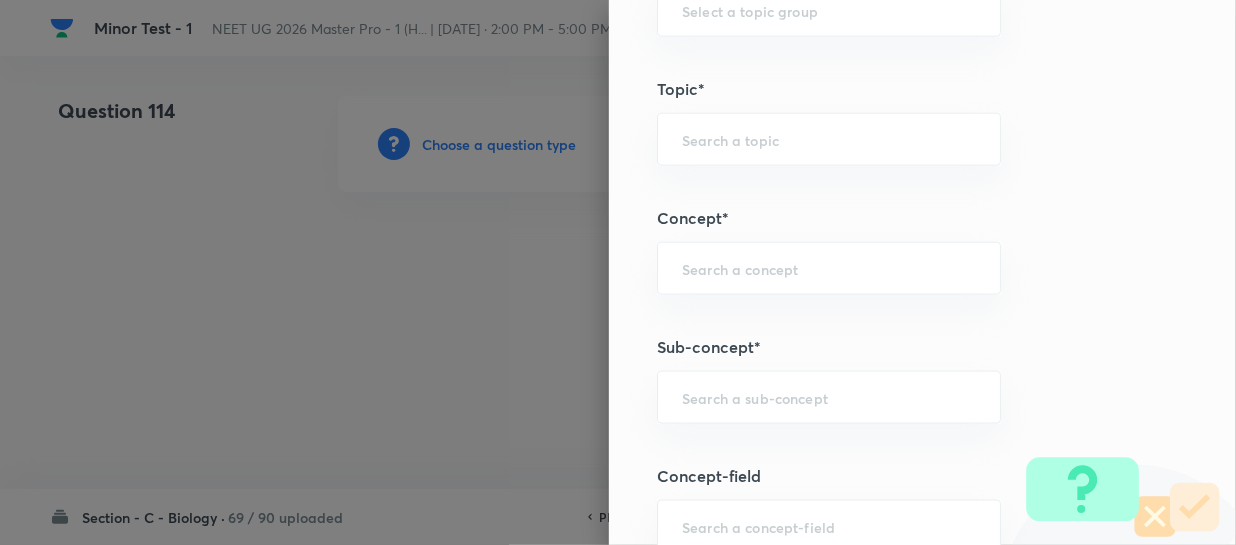 paste on "Different Biological Classification" 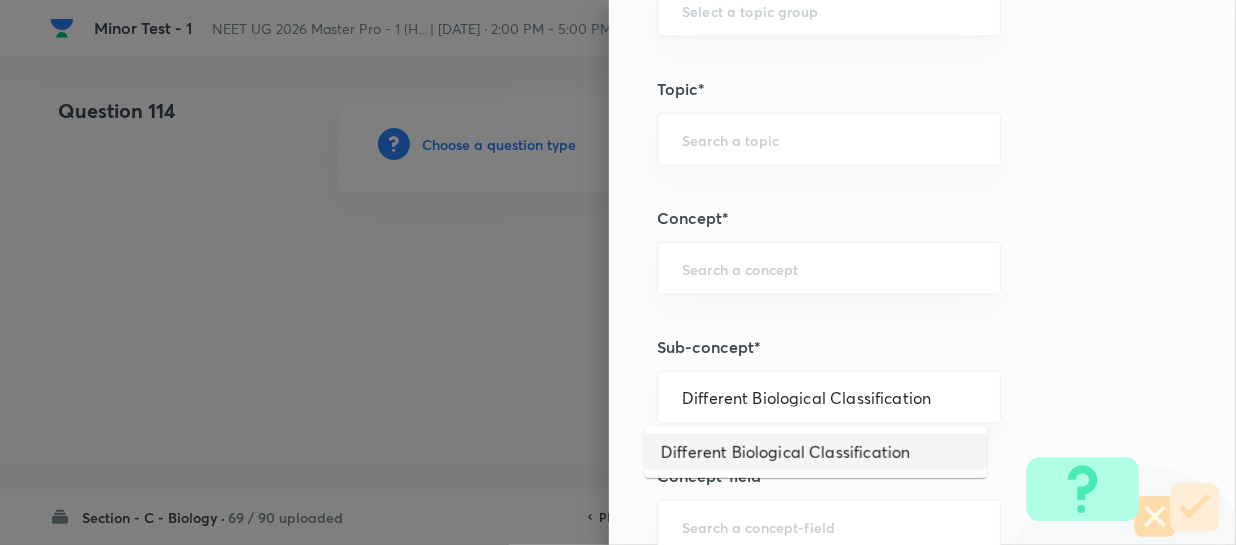 click on "Different Biological Classification" at bounding box center [816, 452] 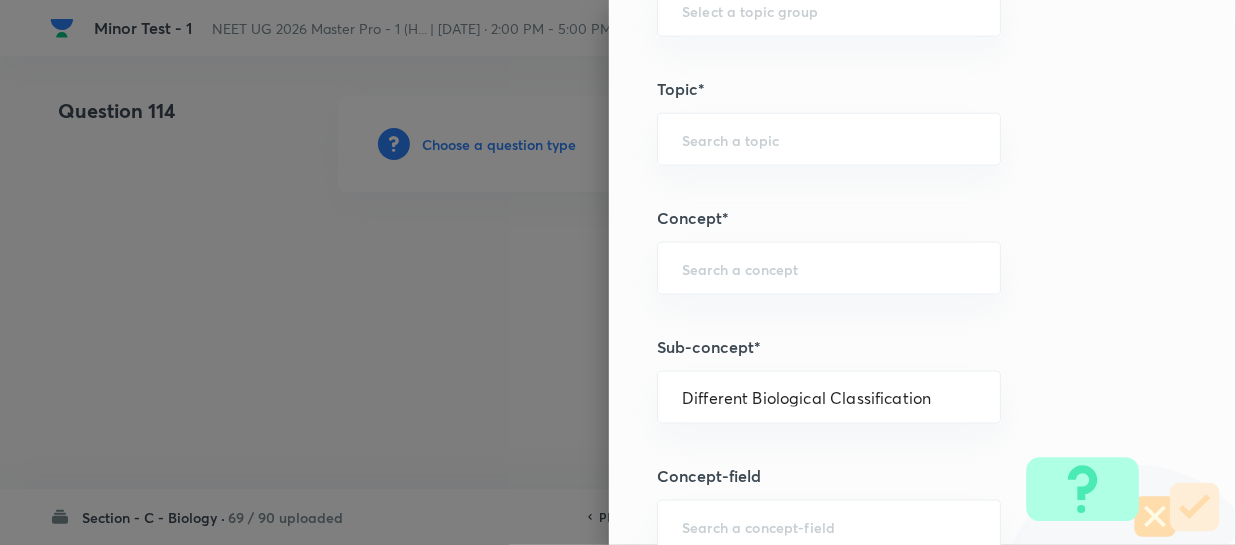 type on "Biology" 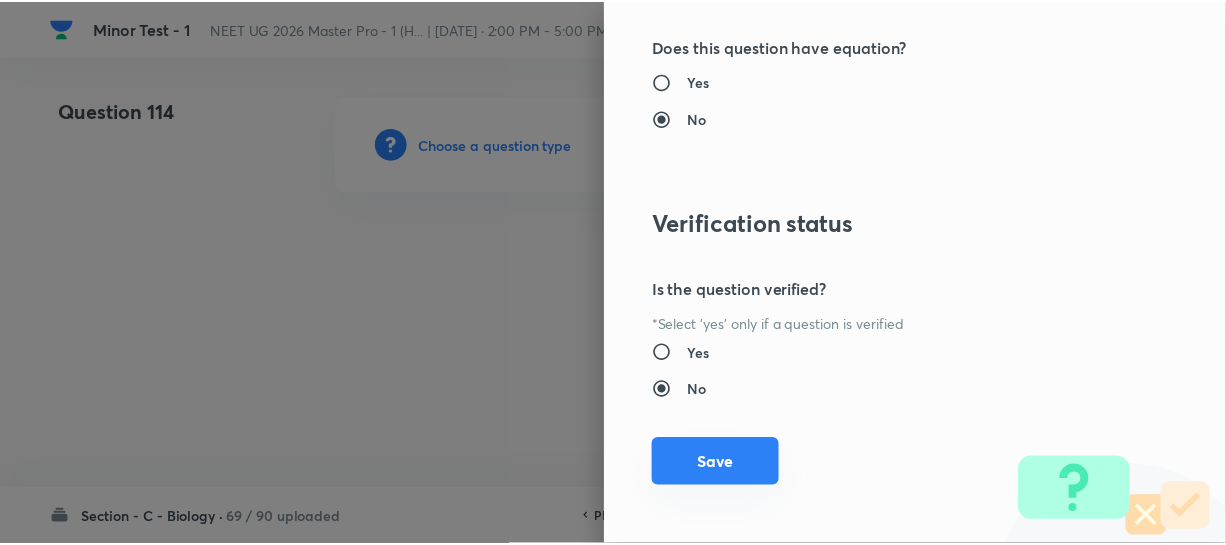 scroll, scrollTop: 2313, scrollLeft: 0, axis: vertical 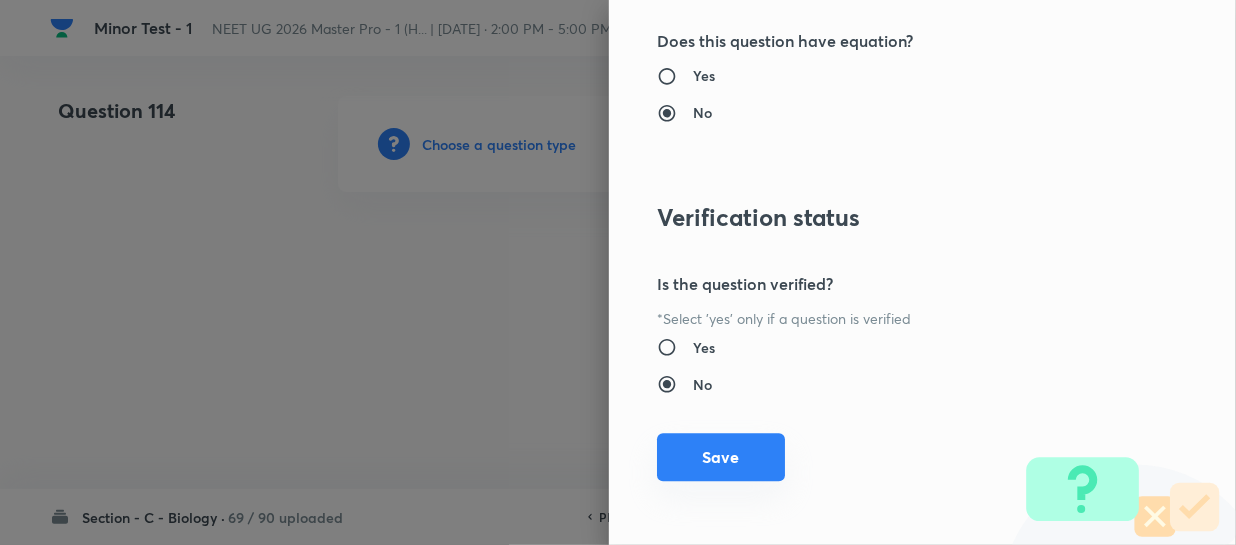 click on "Save" at bounding box center [721, 457] 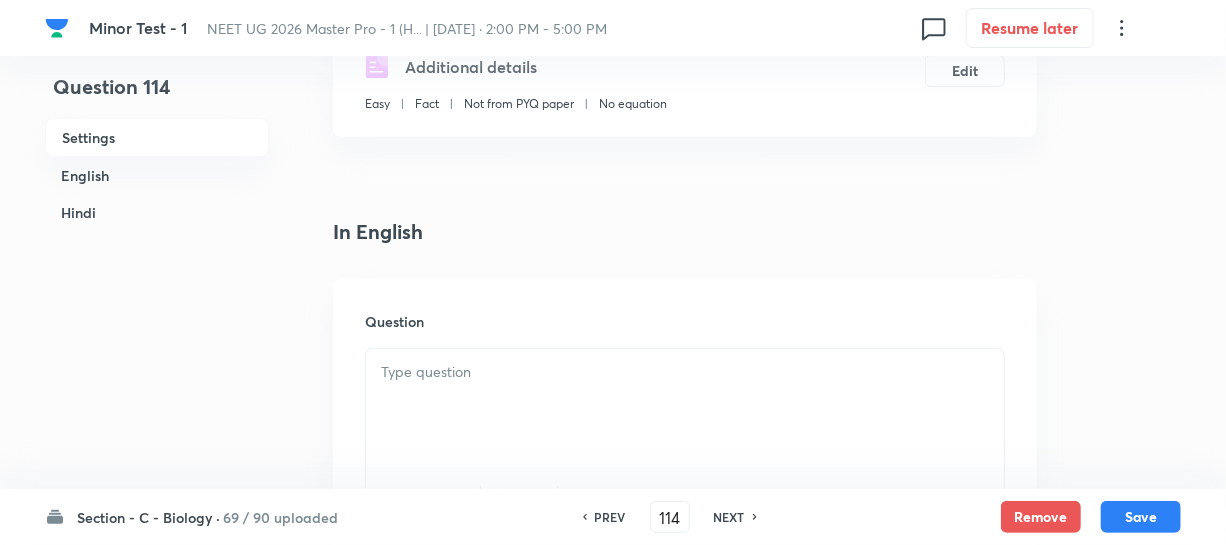 scroll, scrollTop: 545, scrollLeft: 0, axis: vertical 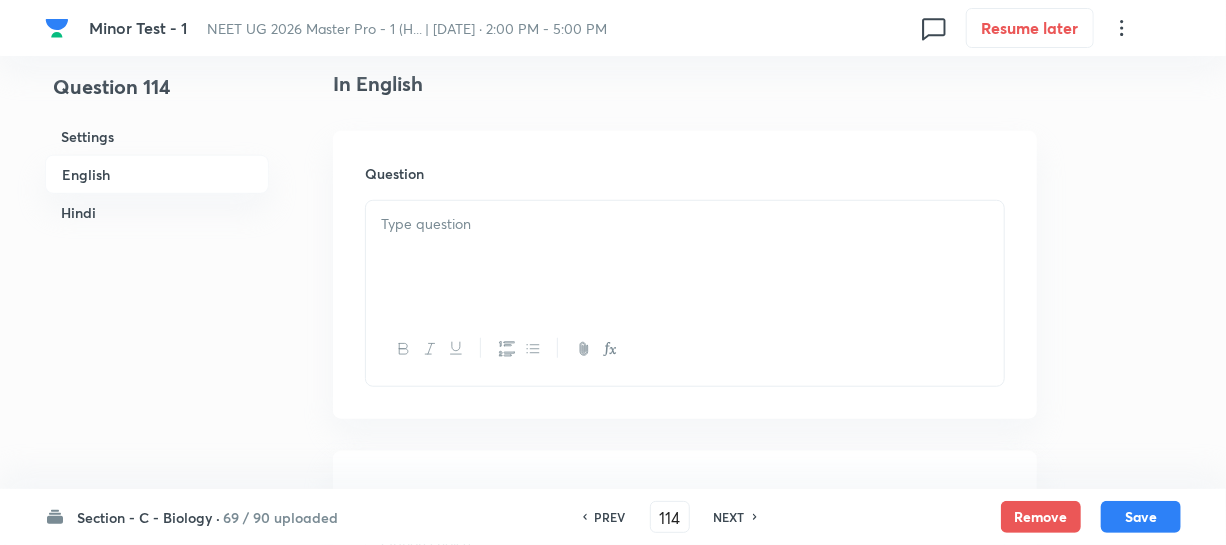 click on "Question" at bounding box center [685, 275] 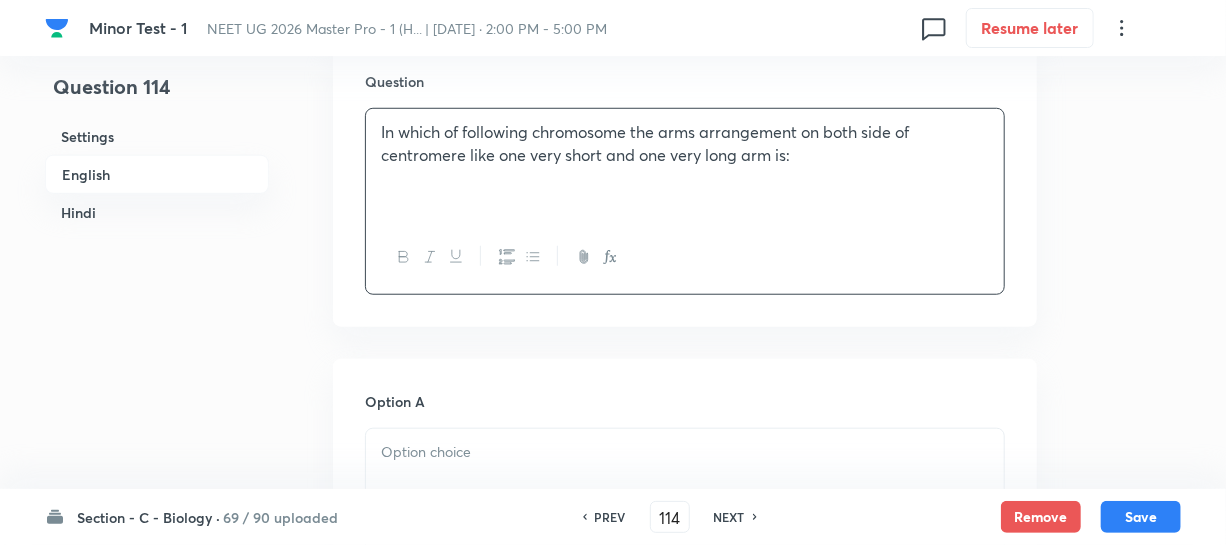 scroll, scrollTop: 818, scrollLeft: 0, axis: vertical 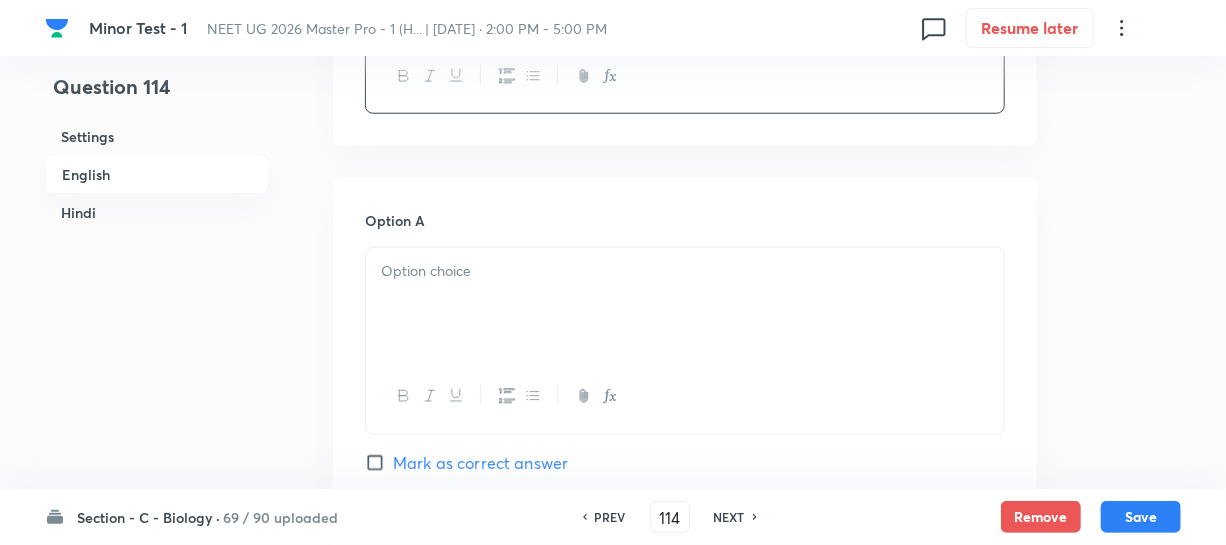 click at bounding box center (685, 271) 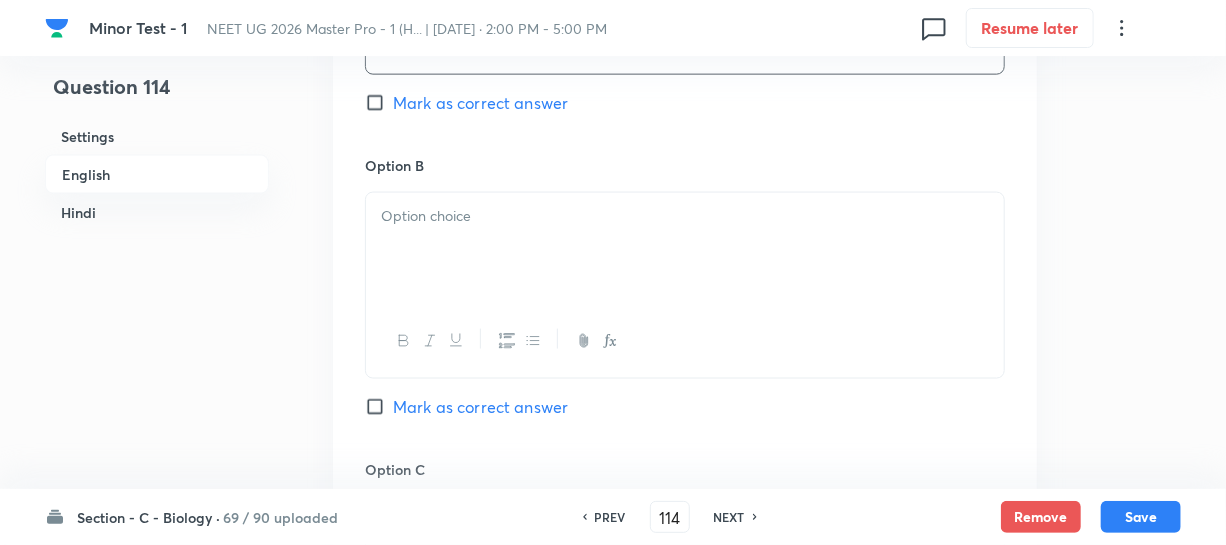 scroll, scrollTop: 1181, scrollLeft: 0, axis: vertical 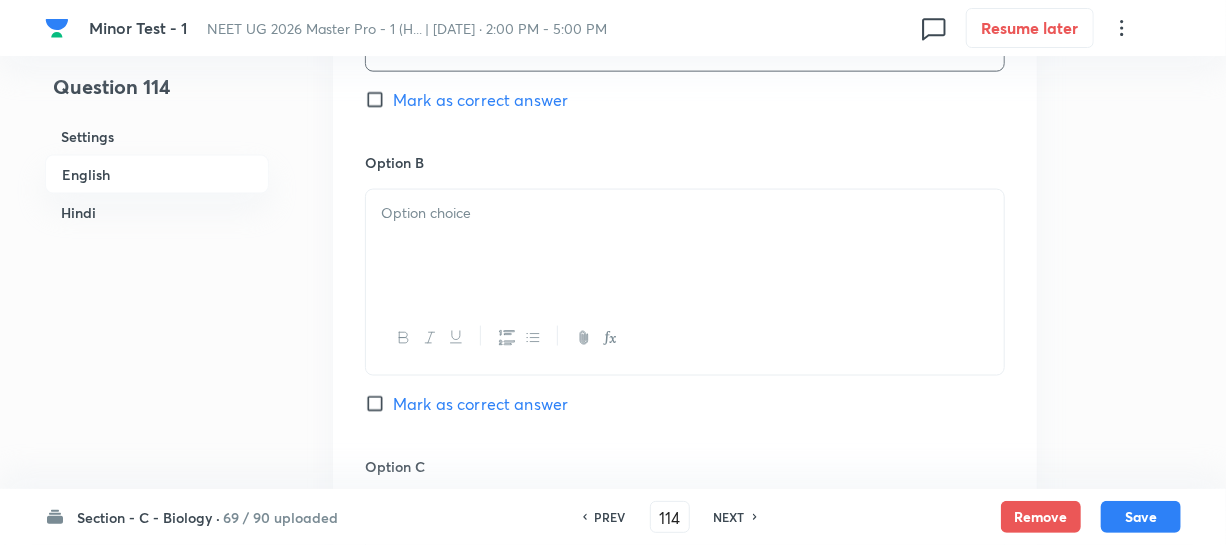 click at bounding box center (685, 246) 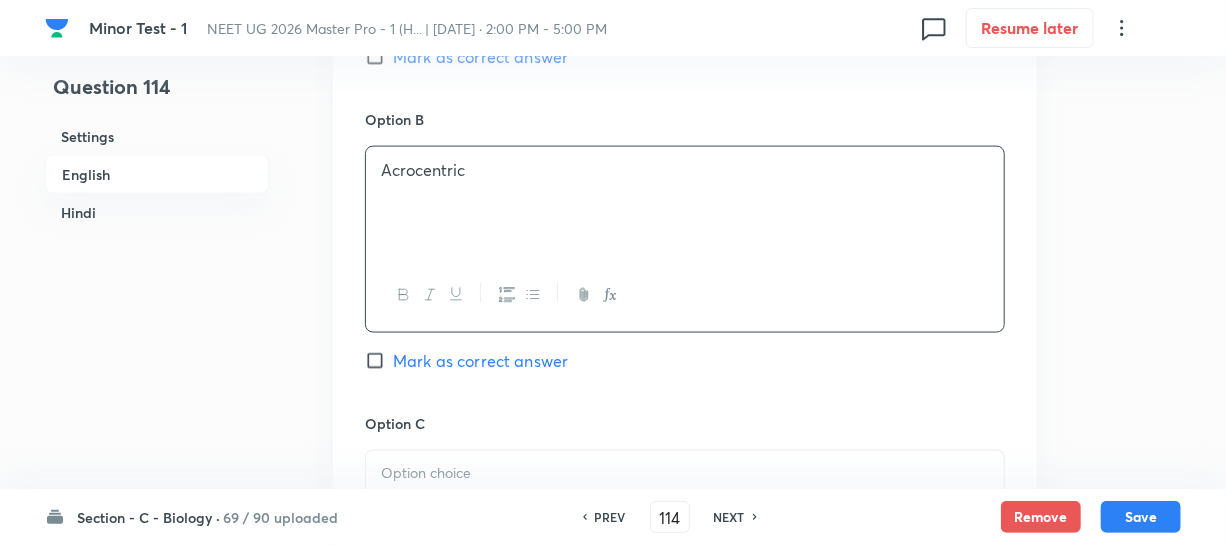 scroll, scrollTop: 1272, scrollLeft: 0, axis: vertical 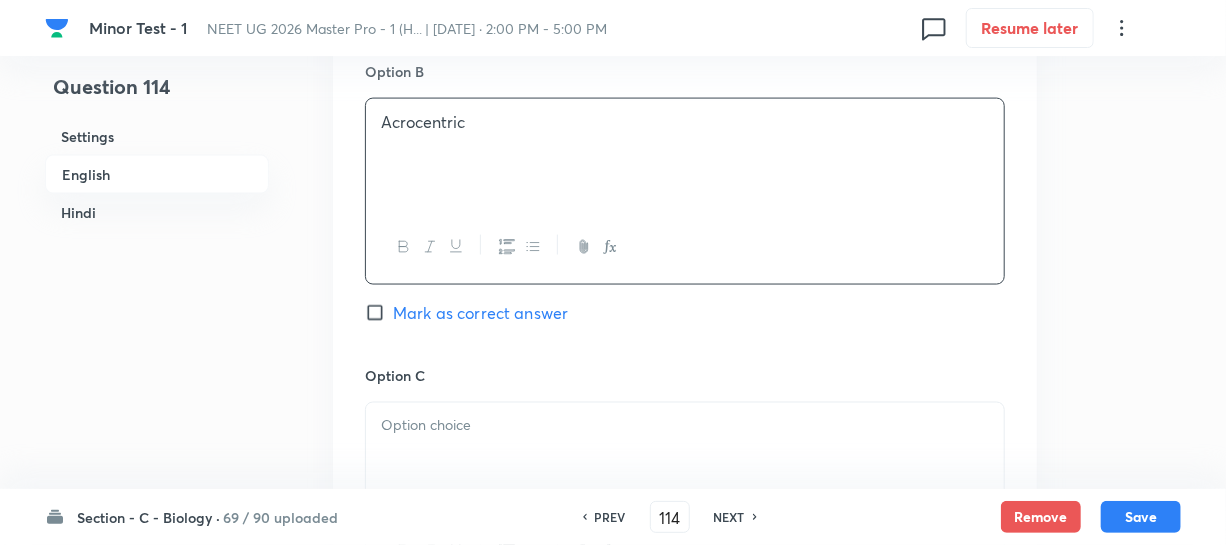 click at bounding box center [685, 459] 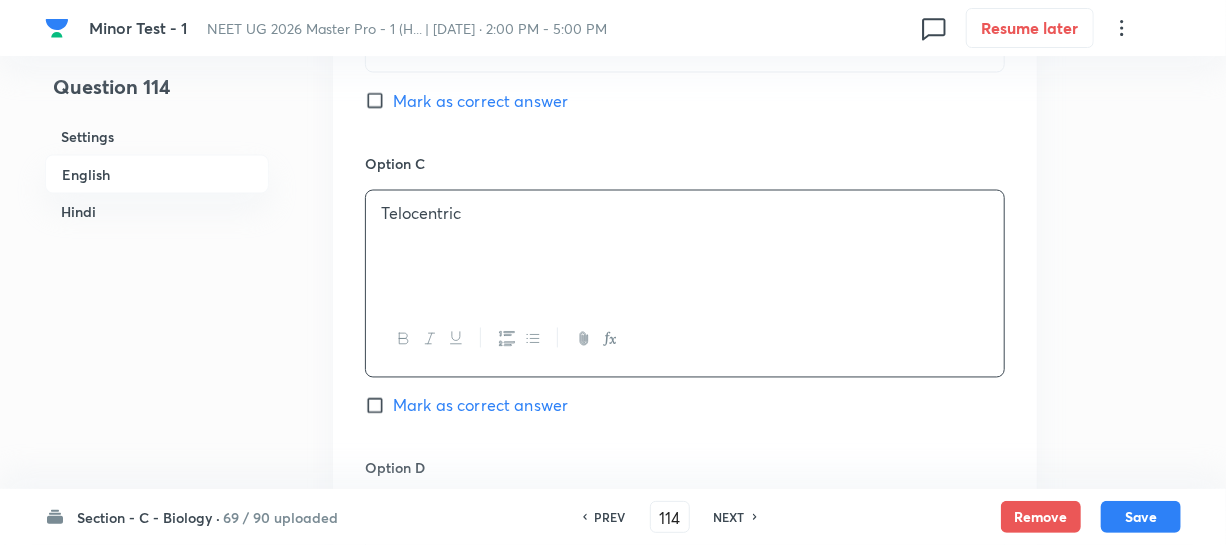 scroll, scrollTop: 1636, scrollLeft: 0, axis: vertical 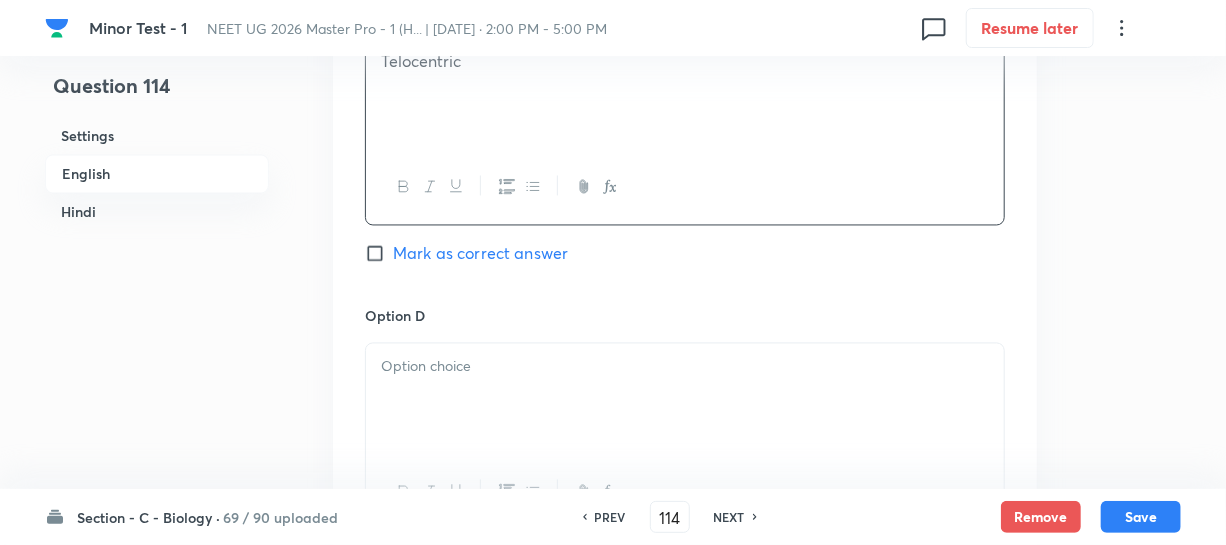 click on "Option D Mark as correct answer" at bounding box center [685, 438] 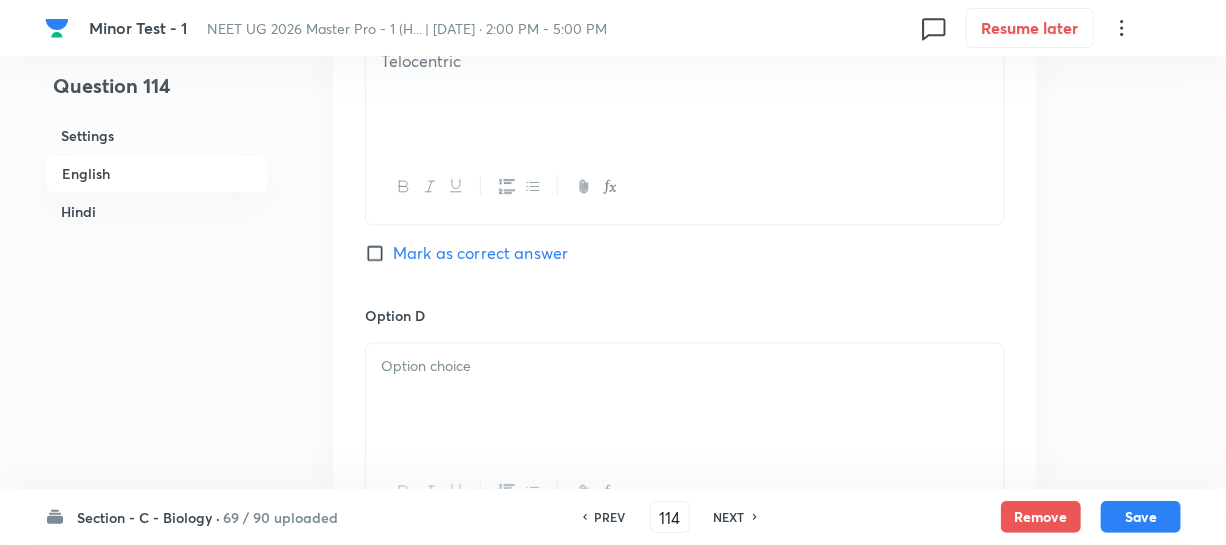 click at bounding box center [685, 400] 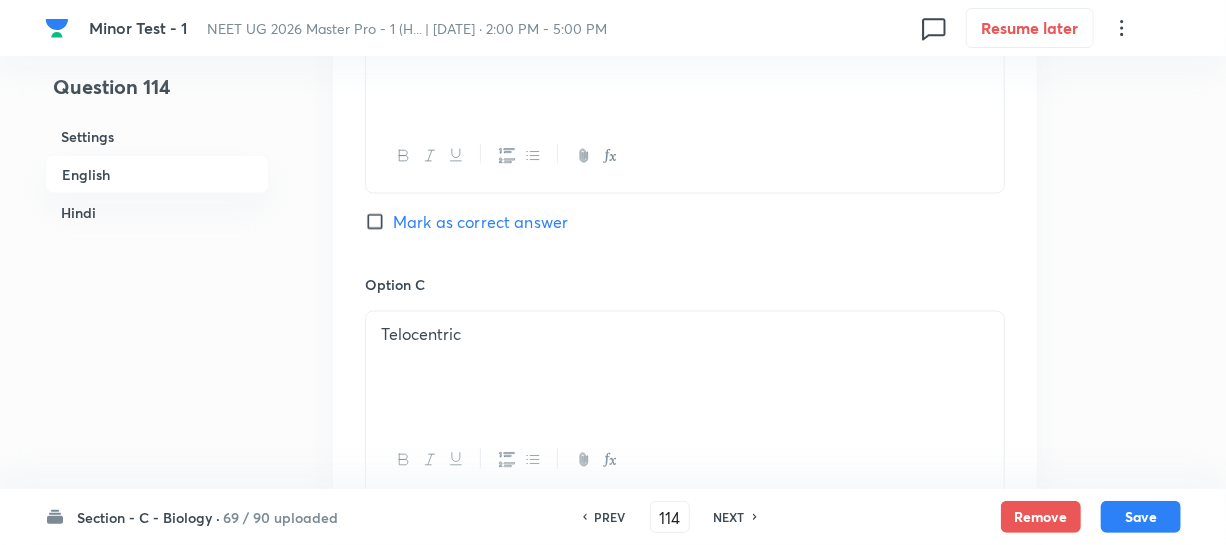 click on "Mark as correct answer" at bounding box center (379, 222) 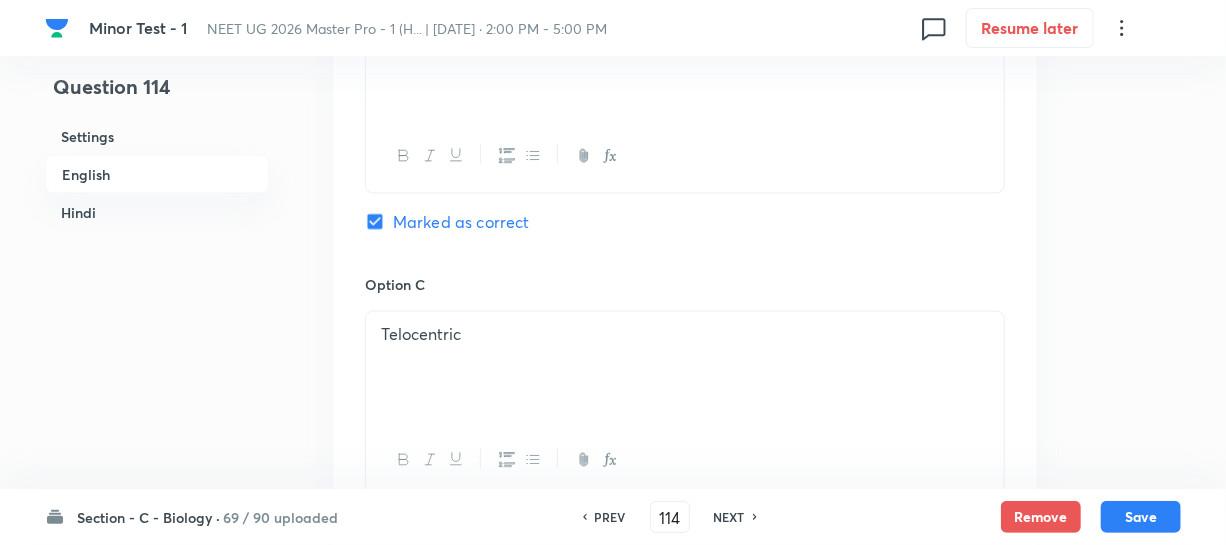 checkbox on "true" 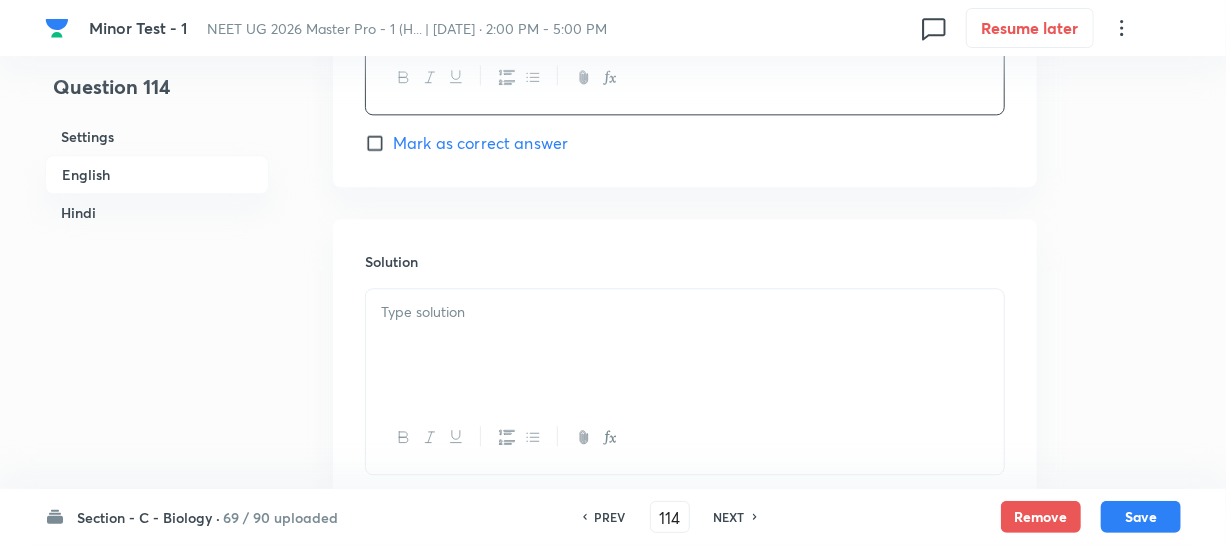 scroll, scrollTop: 2090, scrollLeft: 0, axis: vertical 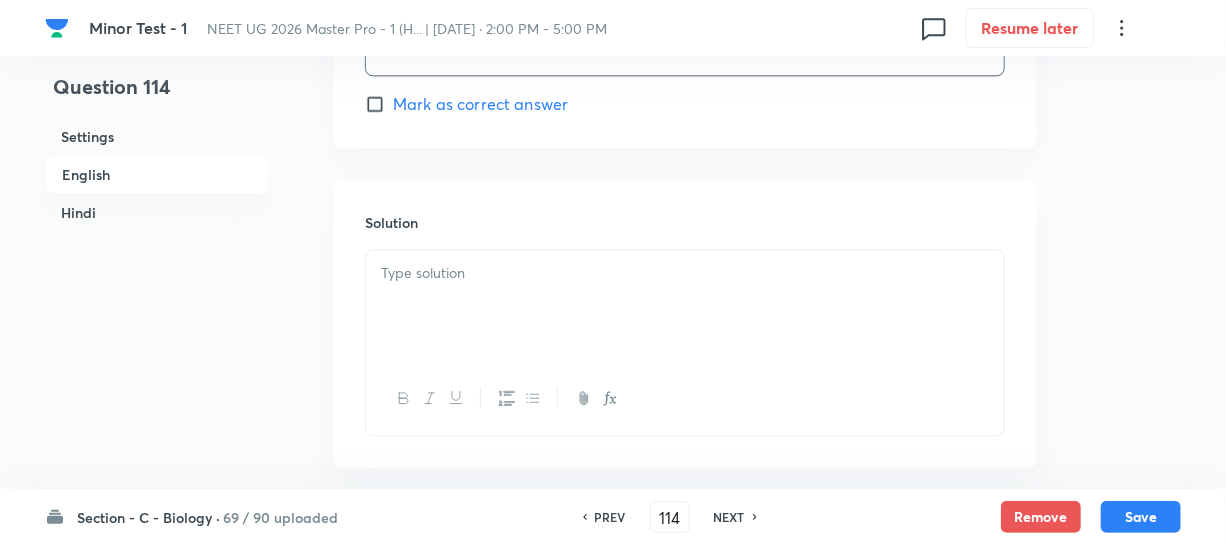 click at bounding box center [685, 273] 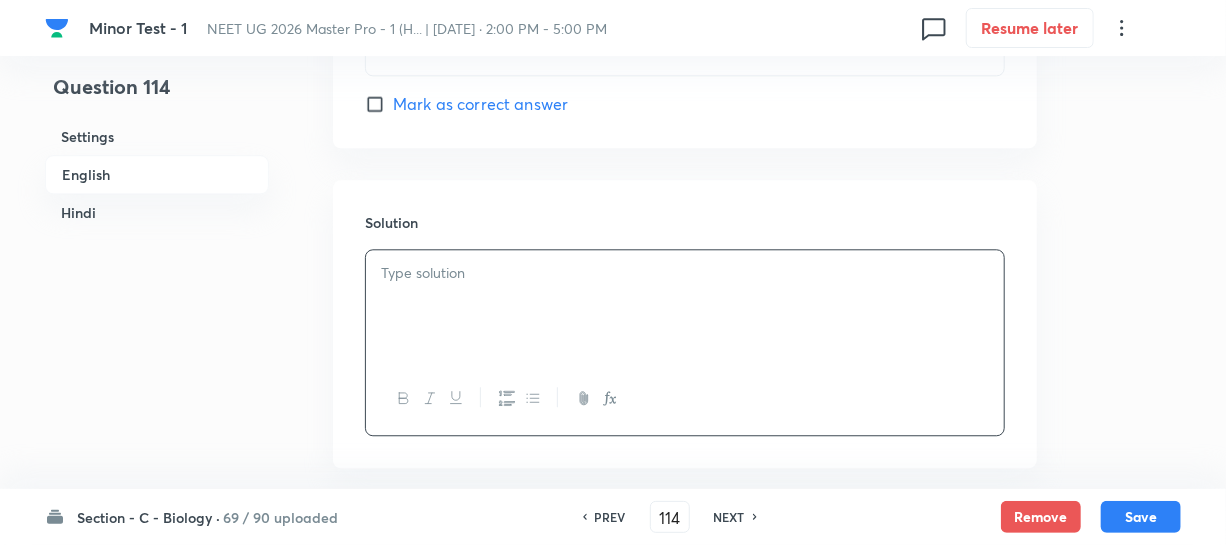 type 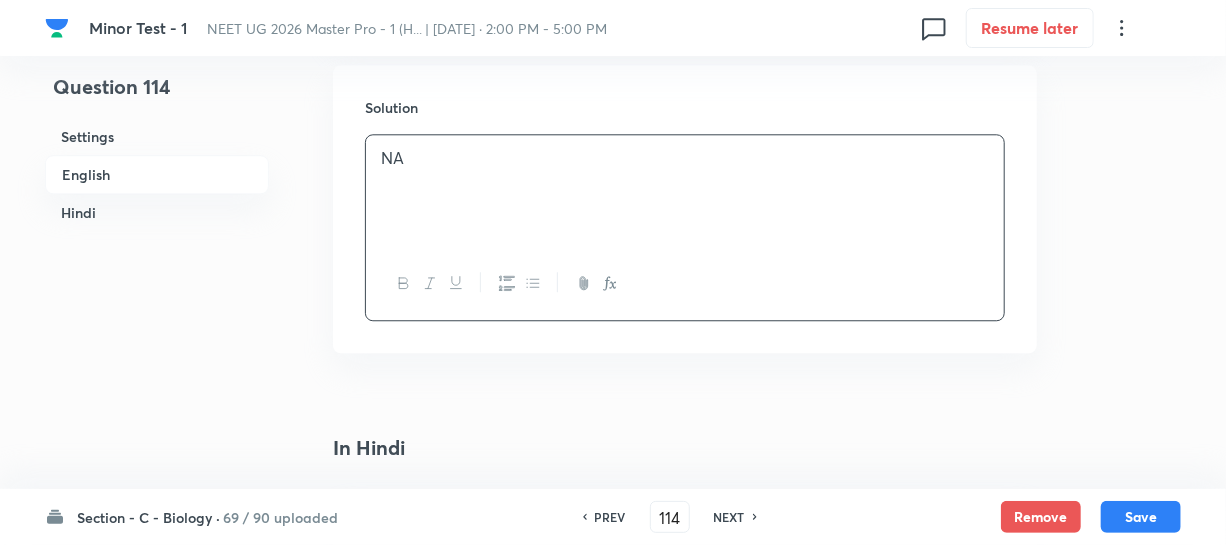 scroll, scrollTop: 2454, scrollLeft: 0, axis: vertical 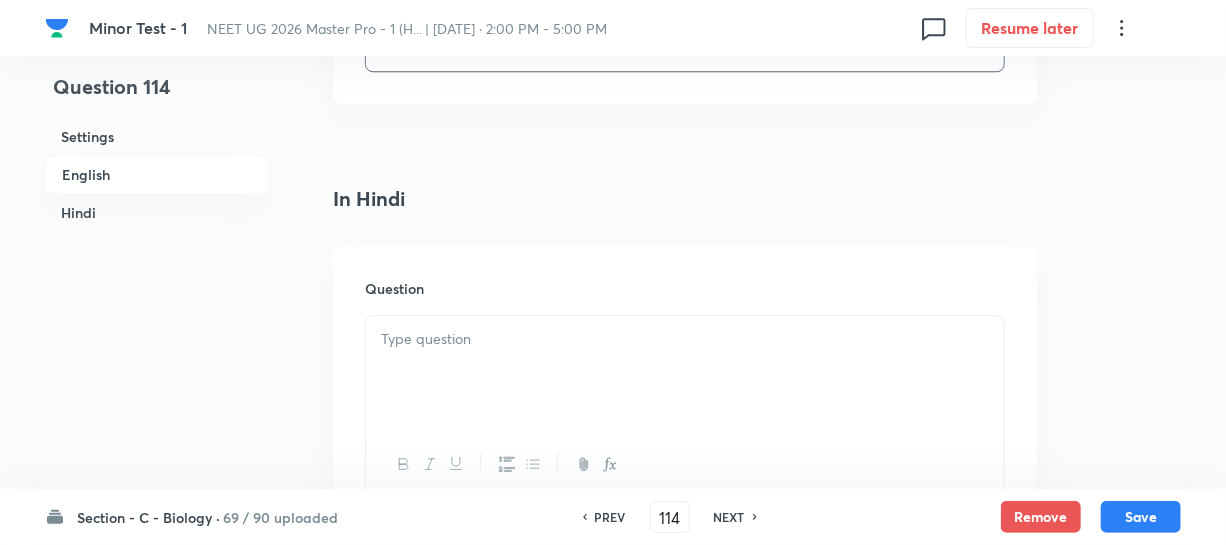 drag, startPoint x: 488, startPoint y: 340, endPoint x: 543, endPoint y: 356, distance: 57.280014 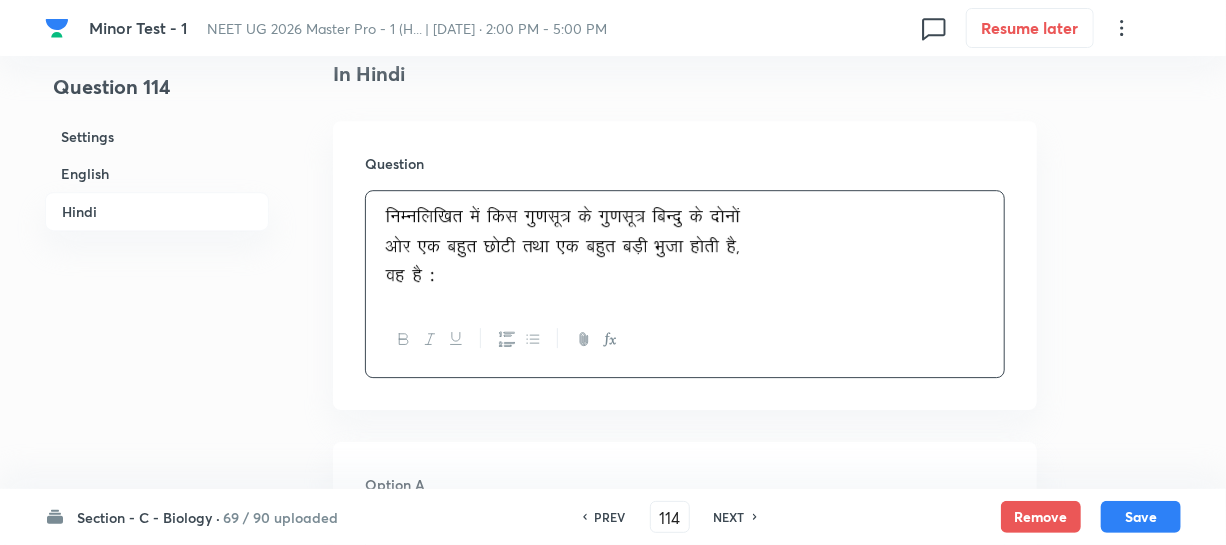 scroll, scrollTop: 2818, scrollLeft: 0, axis: vertical 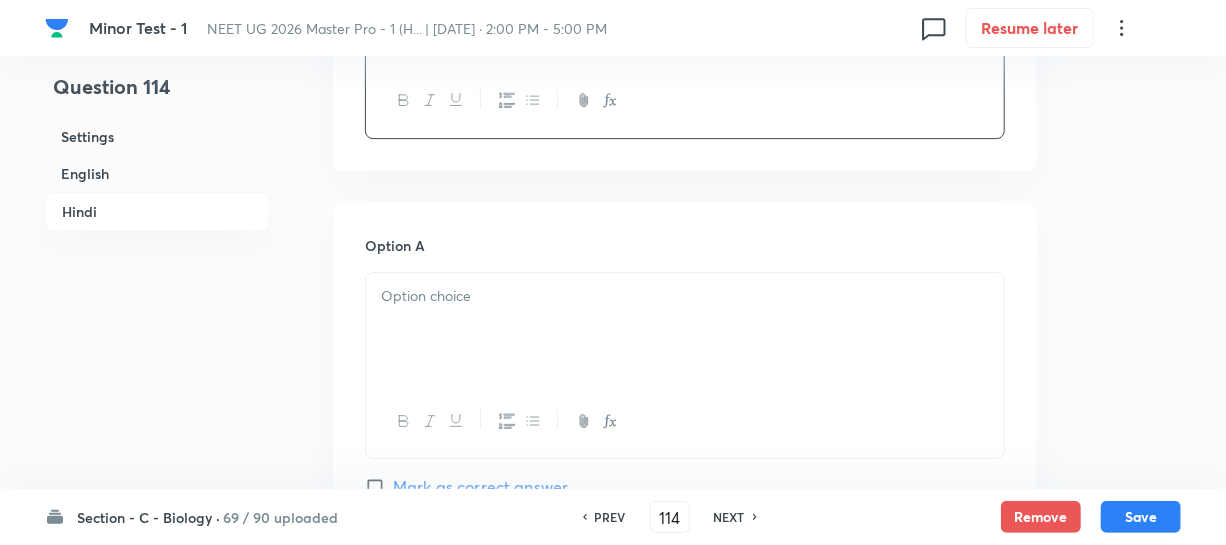 click at bounding box center [685, 296] 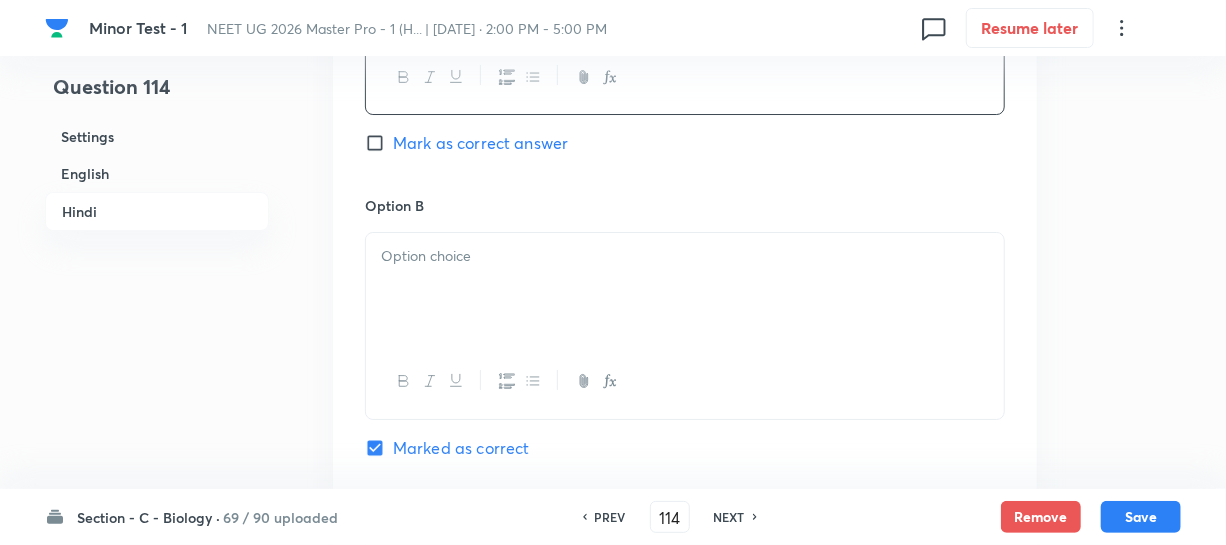 scroll, scrollTop: 3272, scrollLeft: 0, axis: vertical 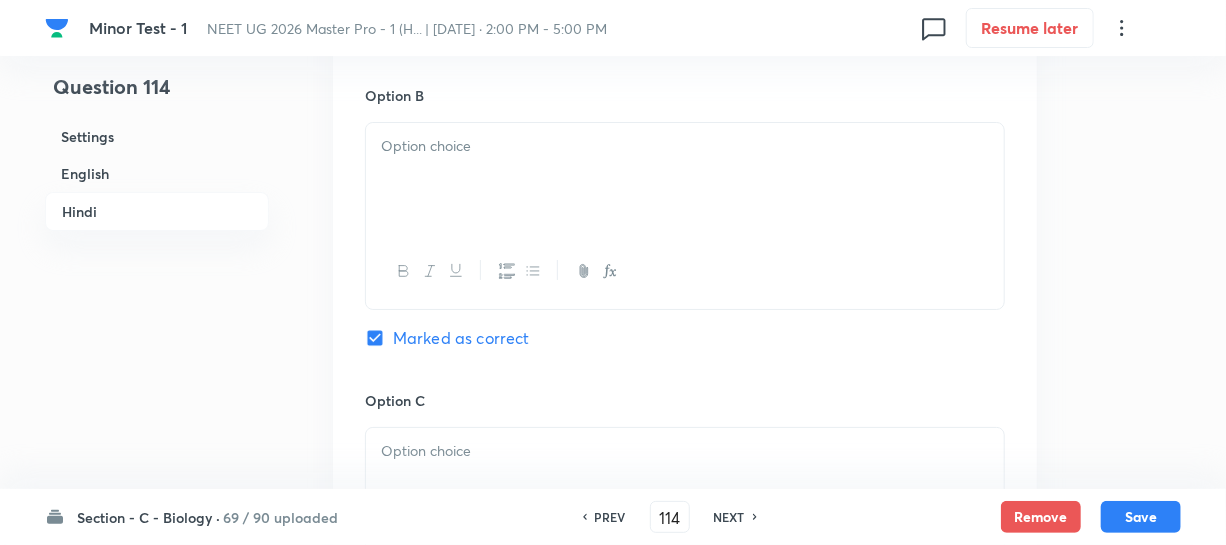 click at bounding box center [685, 179] 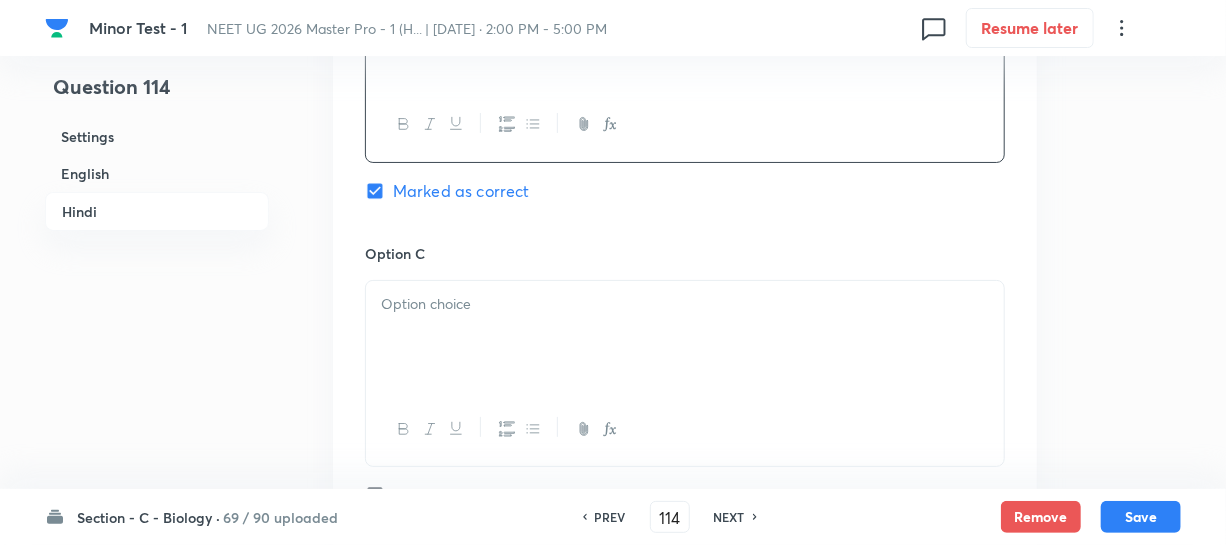 scroll, scrollTop: 3454, scrollLeft: 0, axis: vertical 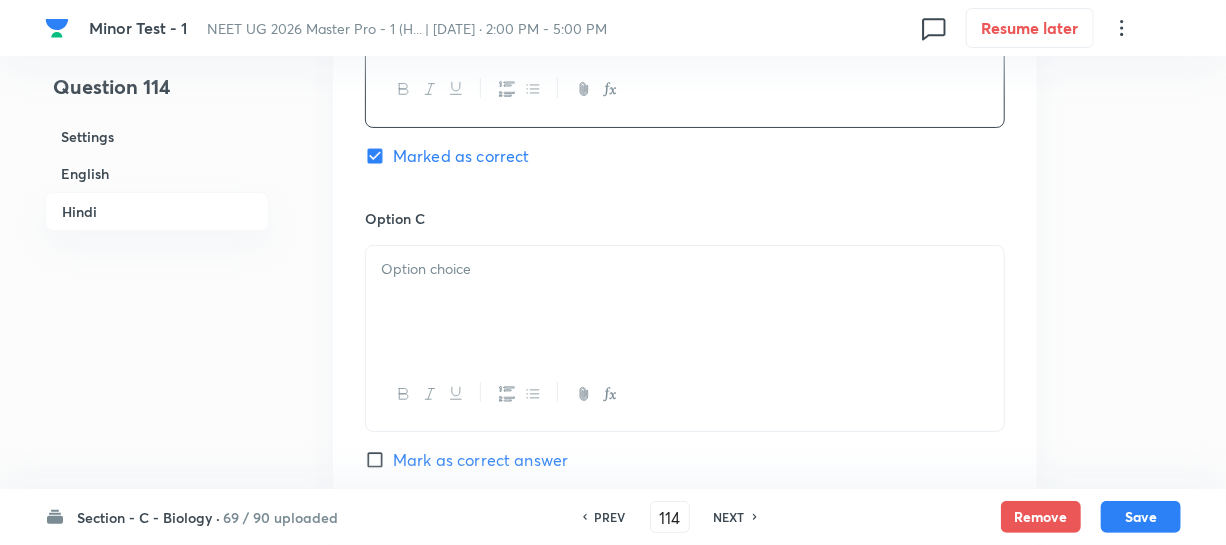 click at bounding box center (685, 302) 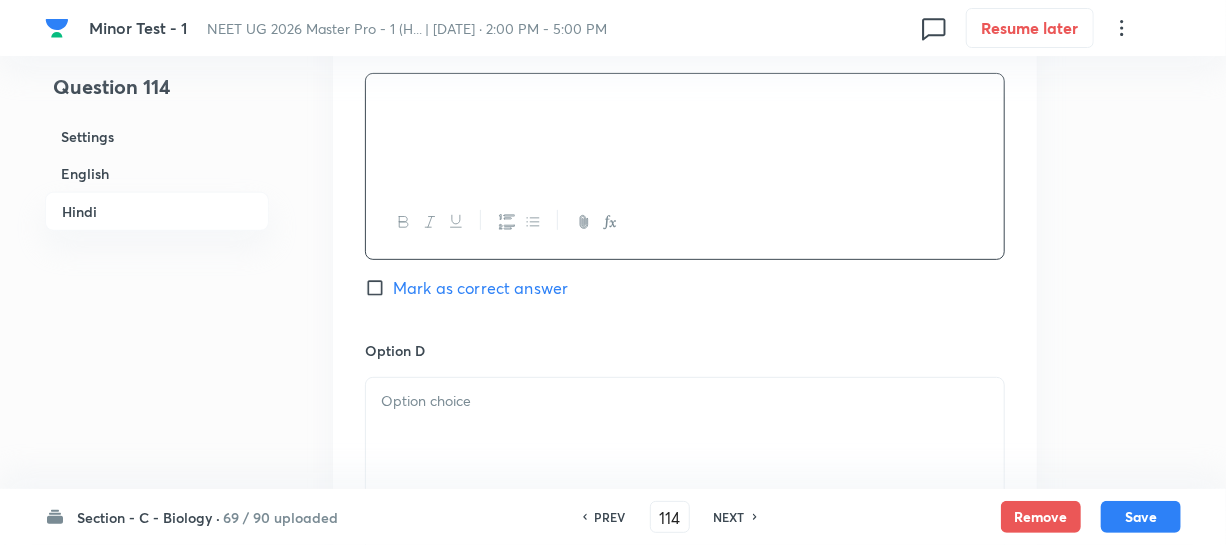 scroll, scrollTop: 3636, scrollLeft: 0, axis: vertical 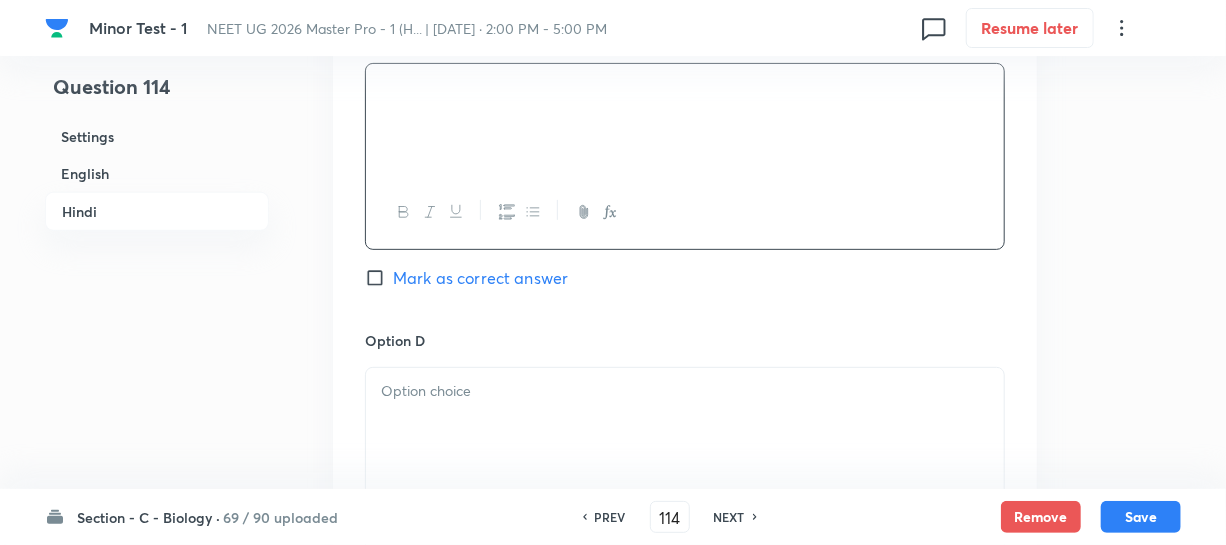 click at bounding box center [685, 424] 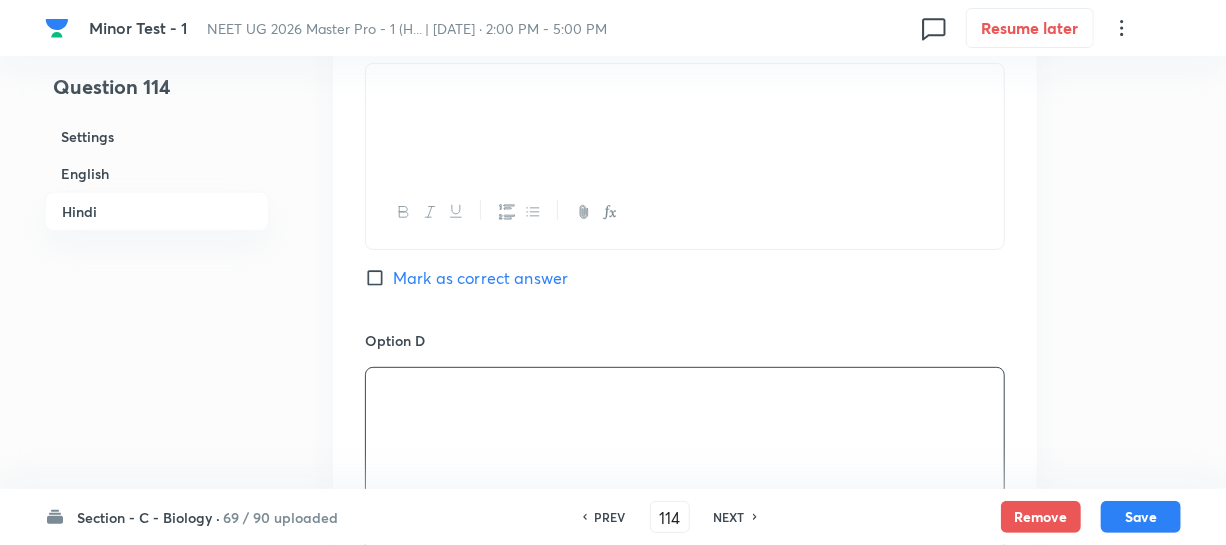 scroll, scrollTop: 4000, scrollLeft: 0, axis: vertical 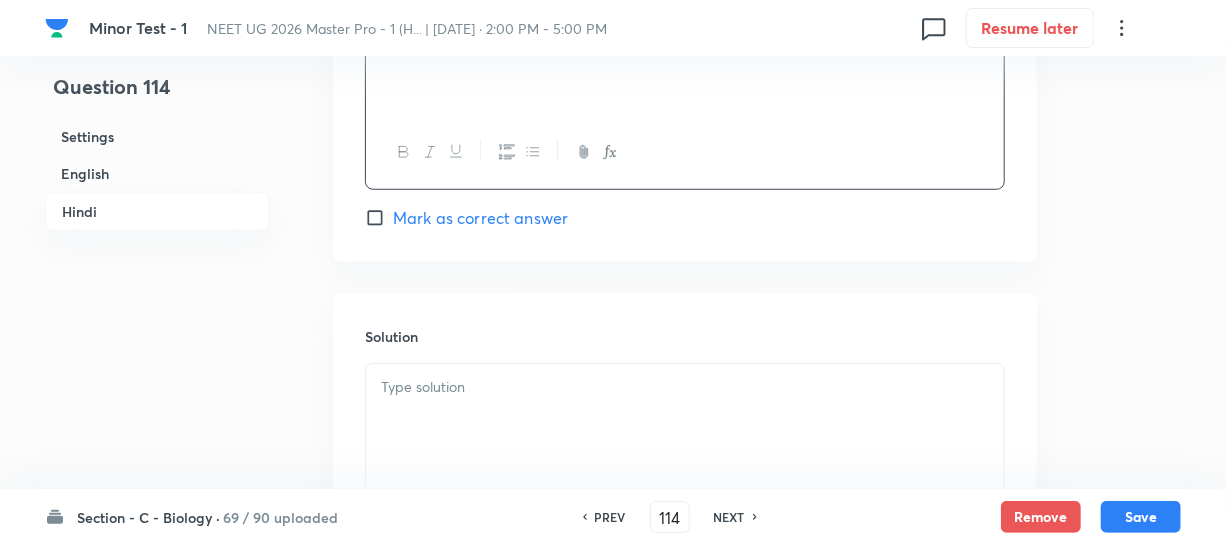 click at bounding box center [685, 420] 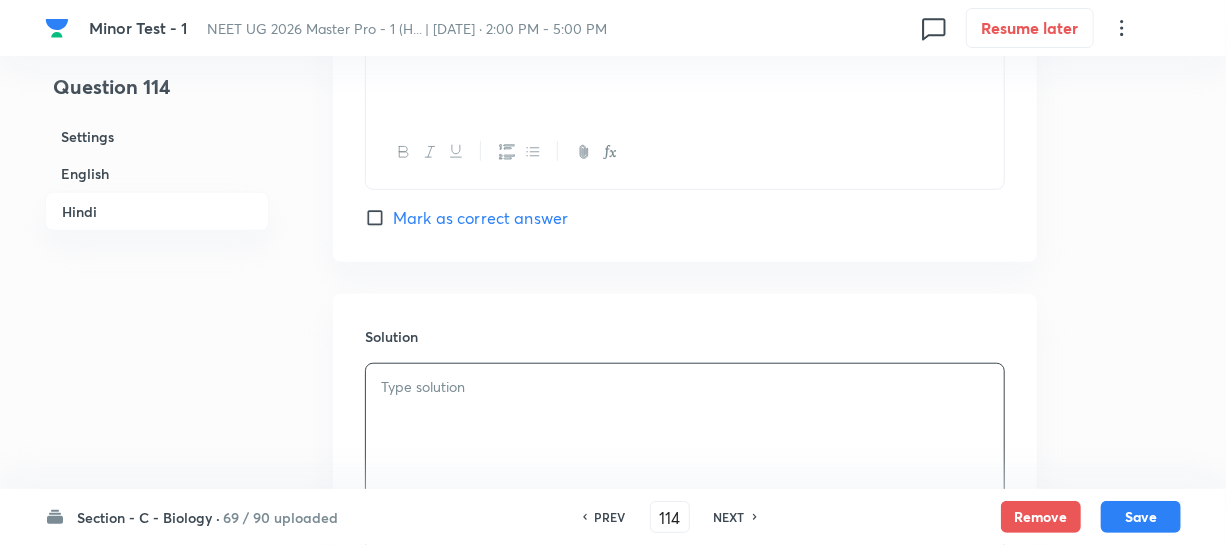 type 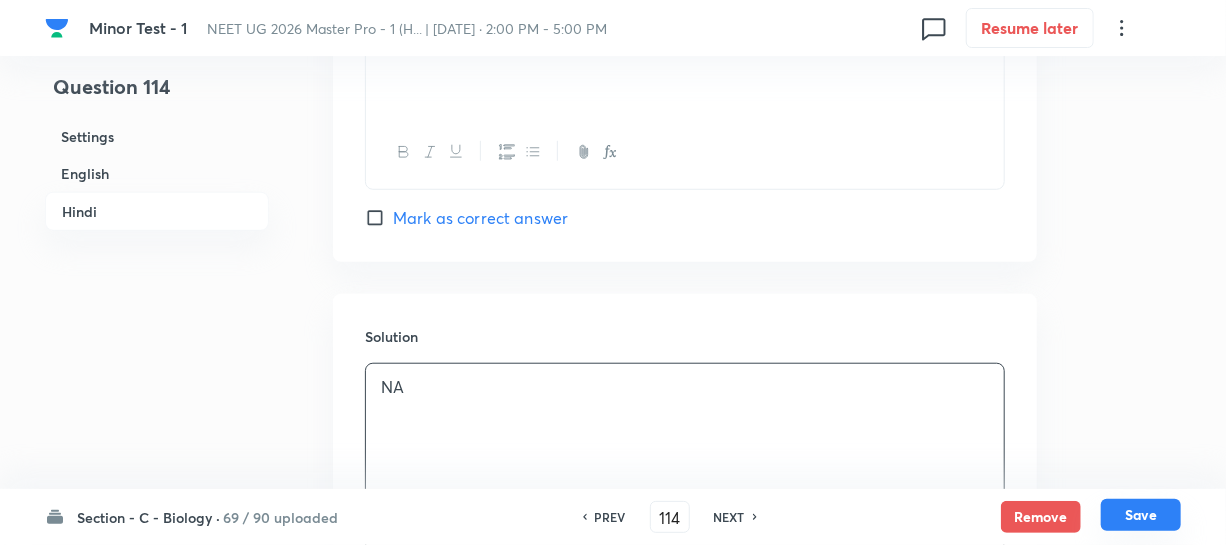 click on "Save" at bounding box center (1141, 515) 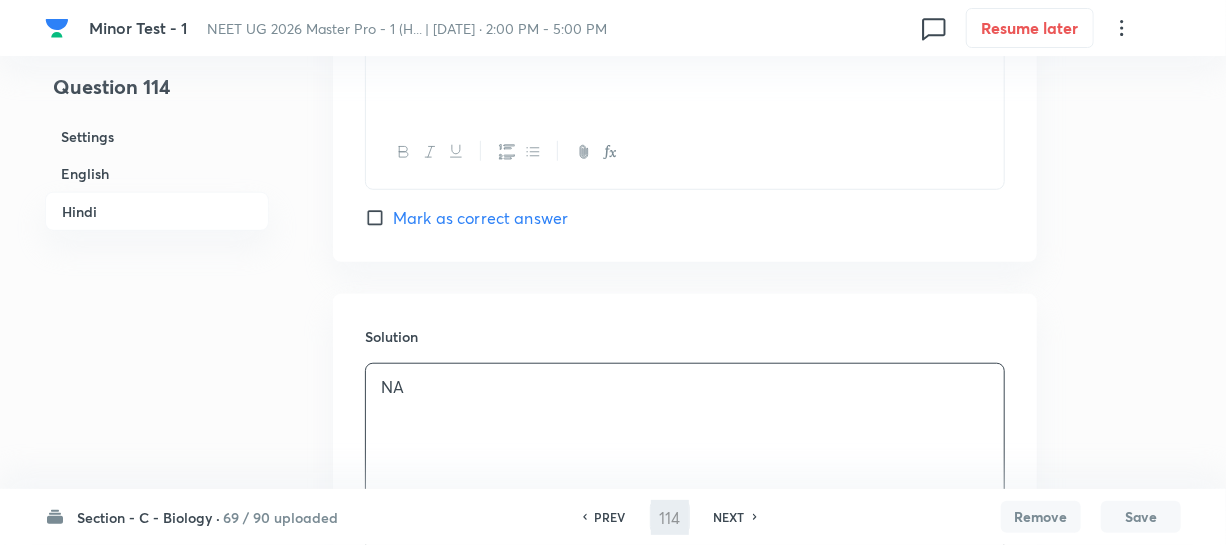 type on "115" 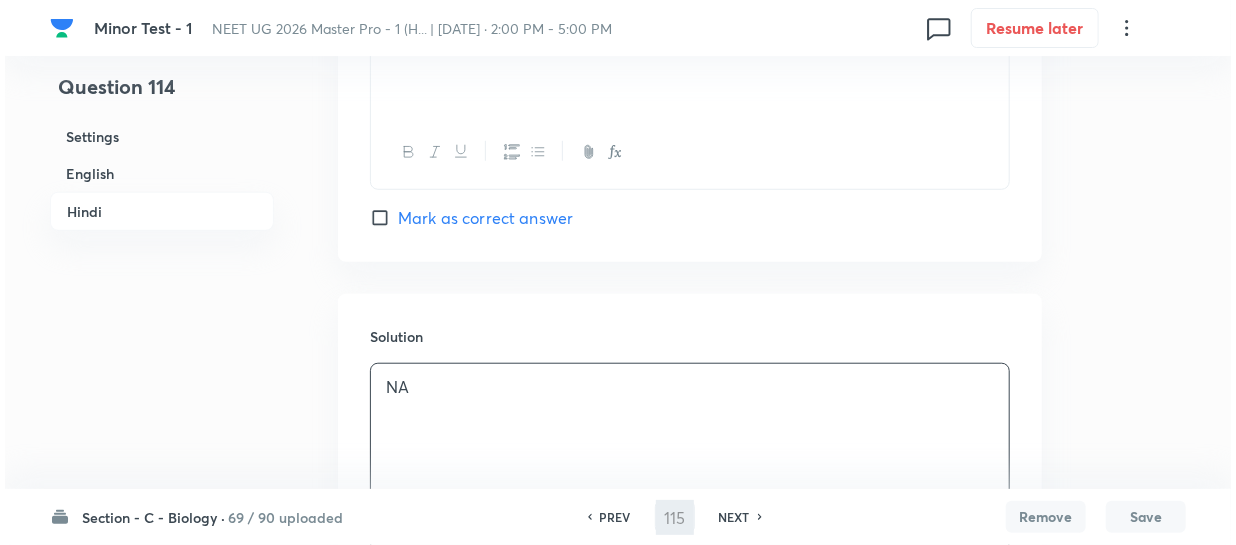 scroll, scrollTop: 0, scrollLeft: 0, axis: both 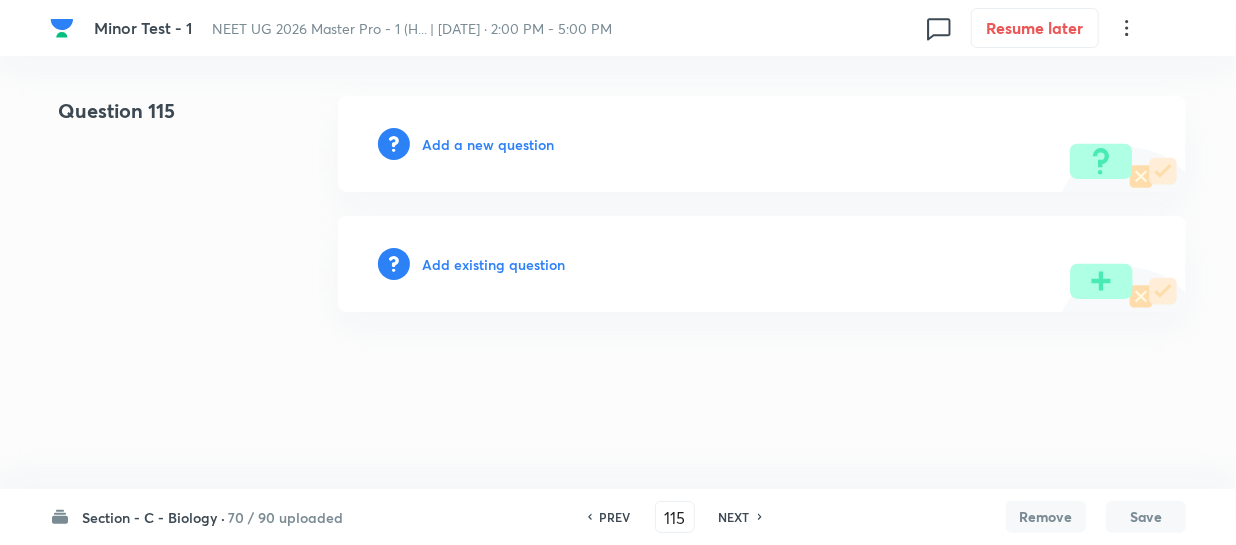 click on "Add a new question" at bounding box center [488, 144] 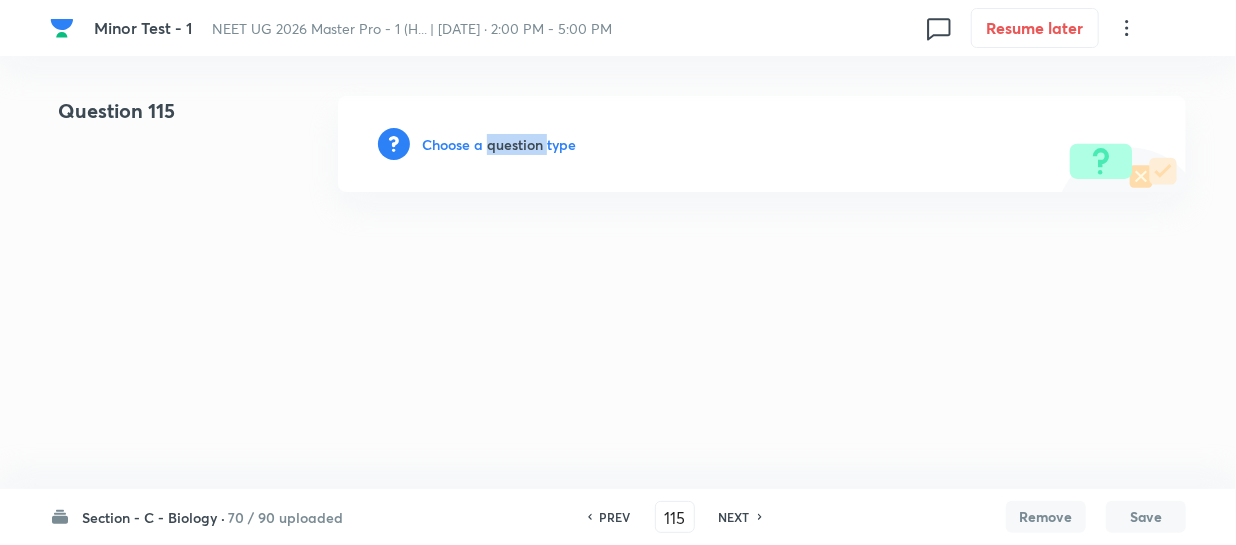click on "Choose a question type" at bounding box center (499, 144) 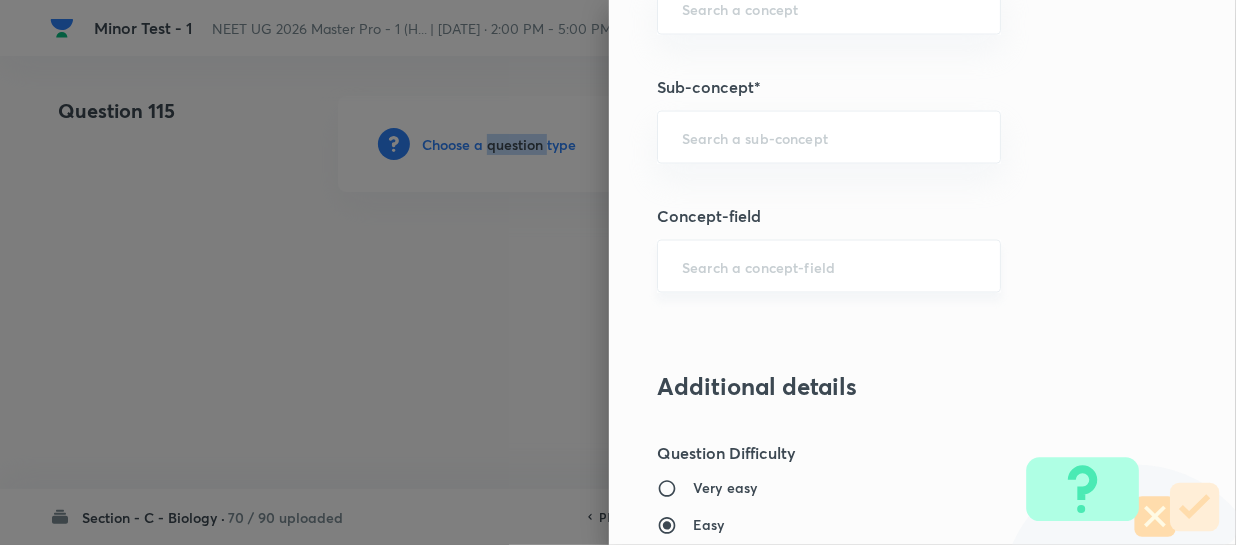 scroll, scrollTop: 1363, scrollLeft: 0, axis: vertical 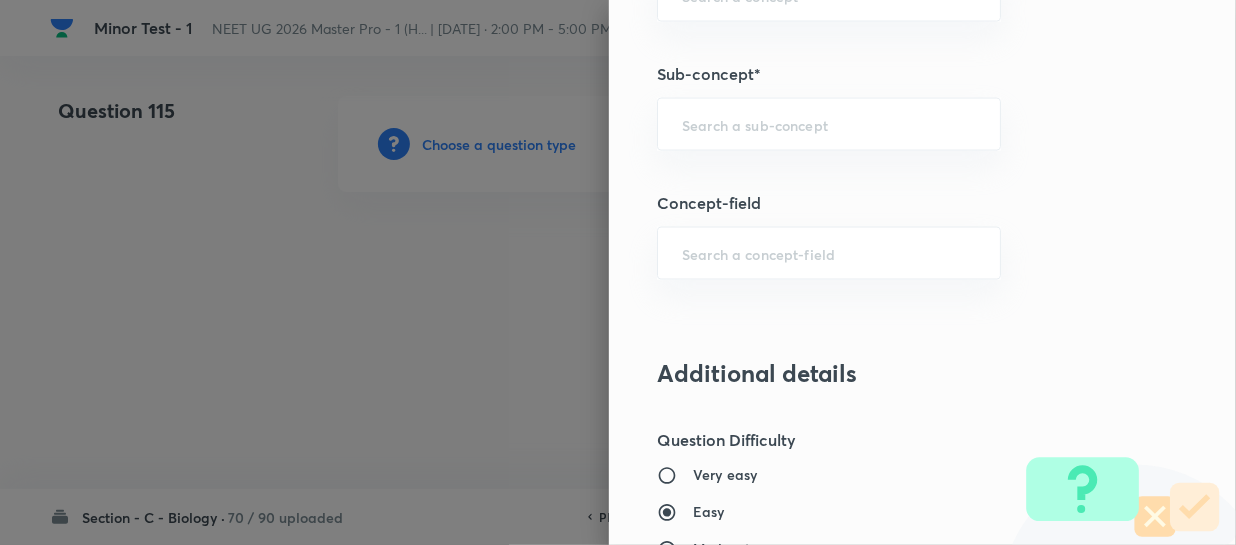 click on "Question settings Question type* Single choice correct Number of options* 2 3 4 5 Does this question have a passage?* Yes No Positive mark 4 ​ Negative Marks (Don’t add negative sign) 1 ​ Grant bonus marks for this question?* Yes No Syllabus Topic group* ​ Topic* ​ Concept* ​ Sub-concept* ​ Concept-field ​ Additional details Question Difficulty Very easy Easy Moderate Hard Very hard Question is based on Fact Numerical Concept Previous year question Yes No Does this question have equation? Yes No Verification status Is the question verified? *Select 'yes' only if a question is verified Yes No Save" at bounding box center [922, 272] 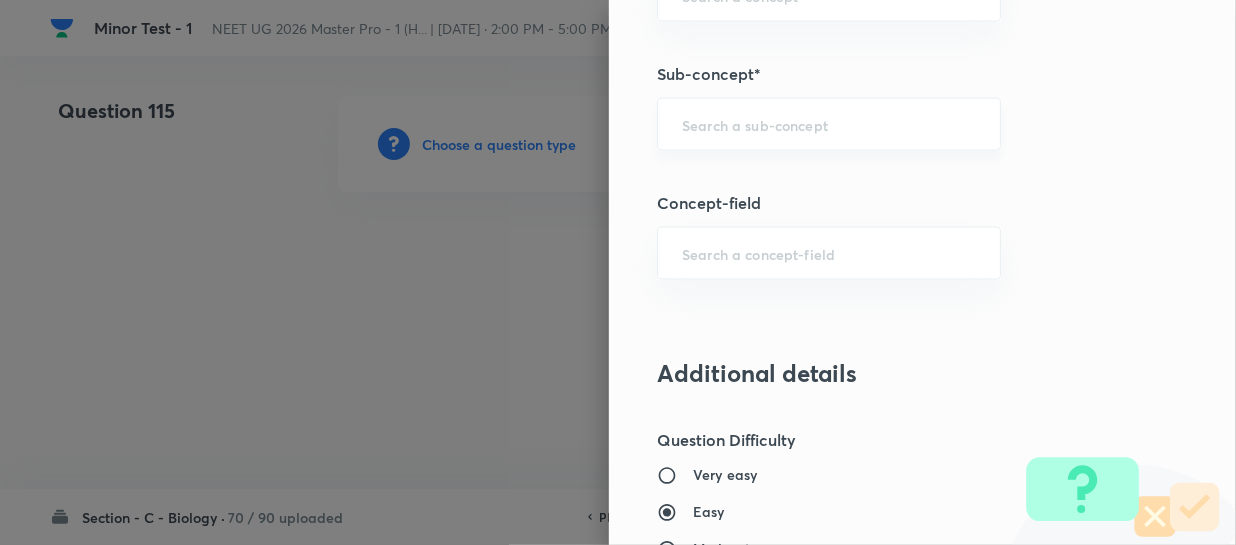 click at bounding box center [829, 124] 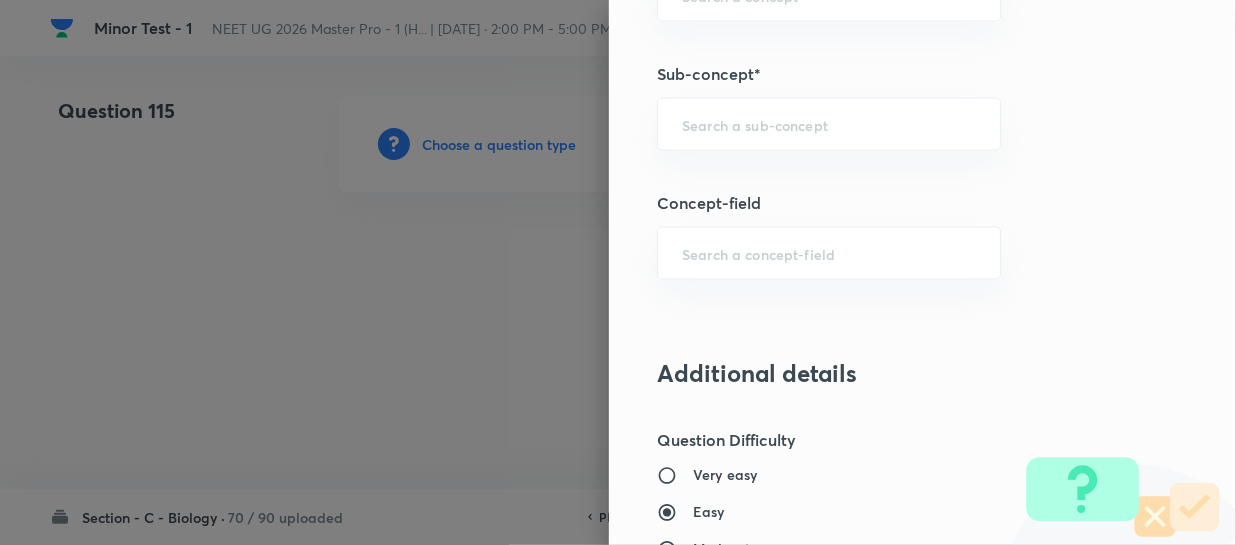paste on "Different Biological Classification" 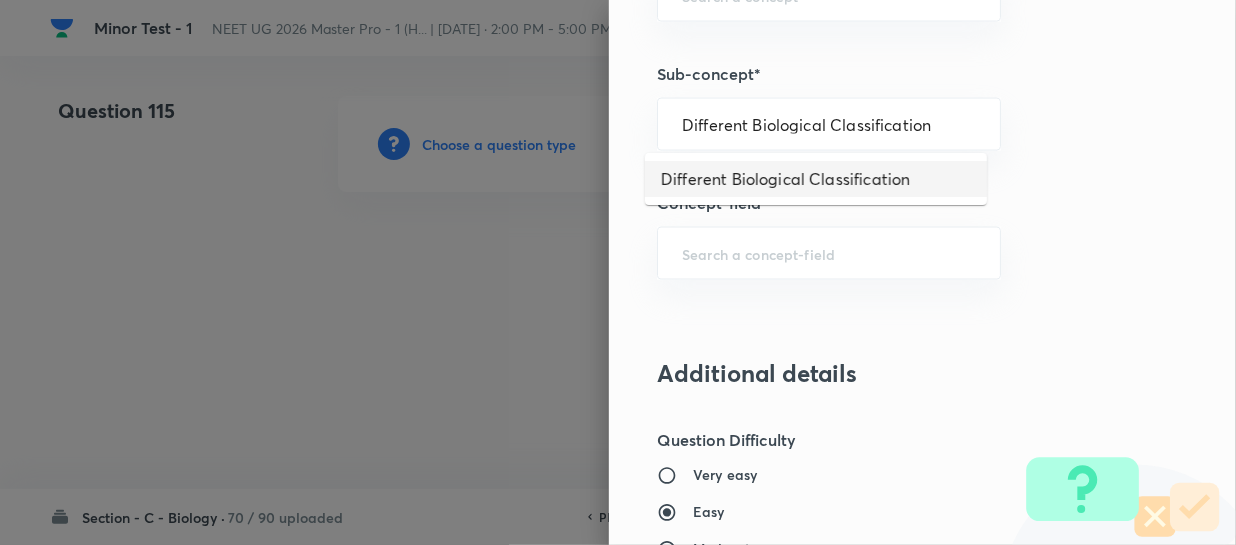 click on "Different Biological Classification" at bounding box center (816, 179) 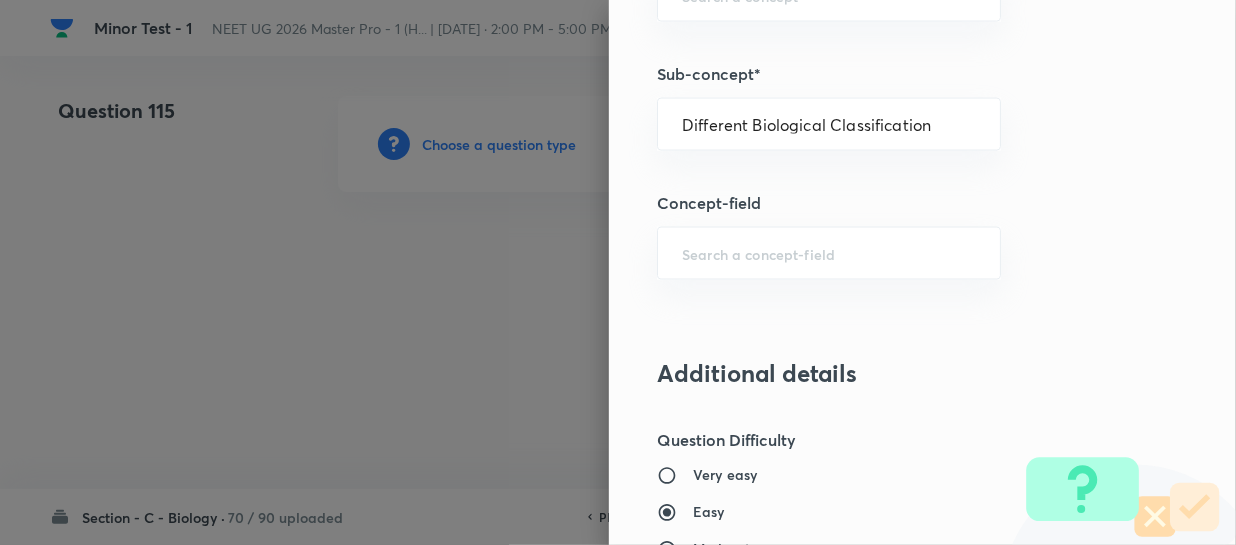 type on "Biology" 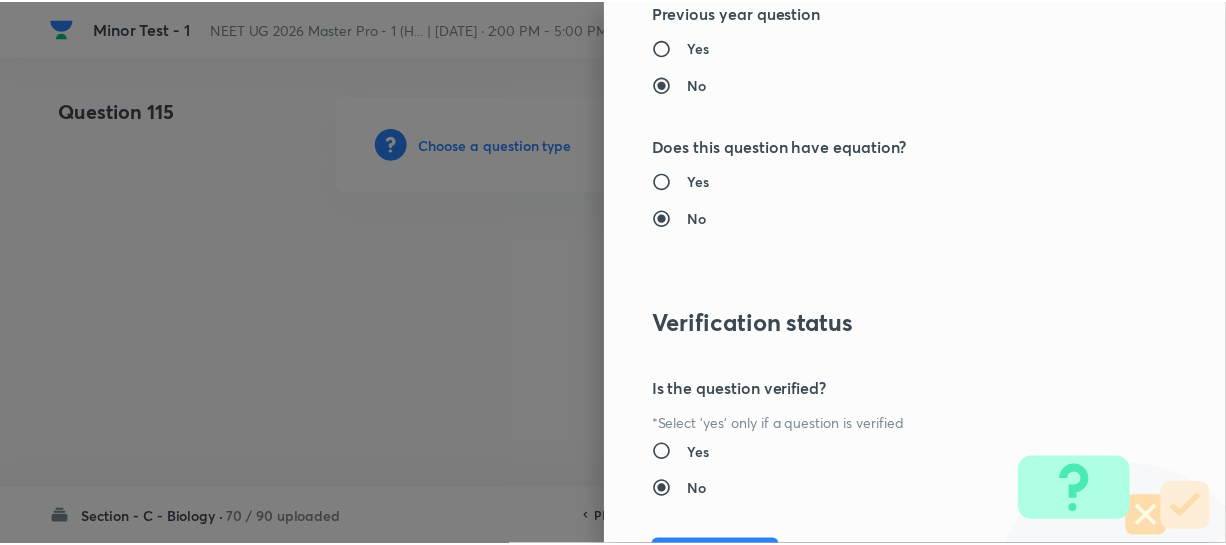 scroll, scrollTop: 2313, scrollLeft: 0, axis: vertical 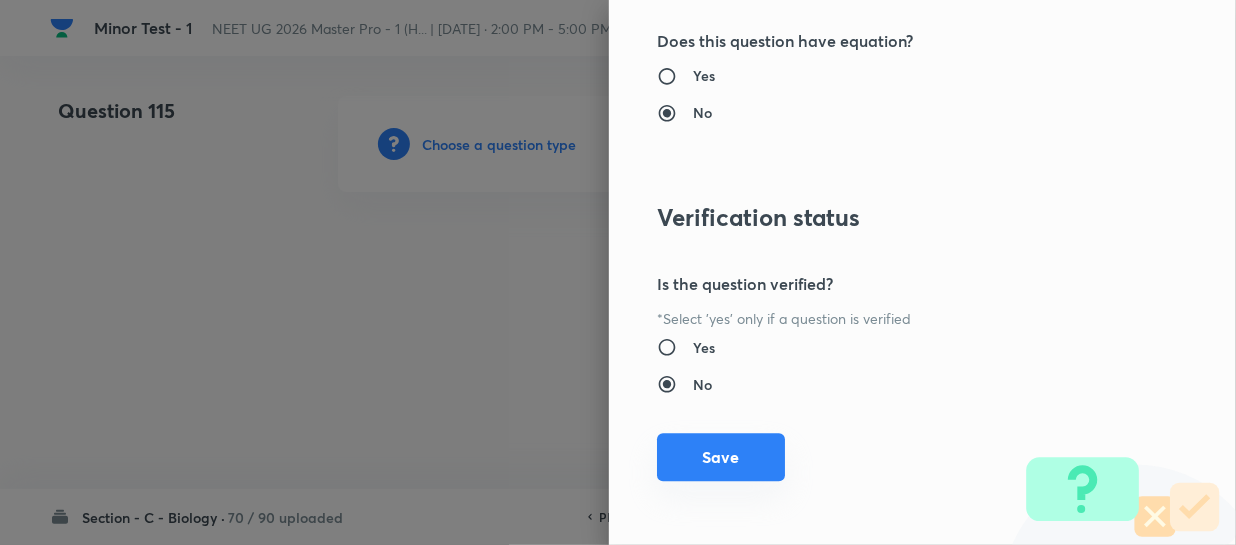 drag, startPoint x: 717, startPoint y: 450, endPoint x: 797, endPoint y: 438, distance: 80.895 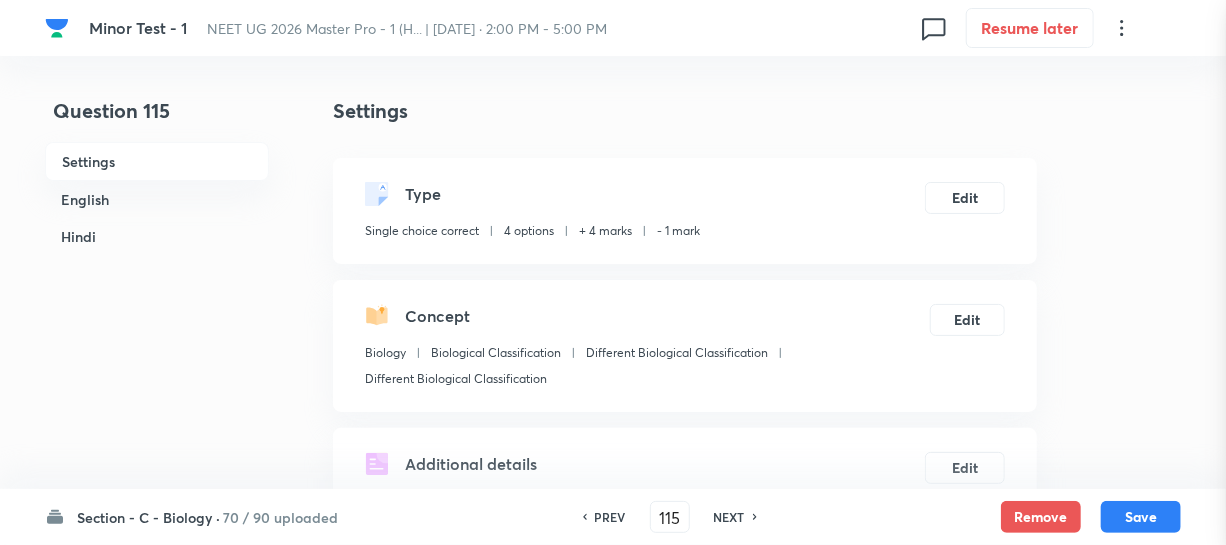 scroll, scrollTop: 545, scrollLeft: 0, axis: vertical 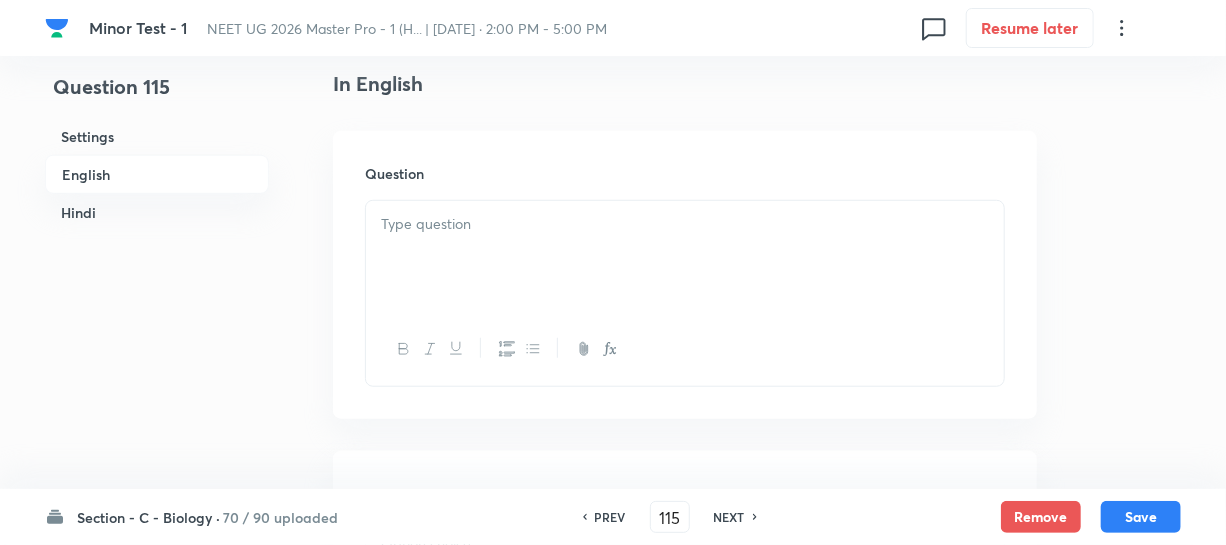 click at bounding box center (685, 257) 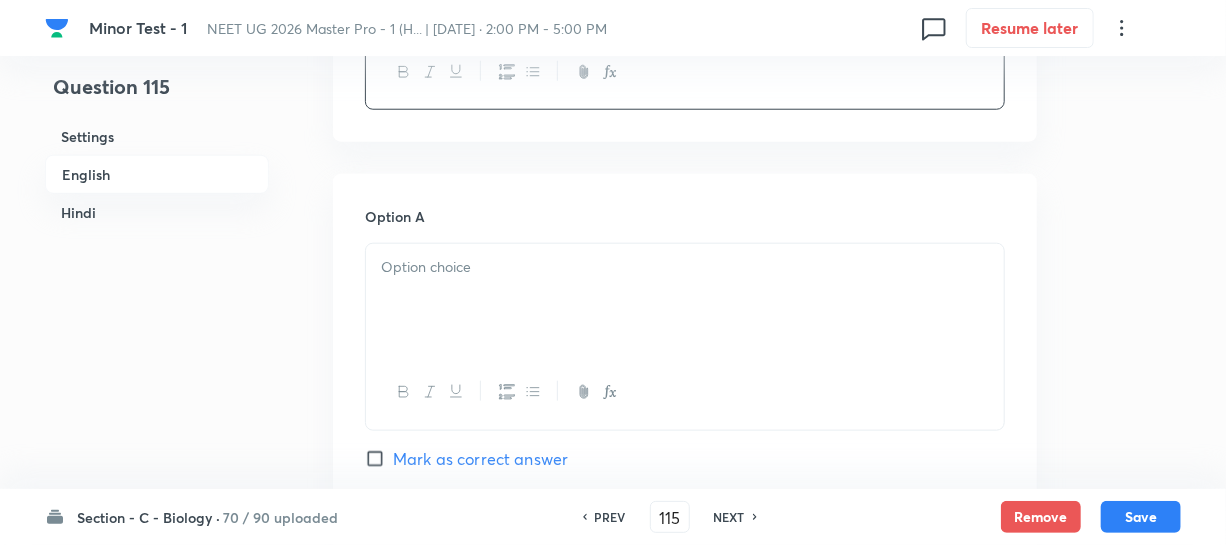 scroll, scrollTop: 909, scrollLeft: 0, axis: vertical 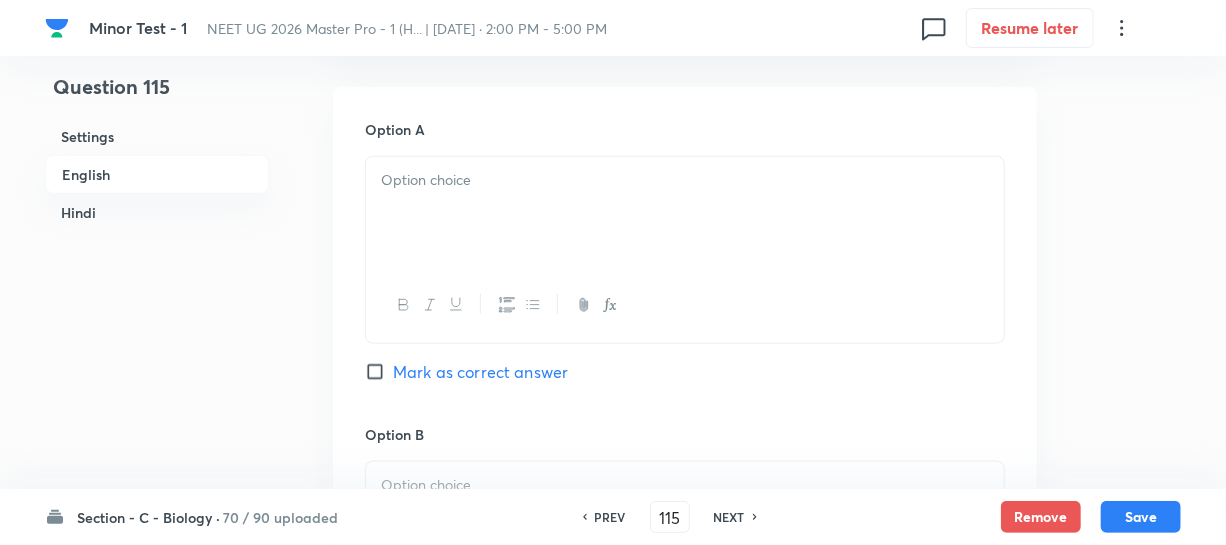 click at bounding box center (685, 213) 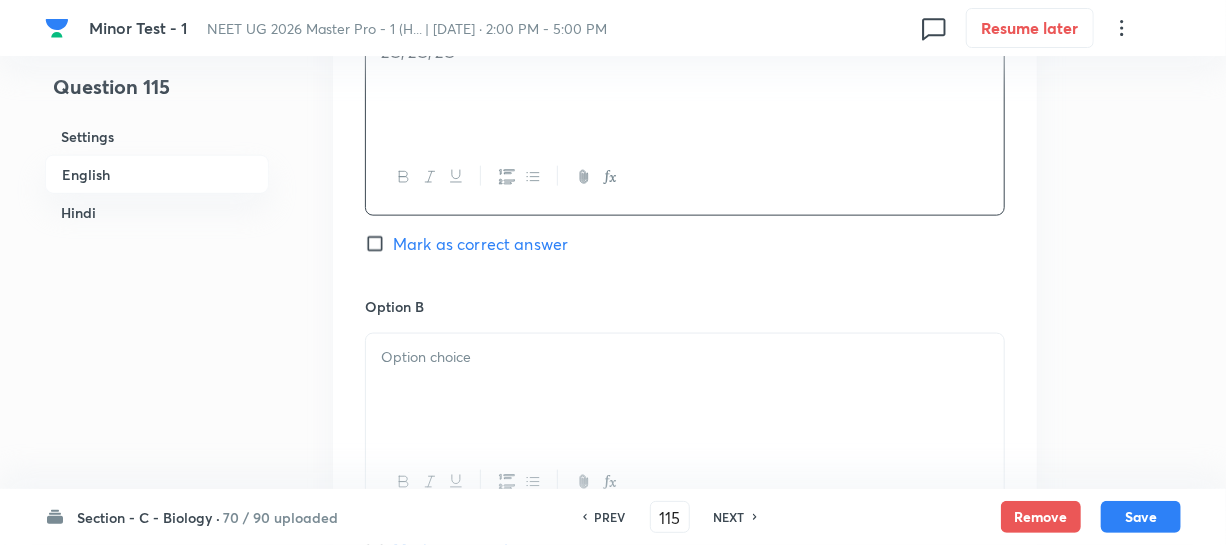 scroll, scrollTop: 1090, scrollLeft: 0, axis: vertical 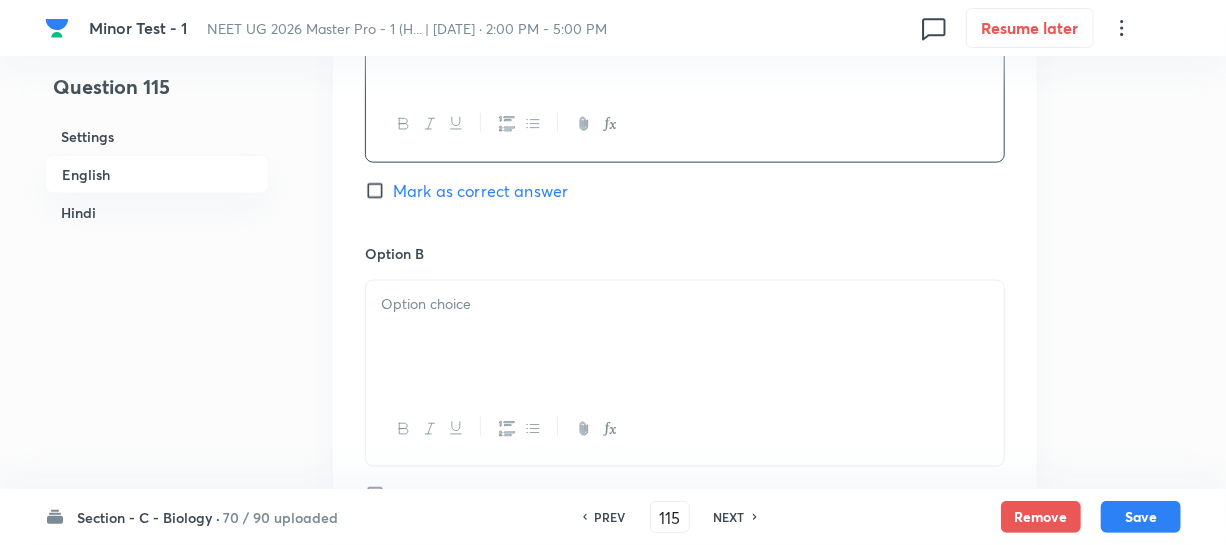 click at bounding box center (685, 337) 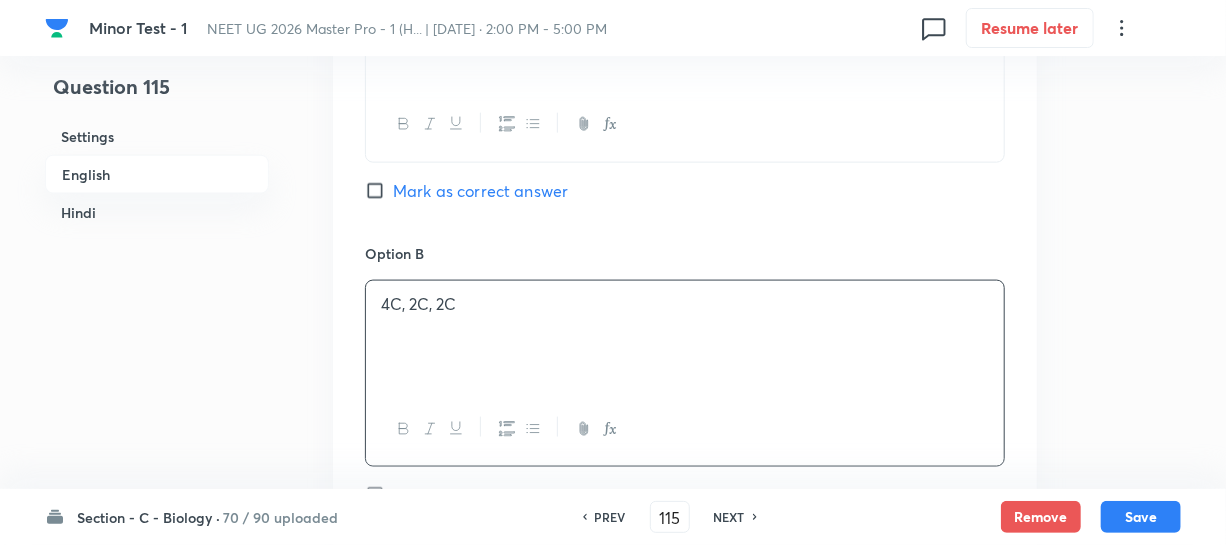 scroll, scrollTop: 1363, scrollLeft: 0, axis: vertical 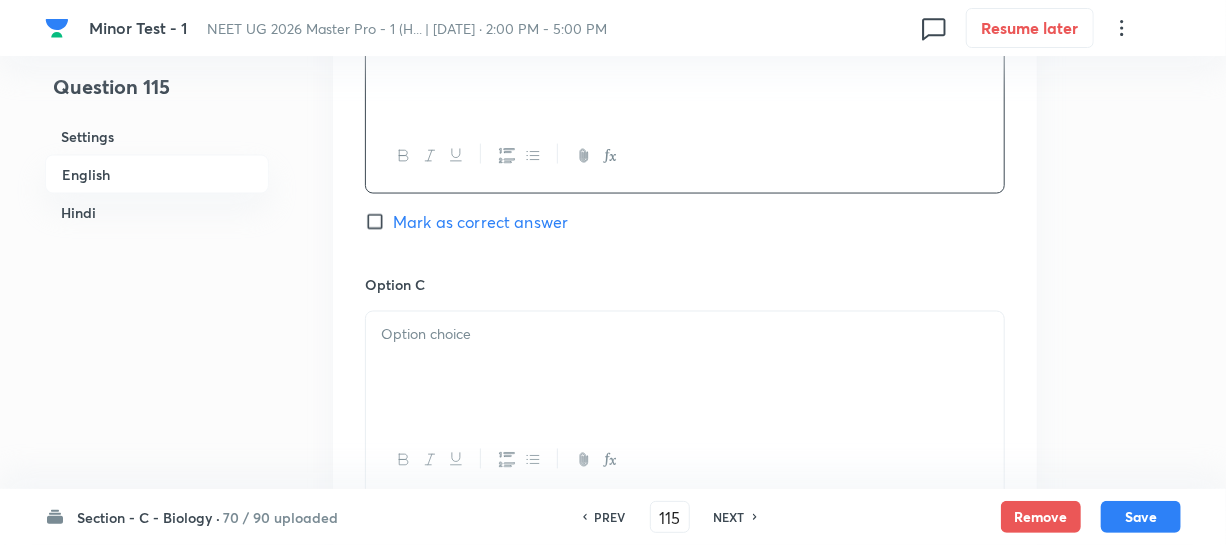 click at bounding box center [685, 335] 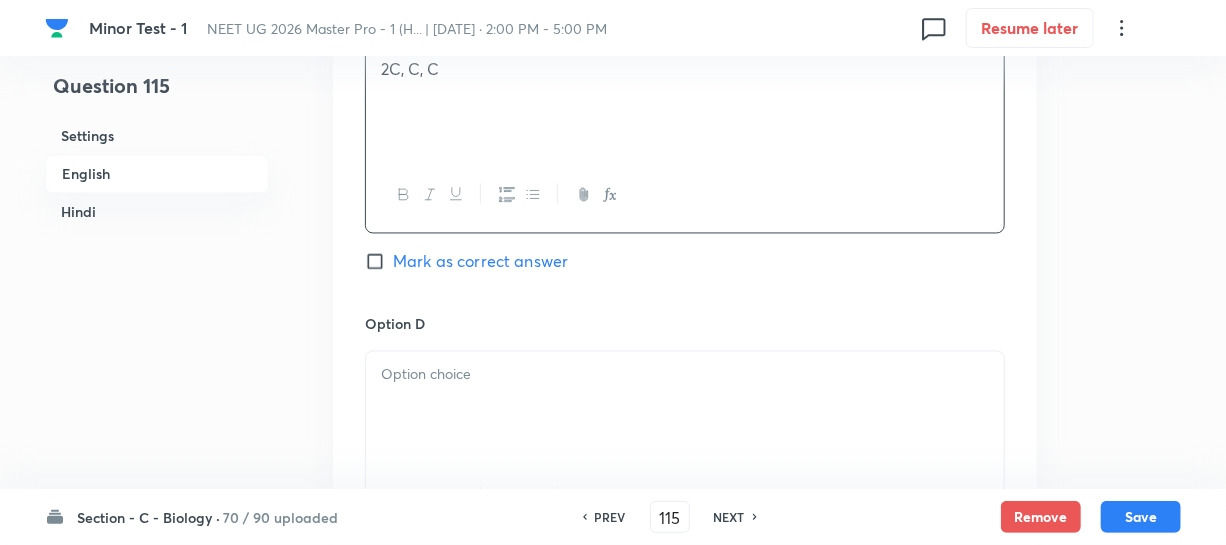 scroll, scrollTop: 1636, scrollLeft: 0, axis: vertical 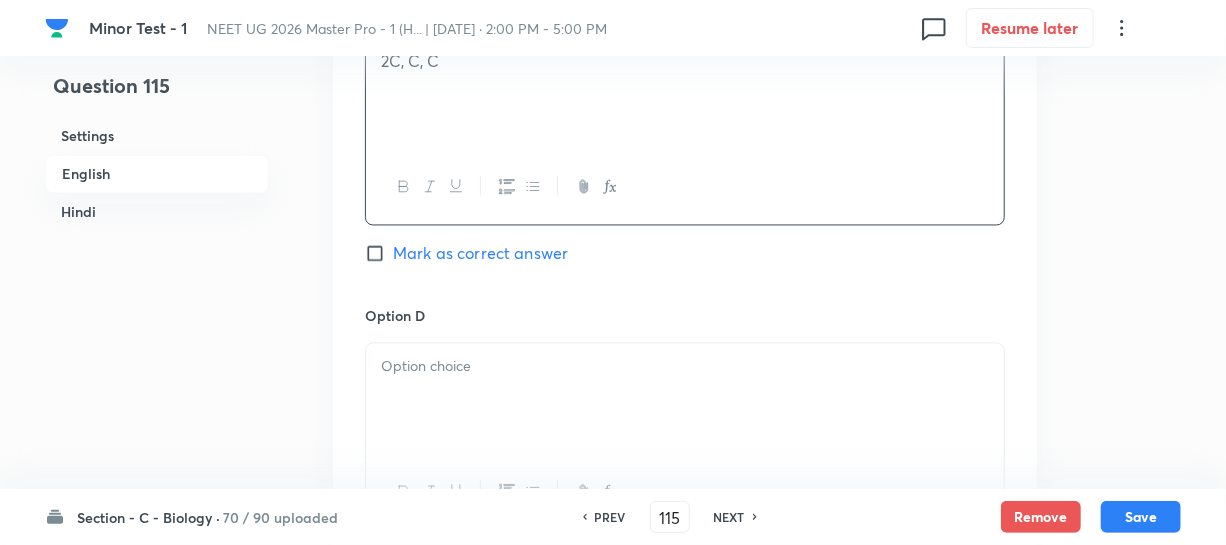 drag, startPoint x: 458, startPoint y: 373, endPoint x: 1235, endPoint y: 406, distance: 777.70044 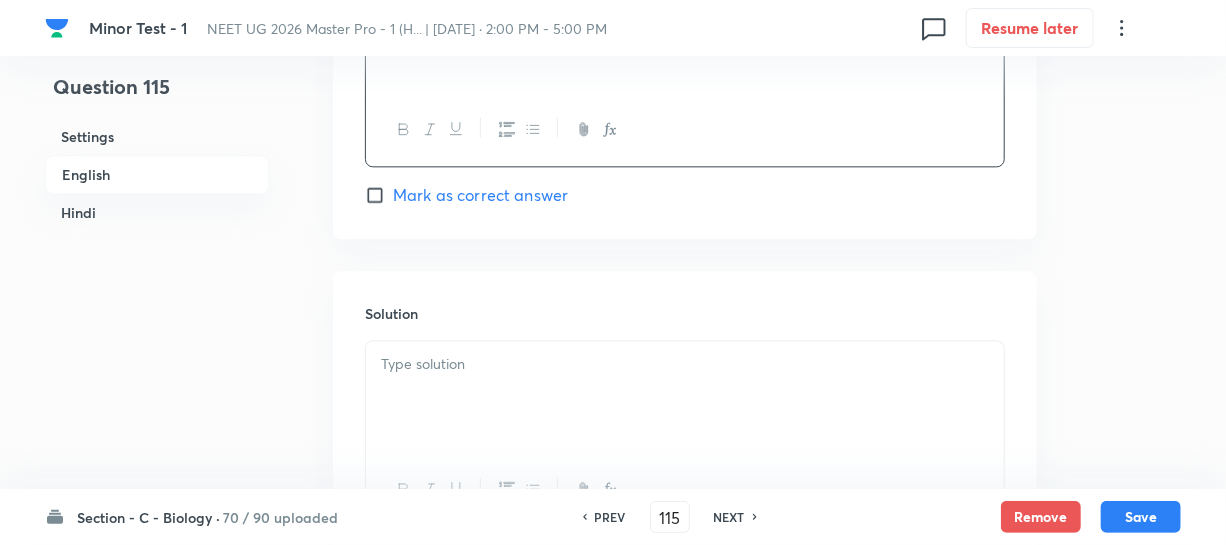 scroll, scrollTop: 2000, scrollLeft: 0, axis: vertical 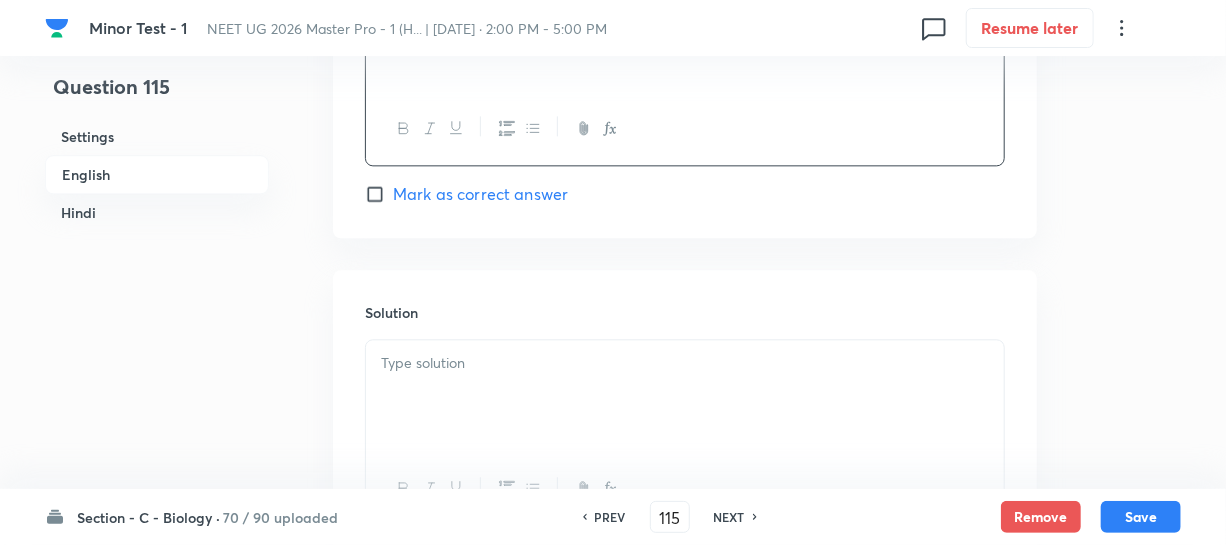 click on "Mark as correct answer" at bounding box center (379, 194) 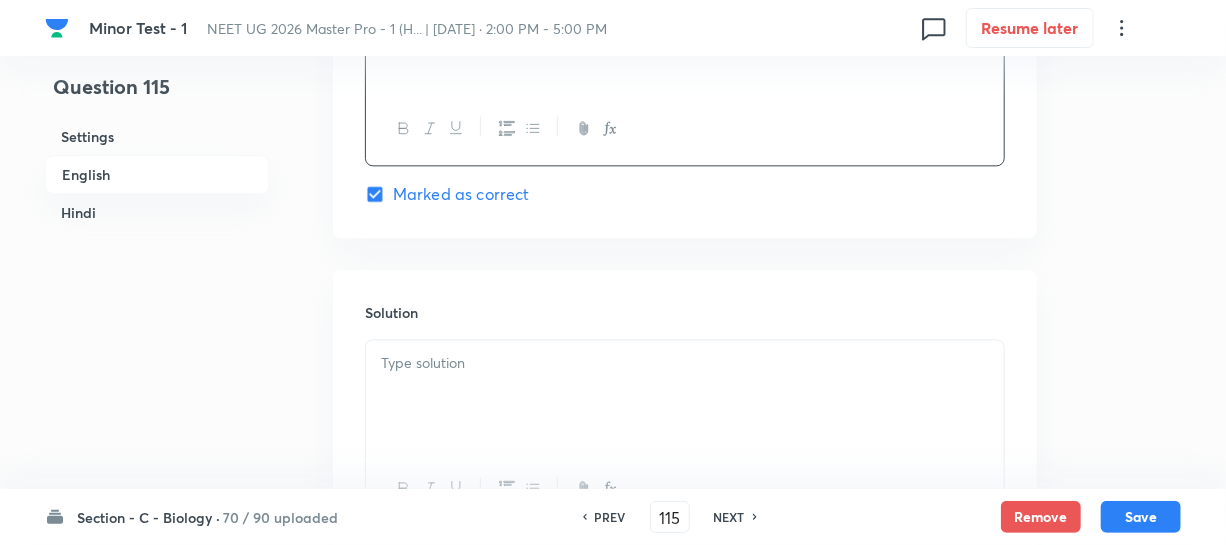 checkbox on "true" 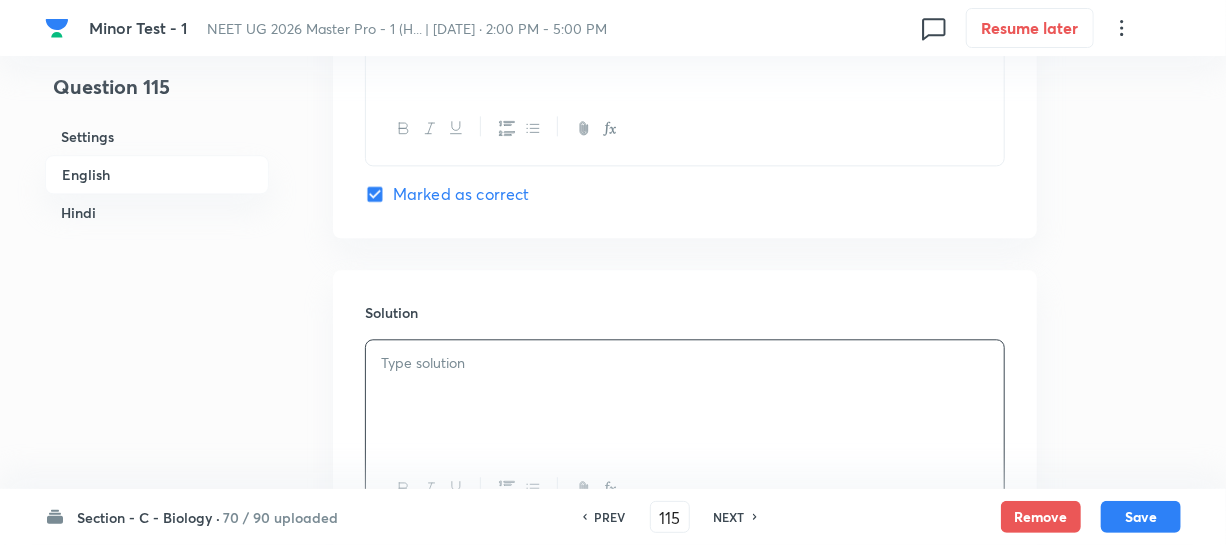 type 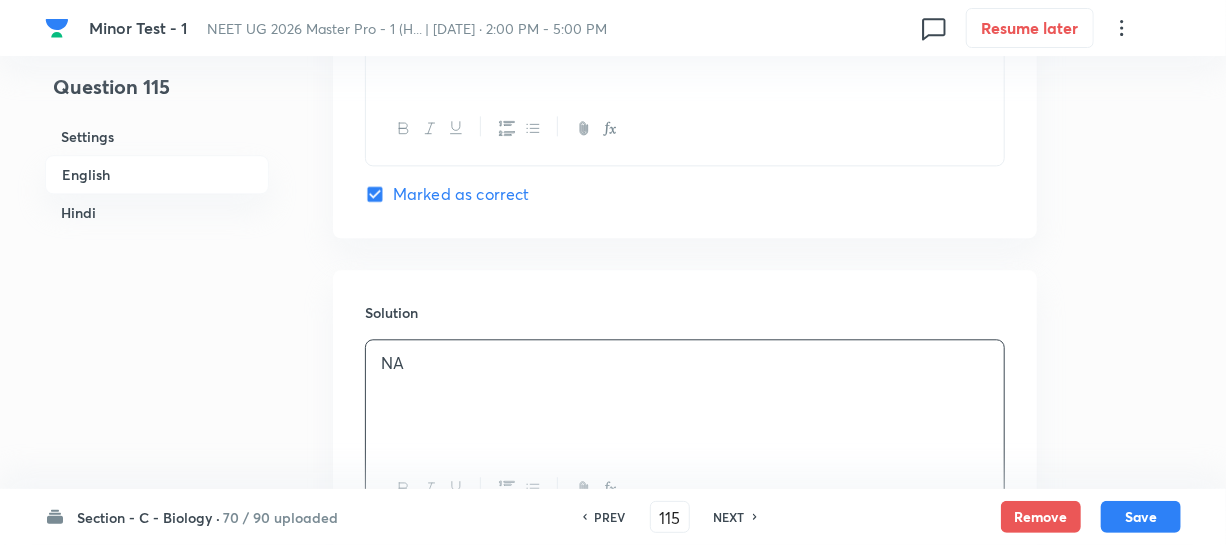 scroll, scrollTop: 2363, scrollLeft: 0, axis: vertical 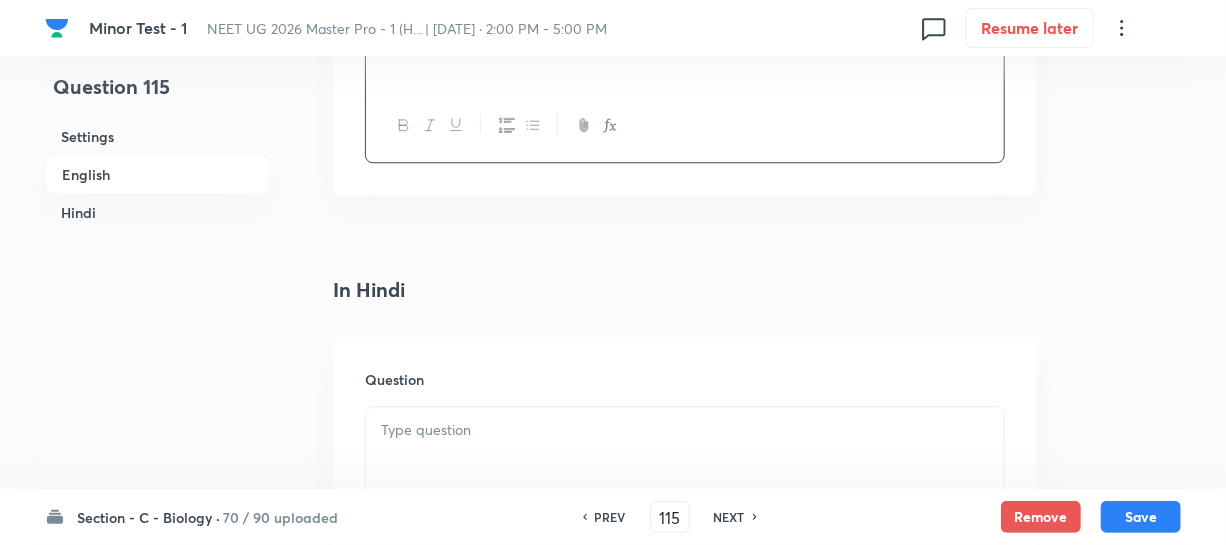 click on "Question" at bounding box center (685, 481) 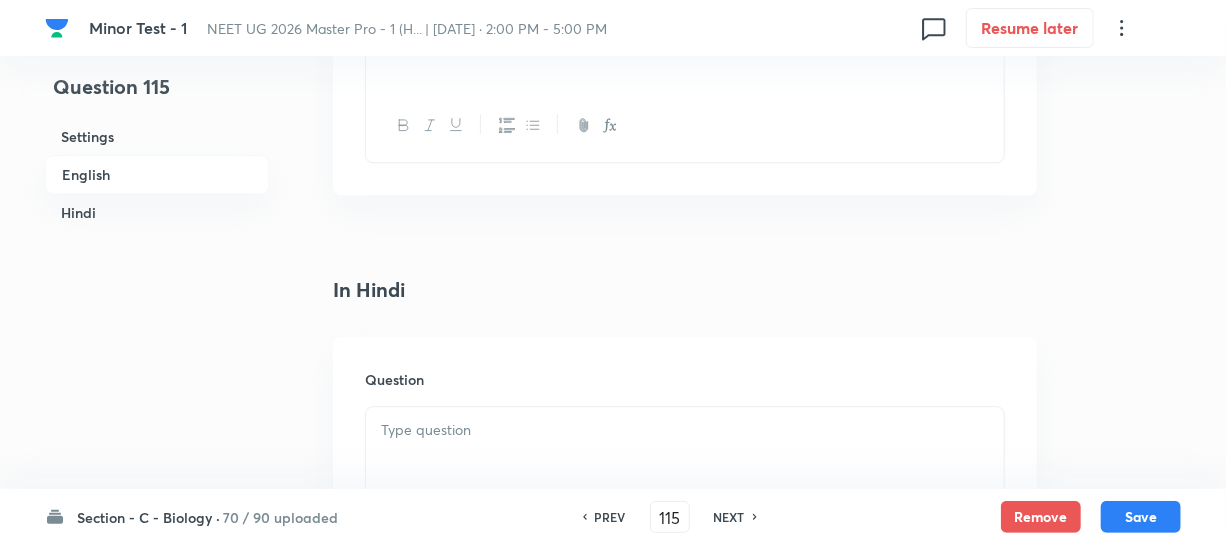 click at bounding box center (685, 463) 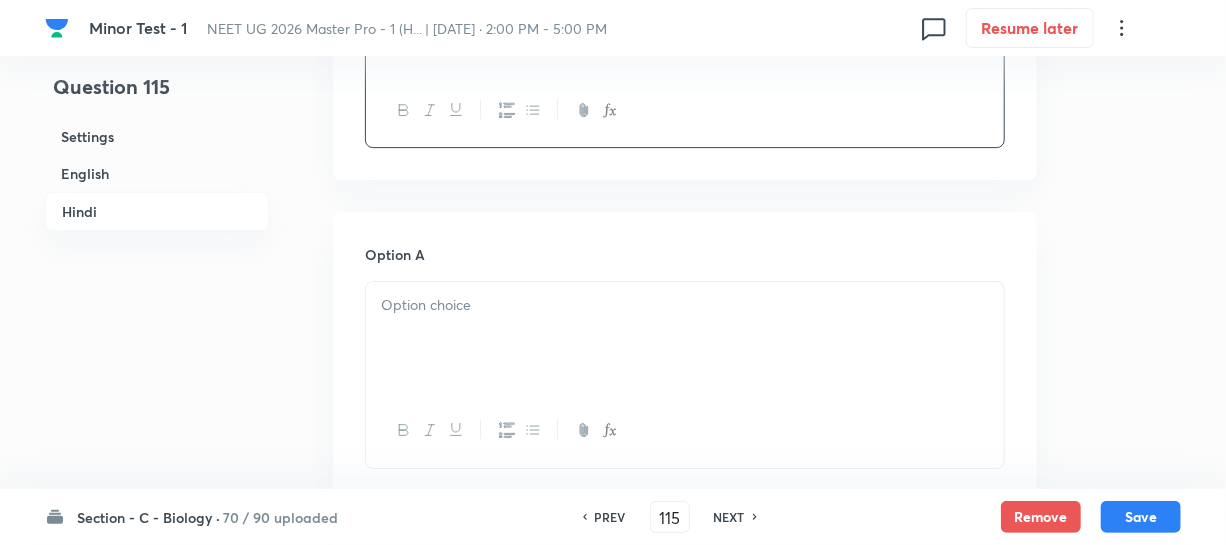 scroll, scrollTop: 2818, scrollLeft: 0, axis: vertical 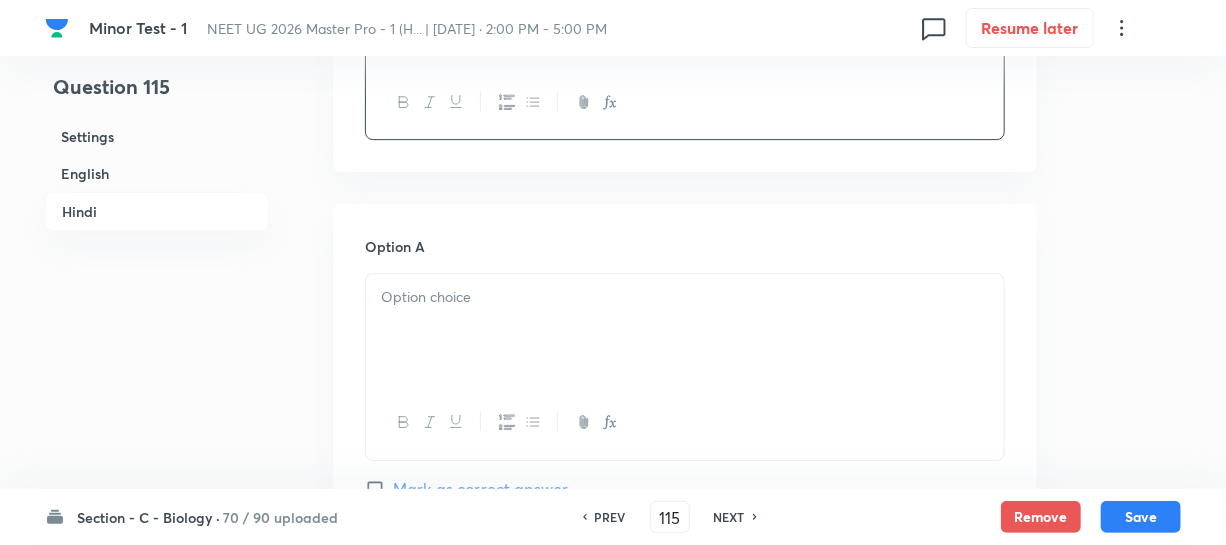 drag, startPoint x: 456, startPoint y: 352, endPoint x: 587, endPoint y: 355, distance: 131.03435 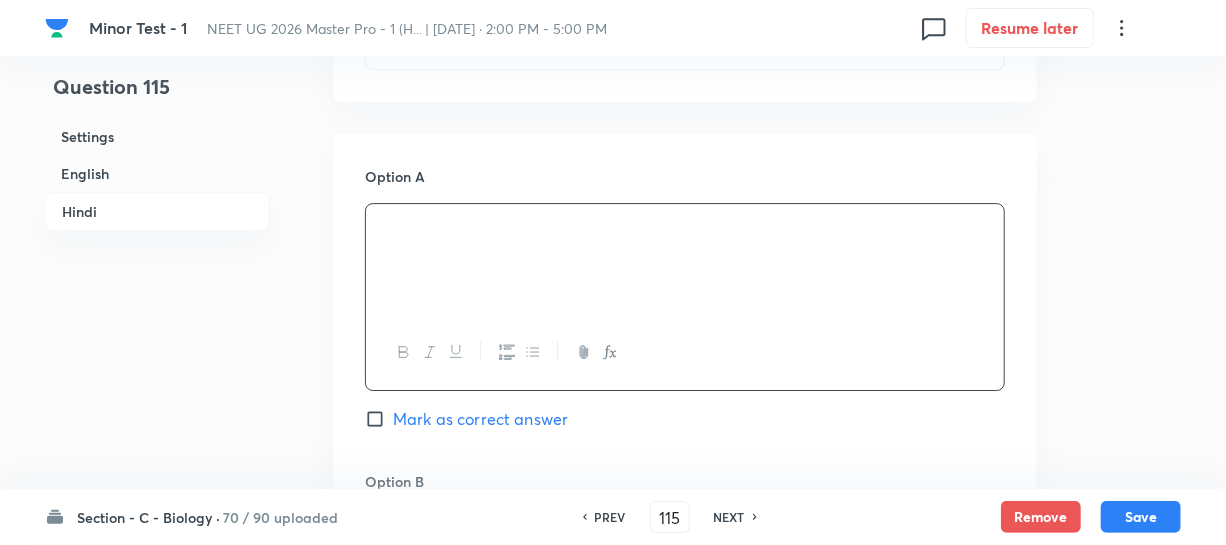 scroll, scrollTop: 3090, scrollLeft: 0, axis: vertical 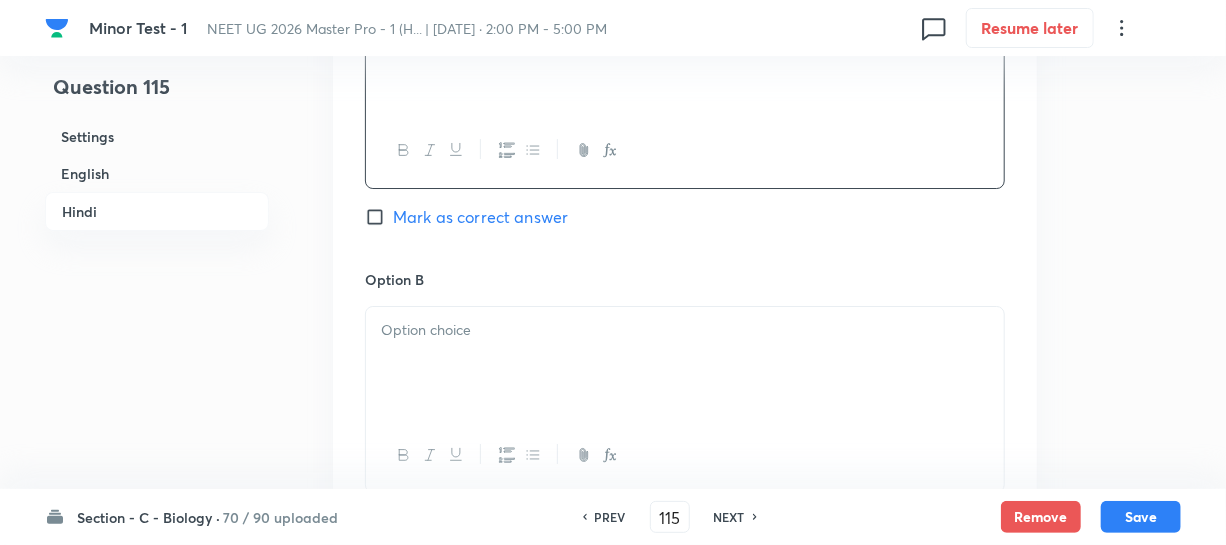 click at bounding box center (685, 330) 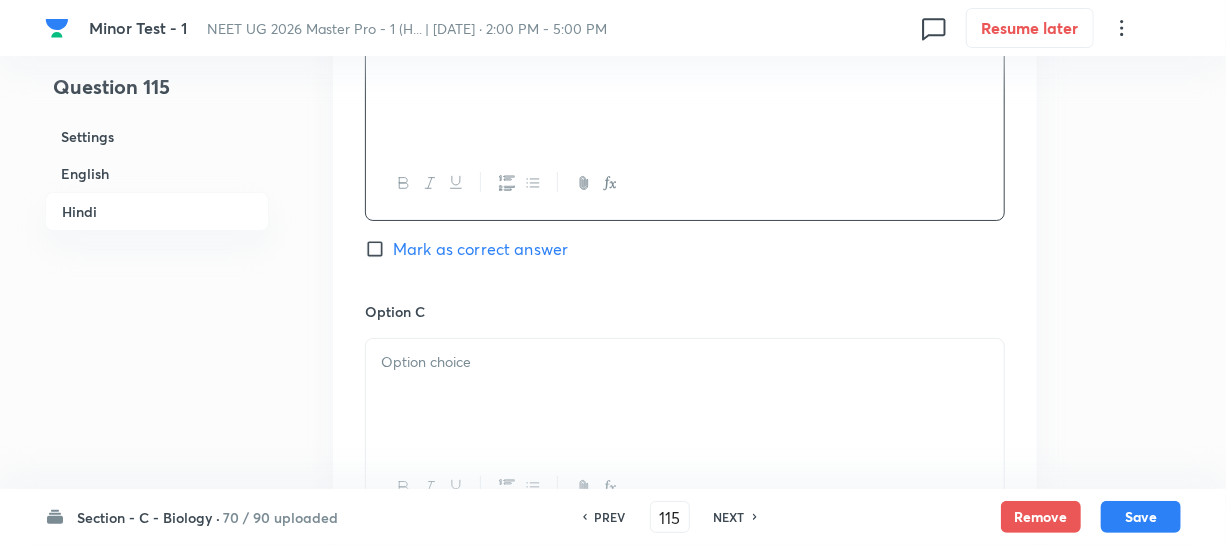 scroll, scrollTop: 3363, scrollLeft: 0, axis: vertical 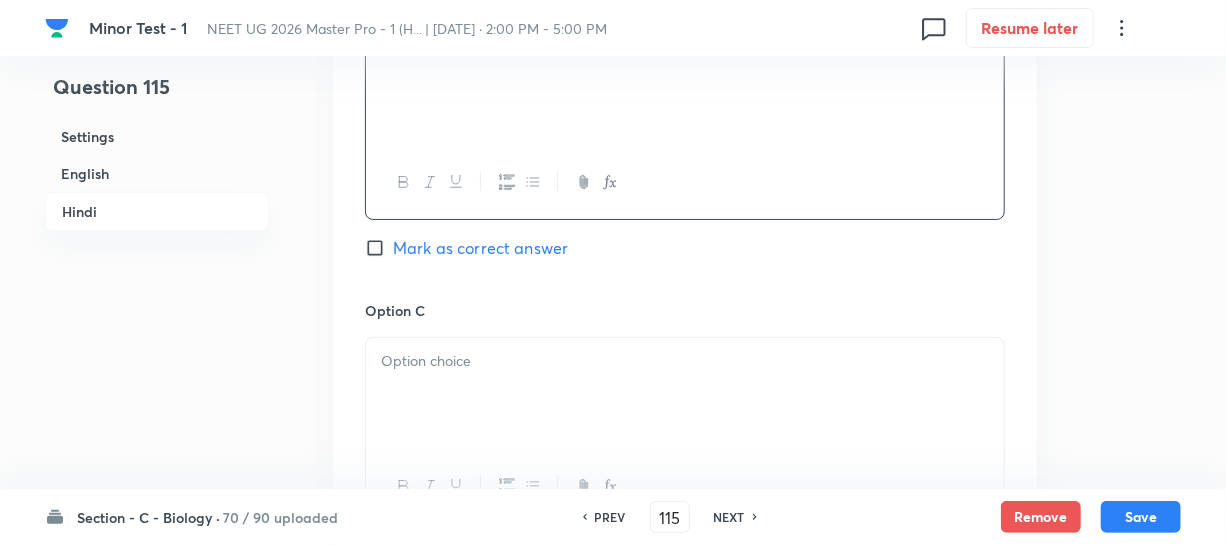 drag, startPoint x: 443, startPoint y: 376, endPoint x: 450, endPoint y: 386, distance: 12.206555 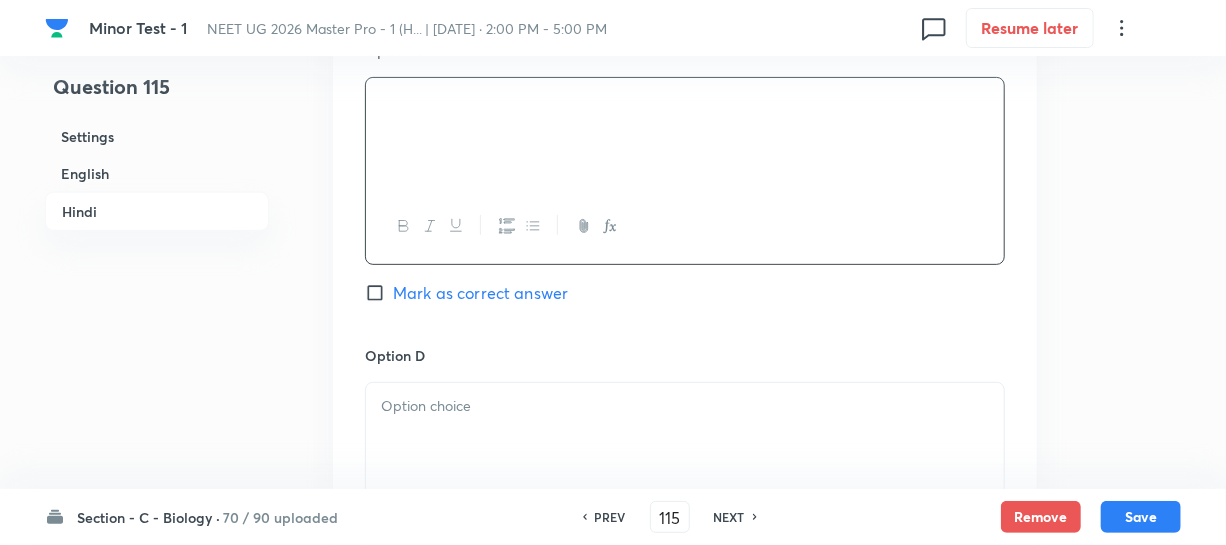 scroll, scrollTop: 3636, scrollLeft: 0, axis: vertical 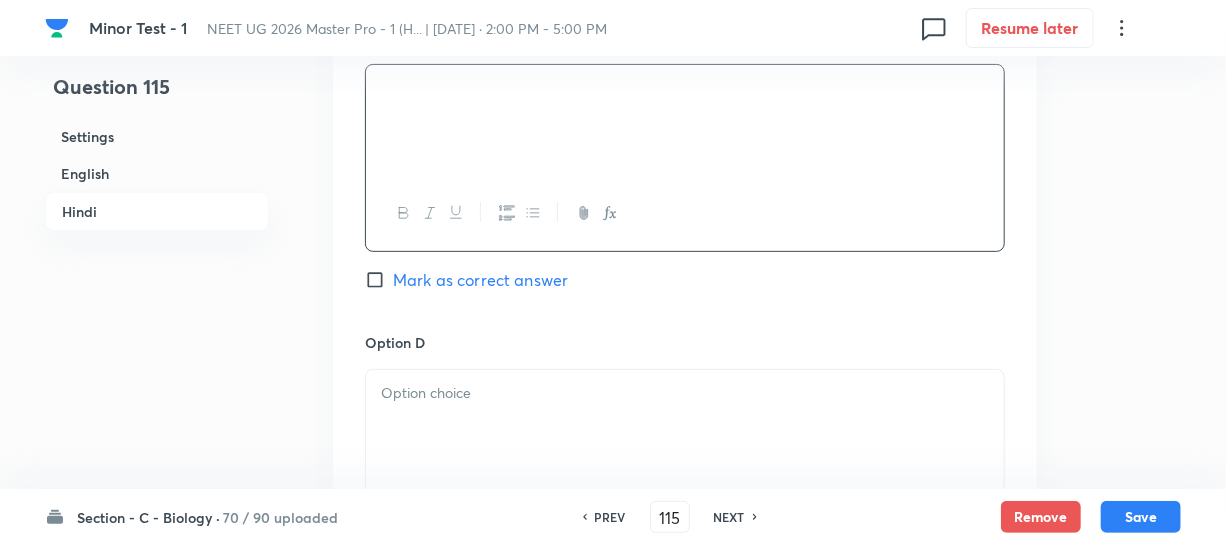 click at bounding box center (685, 426) 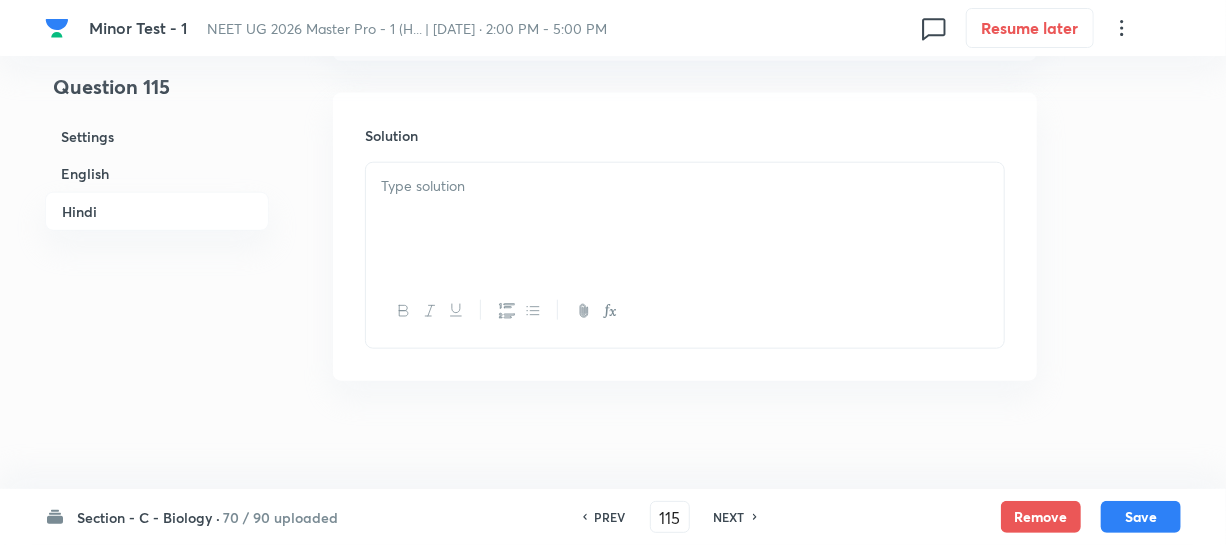 scroll, scrollTop: 4218, scrollLeft: 0, axis: vertical 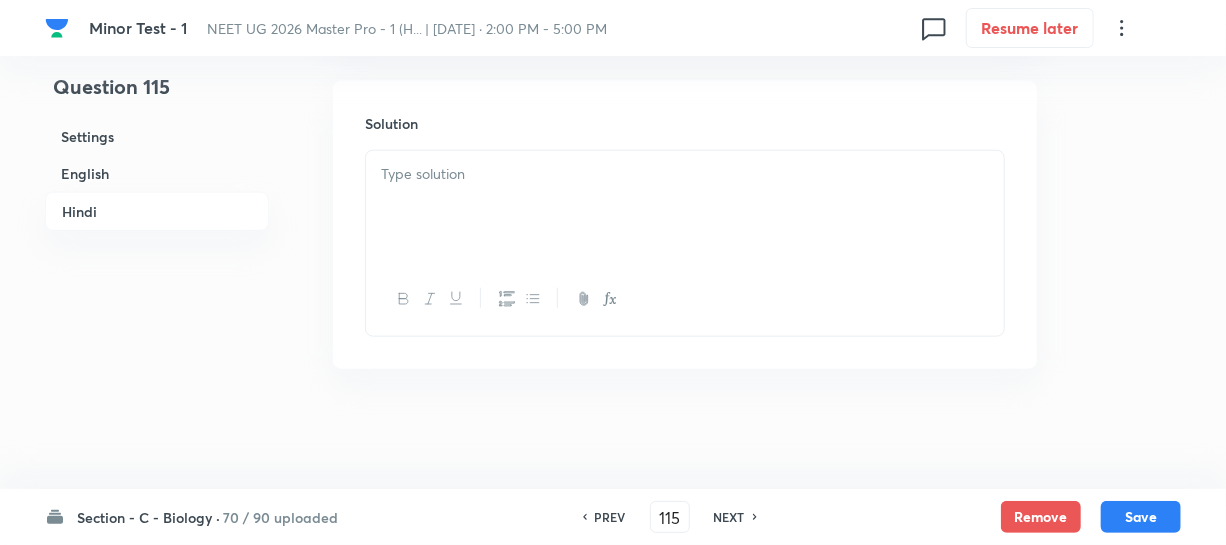 click at bounding box center (685, 207) 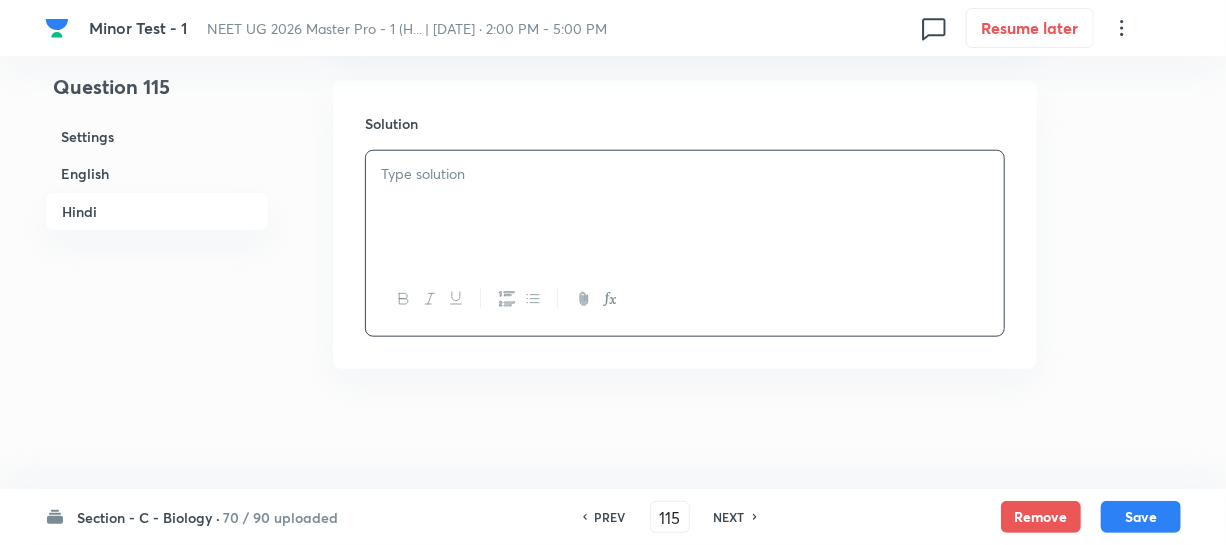 type 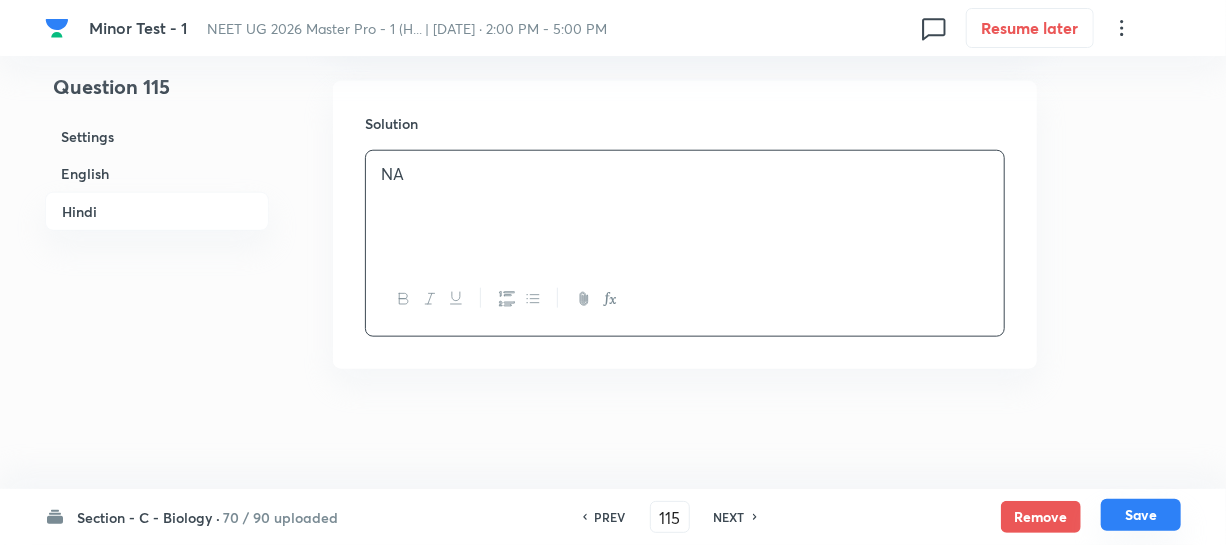 click on "Save" at bounding box center [1141, 515] 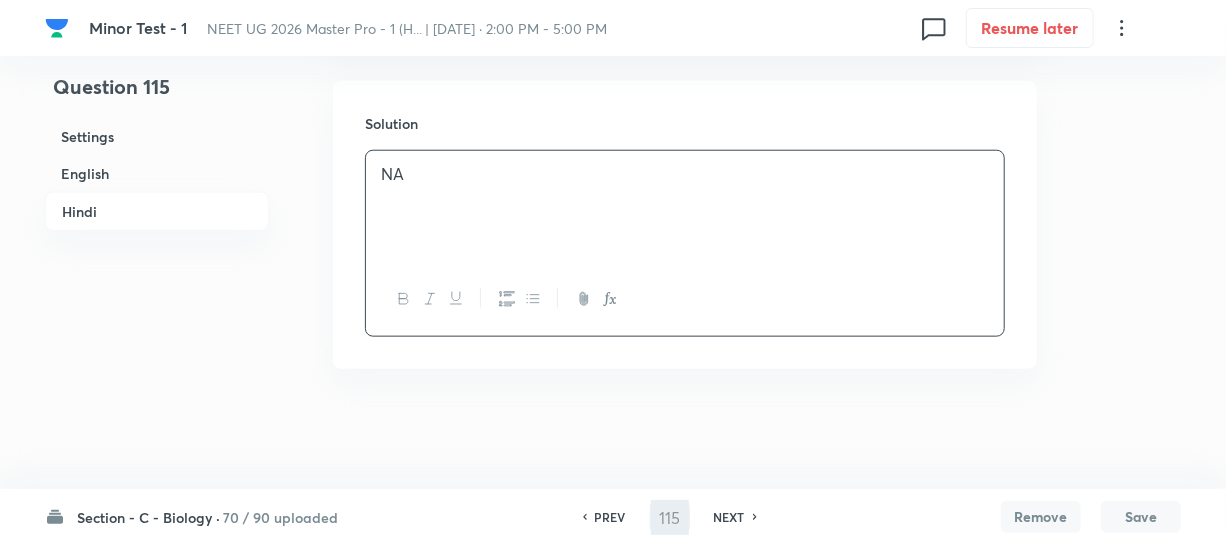 type on "116" 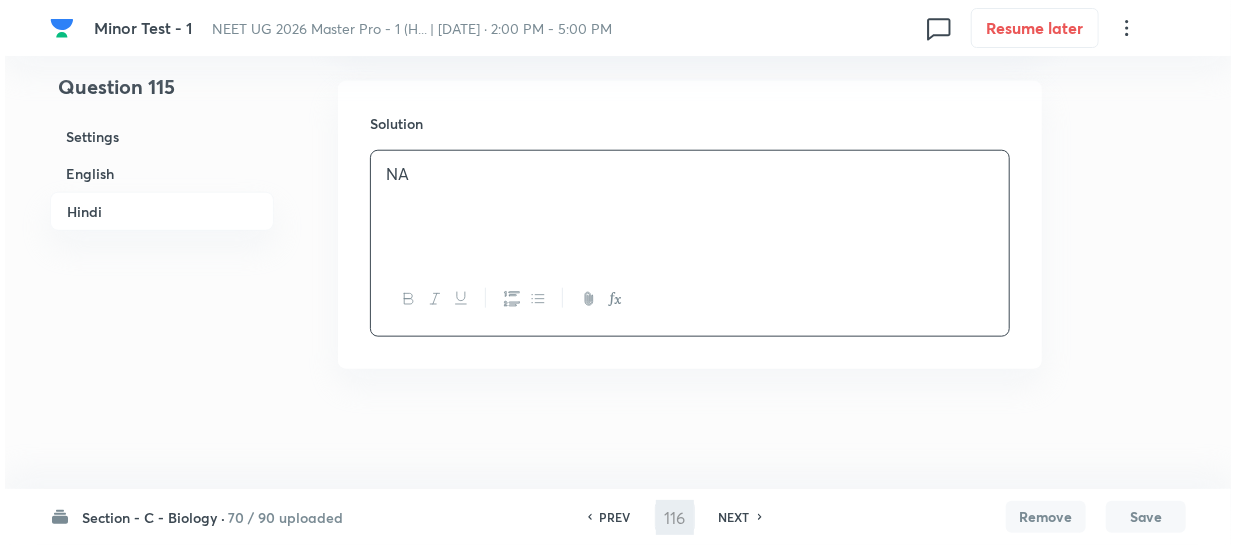 scroll, scrollTop: 0, scrollLeft: 0, axis: both 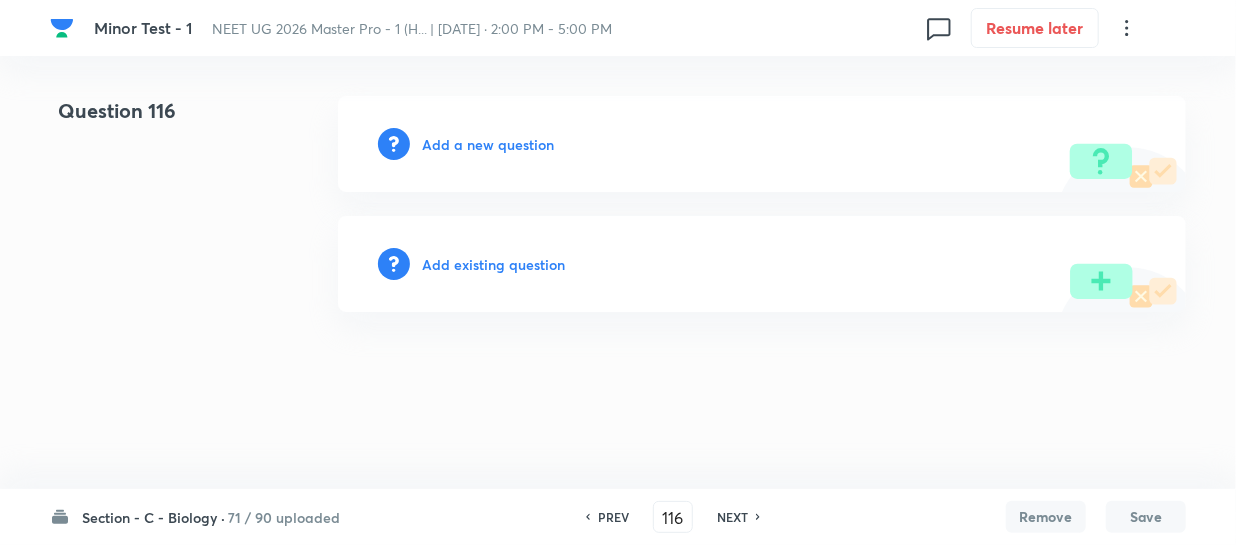 click on "Add a new question" at bounding box center (488, 144) 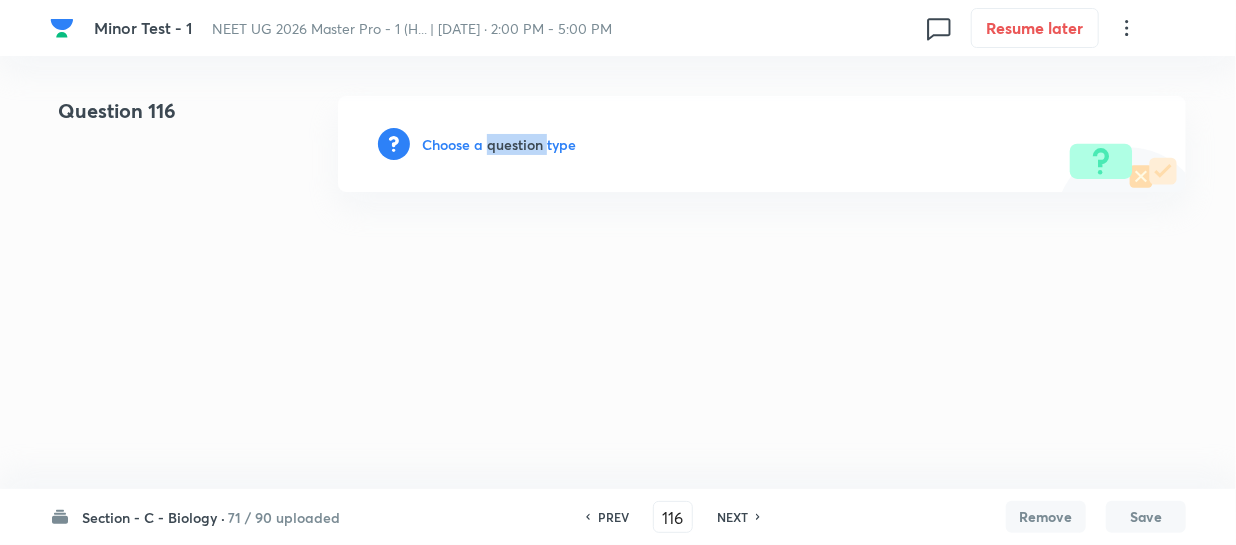 click on "Choose a question type" at bounding box center [499, 144] 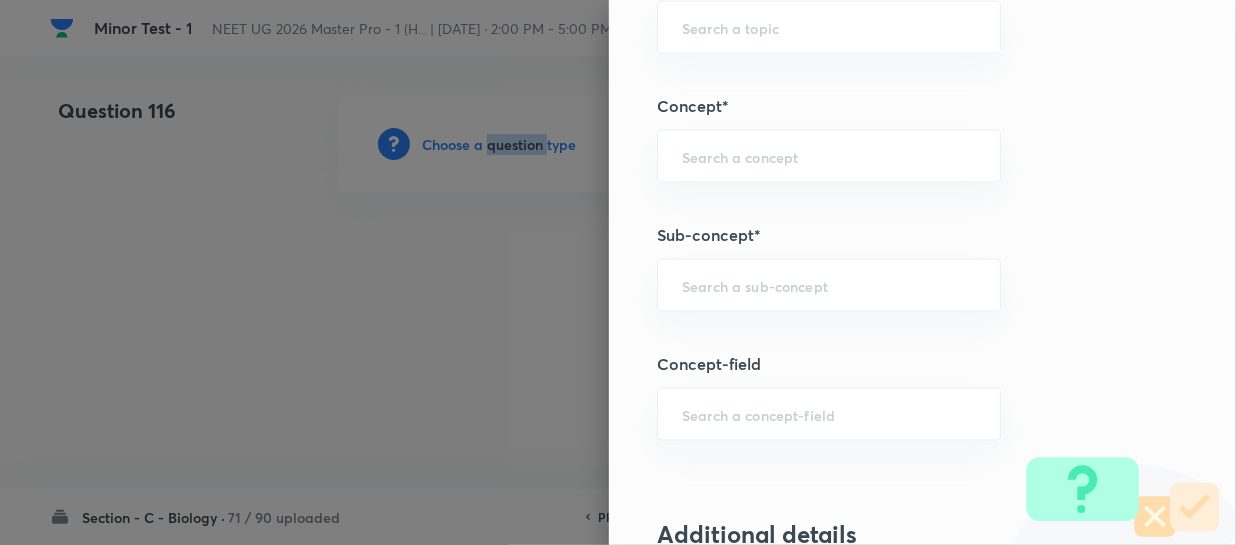 scroll, scrollTop: 1181, scrollLeft: 0, axis: vertical 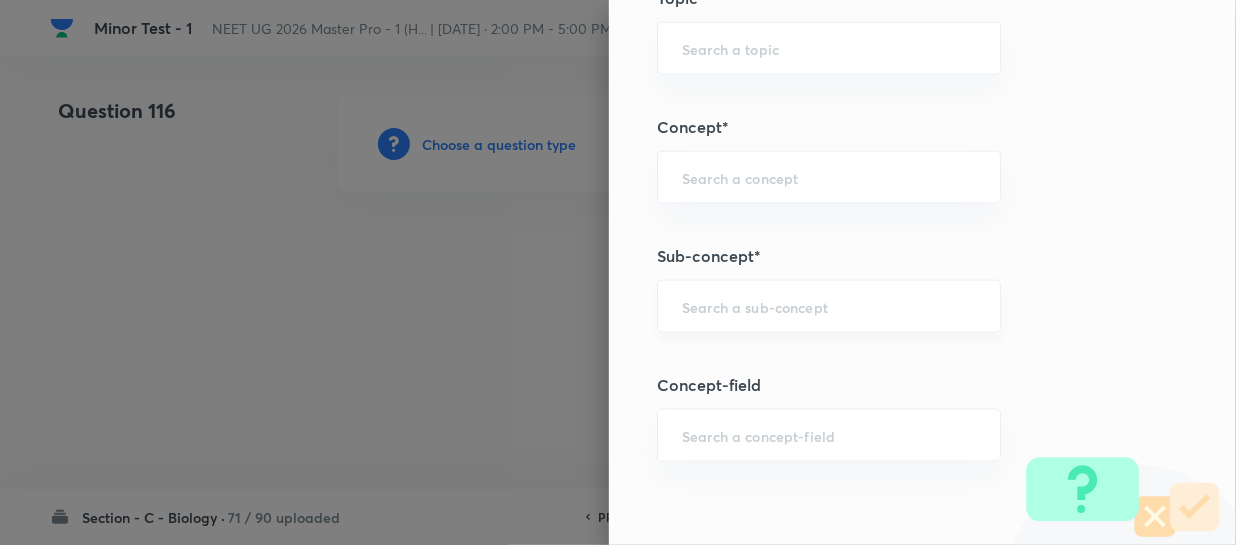 click at bounding box center (829, 306) 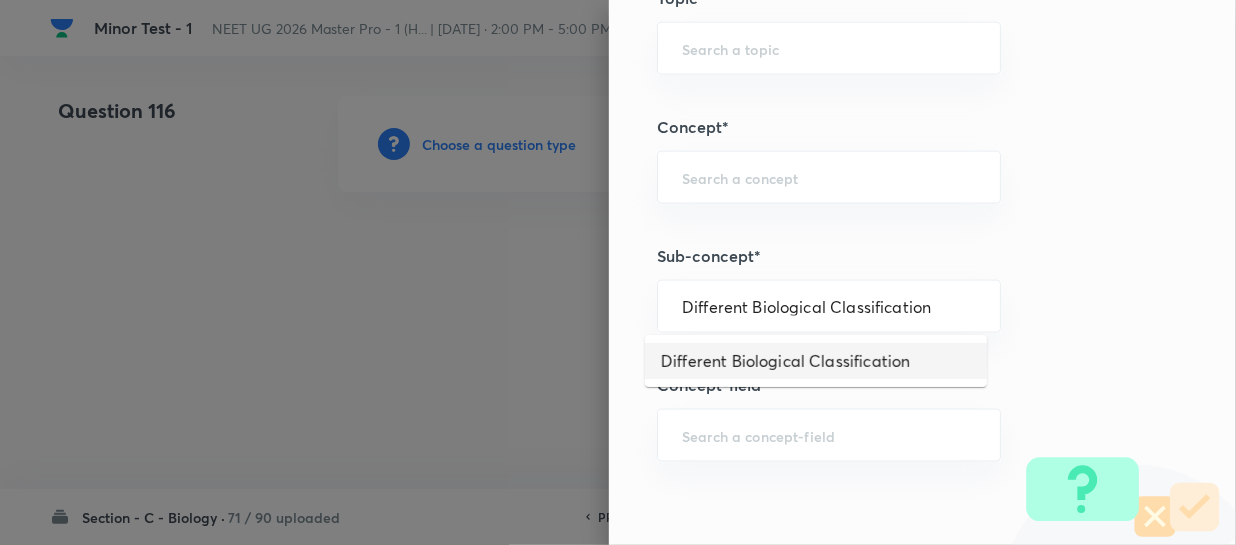 click on "Different Biological Classification" at bounding box center (816, 361) 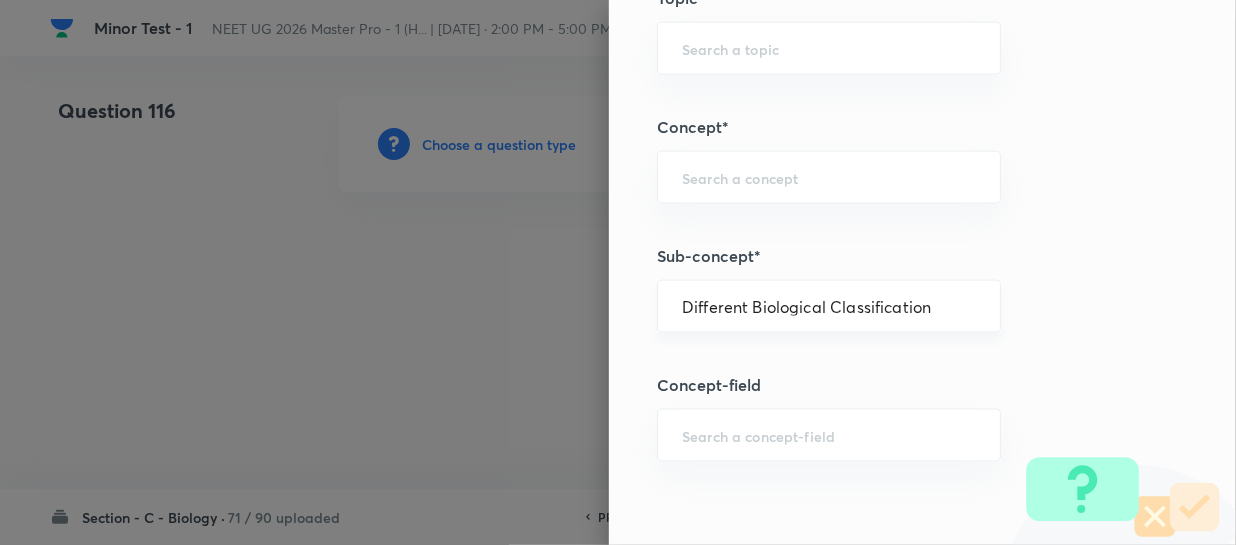 type on "Biology" 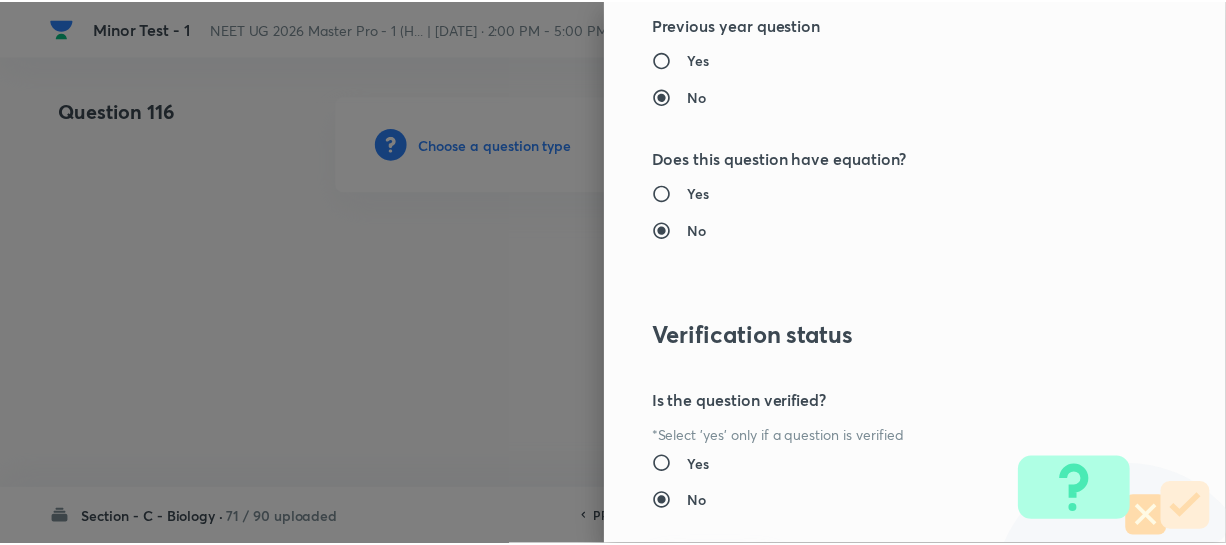 scroll, scrollTop: 2313, scrollLeft: 0, axis: vertical 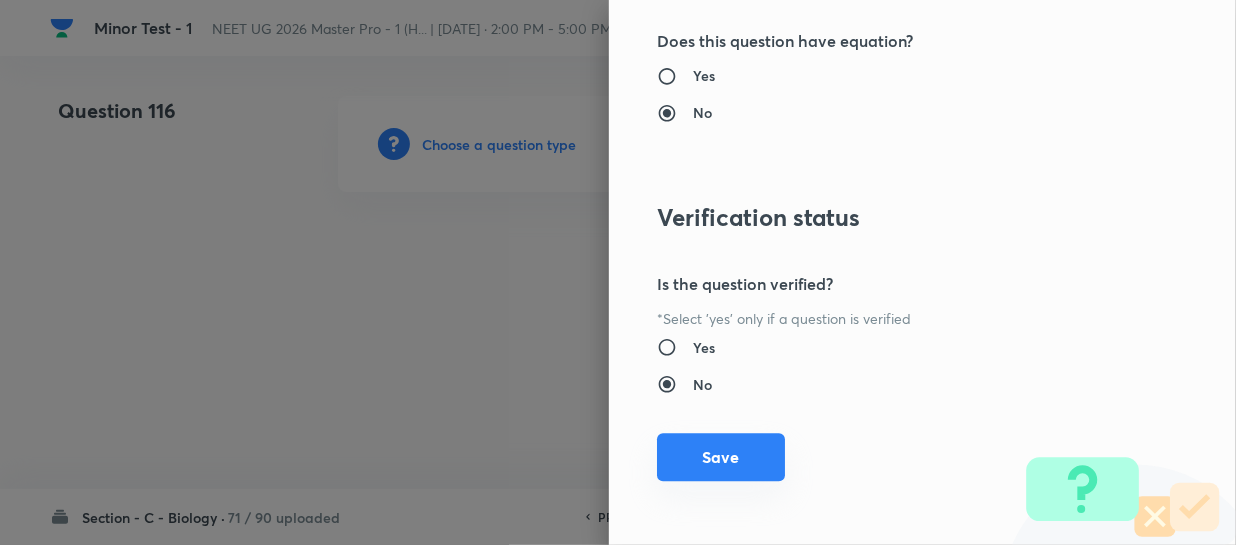 click on "Save" at bounding box center (721, 457) 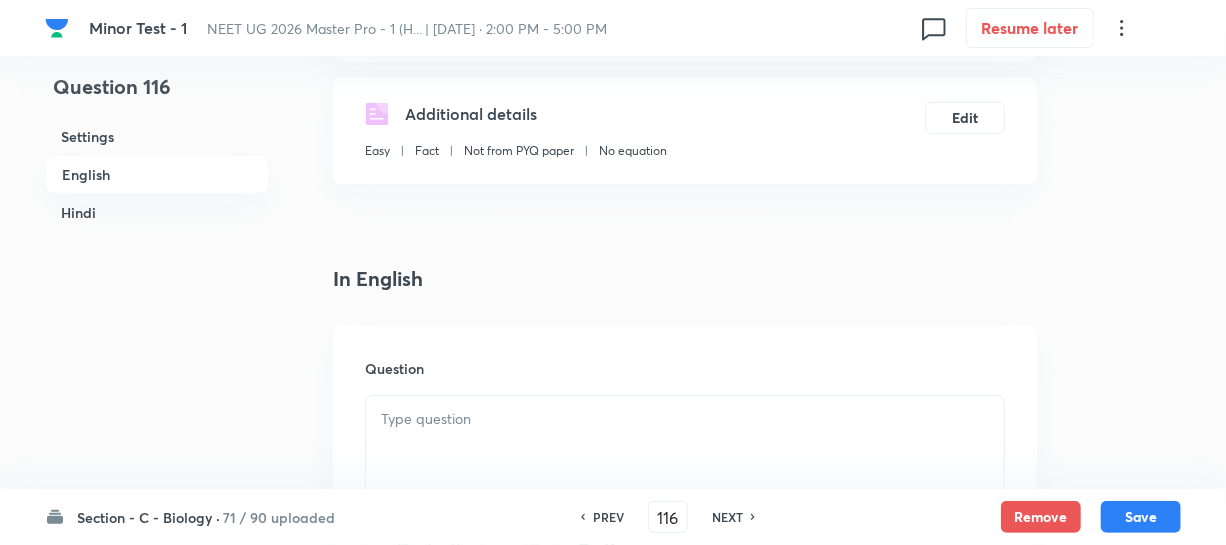 scroll, scrollTop: 636, scrollLeft: 0, axis: vertical 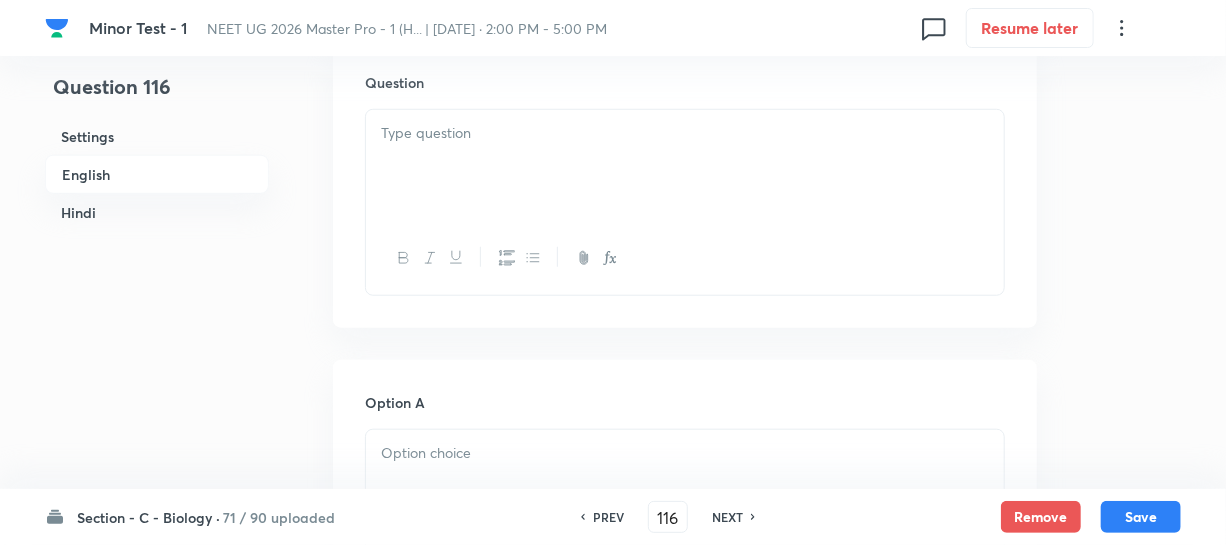 click at bounding box center [685, 133] 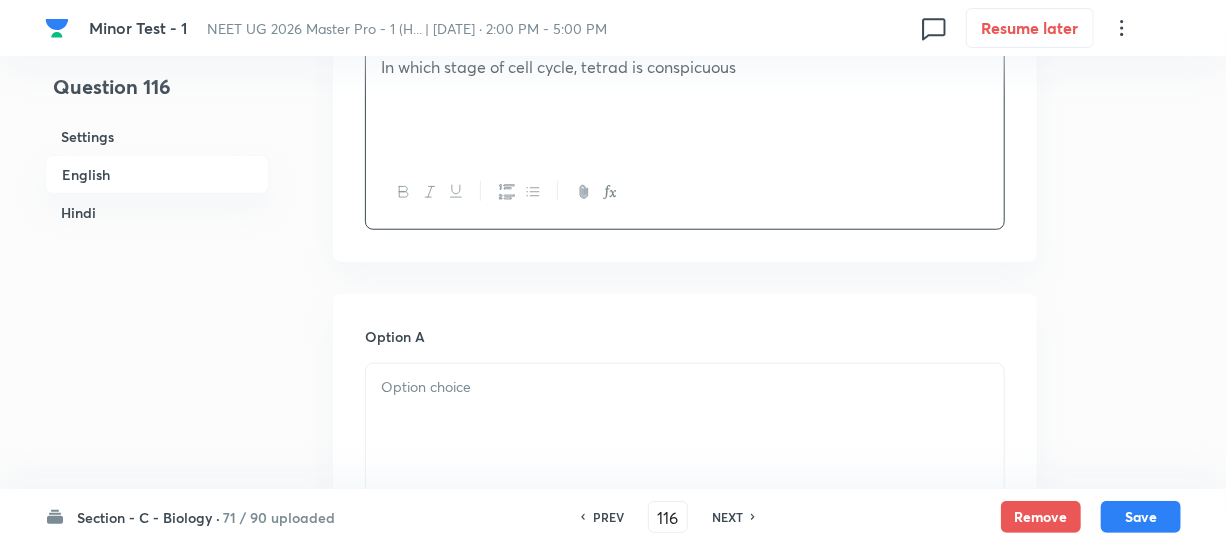 scroll, scrollTop: 818, scrollLeft: 0, axis: vertical 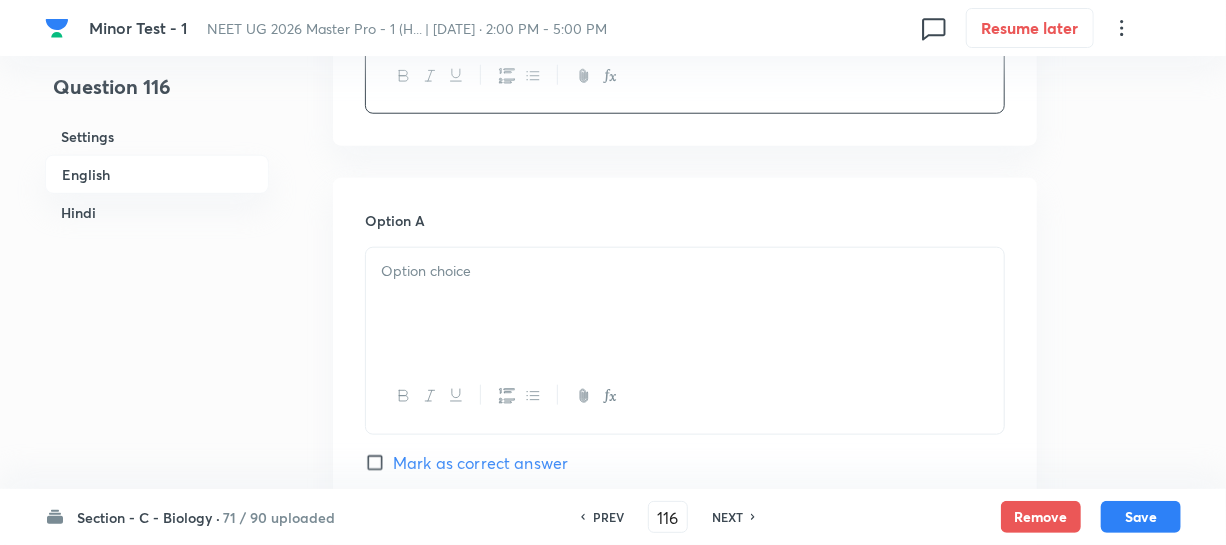 click at bounding box center [685, 271] 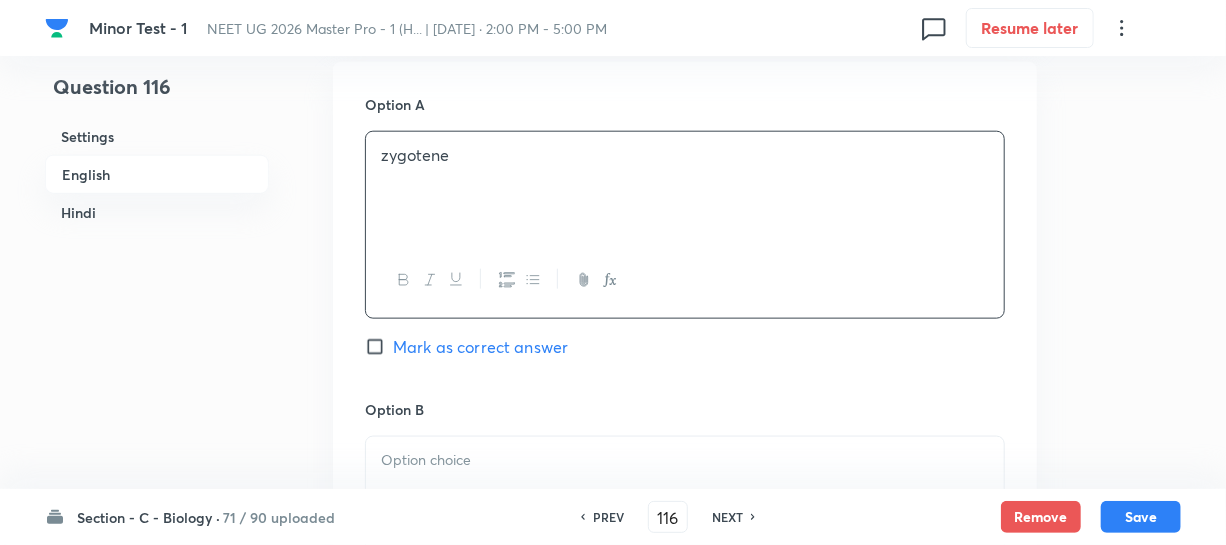 scroll, scrollTop: 1181, scrollLeft: 0, axis: vertical 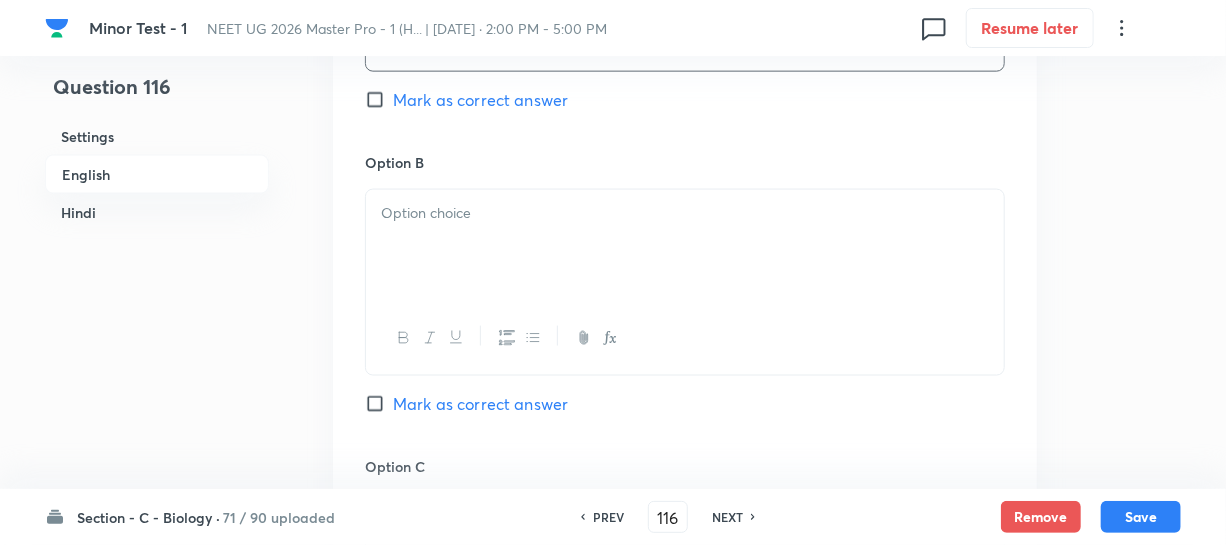 click at bounding box center [685, 246] 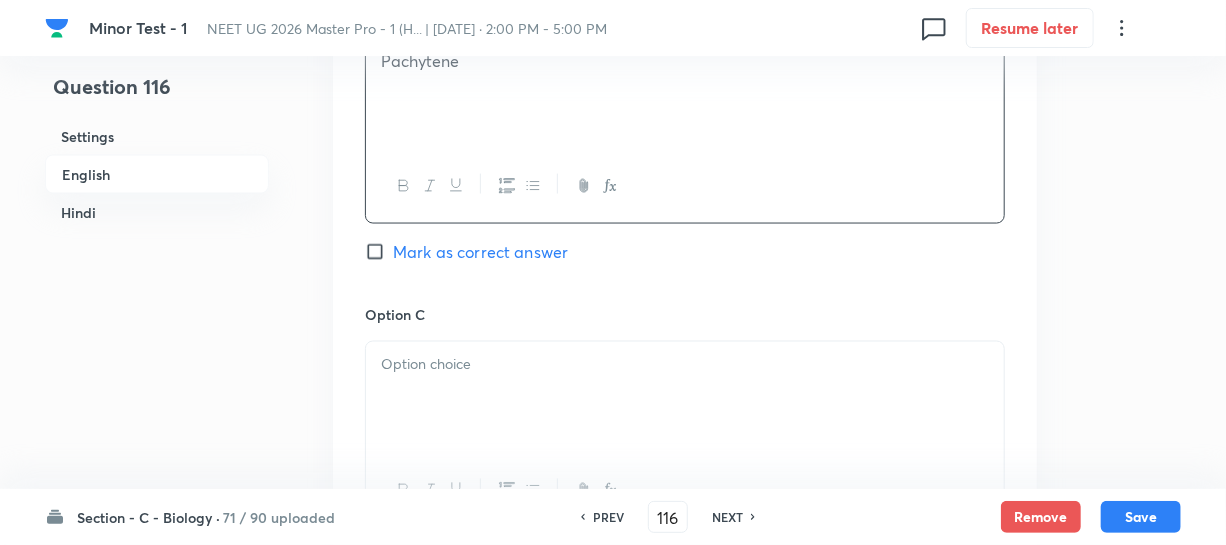 scroll, scrollTop: 1545, scrollLeft: 0, axis: vertical 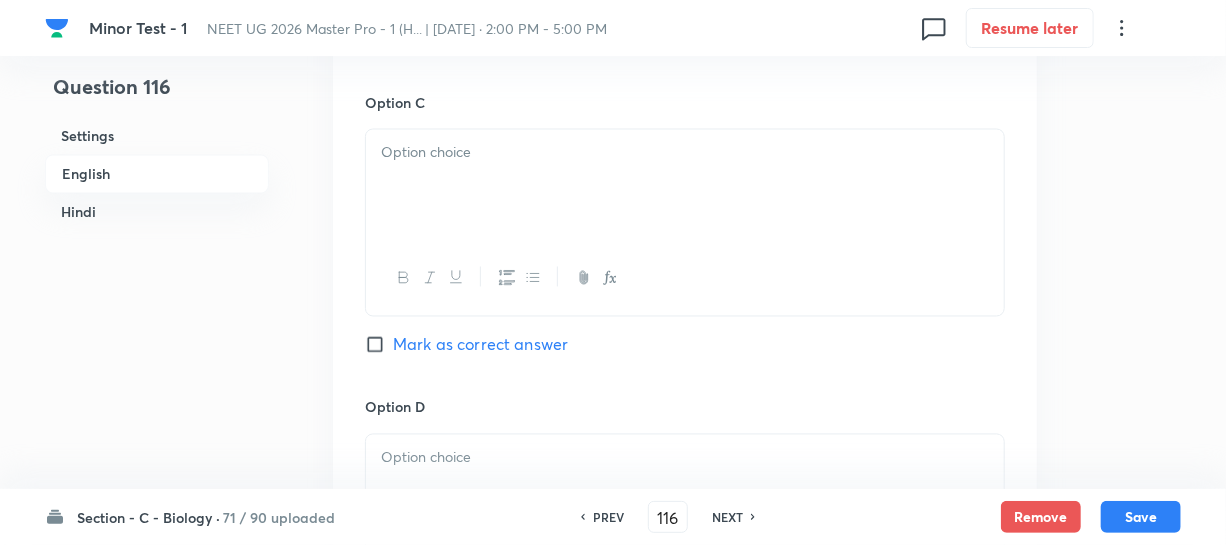 drag, startPoint x: 528, startPoint y: 292, endPoint x: 524, endPoint y: 258, distance: 34.234486 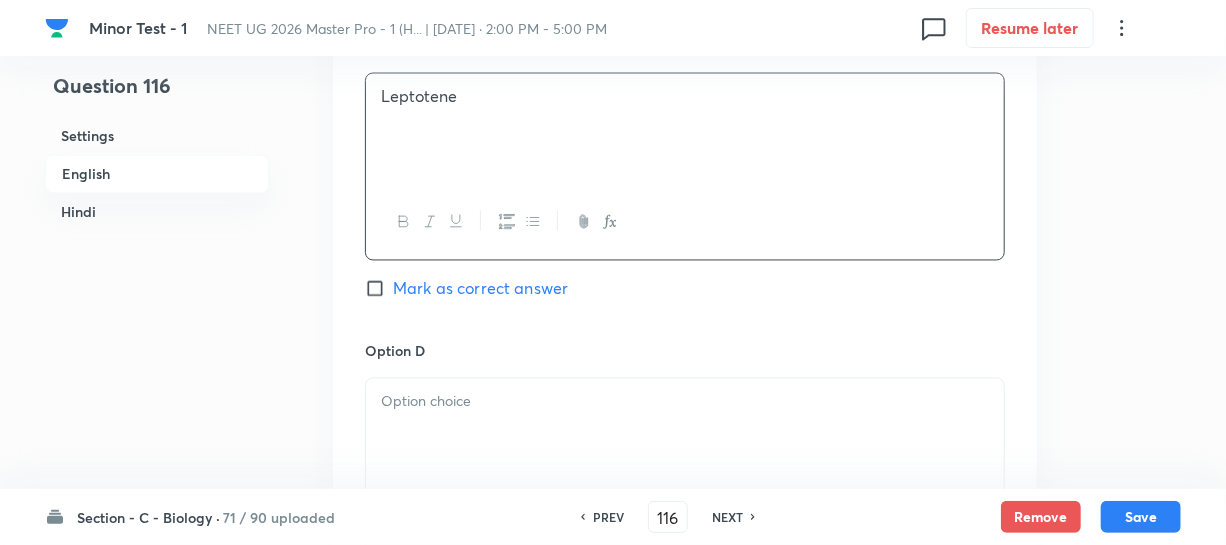 scroll, scrollTop: 1818, scrollLeft: 0, axis: vertical 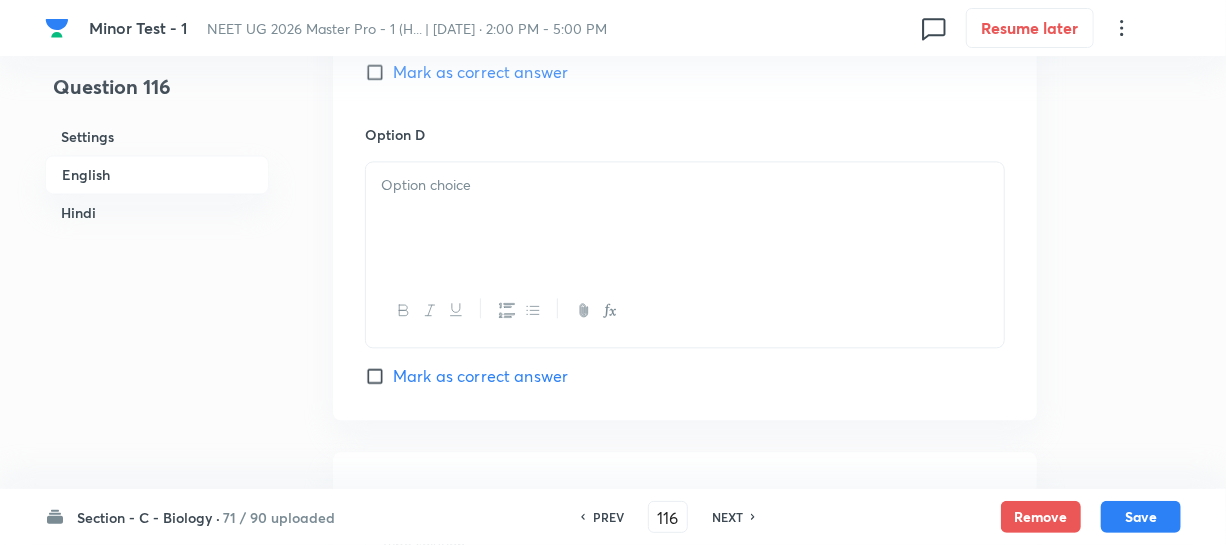 click at bounding box center [685, 310] 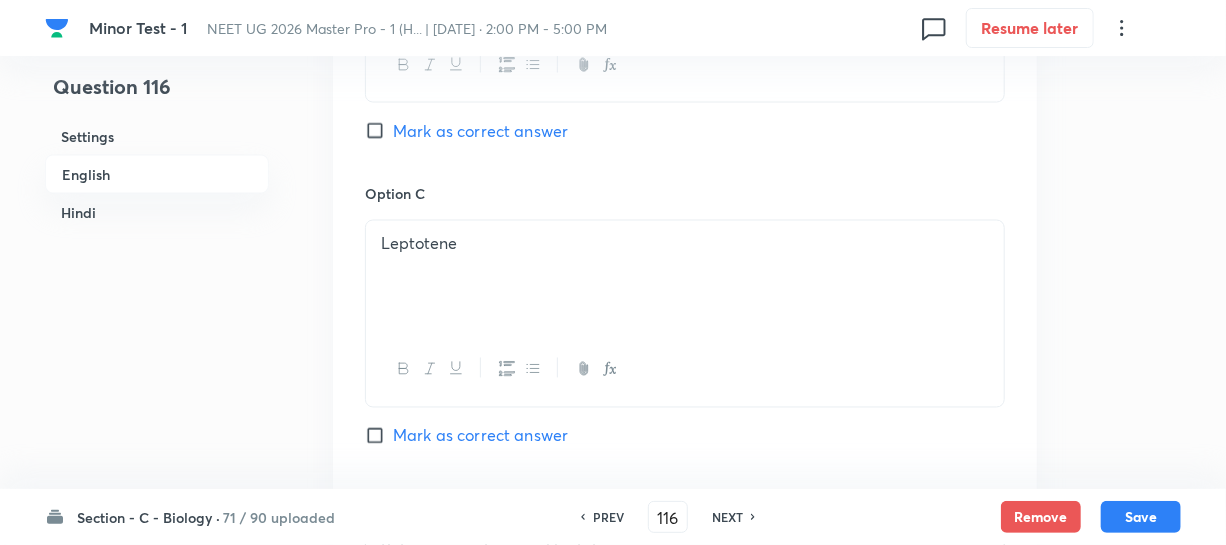 click on "Mark as correct answer" at bounding box center [379, 131] 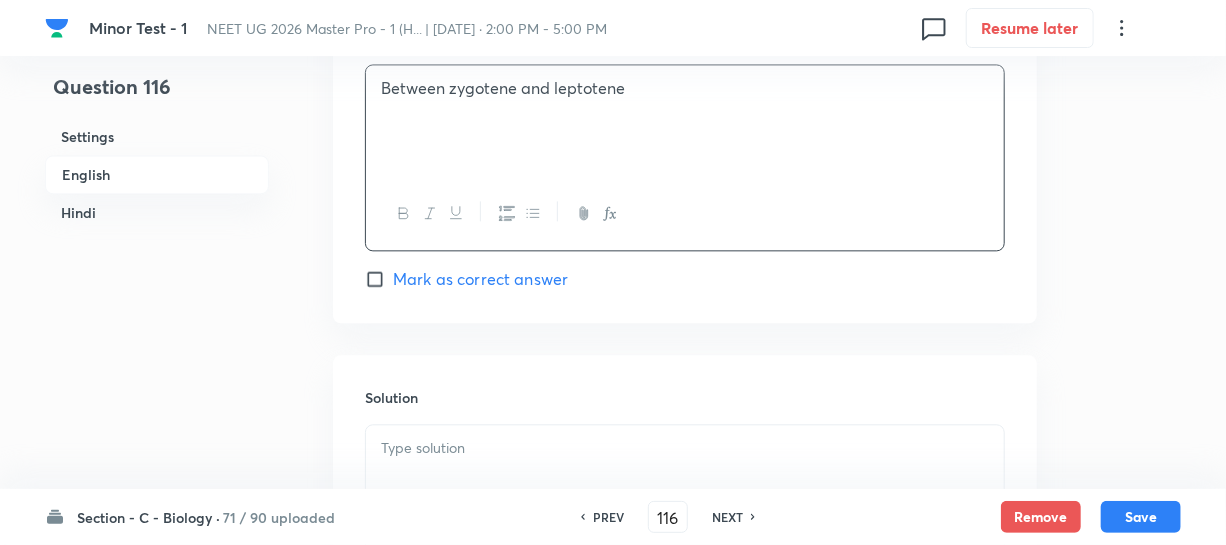checkbox on "true" 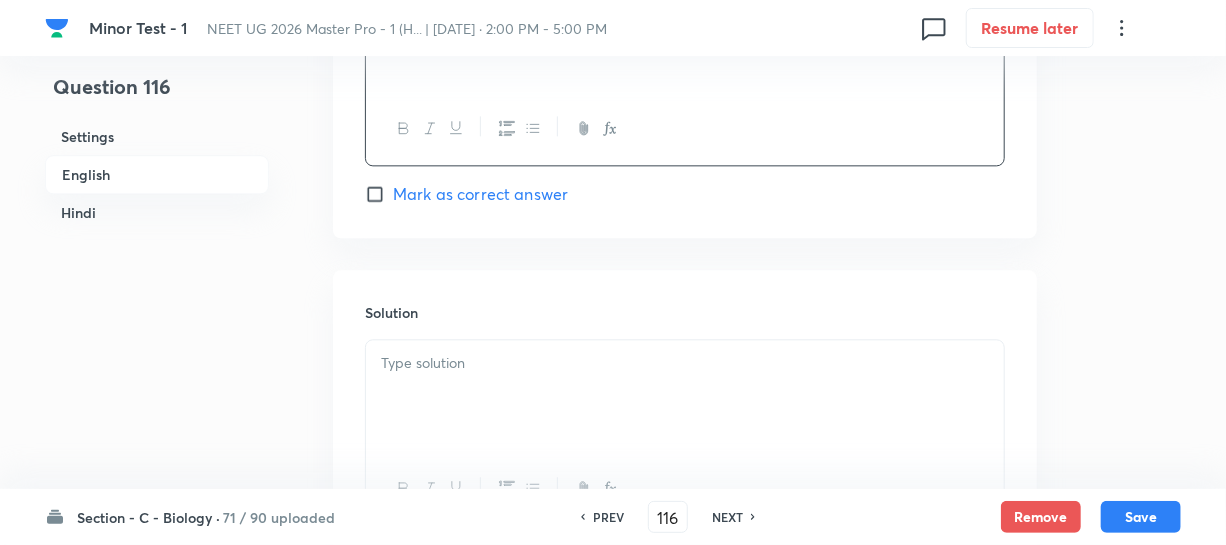 drag, startPoint x: 412, startPoint y: 351, endPoint x: 420, endPoint y: 343, distance: 11.313708 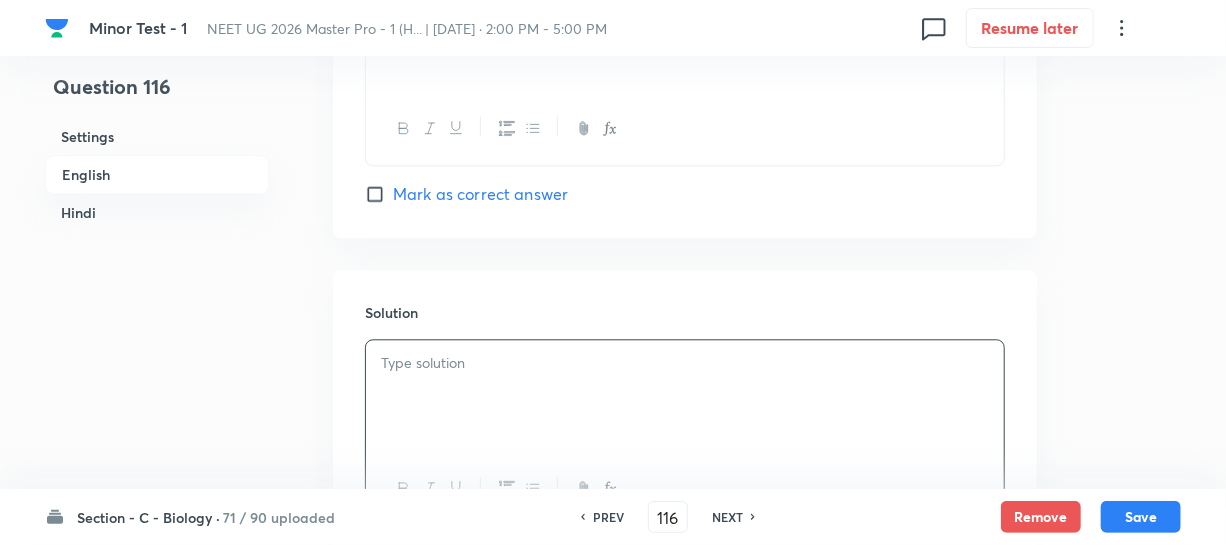 type 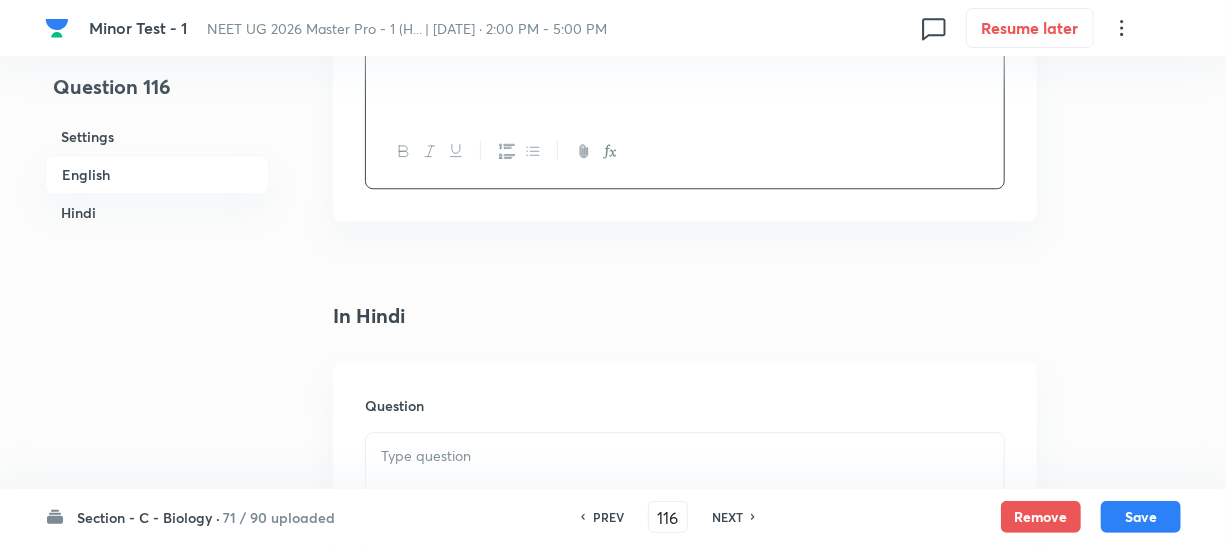 scroll, scrollTop: 2545, scrollLeft: 0, axis: vertical 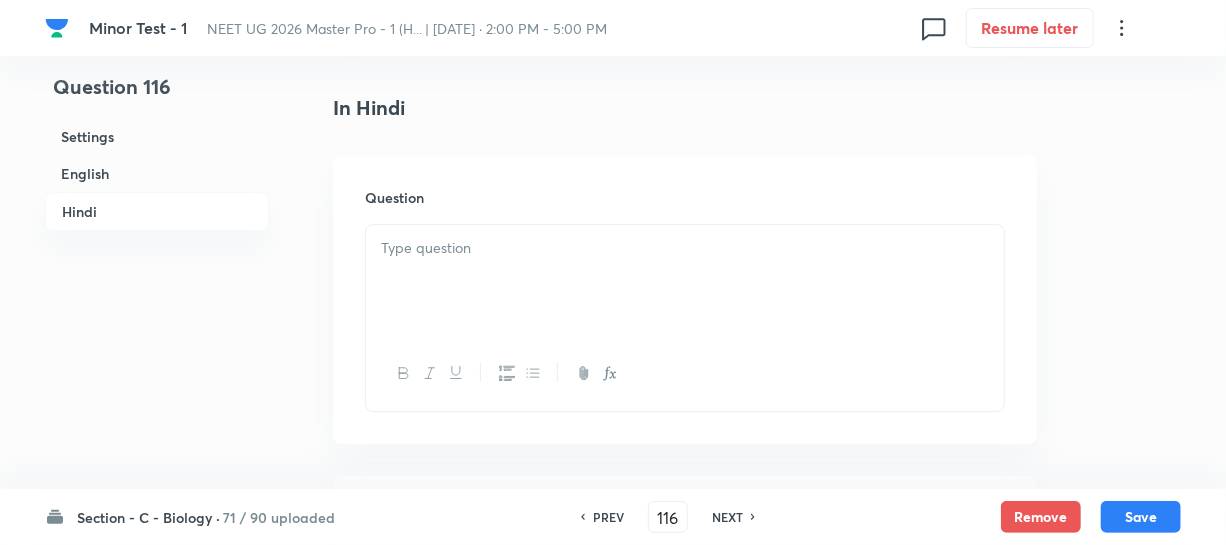 click at bounding box center (685, 281) 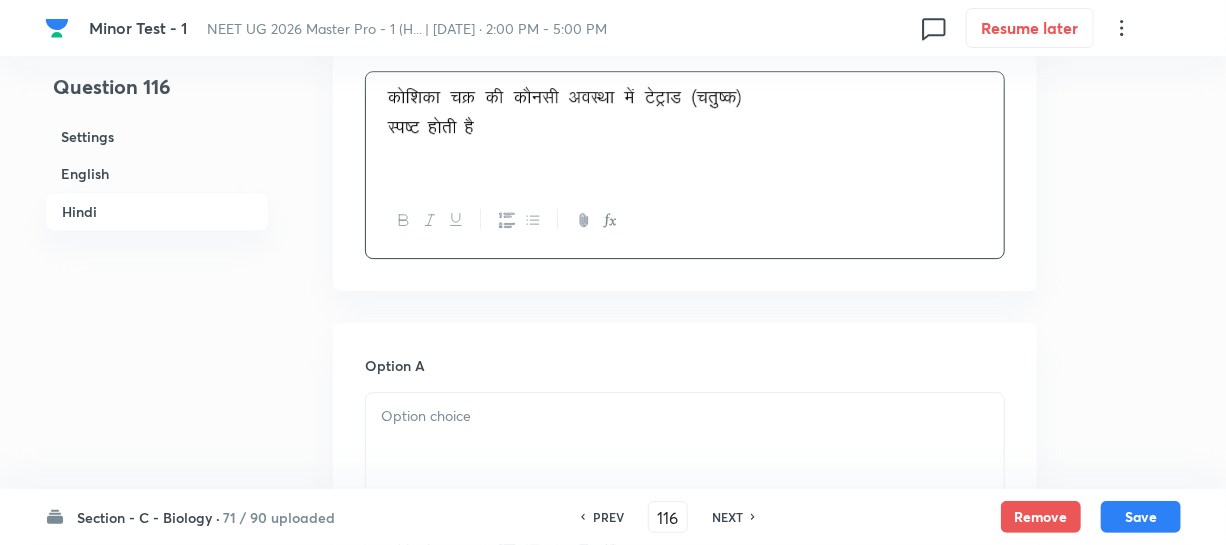 scroll, scrollTop: 2909, scrollLeft: 0, axis: vertical 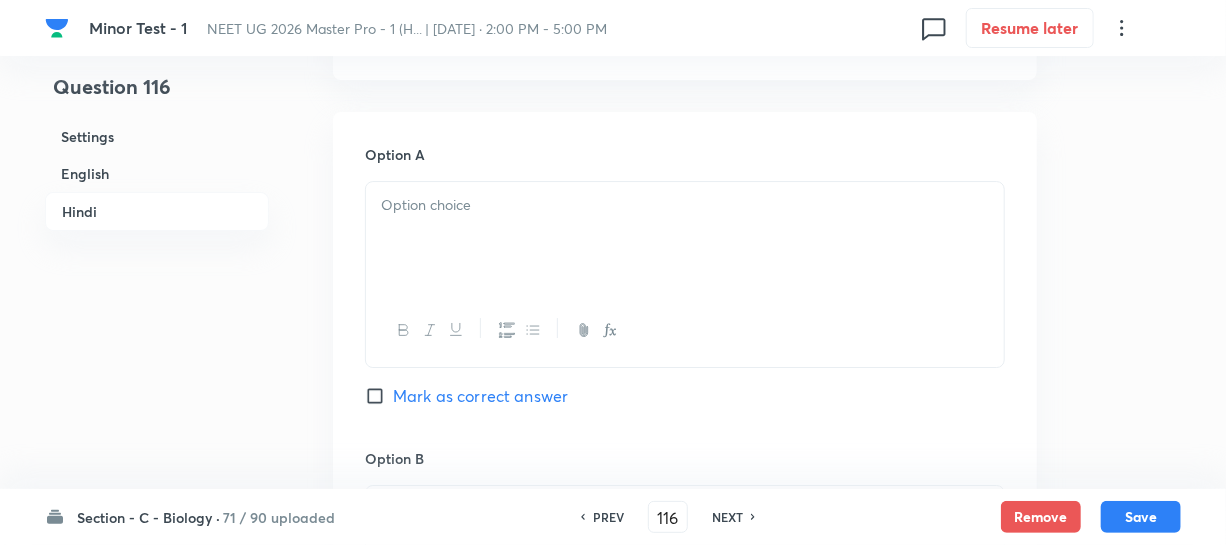 click at bounding box center [685, 238] 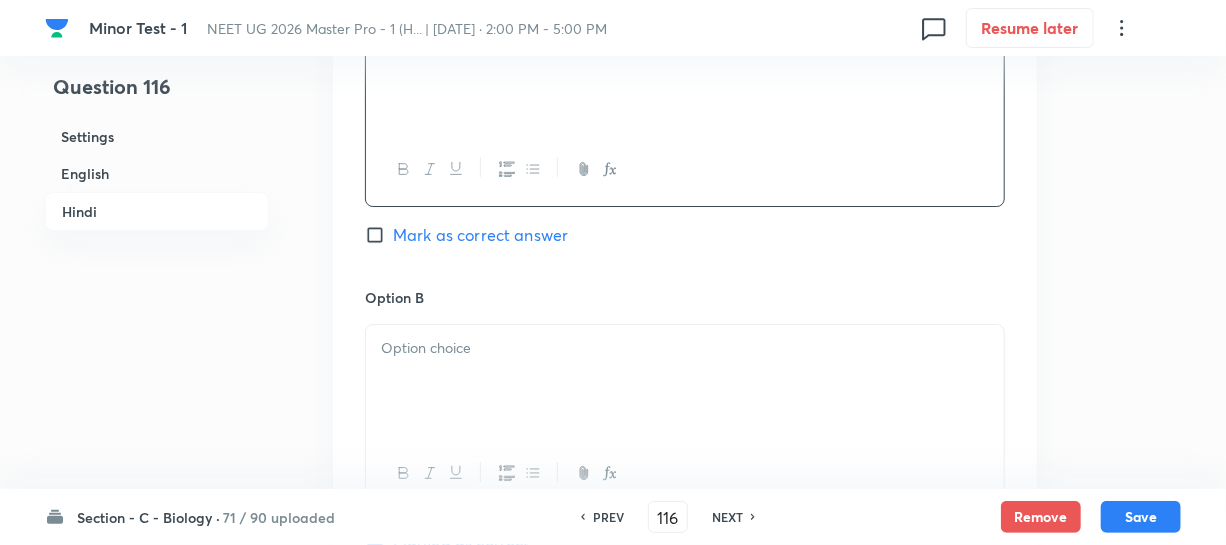 scroll, scrollTop: 3090, scrollLeft: 0, axis: vertical 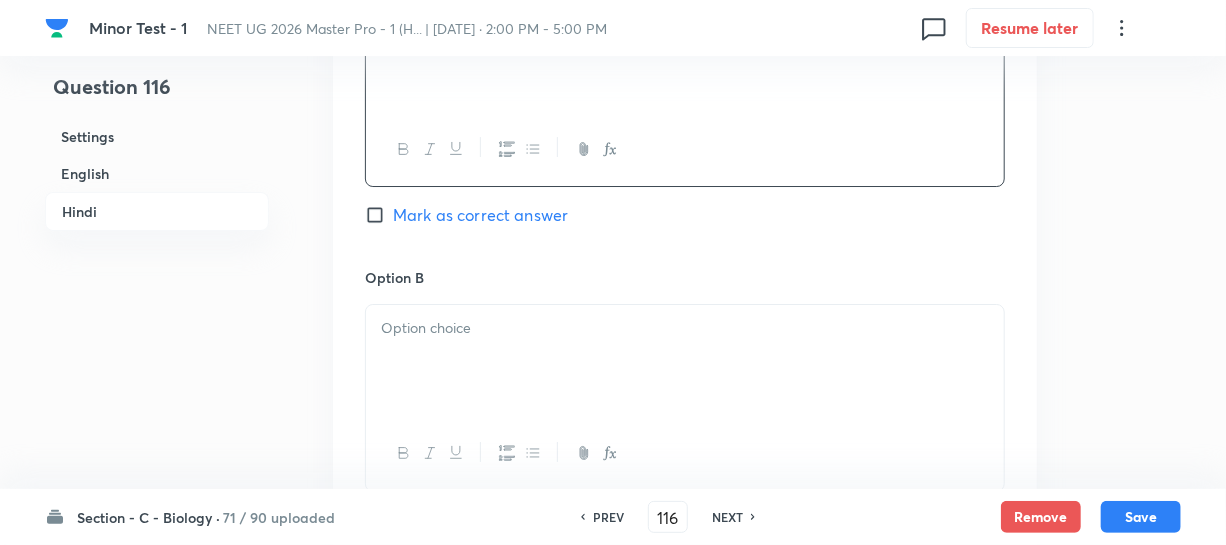 click on "Option B" at bounding box center (685, 277) 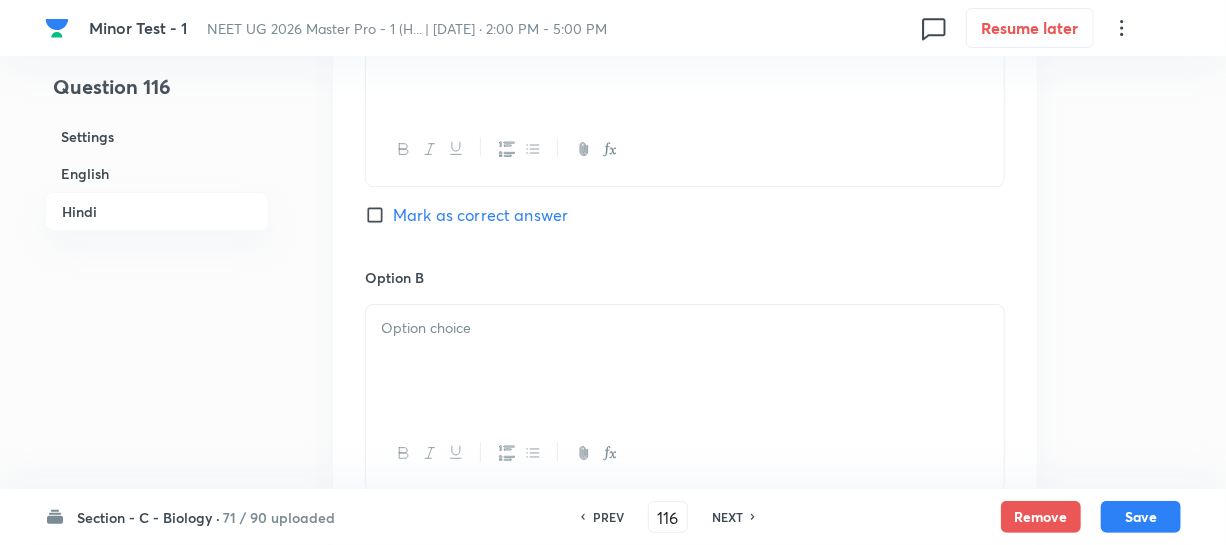 click at bounding box center (685, 361) 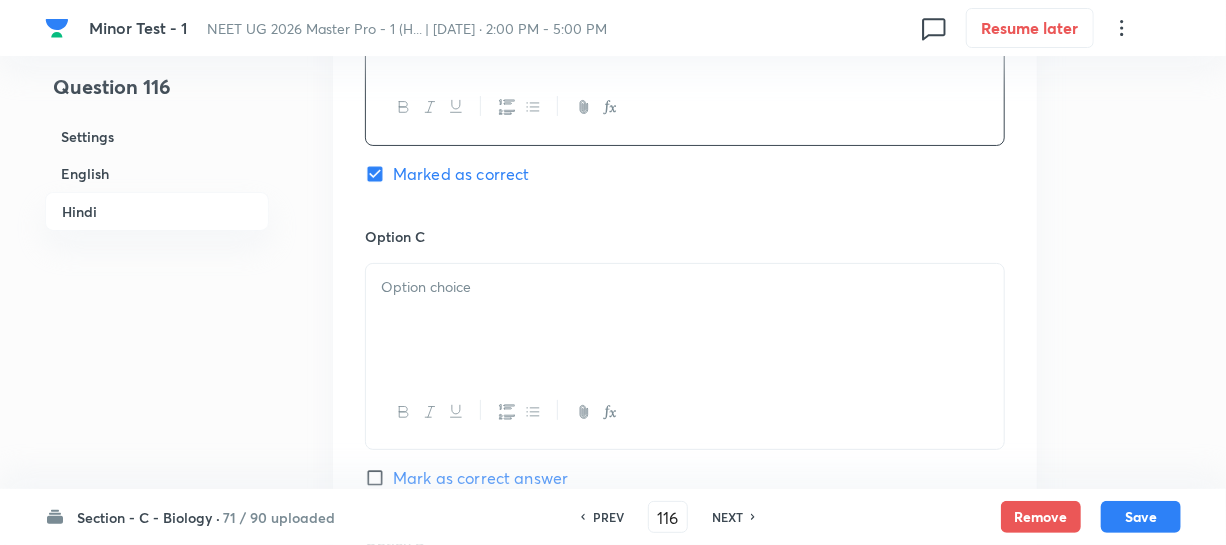 scroll, scrollTop: 3454, scrollLeft: 0, axis: vertical 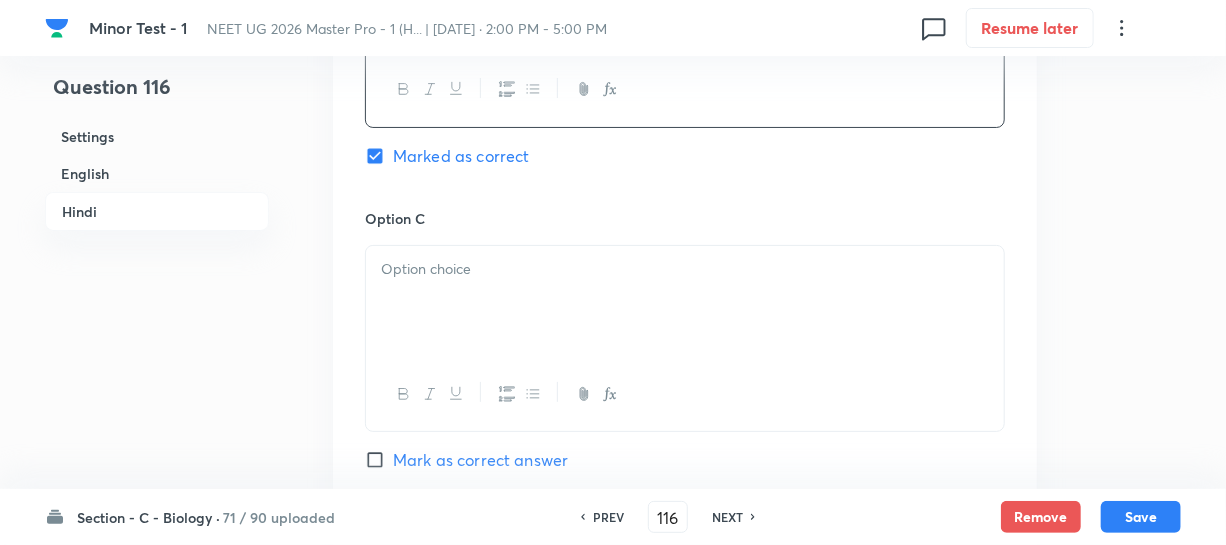 click at bounding box center (685, 302) 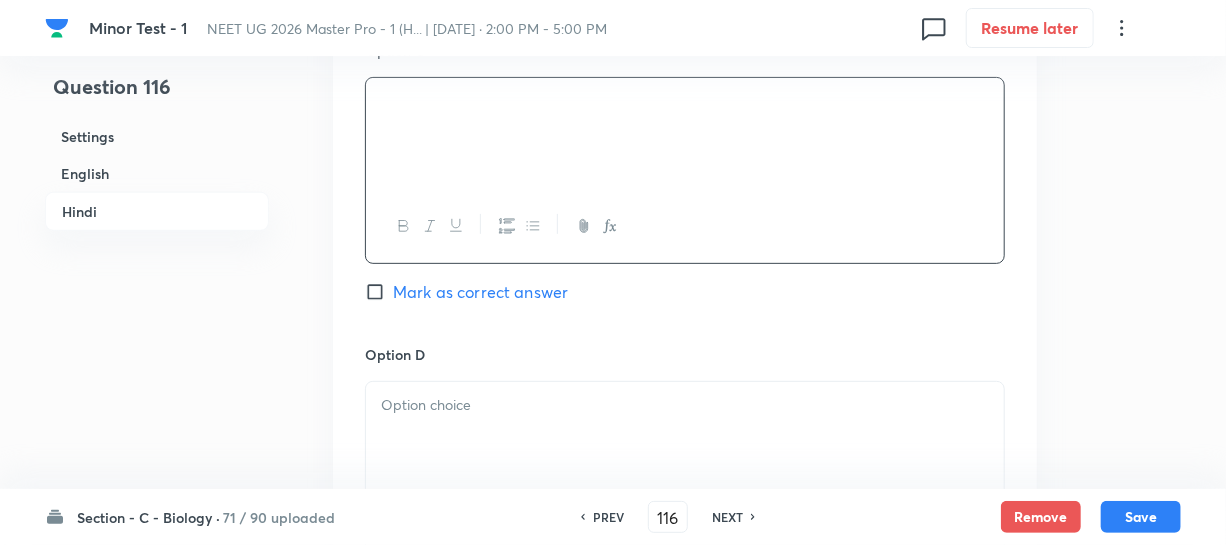 scroll, scrollTop: 3636, scrollLeft: 0, axis: vertical 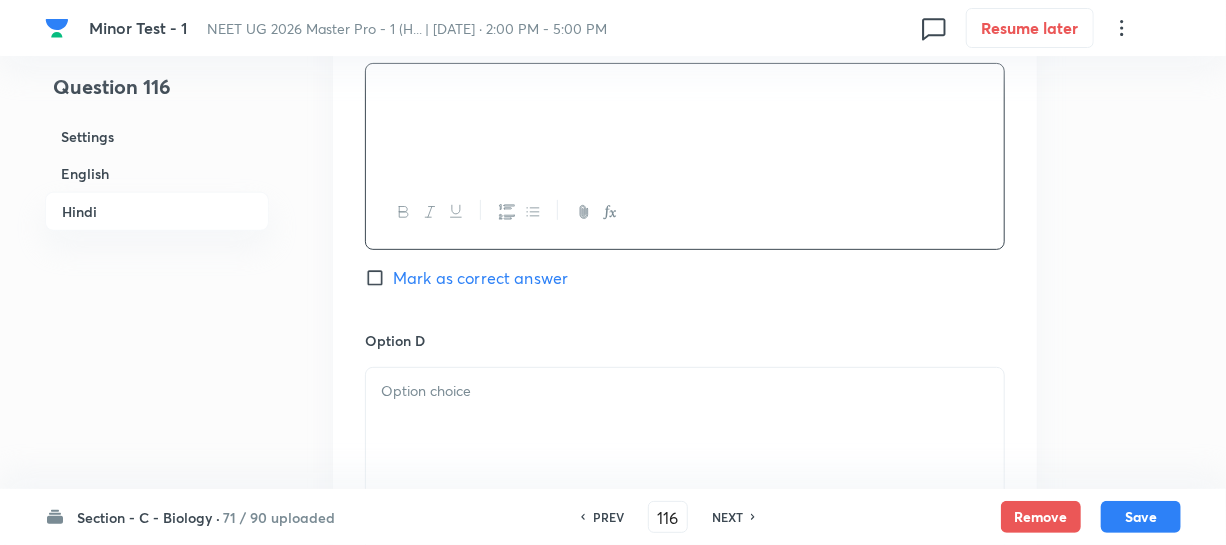 click at bounding box center (685, 391) 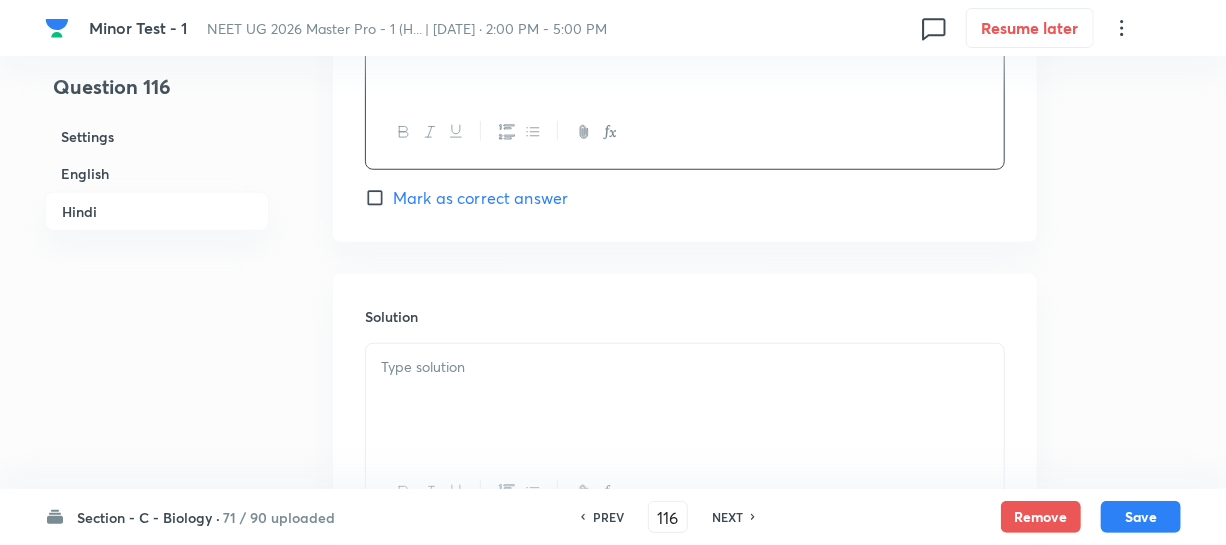 scroll, scrollTop: 4090, scrollLeft: 0, axis: vertical 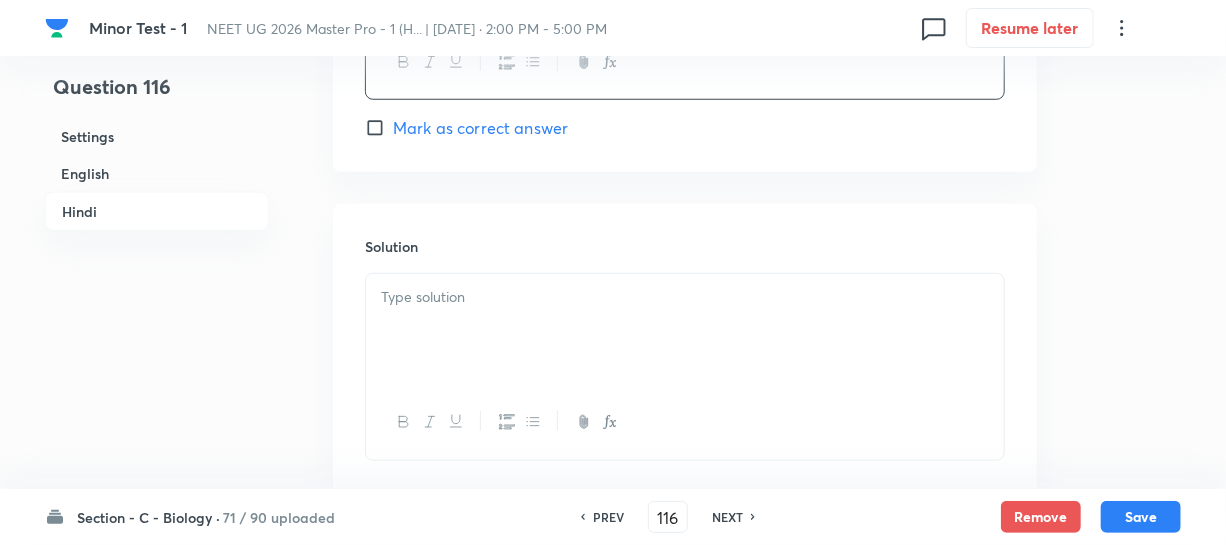 click at bounding box center (685, 297) 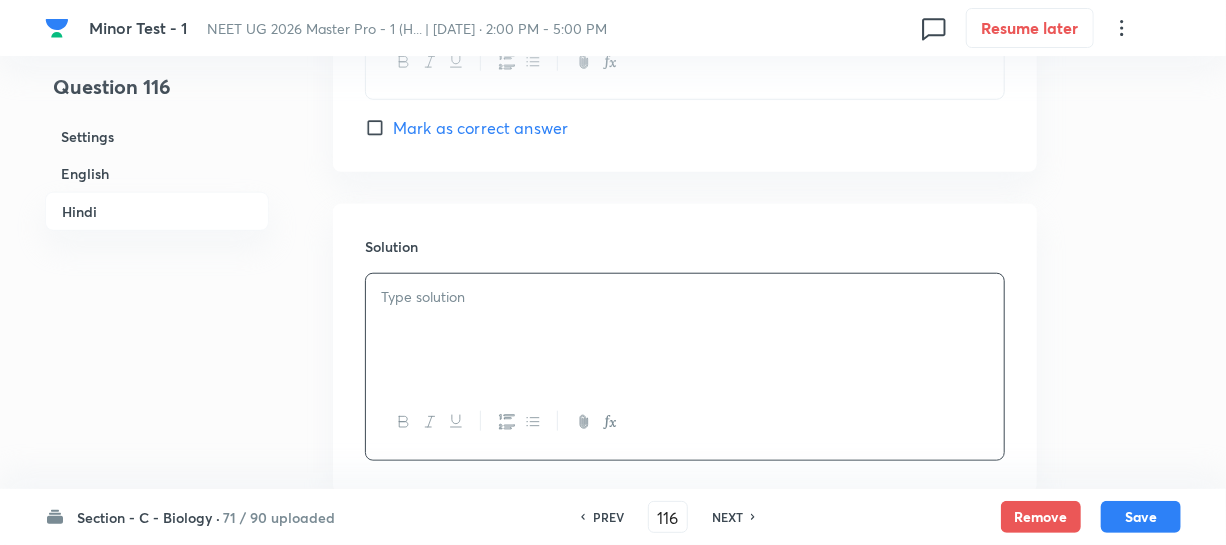 type 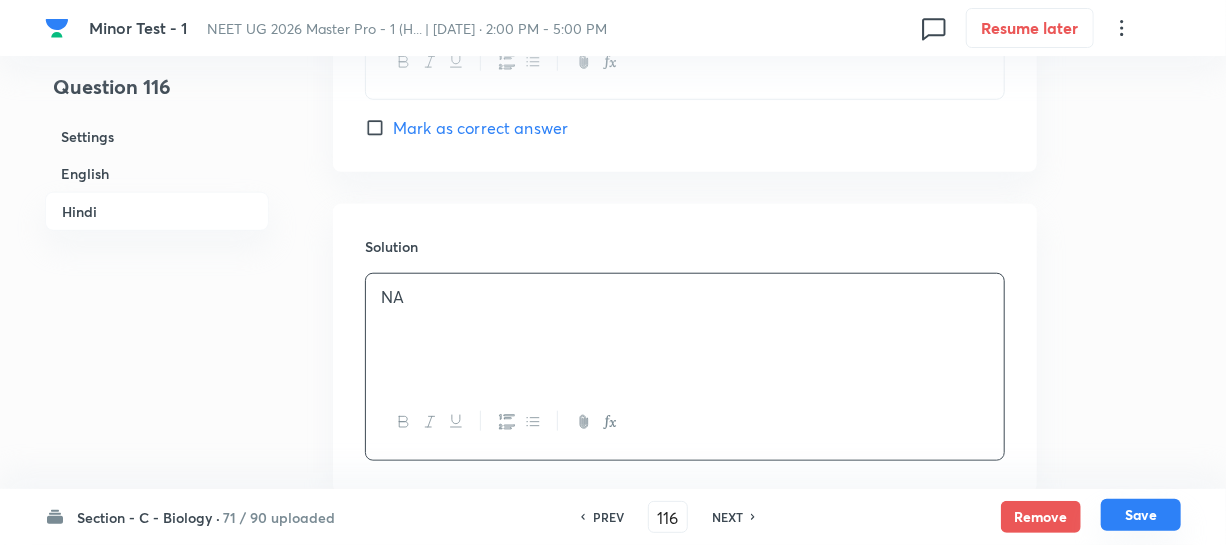 click on "Save" at bounding box center (1141, 515) 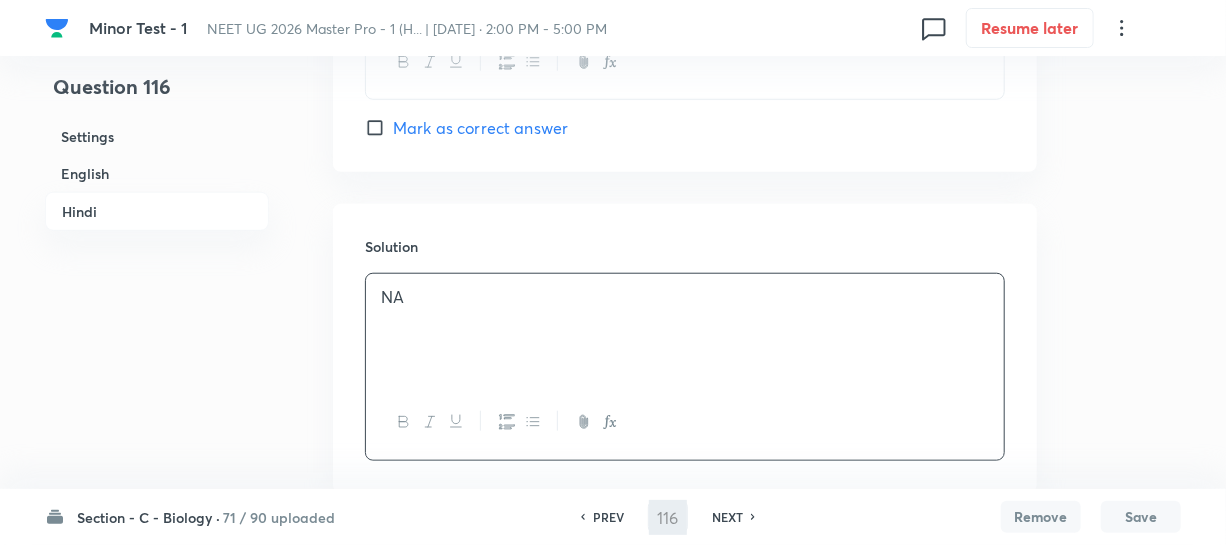 type on "117" 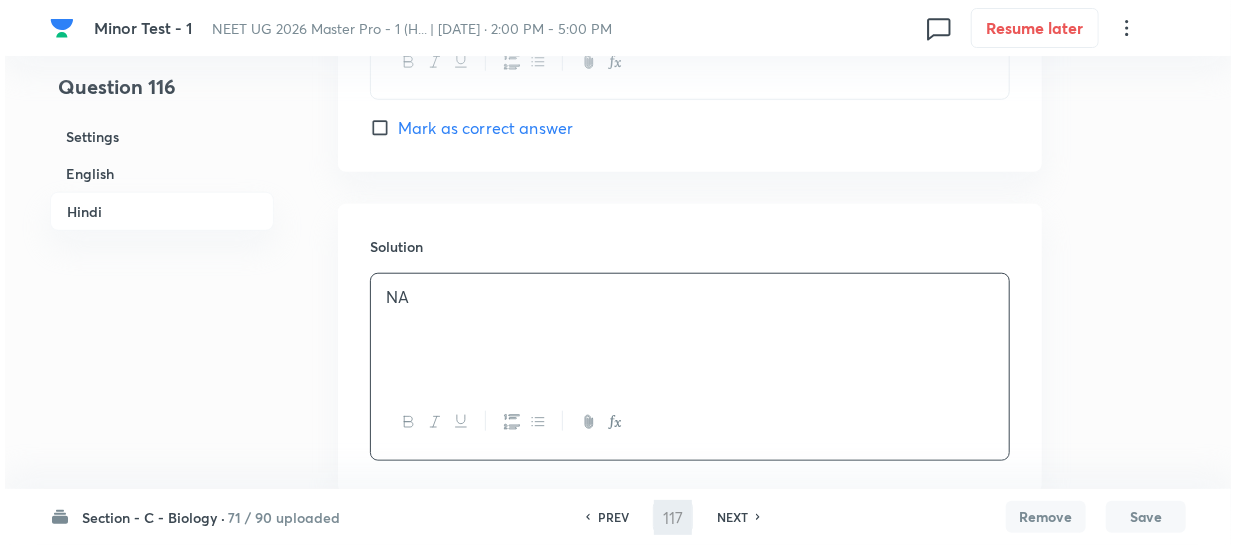scroll, scrollTop: 0, scrollLeft: 0, axis: both 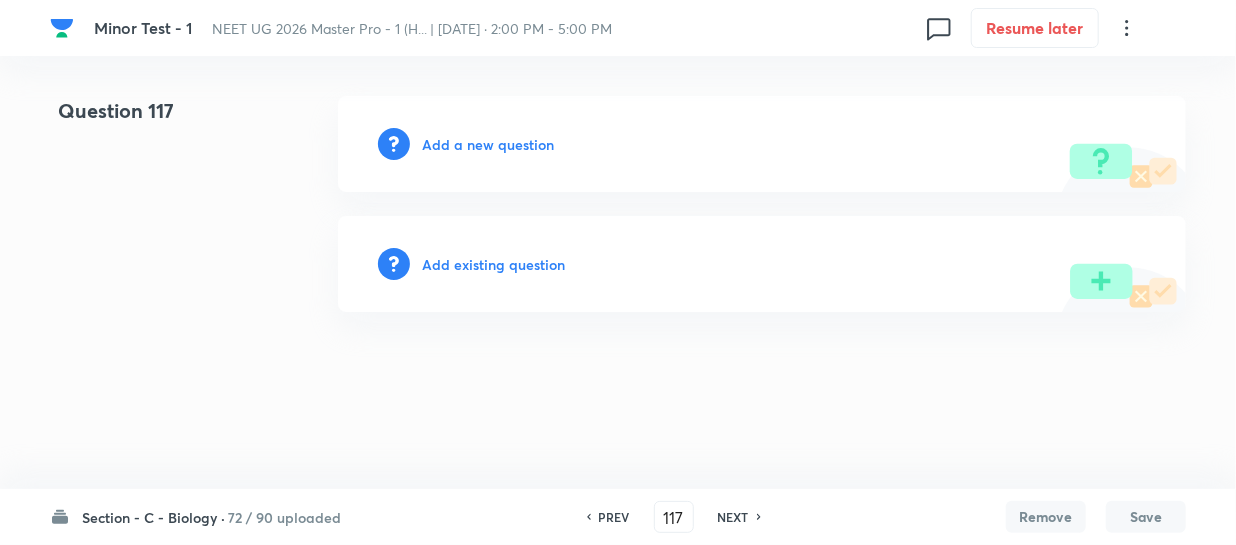 click on "Add a new question" at bounding box center (488, 144) 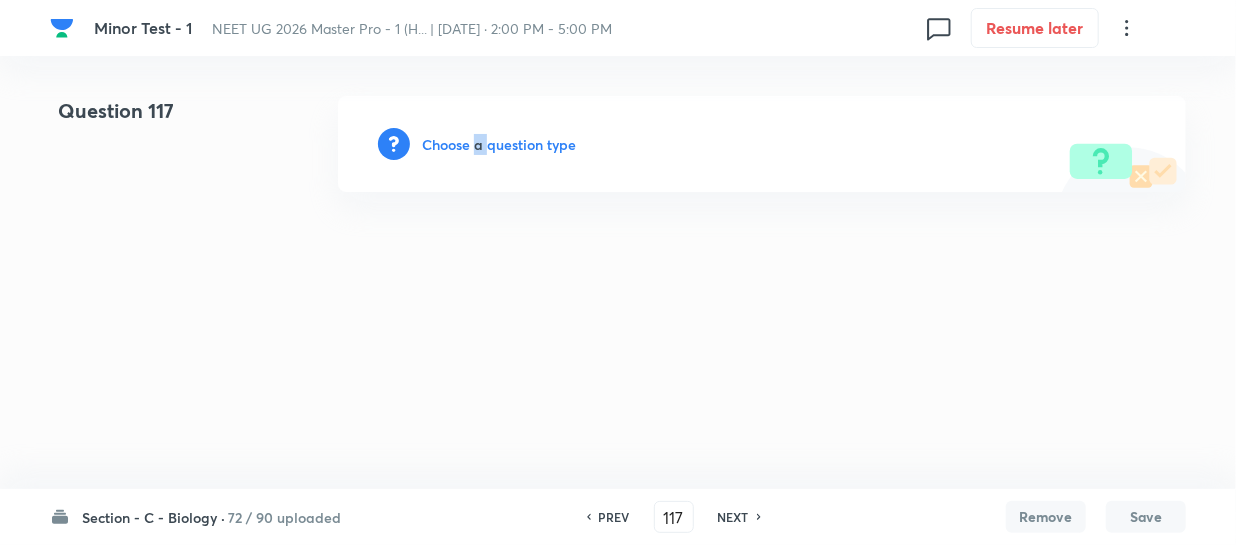 click on "Choose a question type" at bounding box center [499, 144] 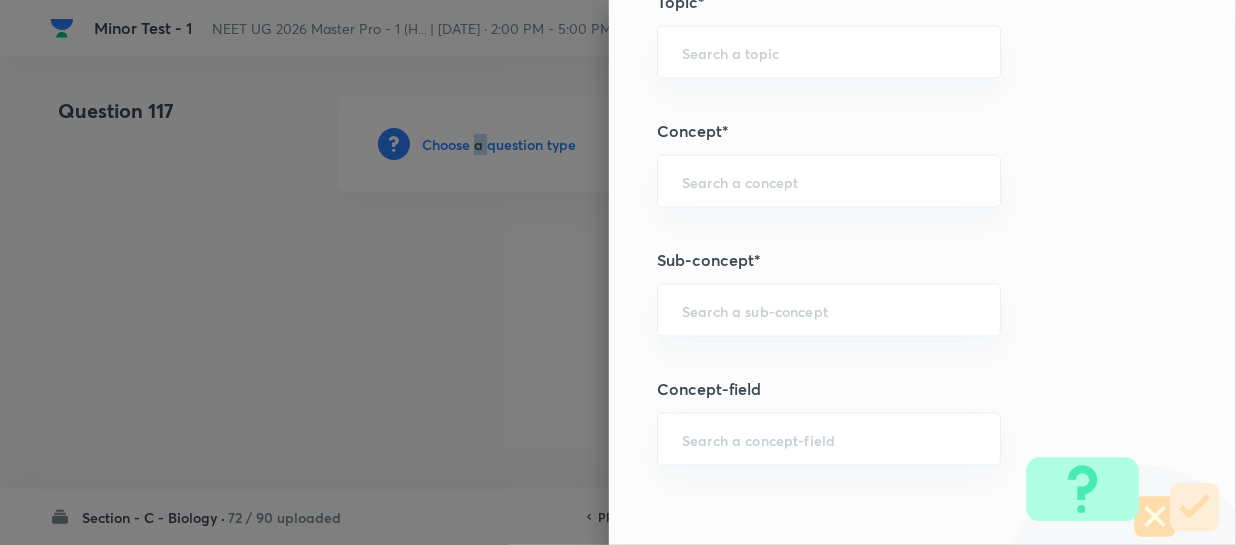 scroll, scrollTop: 1181, scrollLeft: 0, axis: vertical 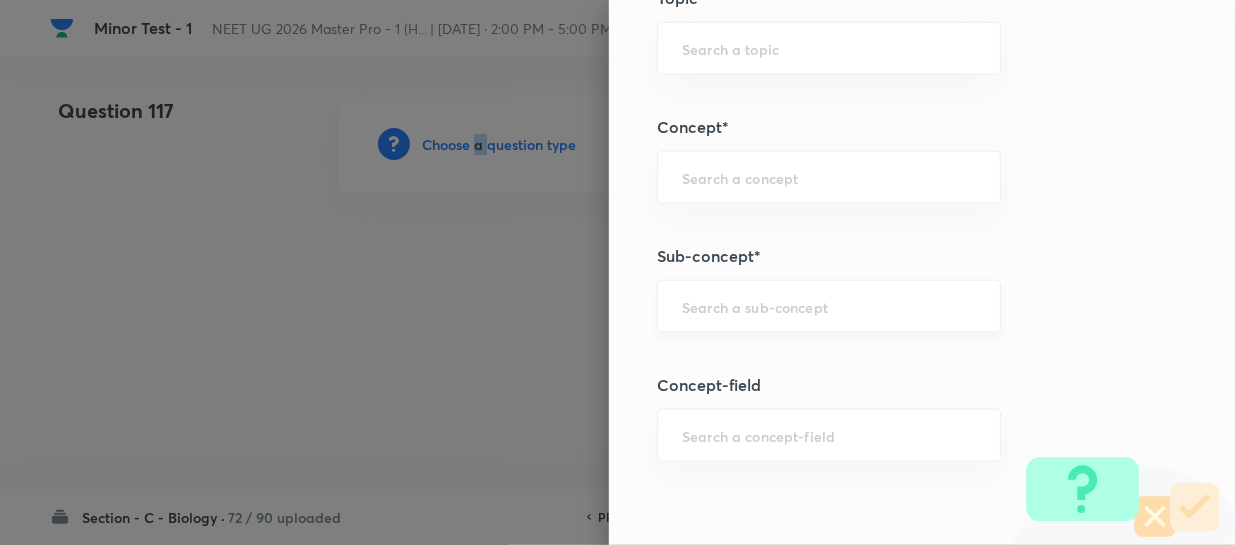 click on "​" at bounding box center [829, 306] 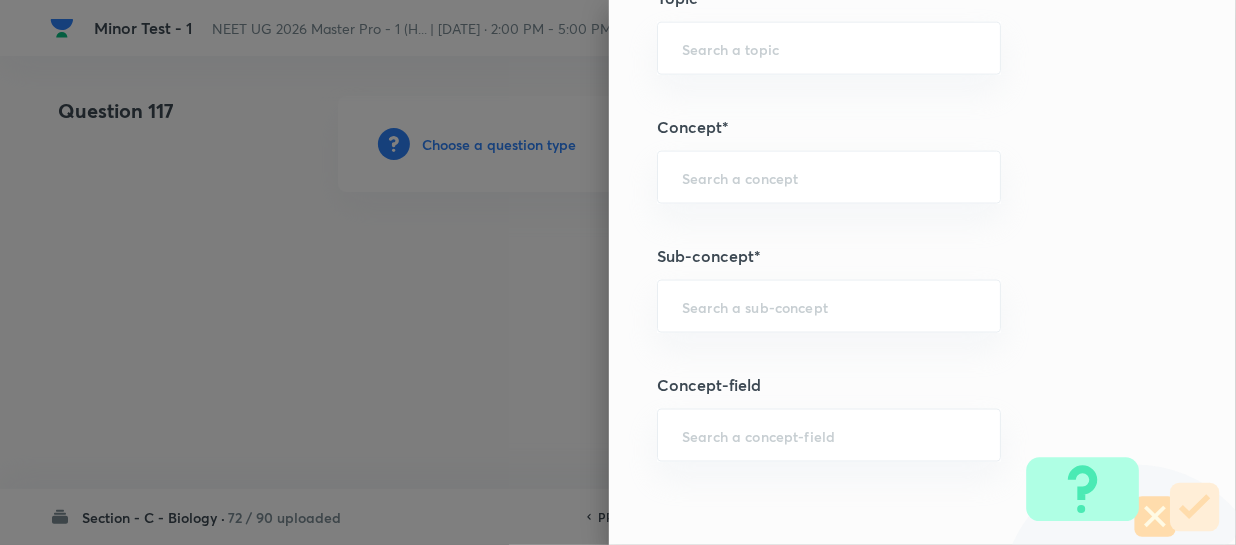 paste on "Different Biological Classification" 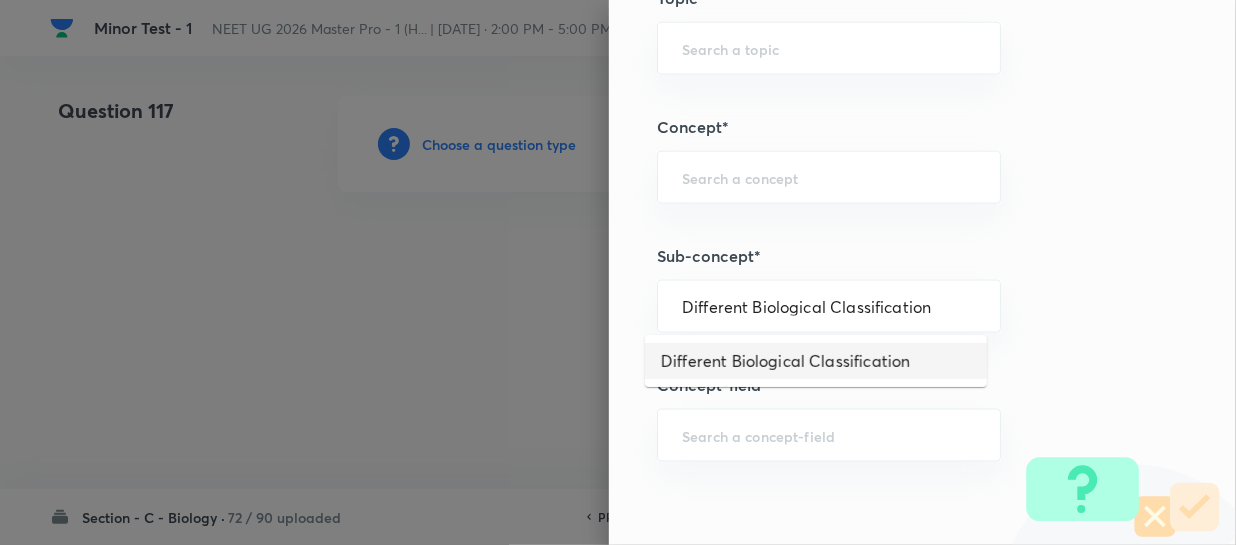 click on "Different Biological Classification" at bounding box center (816, 361) 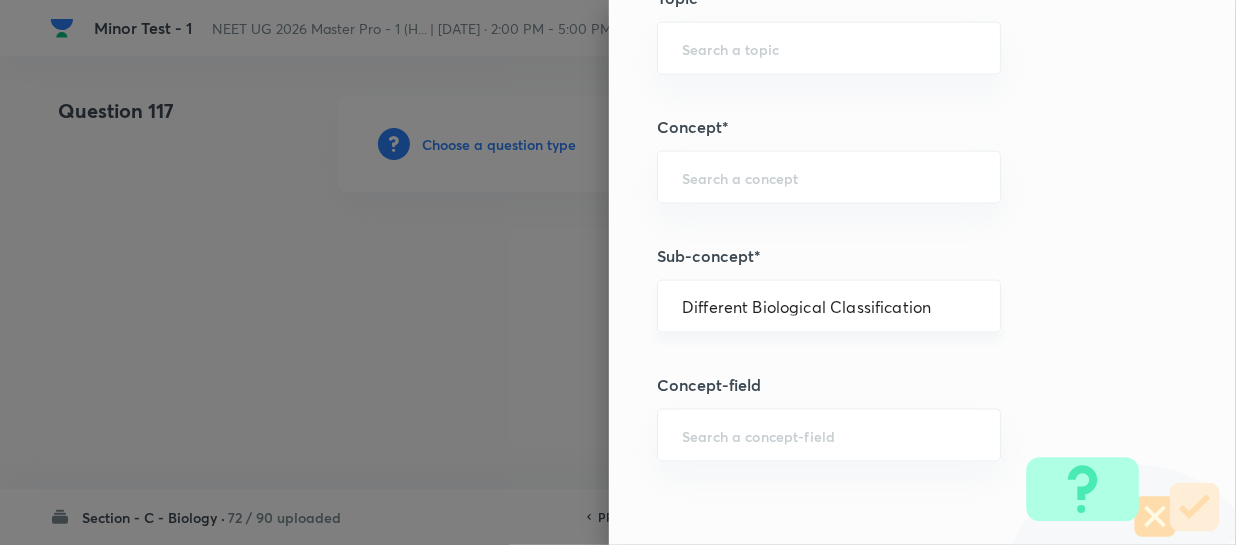 type on "Biology" 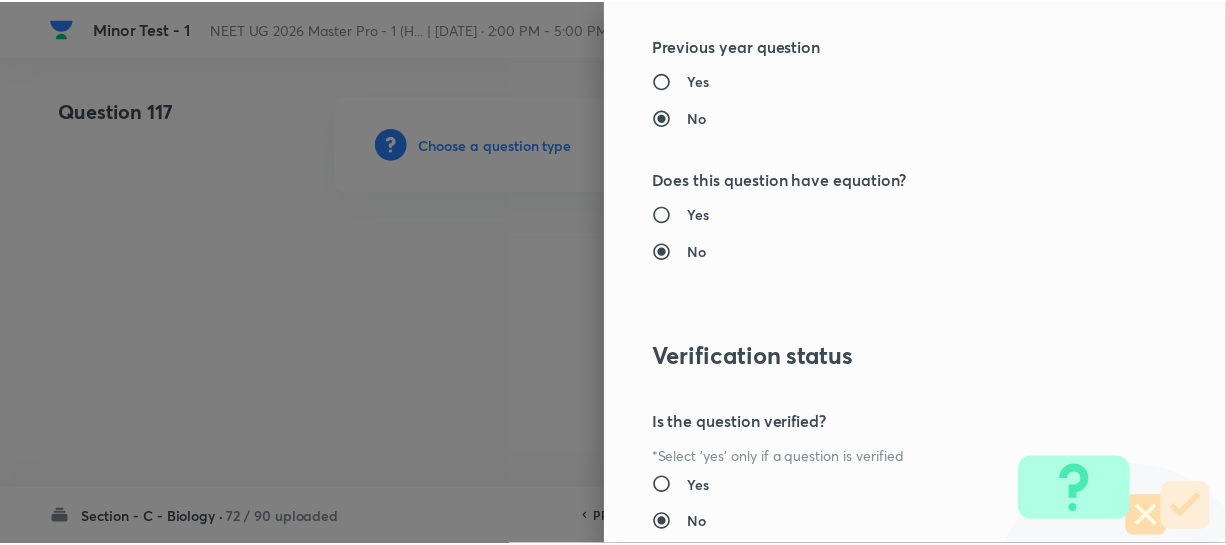 scroll, scrollTop: 2272, scrollLeft: 0, axis: vertical 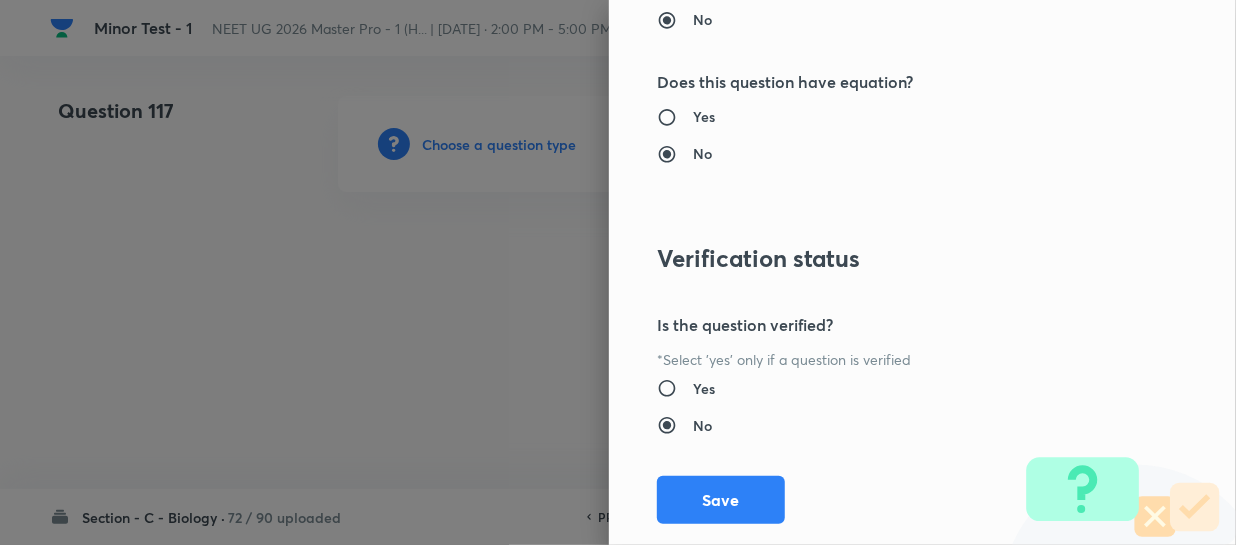 click on "Save" at bounding box center [721, 500] 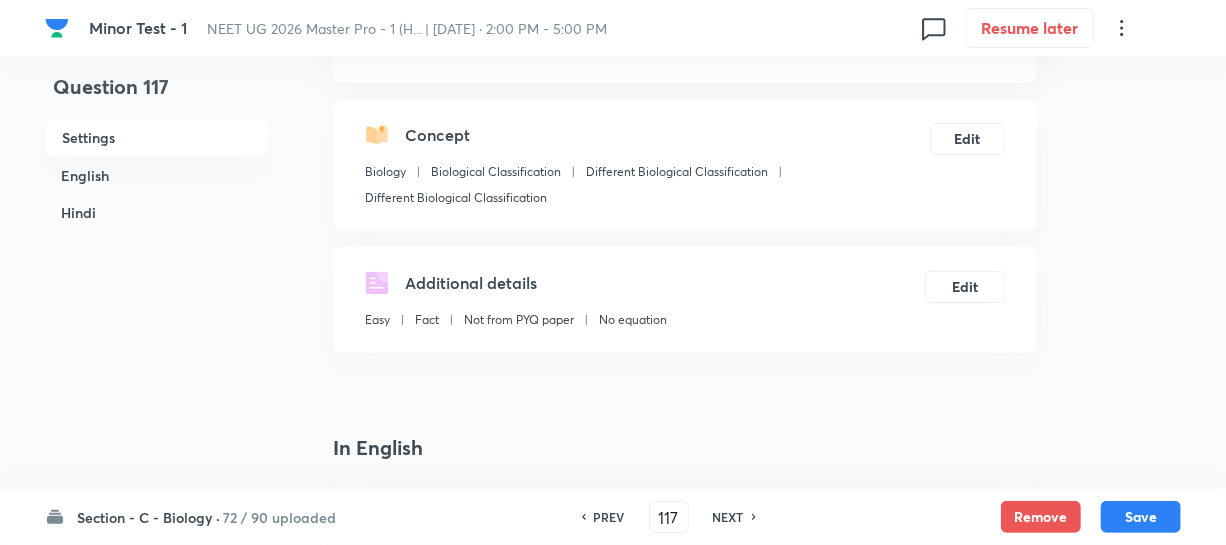 scroll, scrollTop: 454, scrollLeft: 0, axis: vertical 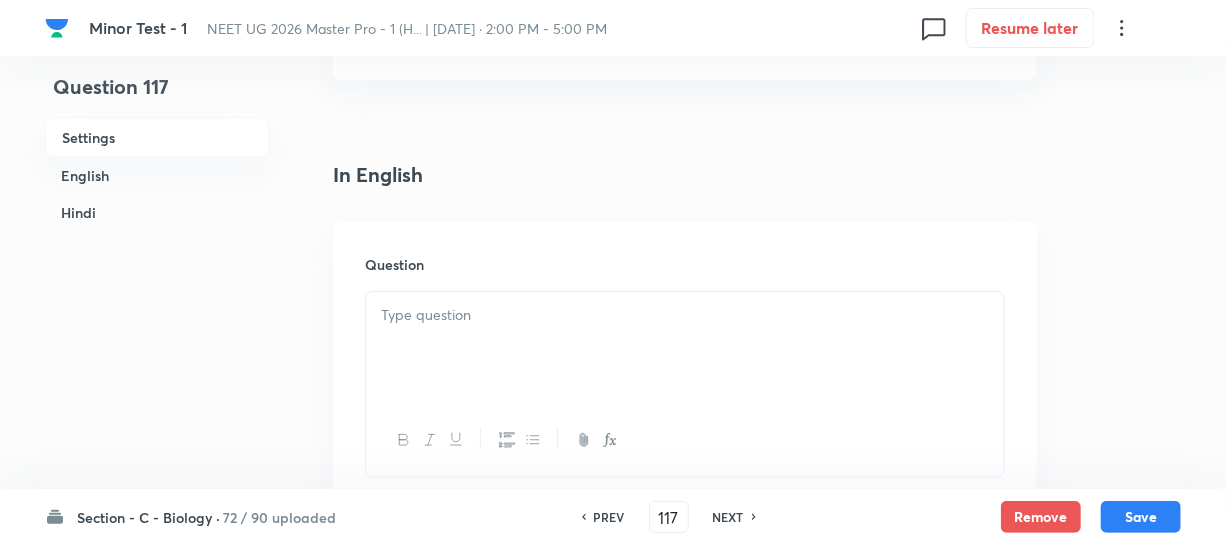 click at bounding box center (685, 348) 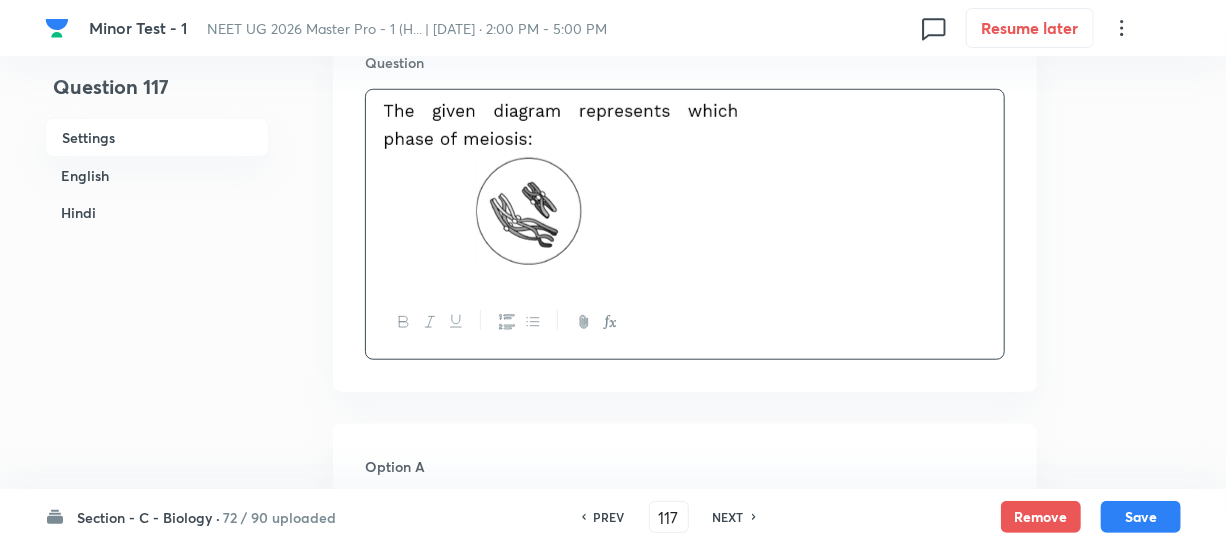 scroll, scrollTop: 909, scrollLeft: 0, axis: vertical 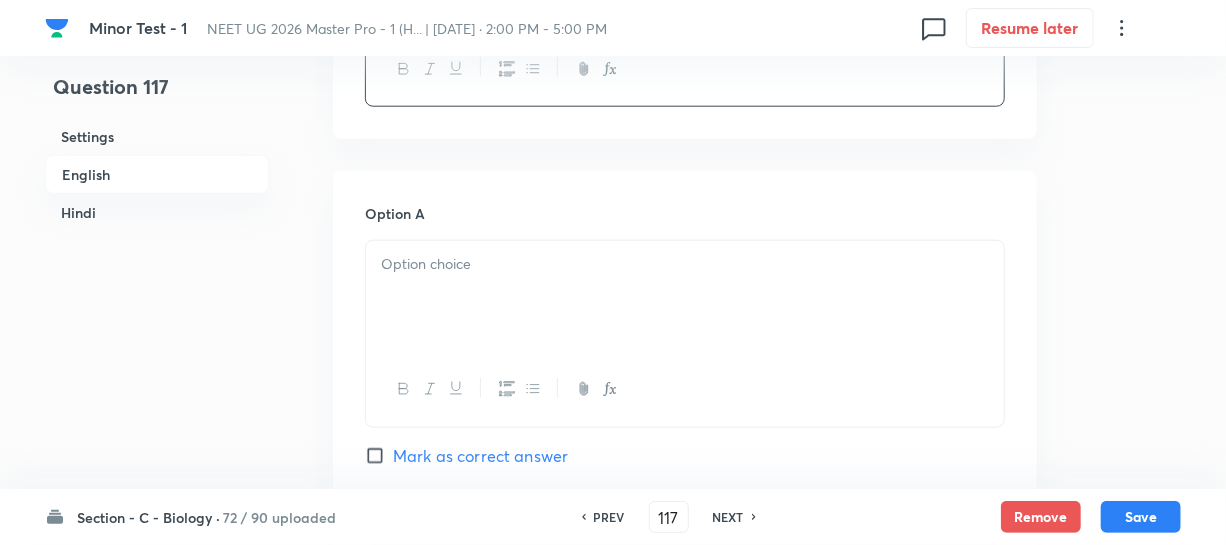 click at bounding box center (685, 297) 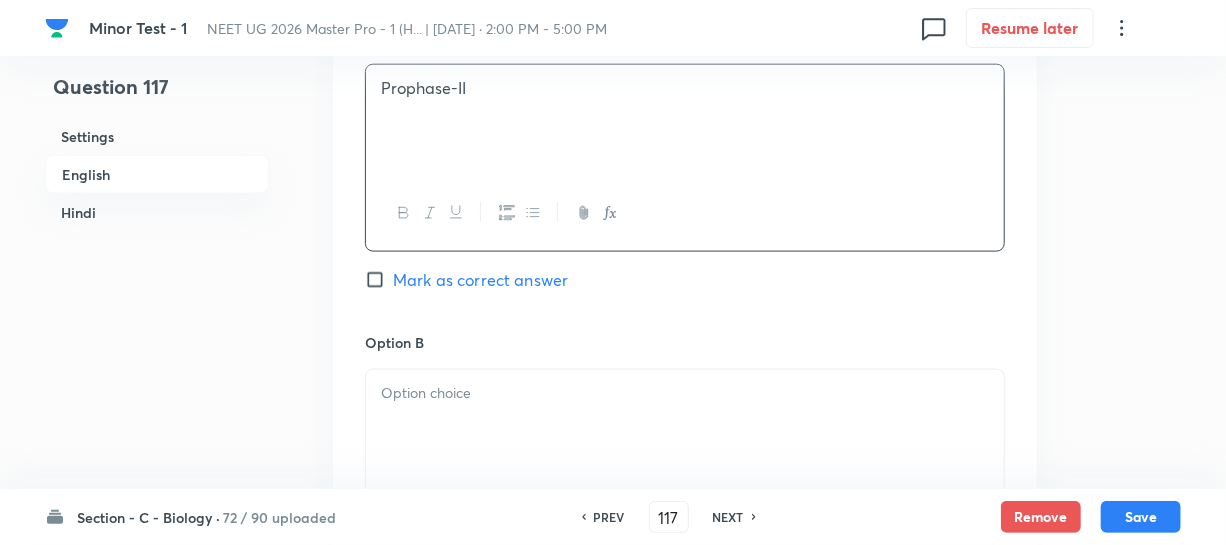 scroll, scrollTop: 1090, scrollLeft: 0, axis: vertical 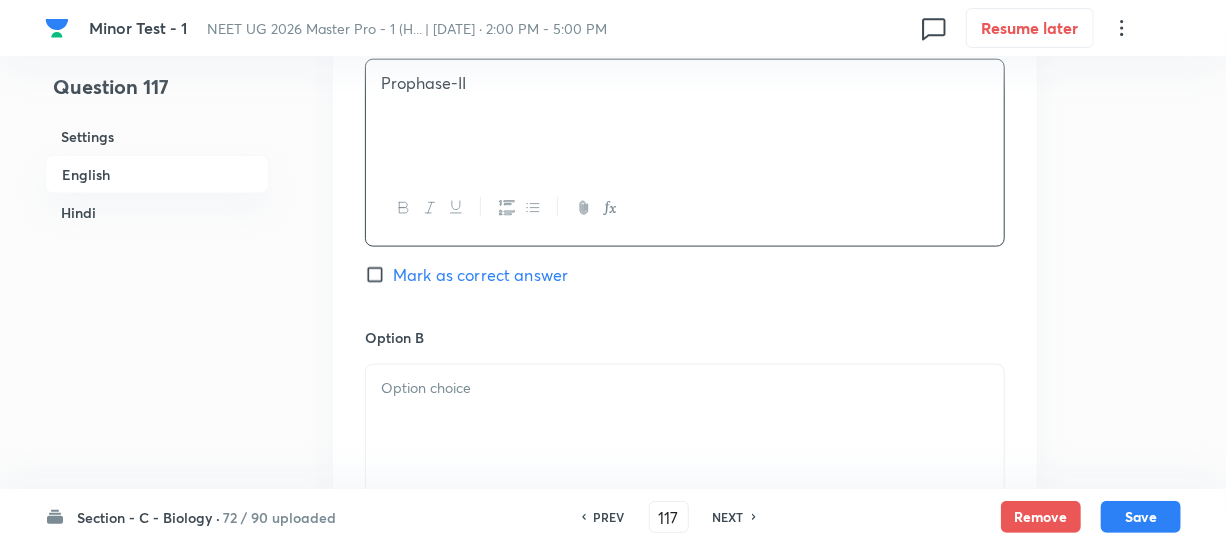click at bounding box center [685, 388] 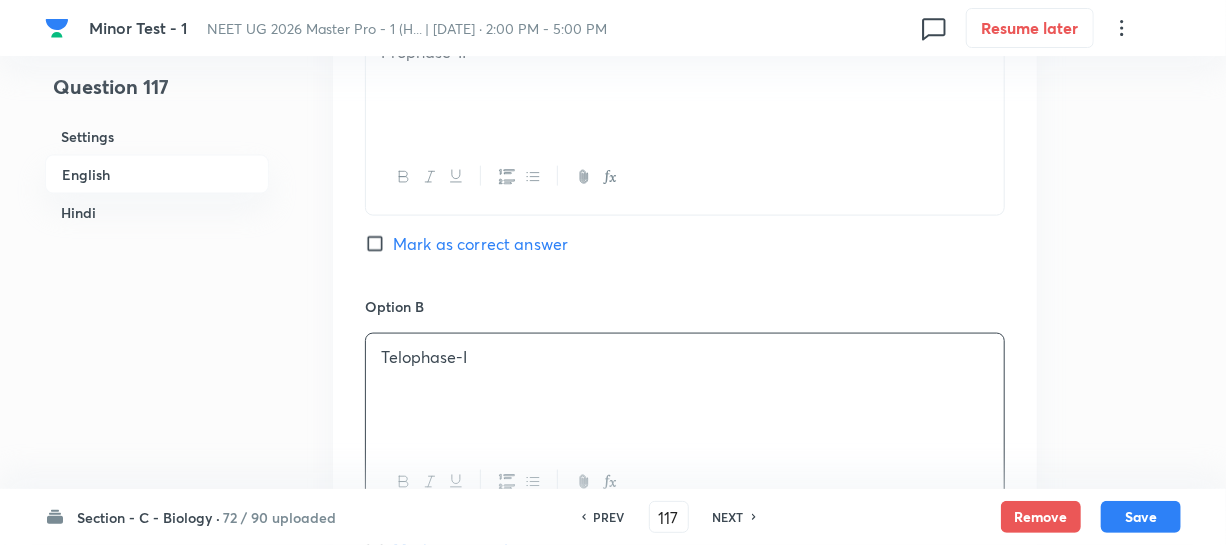 scroll, scrollTop: 1454, scrollLeft: 0, axis: vertical 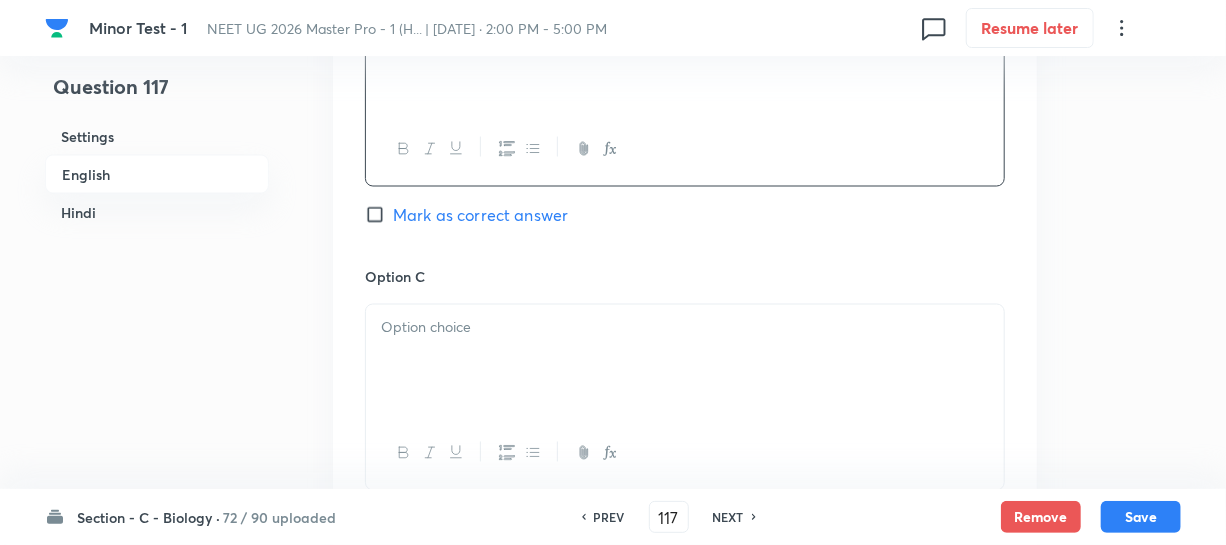 drag, startPoint x: 511, startPoint y: 380, endPoint x: 1235, endPoint y: 358, distance: 724.33417 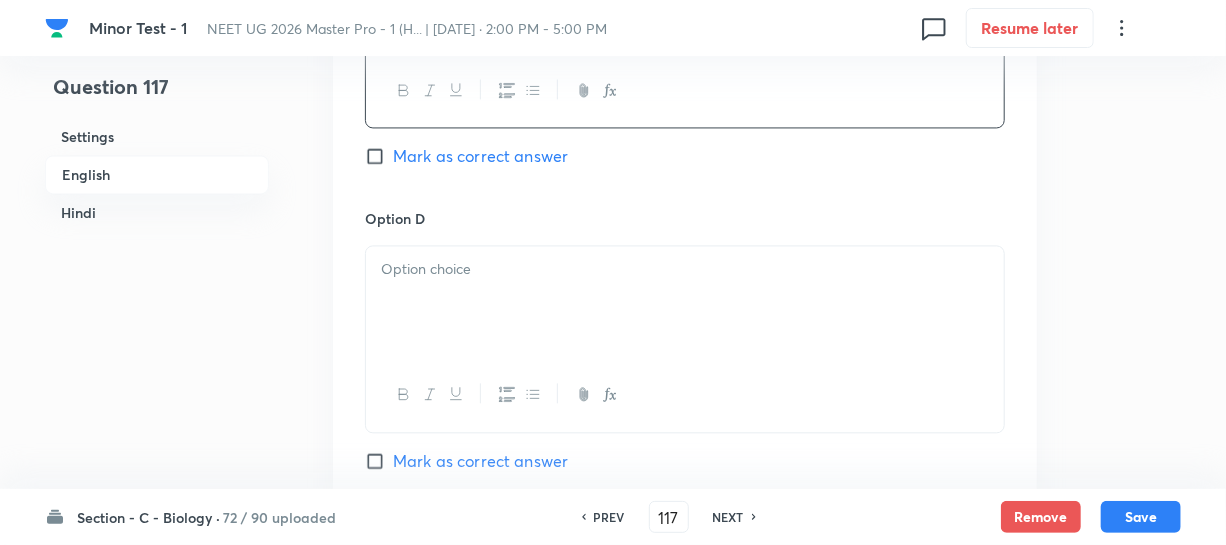 scroll, scrollTop: 1818, scrollLeft: 0, axis: vertical 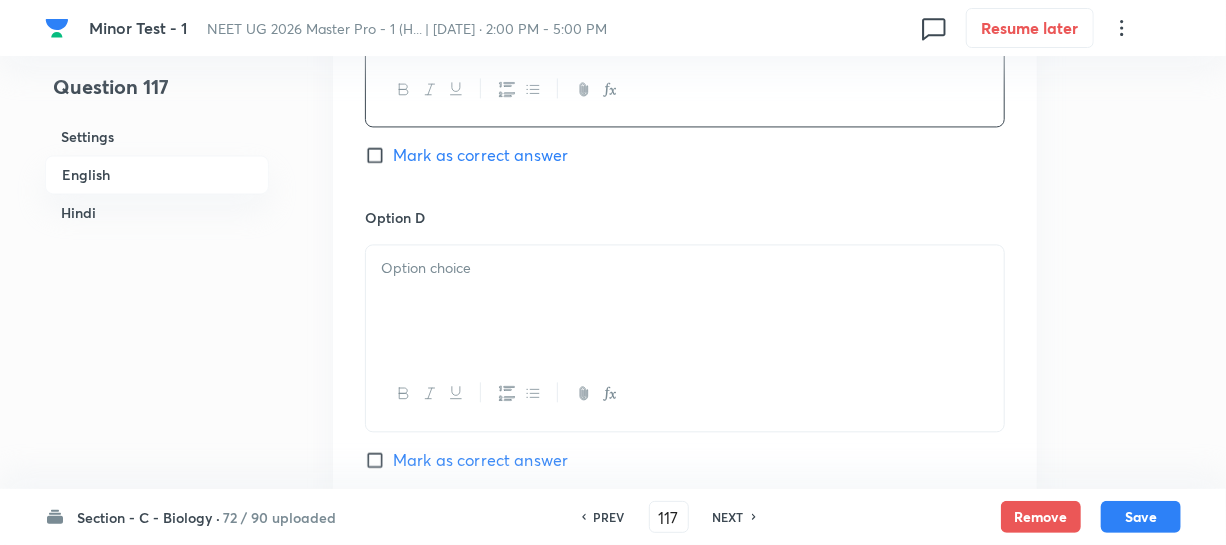 click at bounding box center [685, 301] 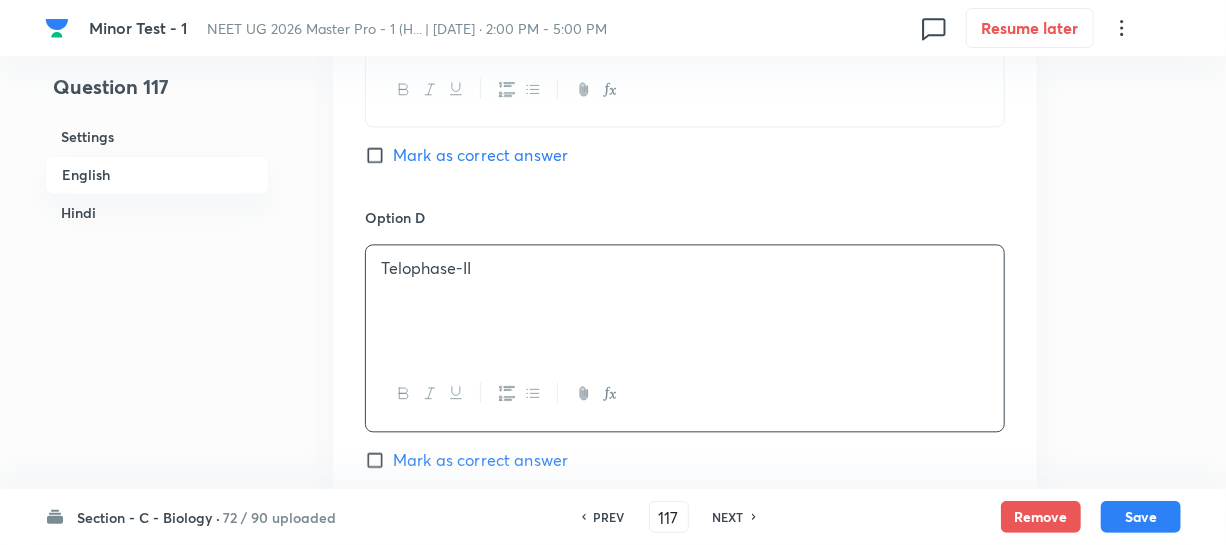 click on "Mark as correct answer" at bounding box center [379, 155] 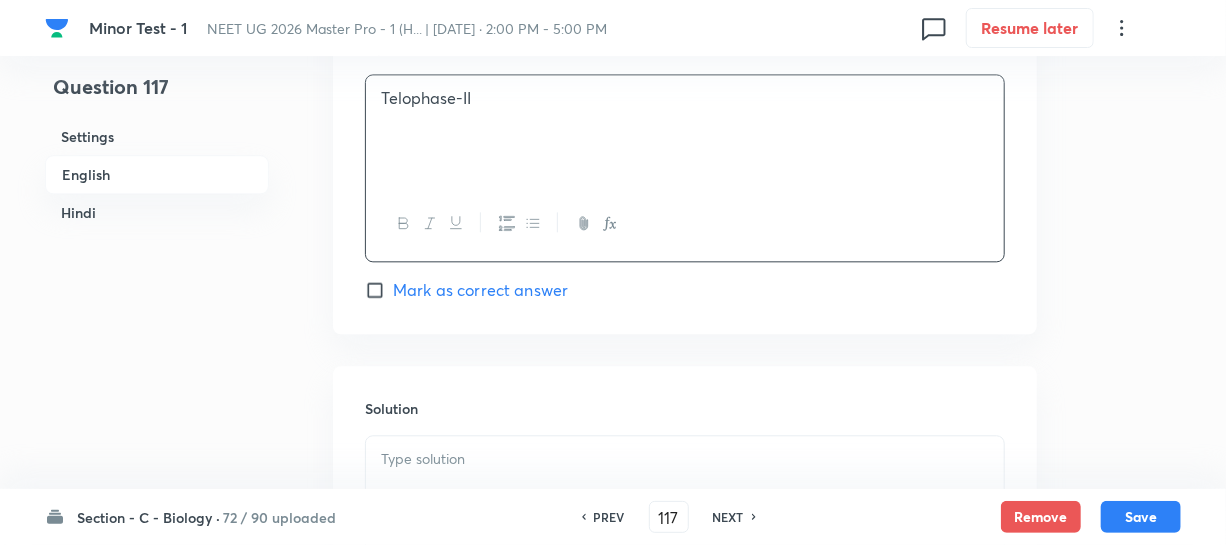 checkbox on "true" 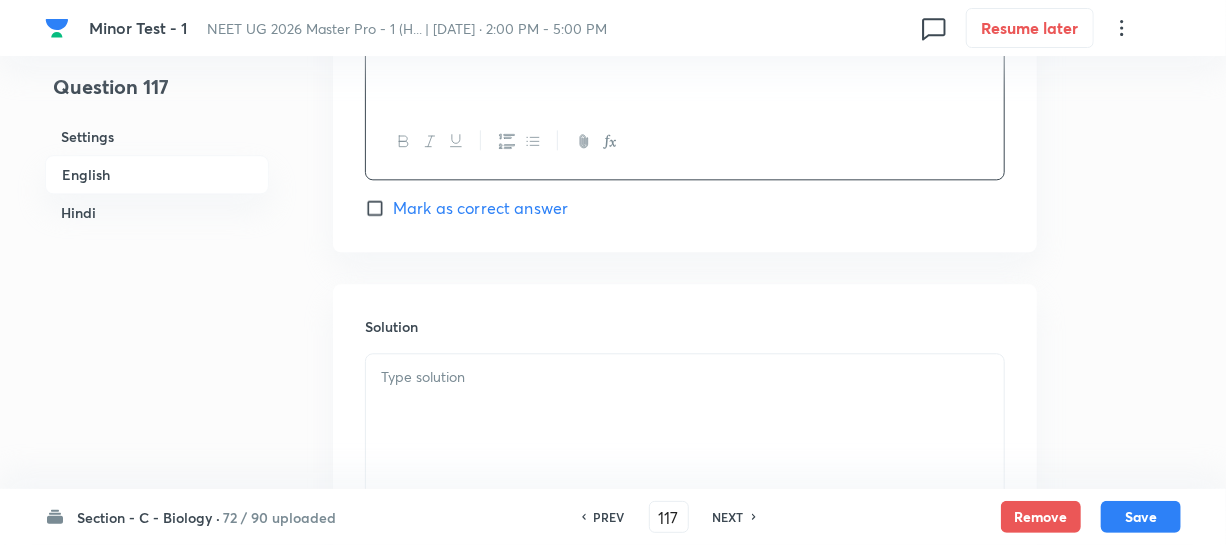 scroll, scrollTop: 2090, scrollLeft: 0, axis: vertical 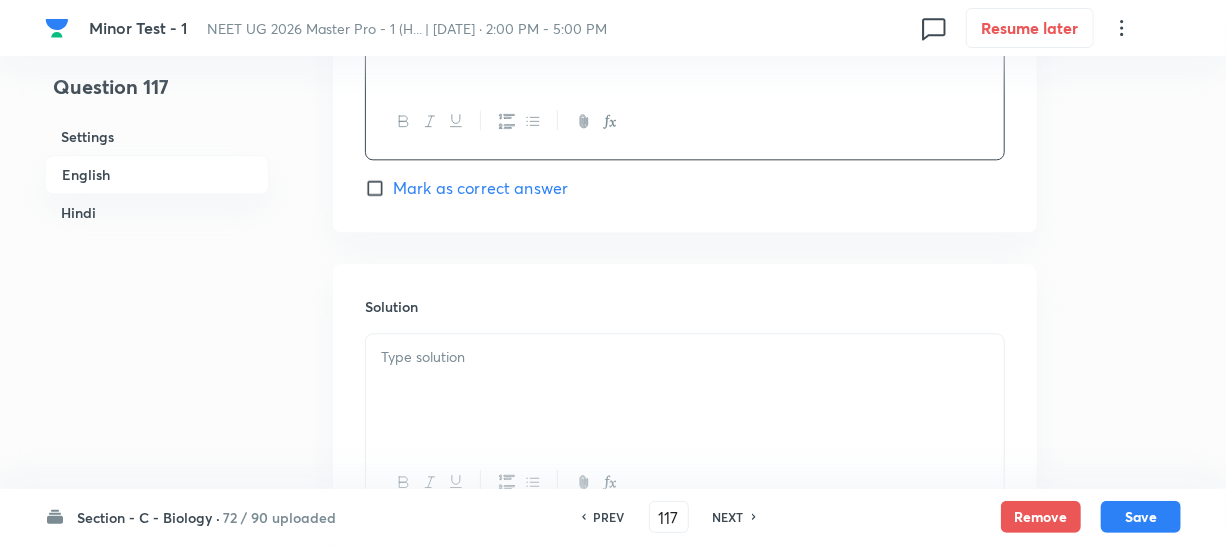 click on "Solution" at bounding box center [685, 306] 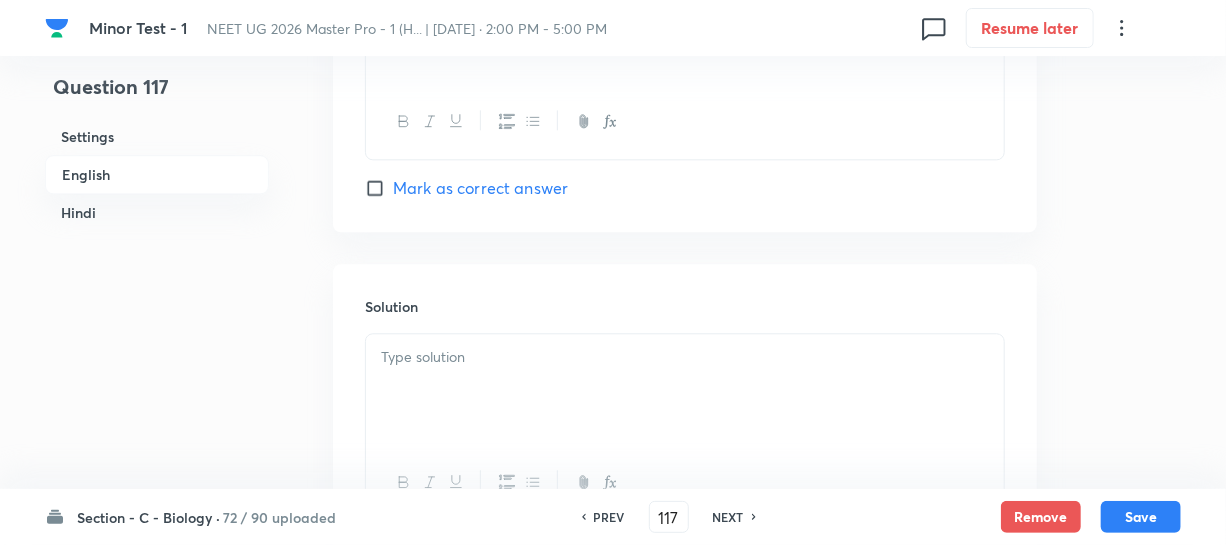 click at bounding box center (685, 357) 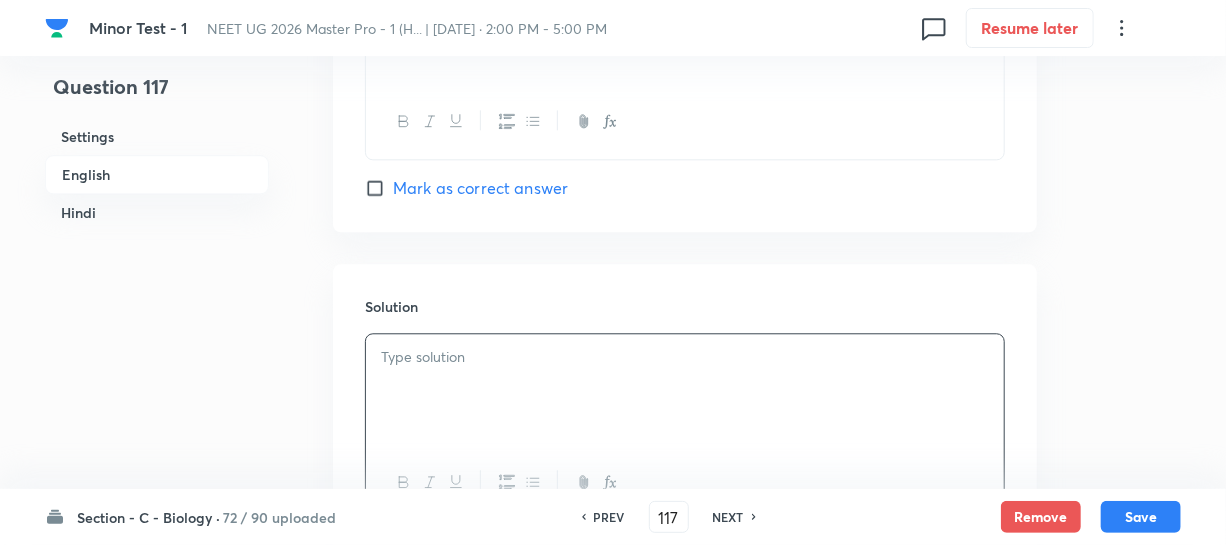type 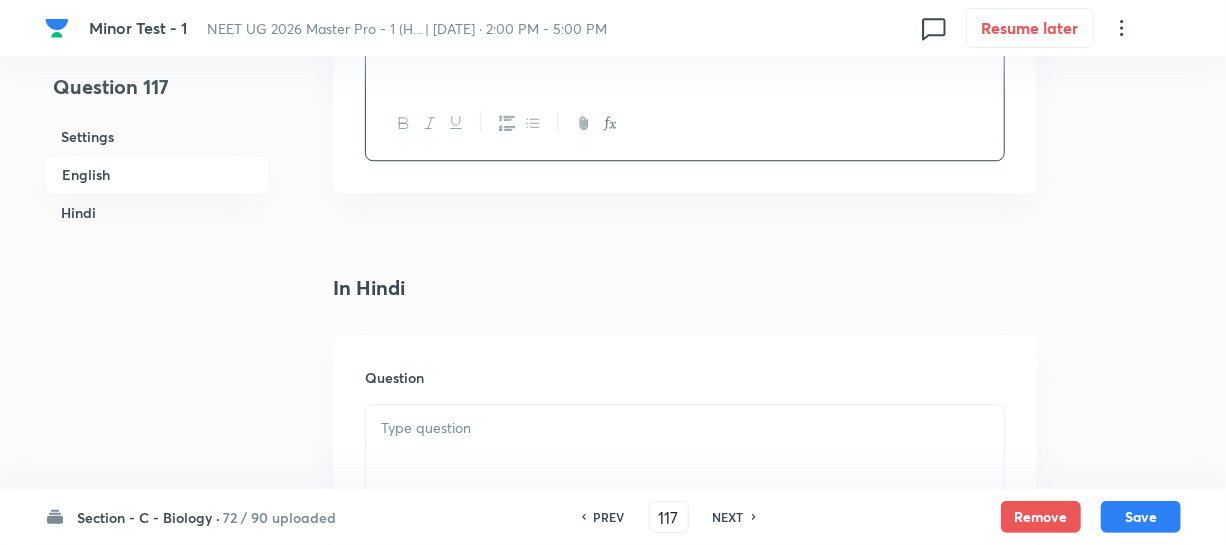 scroll, scrollTop: 2454, scrollLeft: 0, axis: vertical 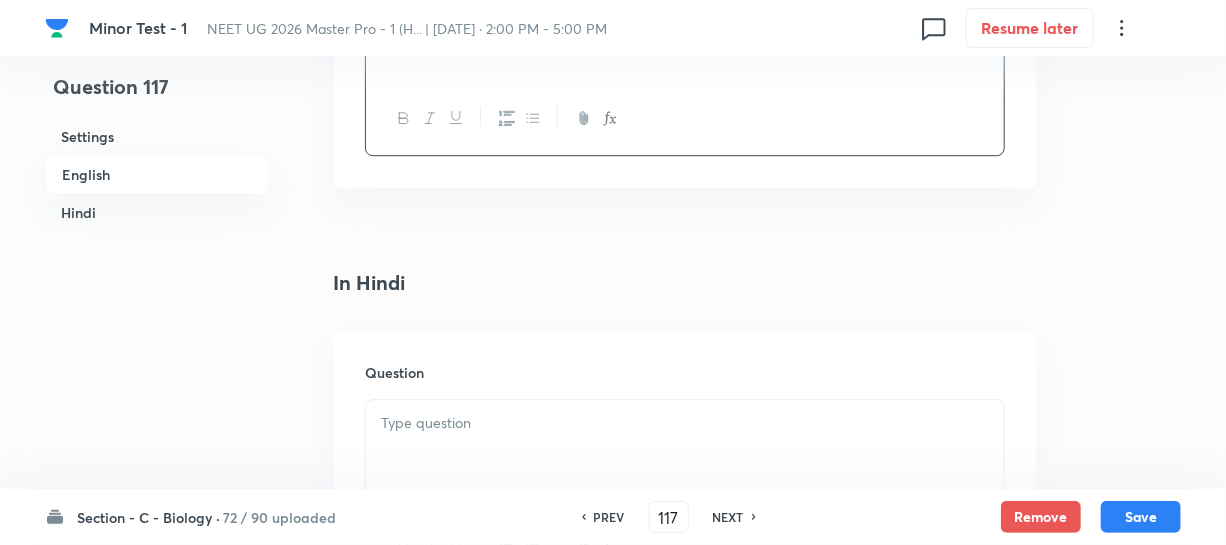 click at bounding box center [685, 423] 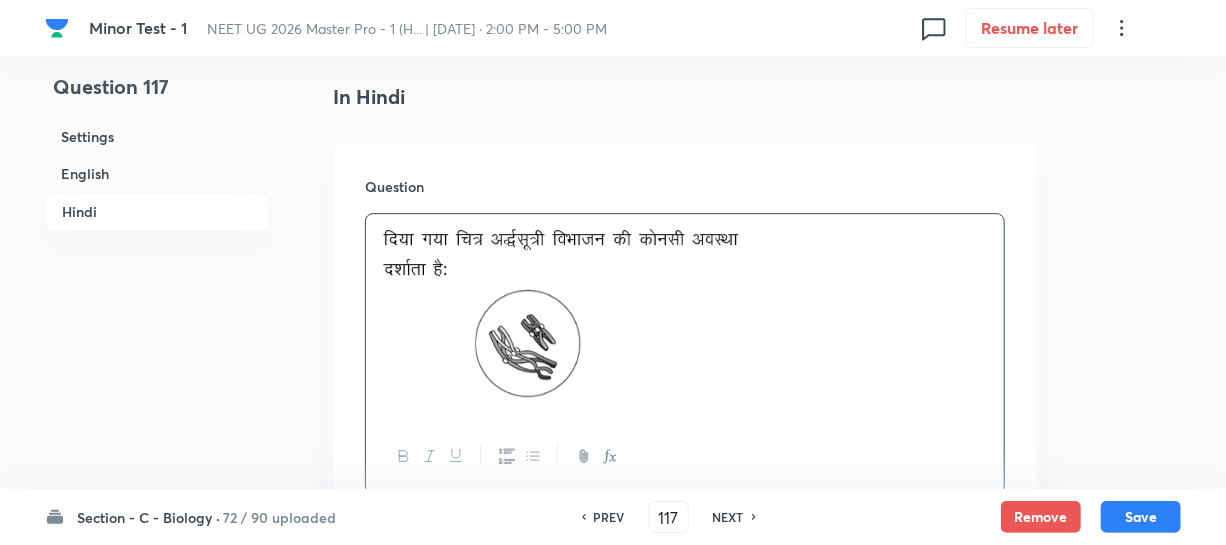 scroll, scrollTop: 2909, scrollLeft: 0, axis: vertical 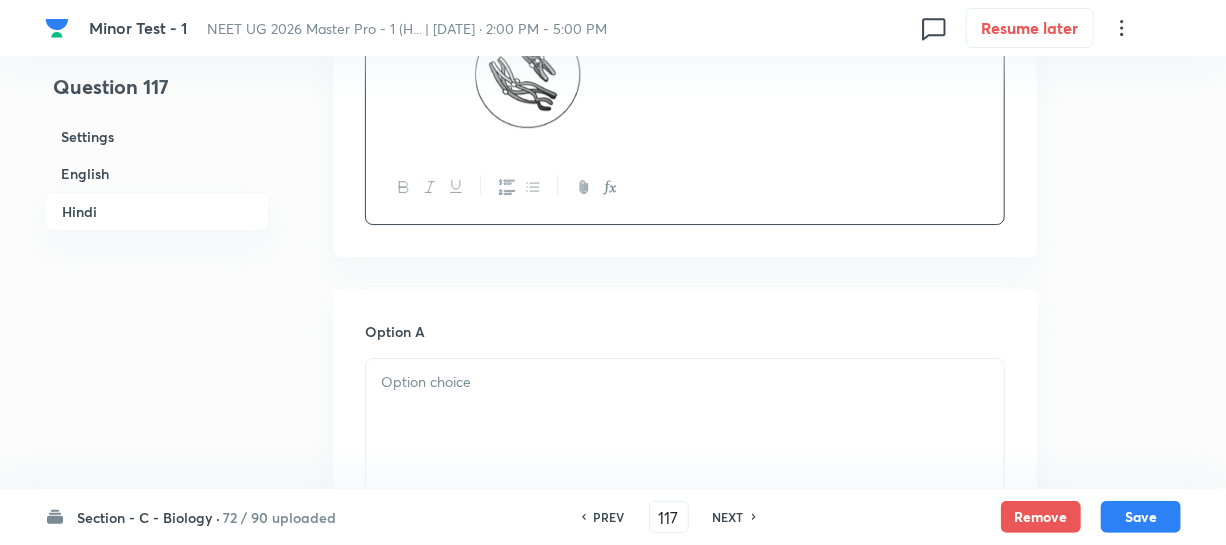 click at bounding box center [685, 415] 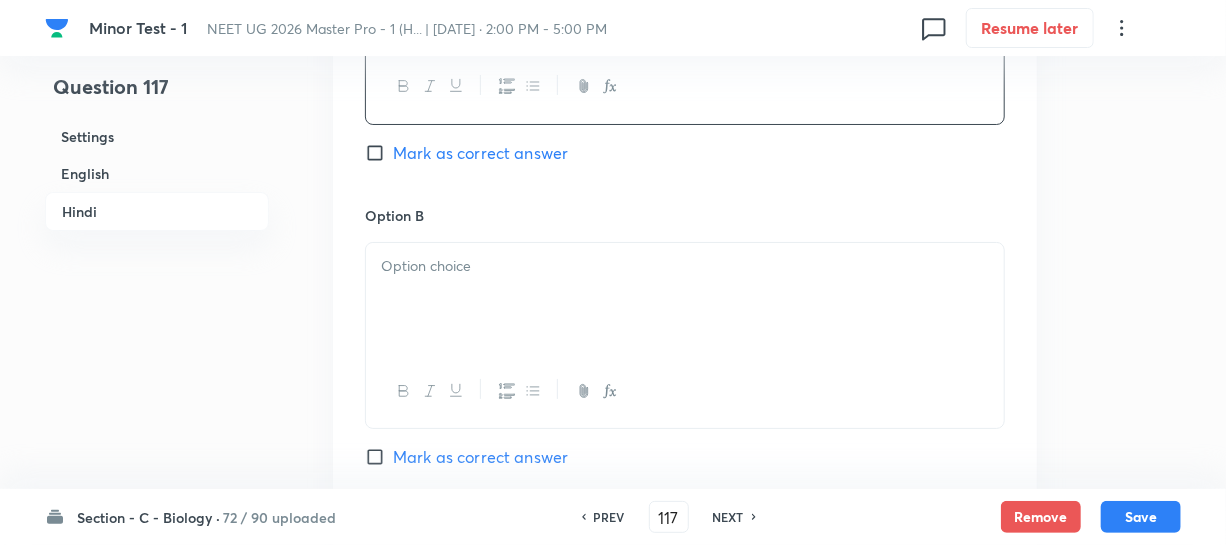 scroll, scrollTop: 3363, scrollLeft: 0, axis: vertical 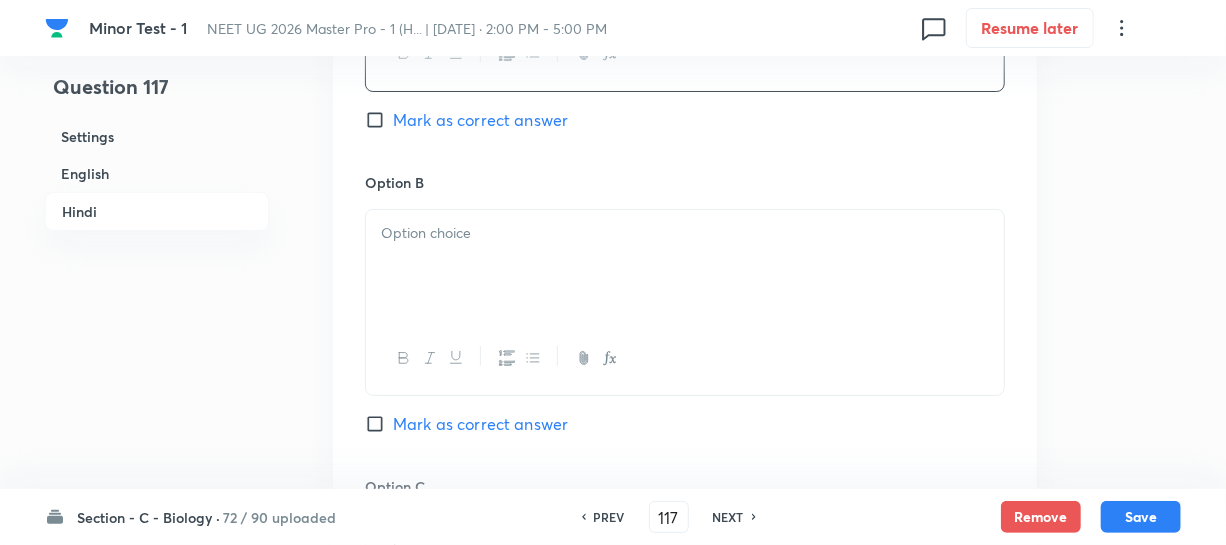 click at bounding box center [685, 266] 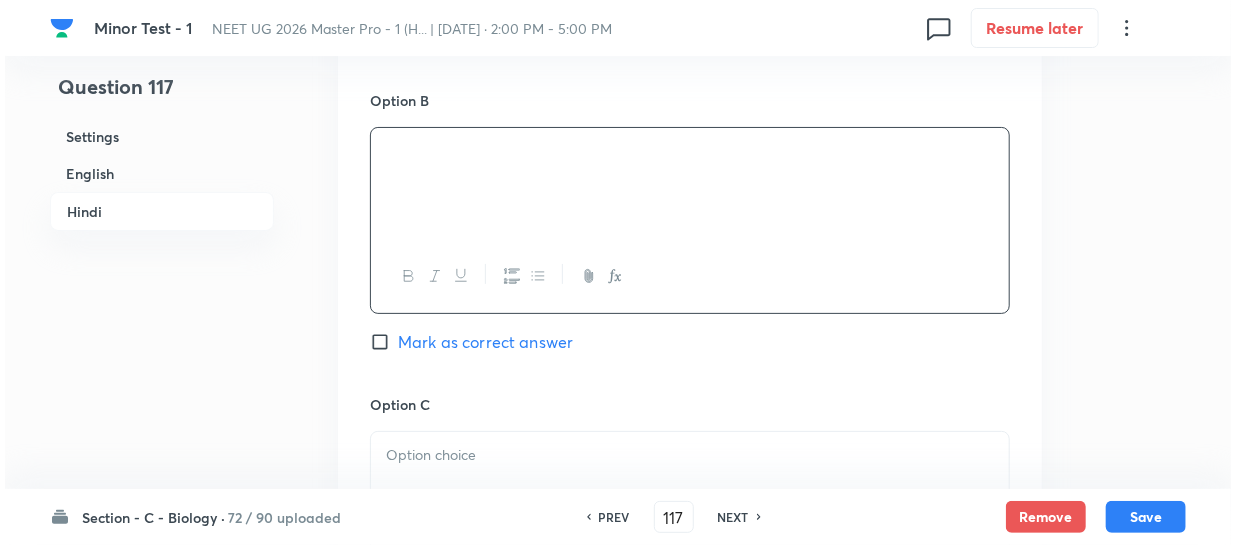 scroll, scrollTop: 3636, scrollLeft: 0, axis: vertical 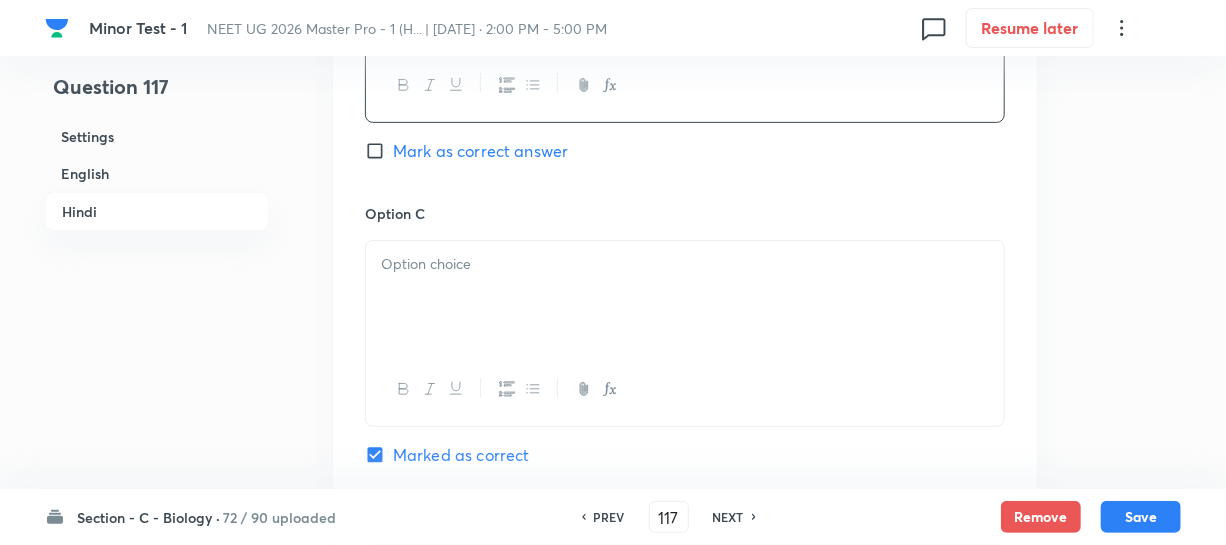 click at bounding box center (685, 297) 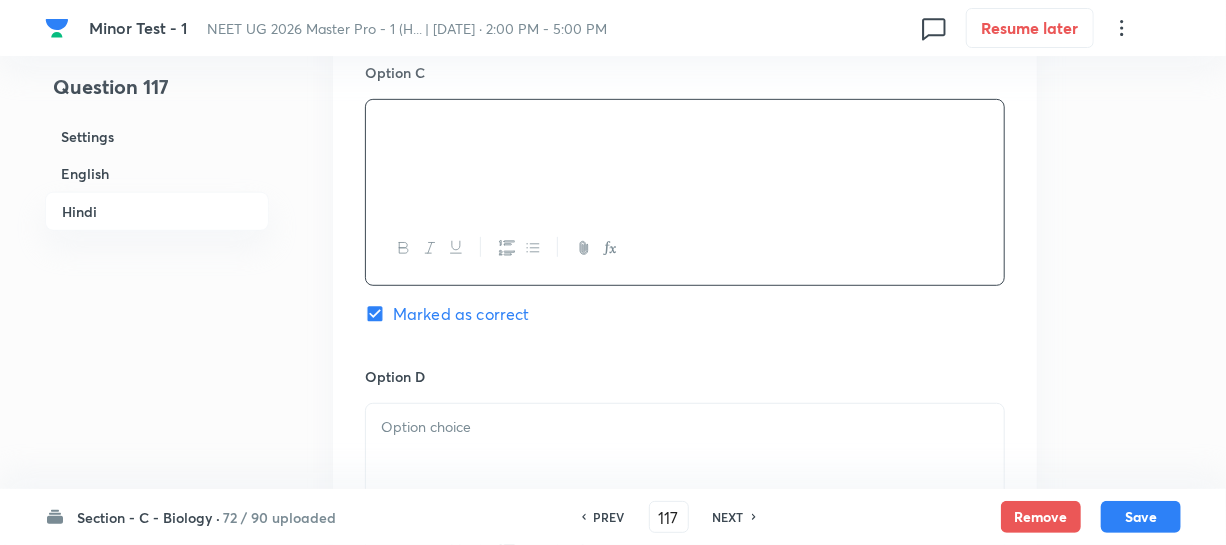 scroll, scrollTop: 4000, scrollLeft: 0, axis: vertical 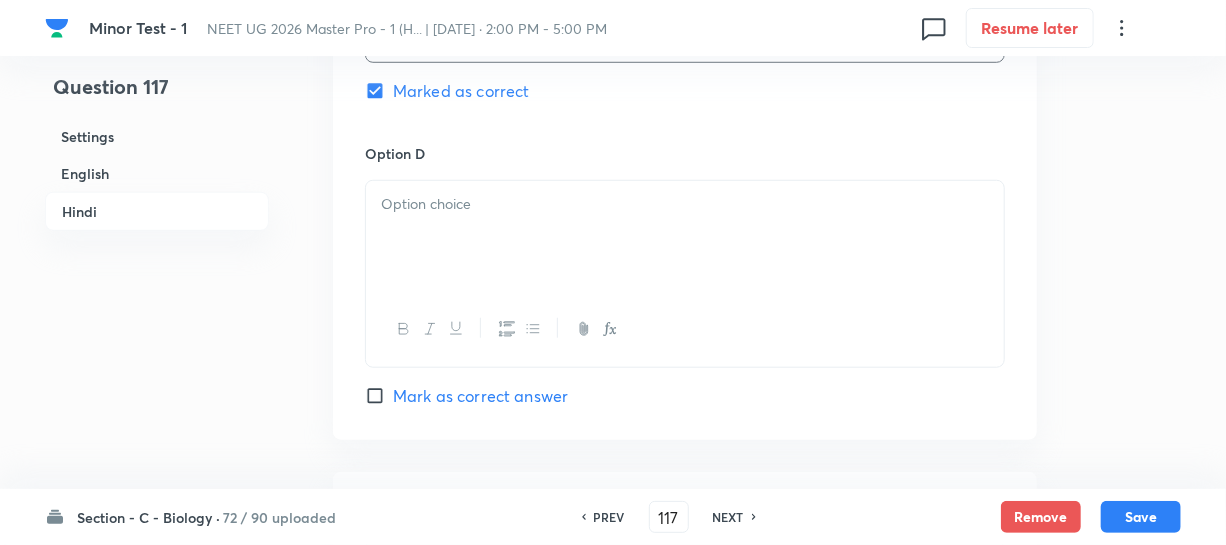 click on "Option D Mark as correct answer" at bounding box center [685, 275] 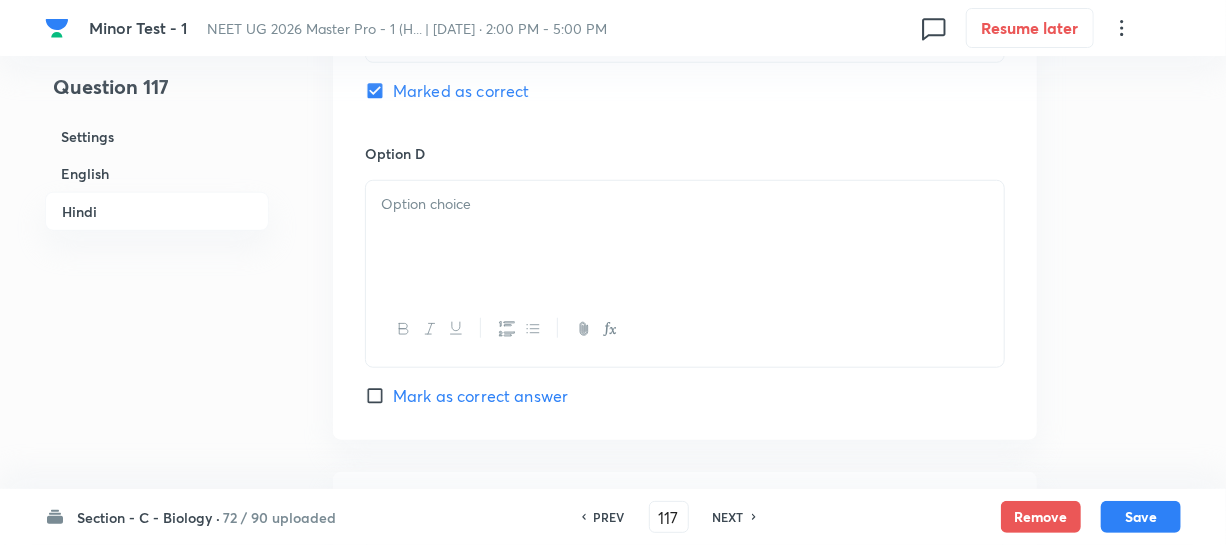 click at bounding box center [685, 237] 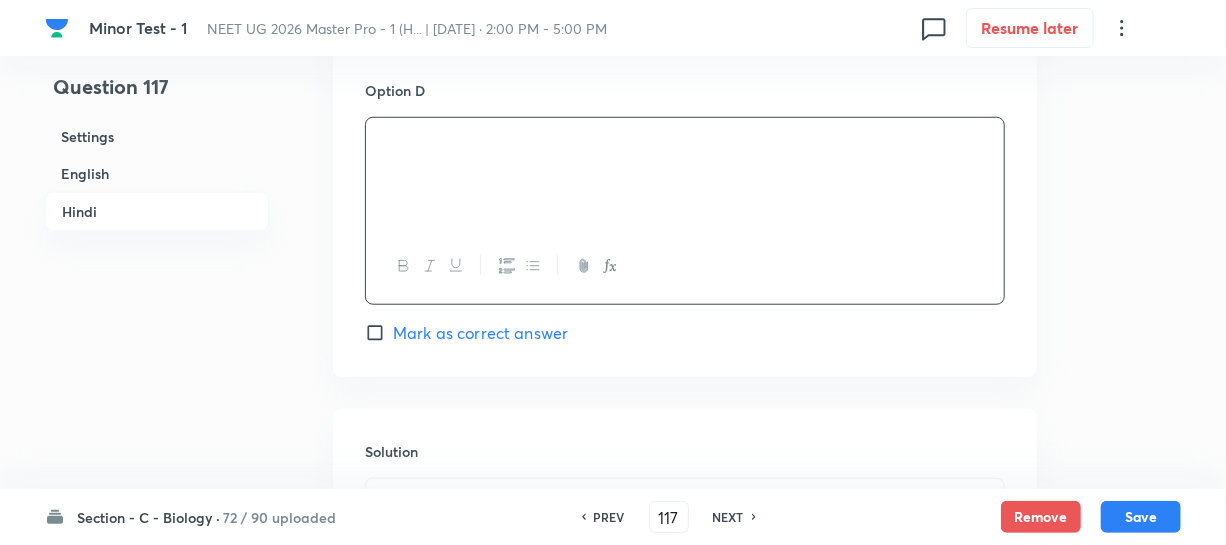 scroll, scrollTop: 4181, scrollLeft: 0, axis: vertical 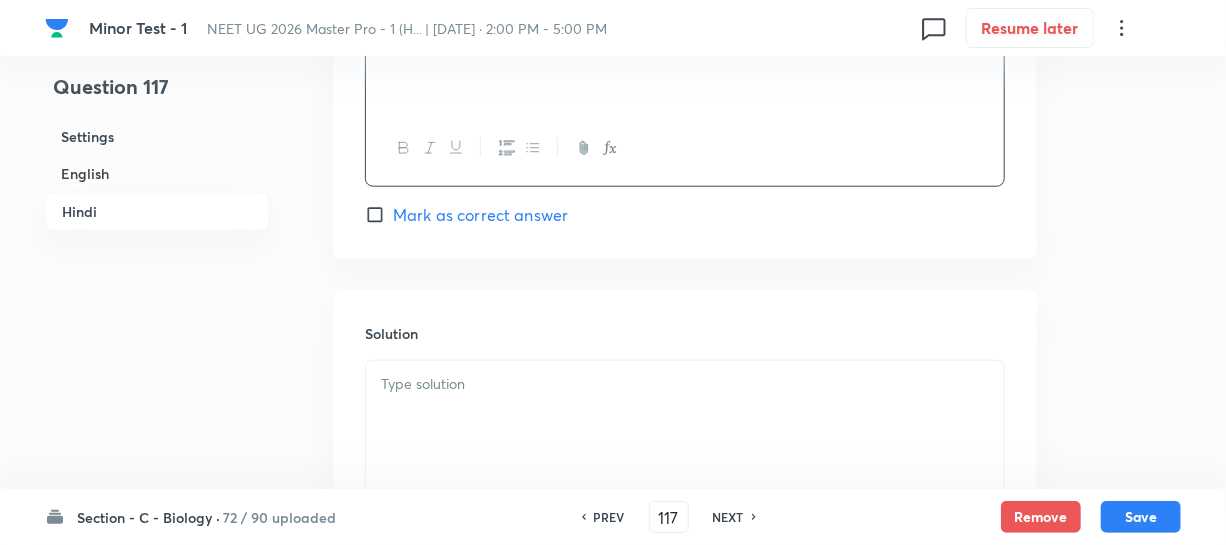 click at bounding box center [685, 417] 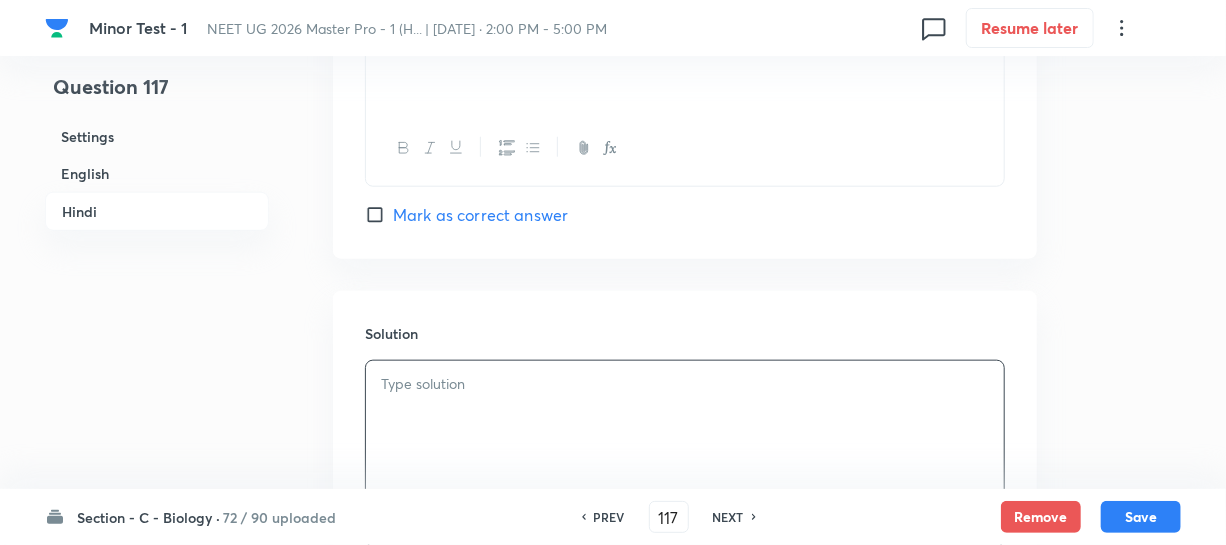 type 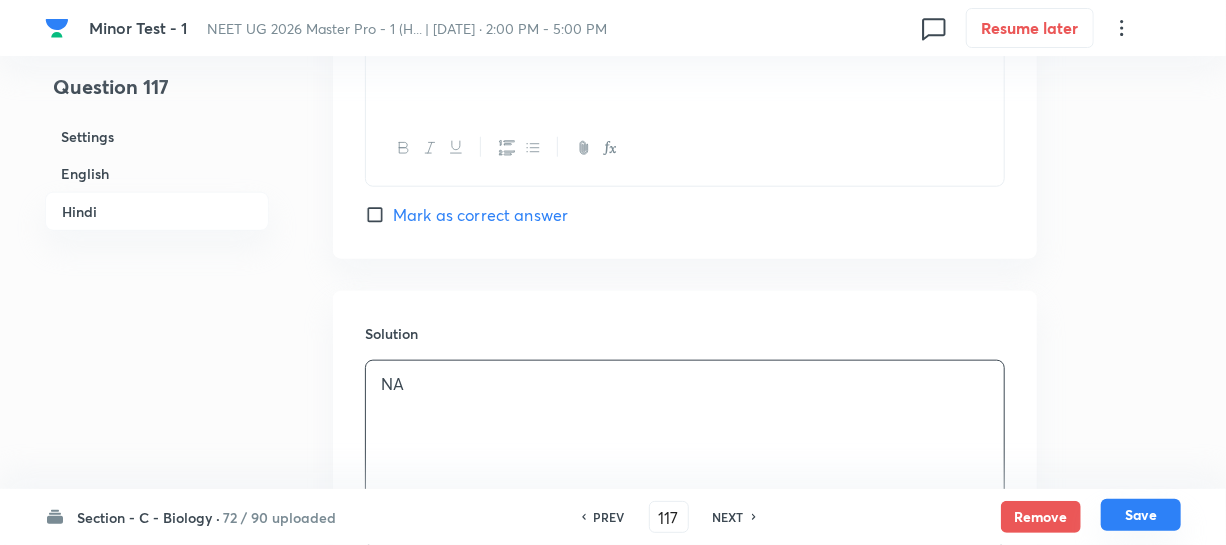 click on "Save" at bounding box center (1141, 515) 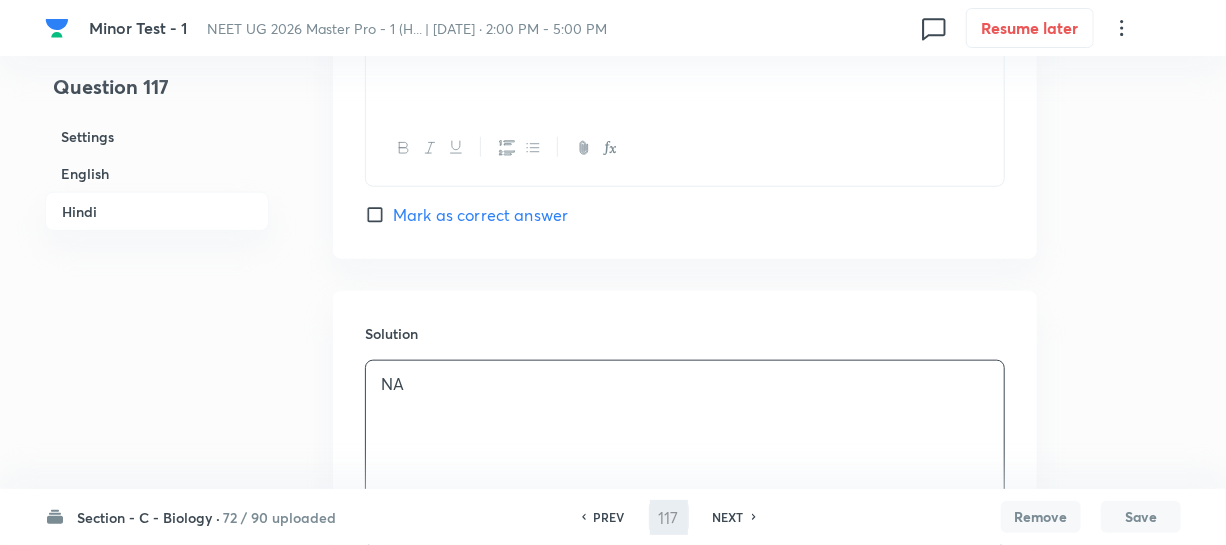 type on "118" 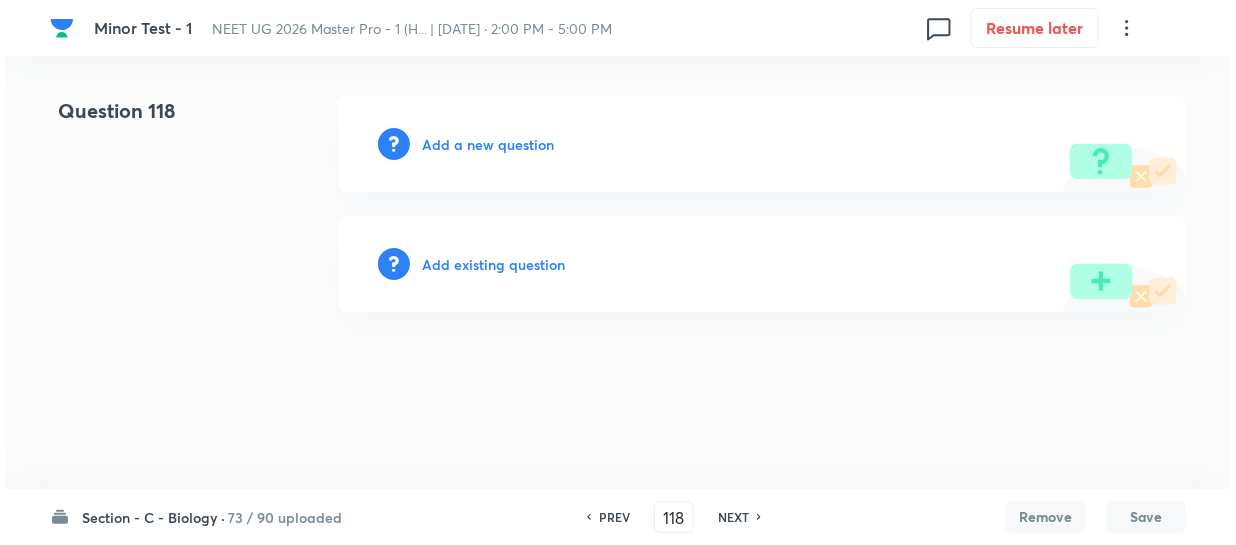 scroll, scrollTop: 0, scrollLeft: 0, axis: both 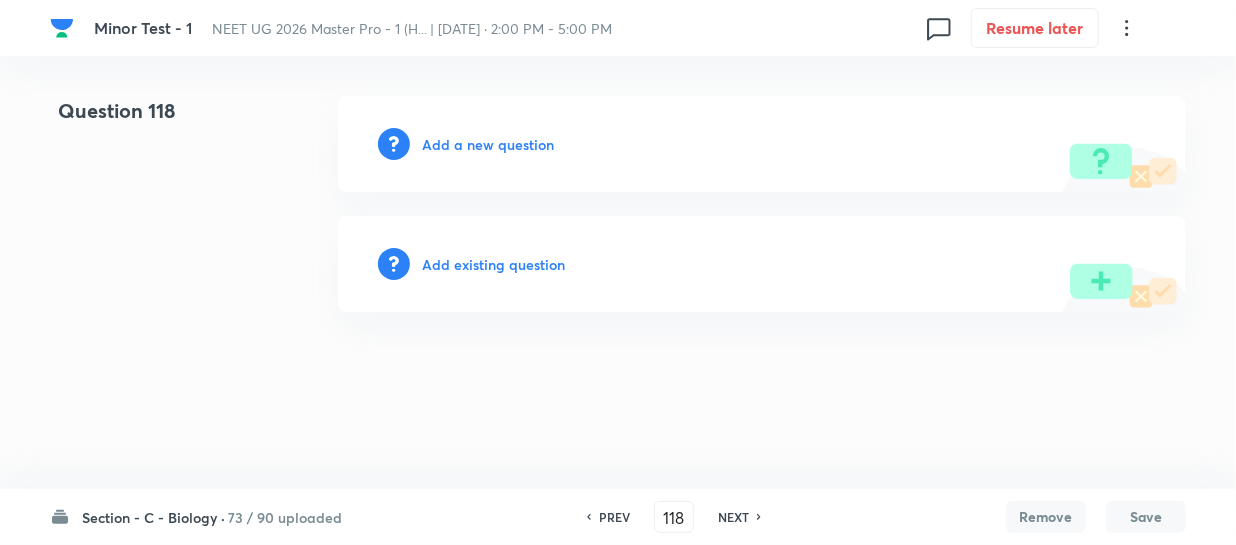 click on "Add a new question" at bounding box center (488, 144) 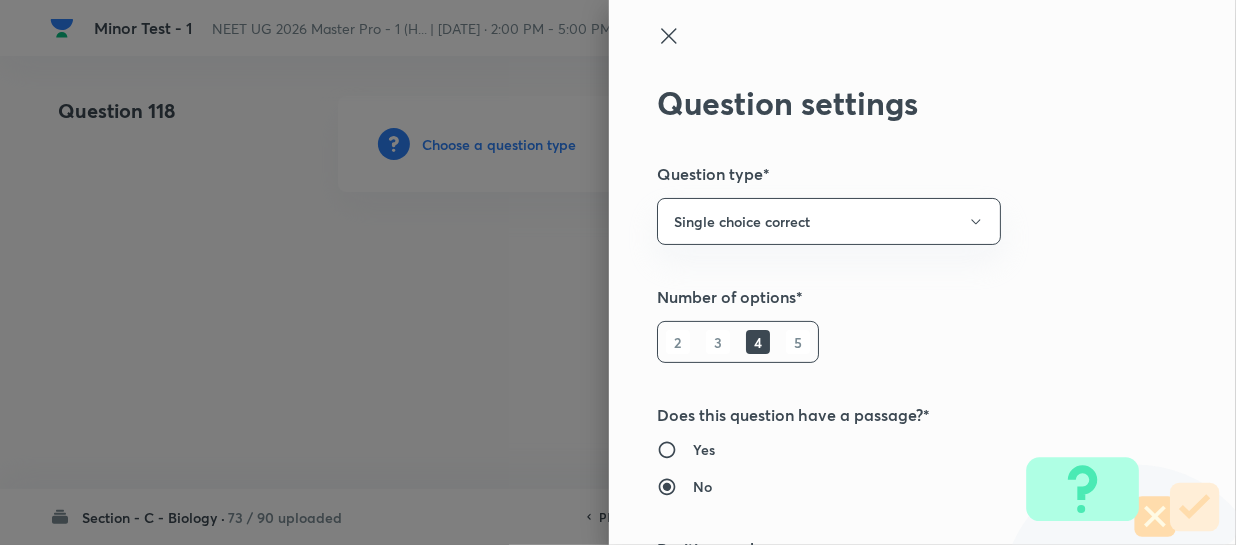 type 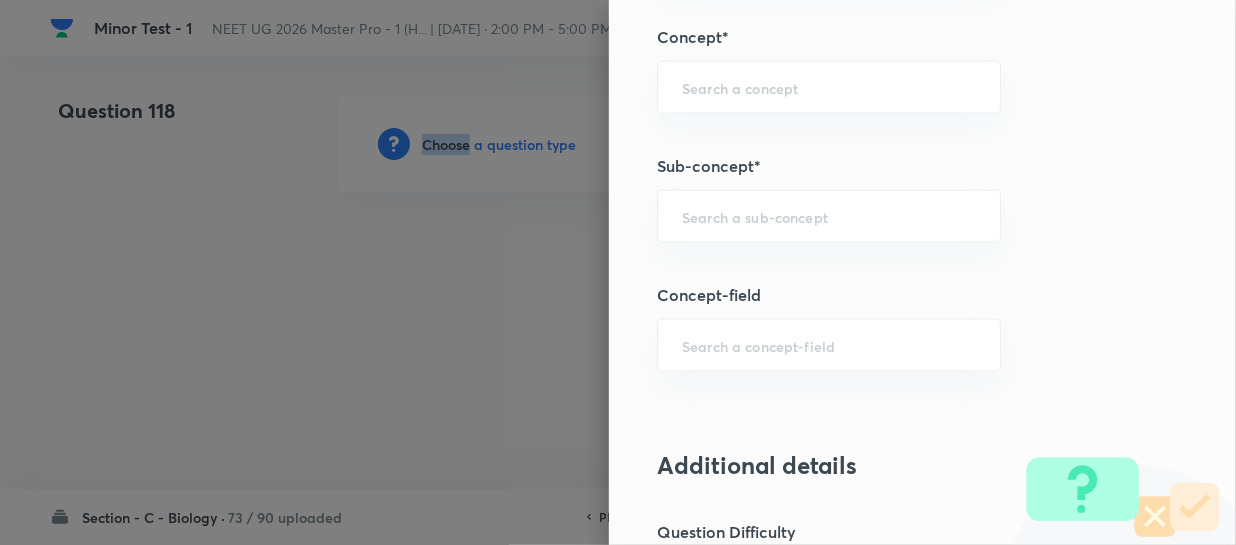 scroll, scrollTop: 1272, scrollLeft: 0, axis: vertical 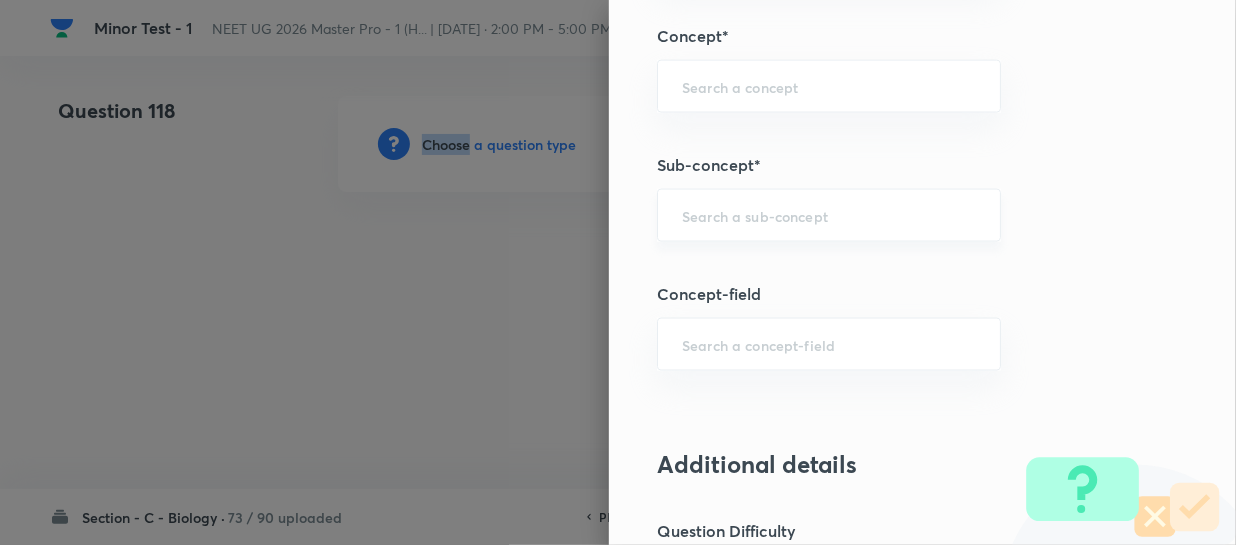 click on "​" at bounding box center (829, 215) 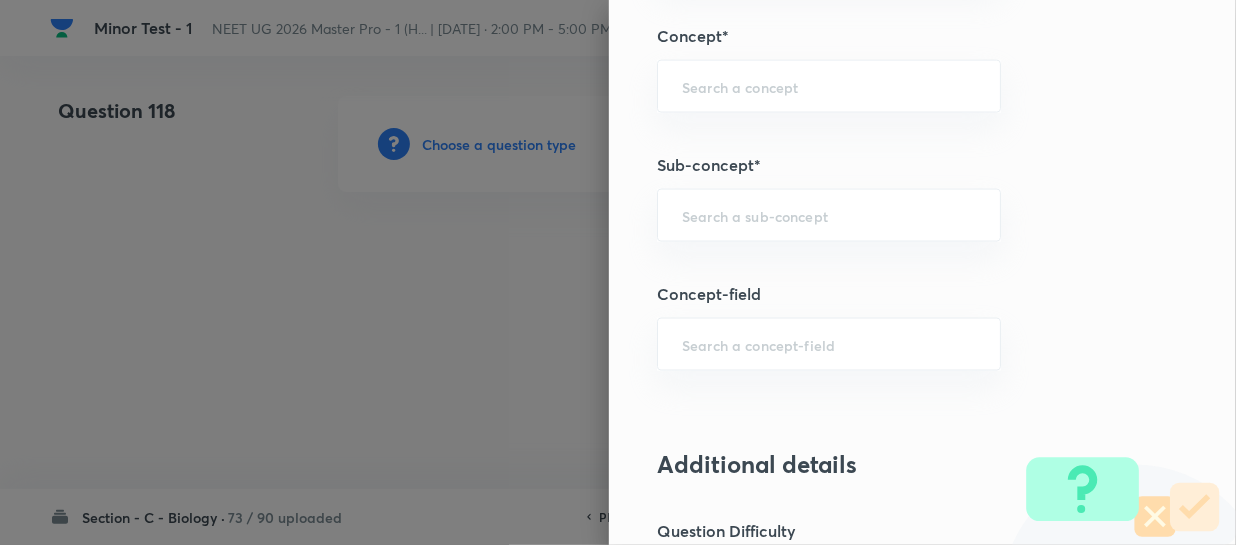 paste on "Different Biological Classification" 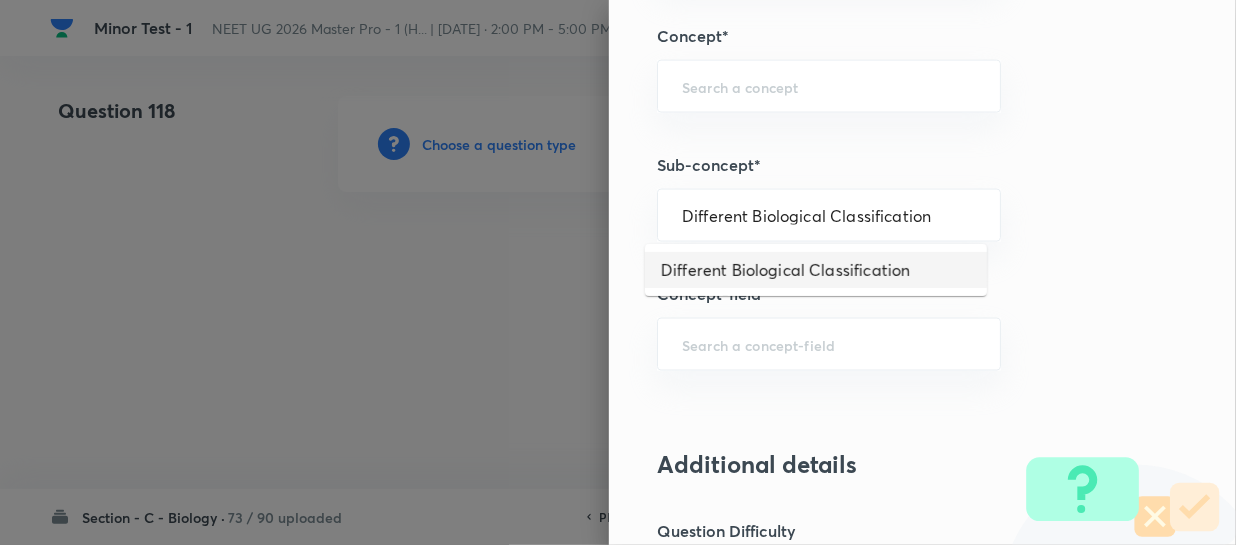 click on "Different Biological Classification" at bounding box center (816, 270) 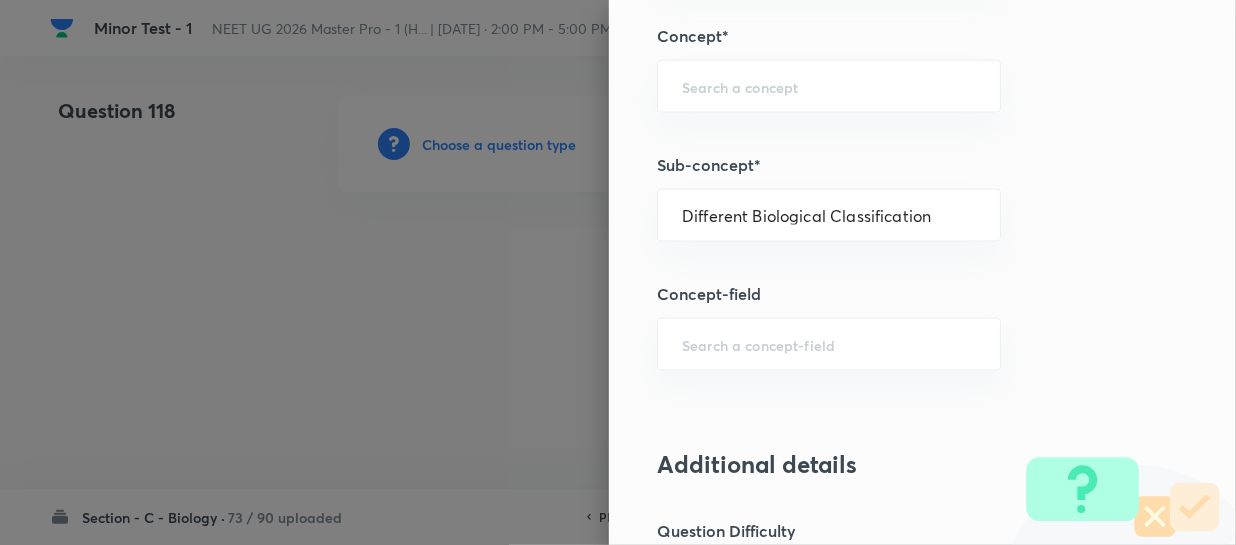 type on "Biology" 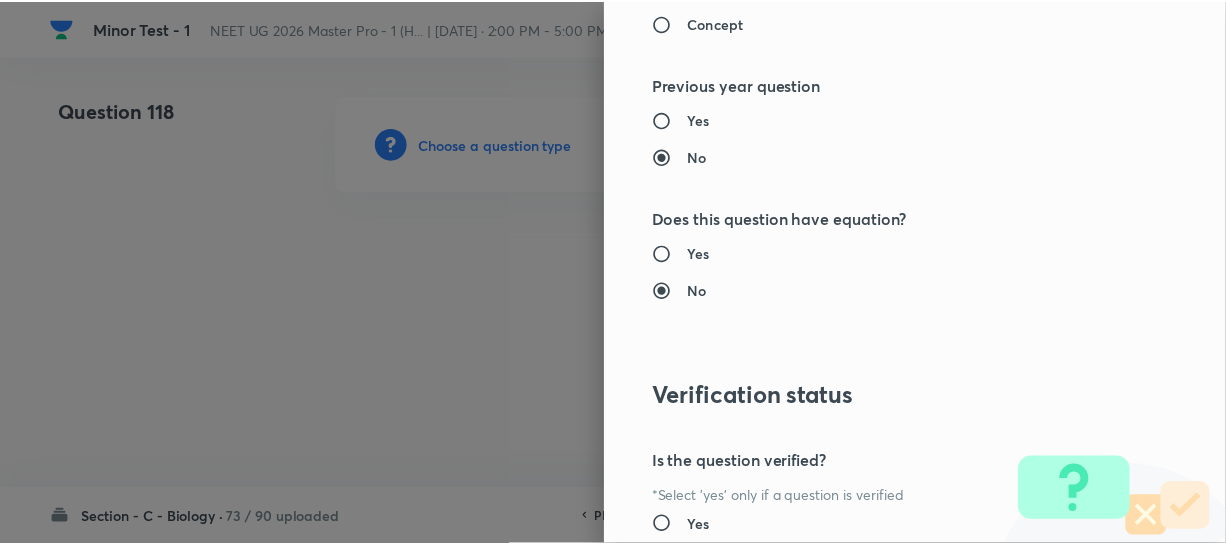 scroll, scrollTop: 2272, scrollLeft: 0, axis: vertical 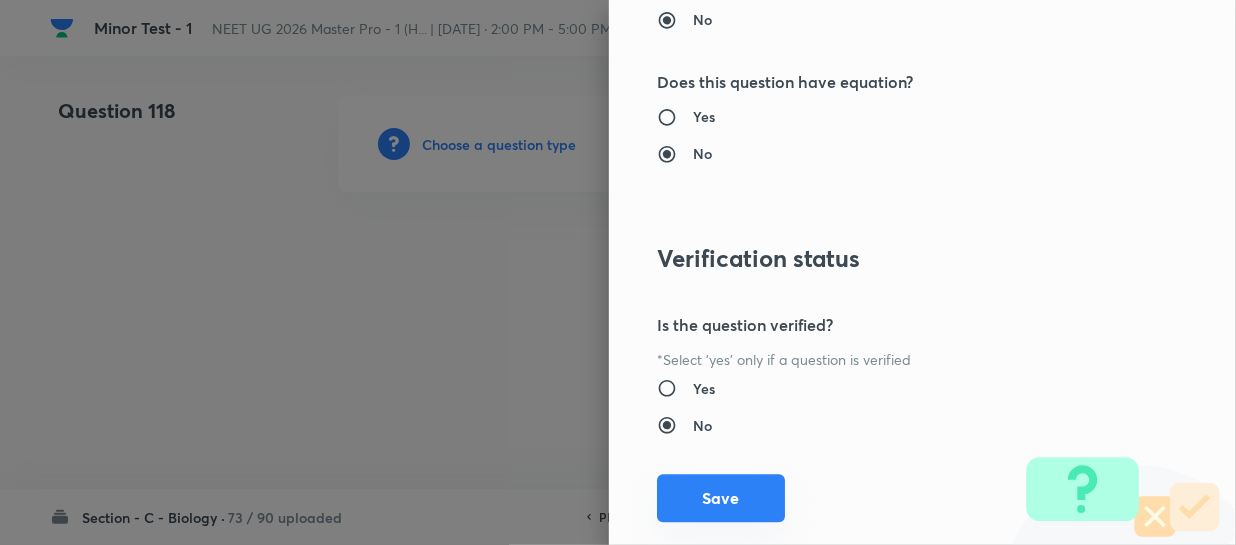 click on "Save" at bounding box center [721, 498] 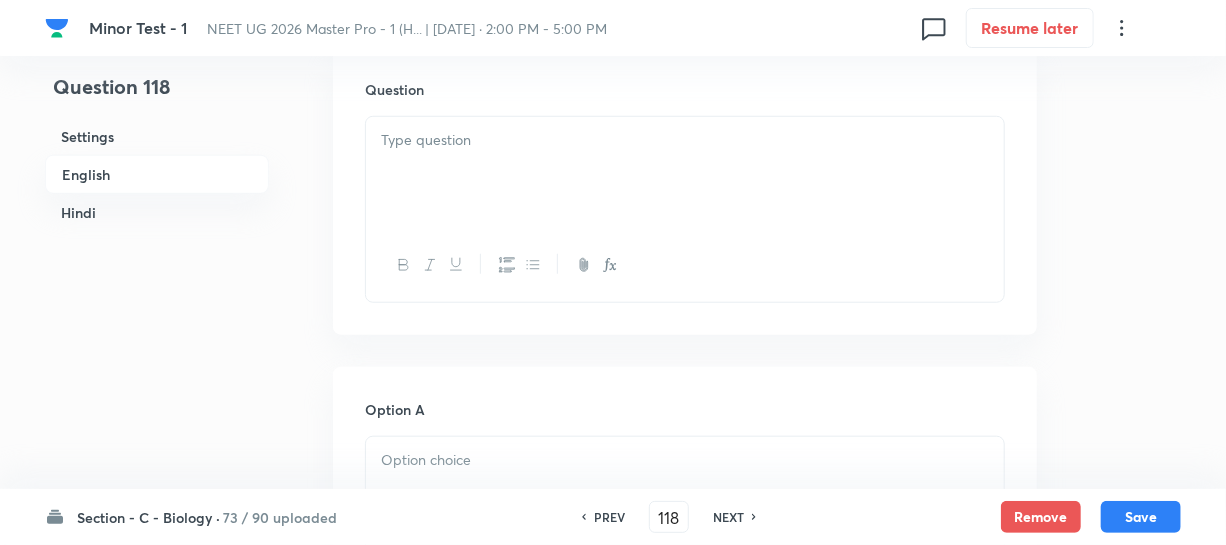 scroll, scrollTop: 636, scrollLeft: 0, axis: vertical 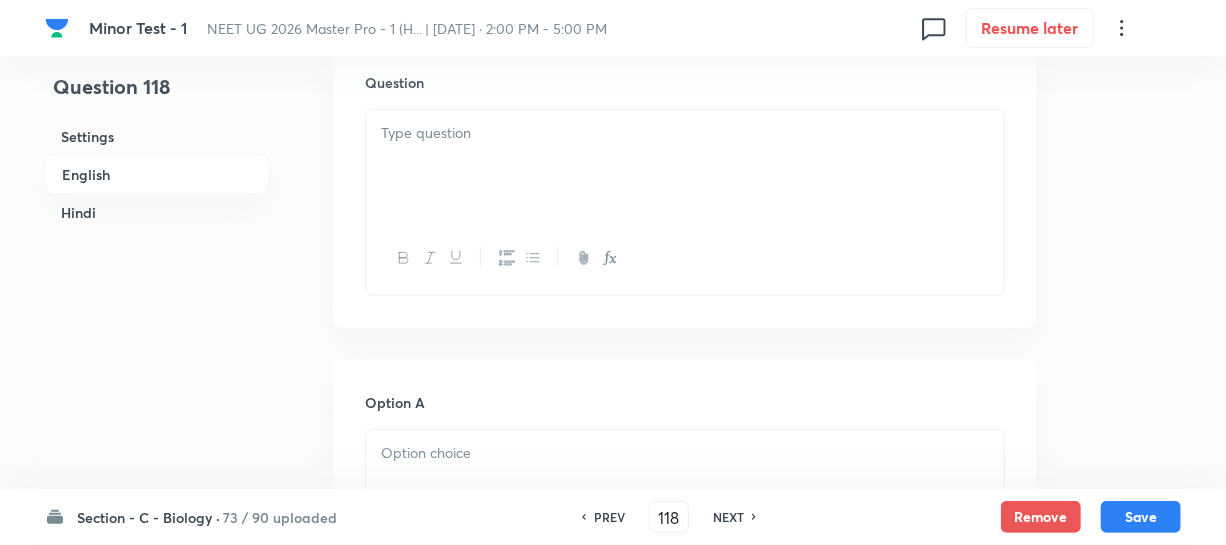 click at bounding box center [685, 166] 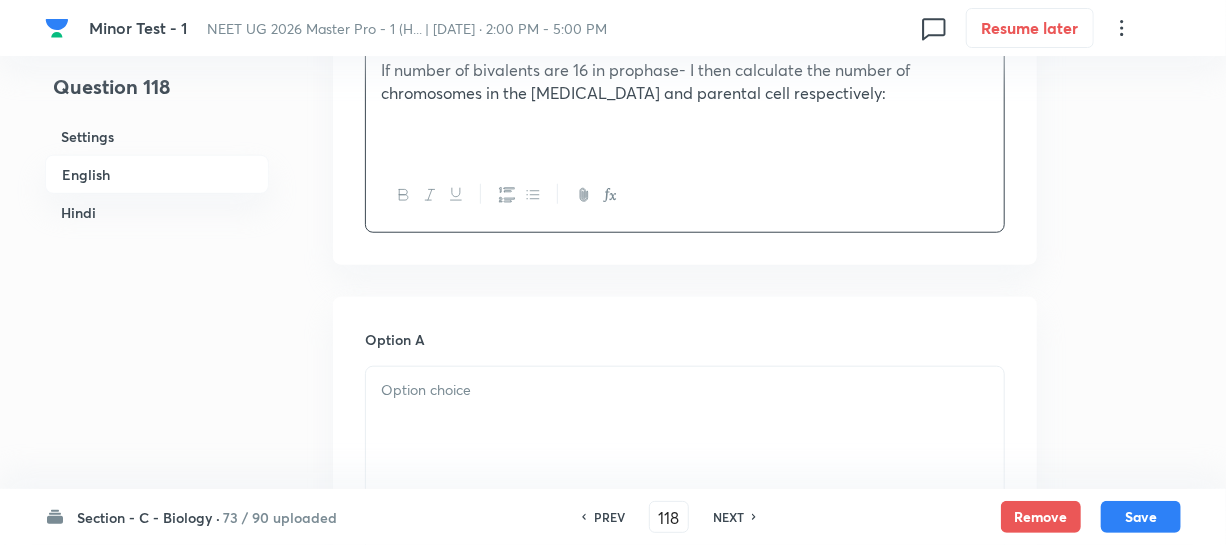 scroll, scrollTop: 818, scrollLeft: 0, axis: vertical 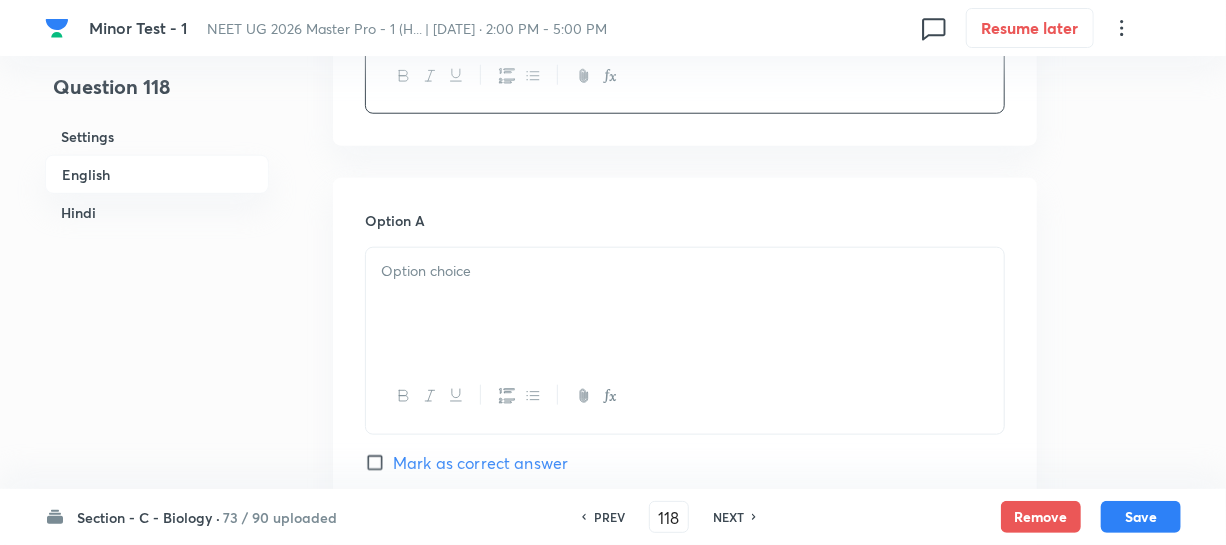 click at bounding box center [685, 304] 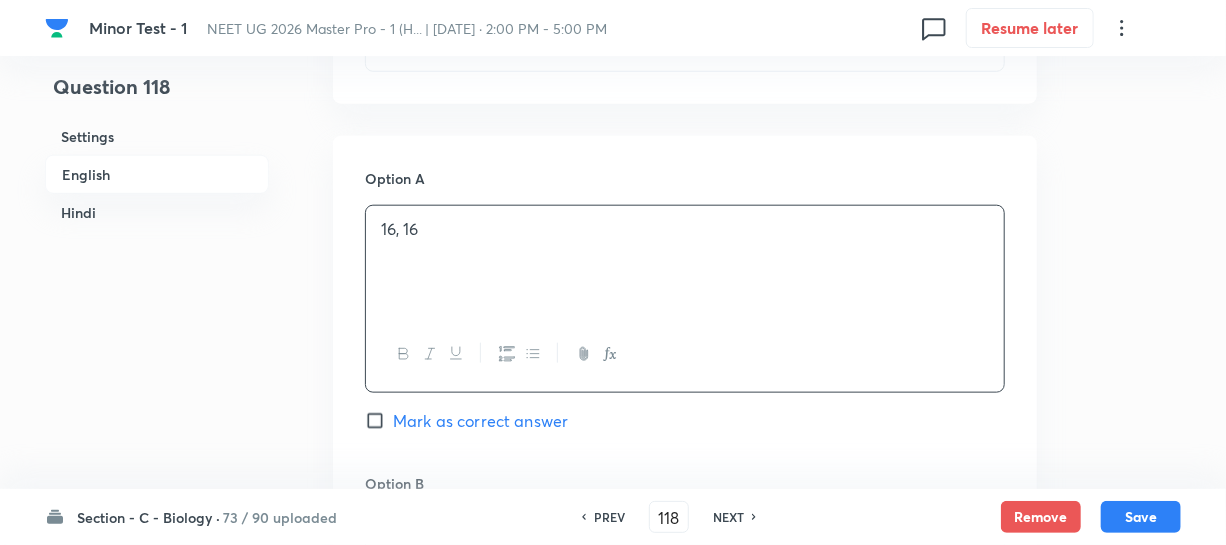 scroll, scrollTop: 1000, scrollLeft: 0, axis: vertical 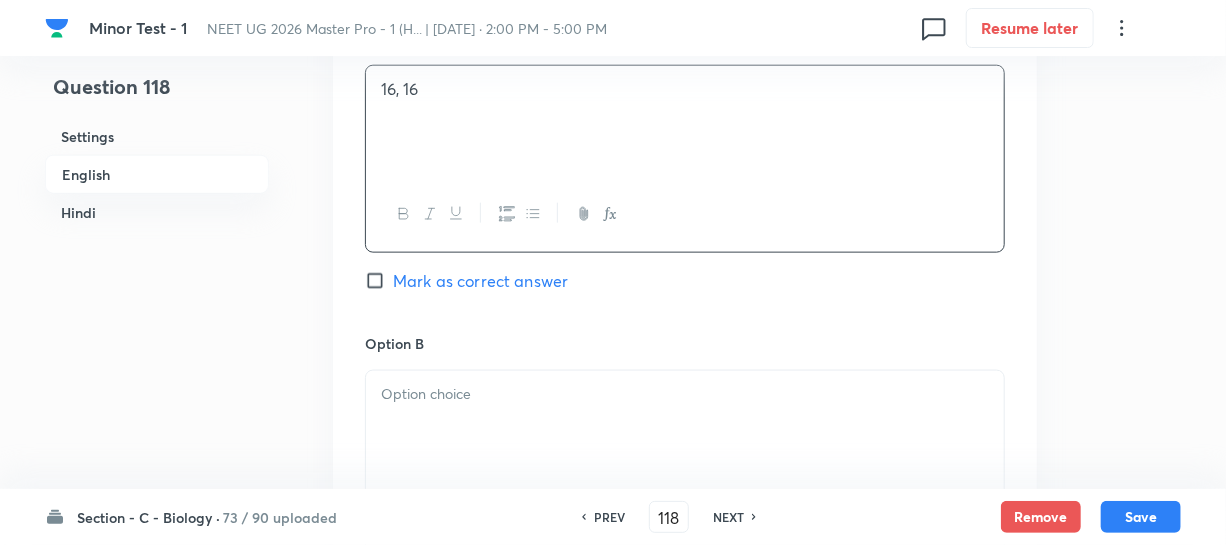 click at bounding box center (685, 427) 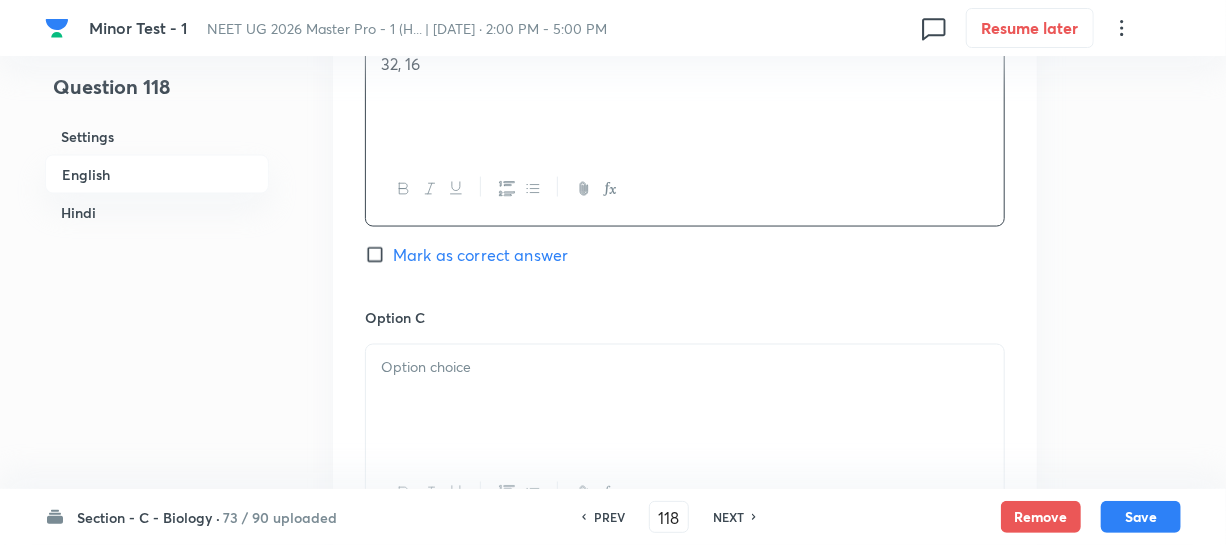 scroll, scrollTop: 1363, scrollLeft: 0, axis: vertical 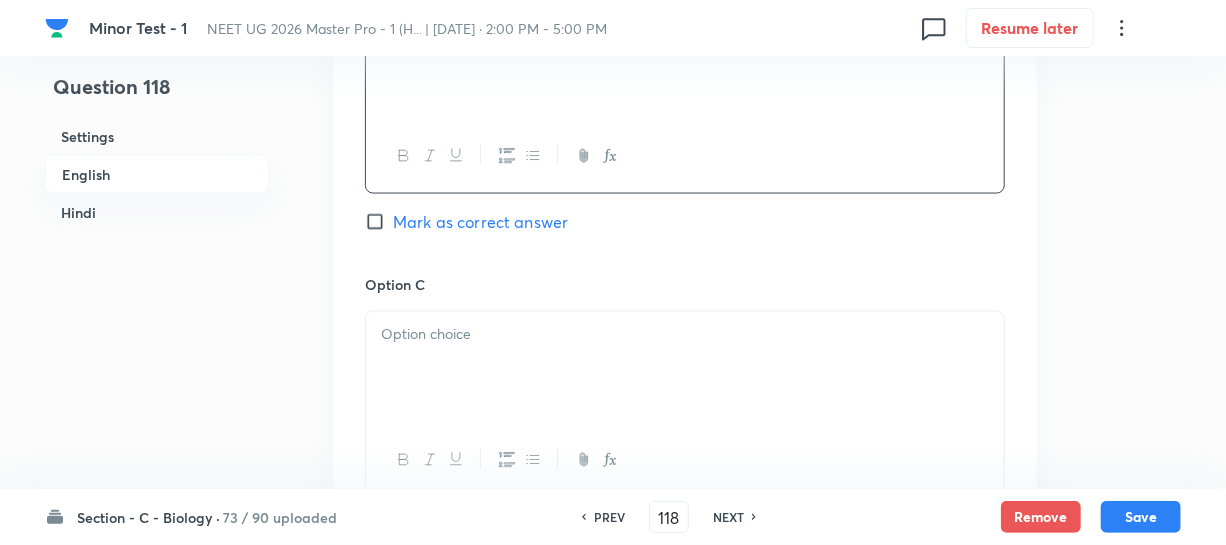 click at bounding box center [685, 368] 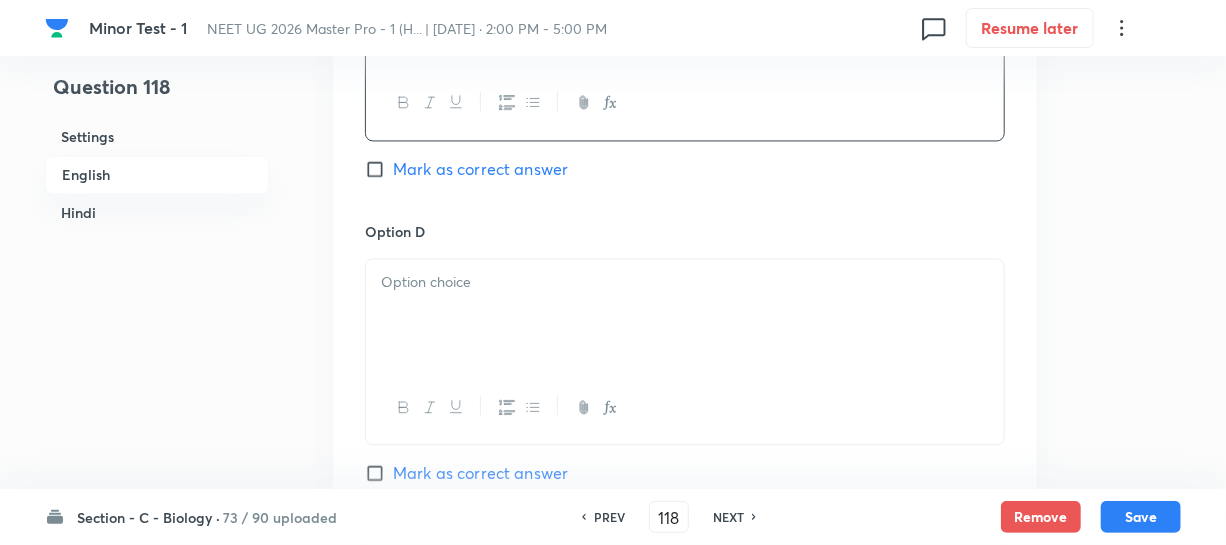 scroll, scrollTop: 1727, scrollLeft: 0, axis: vertical 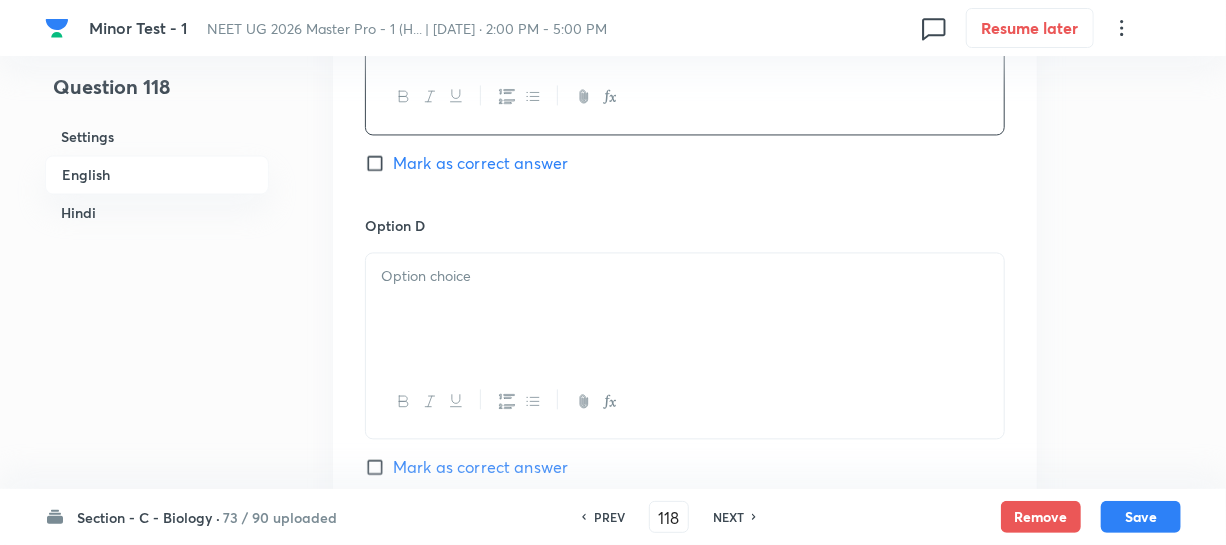 click at bounding box center [685, 309] 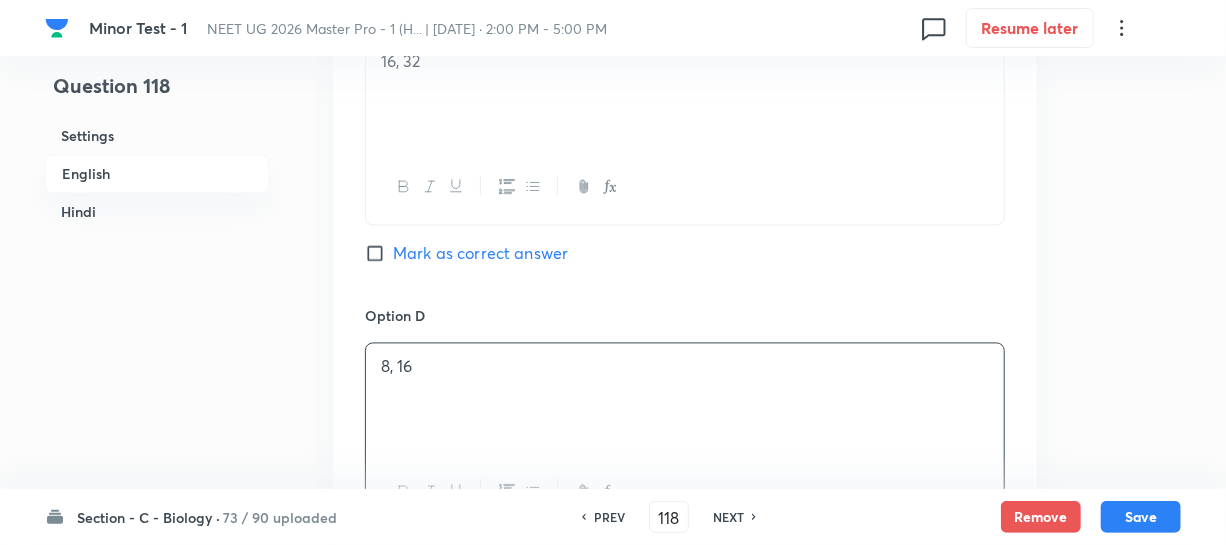 click on "Mark as correct answer" at bounding box center [379, 254] 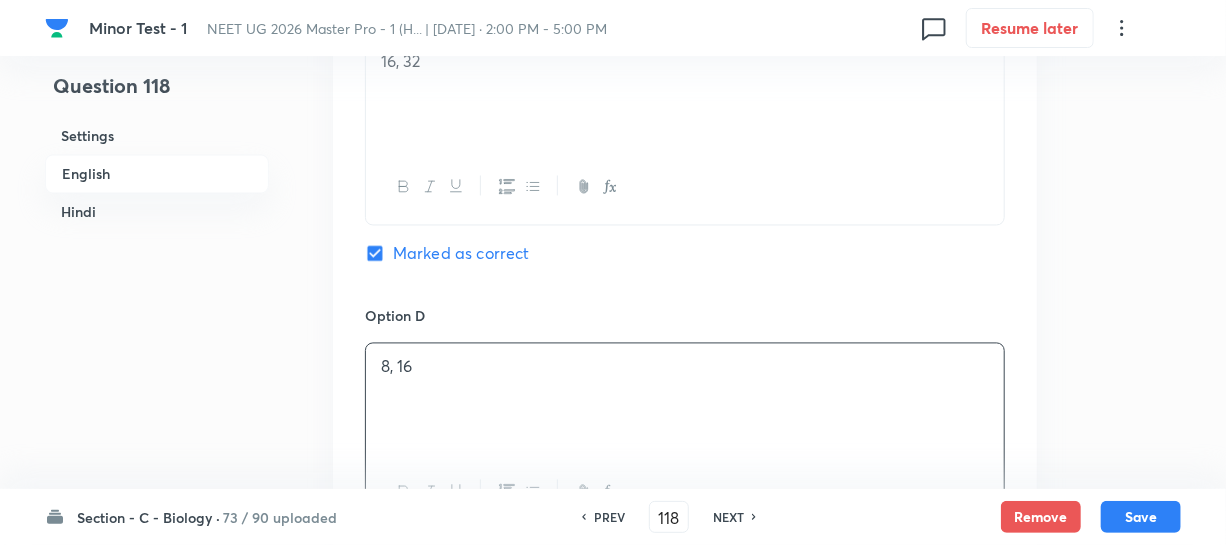 checkbox on "true" 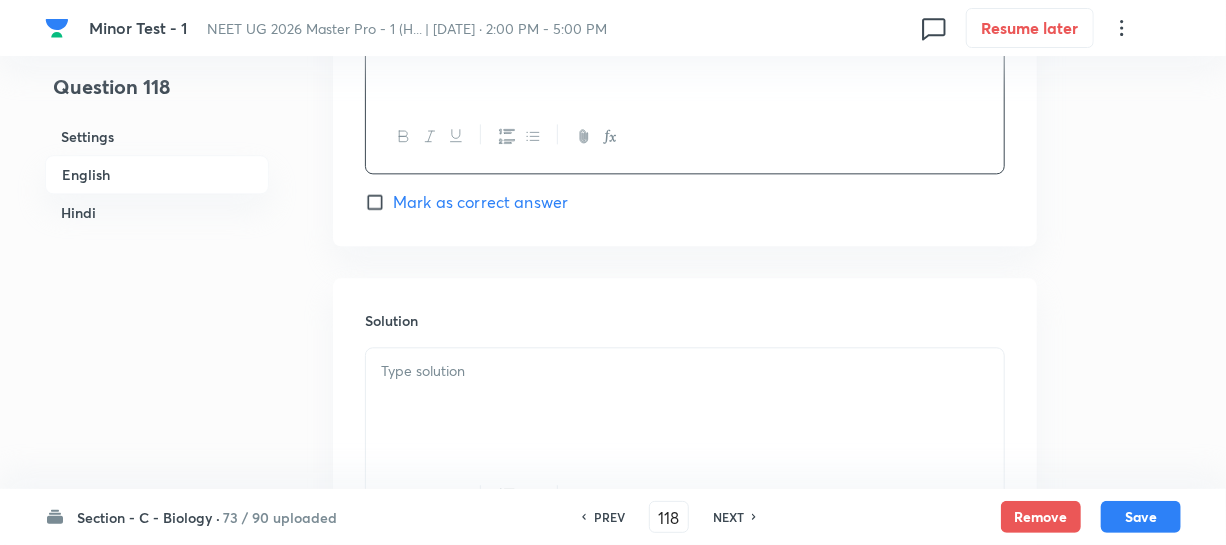 scroll, scrollTop: 2000, scrollLeft: 0, axis: vertical 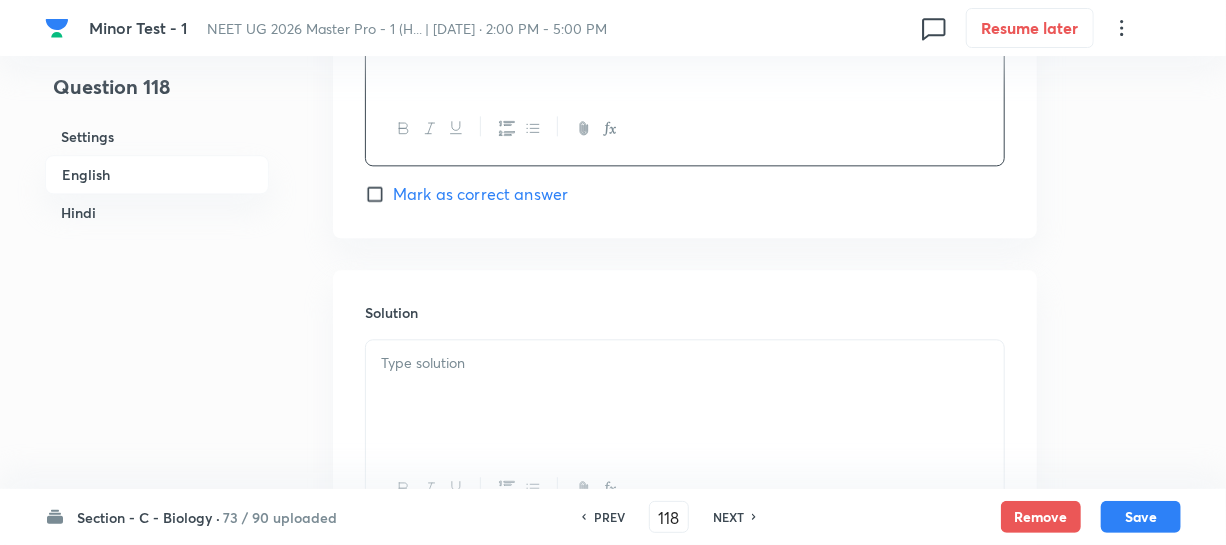 click at bounding box center [685, 396] 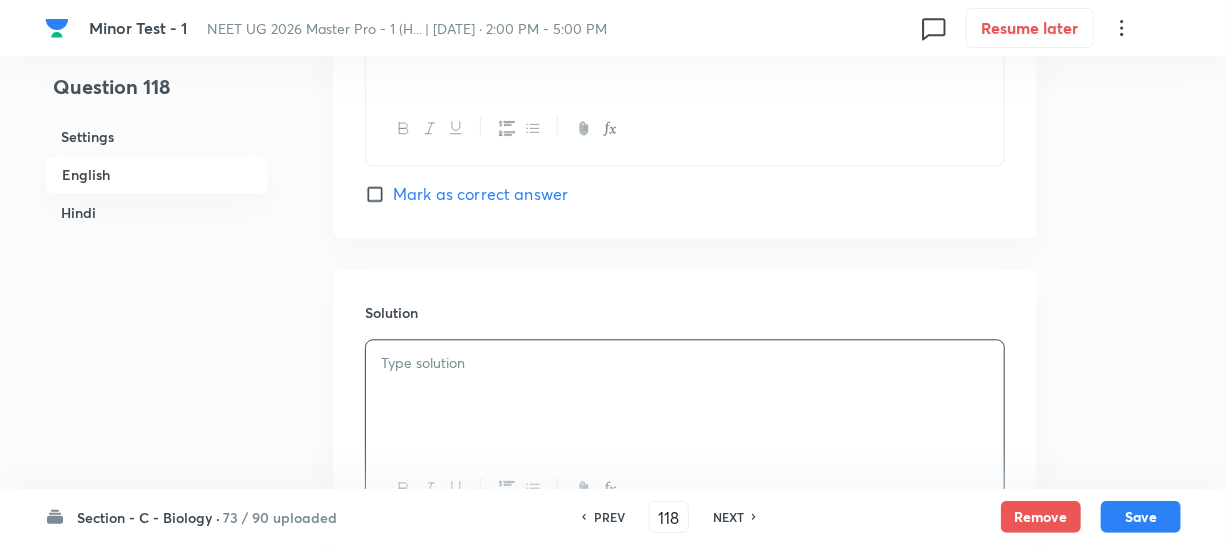 type 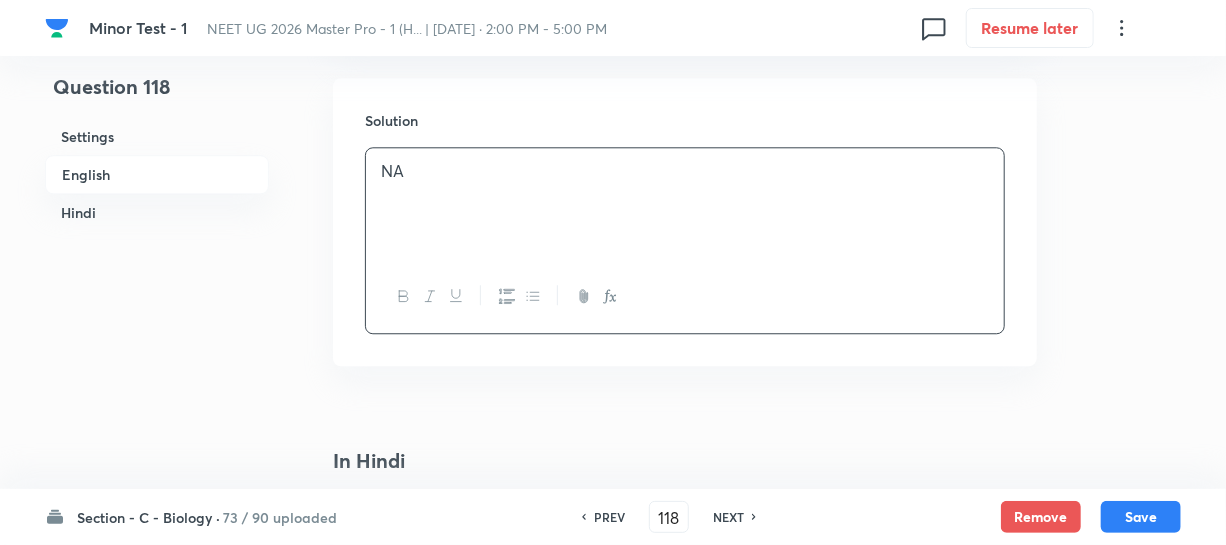 scroll, scrollTop: 2454, scrollLeft: 0, axis: vertical 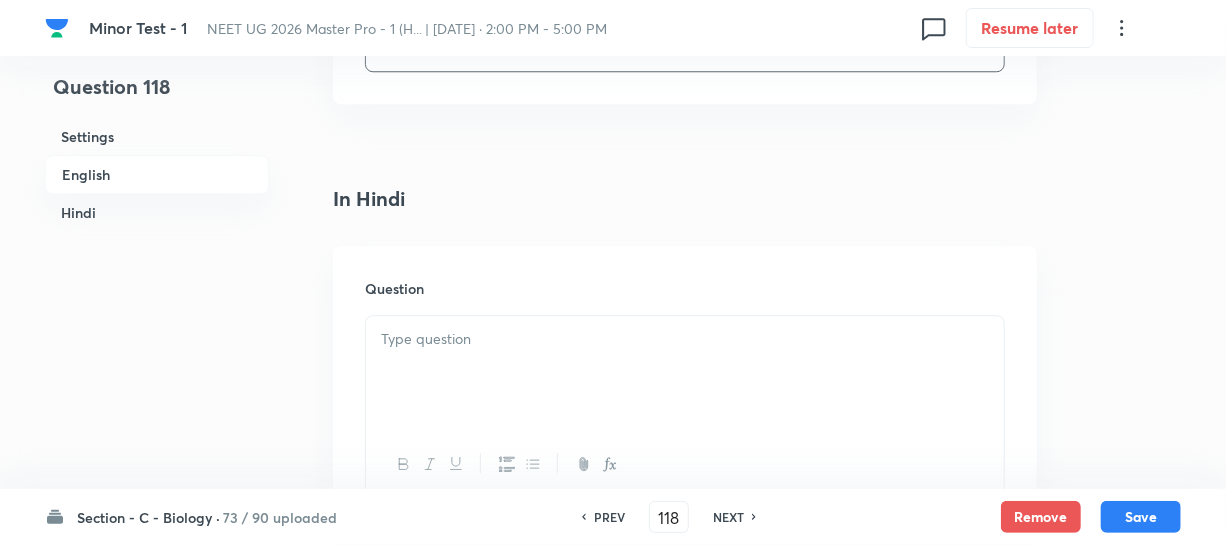 click at bounding box center [685, 372] 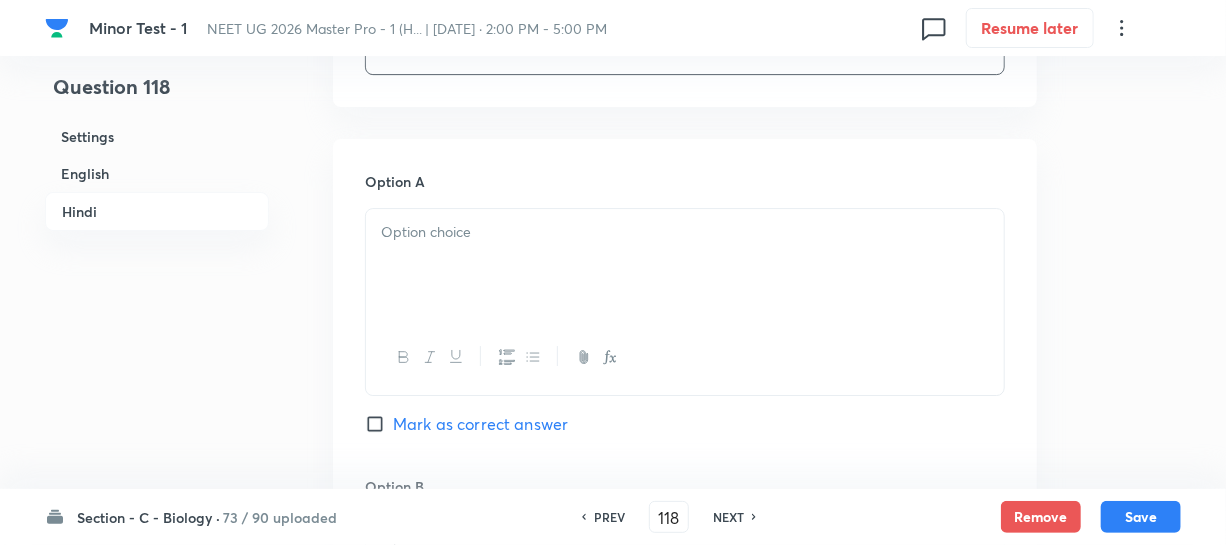 scroll, scrollTop: 2909, scrollLeft: 0, axis: vertical 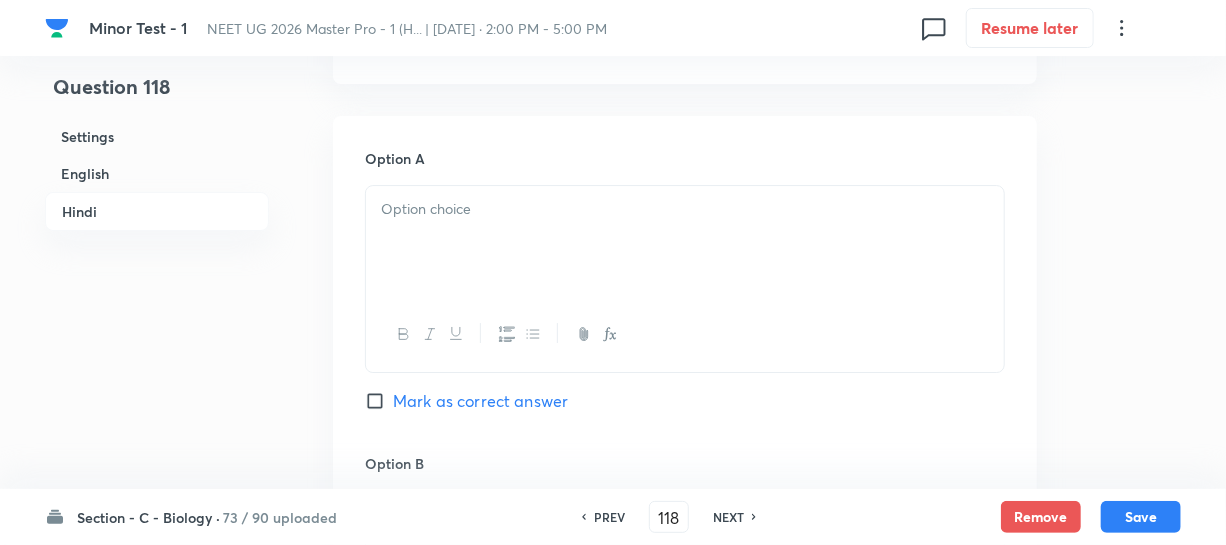 click at bounding box center (685, 242) 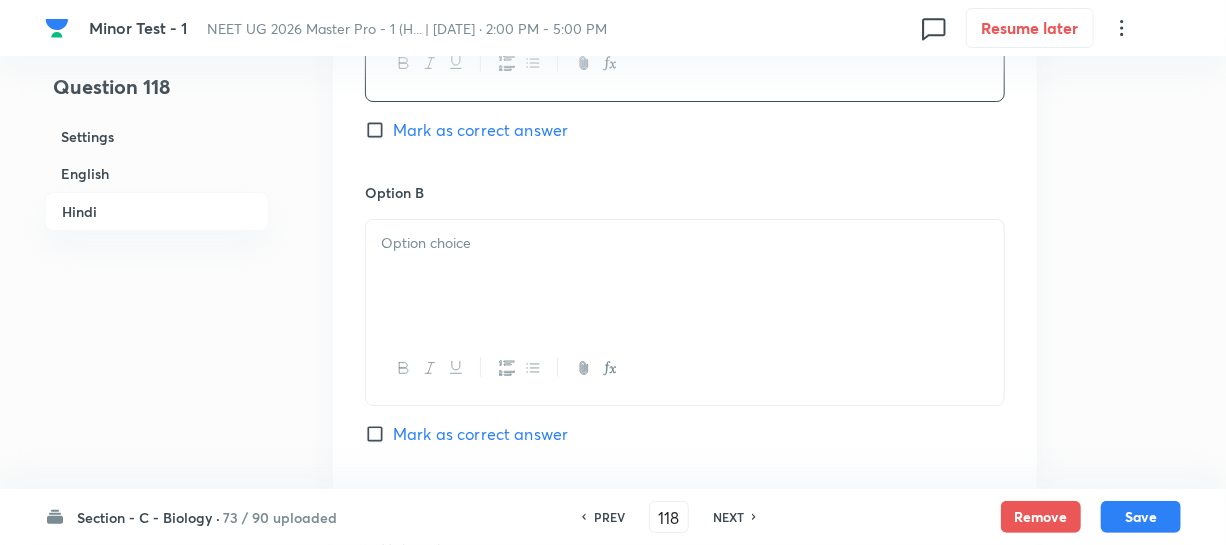 scroll, scrollTop: 3181, scrollLeft: 0, axis: vertical 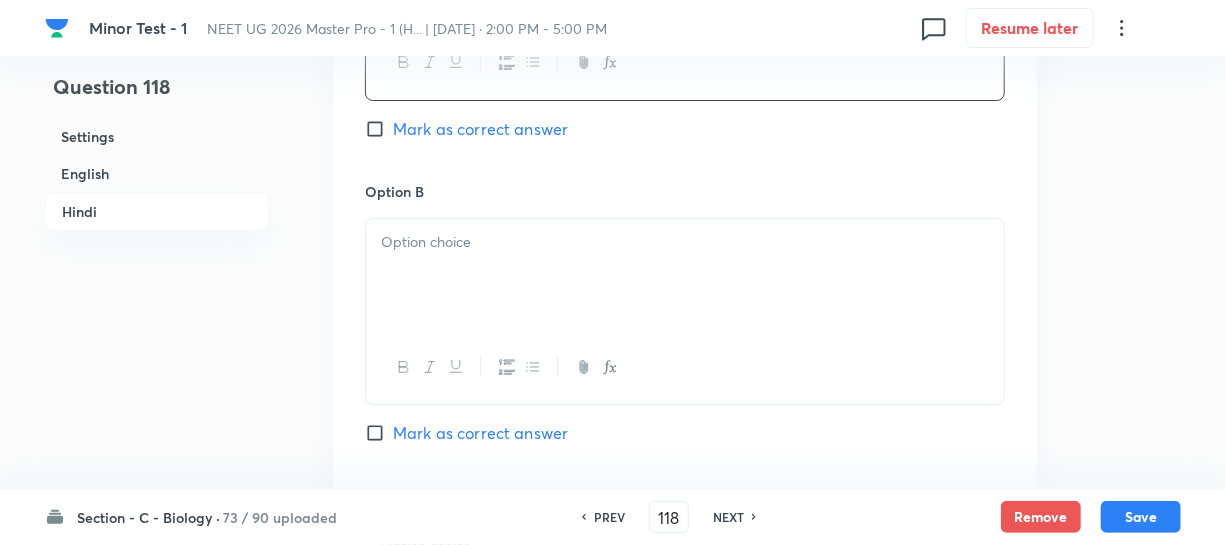 click at bounding box center [685, 275] 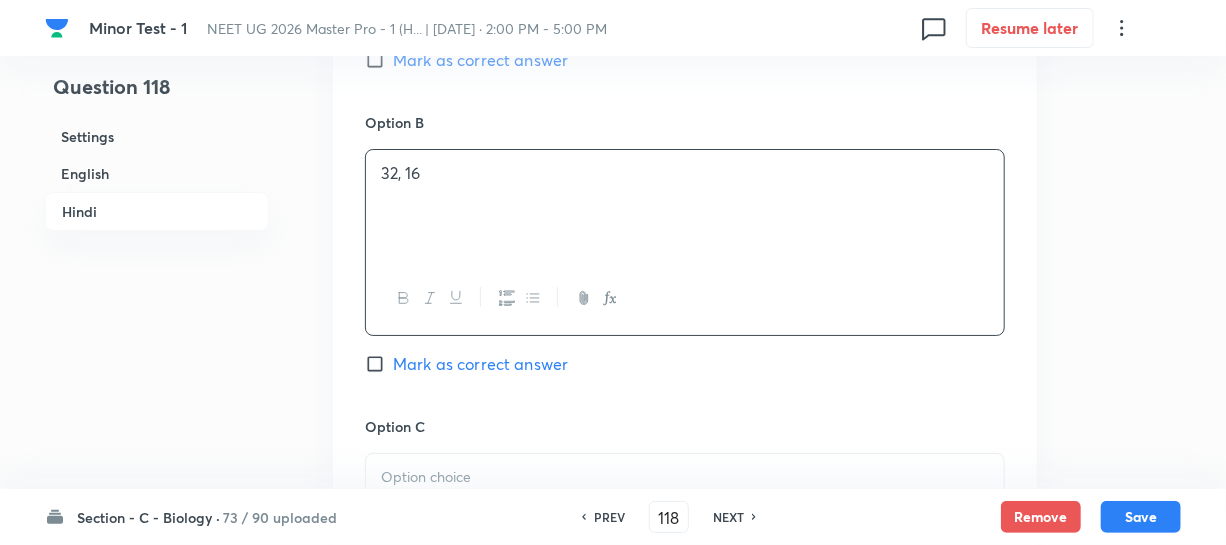 scroll, scrollTop: 3454, scrollLeft: 0, axis: vertical 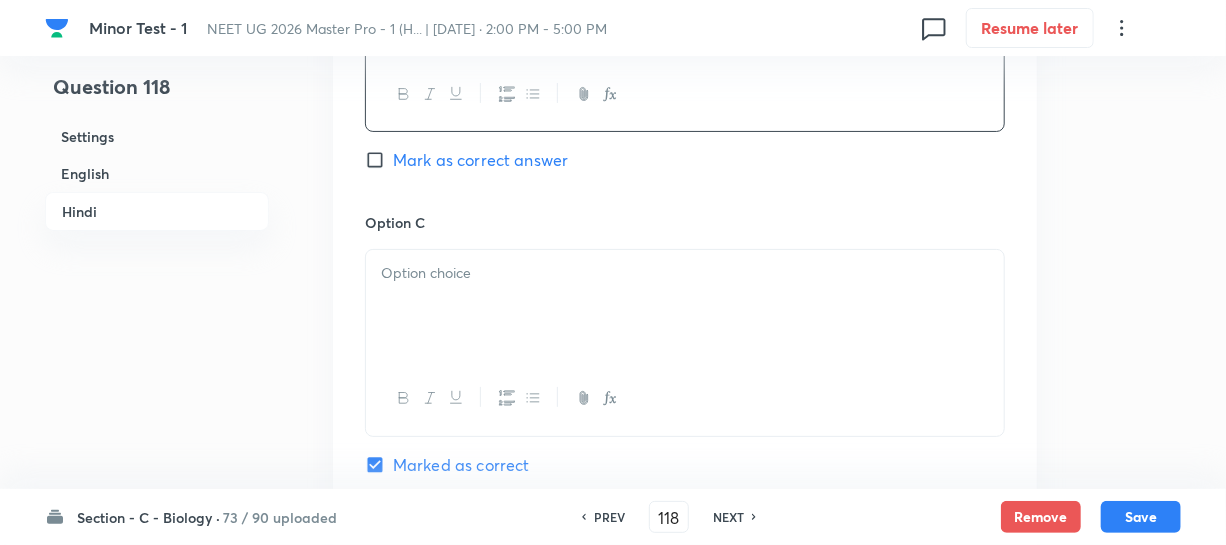click at bounding box center [685, 306] 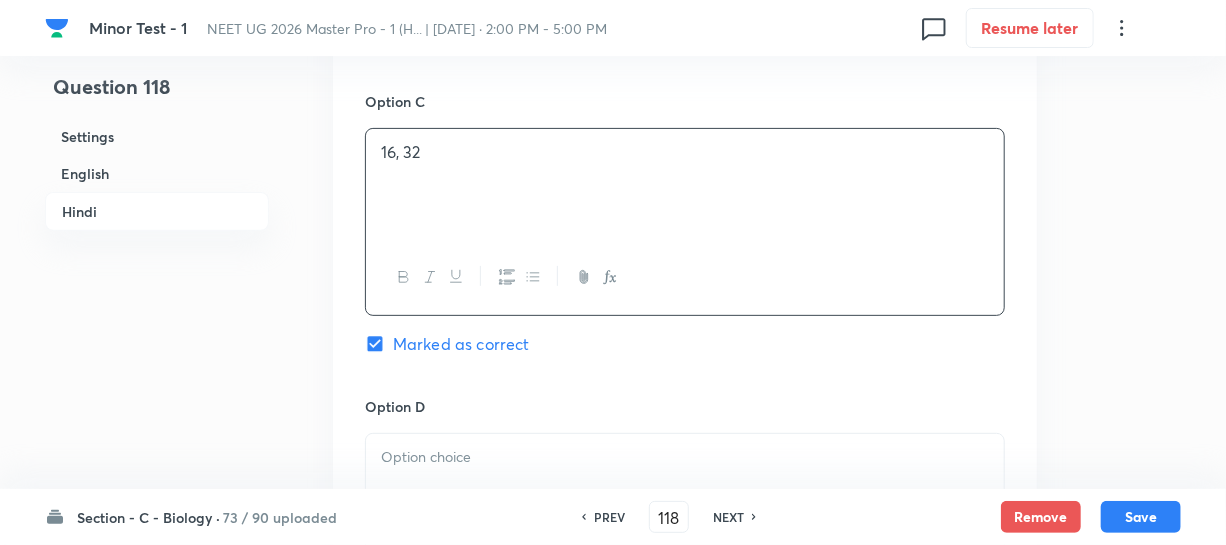 scroll, scrollTop: 3727, scrollLeft: 0, axis: vertical 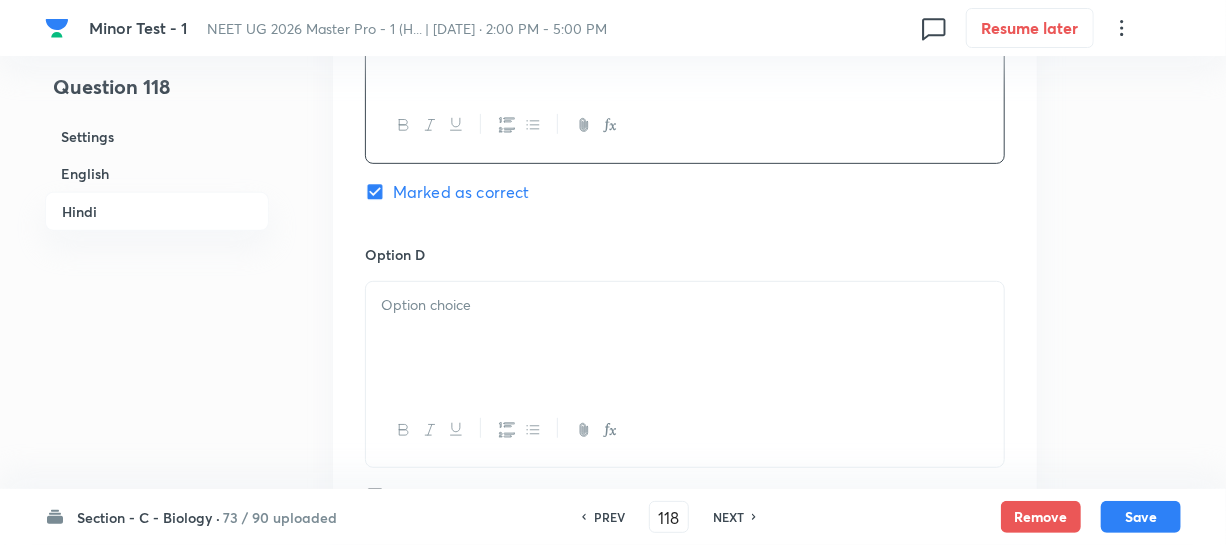 click at bounding box center (685, 338) 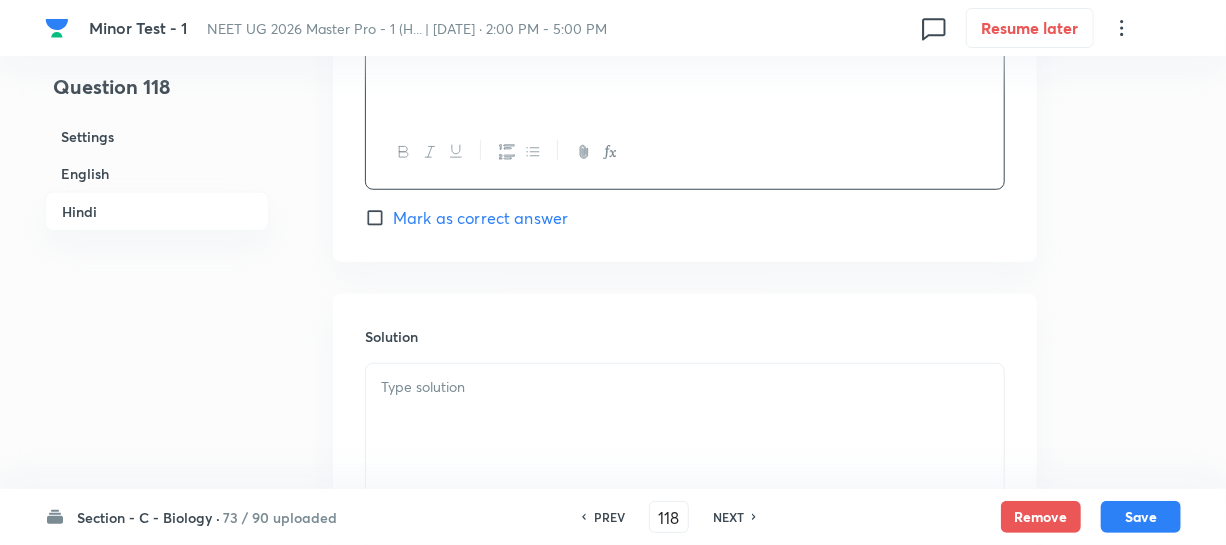 scroll, scrollTop: 4090, scrollLeft: 0, axis: vertical 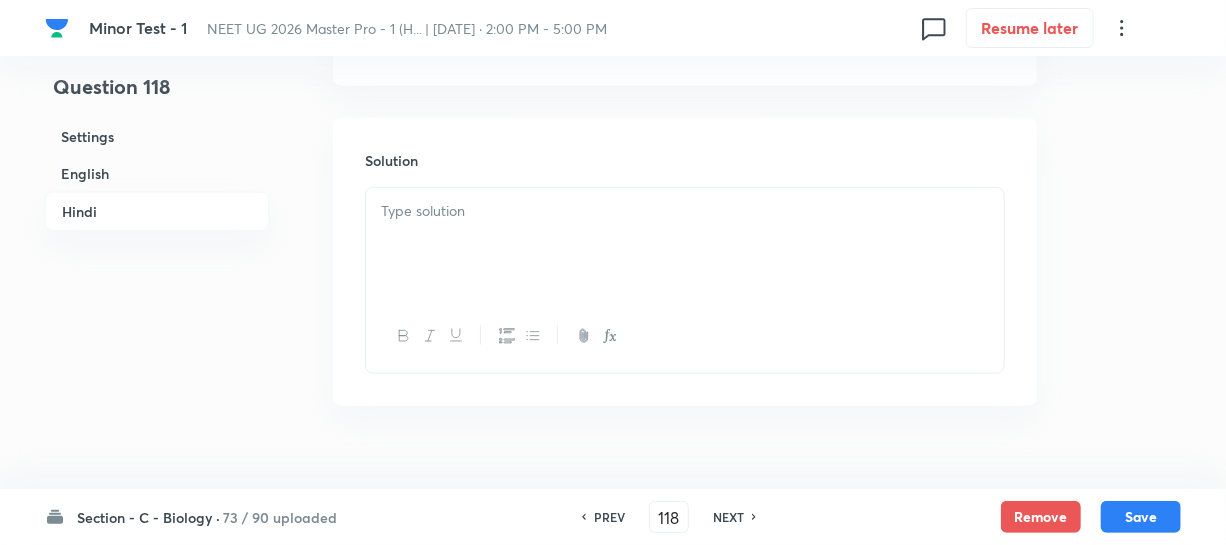 click at bounding box center [685, 244] 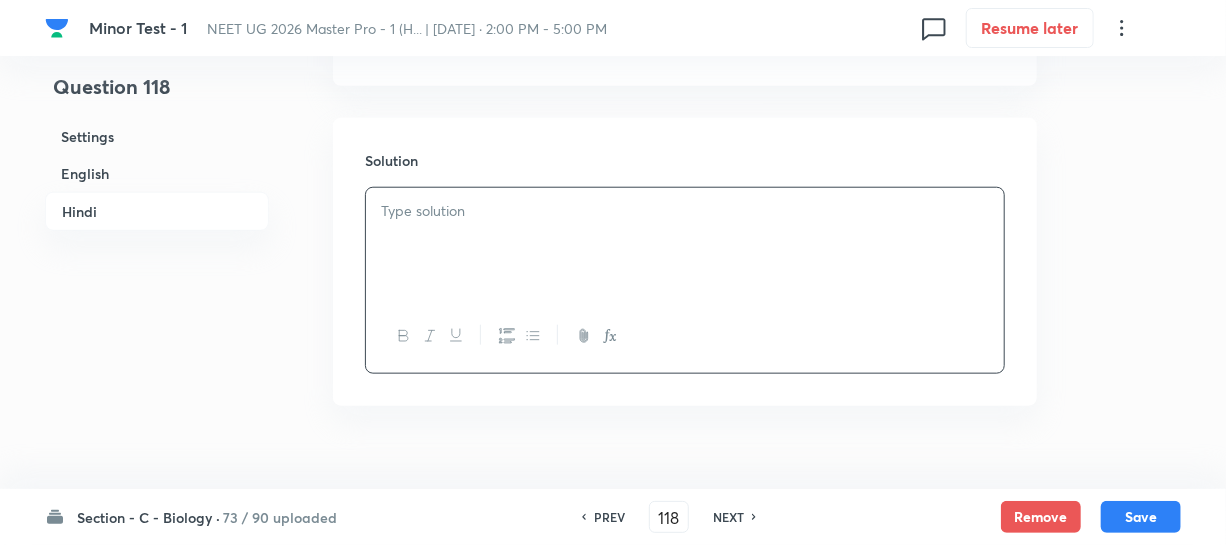 type 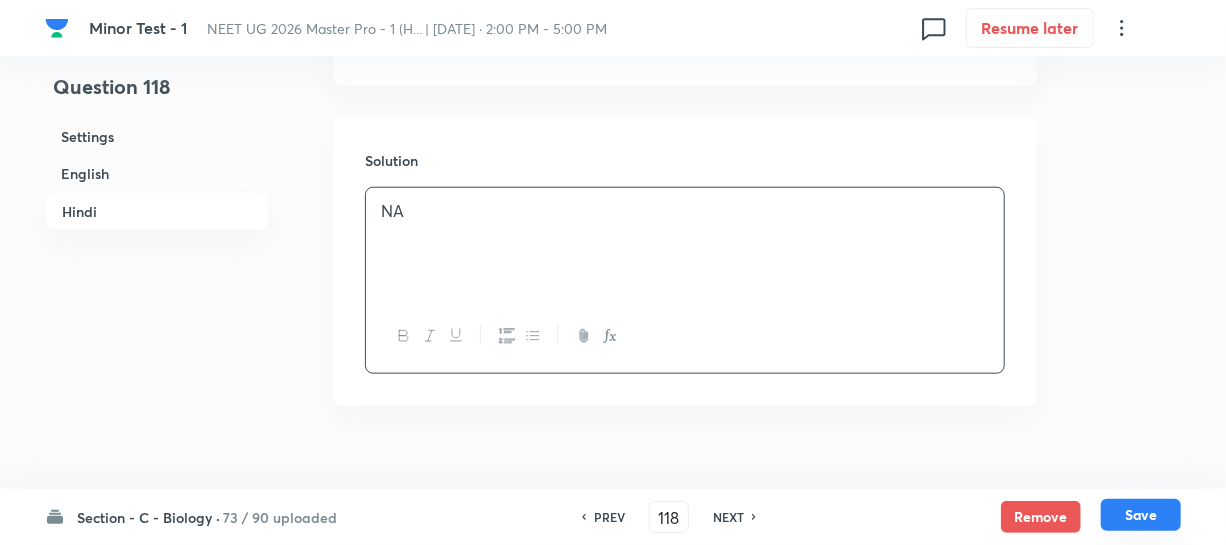 click on "Save" at bounding box center [1141, 515] 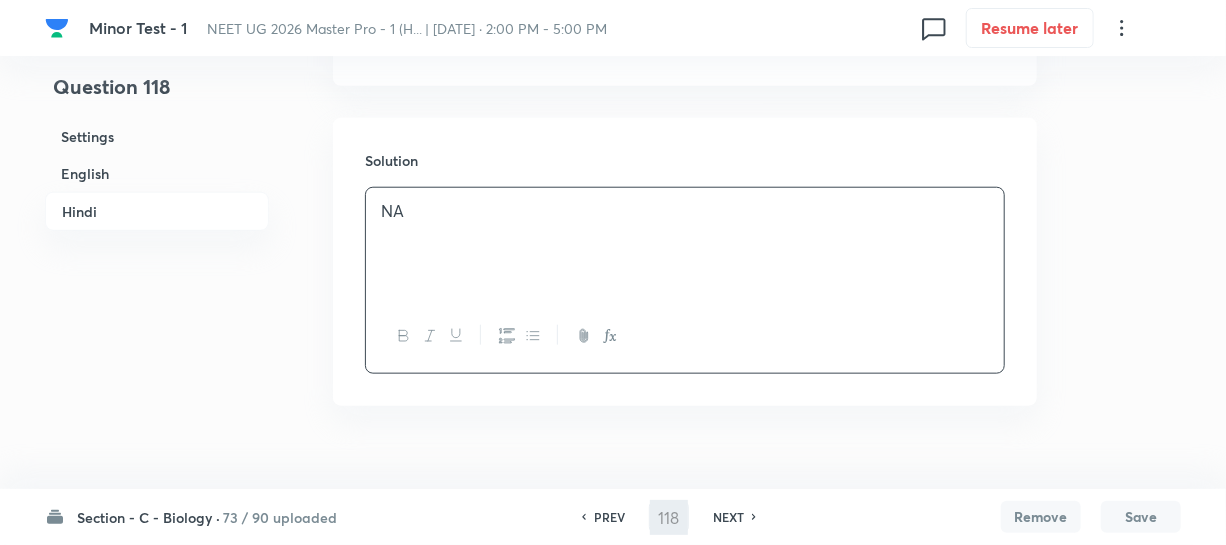 type on "119" 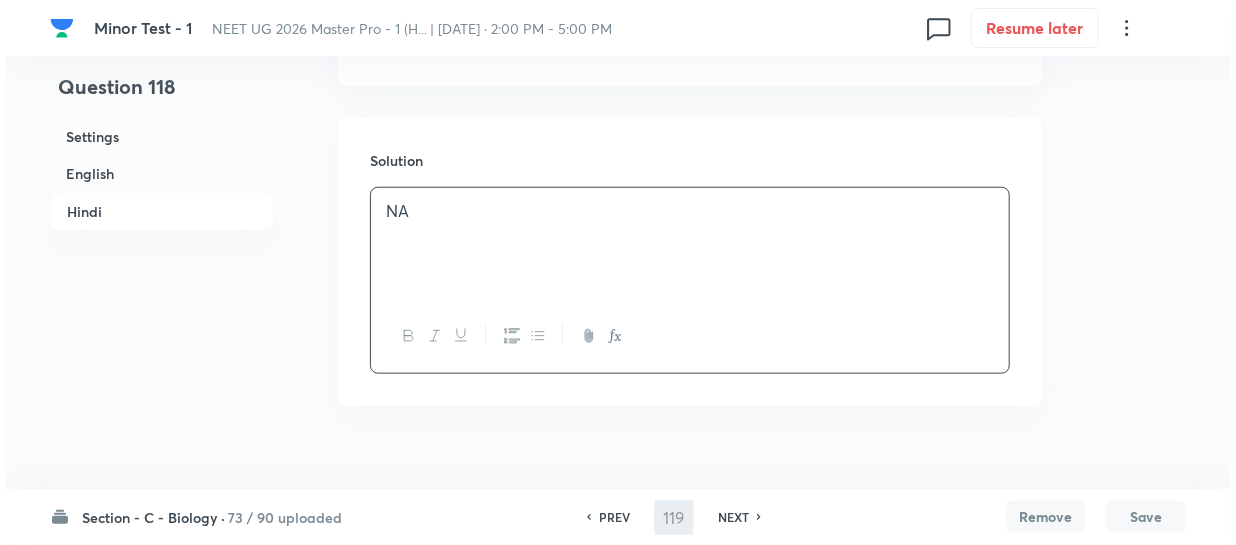 scroll, scrollTop: 0, scrollLeft: 0, axis: both 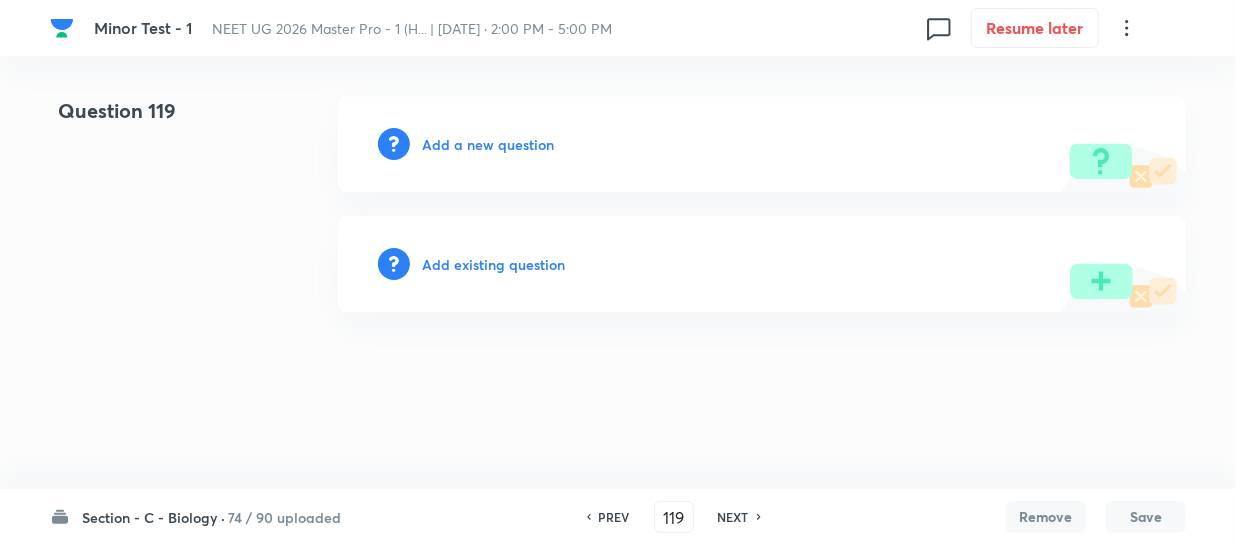 click on "Add a new question" at bounding box center [488, 144] 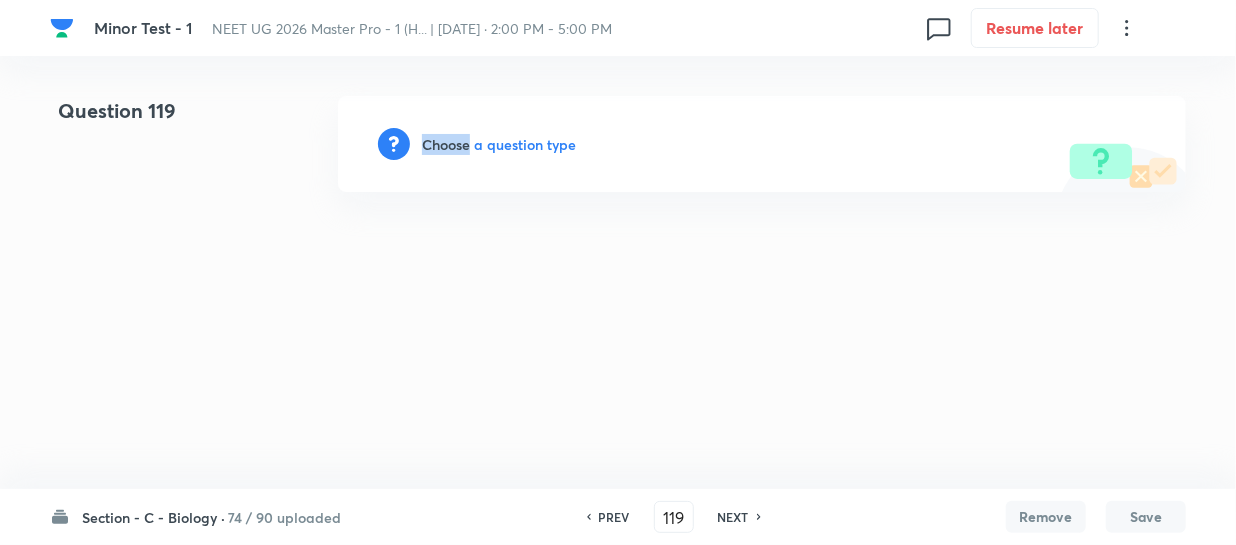 click on "Choose a question type" at bounding box center (499, 144) 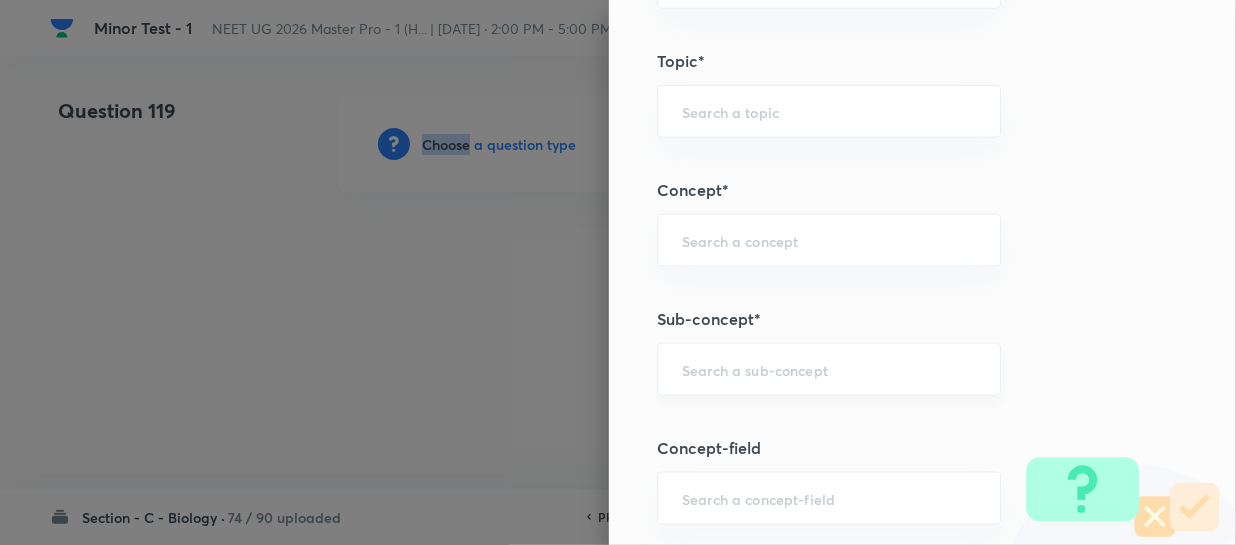 scroll, scrollTop: 1181, scrollLeft: 0, axis: vertical 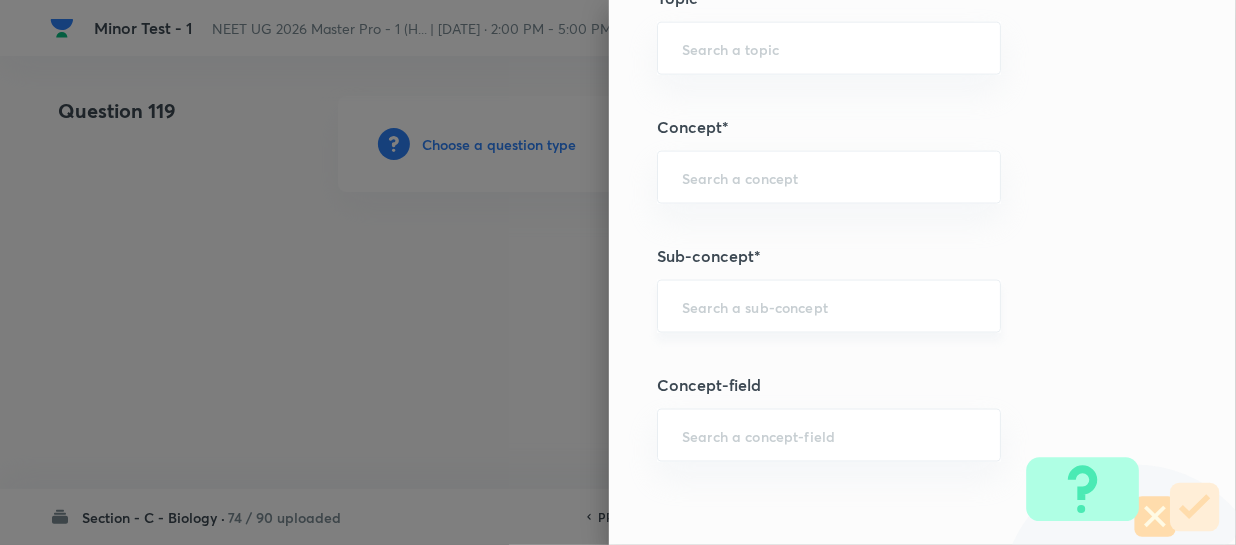 click at bounding box center [829, 306] 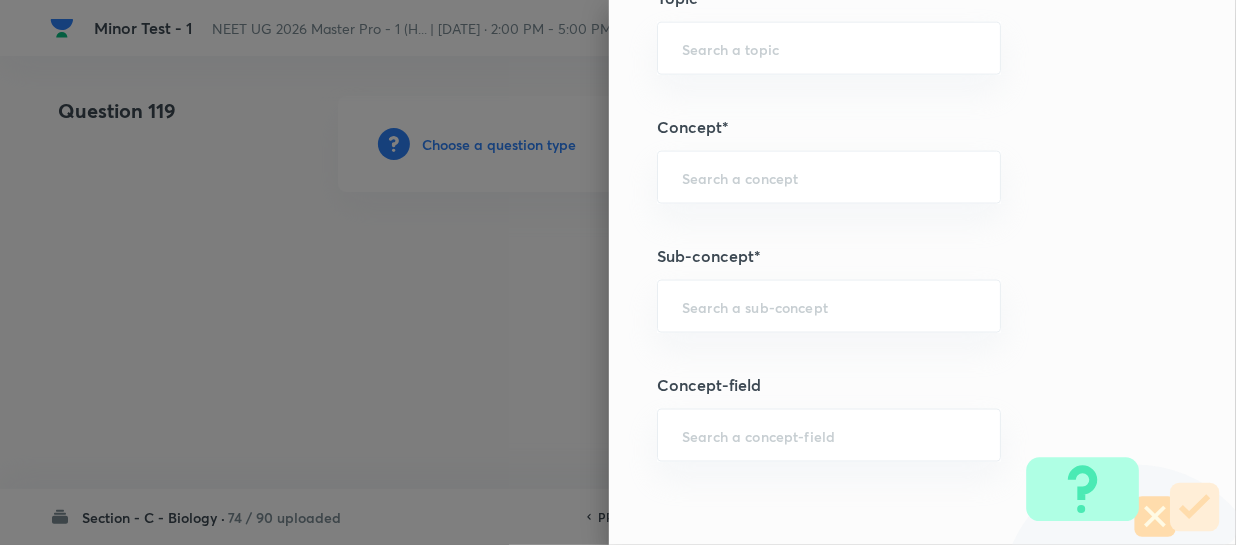 paste on "Different Biological Classification" 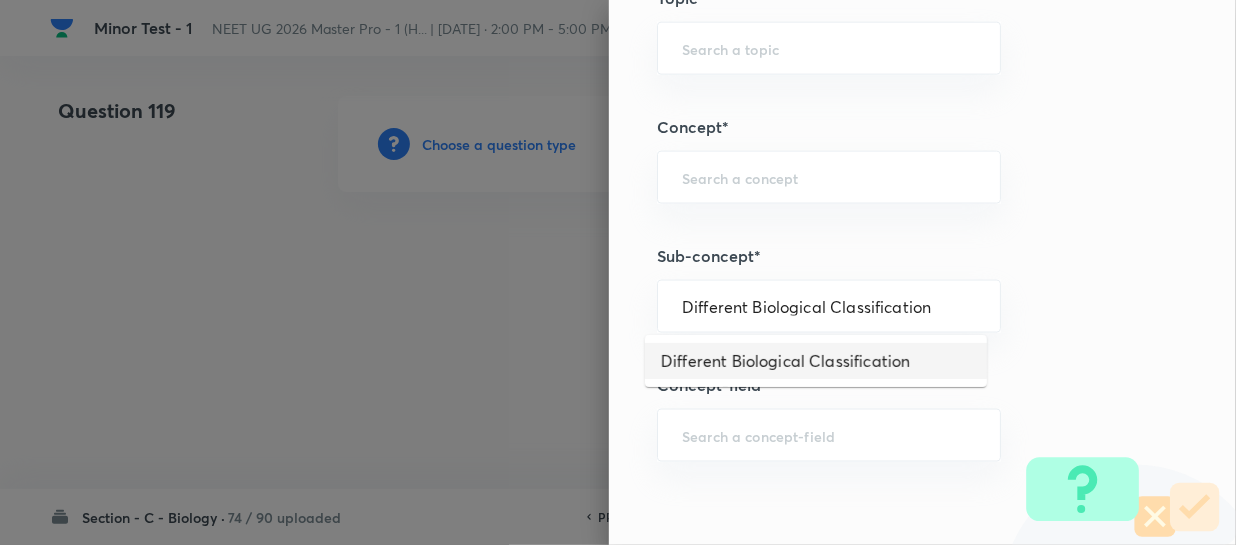 click on "Different Biological Classification" at bounding box center (816, 361) 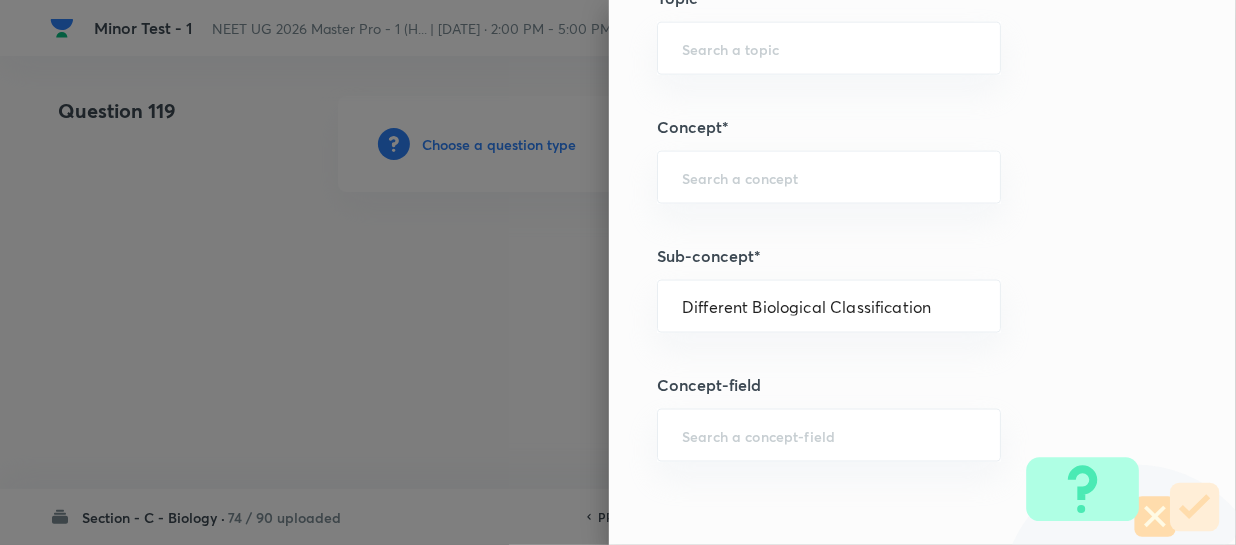 type on "Biology" 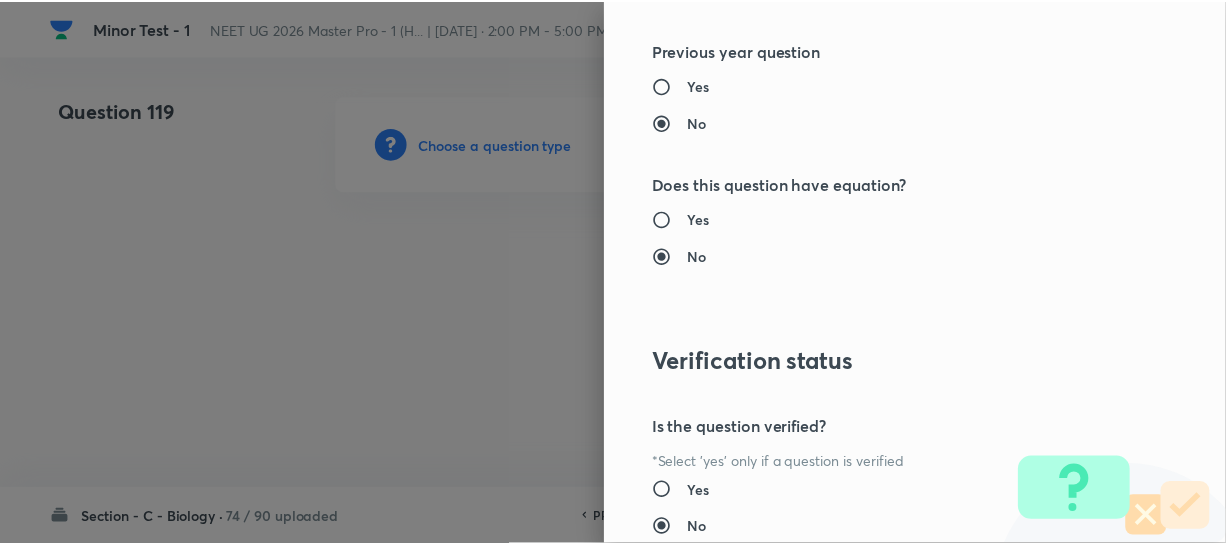 scroll, scrollTop: 2313, scrollLeft: 0, axis: vertical 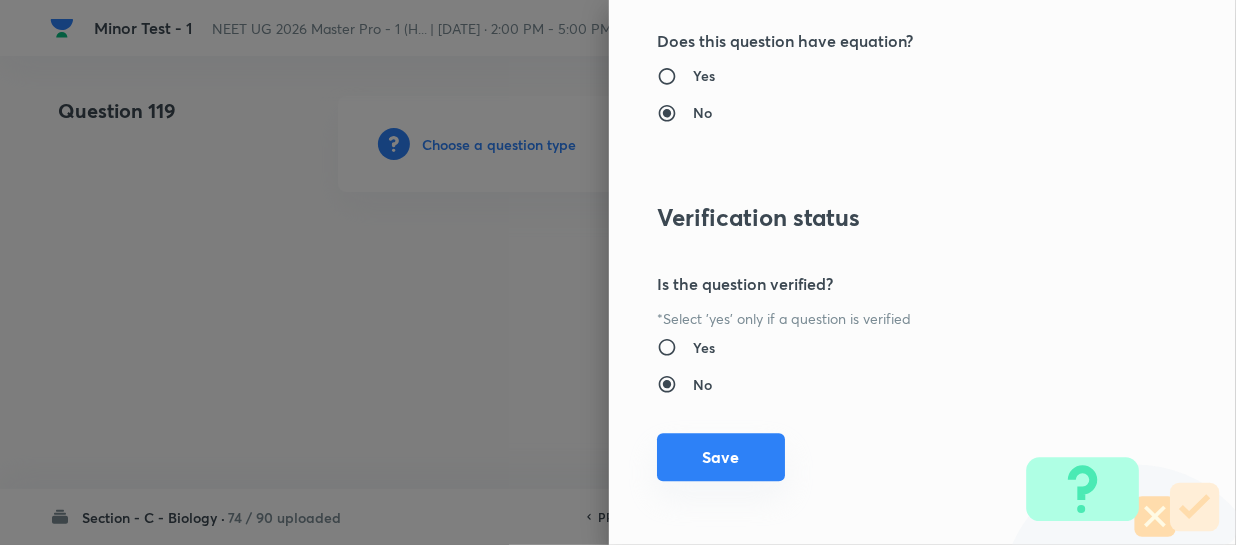 click on "Save" at bounding box center [721, 457] 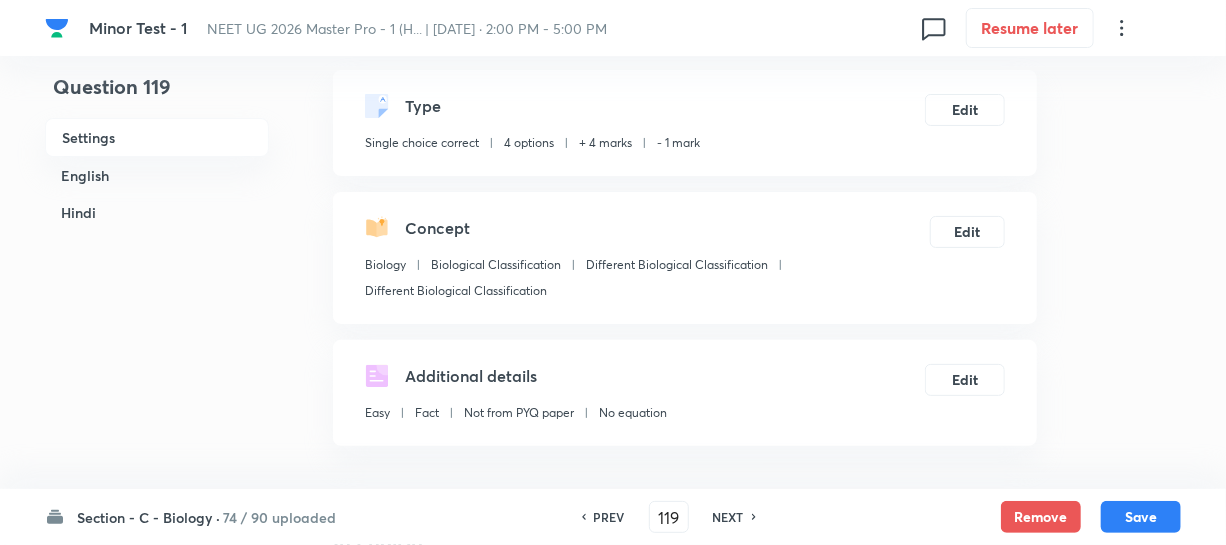 scroll, scrollTop: 363, scrollLeft: 0, axis: vertical 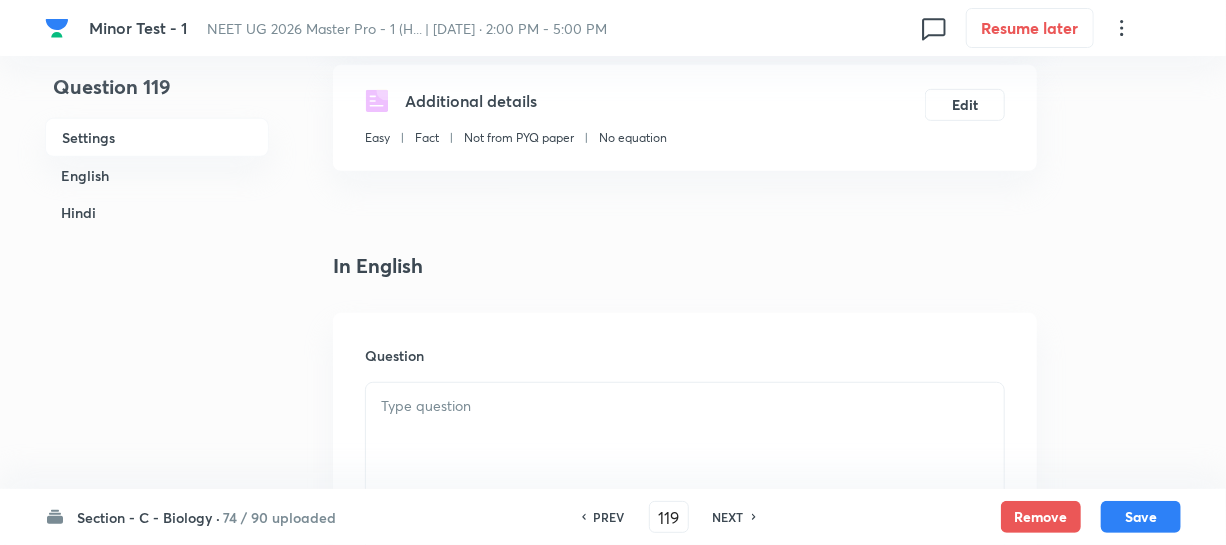 click at bounding box center (685, 439) 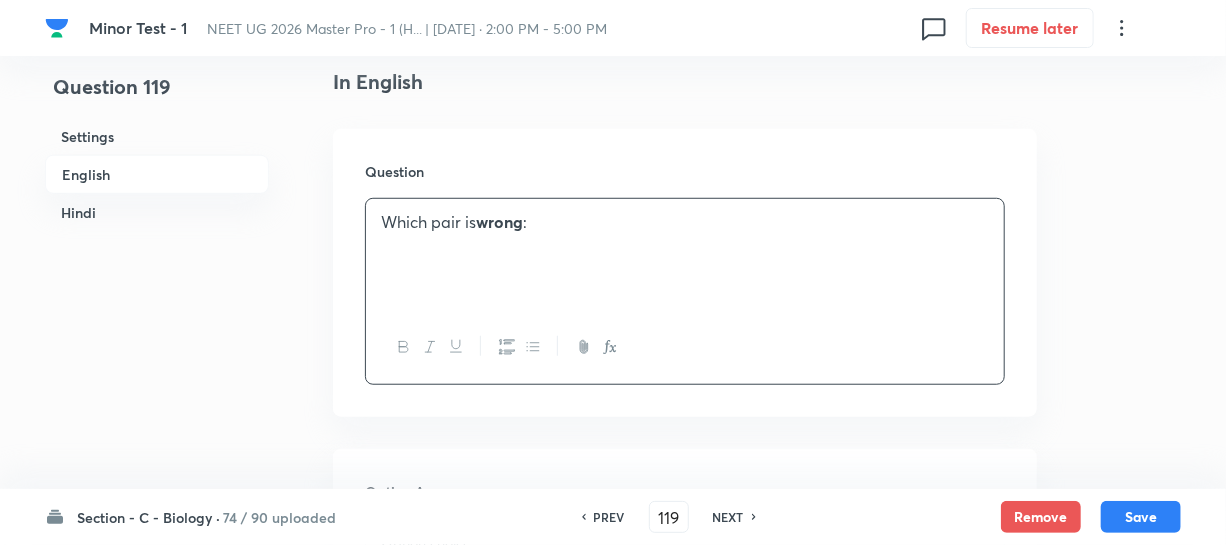 scroll, scrollTop: 818, scrollLeft: 0, axis: vertical 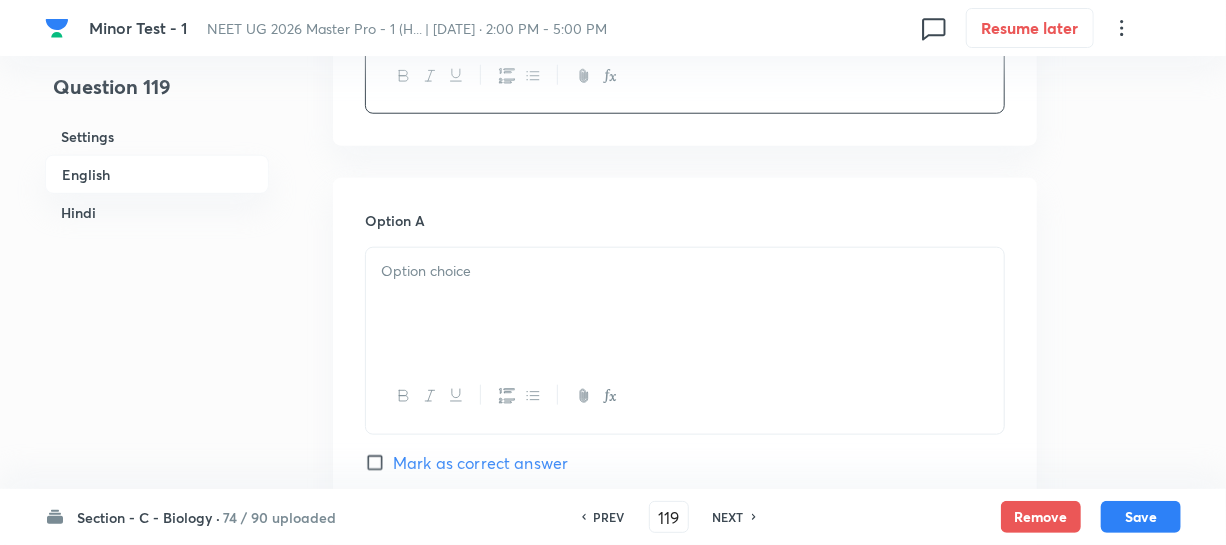 click at bounding box center (685, 304) 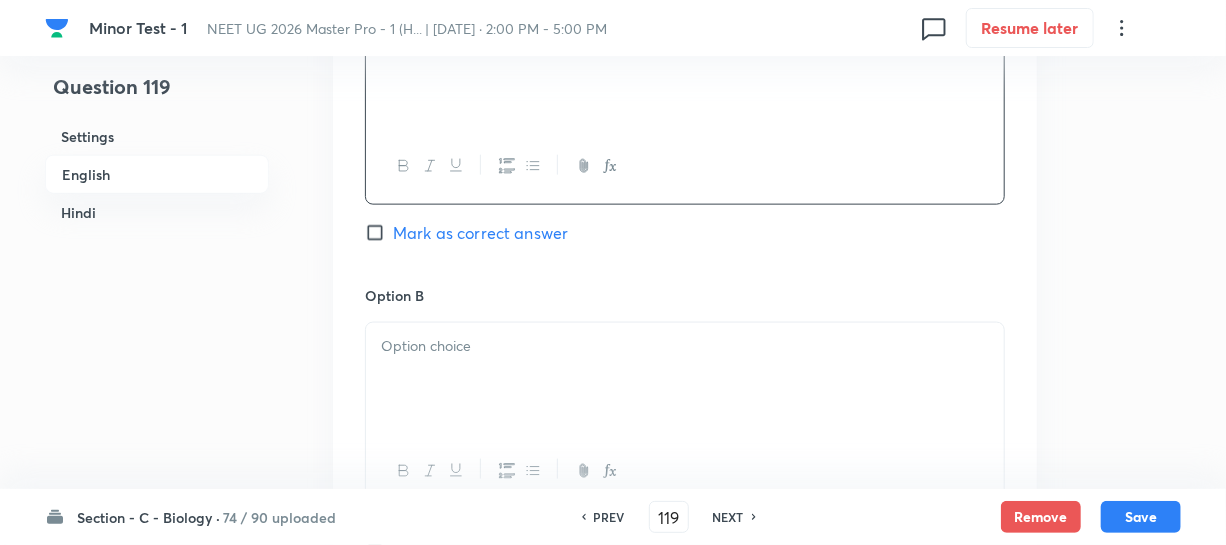 scroll, scrollTop: 1090, scrollLeft: 0, axis: vertical 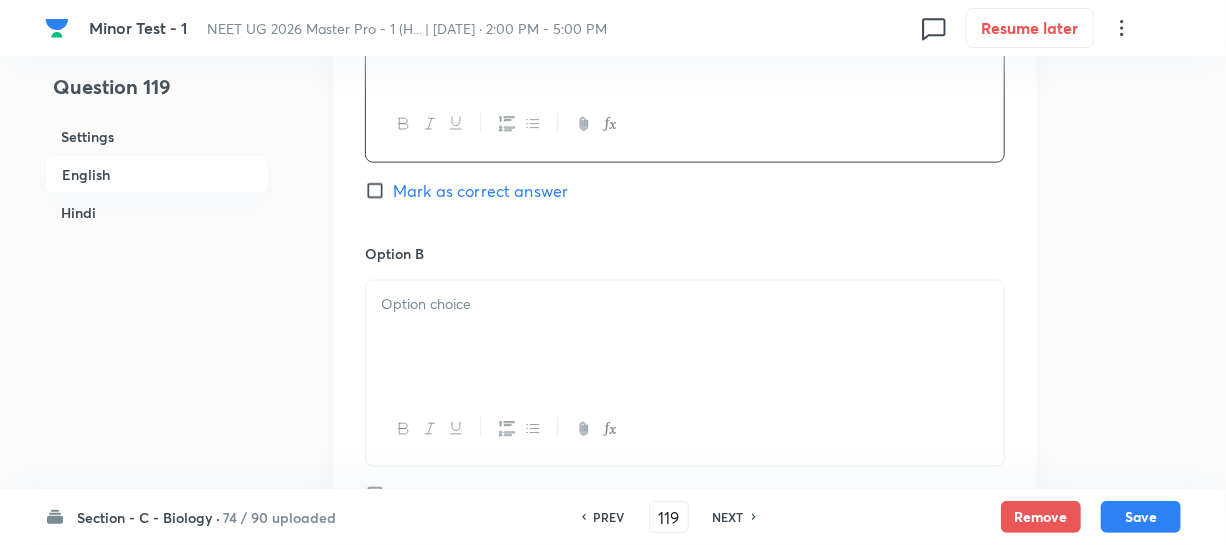 click at bounding box center (685, 337) 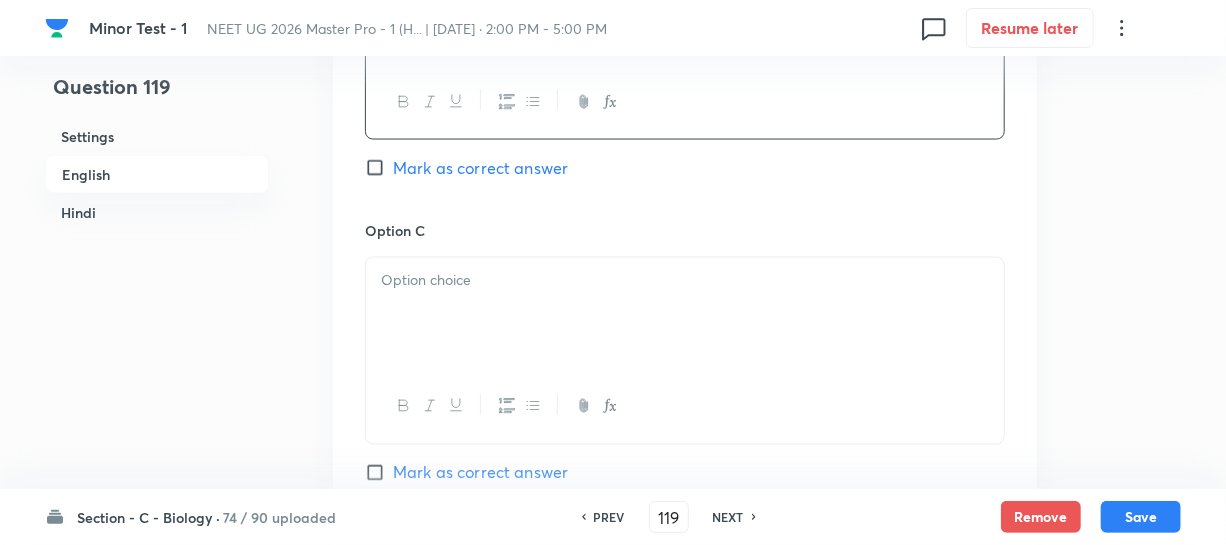 scroll, scrollTop: 1454, scrollLeft: 0, axis: vertical 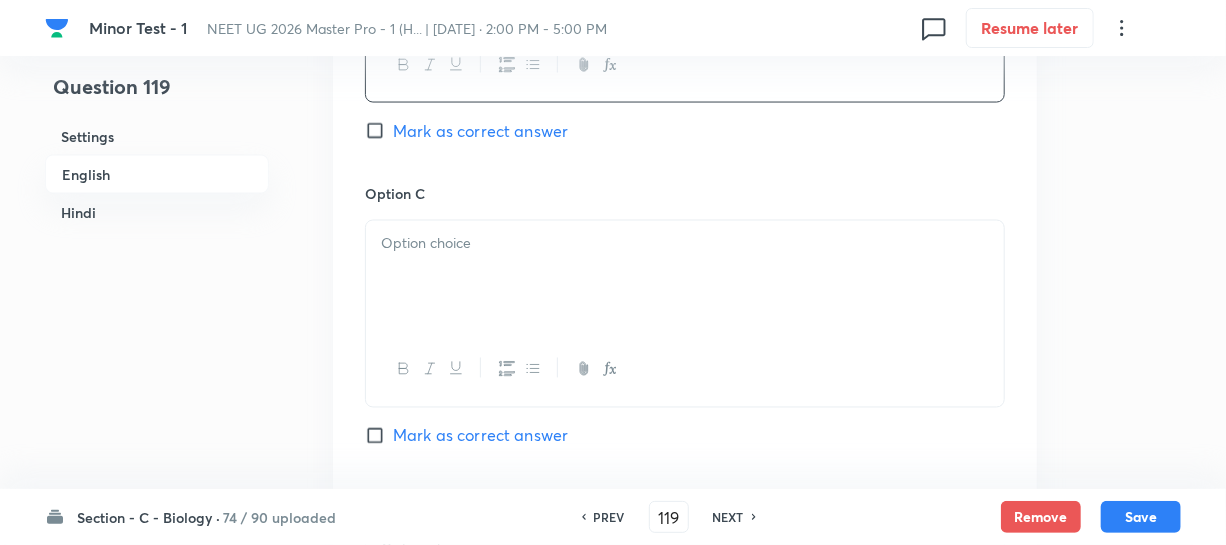 click at bounding box center [685, 277] 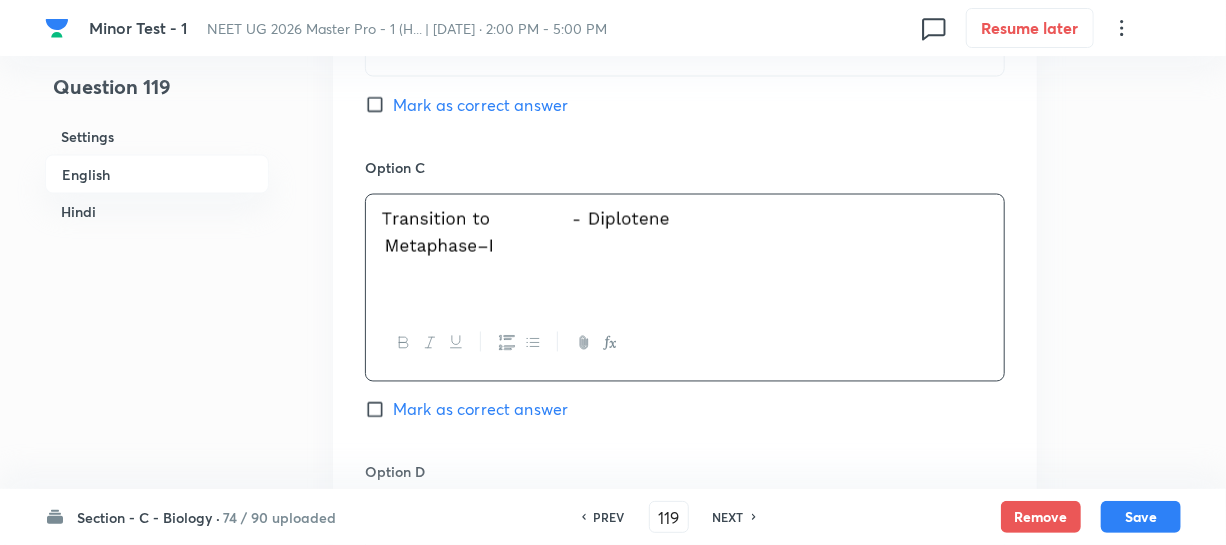scroll, scrollTop: 1727, scrollLeft: 0, axis: vertical 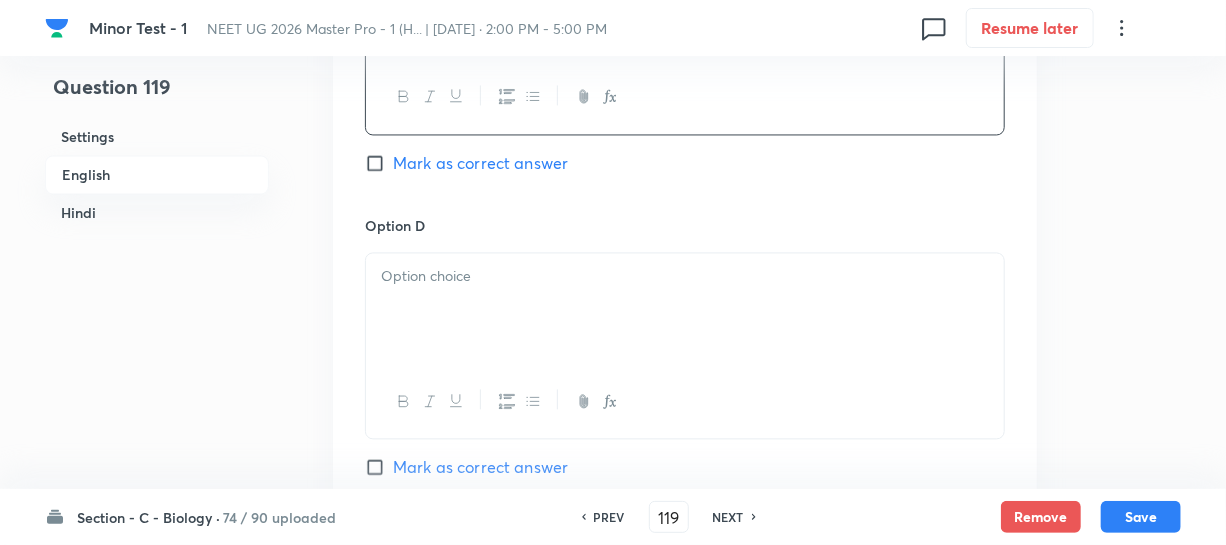 click at bounding box center [685, 309] 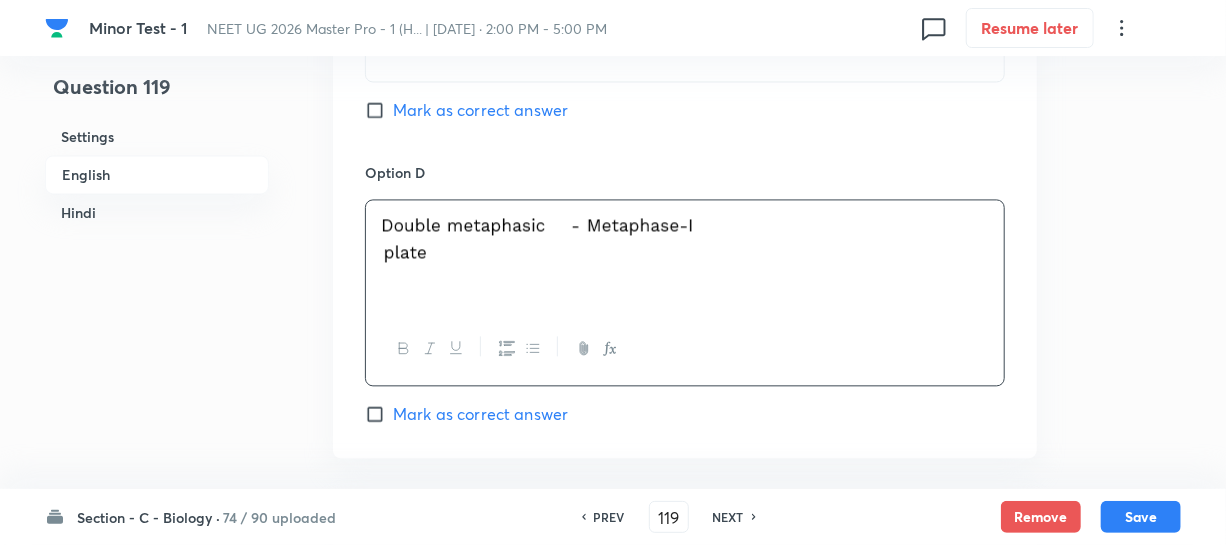 scroll, scrollTop: 1818, scrollLeft: 0, axis: vertical 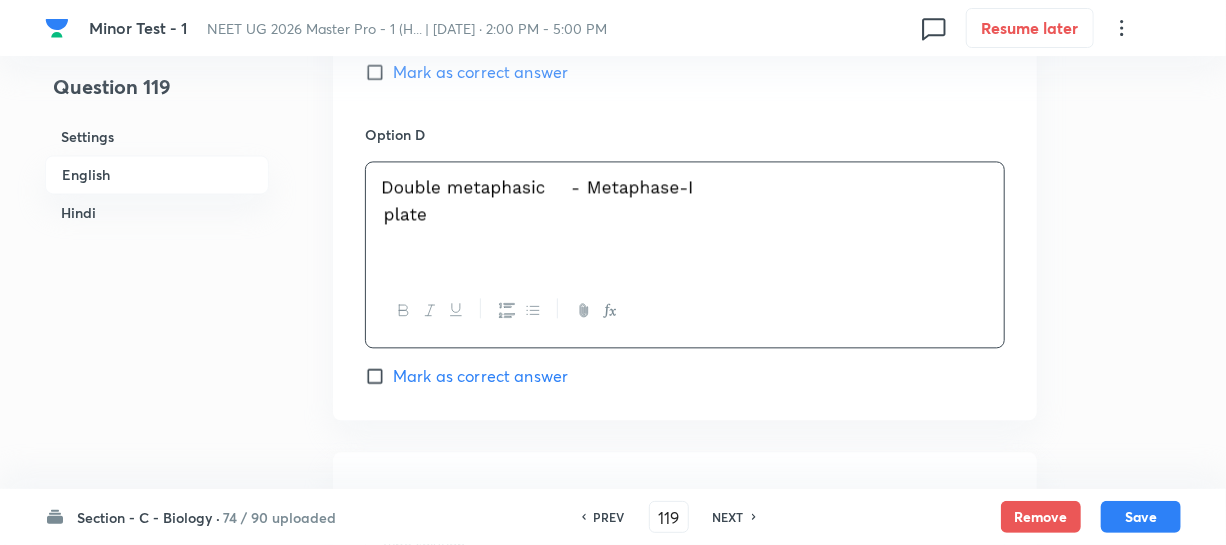 click on "Mark as correct answer" at bounding box center (379, 72) 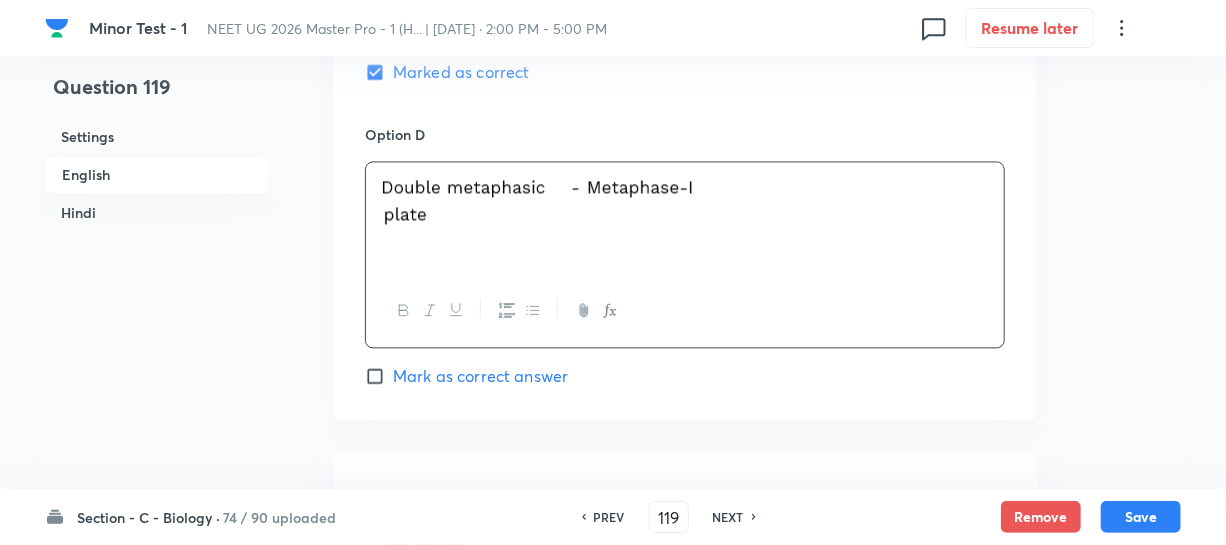 checkbox on "true" 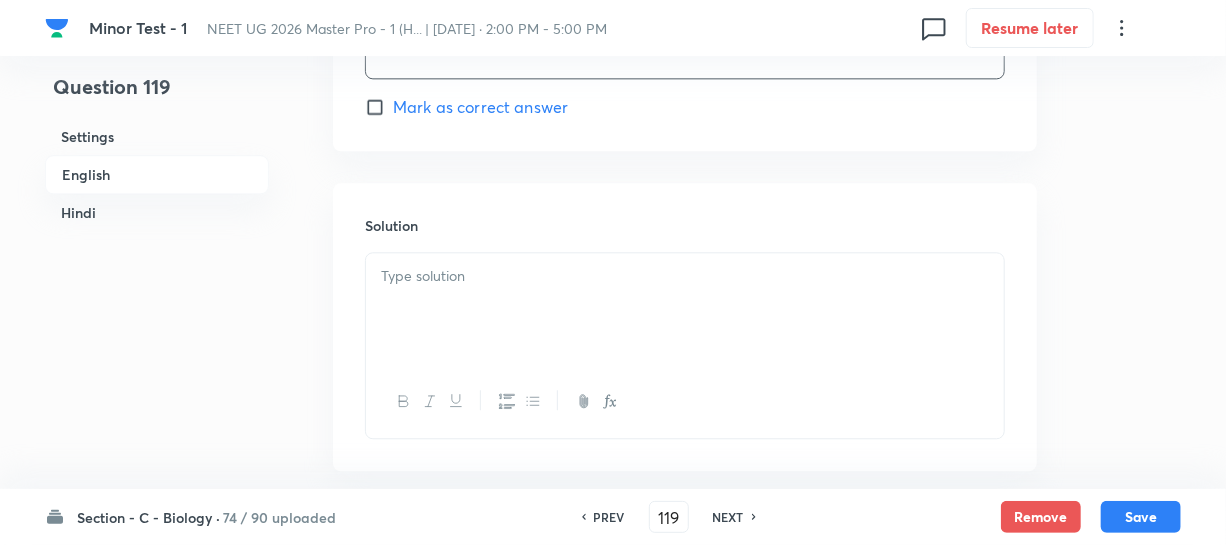 scroll, scrollTop: 2090, scrollLeft: 0, axis: vertical 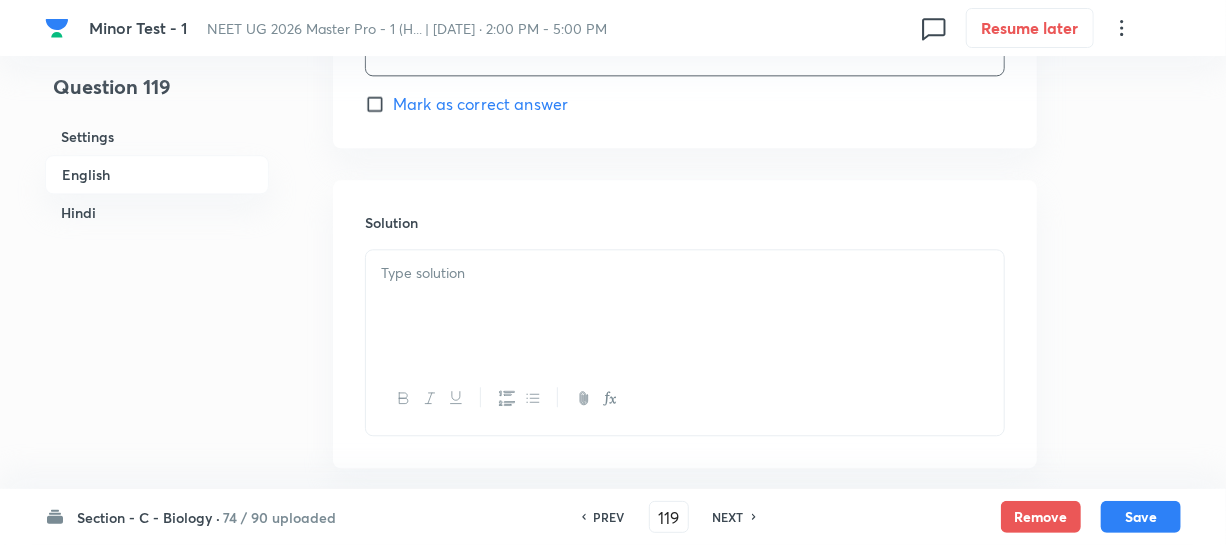 click at bounding box center [685, 306] 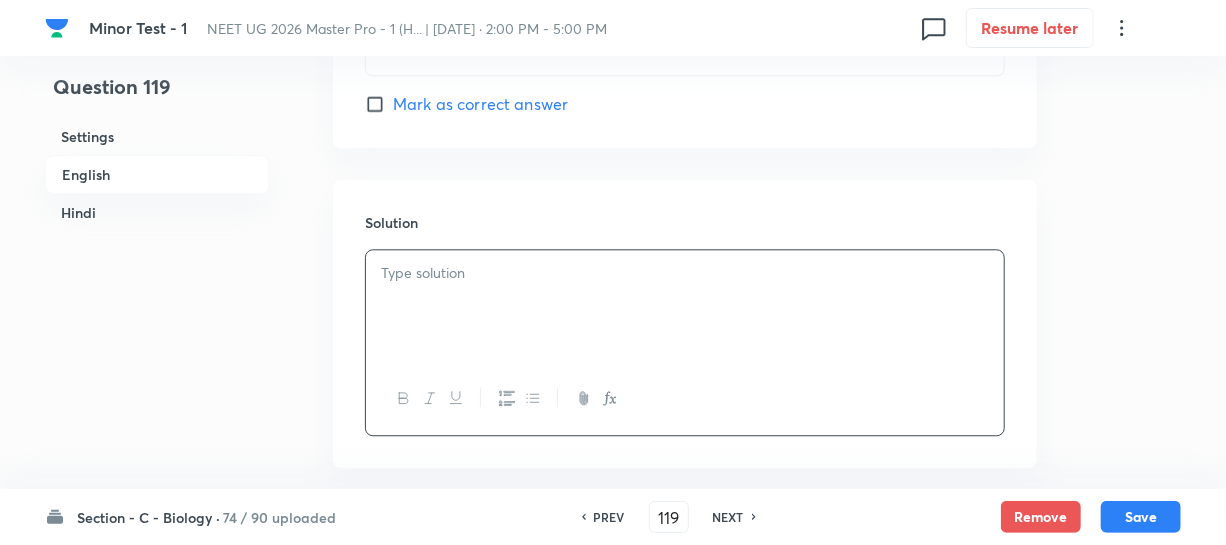 type 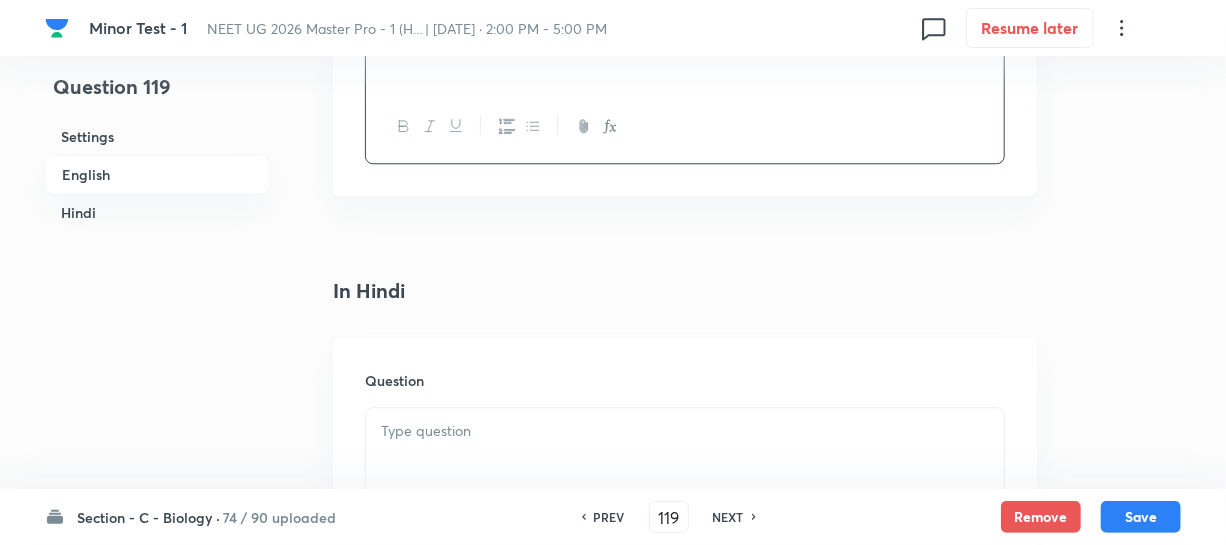scroll, scrollTop: 2363, scrollLeft: 0, axis: vertical 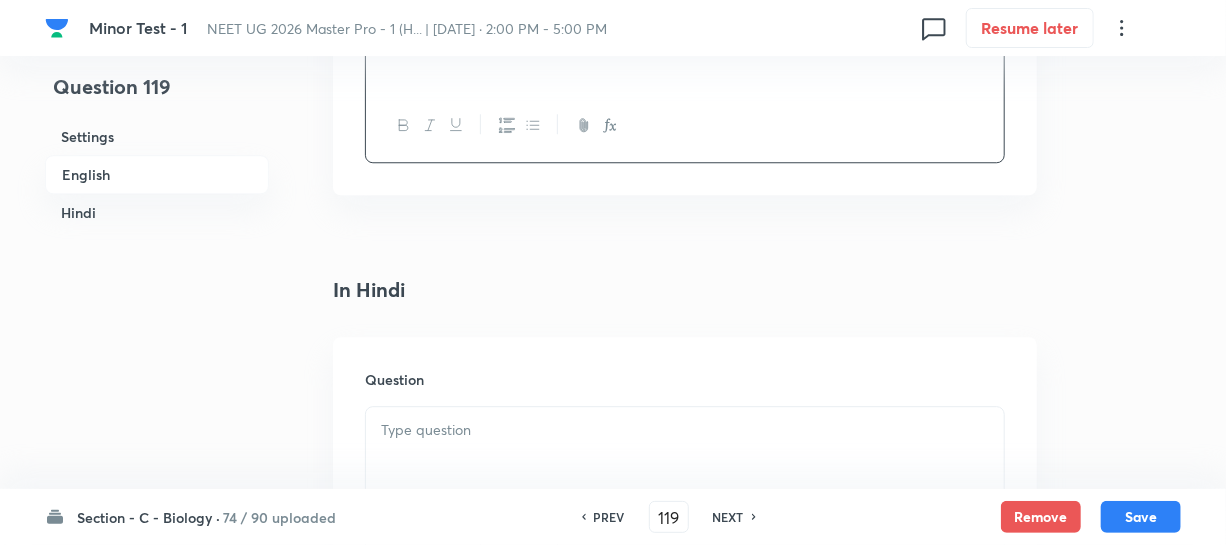 click on "Question" at bounding box center (685, 481) 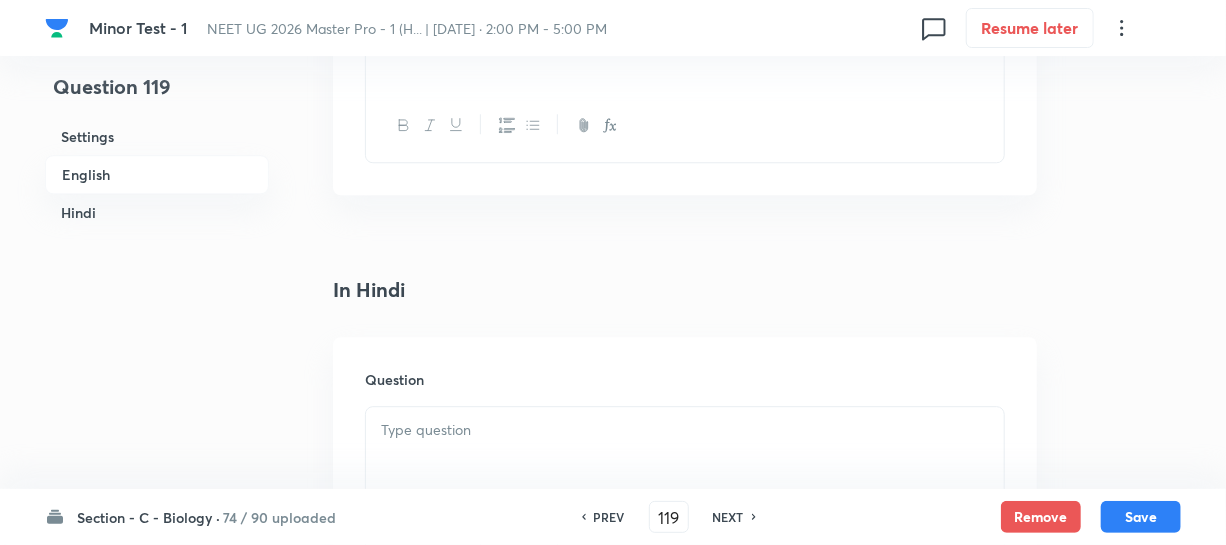 click at bounding box center [685, 430] 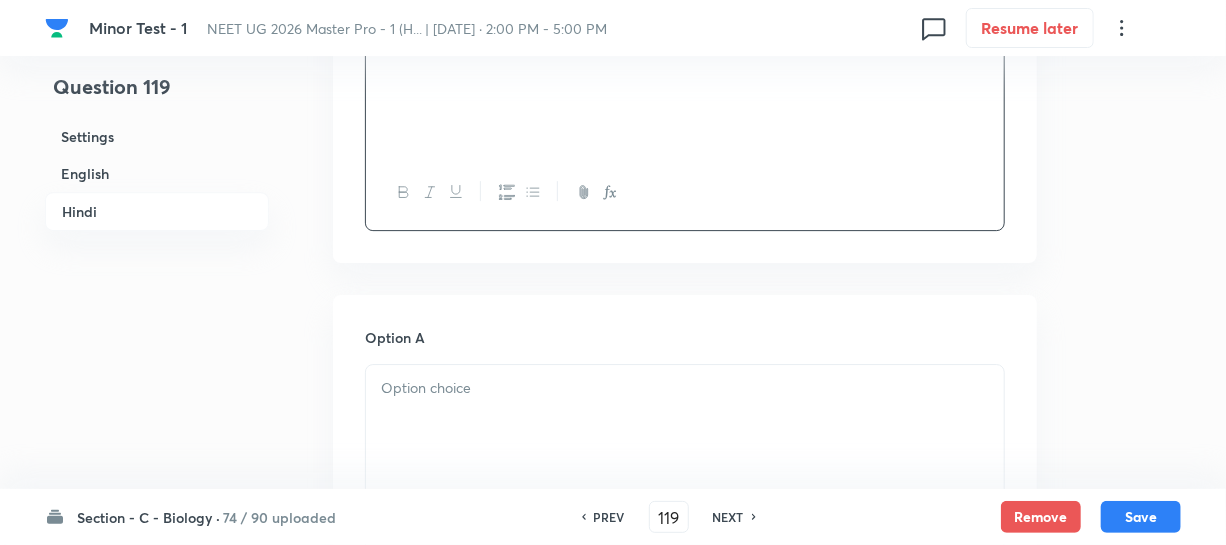 scroll, scrollTop: 2727, scrollLeft: 0, axis: vertical 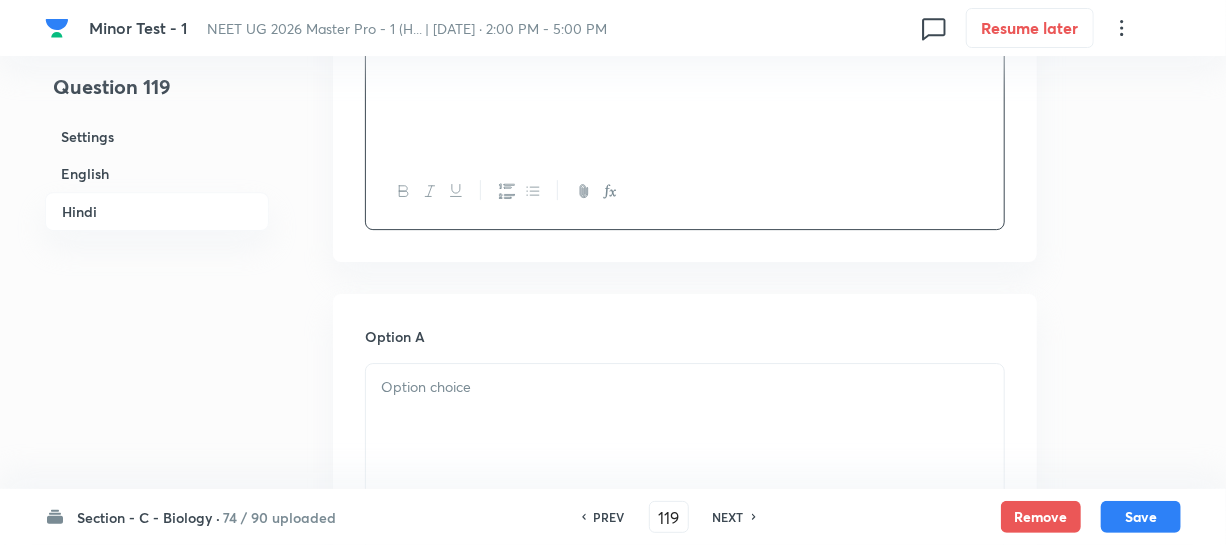 click at bounding box center [685, 420] 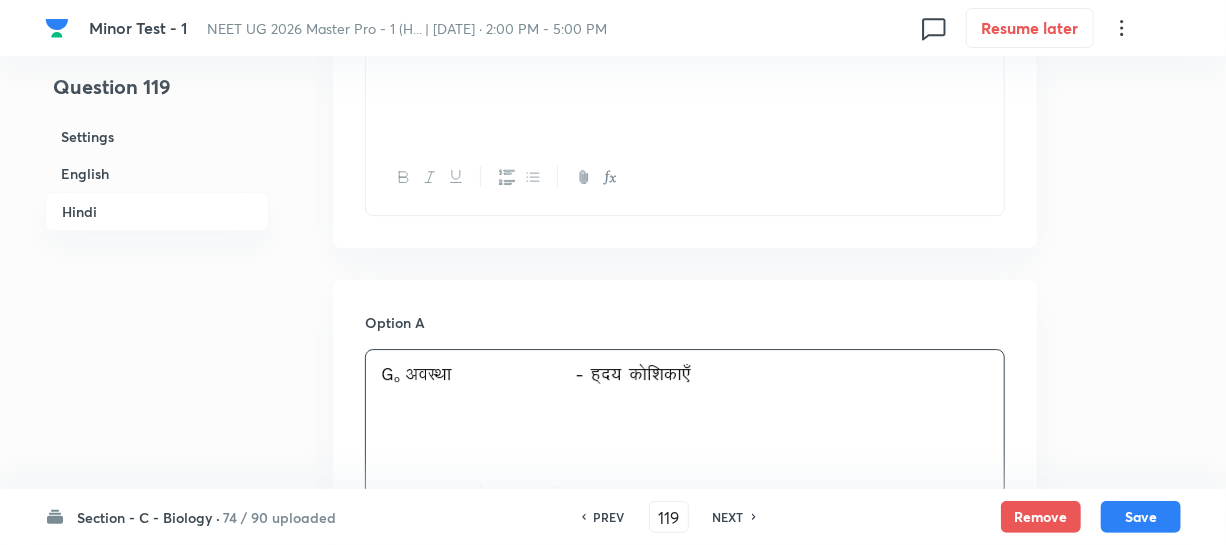 scroll, scrollTop: 3000, scrollLeft: 0, axis: vertical 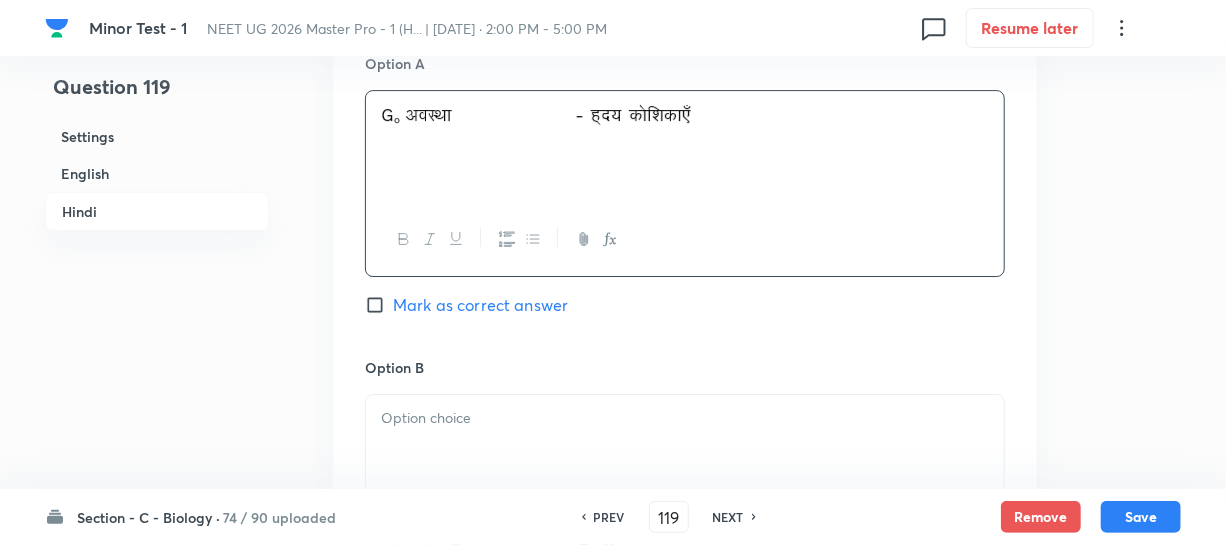 click at bounding box center (685, 418) 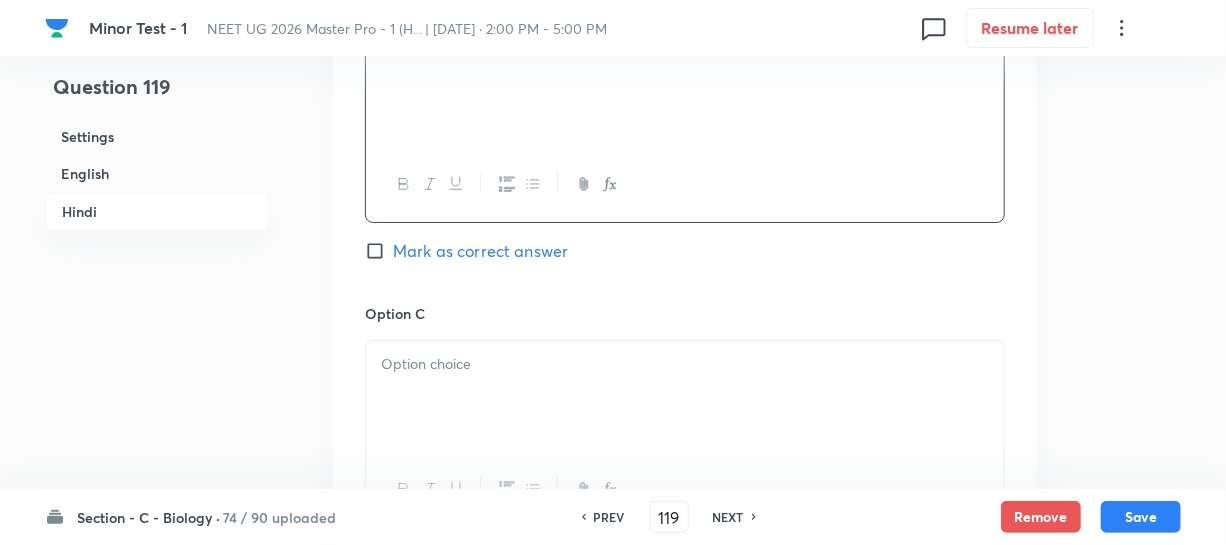 scroll, scrollTop: 3363, scrollLeft: 0, axis: vertical 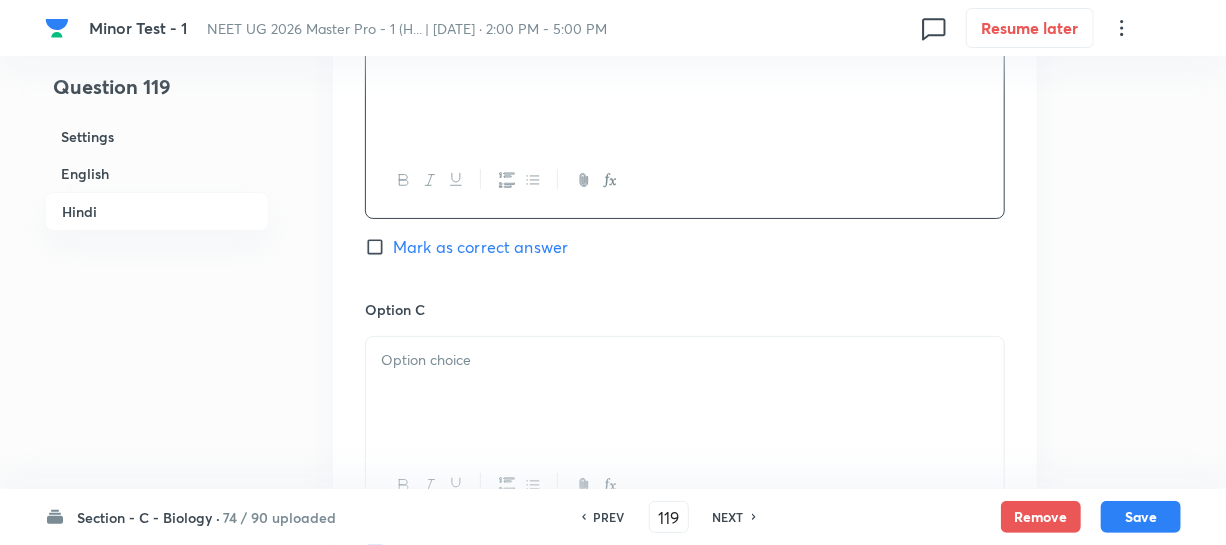click at bounding box center (685, 360) 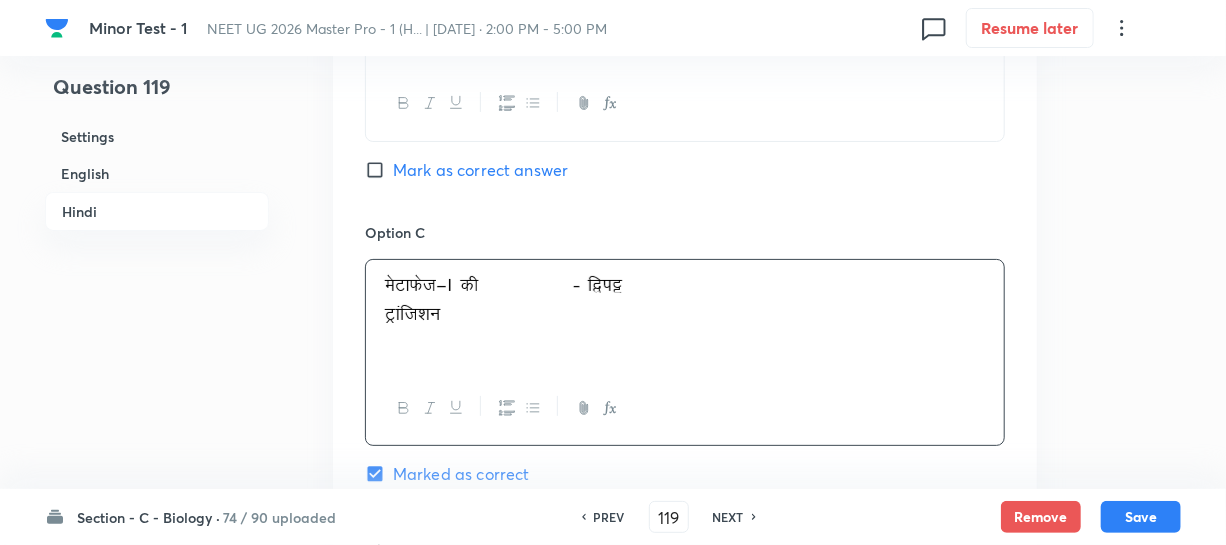 scroll, scrollTop: 3636, scrollLeft: 0, axis: vertical 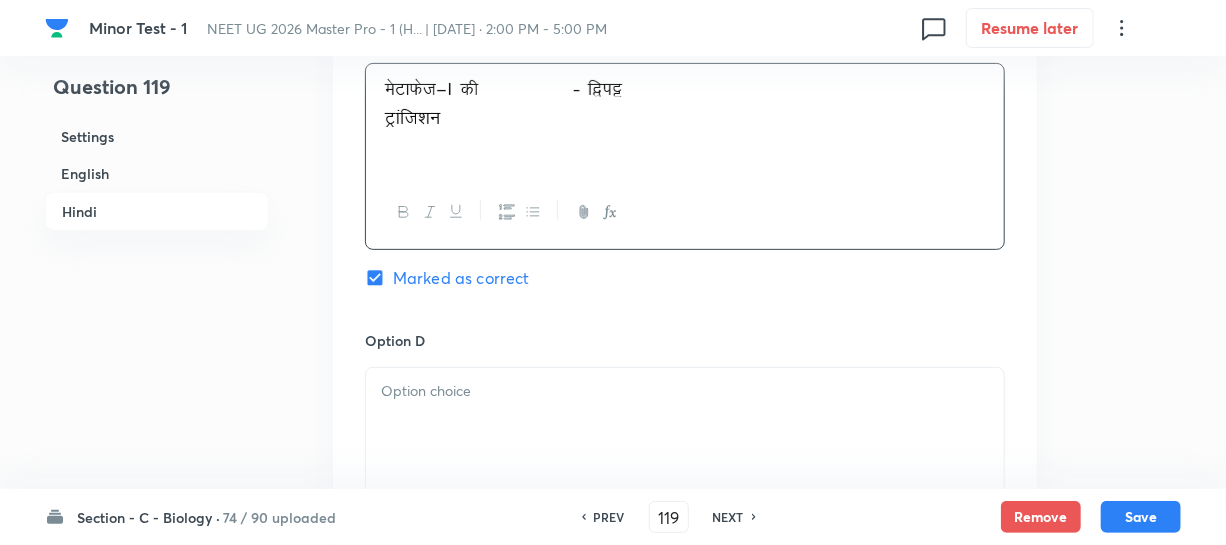 click at bounding box center (685, 391) 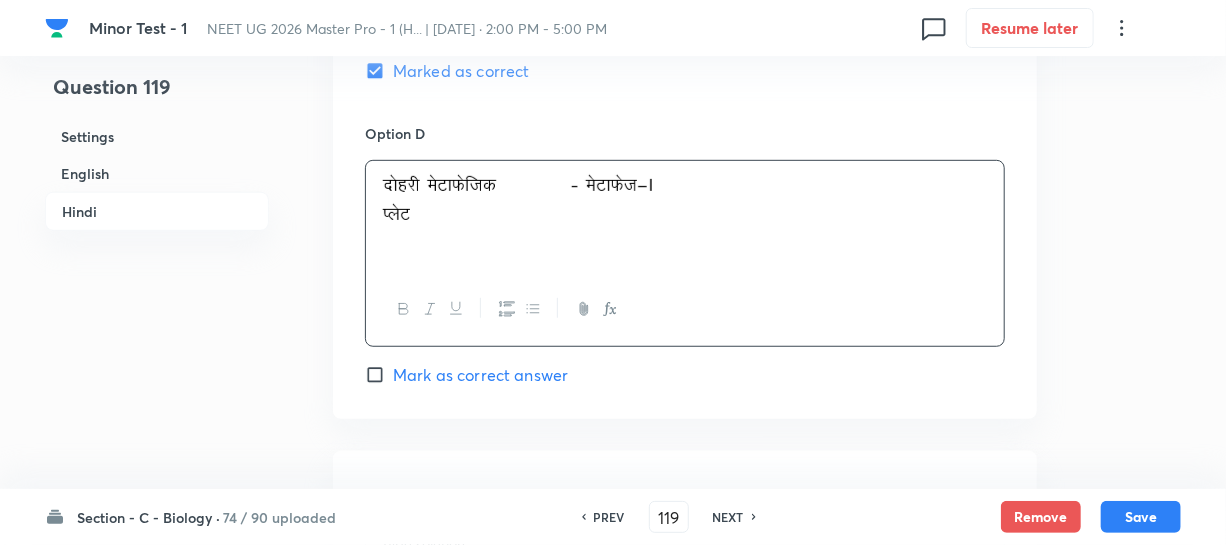 scroll, scrollTop: 4181, scrollLeft: 0, axis: vertical 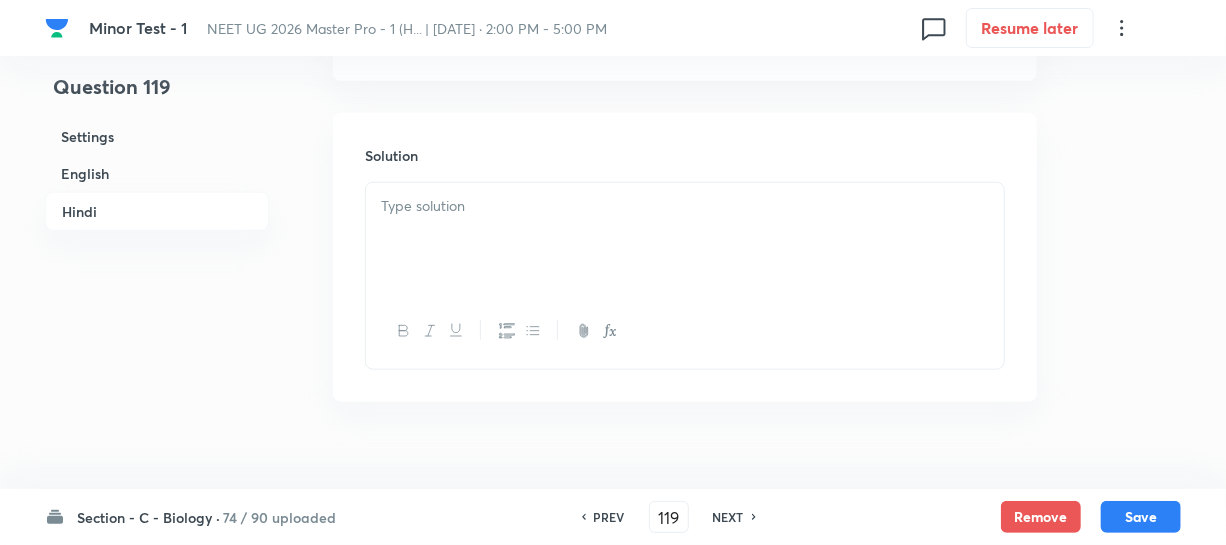 click at bounding box center [685, 239] 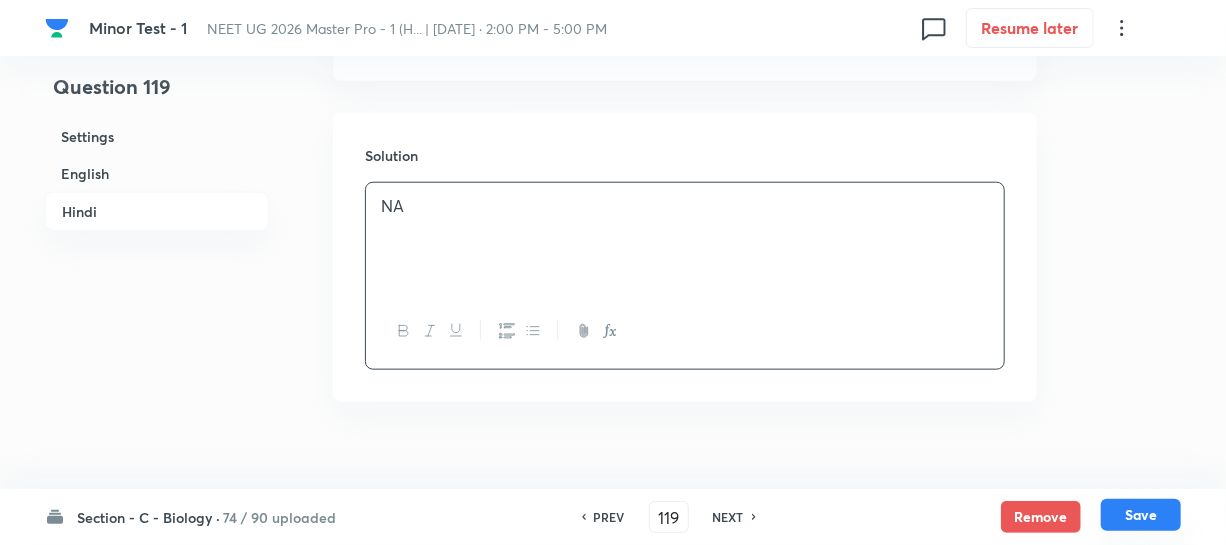 click on "Save" at bounding box center (1141, 515) 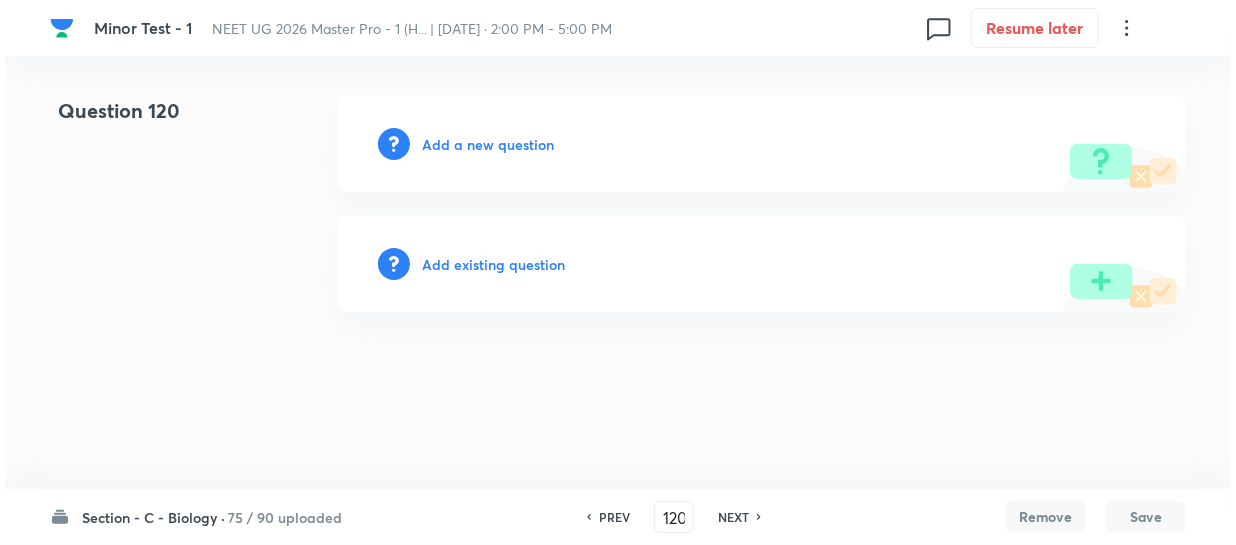 scroll, scrollTop: 0, scrollLeft: 0, axis: both 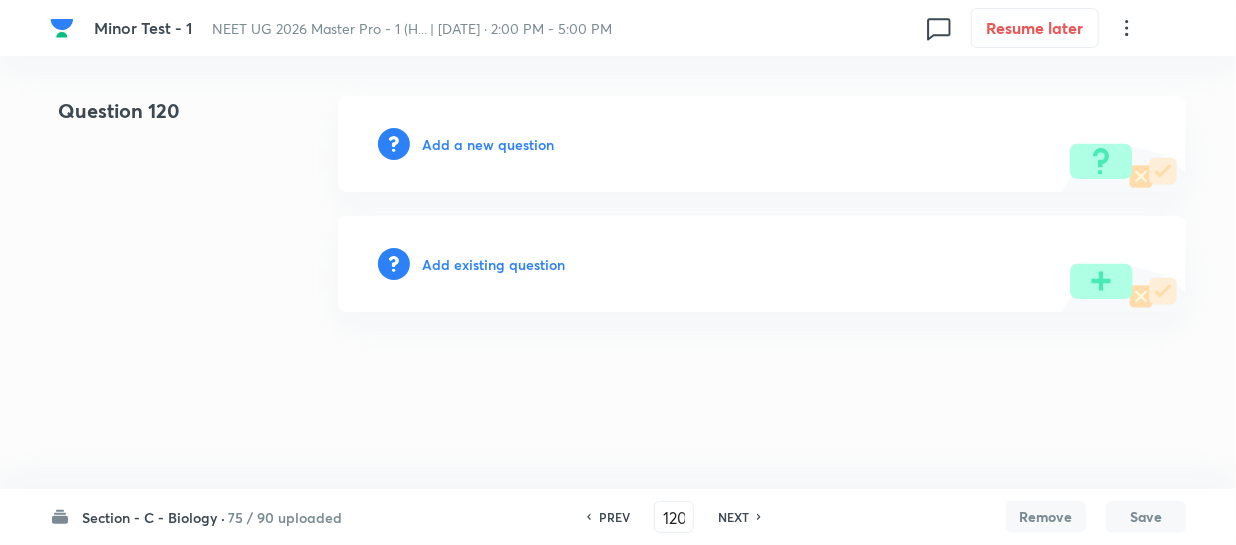 click on "Add a new question" at bounding box center (488, 144) 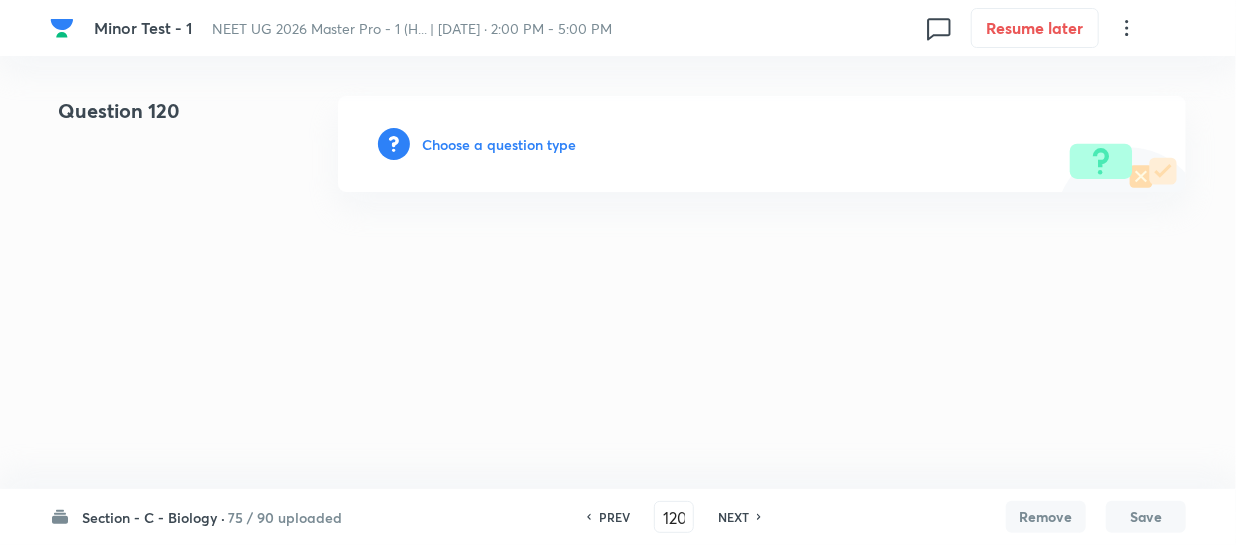 click on "Choose a question type" at bounding box center (499, 144) 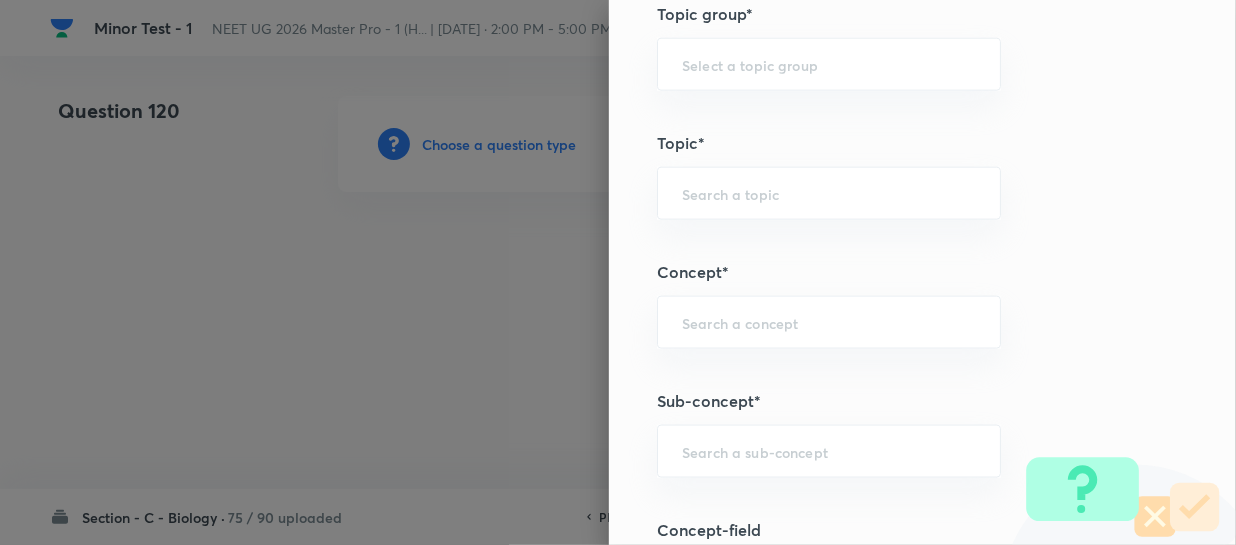 scroll, scrollTop: 1181, scrollLeft: 0, axis: vertical 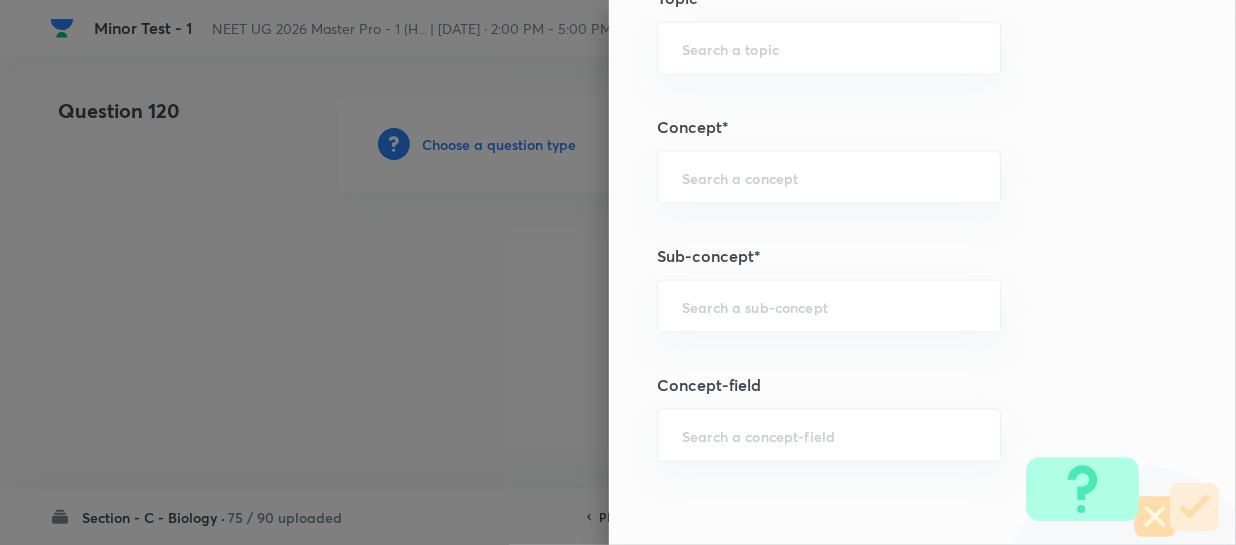 click on "Question settings Question type* Single choice correct Number of options* 2 3 4 5 Does this question have a passage?* Yes No Positive mark 4 ​ Negative Marks (Don’t add negative sign) 1 ​ Grant bonus marks for this question?* Yes No Syllabus Topic group* ​ Topic* ​ Concept* ​ Sub-concept* ​ Concept-field ​ Additional details Question Difficulty Very easy Easy Moderate Hard Very hard Question is based on Fact Numerical Concept Previous year question Yes No Does this question have equation? Yes No Verification status Is the question verified? *Select 'yes' only if a question is verified Yes No Save" at bounding box center (922, 272) 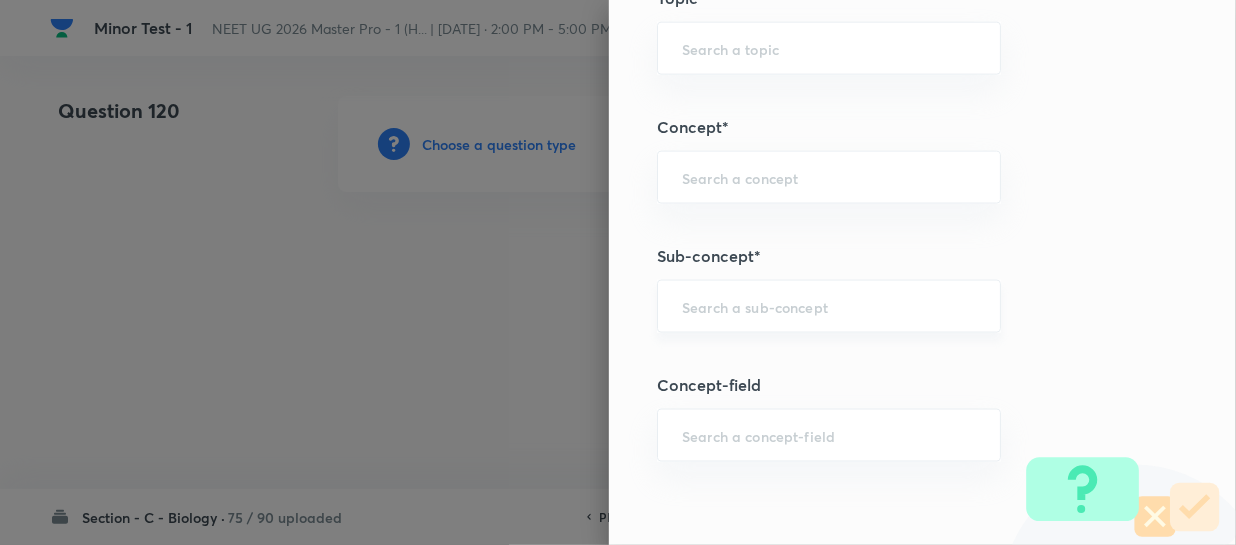 click on "​" at bounding box center (829, 306) 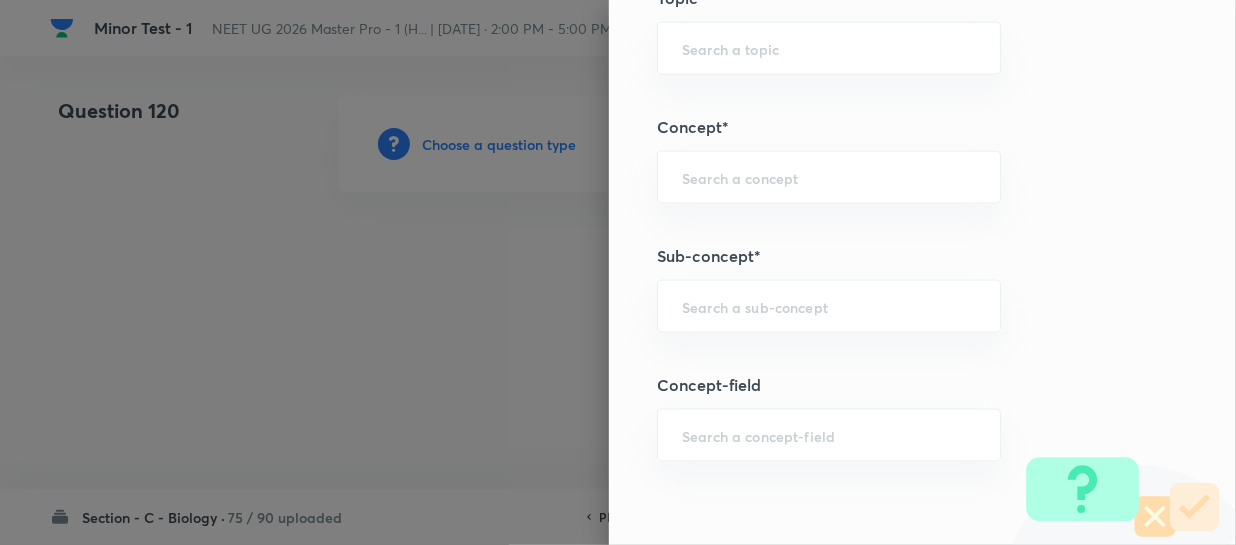 paste on "Different Biological Classification" 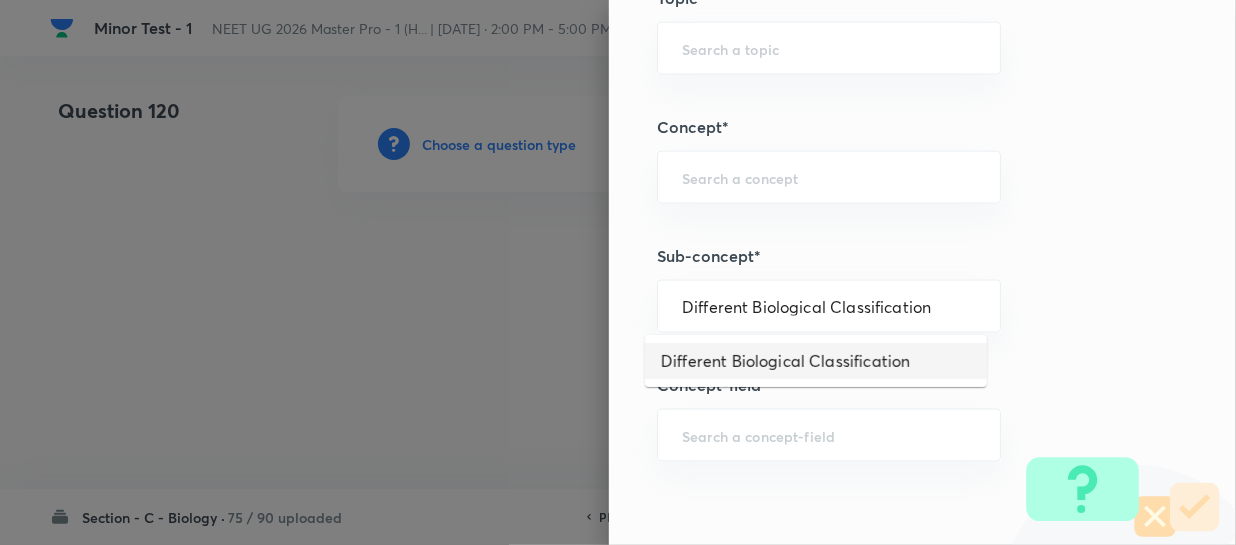 click on "Different Biological Classification" at bounding box center [816, 361] 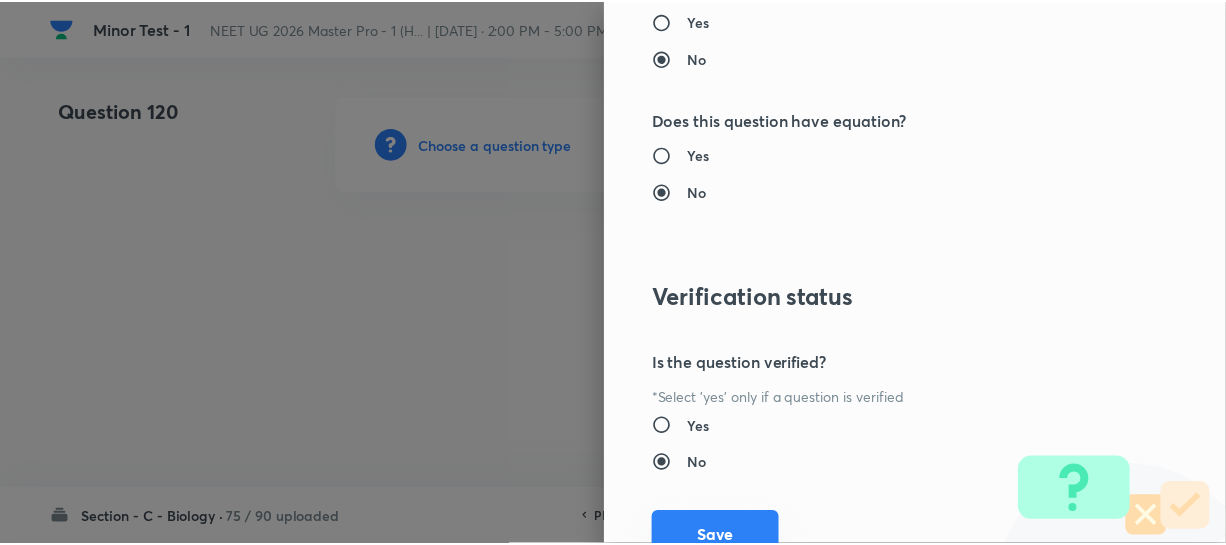 scroll, scrollTop: 2313, scrollLeft: 0, axis: vertical 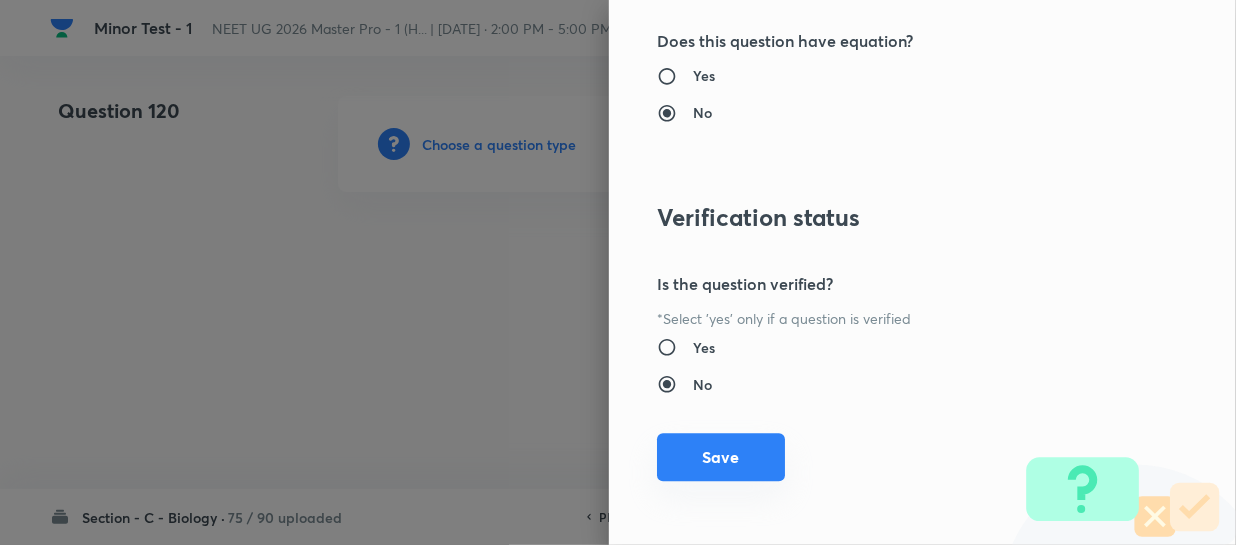 click on "Save" at bounding box center [721, 457] 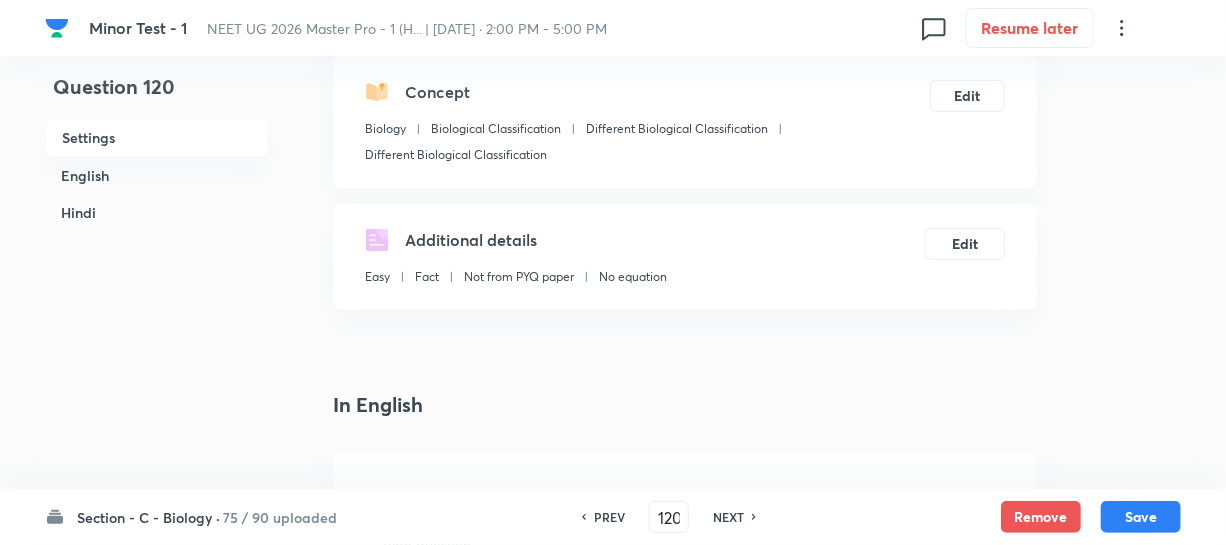 scroll, scrollTop: 363, scrollLeft: 0, axis: vertical 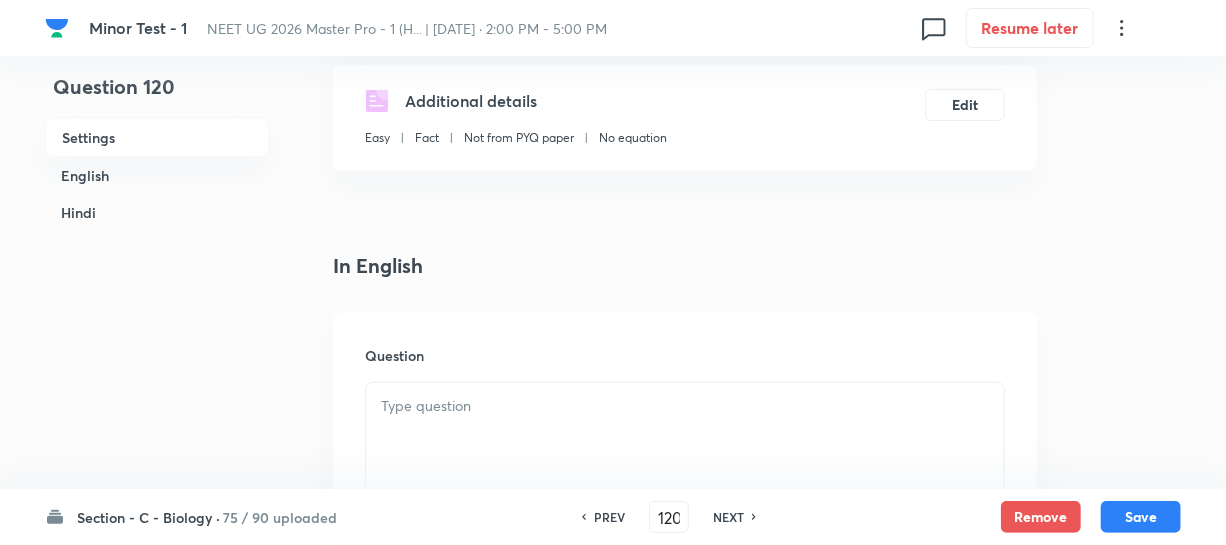 click at bounding box center (685, 406) 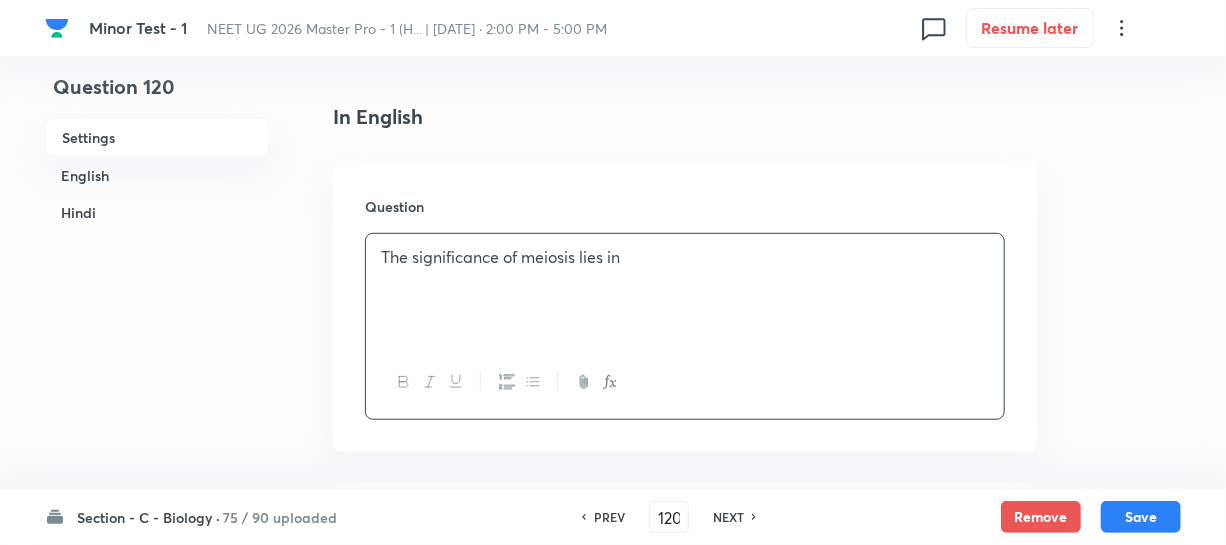 scroll, scrollTop: 727, scrollLeft: 0, axis: vertical 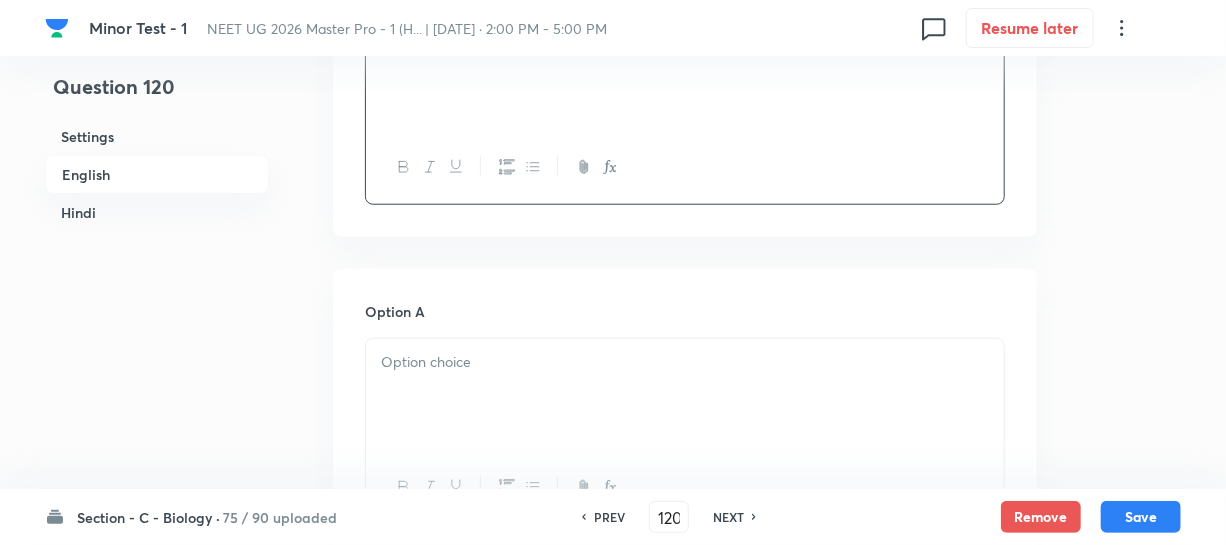 click at bounding box center [685, 395] 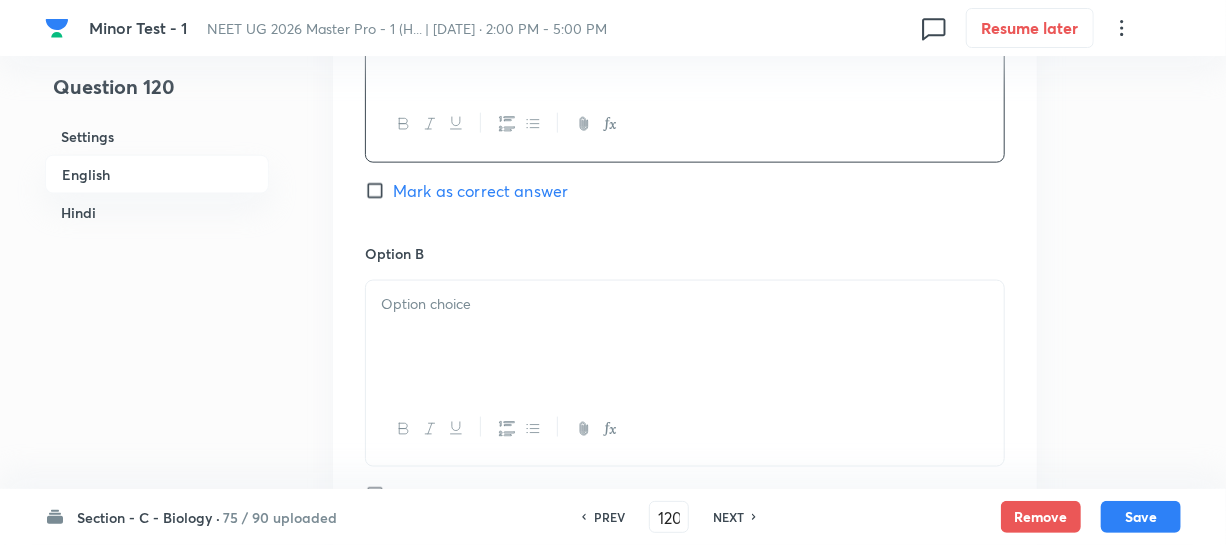 scroll, scrollTop: 1090, scrollLeft: 0, axis: vertical 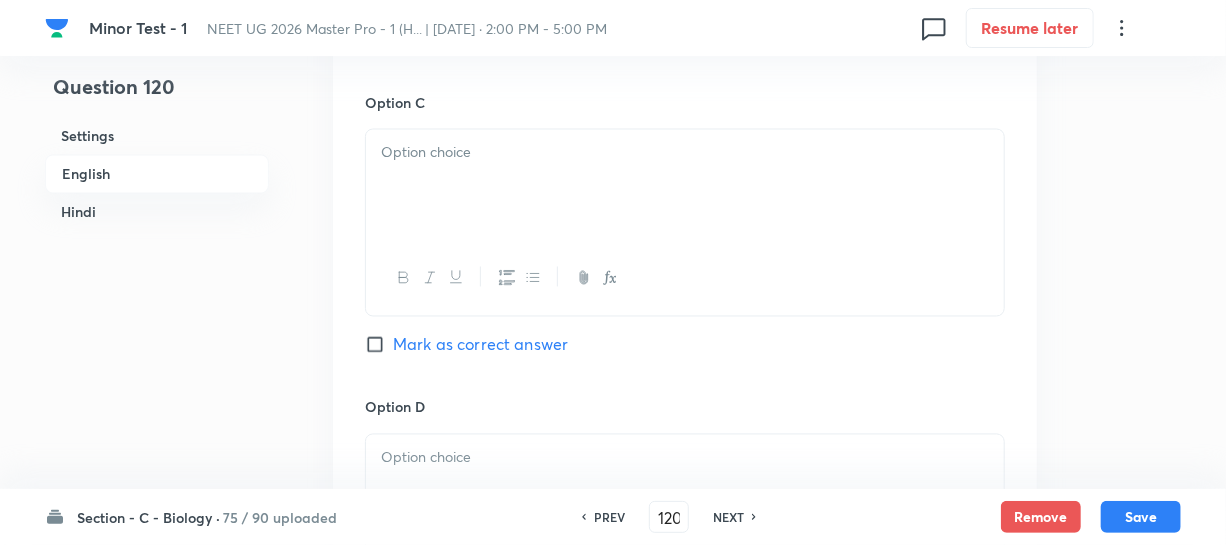 click on "Mark as correct answer" at bounding box center (480, 345) 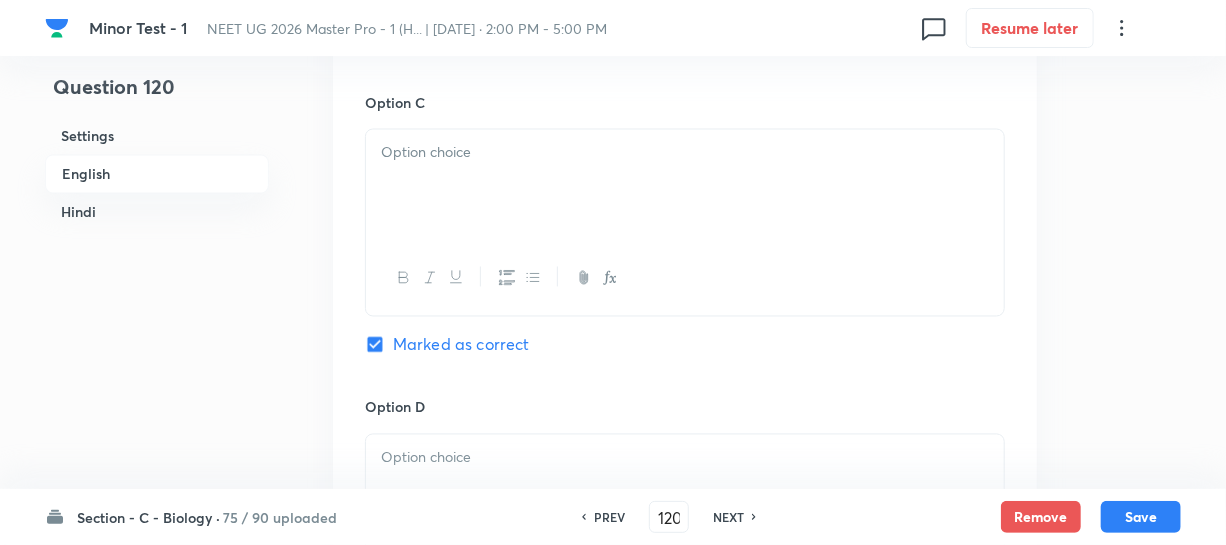 click on "PREV" at bounding box center [609, 517] 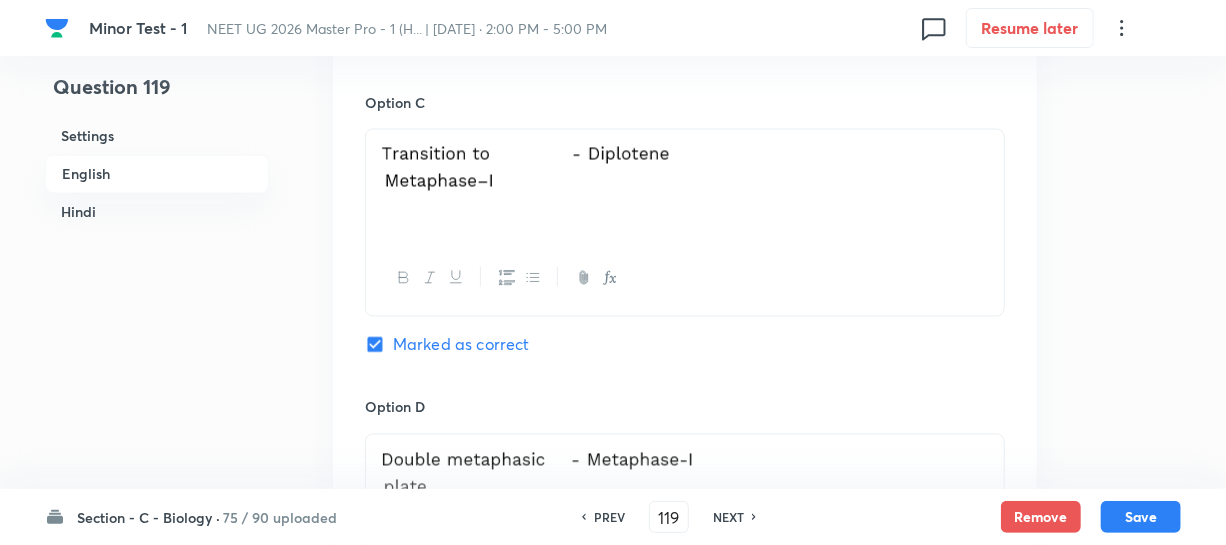 click on "NEXT" at bounding box center (728, 517) 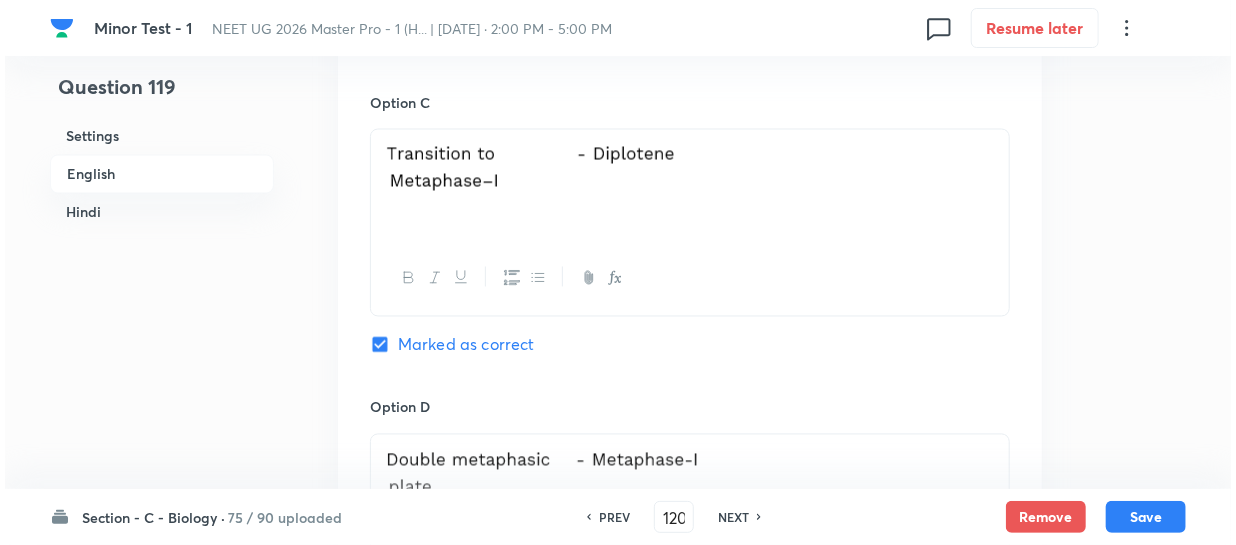 scroll, scrollTop: 0, scrollLeft: 0, axis: both 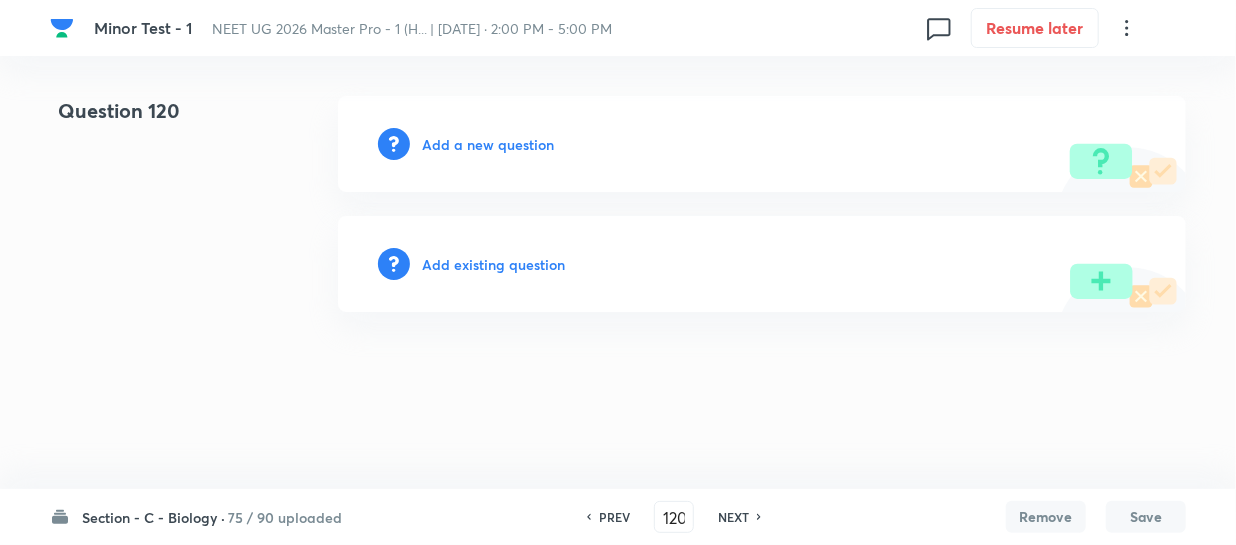 click on "Add a new question" at bounding box center (488, 144) 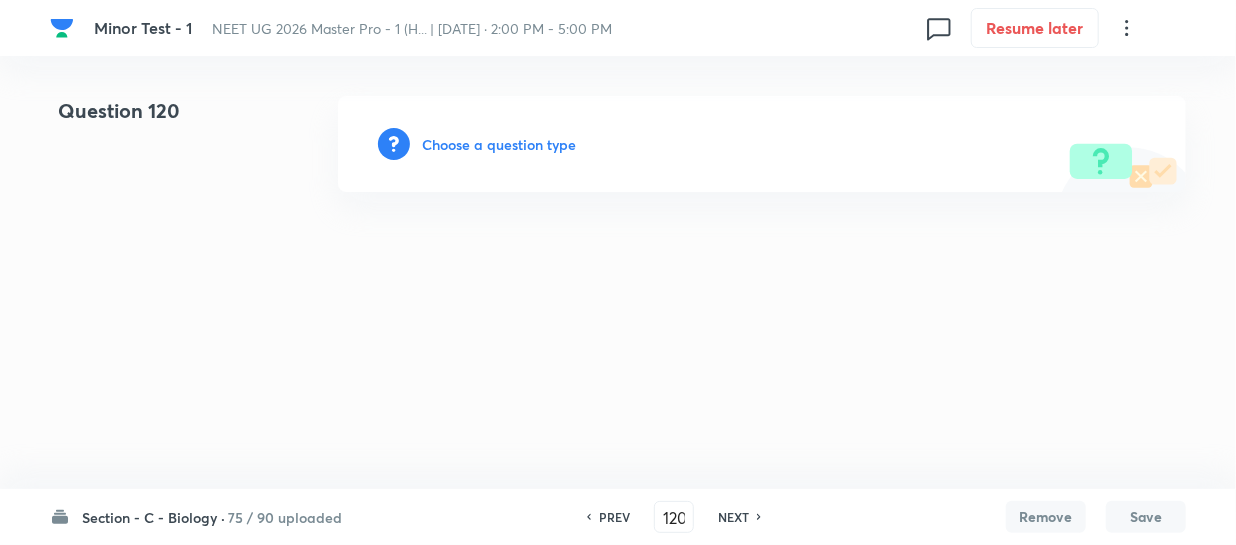click on "Choose a question type" at bounding box center [499, 144] 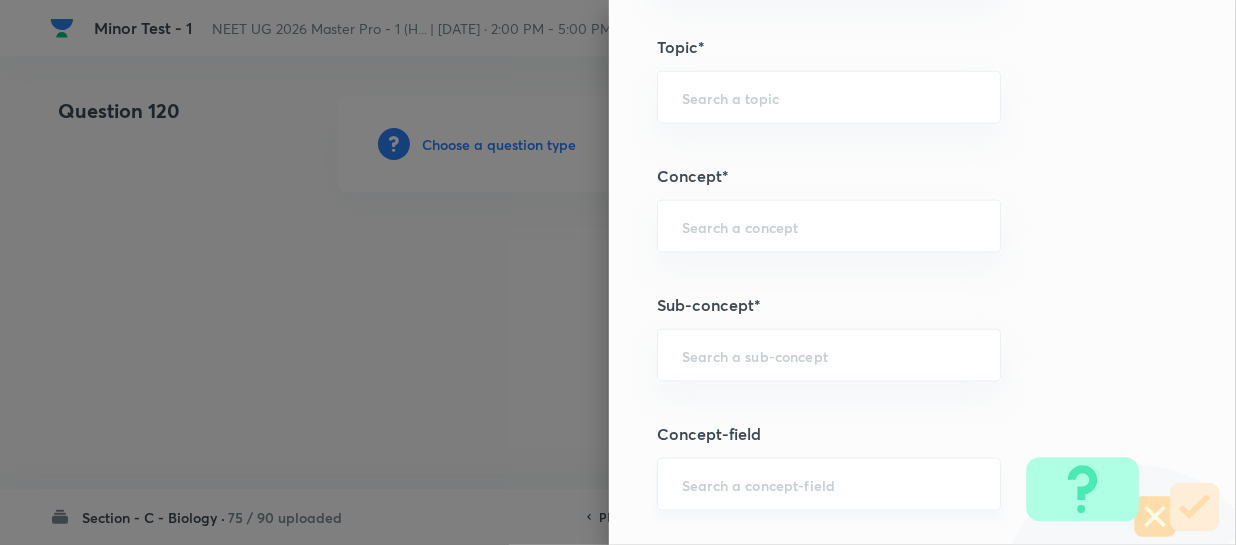 scroll, scrollTop: 1272, scrollLeft: 0, axis: vertical 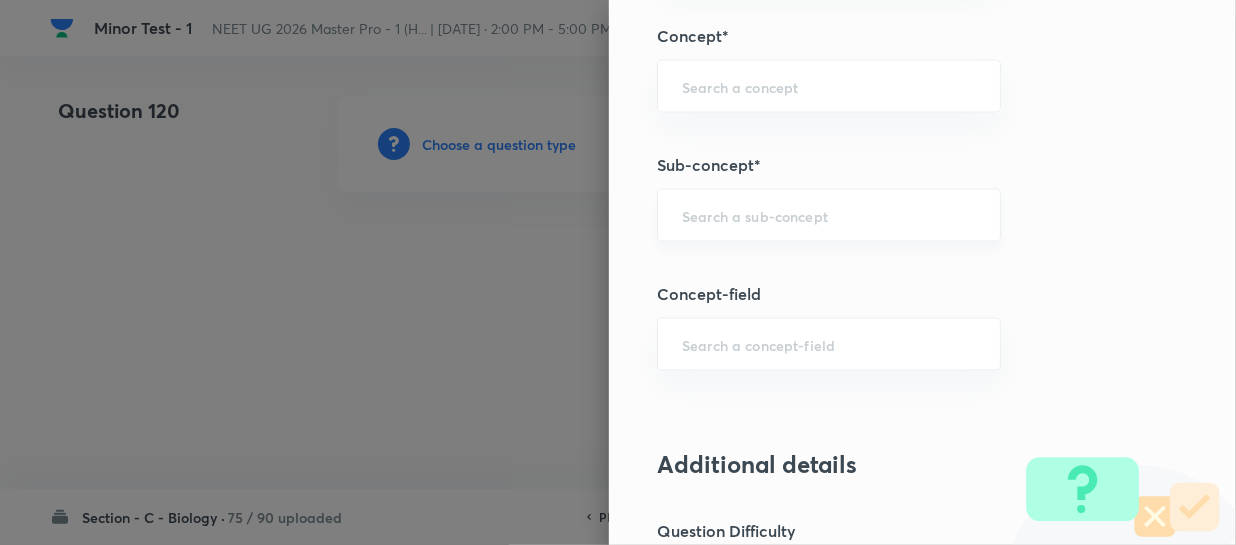 click on "​" at bounding box center (829, 215) 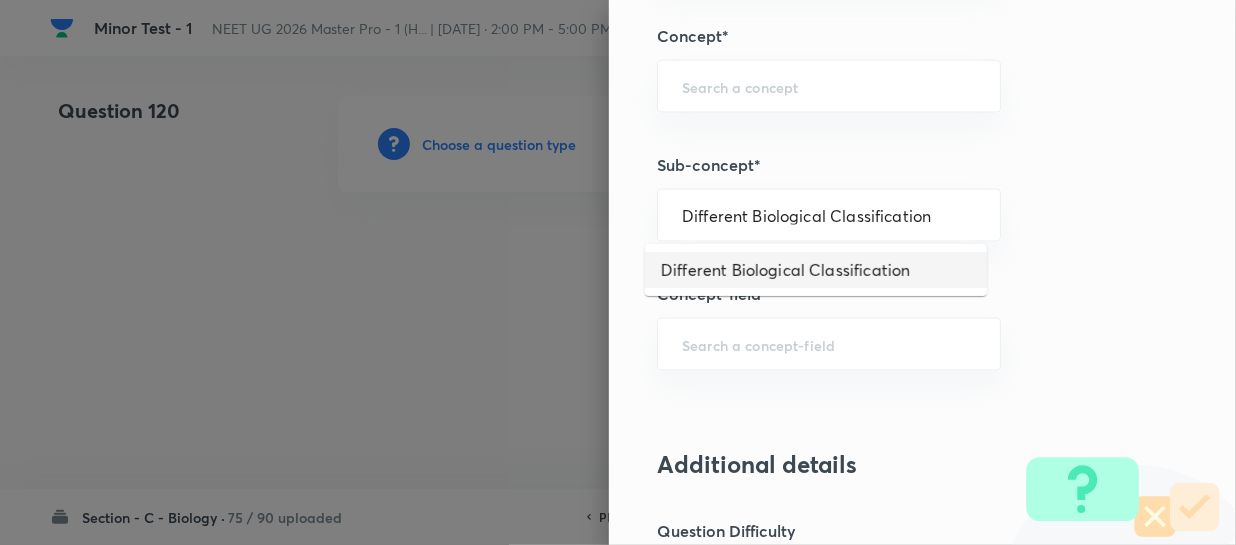 click on "Different Biological Classification" at bounding box center [816, 270] 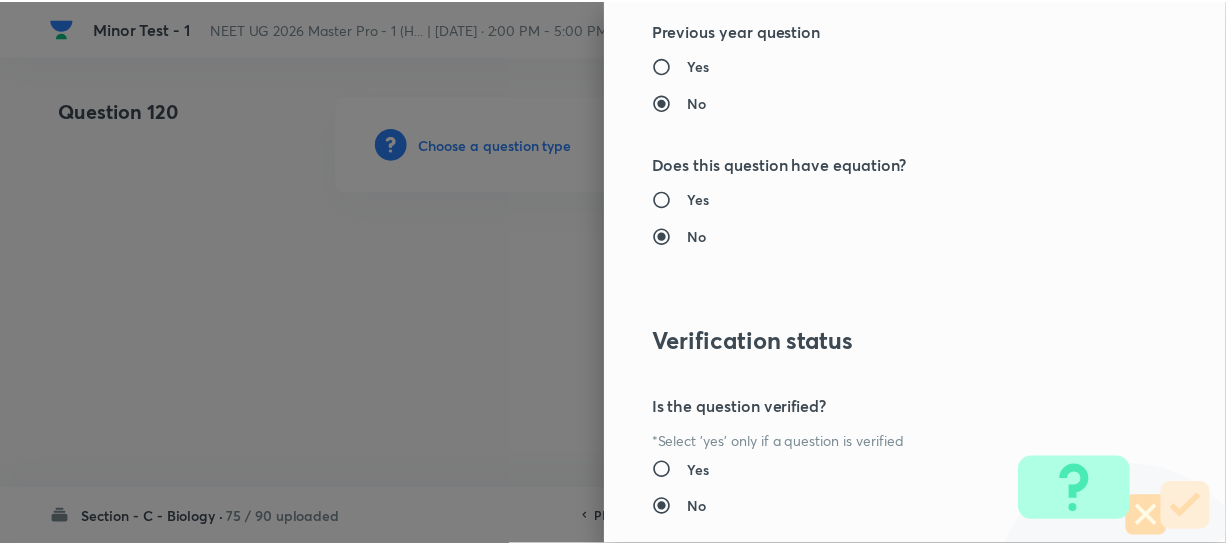 scroll, scrollTop: 2313, scrollLeft: 0, axis: vertical 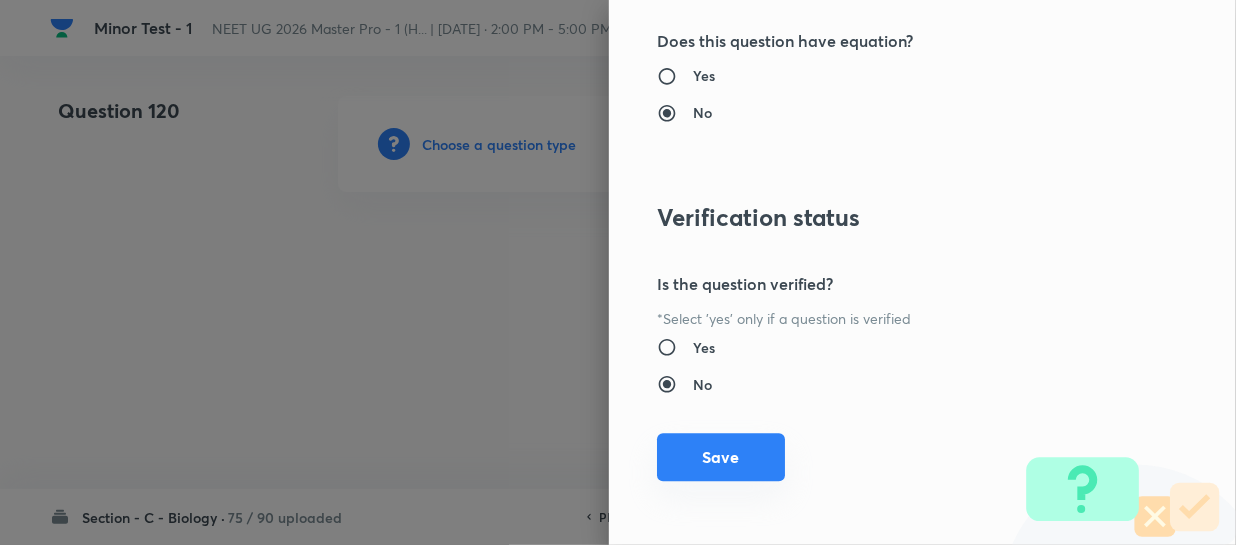 click on "Save" at bounding box center [721, 457] 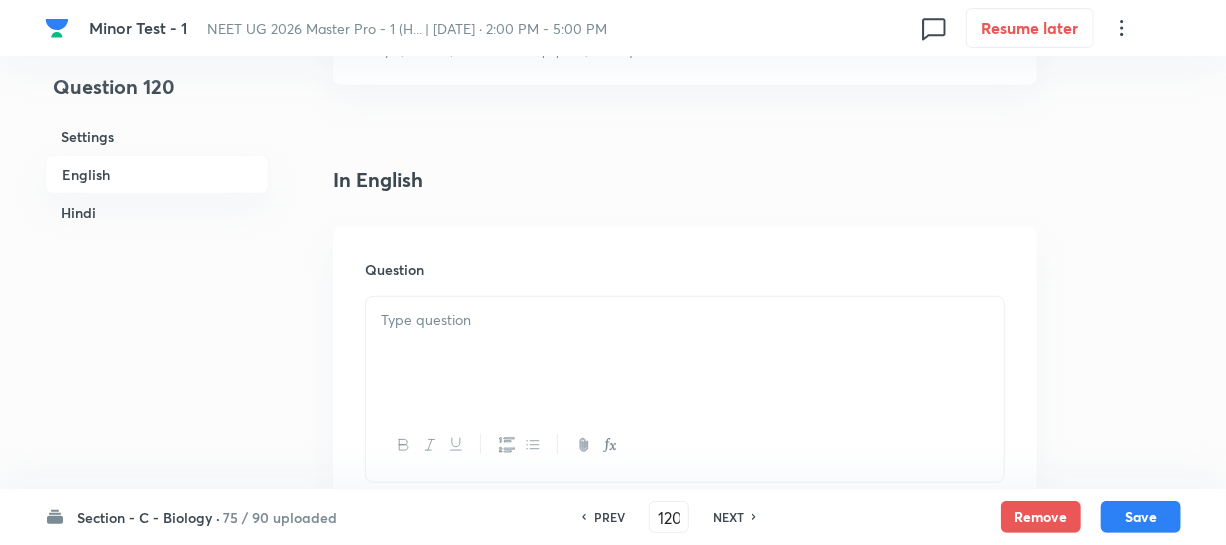 scroll, scrollTop: 545, scrollLeft: 0, axis: vertical 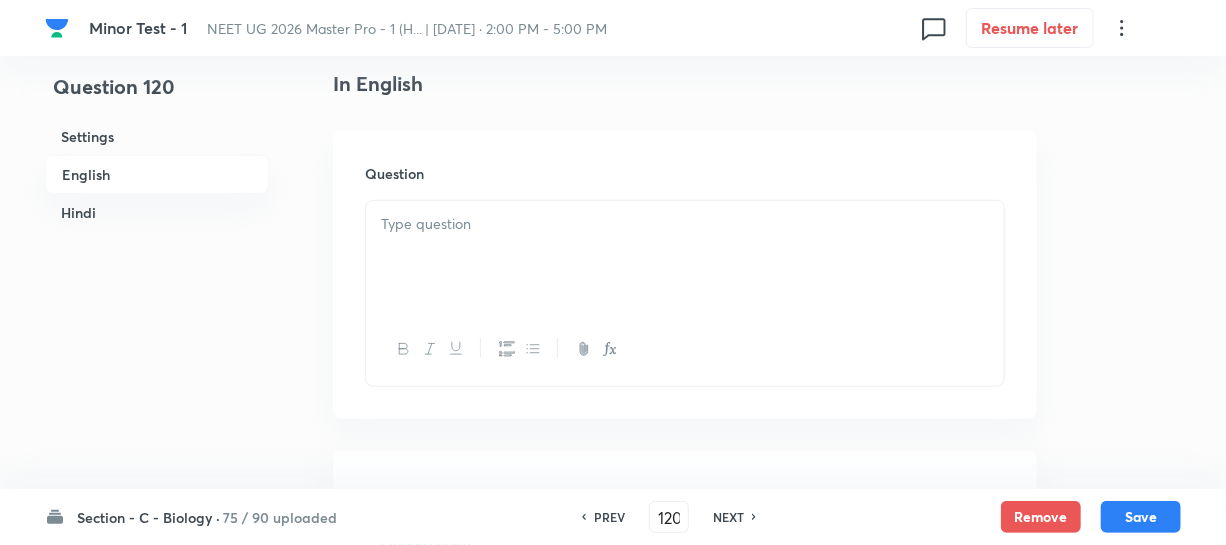 click at bounding box center [685, 257] 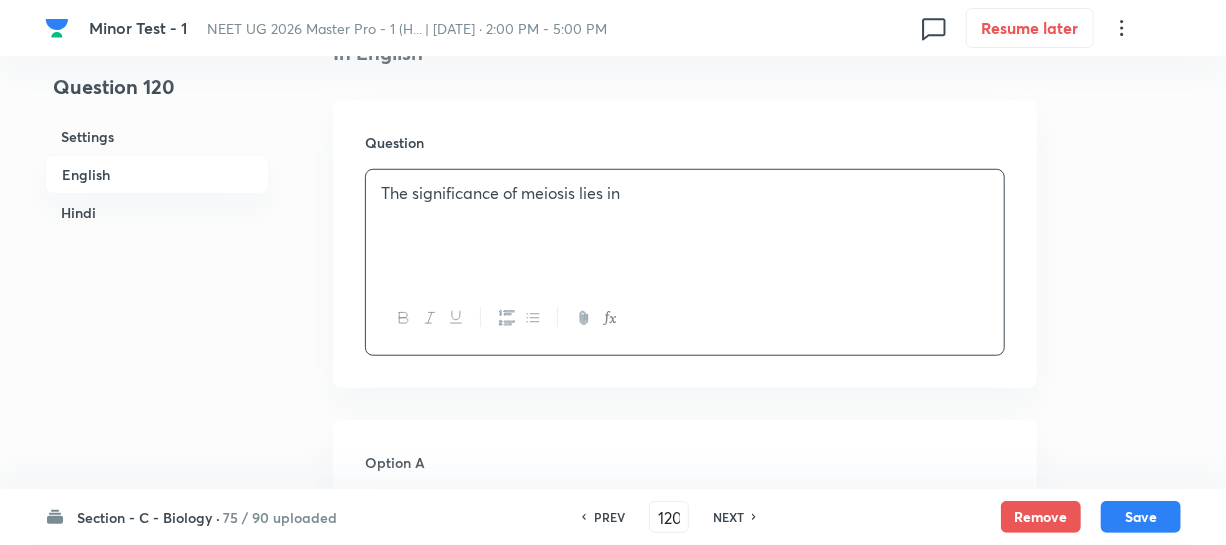 scroll, scrollTop: 909, scrollLeft: 0, axis: vertical 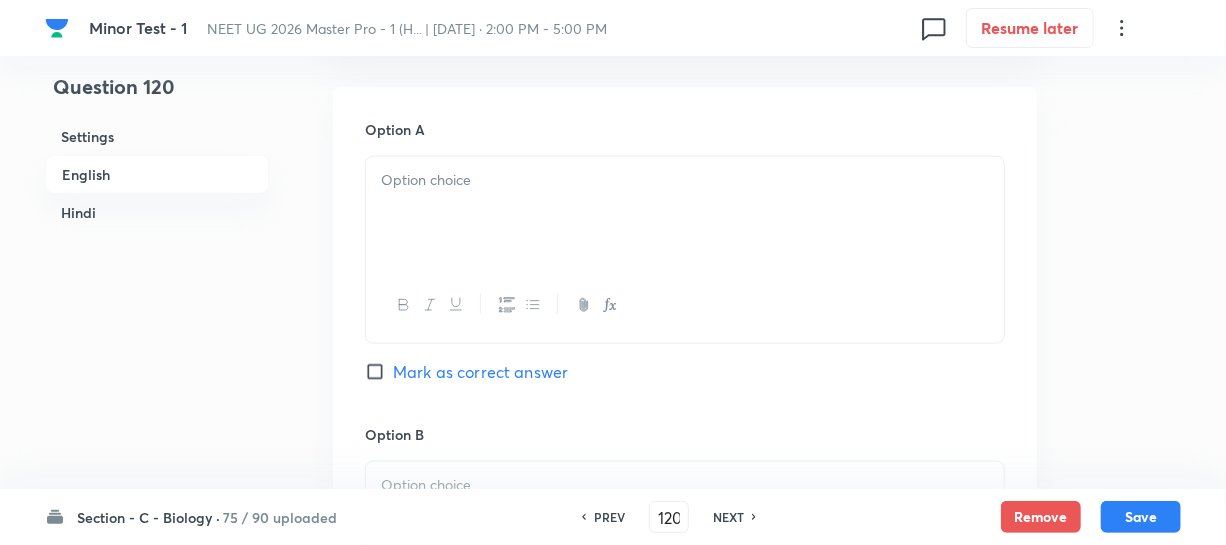 click at bounding box center (685, 213) 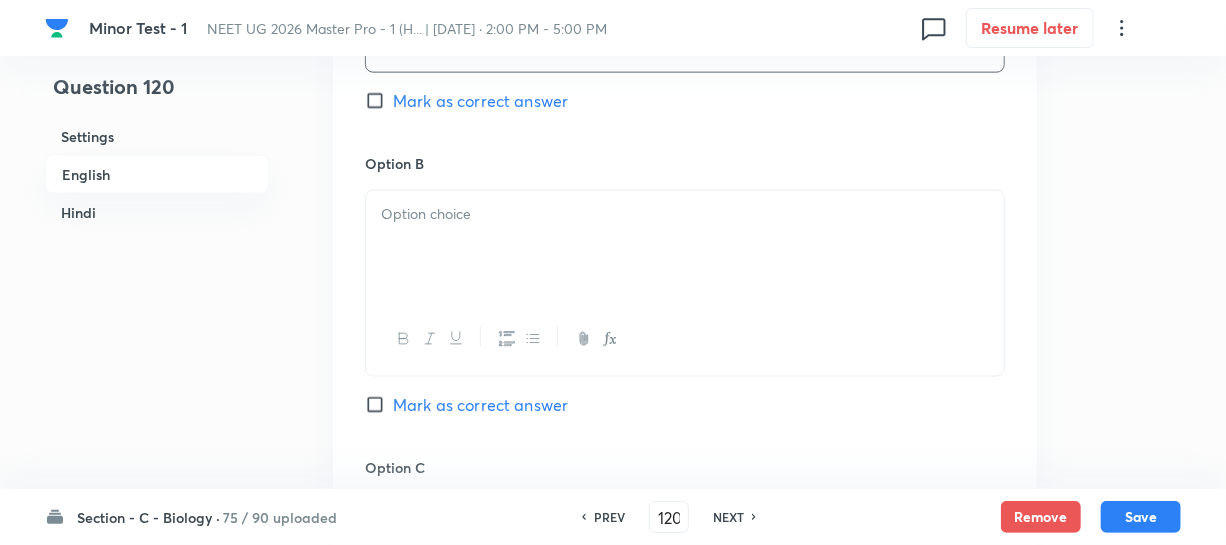 scroll, scrollTop: 1181, scrollLeft: 0, axis: vertical 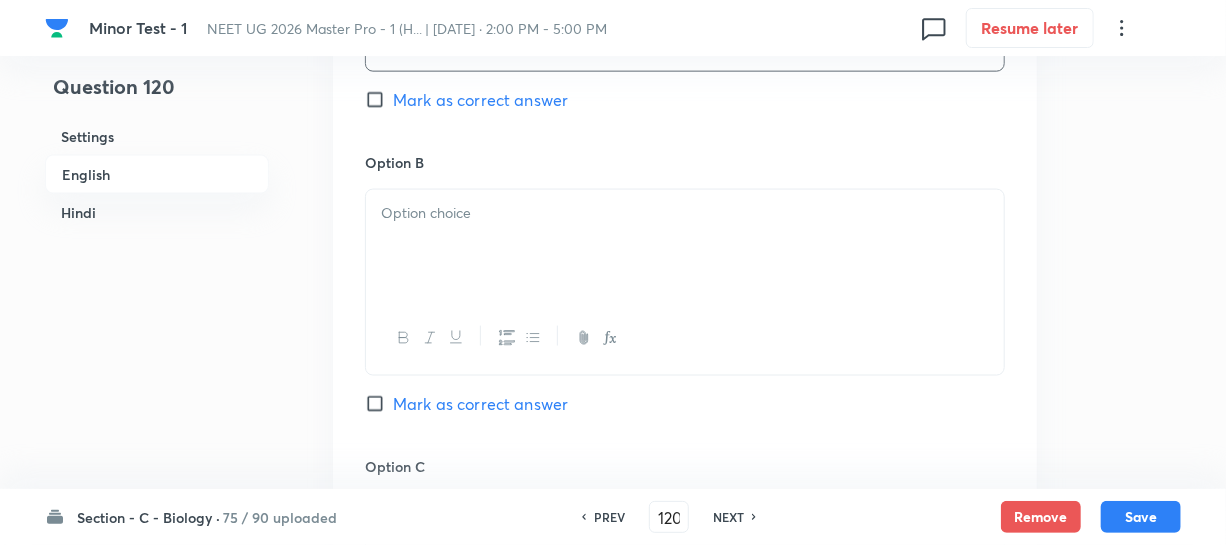 click at bounding box center [685, 282] 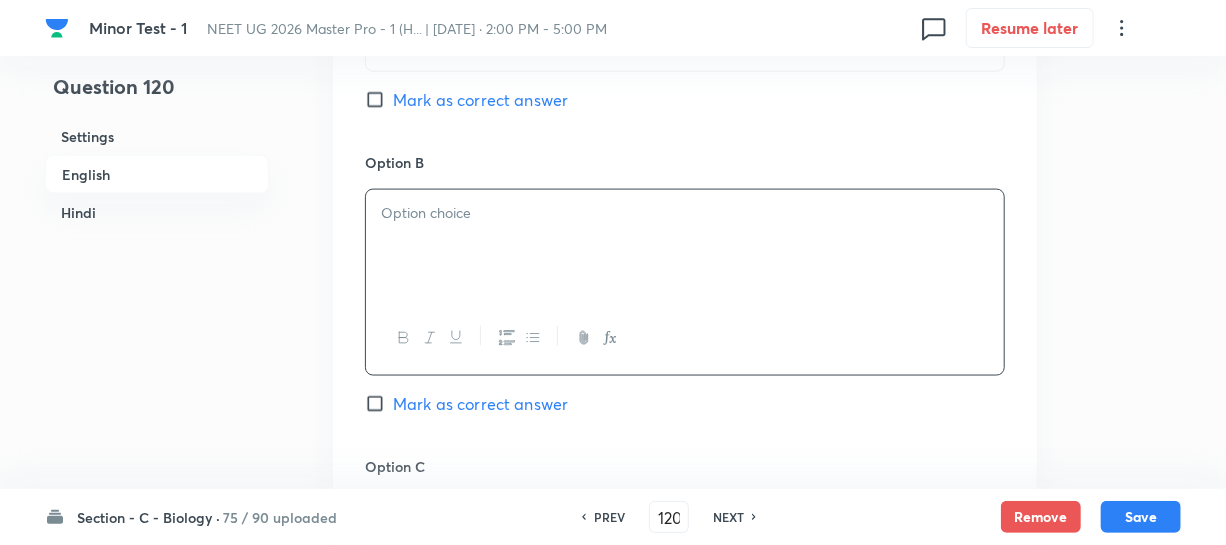 click at bounding box center (685, 213) 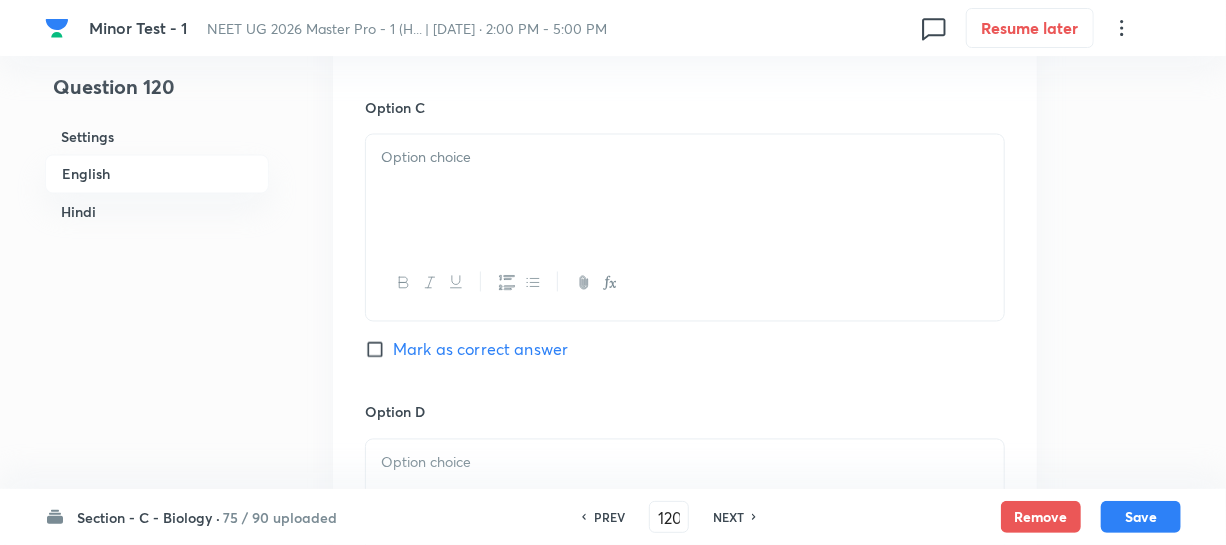 scroll, scrollTop: 1545, scrollLeft: 0, axis: vertical 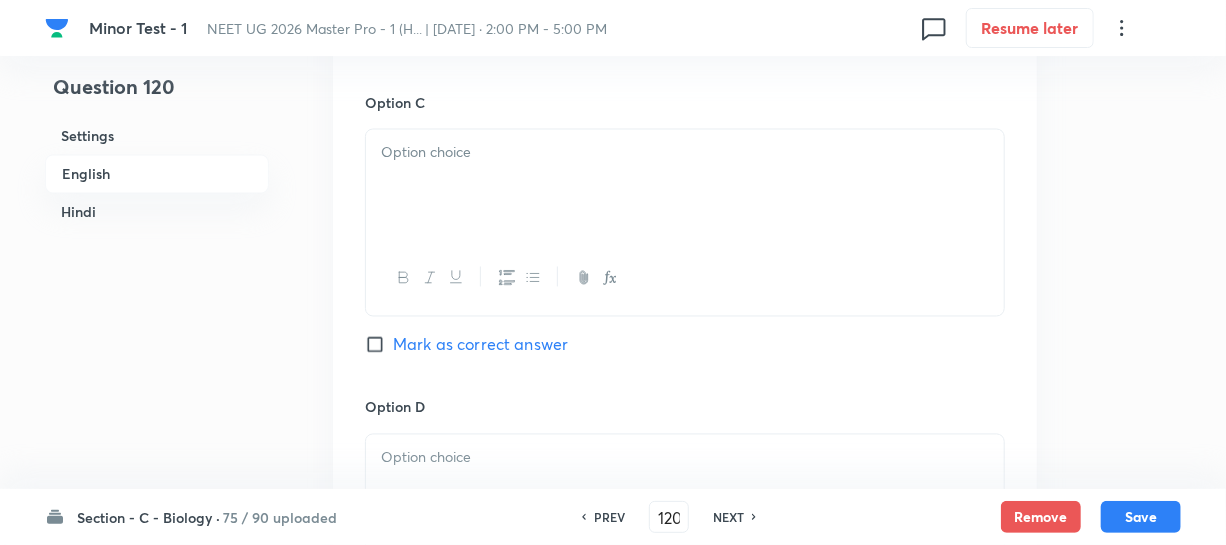 click at bounding box center [685, 186] 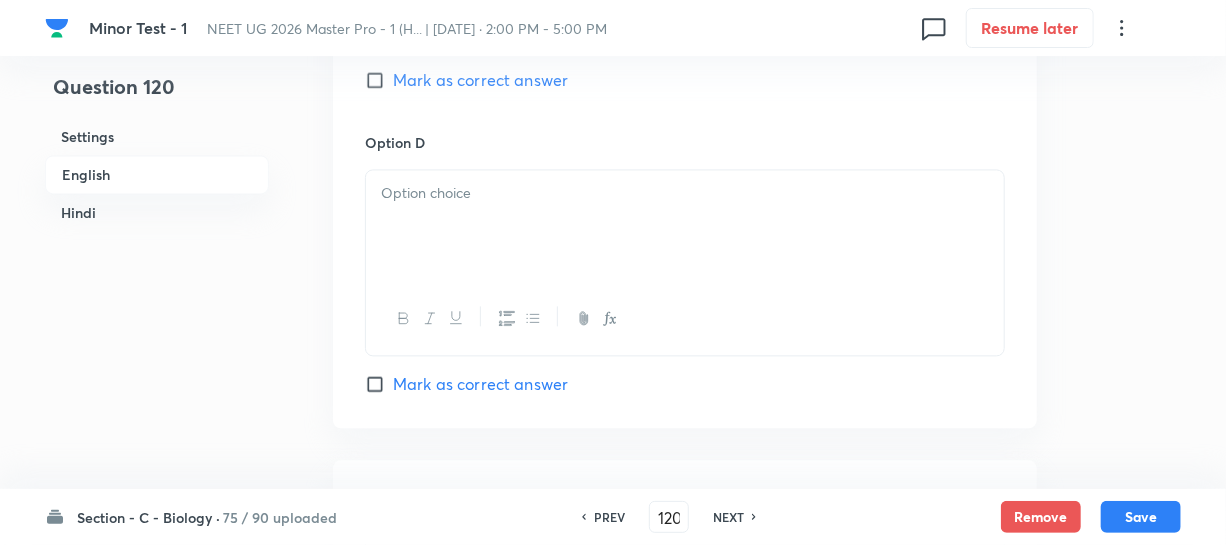 scroll, scrollTop: 1818, scrollLeft: 0, axis: vertical 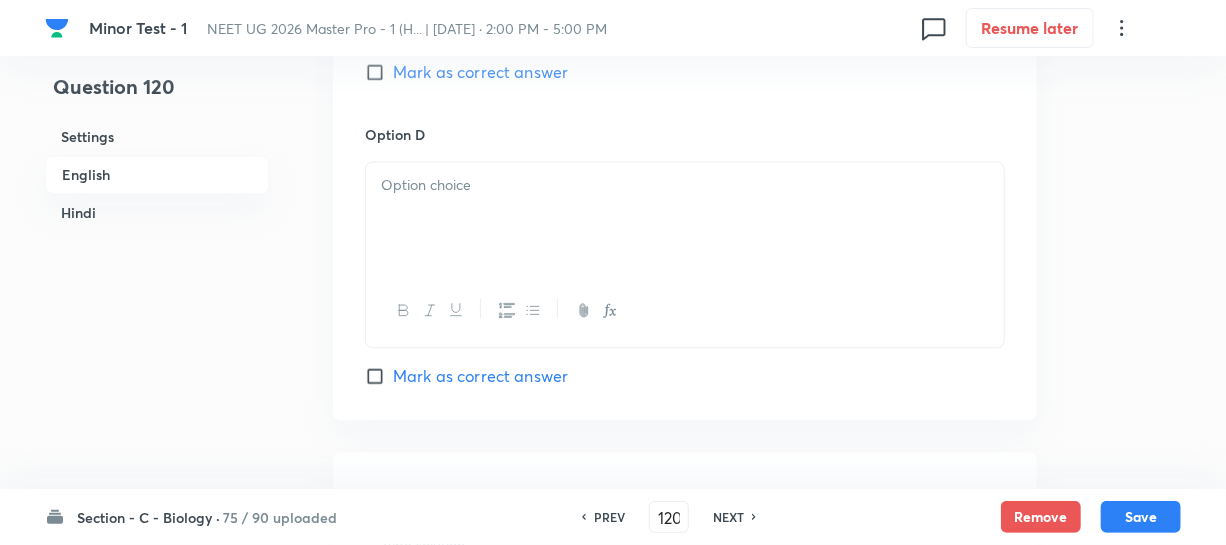 click at bounding box center [685, 218] 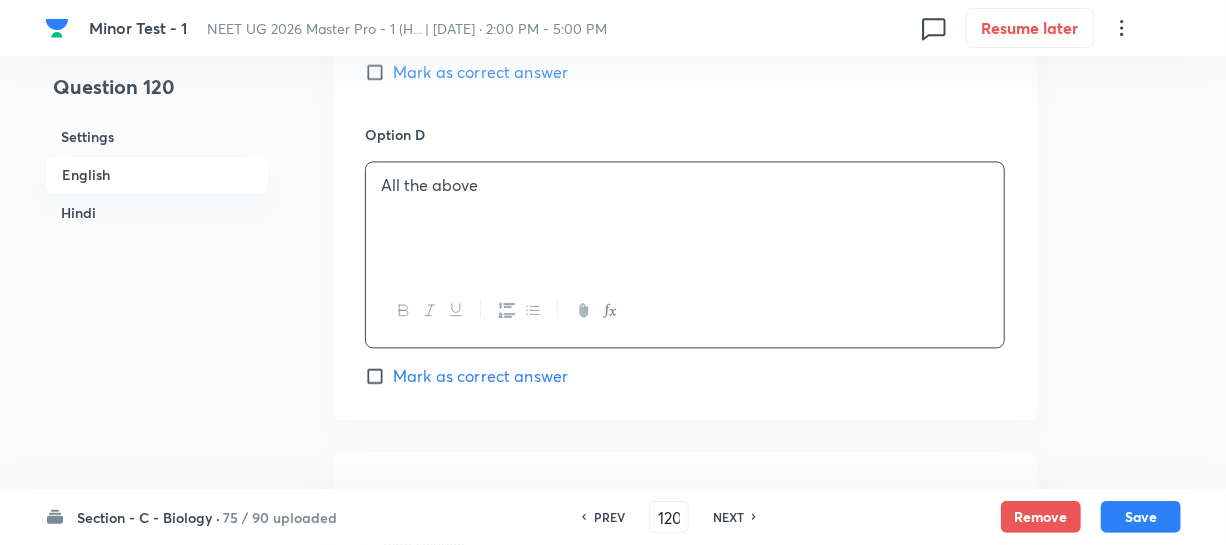 click on "Mark as correct answer" at bounding box center [379, 376] 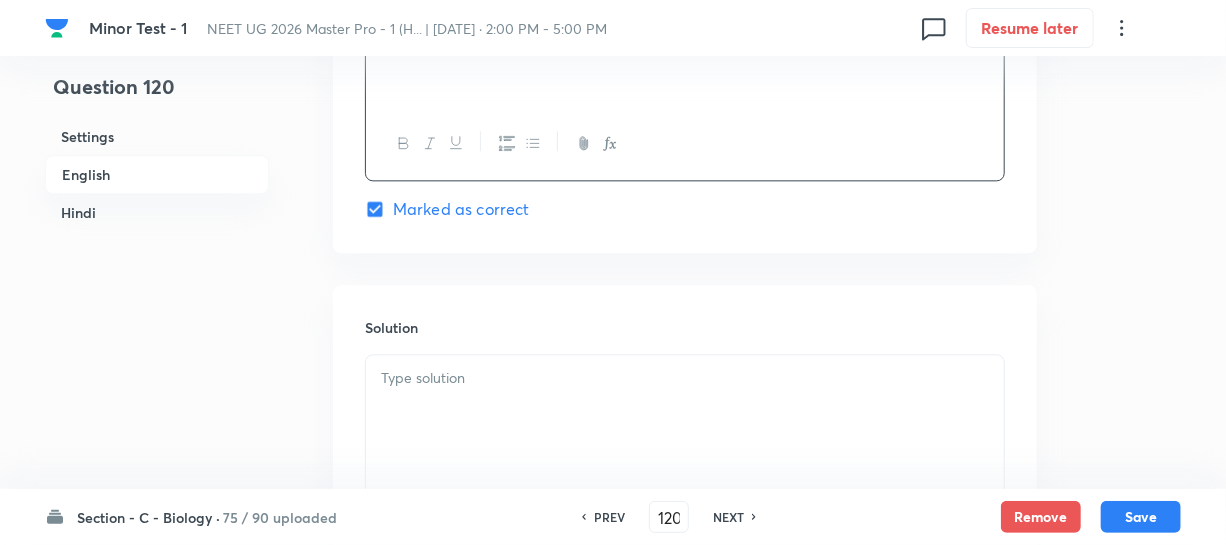 scroll, scrollTop: 2090, scrollLeft: 0, axis: vertical 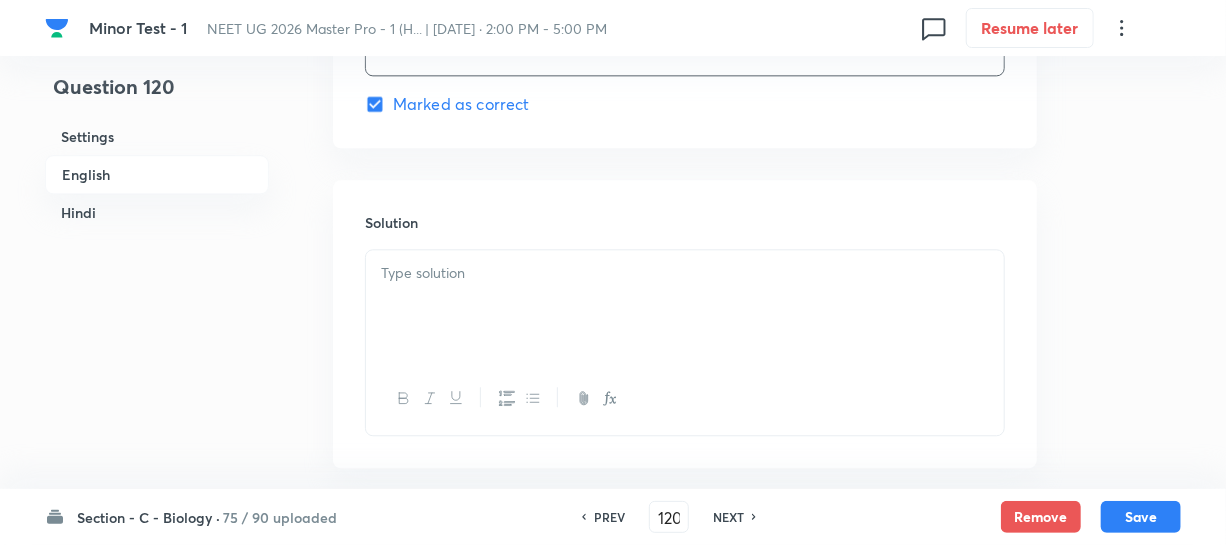 click at bounding box center [685, 306] 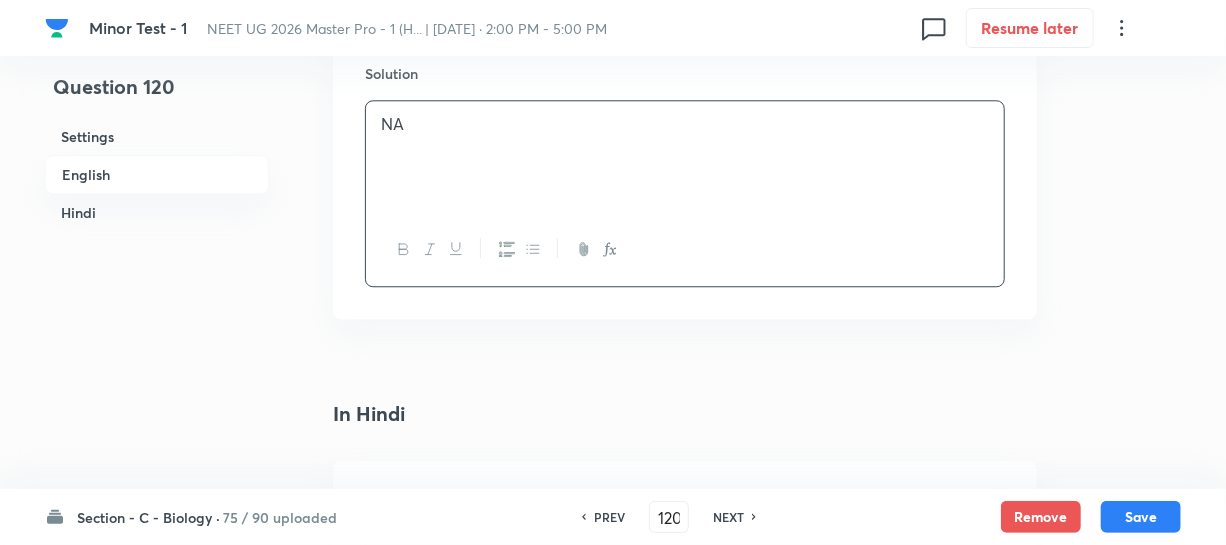 scroll, scrollTop: 2454, scrollLeft: 0, axis: vertical 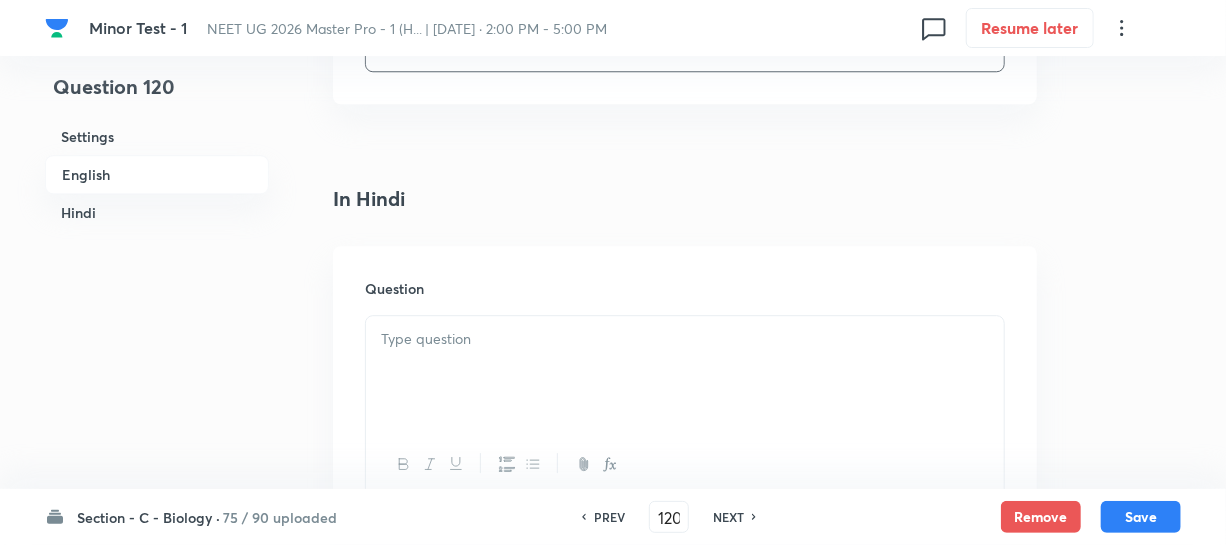 click at bounding box center (685, 372) 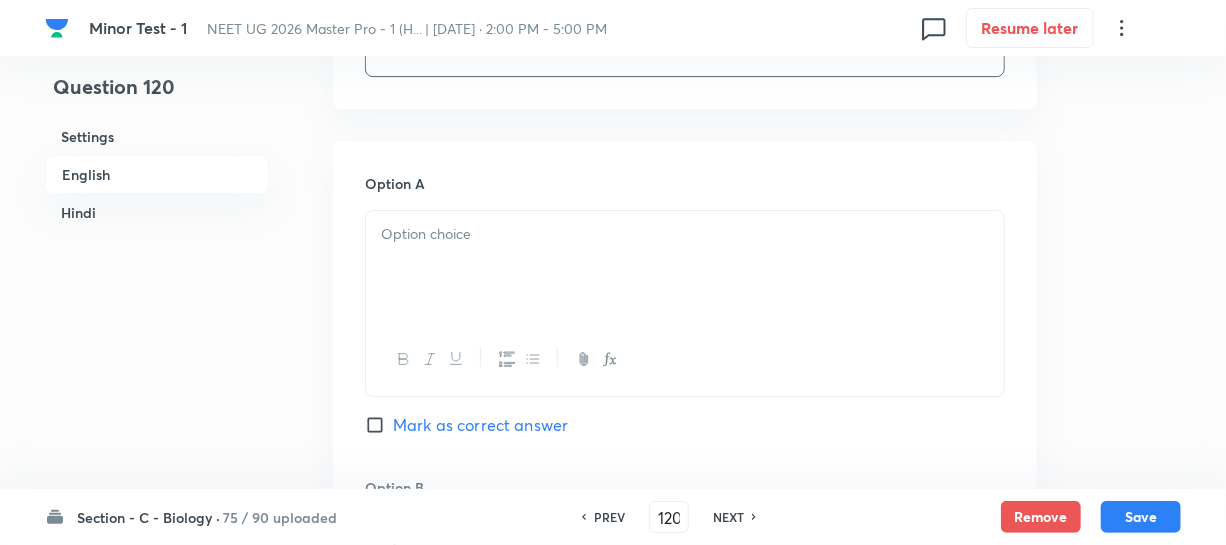 scroll, scrollTop: 2909, scrollLeft: 0, axis: vertical 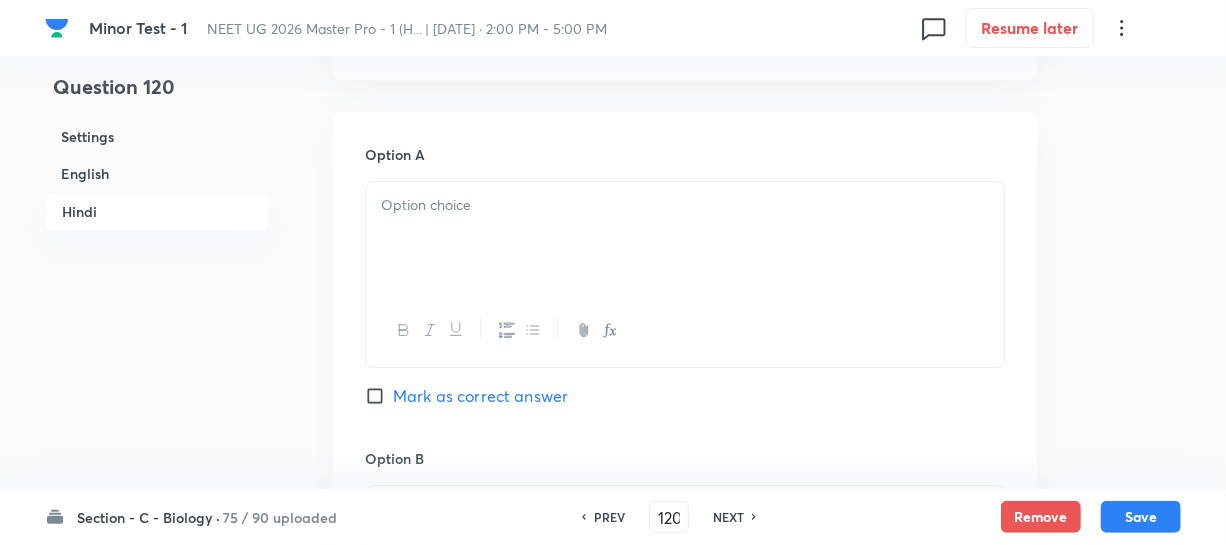 click at bounding box center [685, 238] 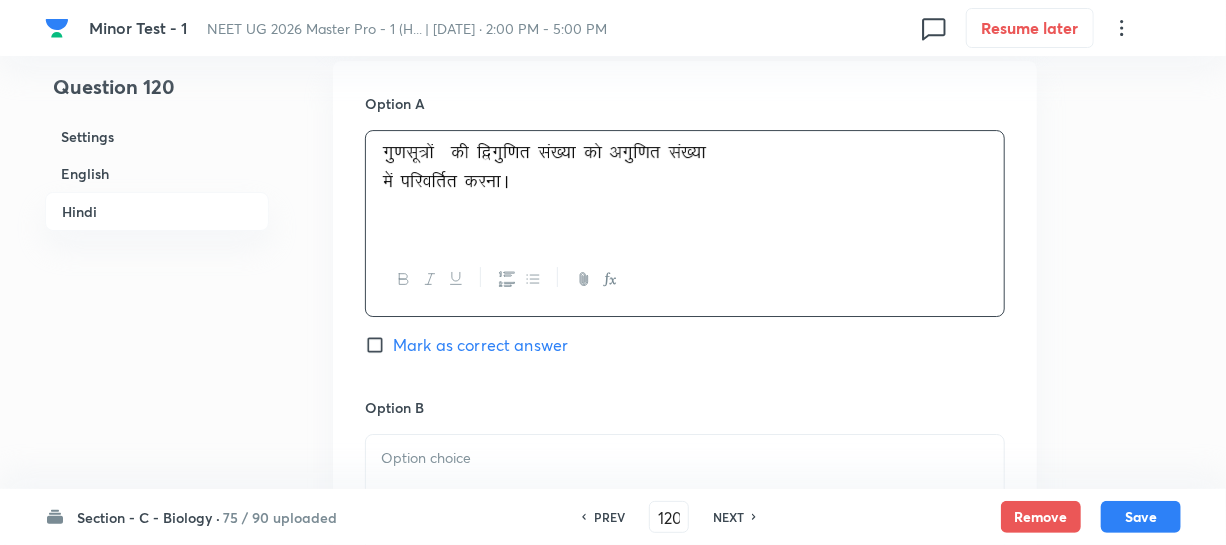 scroll, scrollTop: 3000, scrollLeft: 0, axis: vertical 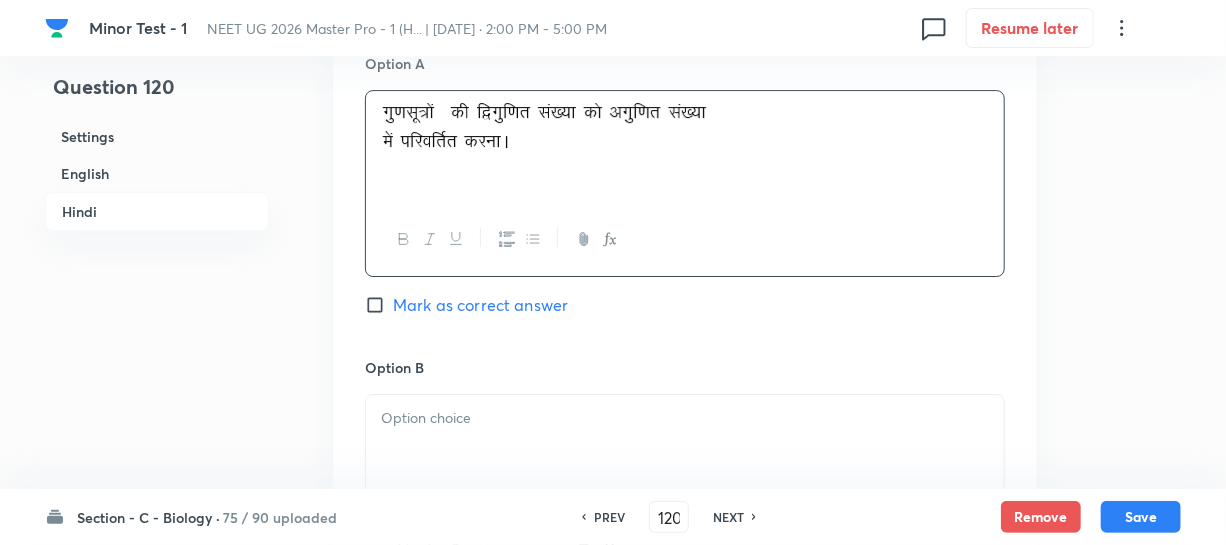 drag, startPoint x: 530, startPoint y: 392, endPoint x: 511, endPoint y: 415, distance: 29.832869 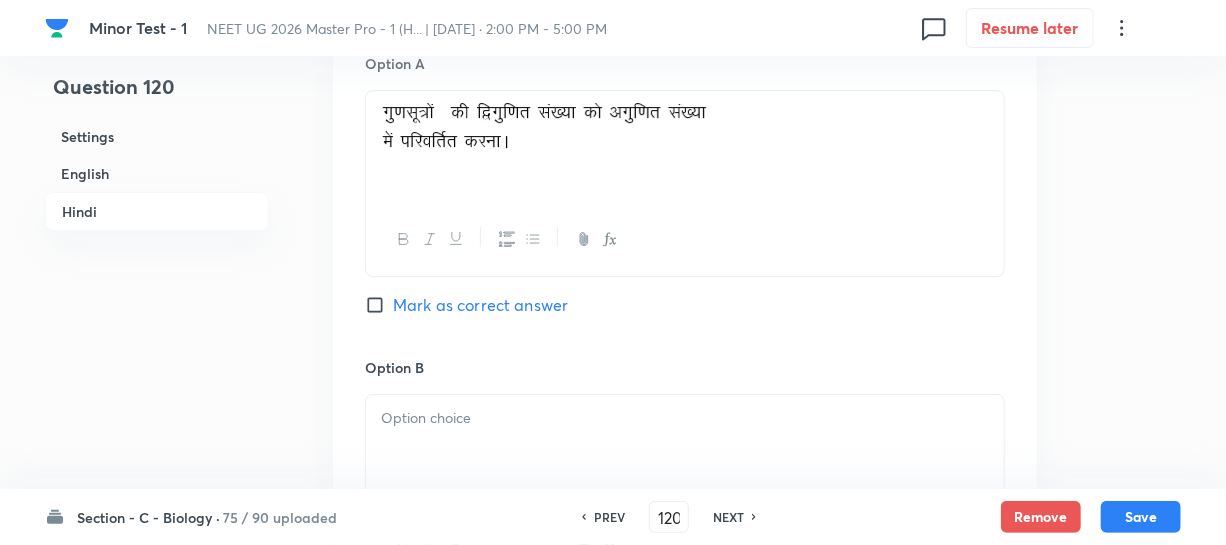 click at bounding box center (685, 451) 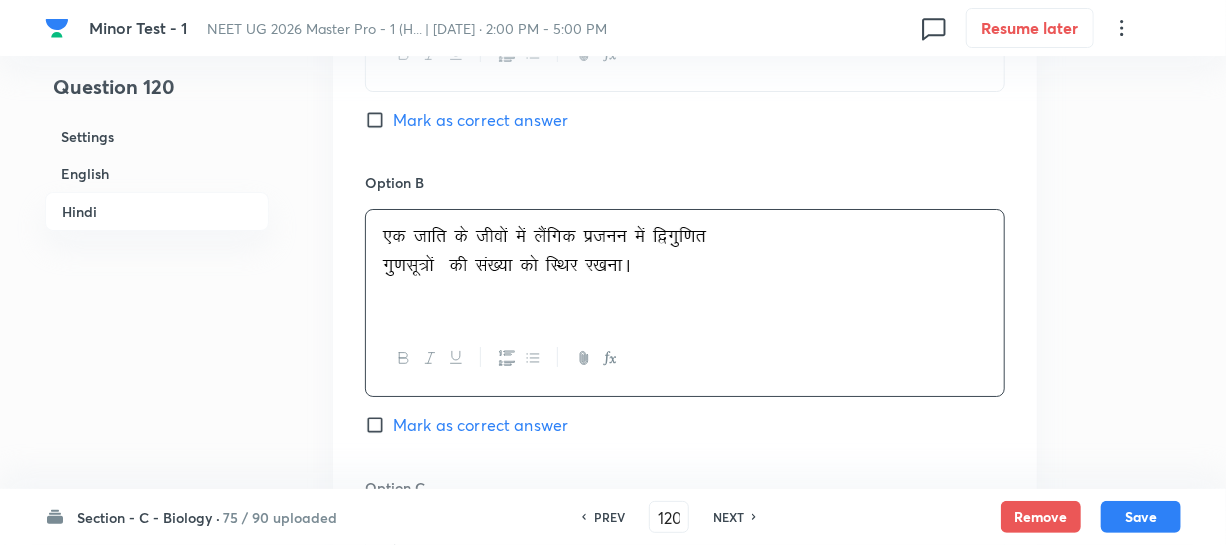 scroll, scrollTop: 3363, scrollLeft: 0, axis: vertical 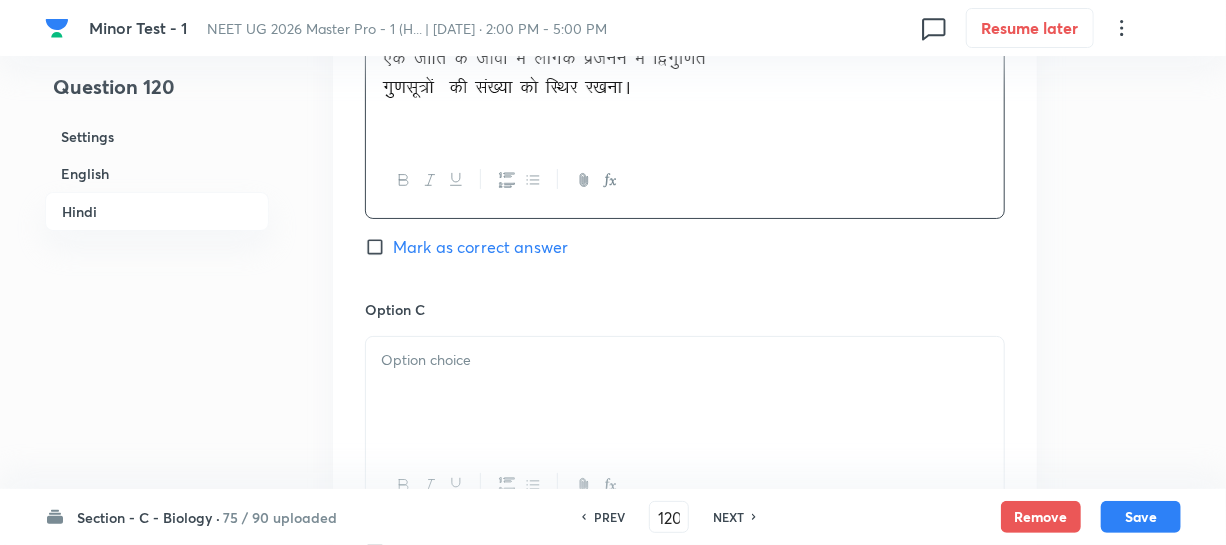 drag, startPoint x: 520, startPoint y: 386, endPoint x: 538, endPoint y: 385, distance: 18.027756 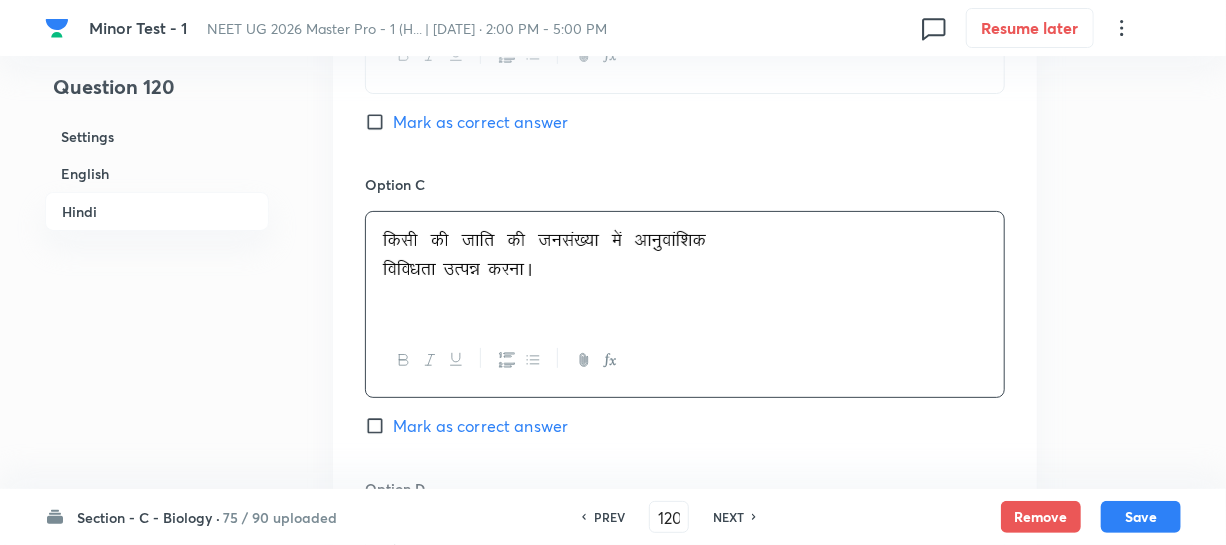 scroll, scrollTop: 3727, scrollLeft: 0, axis: vertical 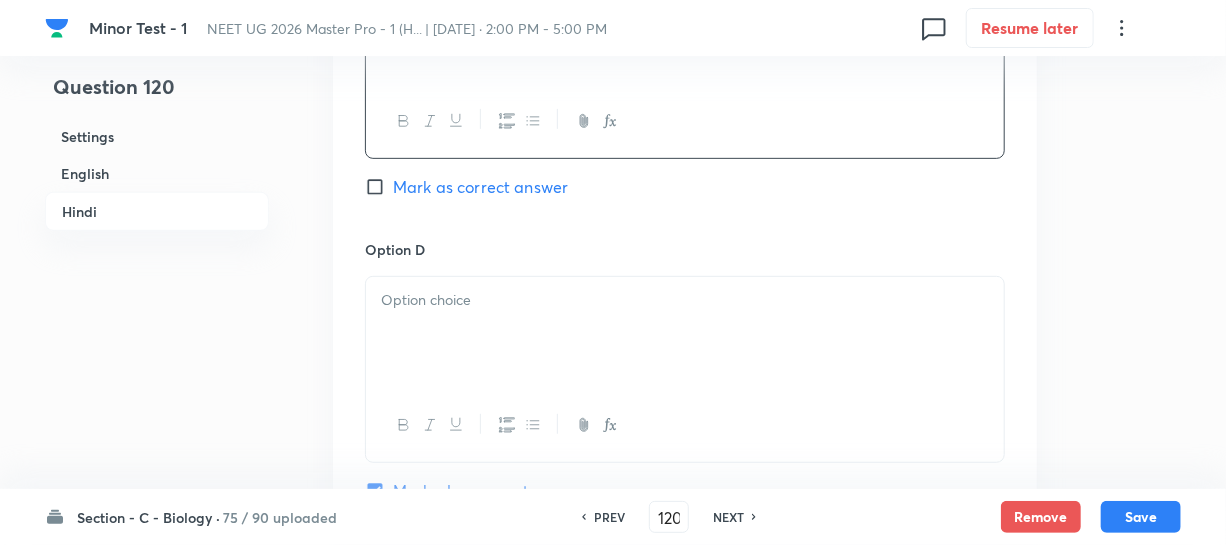click at bounding box center [685, 333] 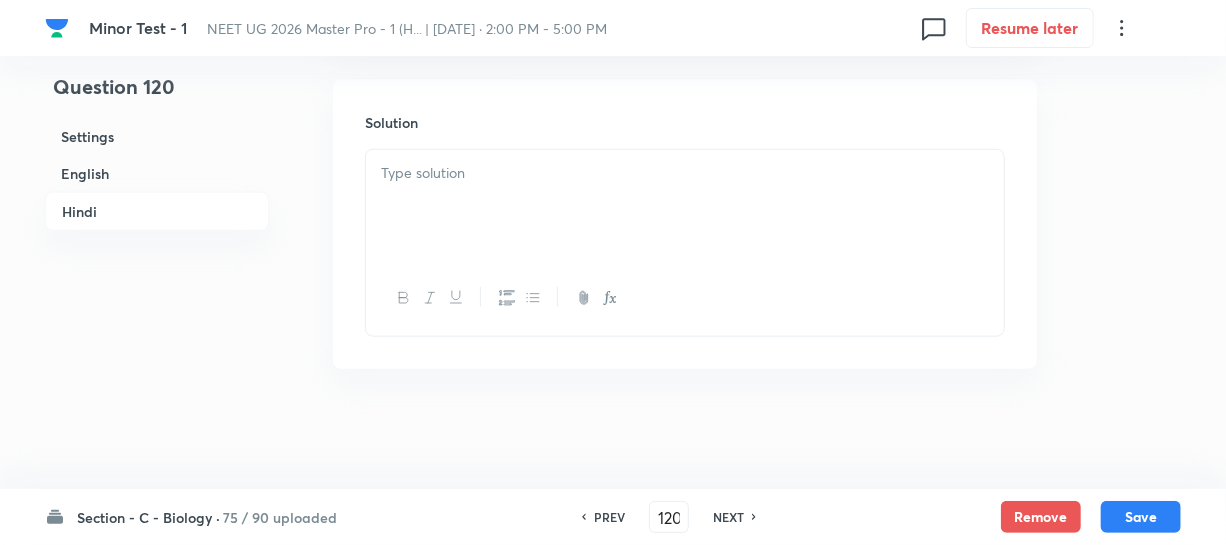 scroll, scrollTop: 4216, scrollLeft: 0, axis: vertical 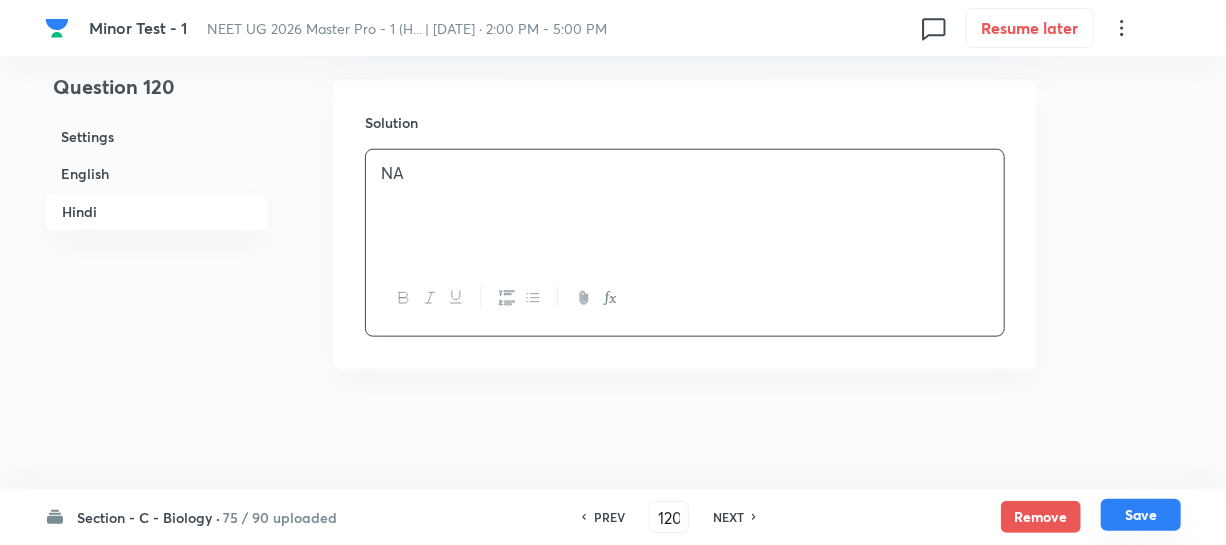 click on "Save" at bounding box center [1141, 515] 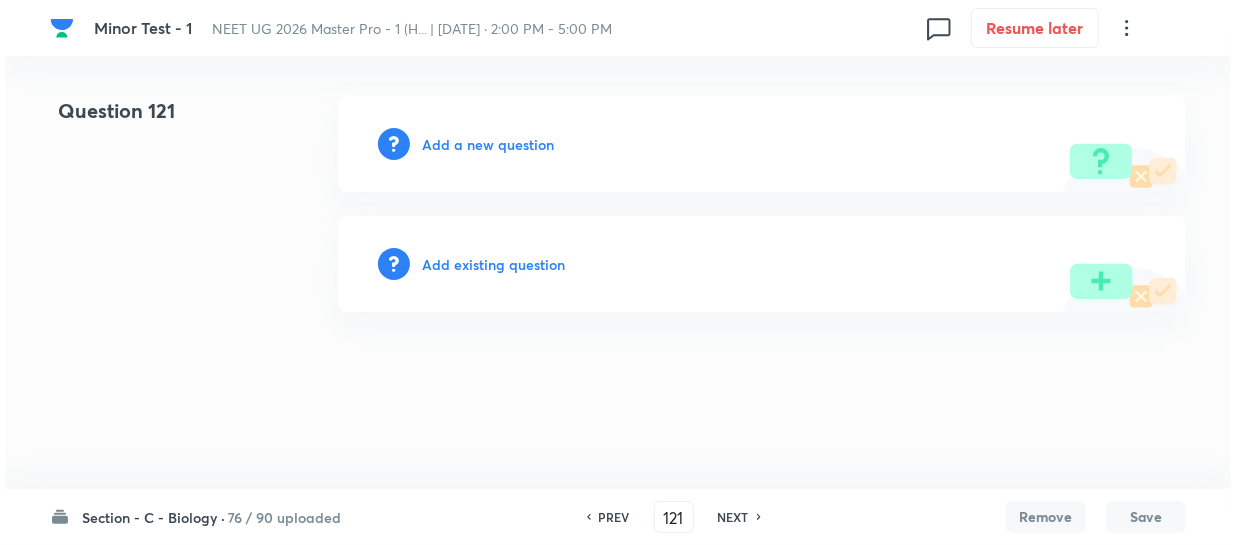scroll, scrollTop: 0, scrollLeft: 0, axis: both 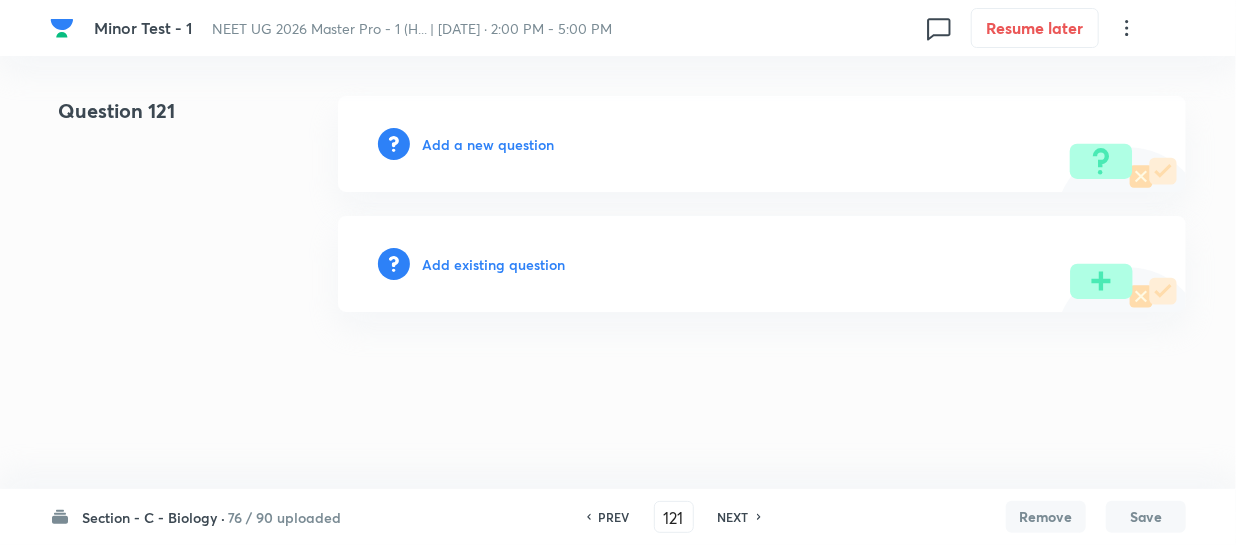 click on "Add a new question" at bounding box center (488, 144) 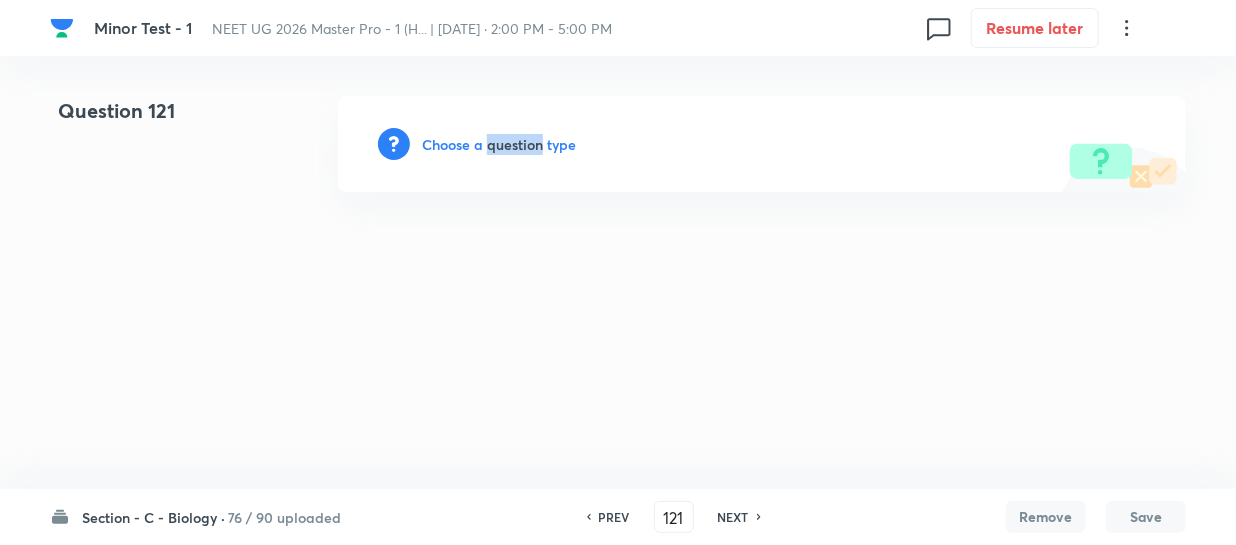 click on "Choose a question type" at bounding box center [499, 144] 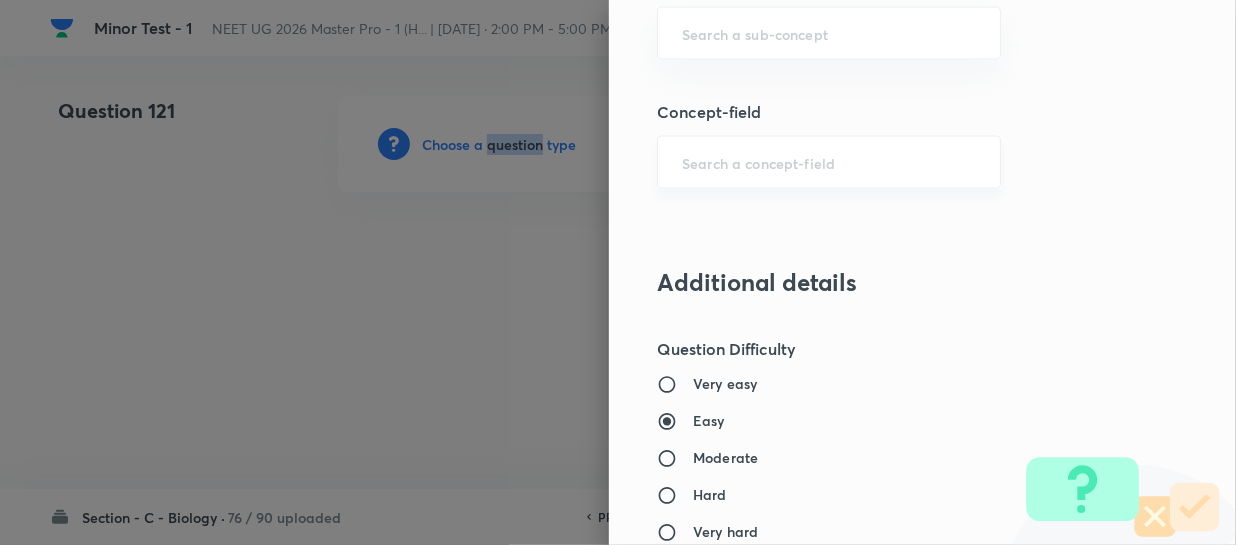 scroll, scrollTop: 1363, scrollLeft: 0, axis: vertical 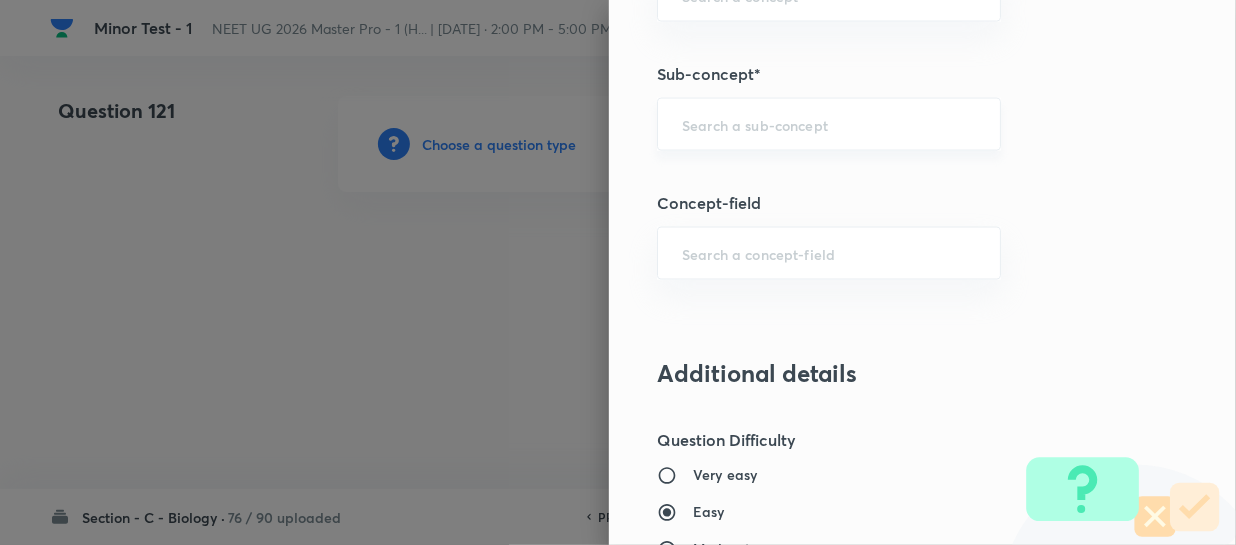 click at bounding box center (829, 124) 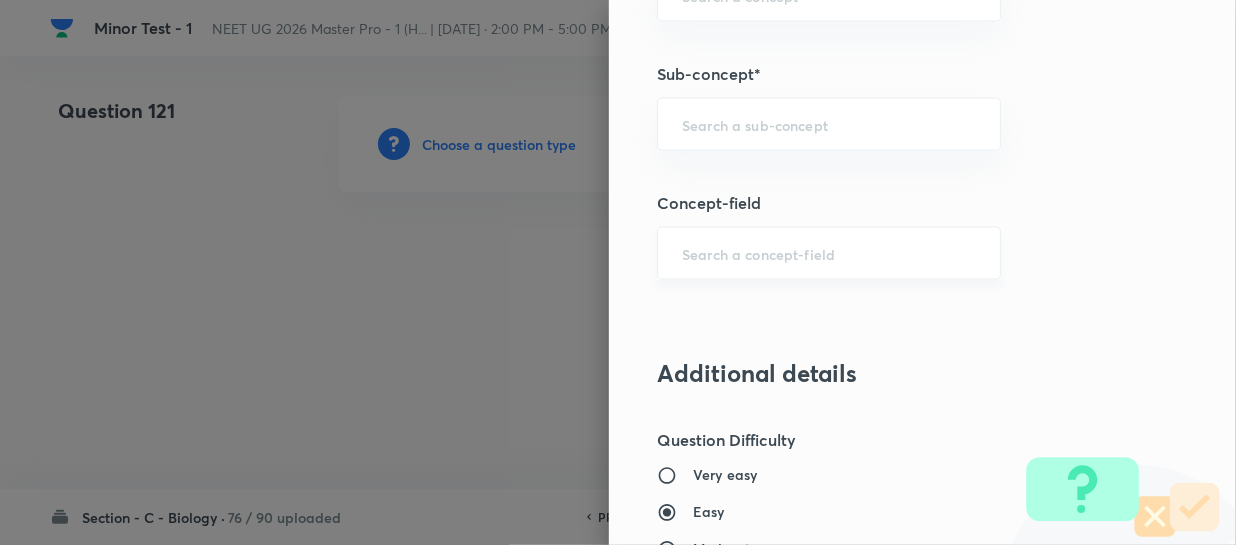 paste on "Different Biological Classification" 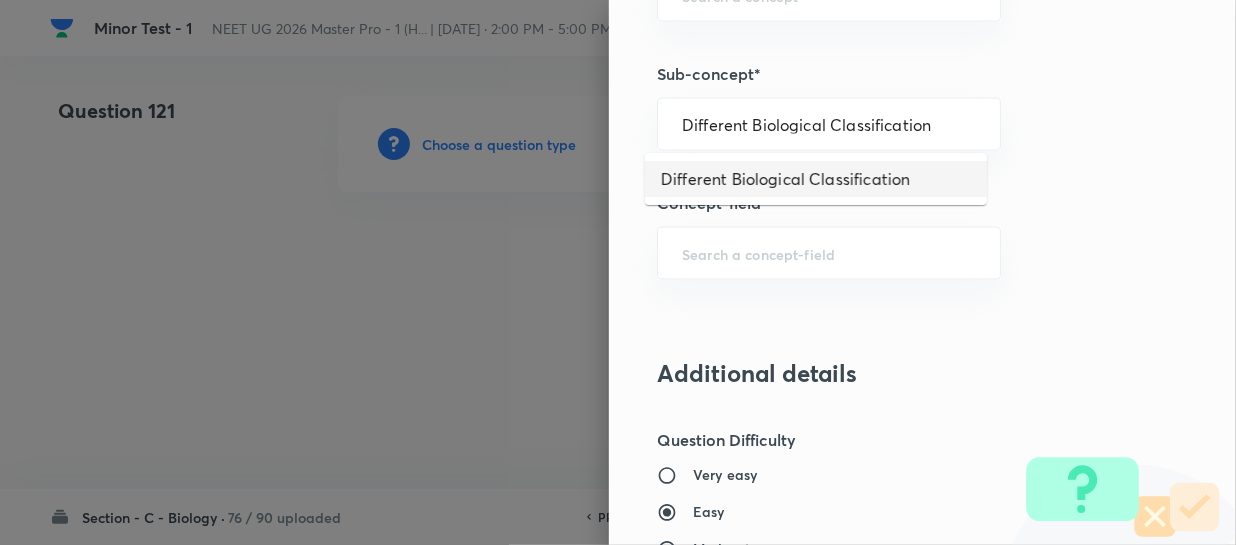 click on "Different Biological Classification" at bounding box center (816, 179) 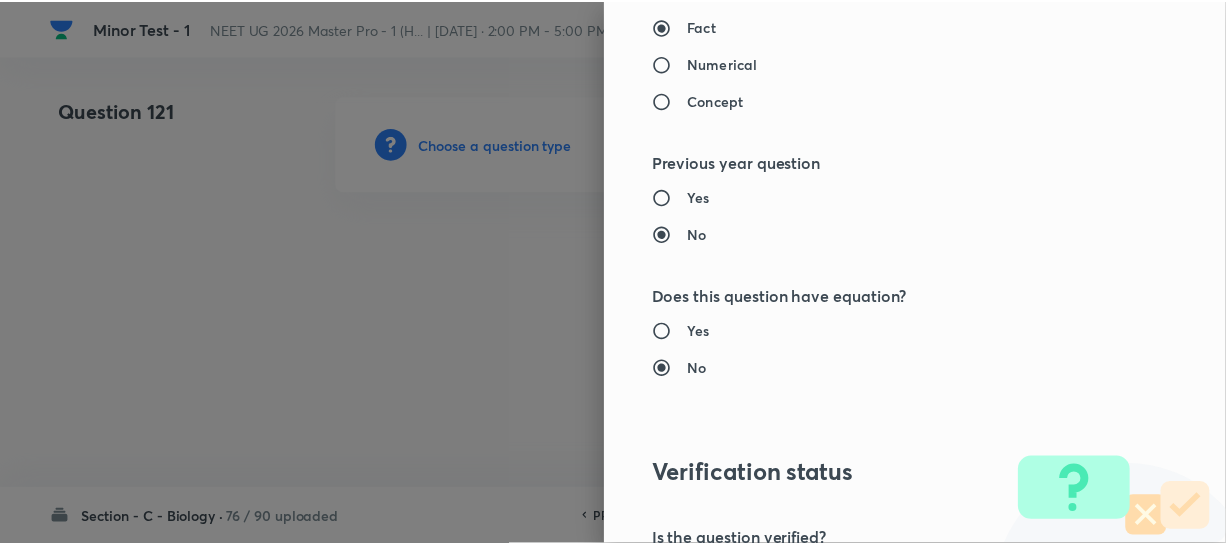 scroll, scrollTop: 2313, scrollLeft: 0, axis: vertical 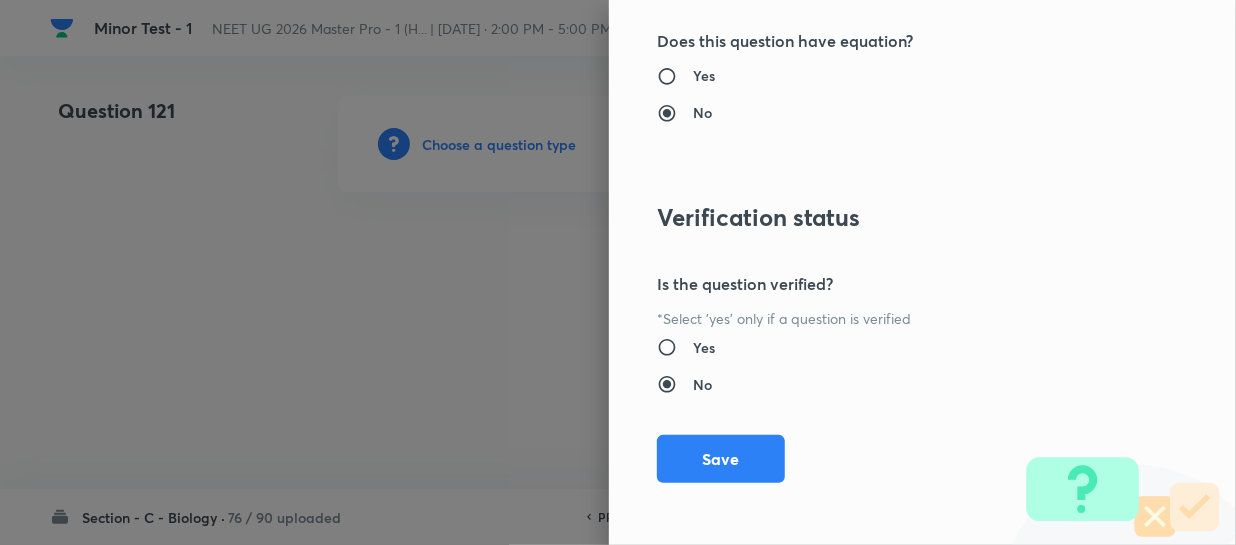 click on "Save" at bounding box center [721, 459] 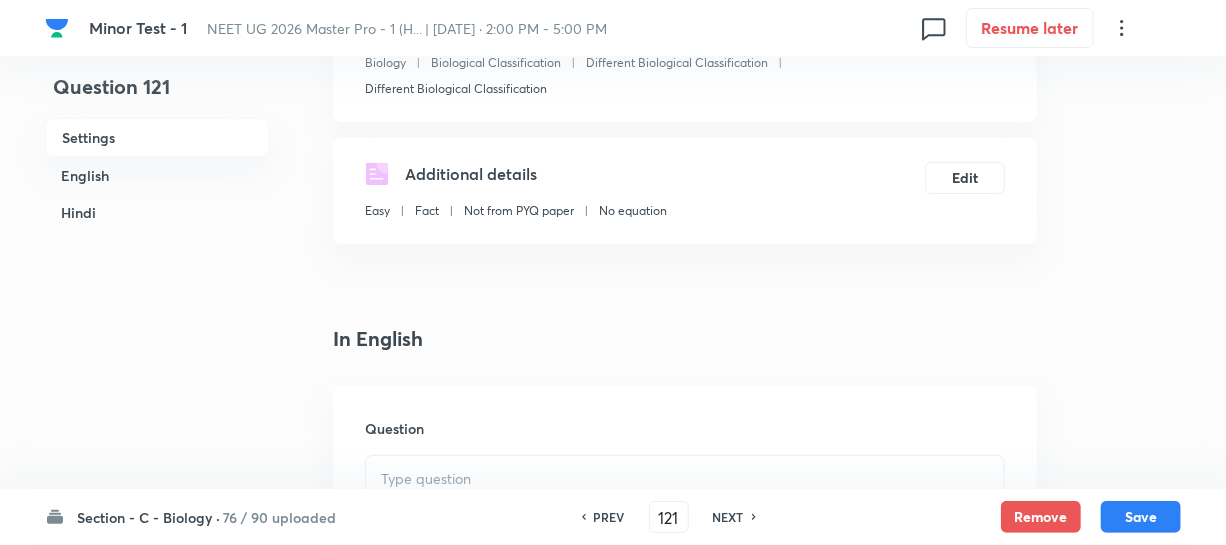 scroll, scrollTop: 454, scrollLeft: 0, axis: vertical 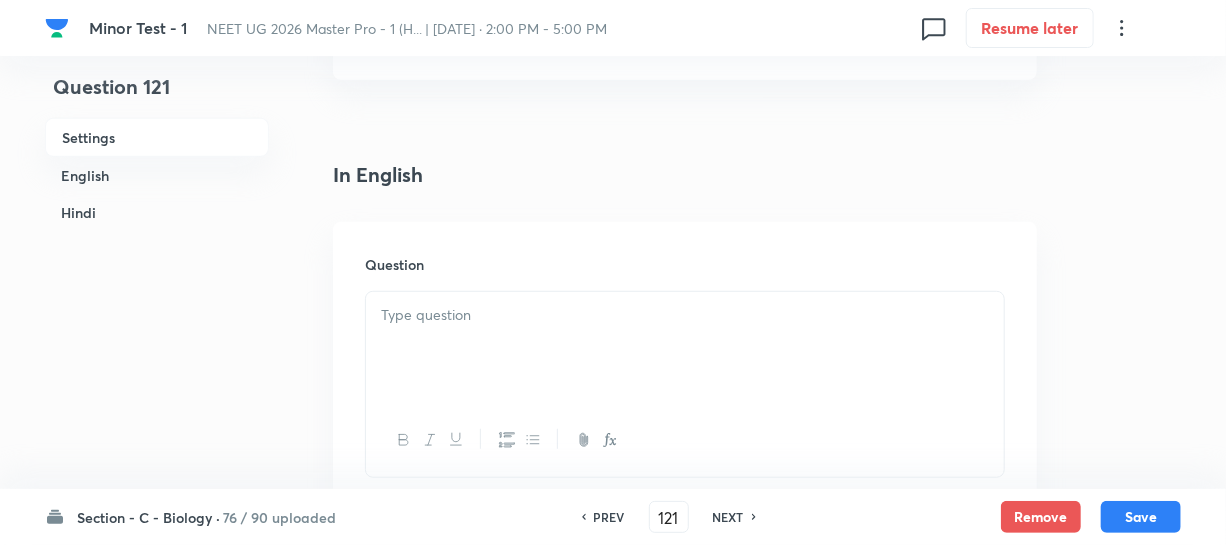click at bounding box center [685, 348] 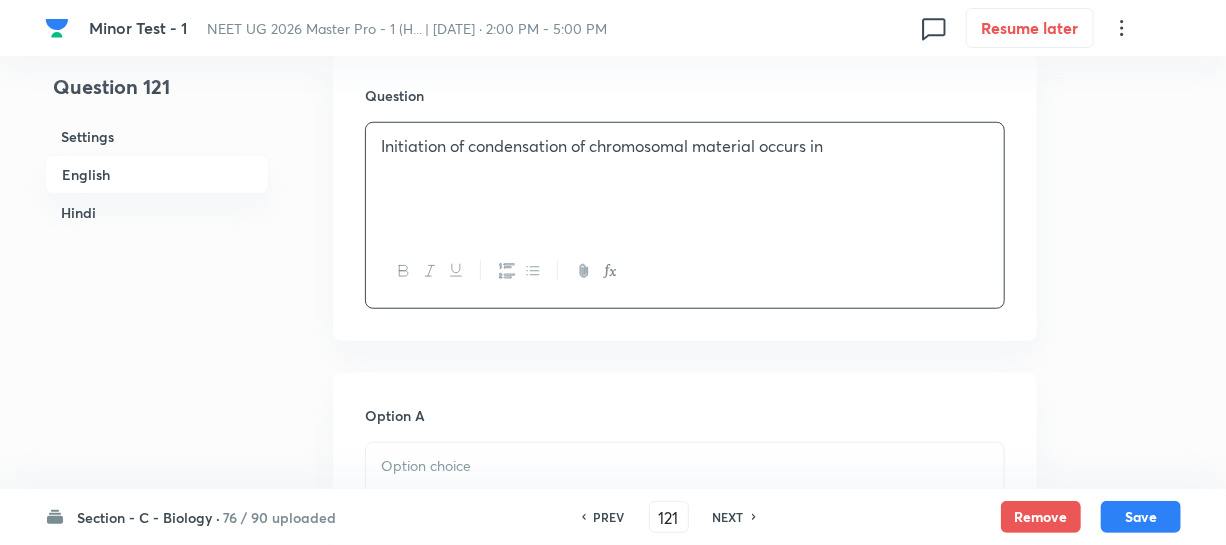 scroll, scrollTop: 818, scrollLeft: 0, axis: vertical 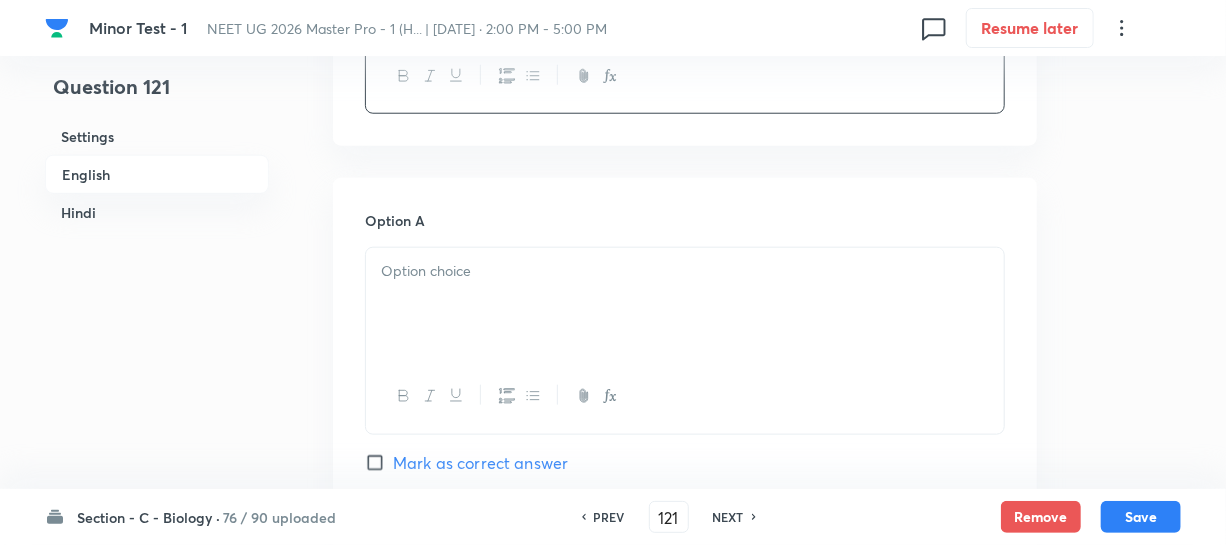 click at bounding box center (685, 304) 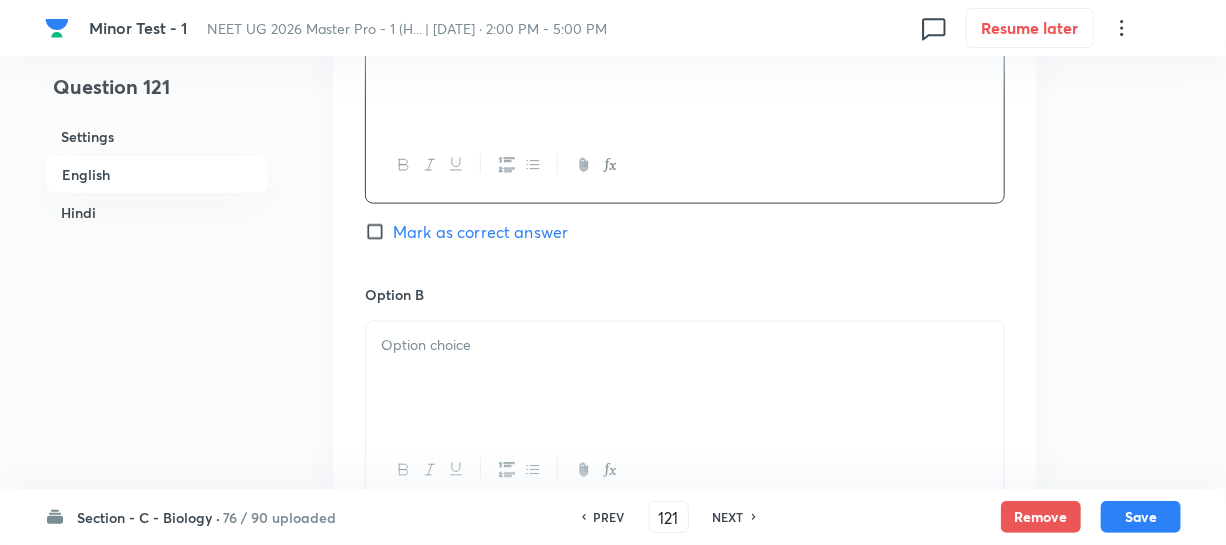 scroll, scrollTop: 1090, scrollLeft: 0, axis: vertical 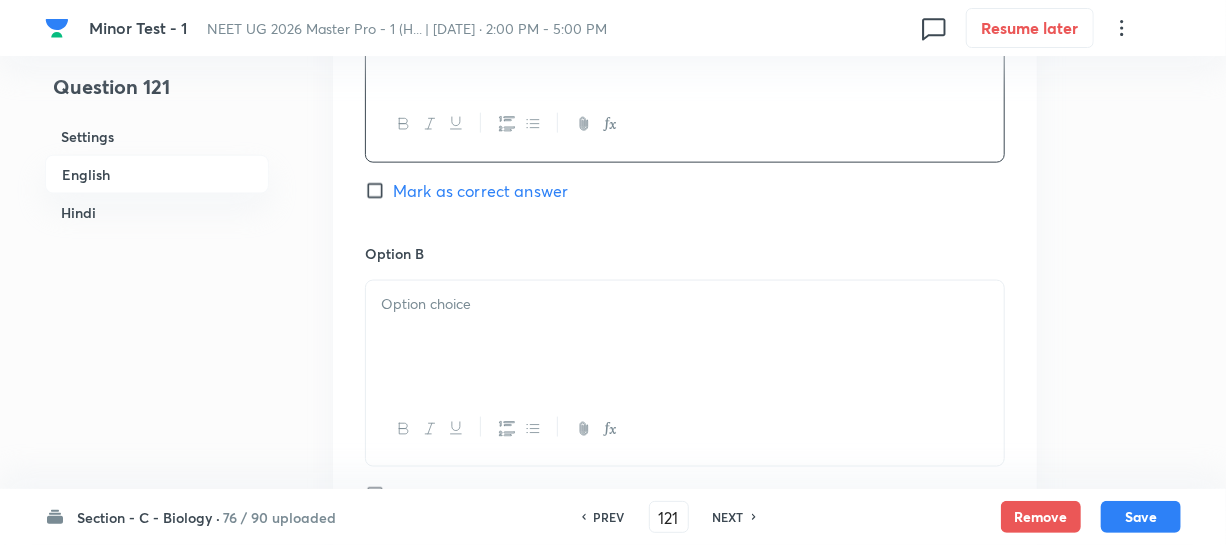 click at bounding box center [685, 304] 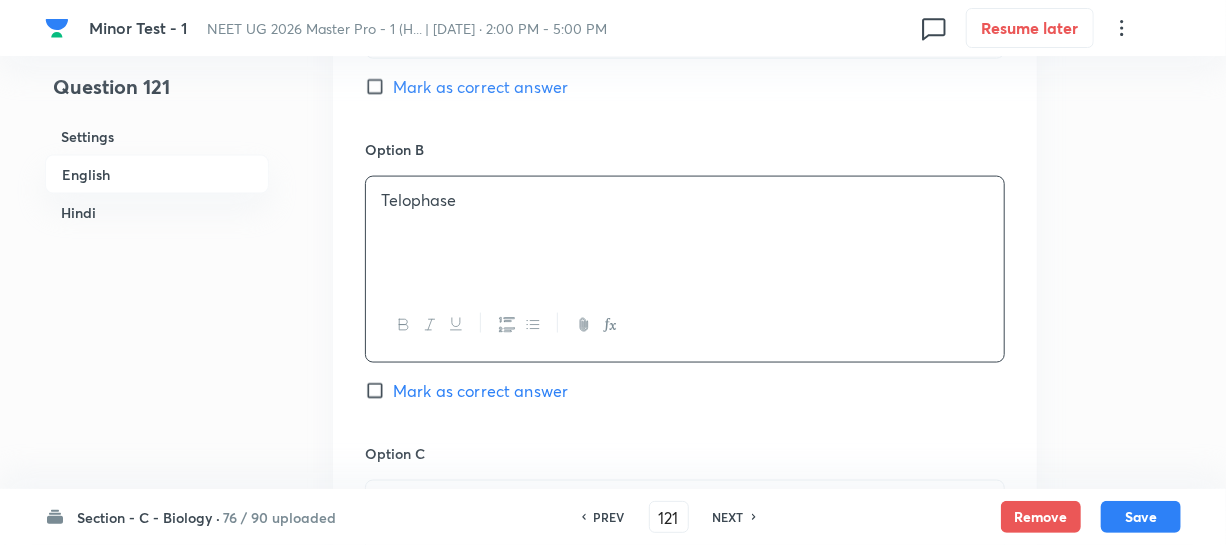 scroll, scrollTop: 1363, scrollLeft: 0, axis: vertical 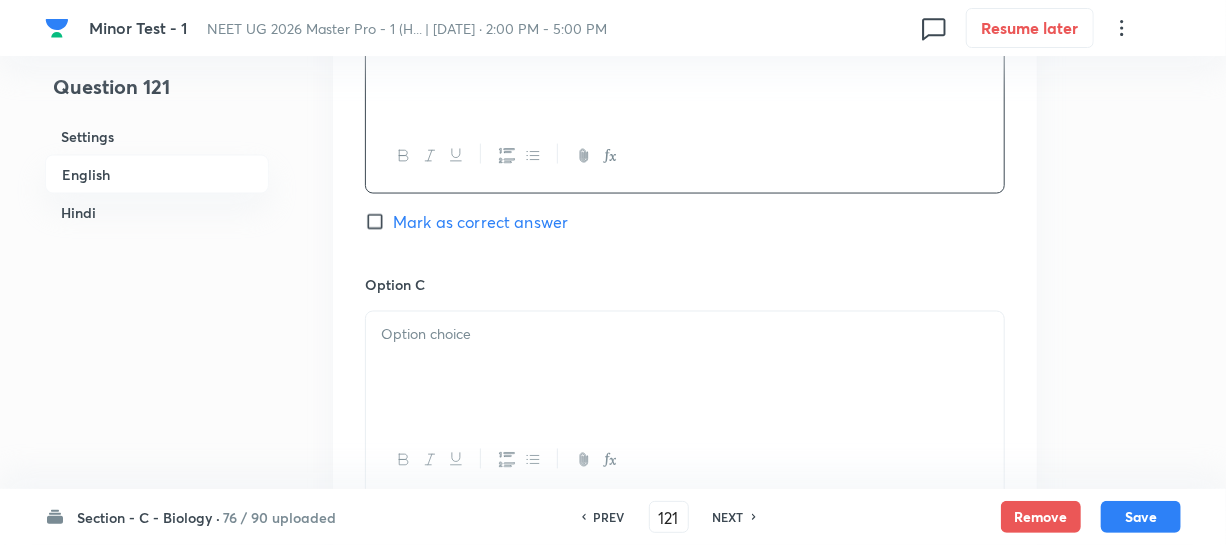 click at bounding box center (685, 368) 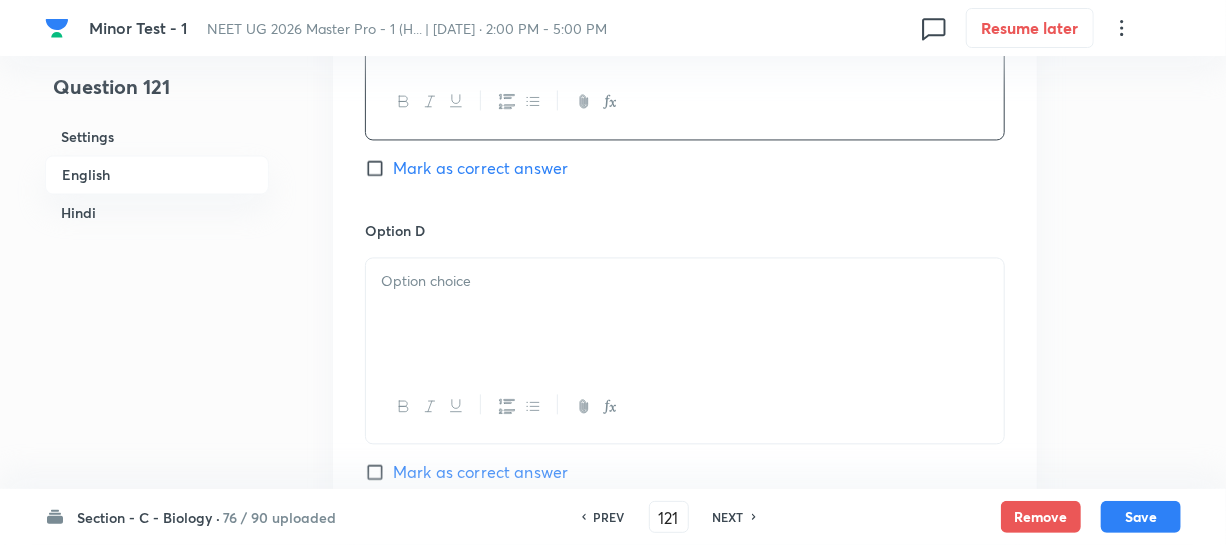 scroll, scrollTop: 1727, scrollLeft: 0, axis: vertical 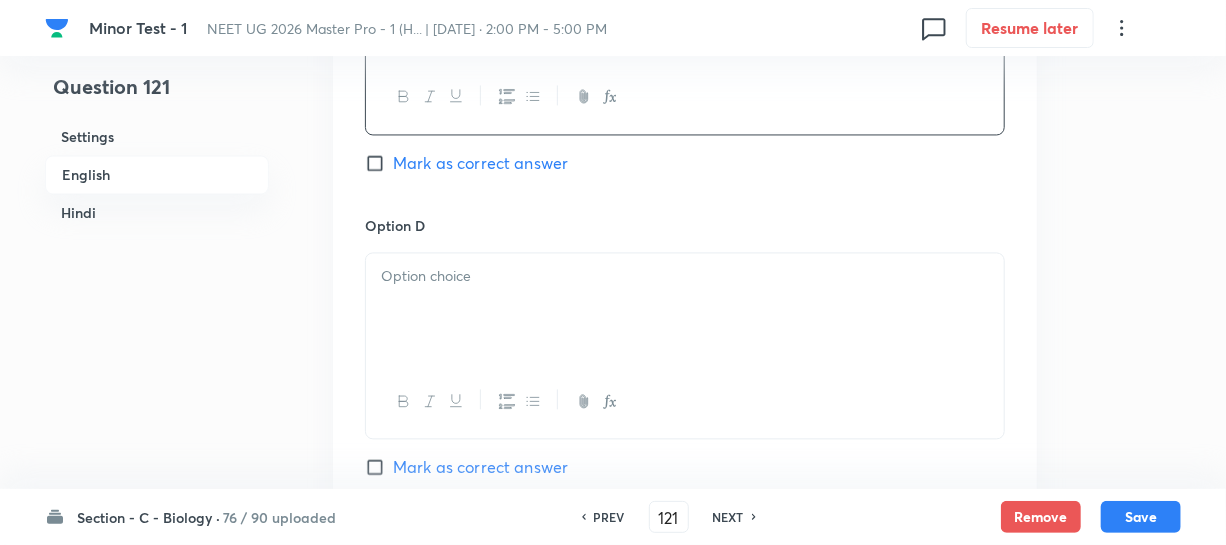 drag, startPoint x: 496, startPoint y: 301, endPoint x: 748, endPoint y: 443, distance: 289.2542 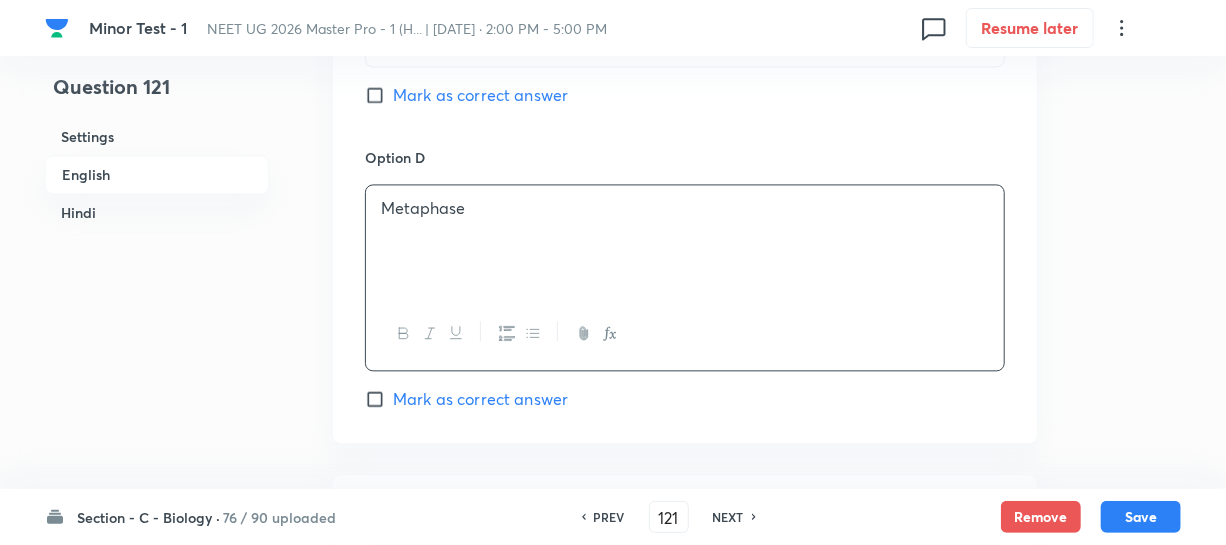 scroll, scrollTop: 2000, scrollLeft: 0, axis: vertical 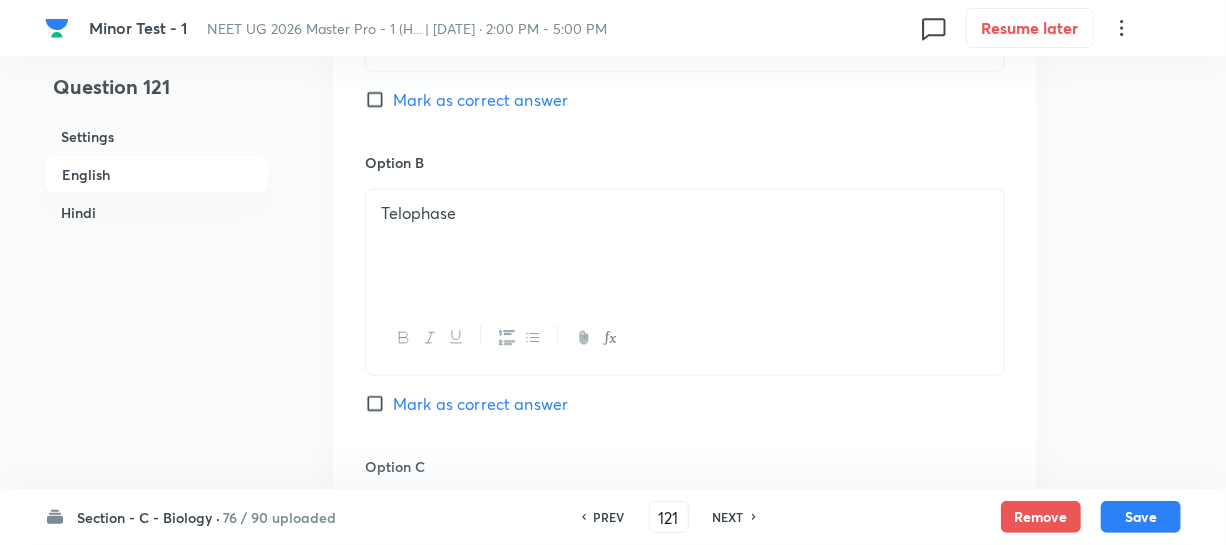 click on "Mark as correct answer" at bounding box center [379, 100] 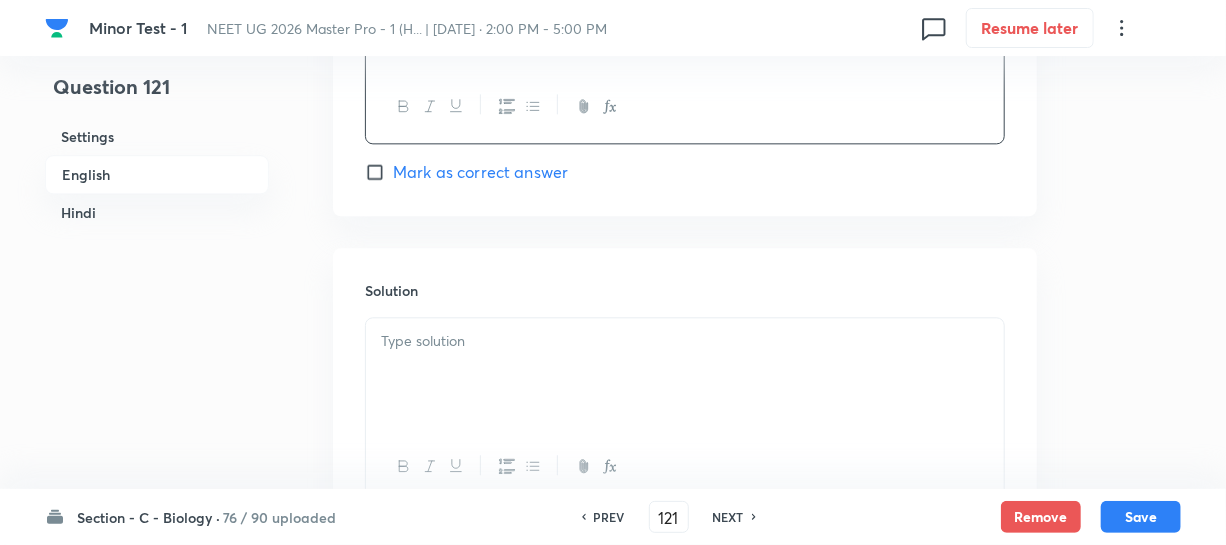 scroll, scrollTop: 2272, scrollLeft: 0, axis: vertical 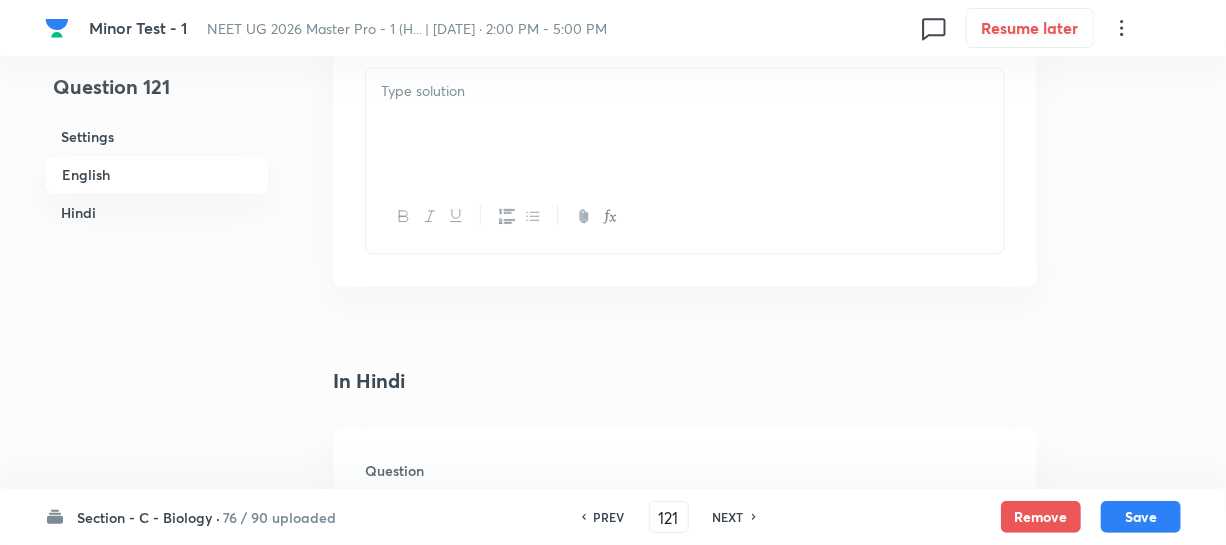 click at bounding box center (685, 91) 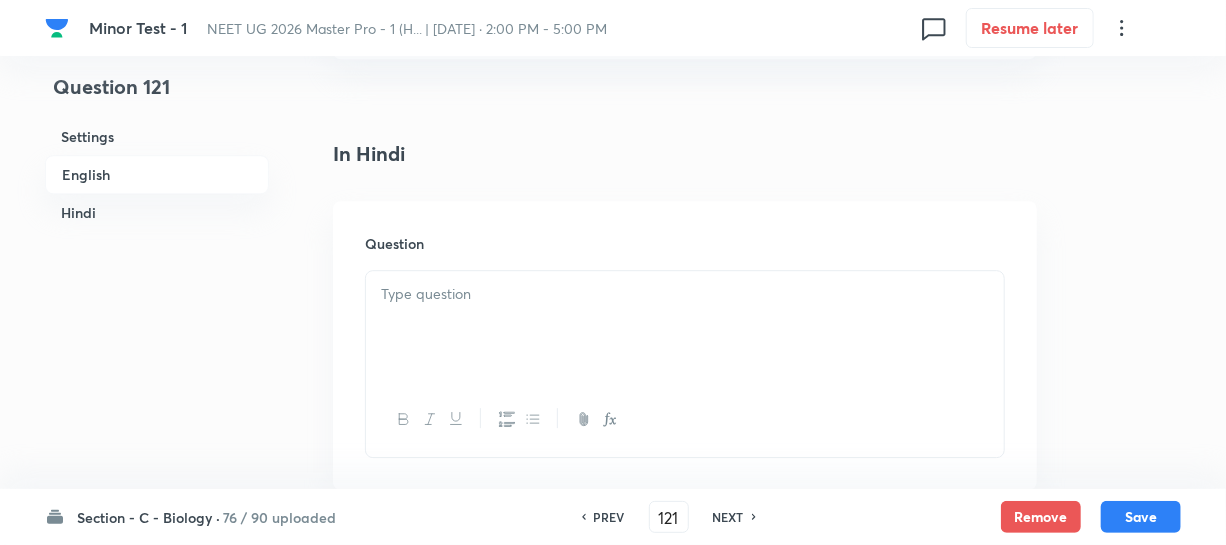 scroll, scrollTop: 2636, scrollLeft: 0, axis: vertical 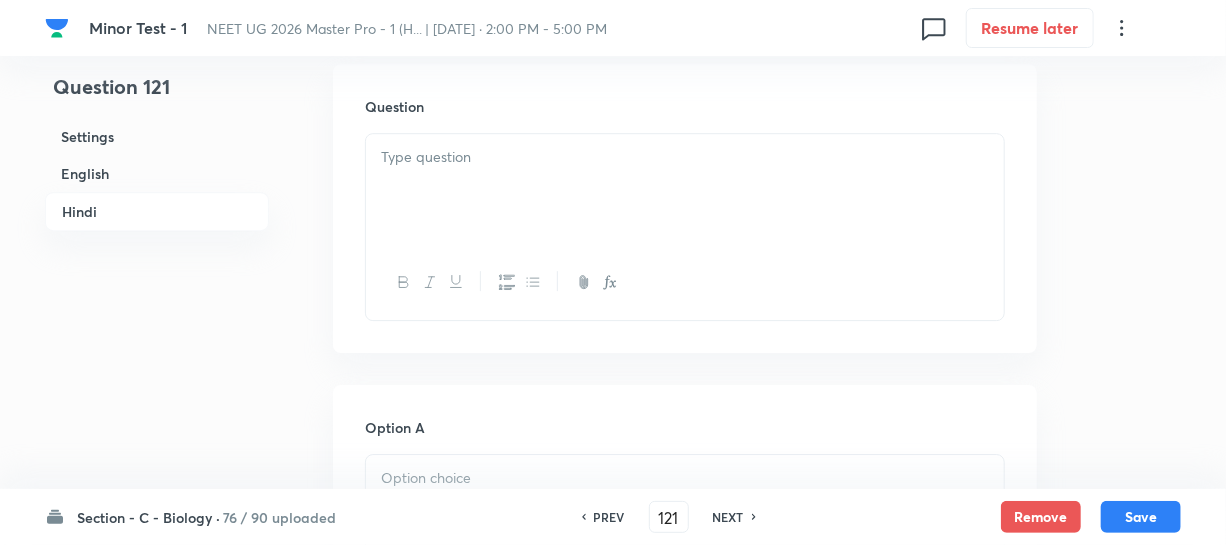 click at bounding box center (685, 157) 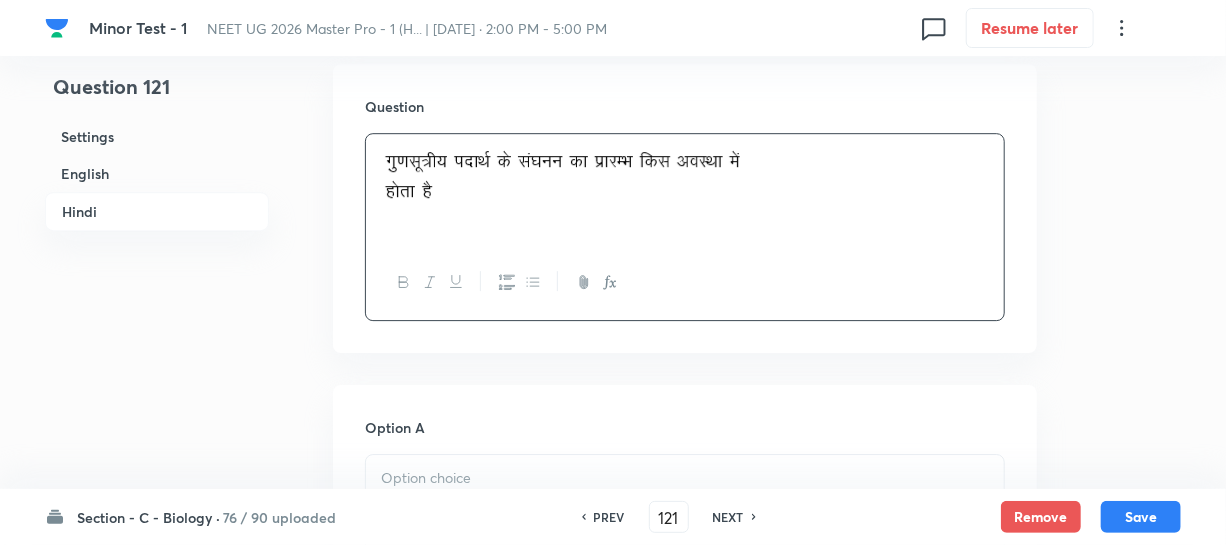 drag, startPoint x: 800, startPoint y: 194, endPoint x: 140, endPoint y: 210, distance: 660.1939 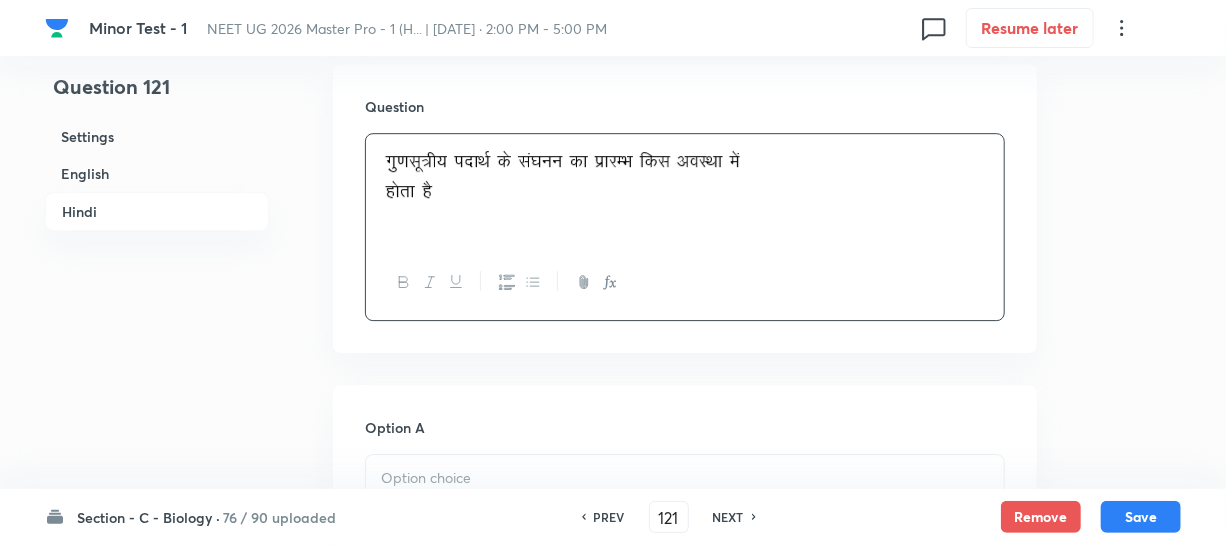 click at bounding box center [685, 190] 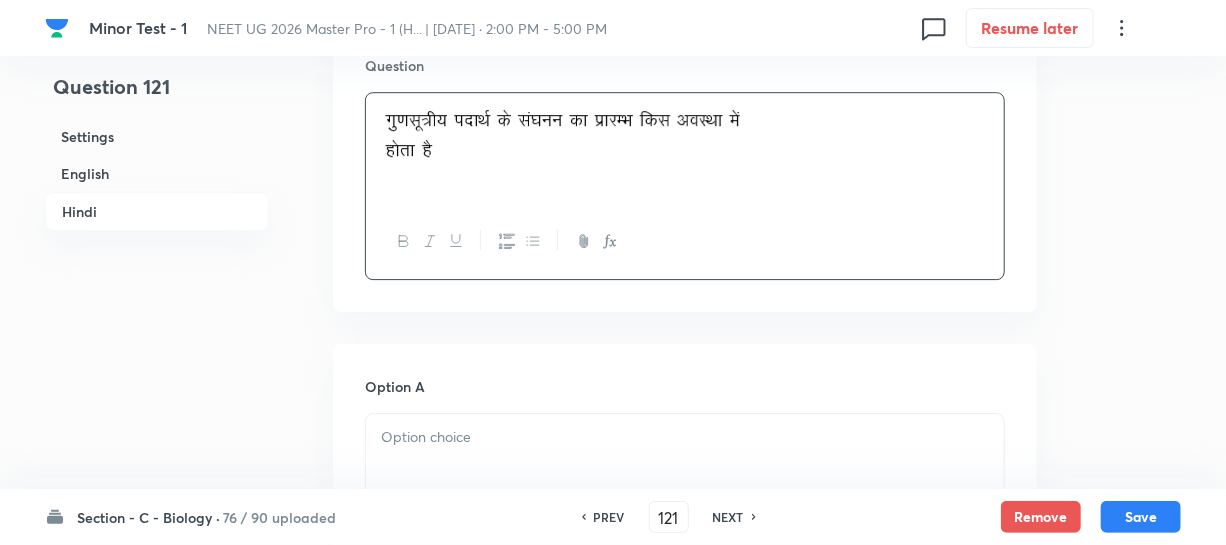 scroll, scrollTop: 2727, scrollLeft: 0, axis: vertical 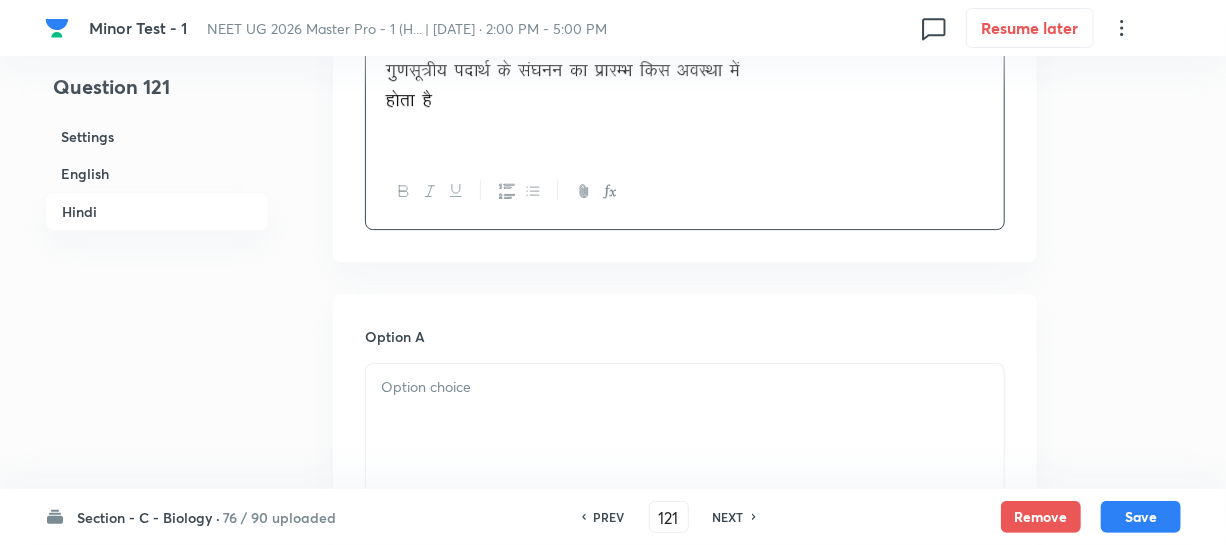 drag, startPoint x: 499, startPoint y: 431, endPoint x: 552, endPoint y: 430, distance: 53.009434 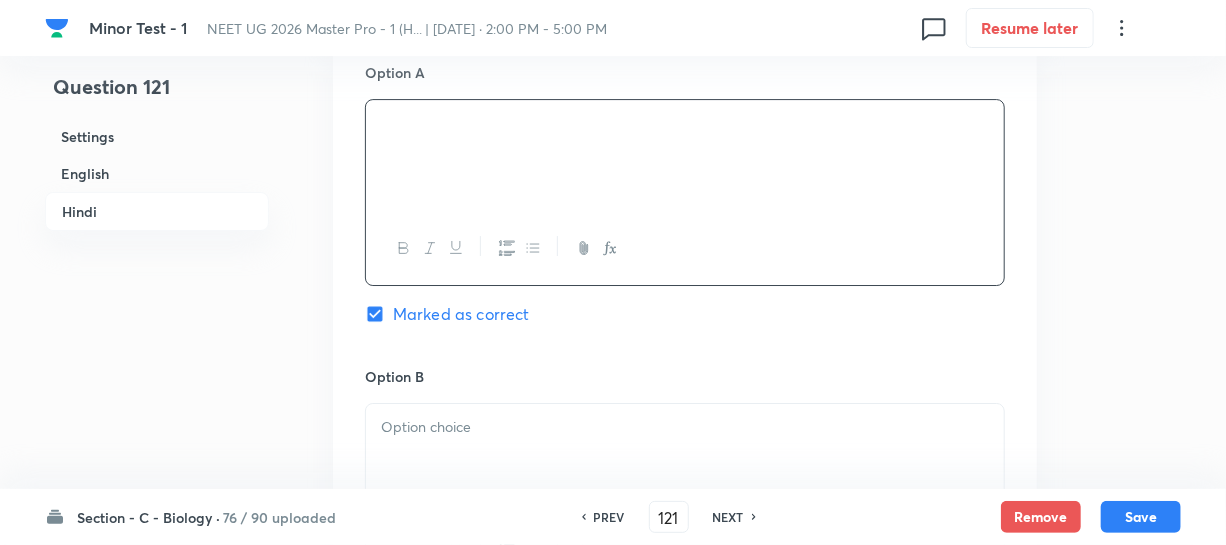 scroll, scrollTop: 3000, scrollLeft: 0, axis: vertical 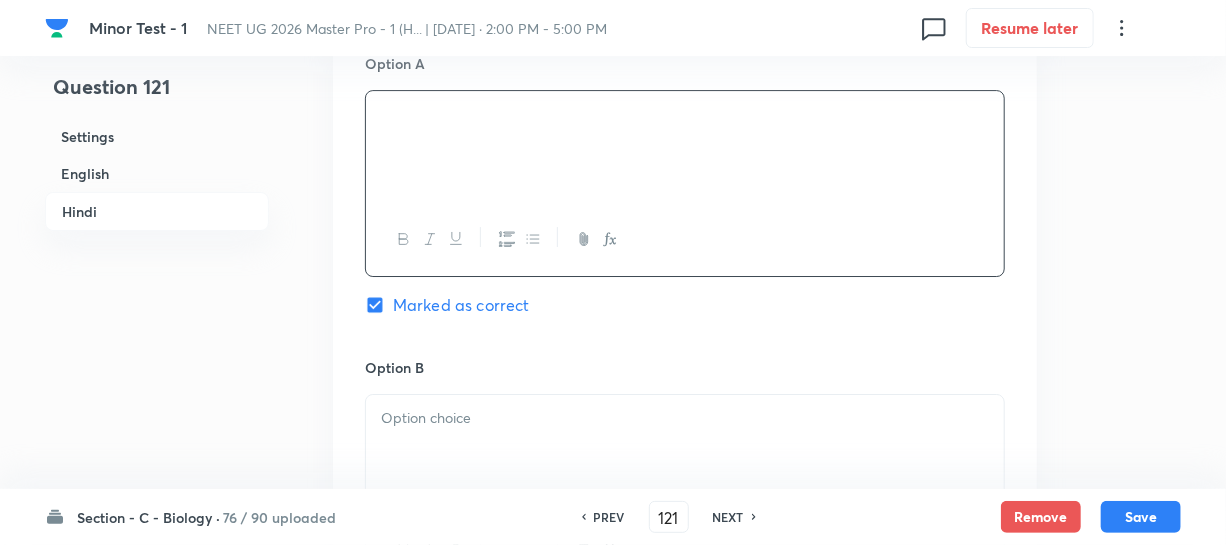 click at bounding box center (685, 451) 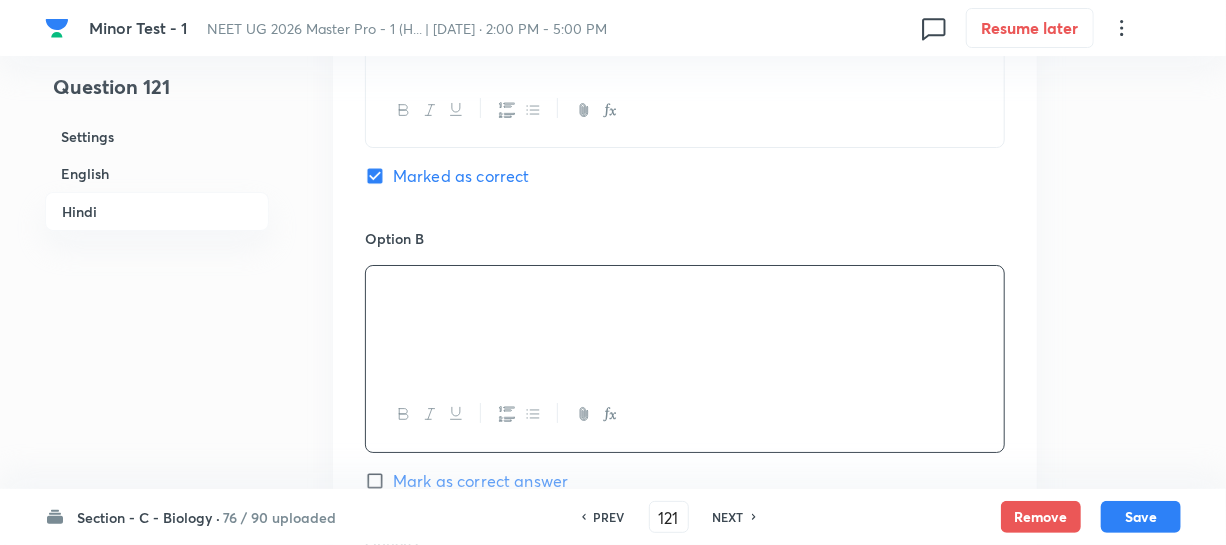 scroll, scrollTop: 3363, scrollLeft: 0, axis: vertical 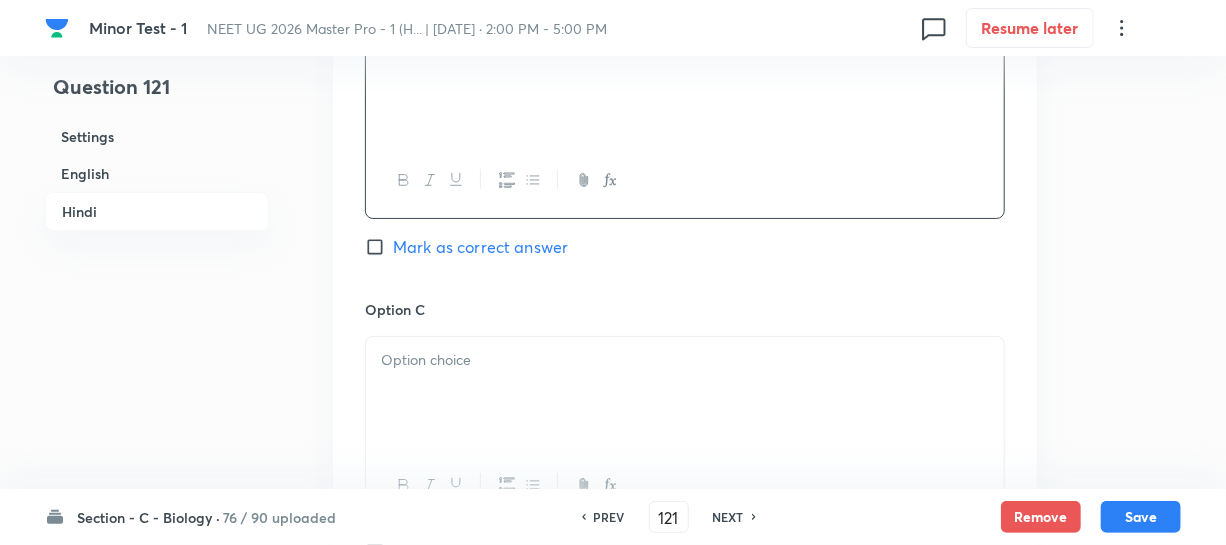 click at bounding box center [685, 360] 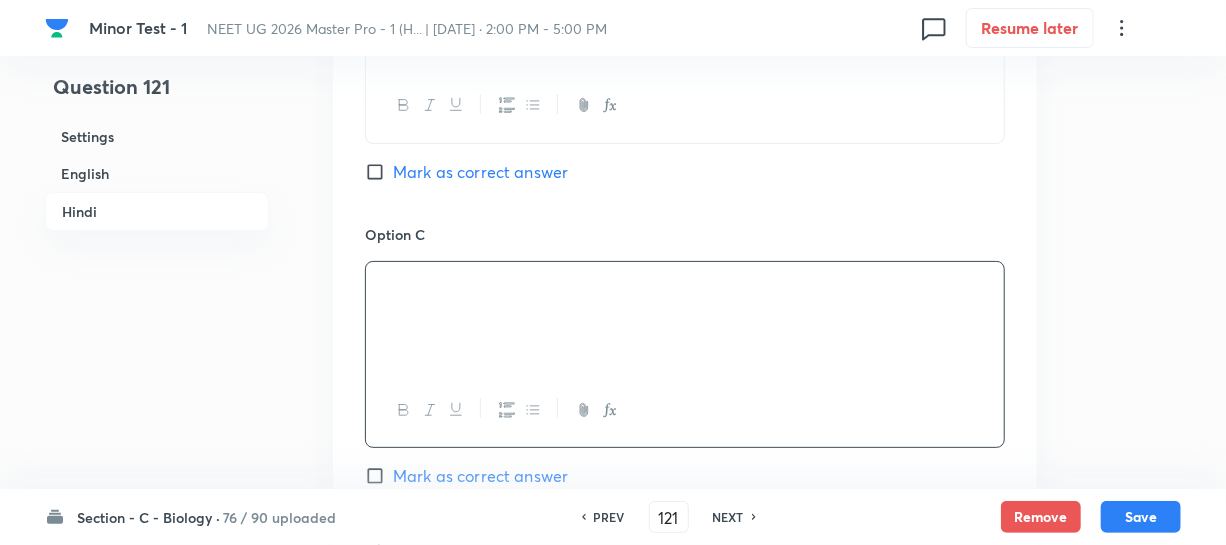 scroll, scrollTop: 3818, scrollLeft: 0, axis: vertical 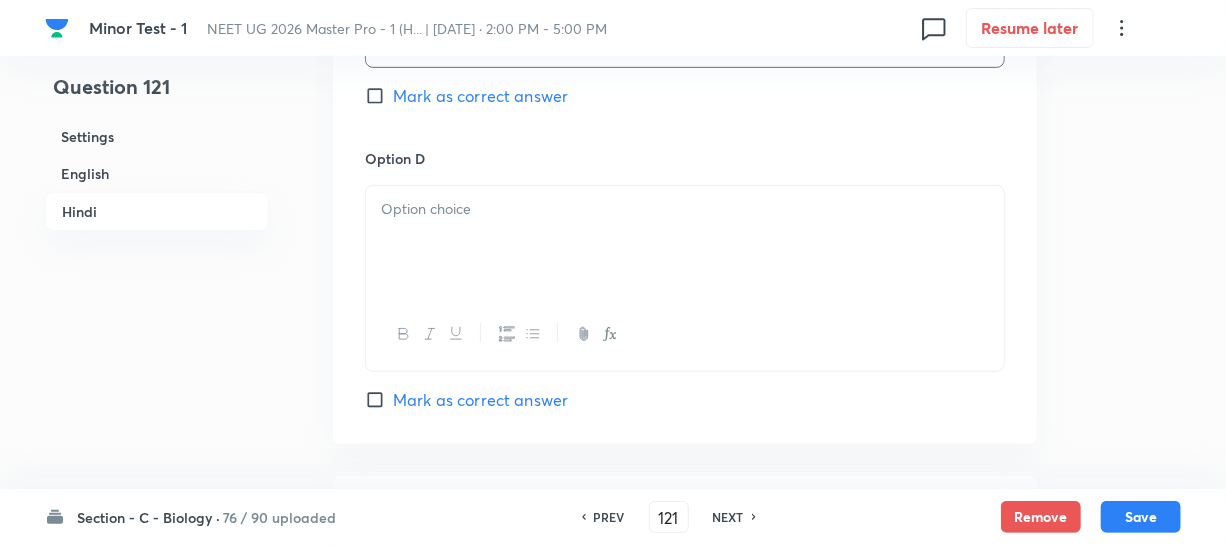 click at bounding box center (685, 242) 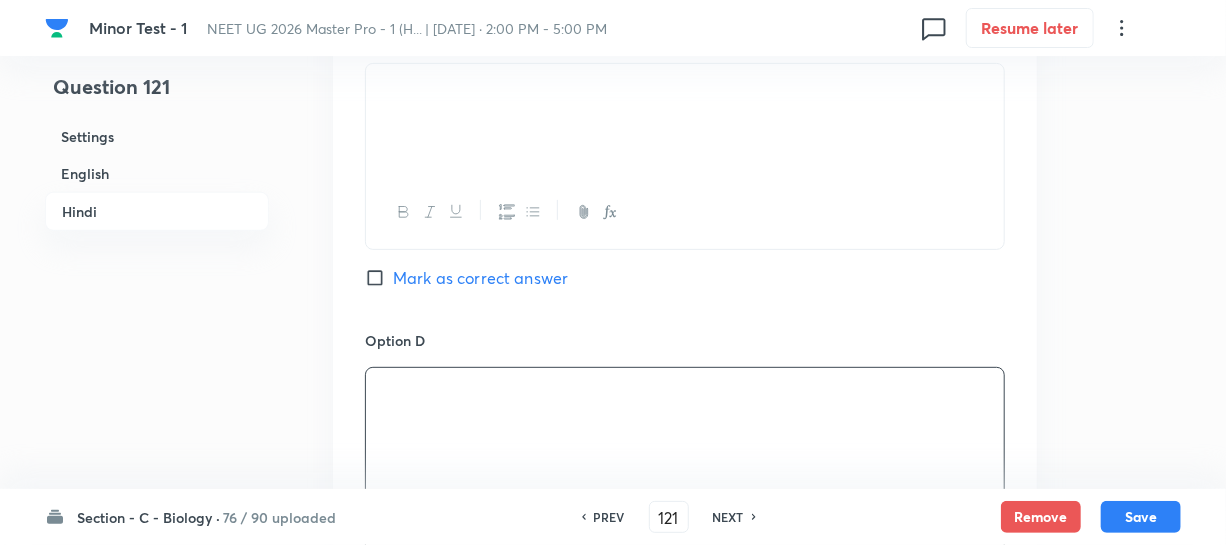 scroll, scrollTop: 4090, scrollLeft: 0, axis: vertical 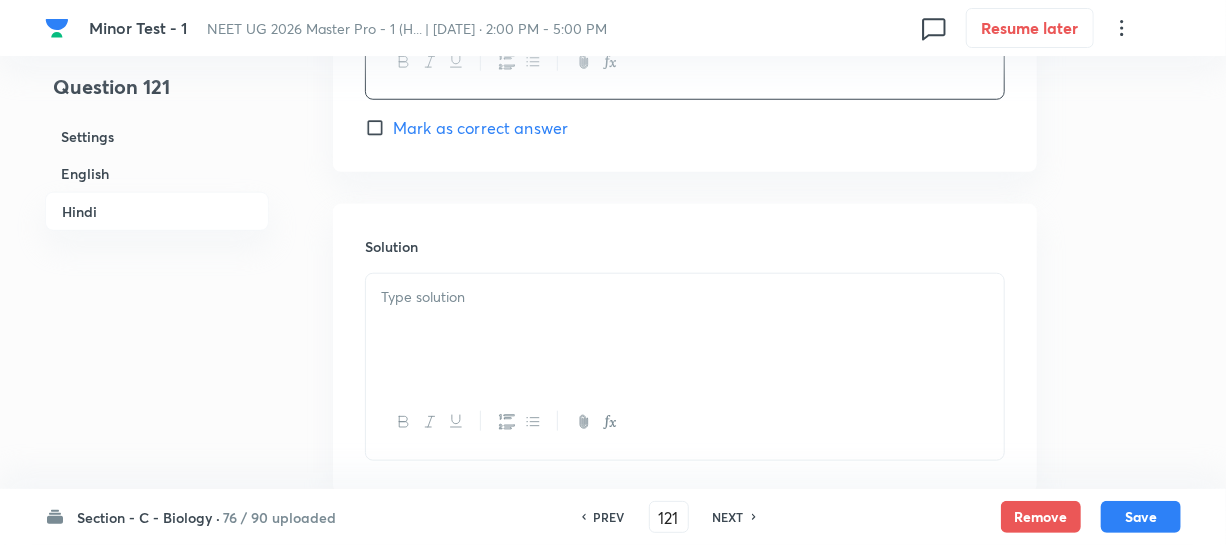 click at bounding box center (685, 297) 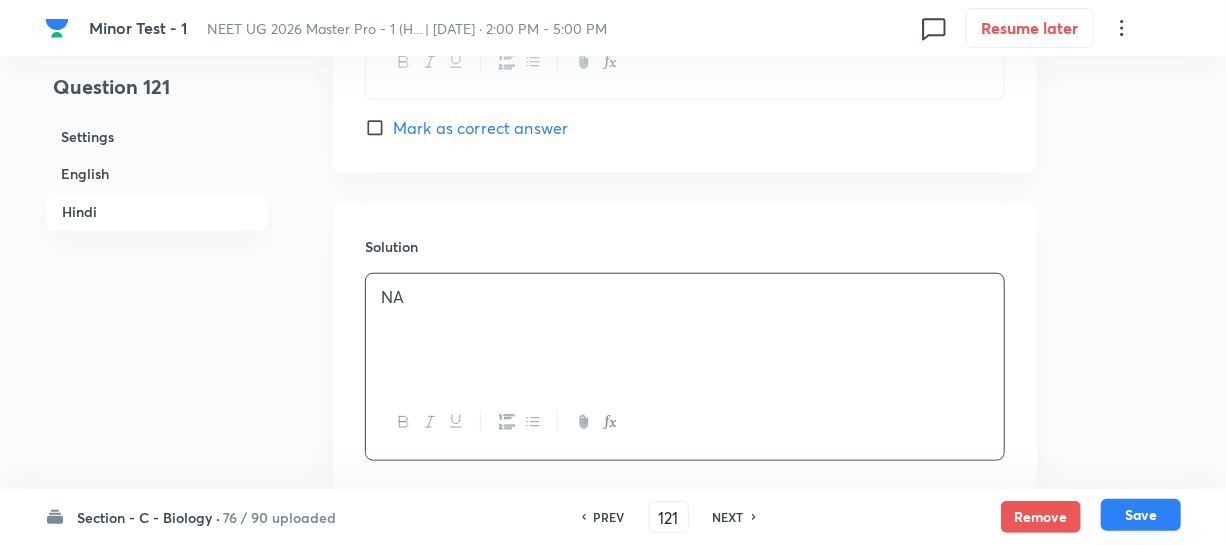 click on "Save" at bounding box center [1141, 515] 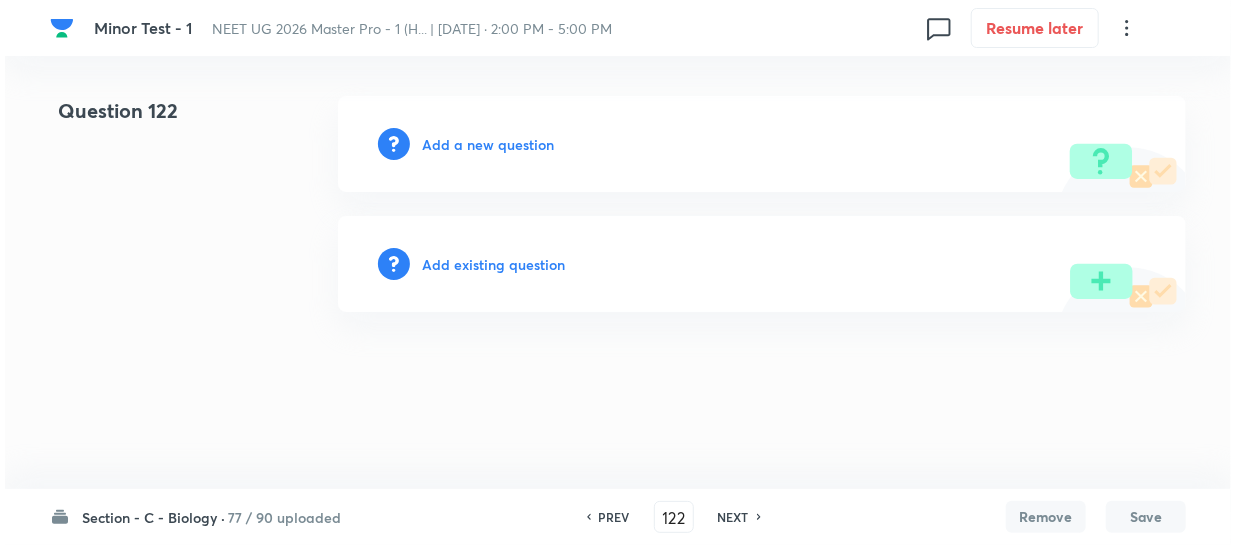 scroll, scrollTop: 0, scrollLeft: 0, axis: both 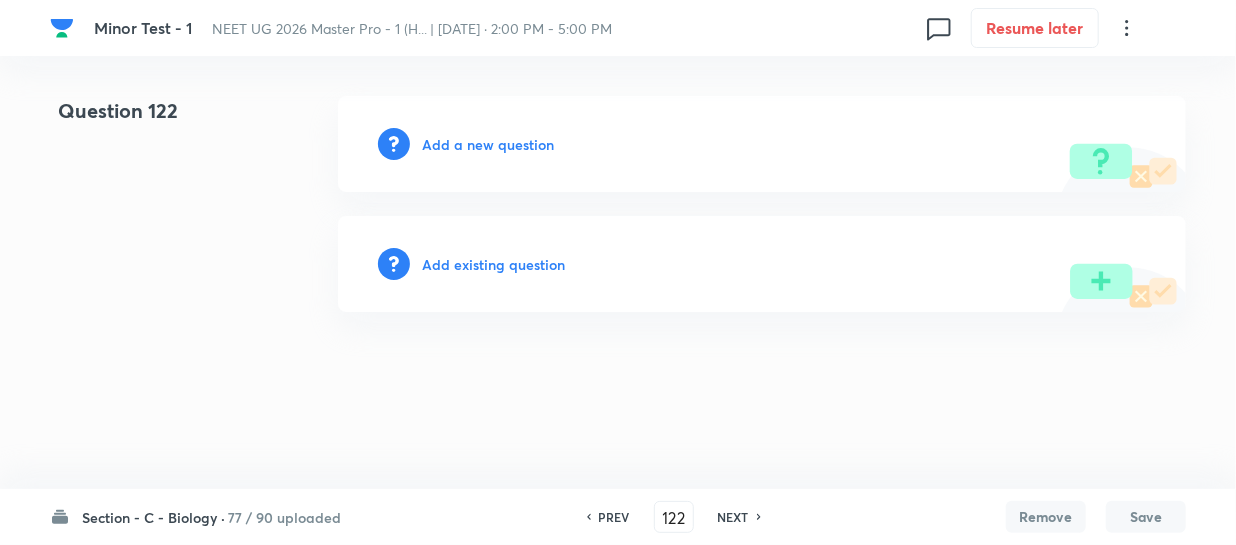 click on "Add a new question" at bounding box center (488, 144) 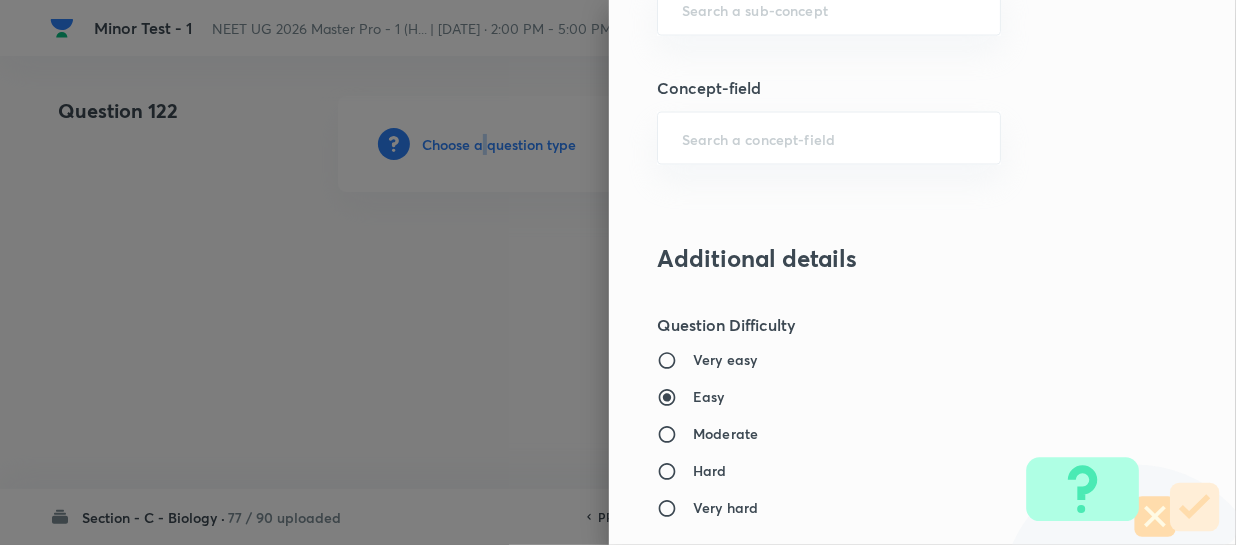 scroll, scrollTop: 1363, scrollLeft: 0, axis: vertical 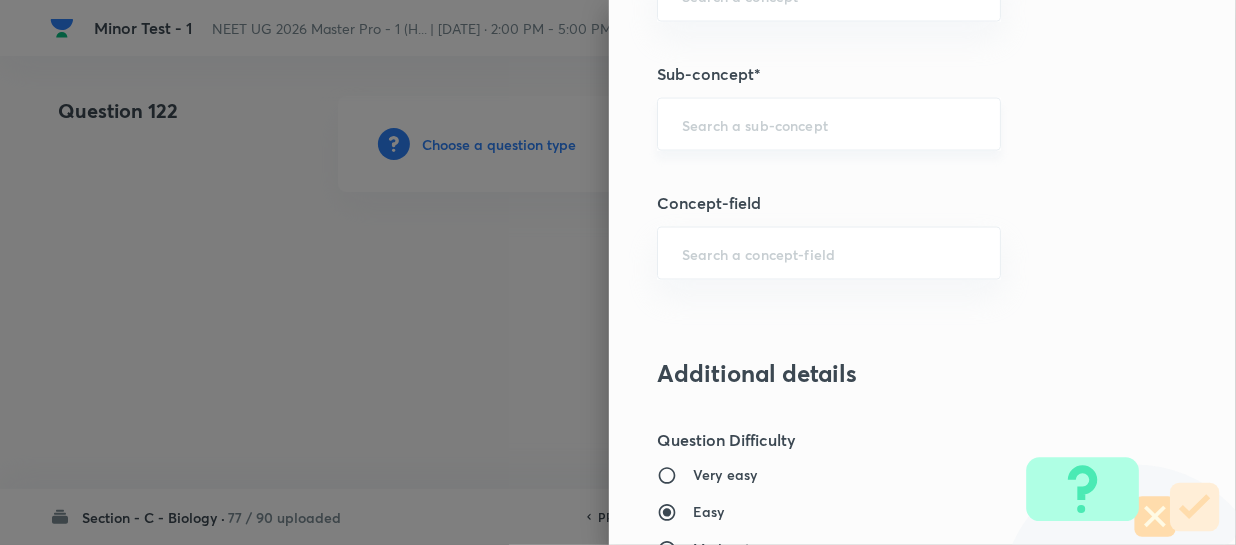 click at bounding box center [829, 124] 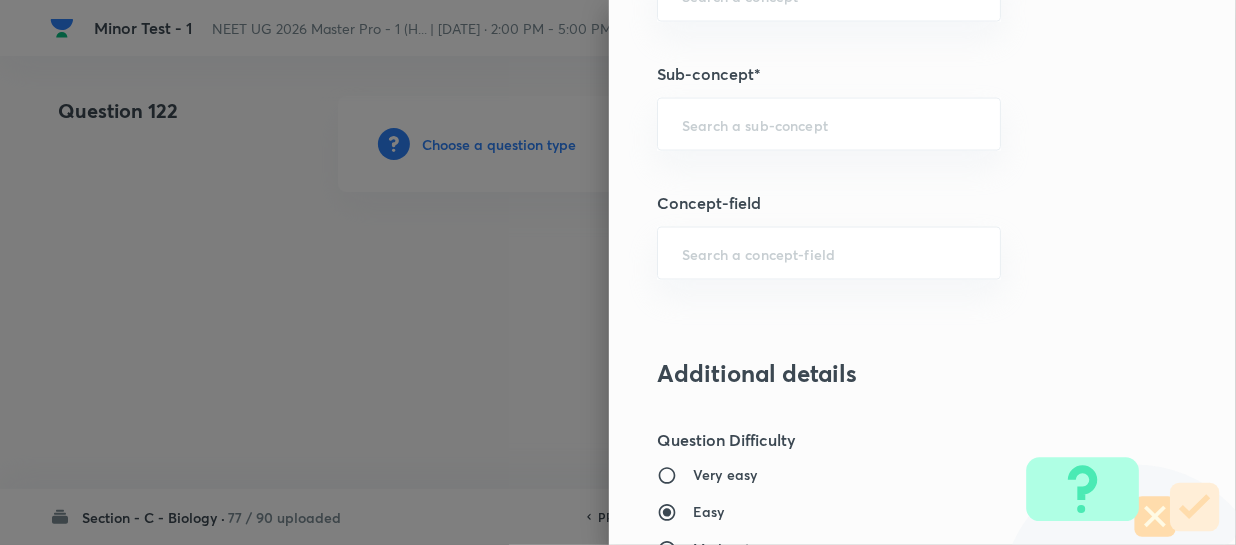 paste on "Different Biological Classification" 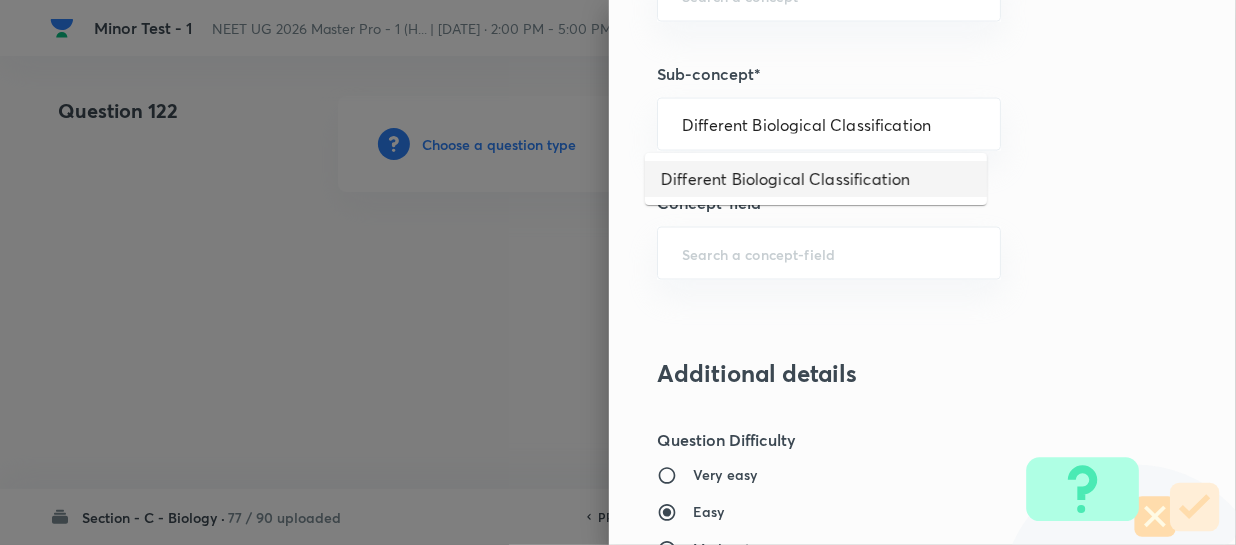 click on "Different Biological Classification" at bounding box center (816, 179) 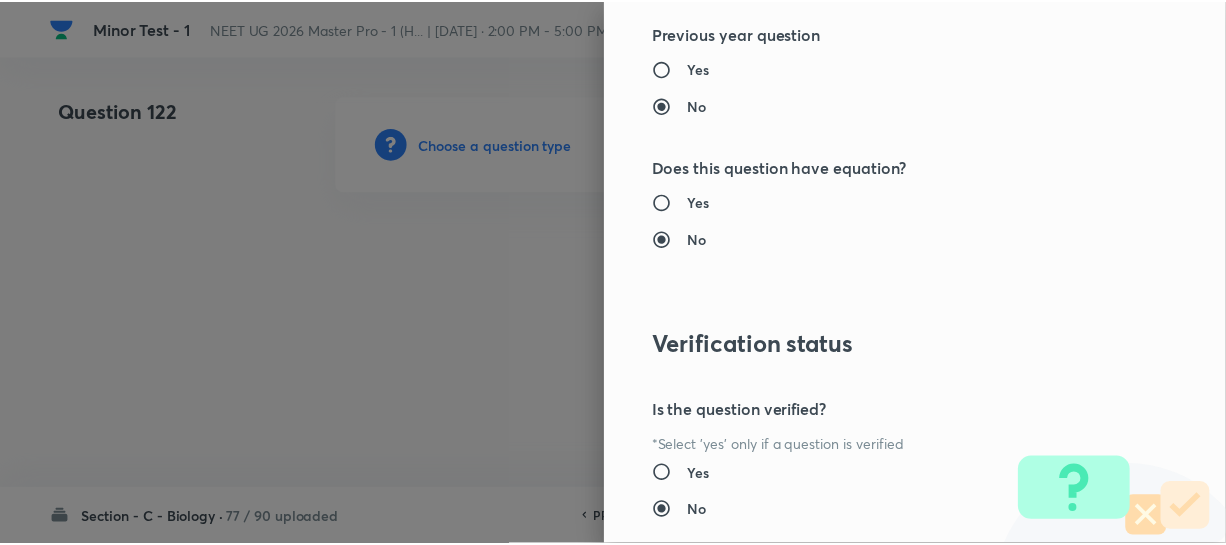 scroll, scrollTop: 2313, scrollLeft: 0, axis: vertical 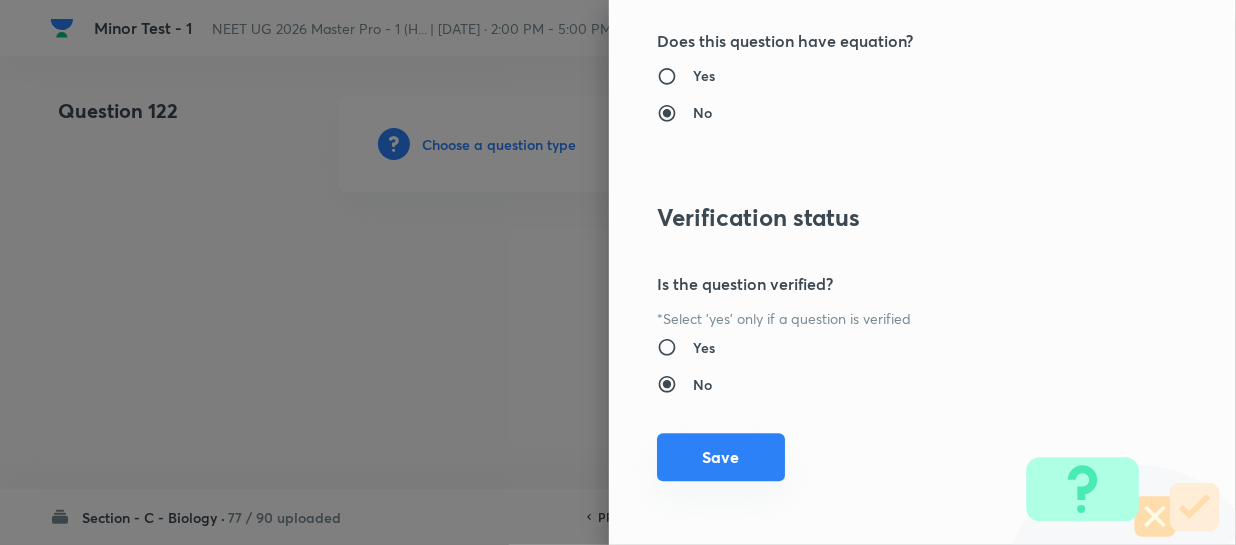 click on "Save" at bounding box center [721, 457] 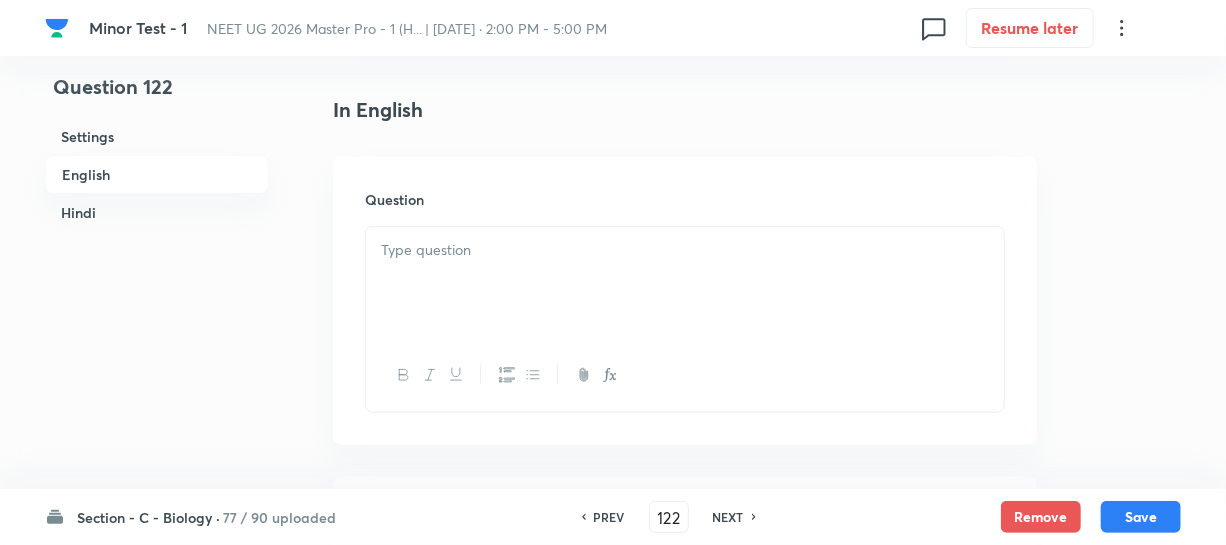 scroll, scrollTop: 636, scrollLeft: 0, axis: vertical 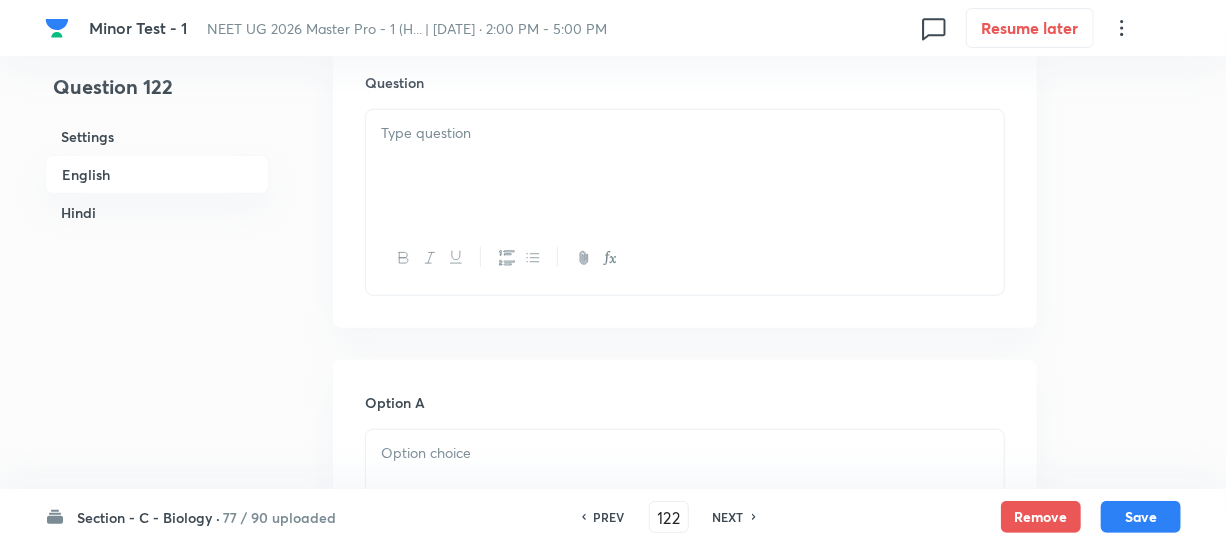 click at bounding box center [685, 166] 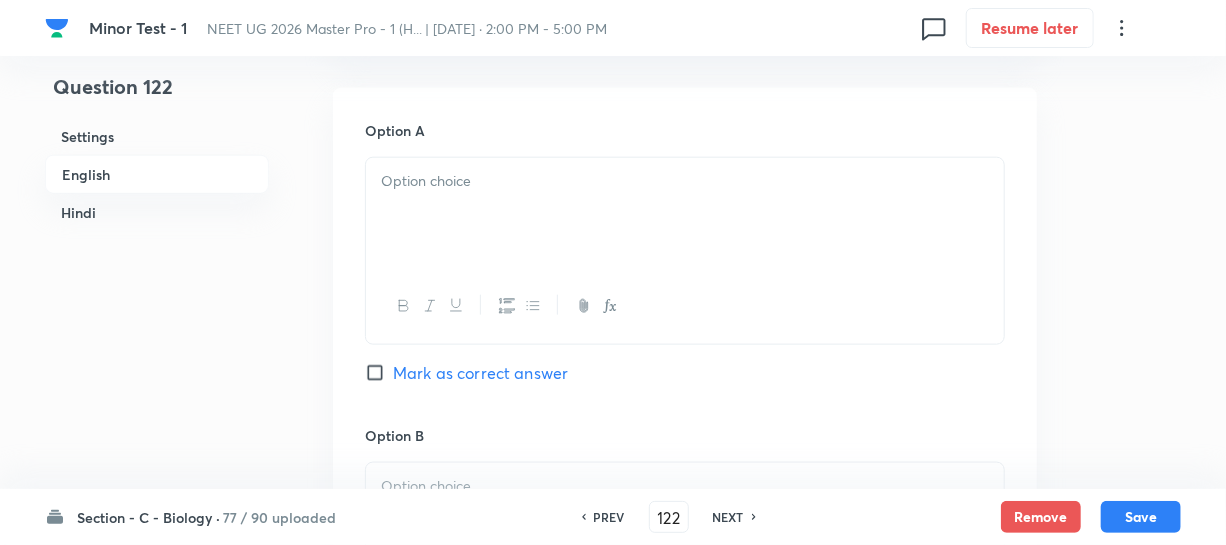 scroll, scrollTop: 909, scrollLeft: 0, axis: vertical 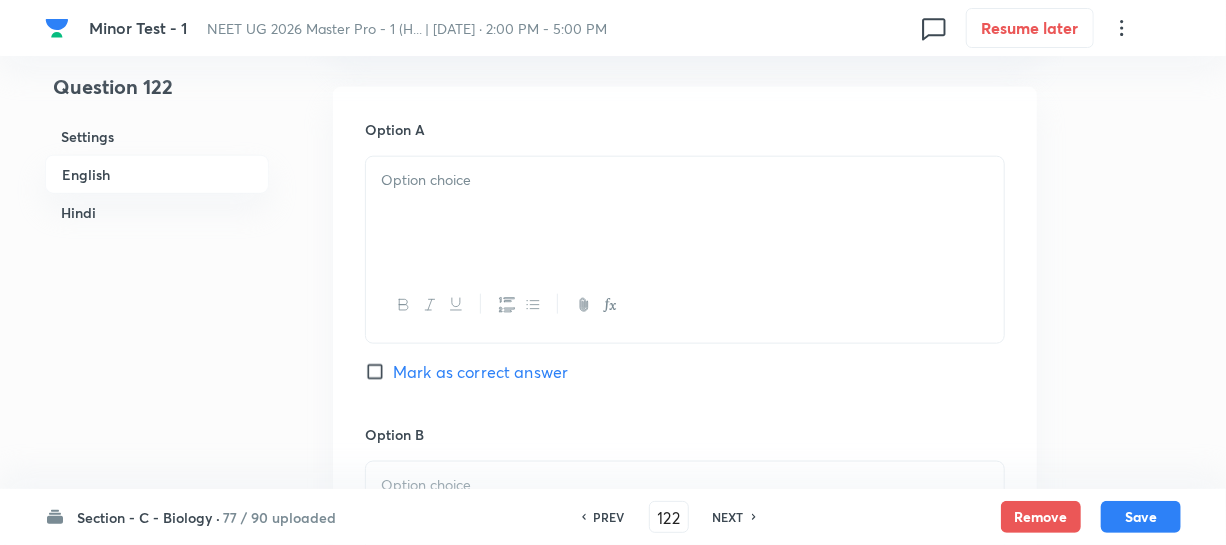 click at bounding box center [685, 180] 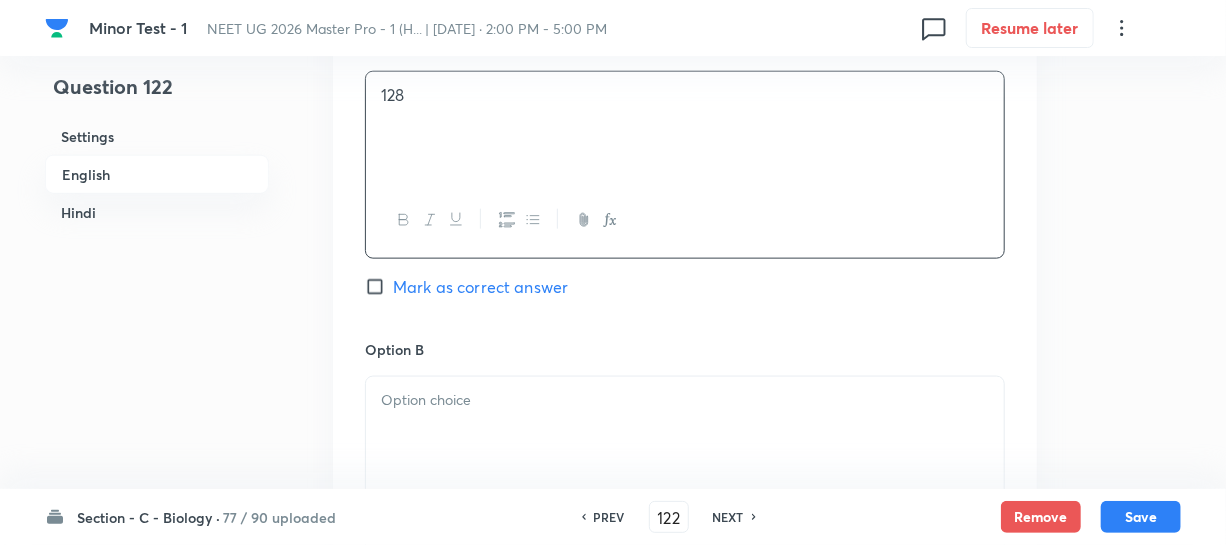 scroll, scrollTop: 1090, scrollLeft: 0, axis: vertical 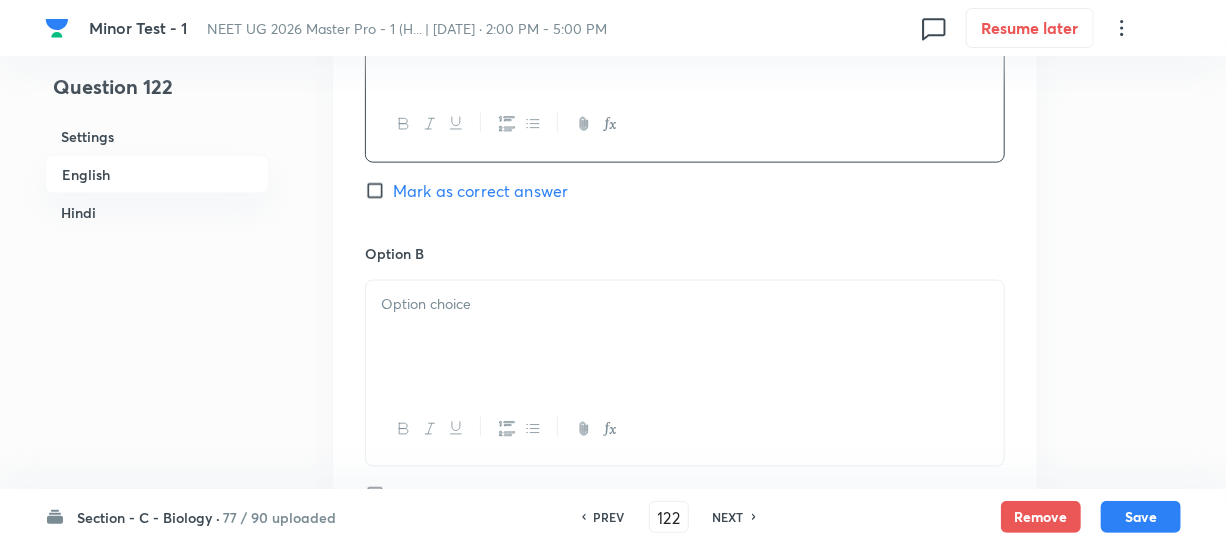 click at bounding box center [685, 337] 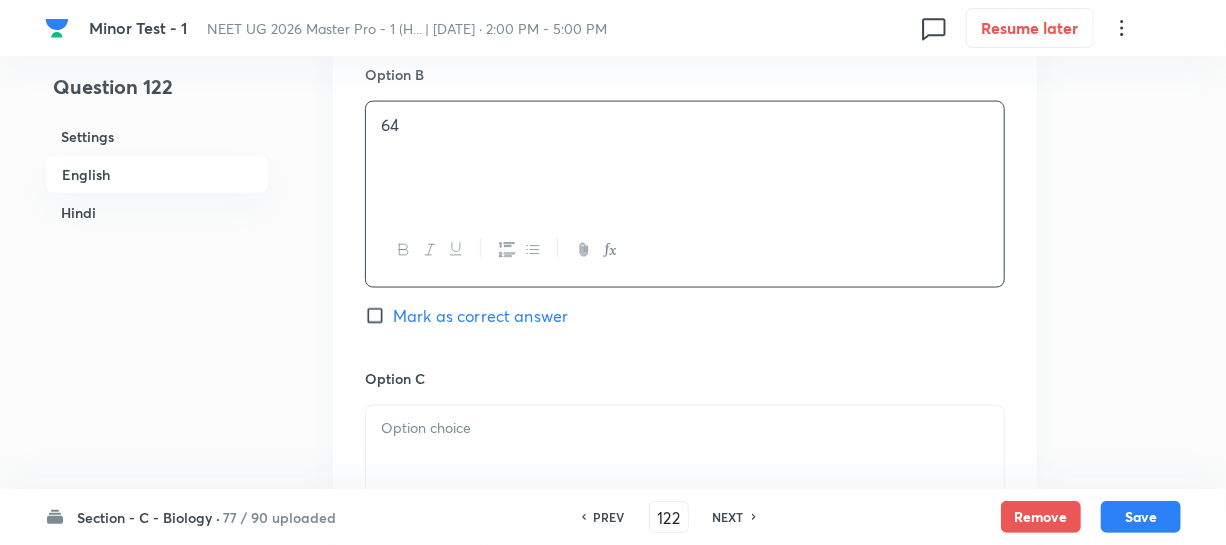 scroll, scrollTop: 1272, scrollLeft: 0, axis: vertical 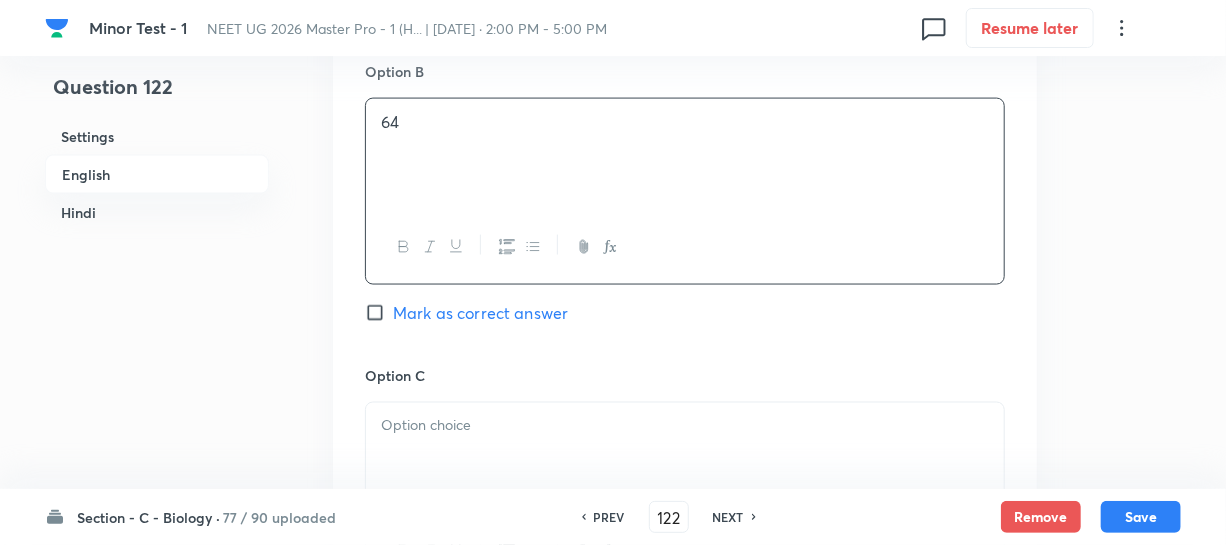 click at bounding box center (685, 426) 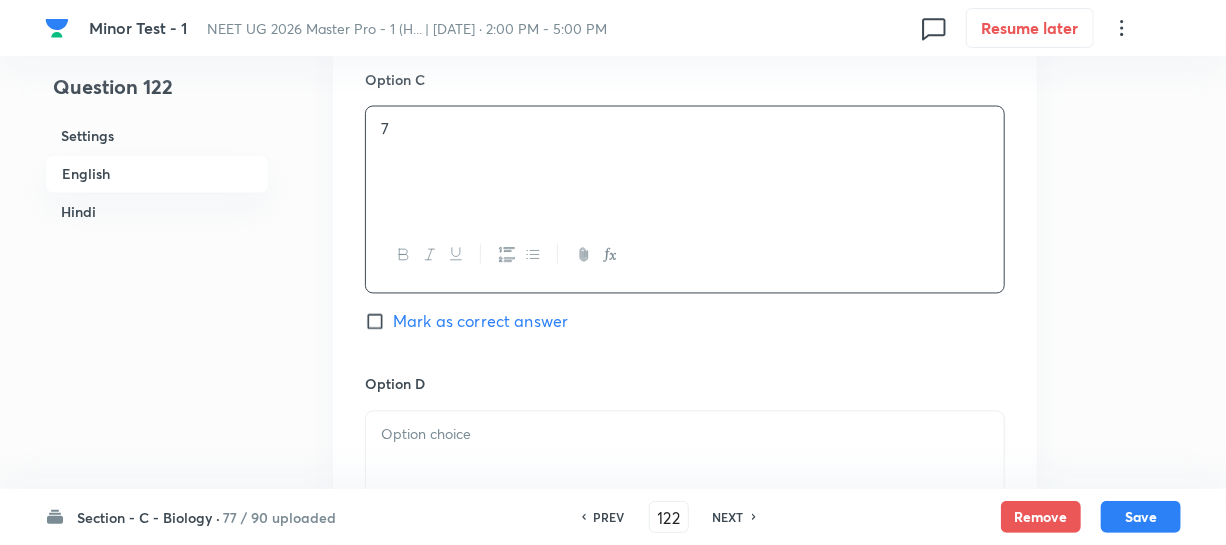 scroll, scrollTop: 1636, scrollLeft: 0, axis: vertical 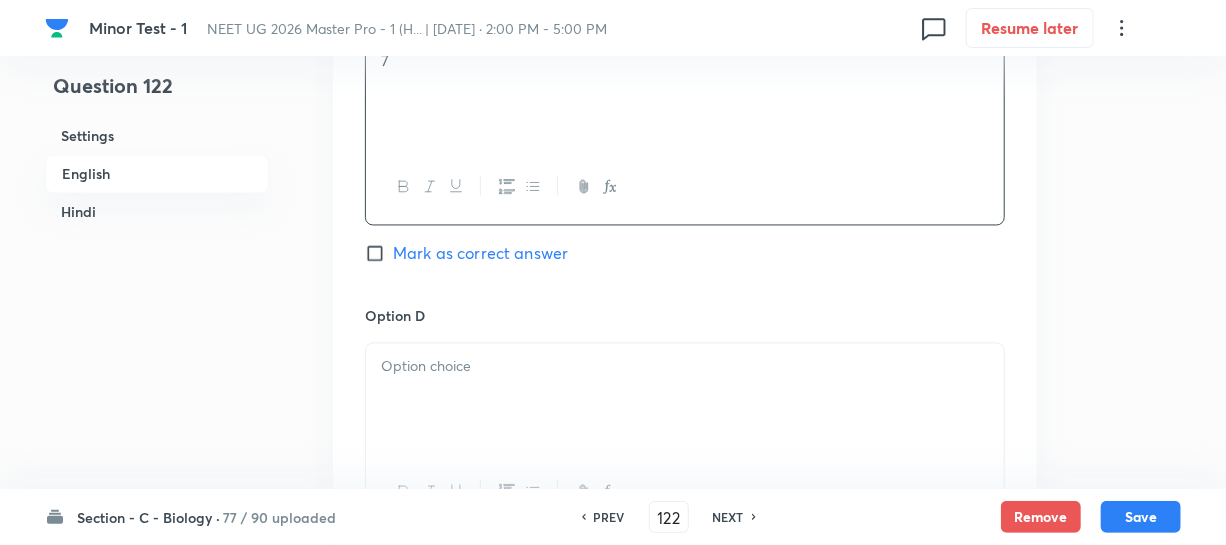 click at bounding box center [685, 367] 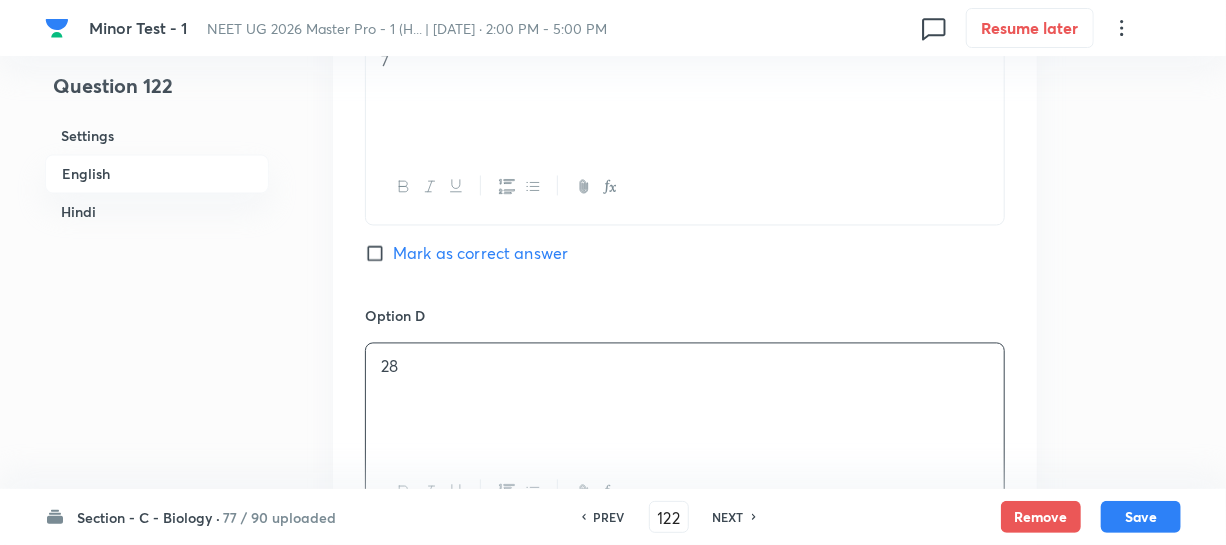 drag, startPoint x: 365, startPoint y: 258, endPoint x: 587, endPoint y: 262, distance: 222.03603 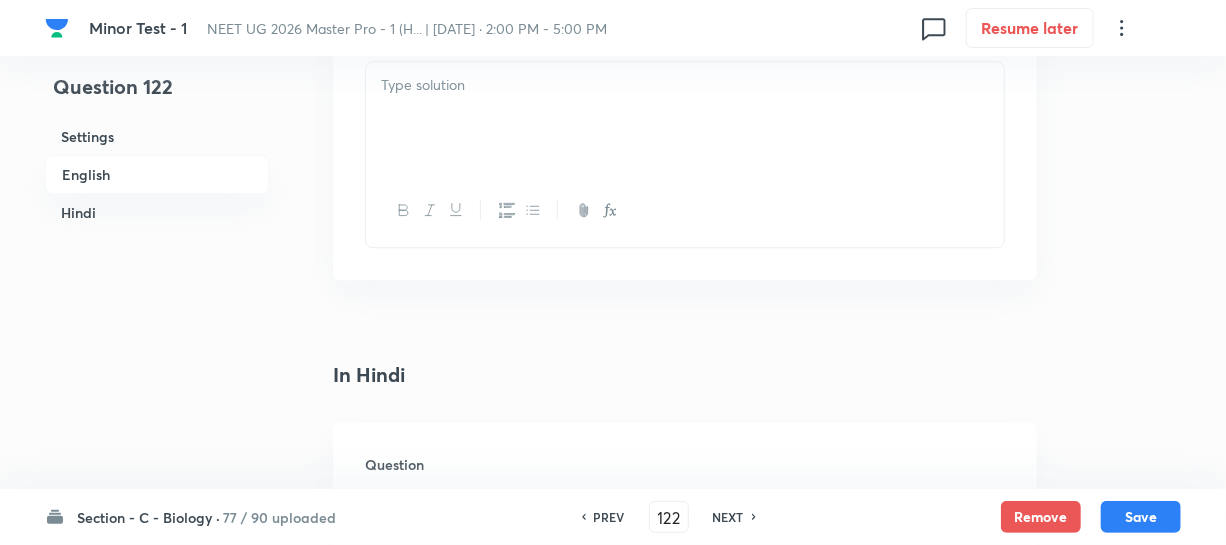 scroll, scrollTop: 2090, scrollLeft: 0, axis: vertical 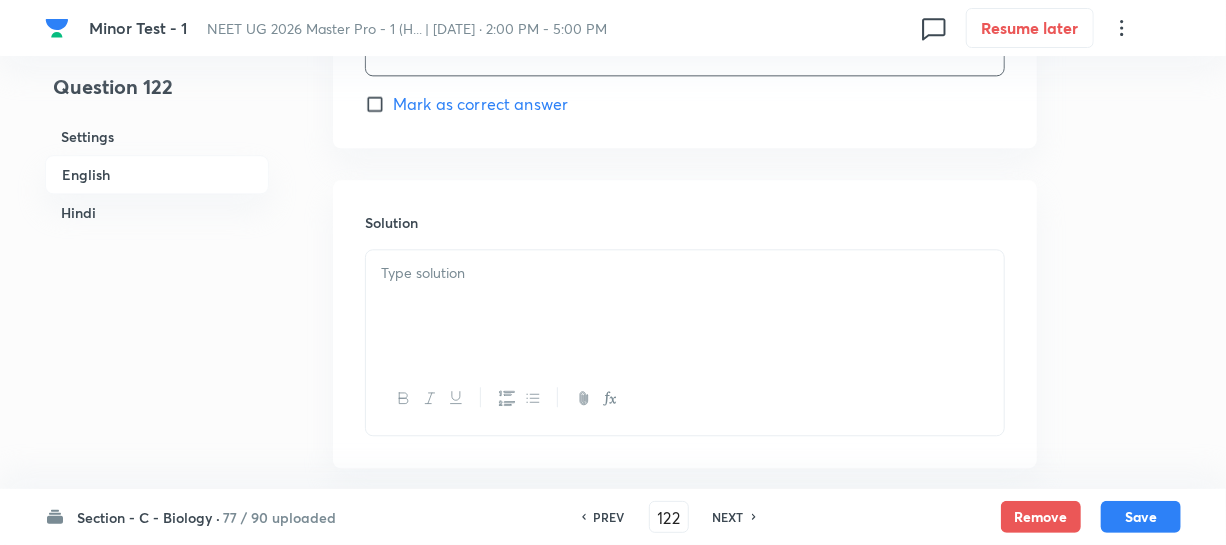 click at bounding box center [685, 273] 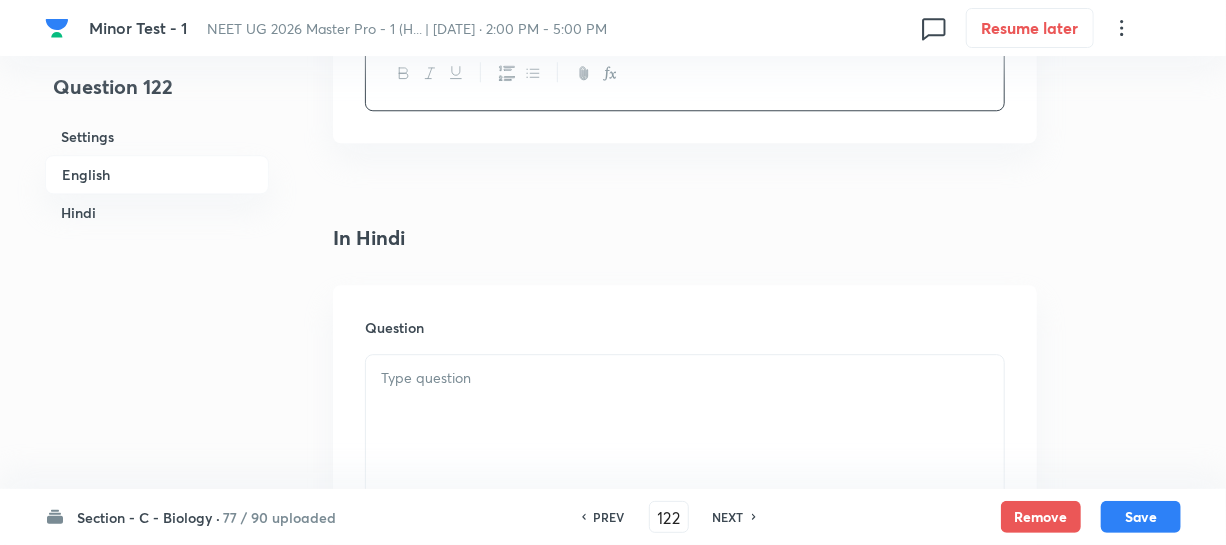 scroll, scrollTop: 2545, scrollLeft: 0, axis: vertical 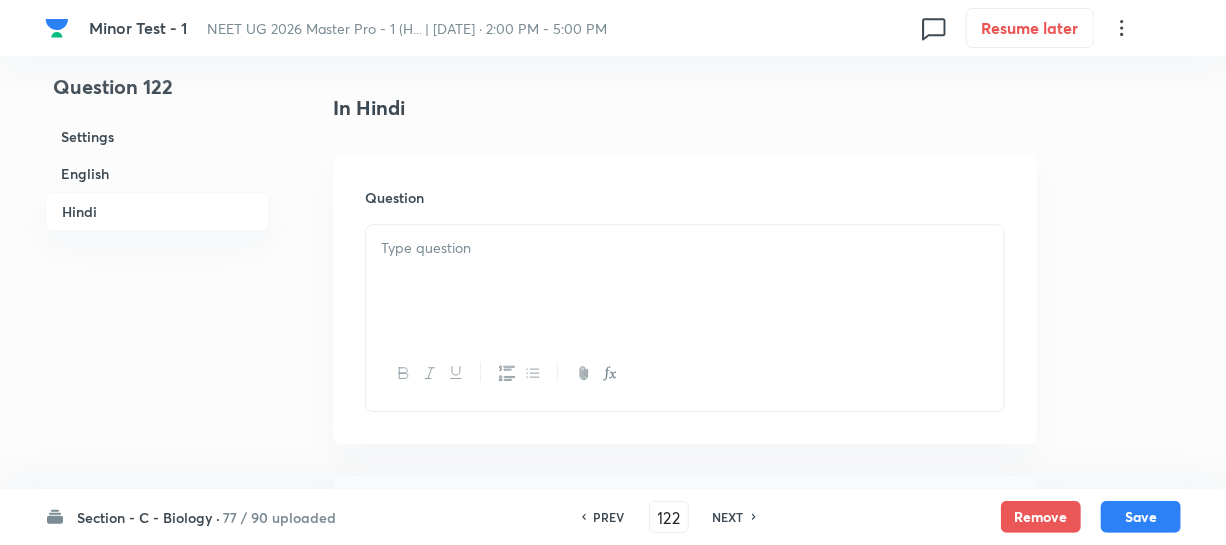 click at bounding box center [685, 281] 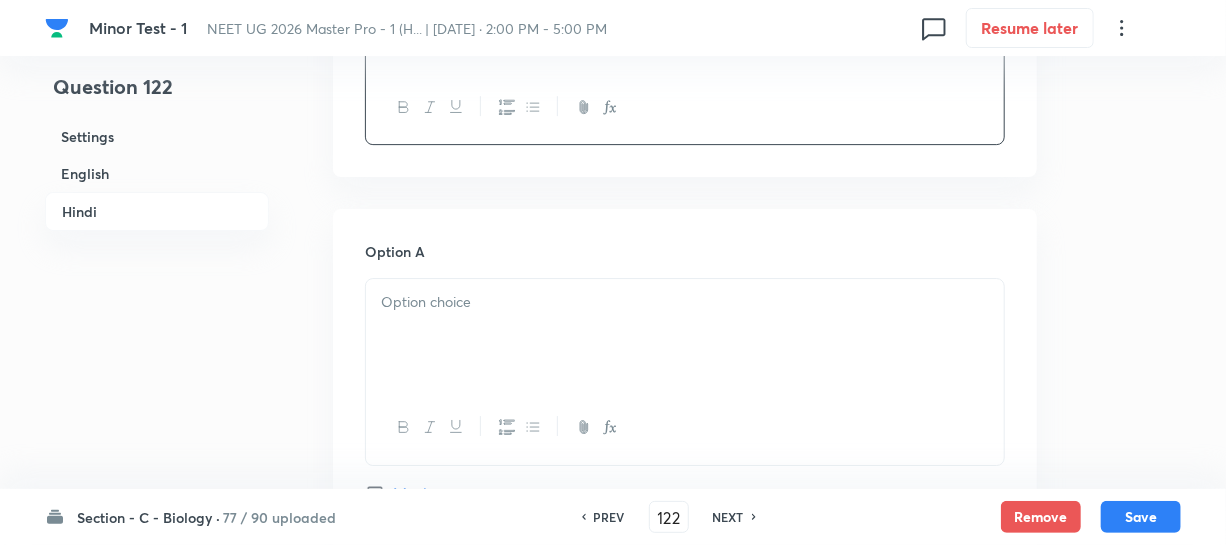 scroll, scrollTop: 2818, scrollLeft: 0, axis: vertical 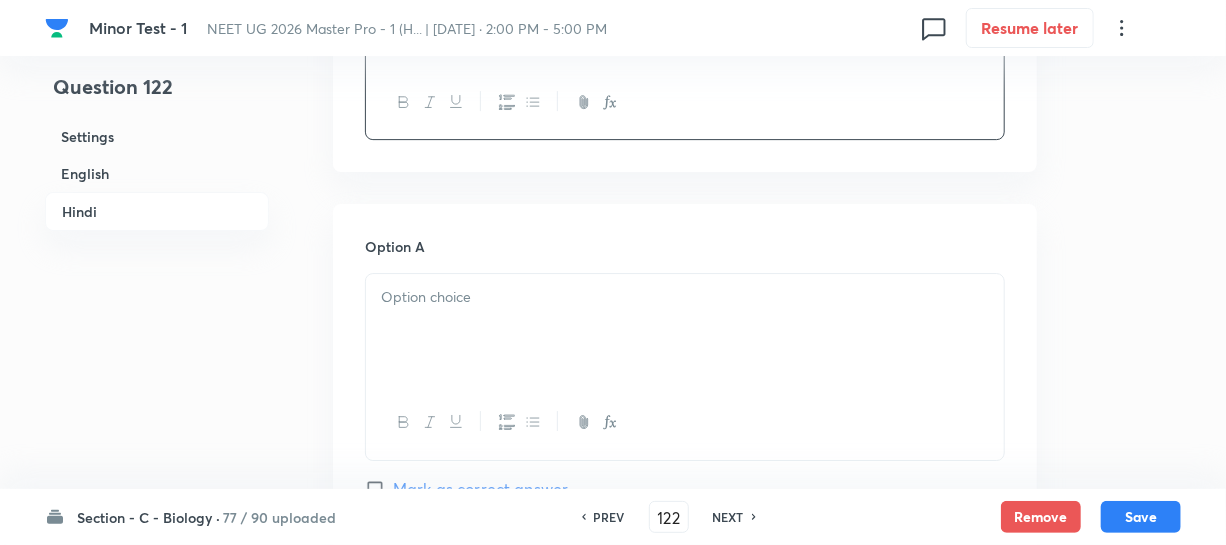 click at bounding box center [685, 330] 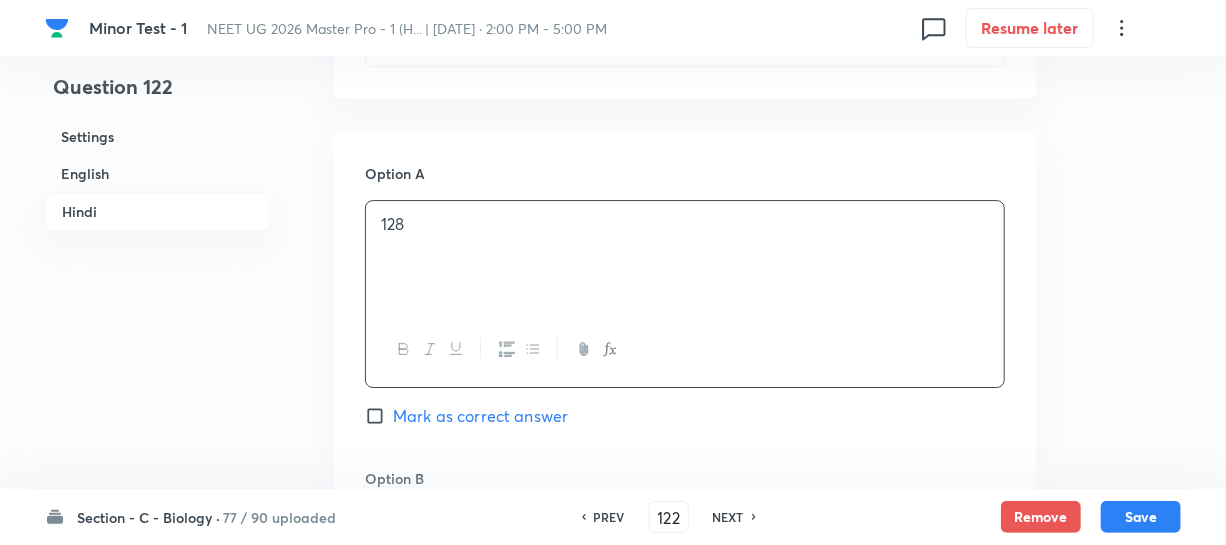 scroll, scrollTop: 3090, scrollLeft: 0, axis: vertical 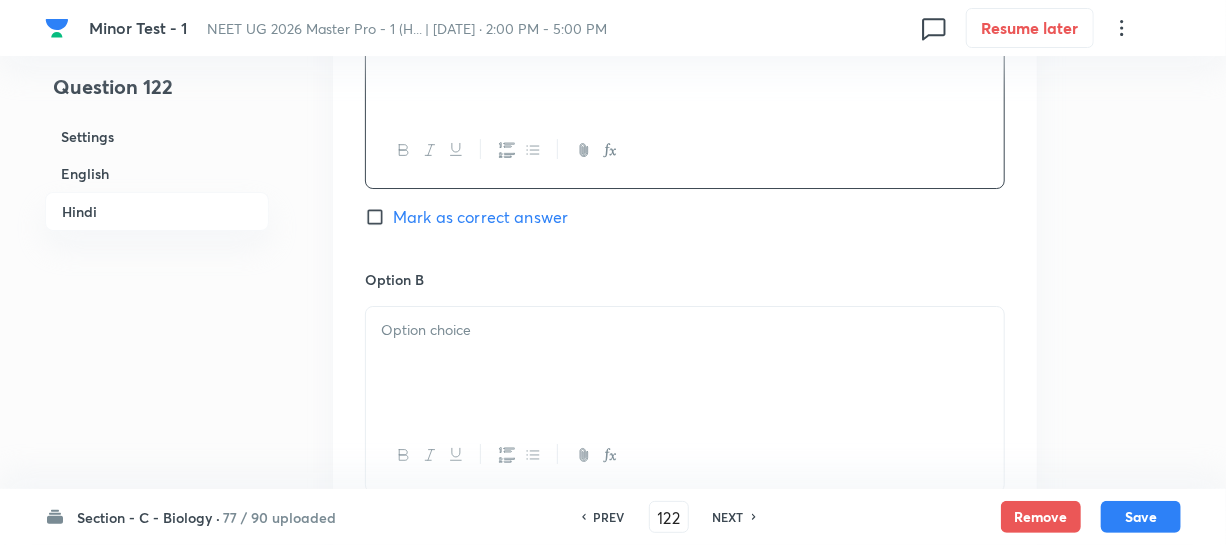 click at bounding box center [685, 363] 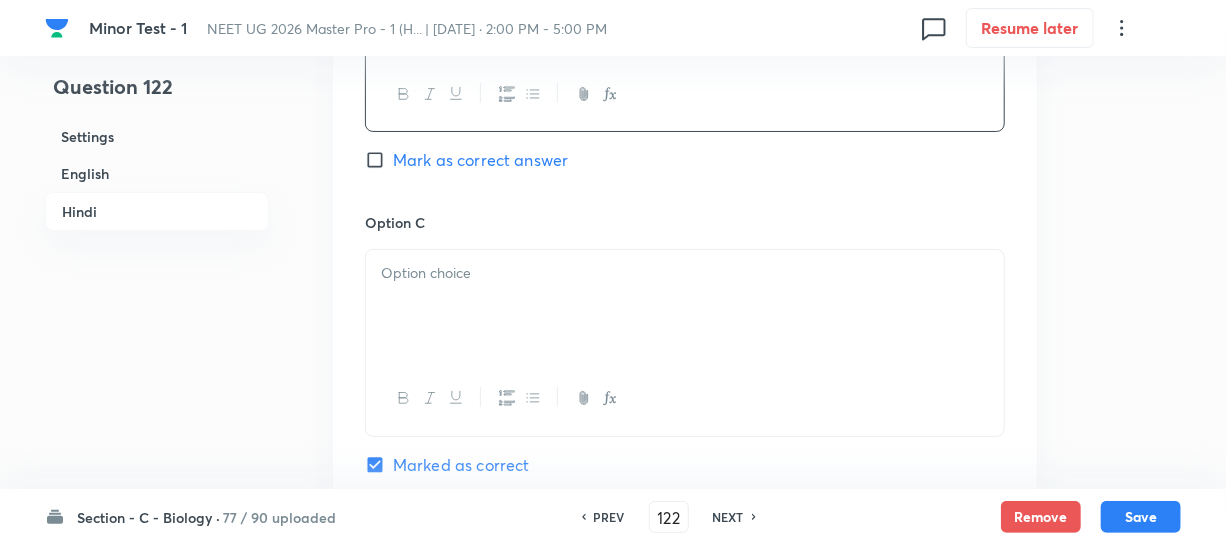 scroll, scrollTop: 3454, scrollLeft: 0, axis: vertical 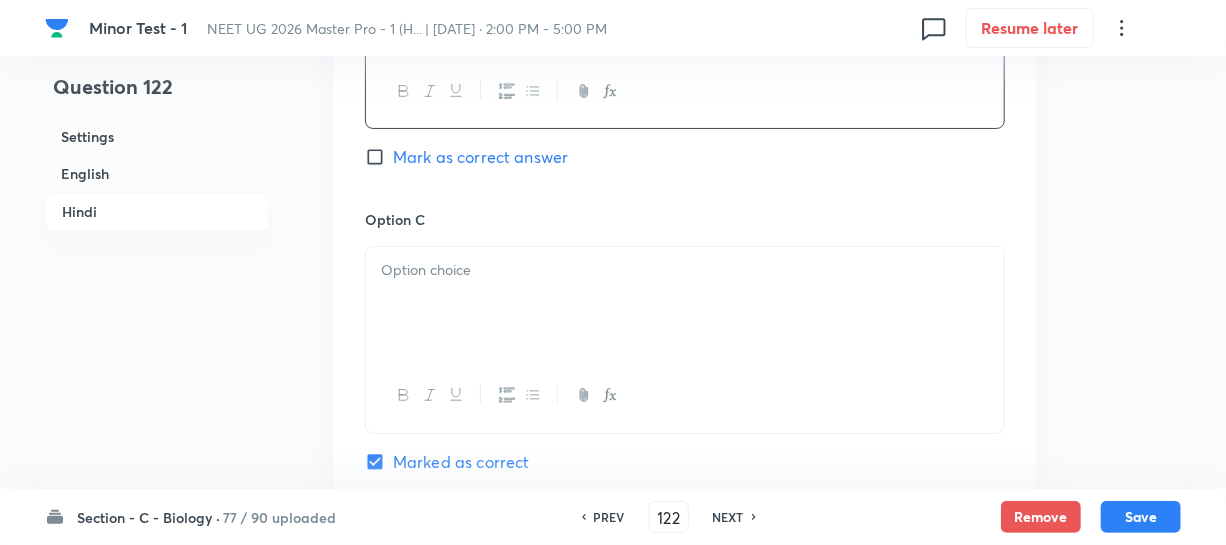 drag, startPoint x: 500, startPoint y: 329, endPoint x: 570, endPoint y: 323, distance: 70.256676 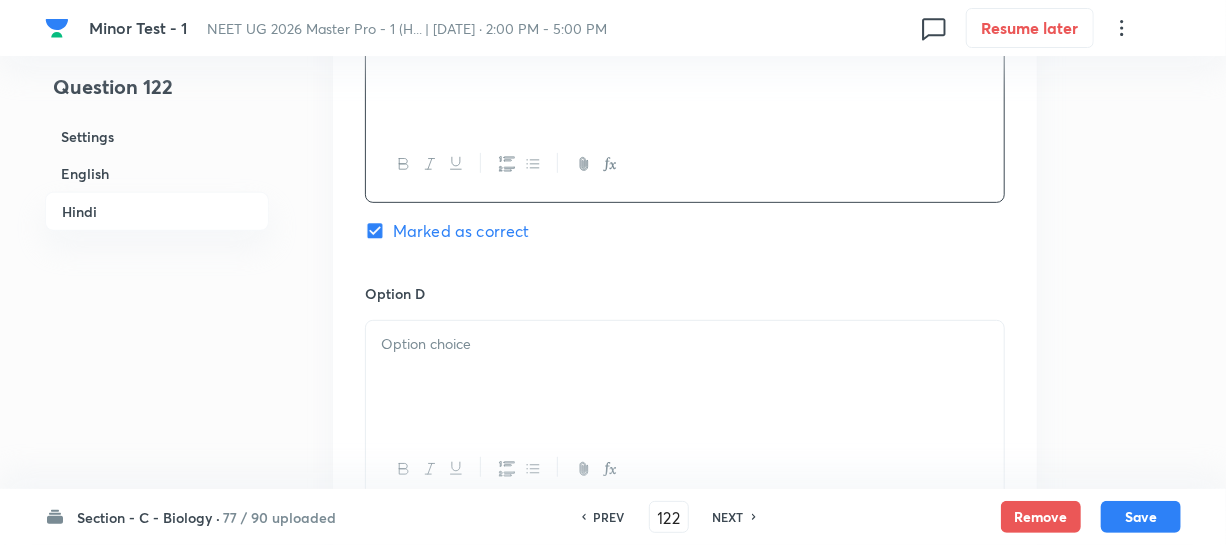 scroll, scrollTop: 3727, scrollLeft: 0, axis: vertical 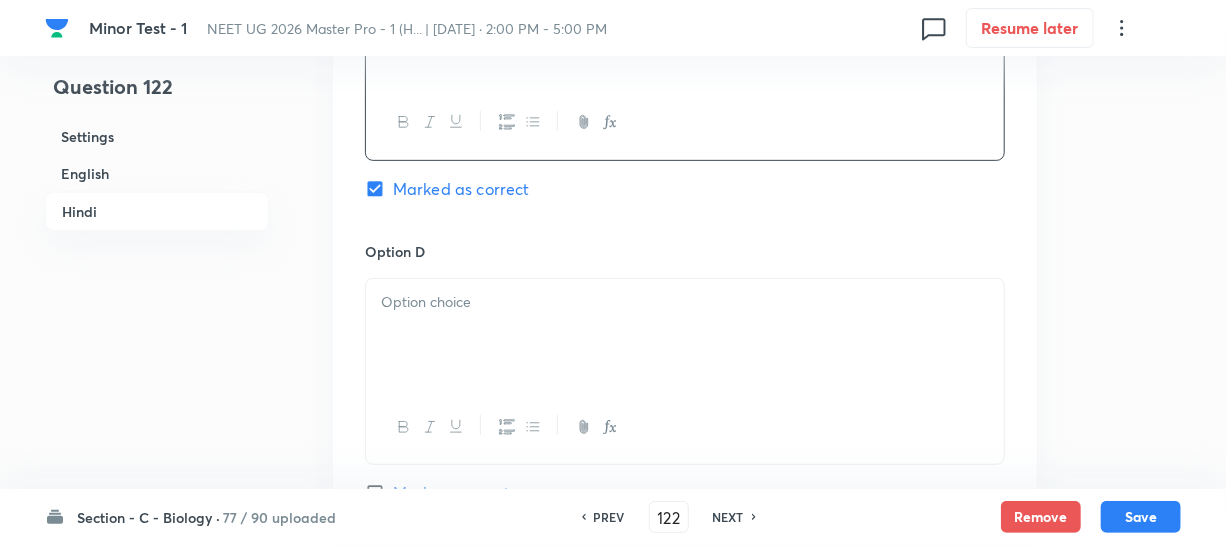 click at bounding box center (685, 335) 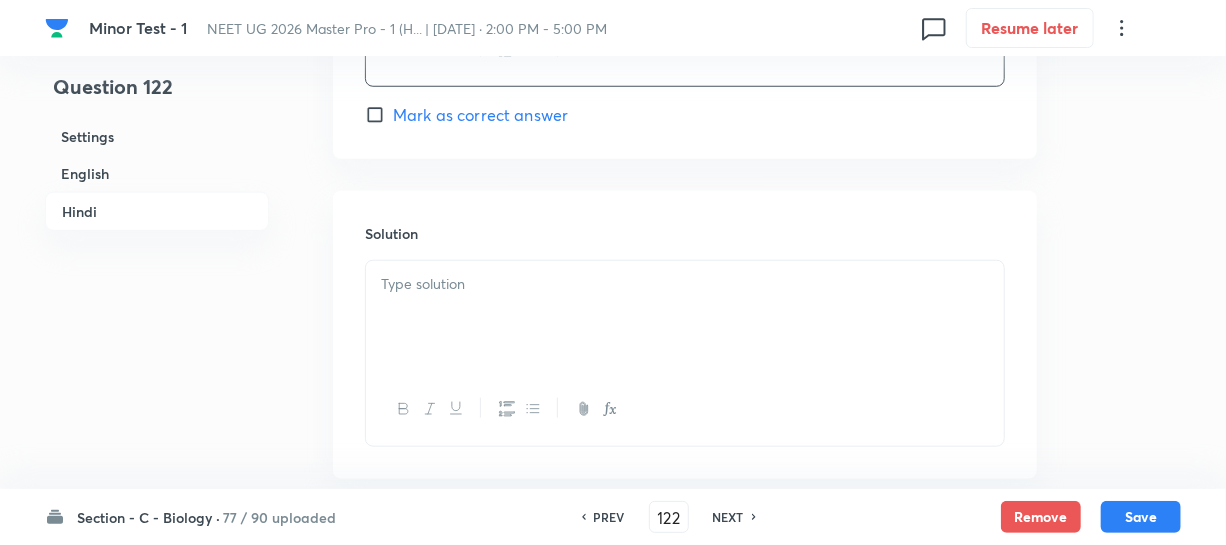 scroll, scrollTop: 4181, scrollLeft: 0, axis: vertical 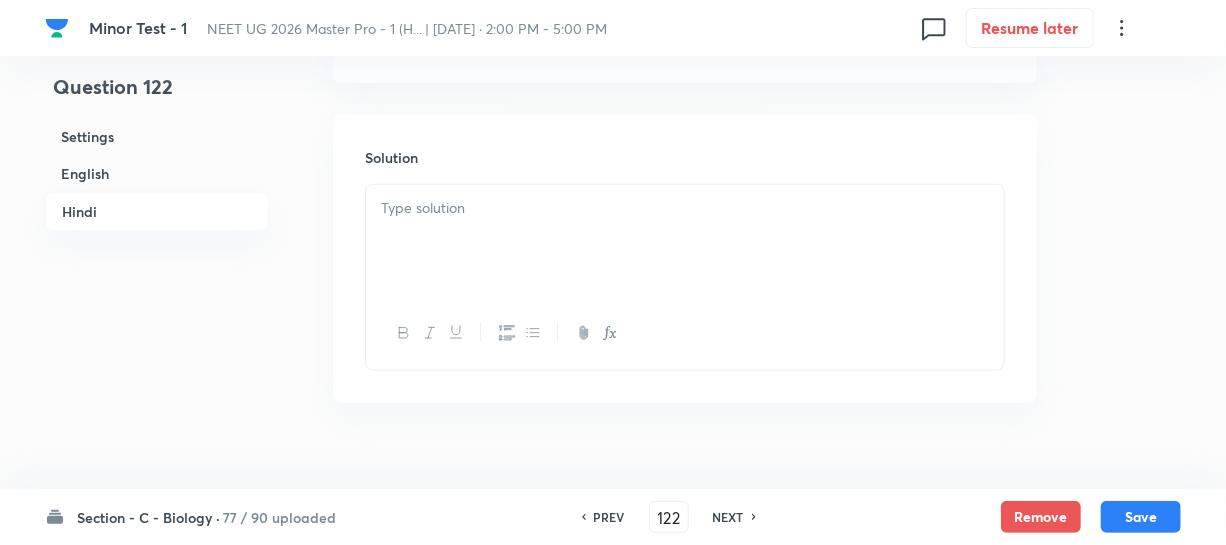 click at bounding box center [685, 241] 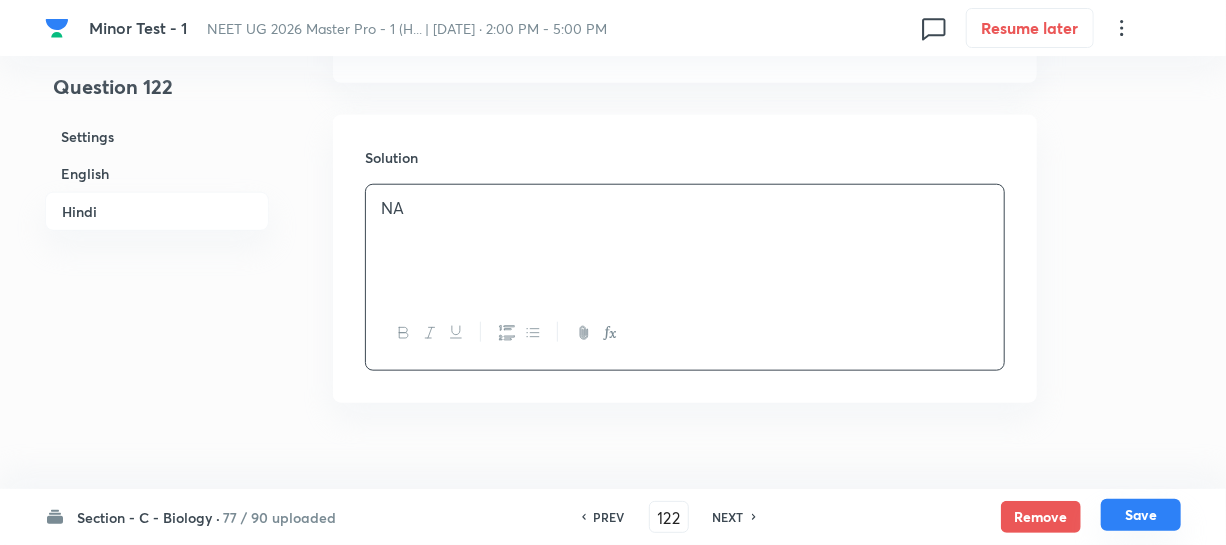 click on "Save" at bounding box center (1141, 515) 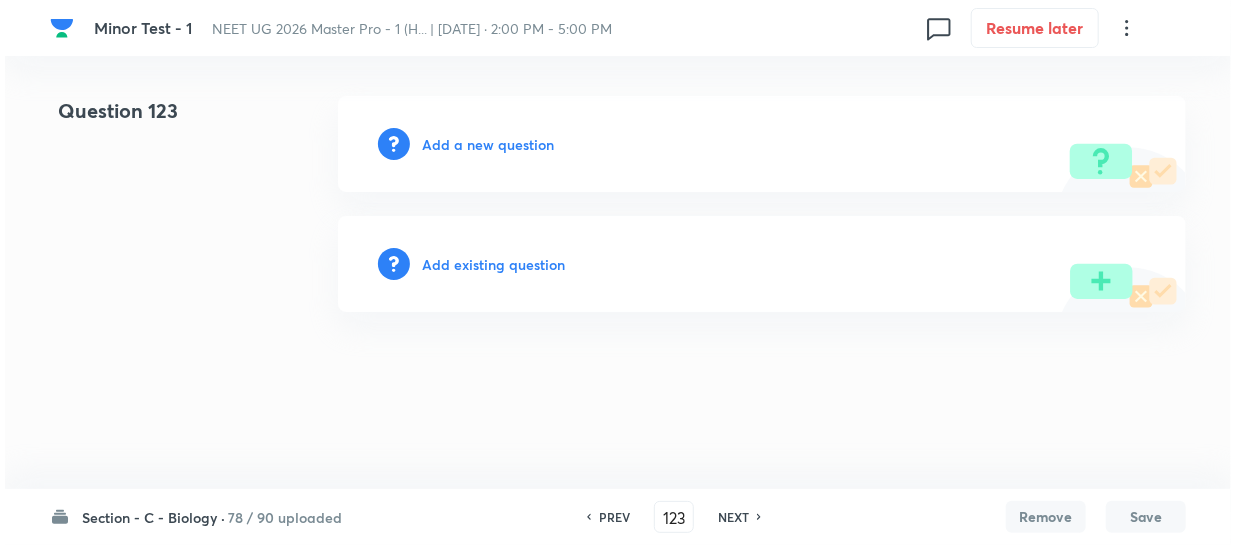 scroll, scrollTop: 0, scrollLeft: 0, axis: both 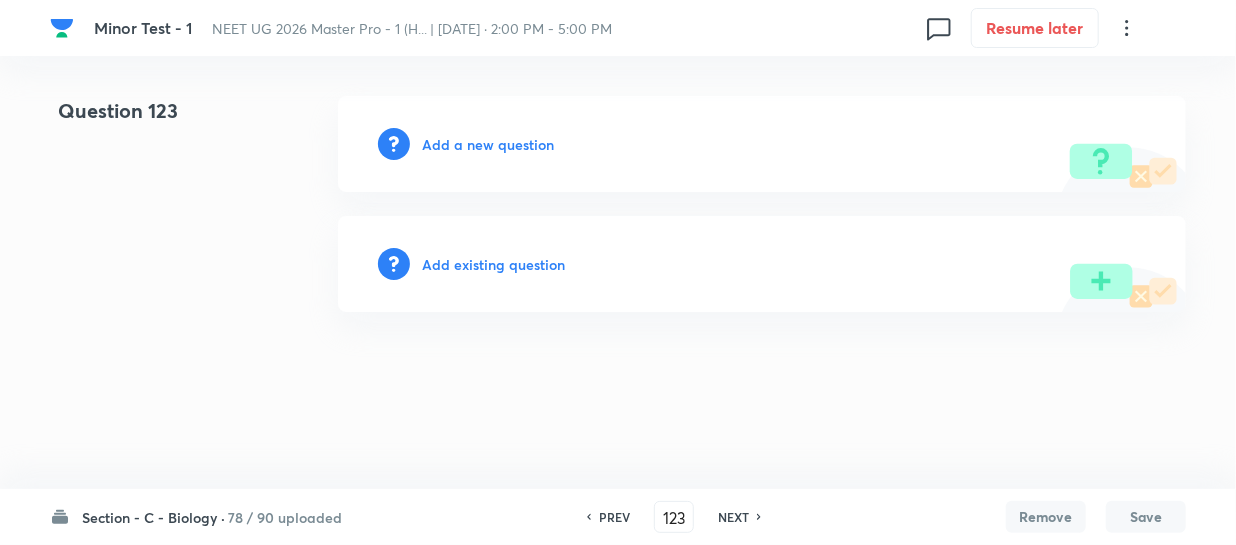 click on "Add a new question" at bounding box center [762, 144] 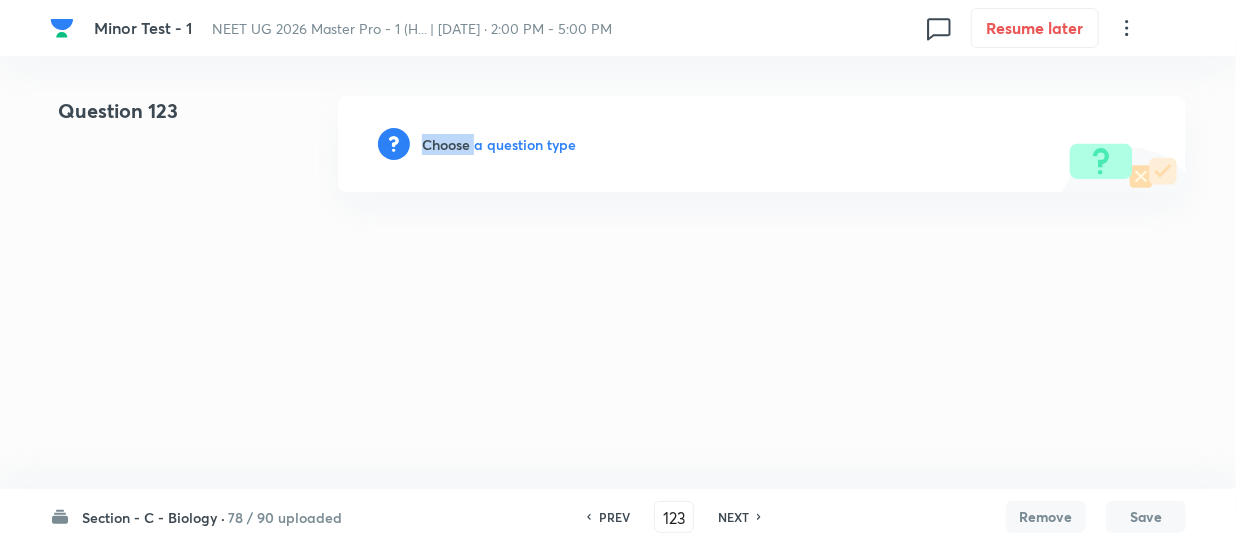 click on "Choose a question type" at bounding box center (499, 144) 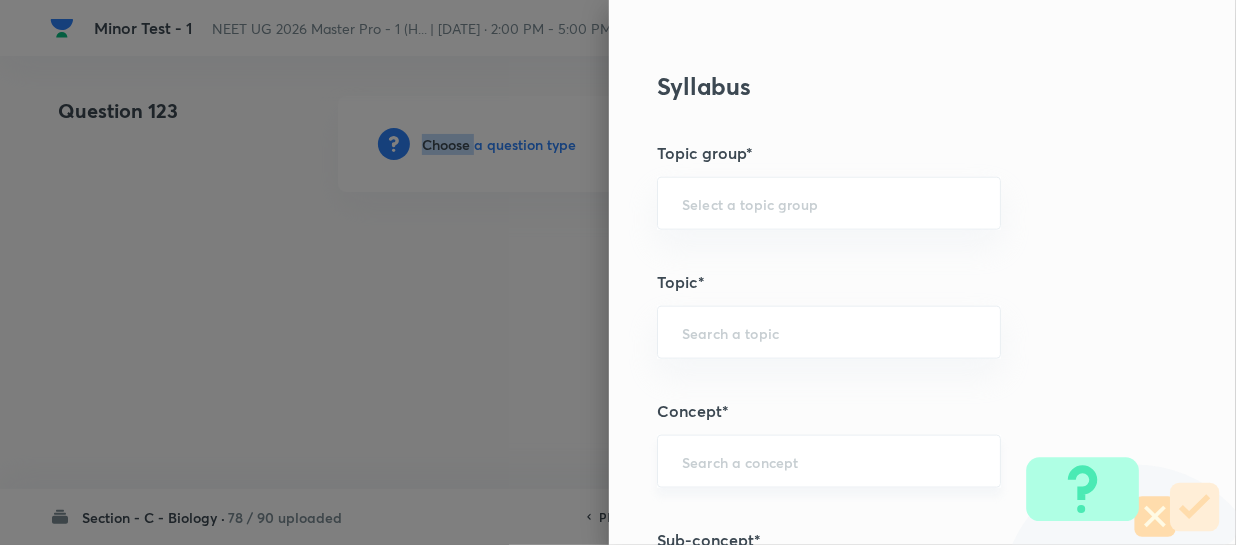 scroll, scrollTop: 1090, scrollLeft: 0, axis: vertical 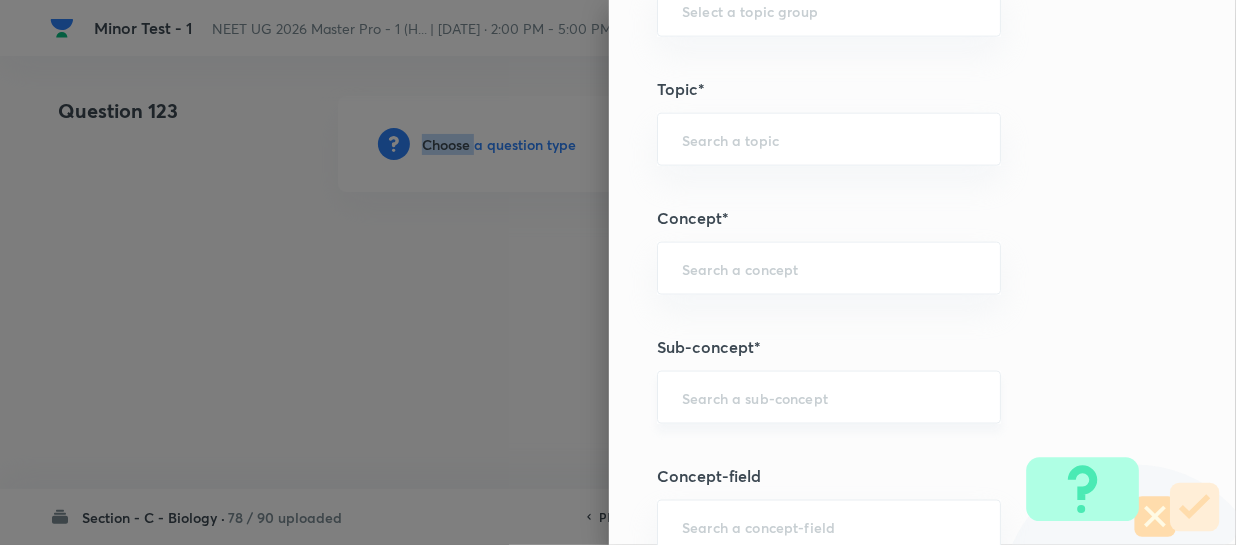 click on "​" at bounding box center (829, 397) 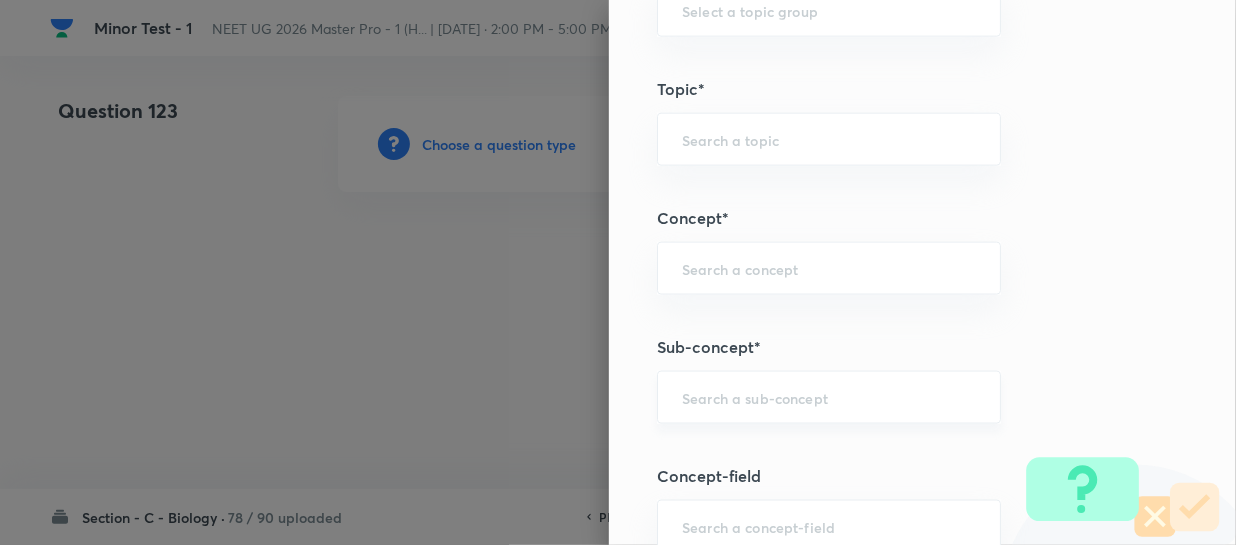 paste on "Different Biological Classification" 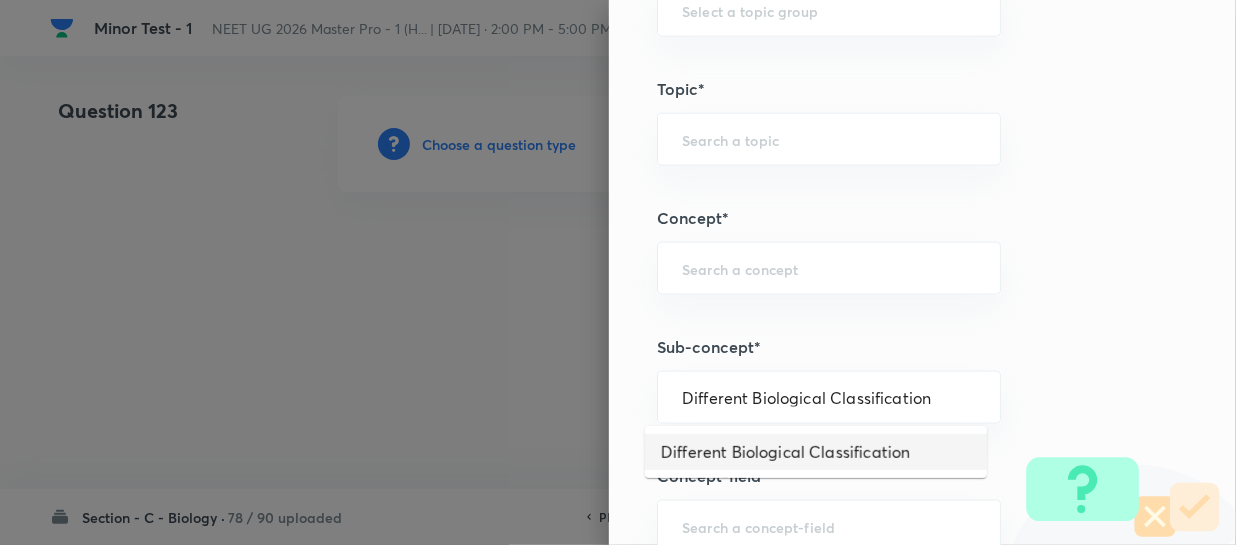 click on "Different Biological Classification" at bounding box center [816, 452] 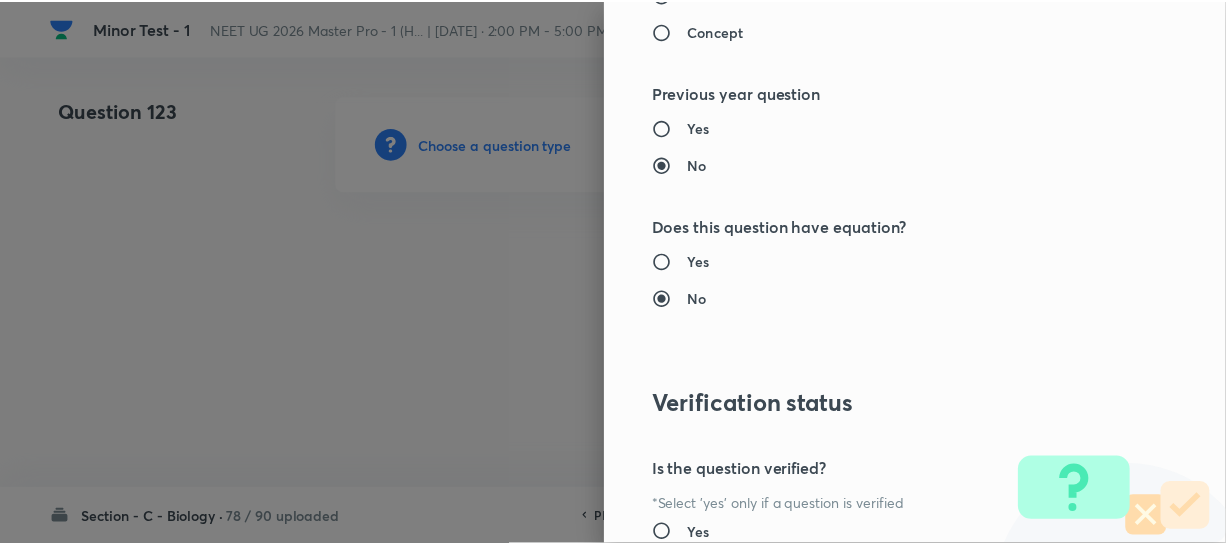 scroll, scrollTop: 2313, scrollLeft: 0, axis: vertical 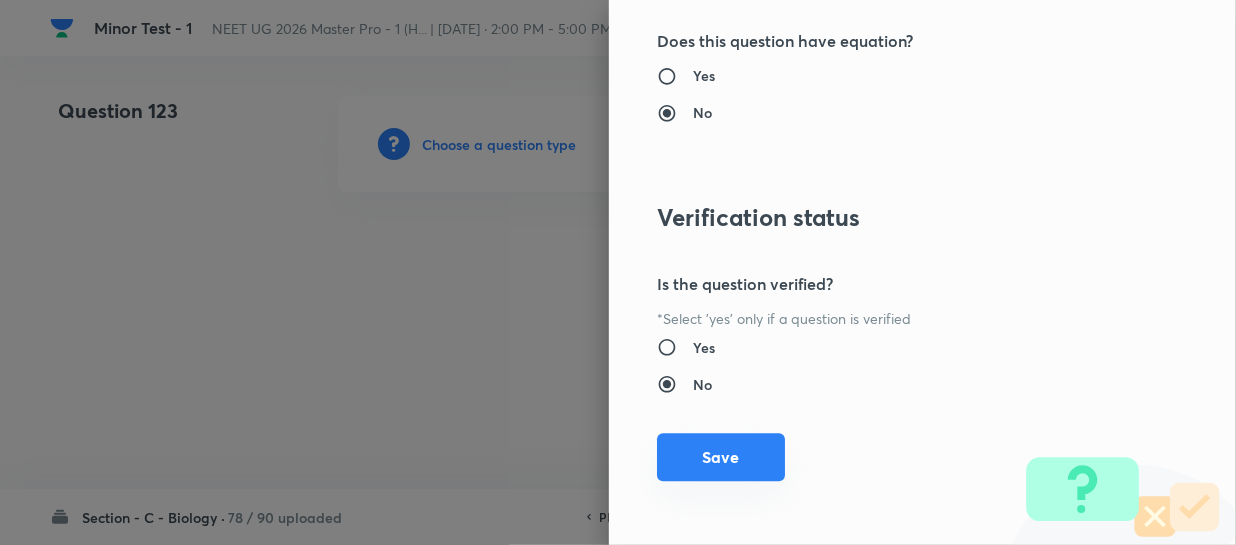 click on "Save" at bounding box center [721, 457] 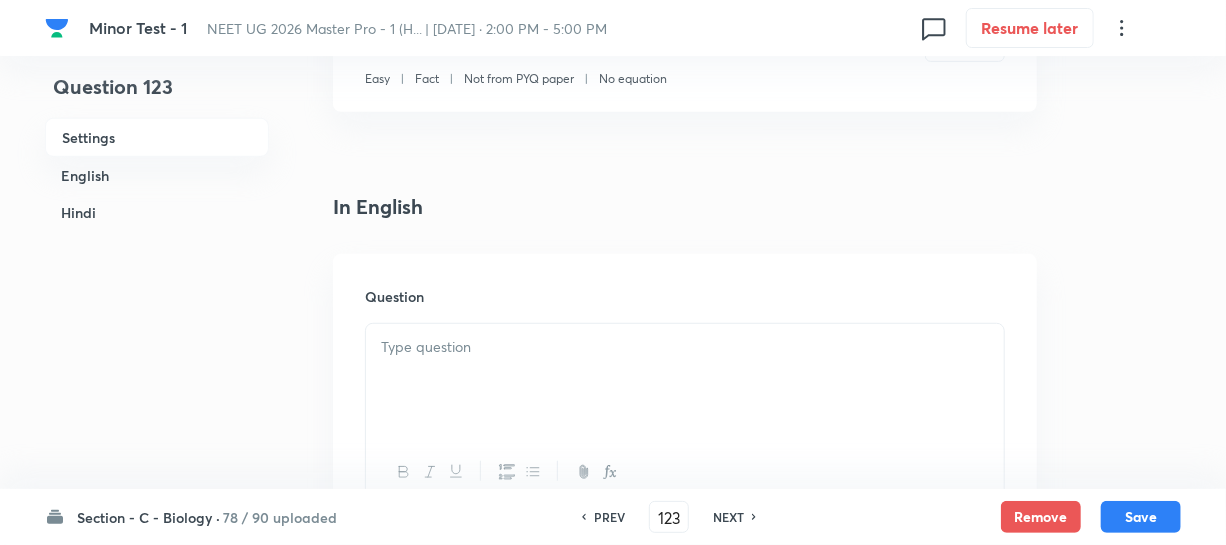 scroll, scrollTop: 454, scrollLeft: 0, axis: vertical 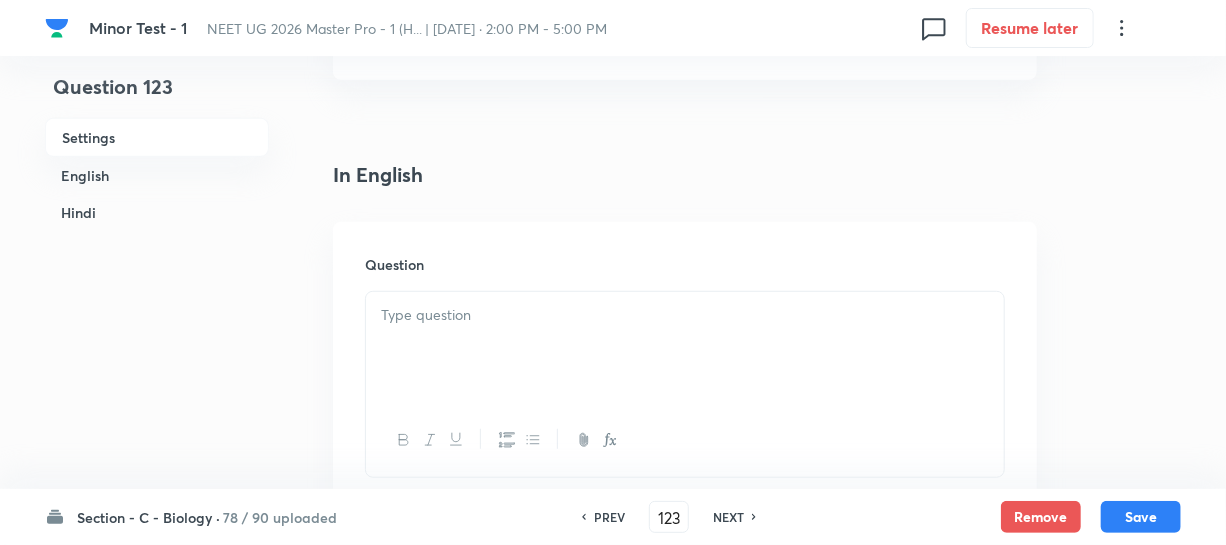 drag, startPoint x: 456, startPoint y: 349, endPoint x: 467, endPoint y: 350, distance: 11.045361 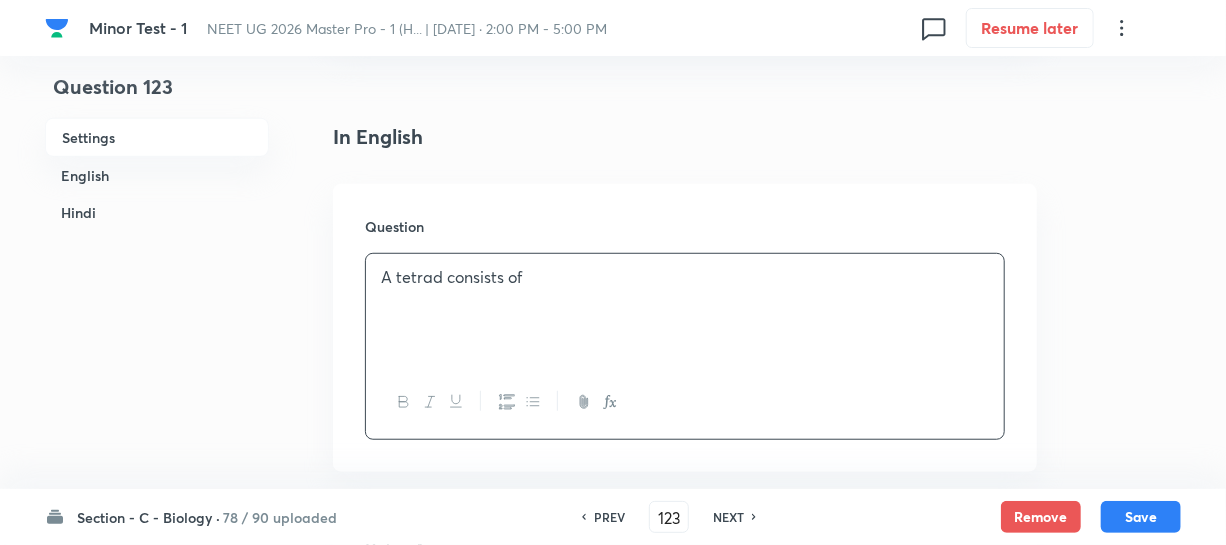 scroll, scrollTop: 727, scrollLeft: 0, axis: vertical 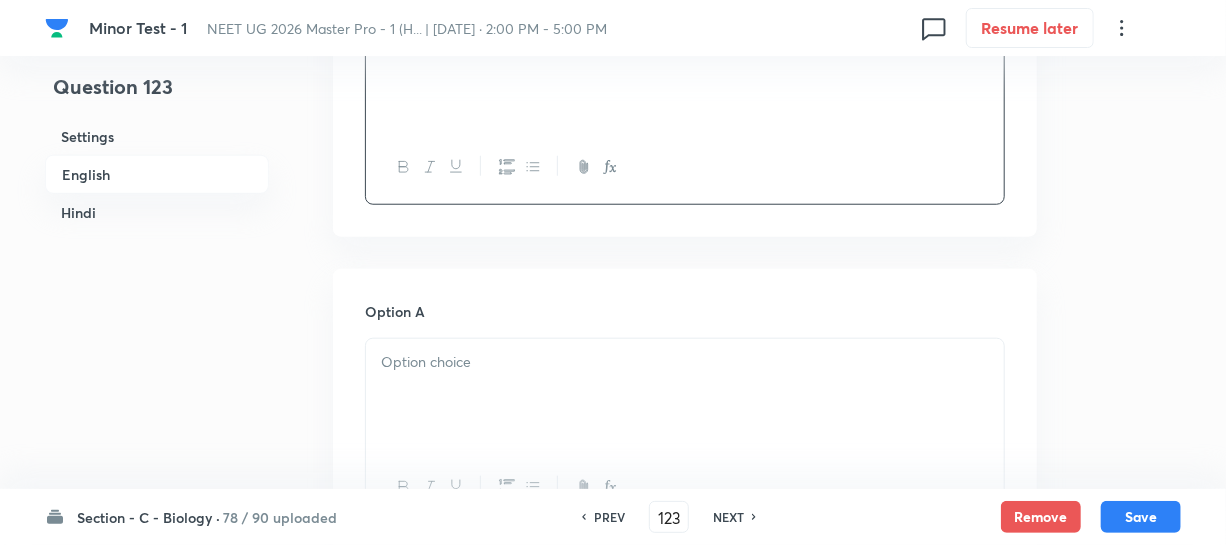 click at bounding box center [685, 395] 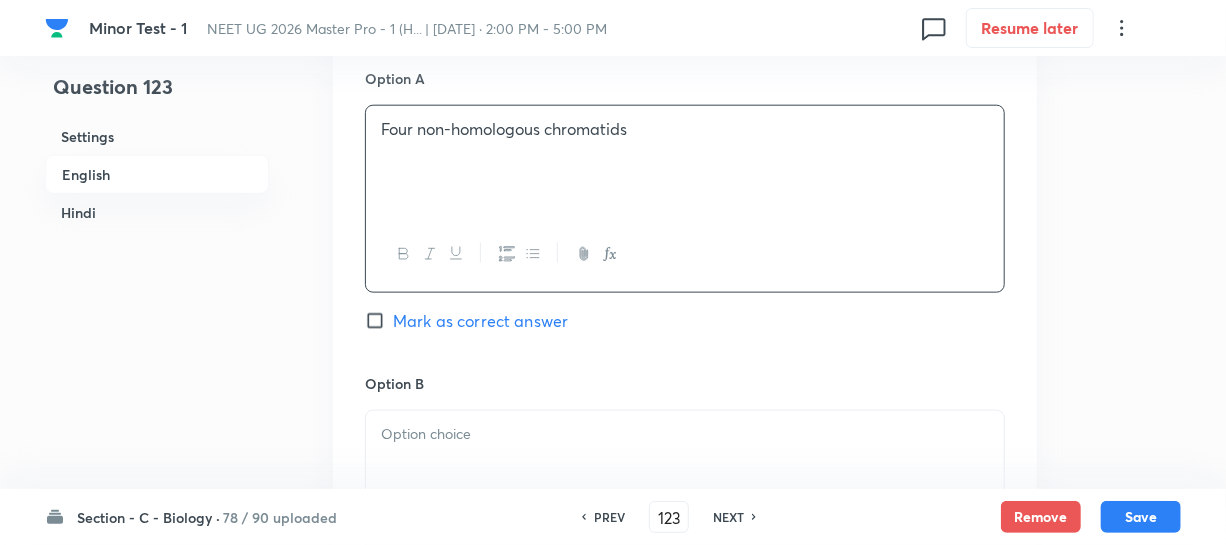 scroll, scrollTop: 1090, scrollLeft: 0, axis: vertical 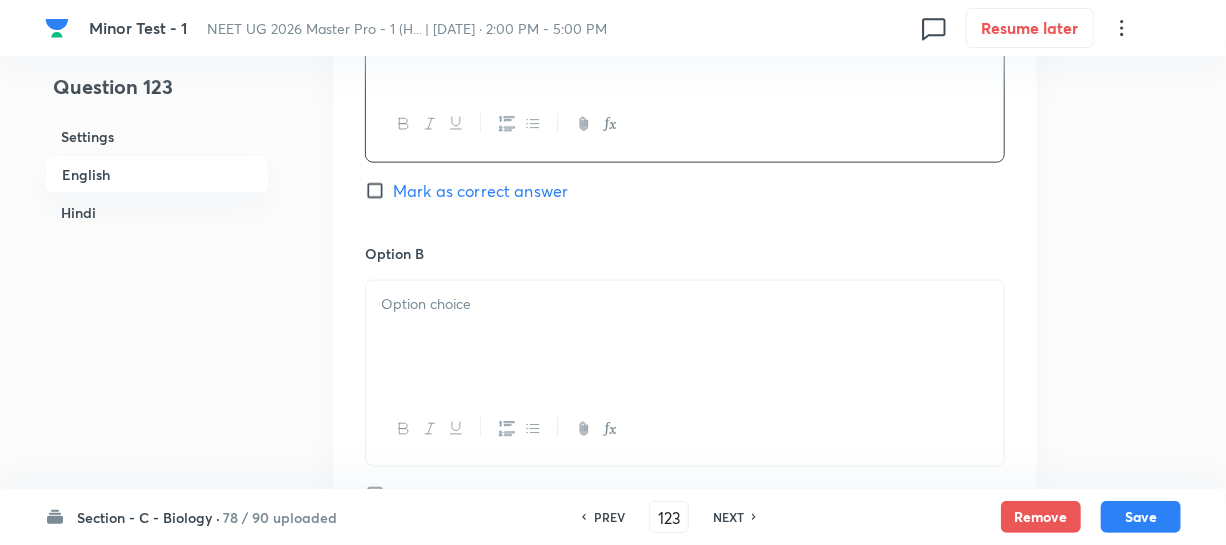 click at bounding box center (685, 337) 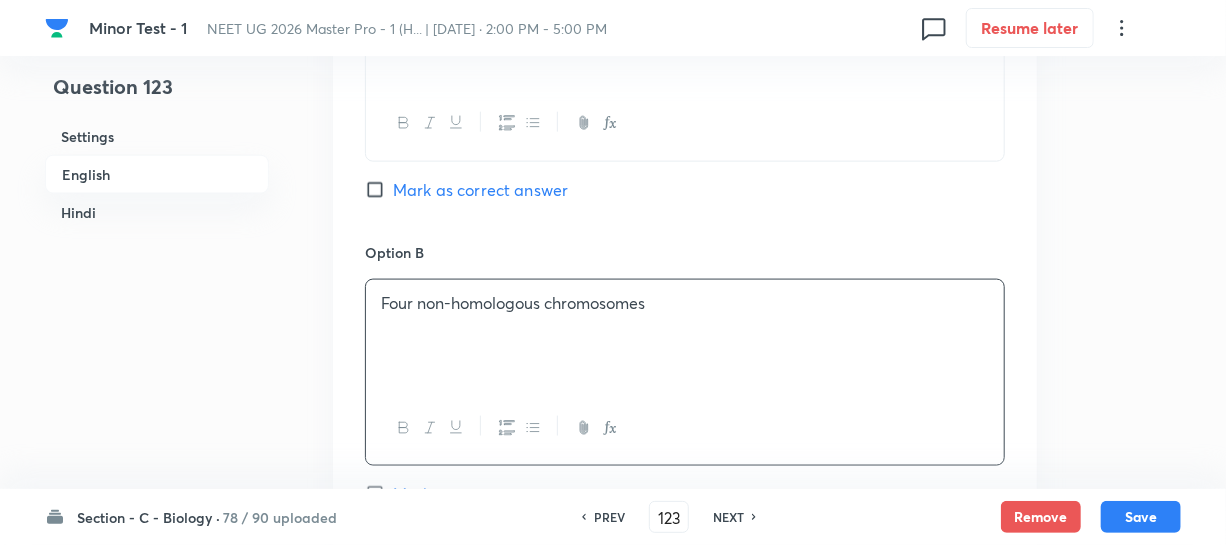 scroll, scrollTop: 1272, scrollLeft: 0, axis: vertical 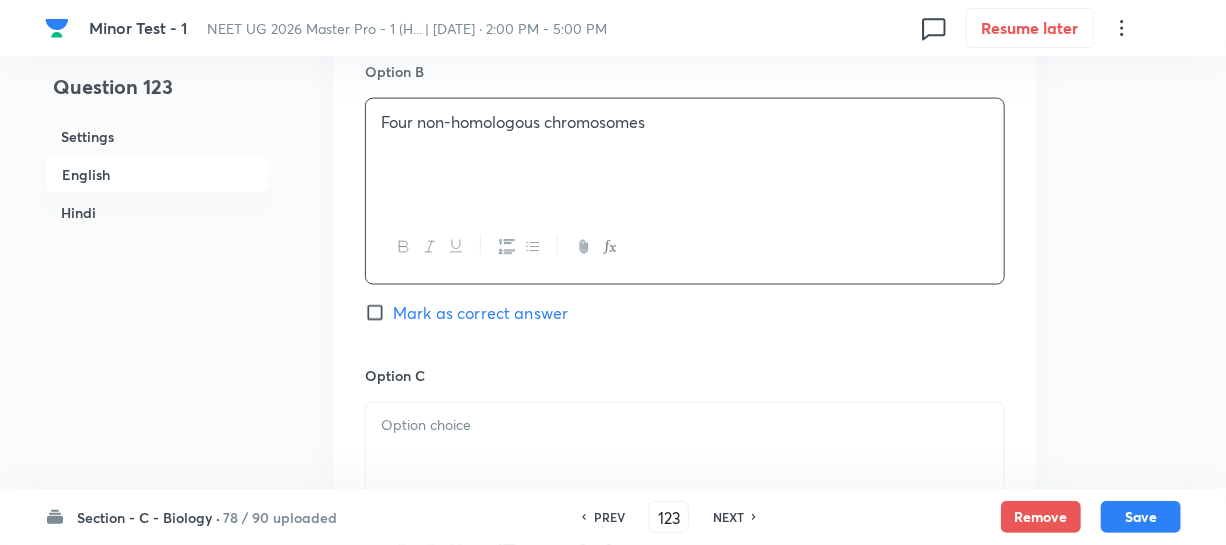 click on "Option C" at bounding box center (685, 375) 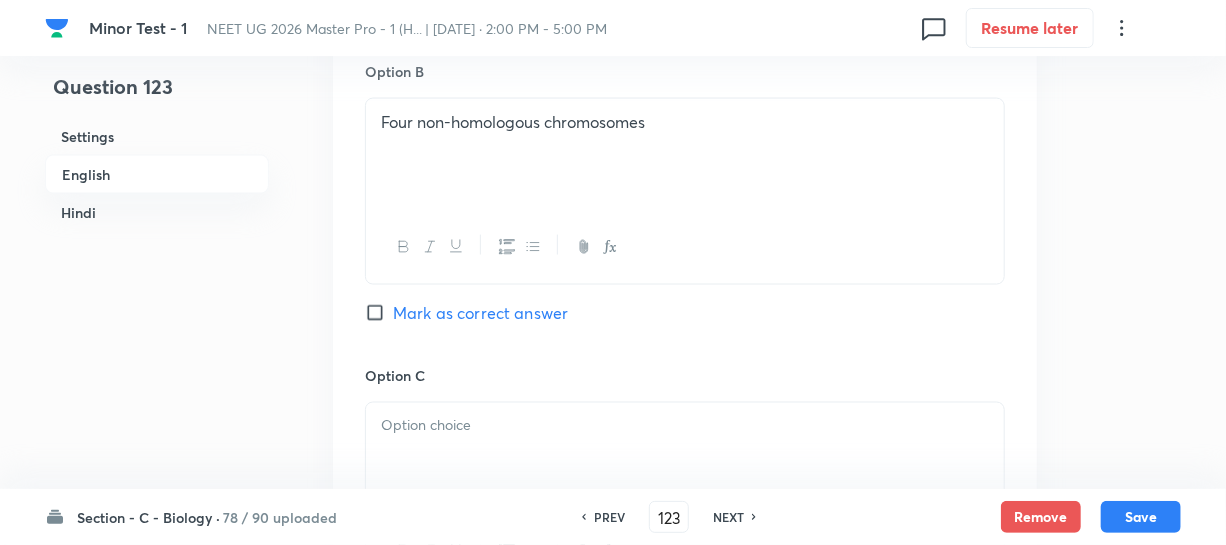 click at bounding box center [685, 426] 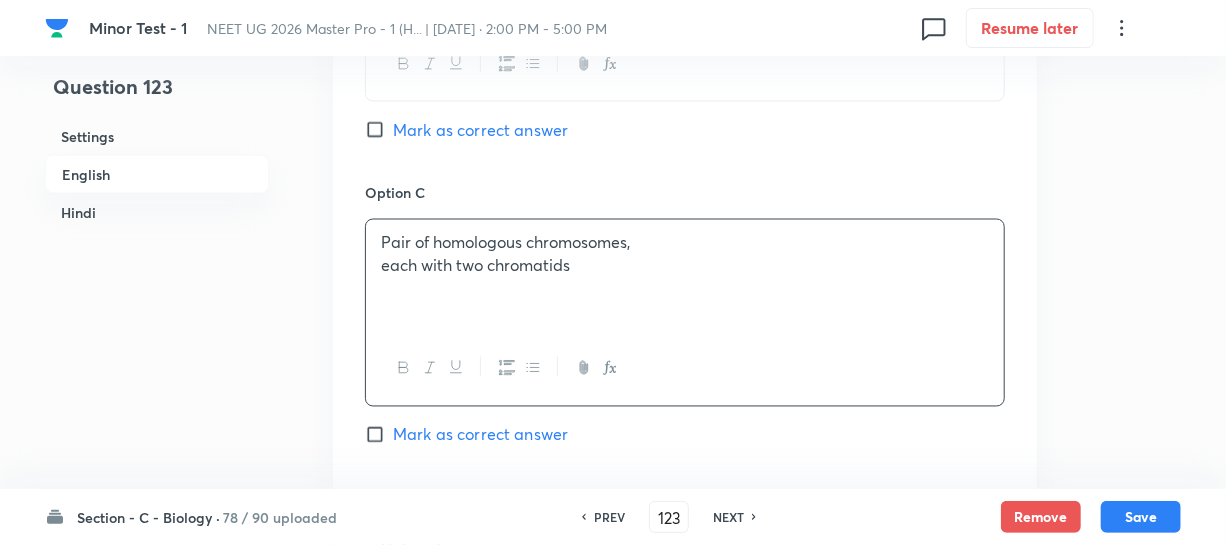 scroll, scrollTop: 1454, scrollLeft: 0, axis: vertical 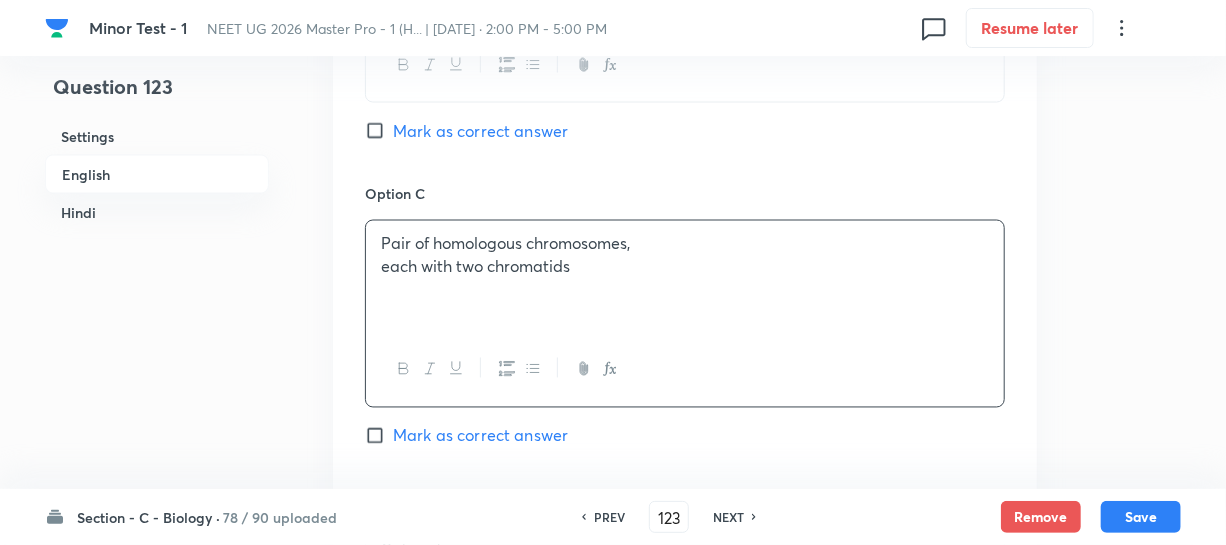 click on "each with two chromatids" at bounding box center (685, 267) 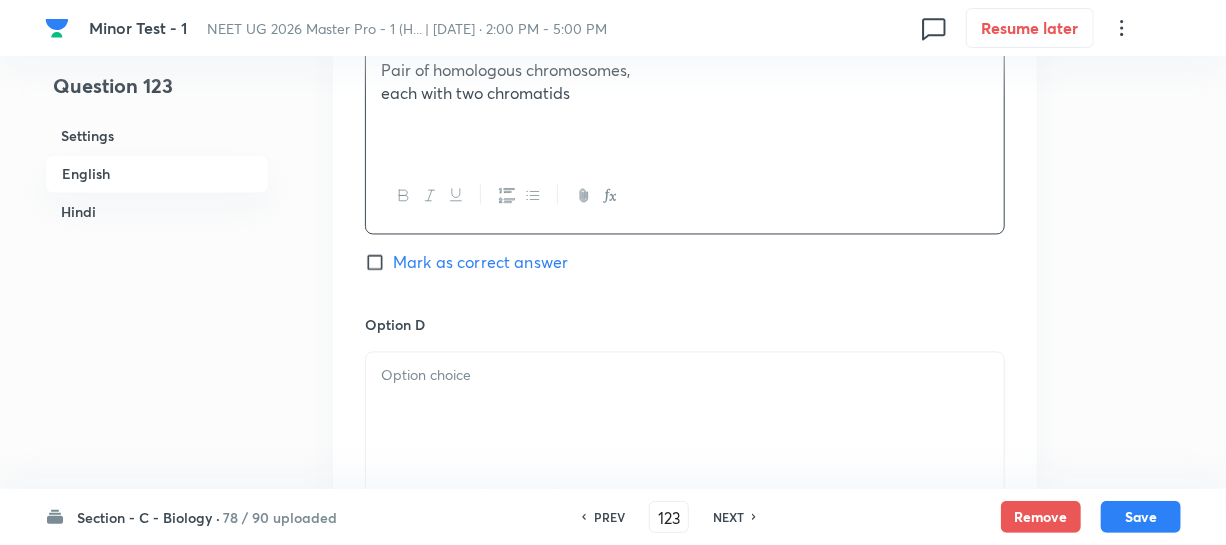 scroll, scrollTop: 1636, scrollLeft: 0, axis: vertical 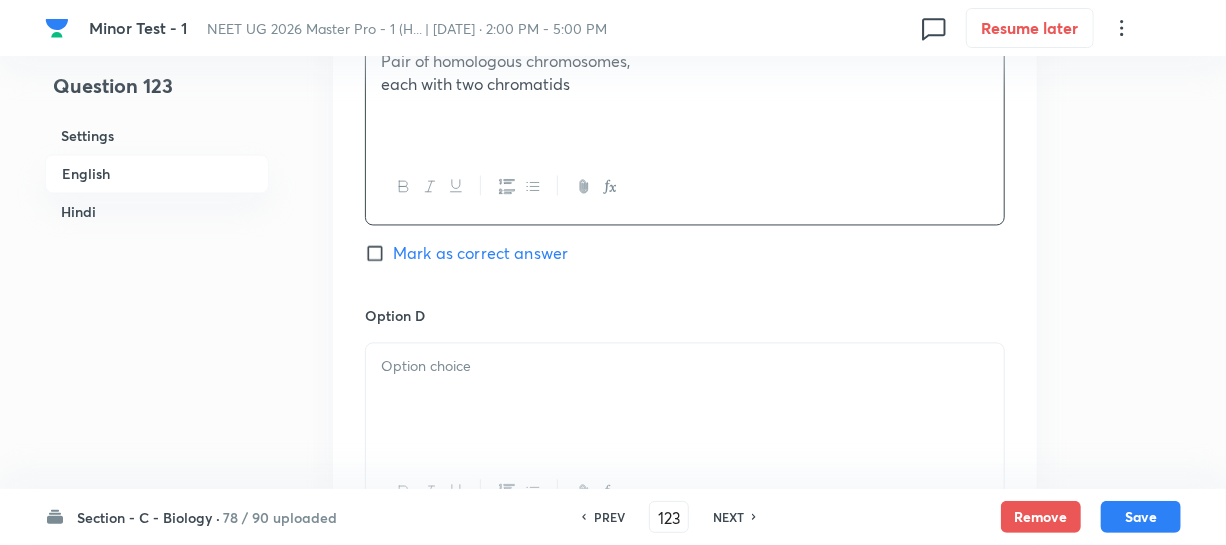 click at bounding box center (685, 367) 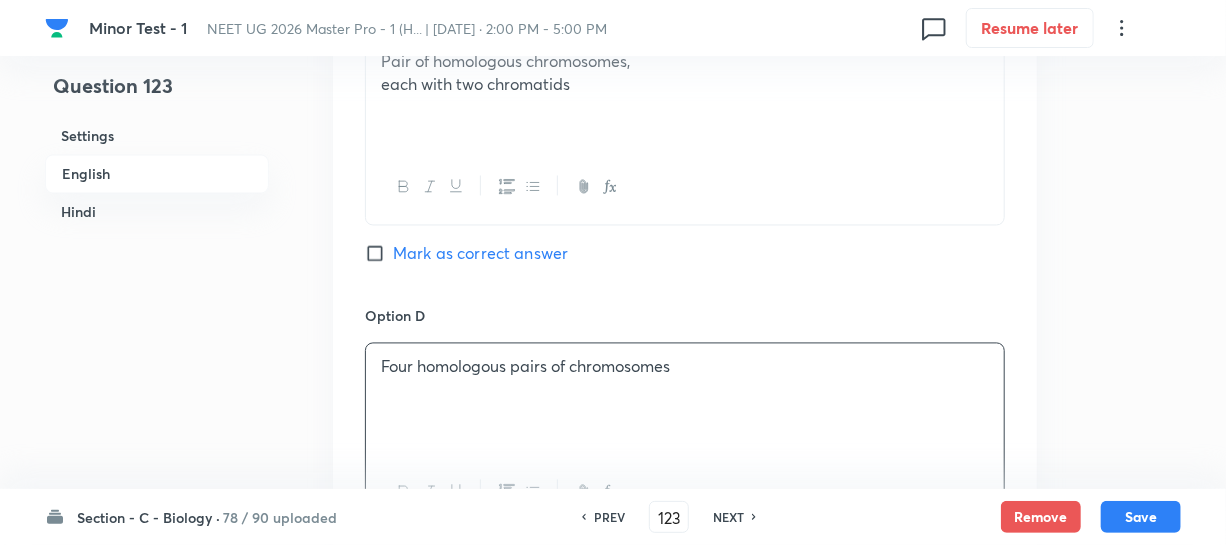 click on "Mark as correct answer" at bounding box center [379, 254] 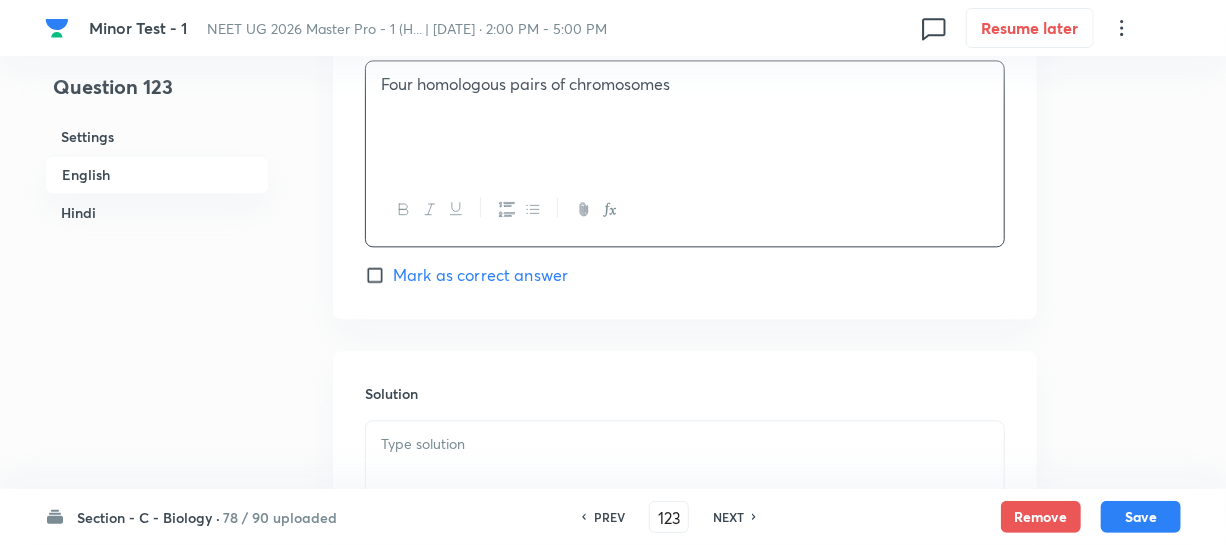 scroll, scrollTop: 2090, scrollLeft: 0, axis: vertical 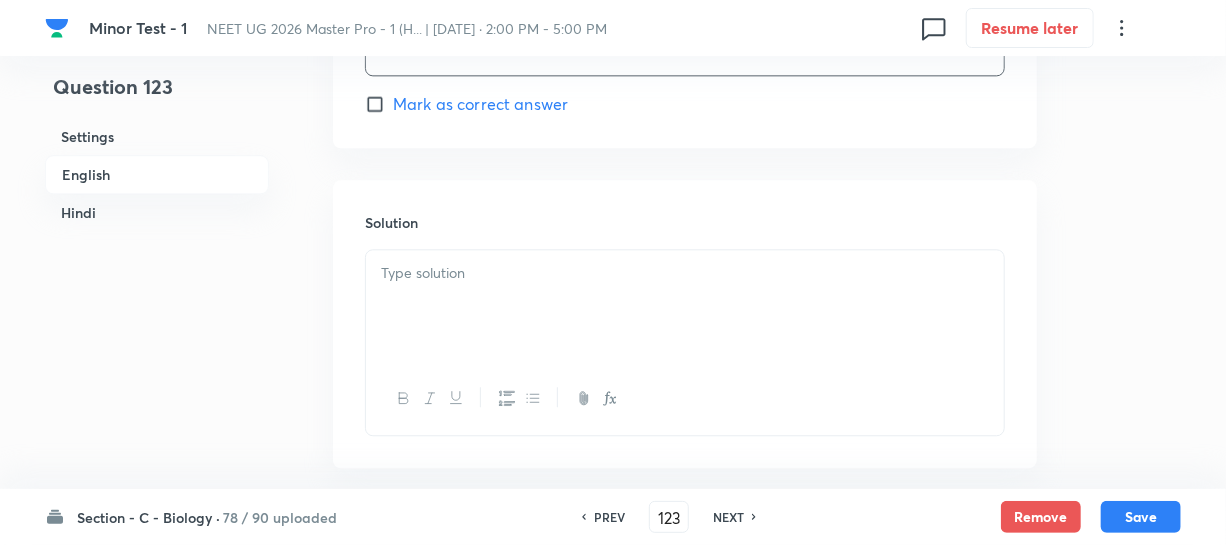click at bounding box center [685, 306] 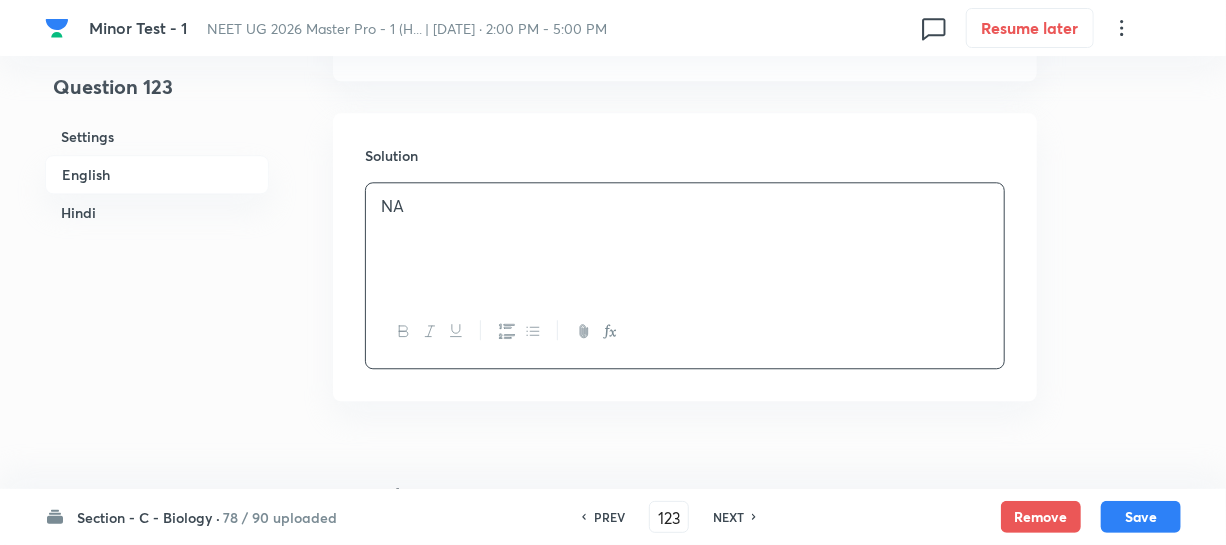 scroll, scrollTop: 2454, scrollLeft: 0, axis: vertical 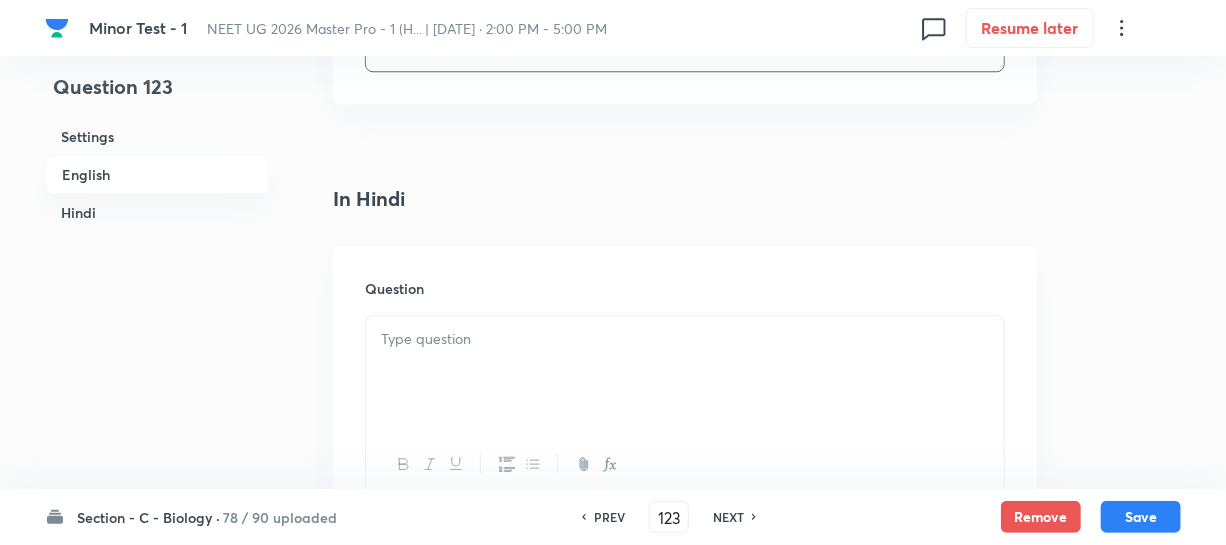 click on "Question" at bounding box center [685, 390] 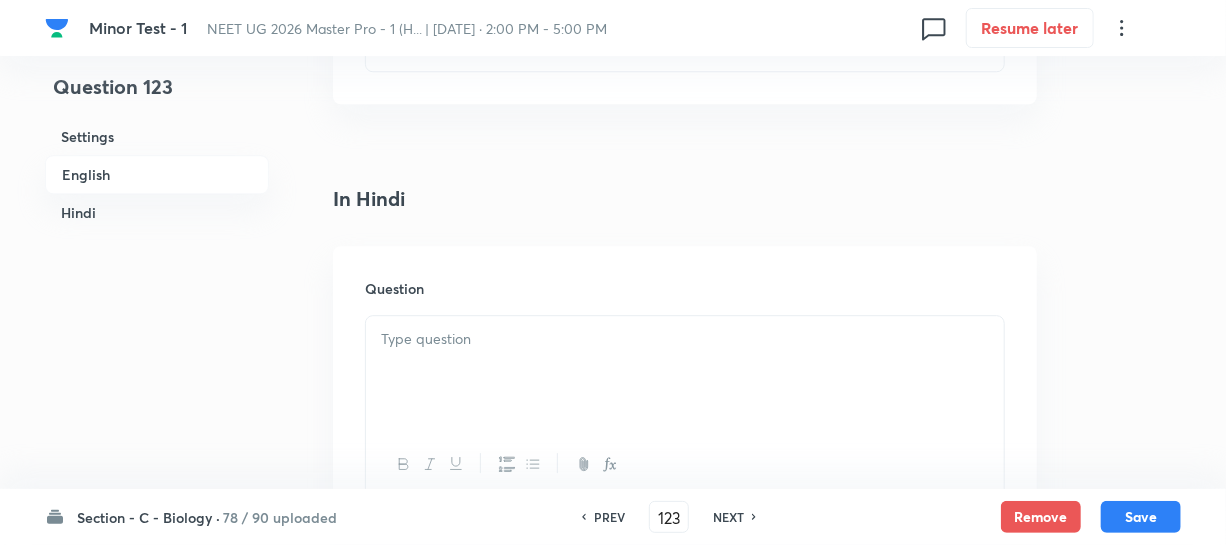 drag, startPoint x: 449, startPoint y: 348, endPoint x: 615, endPoint y: 342, distance: 166.1084 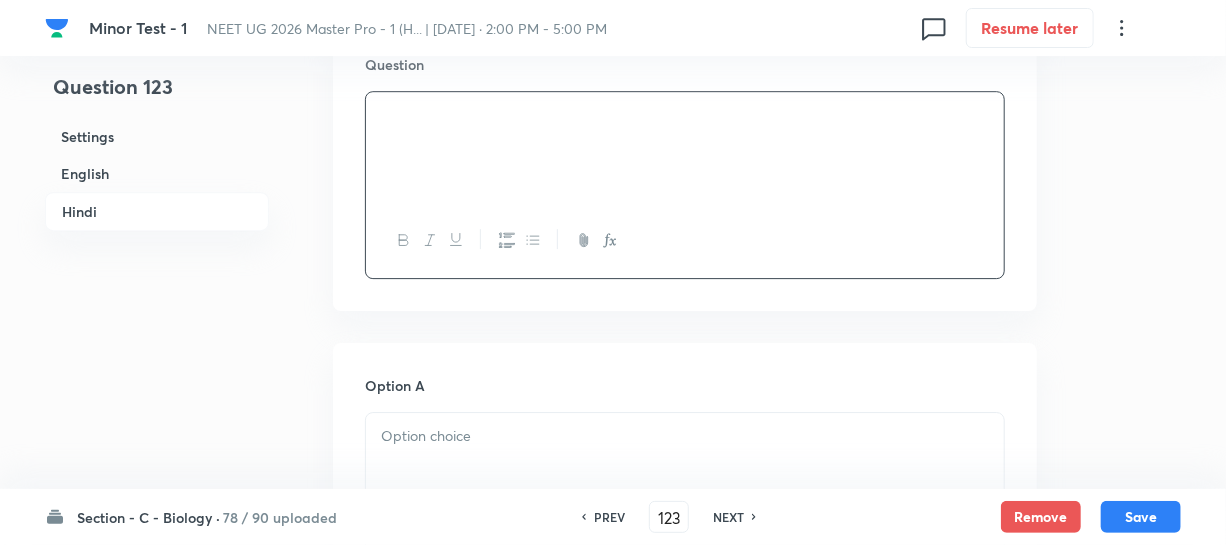 scroll, scrollTop: 2818, scrollLeft: 0, axis: vertical 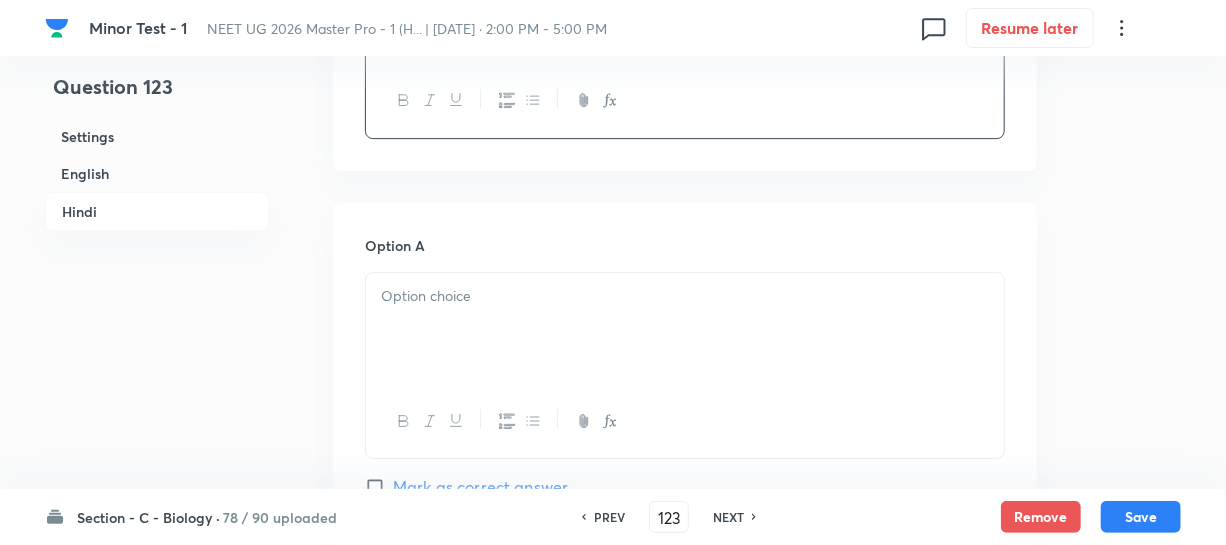 click at bounding box center [685, 329] 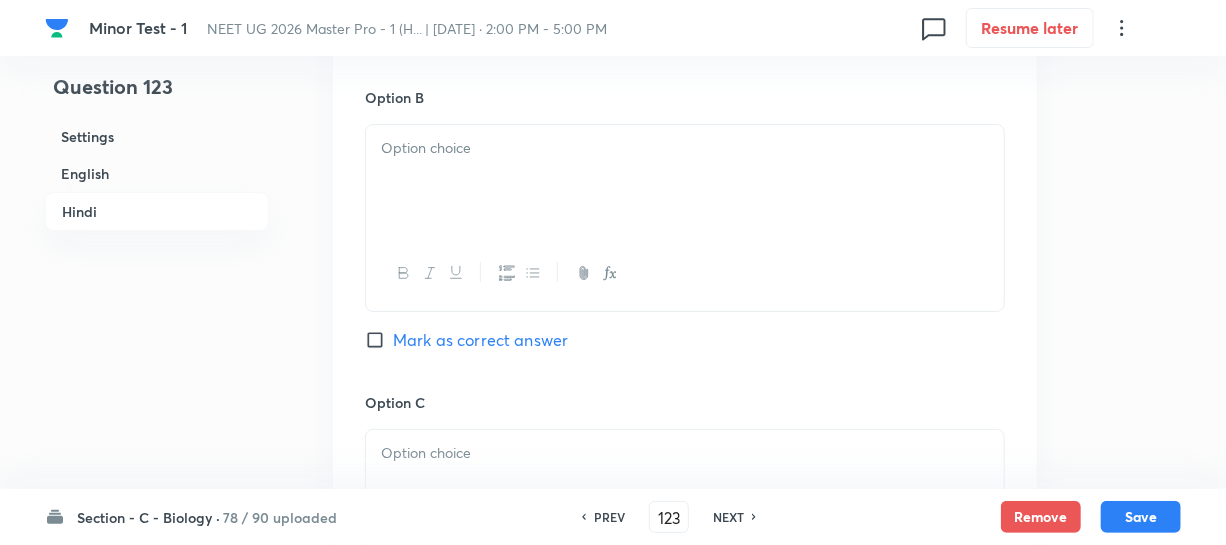 scroll, scrollTop: 3272, scrollLeft: 0, axis: vertical 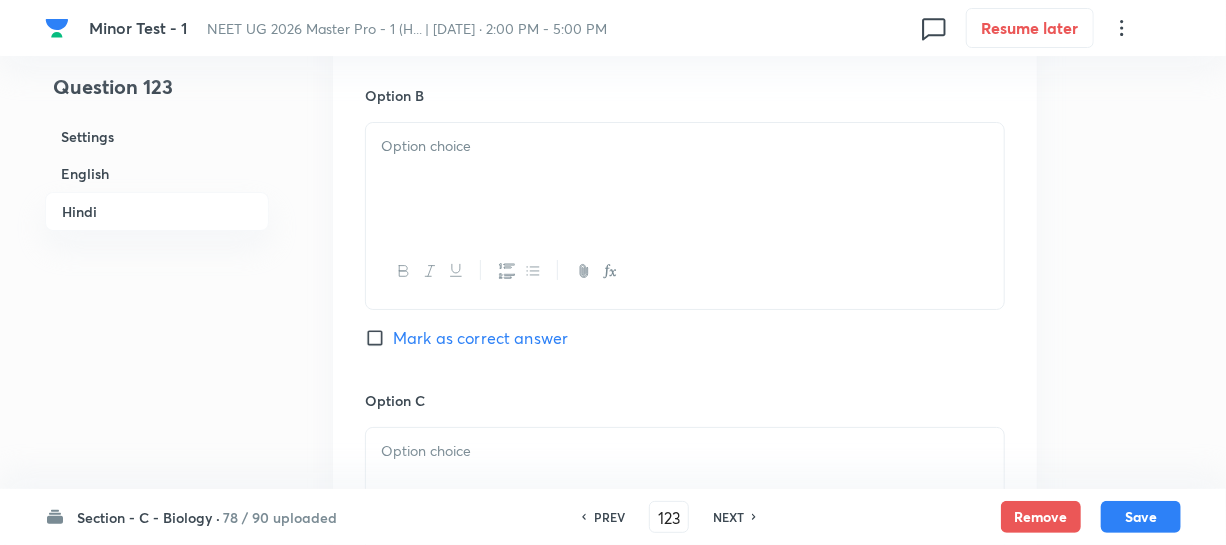 click at bounding box center (685, 179) 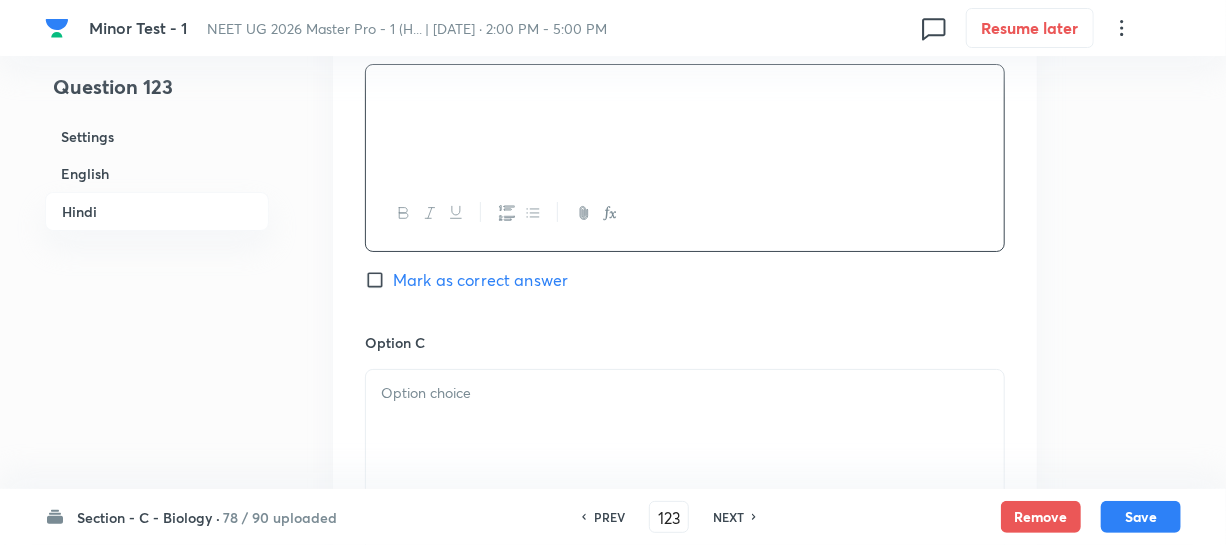 scroll, scrollTop: 3545, scrollLeft: 0, axis: vertical 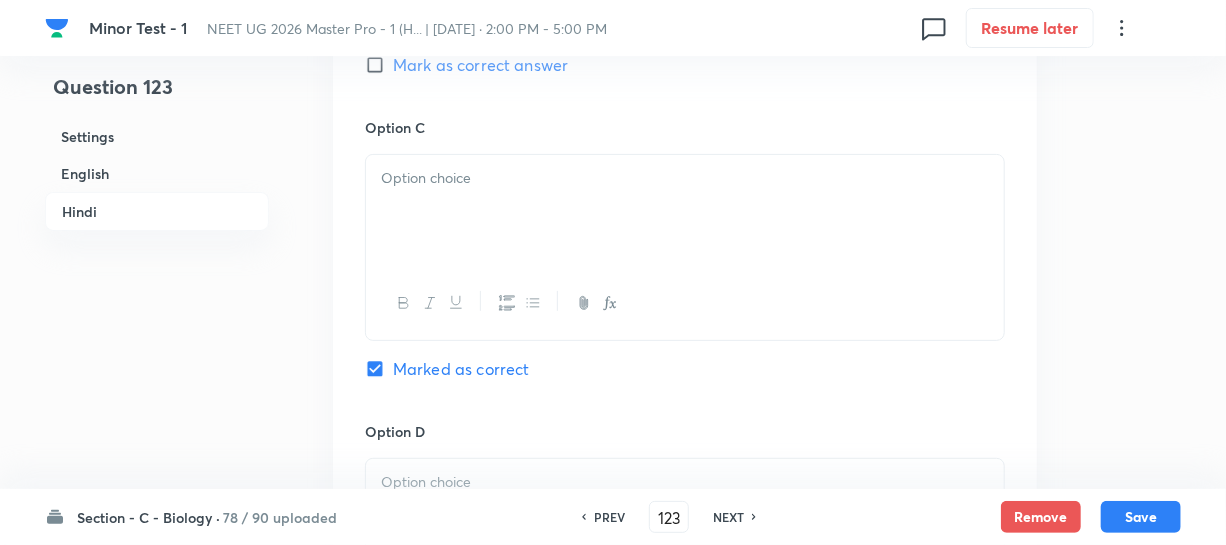 click at bounding box center (685, 211) 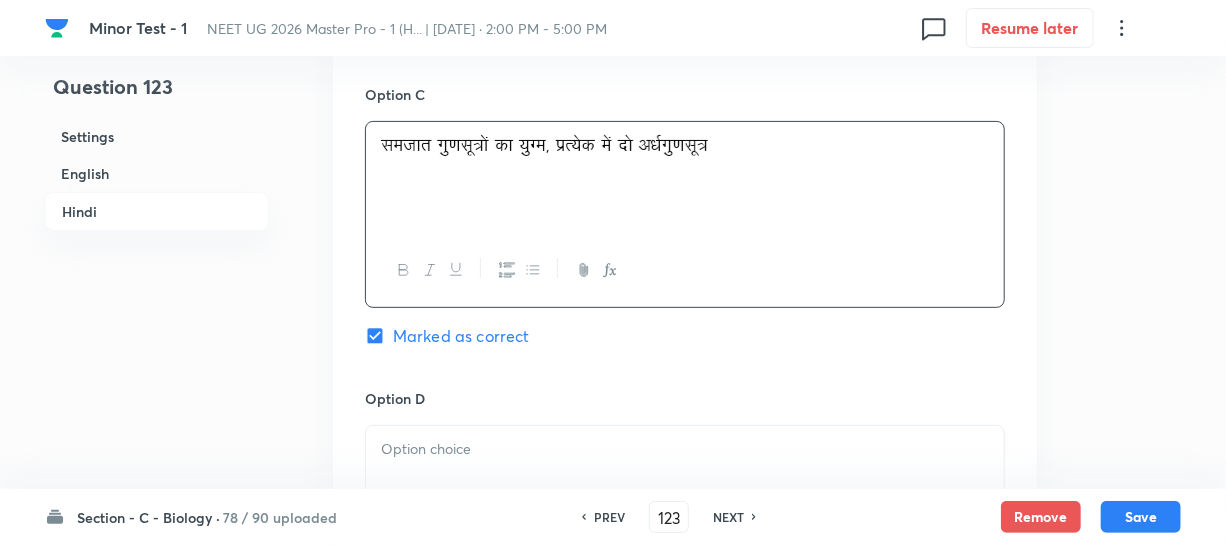 scroll, scrollTop: 3636, scrollLeft: 0, axis: vertical 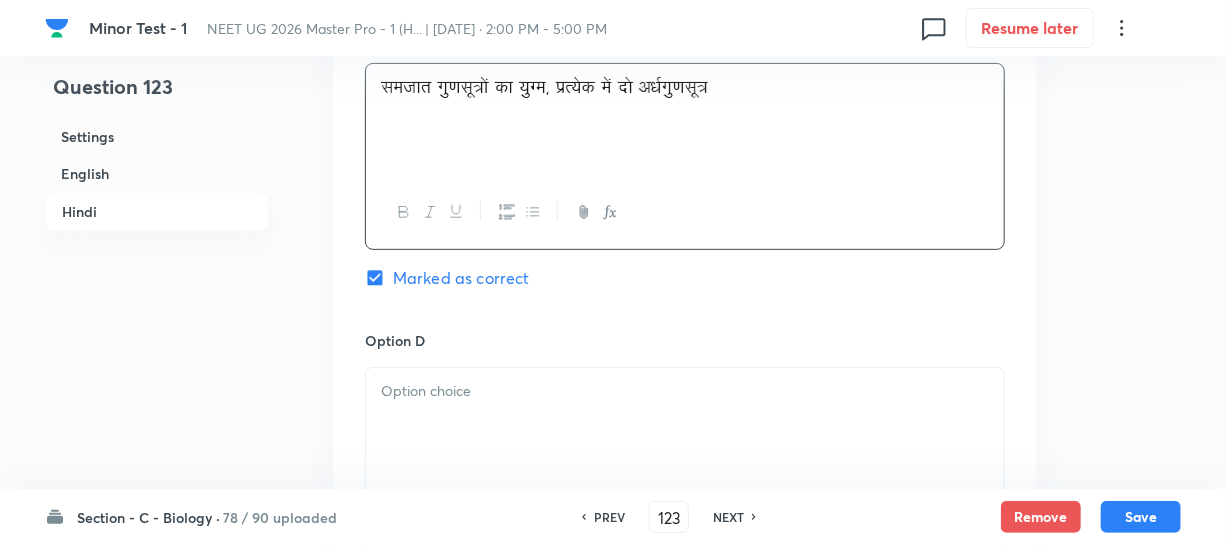 drag, startPoint x: 499, startPoint y: 401, endPoint x: 510, endPoint y: 393, distance: 13.601471 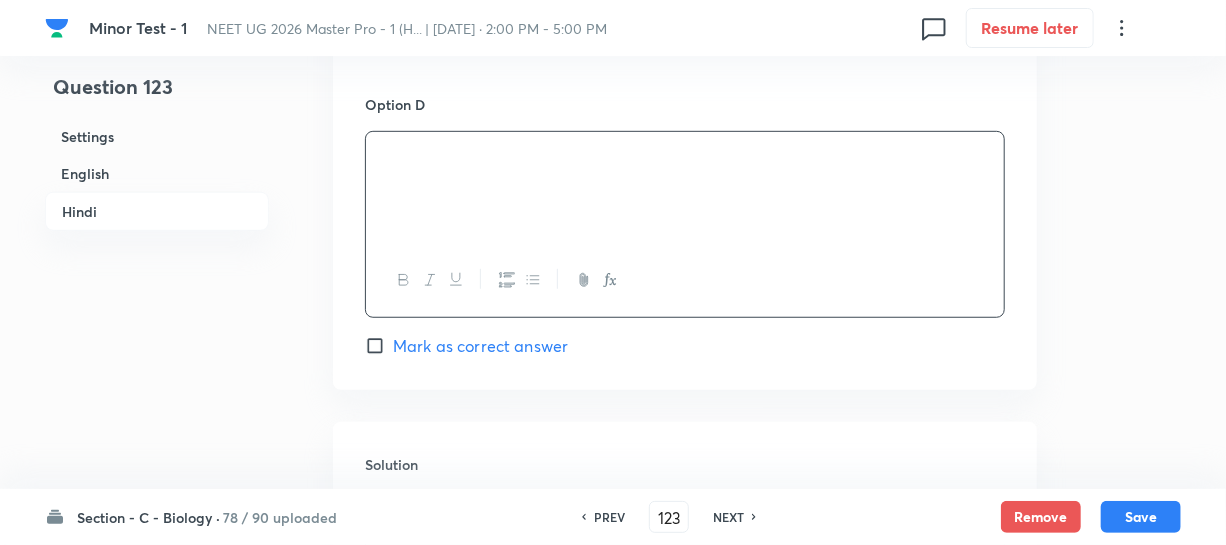 scroll, scrollTop: 4090, scrollLeft: 0, axis: vertical 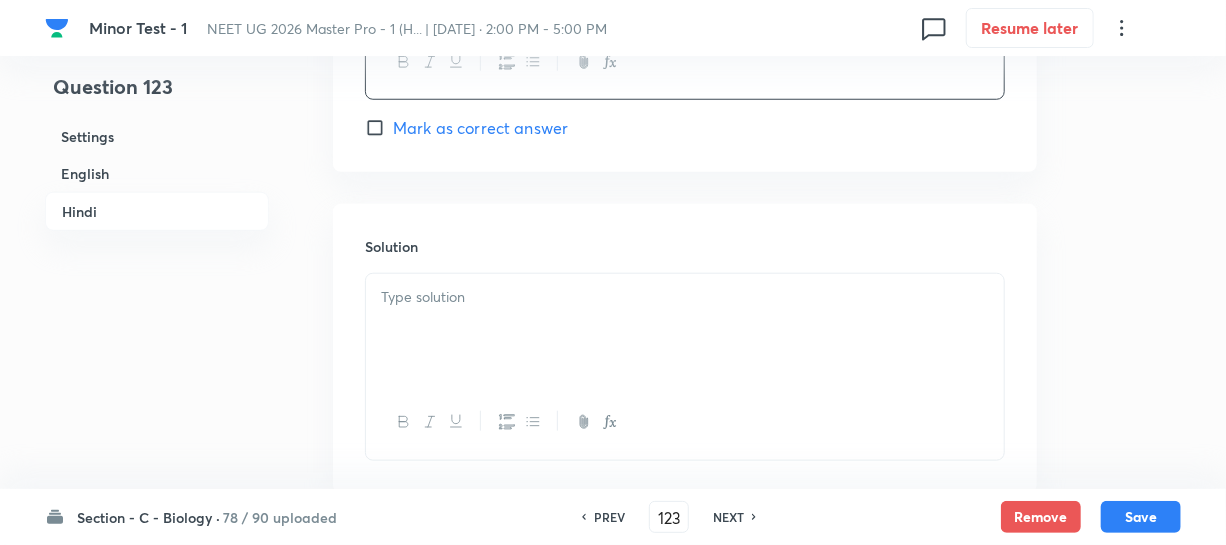 drag, startPoint x: 454, startPoint y: 321, endPoint x: 469, endPoint y: 303, distance: 23.43075 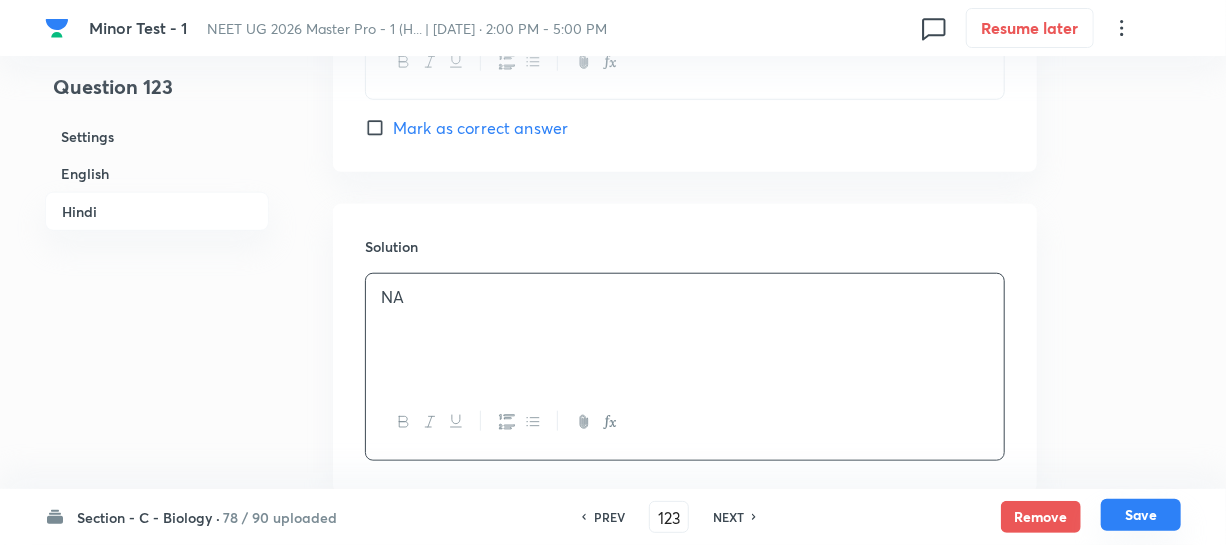 click on "Save" at bounding box center [1141, 515] 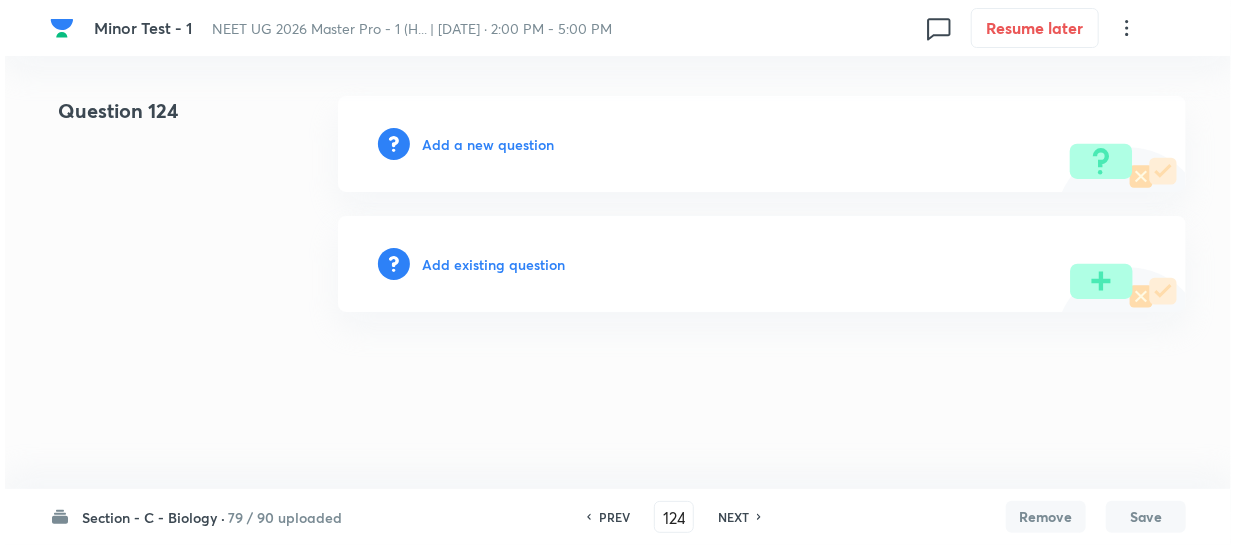 scroll, scrollTop: 0, scrollLeft: 0, axis: both 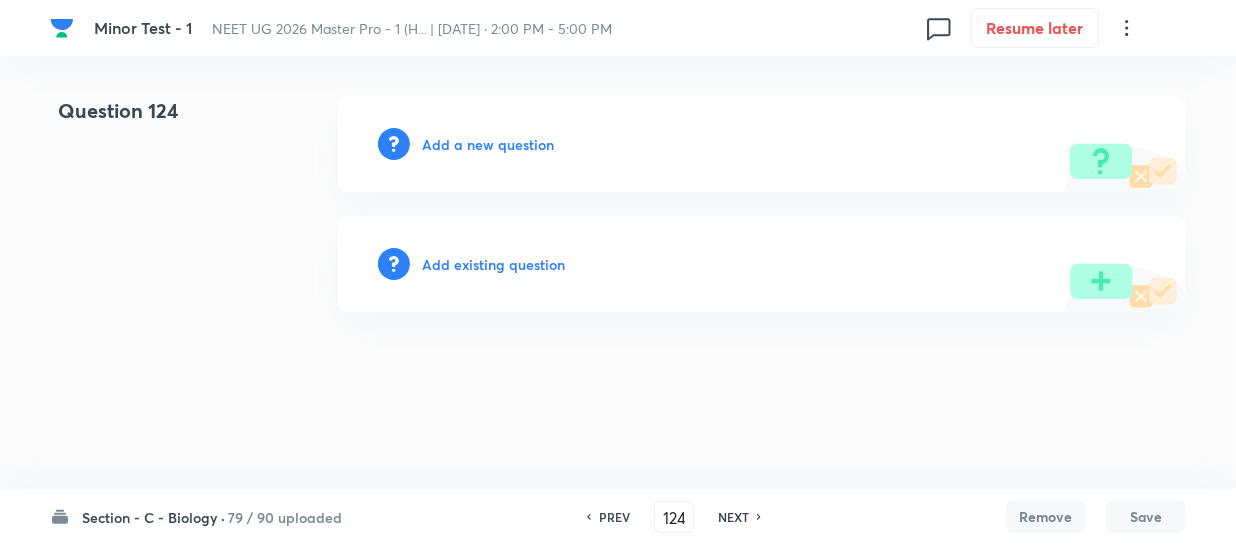click on "Add a new question" at bounding box center [488, 144] 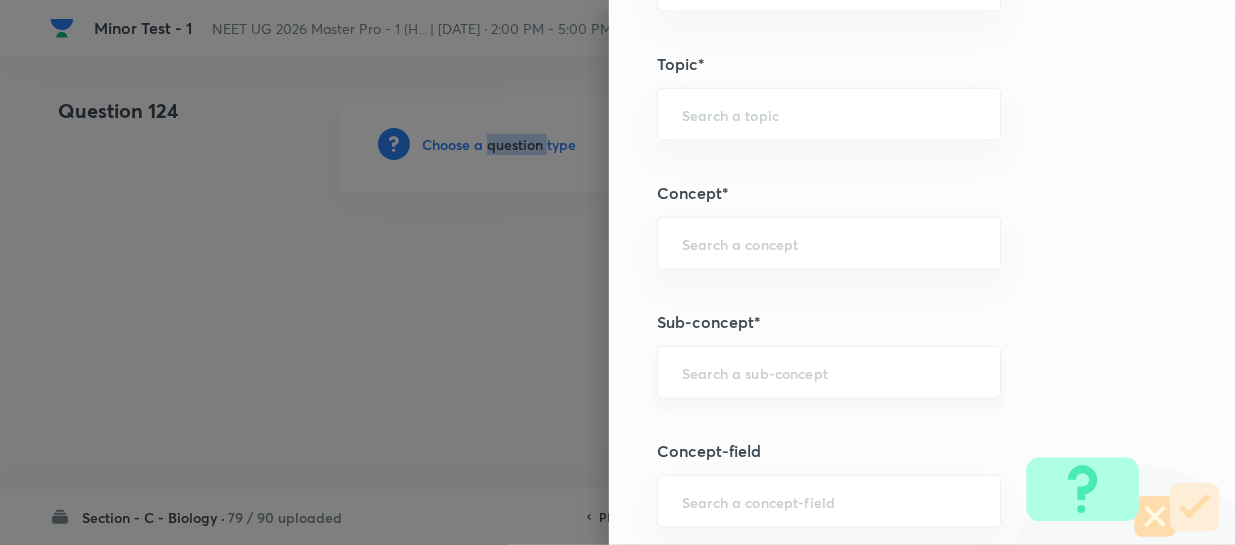 scroll, scrollTop: 1272, scrollLeft: 0, axis: vertical 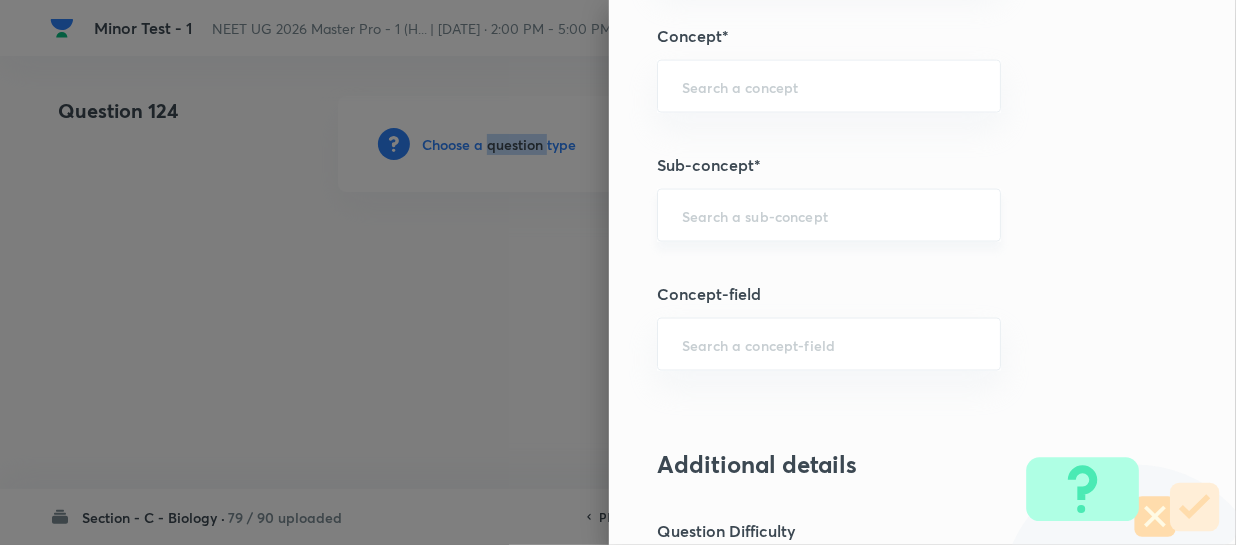 click on "​" at bounding box center (829, 215) 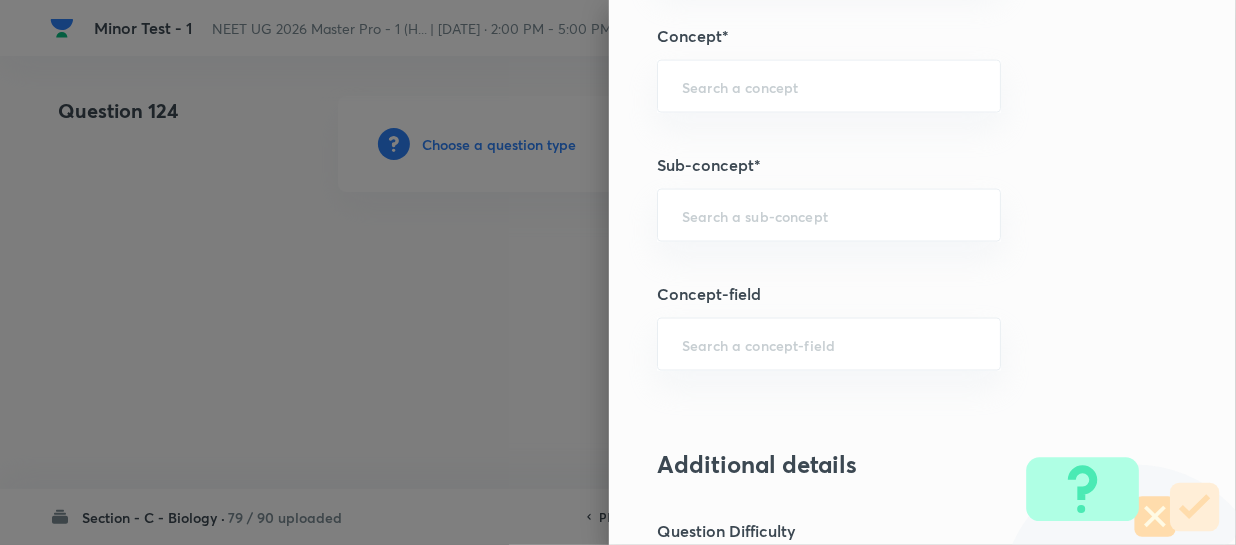 paste on "Different Biological Classification" 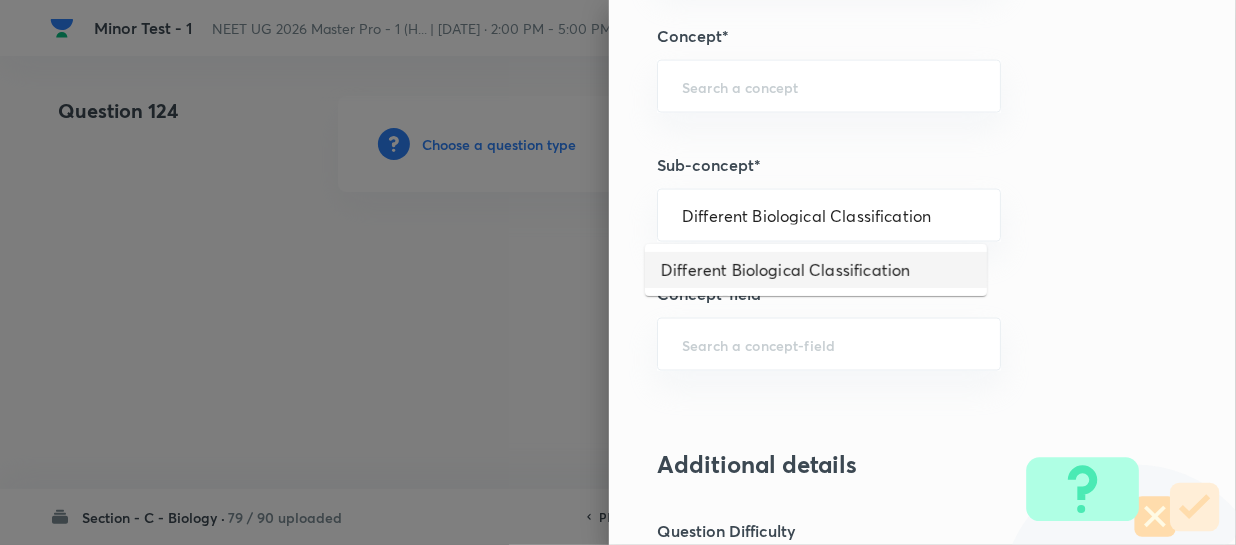 click on "Different Biological Classification" at bounding box center [816, 270] 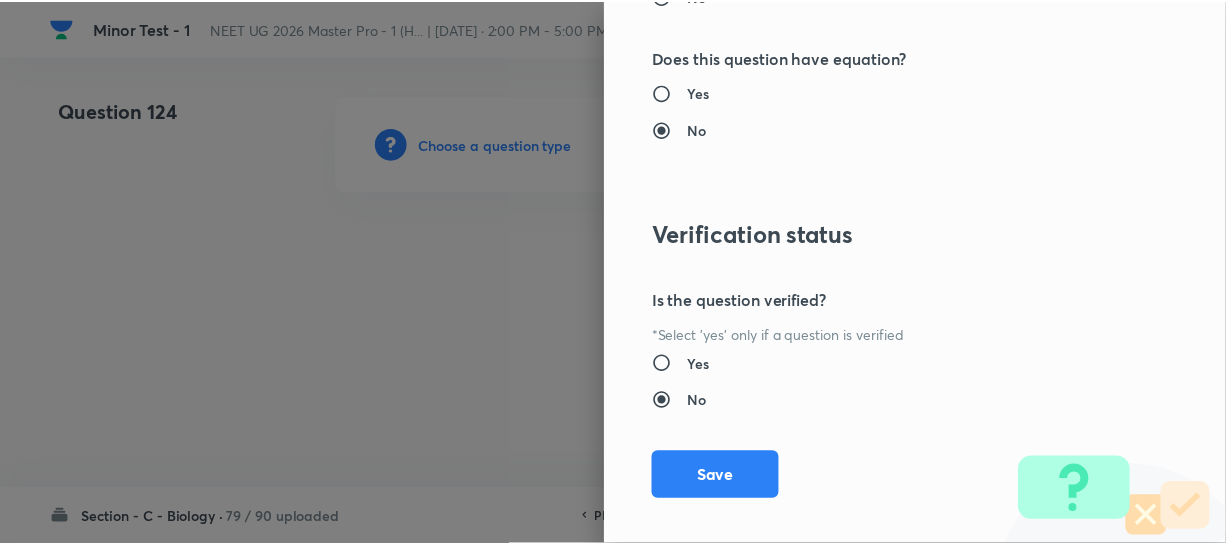scroll, scrollTop: 2313, scrollLeft: 0, axis: vertical 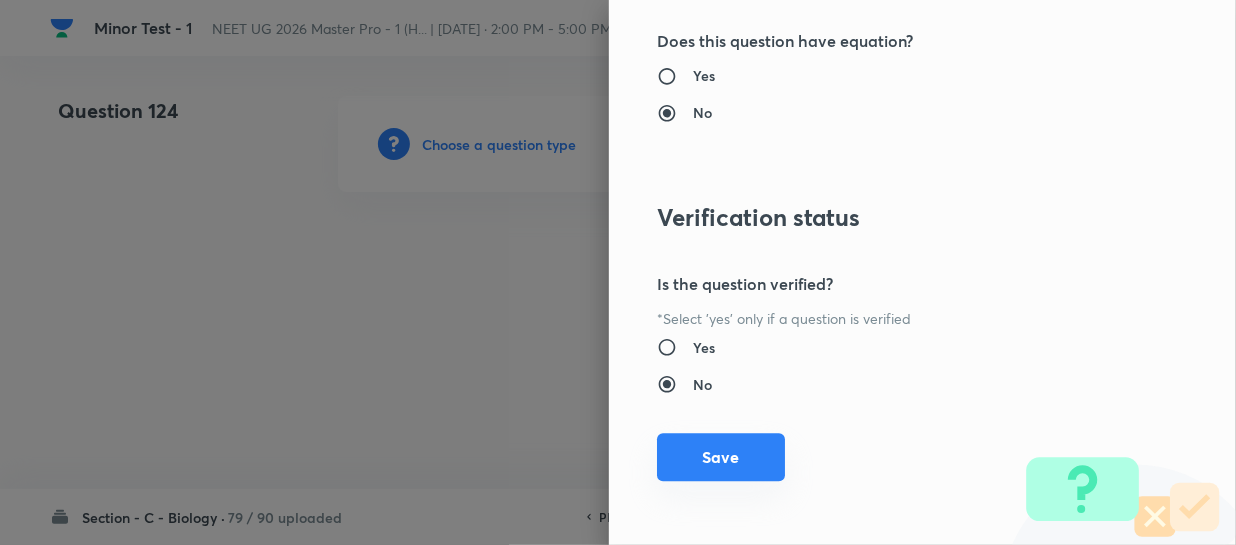 drag, startPoint x: 715, startPoint y: 469, endPoint x: 726, endPoint y: 465, distance: 11.7046995 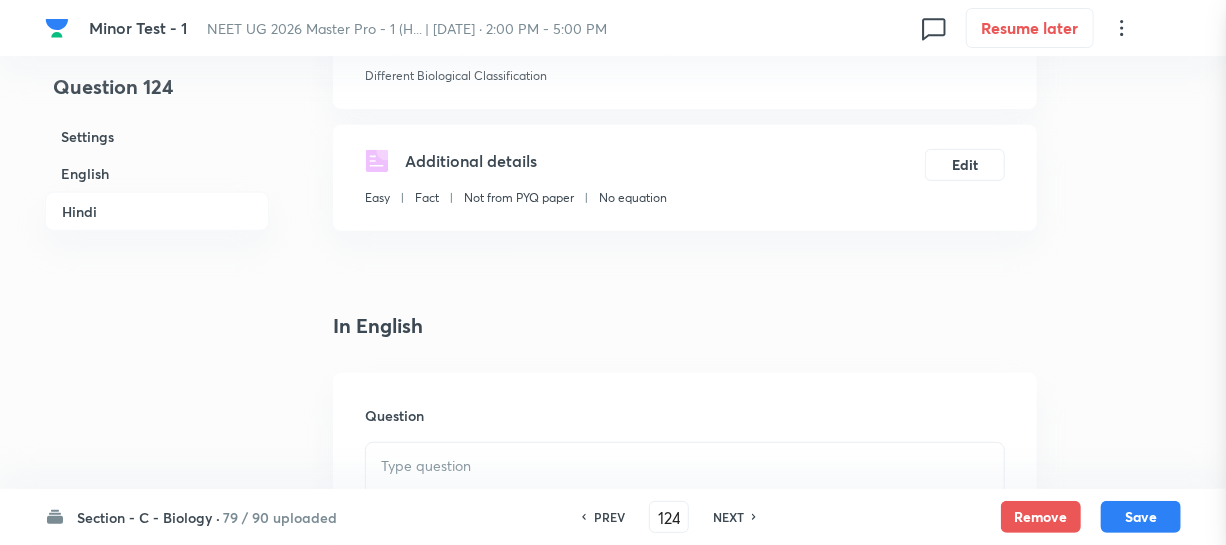 scroll, scrollTop: 545, scrollLeft: 0, axis: vertical 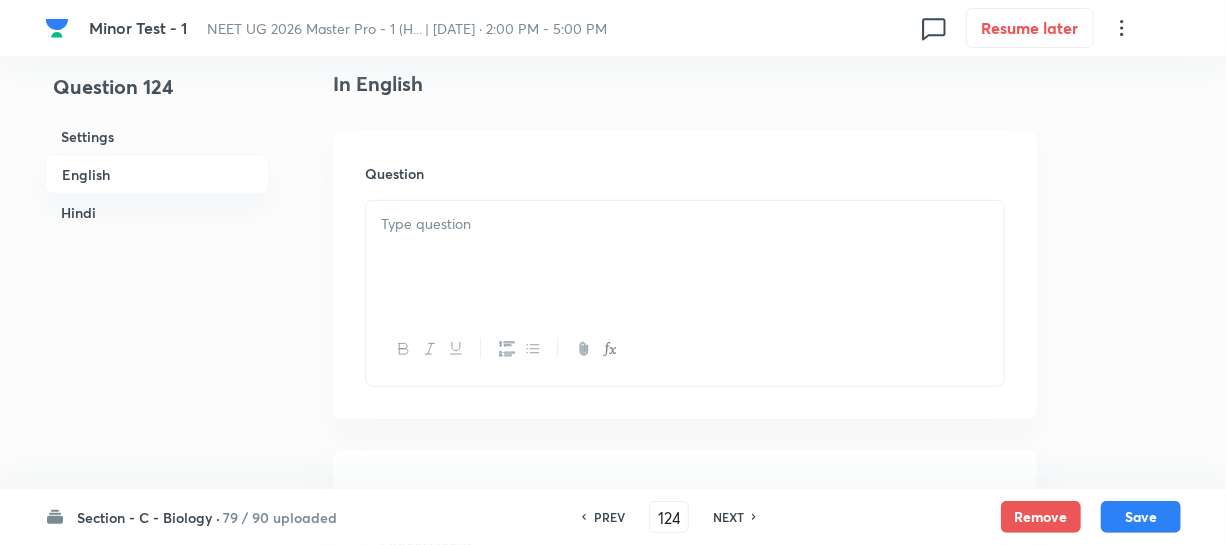 click at bounding box center [685, 224] 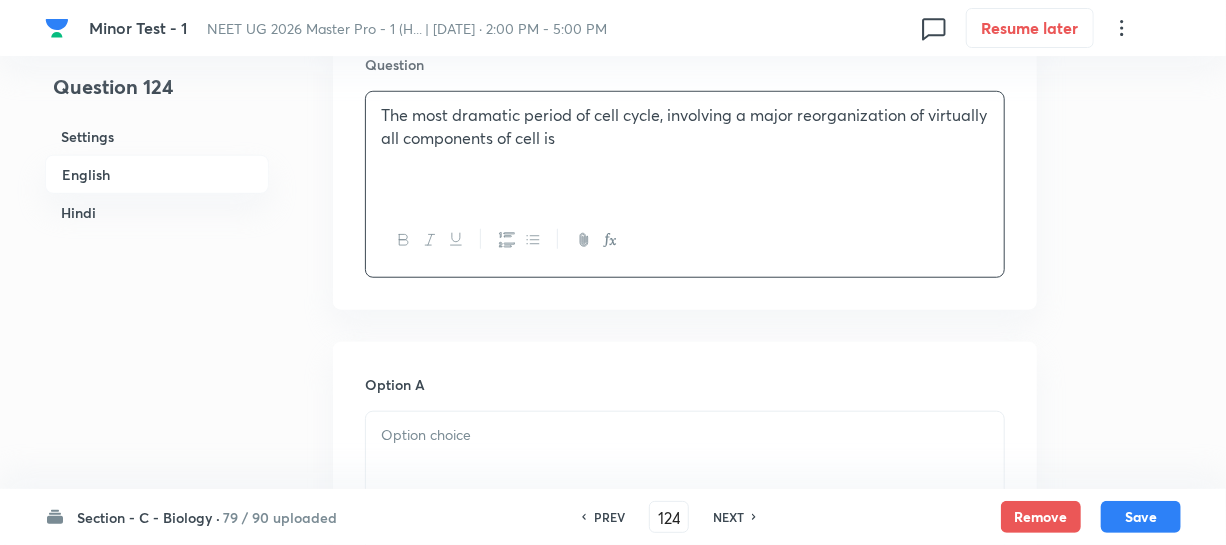 scroll, scrollTop: 818, scrollLeft: 0, axis: vertical 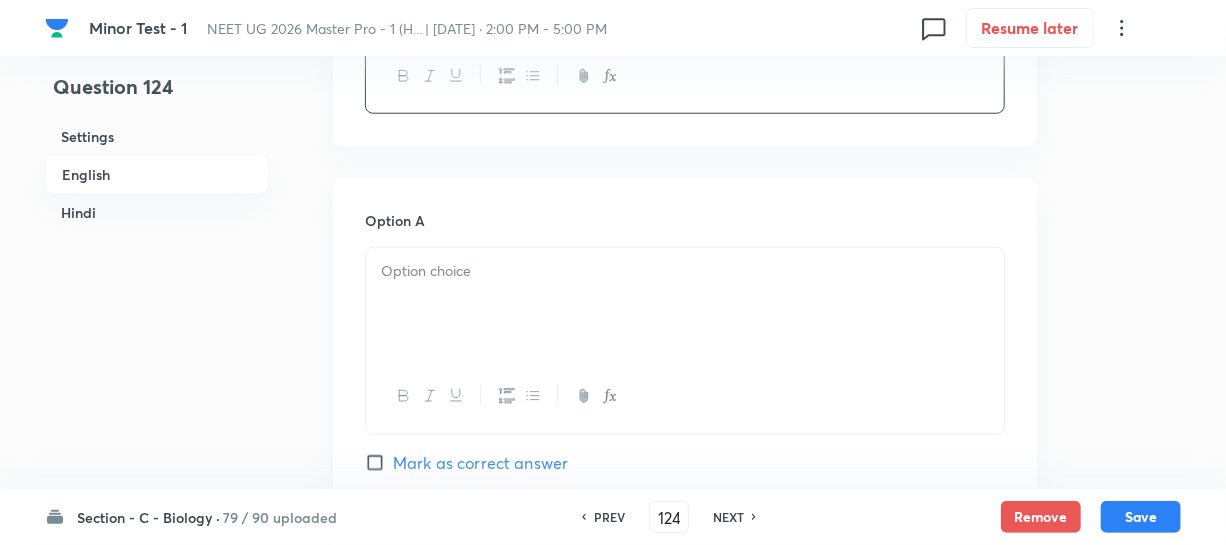 click at bounding box center (685, 304) 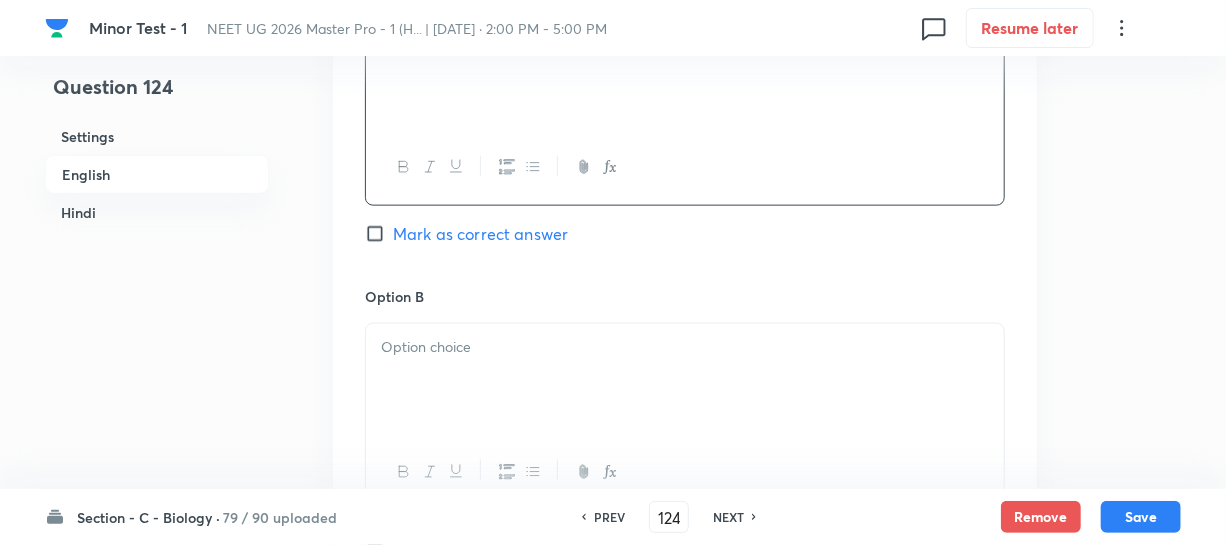 scroll, scrollTop: 1090, scrollLeft: 0, axis: vertical 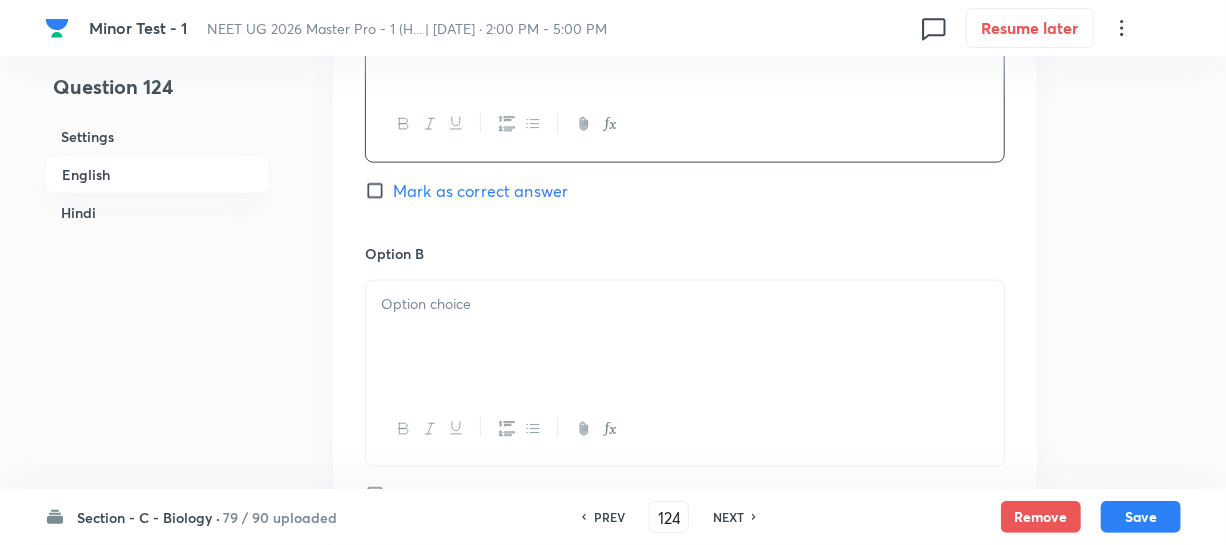click at bounding box center (685, 337) 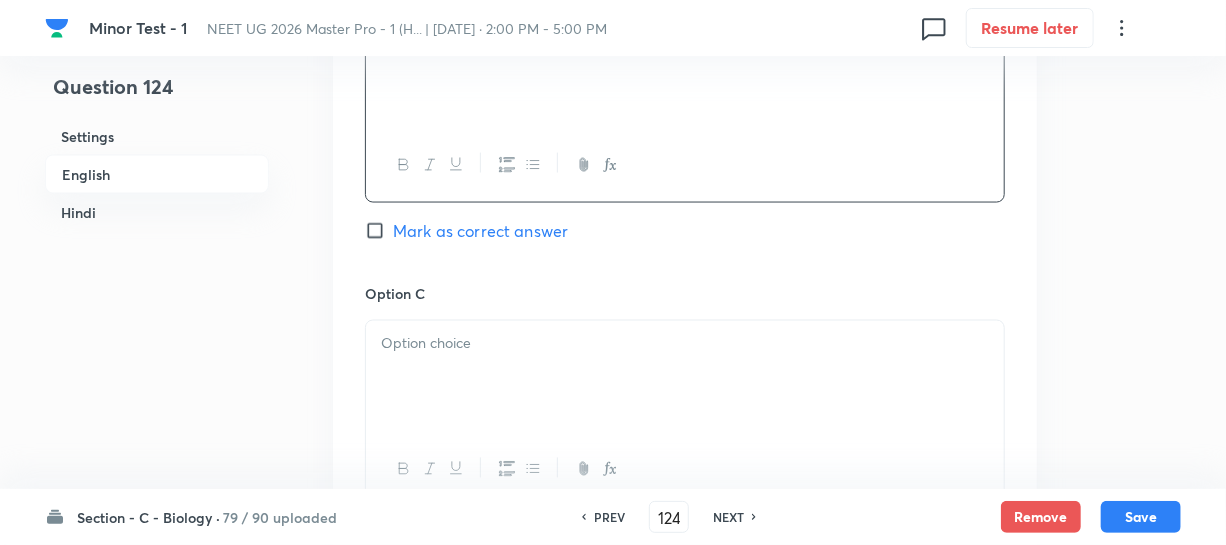 scroll, scrollTop: 1363, scrollLeft: 0, axis: vertical 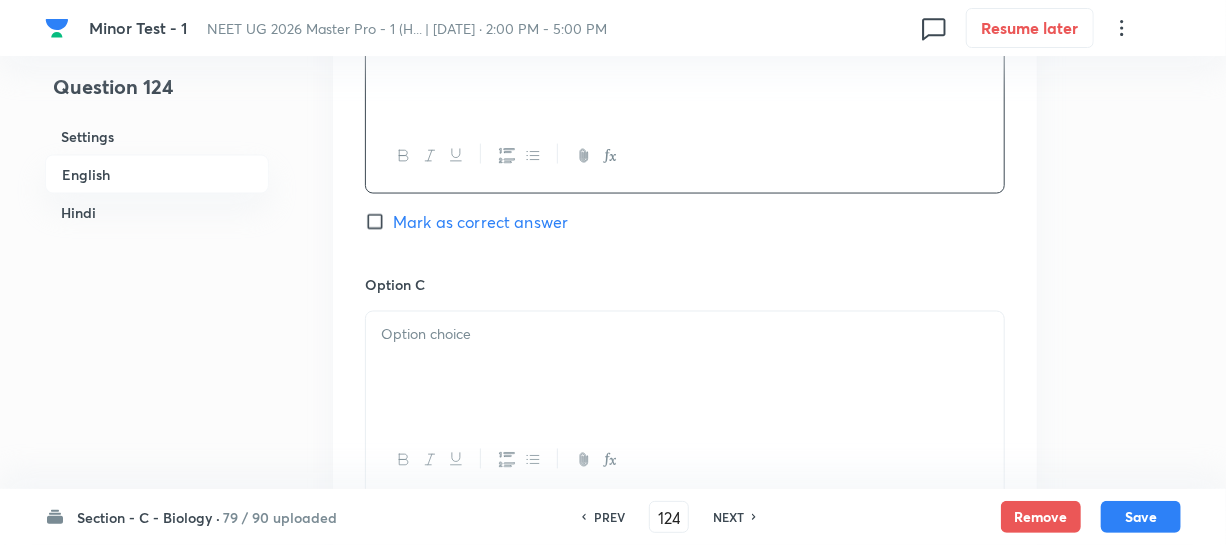 drag, startPoint x: 424, startPoint y: 360, endPoint x: 435, endPoint y: 350, distance: 14.866069 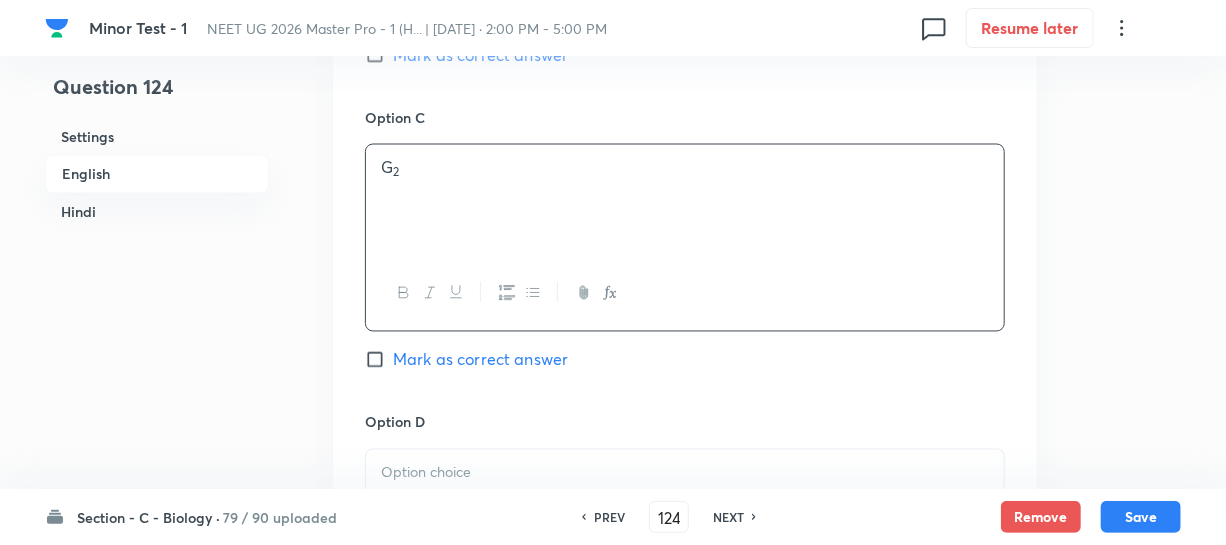 scroll, scrollTop: 1727, scrollLeft: 0, axis: vertical 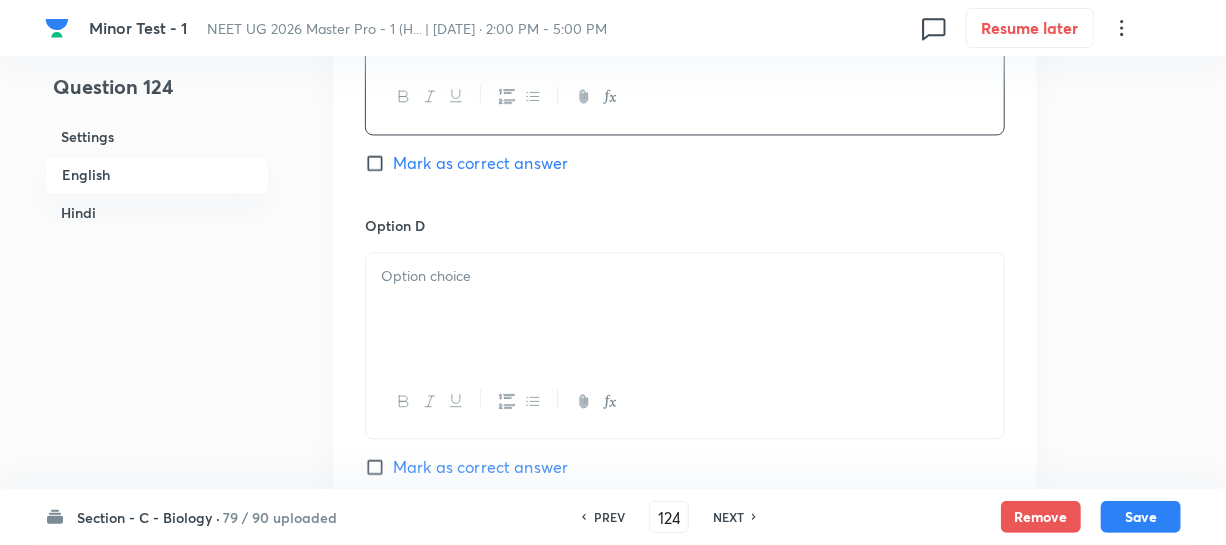 click at bounding box center [685, 309] 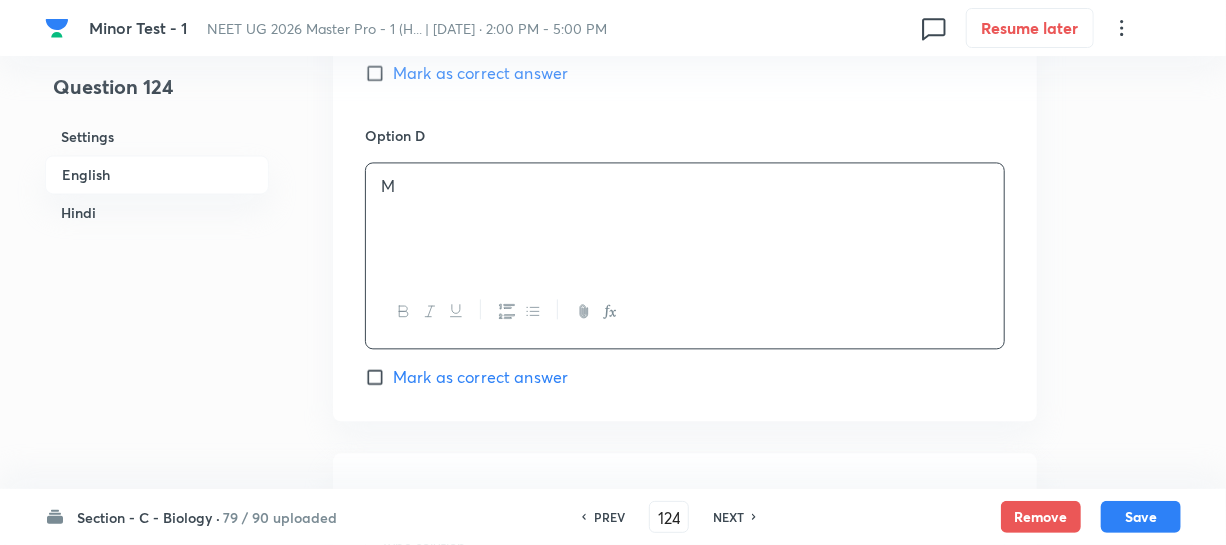 scroll, scrollTop: 1818, scrollLeft: 0, axis: vertical 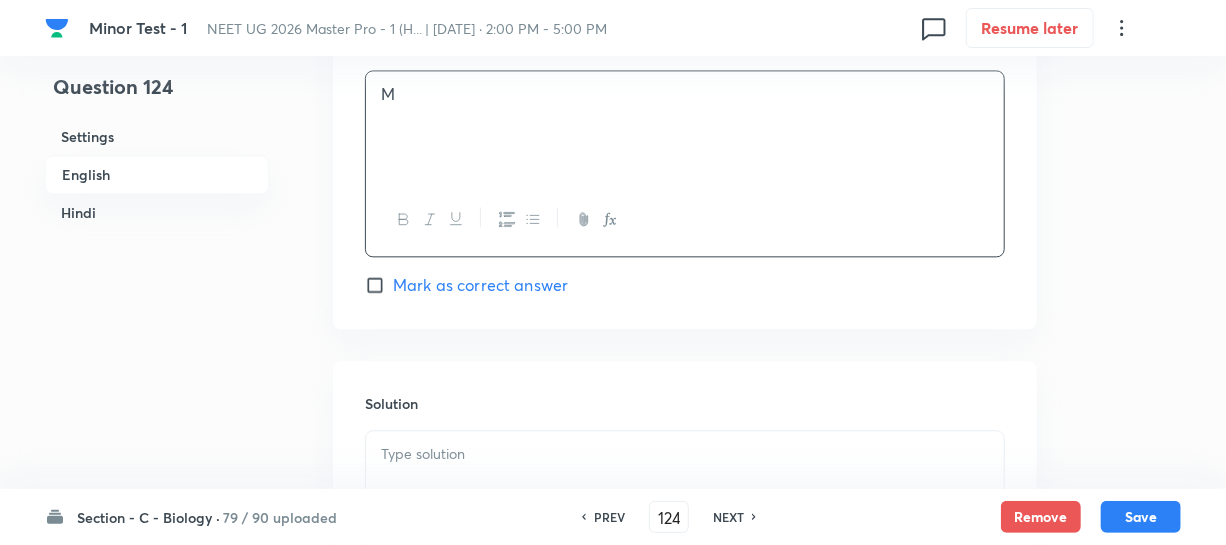 click on "Mark as correct answer" at bounding box center [379, 285] 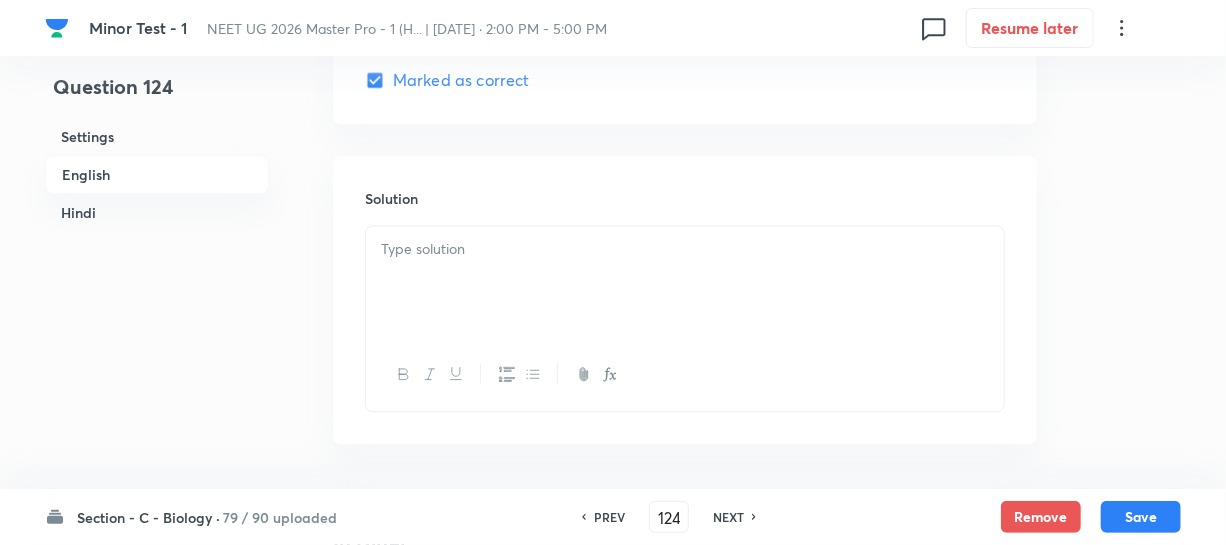 scroll, scrollTop: 2181, scrollLeft: 0, axis: vertical 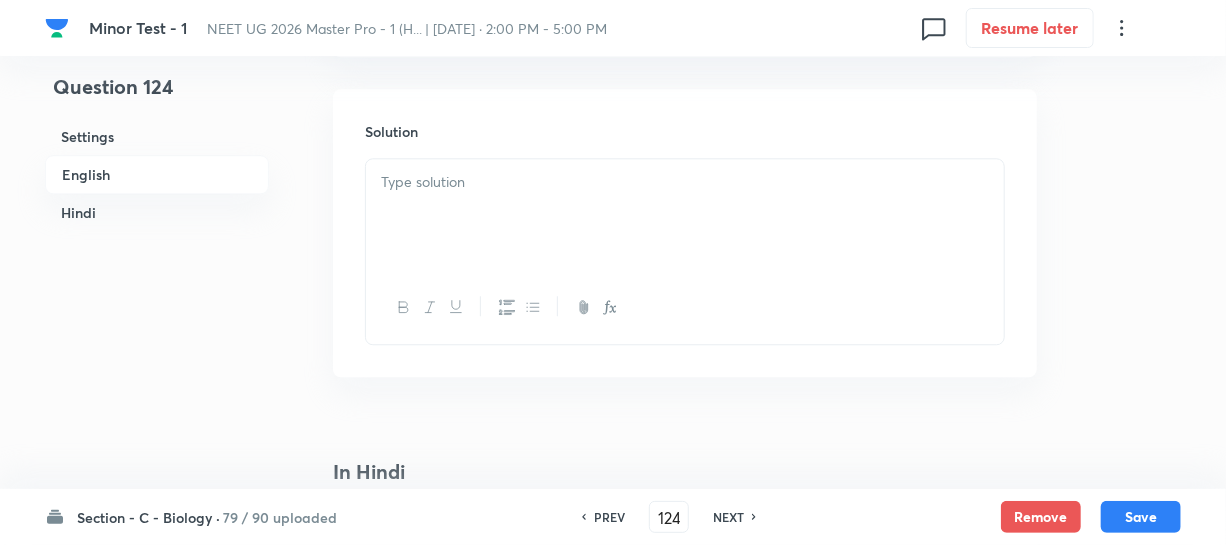 click at bounding box center [685, 215] 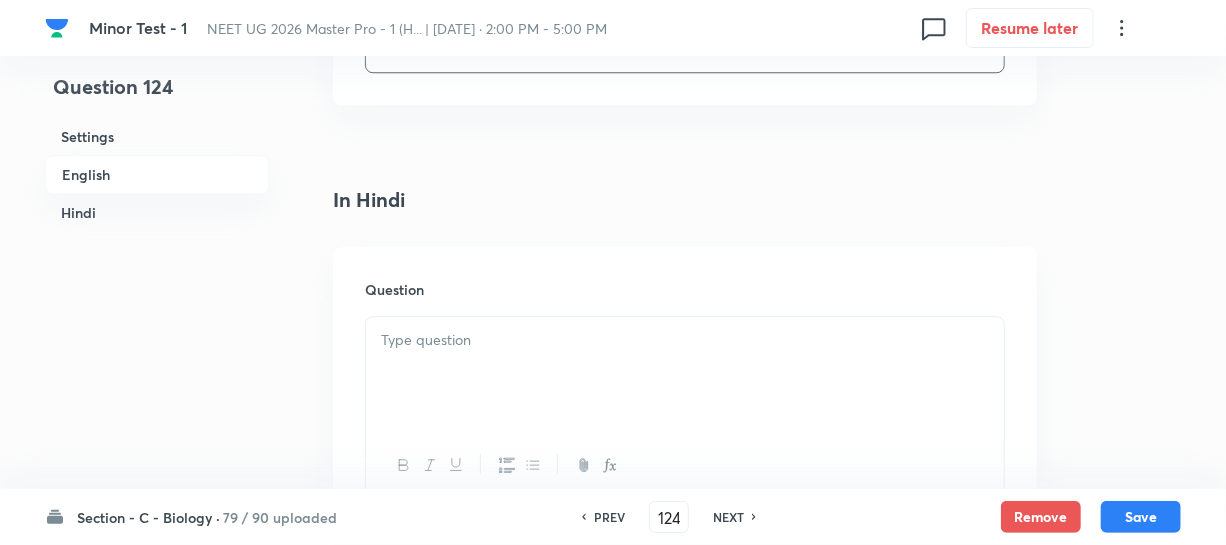 scroll, scrollTop: 2454, scrollLeft: 0, axis: vertical 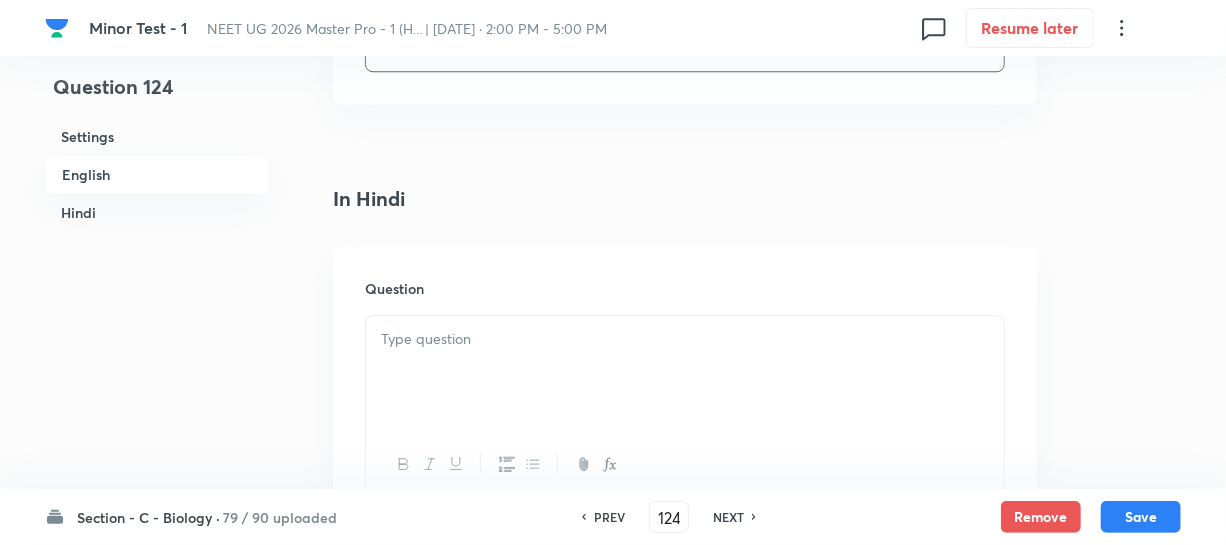 click at bounding box center [685, 339] 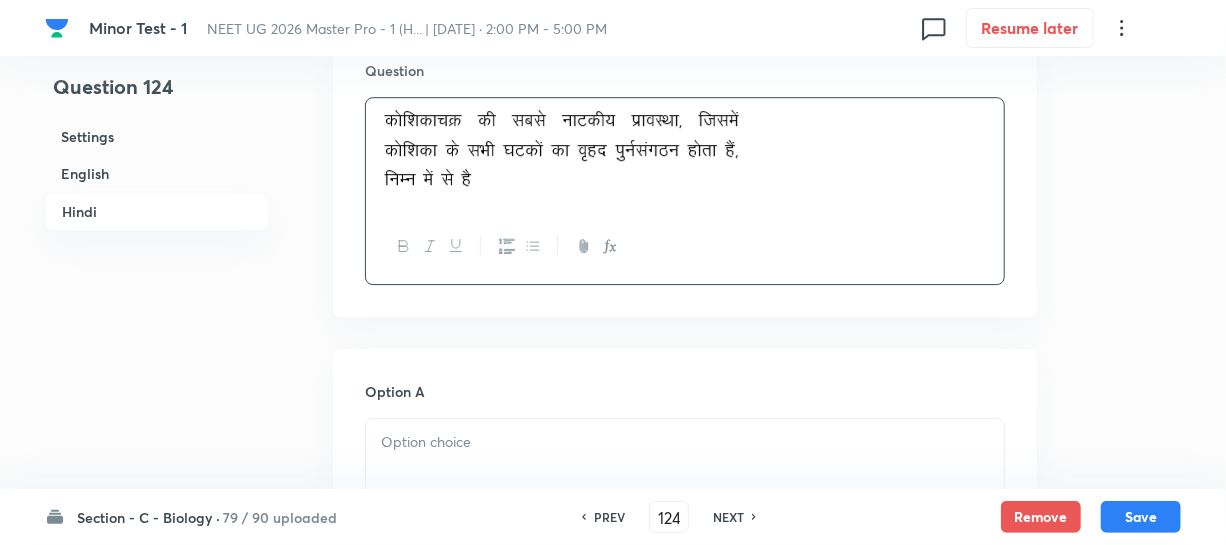 scroll, scrollTop: 2909, scrollLeft: 0, axis: vertical 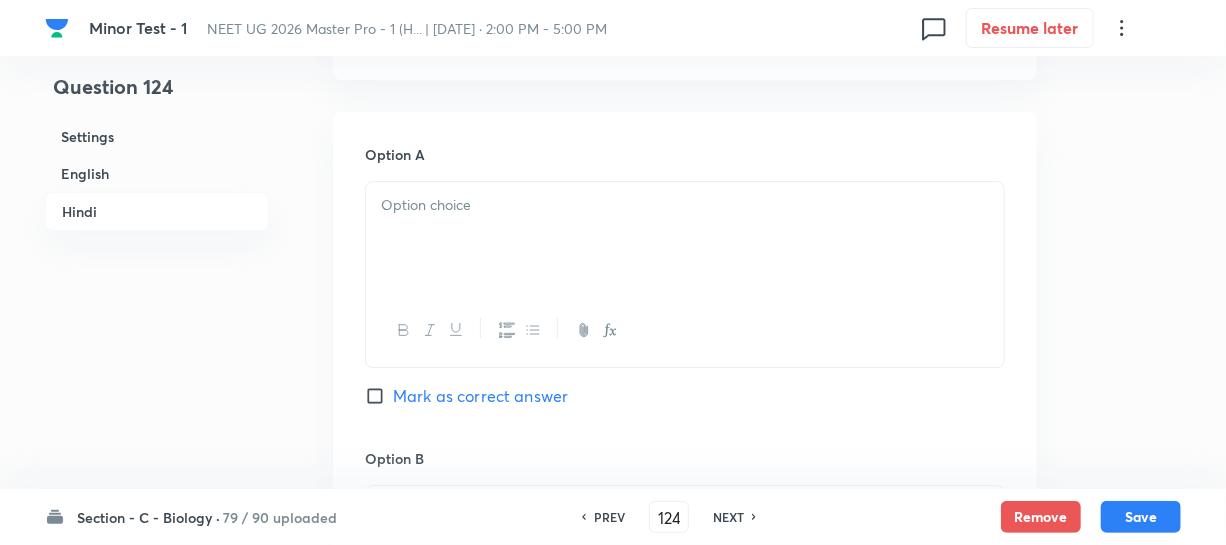 click at bounding box center (685, 238) 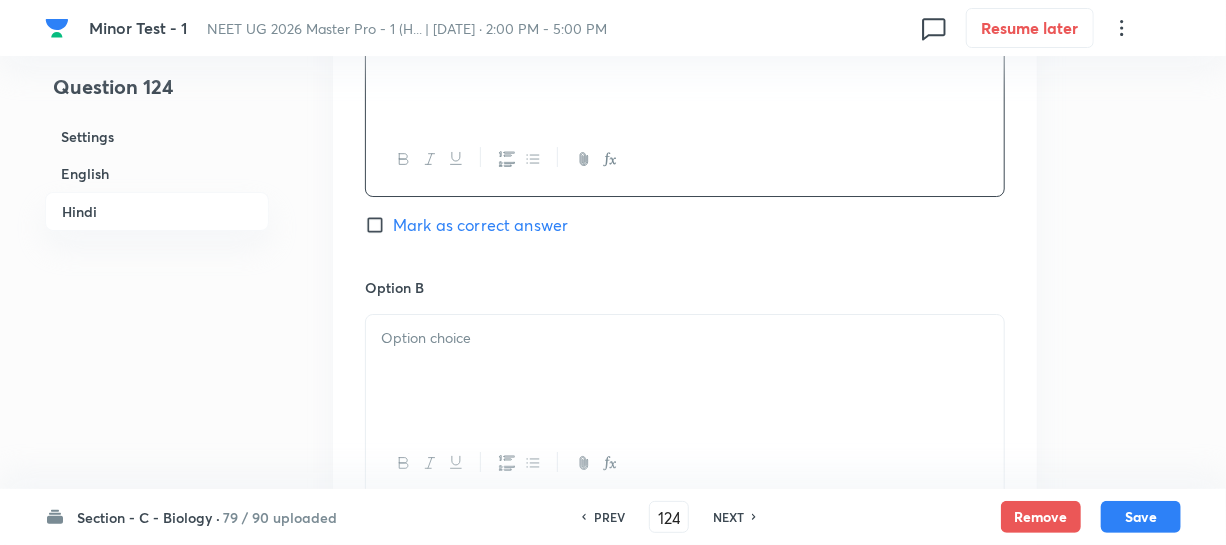 scroll, scrollTop: 3090, scrollLeft: 0, axis: vertical 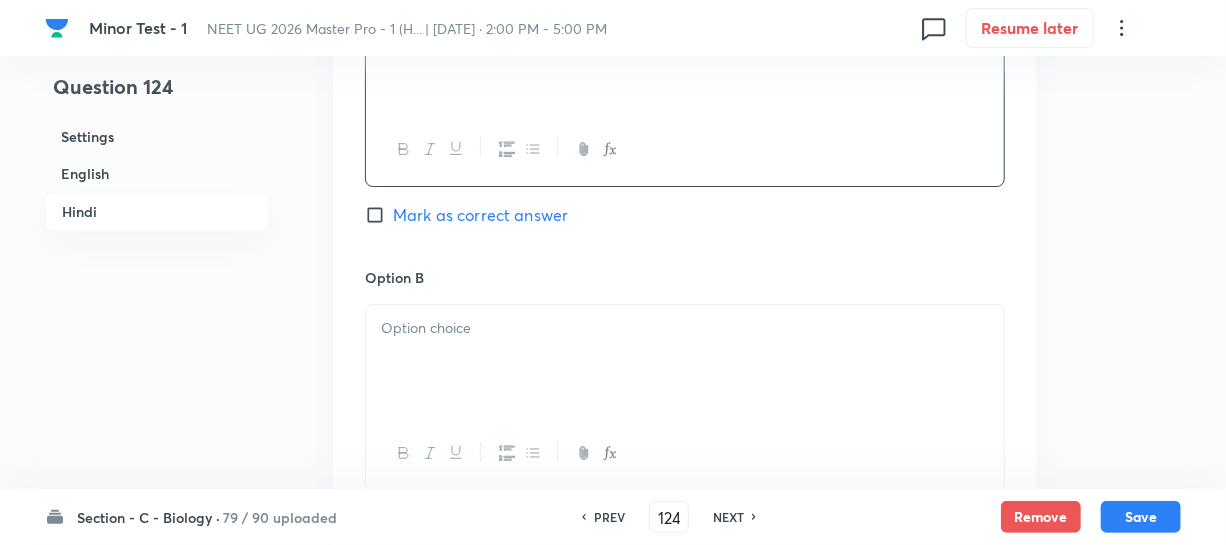 click at bounding box center (685, 361) 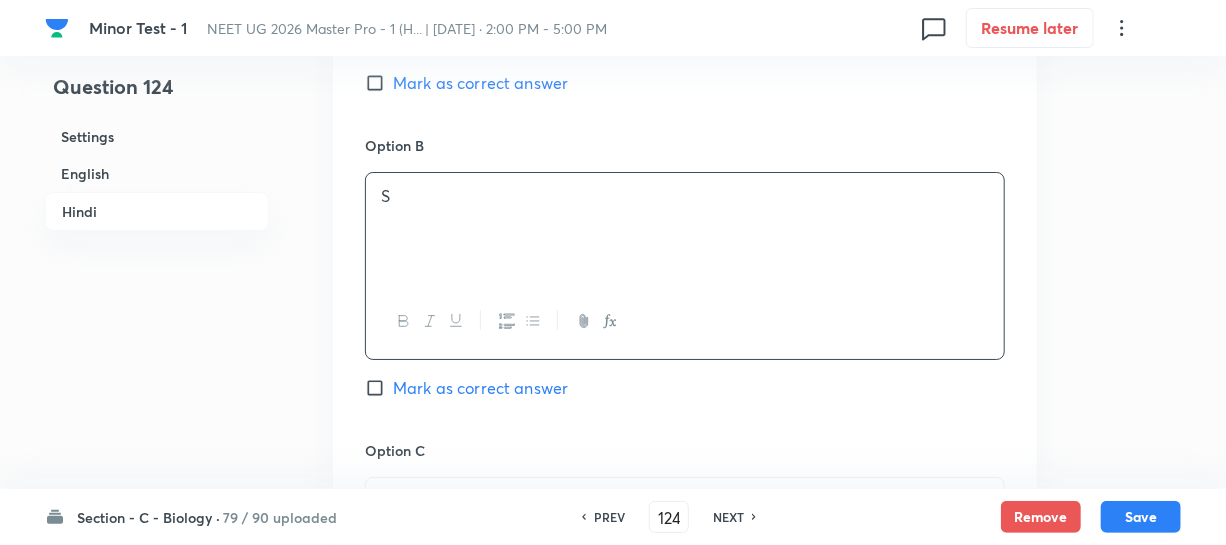scroll, scrollTop: 3454, scrollLeft: 0, axis: vertical 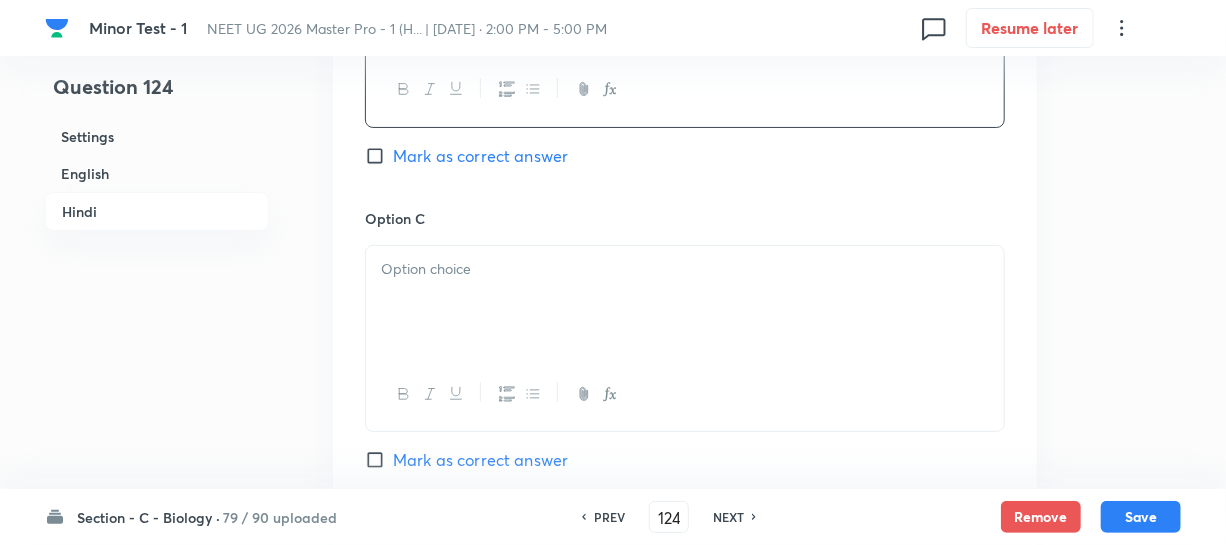 click at bounding box center [685, 302] 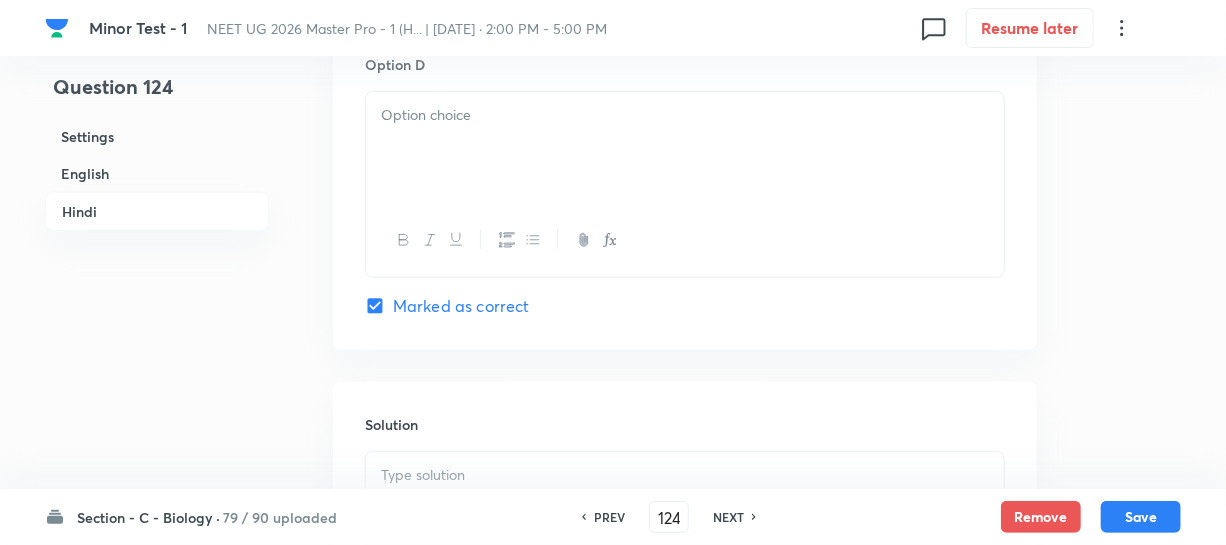 scroll, scrollTop: 3909, scrollLeft: 0, axis: vertical 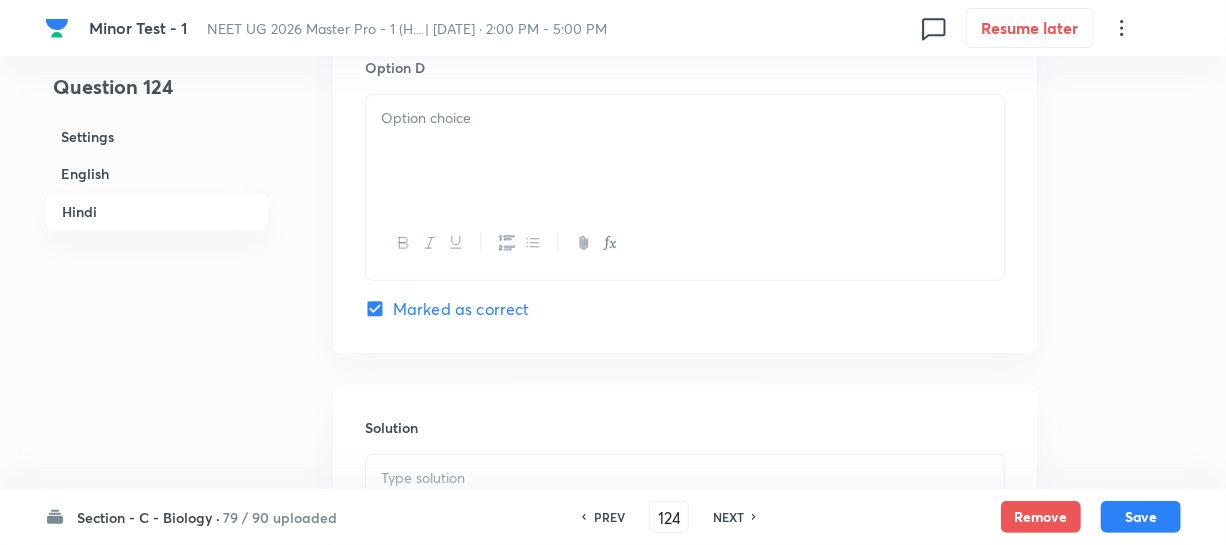 drag, startPoint x: 454, startPoint y: 161, endPoint x: 470, endPoint y: 168, distance: 17.464249 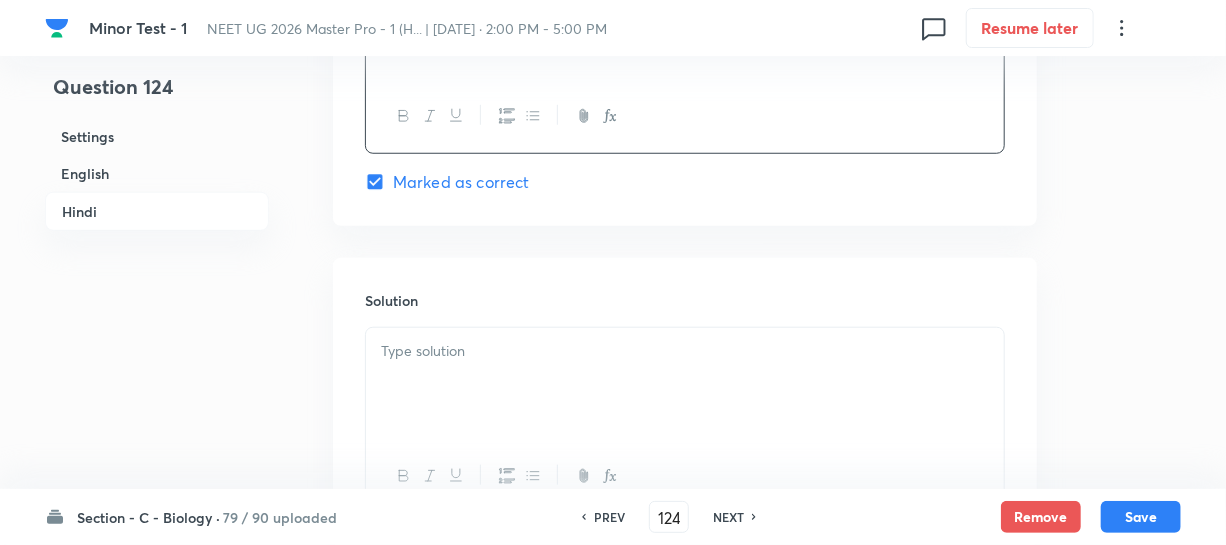 scroll, scrollTop: 4181, scrollLeft: 0, axis: vertical 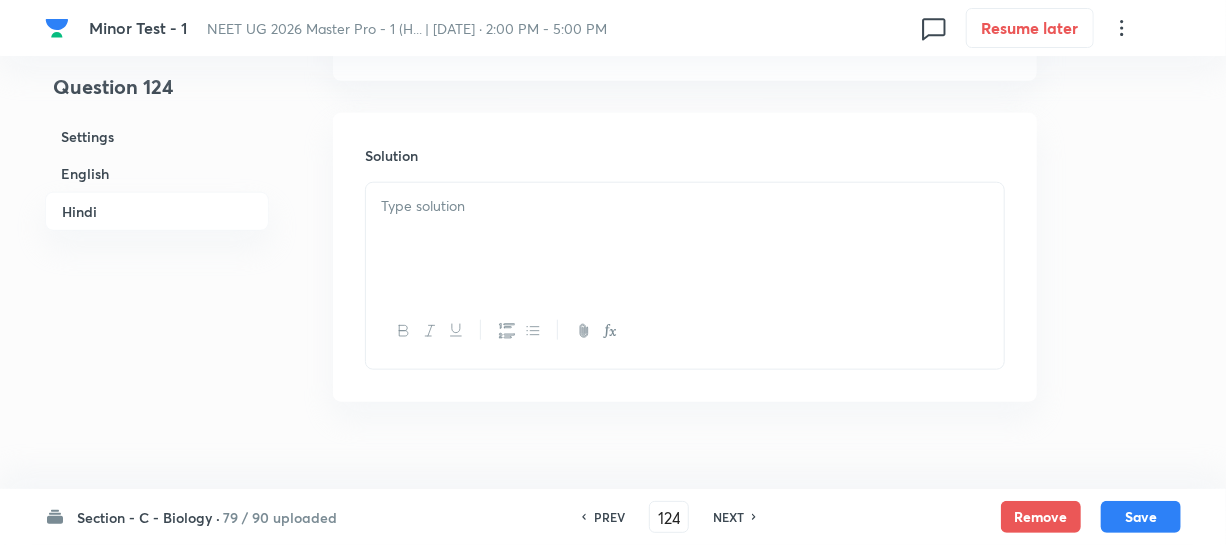 click at bounding box center (685, 239) 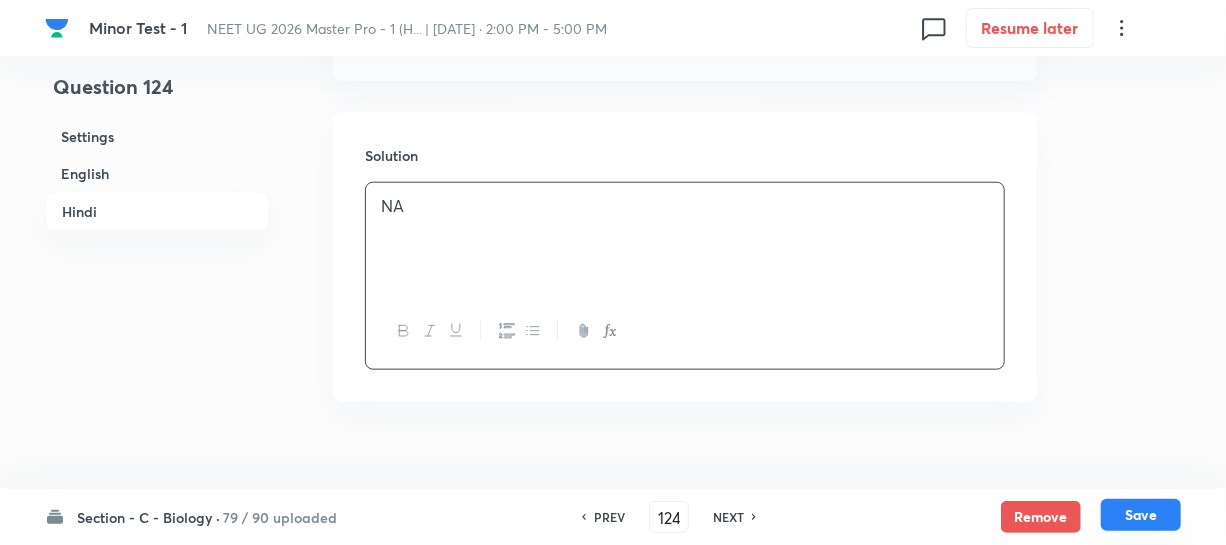 click on "Save" at bounding box center (1141, 515) 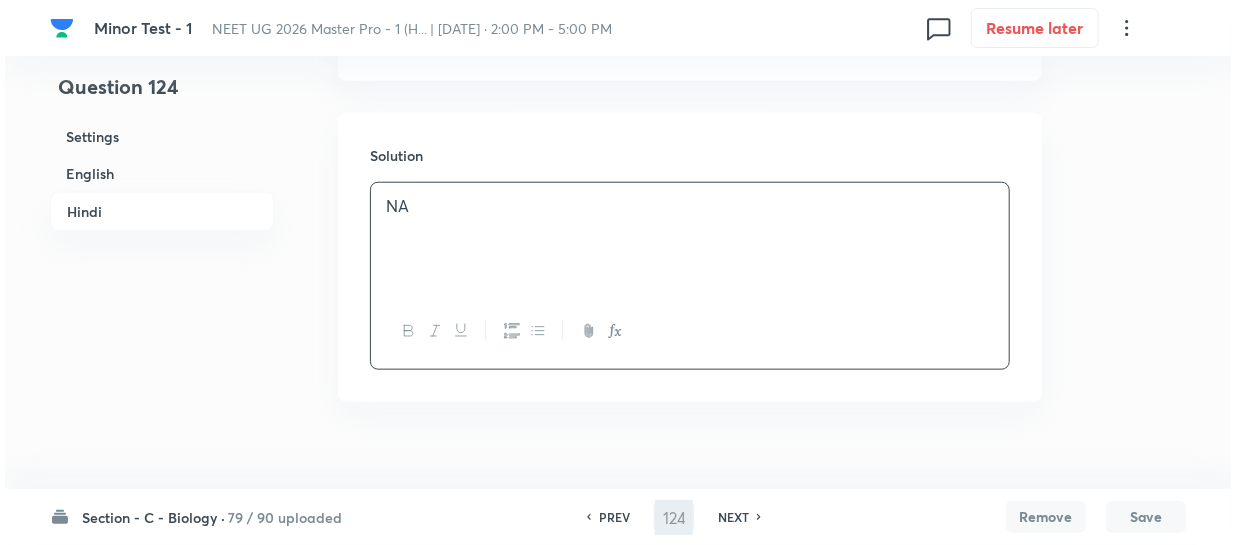 scroll, scrollTop: 0, scrollLeft: 0, axis: both 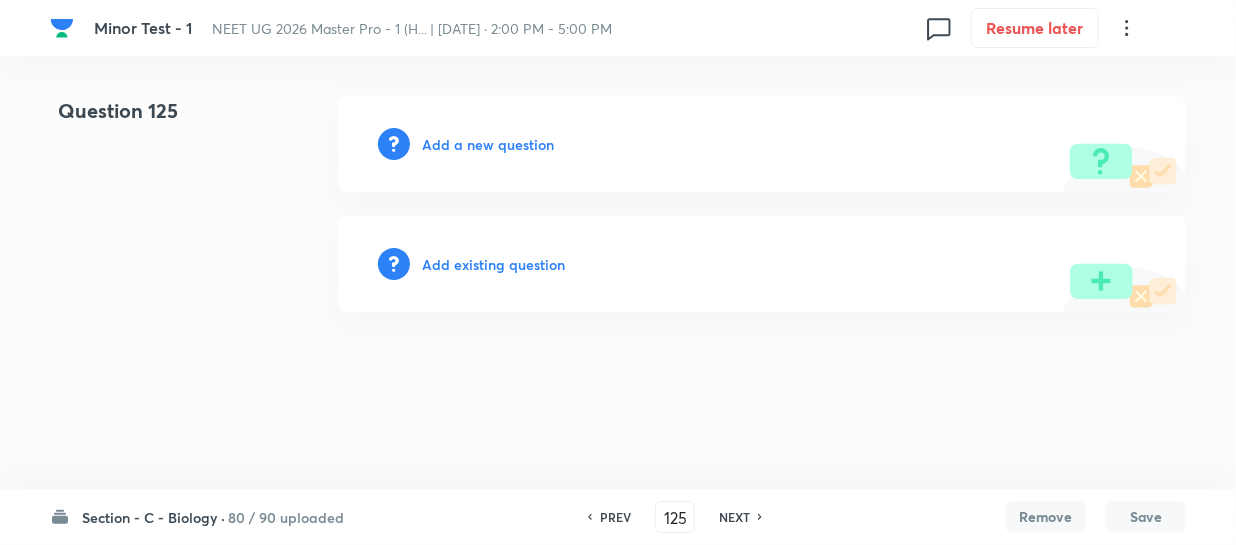 click on "Add a new question" at bounding box center [488, 144] 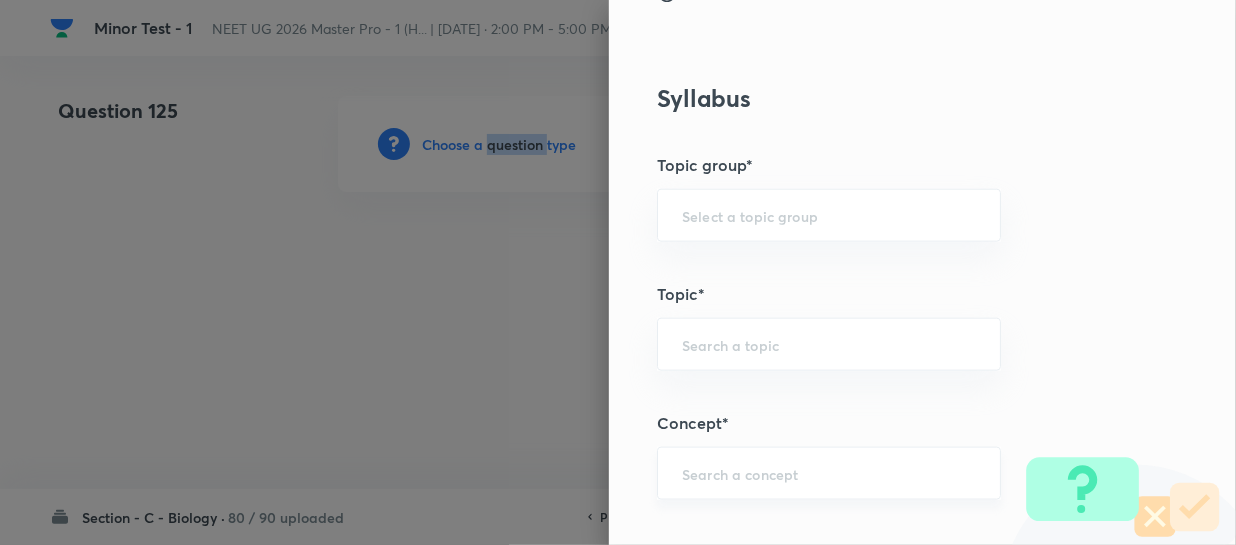 scroll, scrollTop: 1090, scrollLeft: 0, axis: vertical 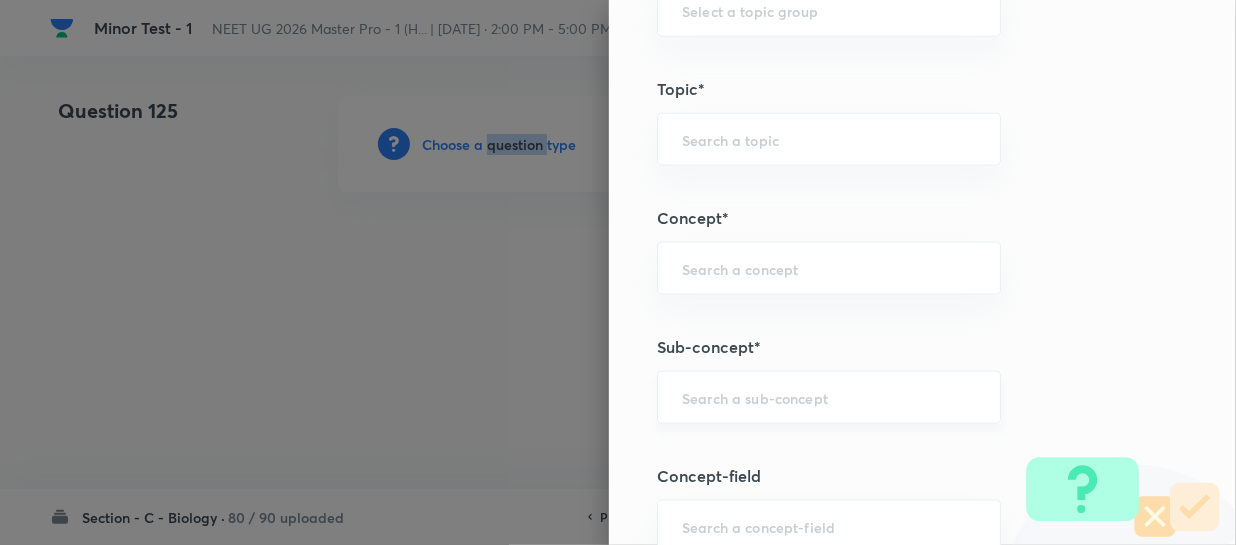 click on "​" at bounding box center (829, 397) 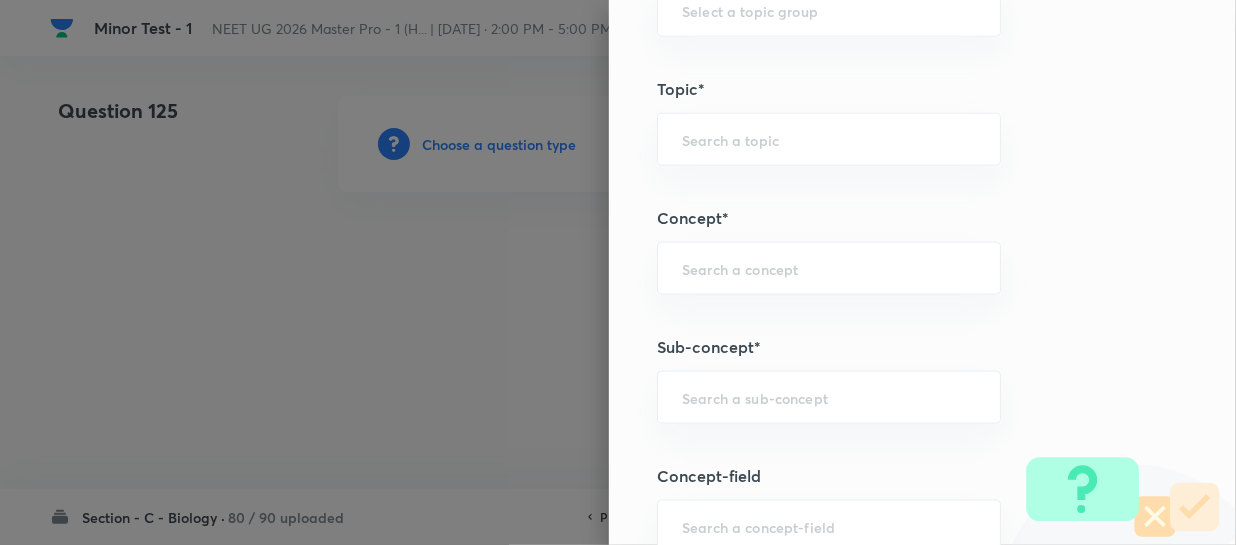 paste on "Different Biological Classification" 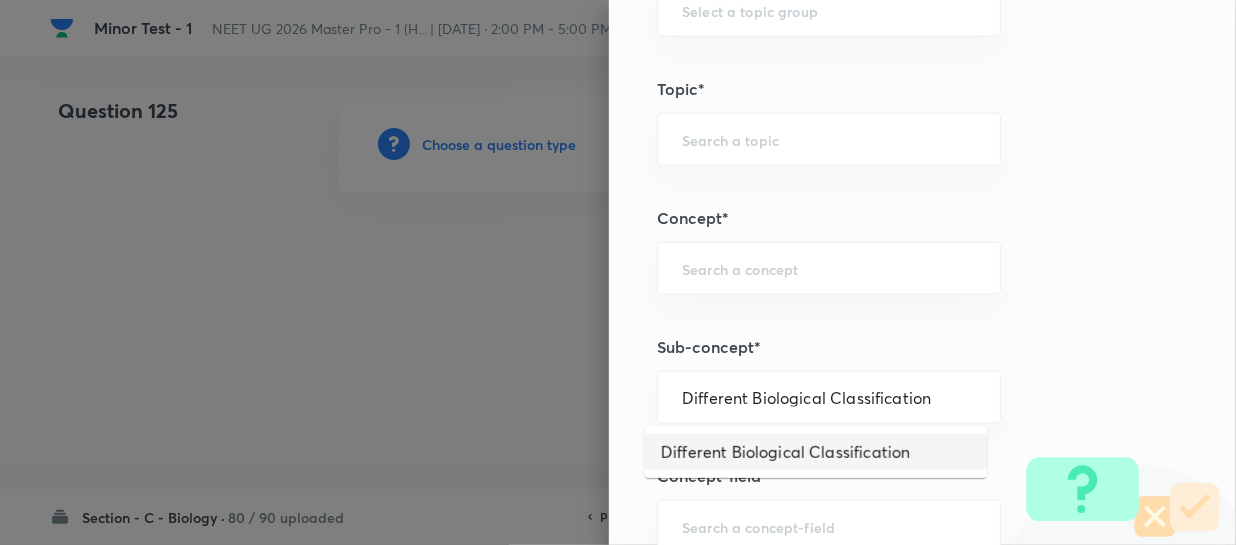 click on "Different Biological Classification" at bounding box center (816, 452) 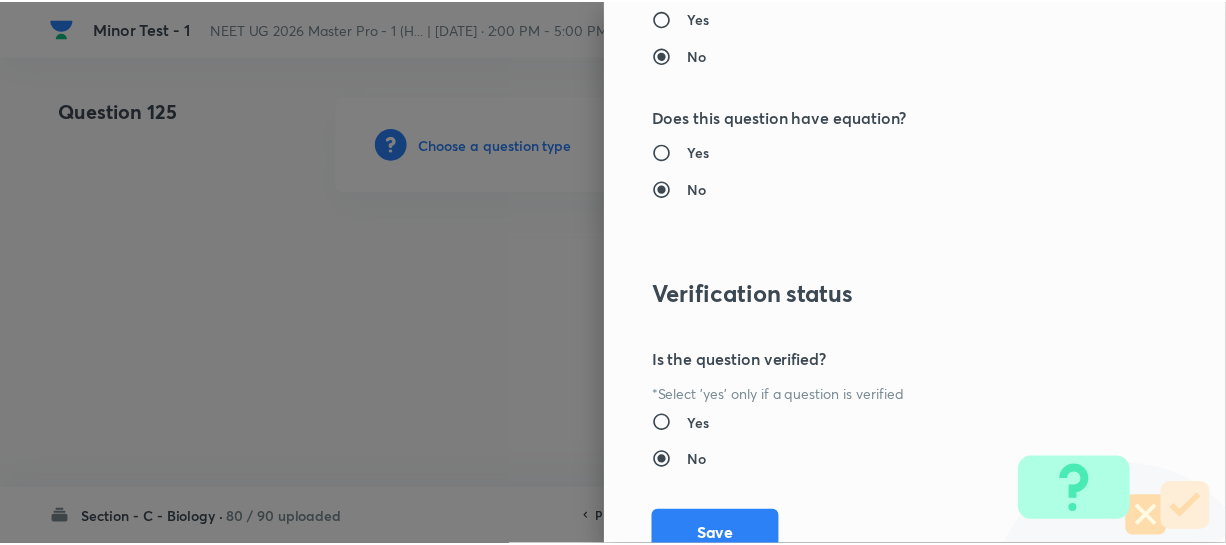 scroll, scrollTop: 2272, scrollLeft: 0, axis: vertical 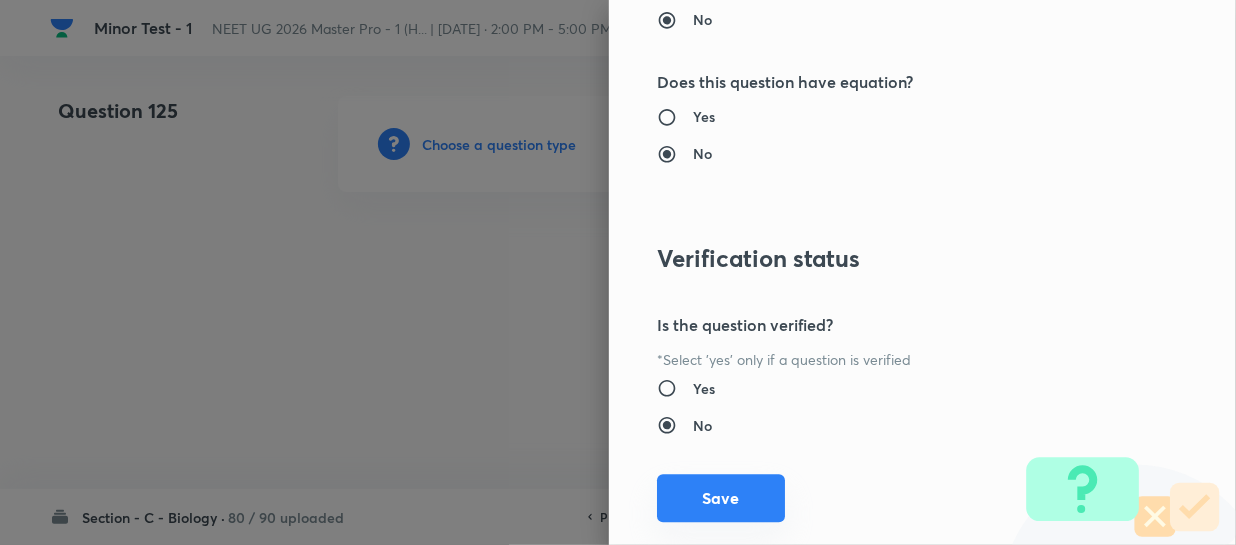 click on "Save" at bounding box center (721, 498) 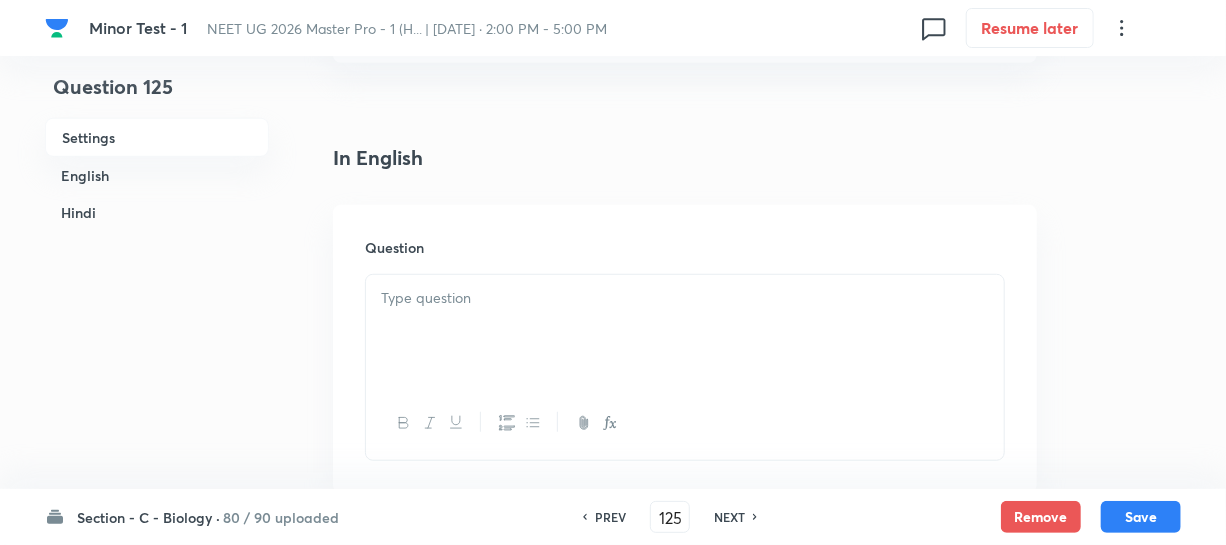 scroll, scrollTop: 454, scrollLeft: 0, axis: vertical 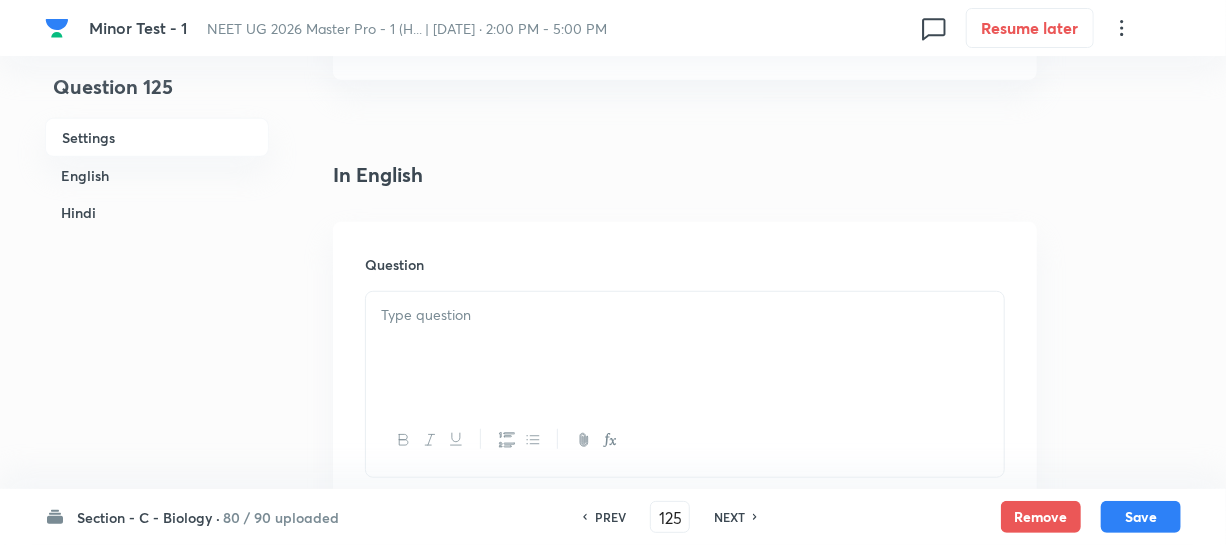 click at bounding box center [685, 348] 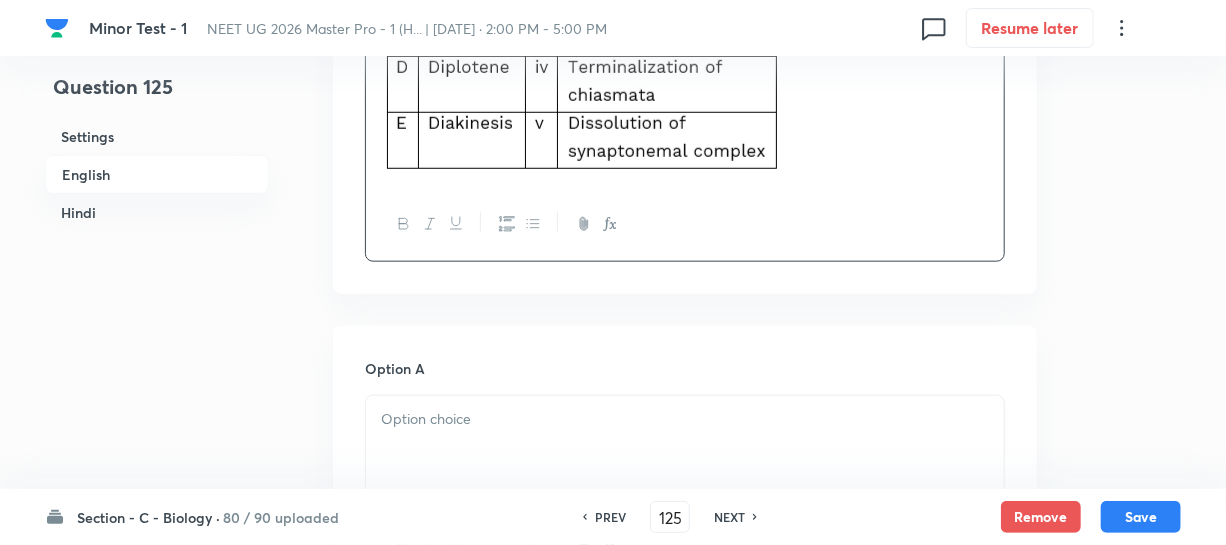 scroll, scrollTop: 909, scrollLeft: 0, axis: vertical 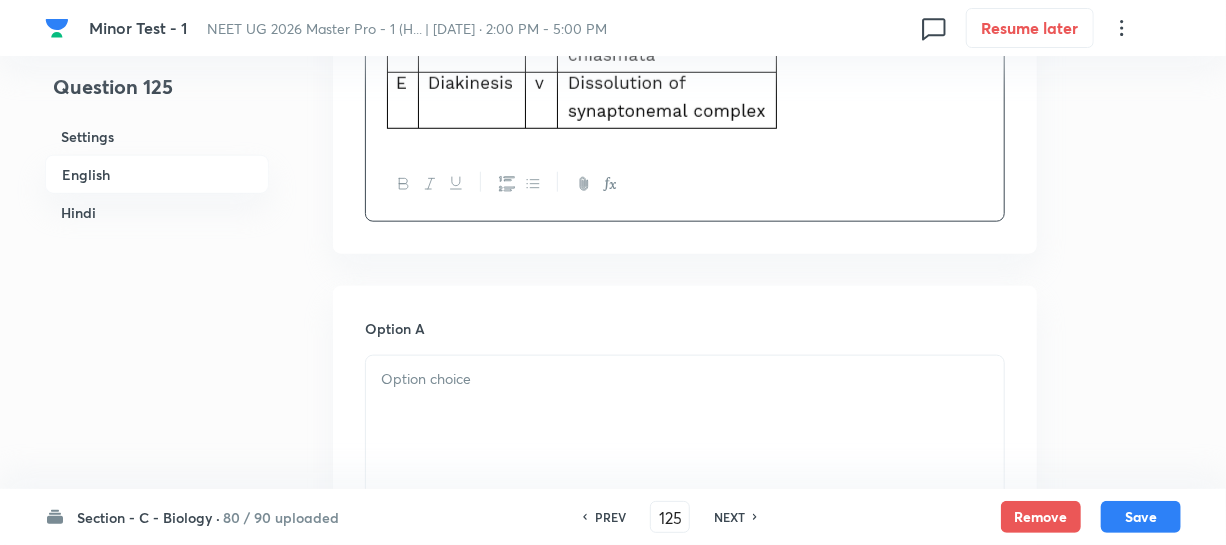 click at bounding box center [685, 379] 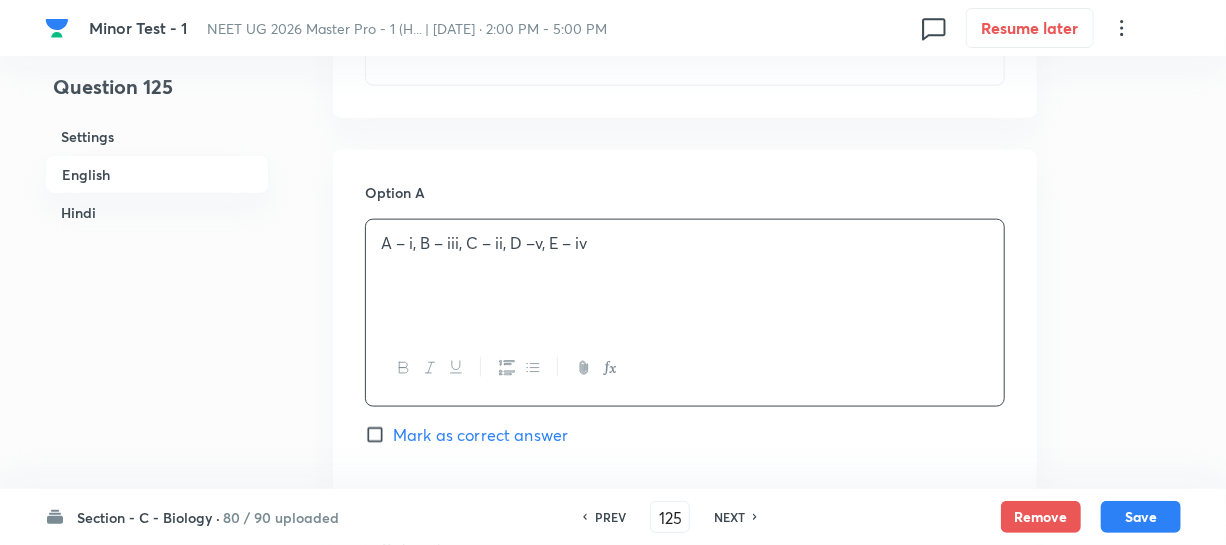 scroll, scrollTop: 1272, scrollLeft: 0, axis: vertical 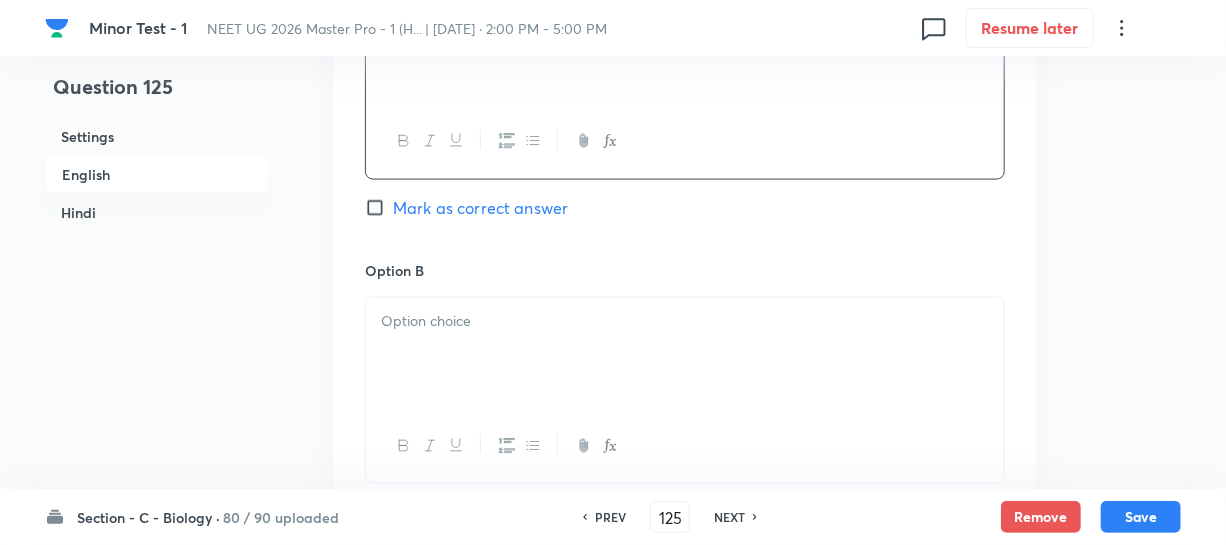click at bounding box center (685, 354) 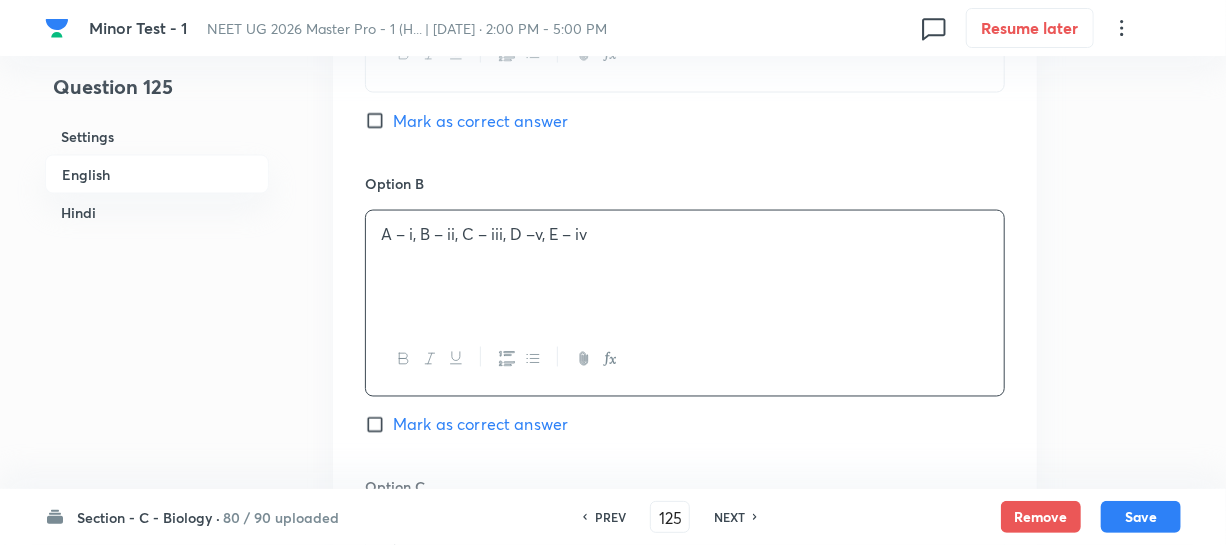 scroll, scrollTop: 1545, scrollLeft: 0, axis: vertical 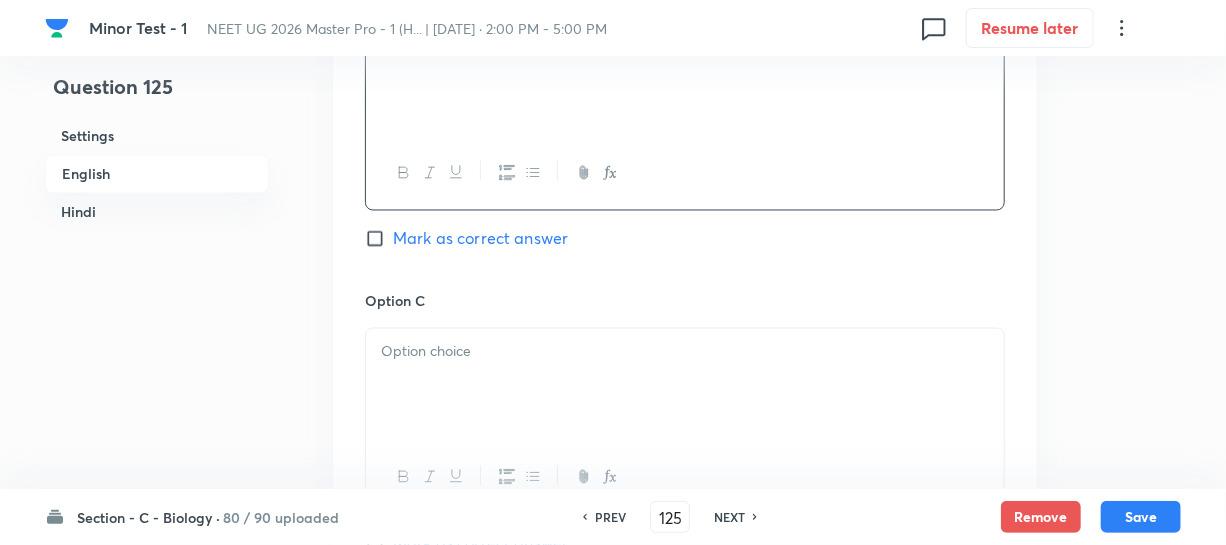 drag, startPoint x: 425, startPoint y: 370, endPoint x: 443, endPoint y: 367, distance: 18.248287 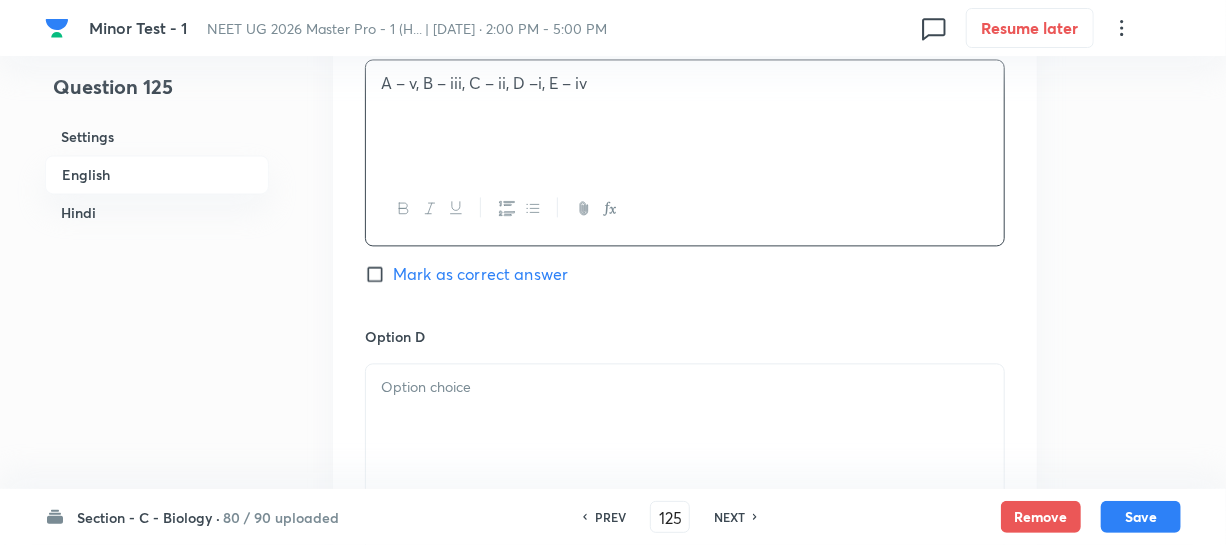 scroll, scrollTop: 1818, scrollLeft: 0, axis: vertical 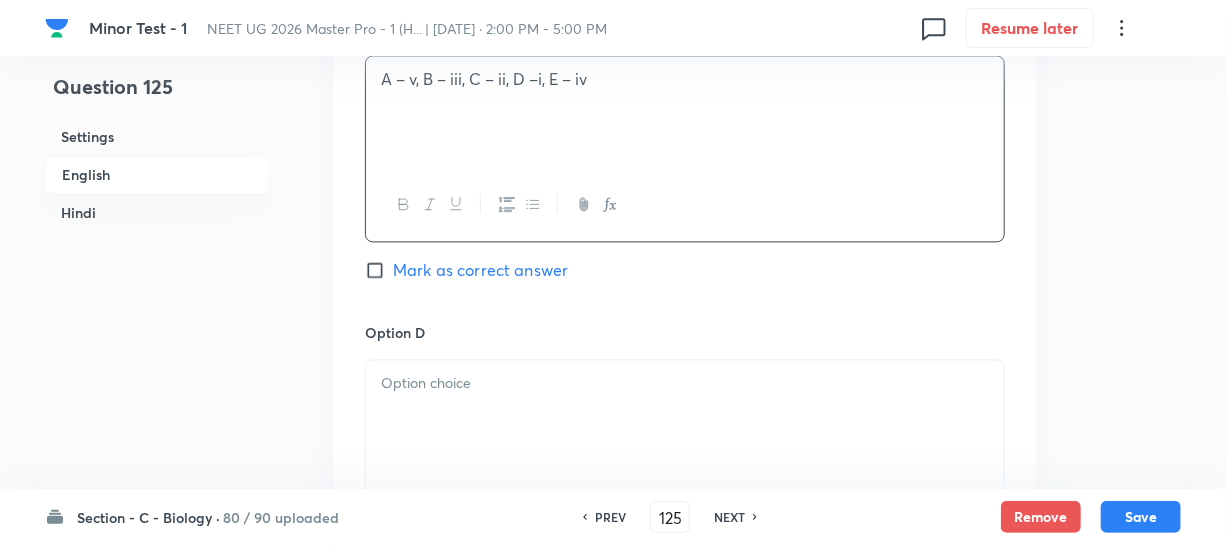 drag, startPoint x: 459, startPoint y: 375, endPoint x: 469, endPoint y: 372, distance: 10.440307 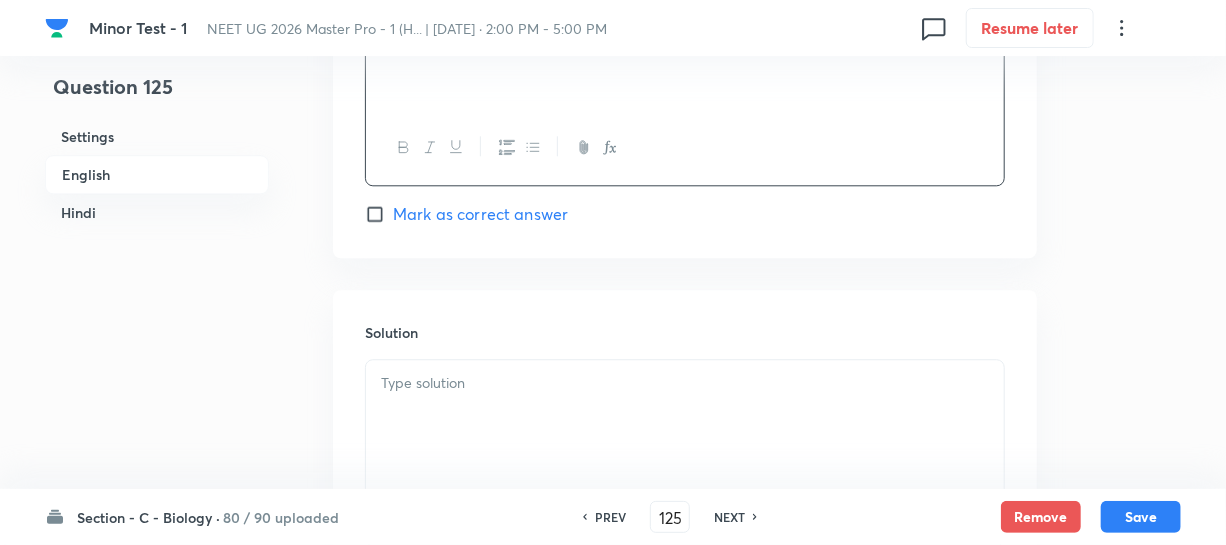 scroll, scrollTop: 2181, scrollLeft: 0, axis: vertical 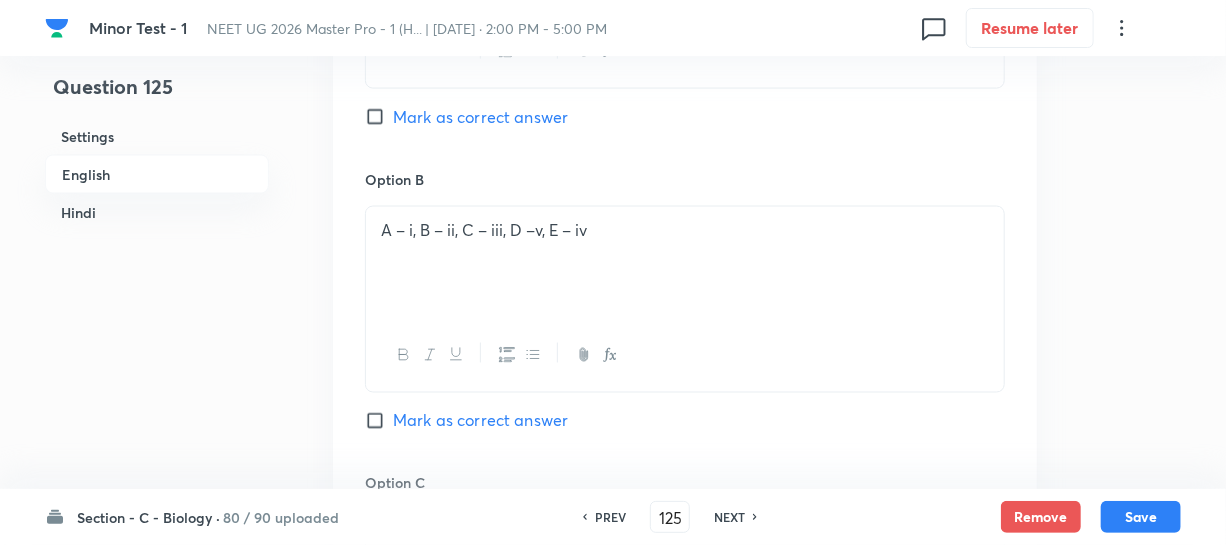click on "Mark as correct answer" at bounding box center (379, 117) 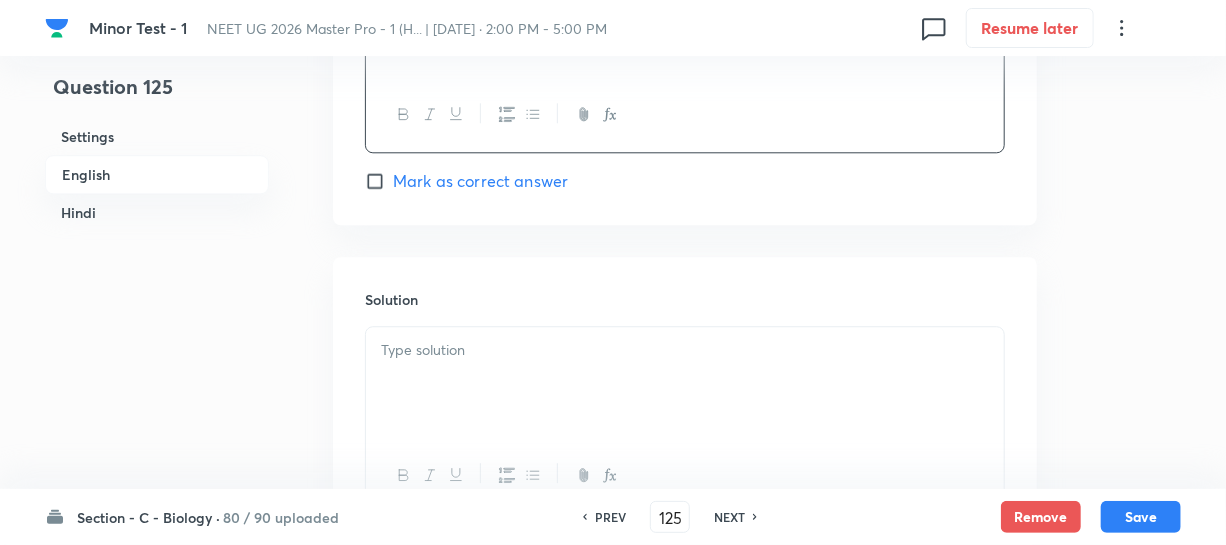 scroll, scrollTop: 2272, scrollLeft: 0, axis: vertical 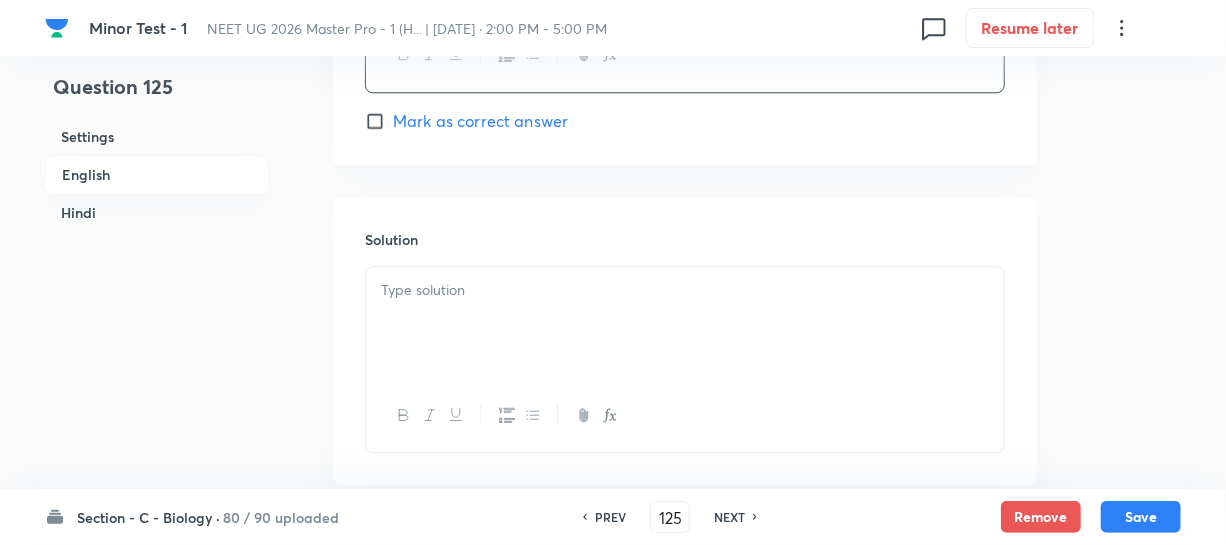 click at bounding box center (685, 323) 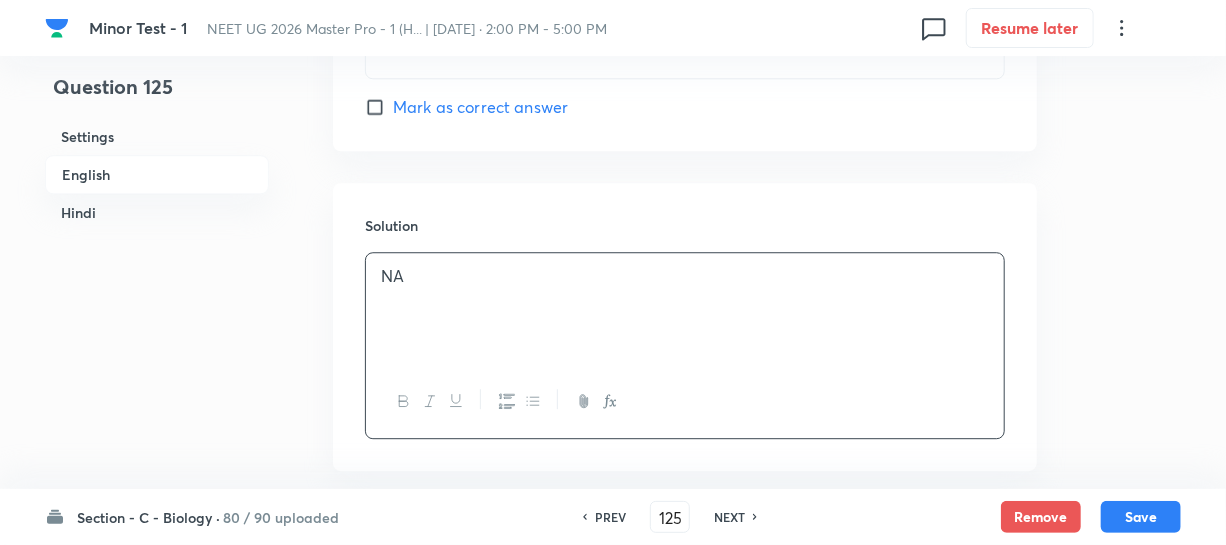 scroll, scrollTop: 2545, scrollLeft: 0, axis: vertical 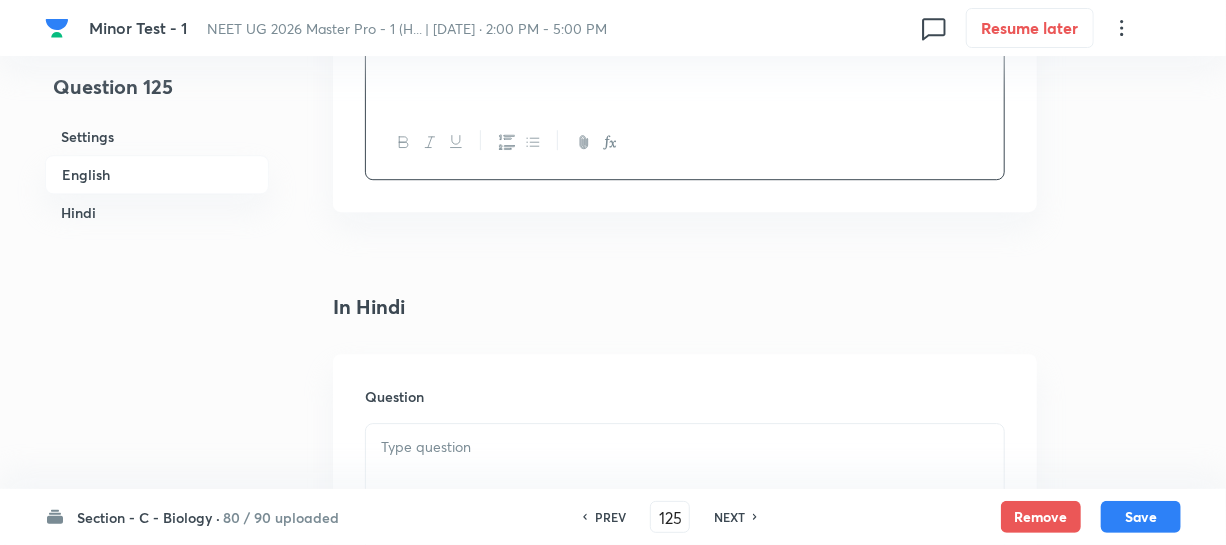 click on "In Hindi Question Option A Marked as correct Option B Mark as correct answer Option C Mark as correct answer Option D Mark as correct answer Solution" at bounding box center (685, 1264) 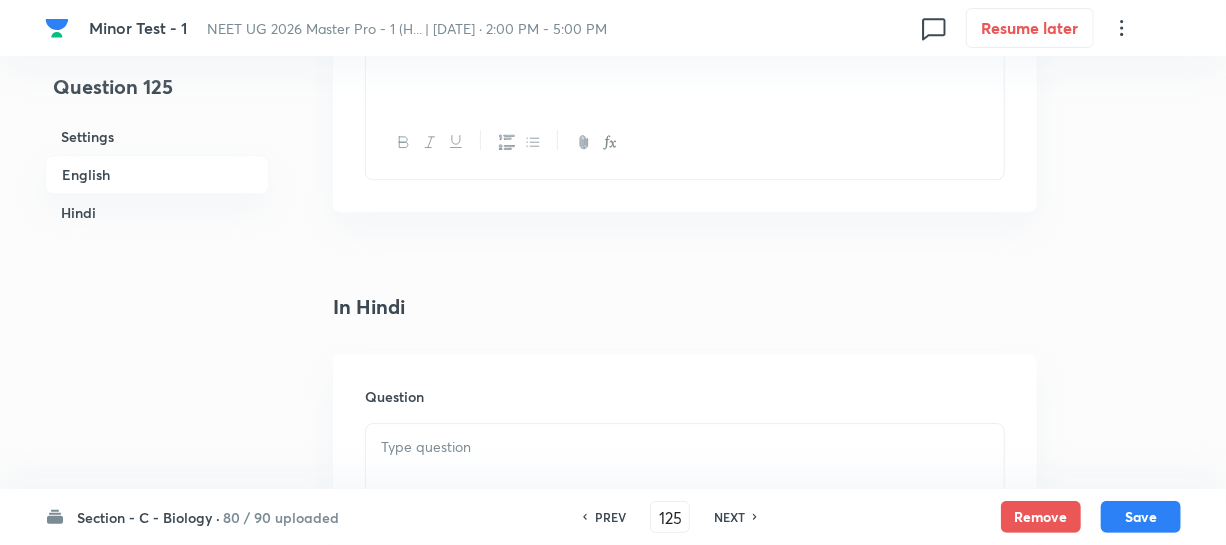 click at bounding box center (685, 480) 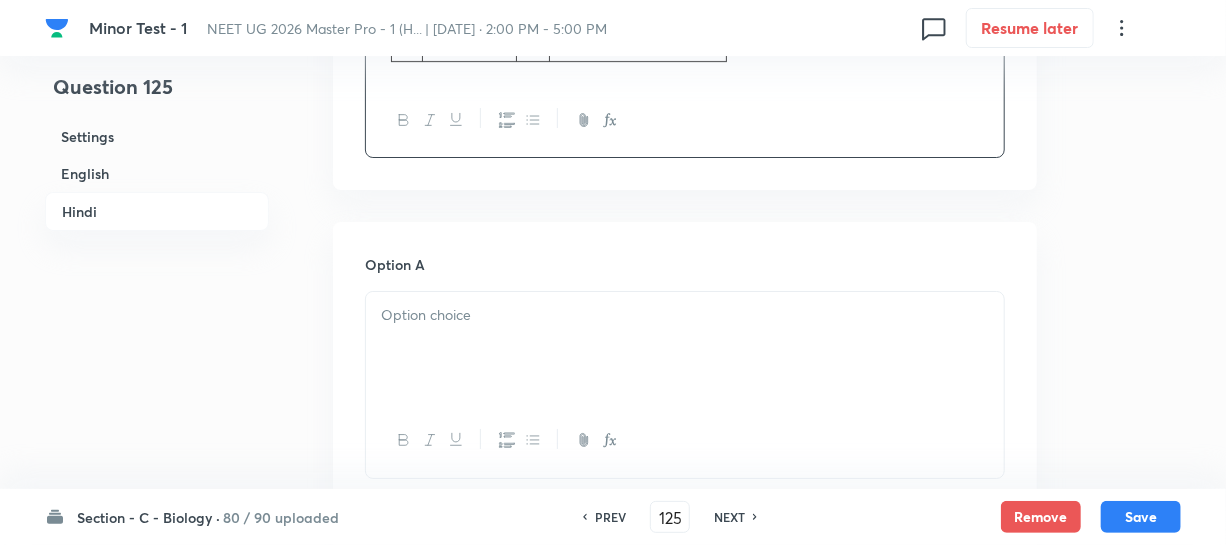 scroll, scrollTop: 3363, scrollLeft: 0, axis: vertical 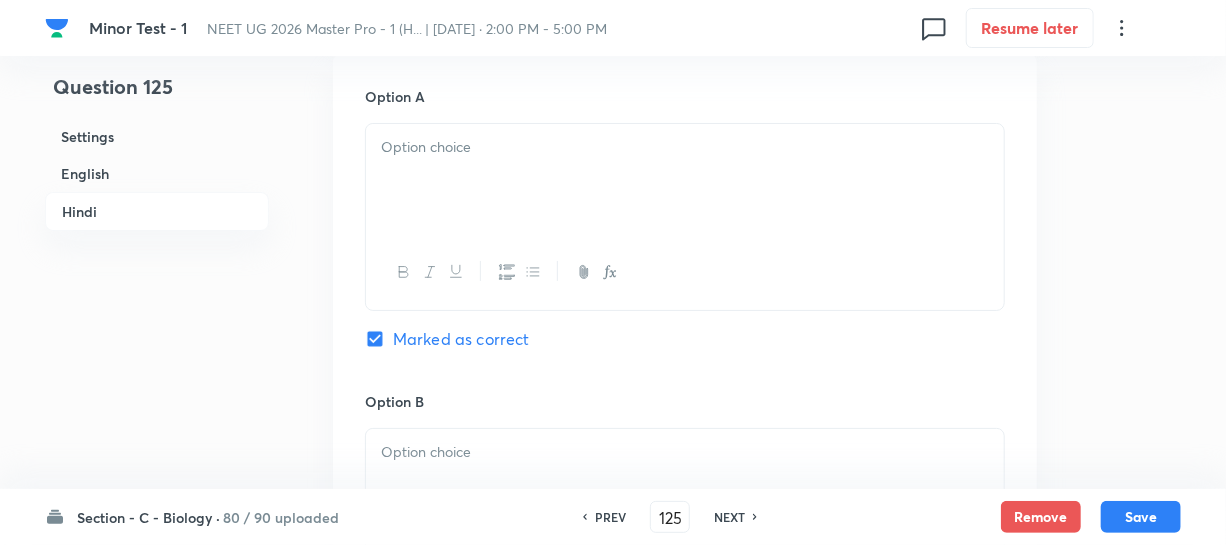 click at bounding box center [685, 147] 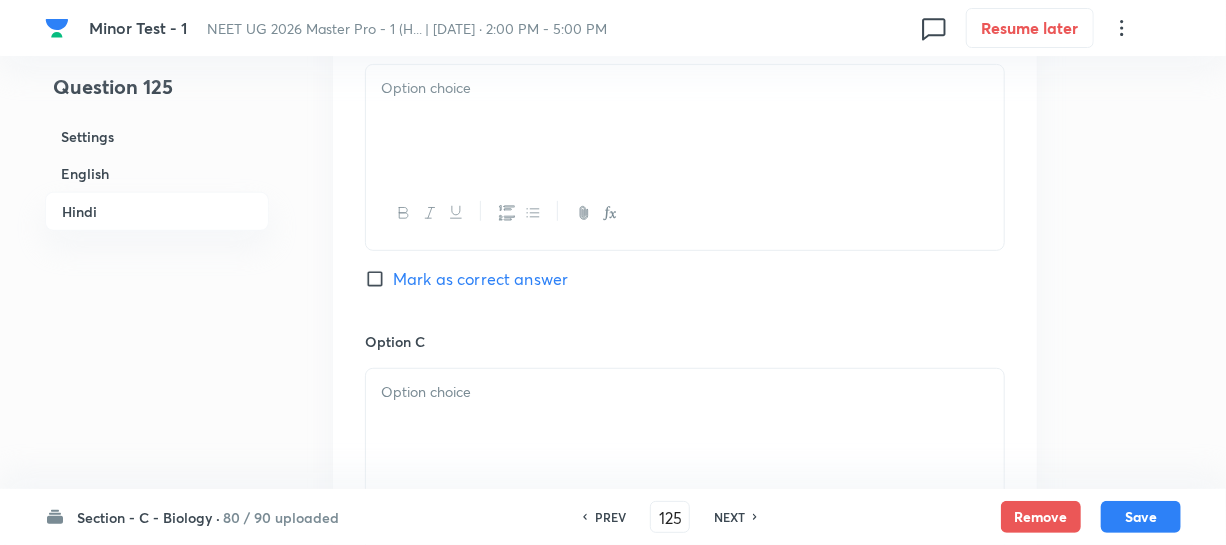 scroll, scrollTop: 3636, scrollLeft: 0, axis: vertical 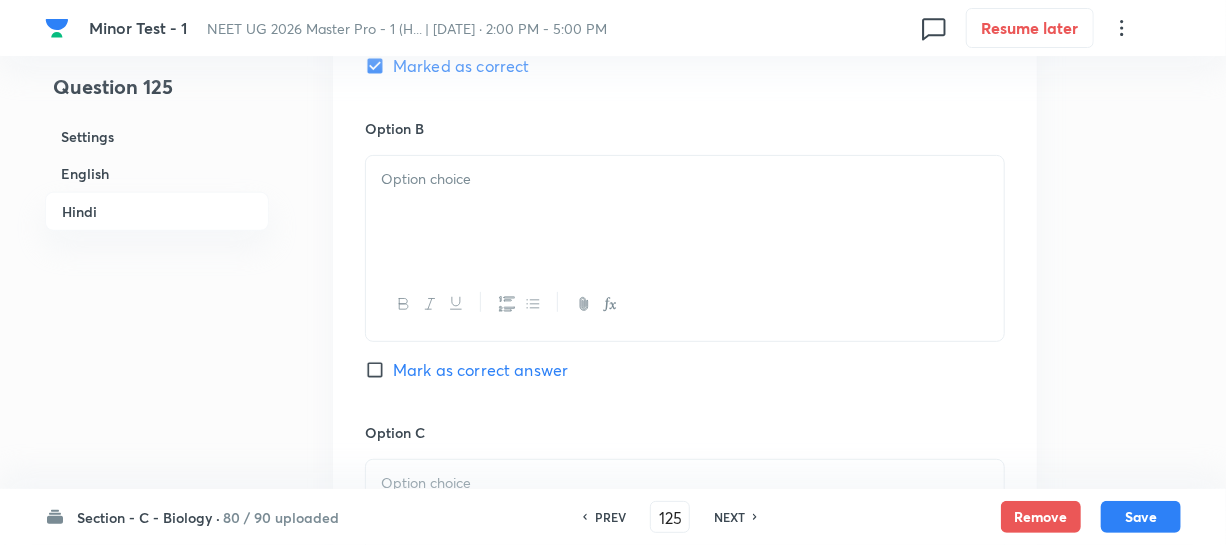 click at bounding box center (685, 212) 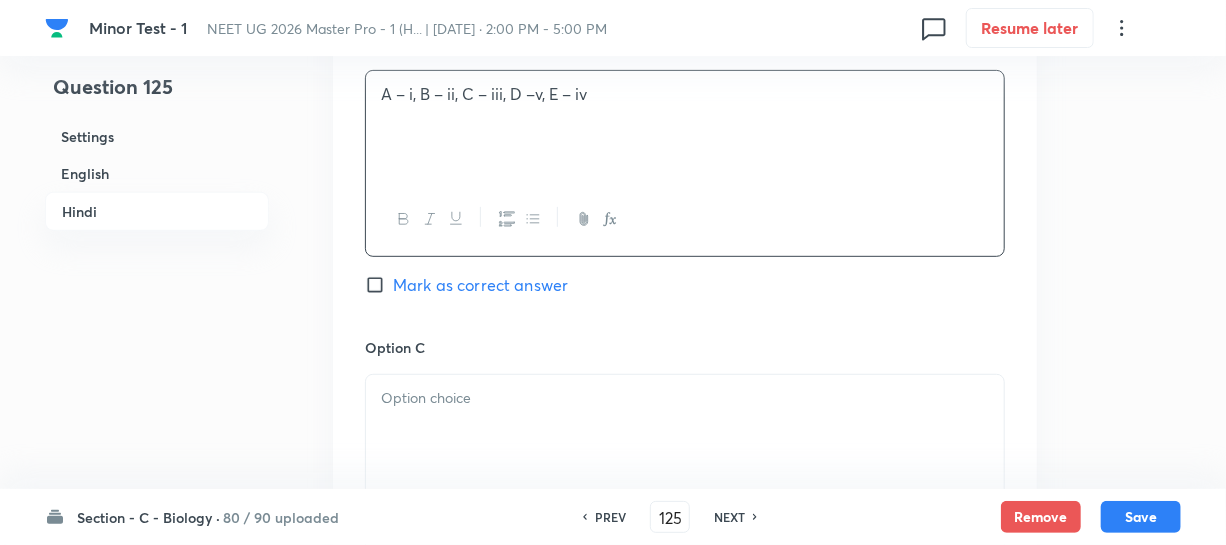 scroll, scrollTop: 3818, scrollLeft: 0, axis: vertical 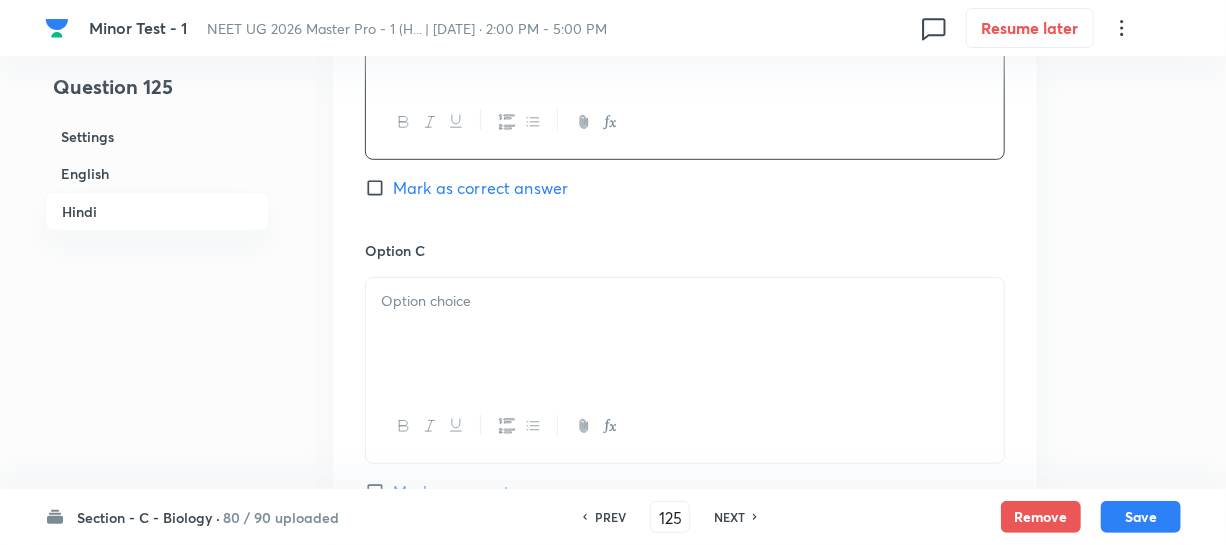 click at bounding box center (685, 334) 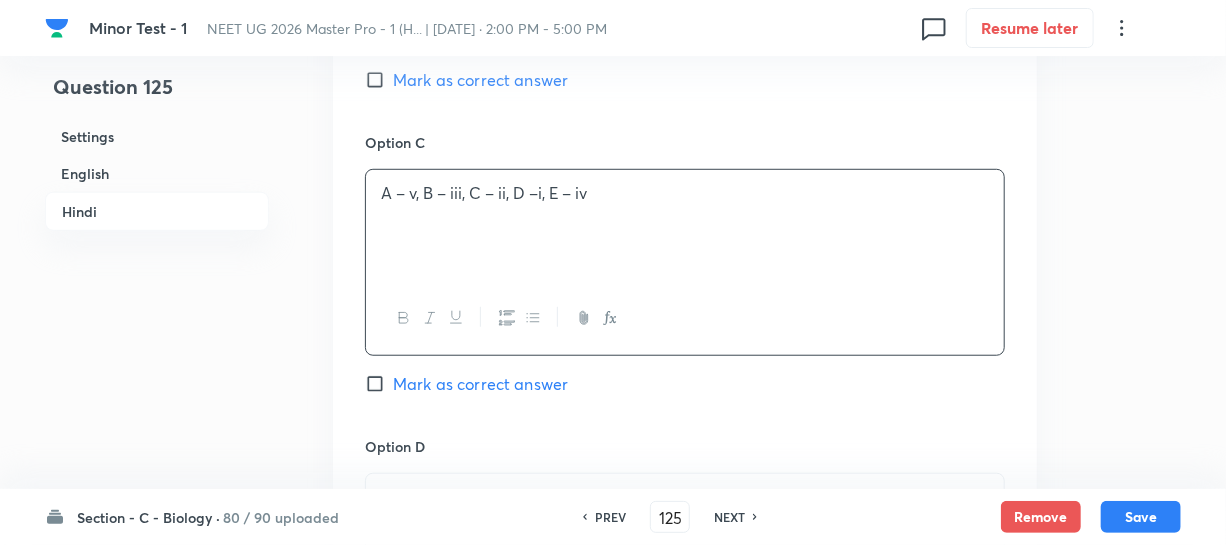 scroll, scrollTop: 4090, scrollLeft: 0, axis: vertical 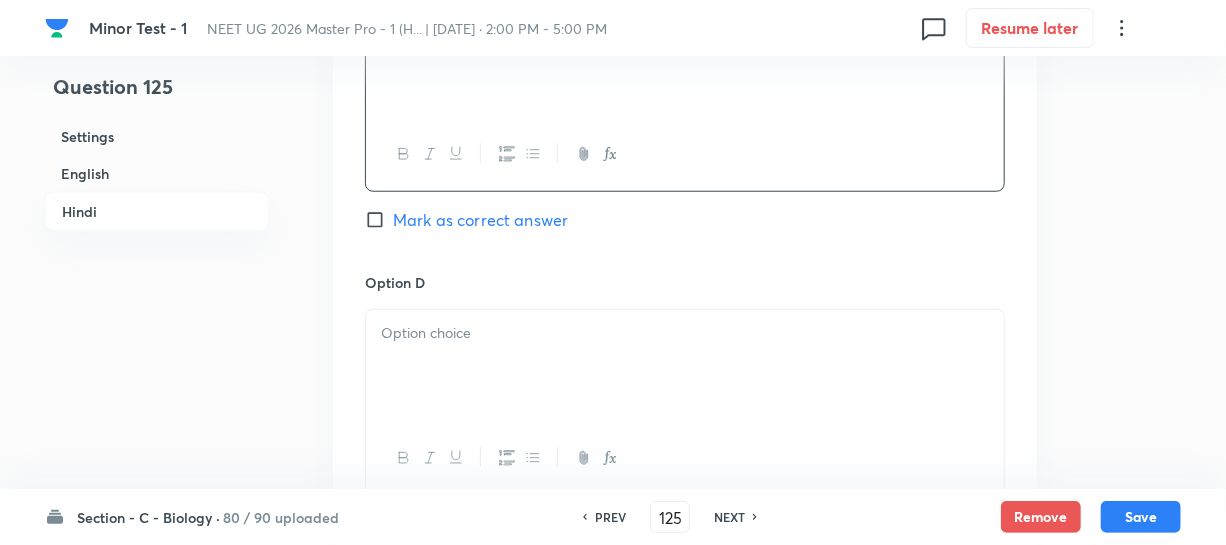 click at bounding box center (685, 333) 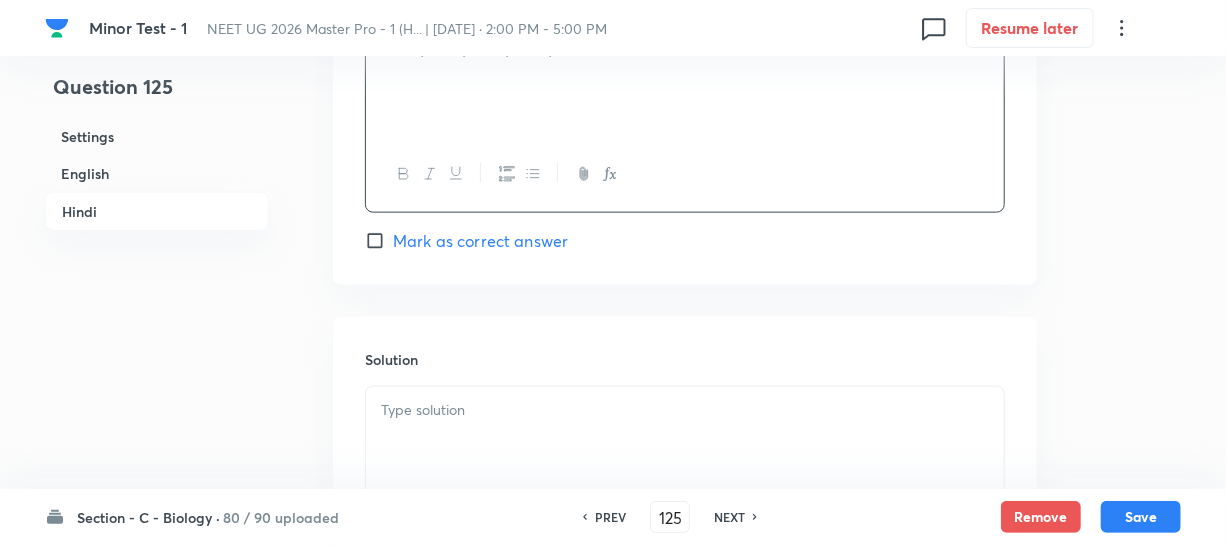 scroll, scrollTop: 4545, scrollLeft: 0, axis: vertical 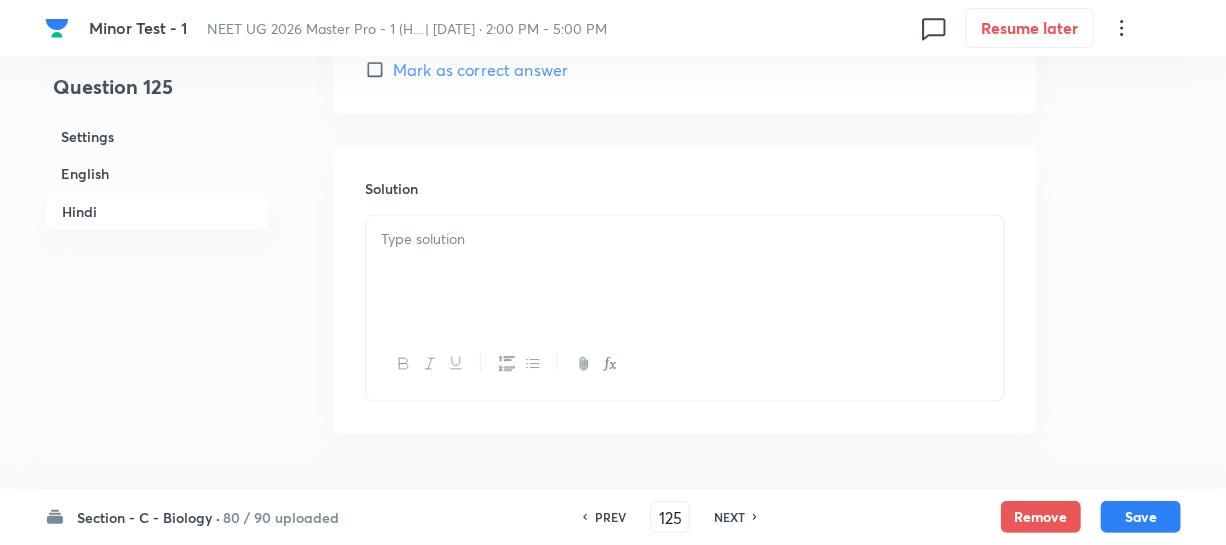 click at bounding box center [685, 272] 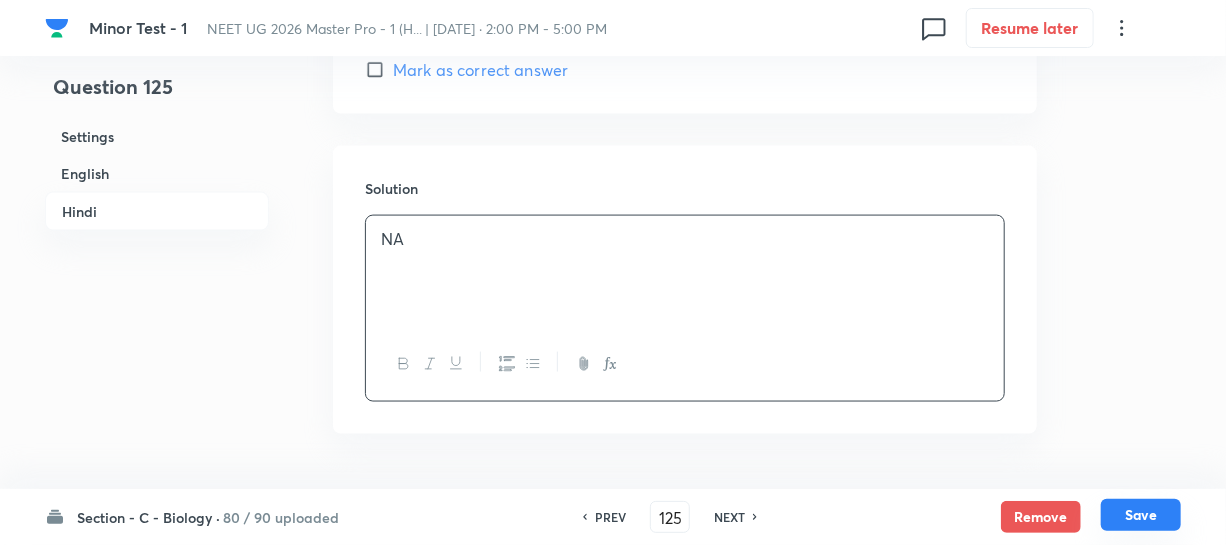 click on "Save" at bounding box center [1141, 515] 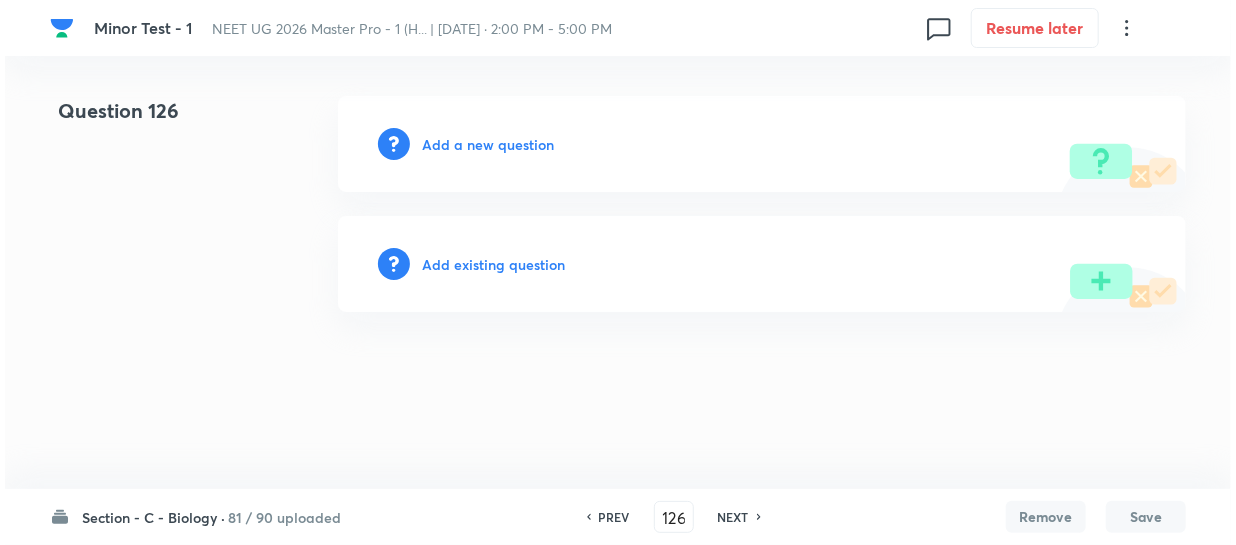 scroll, scrollTop: 0, scrollLeft: 0, axis: both 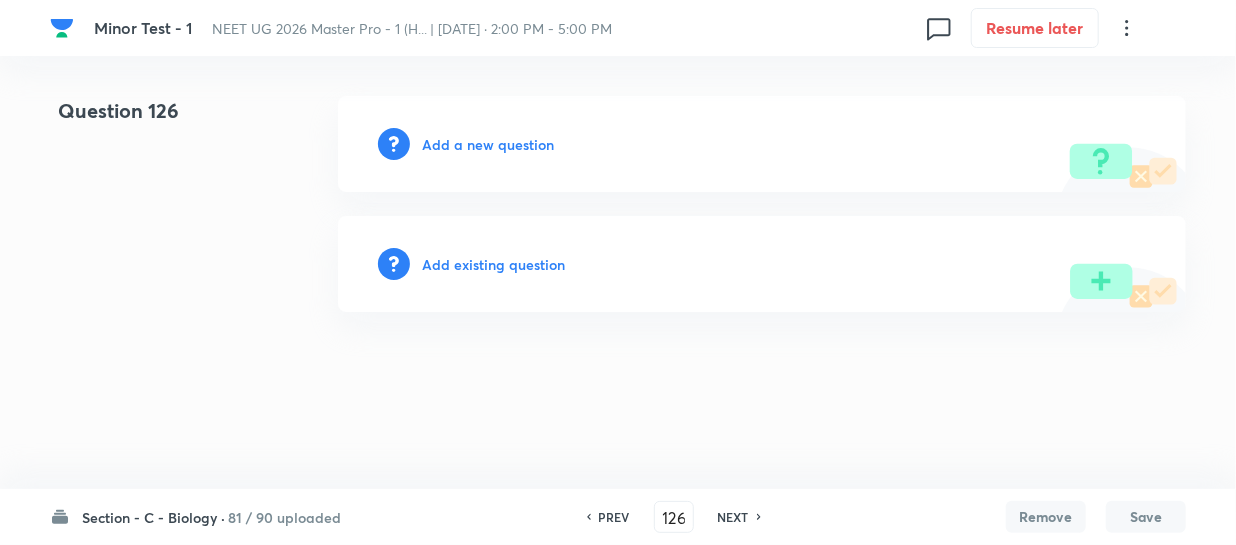 click on "Add a new question" at bounding box center [488, 144] 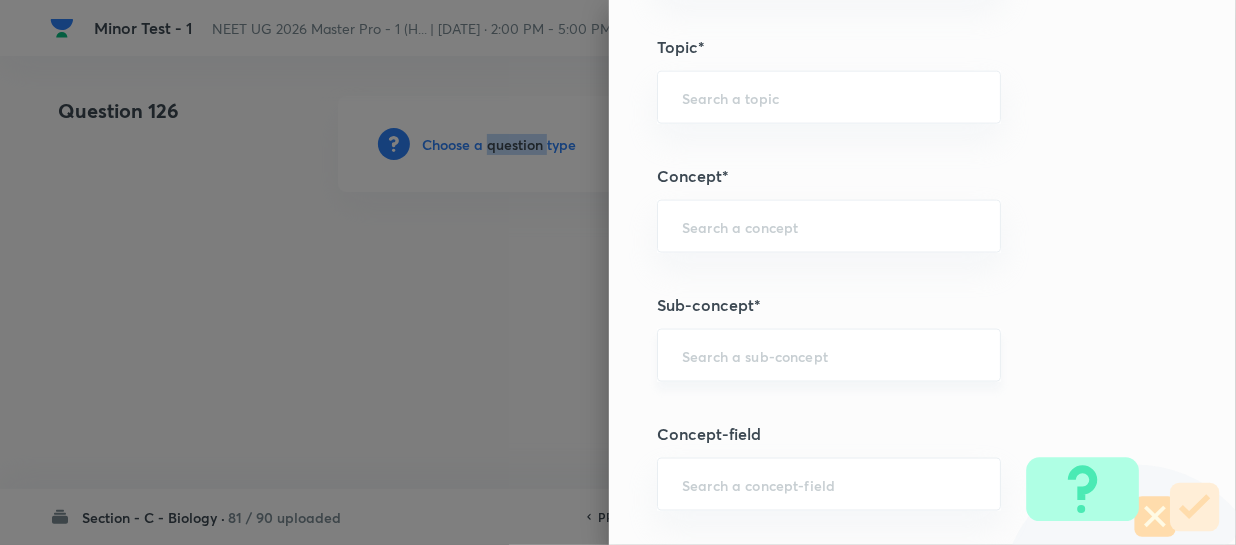 scroll, scrollTop: 1181, scrollLeft: 0, axis: vertical 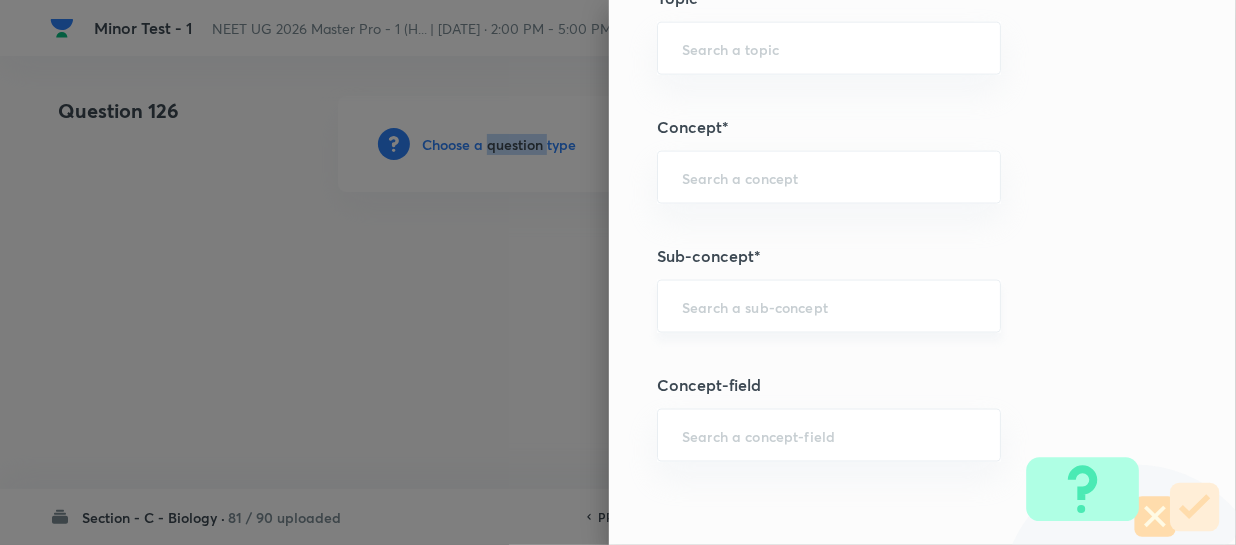 click on "​" at bounding box center (829, 306) 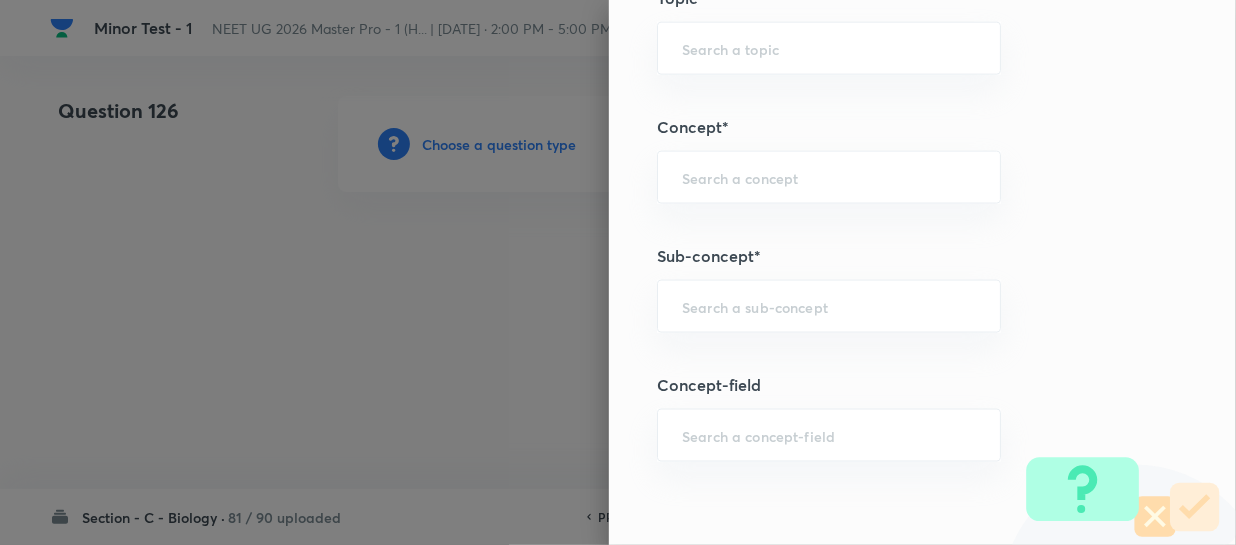 paste on "Different Biological Classification" 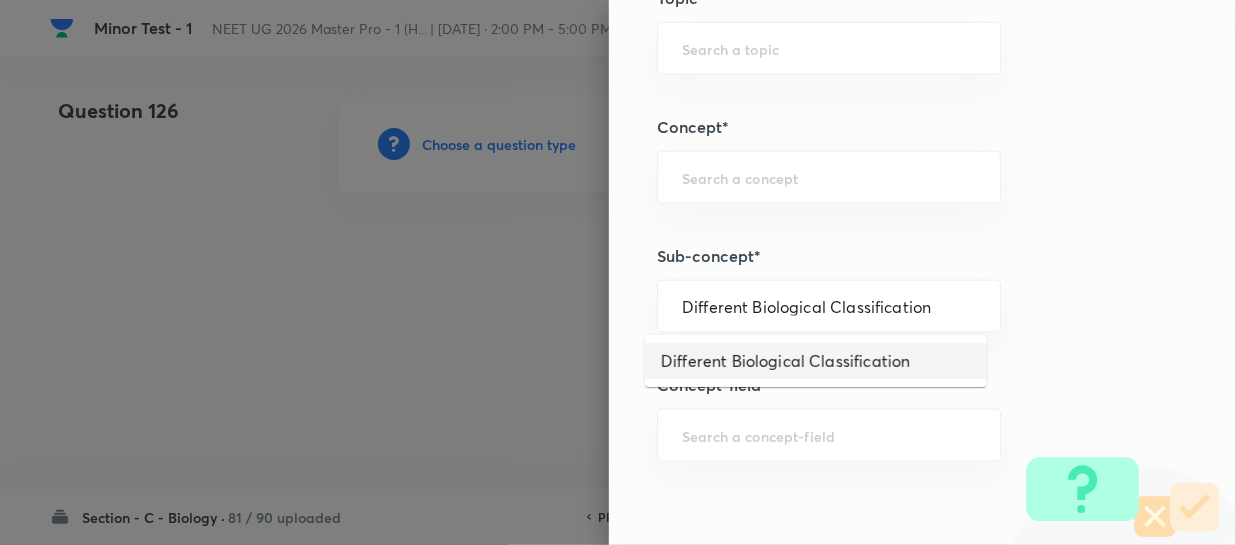 click on "Different Biological Classification" at bounding box center [816, 361] 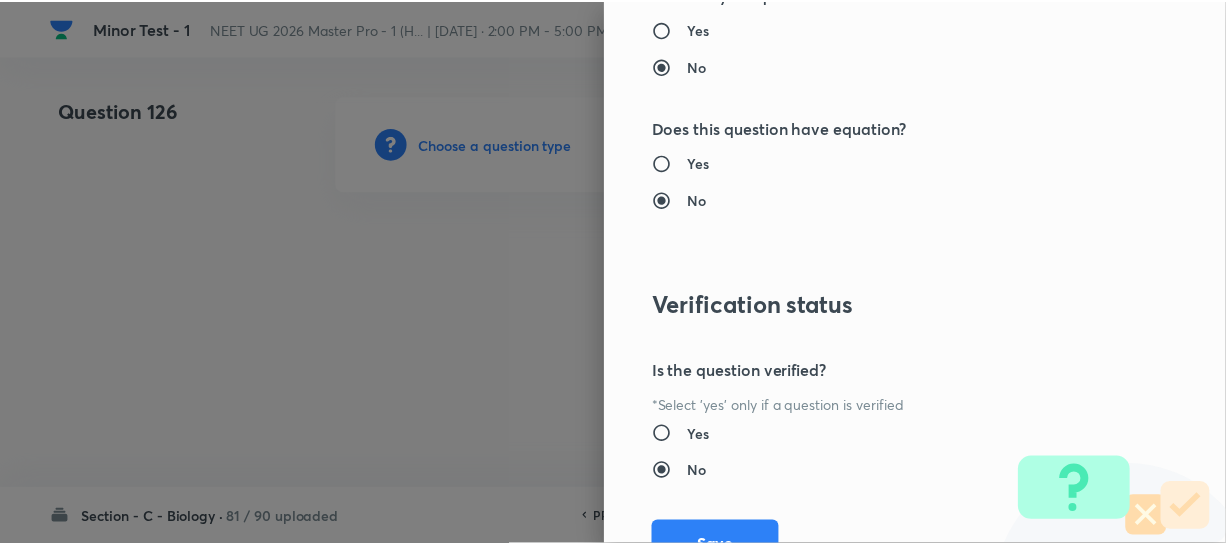 scroll, scrollTop: 2313, scrollLeft: 0, axis: vertical 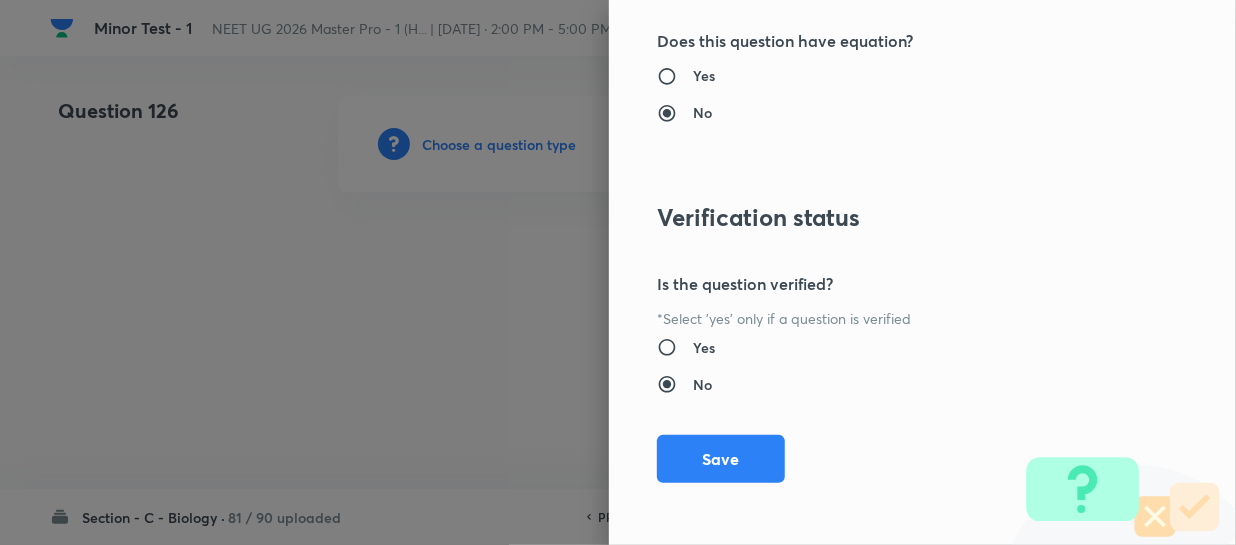 click on "Save" at bounding box center [721, 459] 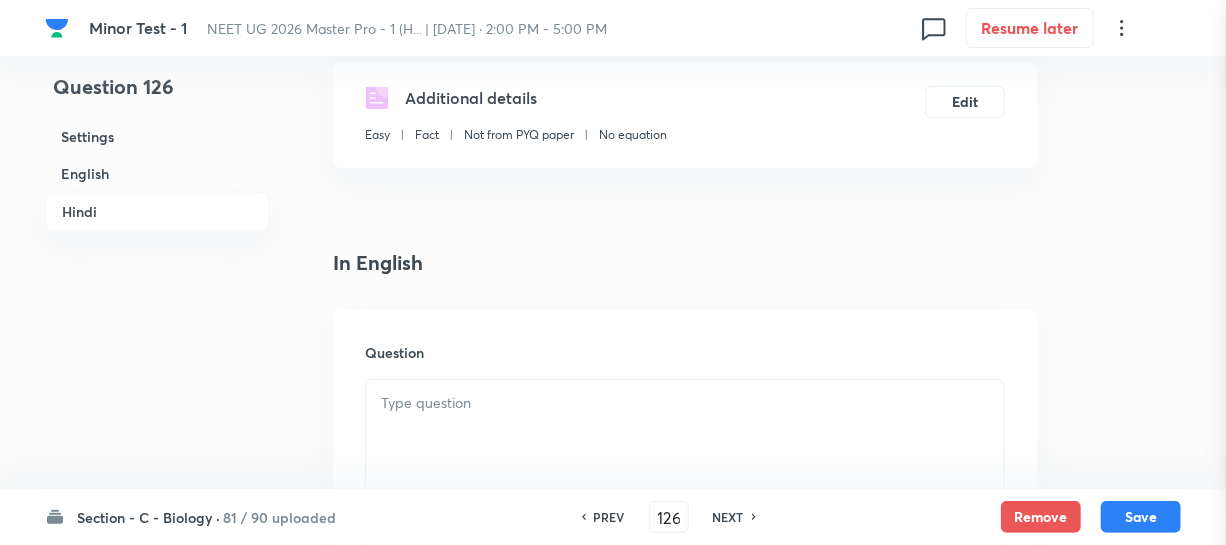 scroll, scrollTop: 454, scrollLeft: 0, axis: vertical 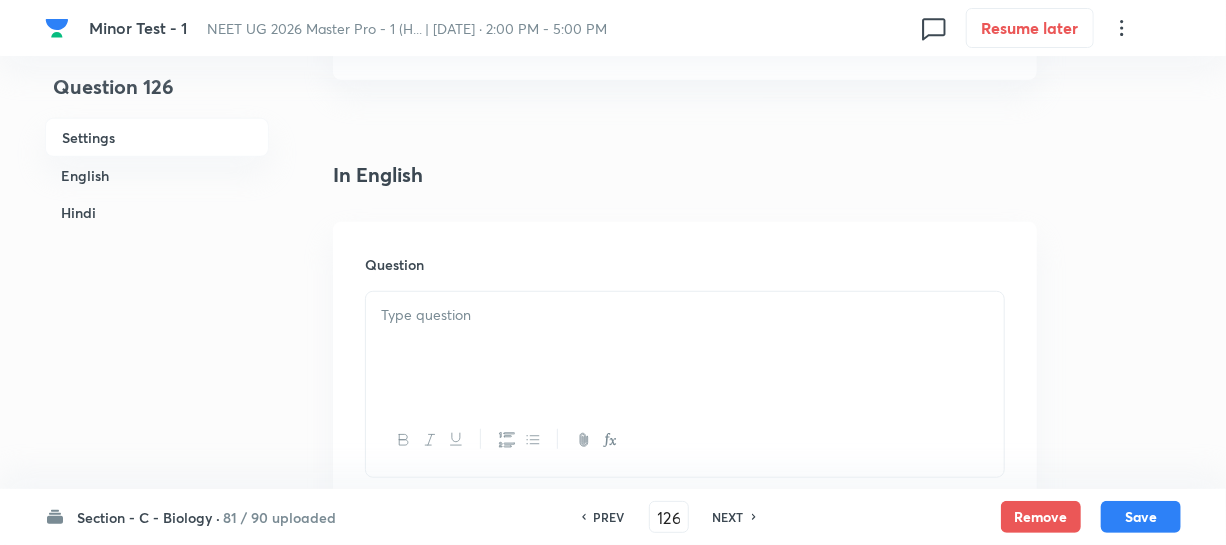 click at bounding box center (685, 348) 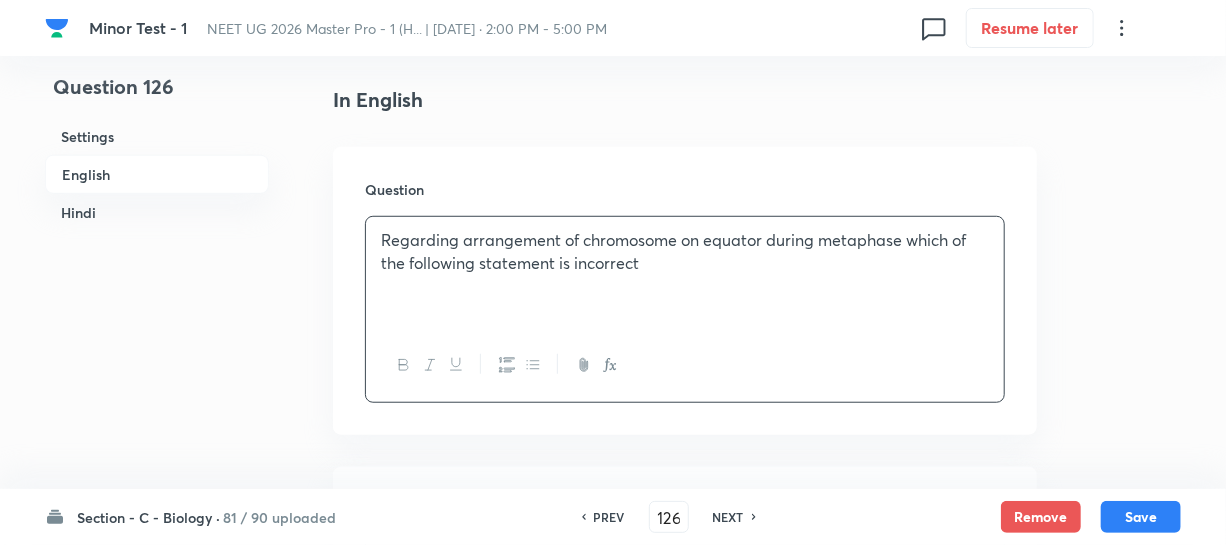 scroll, scrollTop: 727, scrollLeft: 0, axis: vertical 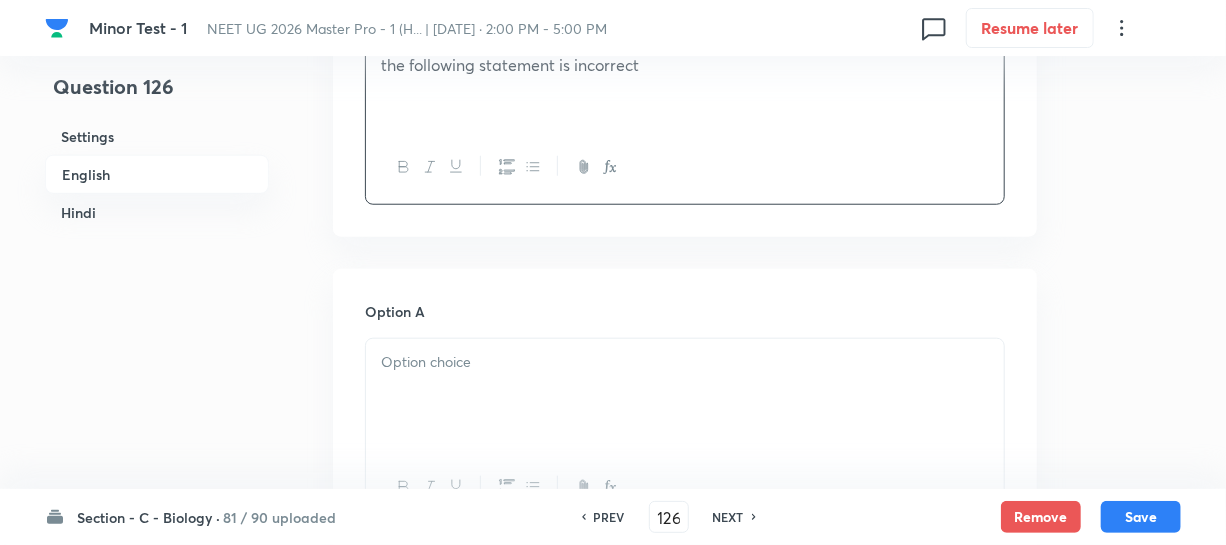 click at bounding box center [685, 395] 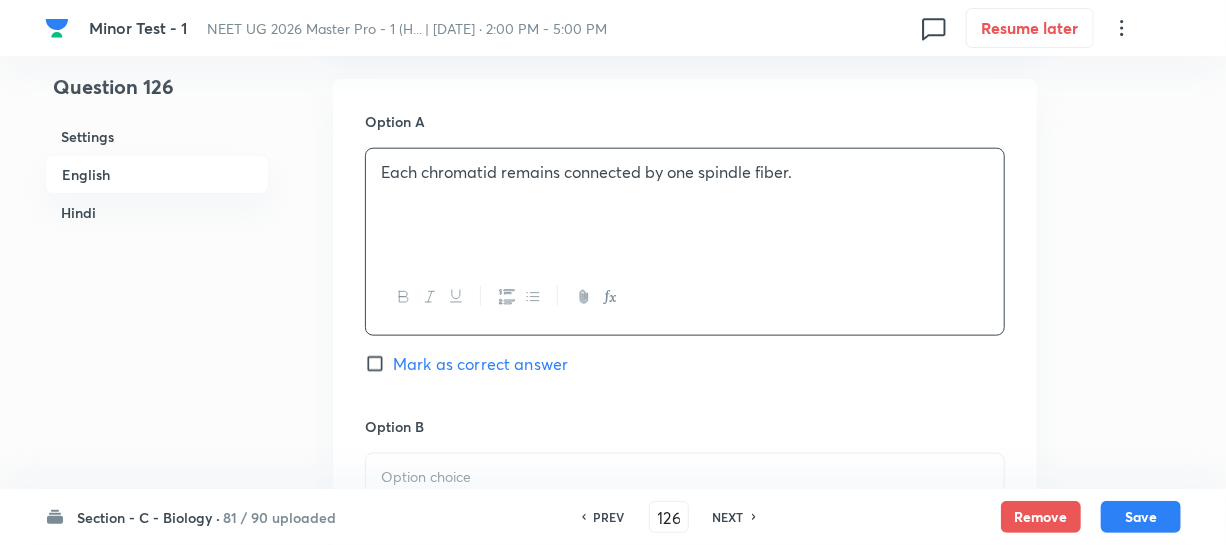scroll, scrollTop: 1272, scrollLeft: 0, axis: vertical 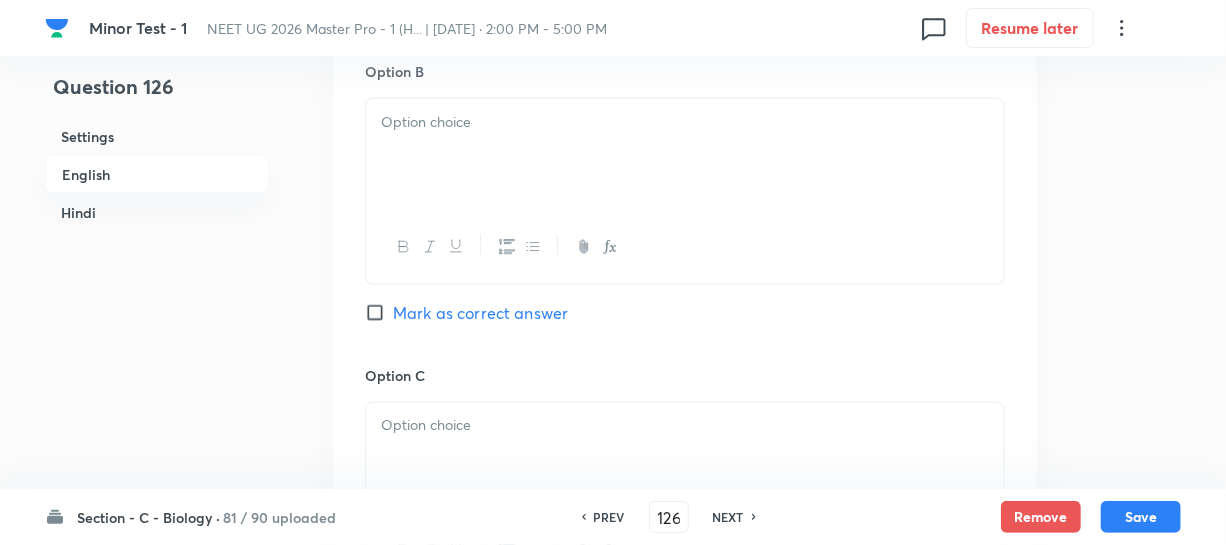 click on "Option B Mark as correct answer" at bounding box center [685, 213] 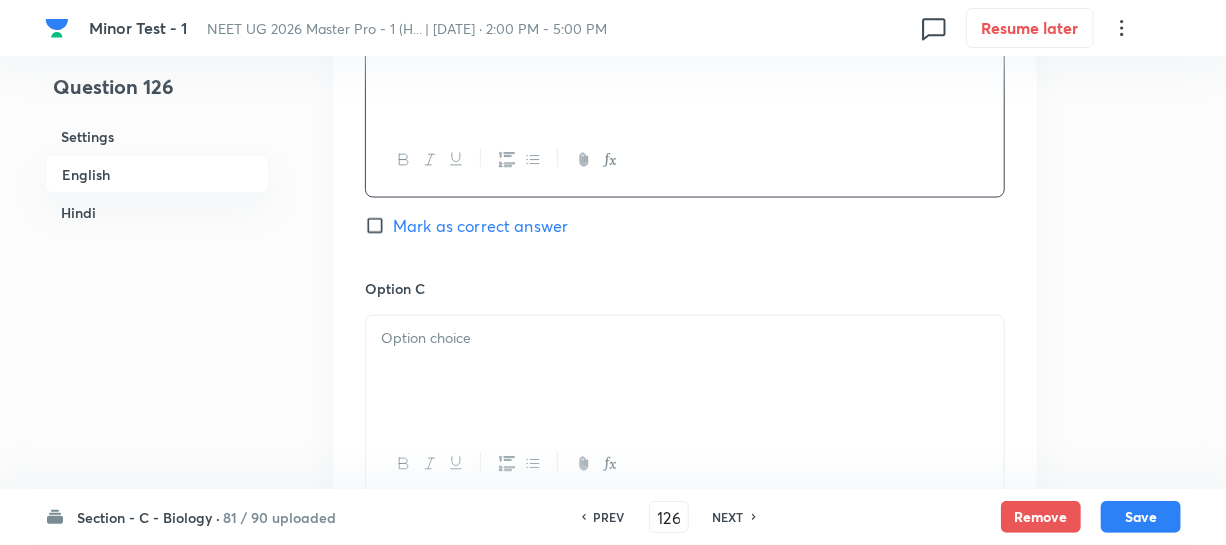 scroll, scrollTop: 1454, scrollLeft: 0, axis: vertical 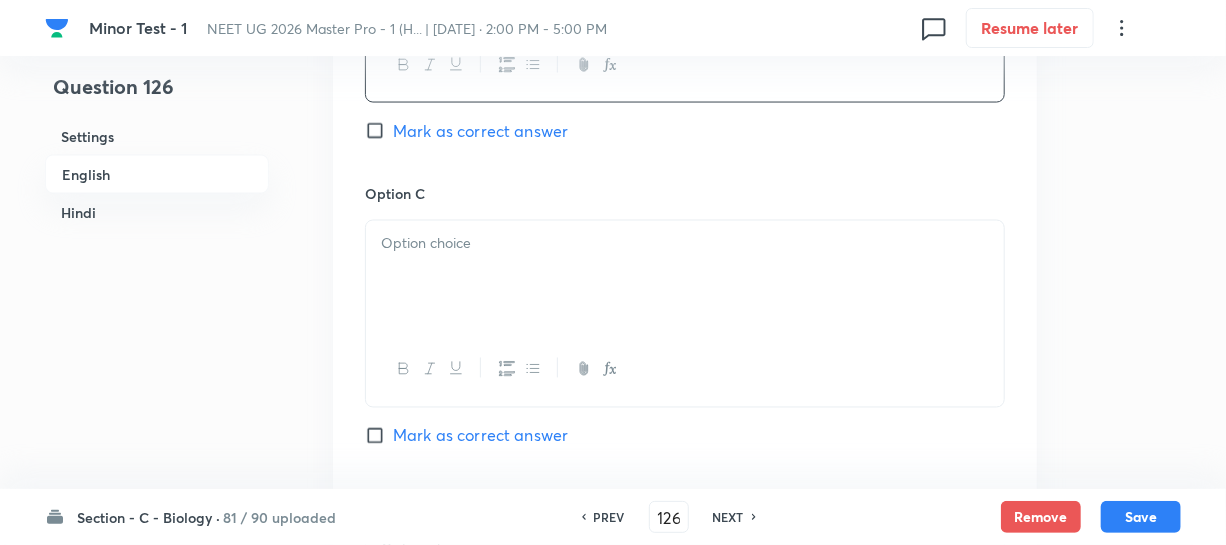 click at bounding box center [685, 277] 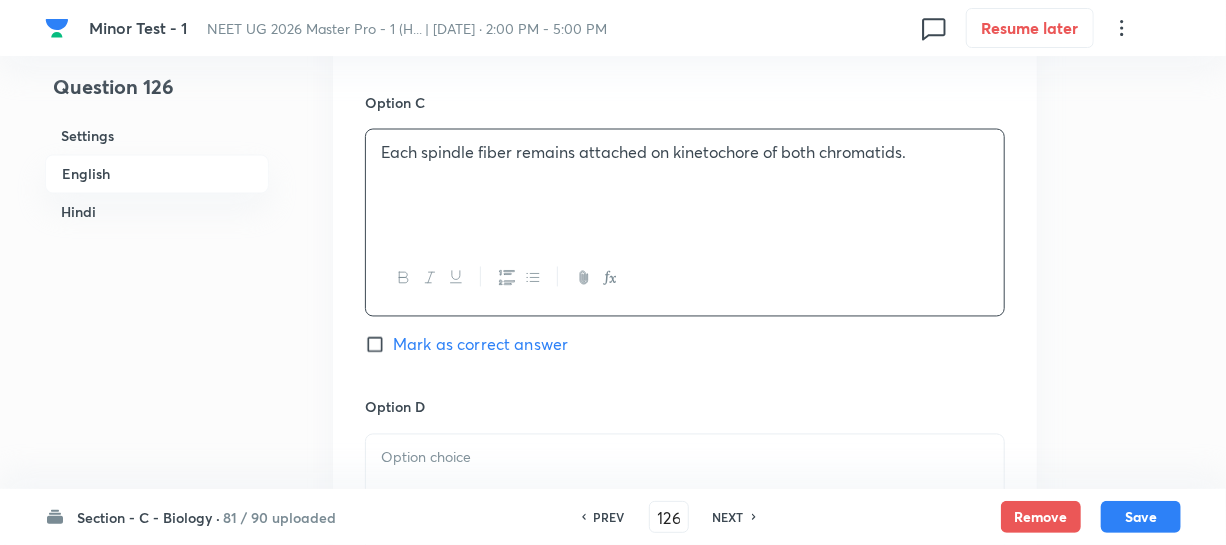 scroll, scrollTop: 1818, scrollLeft: 0, axis: vertical 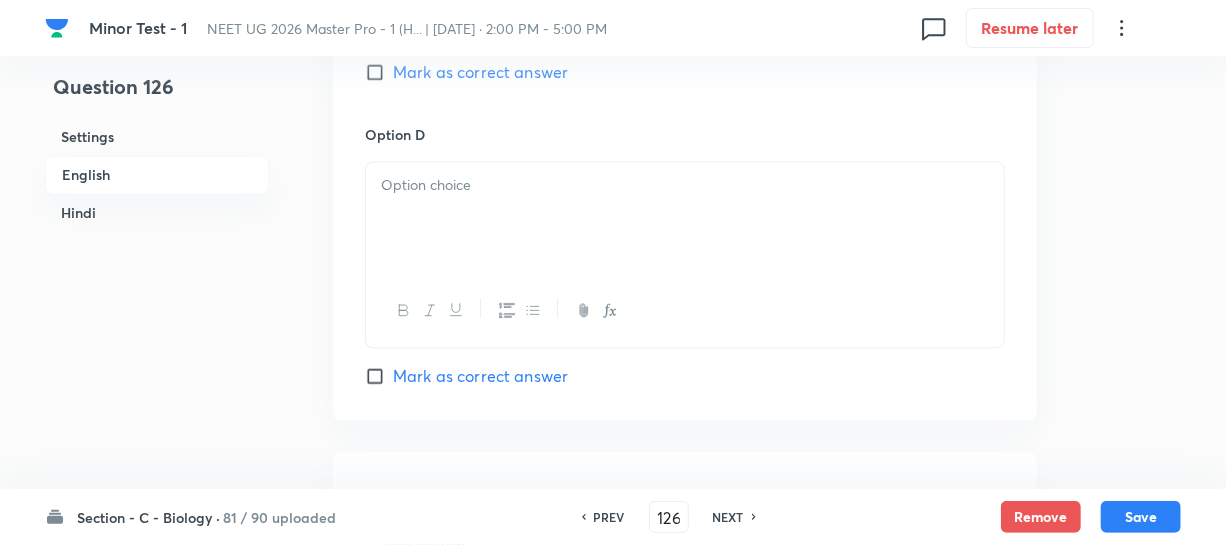 click at bounding box center (685, 185) 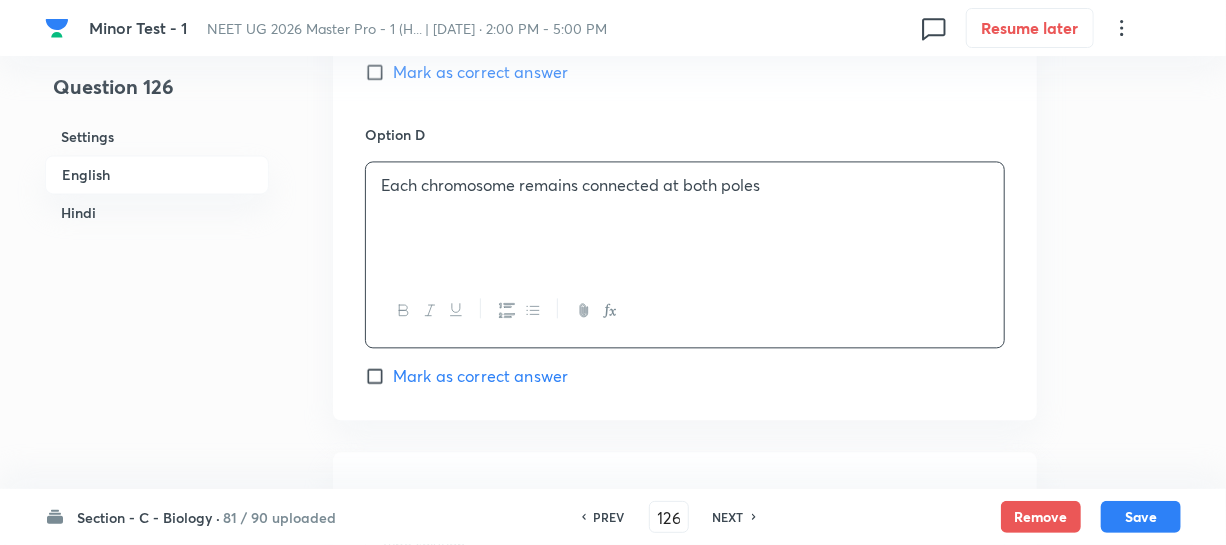 click on "Mark as correct answer" at bounding box center (379, 72) 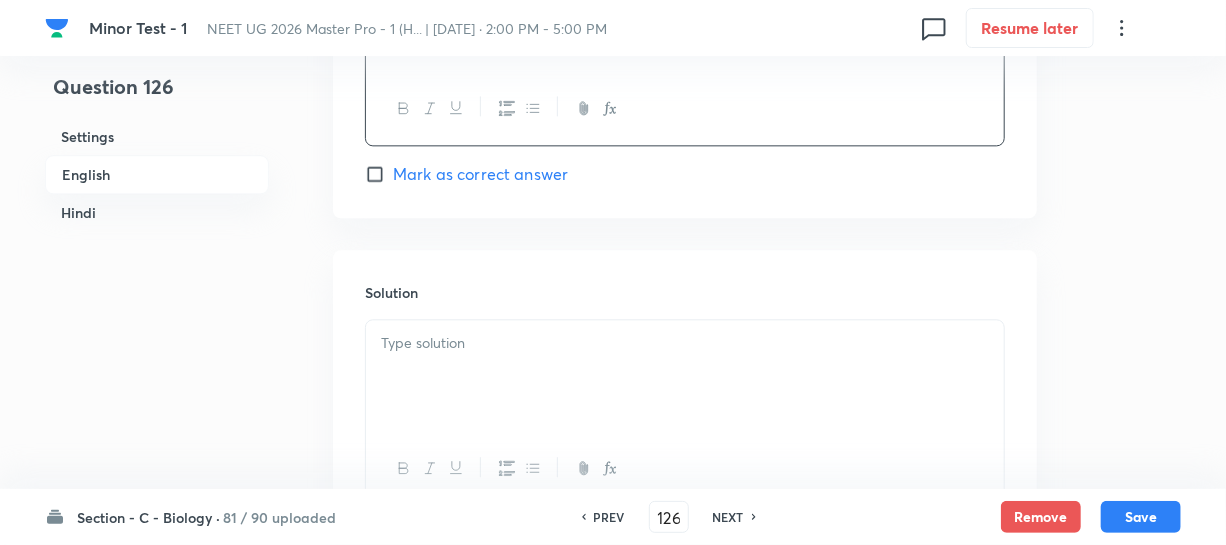 scroll, scrollTop: 2090, scrollLeft: 0, axis: vertical 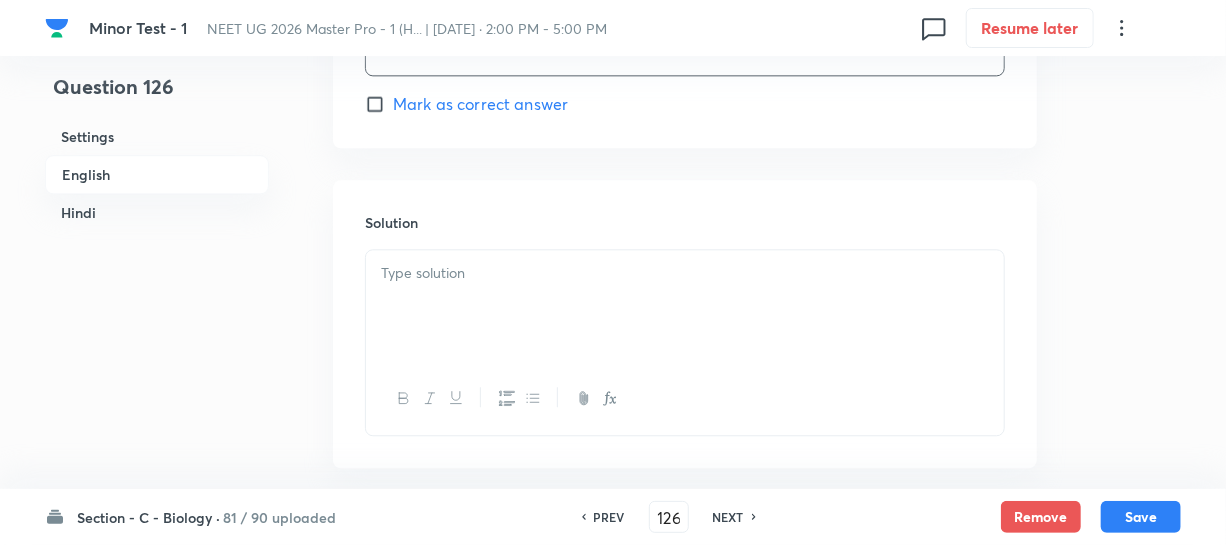 click at bounding box center (685, 306) 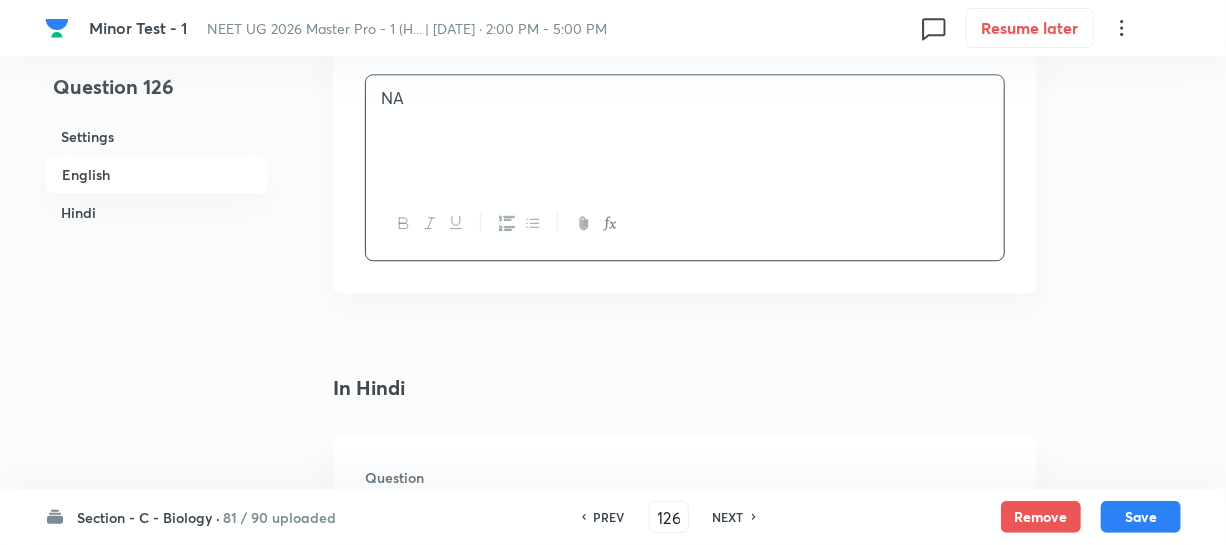 scroll, scrollTop: 2454, scrollLeft: 0, axis: vertical 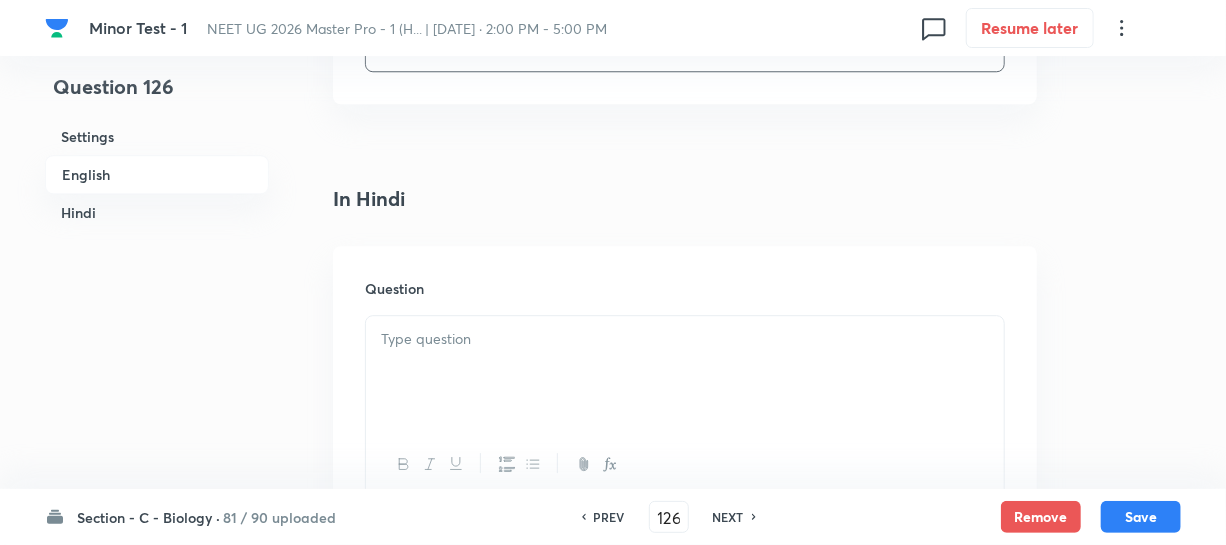 click at bounding box center (685, 372) 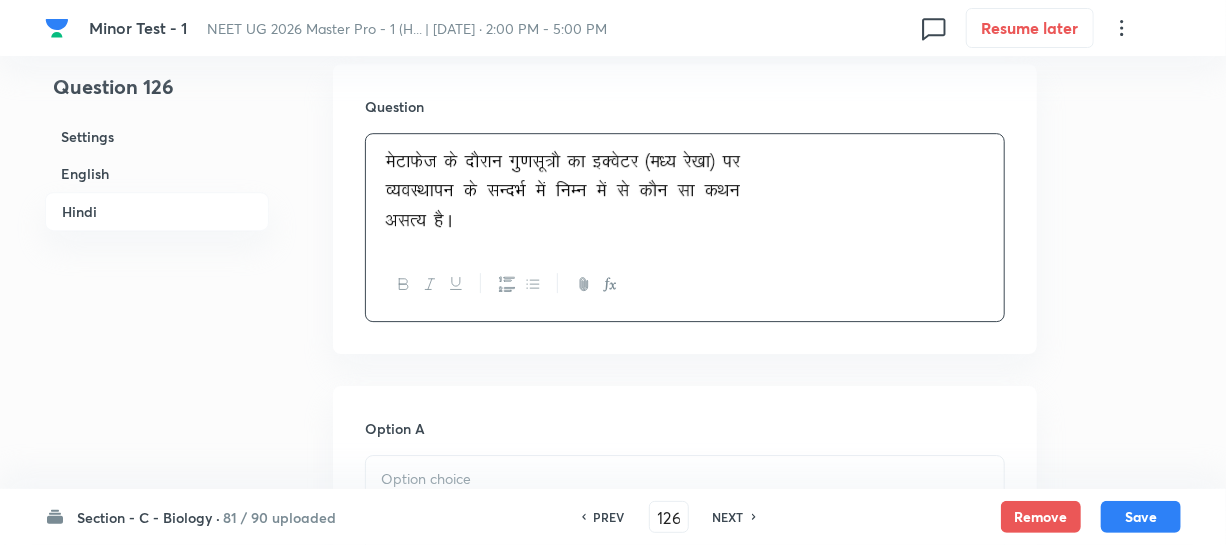 scroll, scrollTop: 2818, scrollLeft: 0, axis: vertical 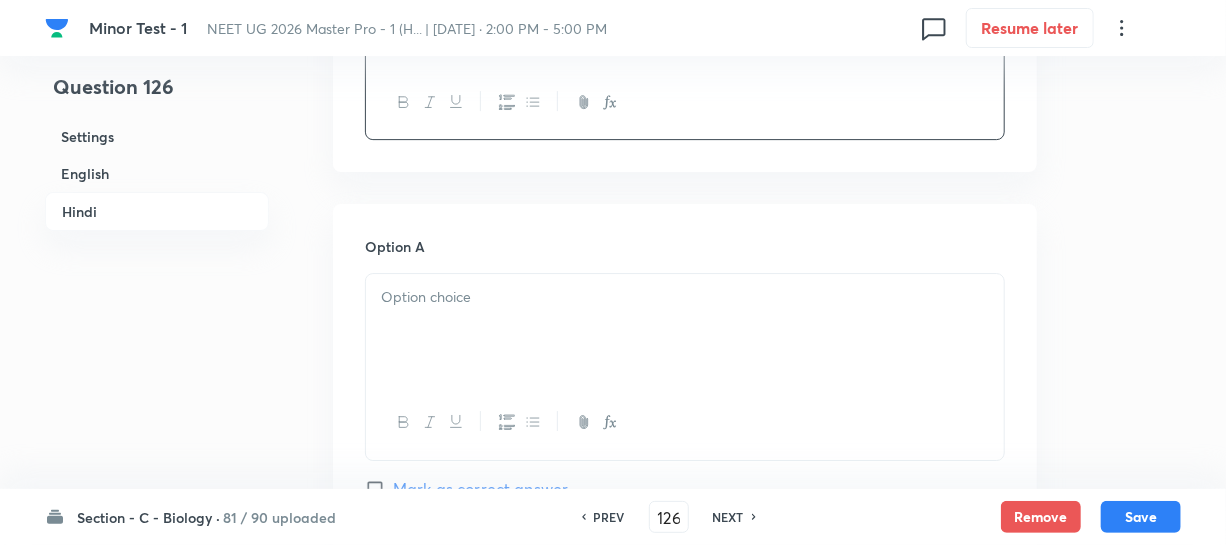 click at bounding box center (685, 330) 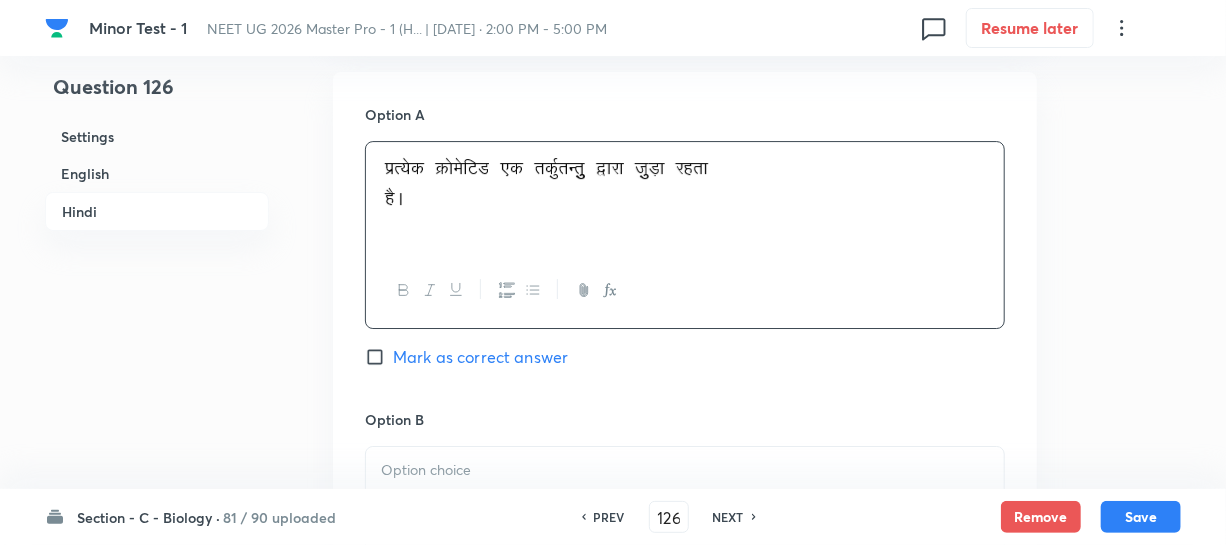 scroll, scrollTop: 3090, scrollLeft: 0, axis: vertical 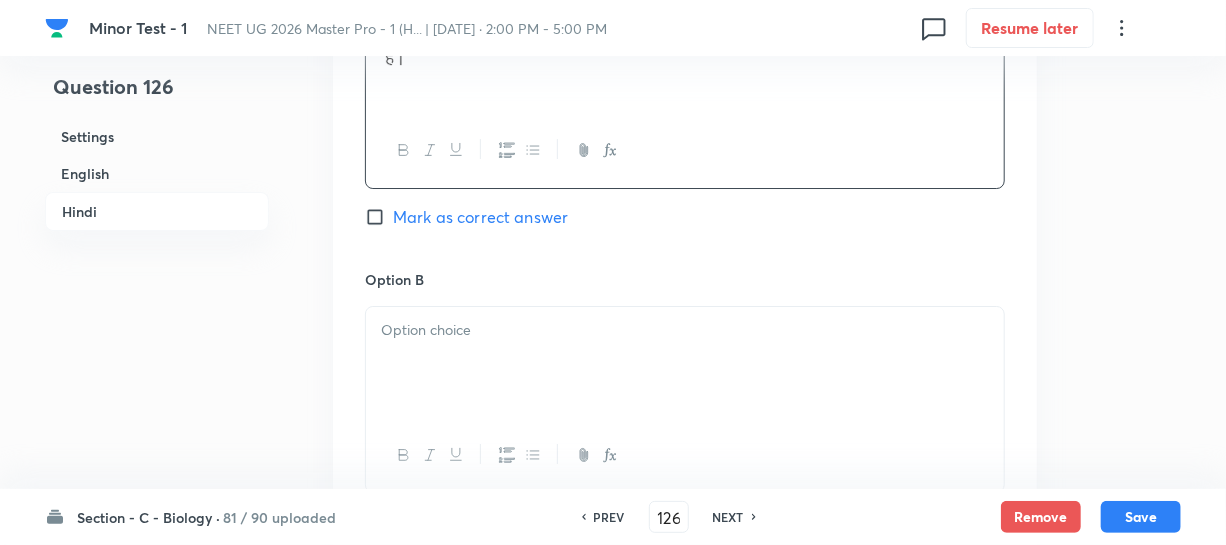 drag, startPoint x: 453, startPoint y: 358, endPoint x: 473, endPoint y: 350, distance: 21.540659 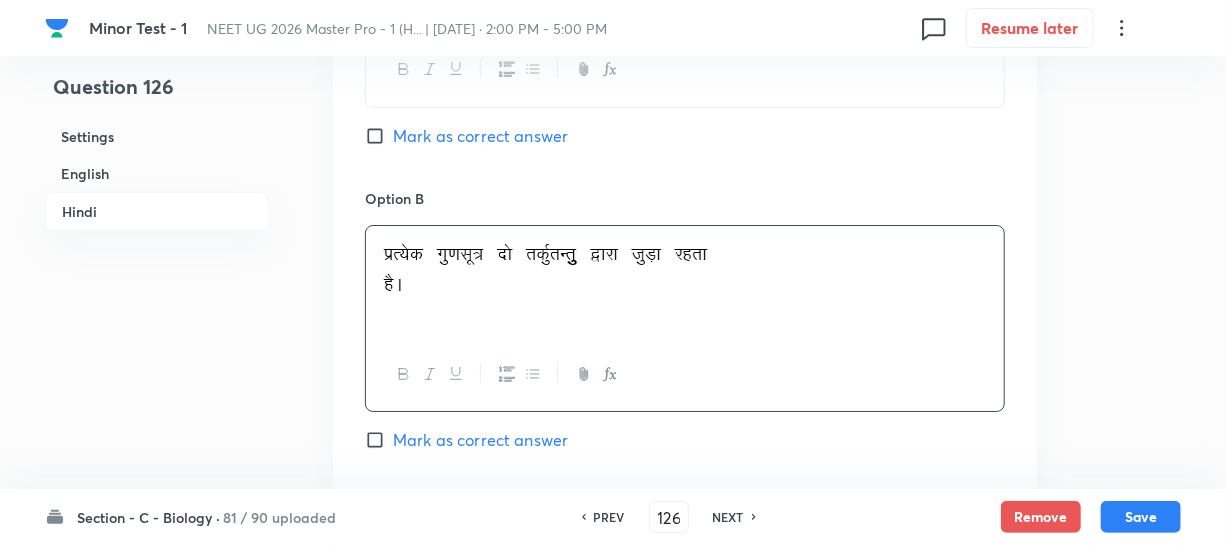 scroll, scrollTop: 3454, scrollLeft: 0, axis: vertical 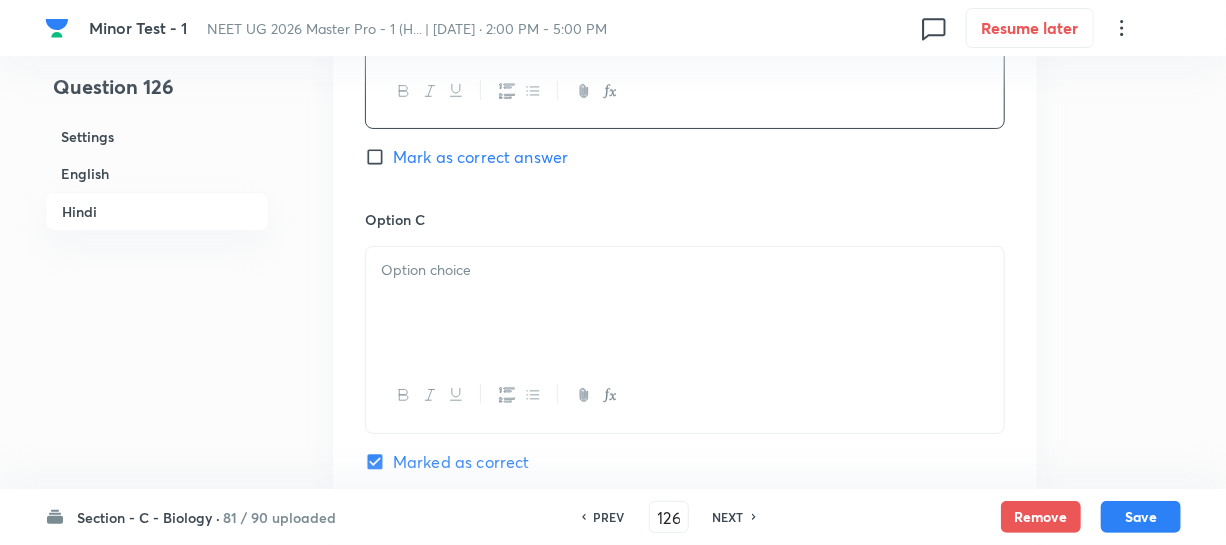 click at bounding box center (685, 303) 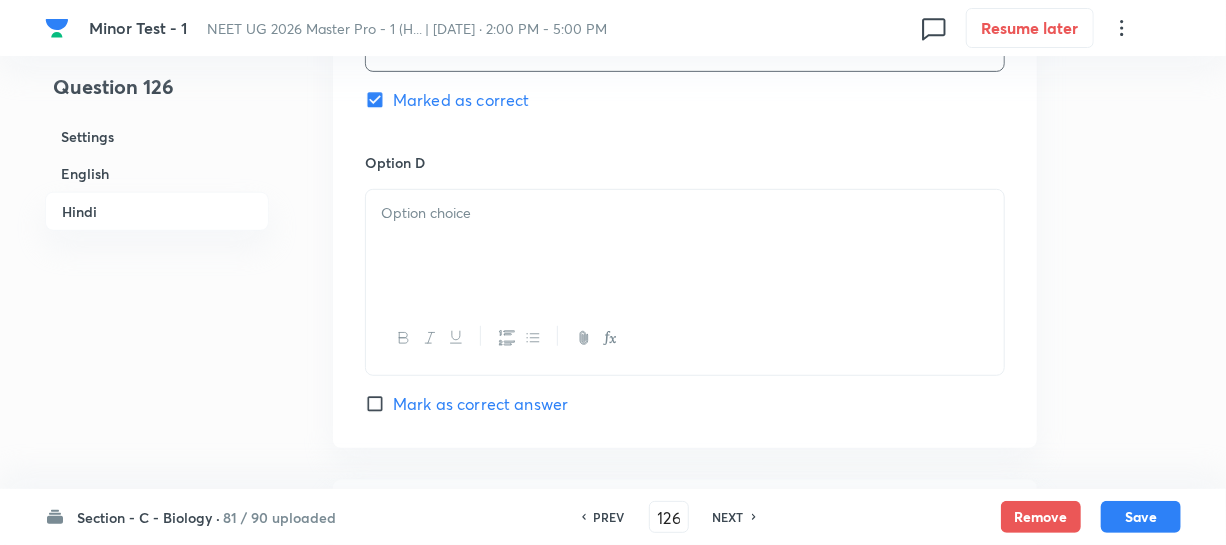 scroll, scrollTop: 3818, scrollLeft: 0, axis: vertical 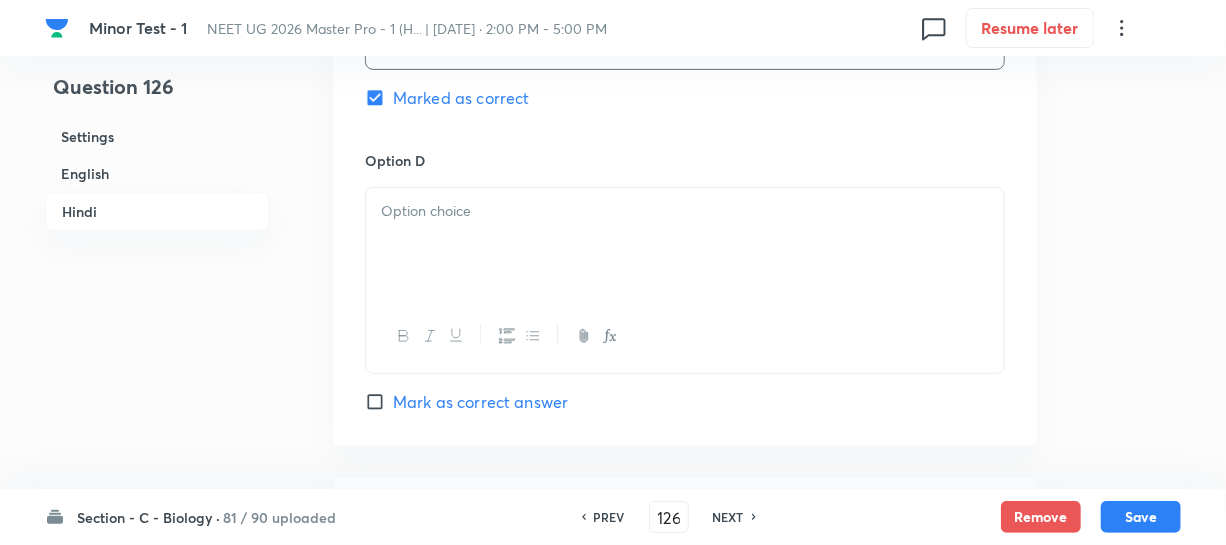click at bounding box center [685, 211] 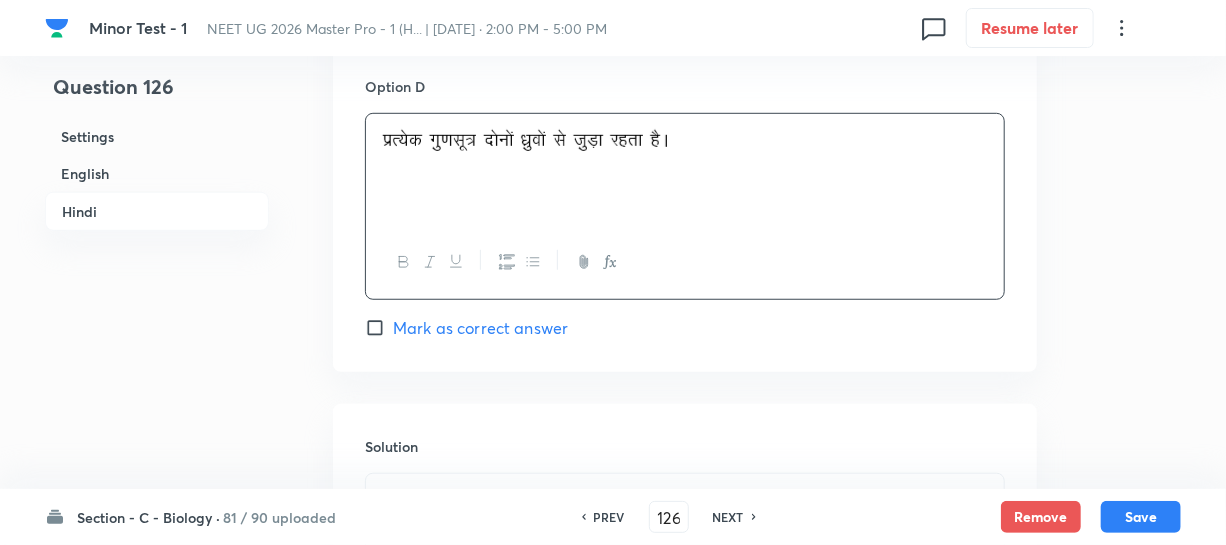 scroll, scrollTop: 4090, scrollLeft: 0, axis: vertical 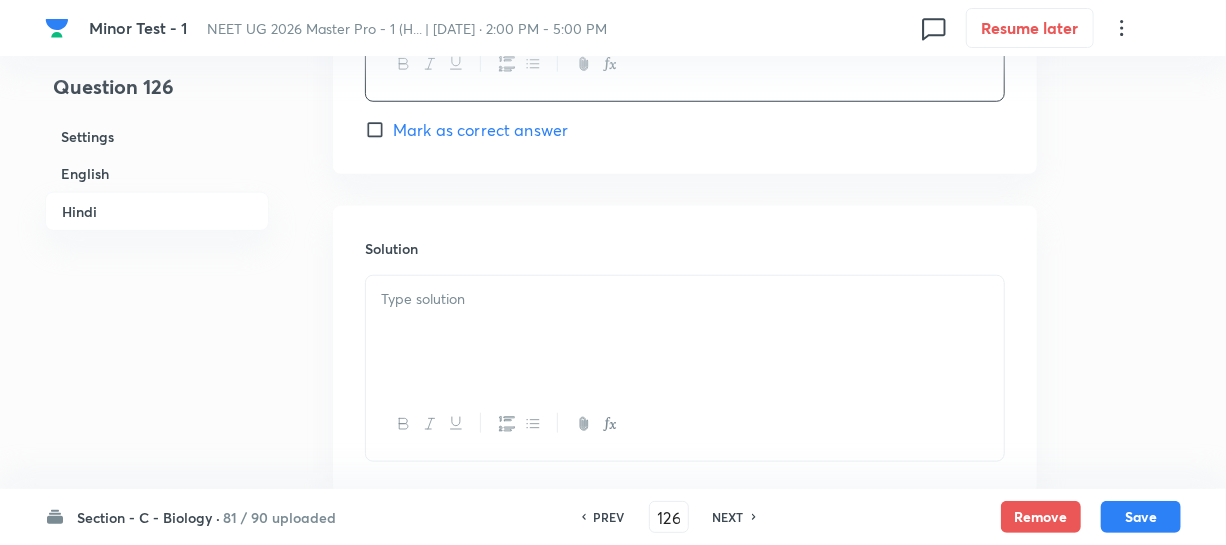 click on "Solution" at bounding box center (685, 248) 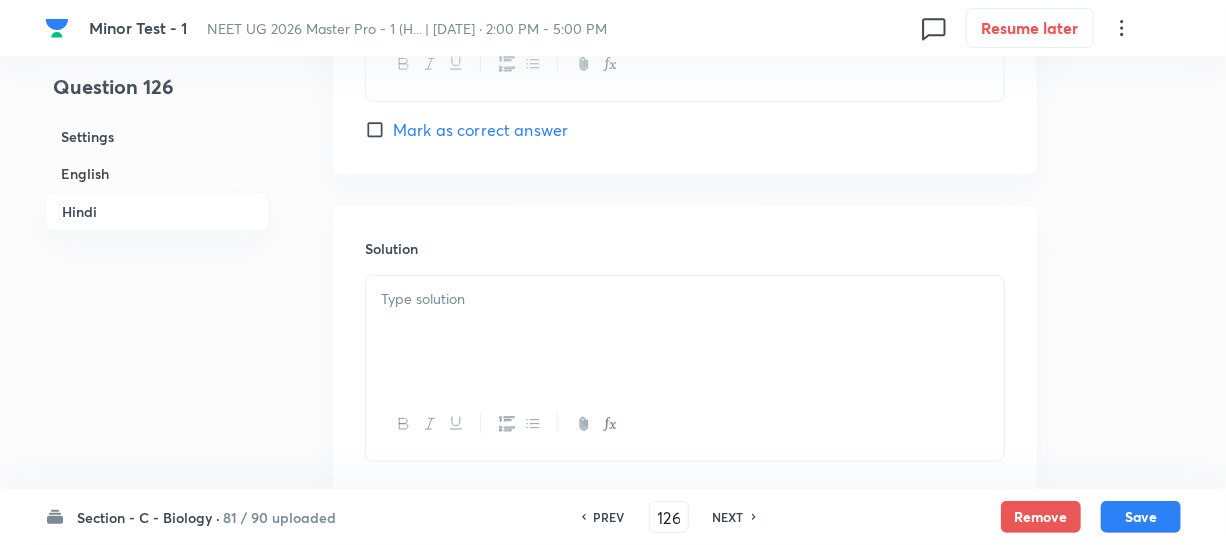 click at bounding box center (685, 332) 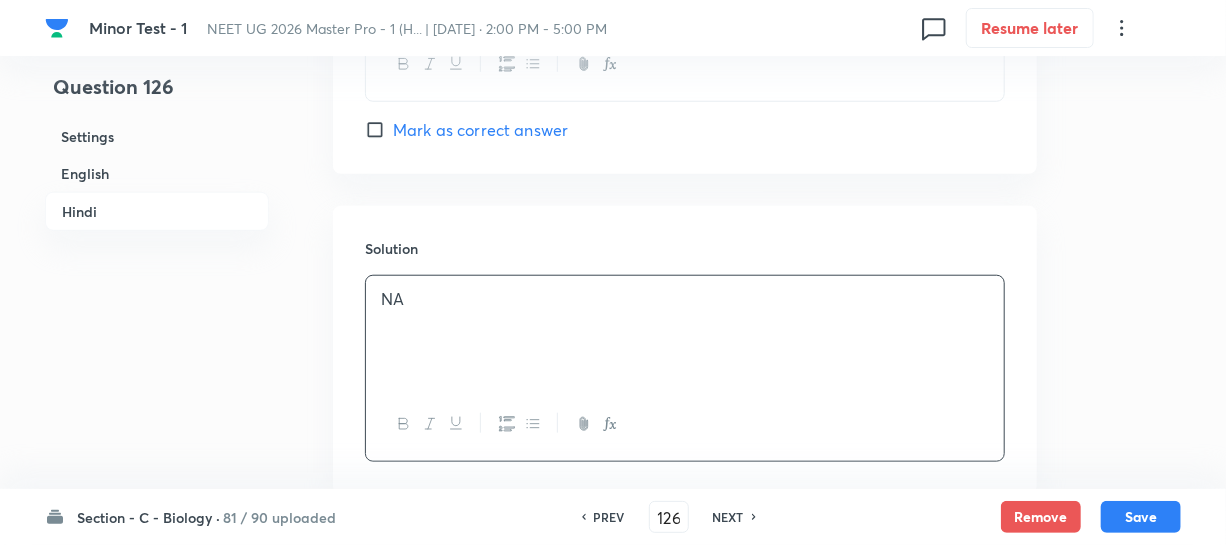 drag, startPoint x: 1150, startPoint y: 516, endPoint x: 1036, endPoint y: 482, distance: 118.96218 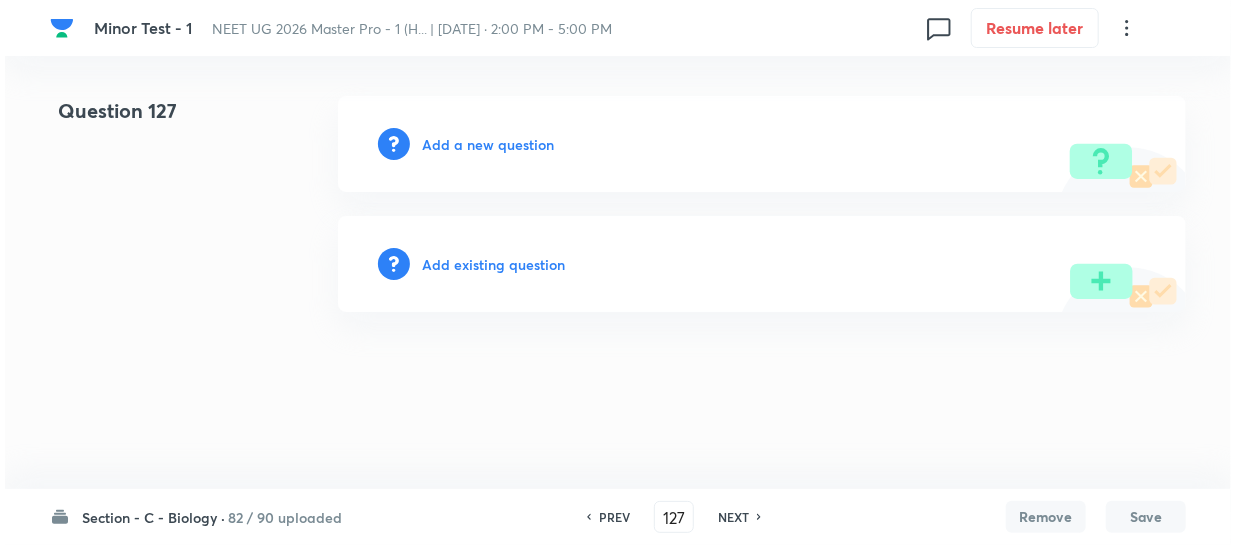 scroll, scrollTop: 0, scrollLeft: 0, axis: both 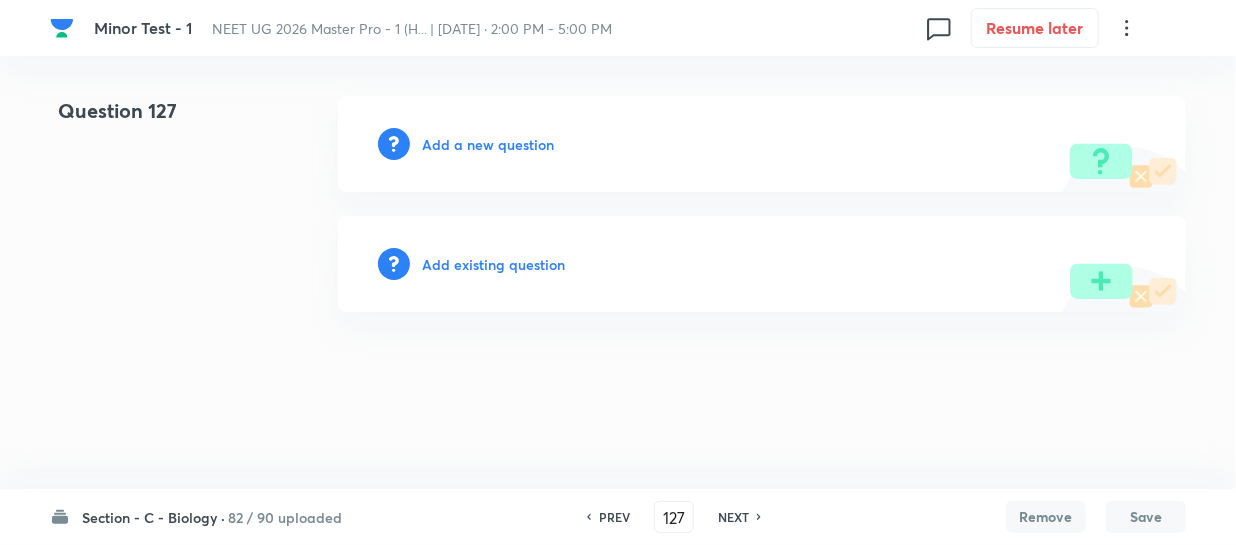 click on "Add a new question" at bounding box center [488, 144] 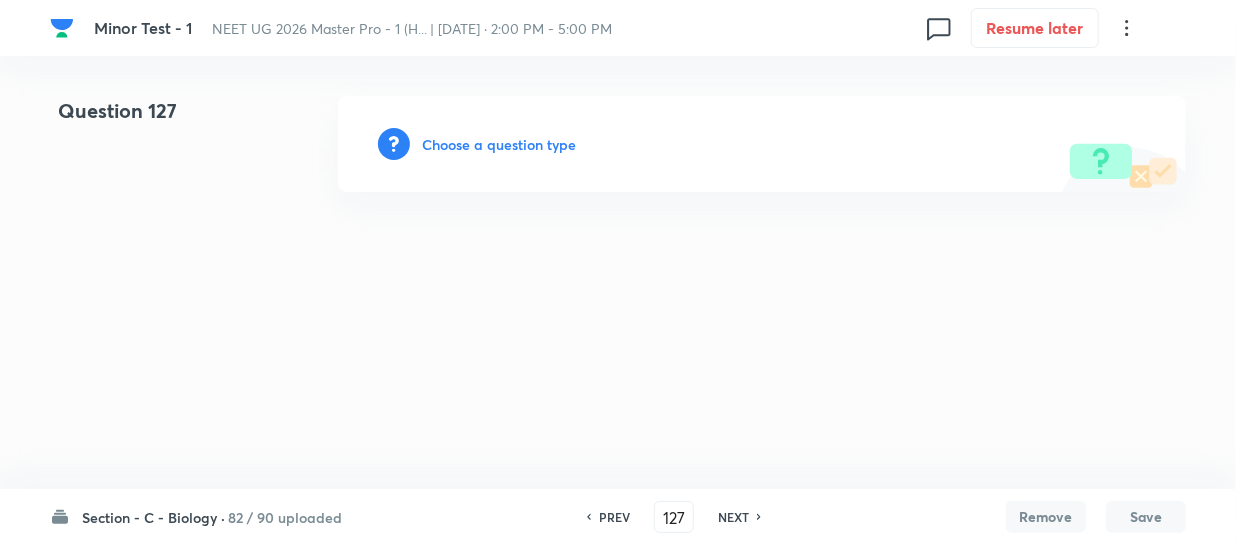 click on "Choose a question type" at bounding box center [499, 144] 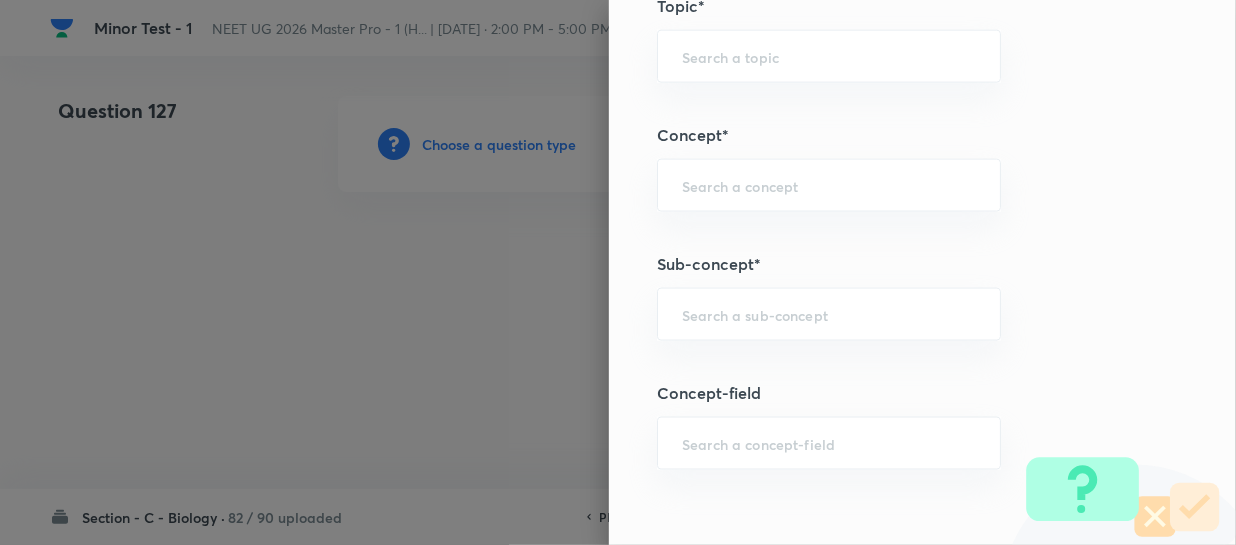 scroll, scrollTop: 1181, scrollLeft: 0, axis: vertical 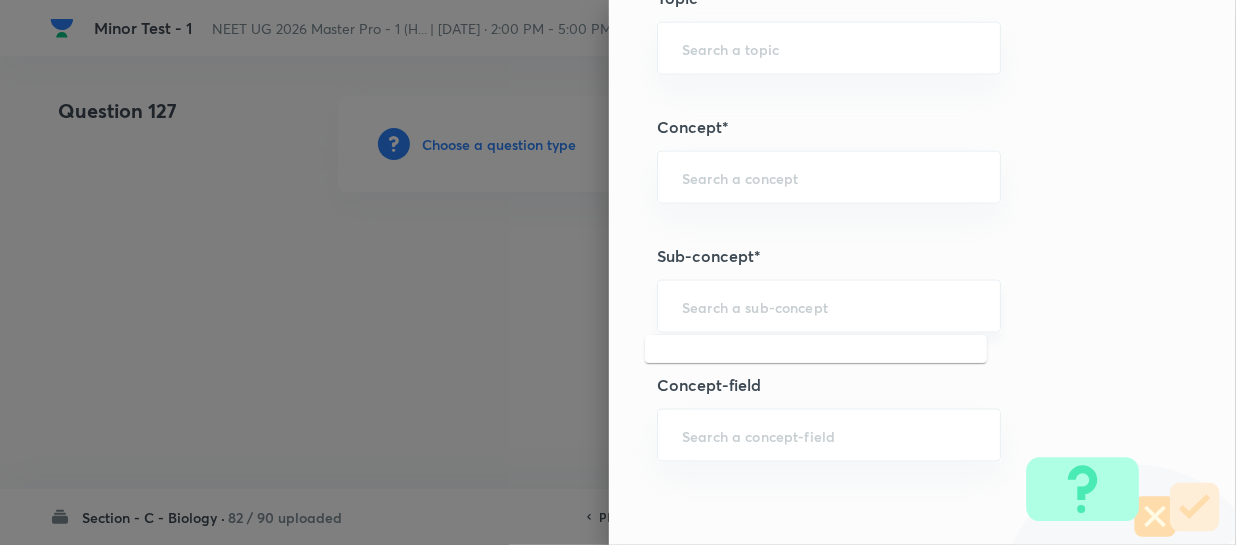 click at bounding box center (829, 306) 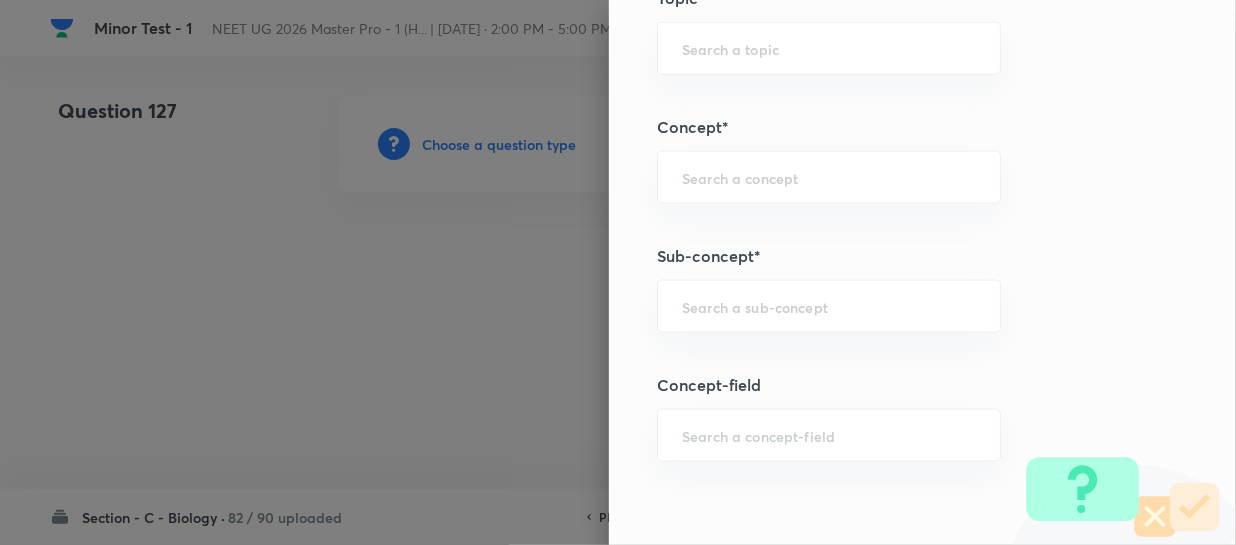 paste on "Different Biological Classification" 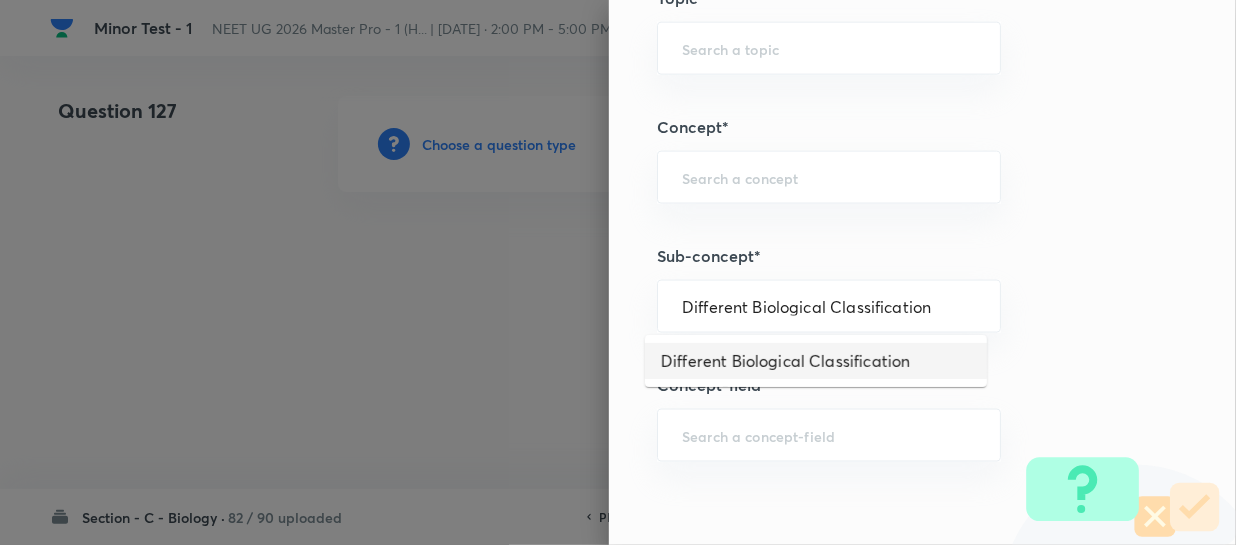 click on "Different Biological Classification" at bounding box center [816, 361] 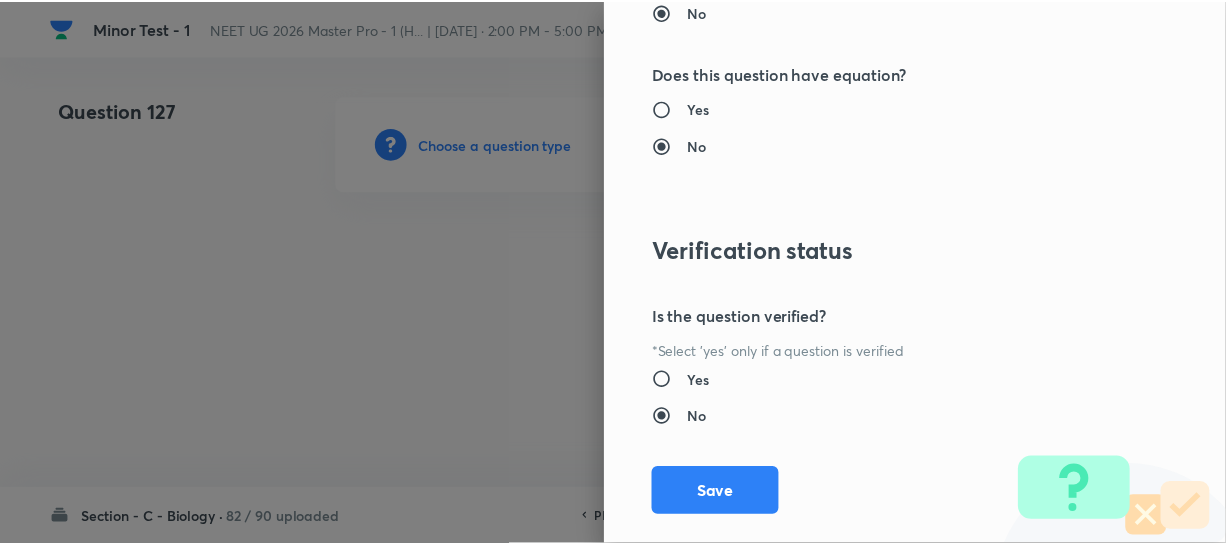 scroll, scrollTop: 2313, scrollLeft: 0, axis: vertical 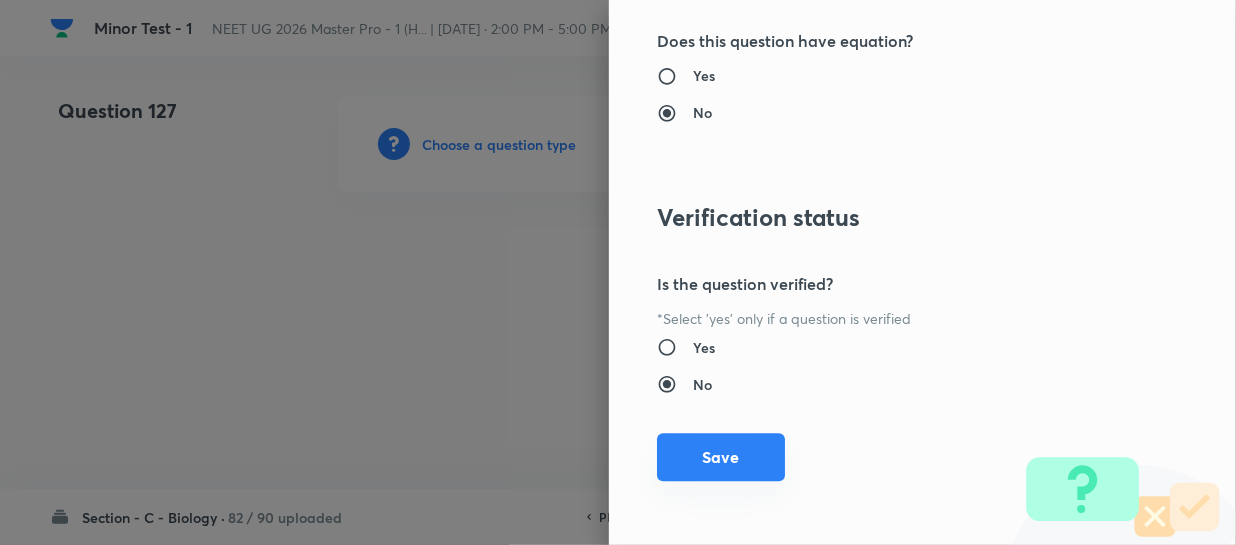 click on "Save" at bounding box center [721, 457] 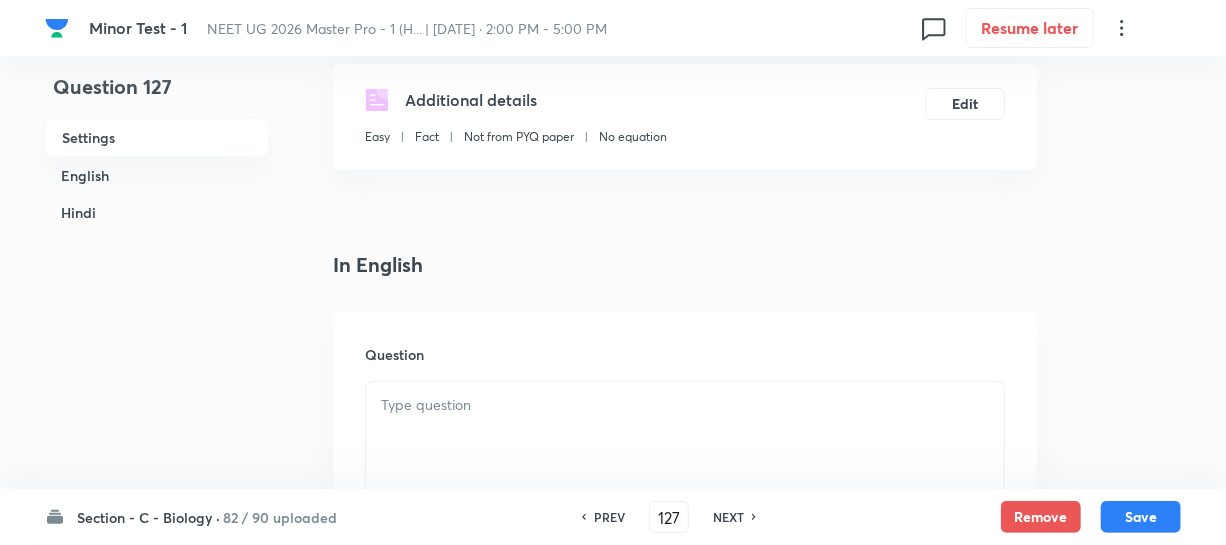 scroll, scrollTop: 454, scrollLeft: 0, axis: vertical 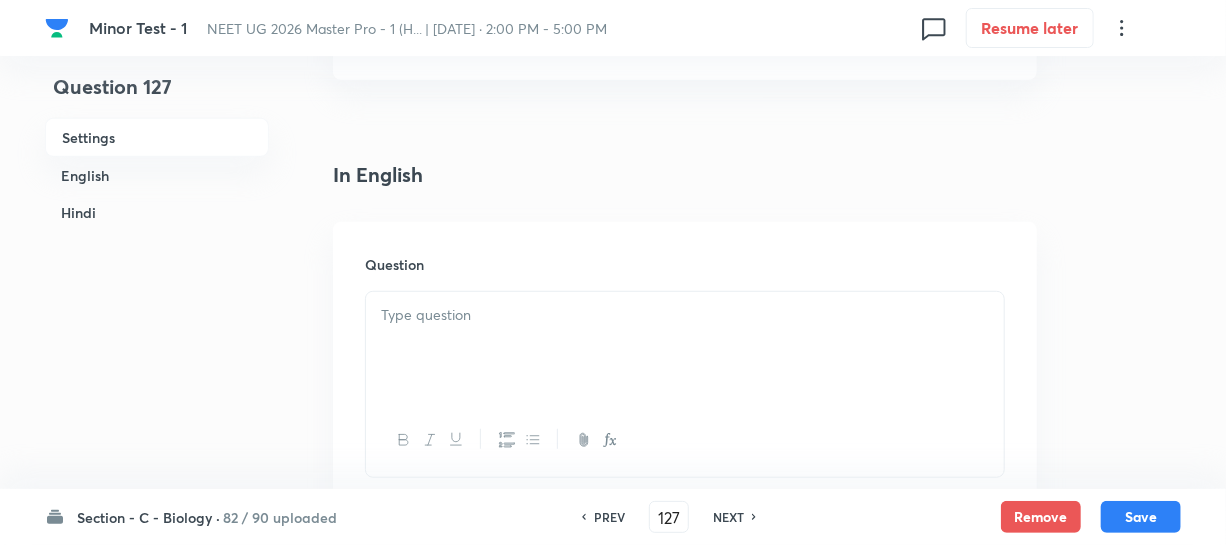 click at bounding box center (685, 348) 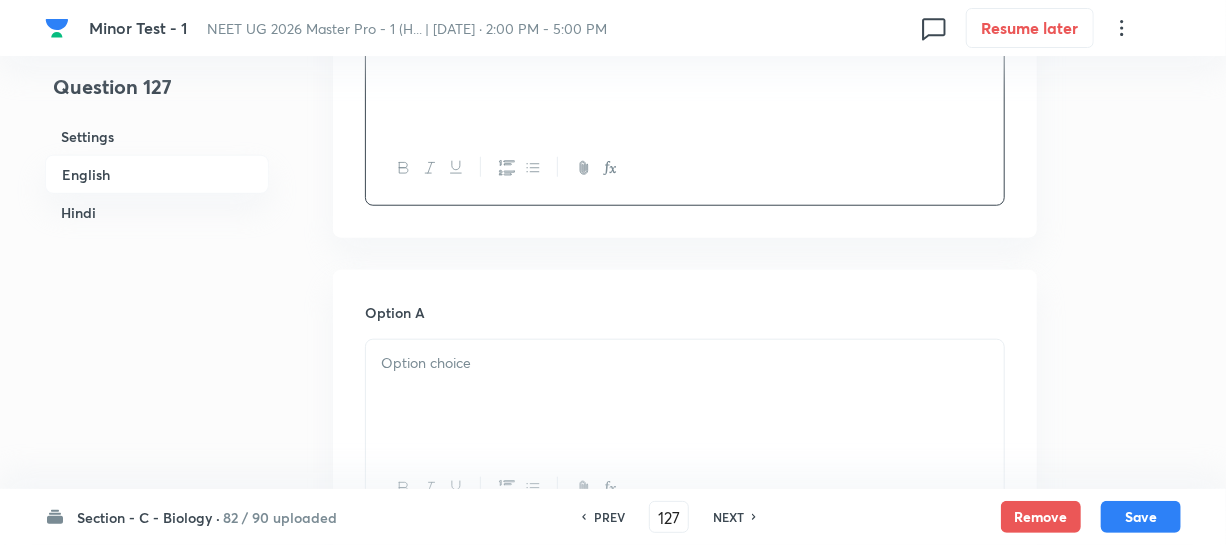 scroll, scrollTop: 727, scrollLeft: 0, axis: vertical 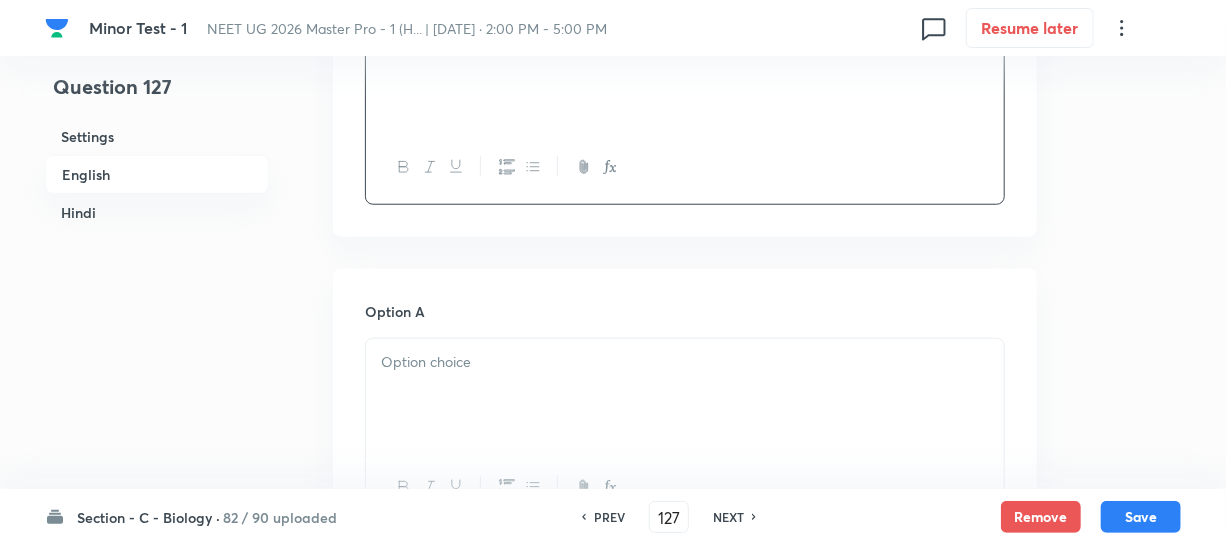 click at bounding box center [685, 395] 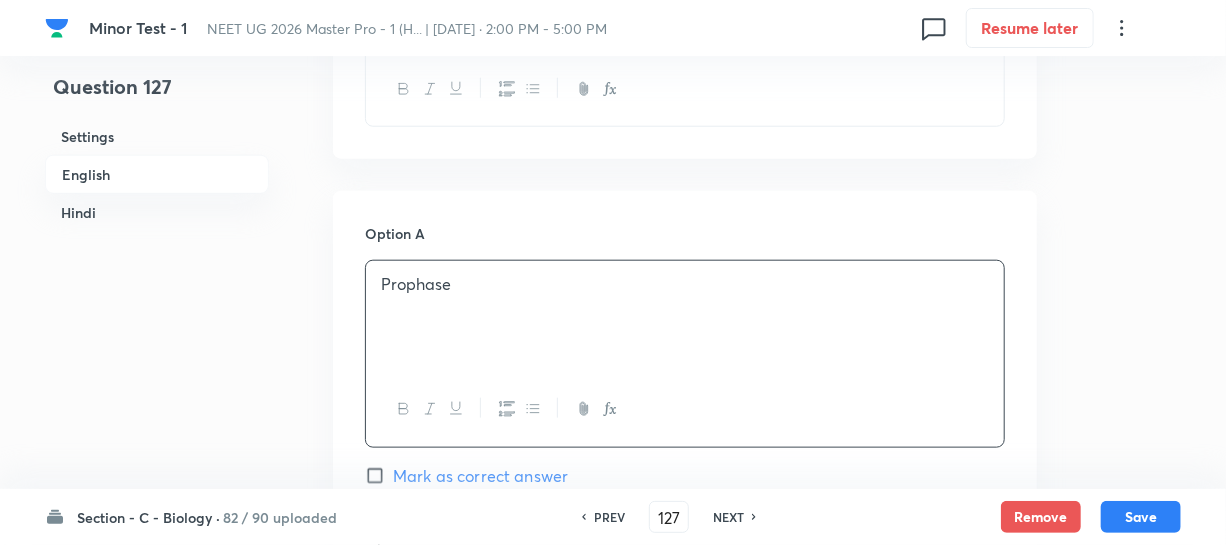 scroll, scrollTop: 1000, scrollLeft: 0, axis: vertical 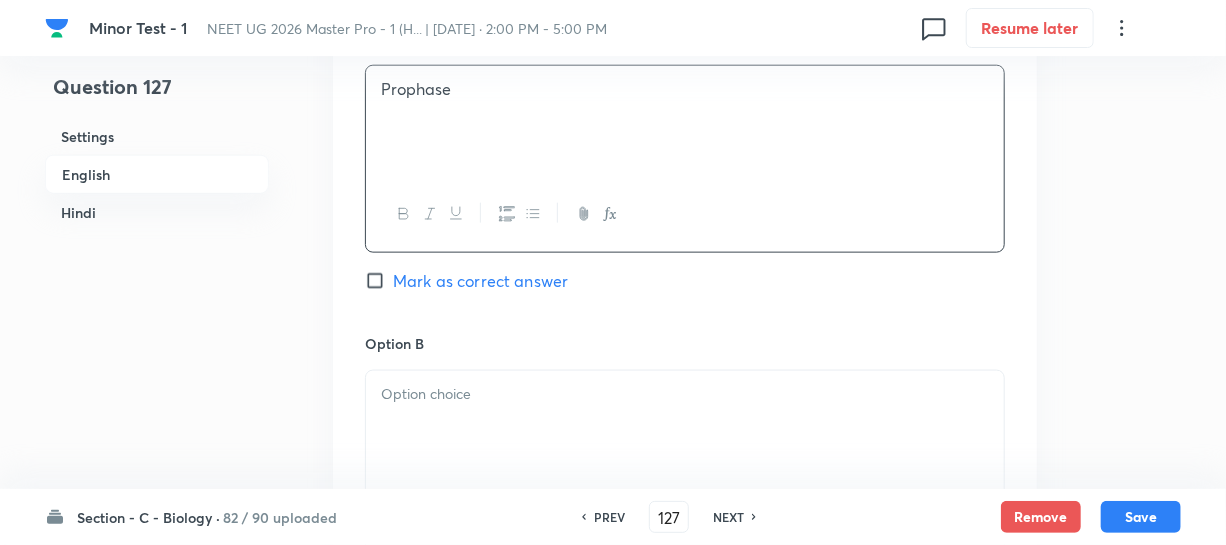 click at bounding box center (685, 427) 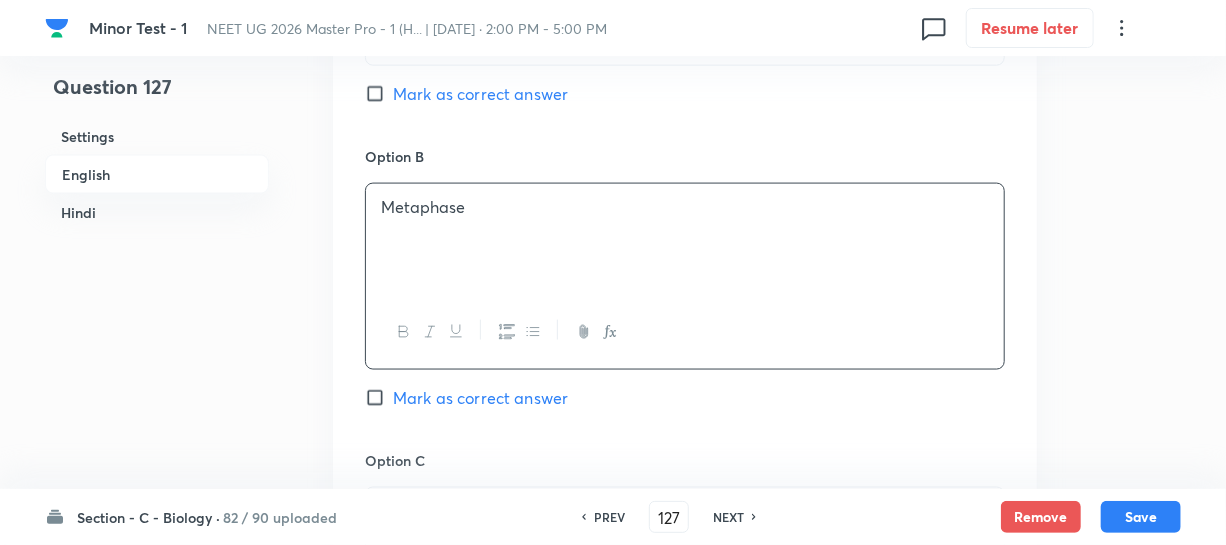 scroll, scrollTop: 1454, scrollLeft: 0, axis: vertical 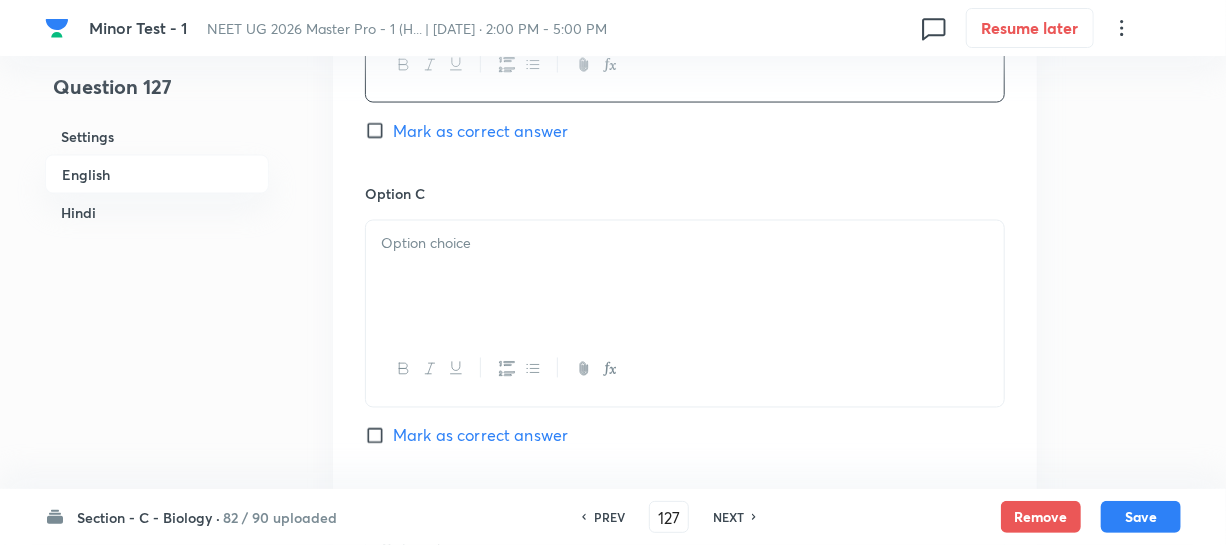 click at bounding box center (685, 277) 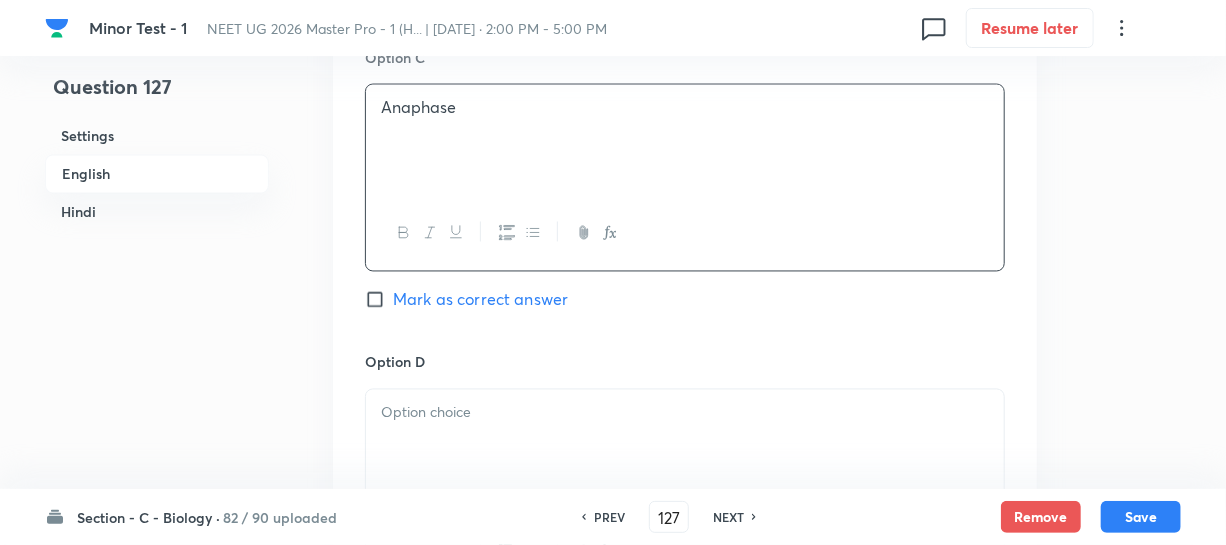 scroll, scrollTop: 1818, scrollLeft: 0, axis: vertical 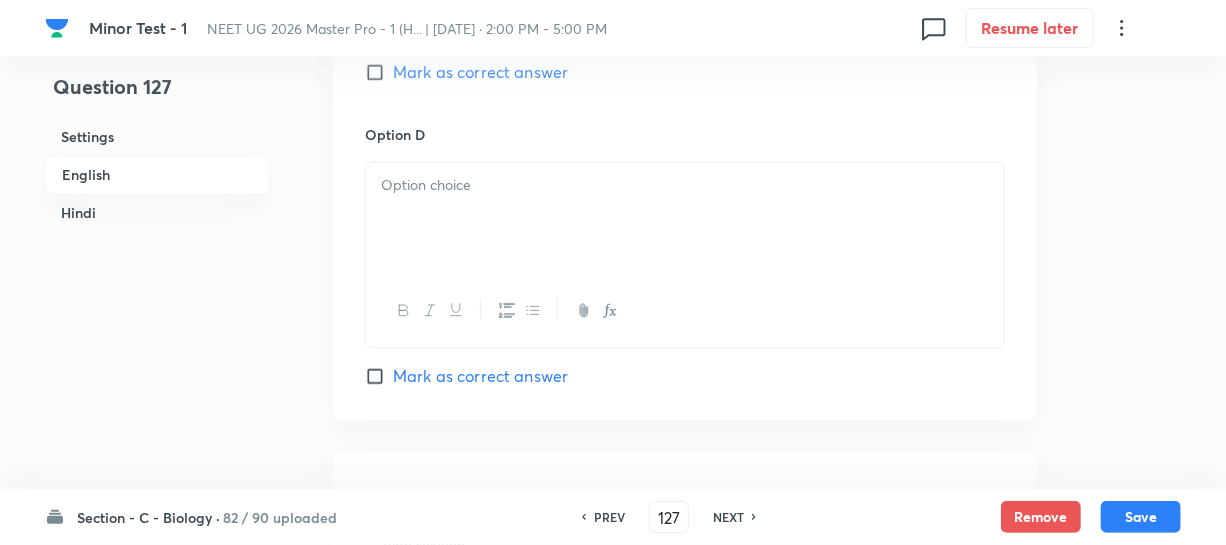 click at bounding box center (685, 218) 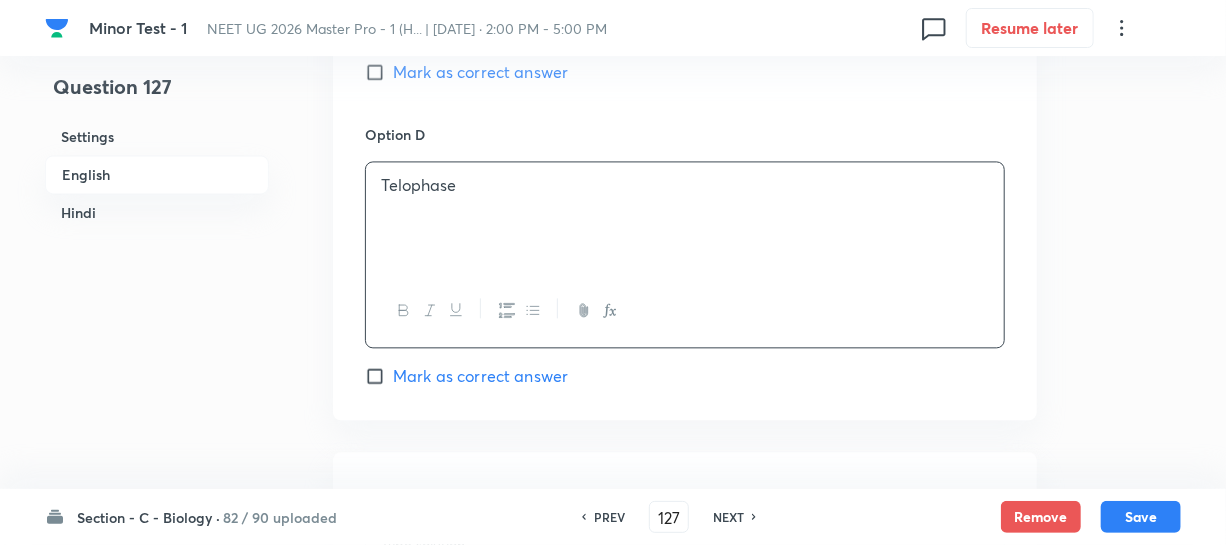 click on "Mark as correct answer" at bounding box center (379, 72) 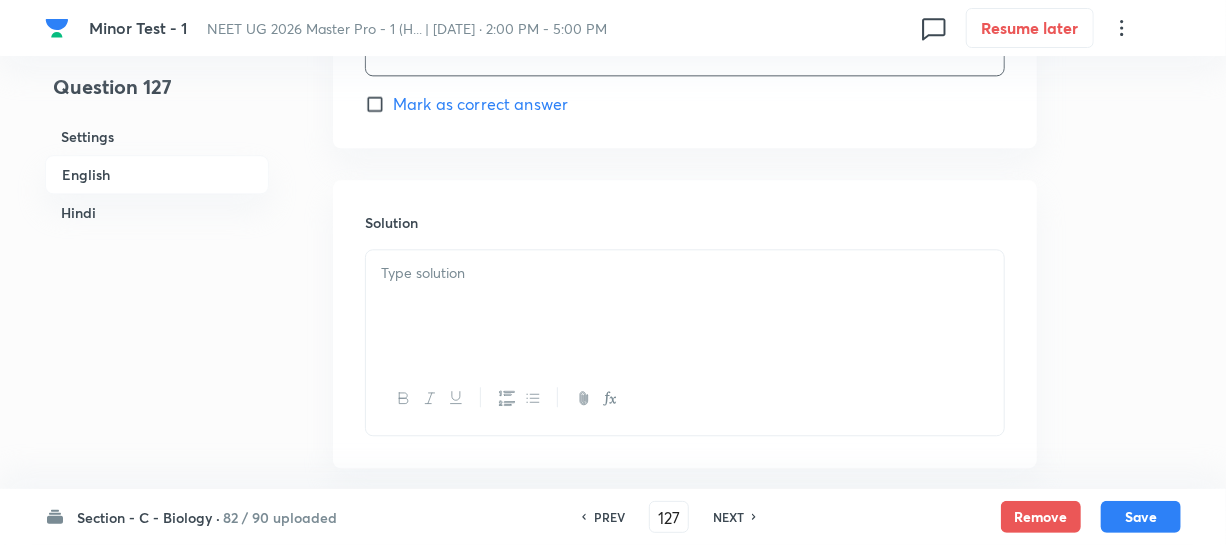scroll, scrollTop: 2090, scrollLeft: 0, axis: vertical 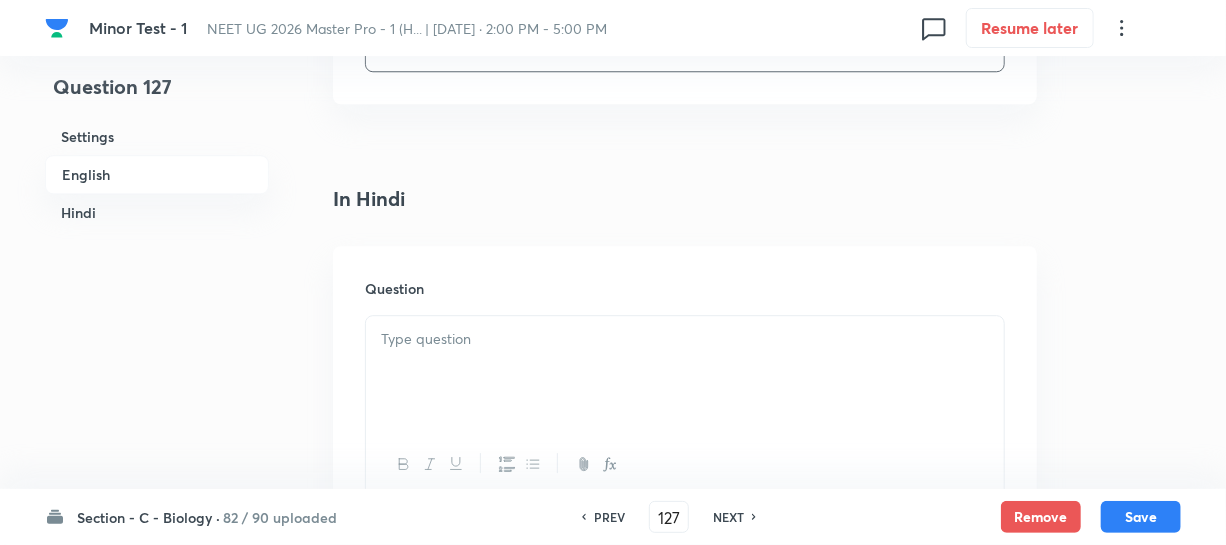drag, startPoint x: 493, startPoint y: 380, endPoint x: 518, endPoint y: 387, distance: 25.96151 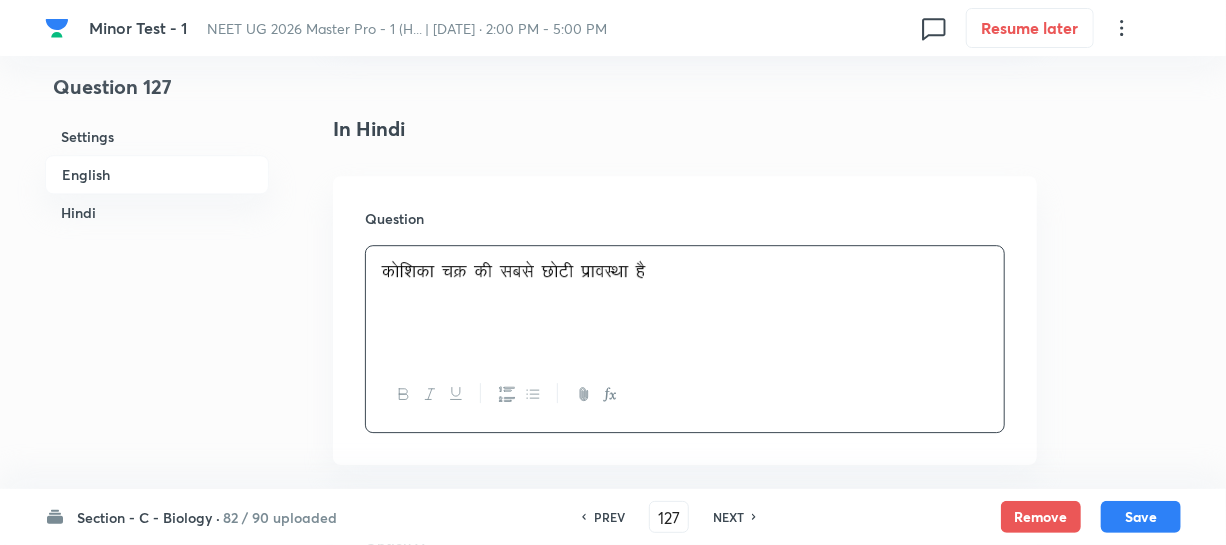 scroll, scrollTop: 2727, scrollLeft: 0, axis: vertical 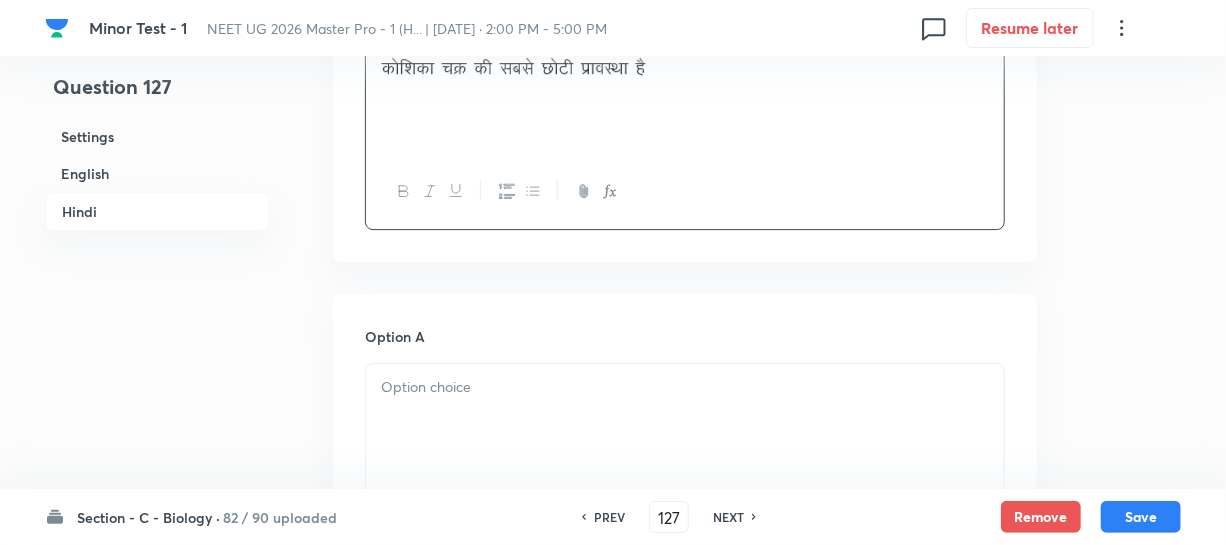 click on "Option A Mark as correct answer" at bounding box center [685, 478] 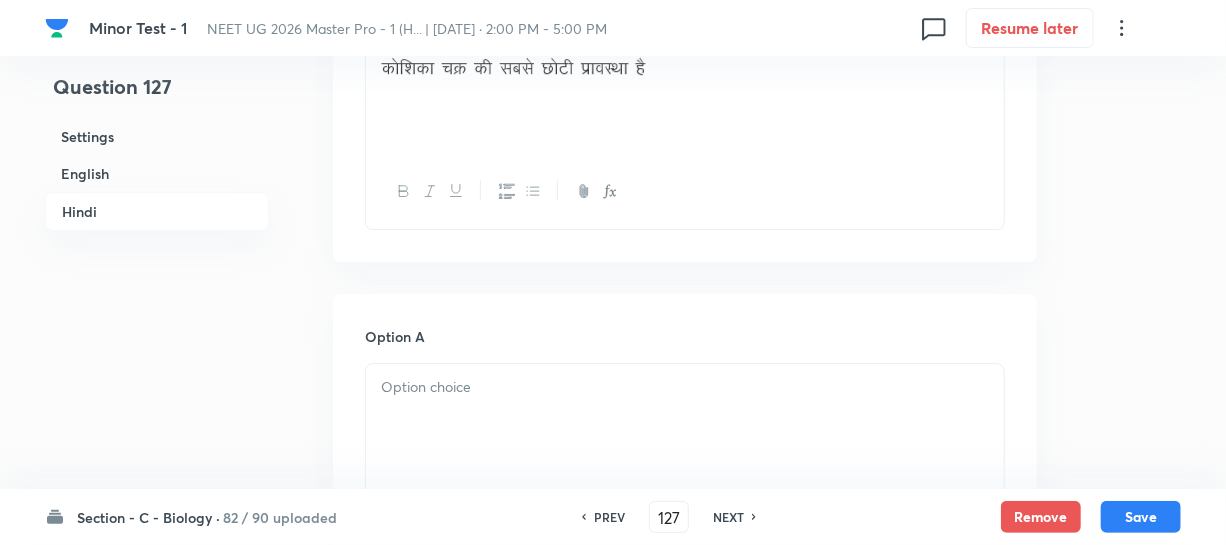 click at bounding box center [685, 420] 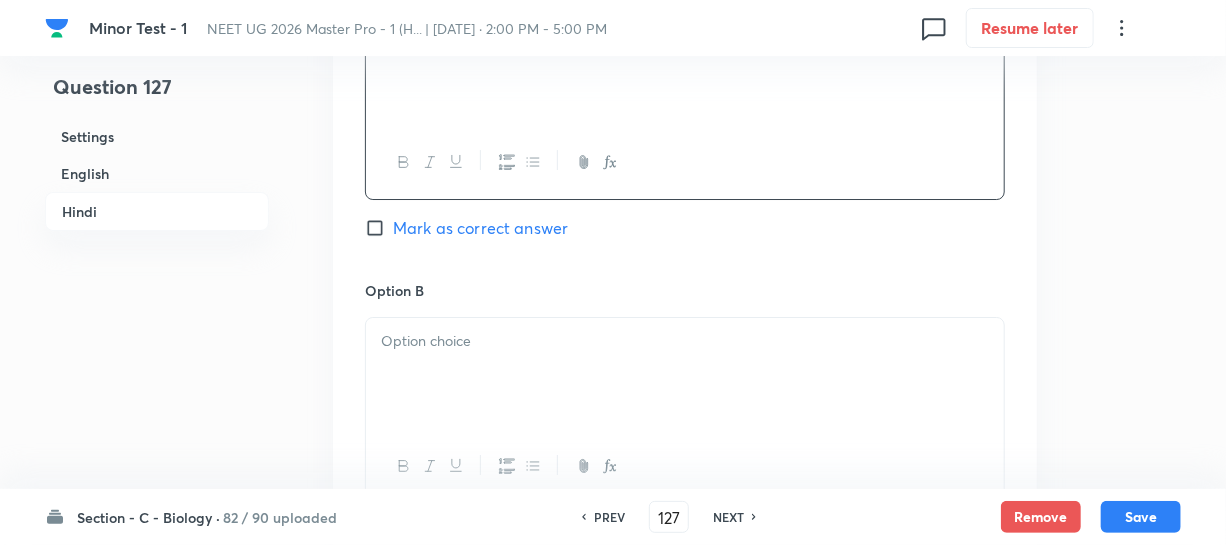 scroll, scrollTop: 3090, scrollLeft: 0, axis: vertical 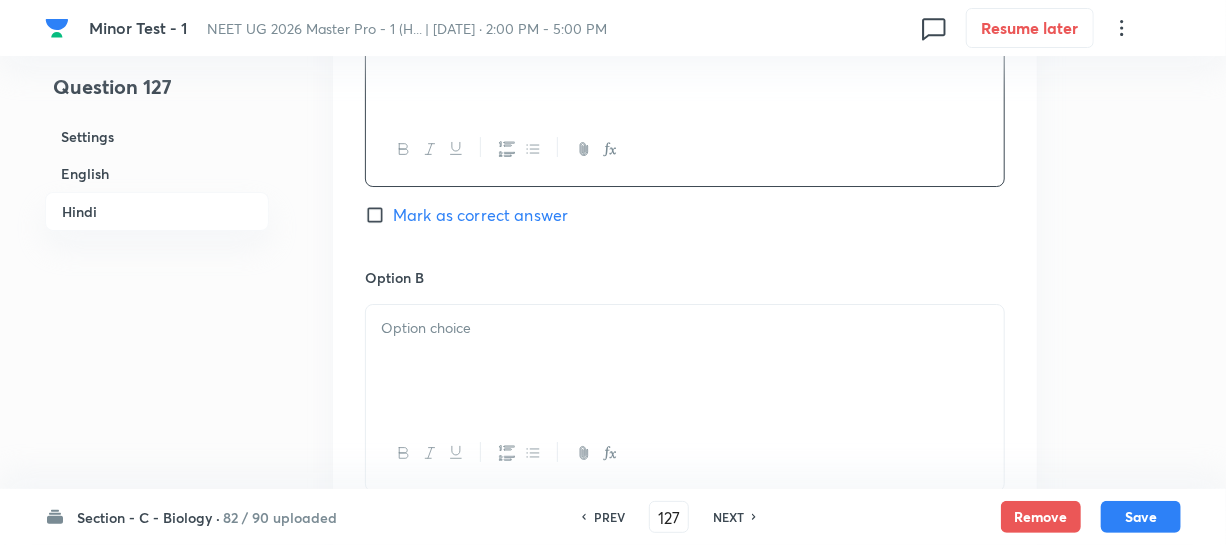 drag, startPoint x: 440, startPoint y: 368, endPoint x: 906, endPoint y: 332, distance: 467.3885 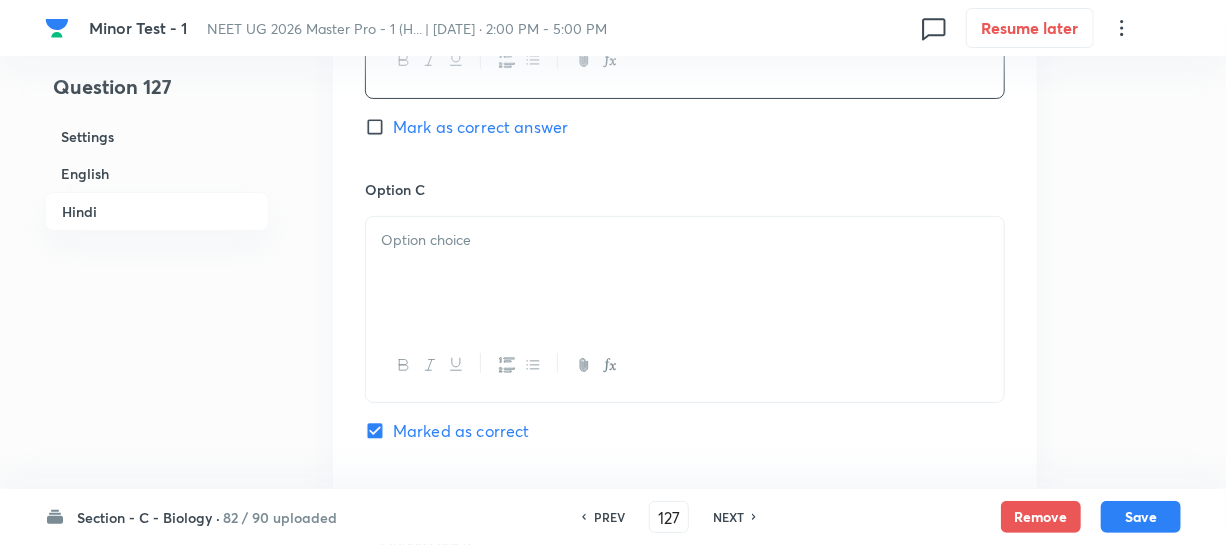 scroll, scrollTop: 3454, scrollLeft: 0, axis: vertical 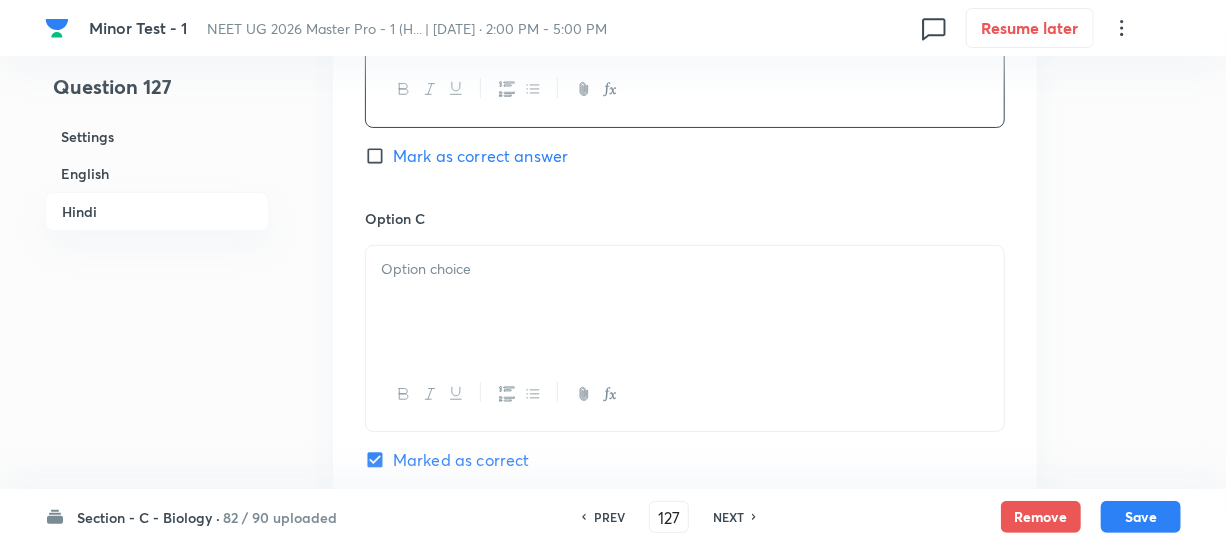 click at bounding box center (685, 302) 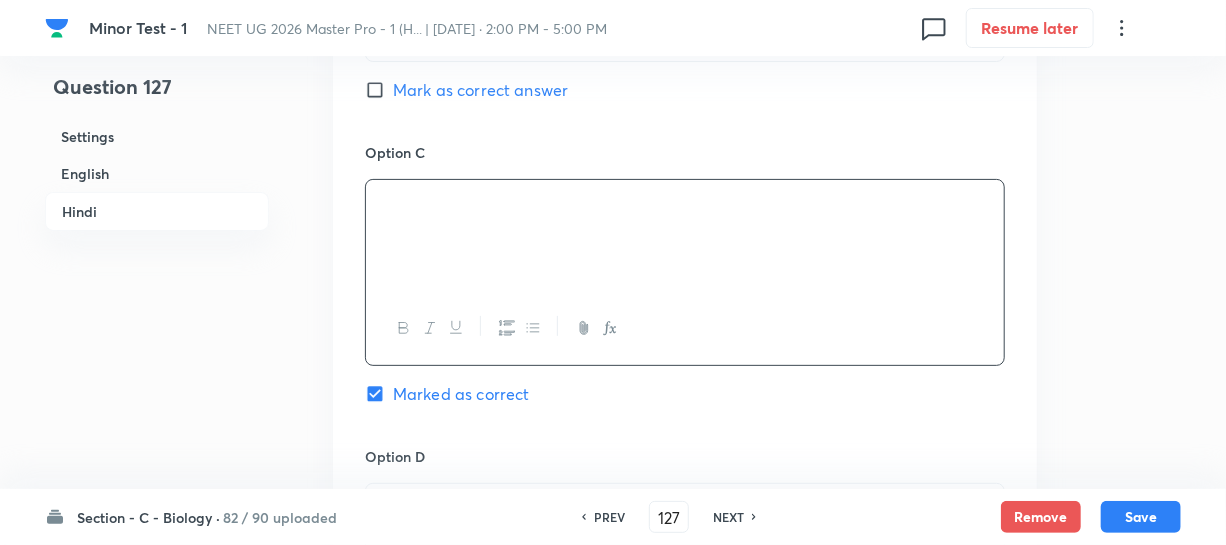 scroll, scrollTop: 3818, scrollLeft: 0, axis: vertical 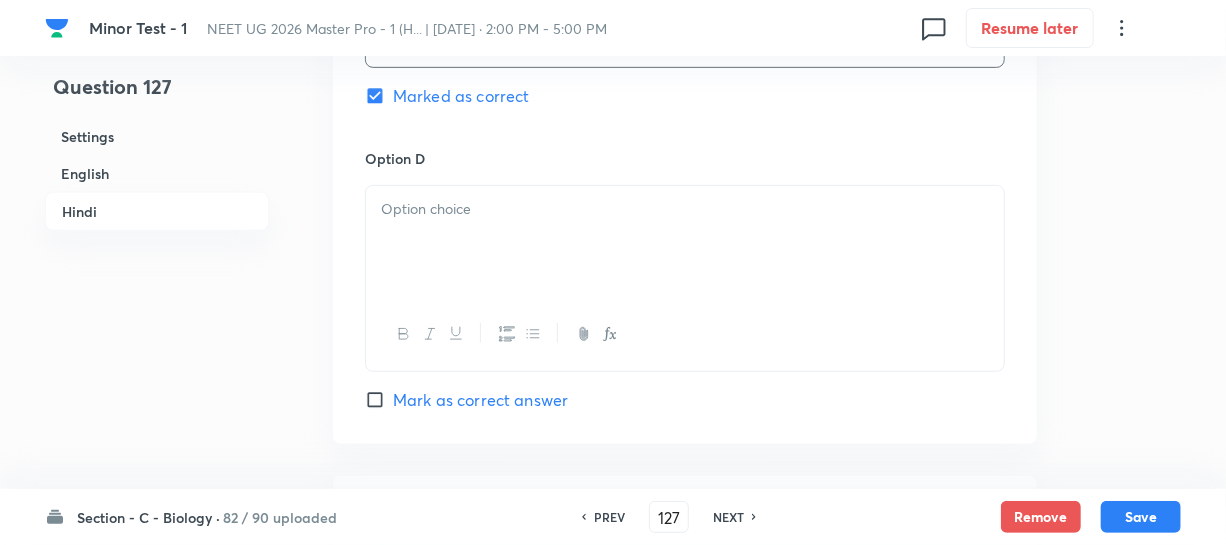 click at bounding box center (685, 242) 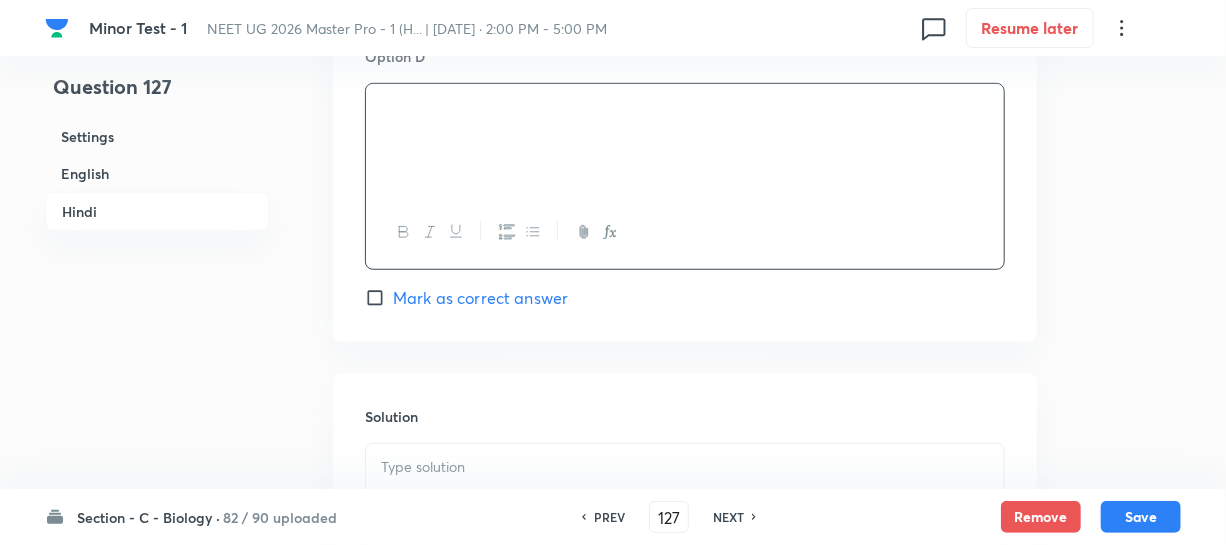scroll, scrollTop: 4090, scrollLeft: 0, axis: vertical 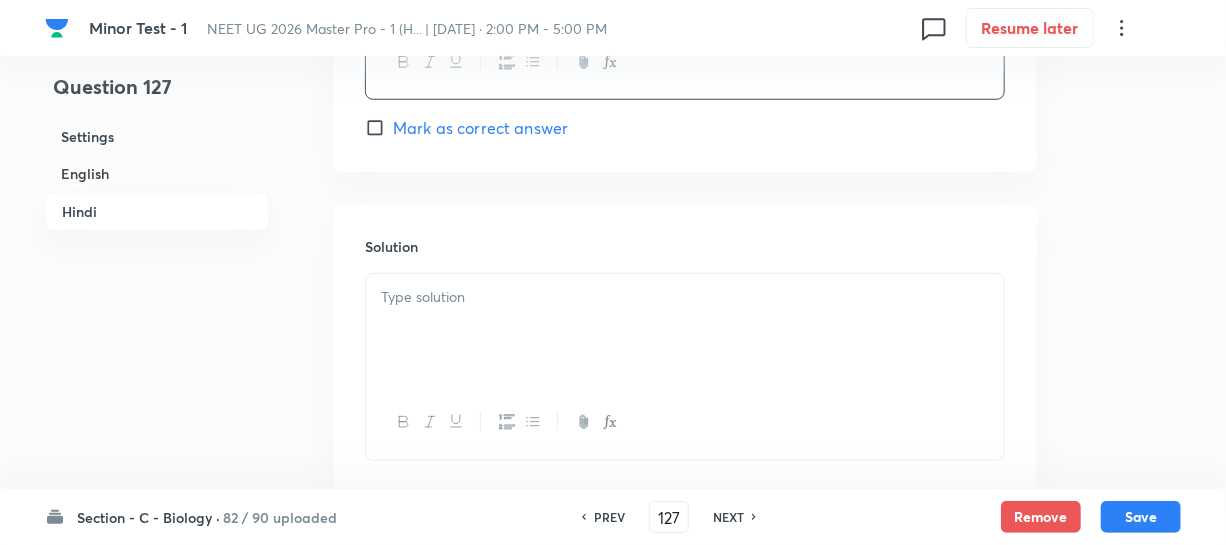 drag, startPoint x: 442, startPoint y: 322, endPoint x: 450, endPoint y: 303, distance: 20.615528 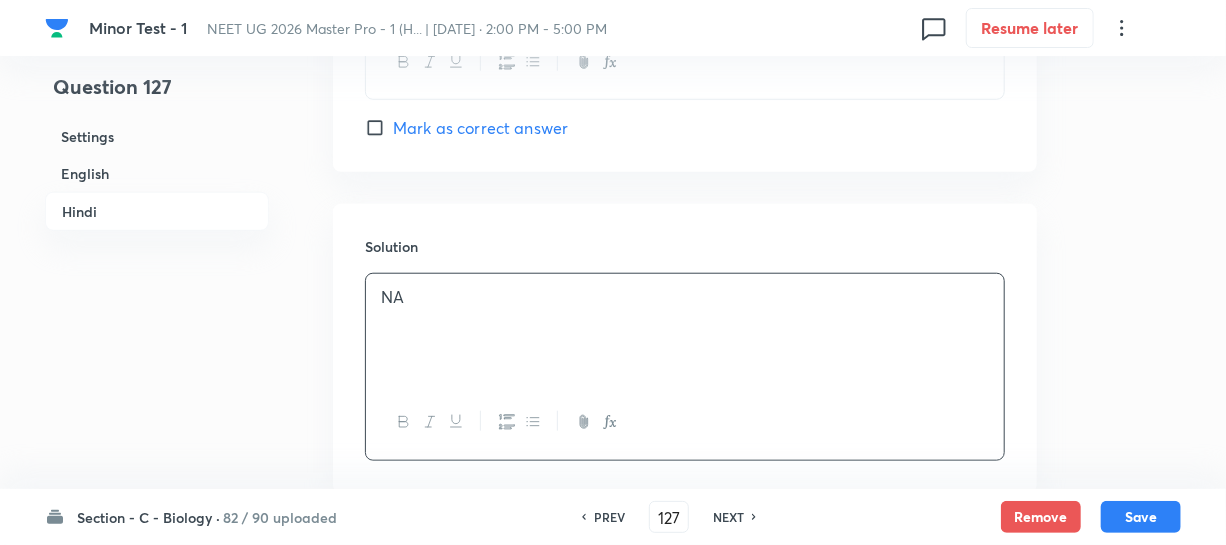 click on "Save" at bounding box center (1141, 517) 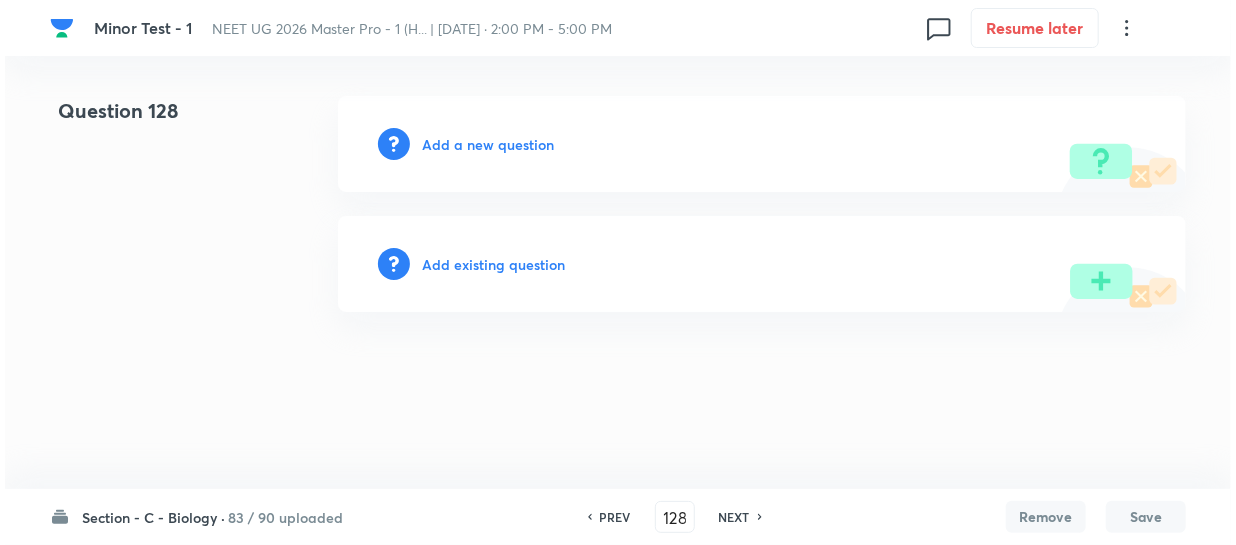 scroll, scrollTop: 0, scrollLeft: 0, axis: both 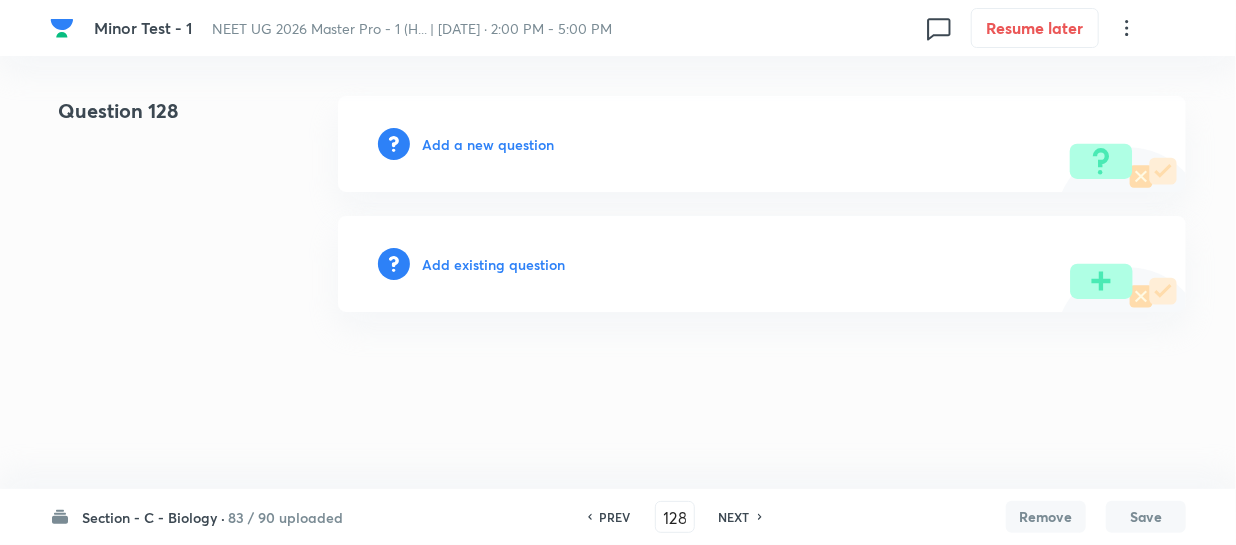 click on "Add a new question" at bounding box center [762, 144] 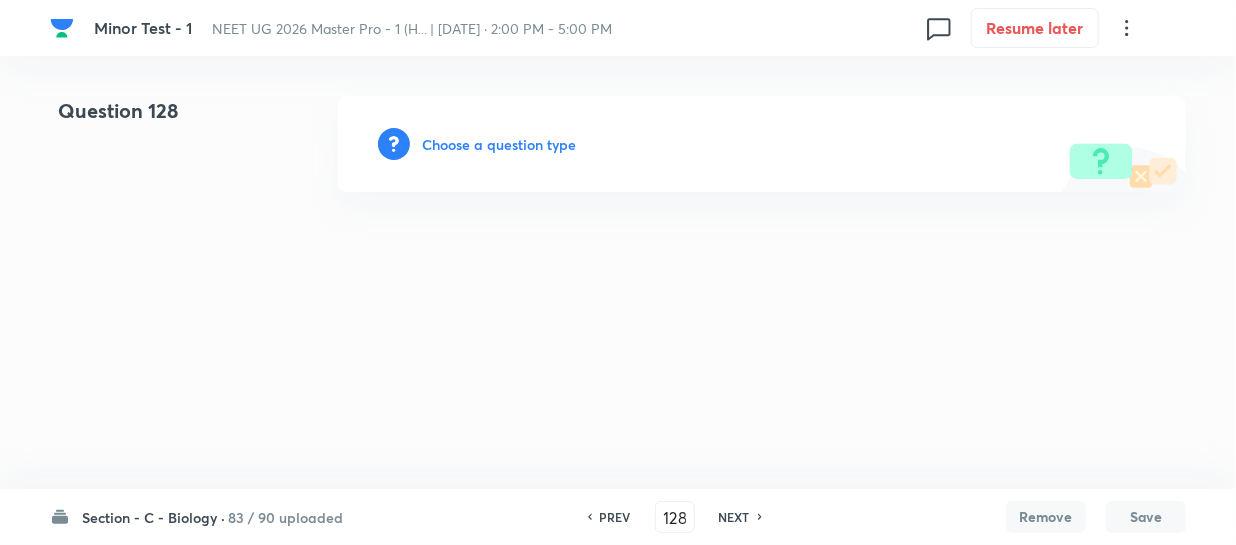 click on "Choose a question type" at bounding box center (499, 144) 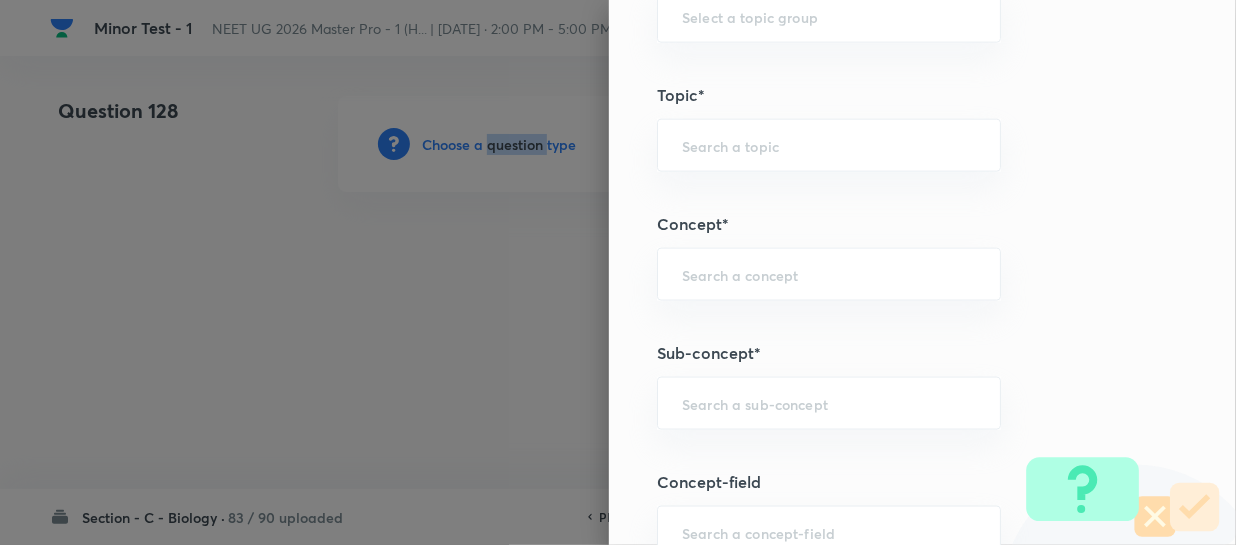 scroll, scrollTop: 1090, scrollLeft: 0, axis: vertical 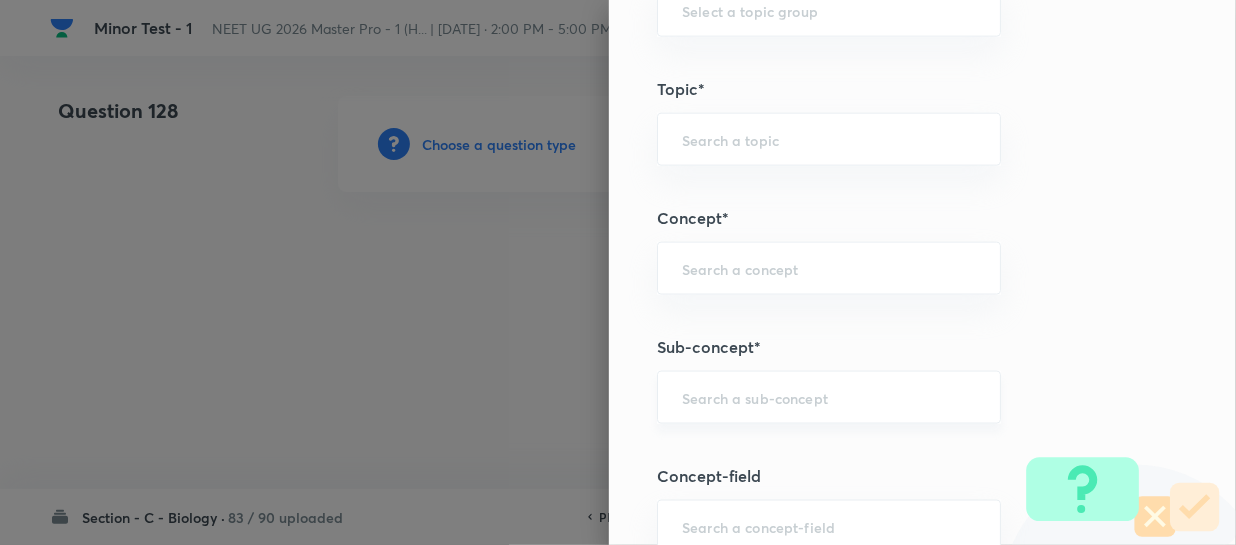 click at bounding box center (829, 397) 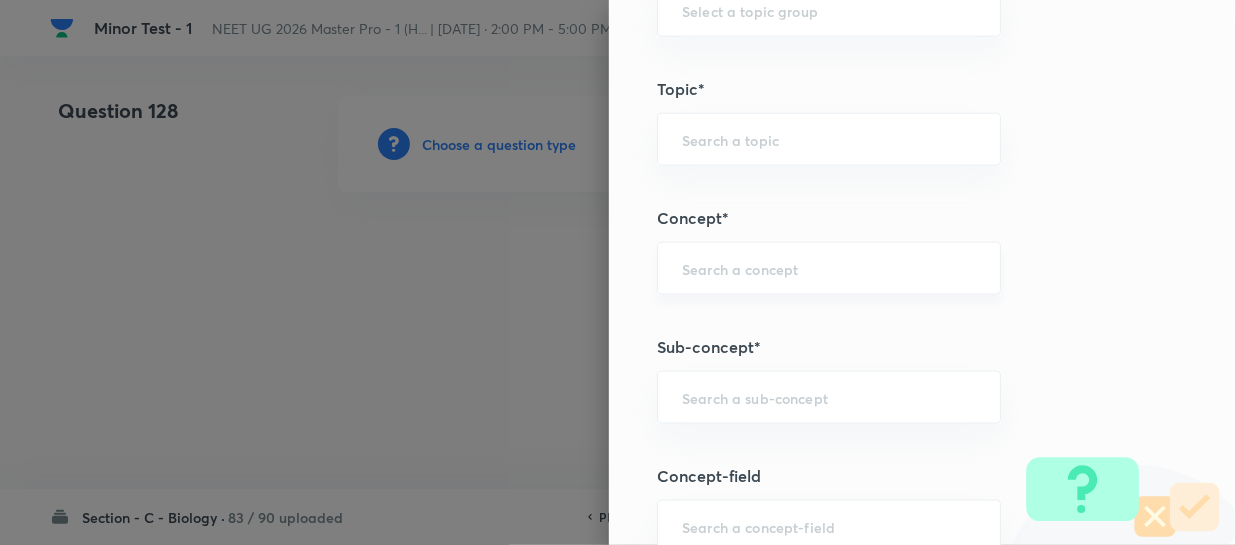 paste on "Different Biological Classification" 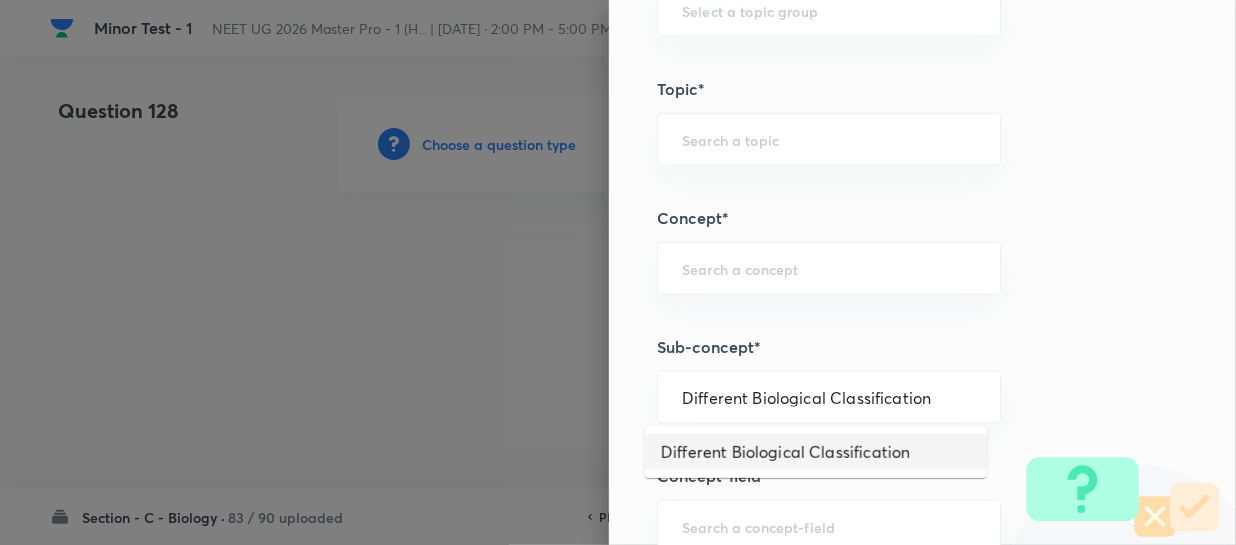 click on "Different Biological Classification" at bounding box center (816, 452) 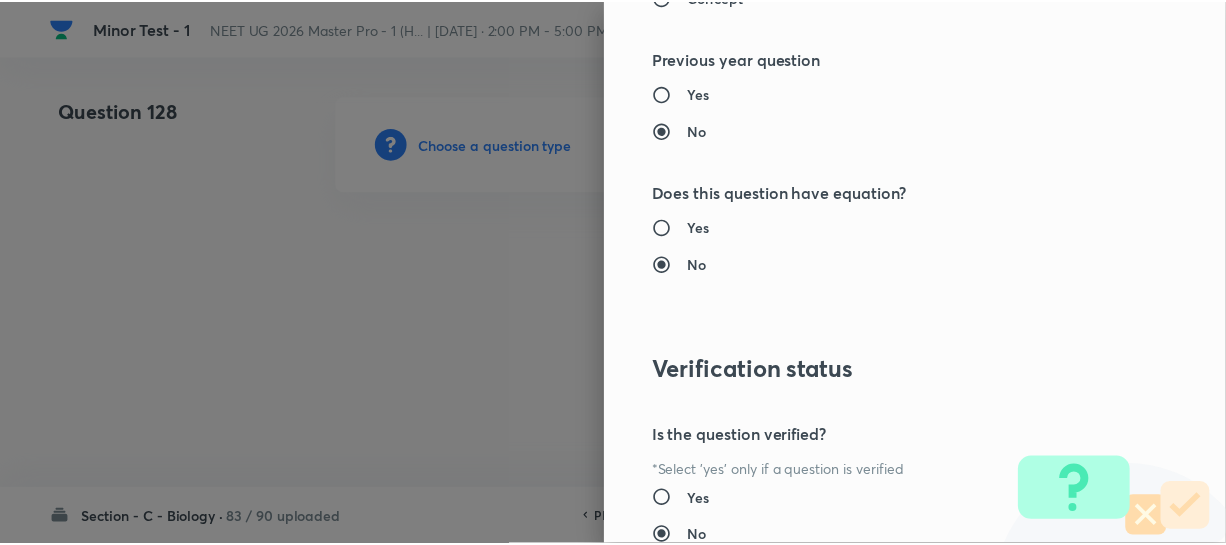 scroll, scrollTop: 2313, scrollLeft: 0, axis: vertical 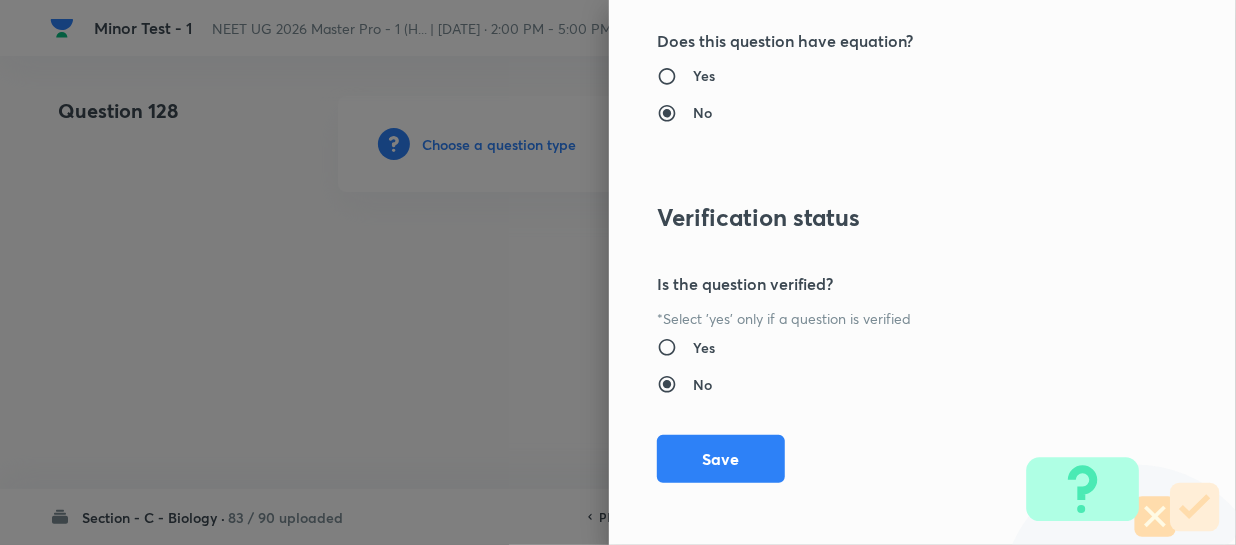 click on "Save" at bounding box center (721, 459) 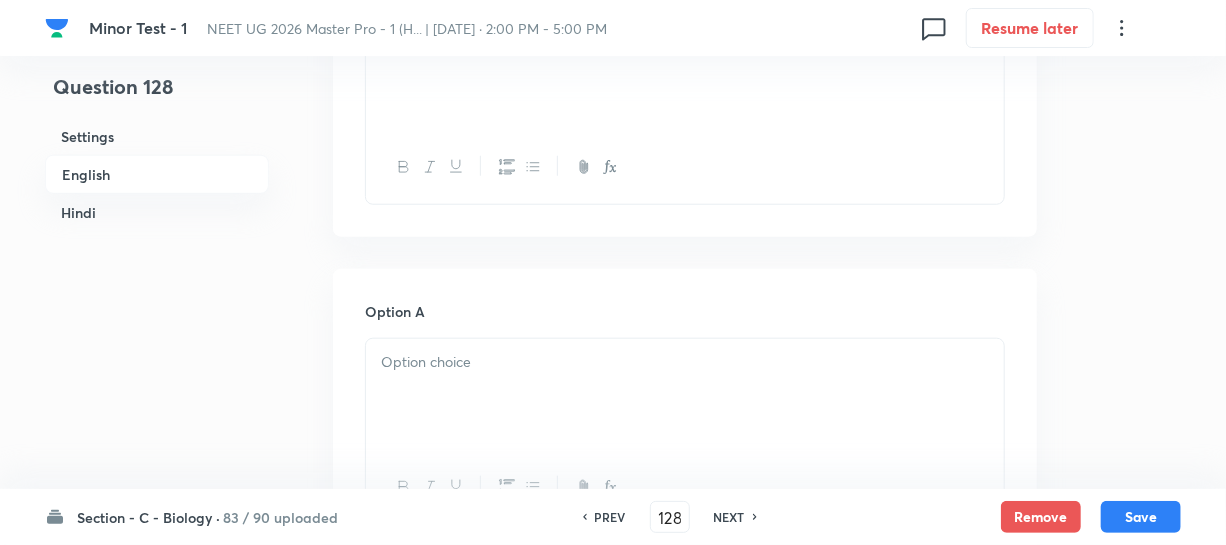 scroll, scrollTop: 545, scrollLeft: 0, axis: vertical 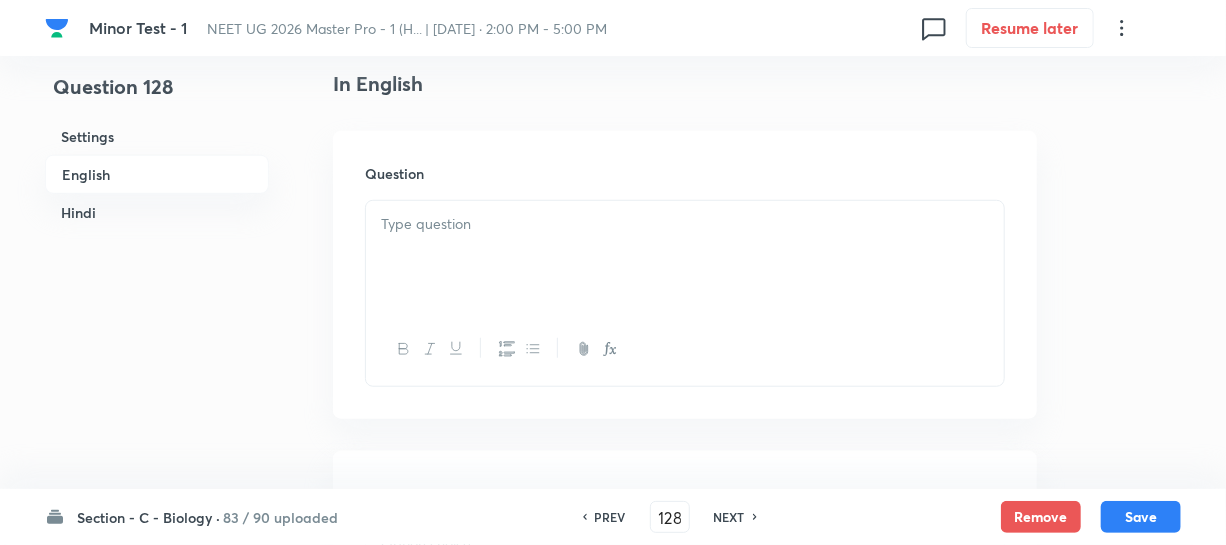 click at bounding box center [685, 257] 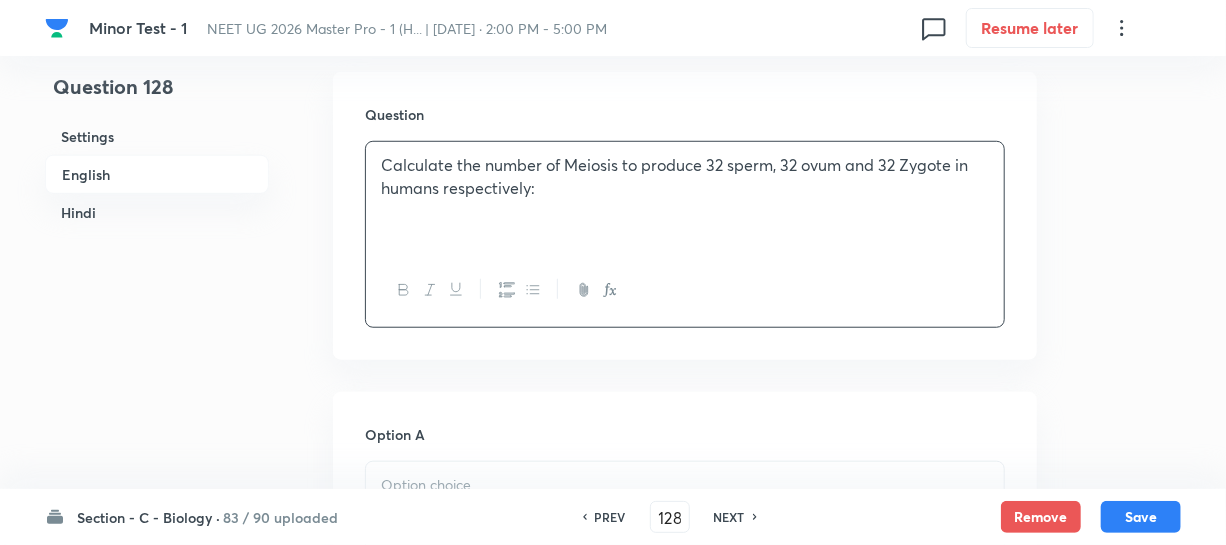 scroll, scrollTop: 727, scrollLeft: 0, axis: vertical 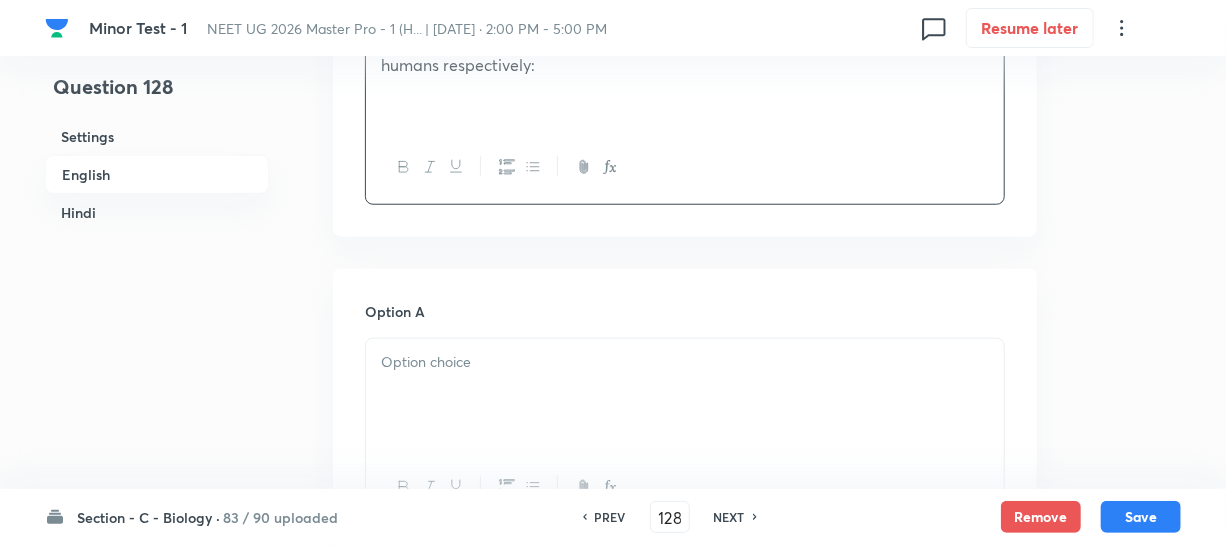 drag, startPoint x: 454, startPoint y: 366, endPoint x: 471, endPoint y: 363, distance: 17.262676 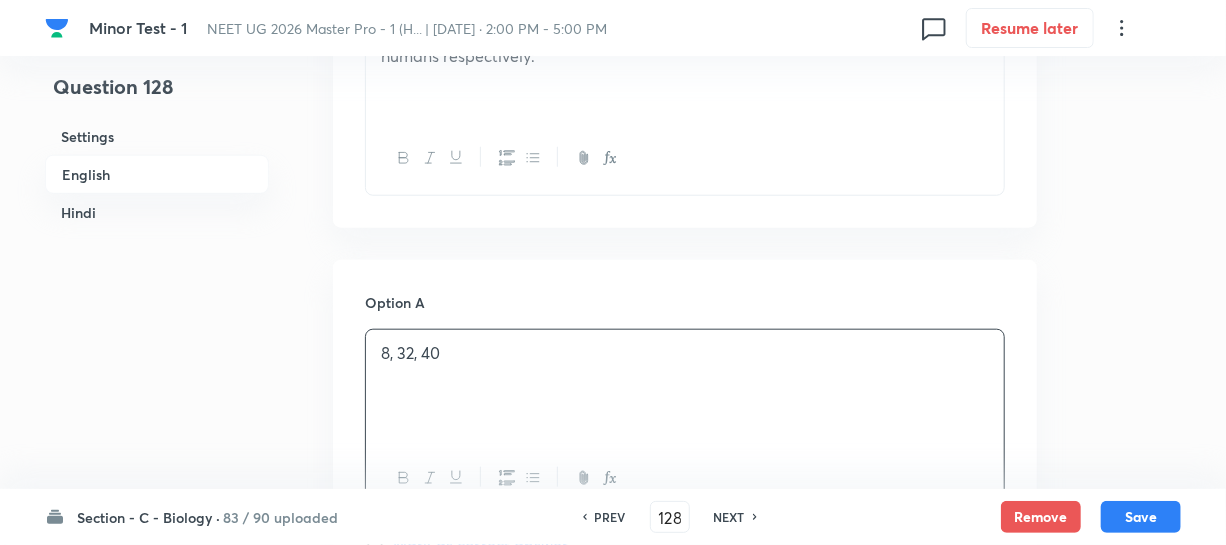 scroll, scrollTop: 1181, scrollLeft: 0, axis: vertical 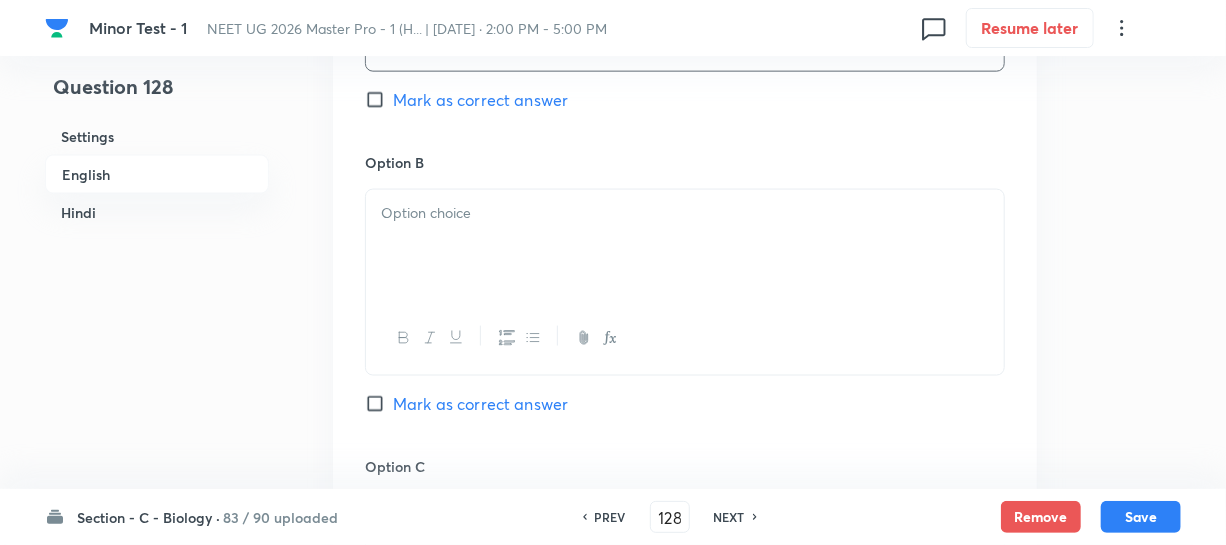 drag, startPoint x: 397, startPoint y: 230, endPoint x: 428, endPoint y: 232, distance: 31.06445 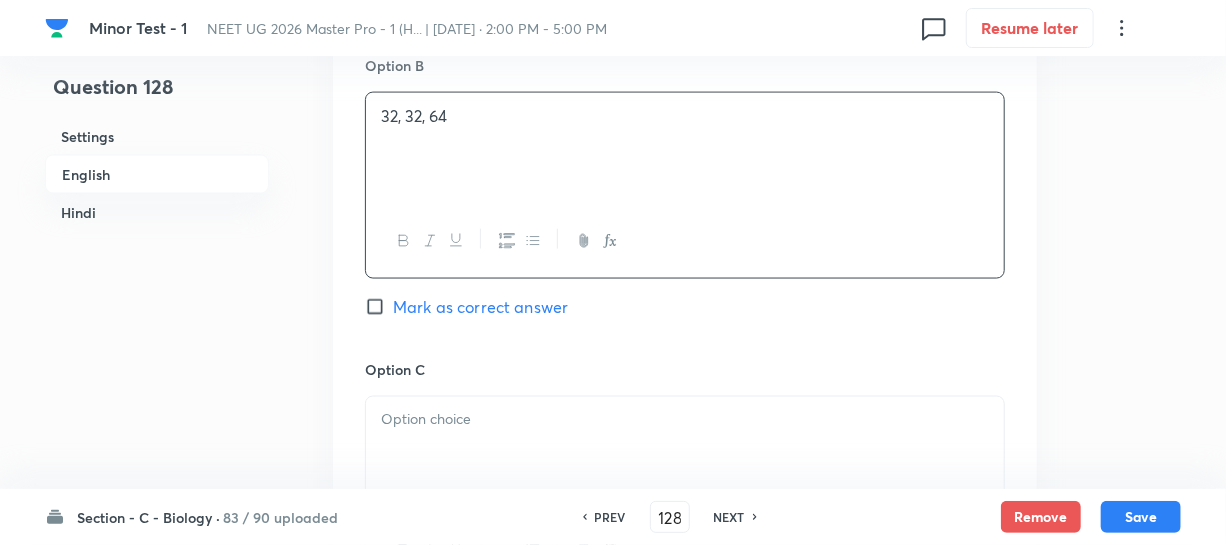 scroll, scrollTop: 1545, scrollLeft: 0, axis: vertical 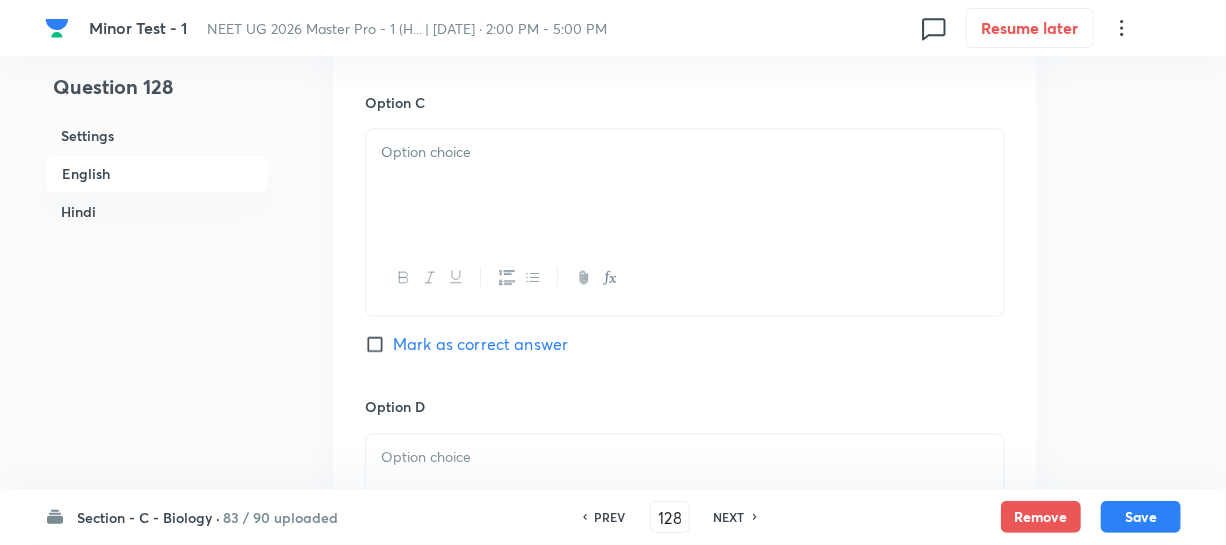 click at bounding box center [685, 186] 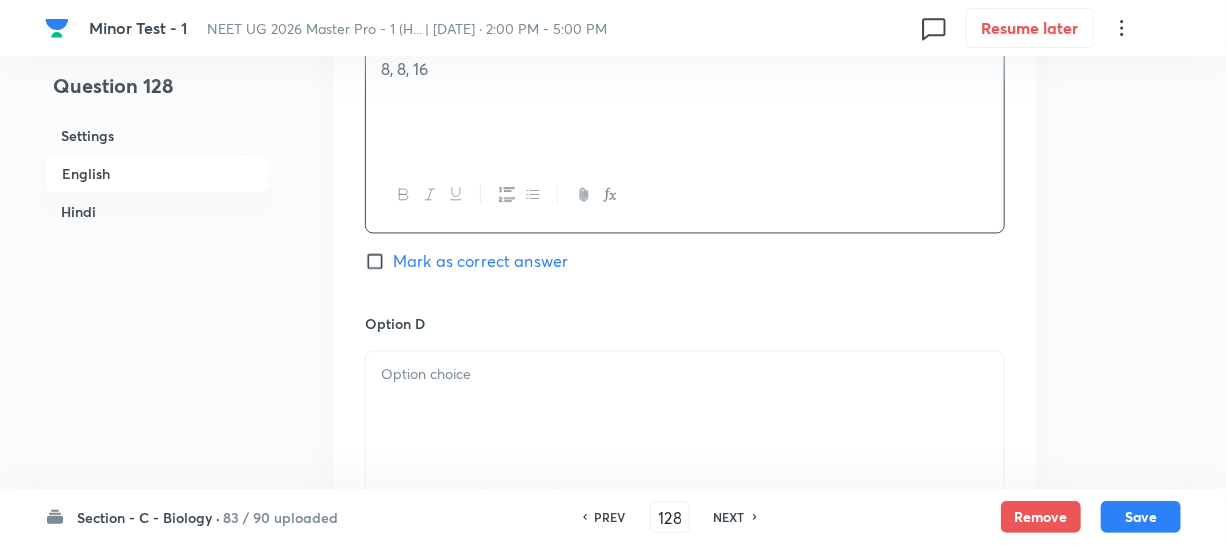 scroll, scrollTop: 1818, scrollLeft: 0, axis: vertical 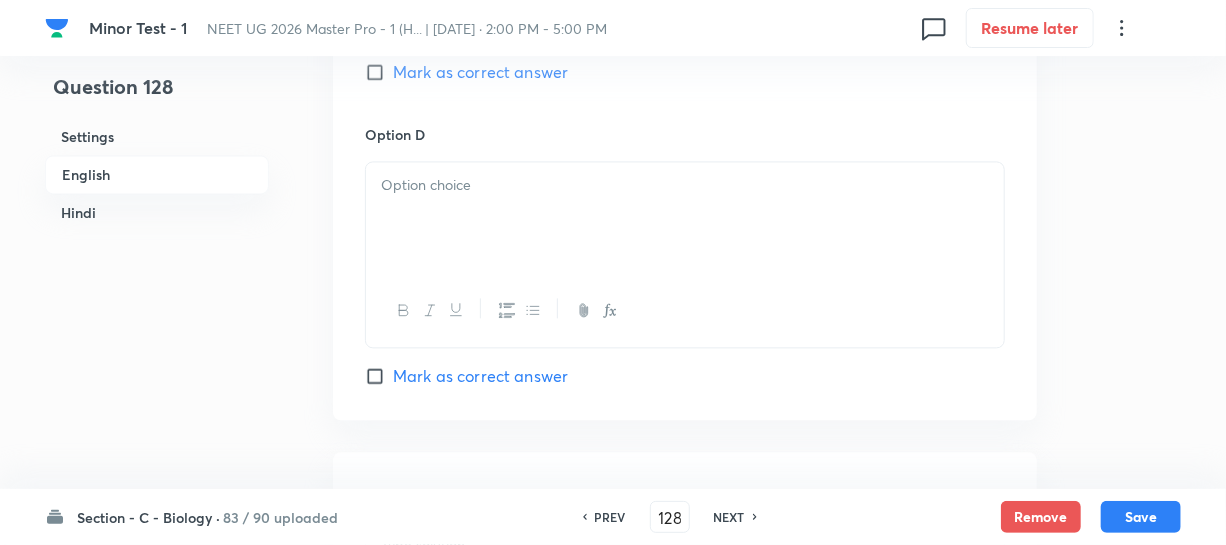 click at bounding box center (429, 310) 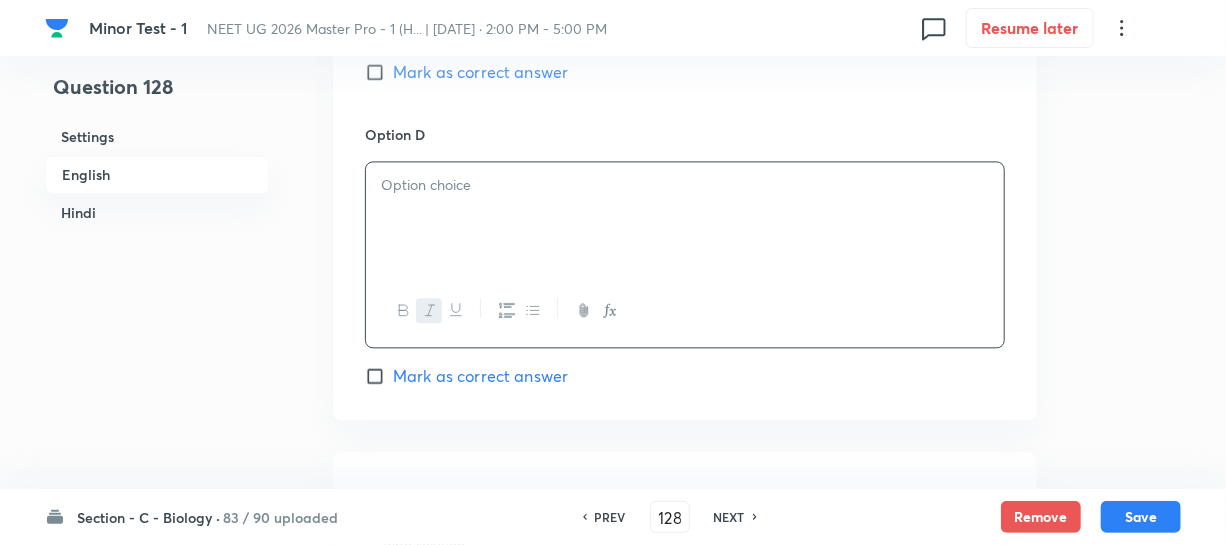 click 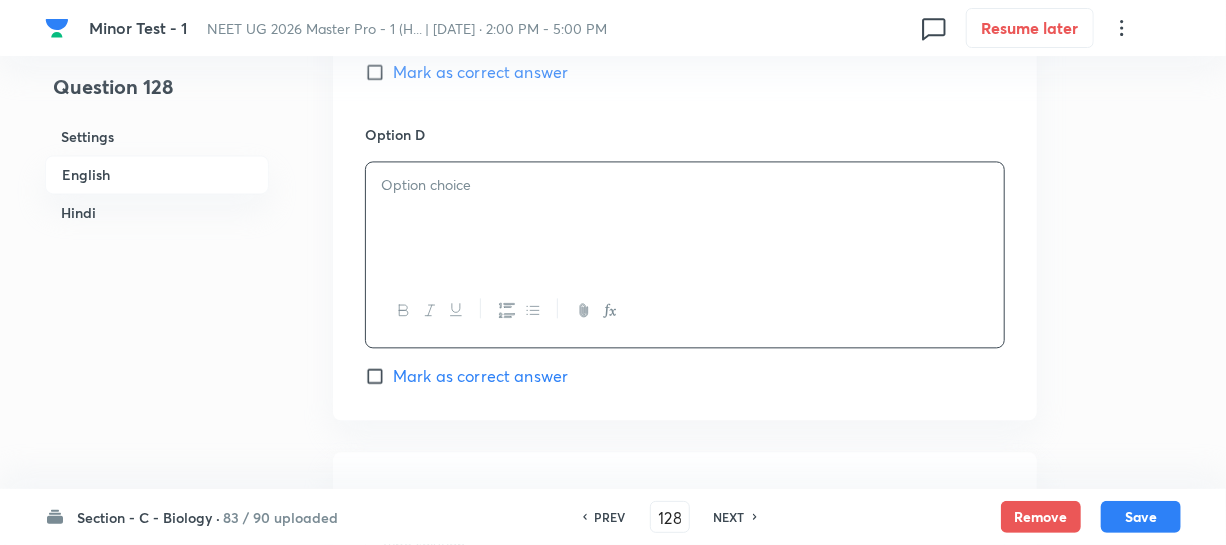 click on "﻿" at bounding box center (685, 218) 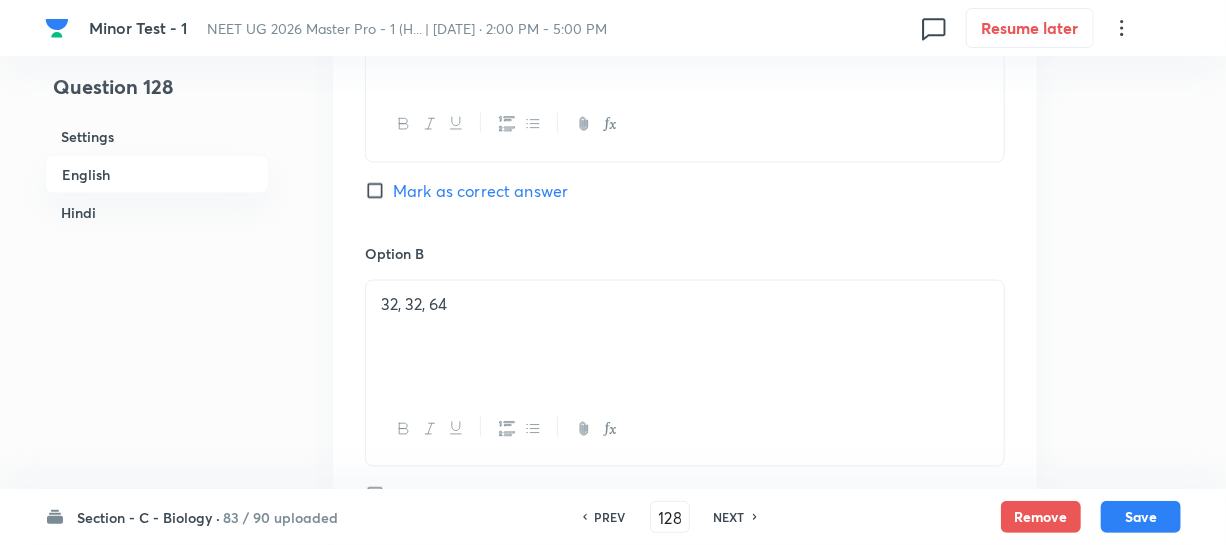 click on "Mark as correct answer" at bounding box center [379, 191] 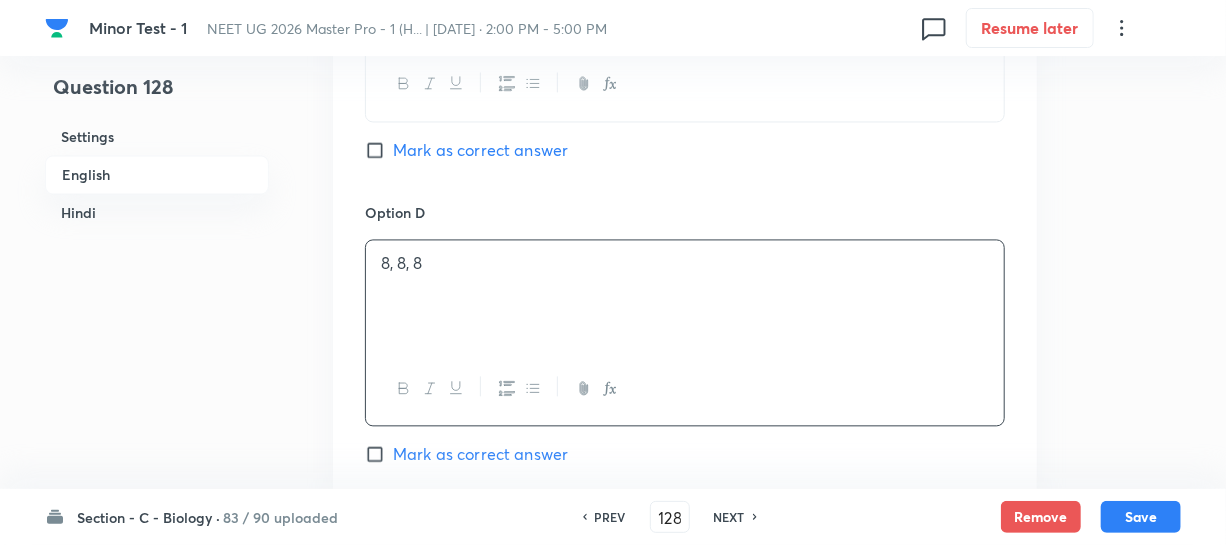 scroll, scrollTop: 2181, scrollLeft: 0, axis: vertical 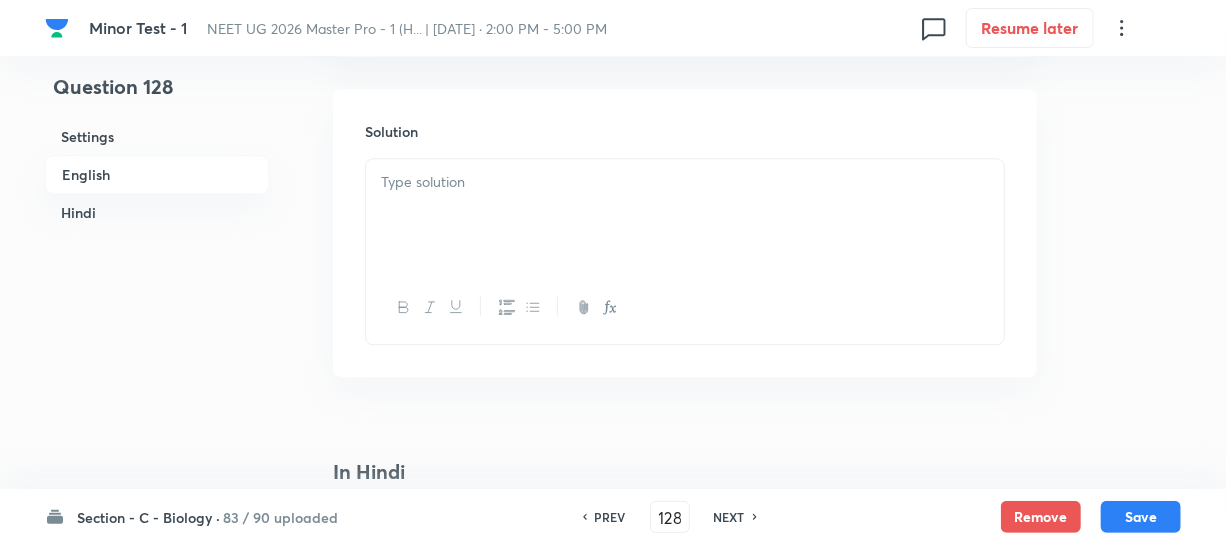 click at bounding box center [685, 215] 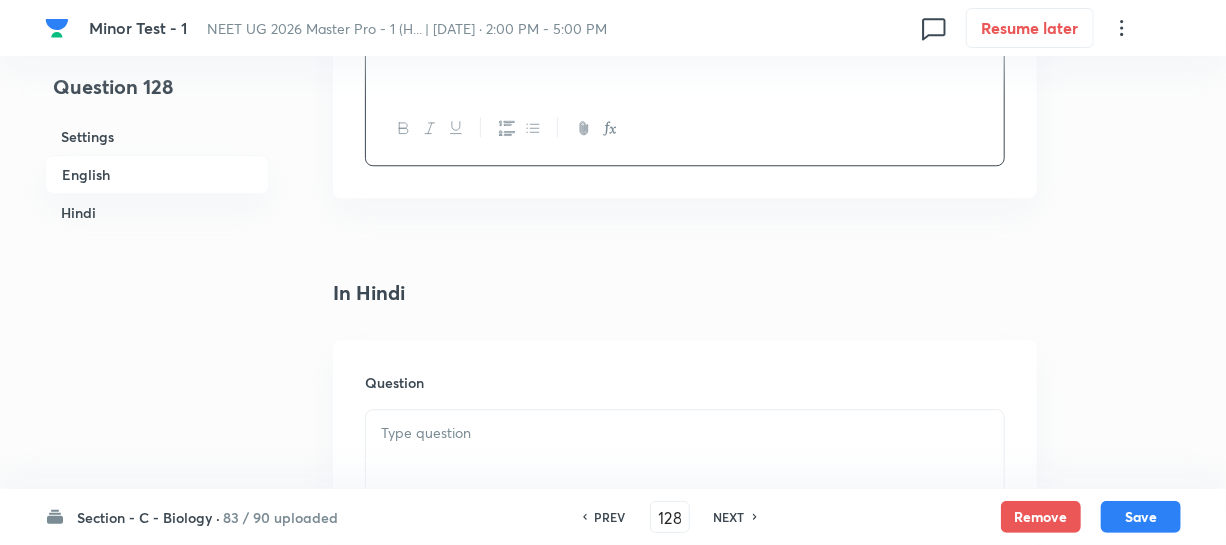 scroll, scrollTop: 2545, scrollLeft: 0, axis: vertical 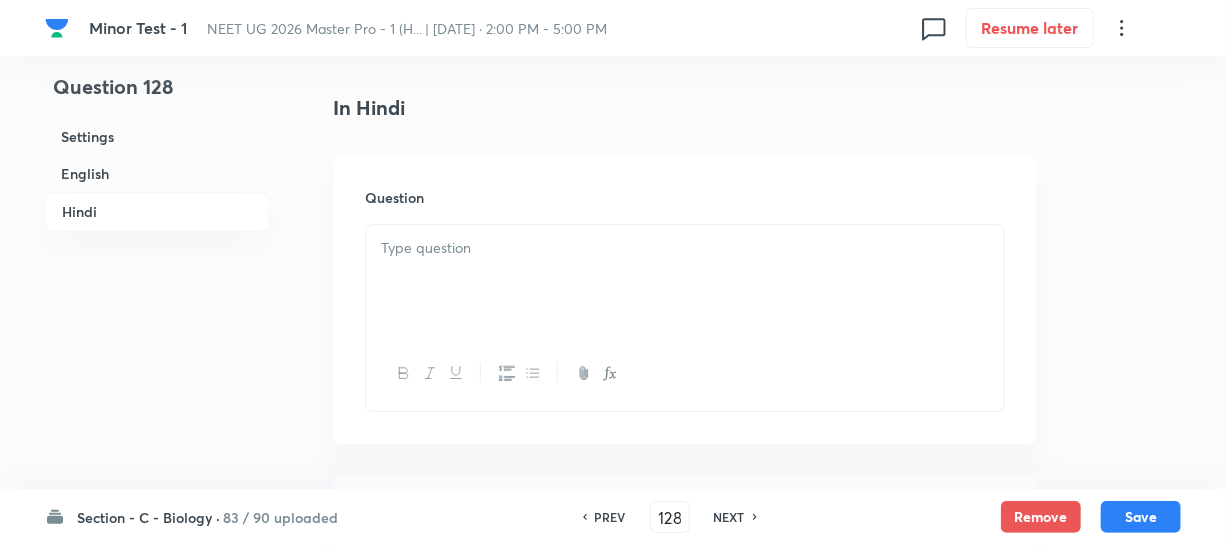 click at bounding box center [685, 248] 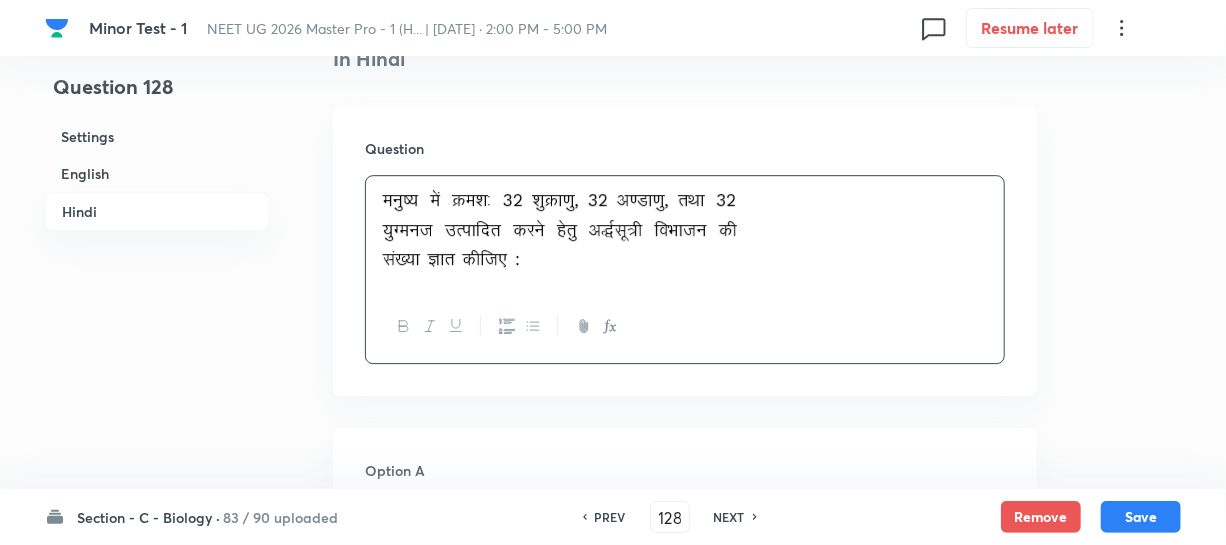 scroll, scrollTop: 2909, scrollLeft: 0, axis: vertical 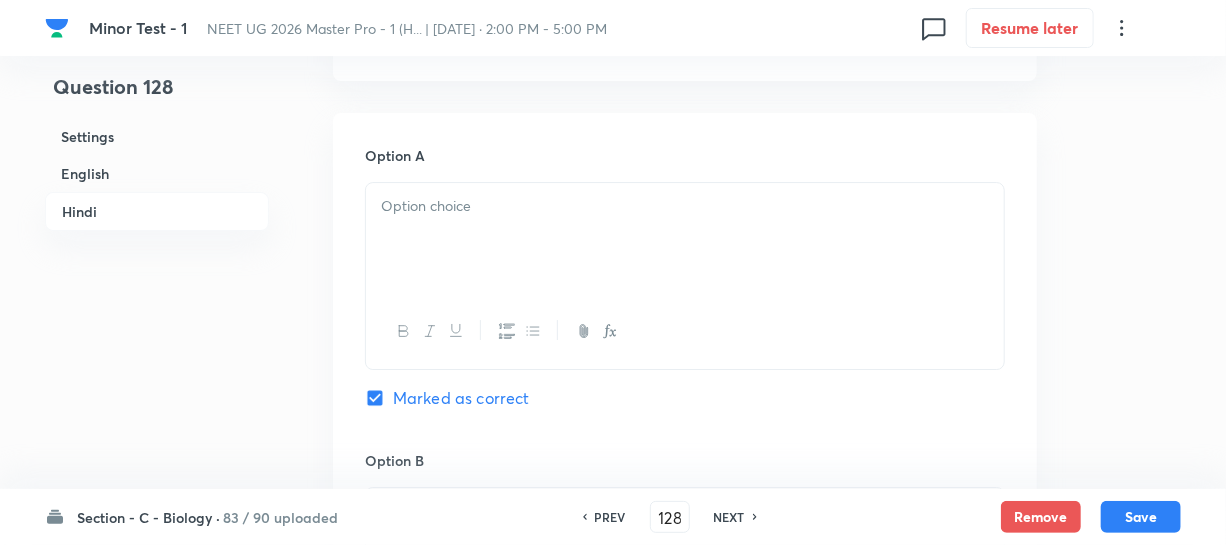 click at bounding box center (685, 331) 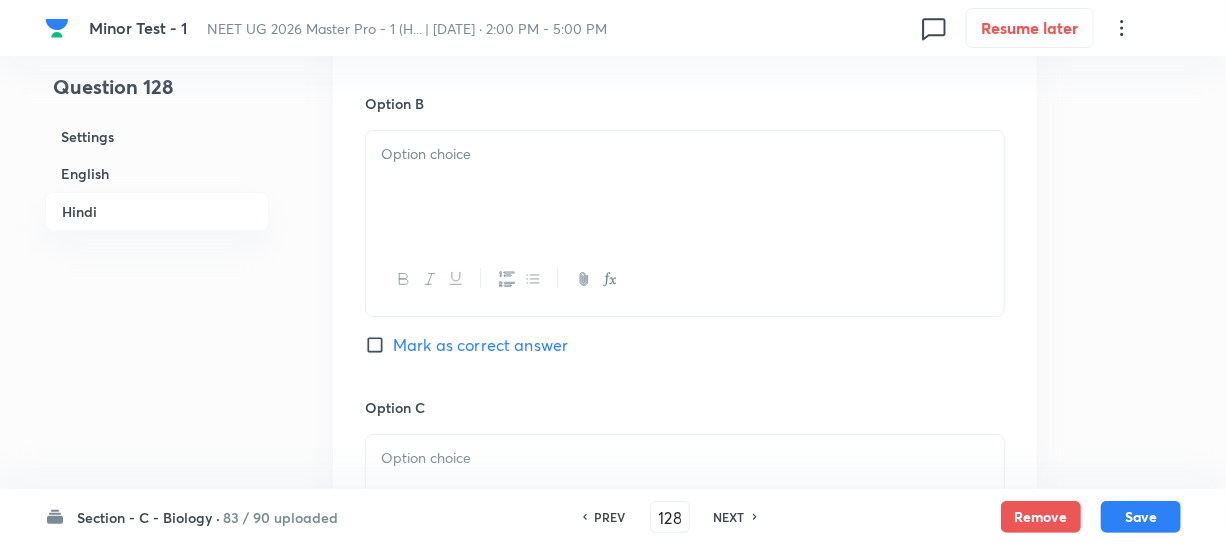 scroll, scrollTop: 3272, scrollLeft: 0, axis: vertical 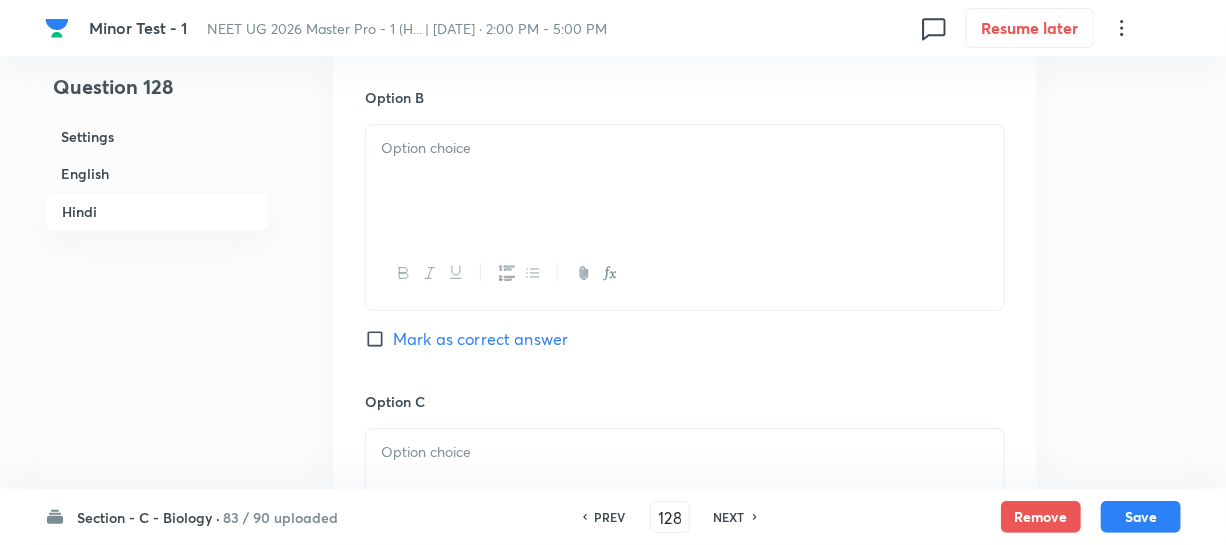 click at bounding box center [685, 181] 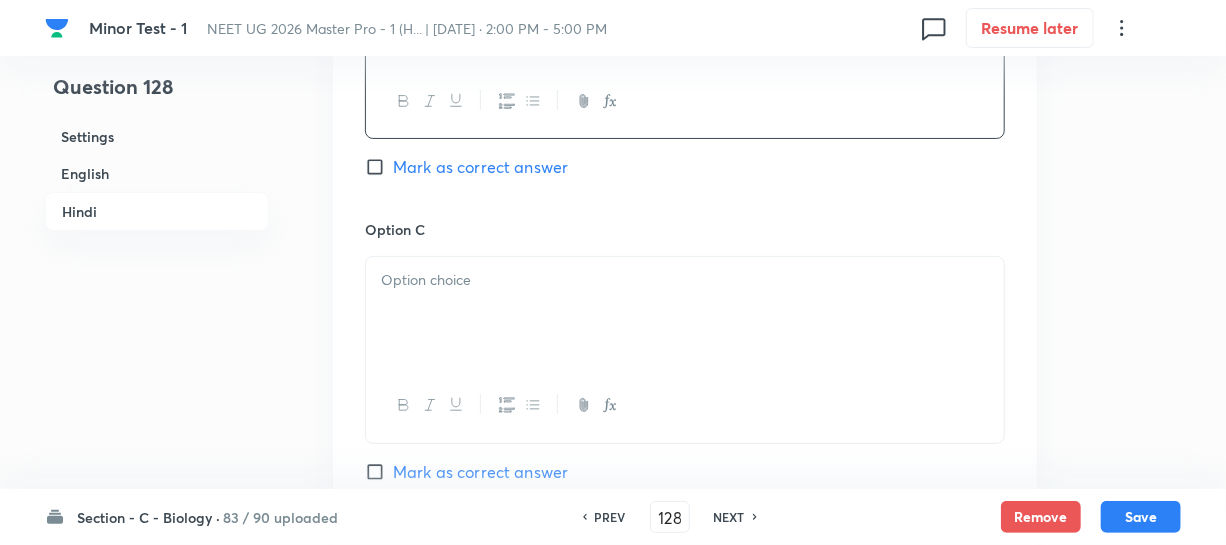 scroll, scrollTop: 3454, scrollLeft: 0, axis: vertical 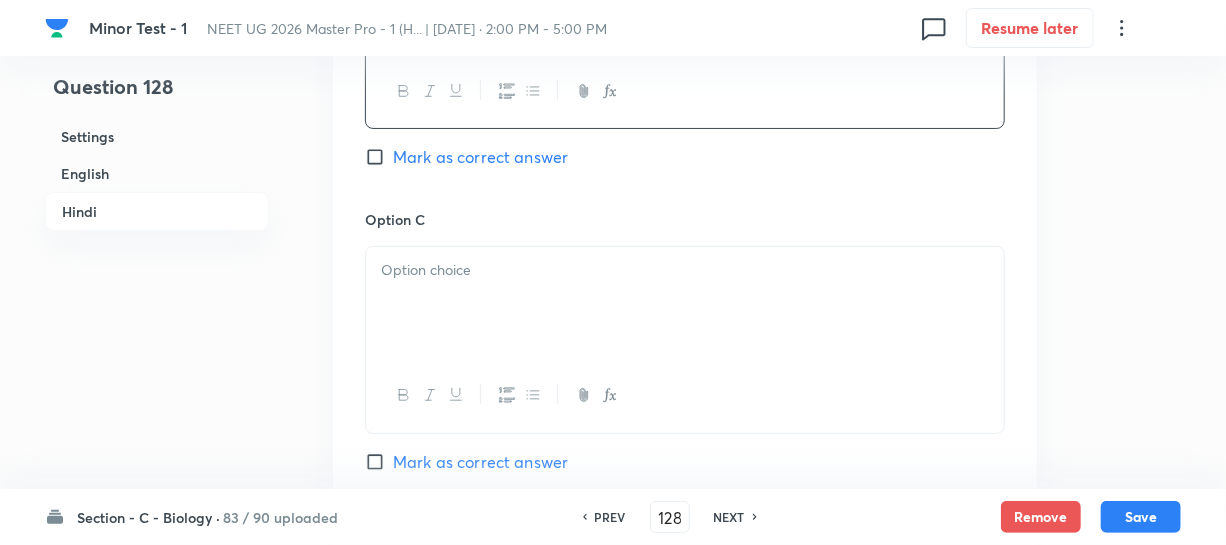 click at bounding box center (685, 303) 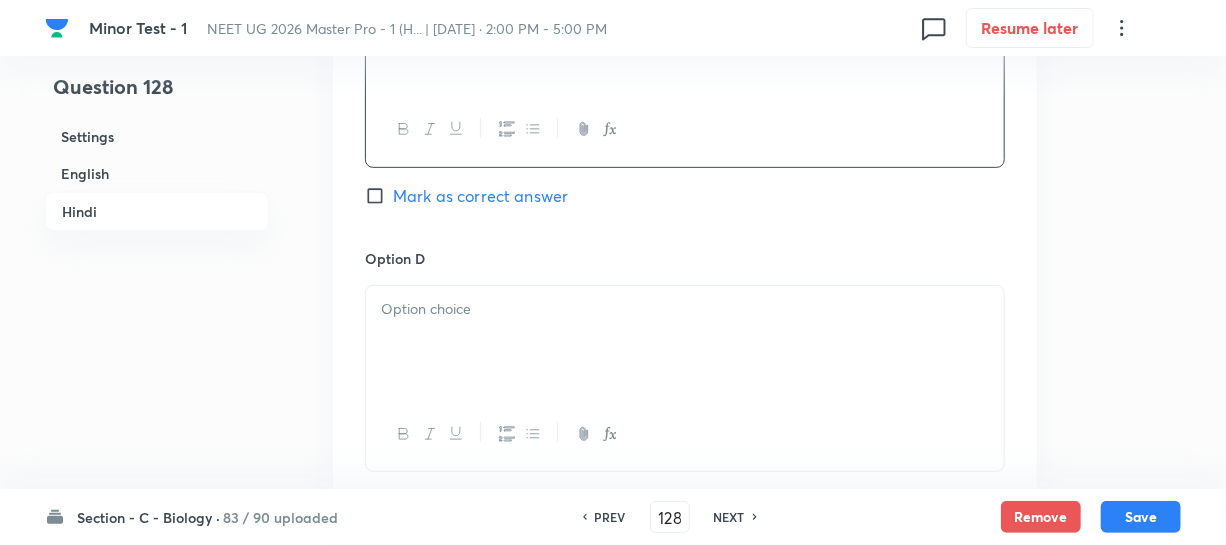 scroll, scrollTop: 3727, scrollLeft: 0, axis: vertical 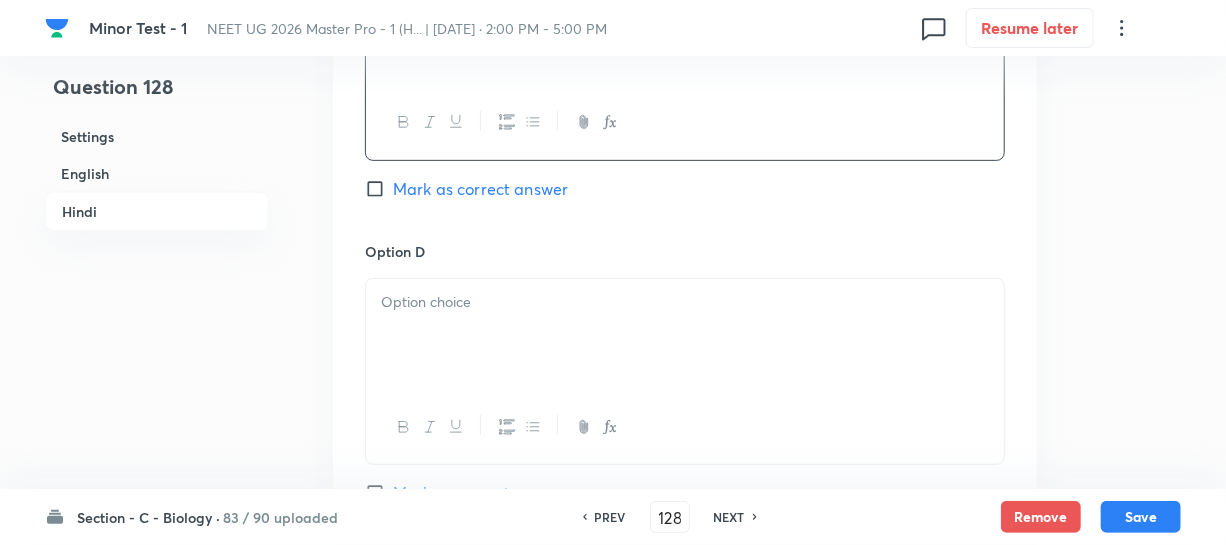drag, startPoint x: 564, startPoint y: 334, endPoint x: 1184, endPoint y: 399, distance: 623.39795 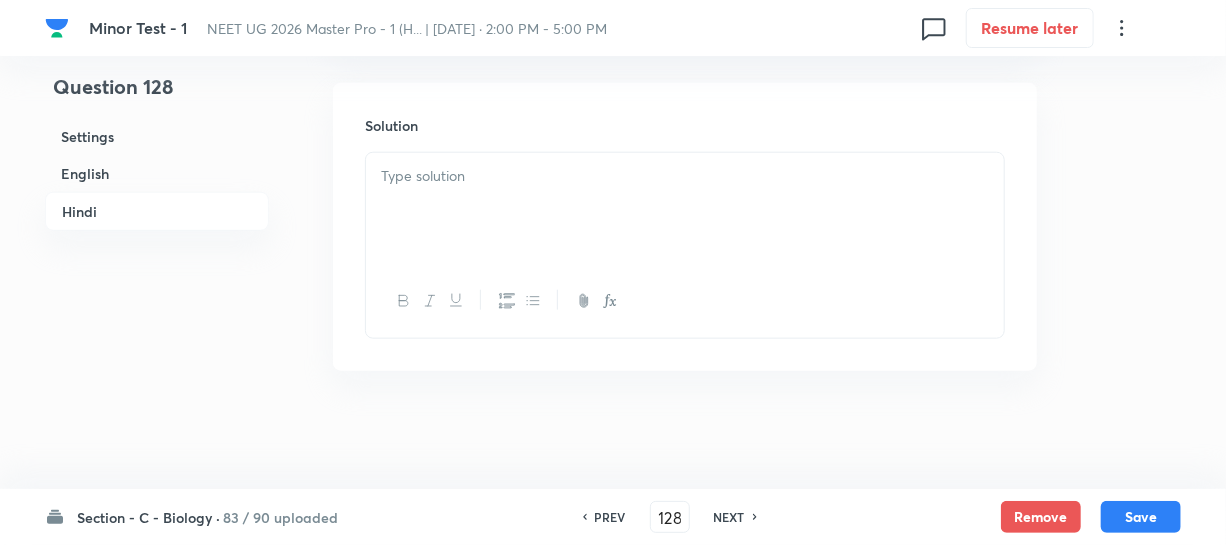 scroll, scrollTop: 4218, scrollLeft: 0, axis: vertical 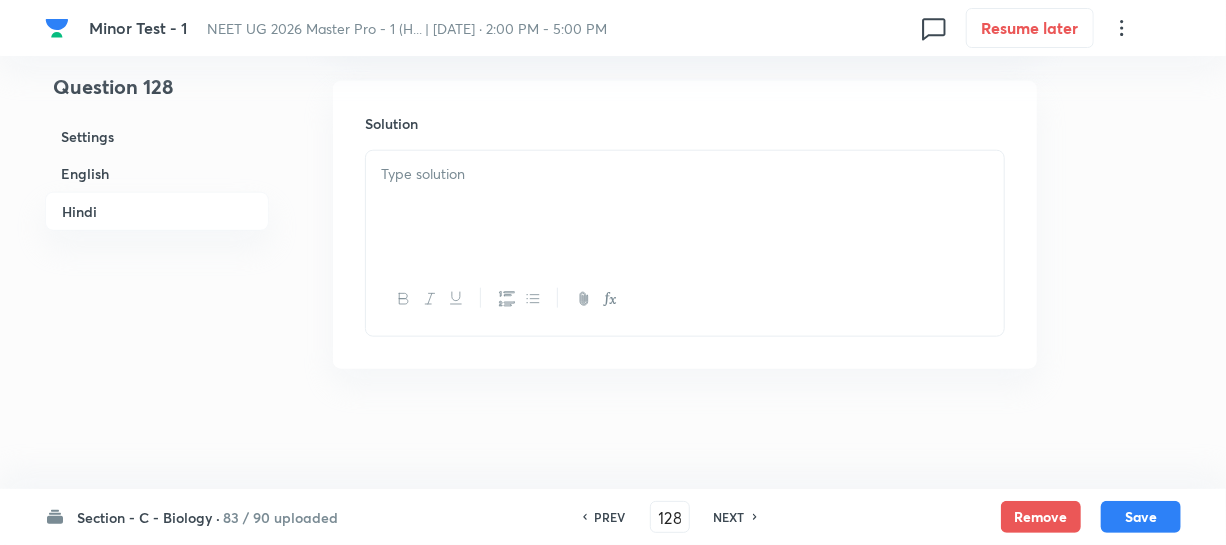 click at bounding box center [685, 207] 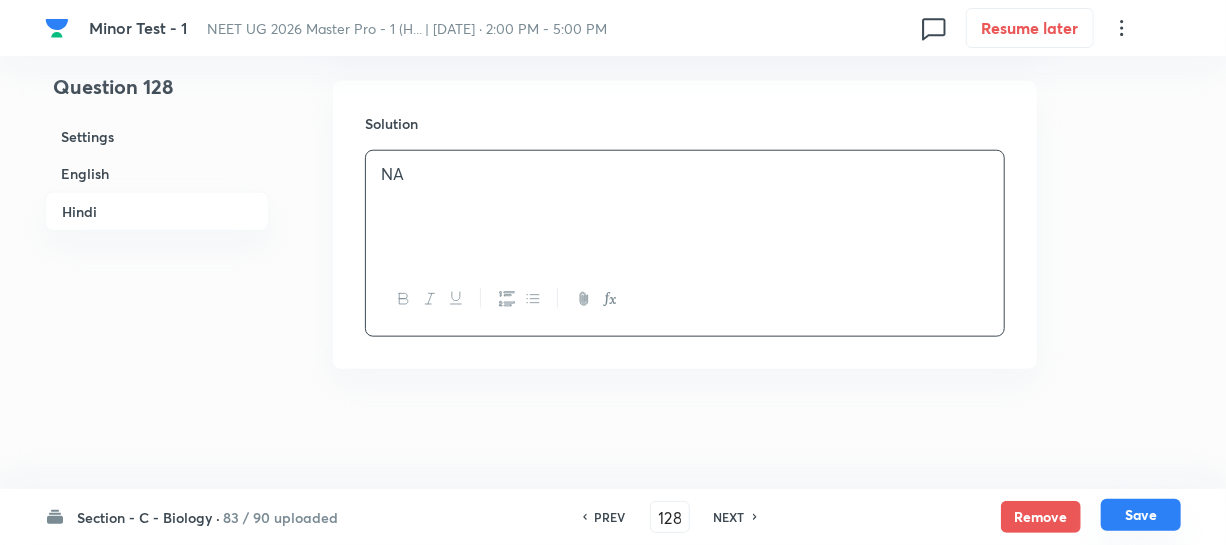 click on "Save" at bounding box center [1141, 515] 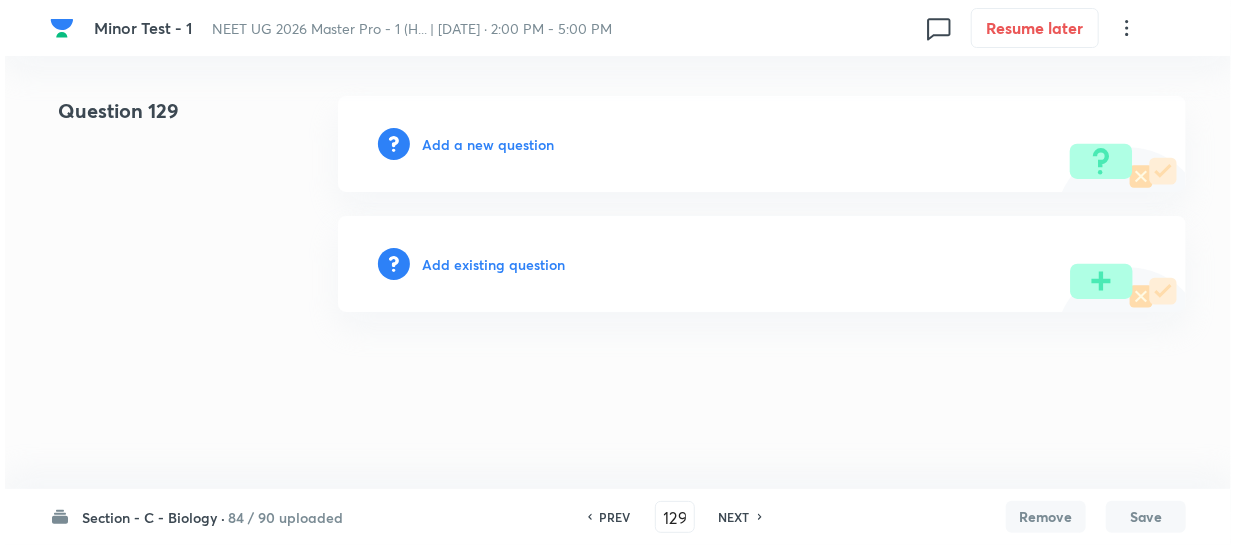 scroll, scrollTop: 0, scrollLeft: 0, axis: both 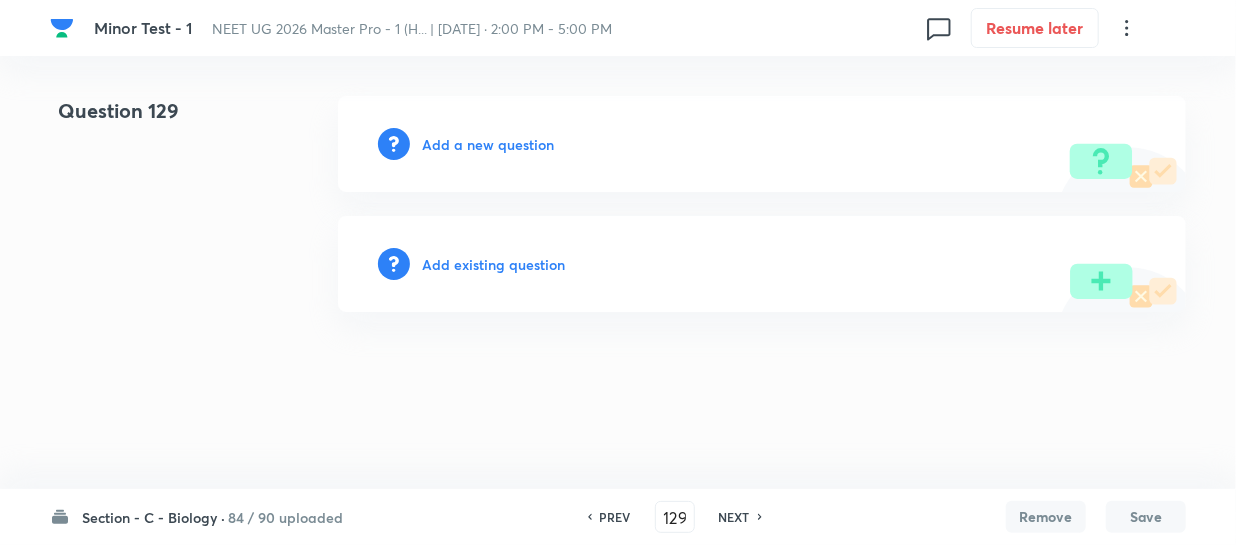 click on "Add a new question" at bounding box center (488, 144) 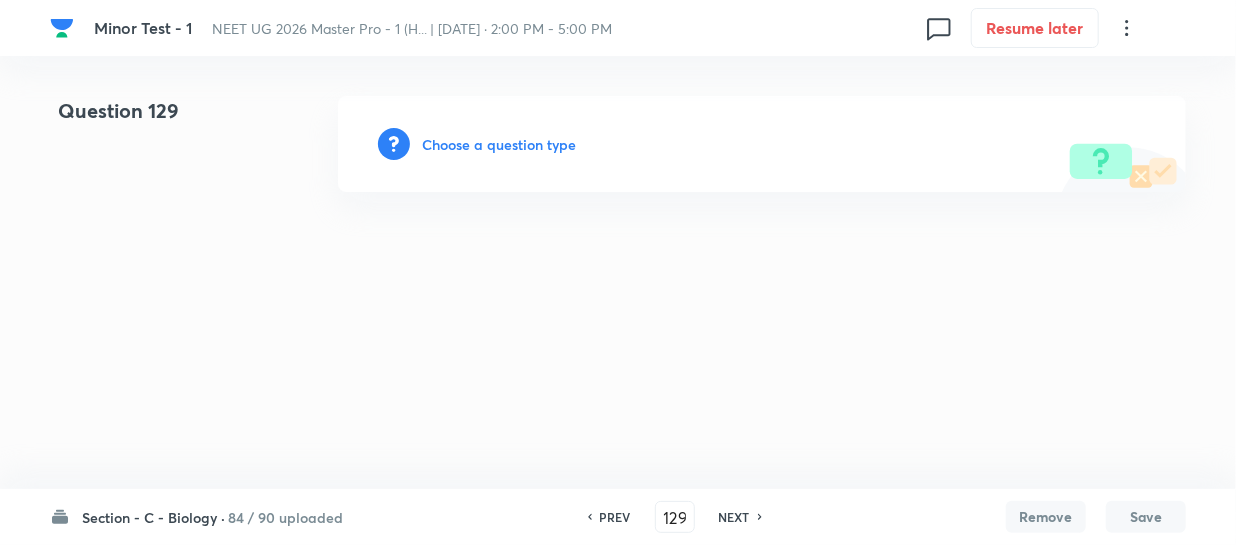 click on "Choose a question type" at bounding box center [499, 144] 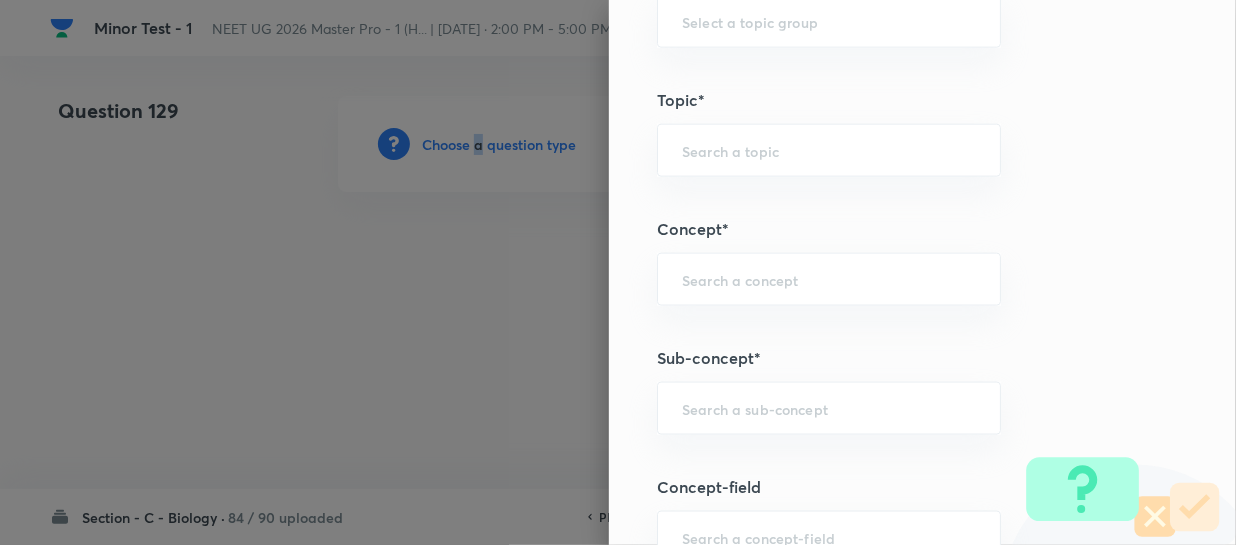 scroll, scrollTop: 1272, scrollLeft: 0, axis: vertical 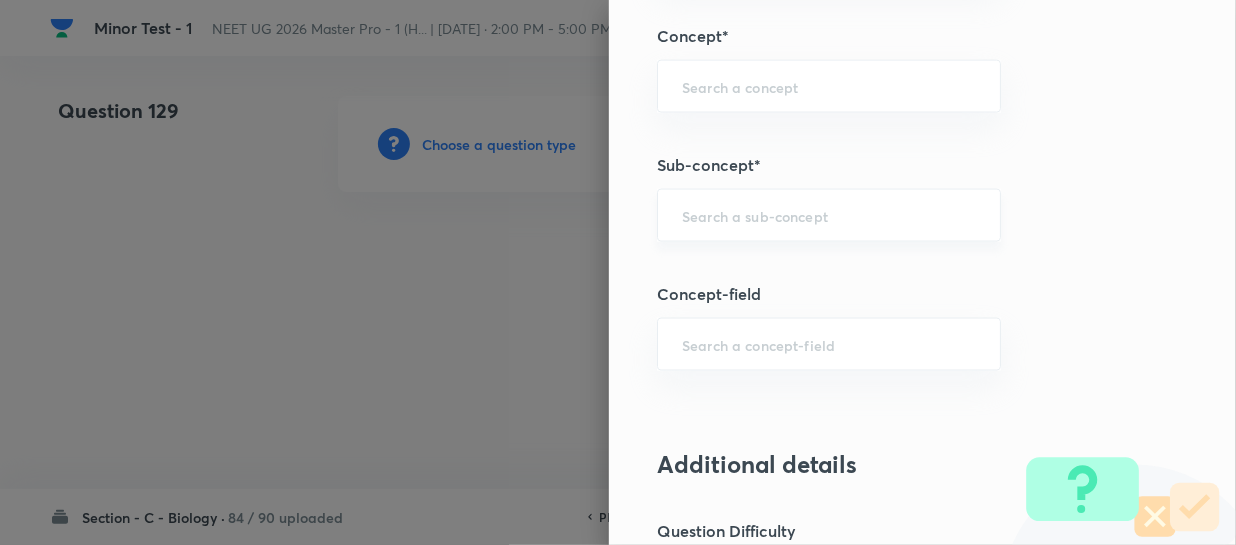 click at bounding box center (829, 215) 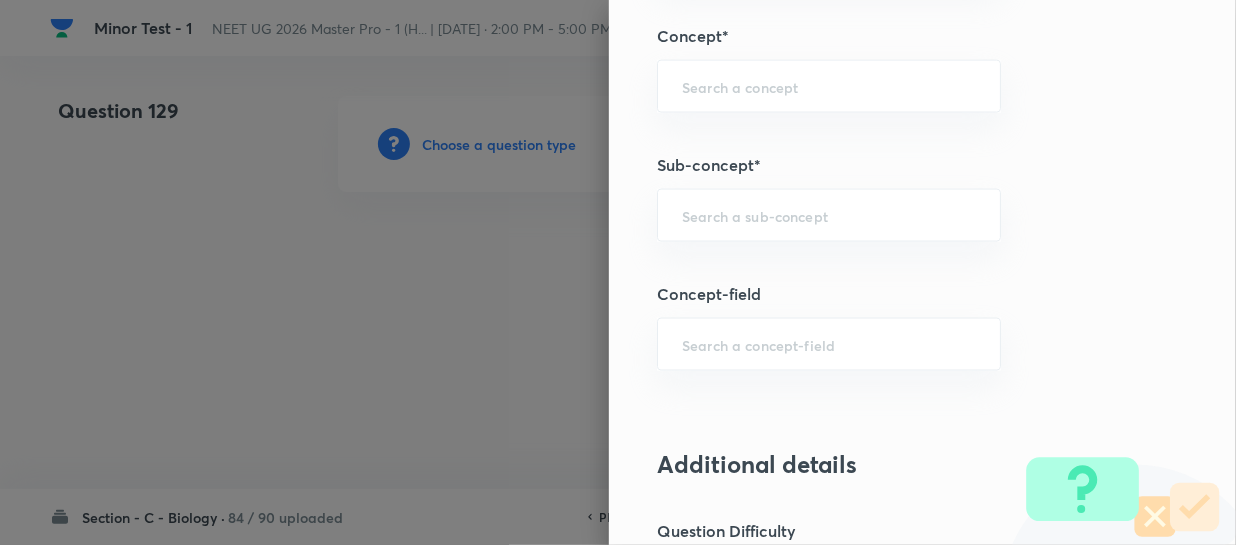 paste on "Different Biological Classification" 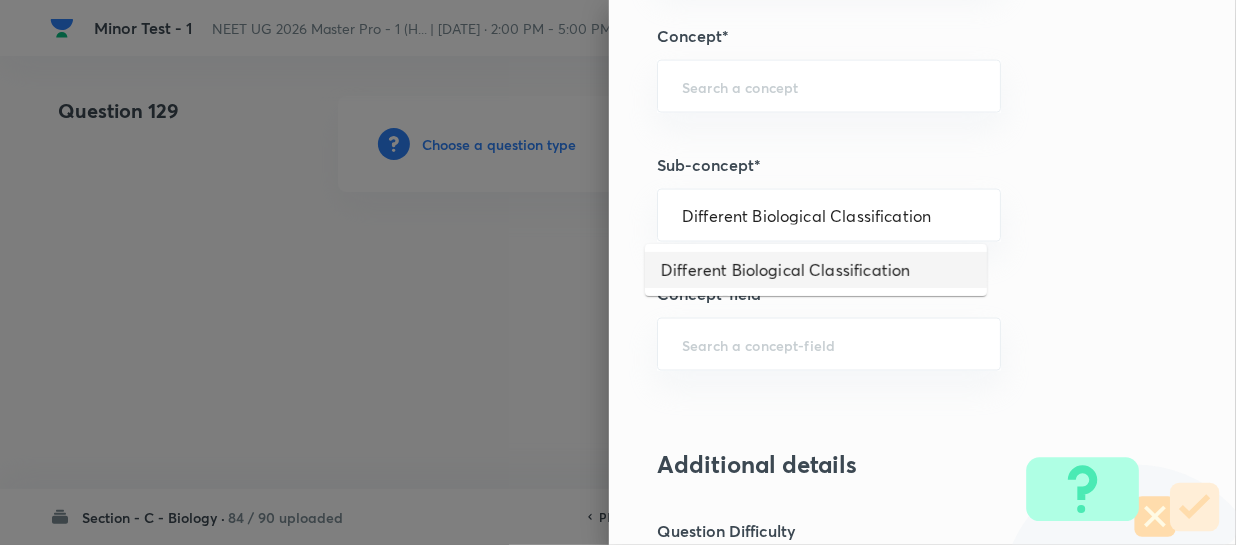 click on "Different Biological Classification" at bounding box center [816, 270] 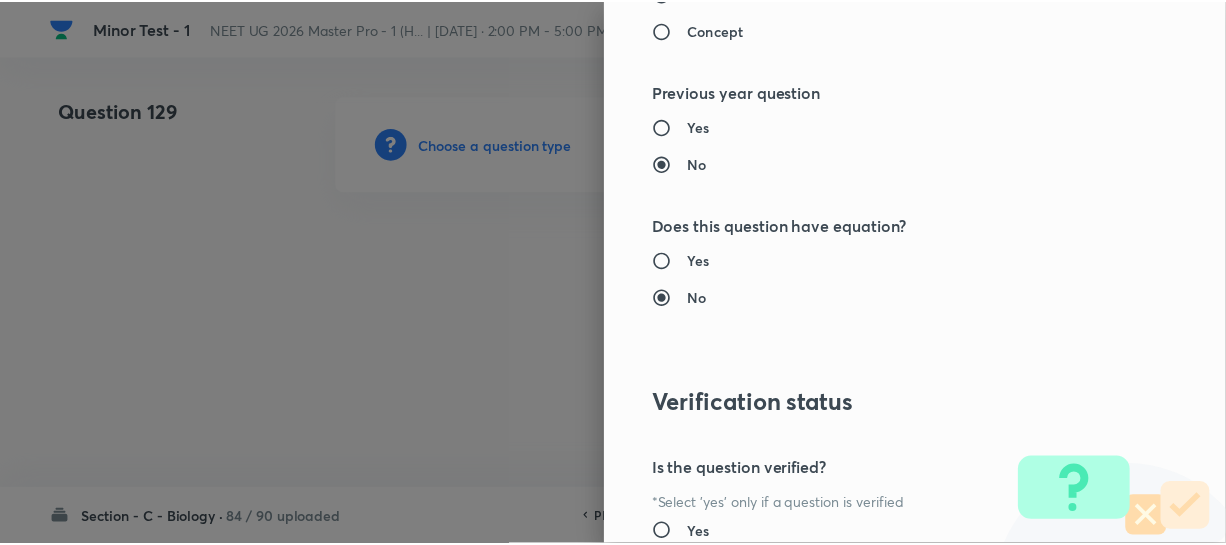 scroll, scrollTop: 2313, scrollLeft: 0, axis: vertical 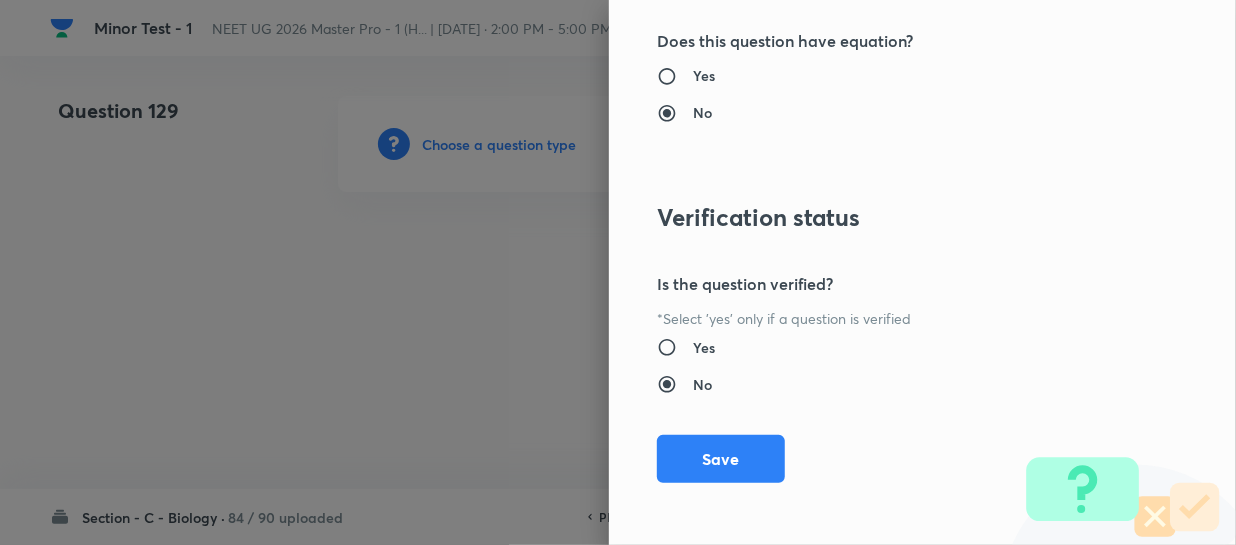 click on "Save" at bounding box center (721, 459) 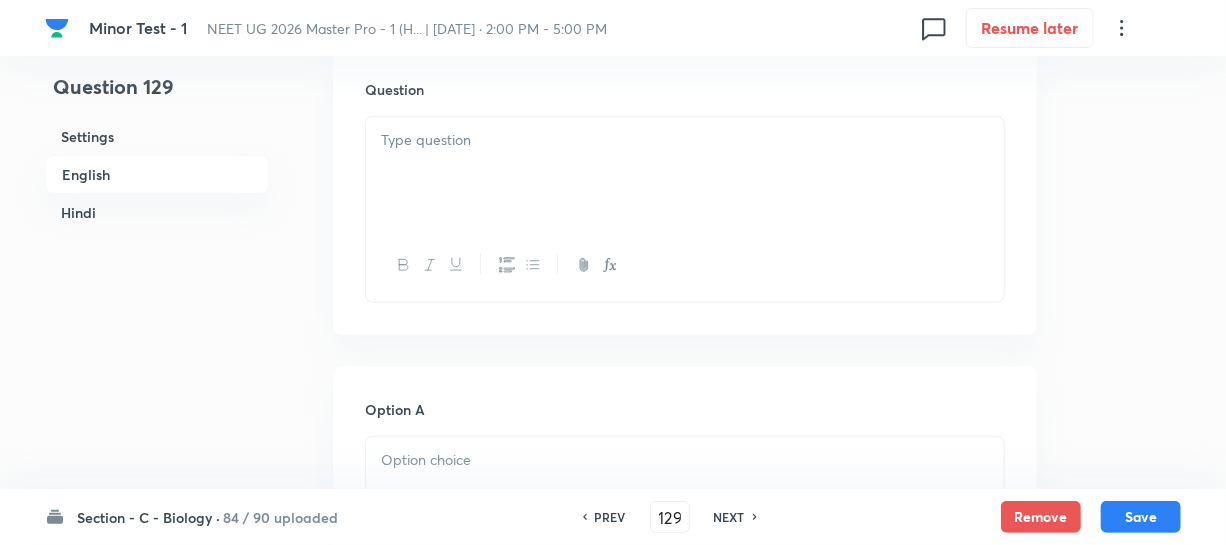 scroll, scrollTop: 636, scrollLeft: 0, axis: vertical 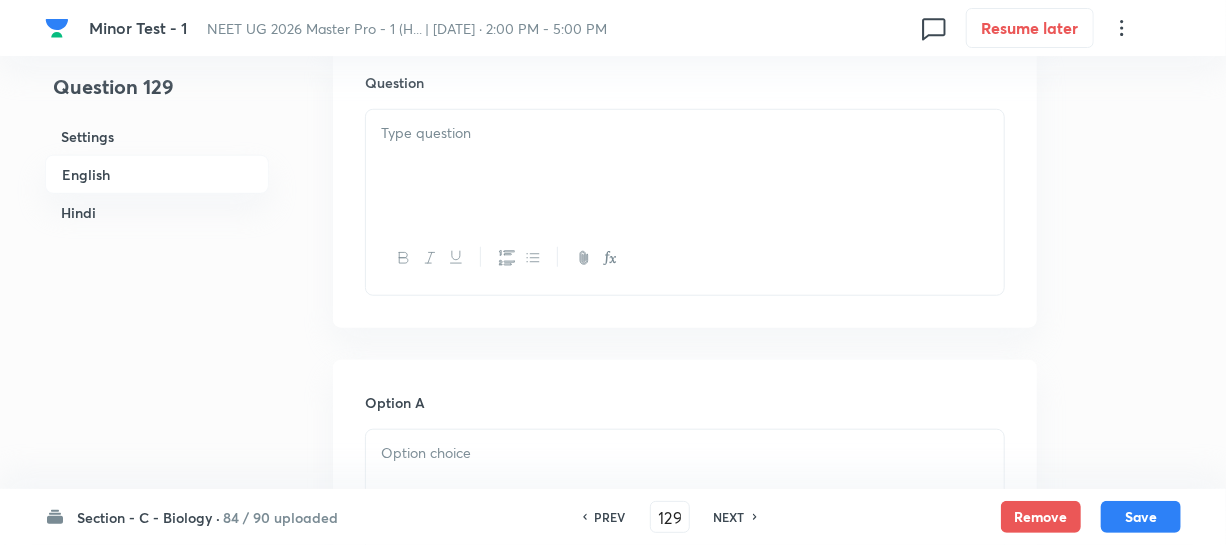click at bounding box center (685, 166) 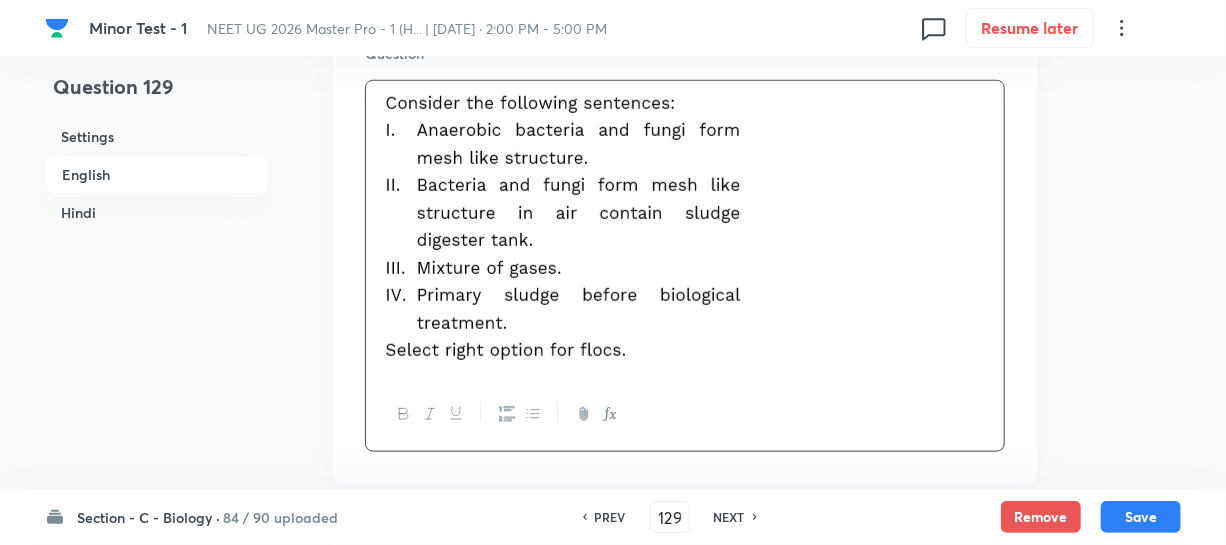 scroll, scrollTop: 1000, scrollLeft: 0, axis: vertical 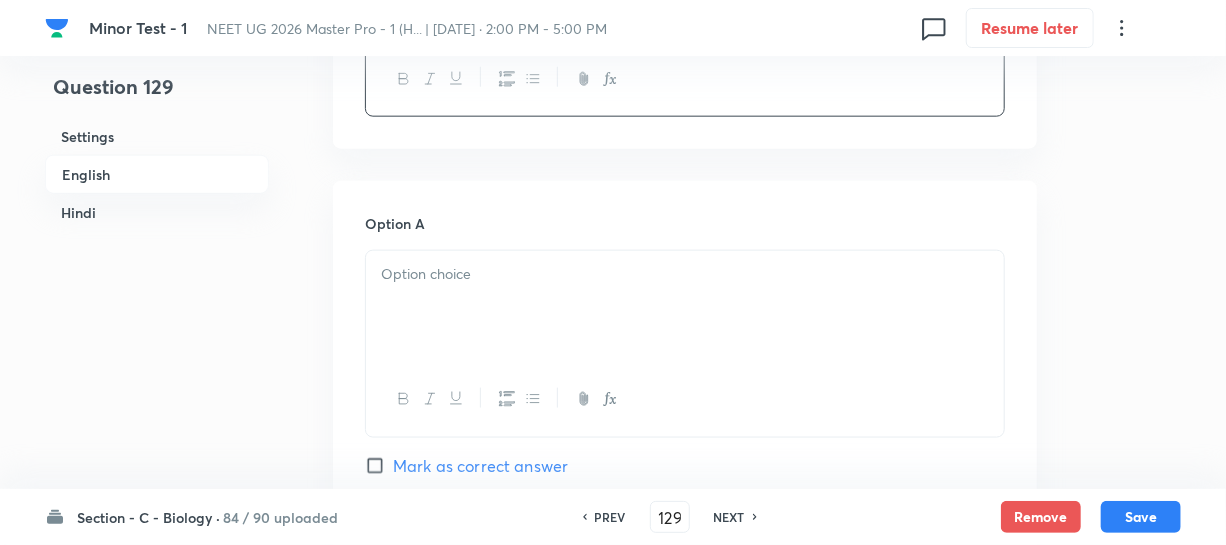 click at bounding box center (685, 307) 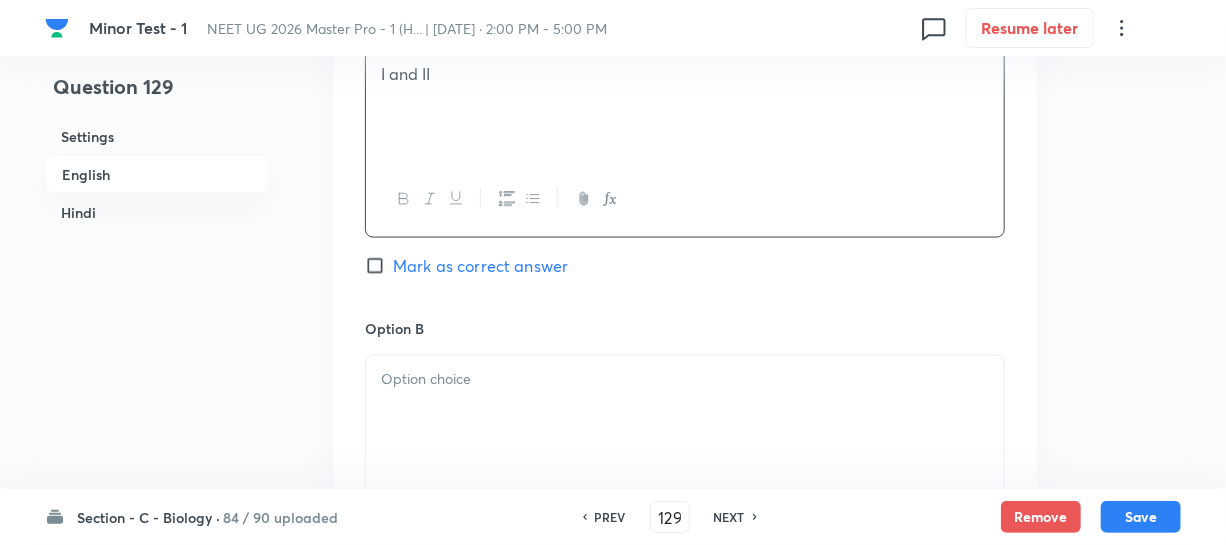 scroll, scrollTop: 1454, scrollLeft: 0, axis: vertical 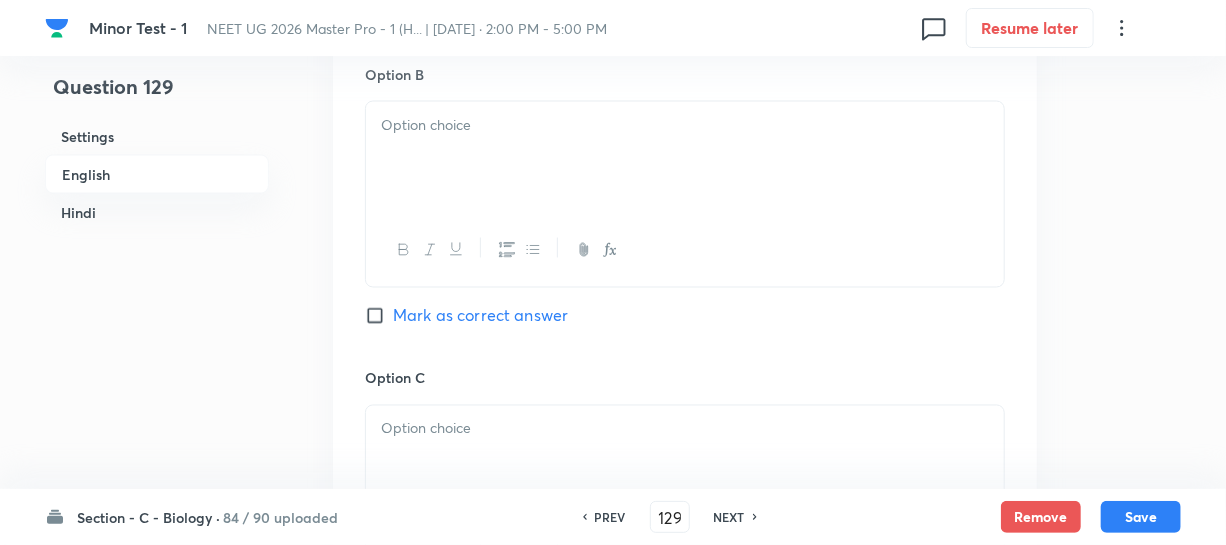 click at bounding box center [685, 250] 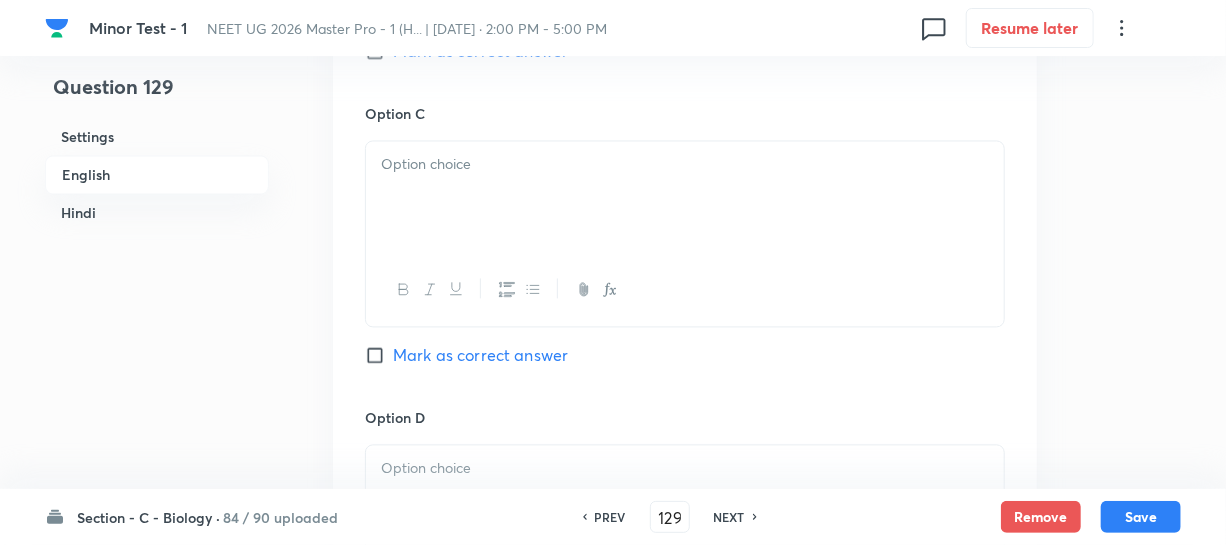 scroll, scrollTop: 1727, scrollLeft: 0, axis: vertical 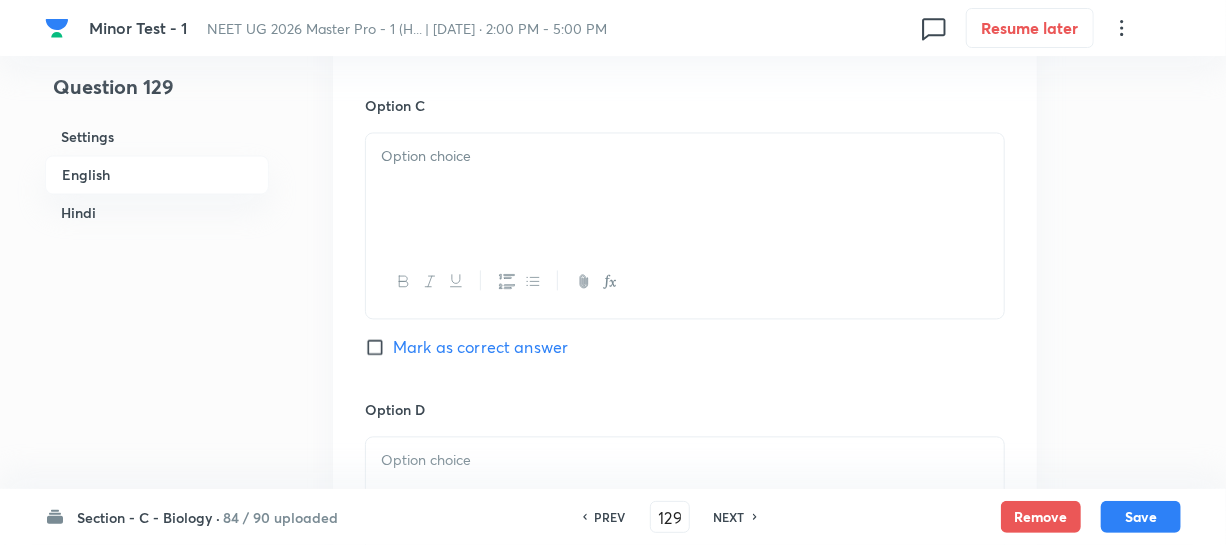 click at bounding box center (685, 189) 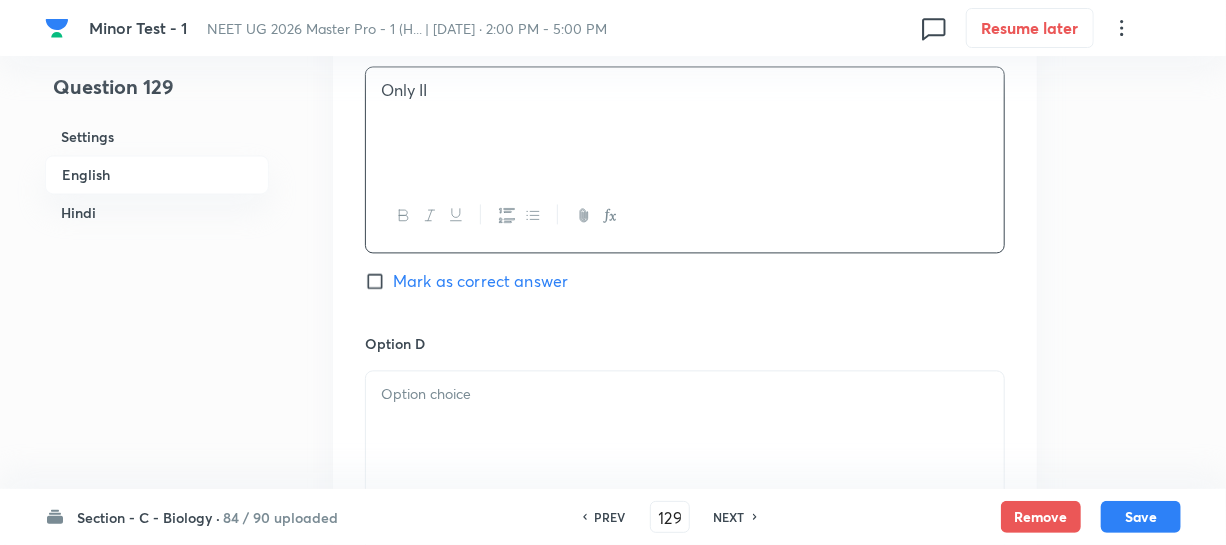 scroll, scrollTop: 2000, scrollLeft: 0, axis: vertical 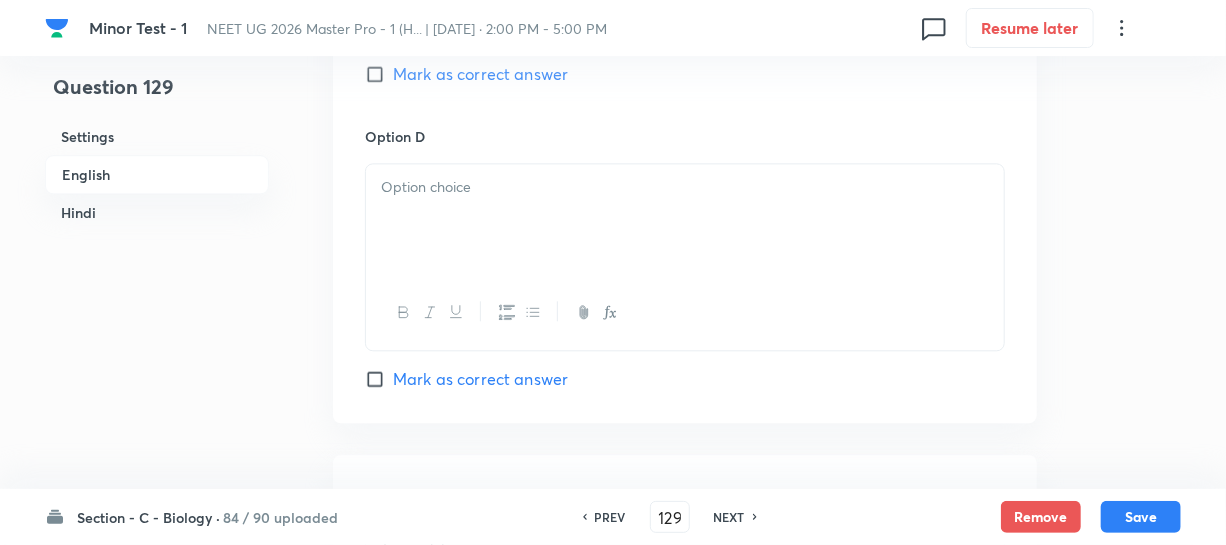 click at bounding box center [685, 220] 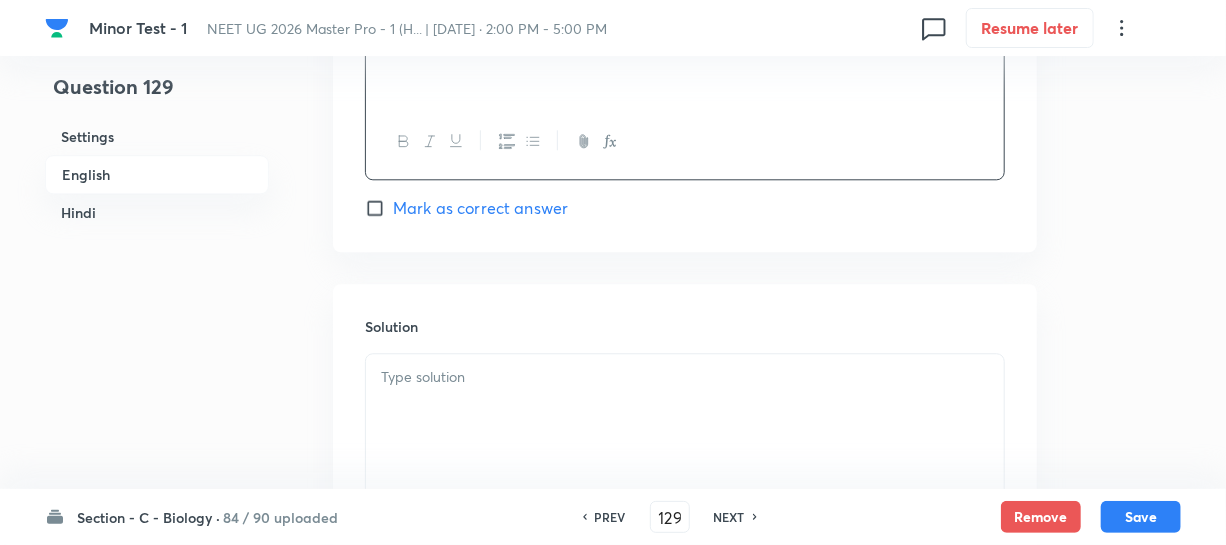 scroll, scrollTop: 2181, scrollLeft: 0, axis: vertical 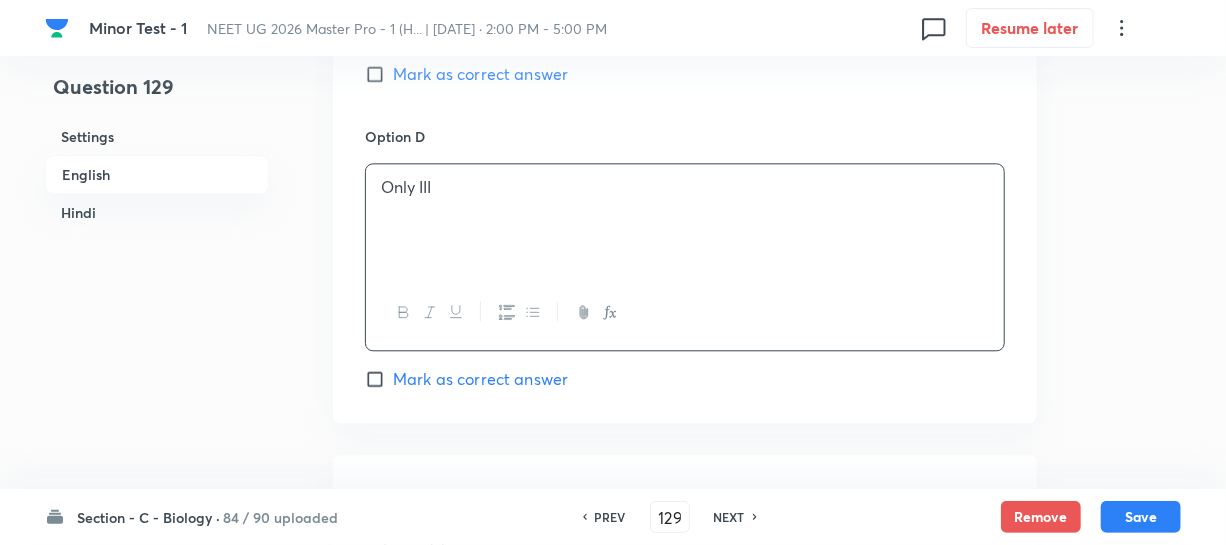 click on "Option C Only II Mark as correct answer" at bounding box center [685, -26] 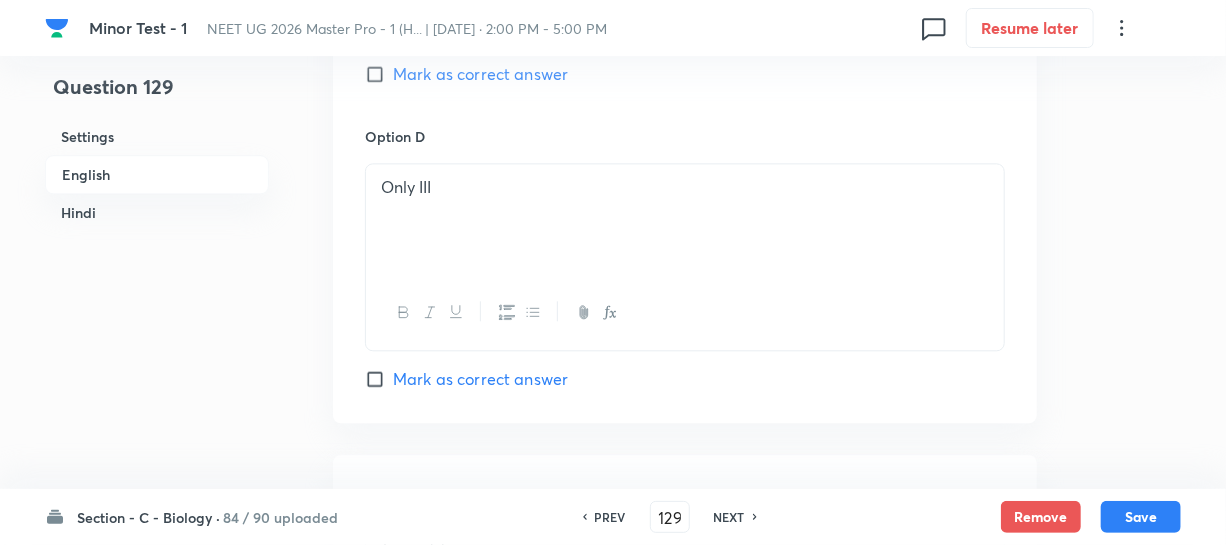 click on "Mark as correct answer" at bounding box center (379, 74) 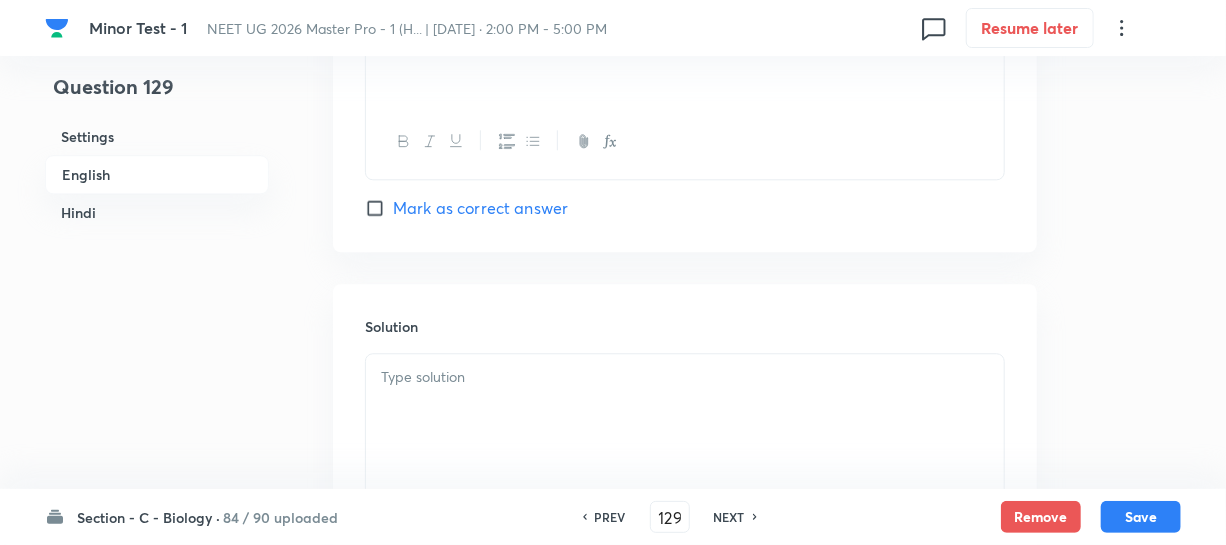 scroll, scrollTop: 2181, scrollLeft: 0, axis: vertical 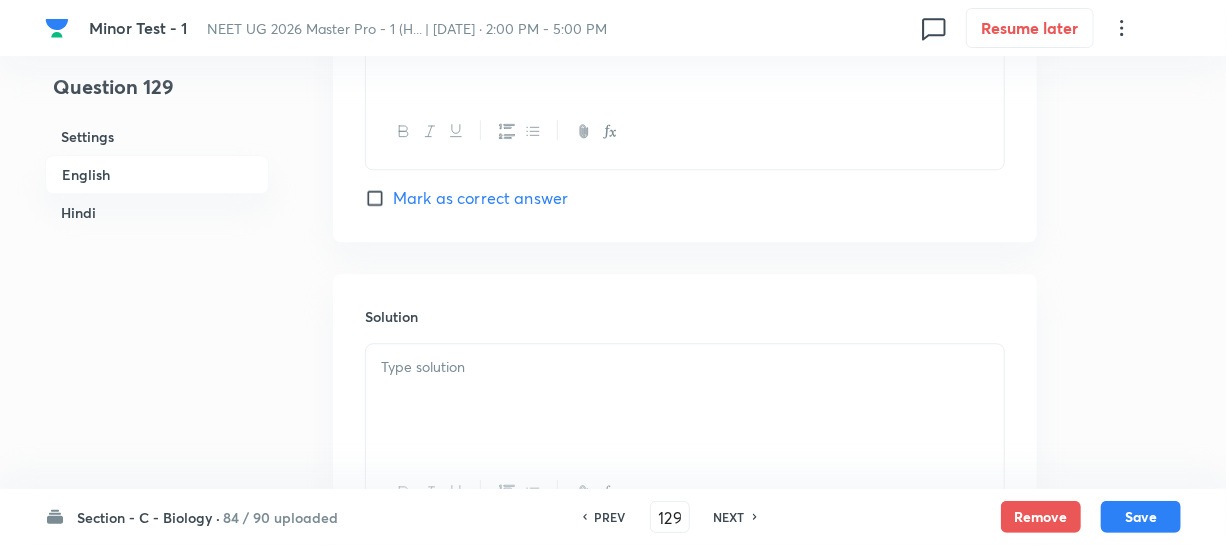 click at bounding box center [685, 400] 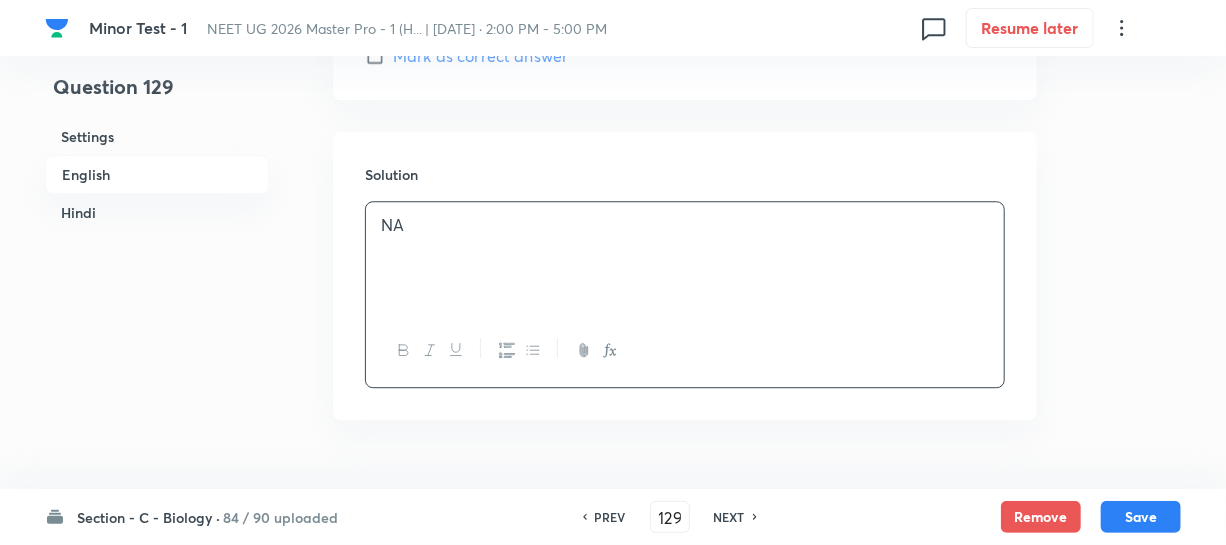 scroll, scrollTop: 2545, scrollLeft: 0, axis: vertical 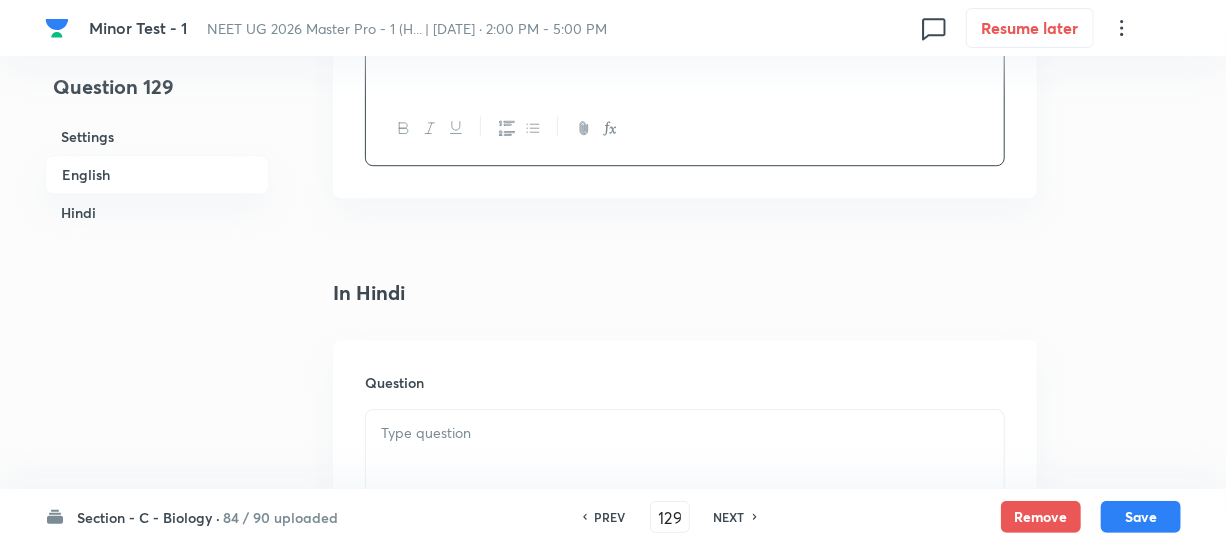 click on "Question" at bounding box center [685, 484] 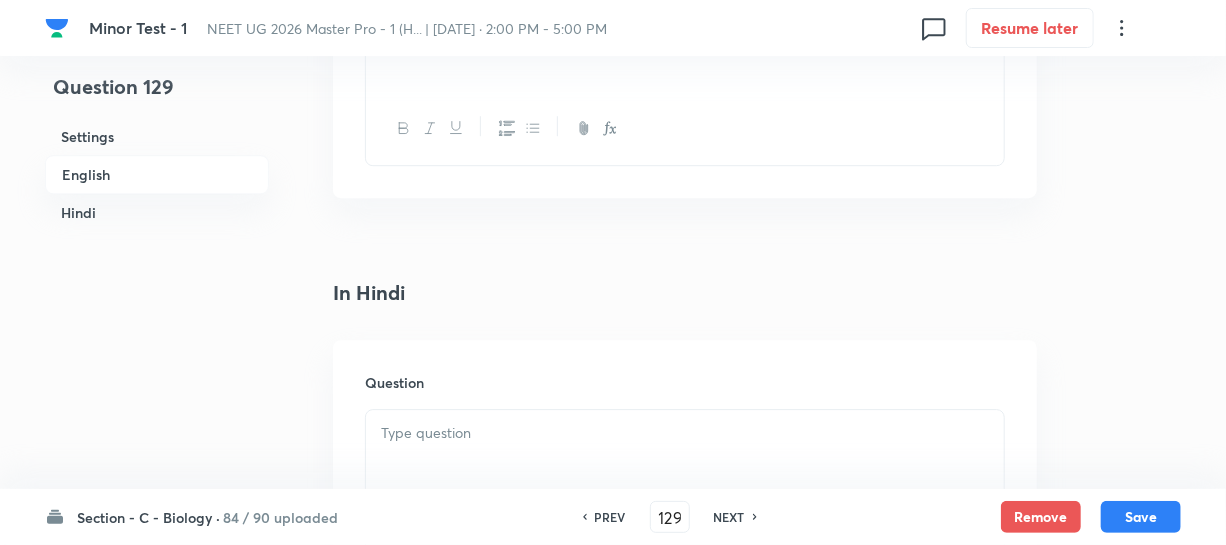 click at bounding box center [685, 466] 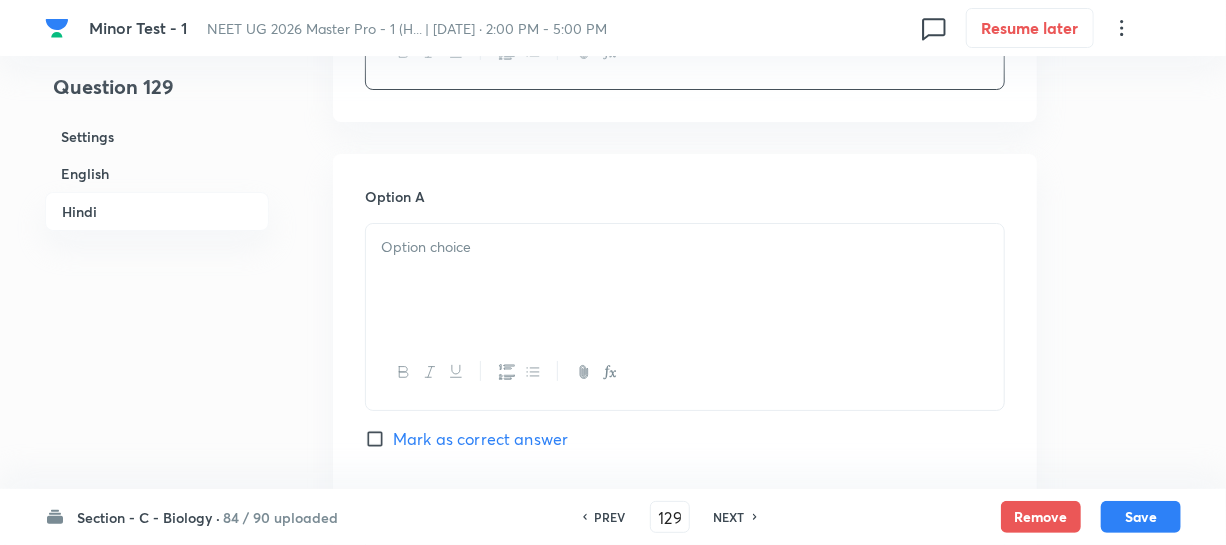 scroll, scrollTop: 3272, scrollLeft: 0, axis: vertical 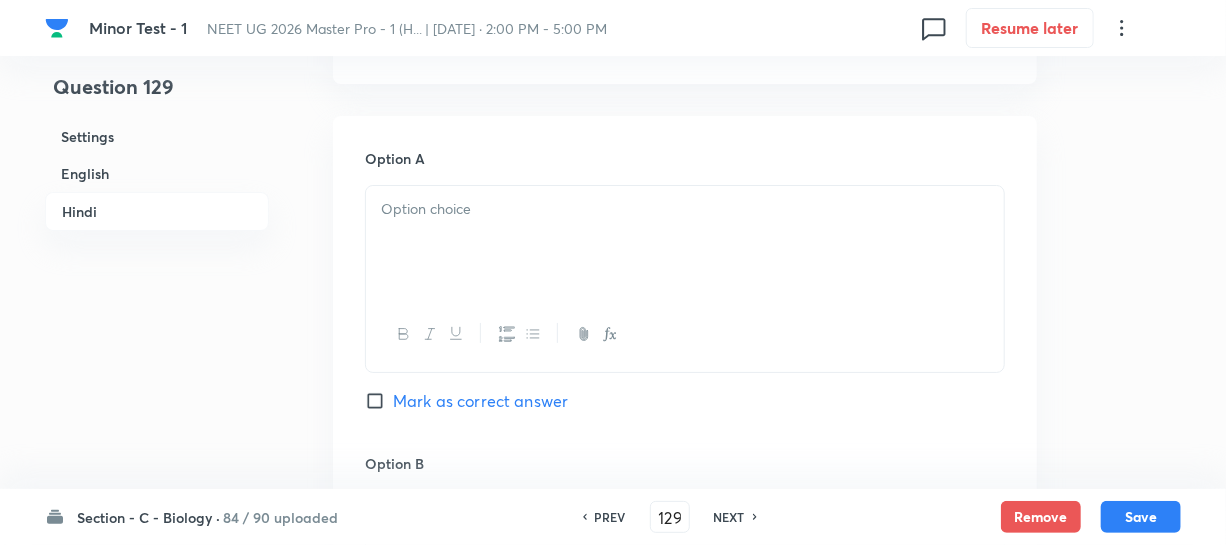 click at bounding box center (685, 242) 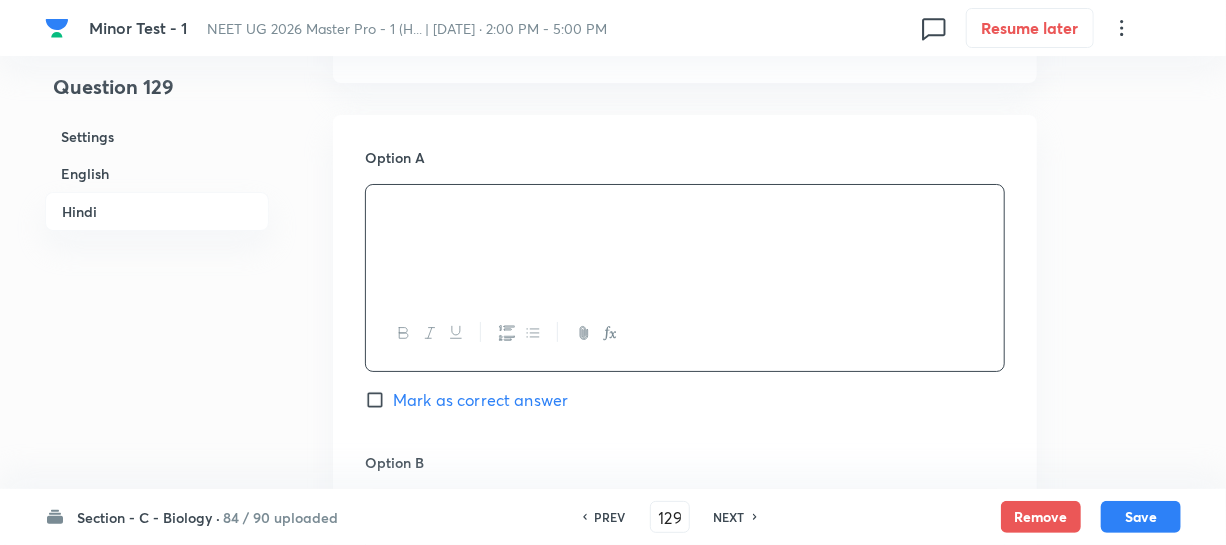 scroll, scrollTop: 3636, scrollLeft: 0, axis: vertical 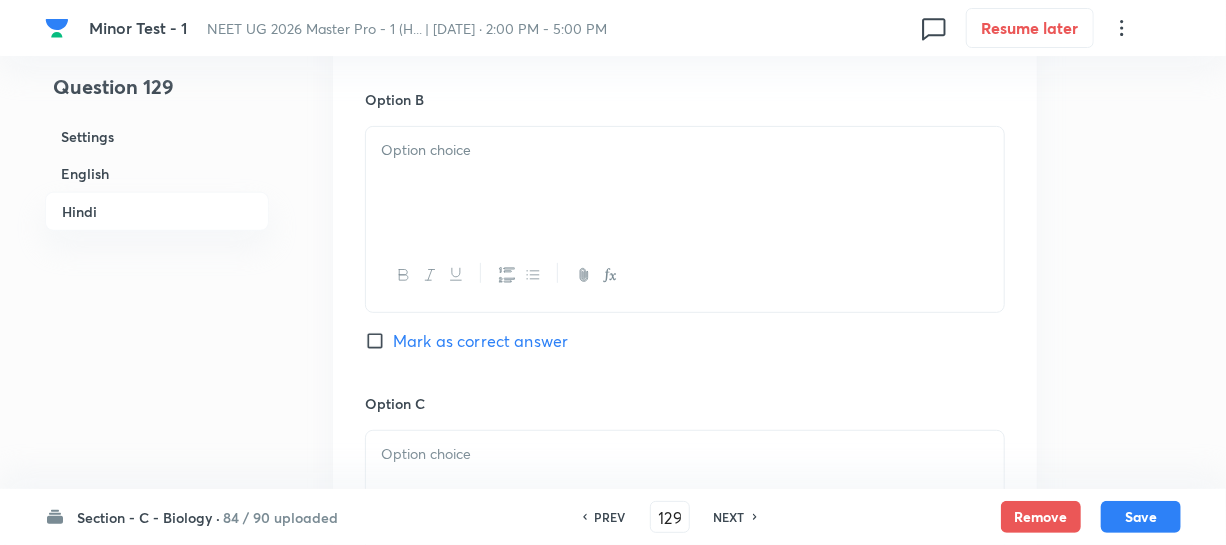 click at bounding box center [685, 183] 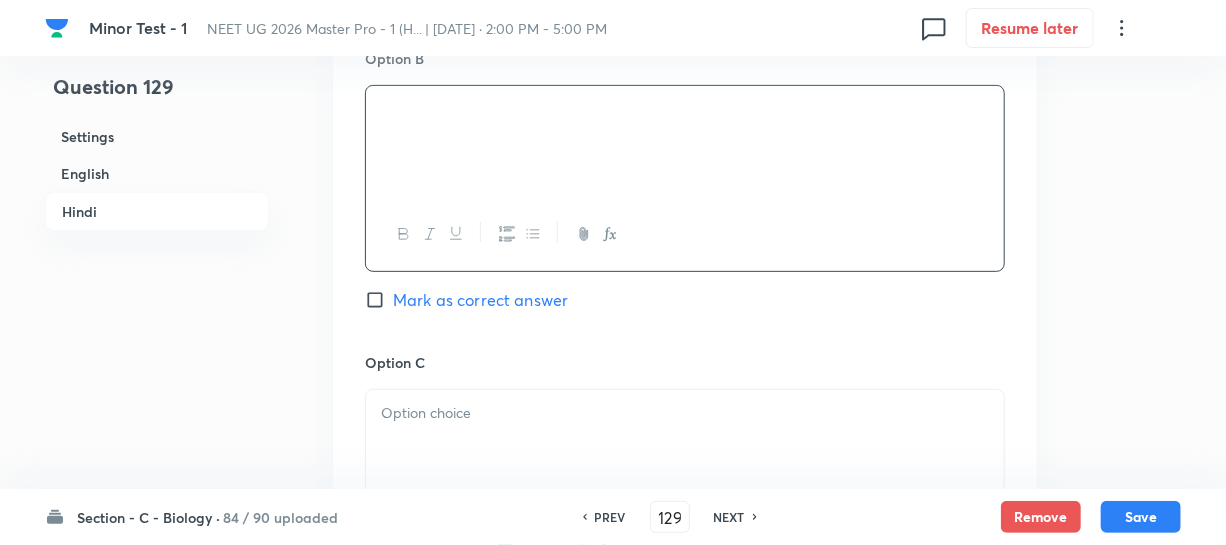 scroll, scrollTop: 3727, scrollLeft: 0, axis: vertical 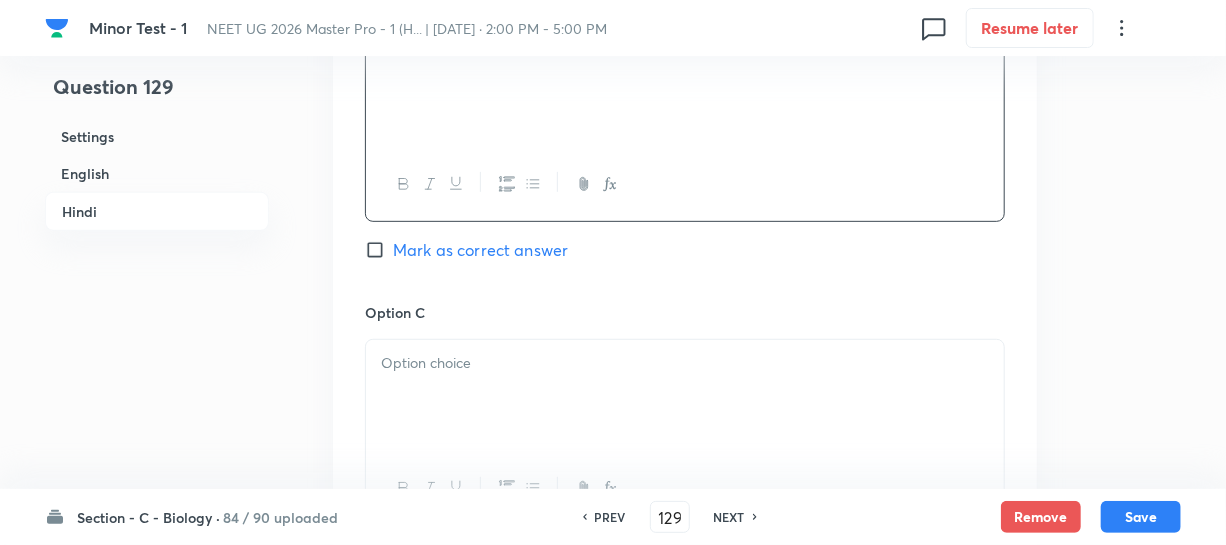 click at bounding box center (685, 363) 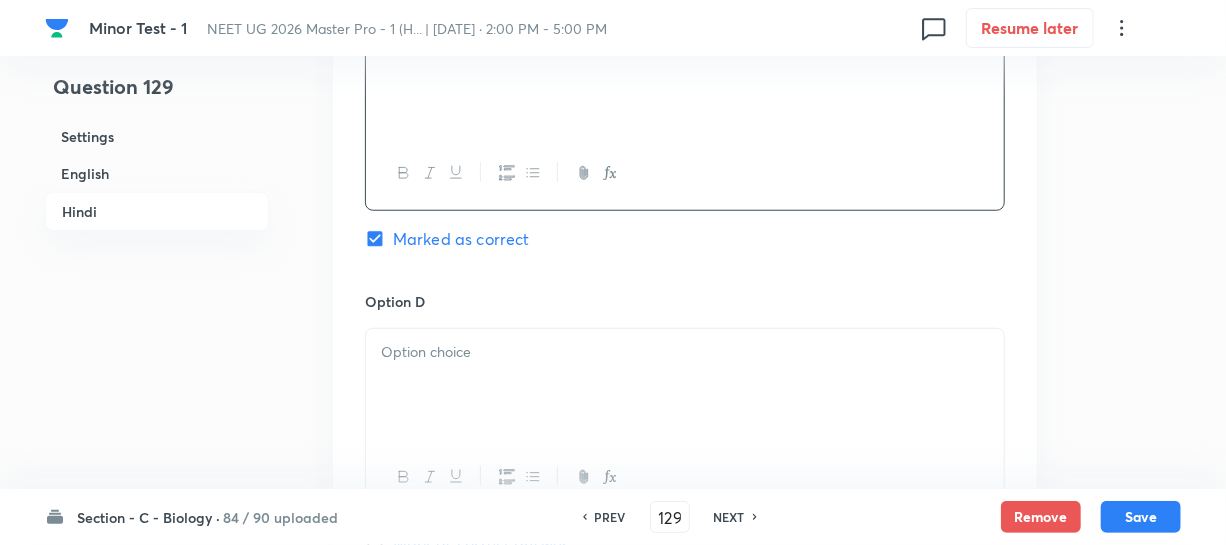 scroll, scrollTop: 4090, scrollLeft: 0, axis: vertical 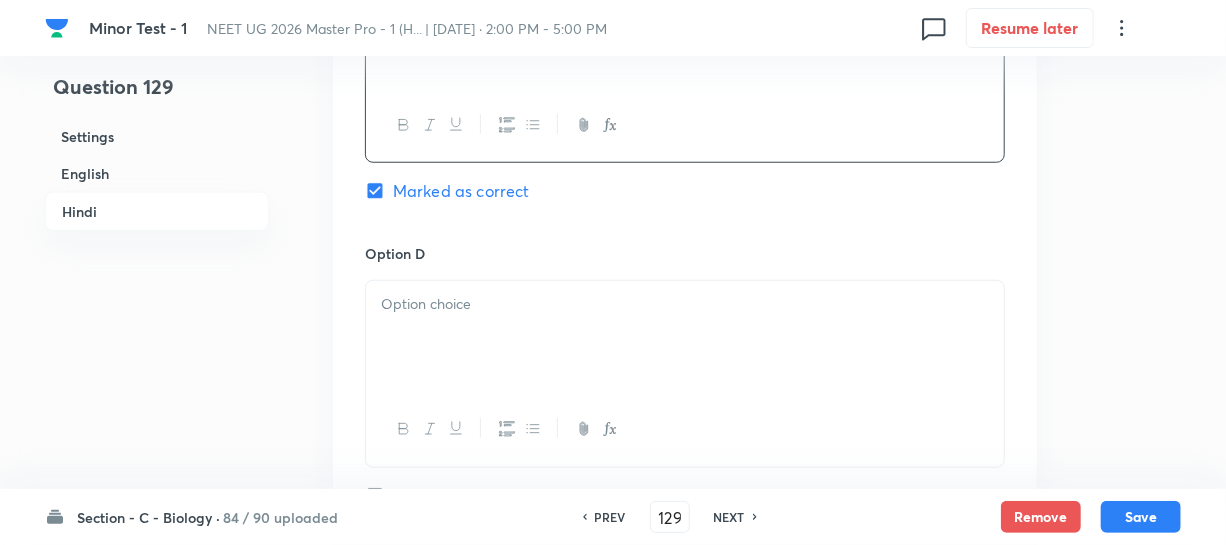 drag, startPoint x: 426, startPoint y: 360, endPoint x: 434, endPoint y: 352, distance: 11.313708 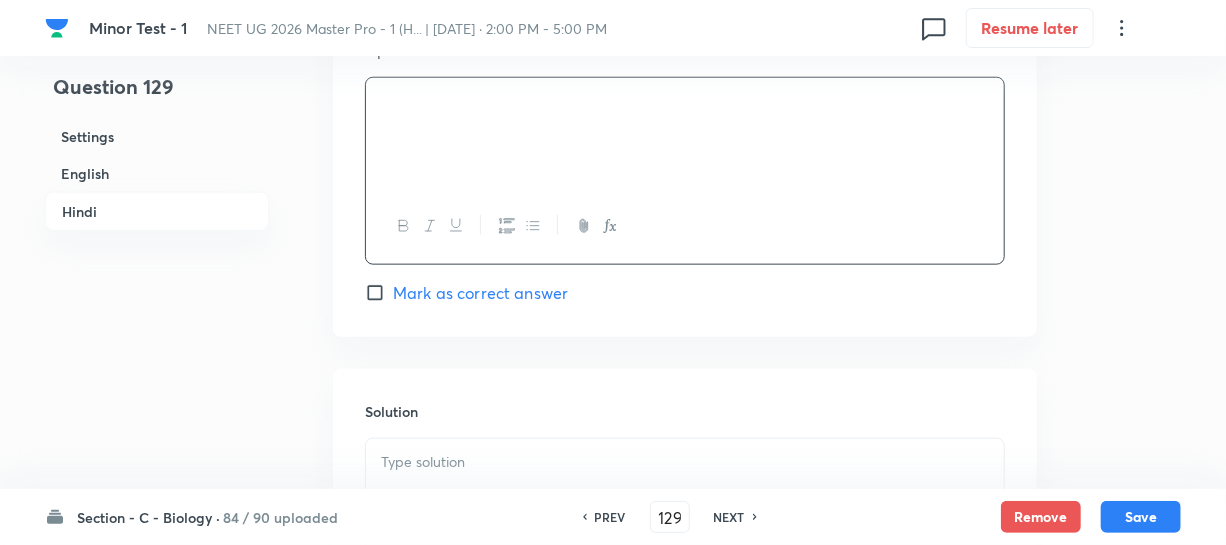 scroll, scrollTop: 4454, scrollLeft: 0, axis: vertical 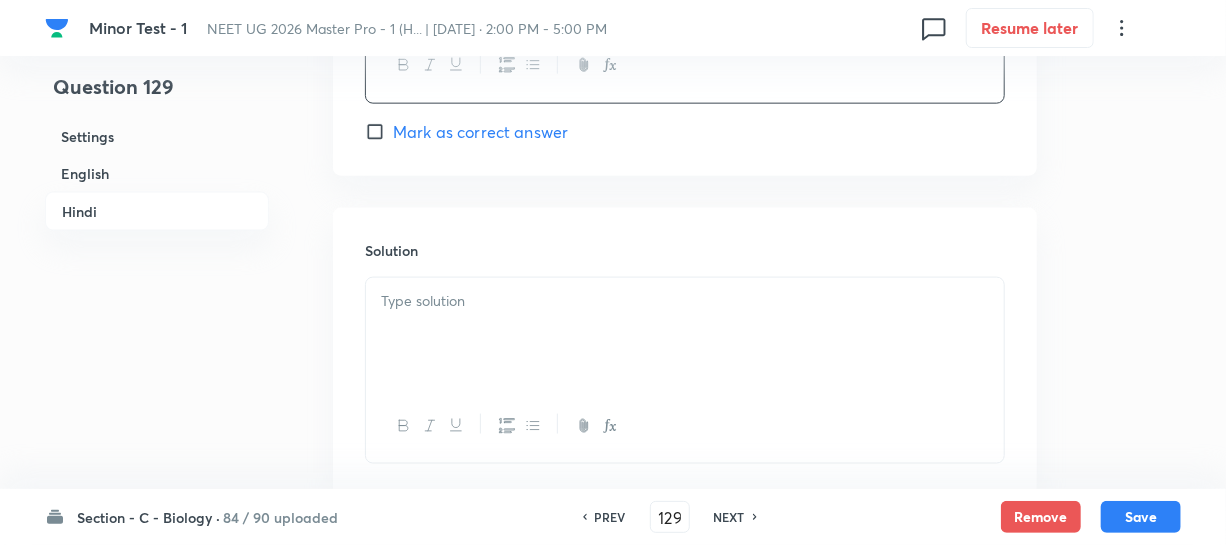 click at bounding box center (685, 301) 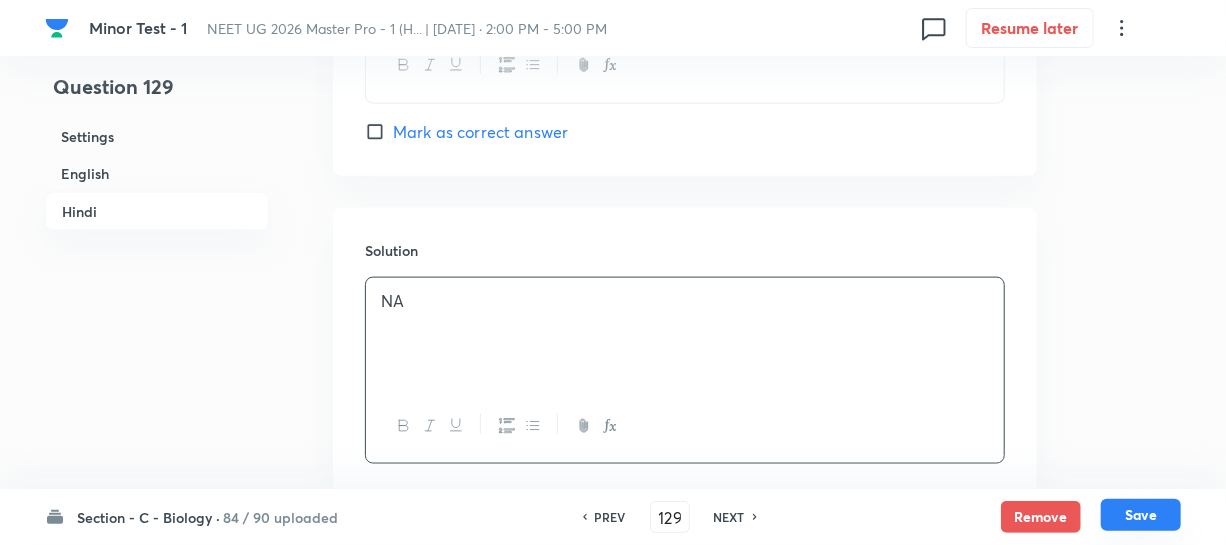 drag, startPoint x: 1166, startPoint y: 532, endPoint x: 1170, endPoint y: 519, distance: 13.601471 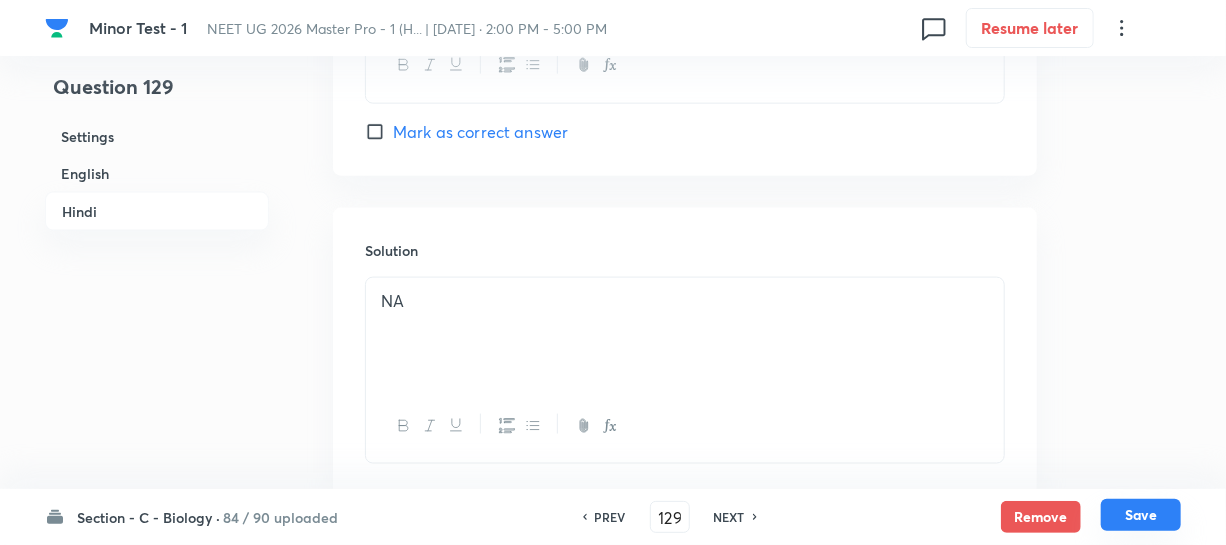 click on "Save" at bounding box center (1141, 515) 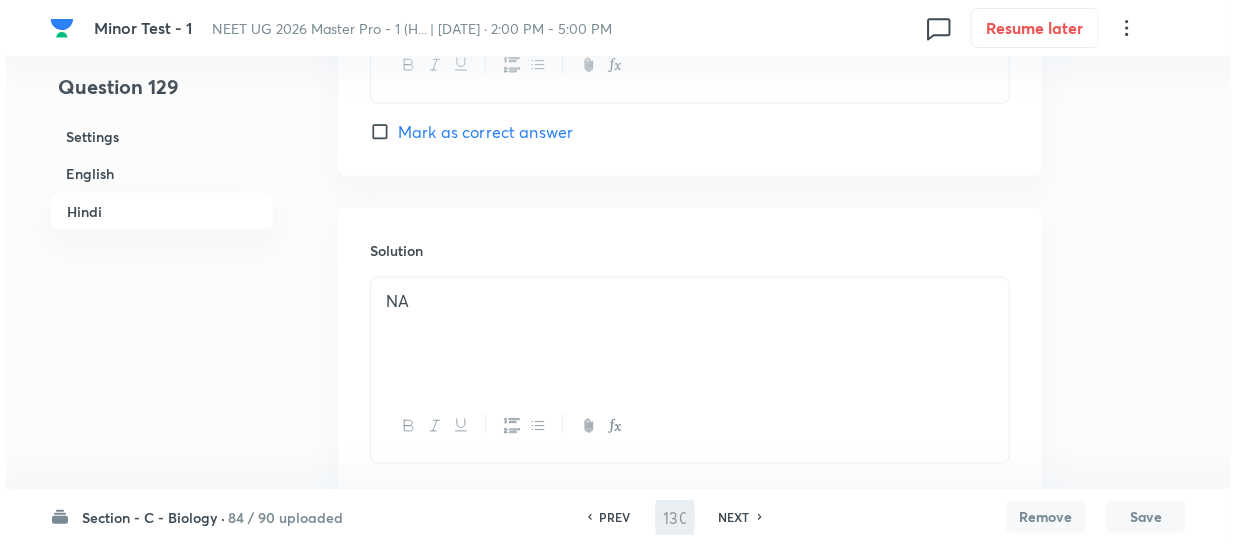 scroll, scrollTop: 0, scrollLeft: 0, axis: both 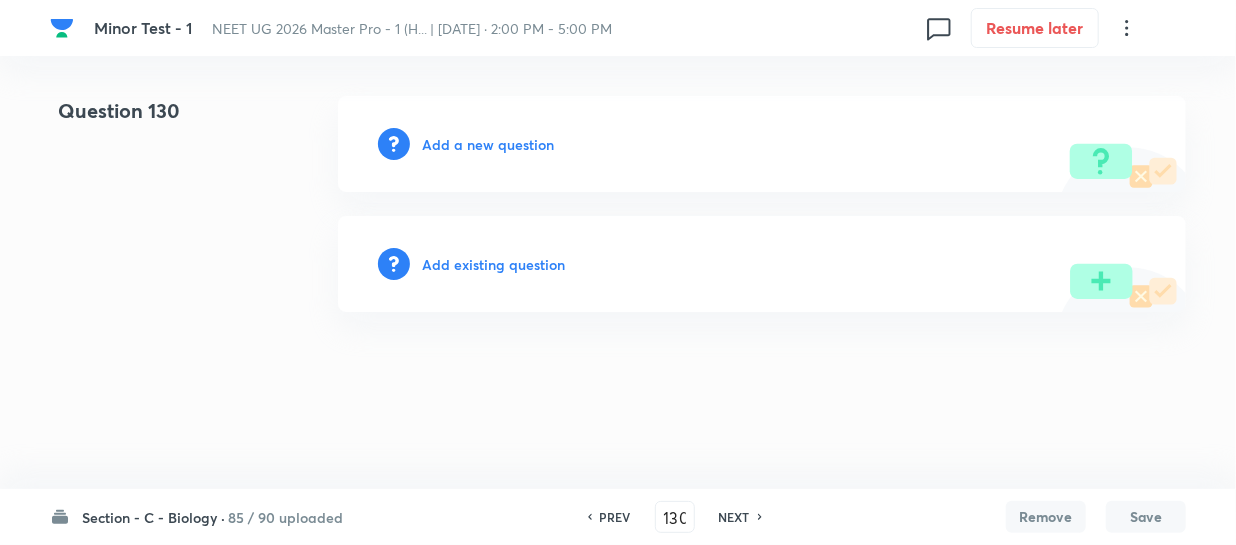 click on "Add a new question" at bounding box center (488, 144) 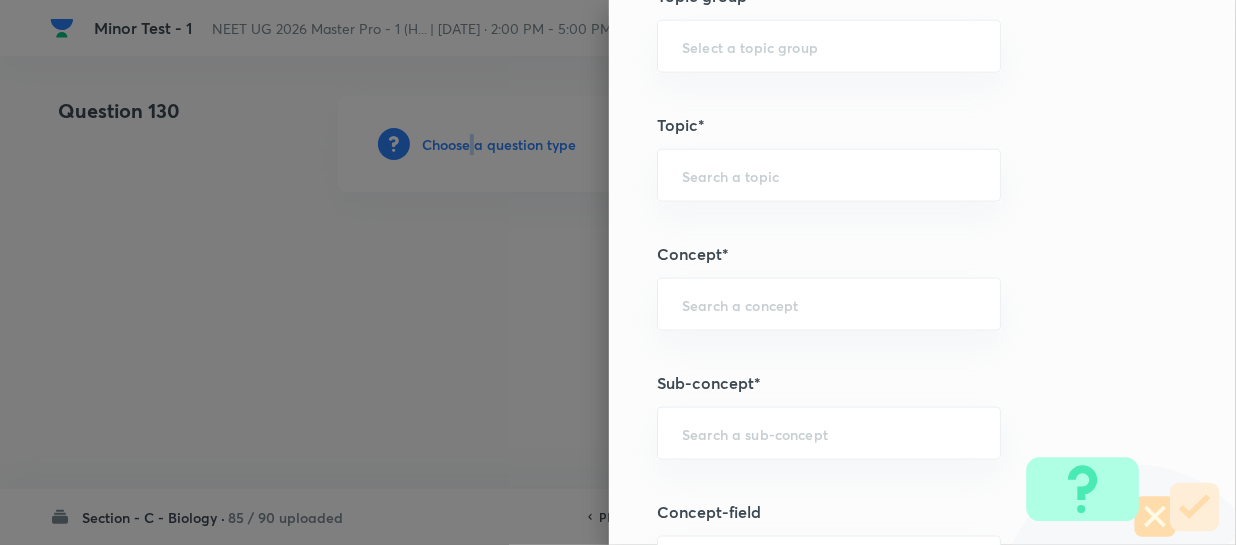 scroll, scrollTop: 1181, scrollLeft: 0, axis: vertical 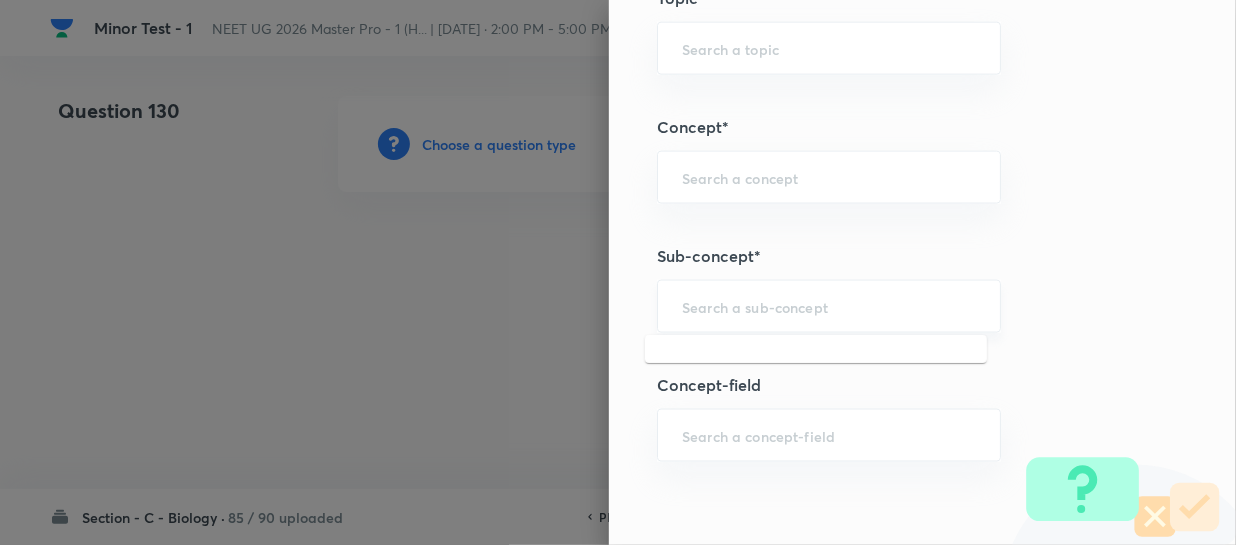 click at bounding box center [829, 306] 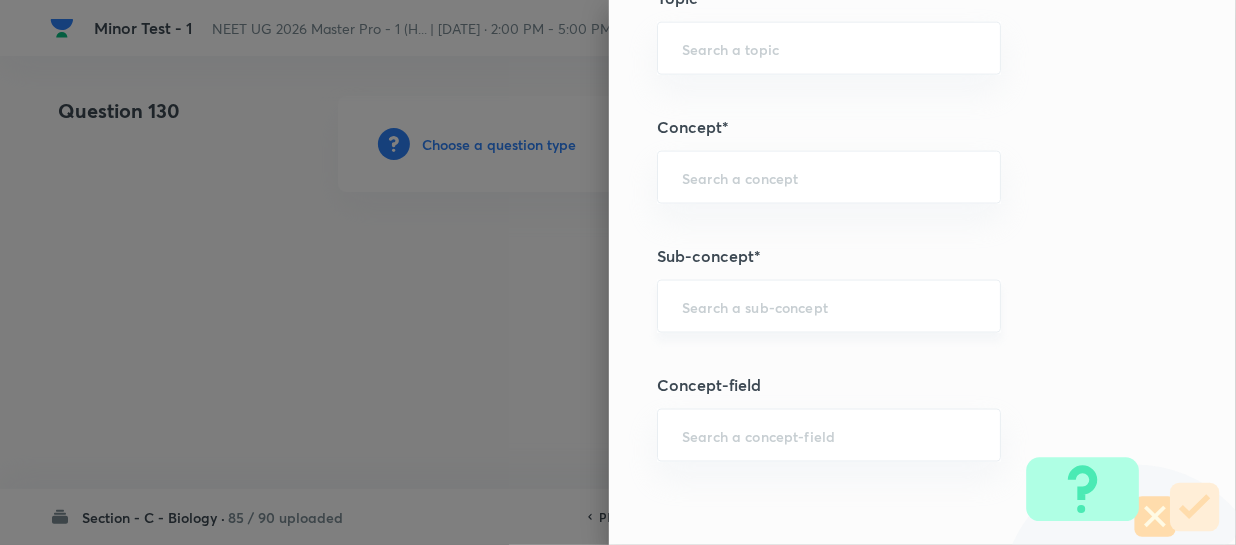 paste on "Different Biological Classification" 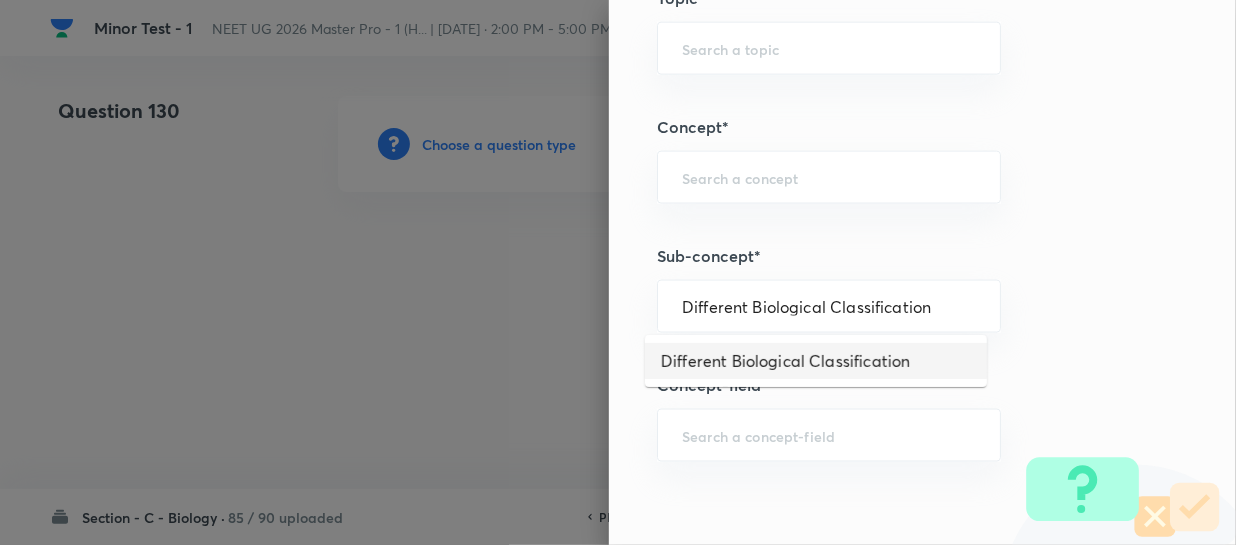 click on "Different Biological Classification" at bounding box center (816, 361) 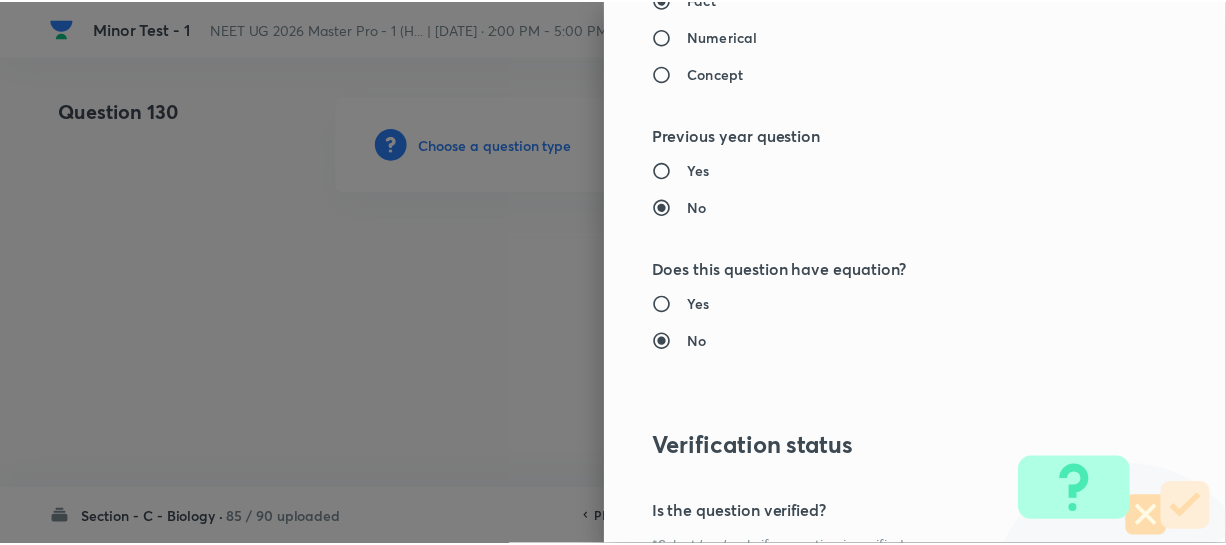 scroll, scrollTop: 2272, scrollLeft: 0, axis: vertical 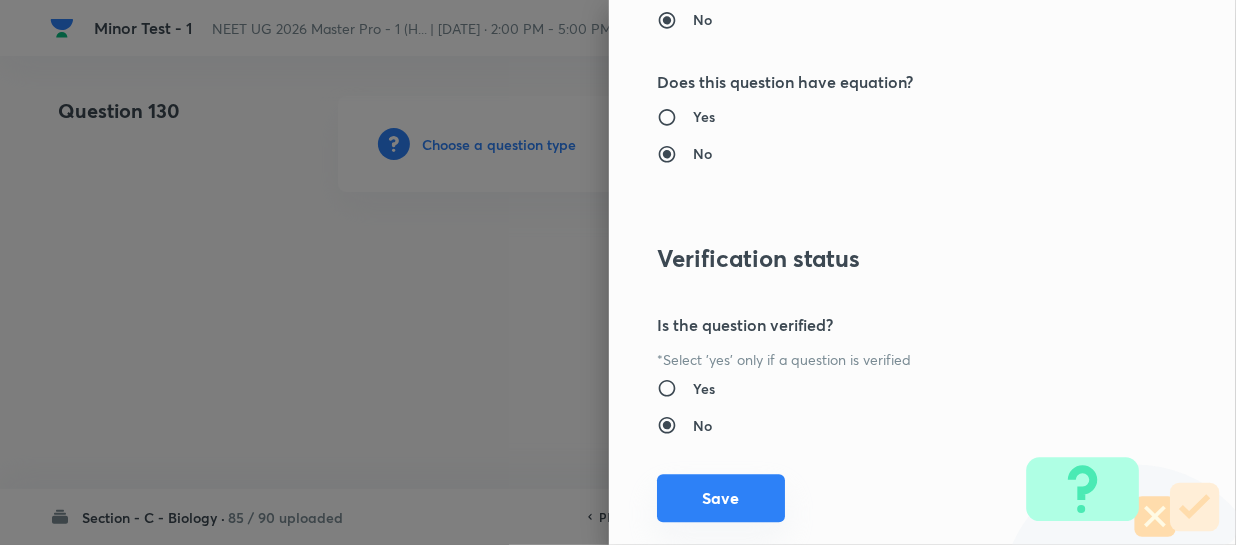 click on "Save" at bounding box center [721, 498] 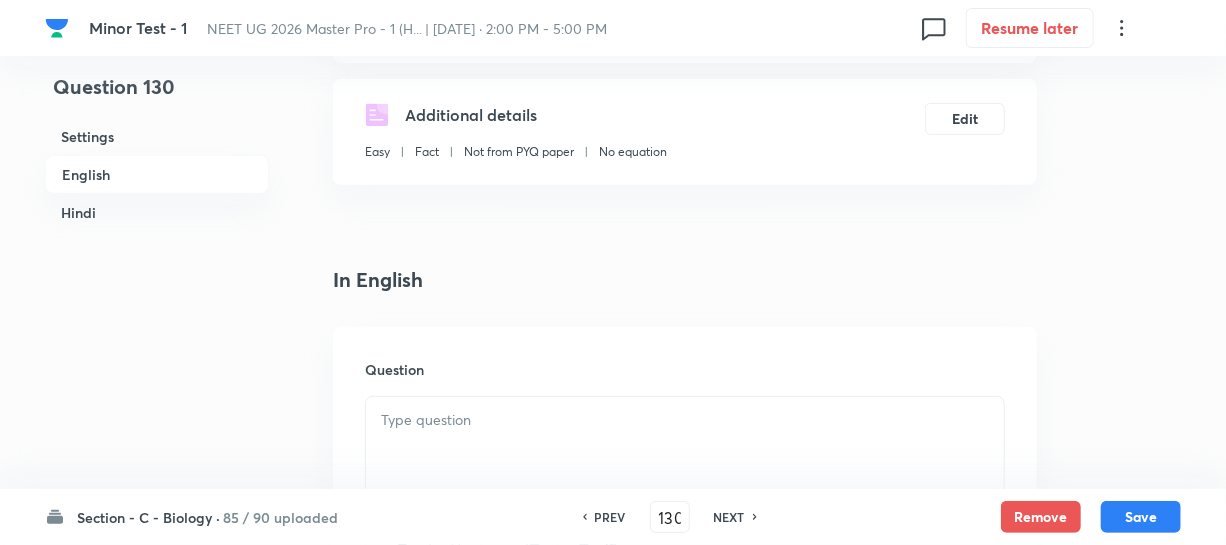 scroll, scrollTop: 545, scrollLeft: 0, axis: vertical 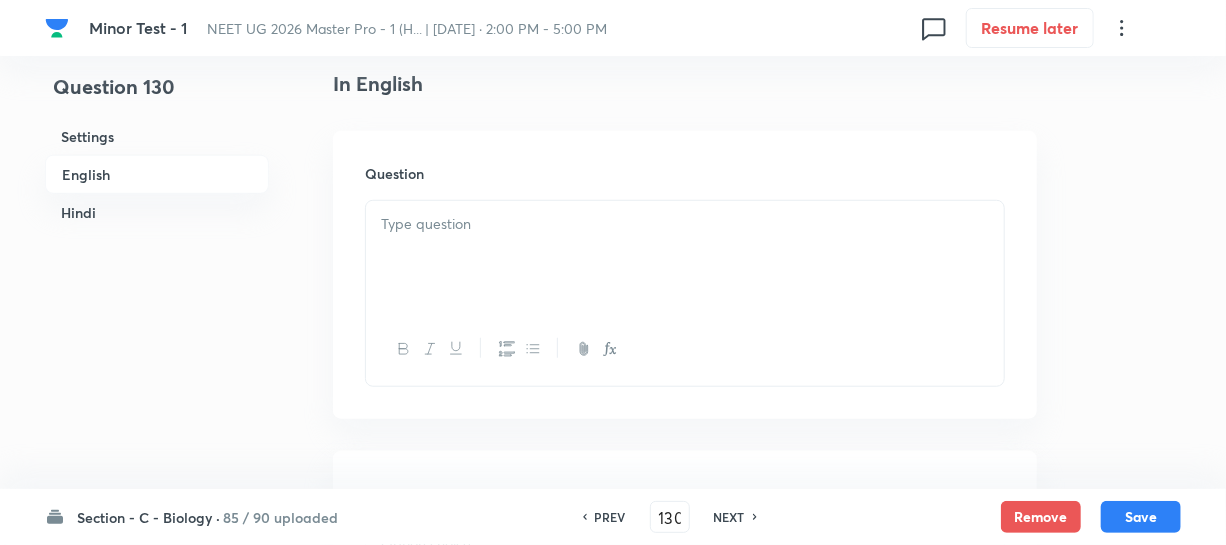 click at bounding box center [685, 257] 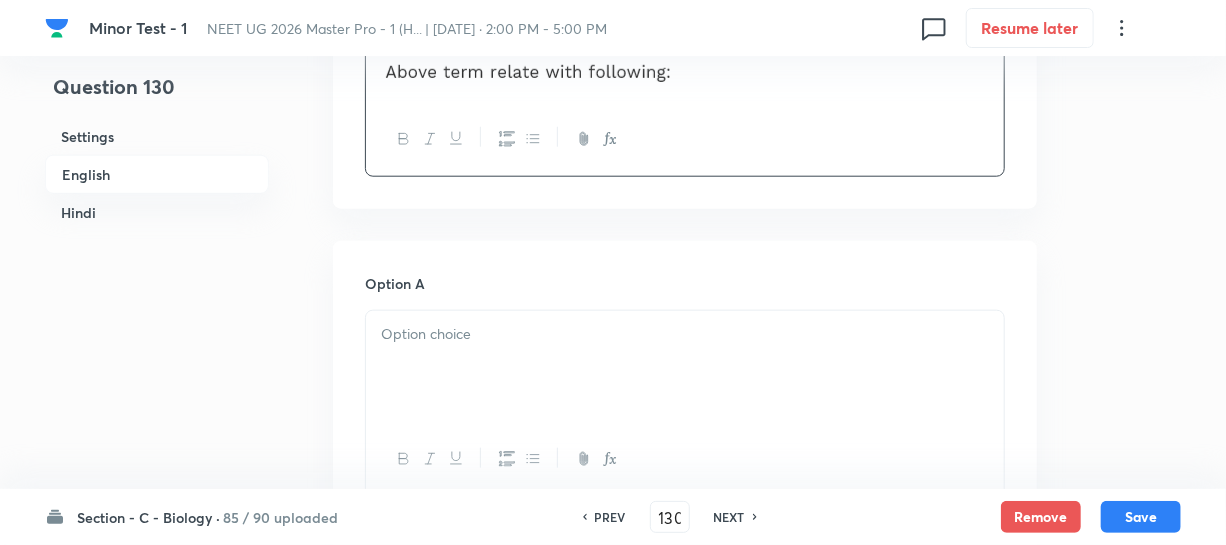 scroll, scrollTop: 1000, scrollLeft: 0, axis: vertical 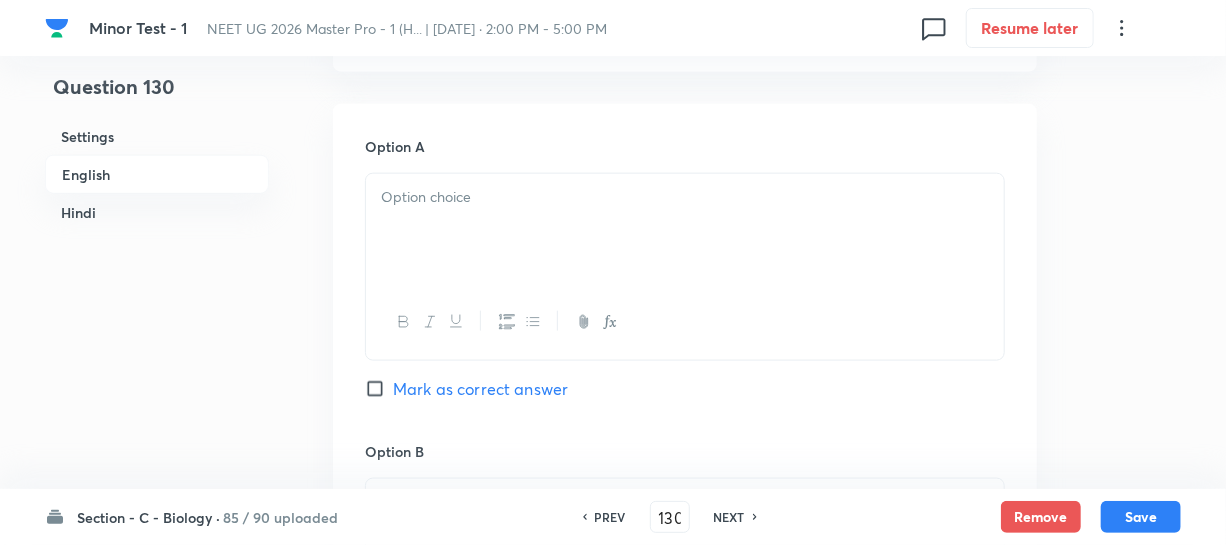 click at bounding box center [685, 230] 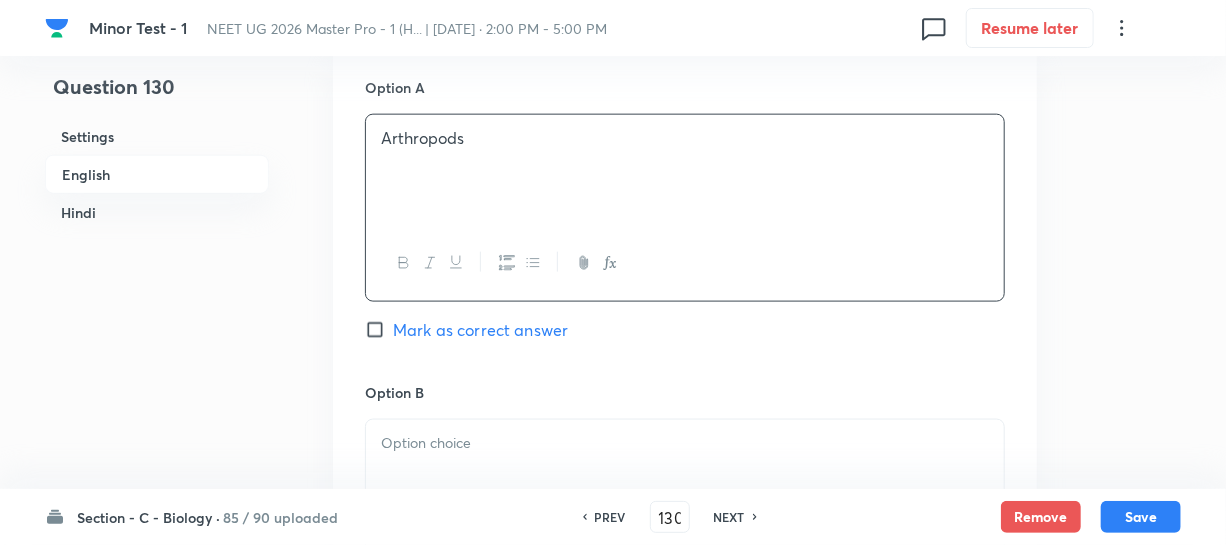 scroll, scrollTop: 1272, scrollLeft: 0, axis: vertical 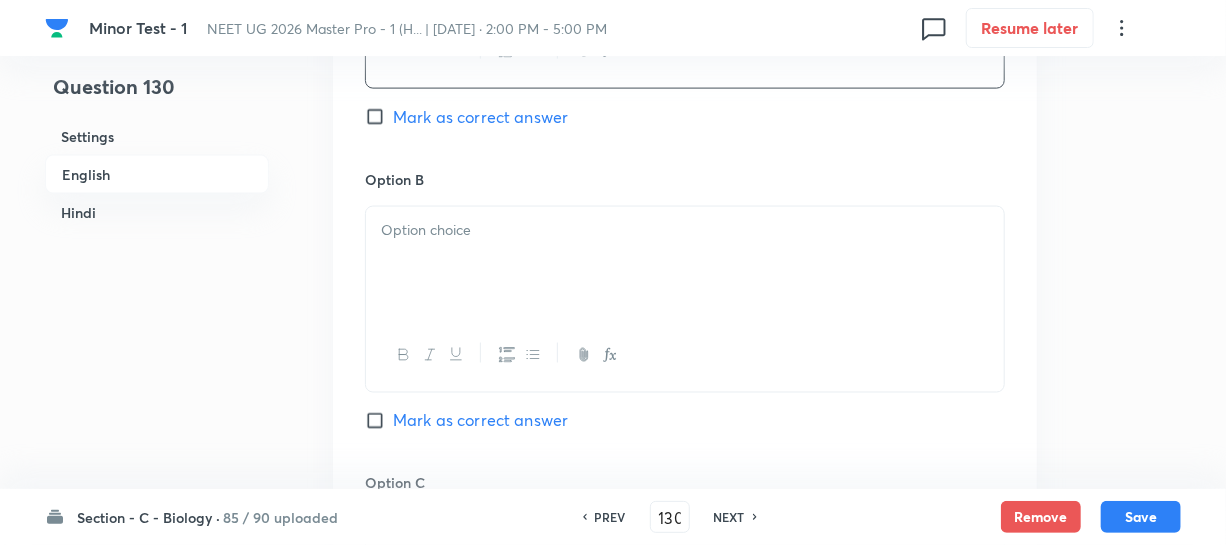 drag, startPoint x: 441, startPoint y: 281, endPoint x: 453, endPoint y: 280, distance: 12.0415945 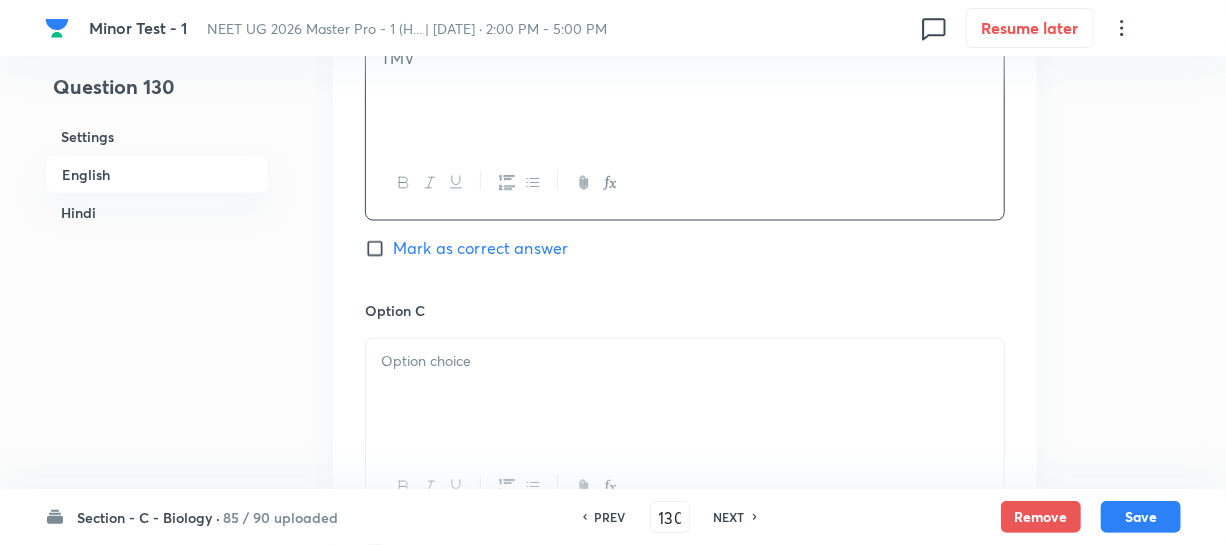 scroll, scrollTop: 1454, scrollLeft: 0, axis: vertical 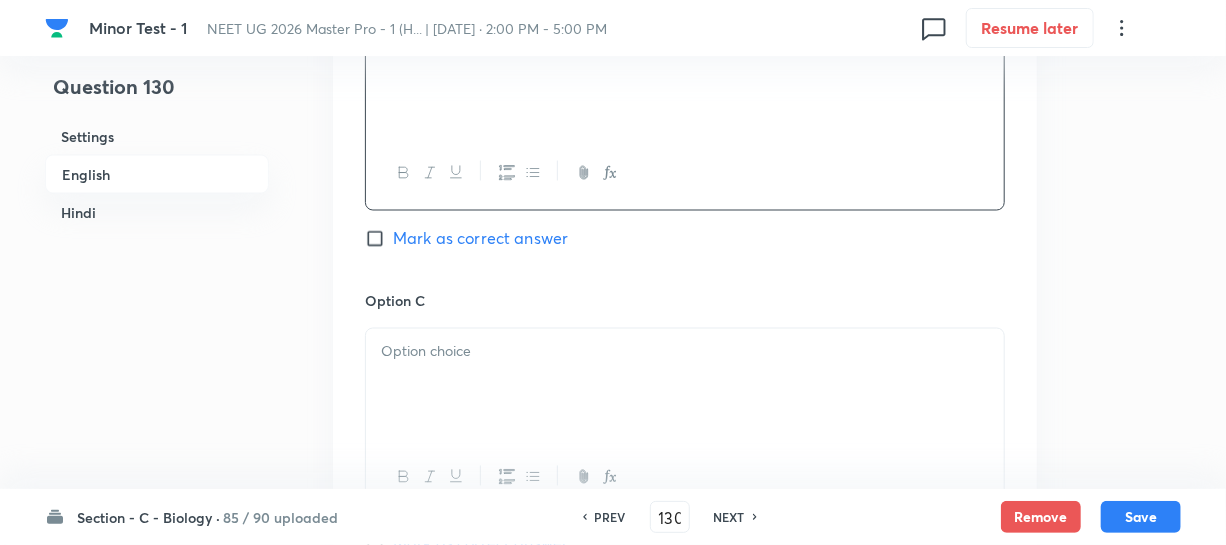 click at bounding box center (685, 385) 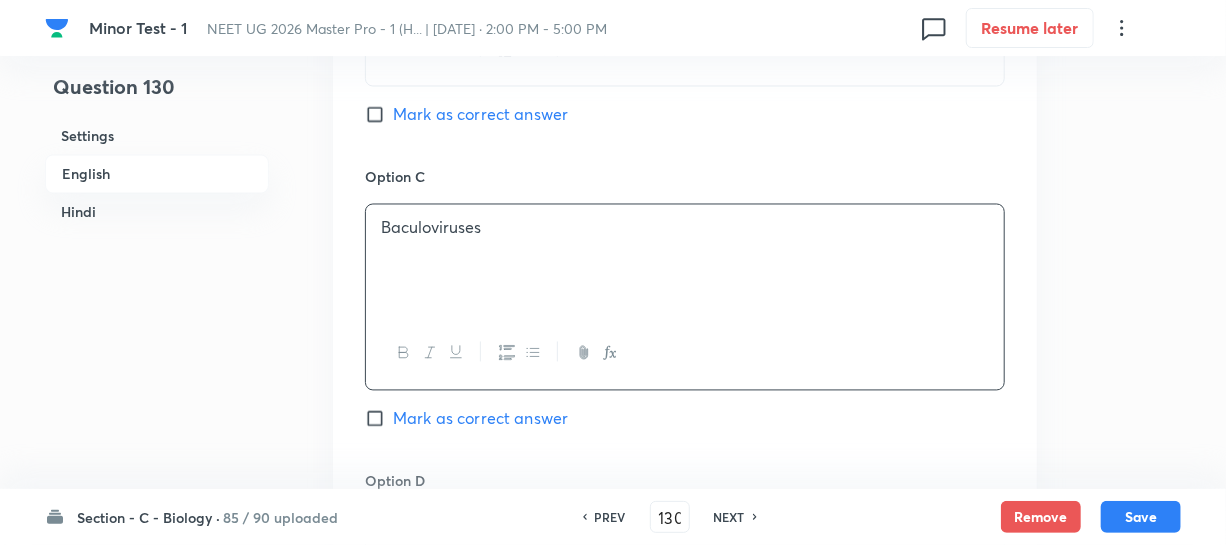 scroll, scrollTop: 1818, scrollLeft: 0, axis: vertical 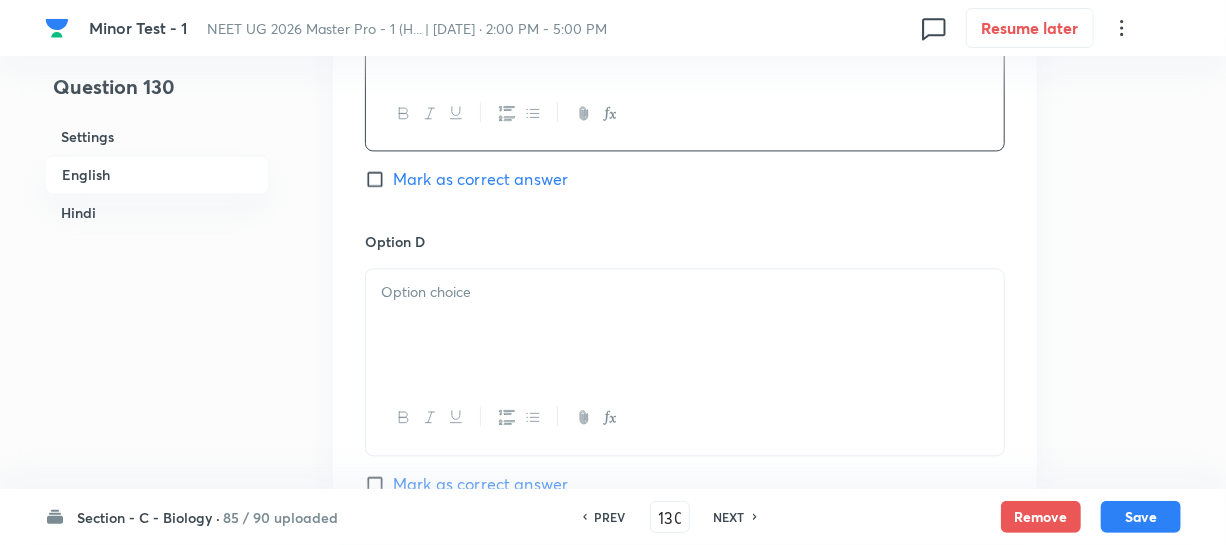 click at bounding box center (685, 325) 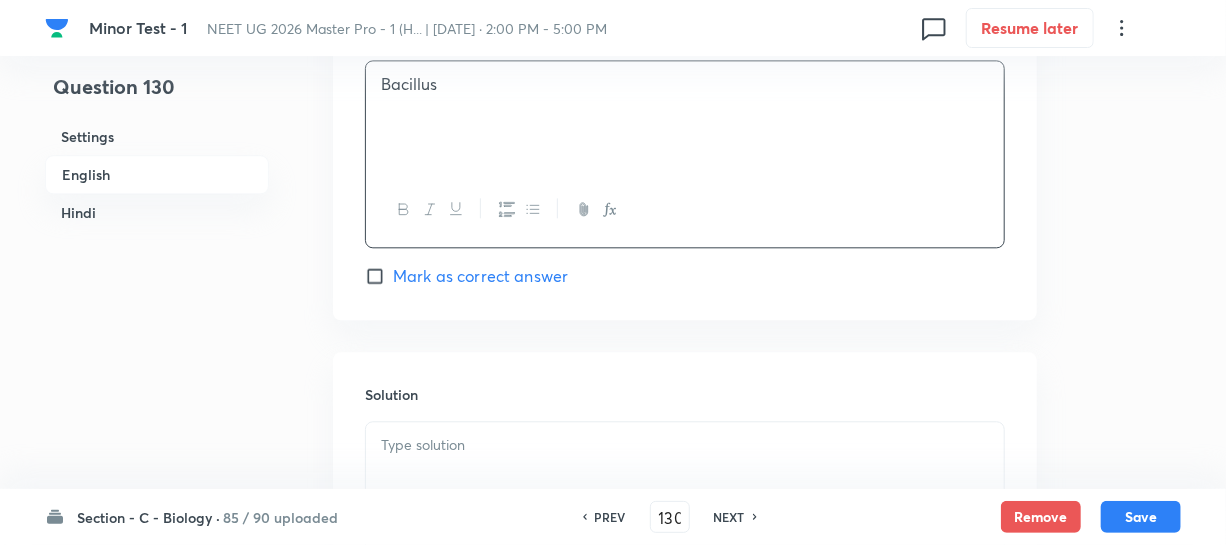 scroll, scrollTop: 1909, scrollLeft: 0, axis: vertical 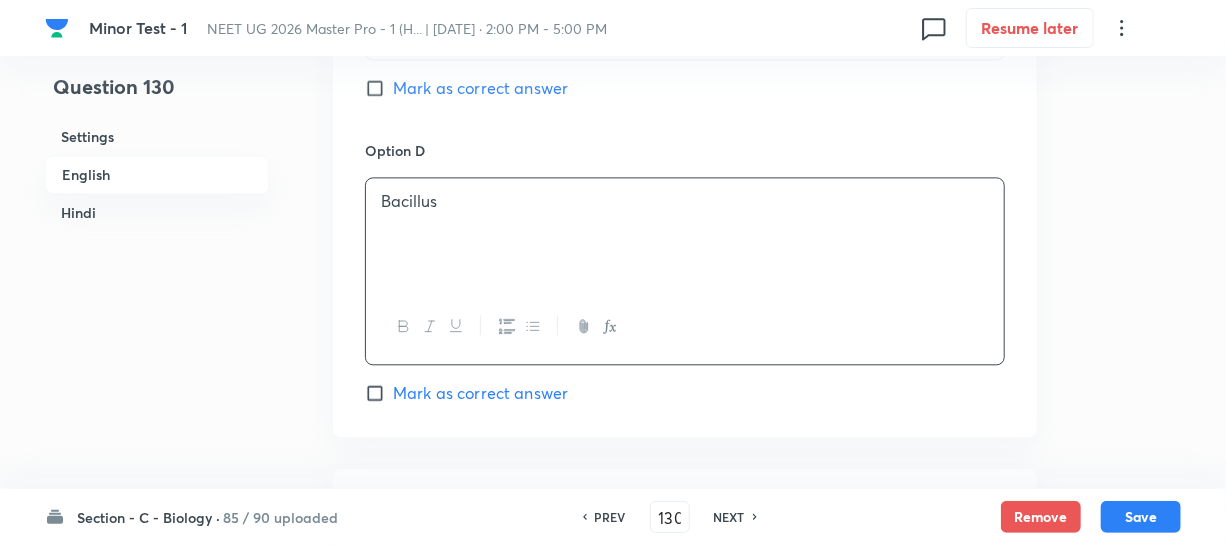 click on "Mark as correct answer" at bounding box center [379, 88] 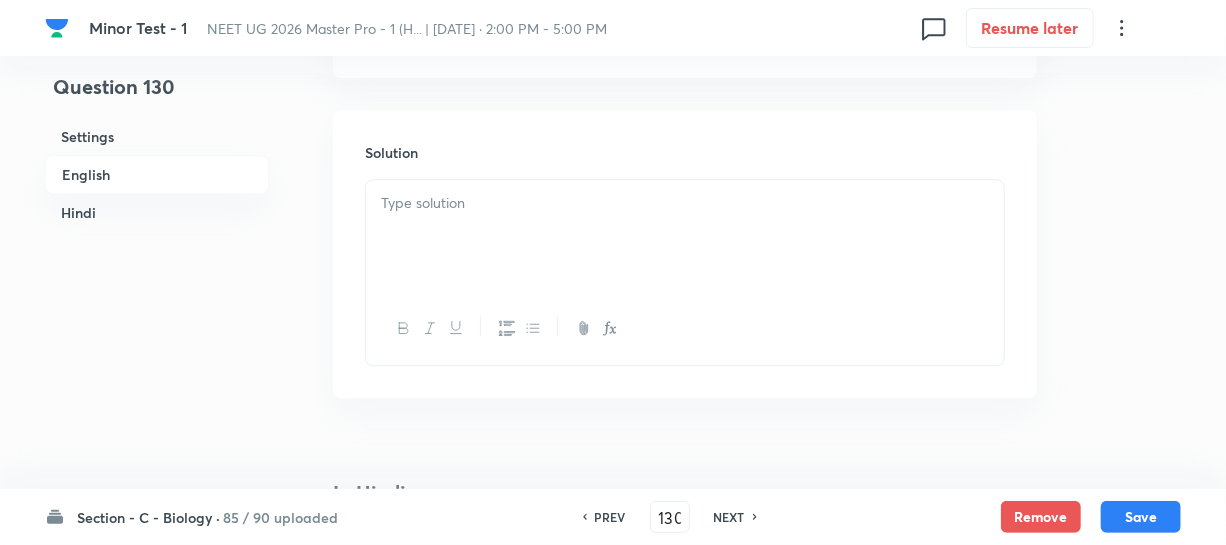 scroll, scrollTop: 2272, scrollLeft: 0, axis: vertical 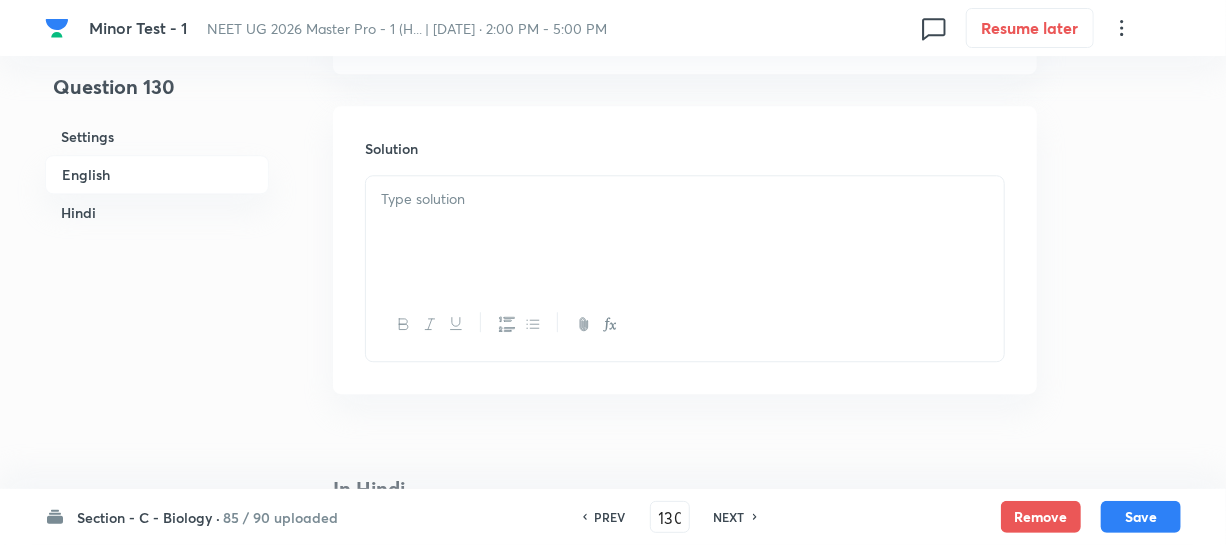 click at bounding box center [685, 232] 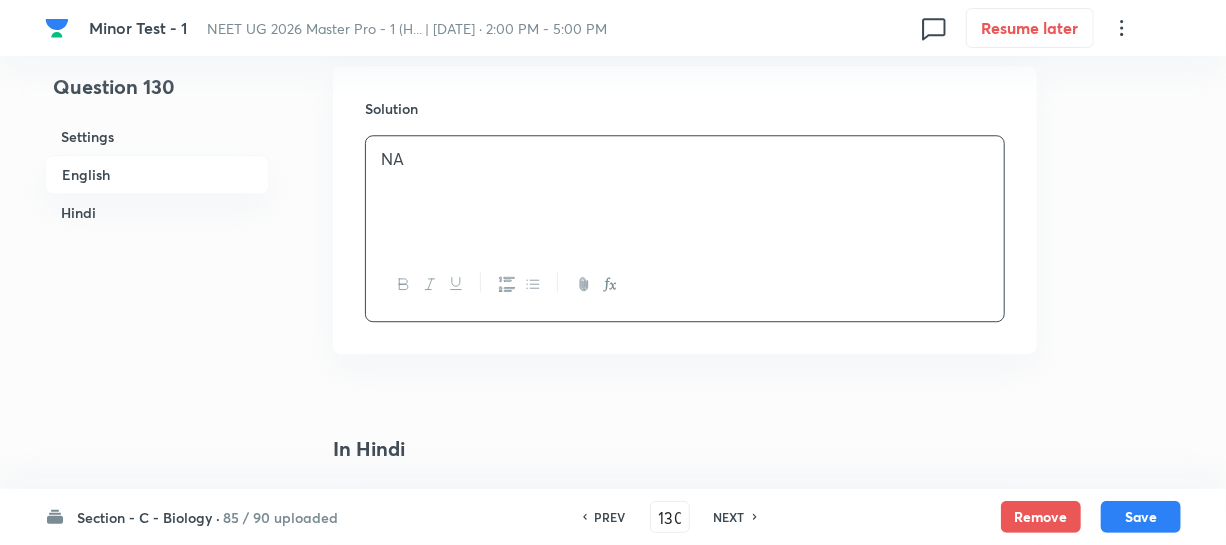 scroll, scrollTop: 2636, scrollLeft: 0, axis: vertical 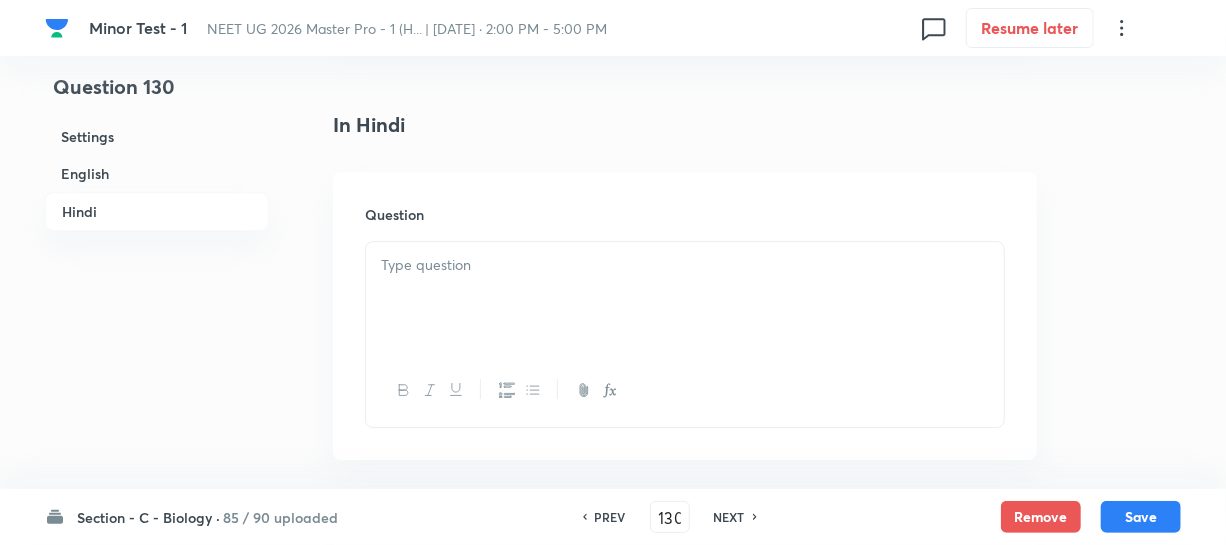 drag, startPoint x: 484, startPoint y: 300, endPoint x: 667, endPoint y: 319, distance: 183.98369 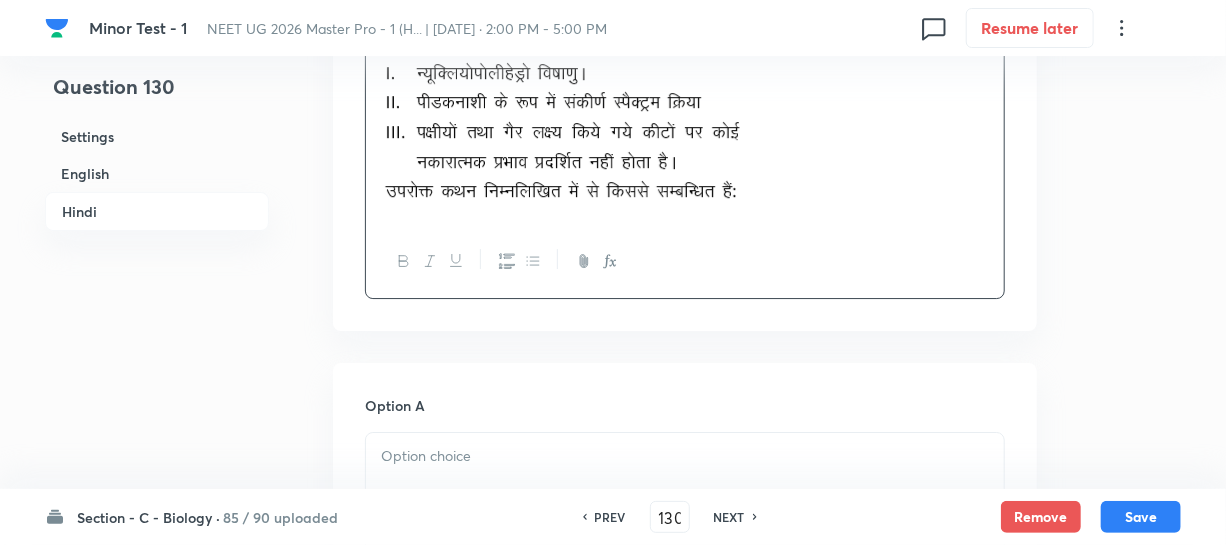 scroll, scrollTop: 3000, scrollLeft: 0, axis: vertical 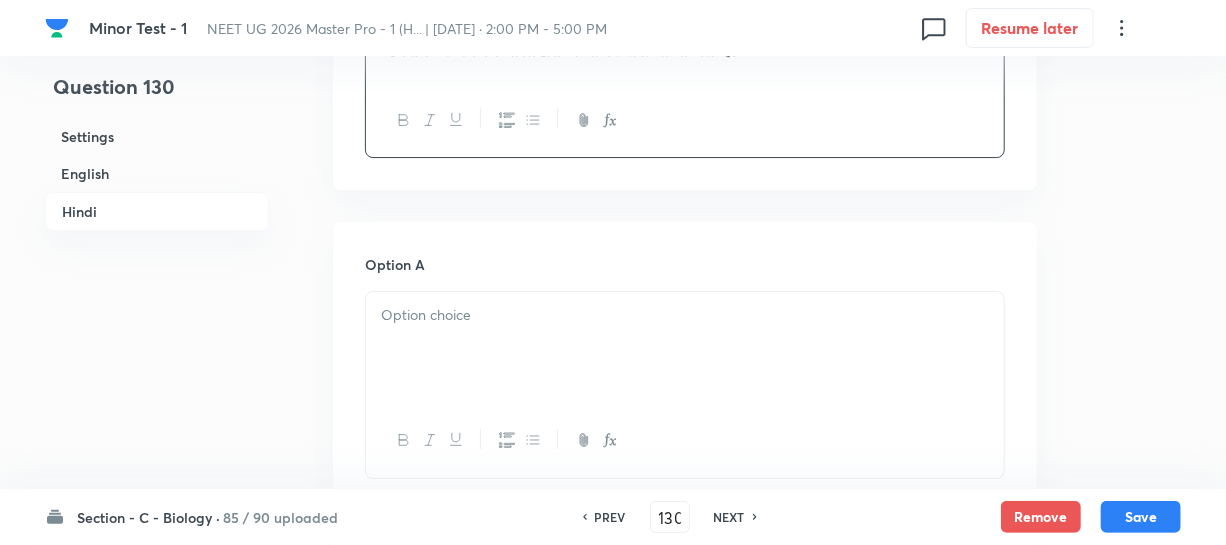 click at bounding box center (685, 348) 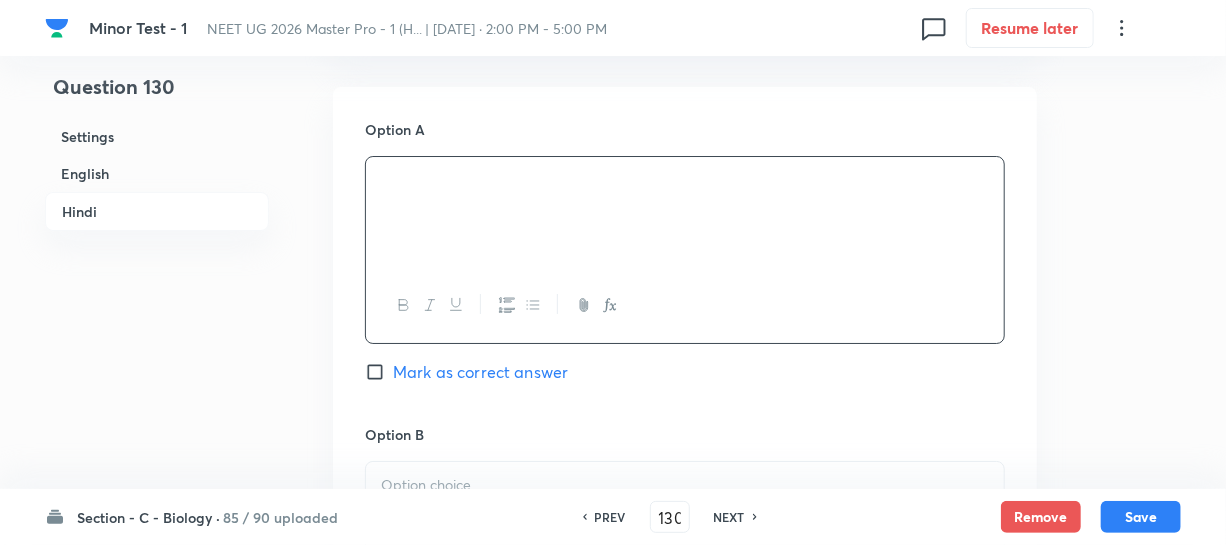 scroll, scrollTop: 3454, scrollLeft: 0, axis: vertical 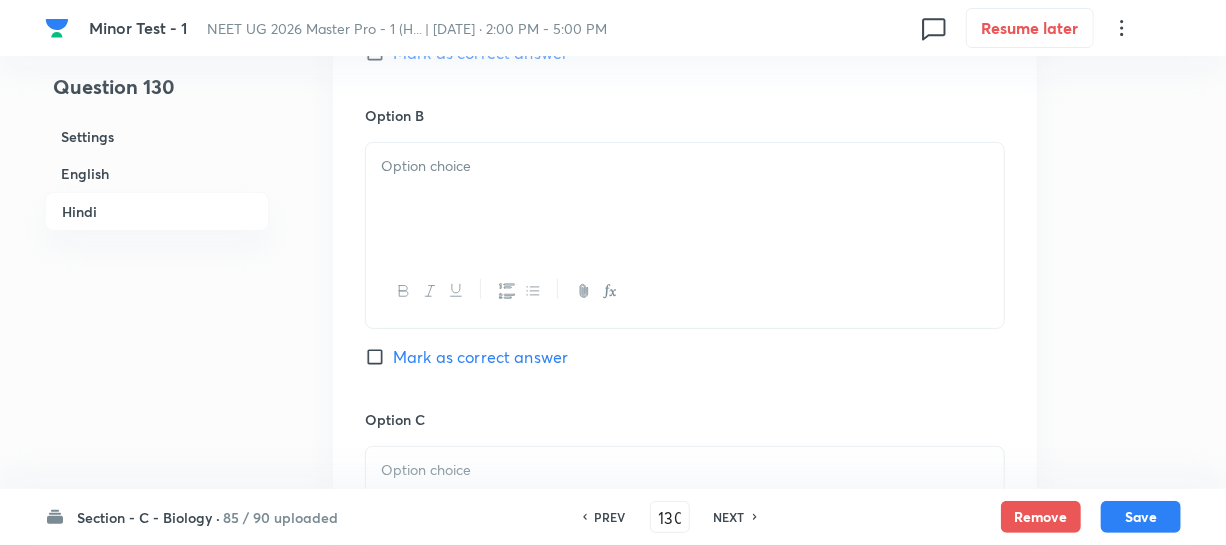 drag, startPoint x: 517, startPoint y: 330, endPoint x: 520, endPoint y: 311, distance: 19.235384 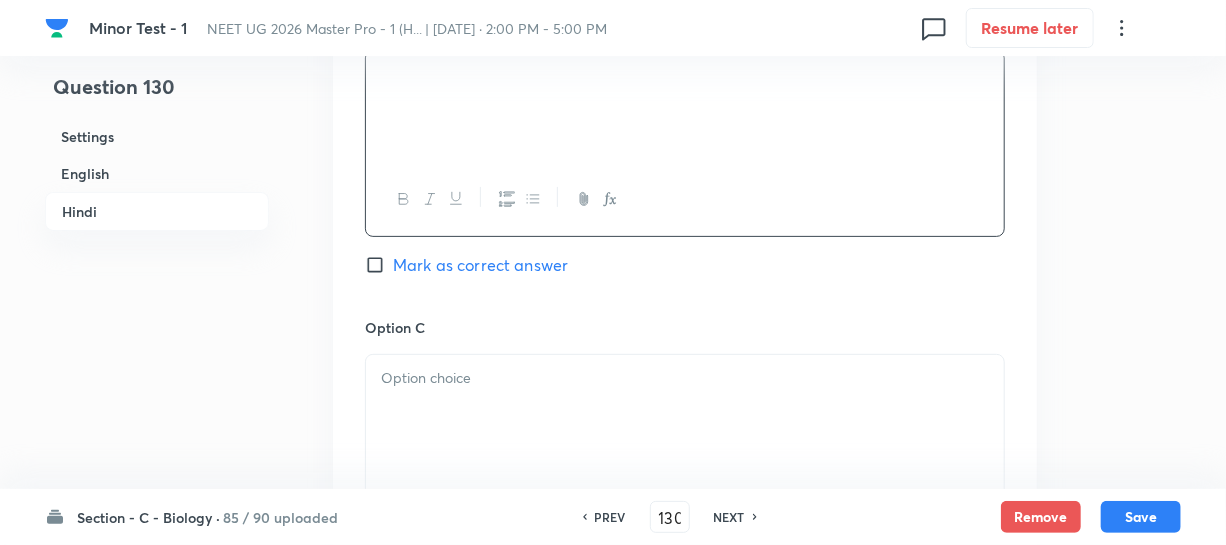 scroll, scrollTop: 3727, scrollLeft: 0, axis: vertical 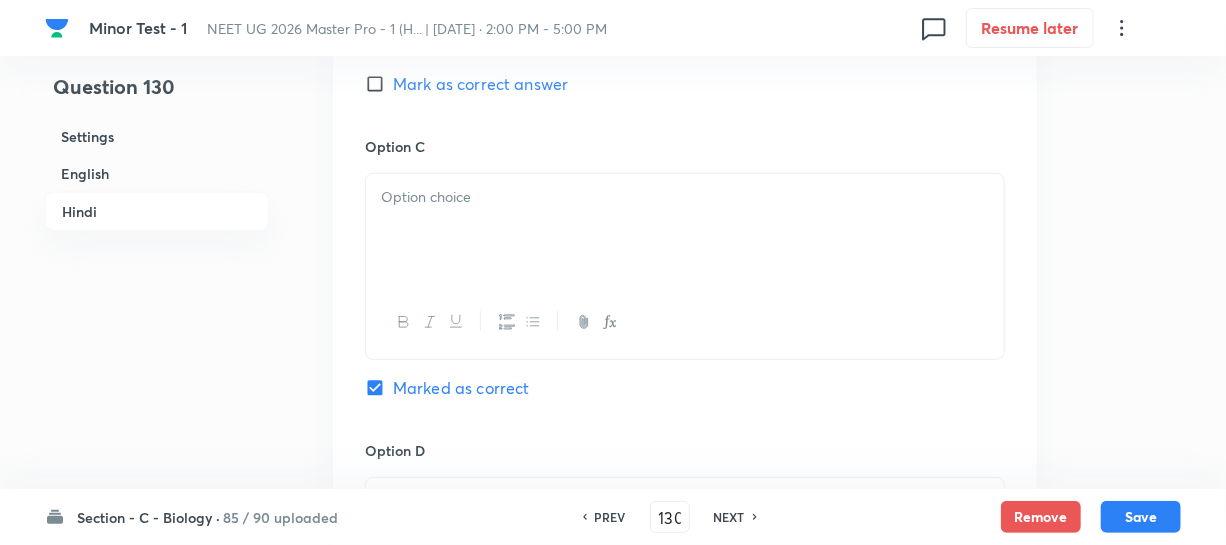 click at bounding box center (685, 230) 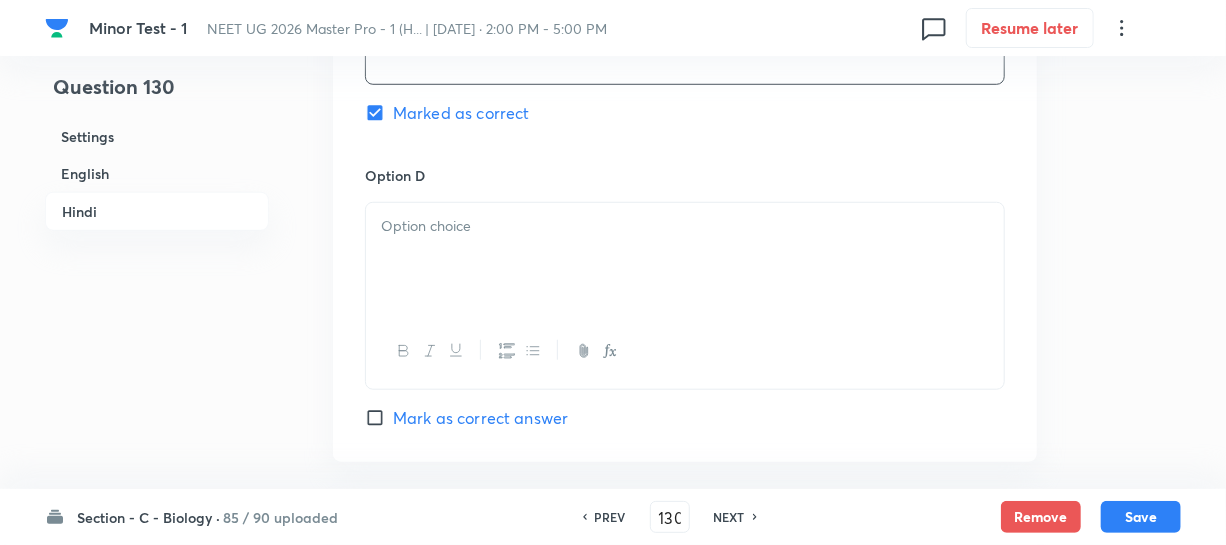 scroll, scrollTop: 4090, scrollLeft: 0, axis: vertical 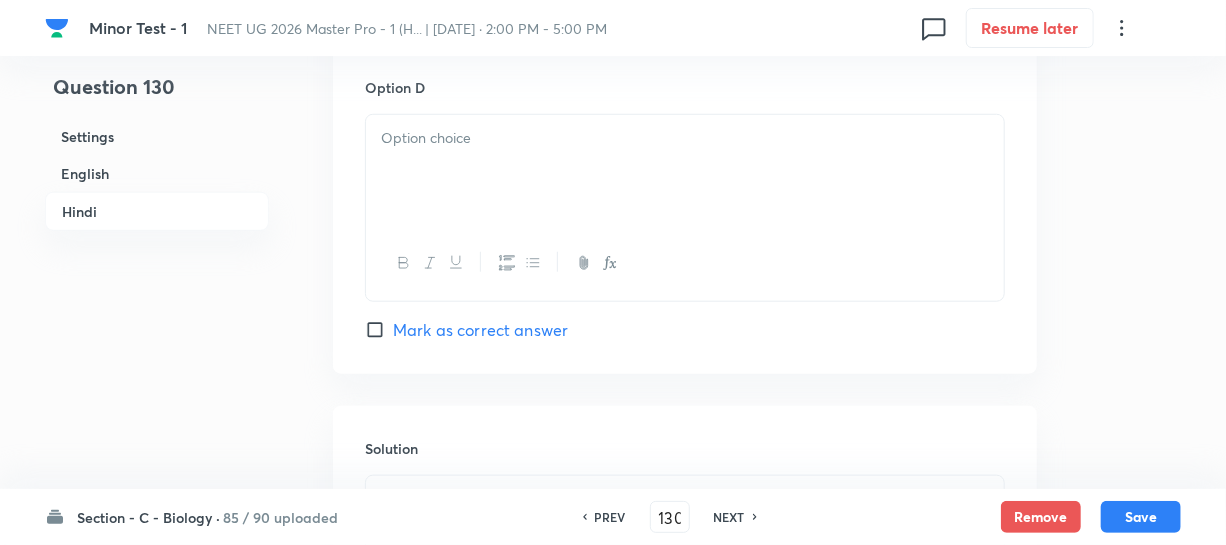 click at bounding box center (685, 171) 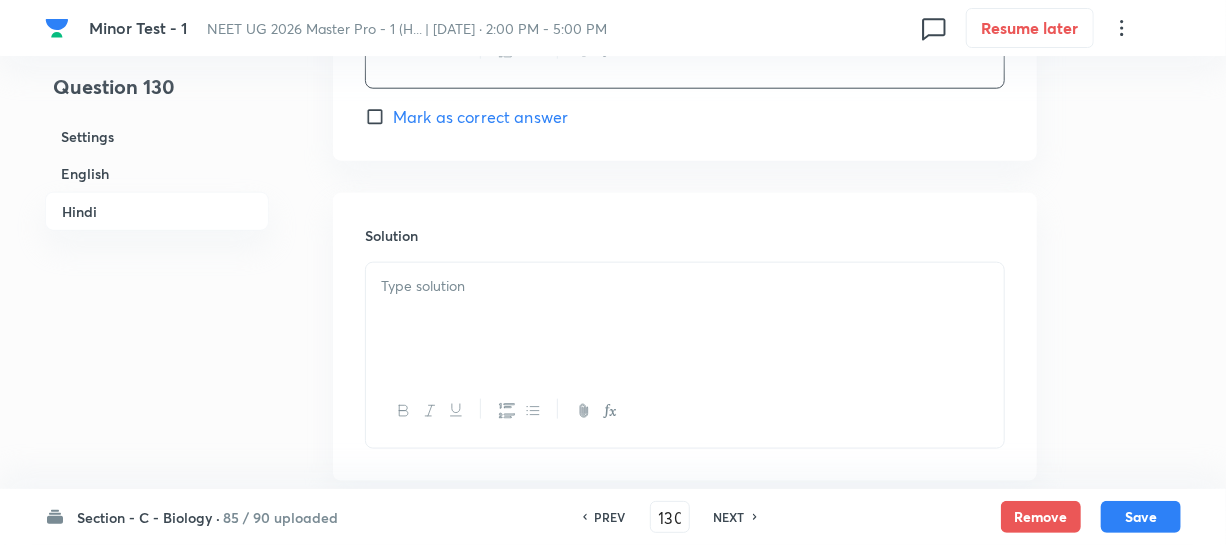 scroll, scrollTop: 4419, scrollLeft: 0, axis: vertical 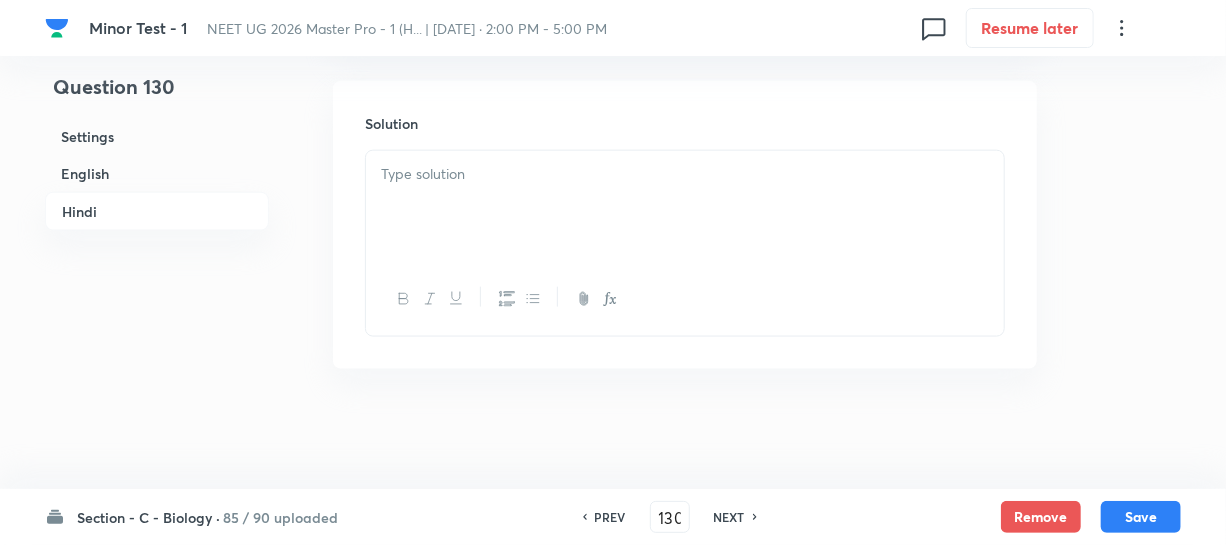 click at bounding box center (685, 174) 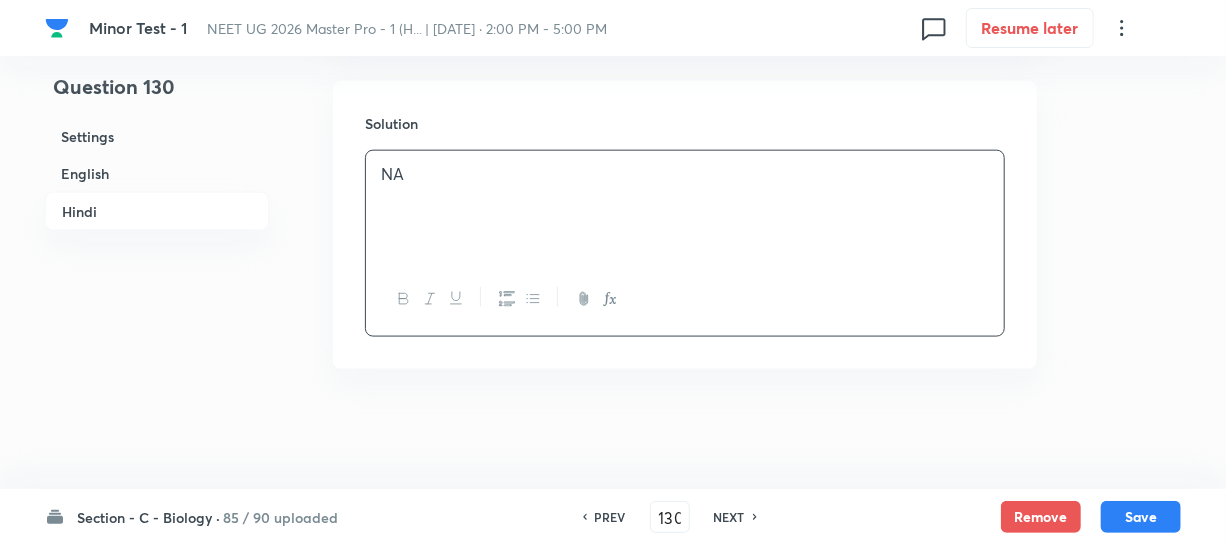 click on "Section - C - Biology ·
85 / 90 uploaded
PREV 130 ​ NEXT Remove Save" at bounding box center [613, 517] 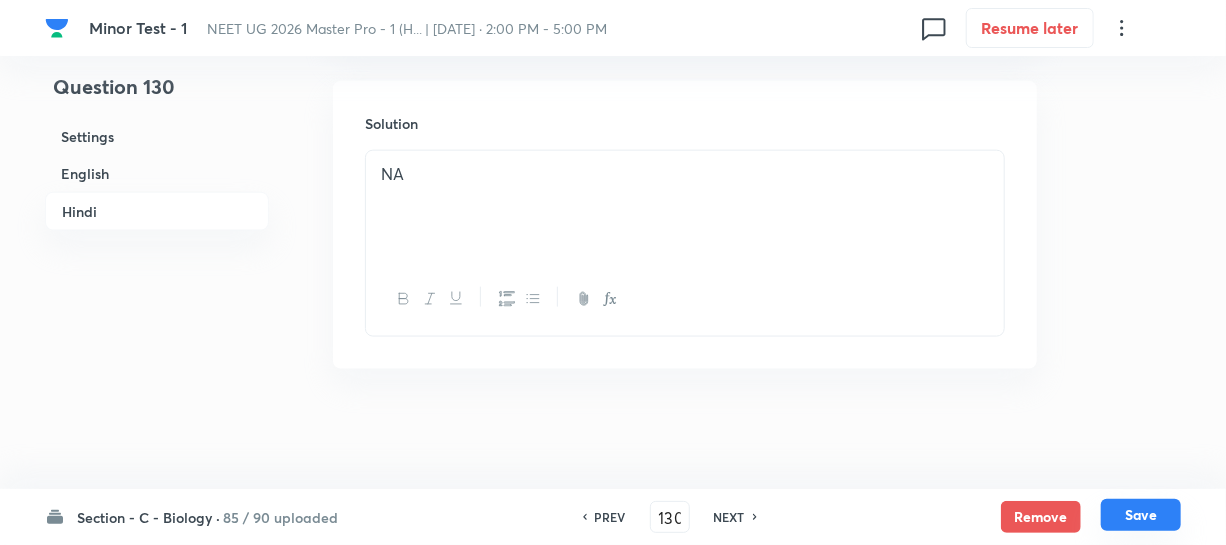 click on "Save" at bounding box center (1141, 515) 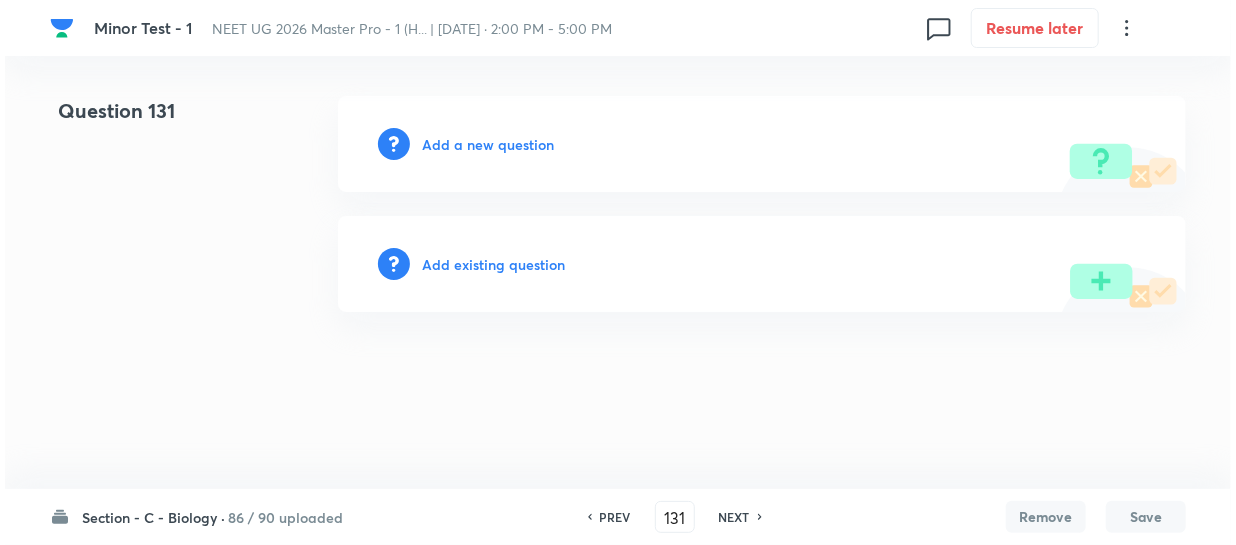 scroll, scrollTop: 0, scrollLeft: 0, axis: both 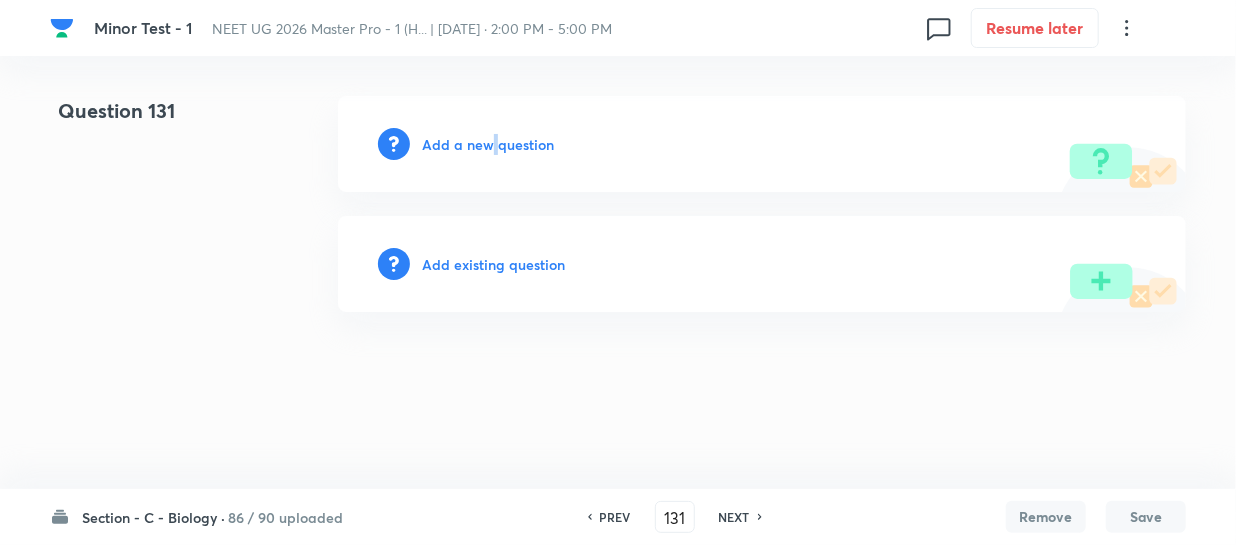 click on "Add a new question" at bounding box center (488, 144) 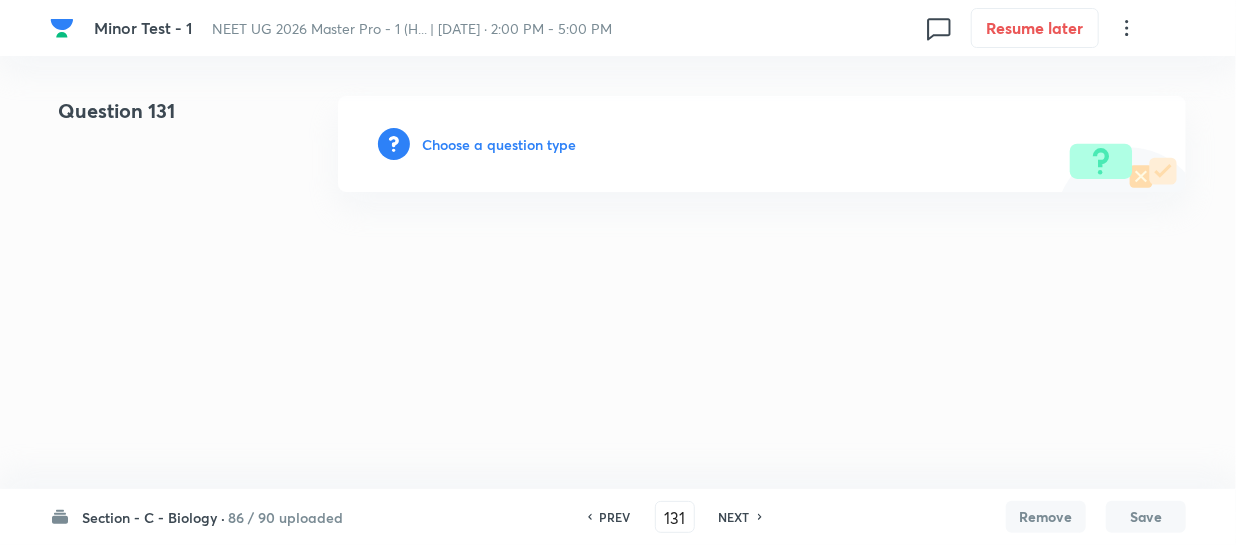 click on "Choose a question type" at bounding box center [499, 144] 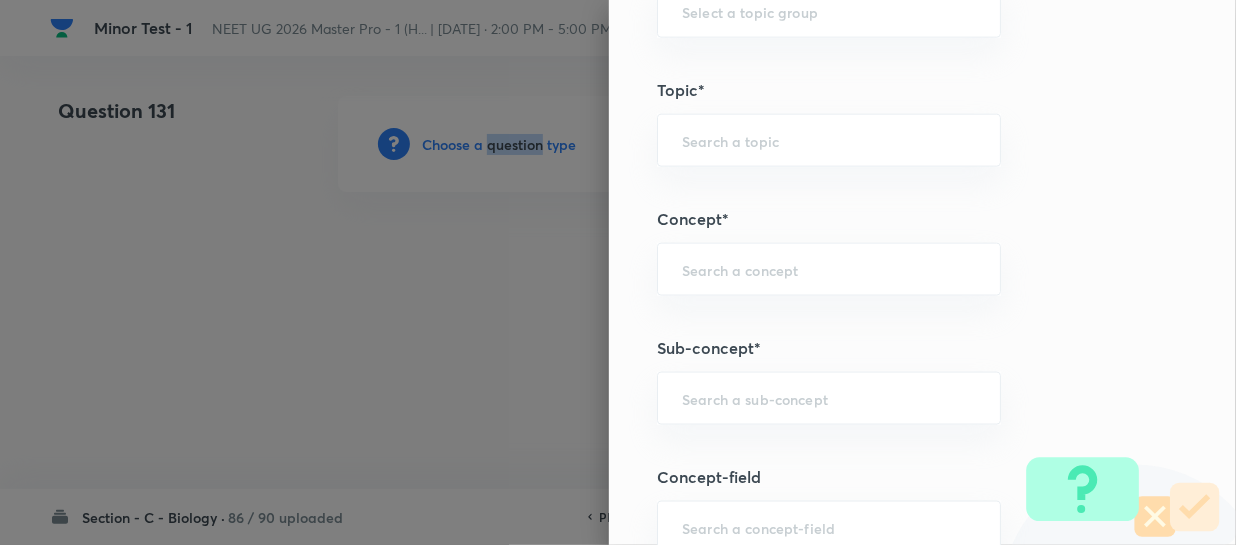 scroll, scrollTop: 1090, scrollLeft: 0, axis: vertical 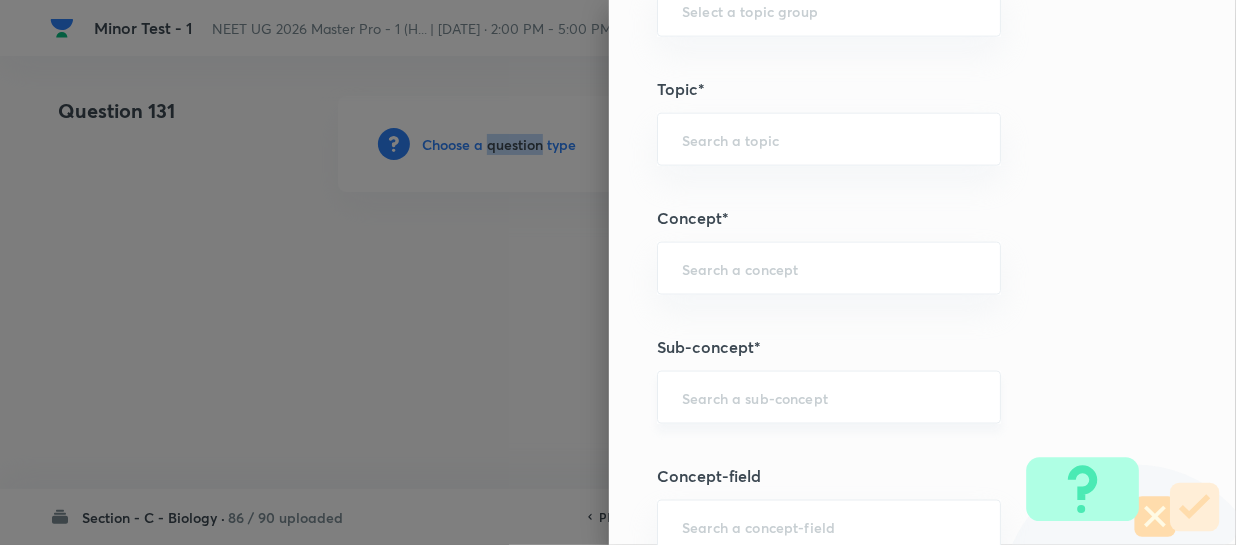 click on "​" at bounding box center (829, 397) 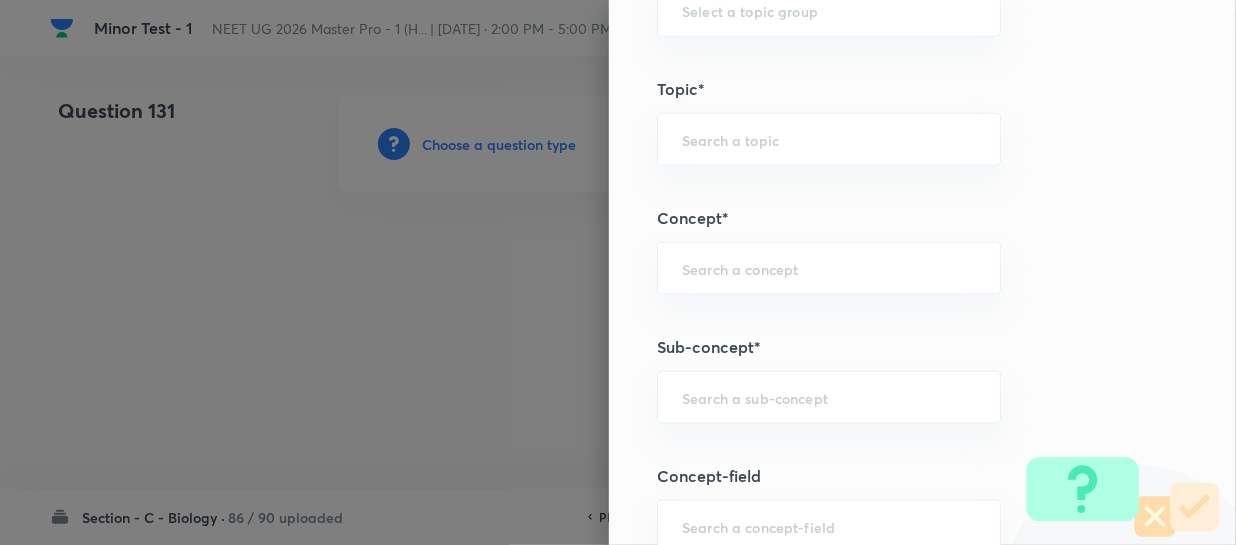 paste on "Different Biological Classification" 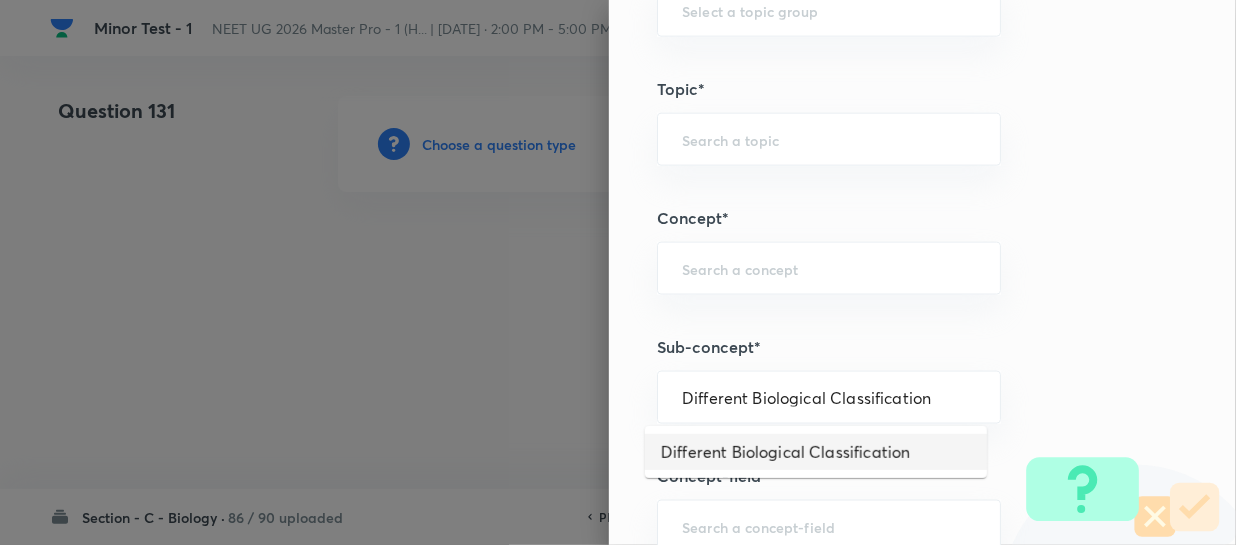 click on "Different Biological Classification" at bounding box center (816, 452) 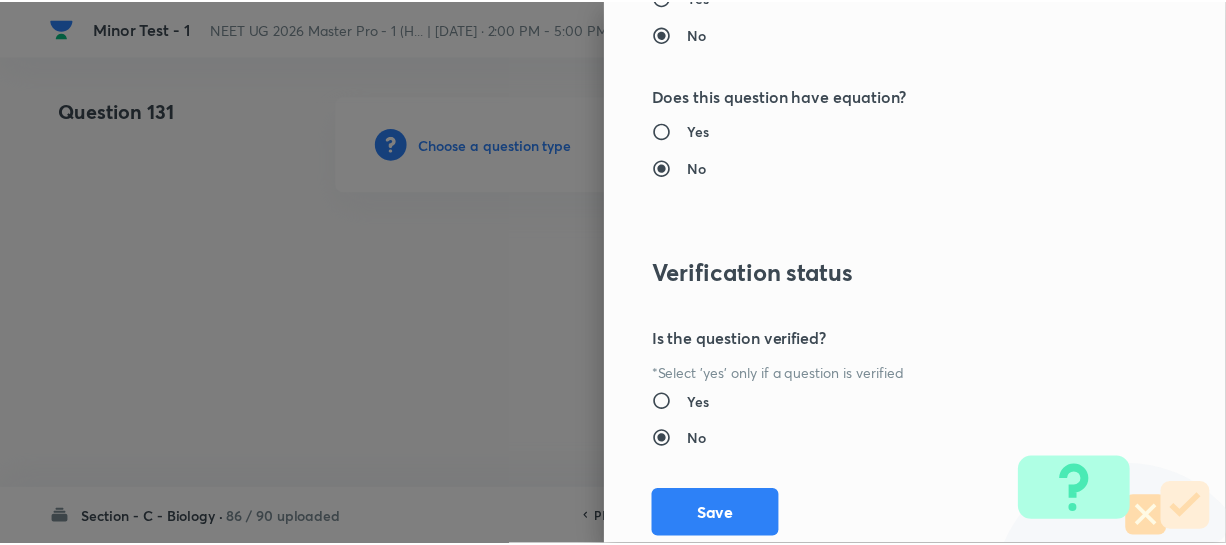 scroll, scrollTop: 2313, scrollLeft: 0, axis: vertical 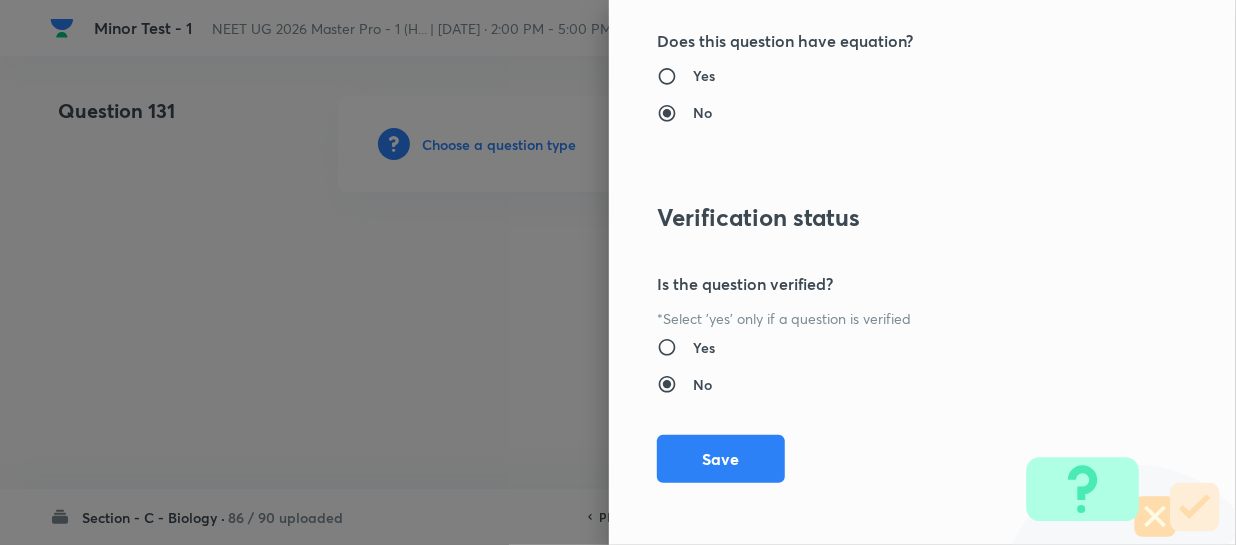 drag, startPoint x: 703, startPoint y: 461, endPoint x: 1235, endPoint y: 420, distance: 533.5776 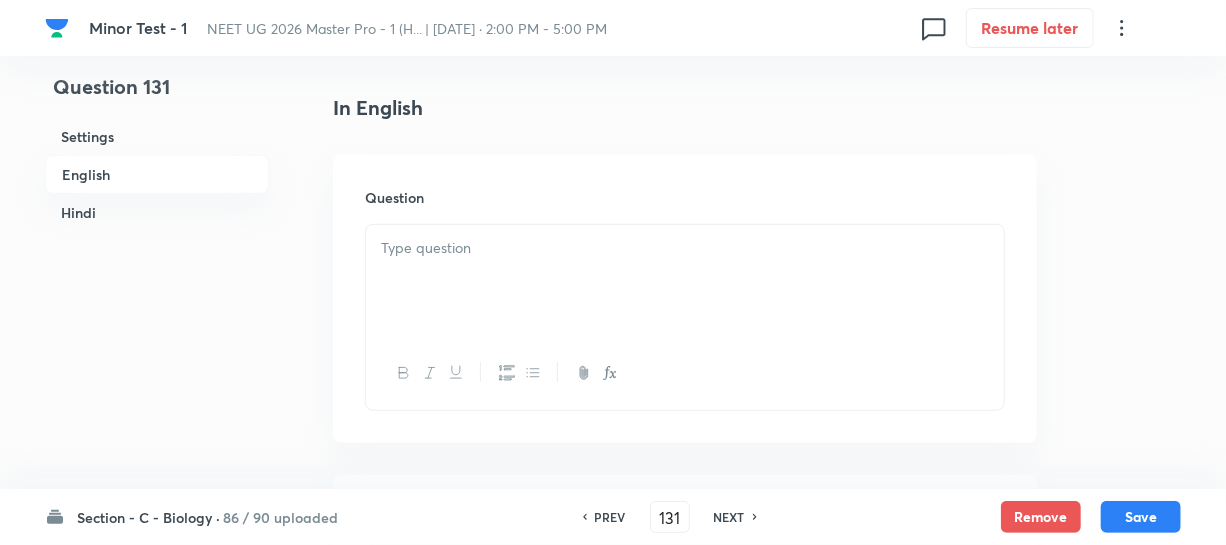 scroll, scrollTop: 545, scrollLeft: 0, axis: vertical 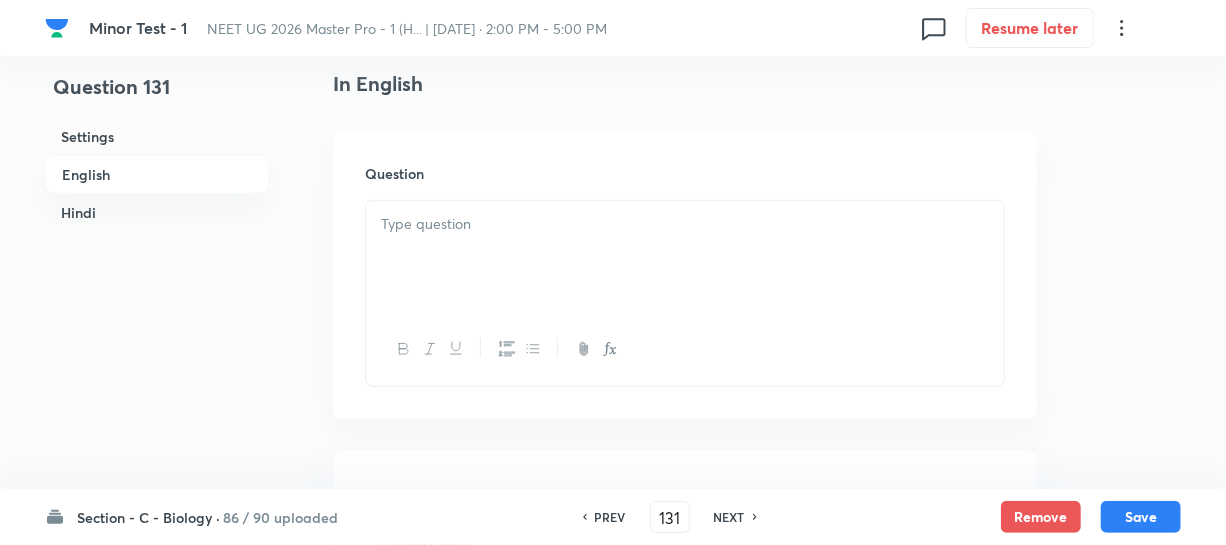 click at bounding box center (685, 224) 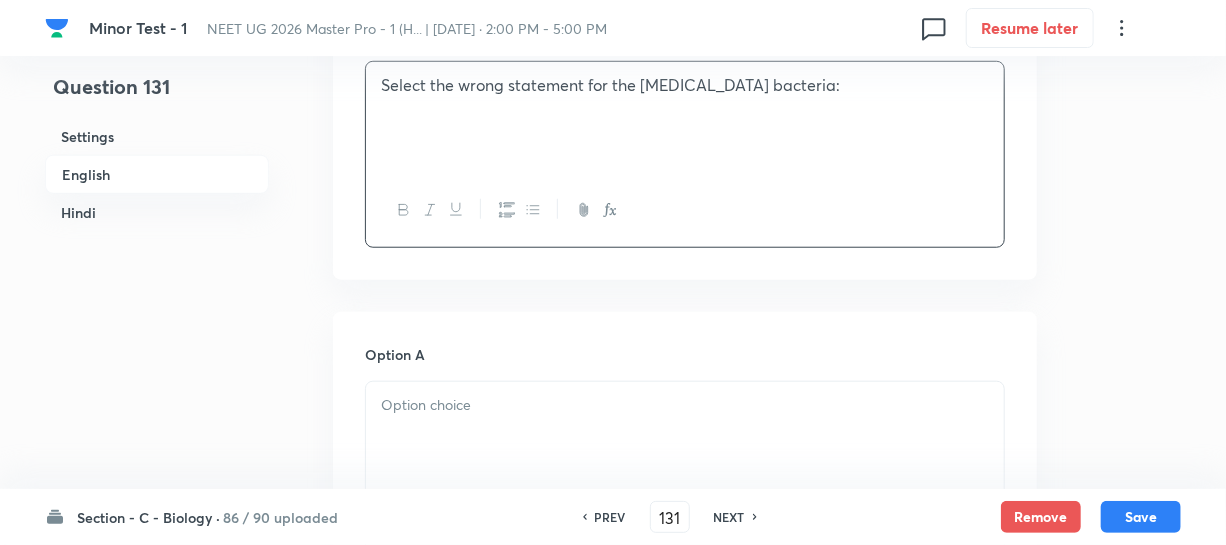 scroll, scrollTop: 909, scrollLeft: 0, axis: vertical 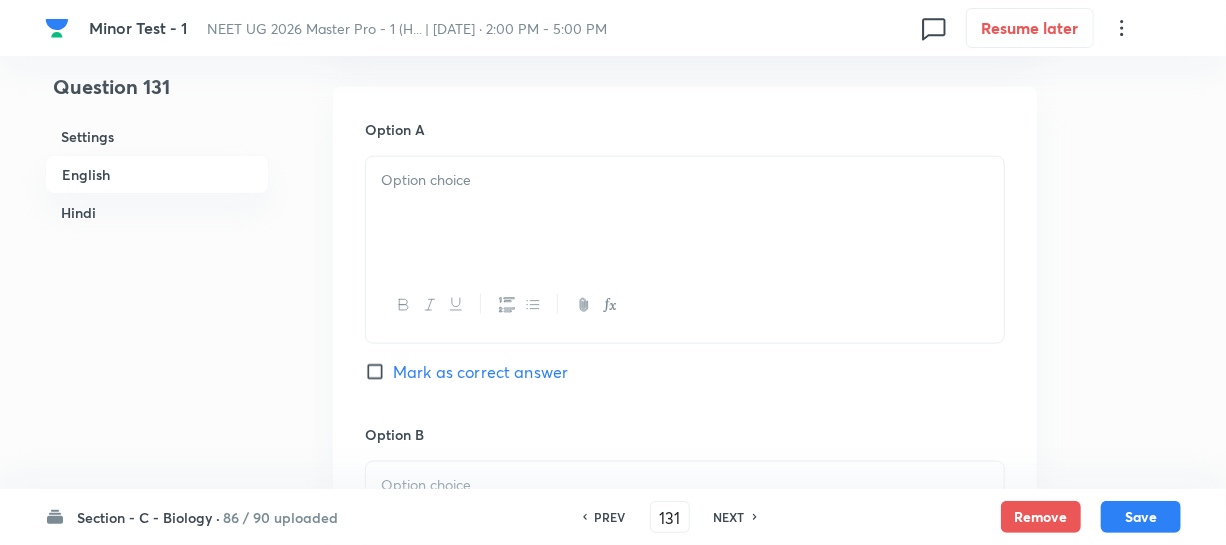 click at bounding box center [685, 213] 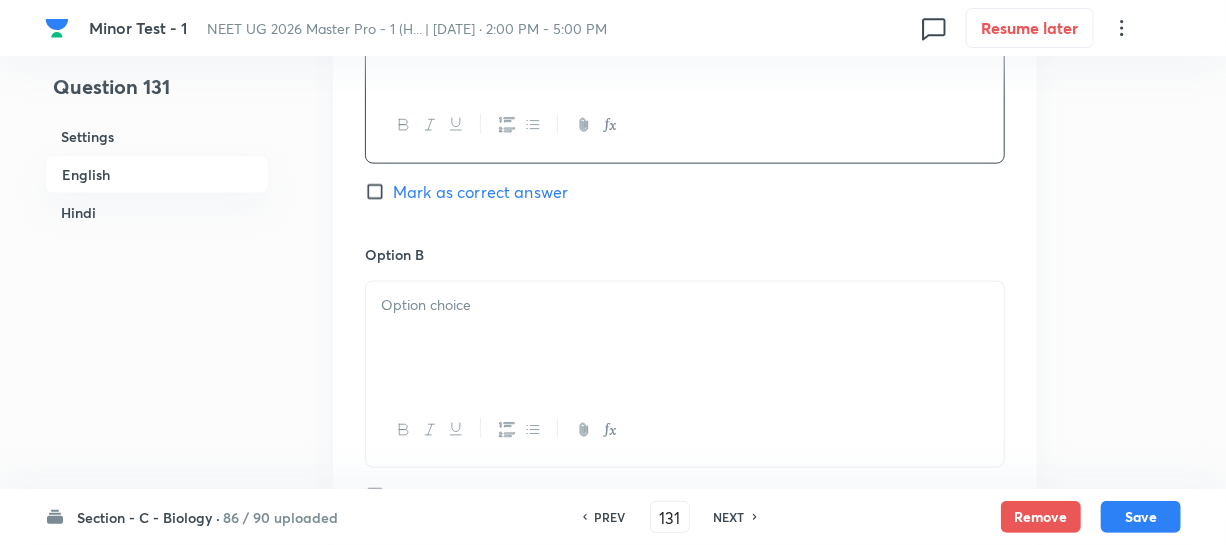 scroll, scrollTop: 1090, scrollLeft: 0, axis: vertical 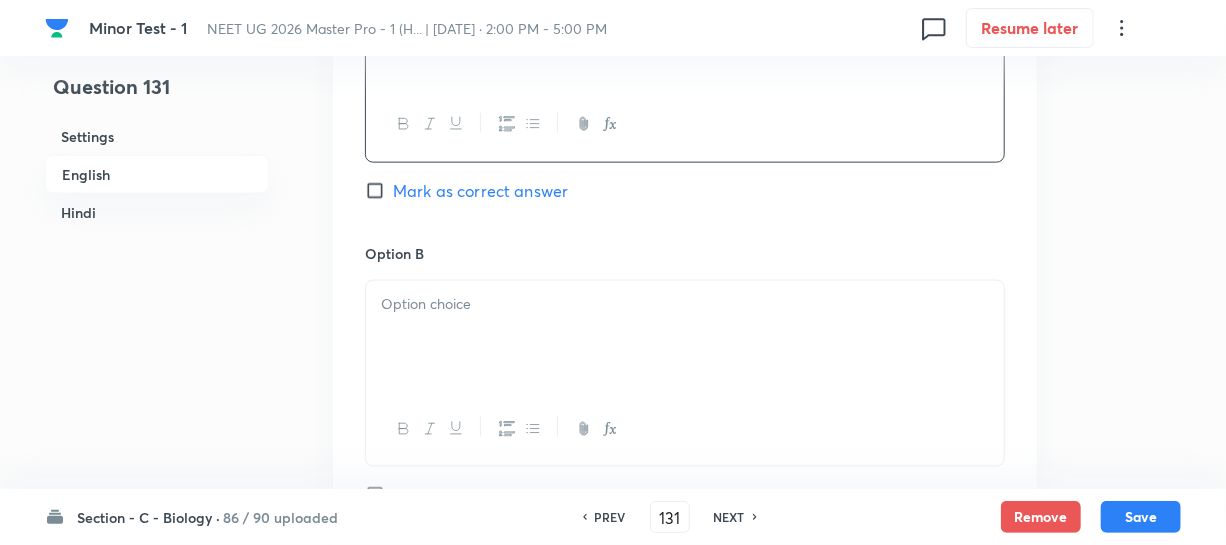 click at bounding box center (685, 304) 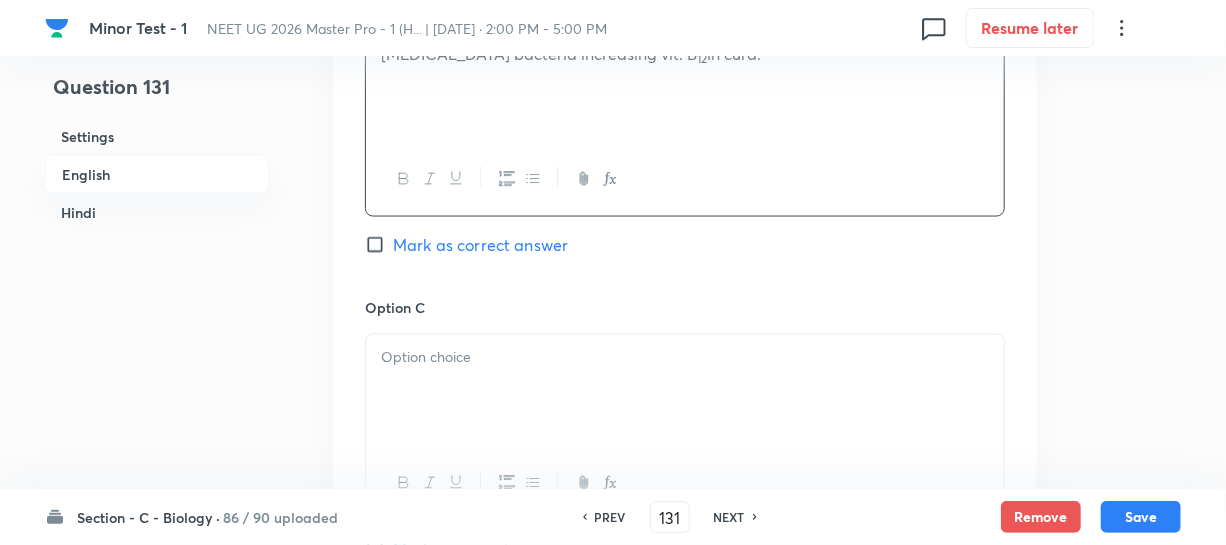 scroll, scrollTop: 1363, scrollLeft: 0, axis: vertical 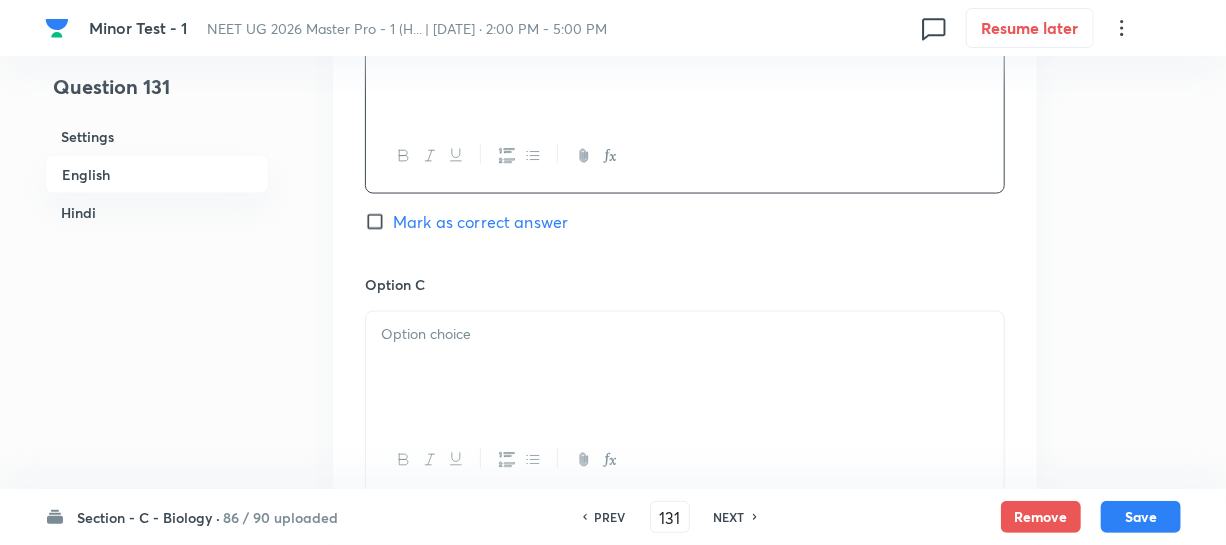 click at bounding box center [685, 368] 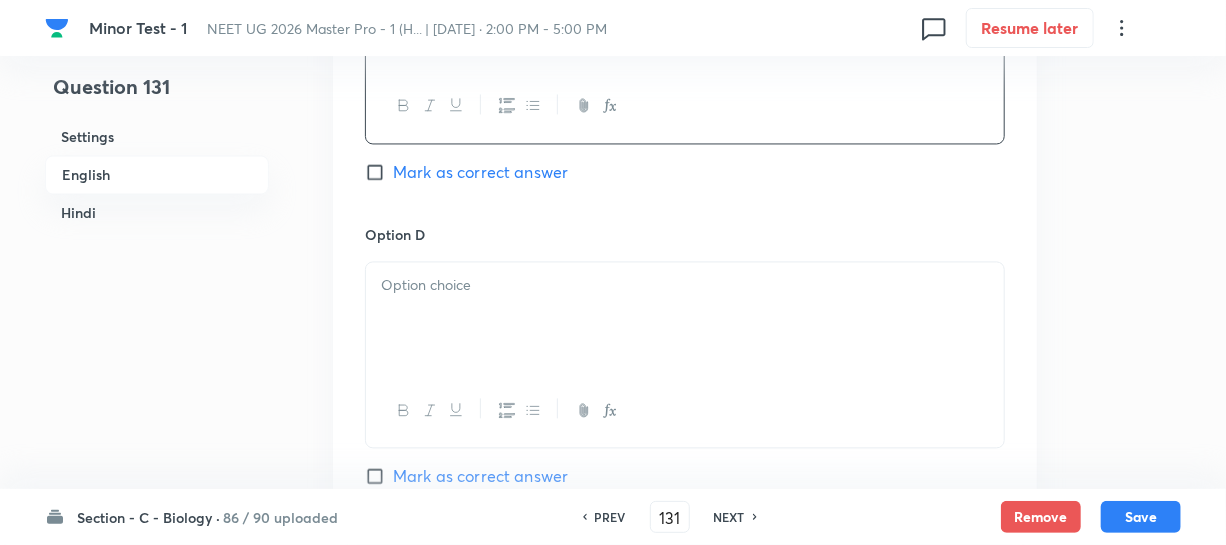 scroll, scrollTop: 1727, scrollLeft: 0, axis: vertical 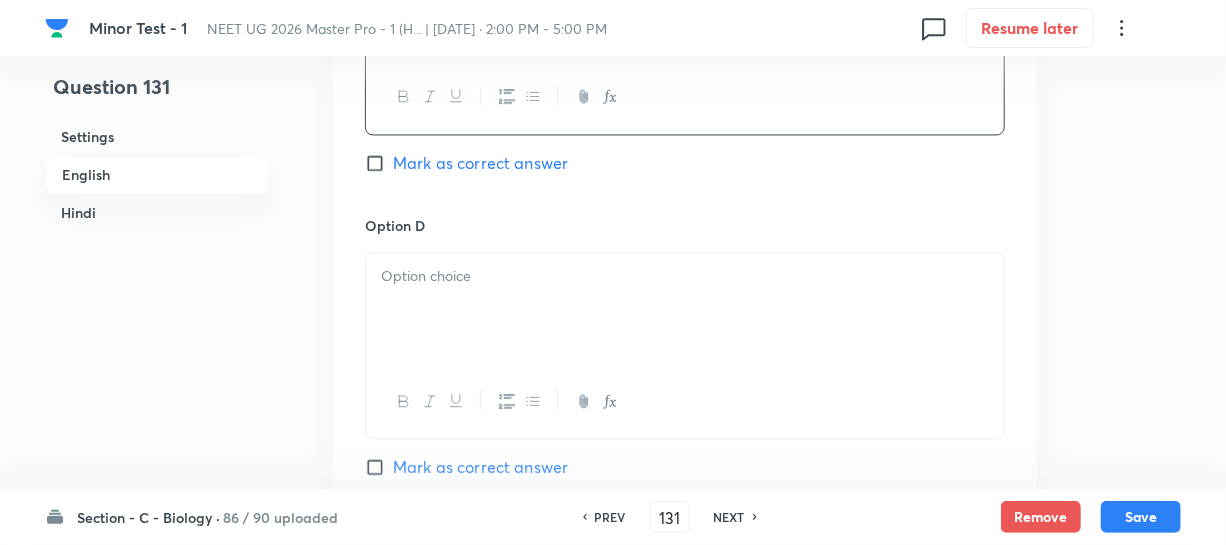 drag, startPoint x: 469, startPoint y: 277, endPoint x: 460, endPoint y: 270, distance: 11.401754 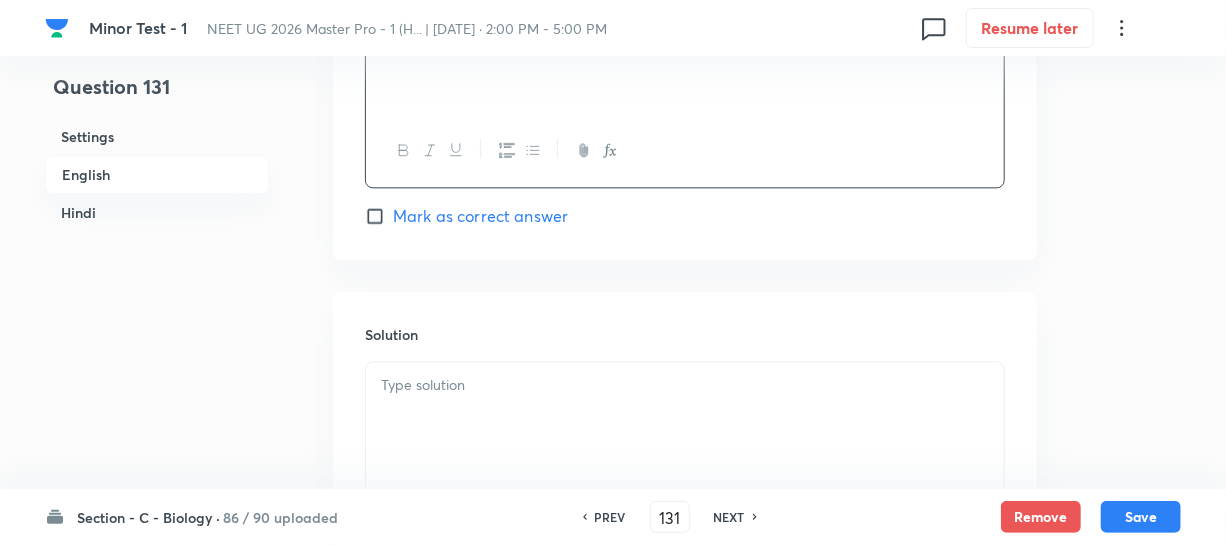 scroll, scrollTop: 2000, scrollLeft: 0, axis: vertical 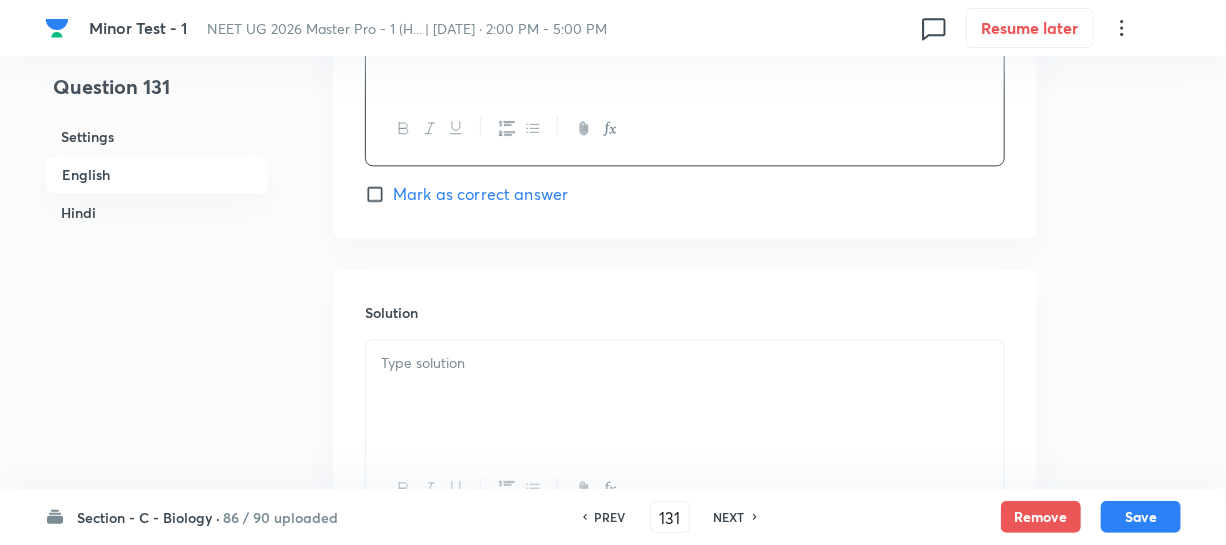 click on "Solution" at bounding box center (685, 414) 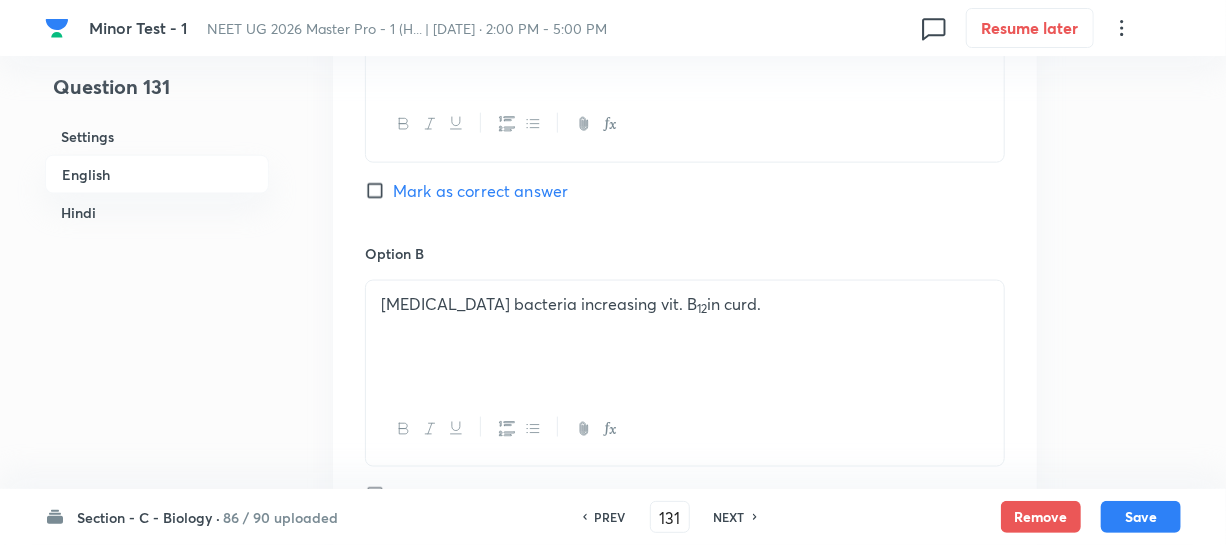drag, startPoint x: 383, startPoint y: 185, endPoint x: 622, endPoint y: 206, distance: 239.92082 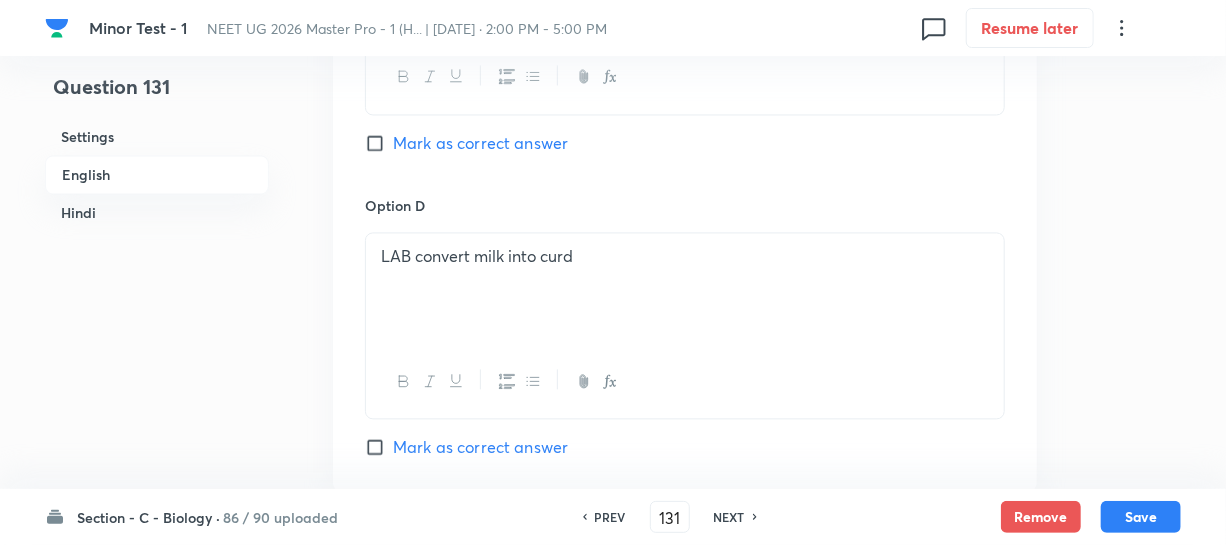 scroll, scrollTop: 2000, scrollLeft: 0, axis: vertical 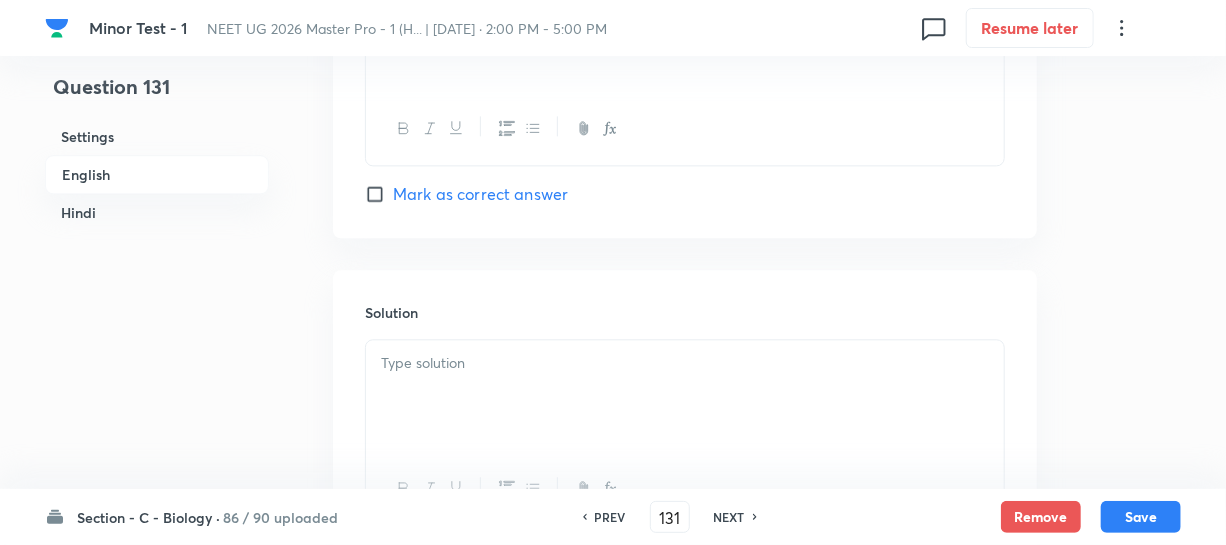 click at bounding box center [685, 363] 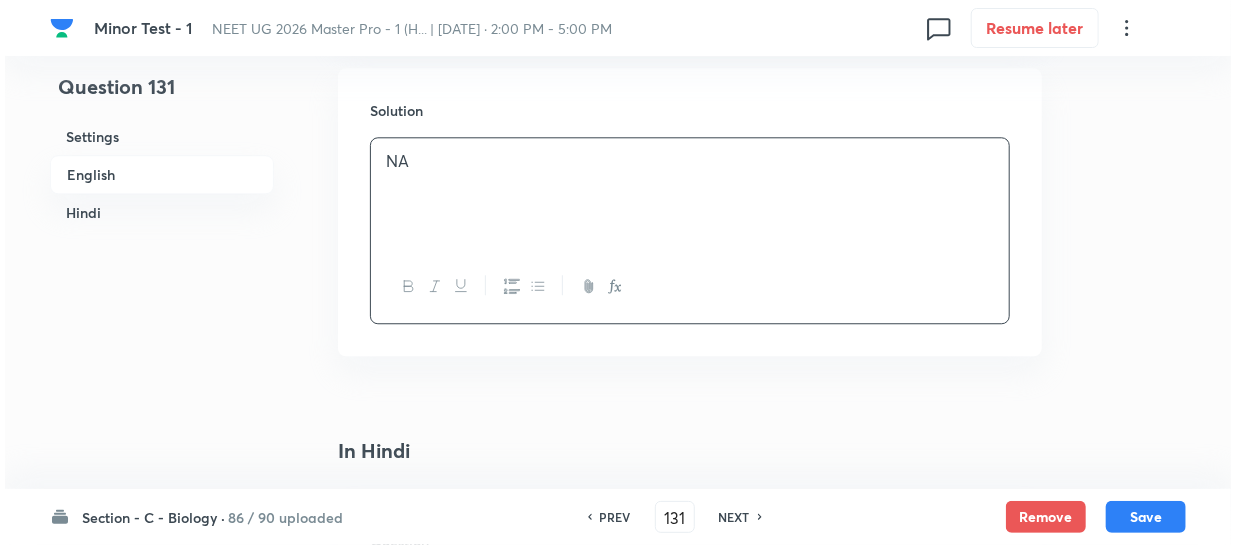 scroll, scrollTop: 2454, scrollLeft: 0, axis: vertical 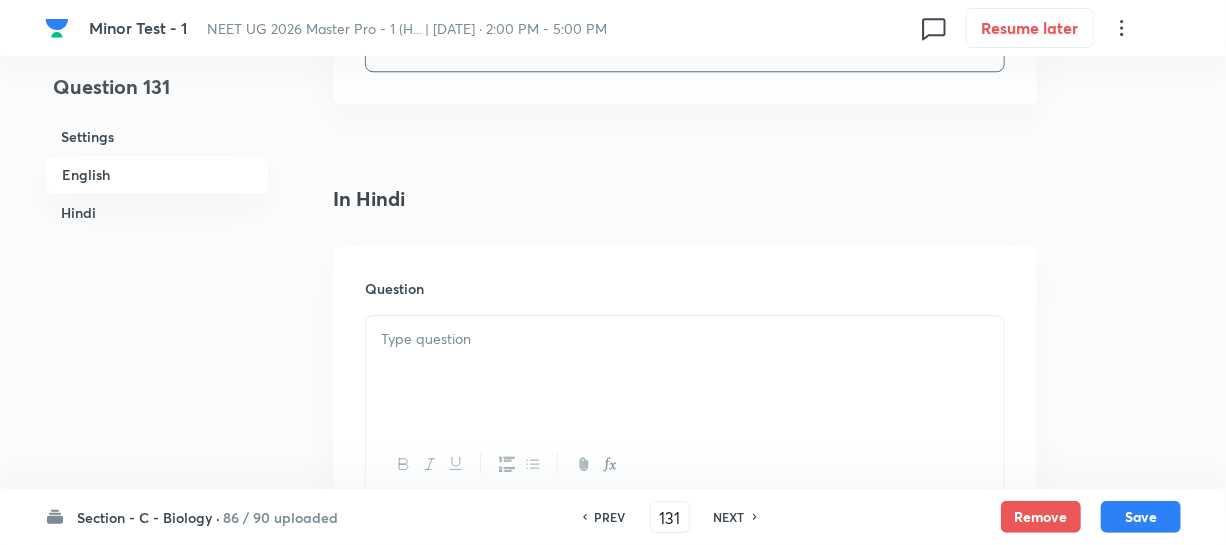click at bounding box center (685, 339) 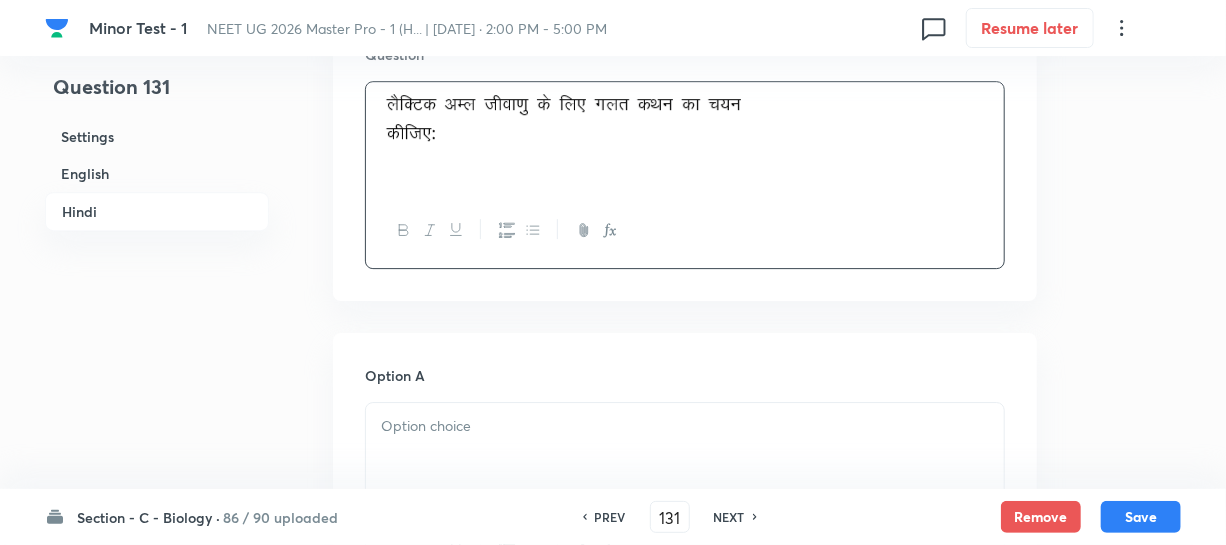 scroll, scrollTop: 2727, scrollLeft: 0, axis: vertical 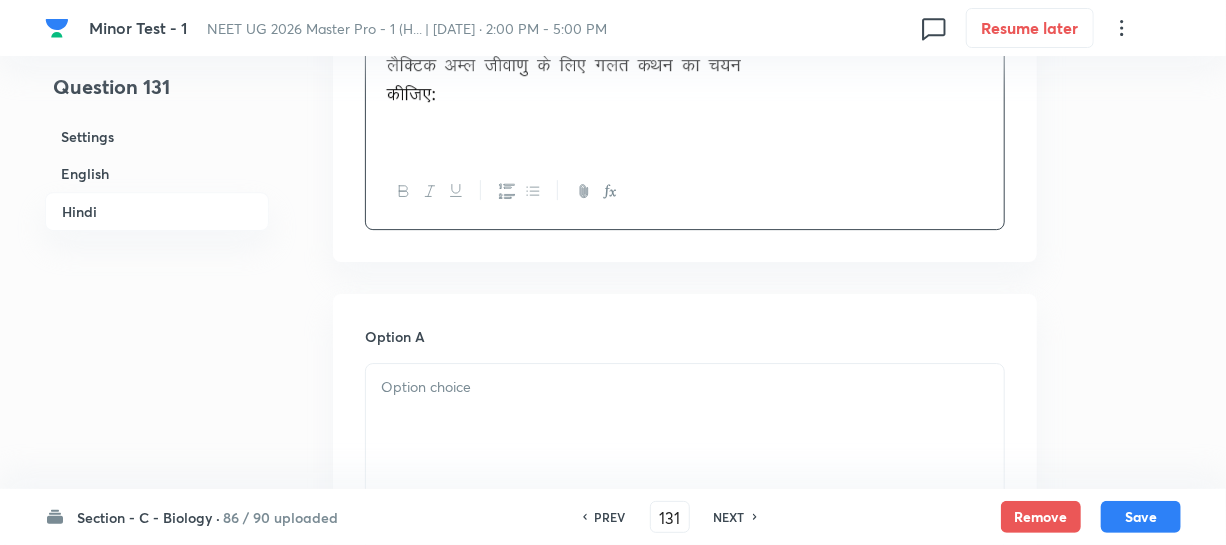 drag, startPoint x: 466, startPoint y: 410, endPoint x: 498, endPoint y: 413, distance: 32.140316 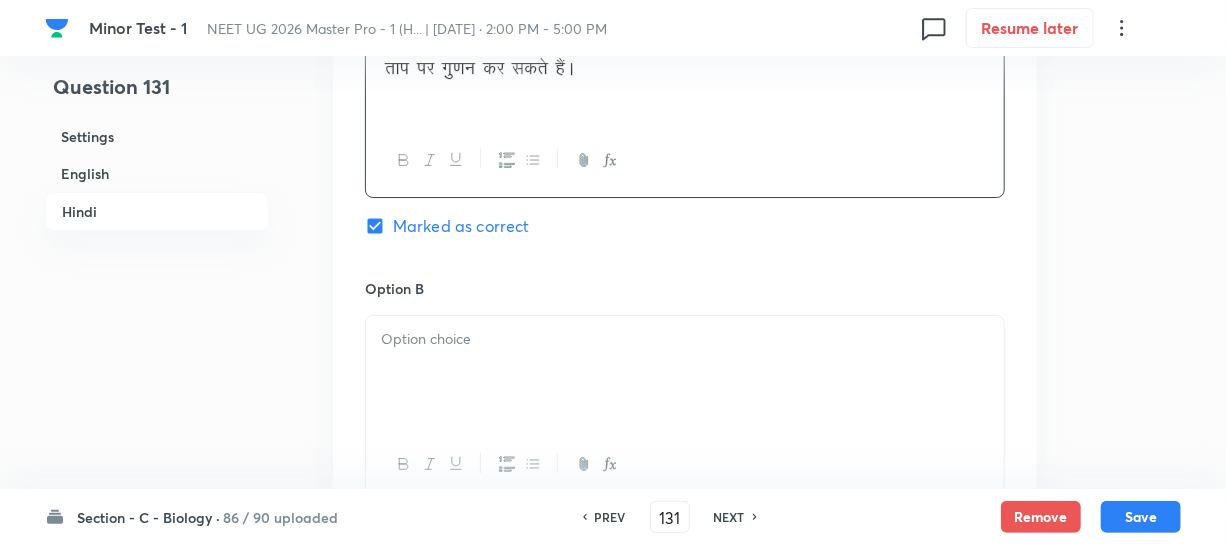 scroll, scrollTop: 3181, scrollLeft: 0, axis: vertical 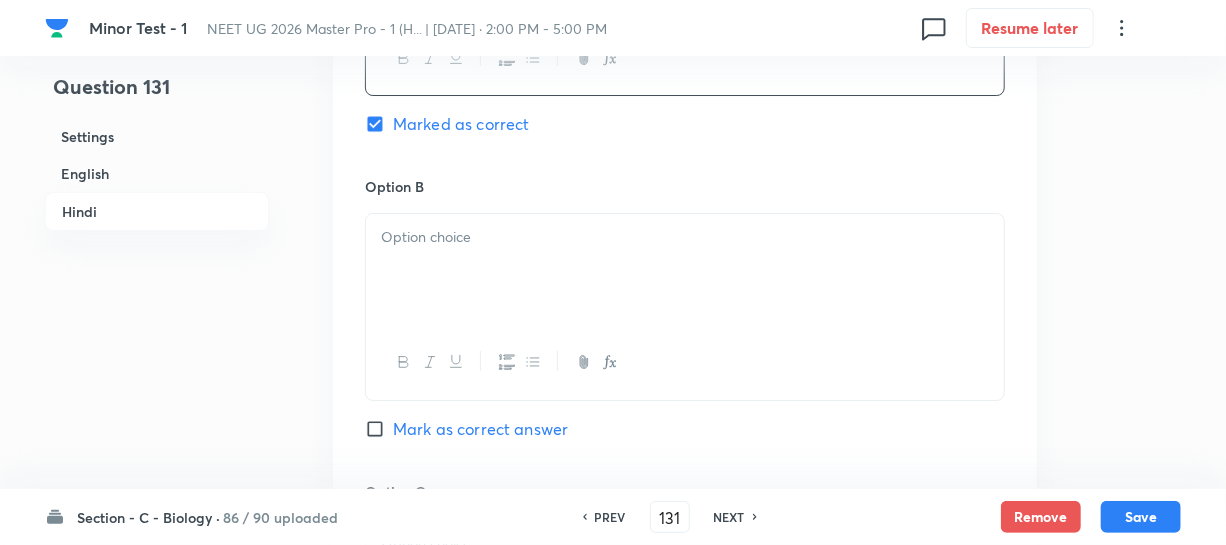 click at bounding box center (685, 270) 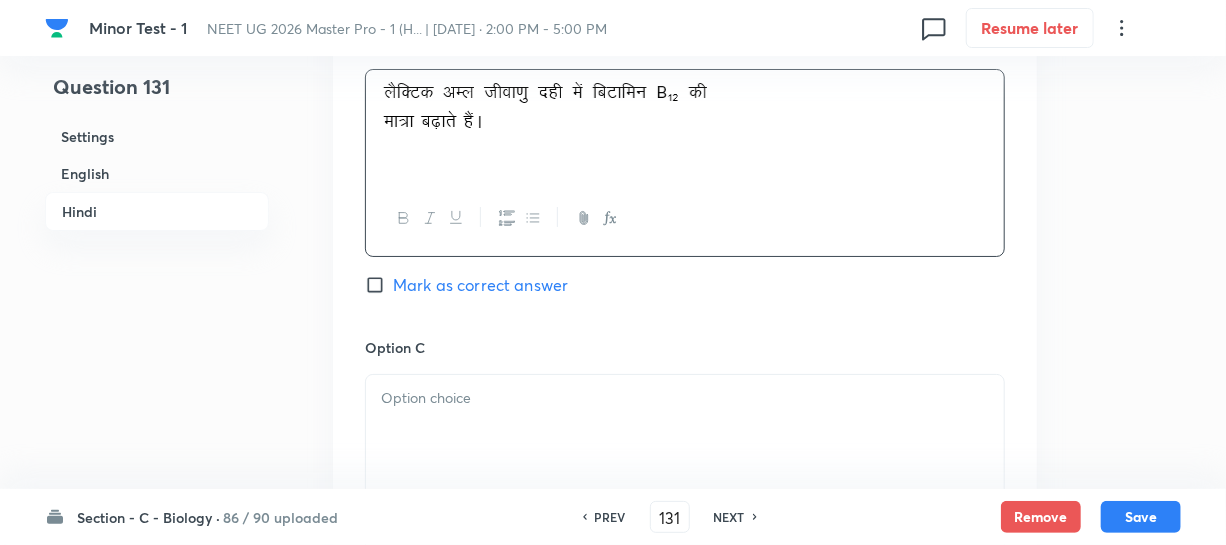 scroll, scrollTop: 3454, scrollLeft: 0, axis: vertical 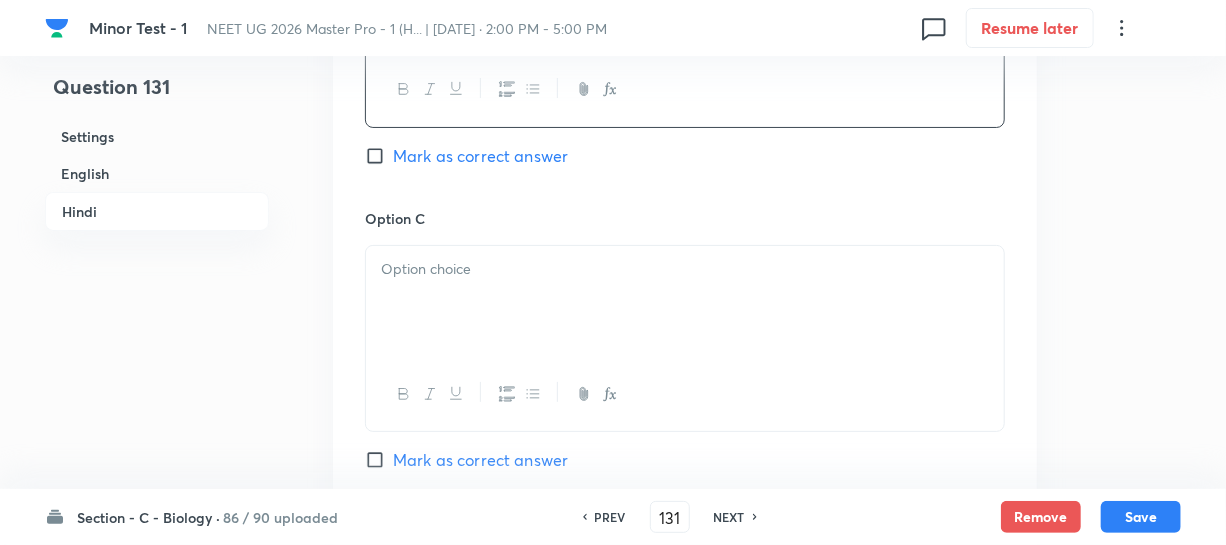 drag, startPoint x: 432, startPoint y: 309, endPoint x: 491, endPoint y: 316, distance: 59.413803 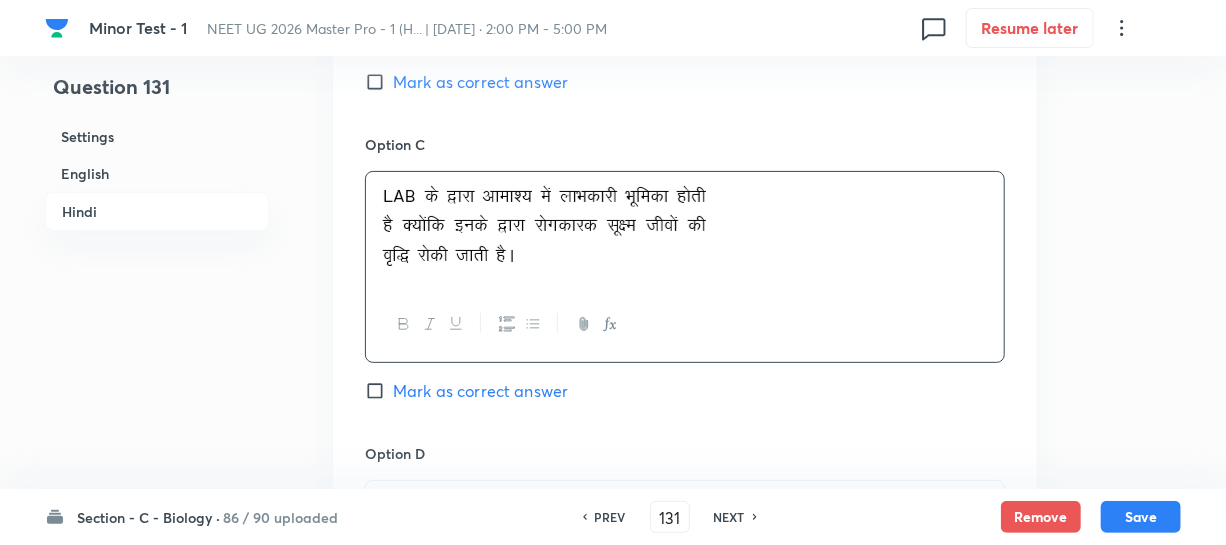 scroll, scrollTop: 3818, scrollLeft: 0, axis: vertical 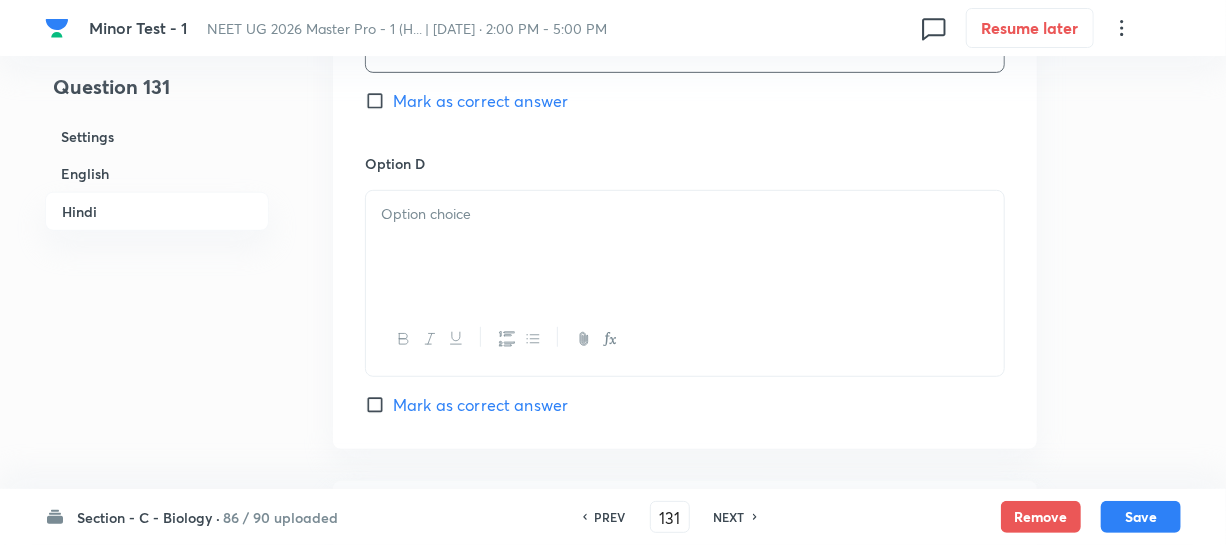 click at bounding box center [685, 247] 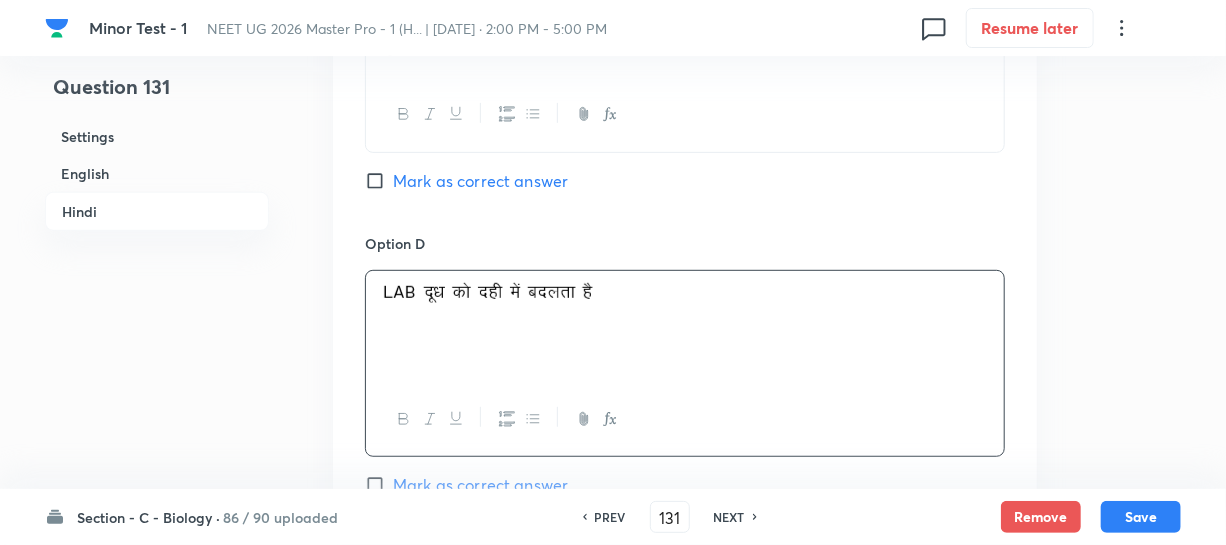 scroll, scrollTop: 4181, scrollLeft: 0, axis: vertical 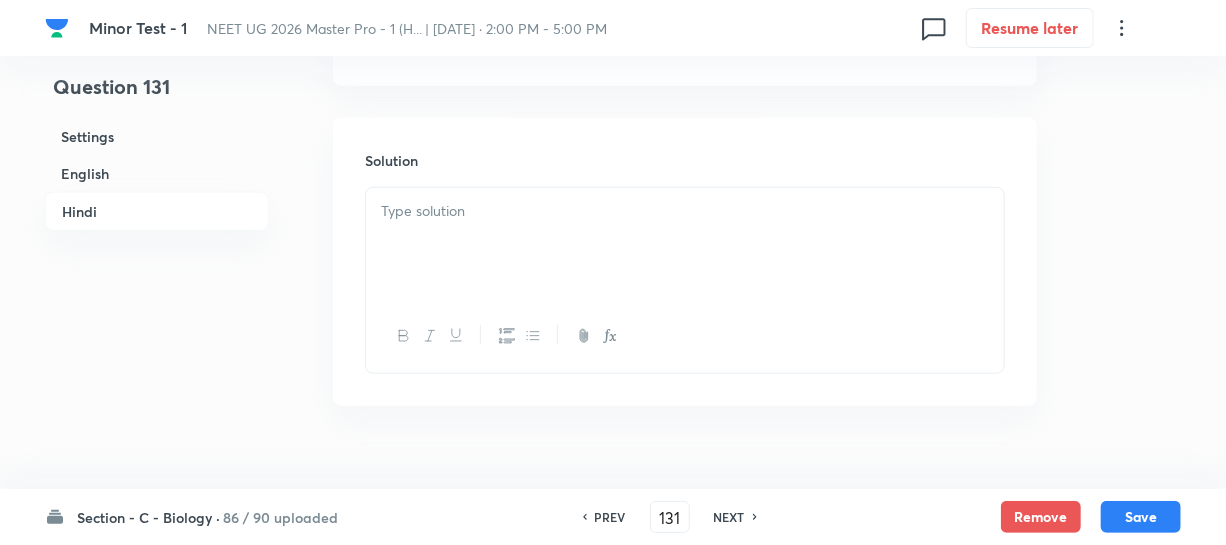 click at bounding box center (685, 244) 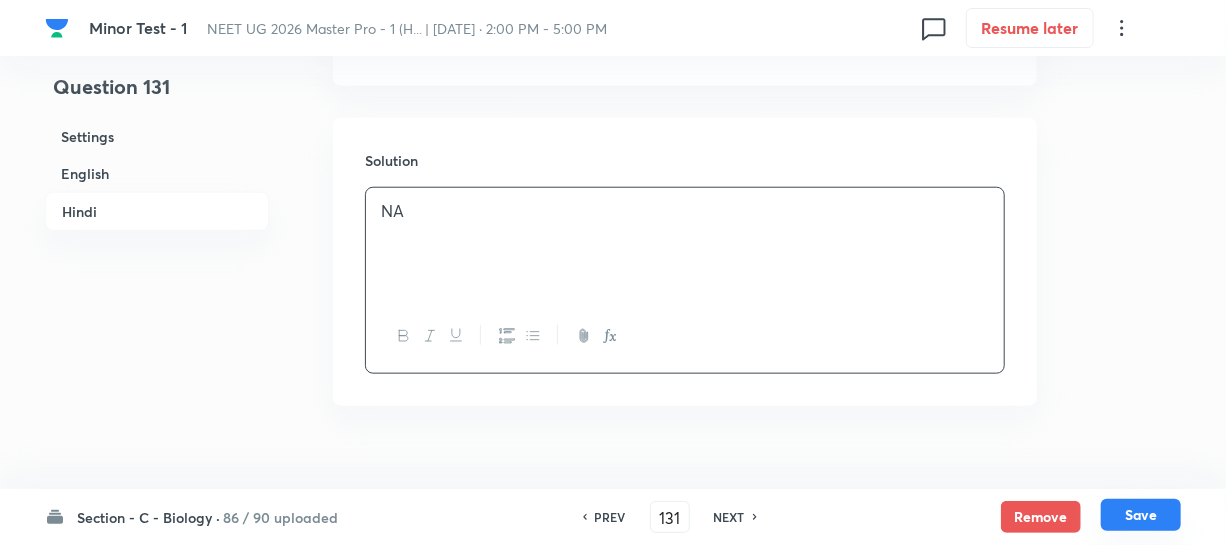 click on "Save" at bounding box center [1141, 515] 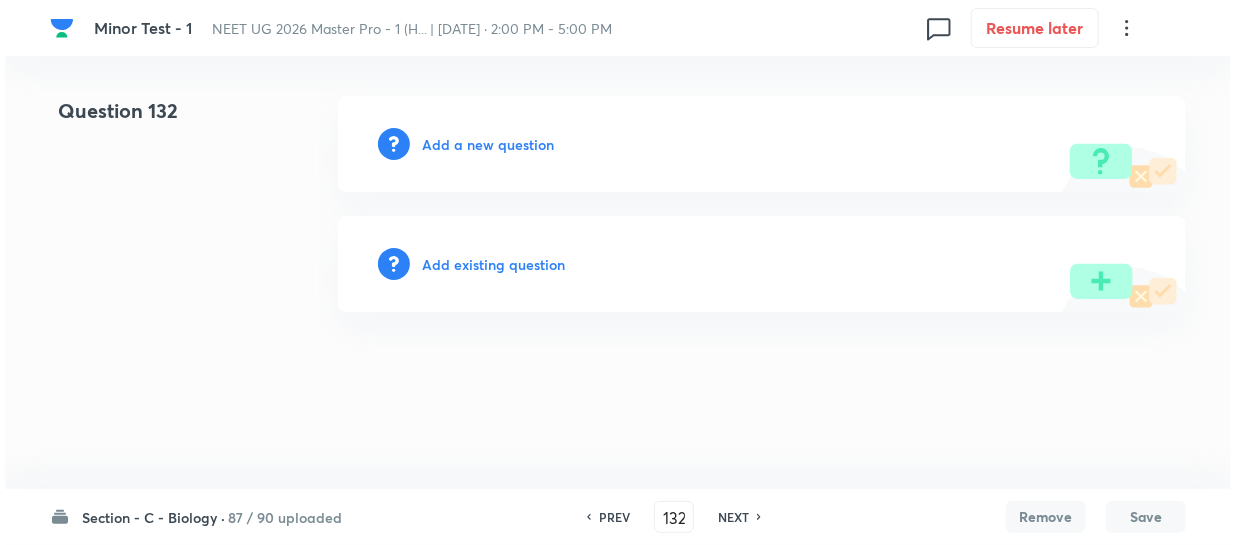 scroll, scrollTop: 0, scrollLeft: 0, axis: both 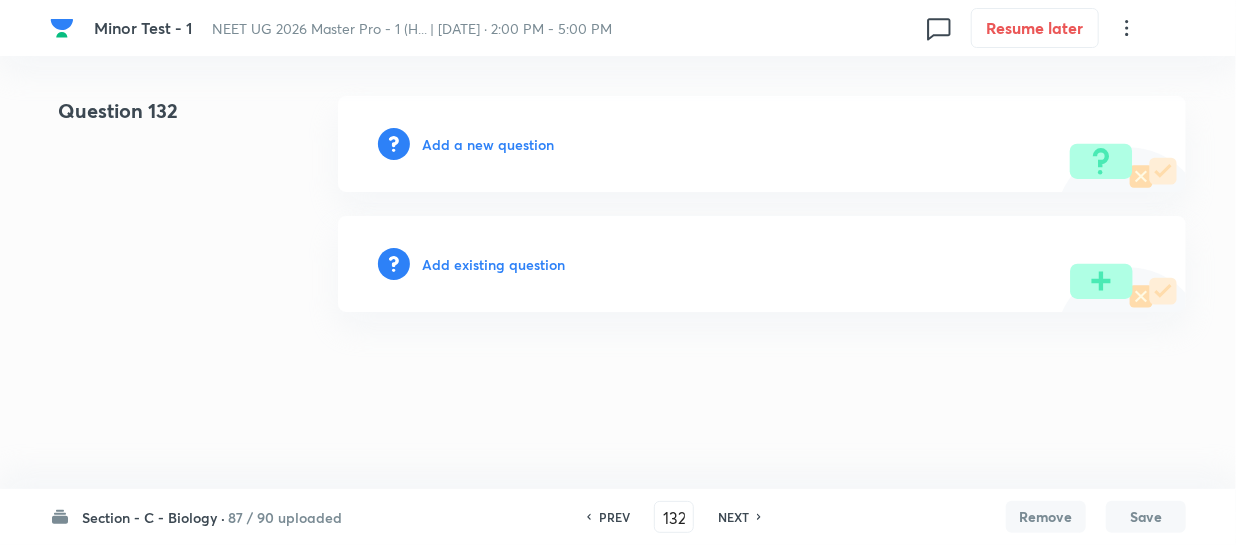 click on "Add a new question" at bounding box center [488, 144] 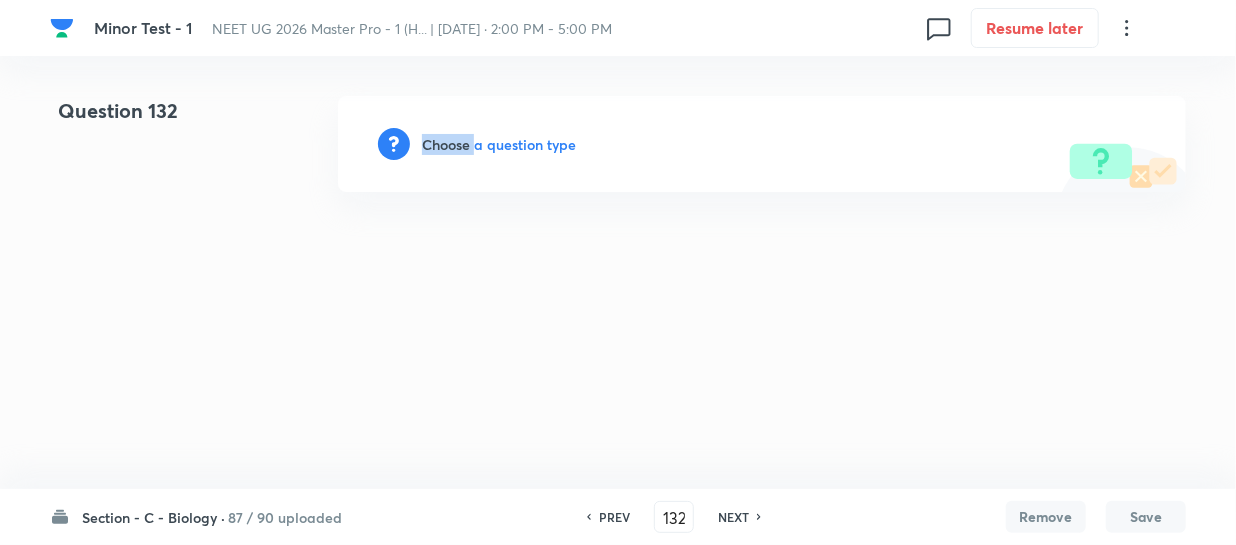 click on "Choose a question type" at bounding box center (499, 144) 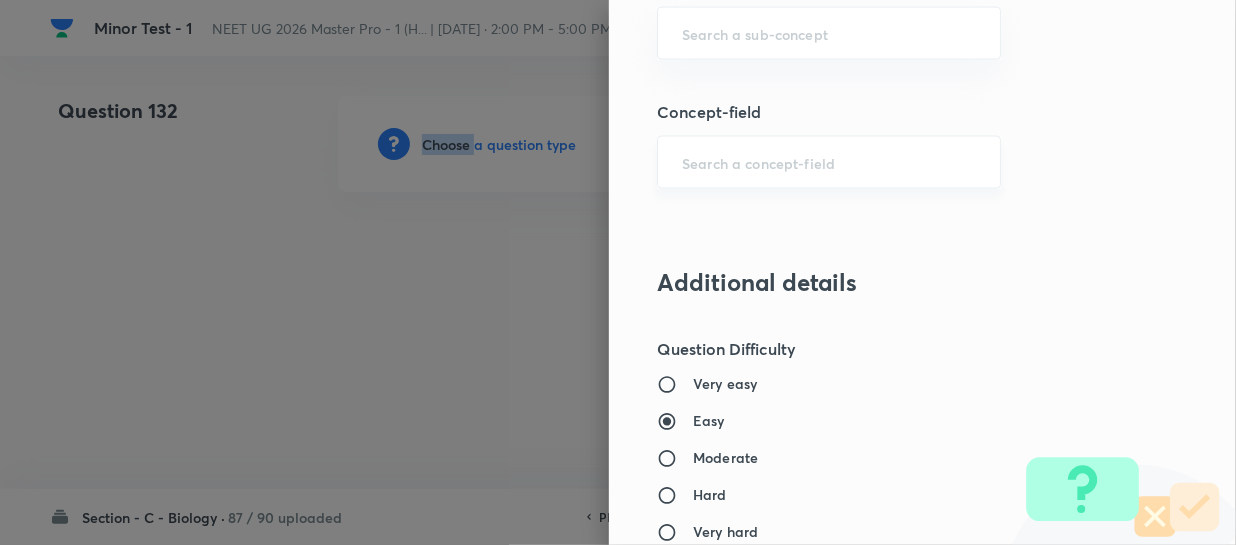 click on "​" at bounding box center (829, 162) 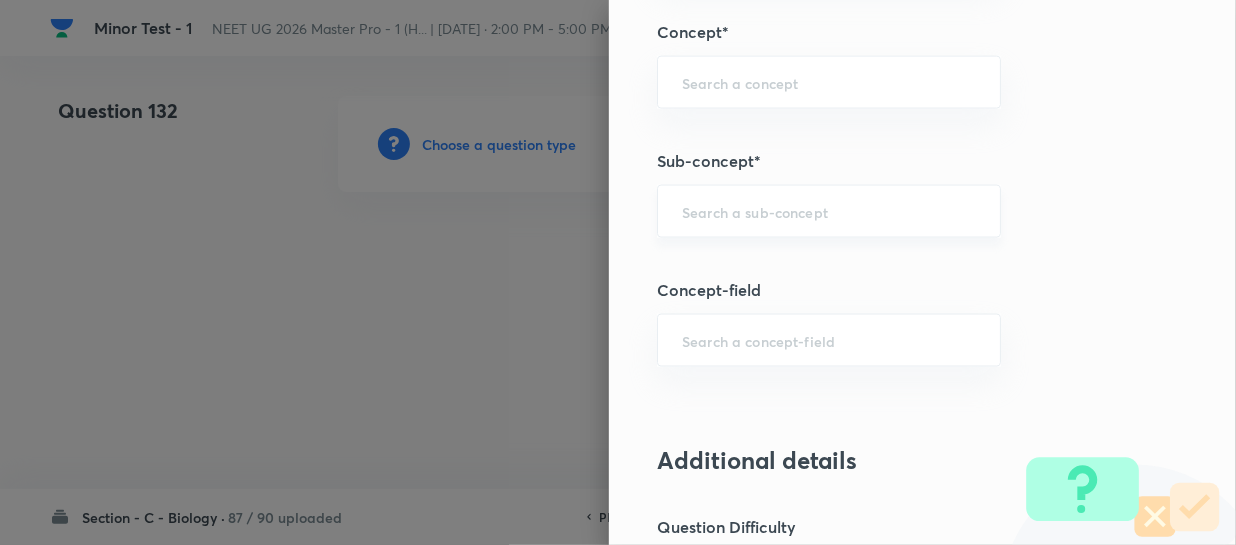 scroll, scrollTop: 1272, scrollLeft: 0, axis: vertical 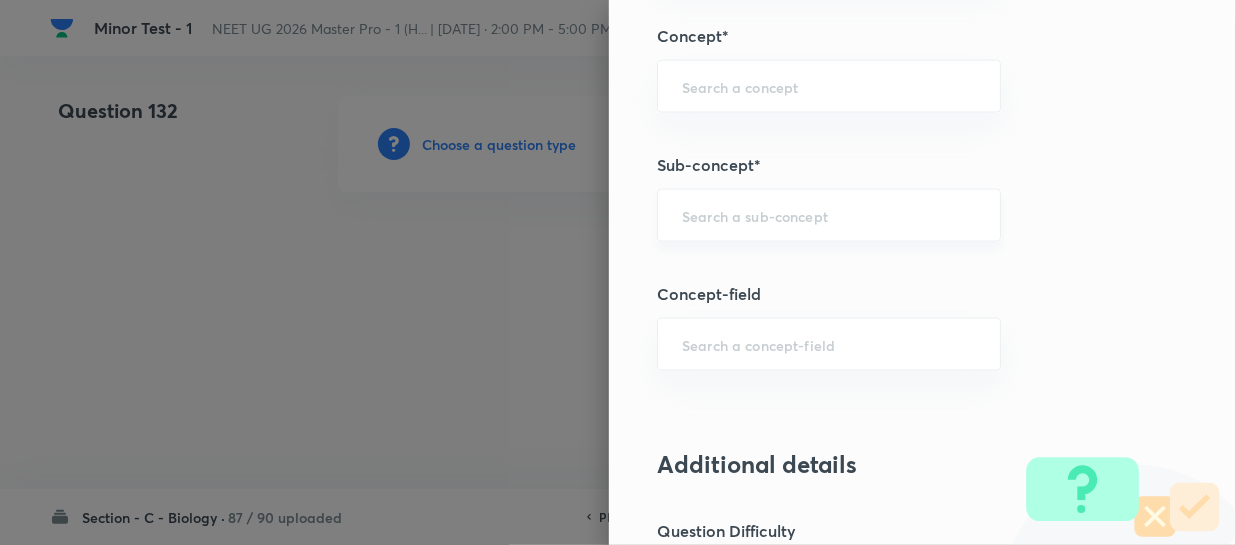 click on "​" at bounding box center (829, 215) 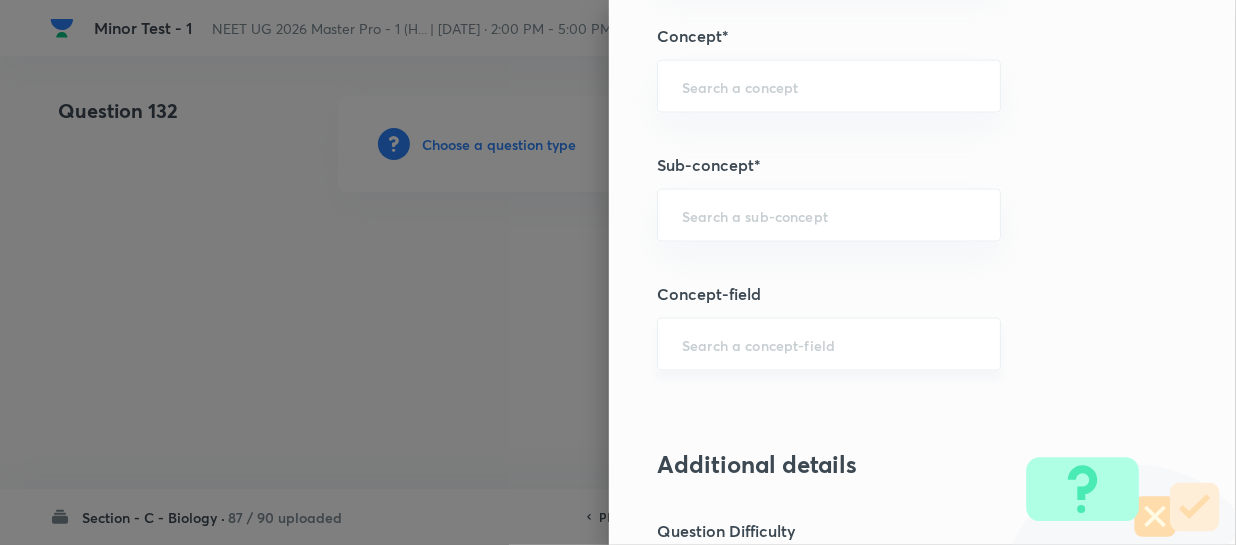 paste on "Different Biological Classification" 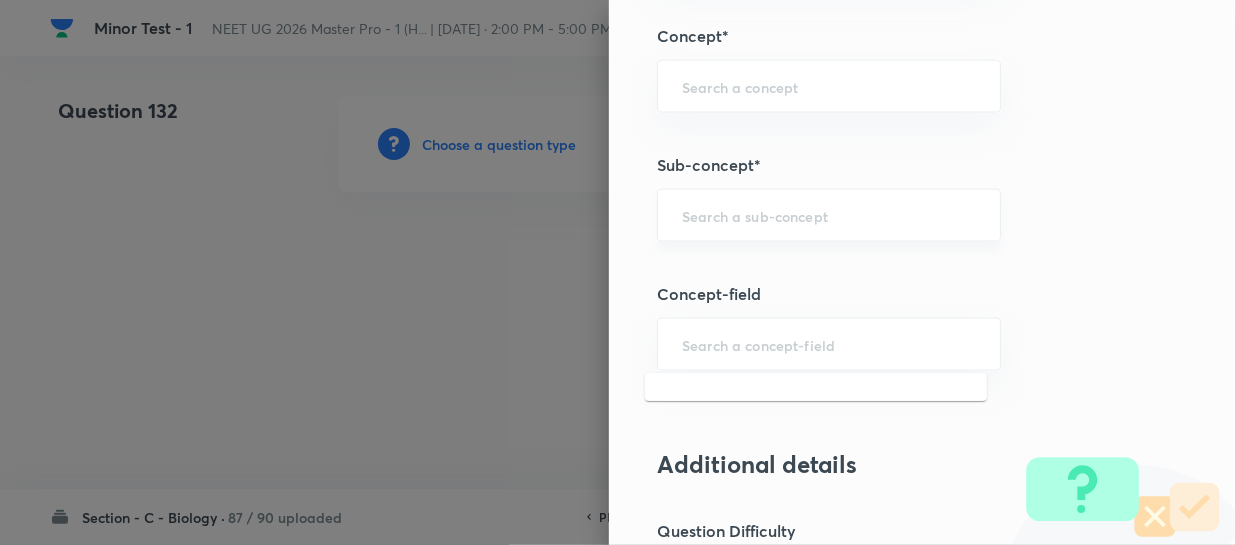 click at bounding box center [829, 215] 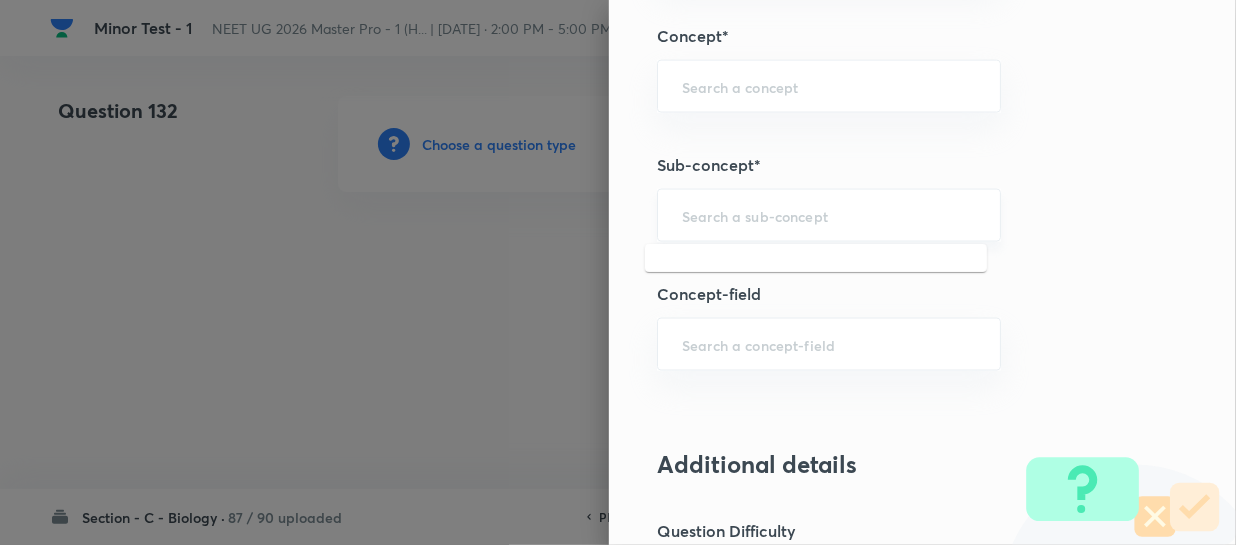 paste on "Different Biological Classification" 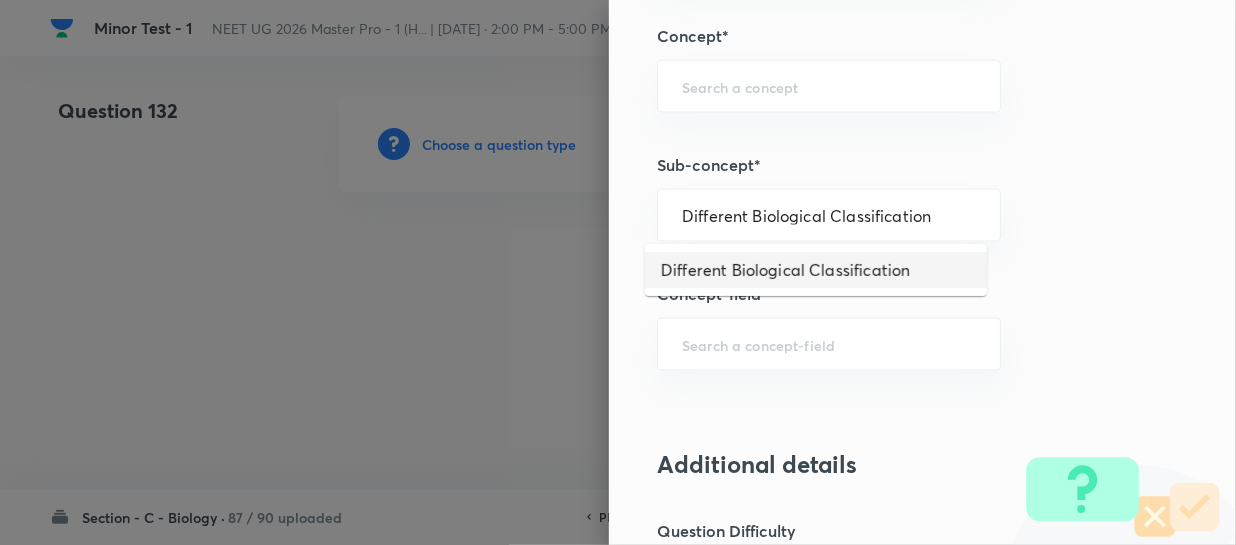 click on "Different Biological Classification" at bounding box center [816, 270] 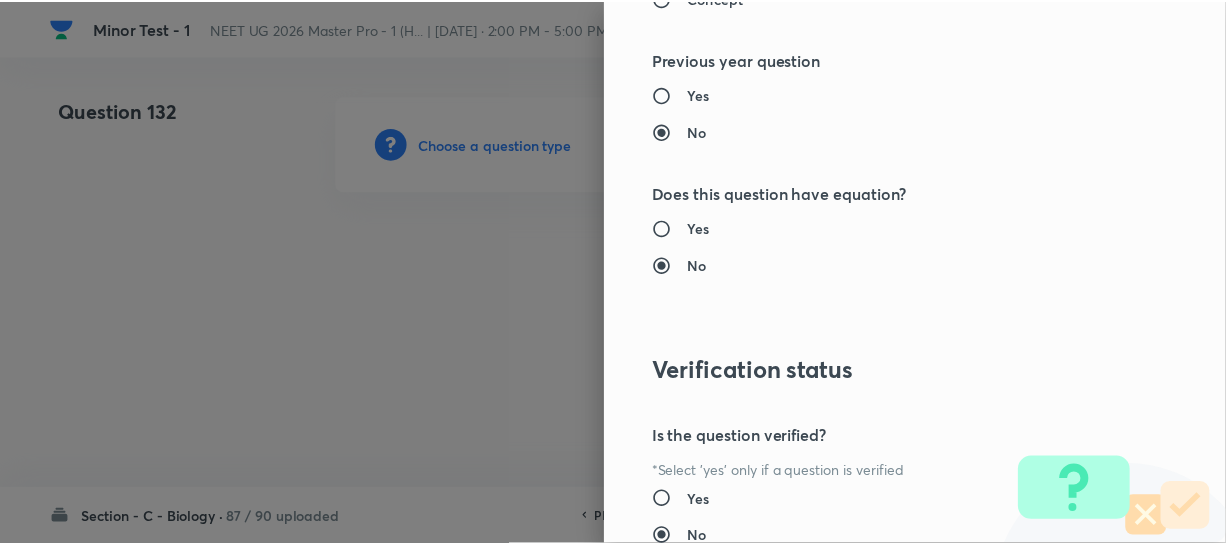 scroll, scrollTop: 2313, scrollLeft: 0, axis: vertical 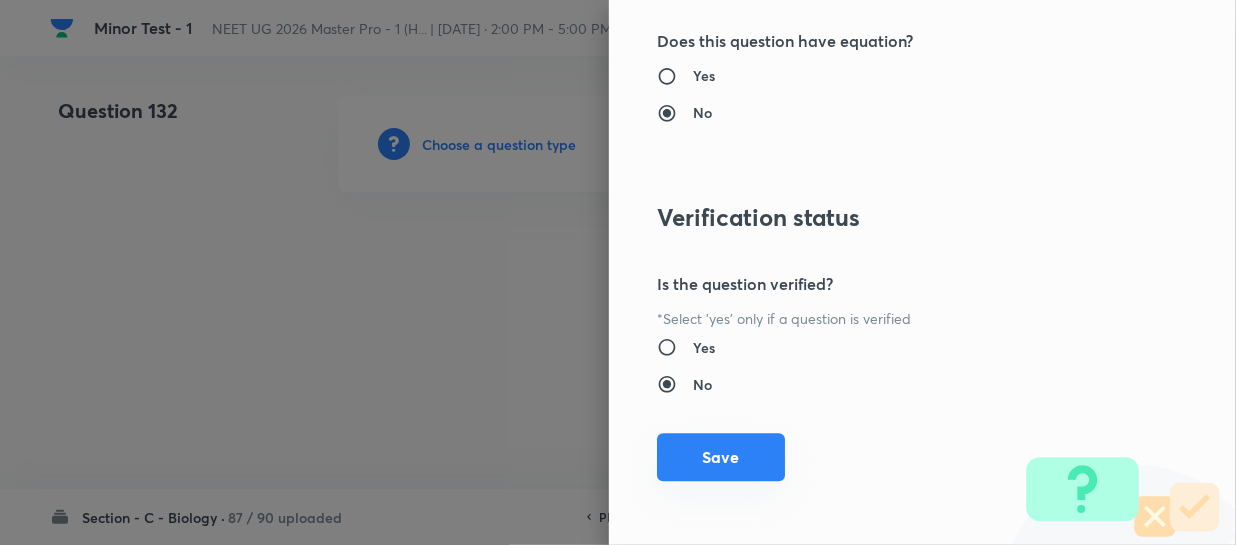 click on "Save" at bounding box center [721, 457] 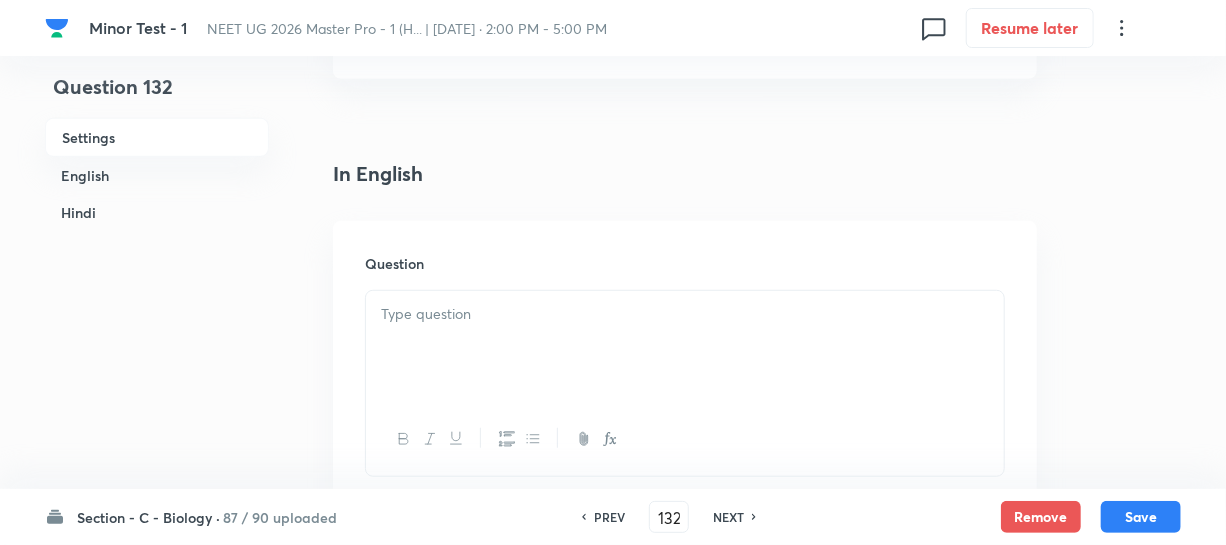 scroll, scrollTop: 454, scrollLeft: 0, axis: vertical 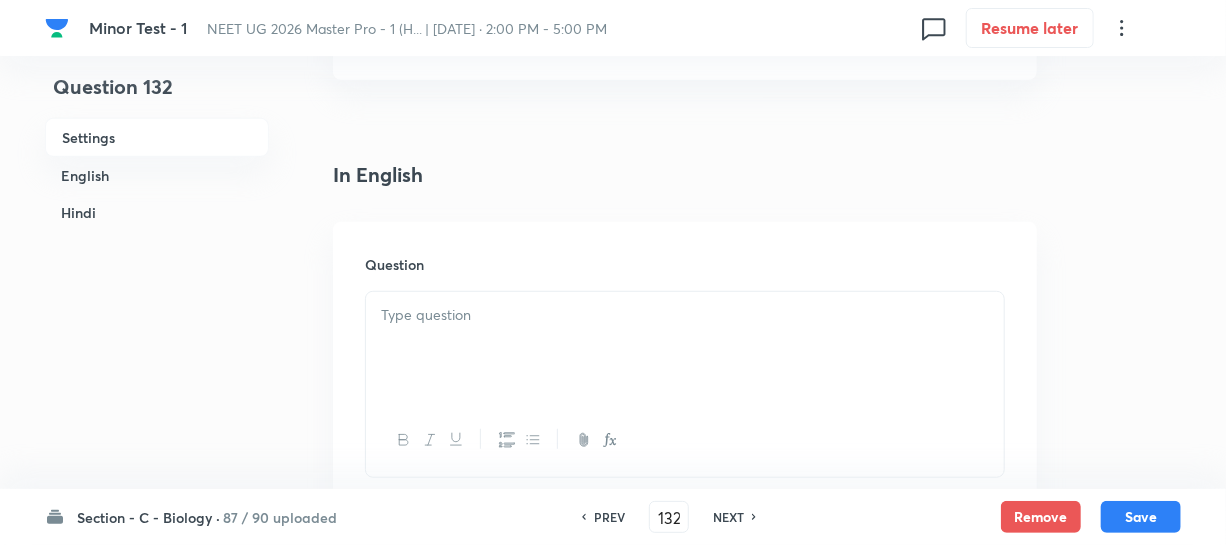 click at bounding box center (685, 315) 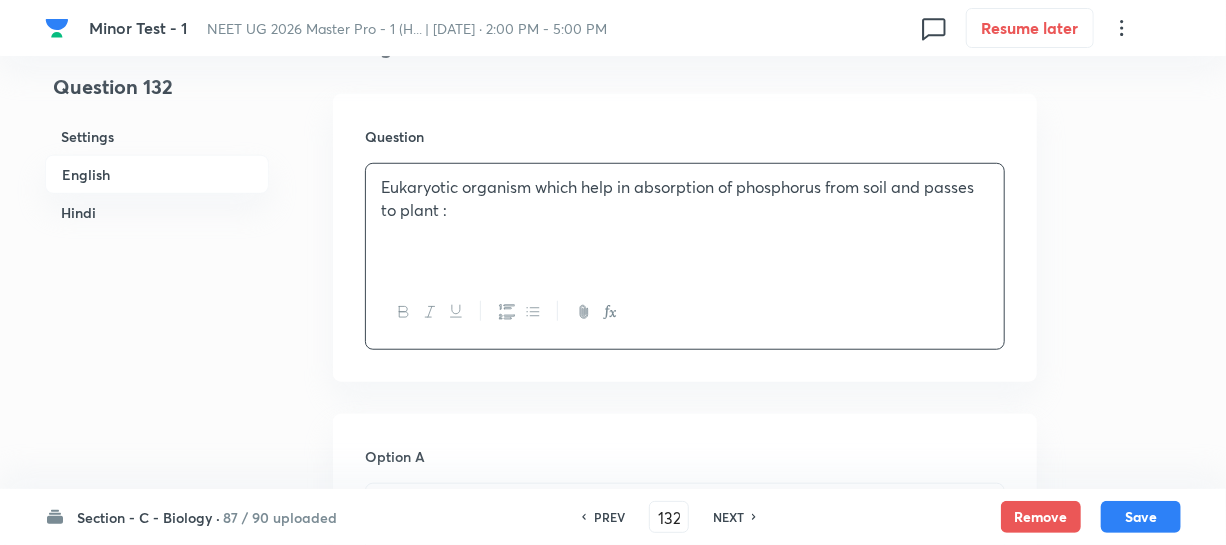 scroll, scrollTop: 909, scrollLeft: 0, axis: vertical 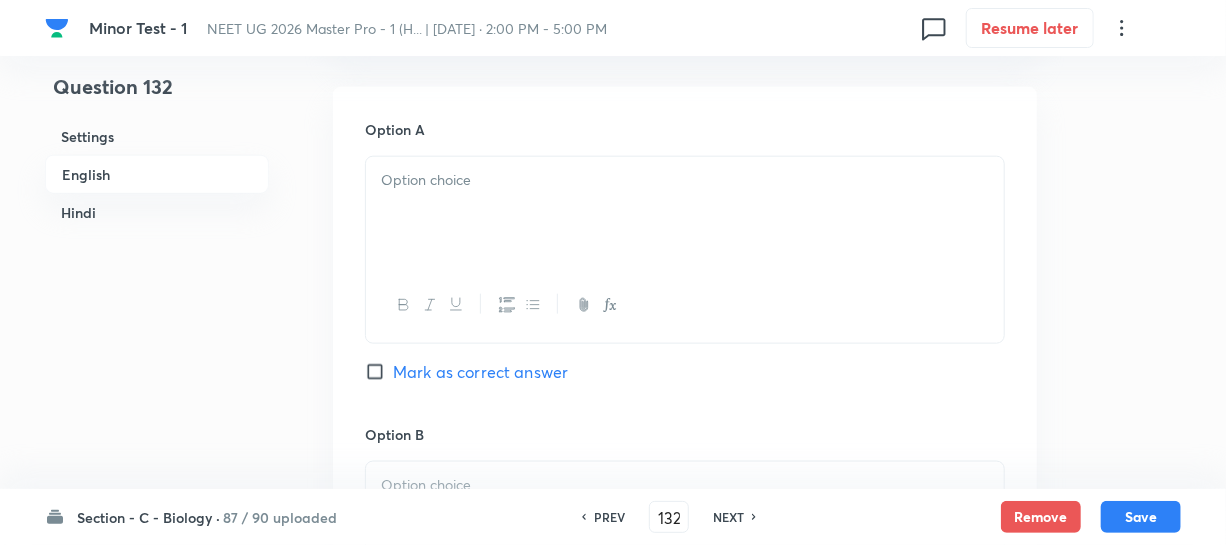 click at bounding box center [685, 213] 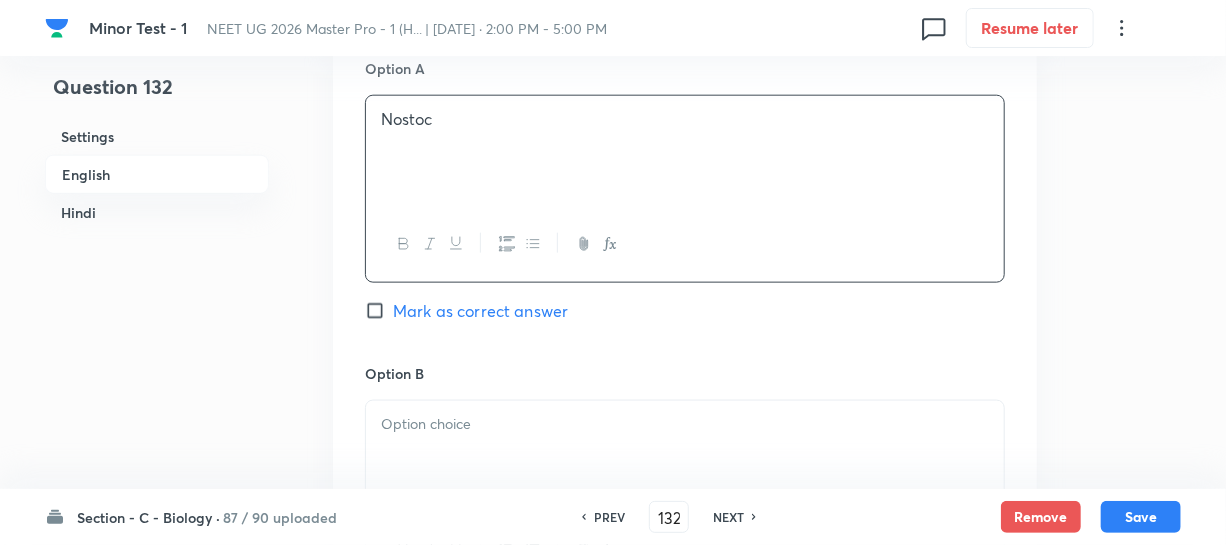 scroll, scrollTop: 1090, scrollLeft: 0, axis: vertical 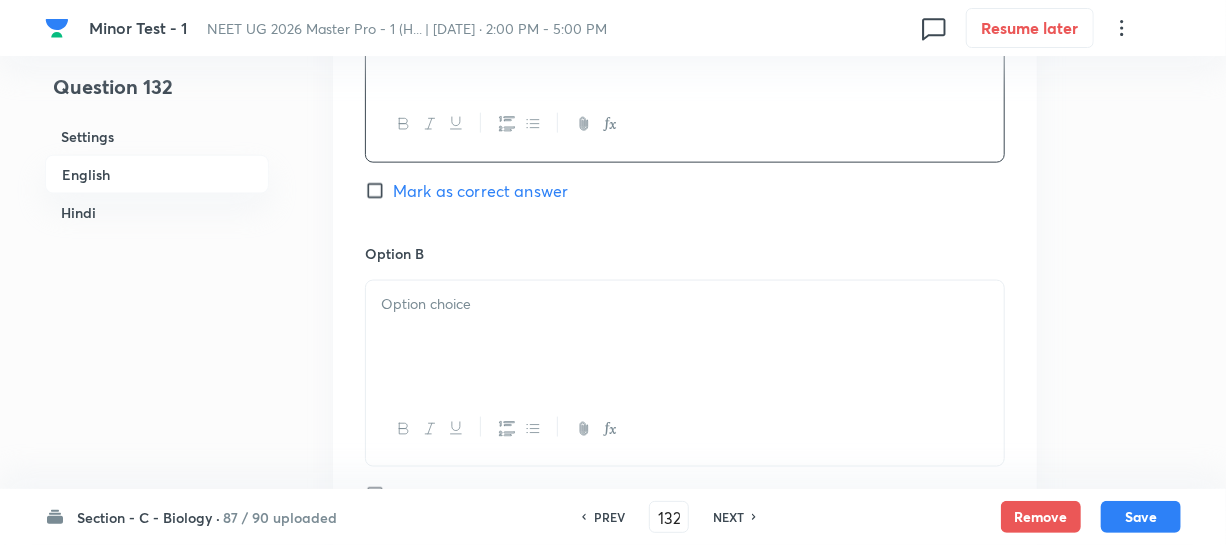 click at bounding box center [685, 337] 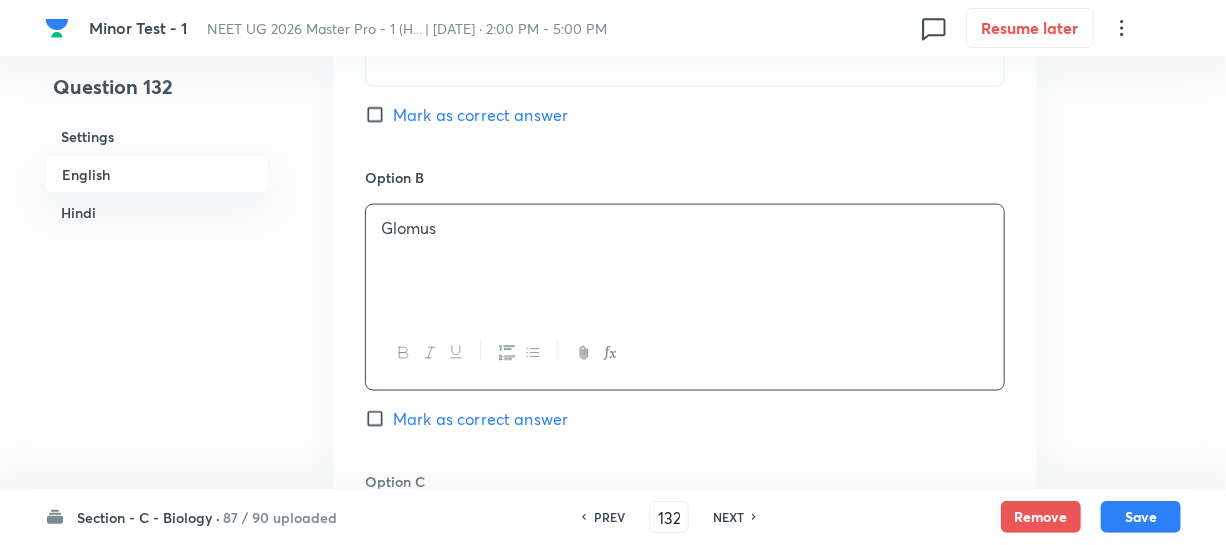 scroll, scrollTop: 1363, scrollLeft: 0, axis: vertical 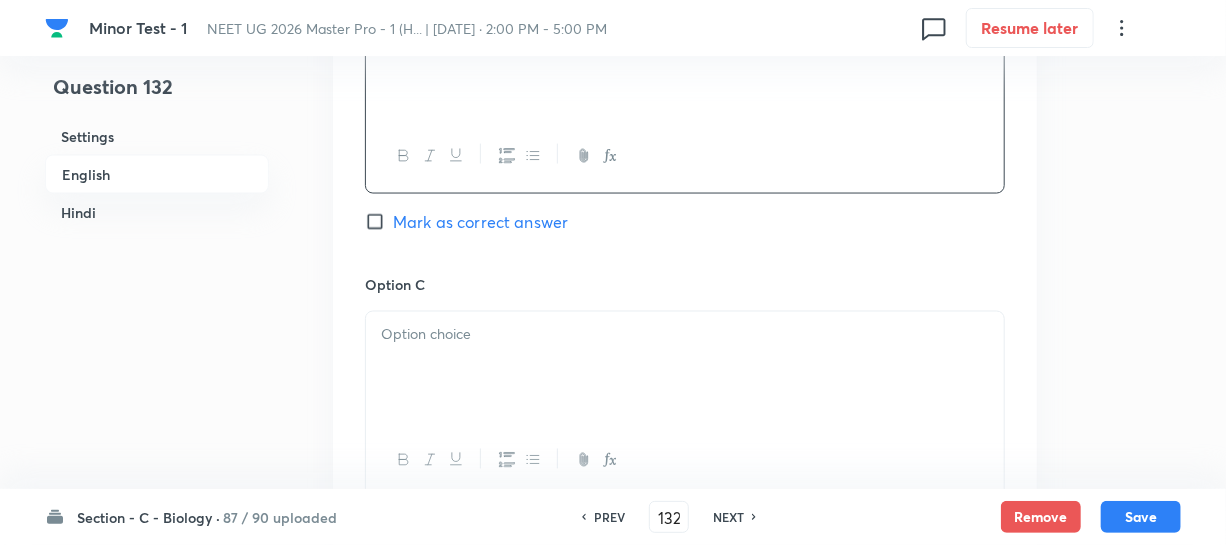 click at bounding box center [685, 368] 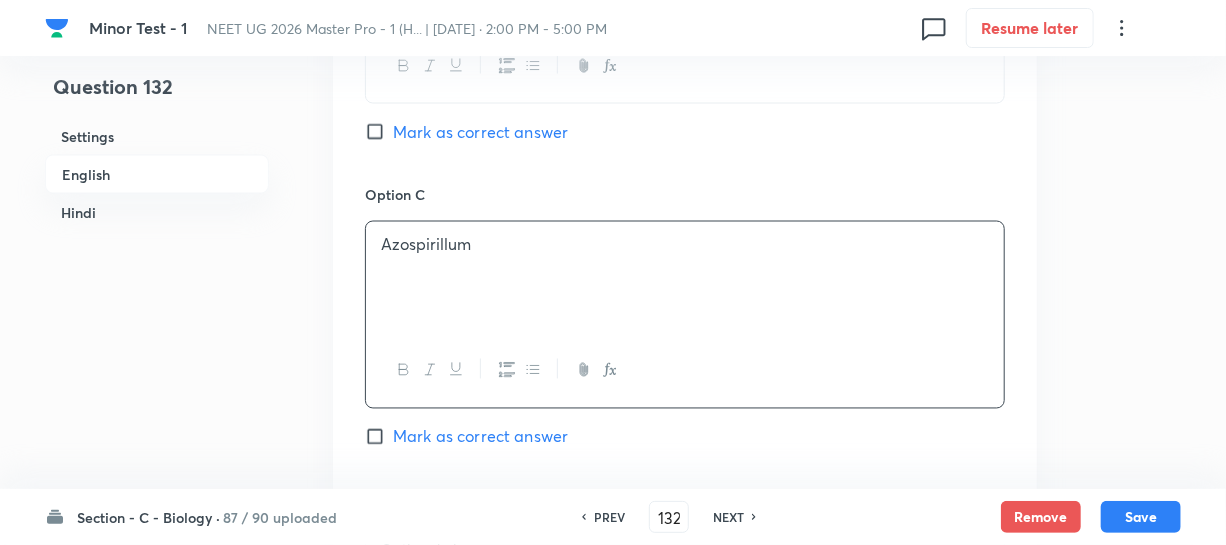 scroll, scrollTop: 1636, scrollLeft: 0, axis: vertical 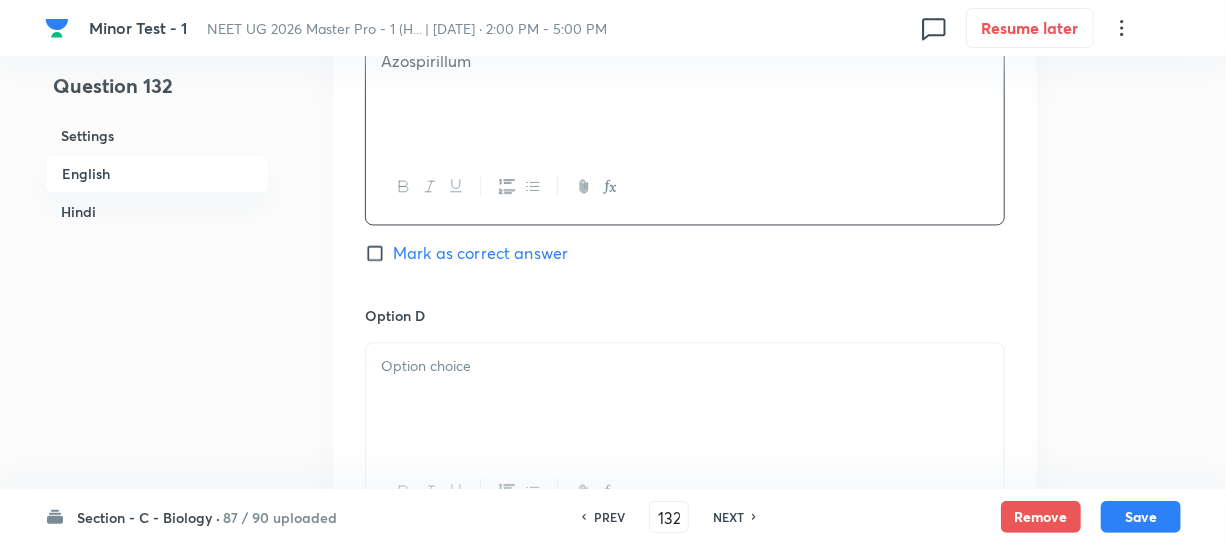 click at bounding box center (685, 400) 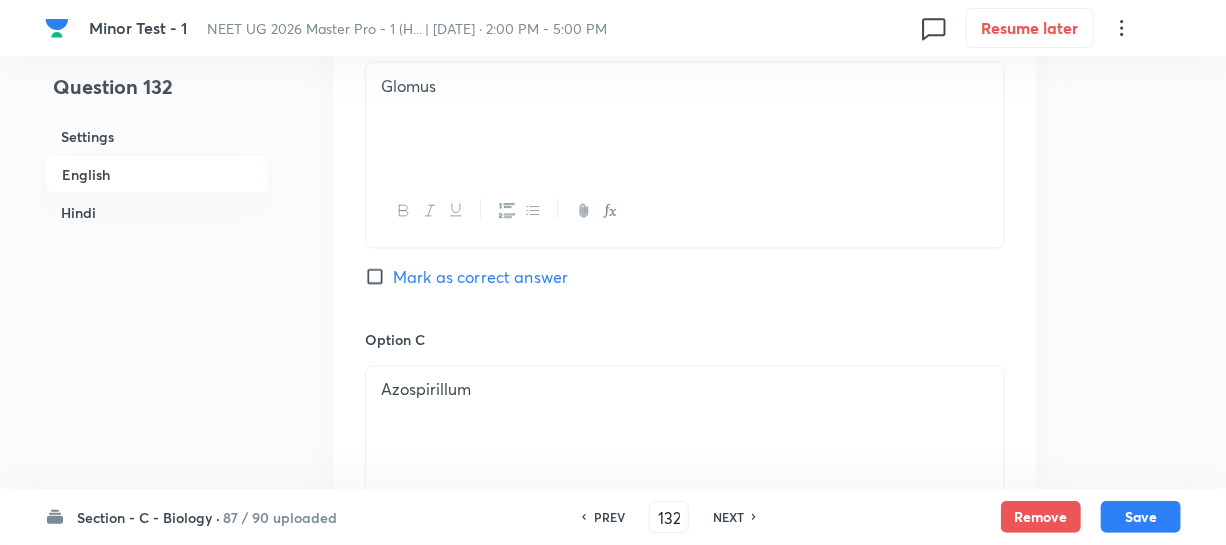 scroll, scrollTop: 1272, scrollLeft: 0, axis: vertical 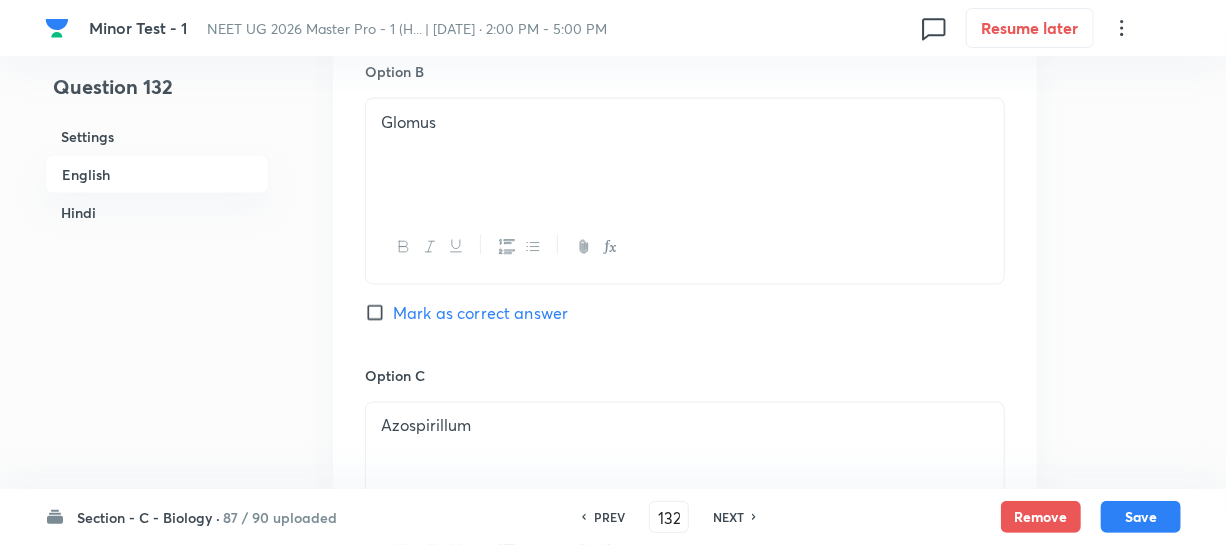 click on "Mark as correct answer" at bounding box center [379, 313] 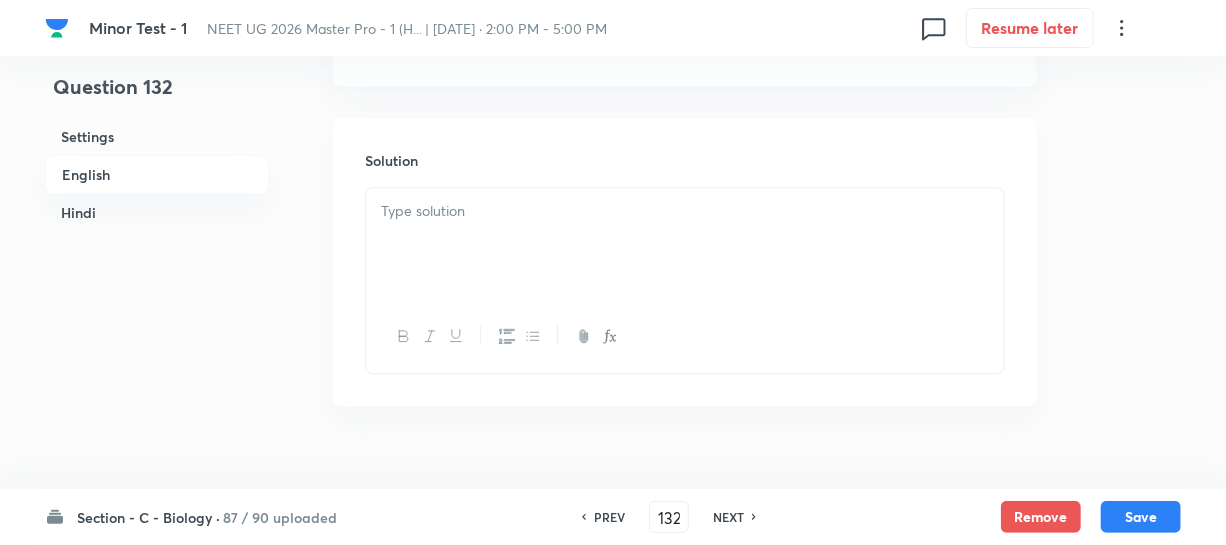 scroll, scrollTop: 2181, scrollLeft: 0, axis: vertical 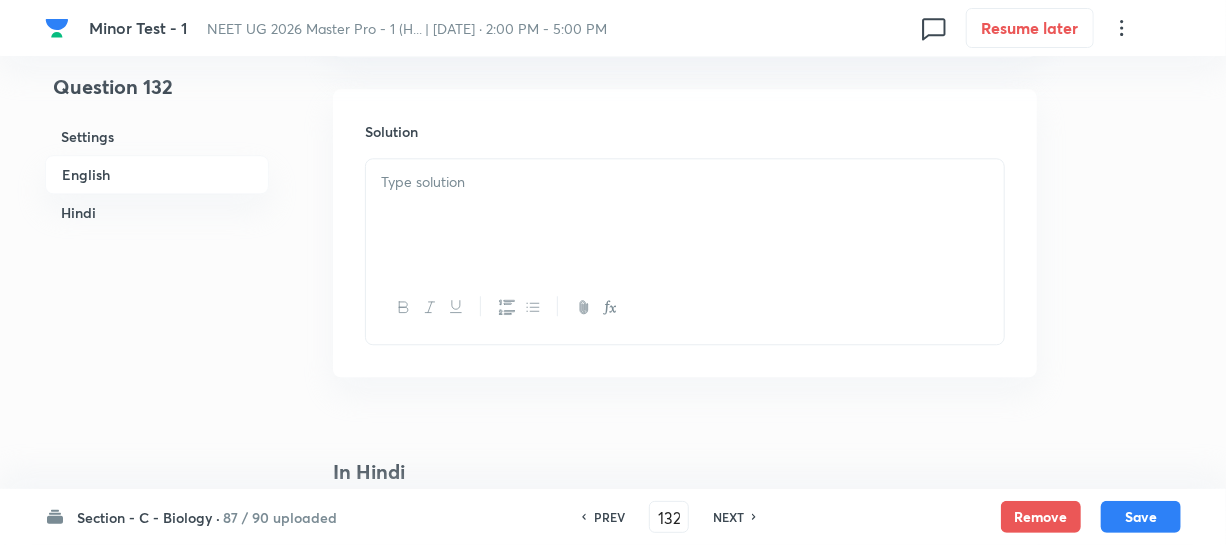 click at bounding box center [685, 215] 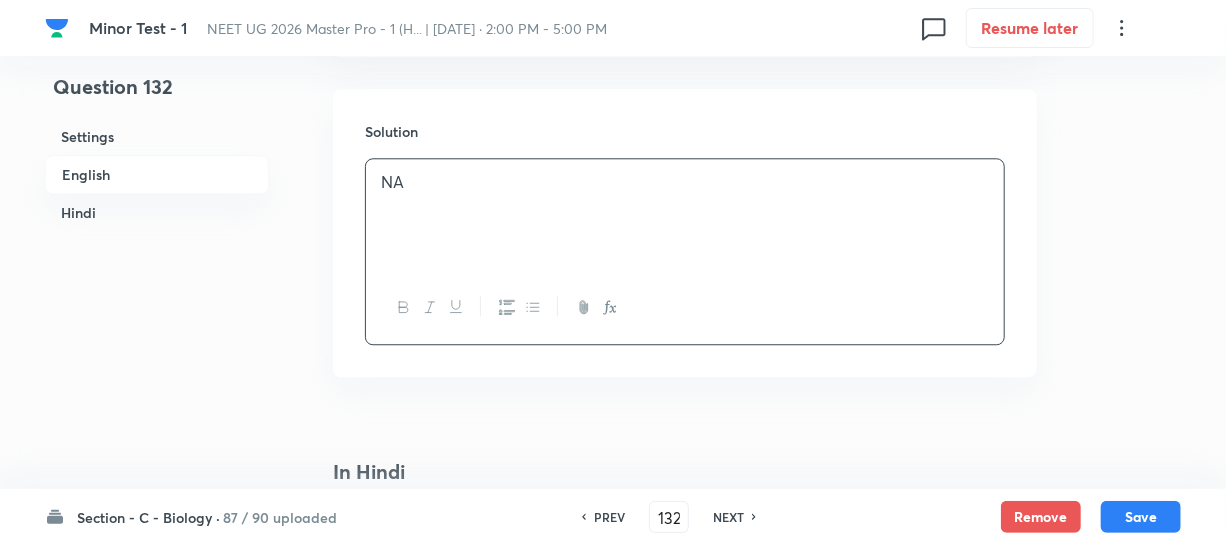 scroll, scrollTop: 2636, scrollLeft: 0, axis: vertical 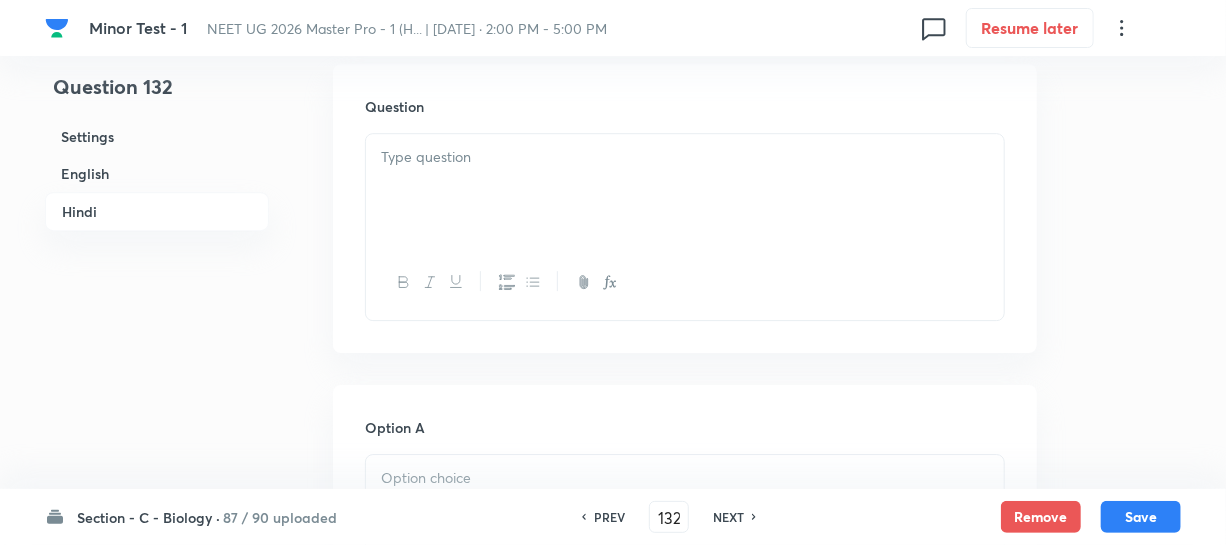 click at bounding box center (685, 190) 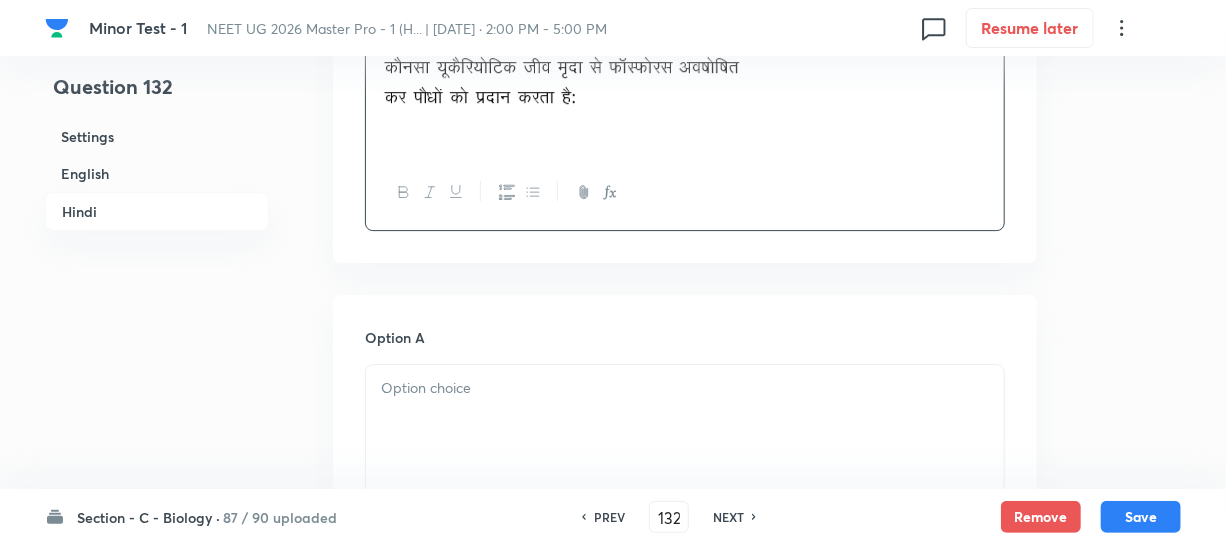 scroll, scrollTop: 2727, scrollLeft: 0, axis: vertical 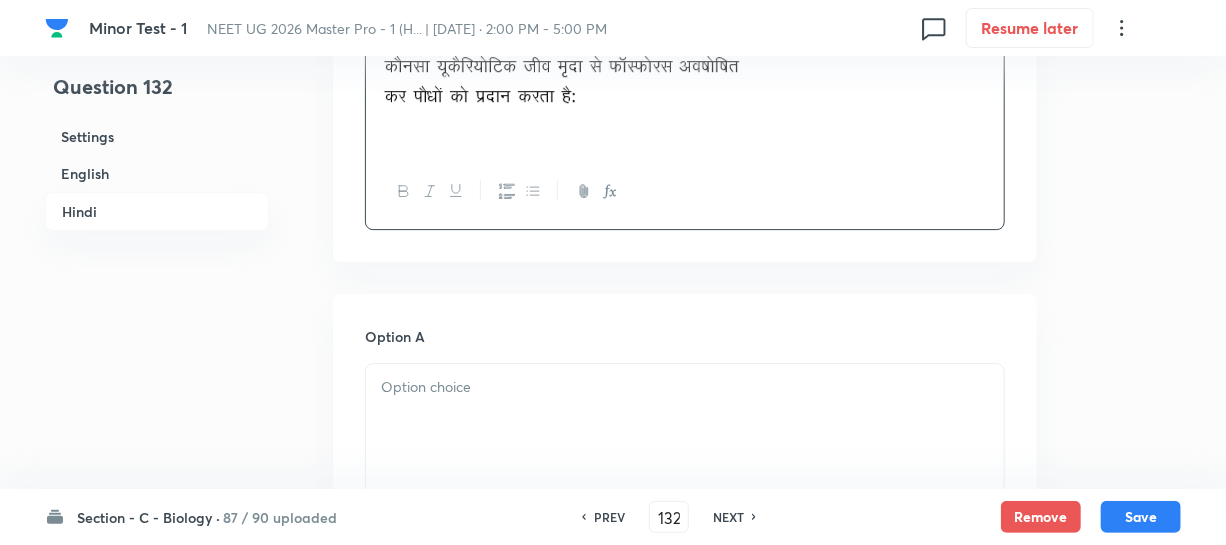 click at bounding box center [685, 420] 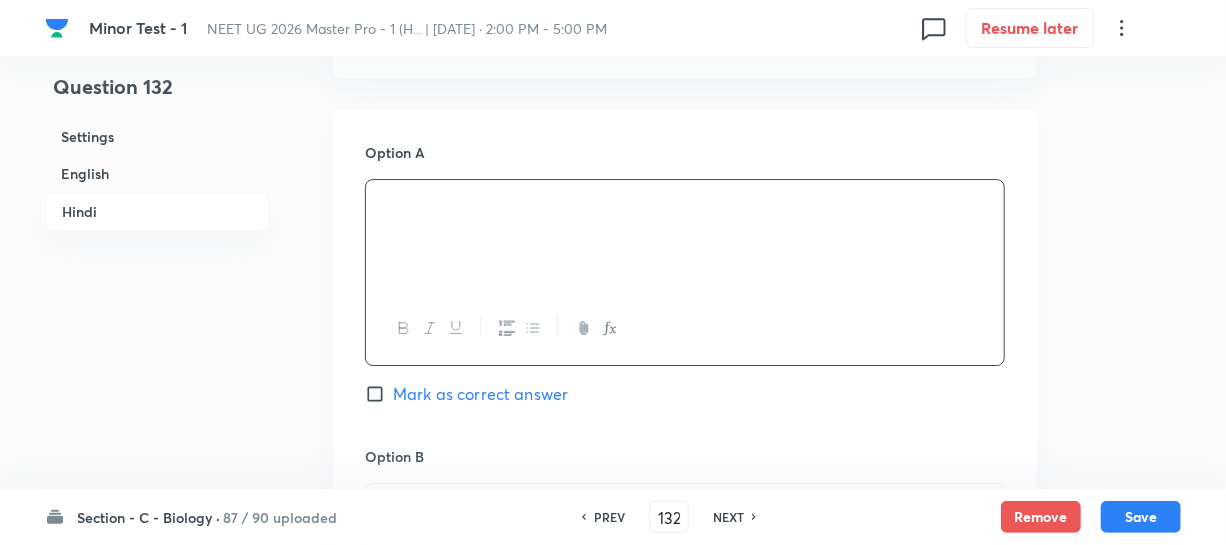 scroll, scrollTop: 3090, scrollLeft: 0, axis: vertical 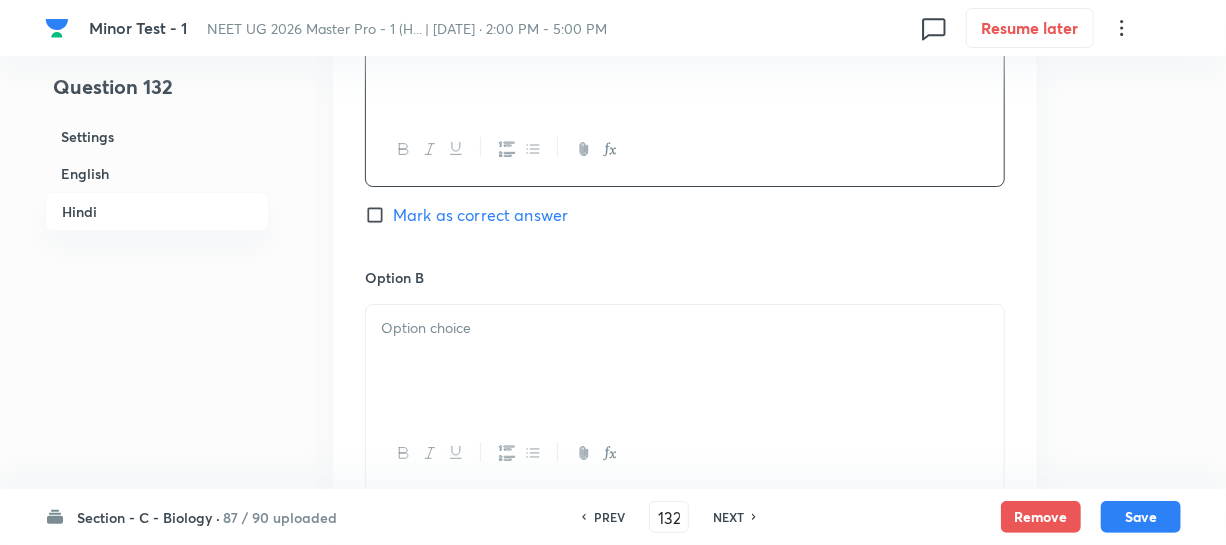 click at bounding box center [685, 361] 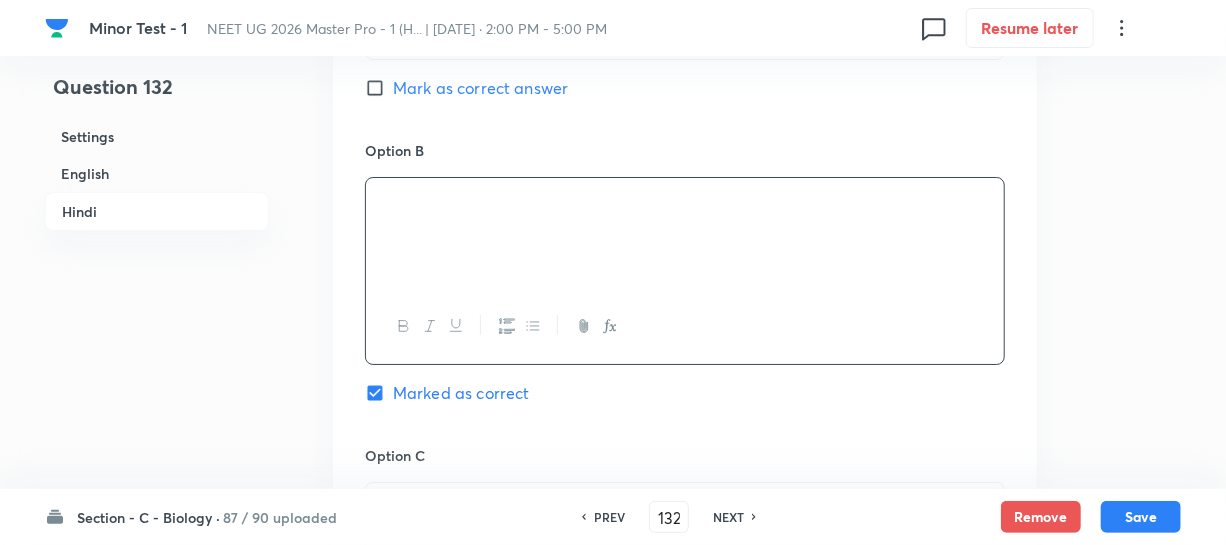 scroll, scrollTop: 3363, scrollLeft: 0, axis: vertical 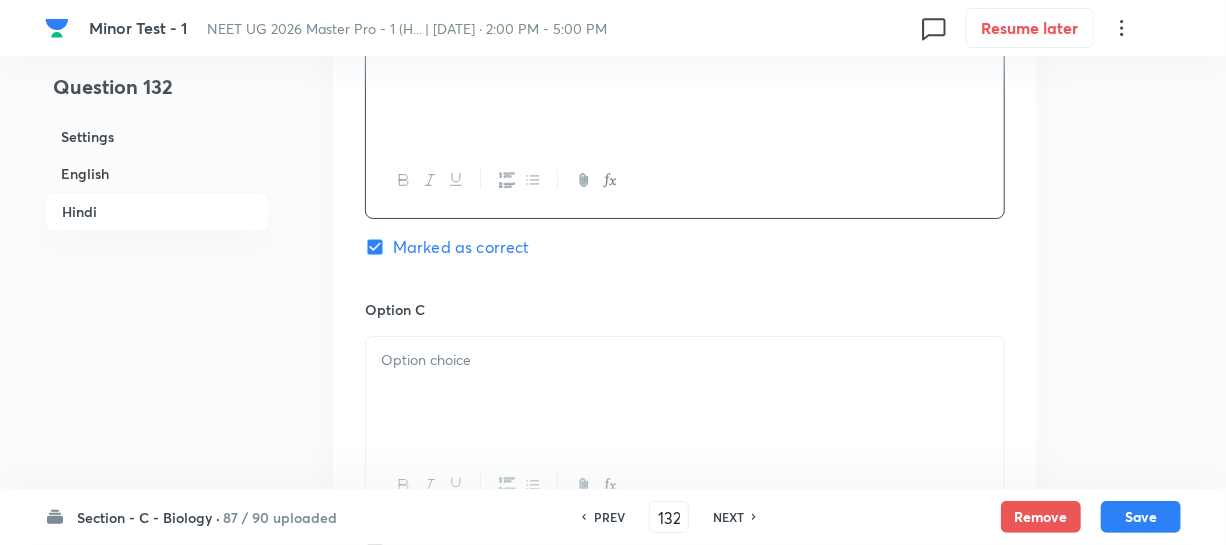 click on "Option C" at bounding box center (685, 309) 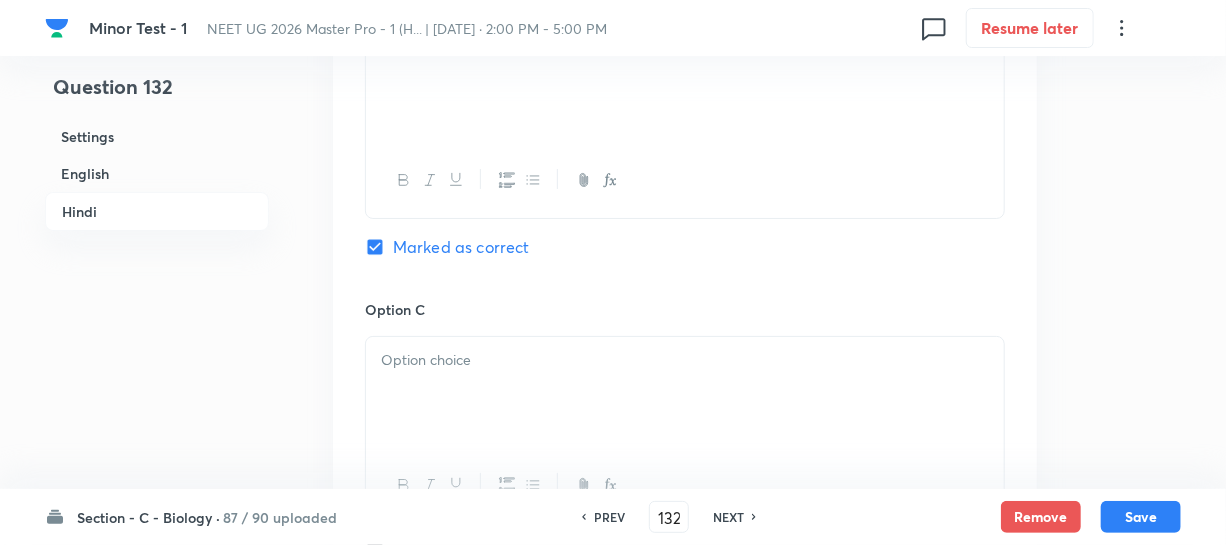 click at bounding box center [685, 393] 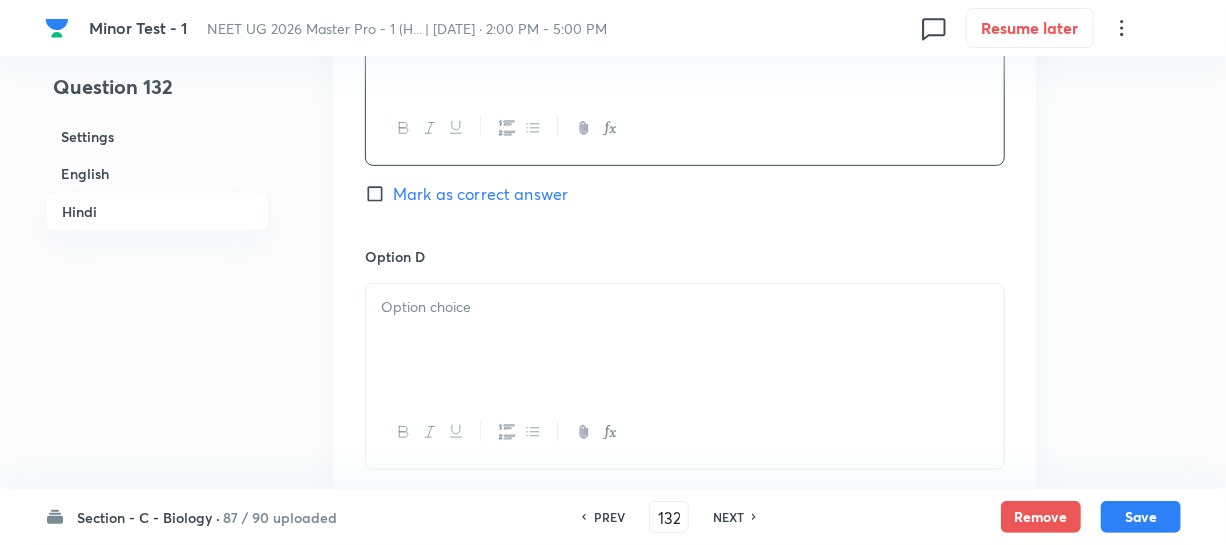 scroll, scrollTop: 3727, scrollLeft: 0, axis: vertical 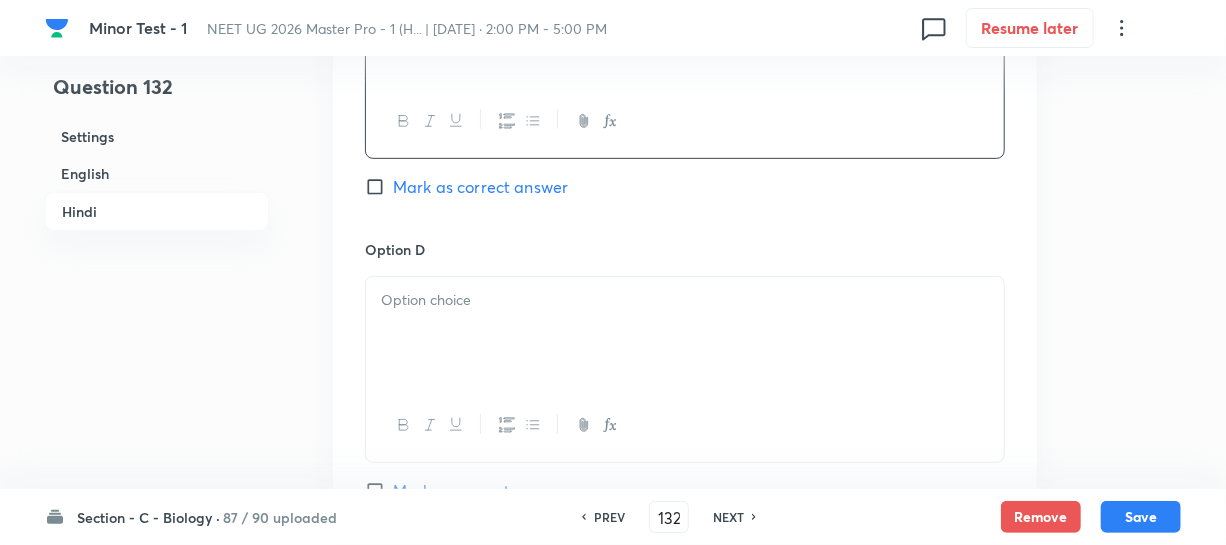 click at bounding box center [685, 333] 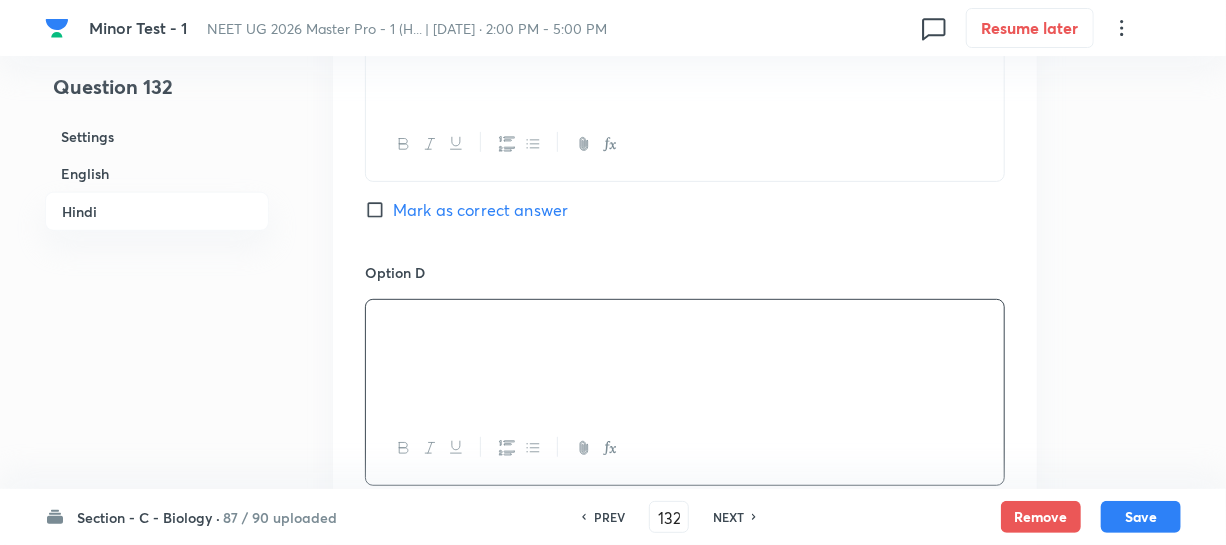 scroll, scrollTop: 4000, scrollLeft: 0, axis: vertical 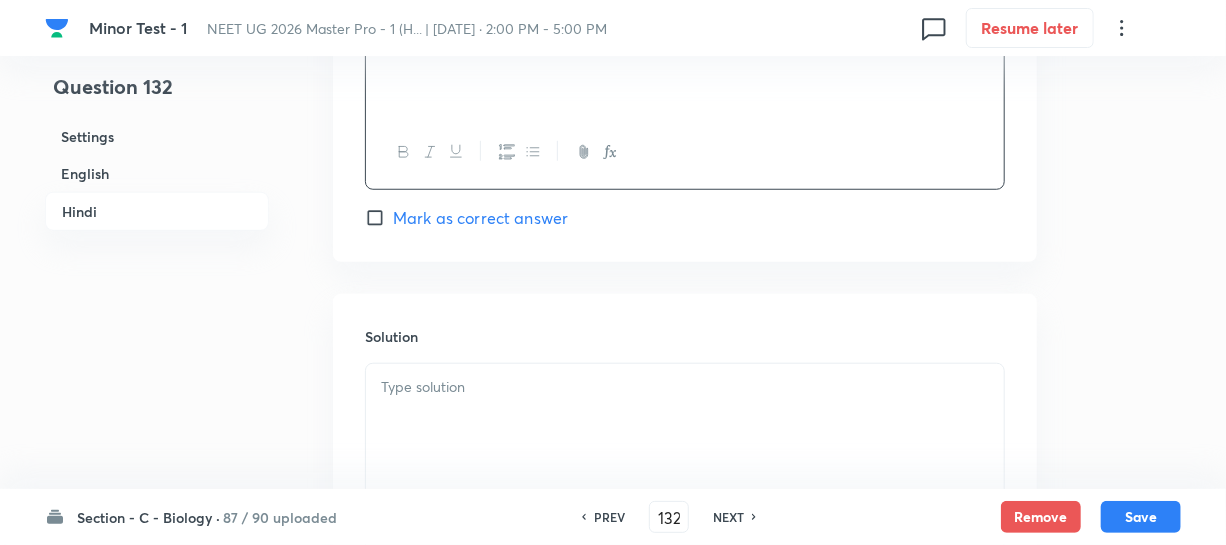 click at bounding box center [685, 387] 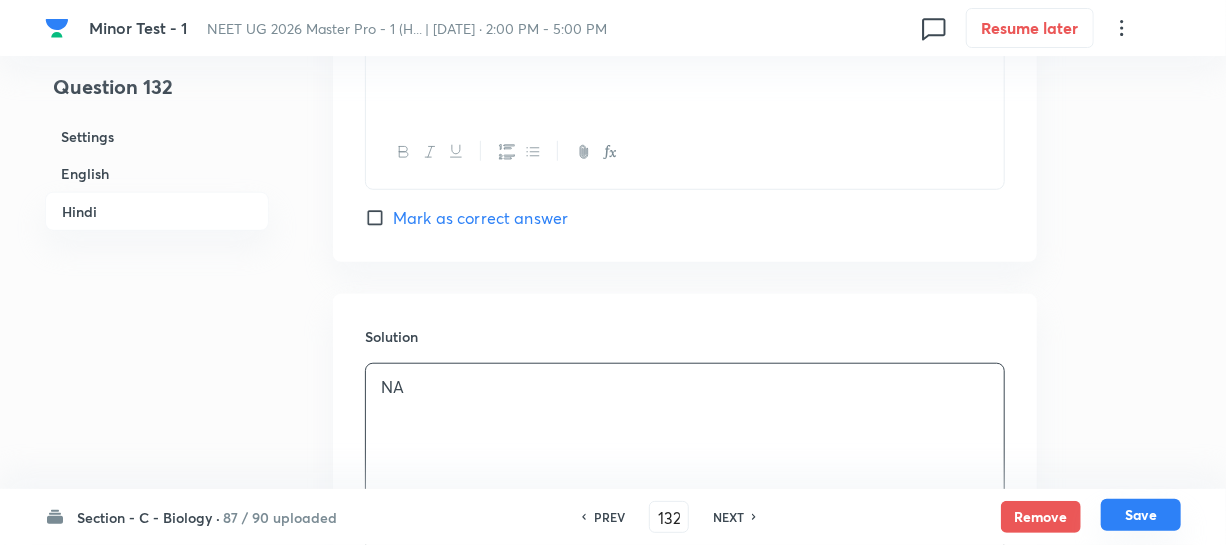 click on "Save" at bounding box center (1141, 515) 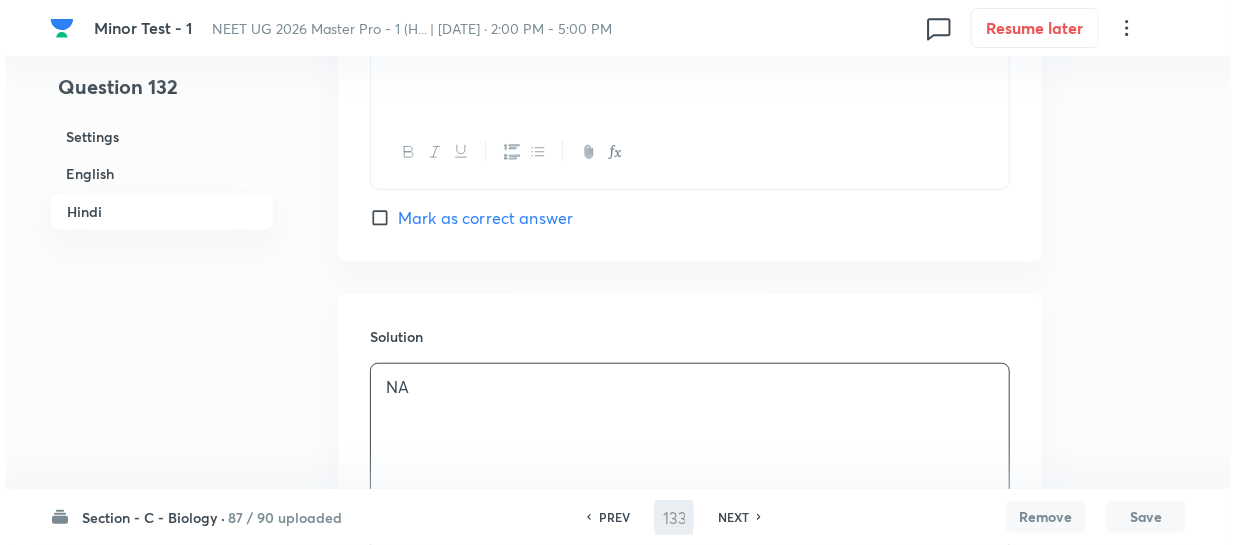 scroll, scrollTop: 0, scrollLeft: 0, axis: both 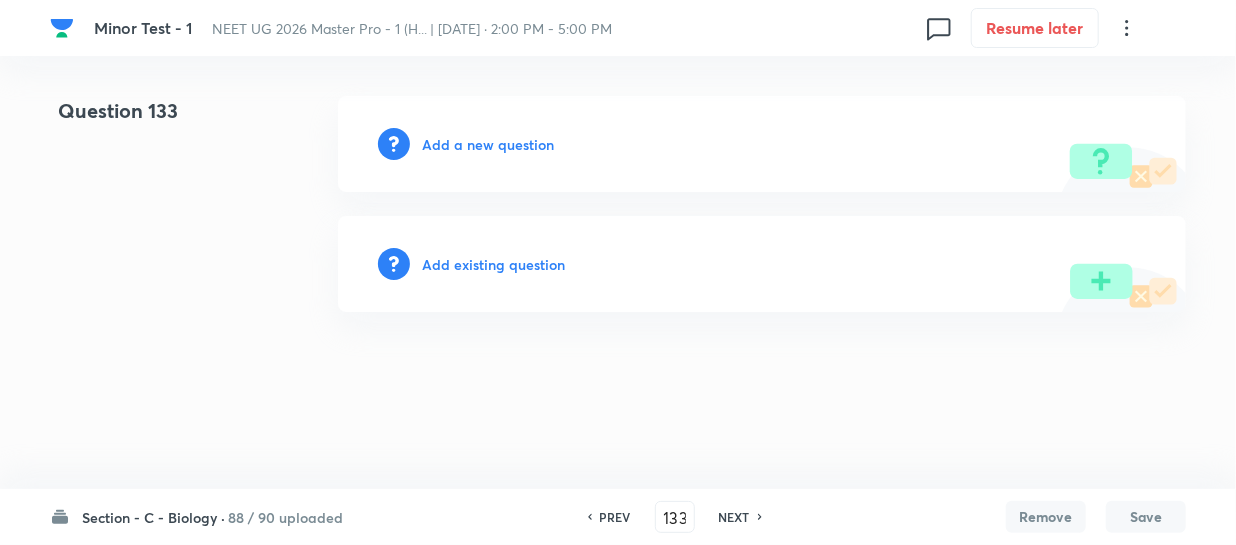 click on "Add a new question" at bounding box center [488, 144] 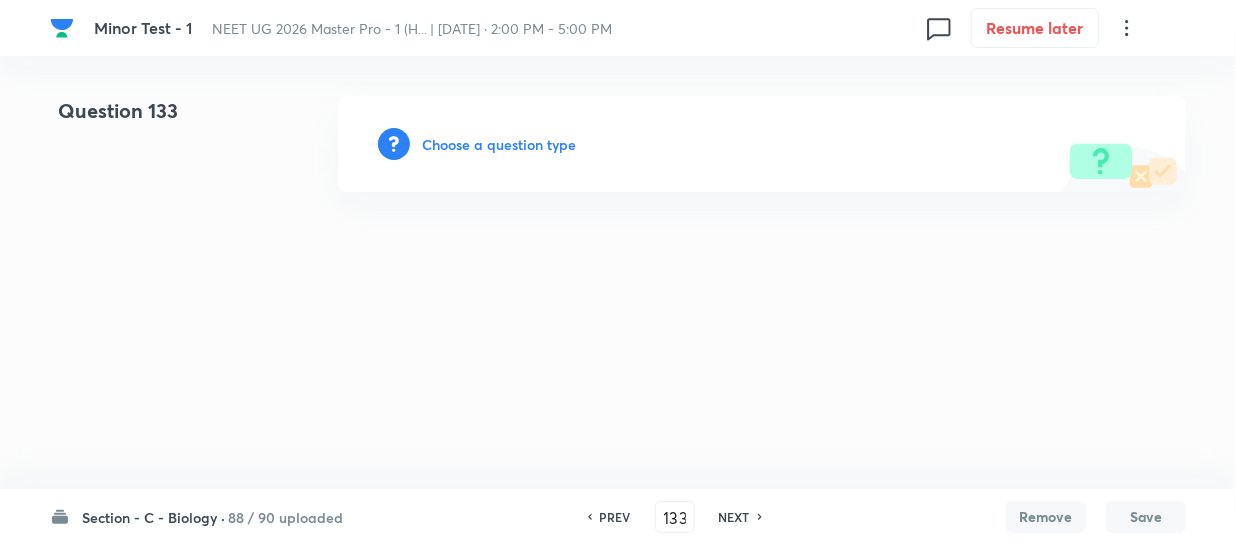 click on "Choose a question type" at bounding box center (499, 144) 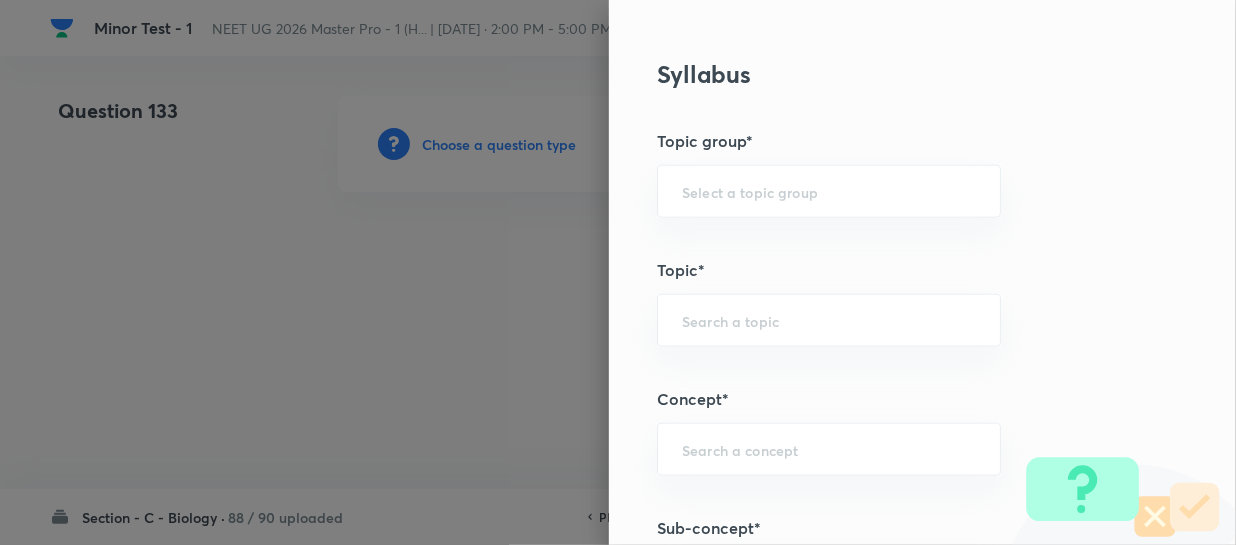 scroll, scrollTop: 1181, scrollLeft: 0, axis: vertical 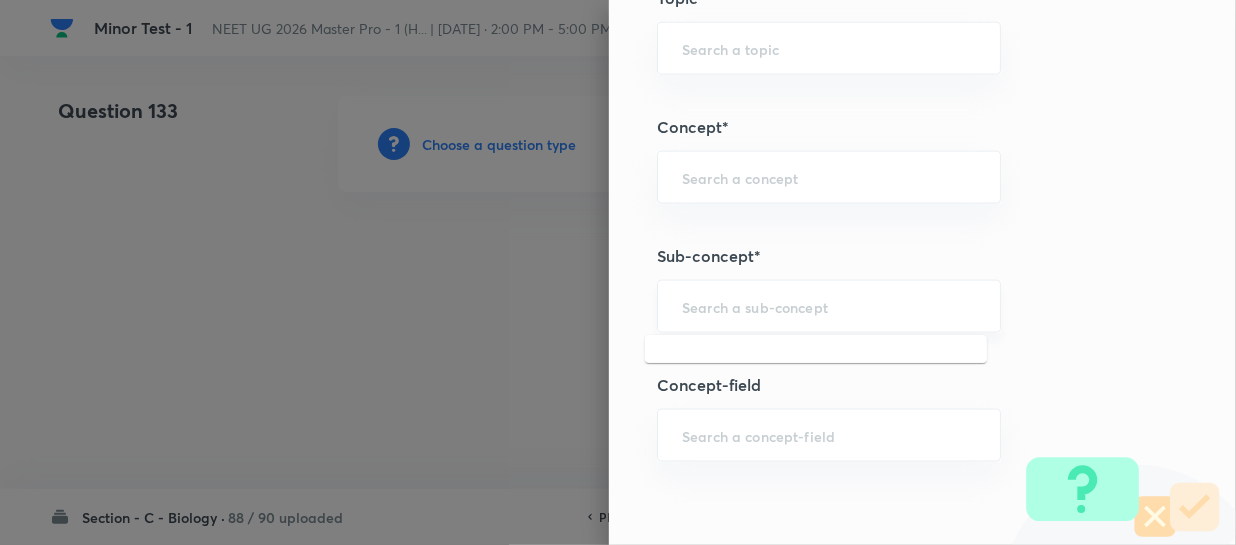 click at bounding box center (829, 306) 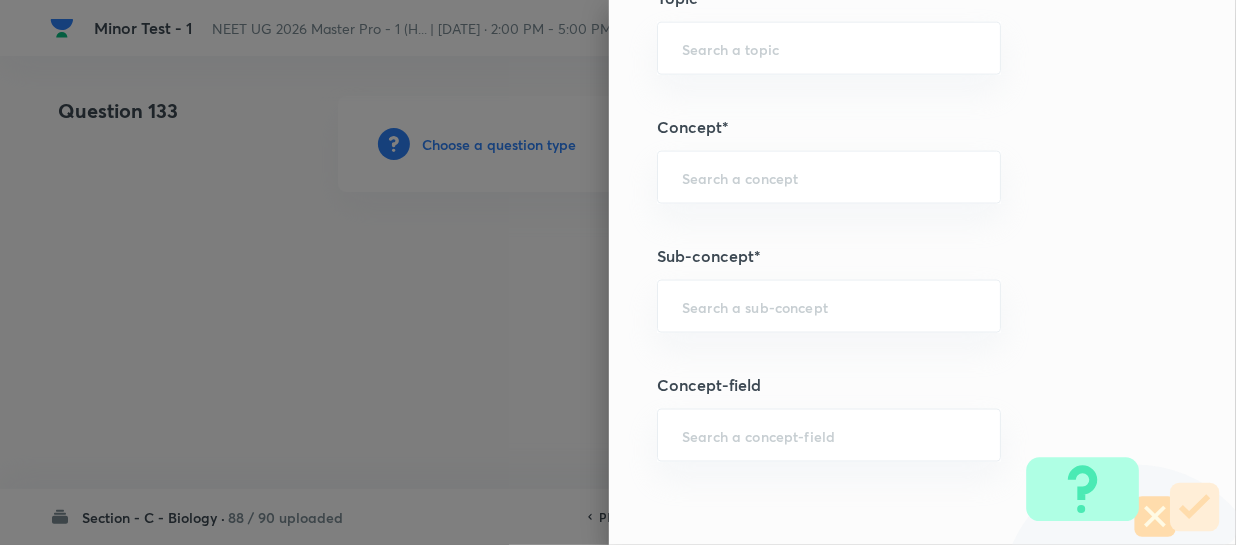 paste on "Different Biological Classification" 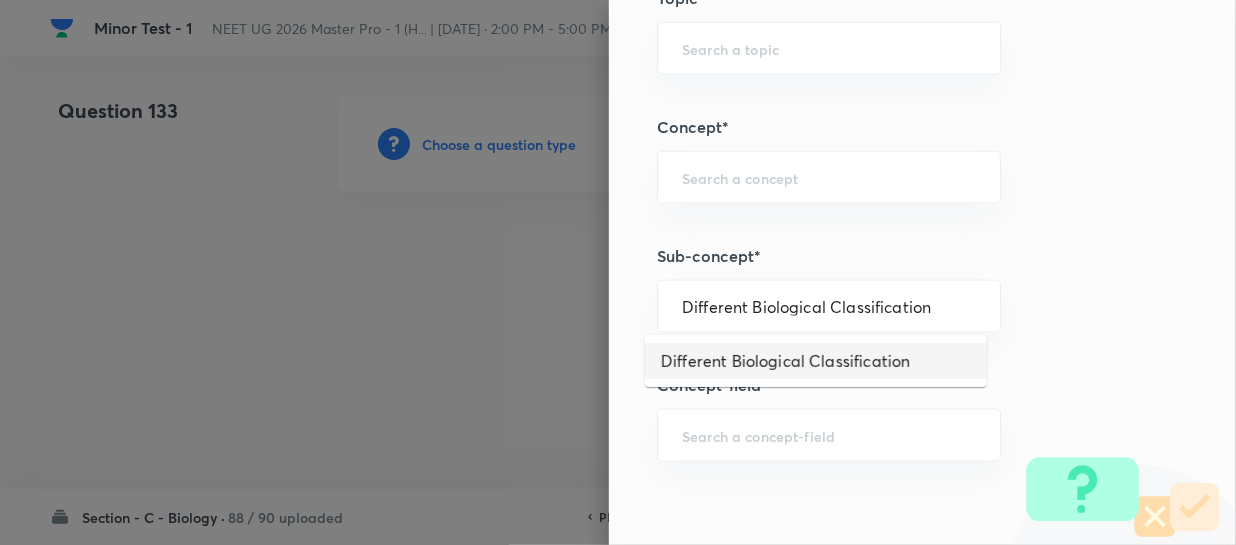 click on "Different Biological Classification" at bounding box center (816, 361) 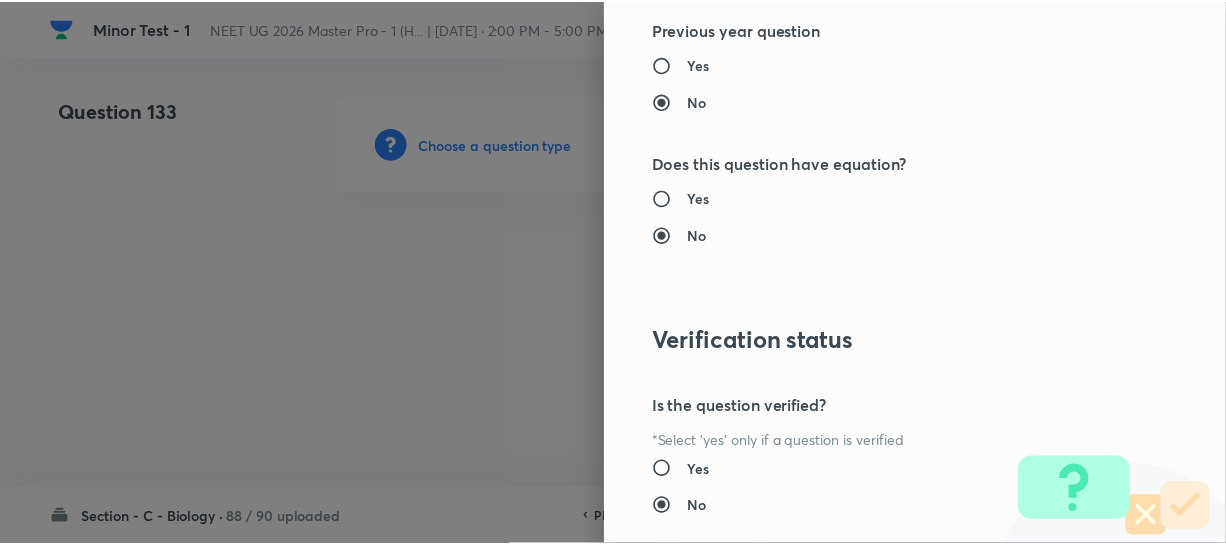 scroll, scrollTop: 2313, scrollLeft: 0, axis: vertical 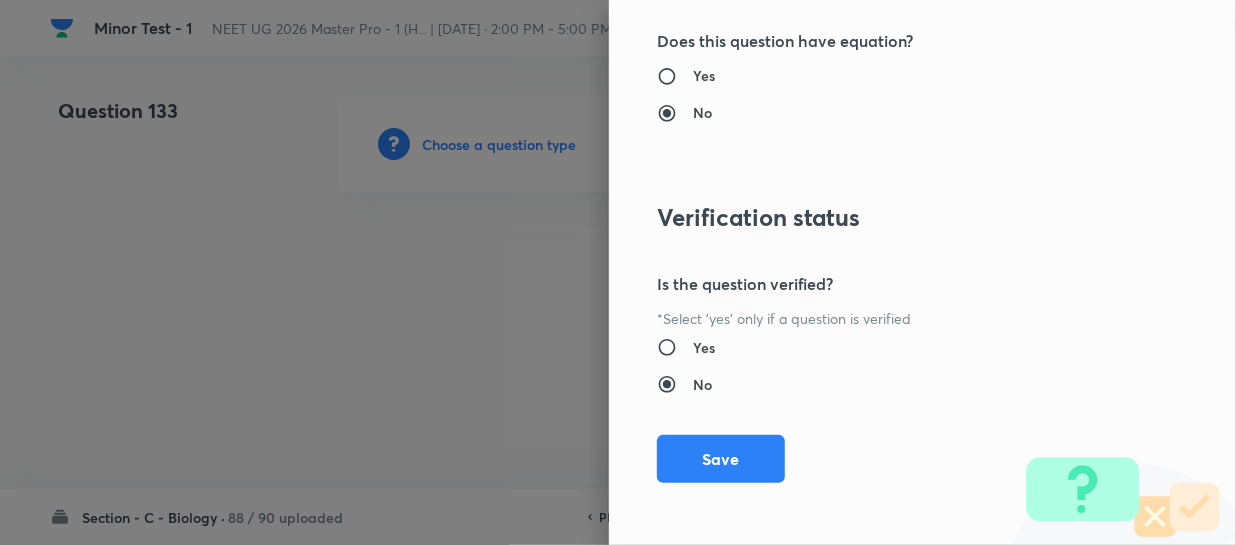 drag, startPoint x: 743, startPoint y: 473, endPoint x: 857, endPoint y: 438, distance: 119.25183 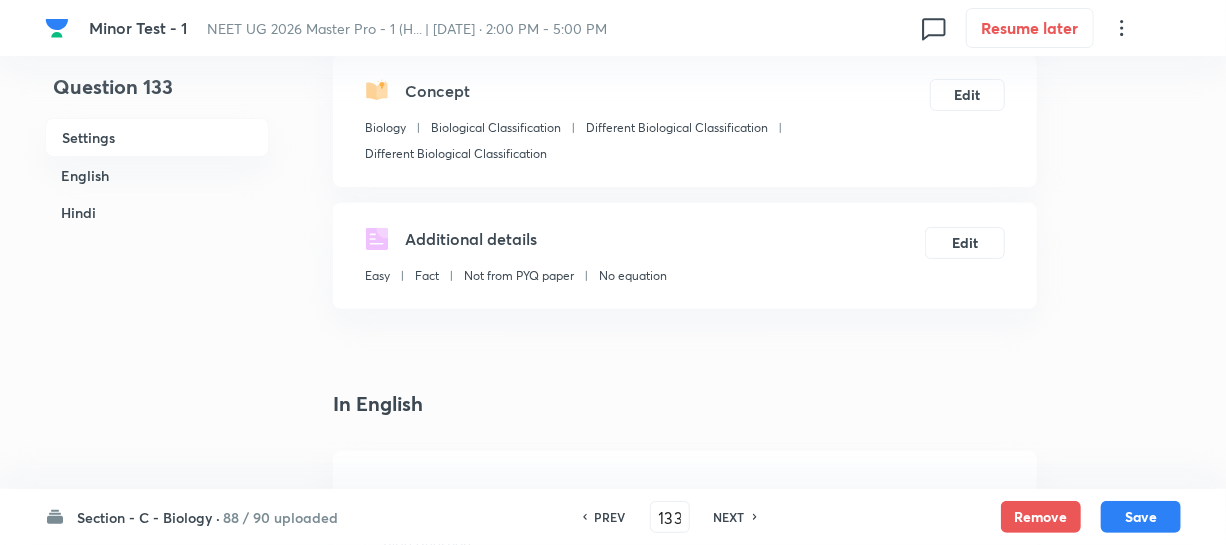 scroll, scrollTop: 363, scrollLeft: 0, axis: vertical 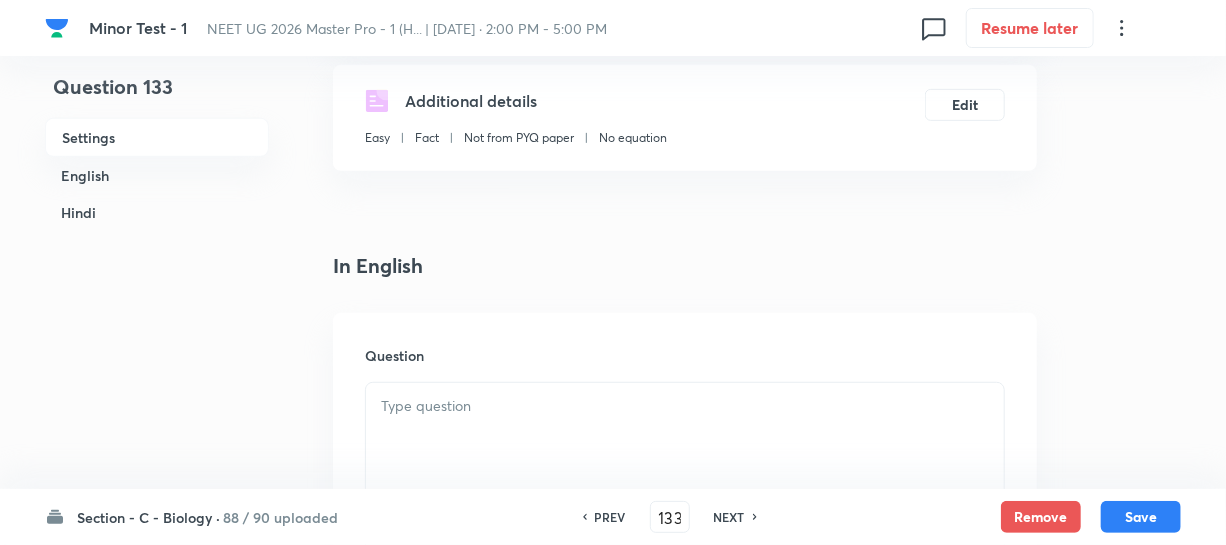 click at bounding box center [685, 439] 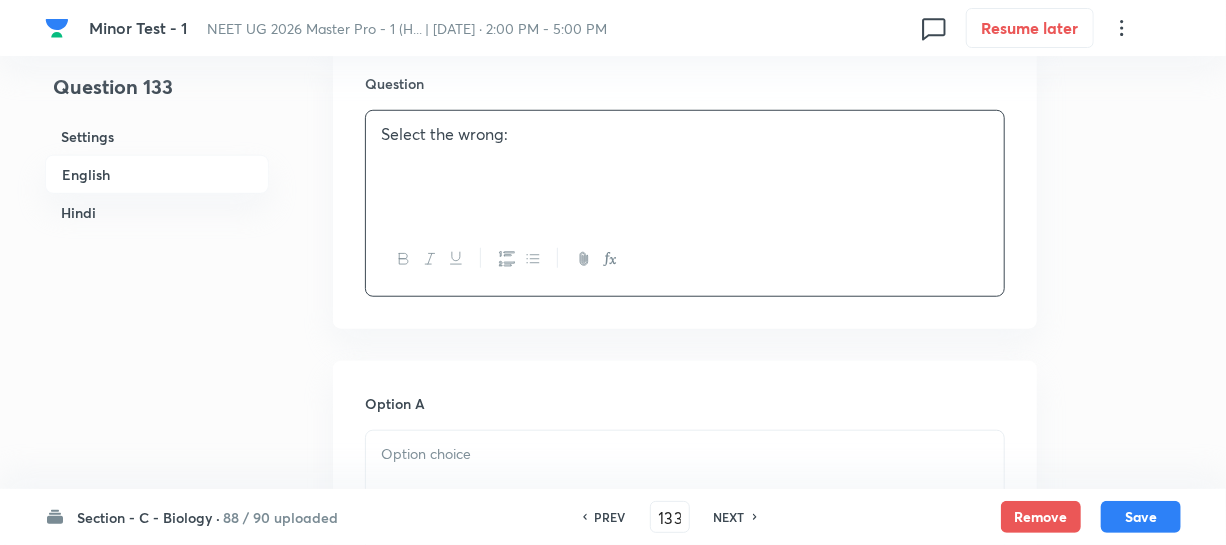 scroll, scrollTop: 636, scrollLeft: 0, axis: vertical 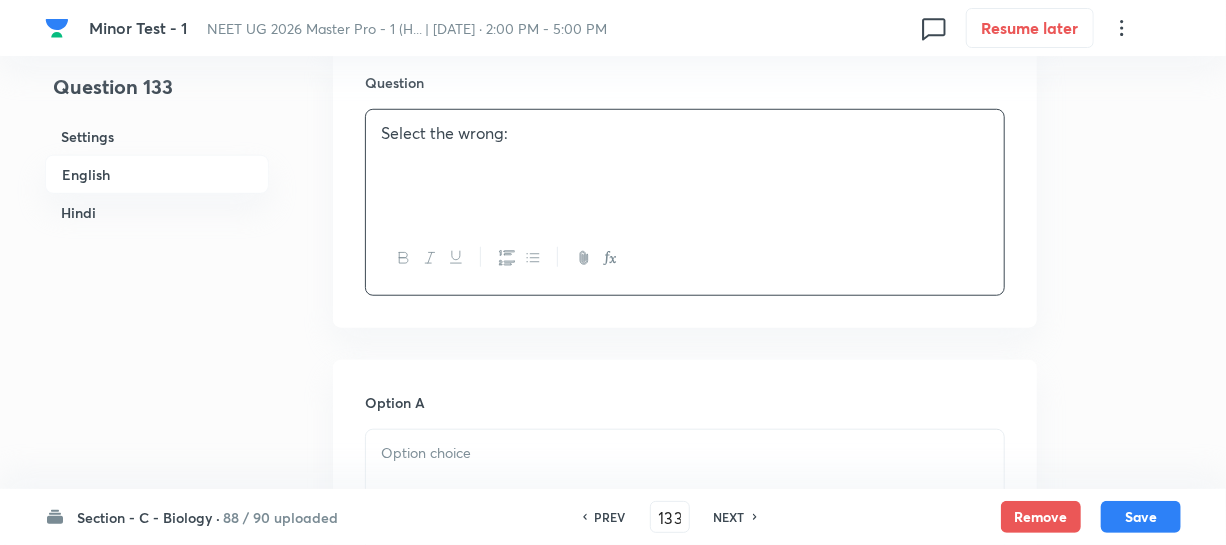 drag, startPoint x: 447, startPoint y: 461, endPoint x: 489, endPoint y: 460, distance: 42.0119 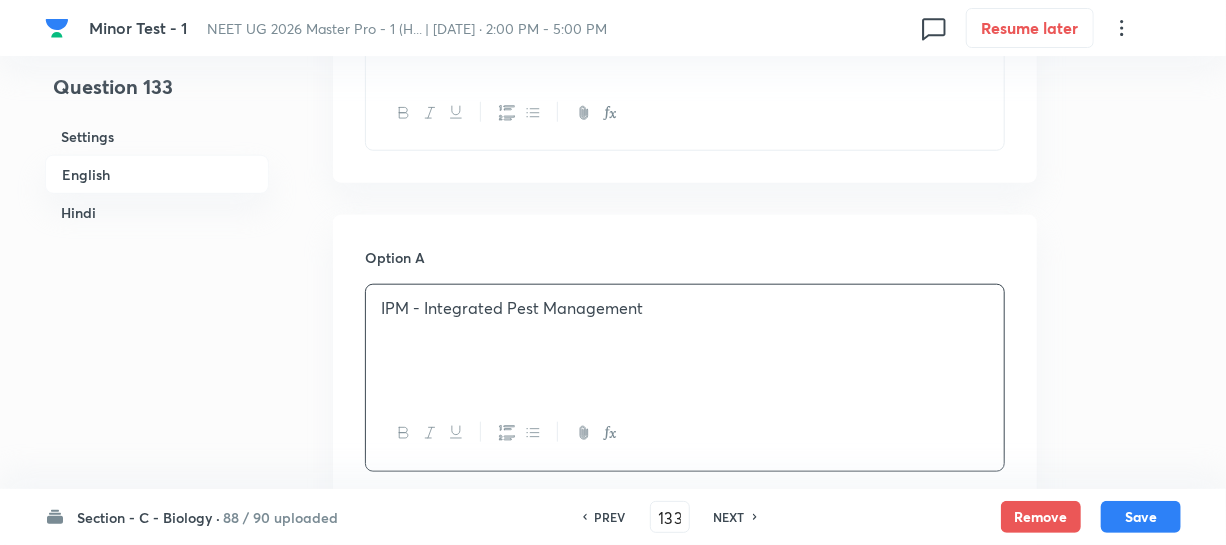 scroll, scrollTop: 1090, scrollLeft: 0, axis: vertical 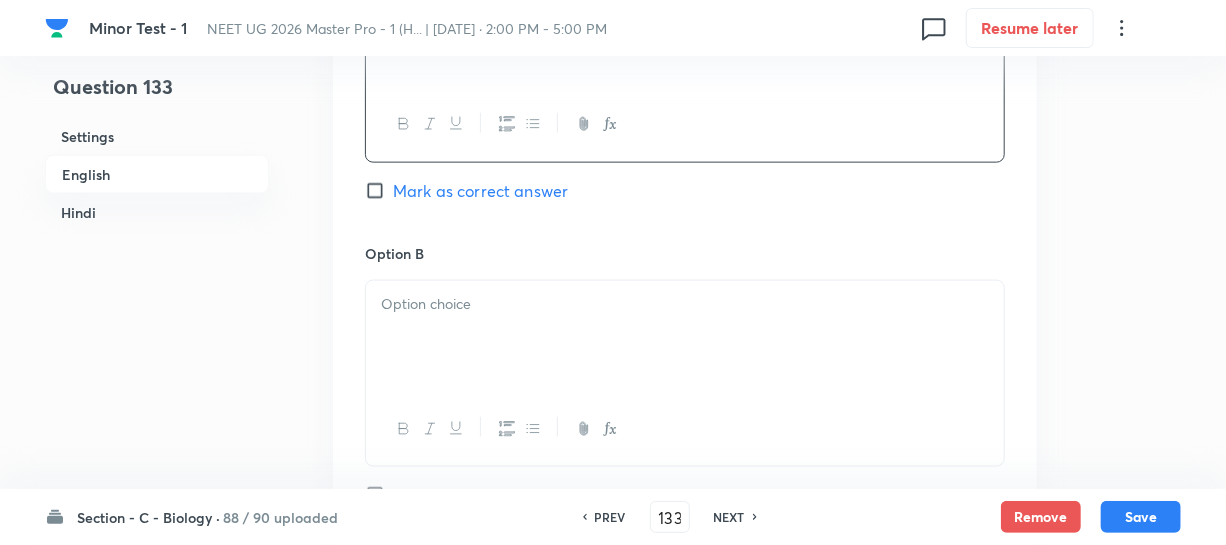 click at bounding box center [685, 337] 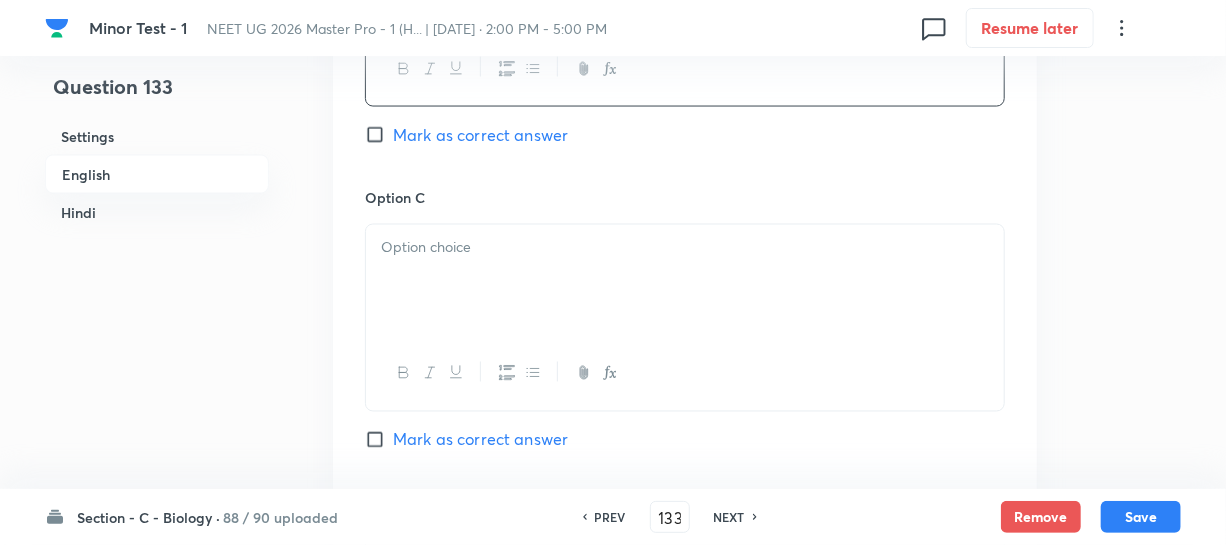 scroll, scrollTop: 1454, scrollLeft: 0, axis: vertical 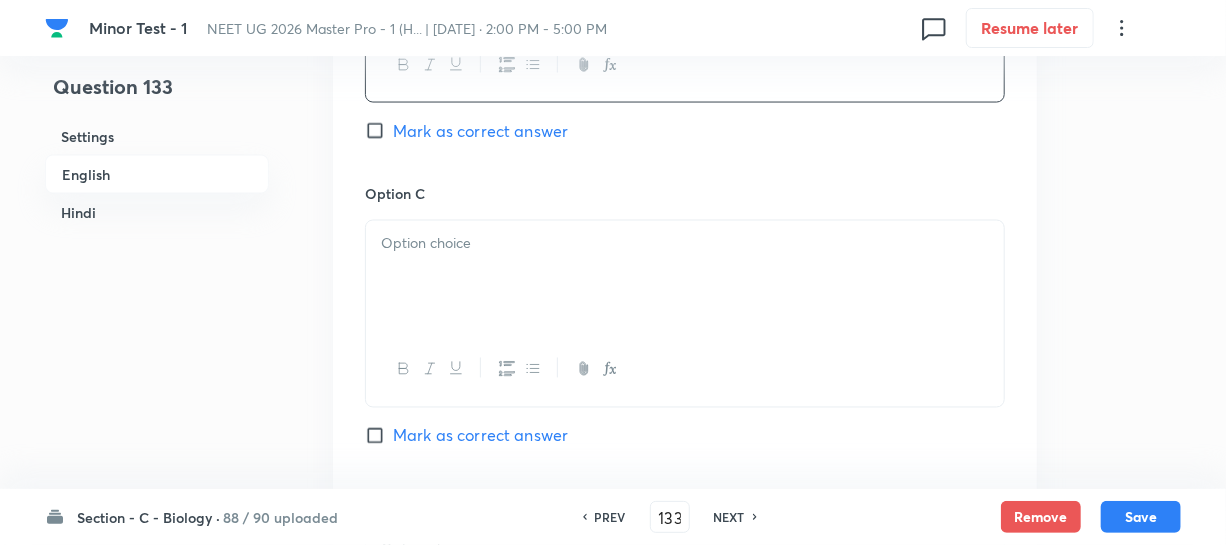 drag, startPoint x: 449, startPoint y: 320, endPoint x: 466, endPoint y: 306, distance: 22.022715 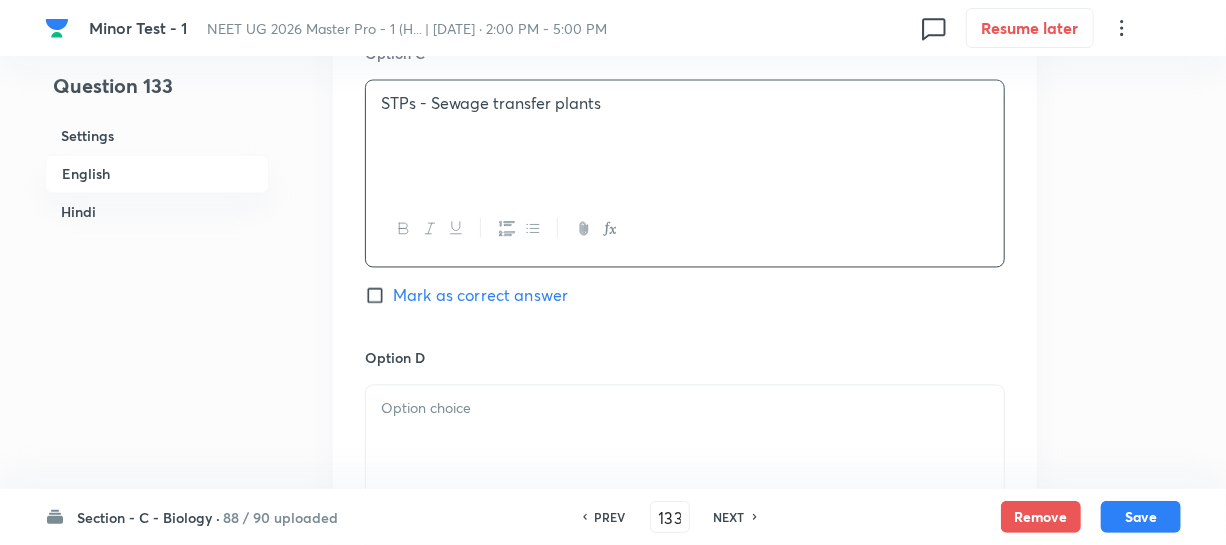 scroll, scrollTop: 1818, scrollLeft: 0, axis: vertical 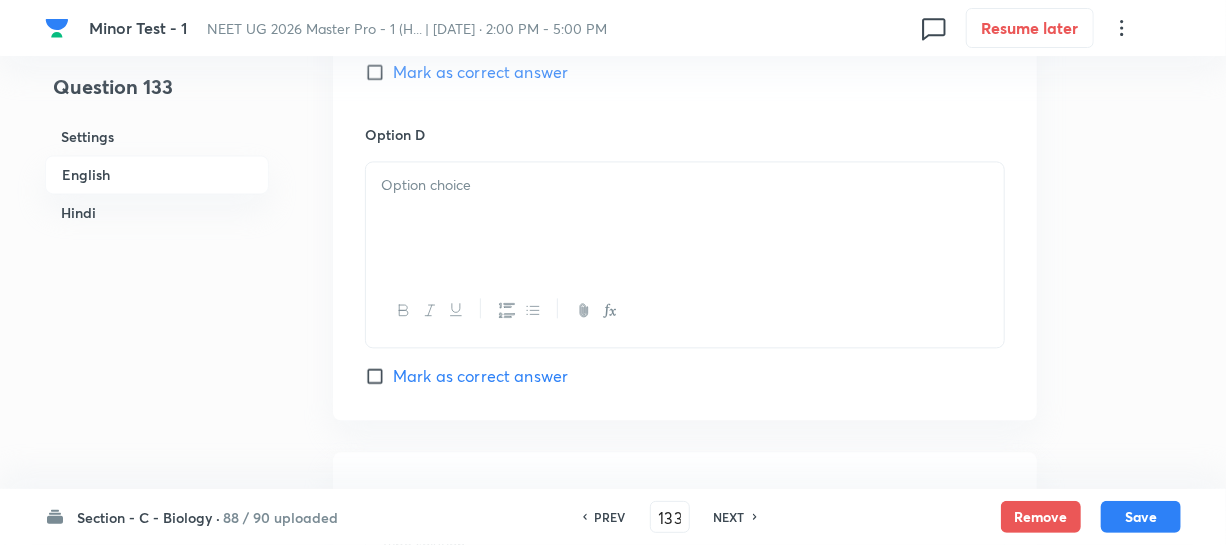 drag, startPoint x: 521, startPoint y: 269, endPoint x: 524, endPoint y: 254, distance: 15.297058 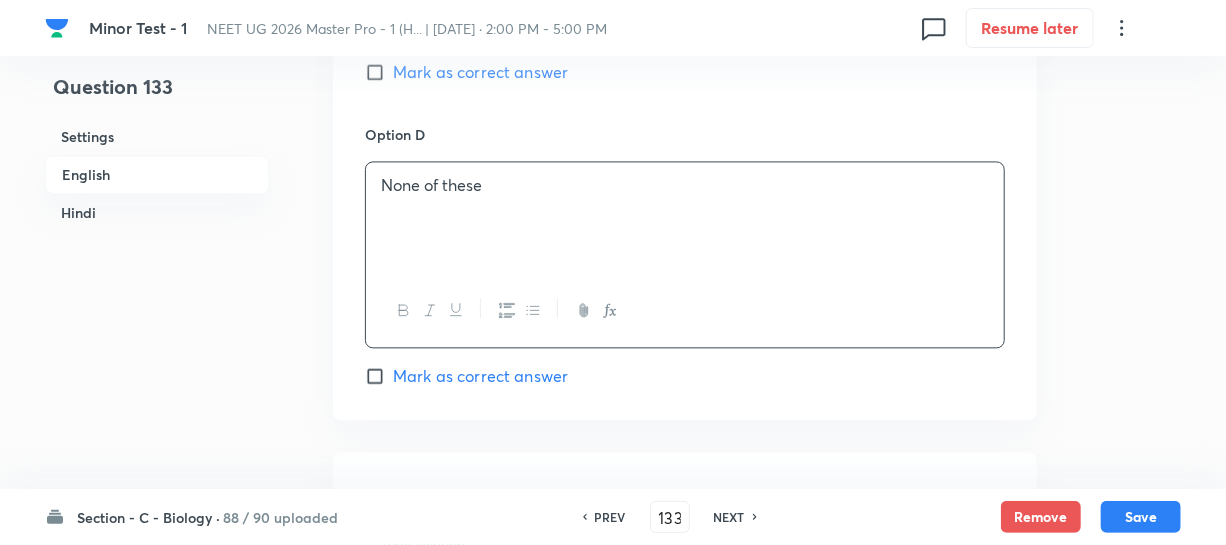 click on "Option C STPs - Sewage transfer plants Mark as correct answer" at bounding box center (685, -29) 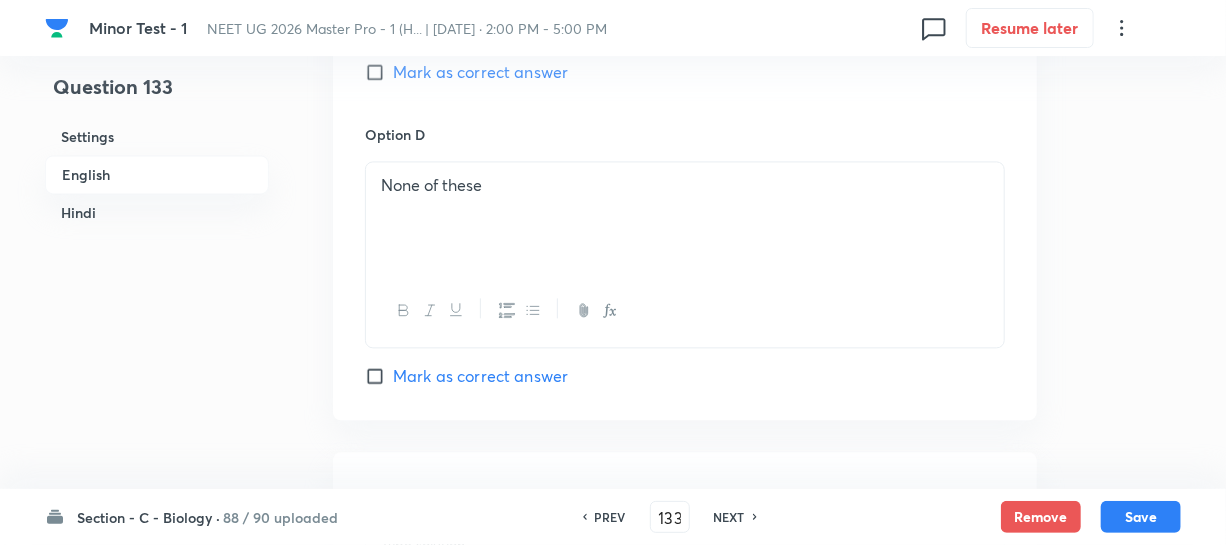 click on "Mark as correct answer" at bounding box center (379, 72) 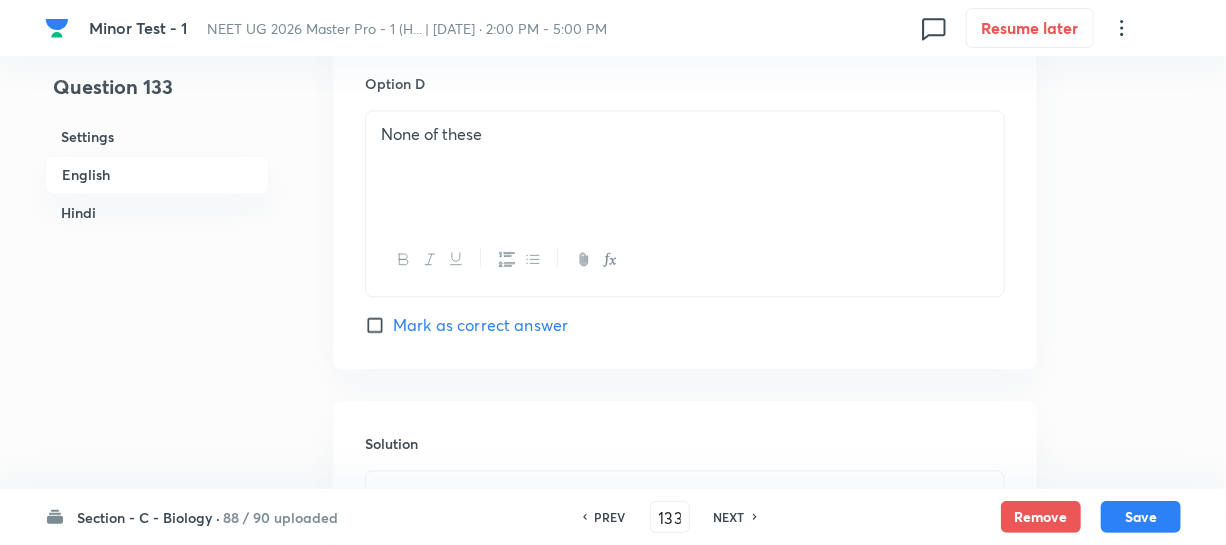 scroll, scrollTop: 1909, scrollLeft: 0, axis: vertical 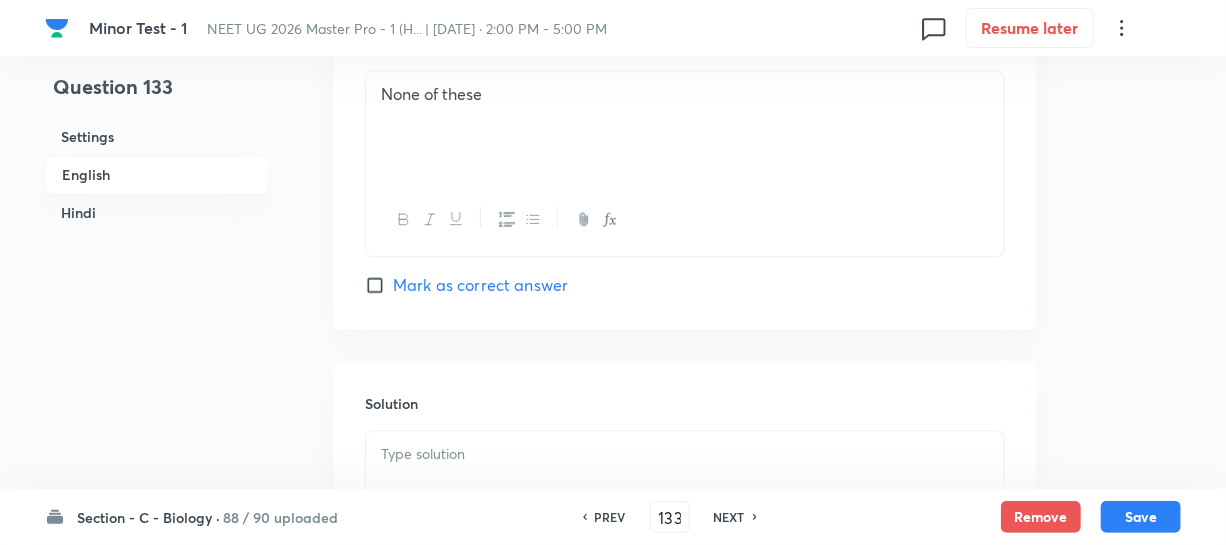 click at bounding box center (685, 487) 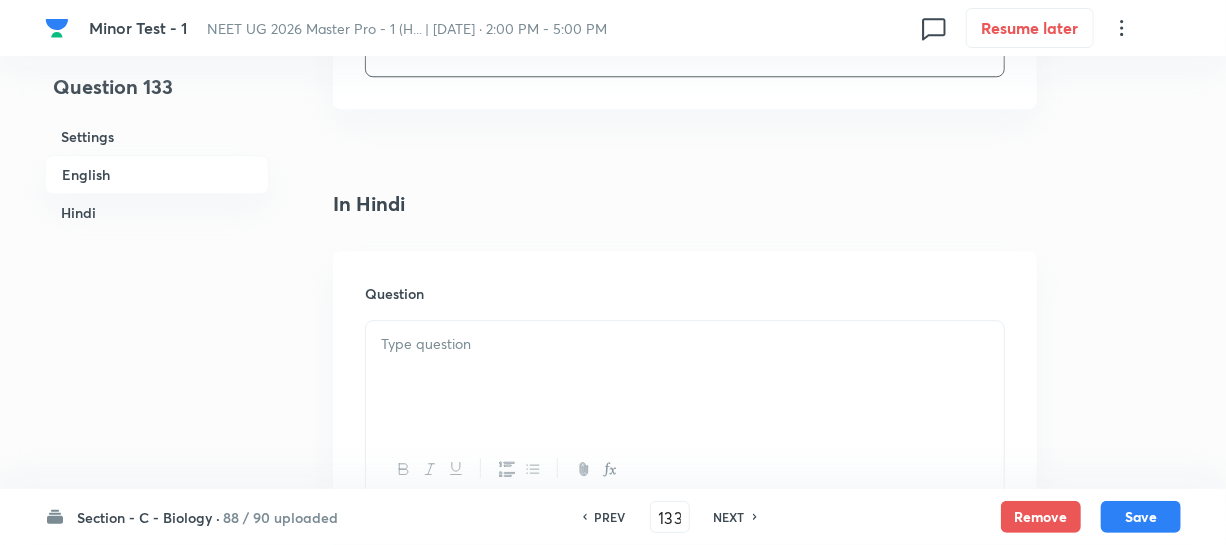scroll, scrollTop: 2454, scrollLeft: 0, axis: vertical 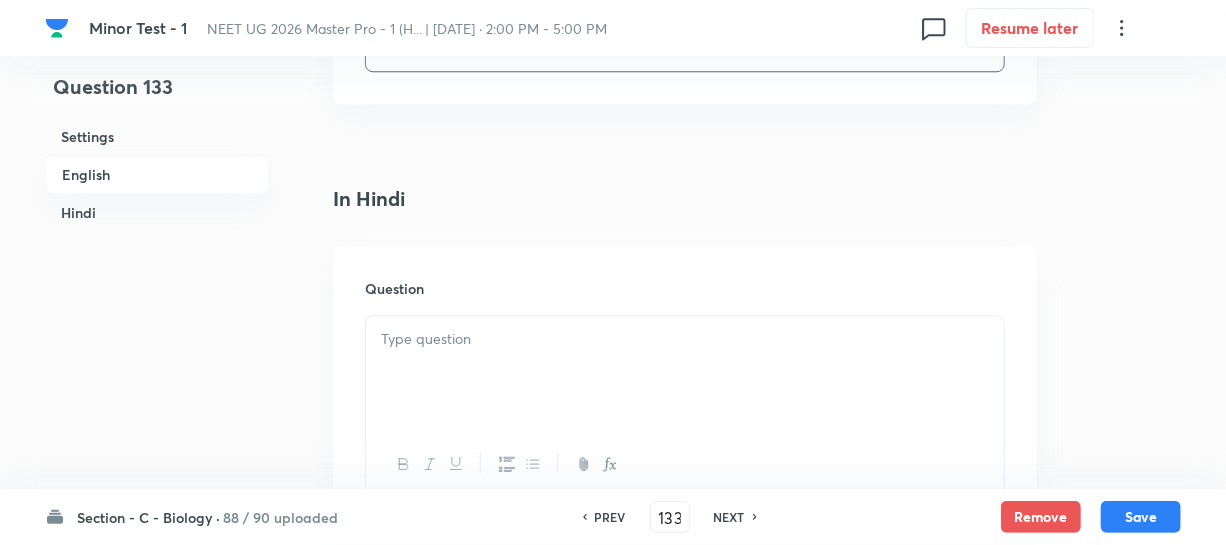 click at bounding box center (685, 339) 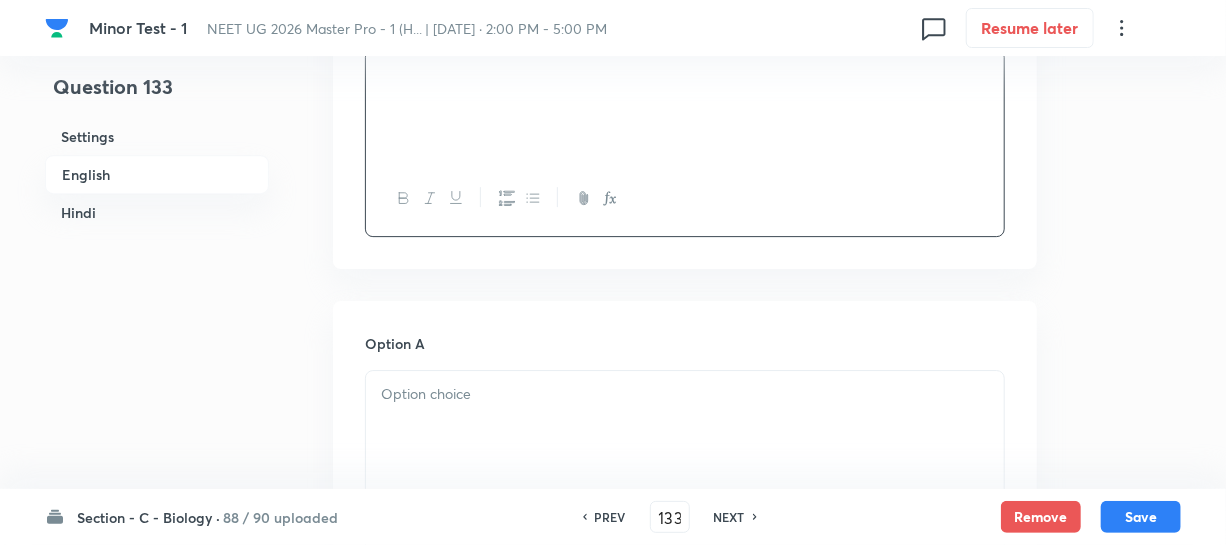 scroll, scrollTop: 2727, scrollLeft: 0, axis: vertical 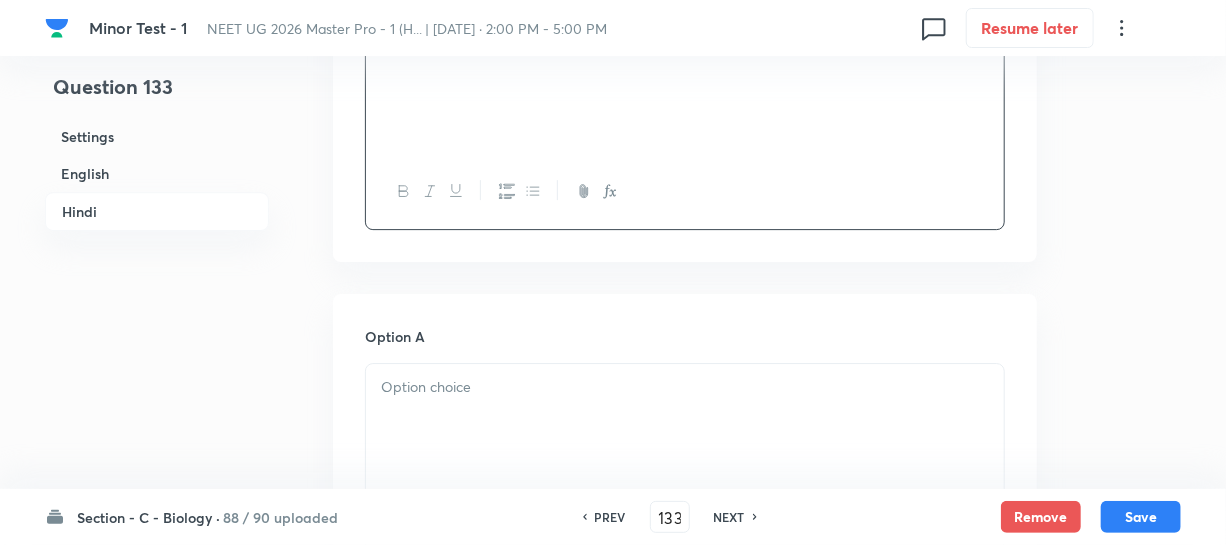 click at bounding box center [685, 420] 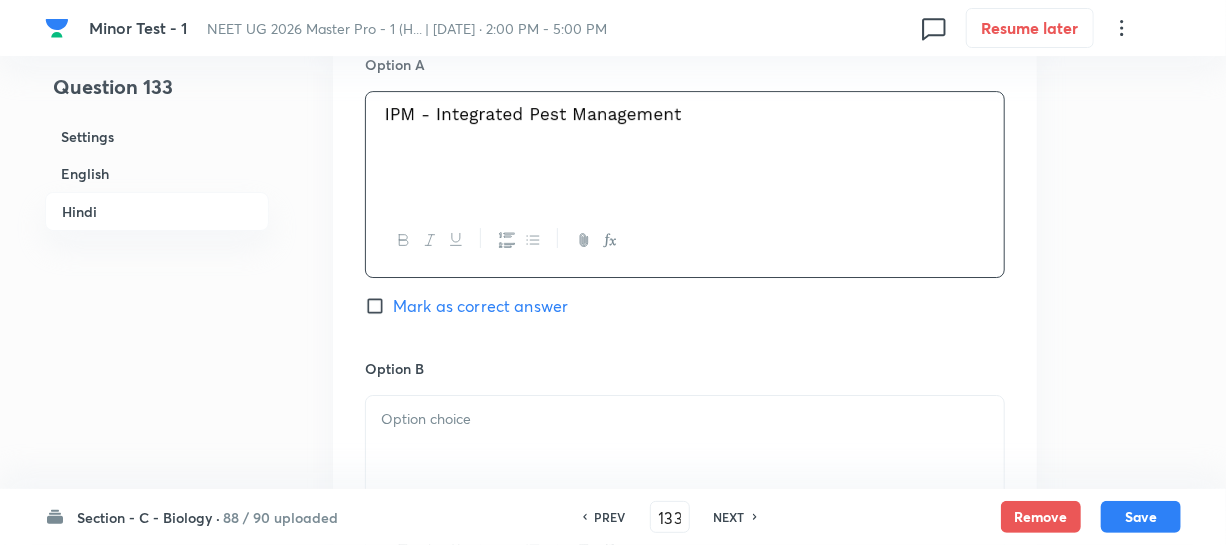 scroll, scrollTop: 3000, scrollLeft: 0, axis: vertical 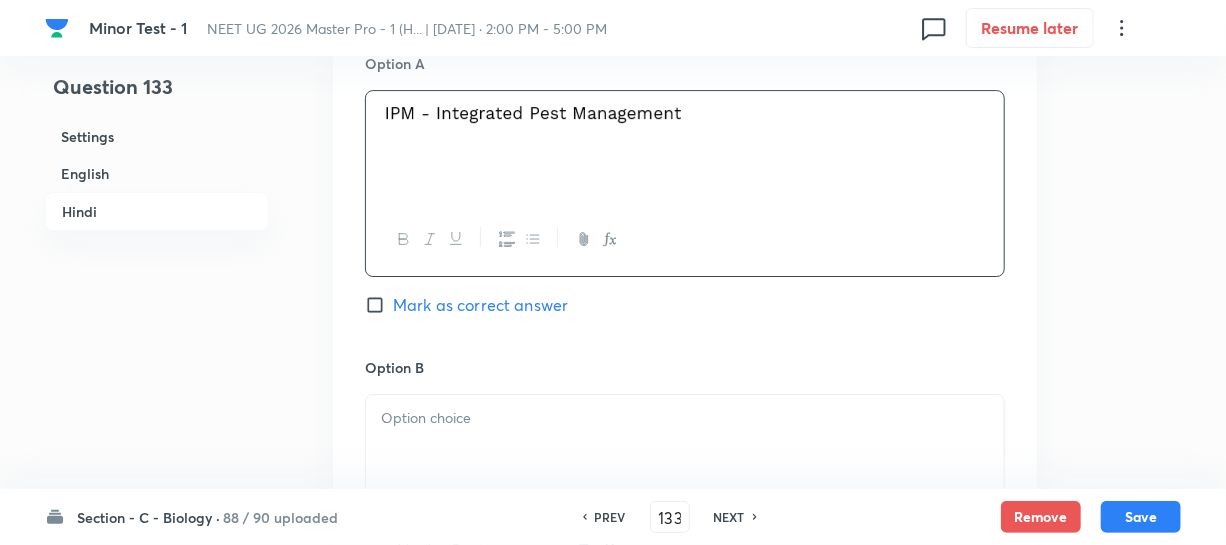 click at bounding box center [685, 418] 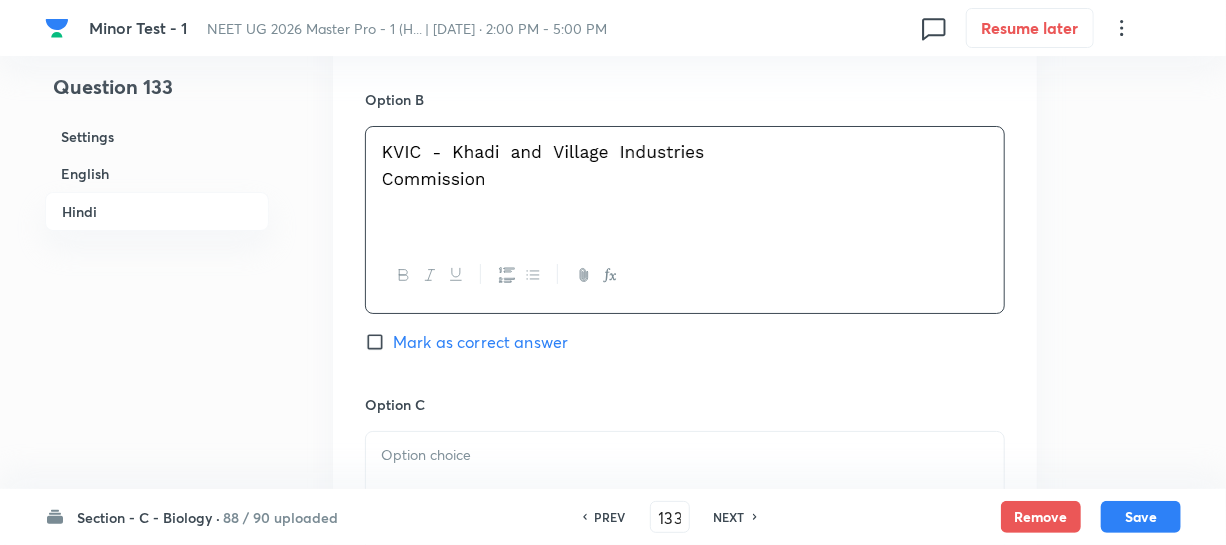 scroll, scrollTop: 3272, scrollLeft: 0, axis: vertical 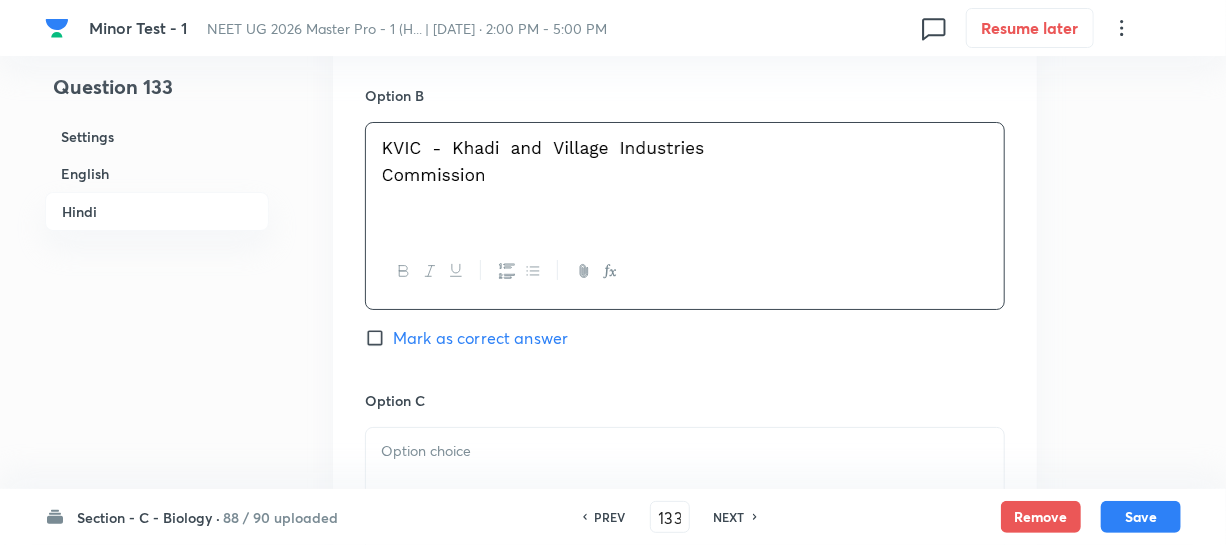 click at bounding box center (685, 451) 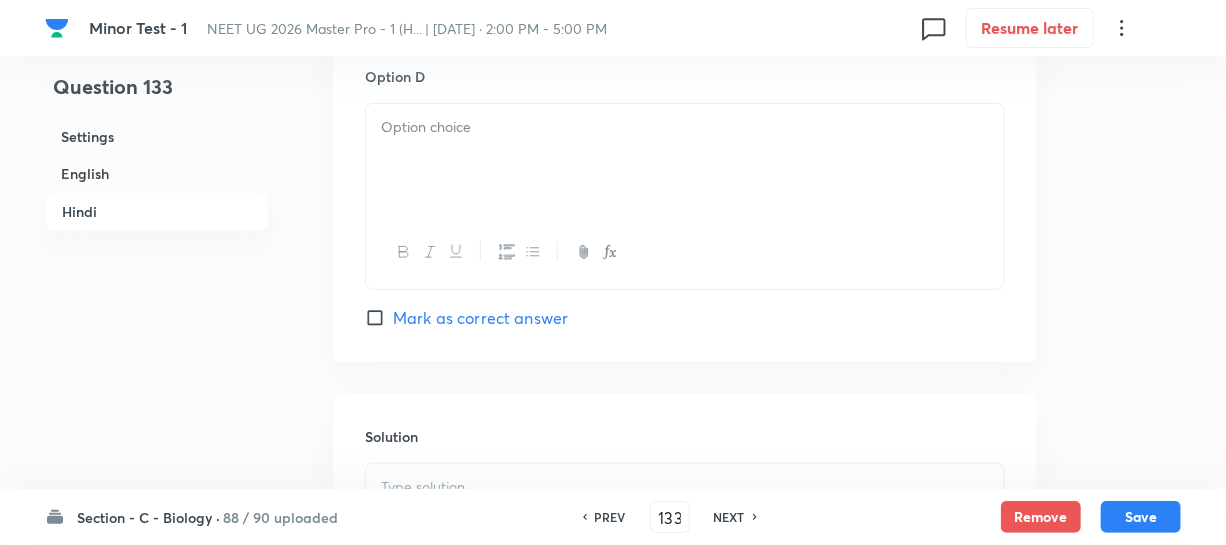 scroll, scrollTop: 3909, scrollLeft: 0, axis: vertical 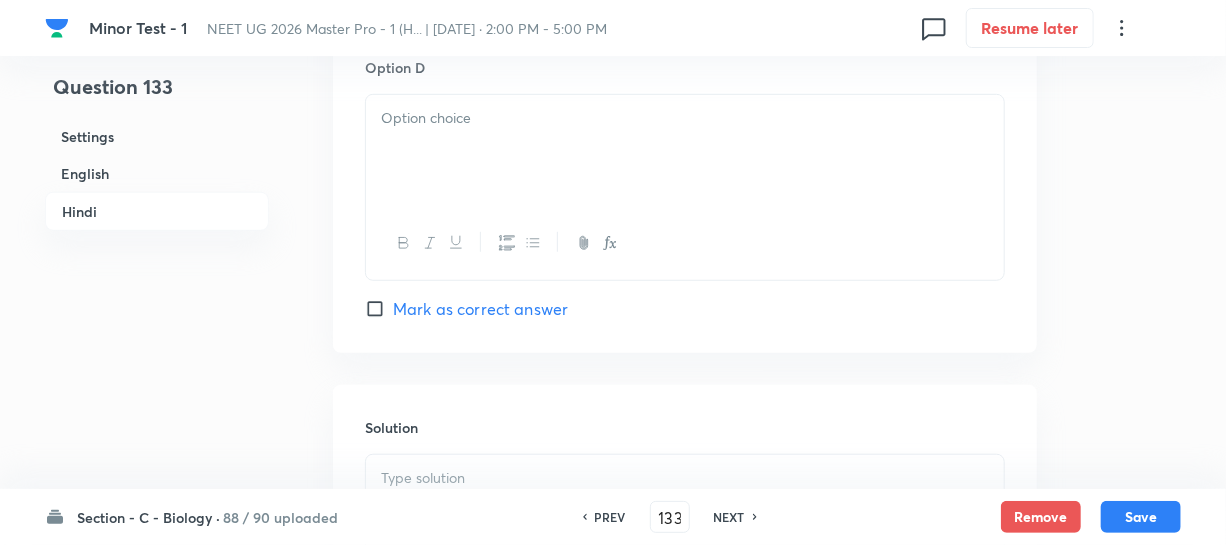 click at bounding box center (685, 151) 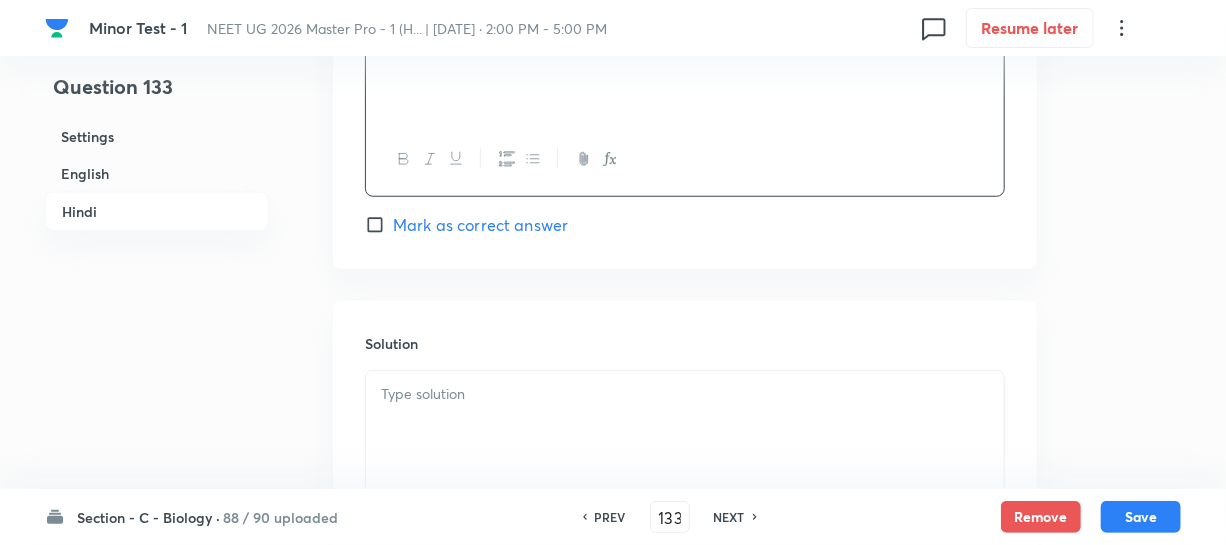 scroll, scrollTop: 4090, scrollLeft: 0, axis: vertical 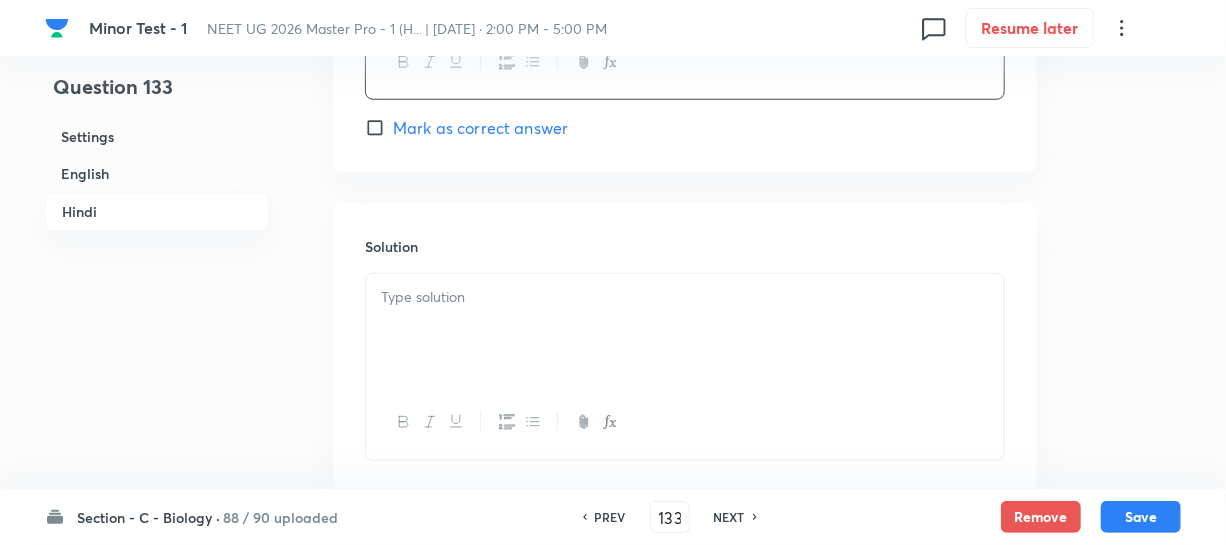 drag, startPoint x: 459, startPoint y: 330, endPoint x: 462, endPoint y: 319, distance: 11.401754 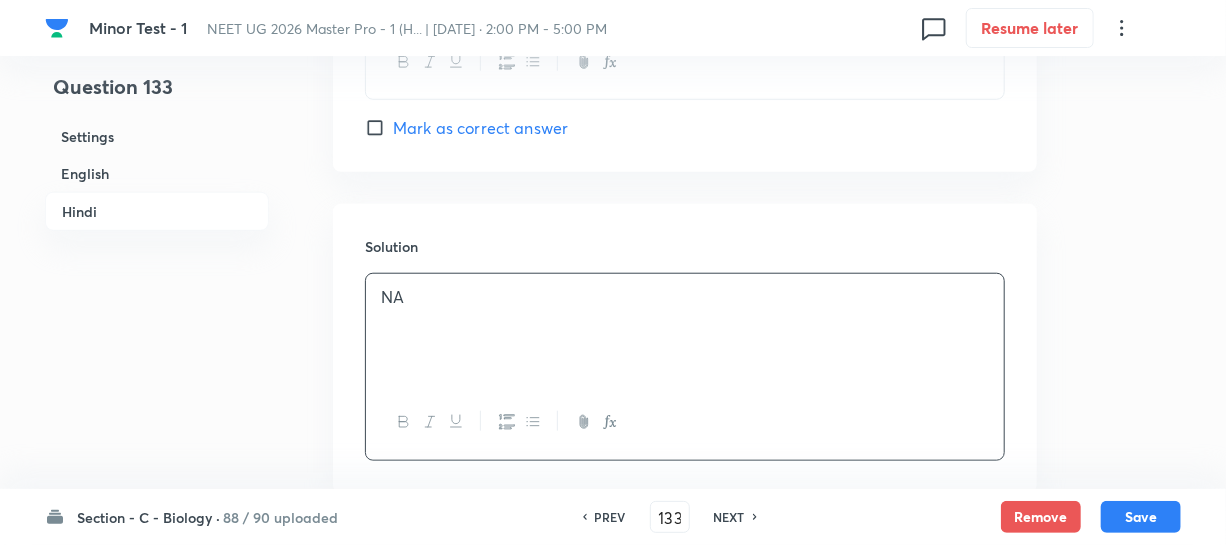 click on "Section - C - Biology ·
88 / 90 uploaded
PREV 133 ​ NEXT Remove Save" at bounding box center [613, 517] 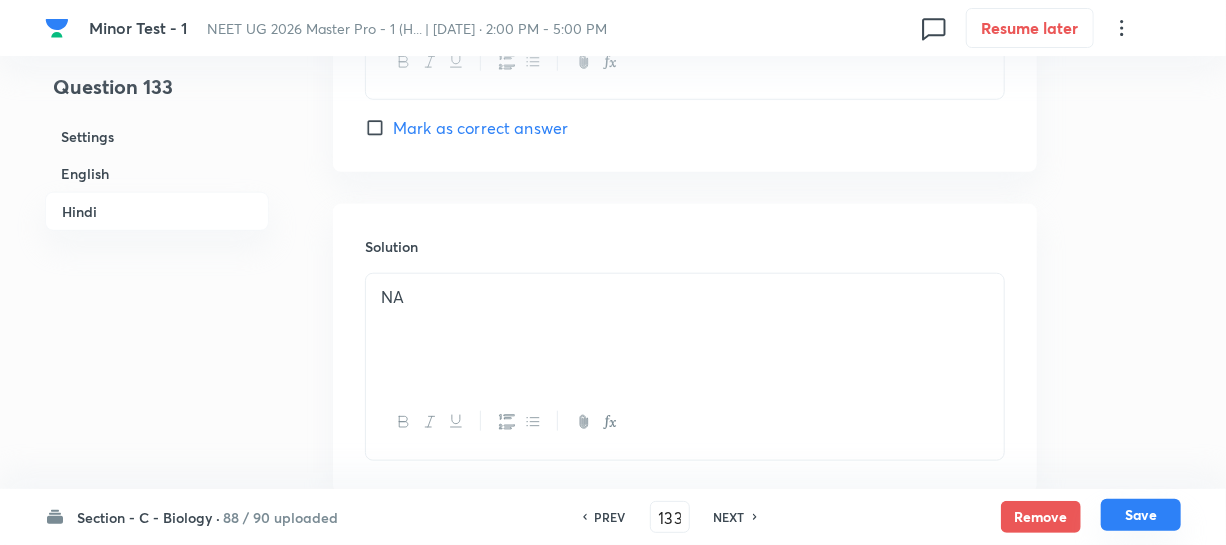 click on "Save" at bounding box center (1141, 515) 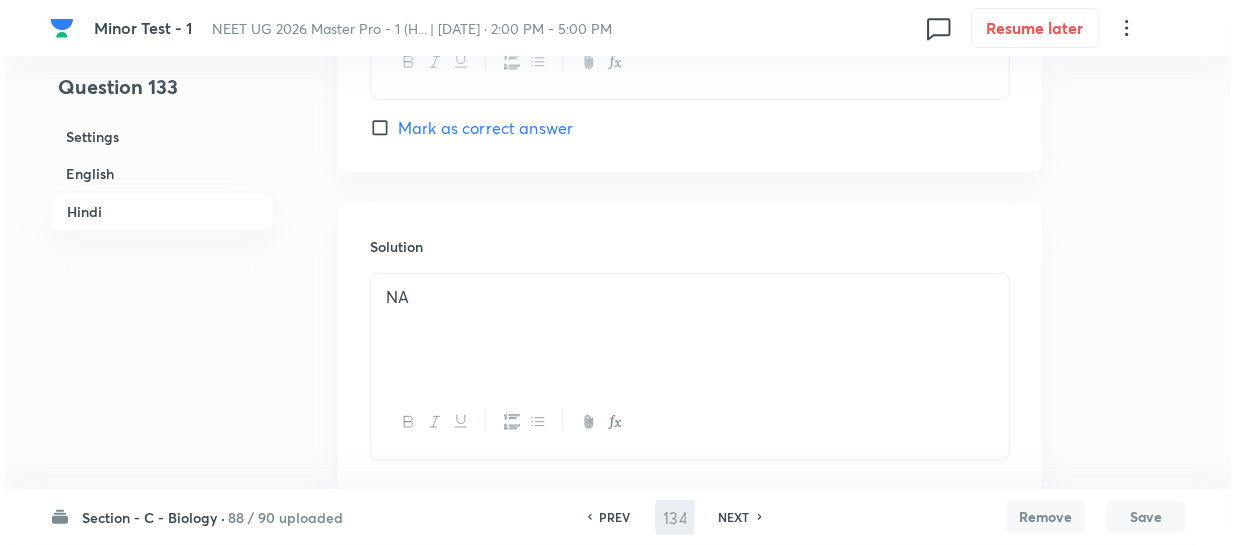 scroll, scrollTop: 0, scrollLeft: 0, axis: both 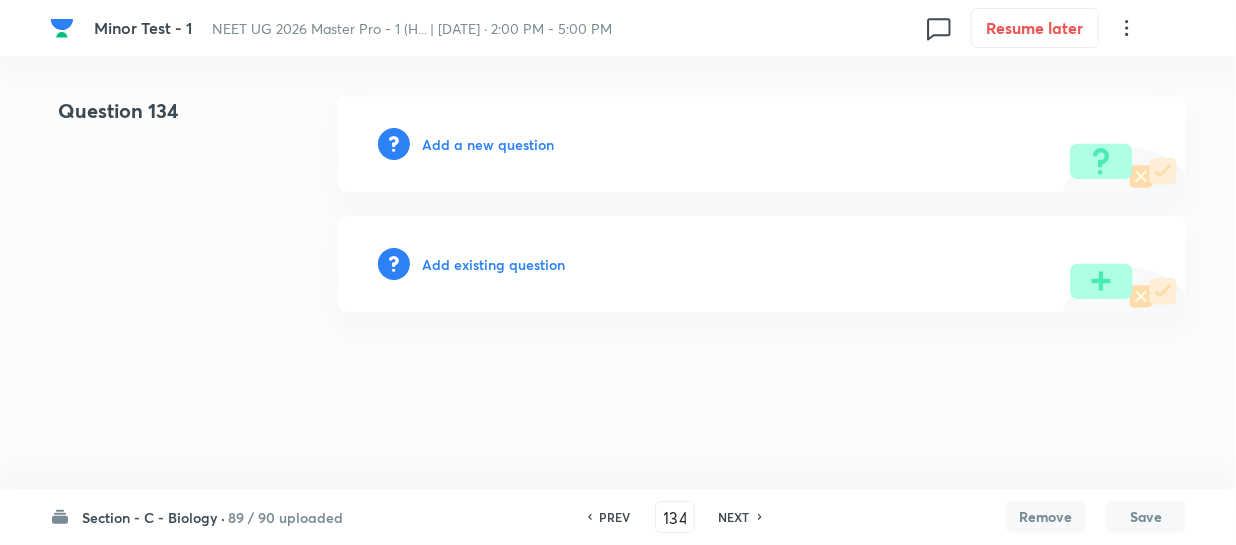 click on "Add a new question" at bounding box center [488, 144] 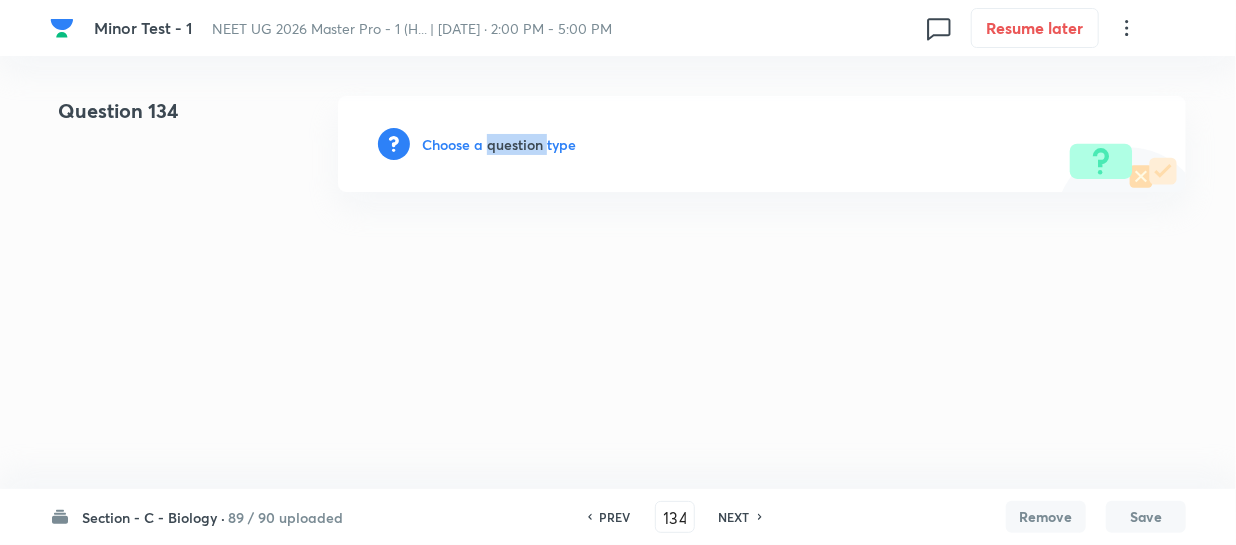 click on "Choose a question type" at bounding box center (499, 144) 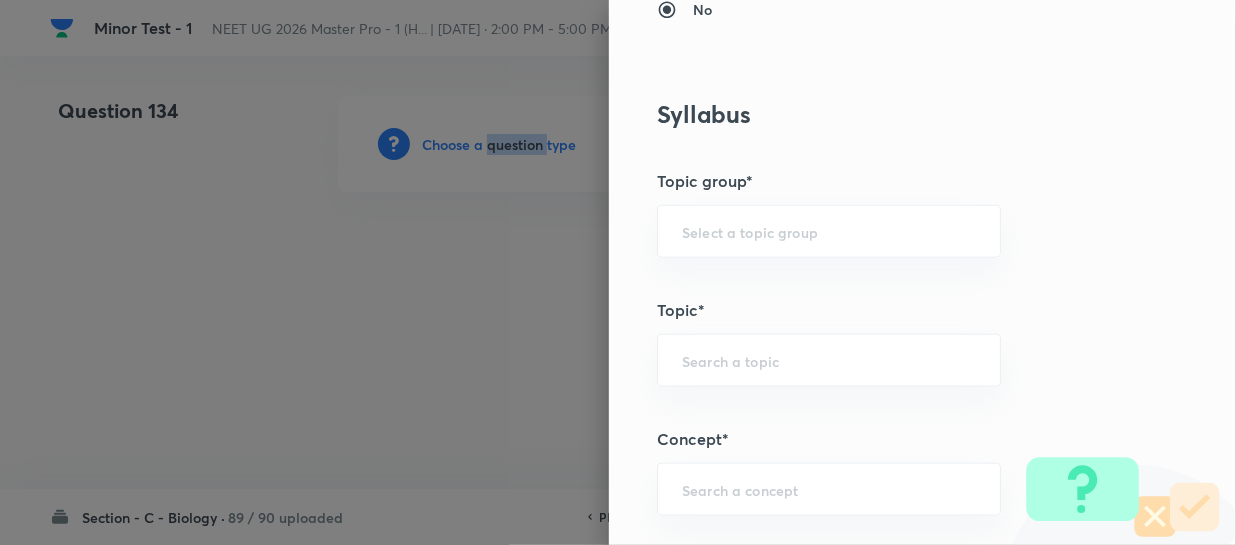 scroll, scrollTop: 1000, scrollLeft: 0, axis: vertical 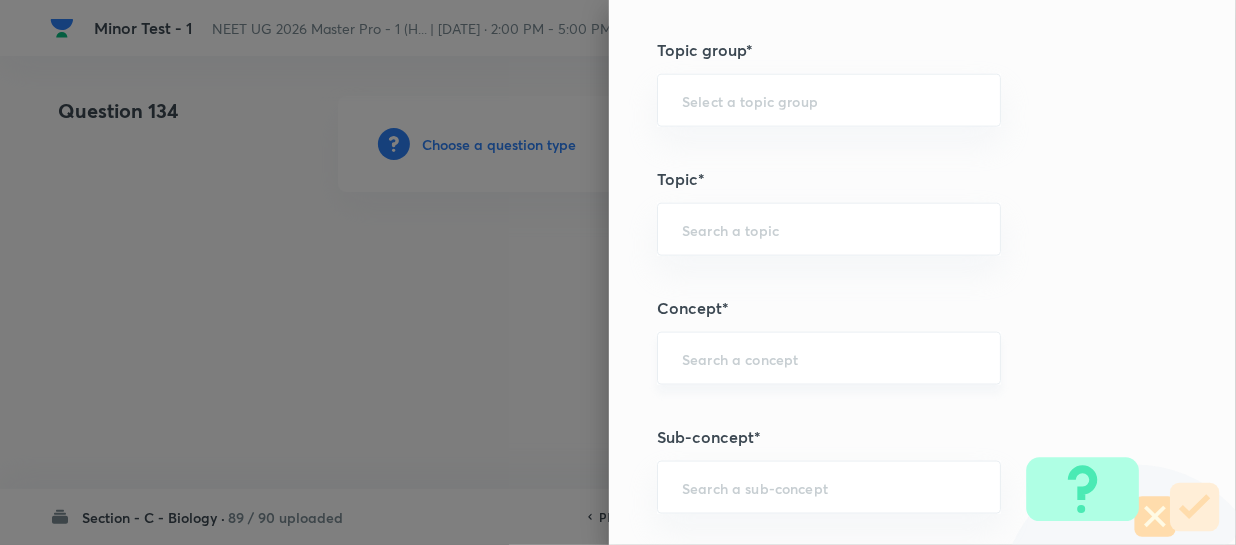 click at bounding box center (829, 358) 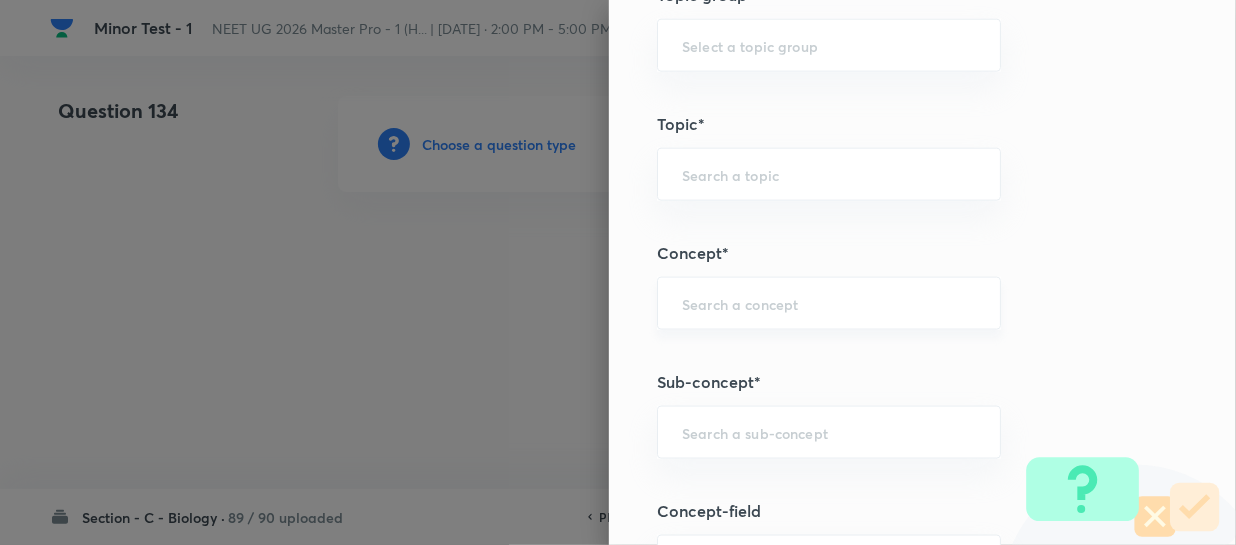 scroll, scrollTop: 1181, scrollLeft: 0, axis: vertical 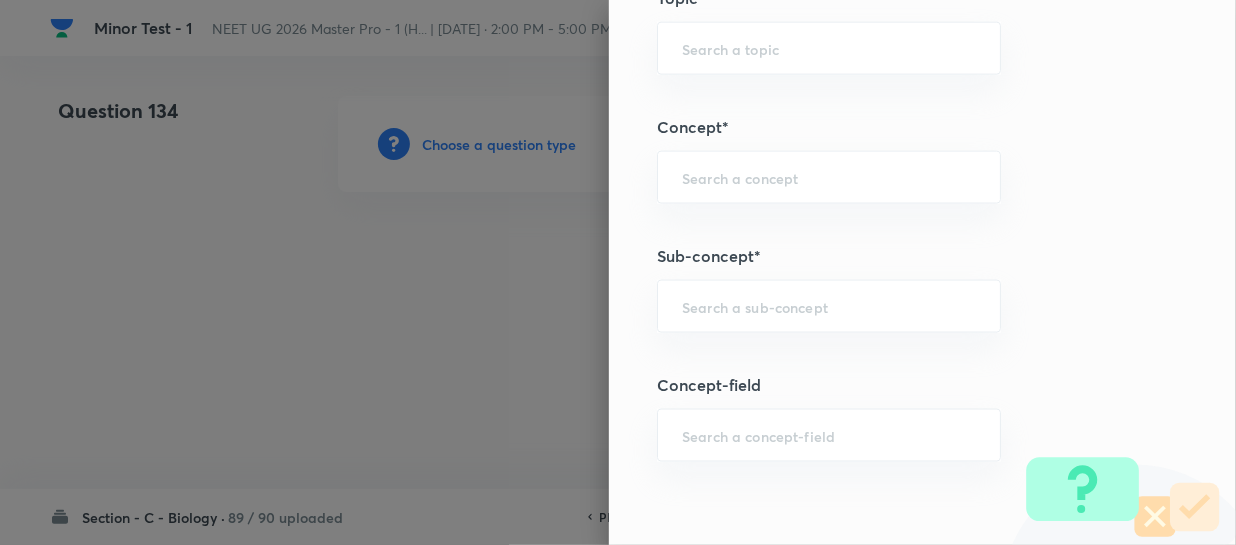 click on "Question settings Question type* Single choice correct Number of options* 2 3 4 5 Does this question have a passage?* Yes No Positive mark 4 ​ Negative Marks (Don’t add negative sign) 1 ​ Grant bonus marks for this question?* Yes No Syllabus Topic group* ​ Topic* ​ Concept* ​ Sub-concept* ​ Concept-field ​ Additional details Question Difficulty Very easy Easy Moderate Hard Very hard Question is based on Fact Numerical Concept Previous year question Yes No Does this question have equation? Yes No Verification status Is the question verified? *Select 'yes' only if a question is verified Yes No Save" at bounding box center [922, 272] 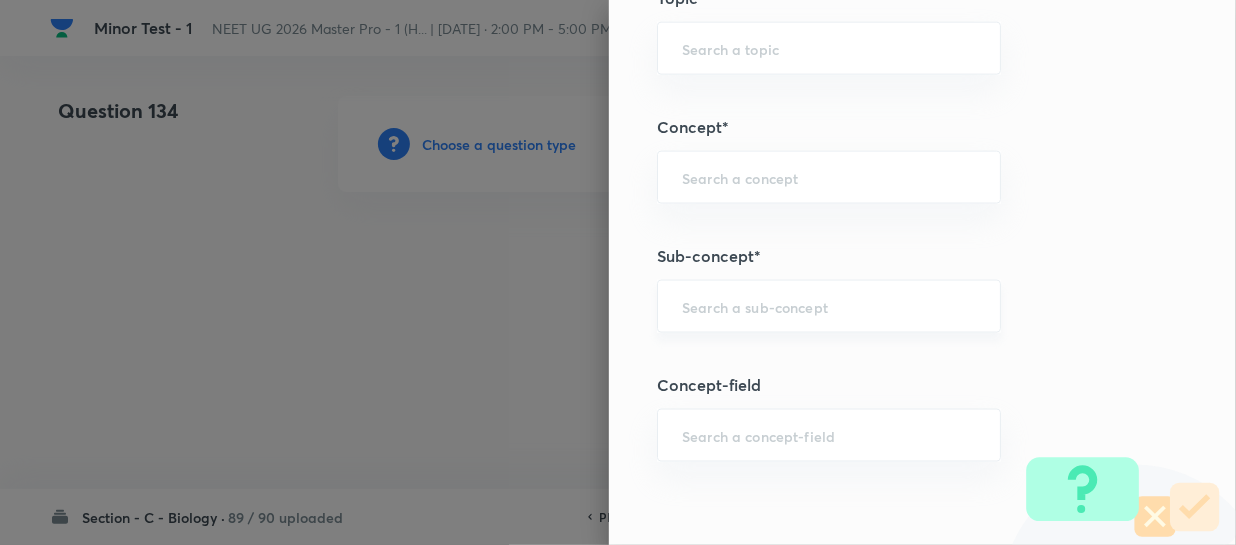 click on "​" at bounding box center [829, 306] 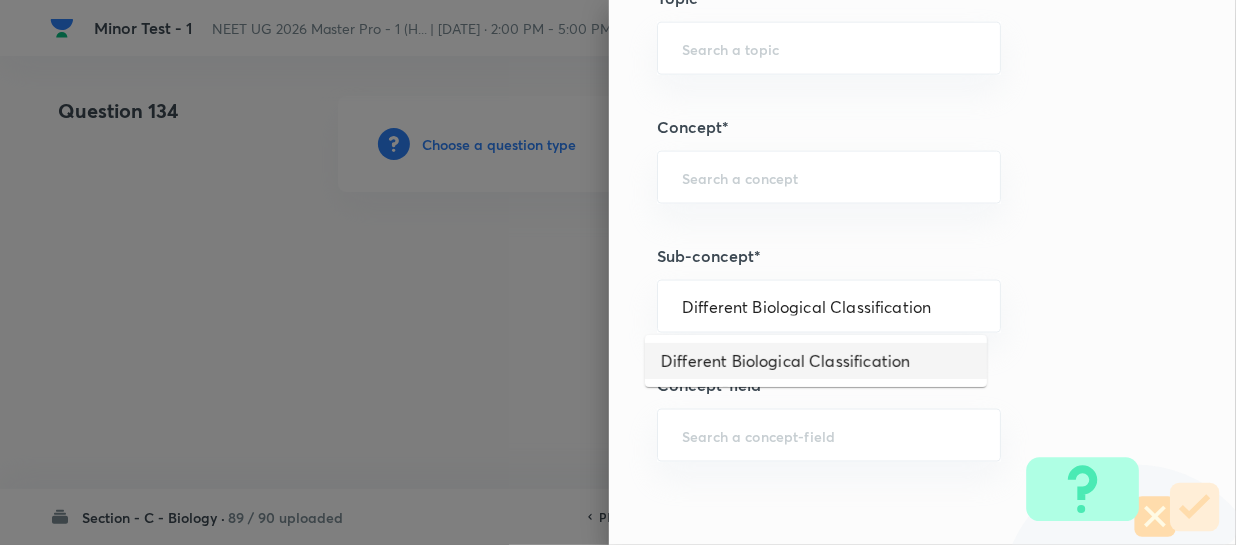 click on "Different Biological Classification" at bounding box center (816, 361) 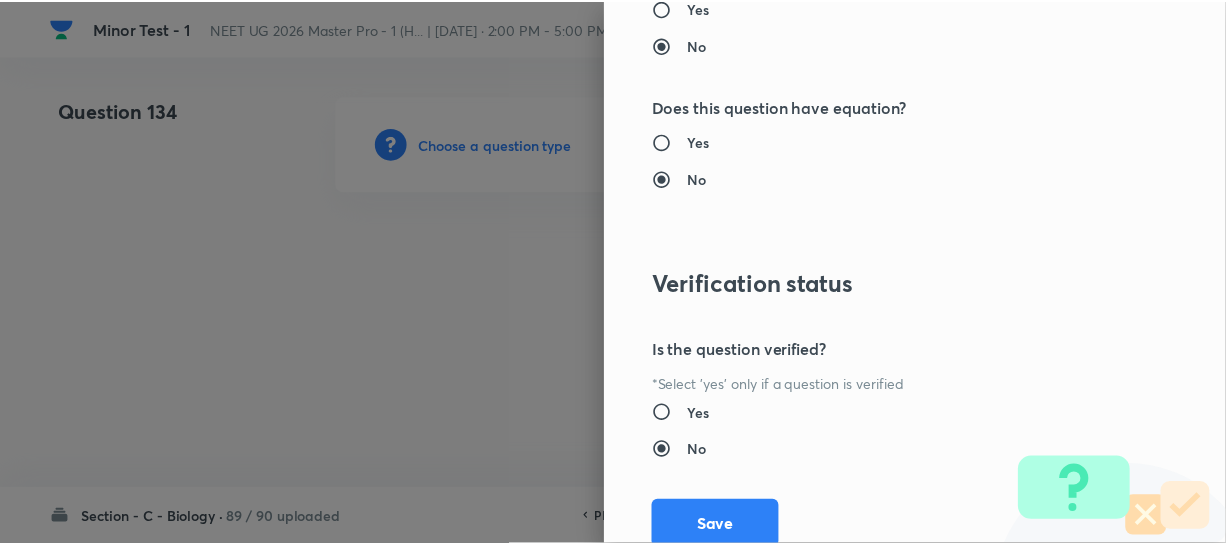 scroll, scrollTop: 2313, scrollLeft: 0, axis: vertical 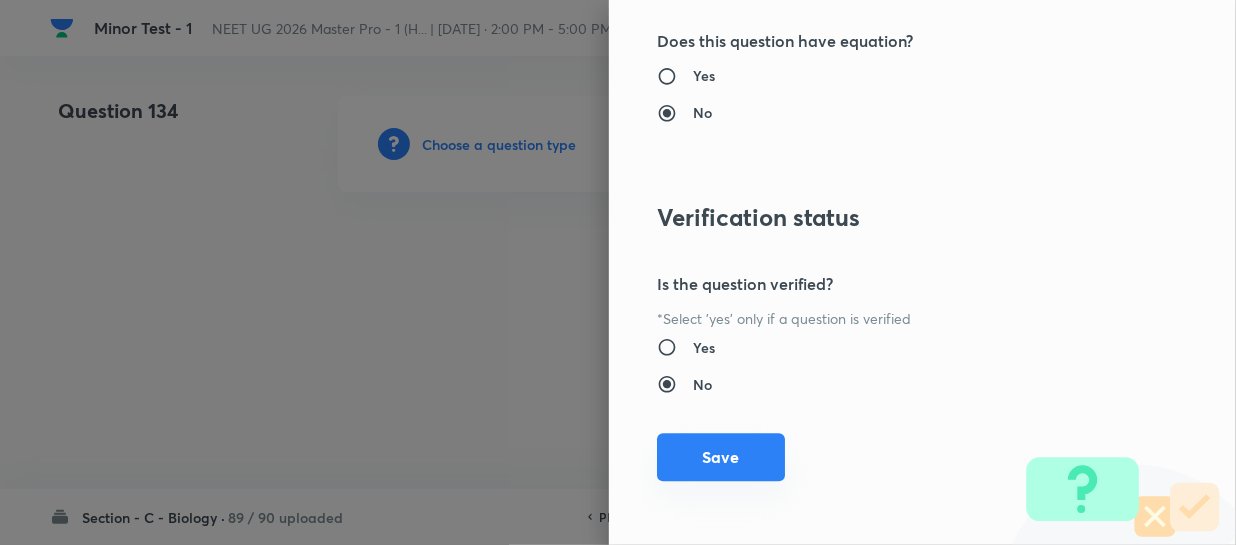 click on "Save" at bounding box center [721, 457] 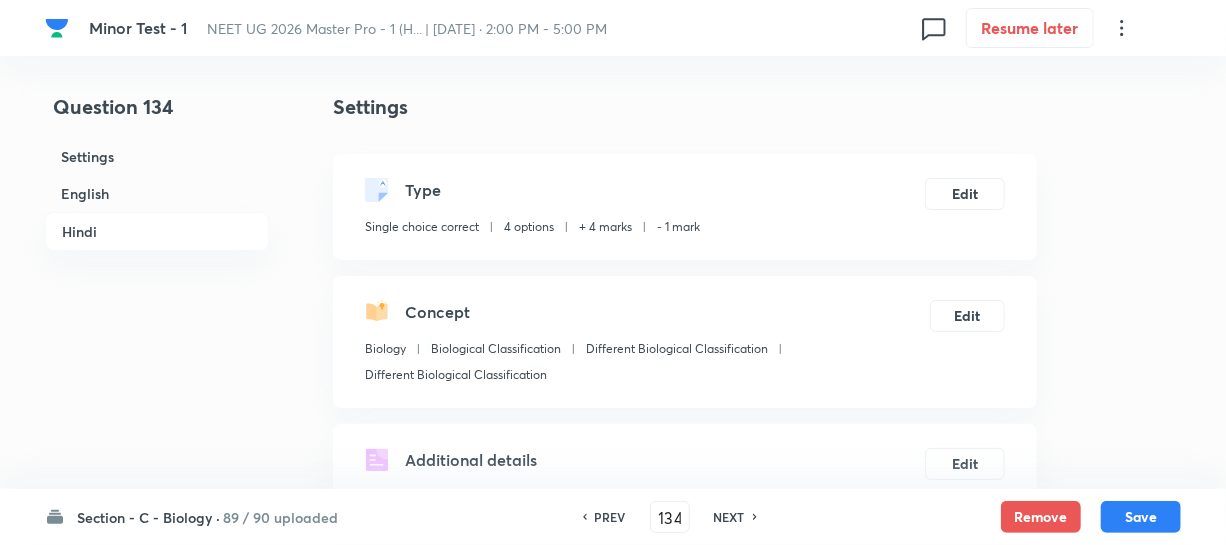 scroll, scrollTop: 545, scrollLeft: 0, axis: vertical 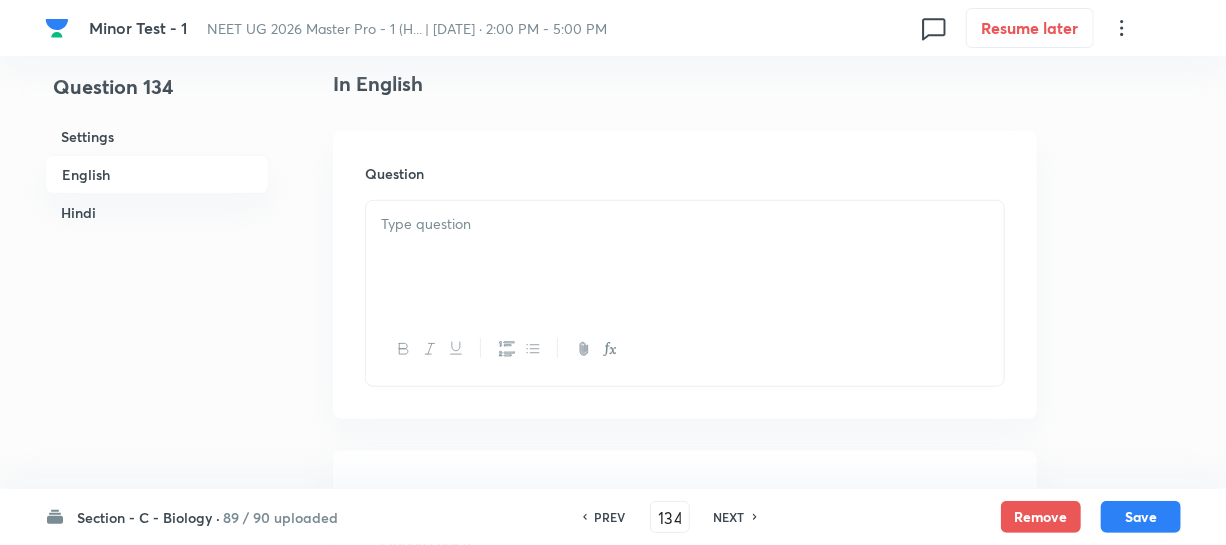 click at bounding box center (685, 224) 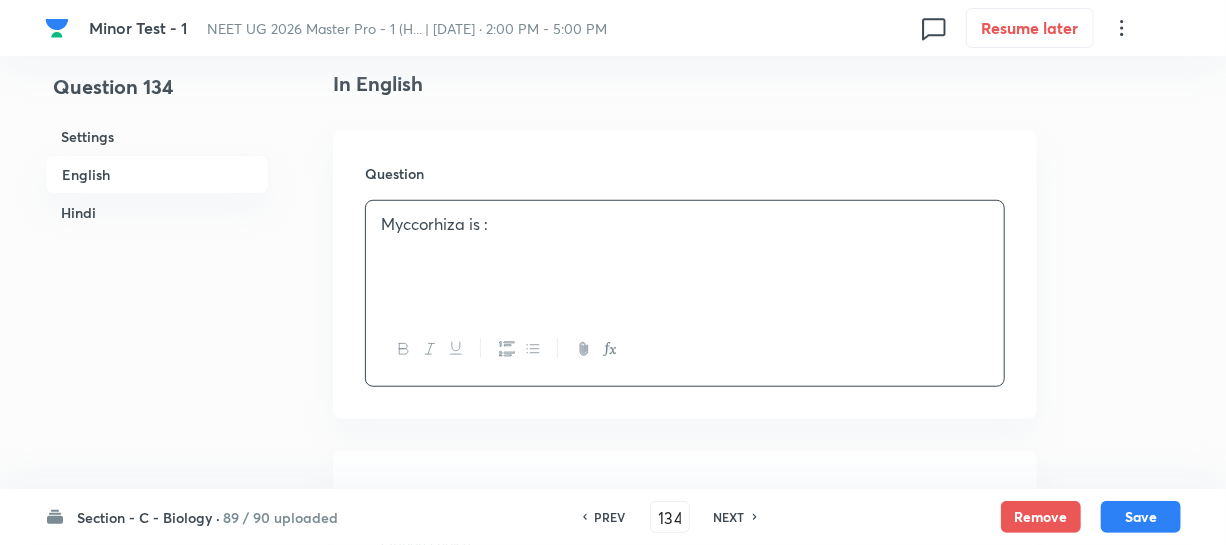 scroll, scrollTop: 818, scrollLeft: 0, axis: vertical 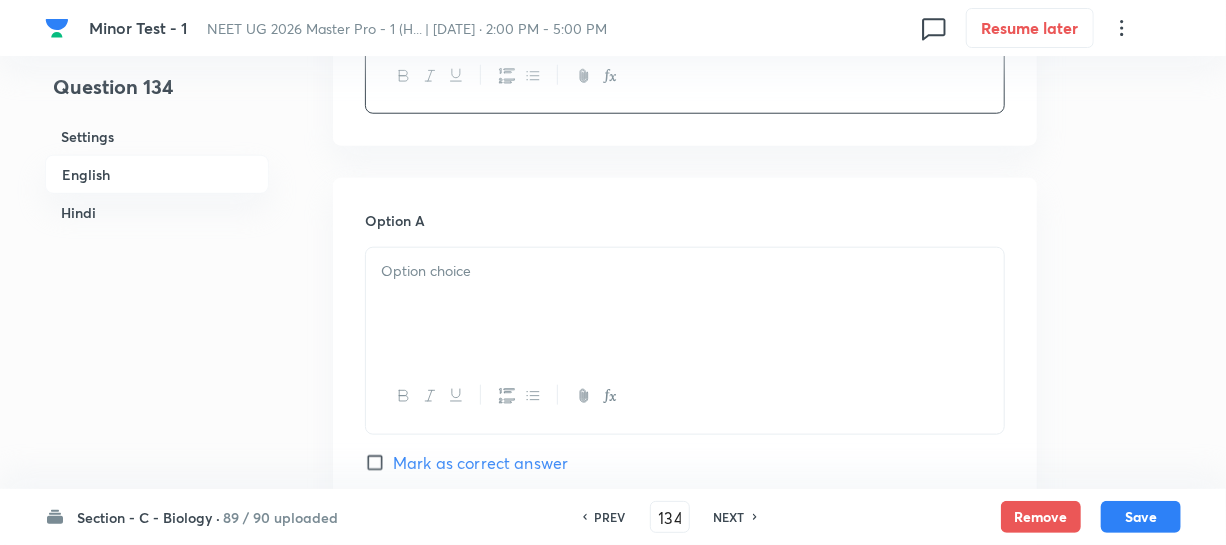 click at bounding box center [685, 304] 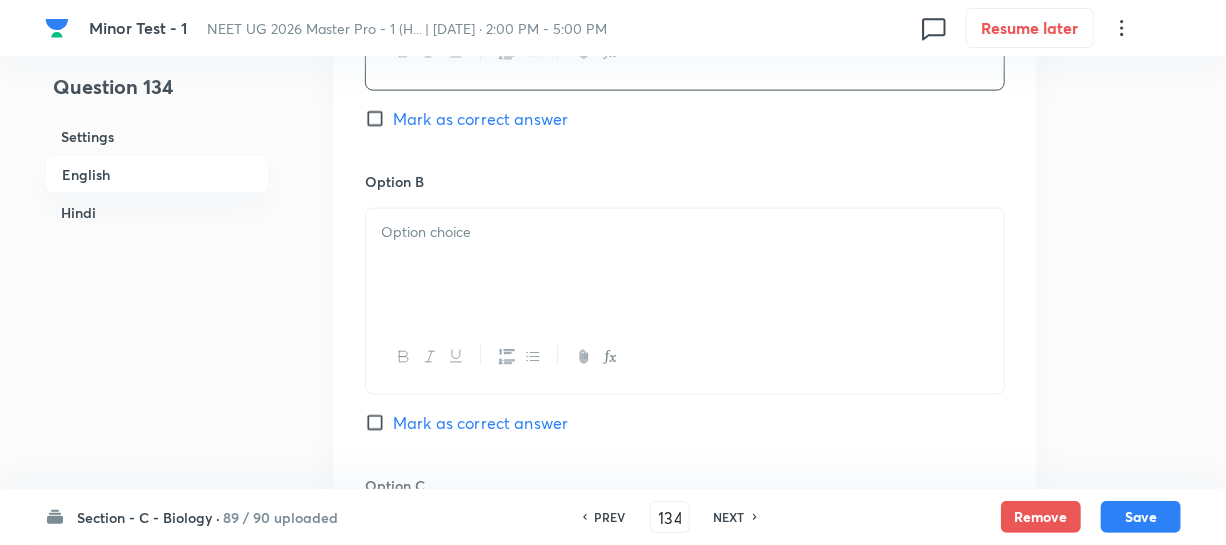 scroll, scrollTop: 1181, scrollLeft: 0, axis: vertical 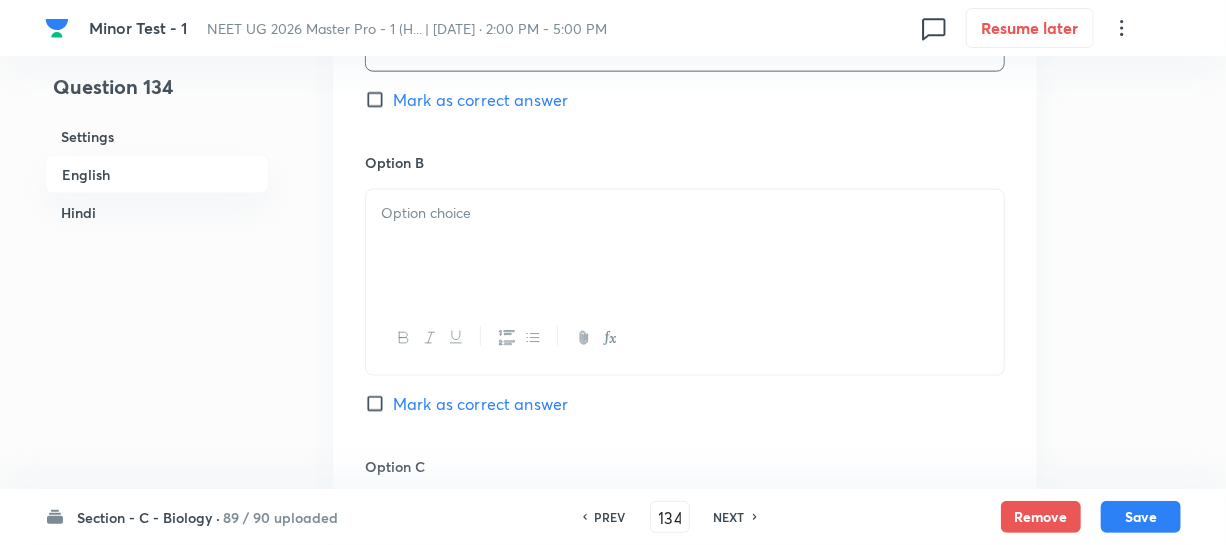 click at bounding box center (685, 246) 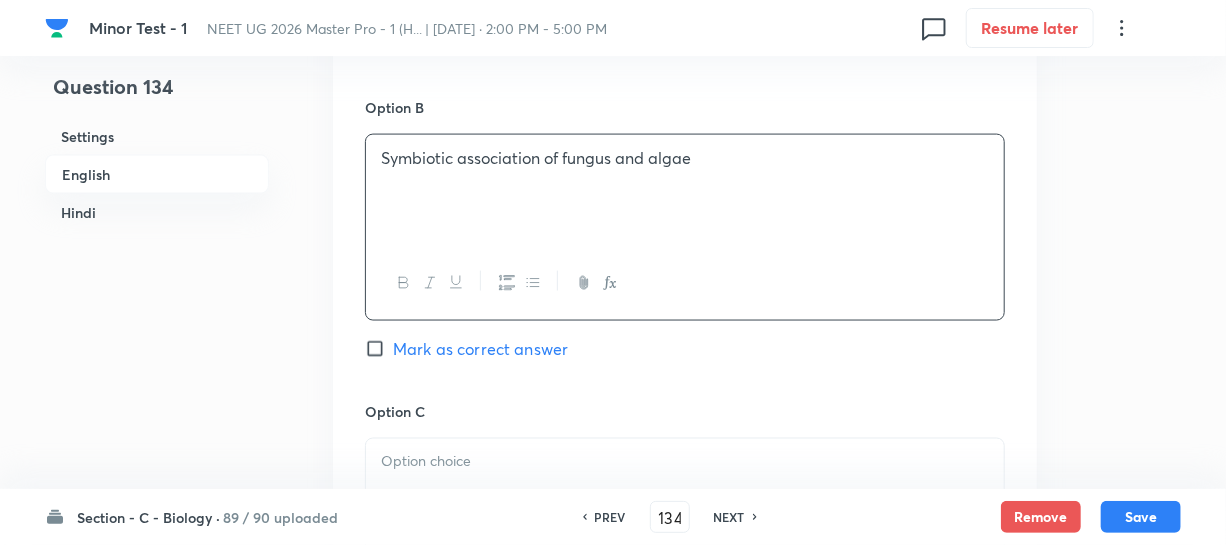 scroll, scrollTop: 1363, scrollLeft: 0, axis: vertical 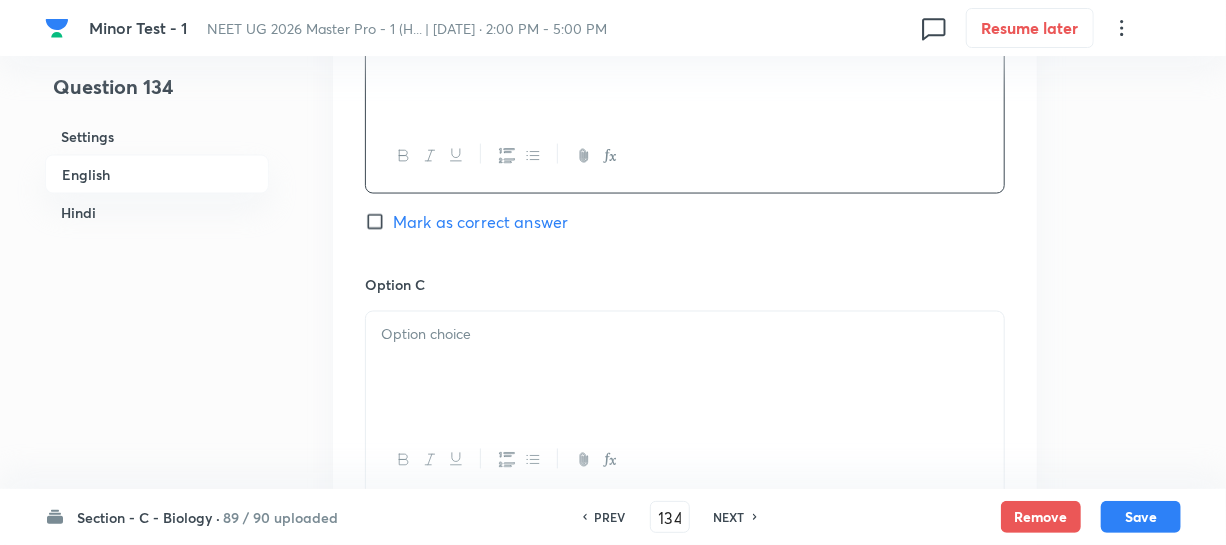 click at bounding box center (685, 368) 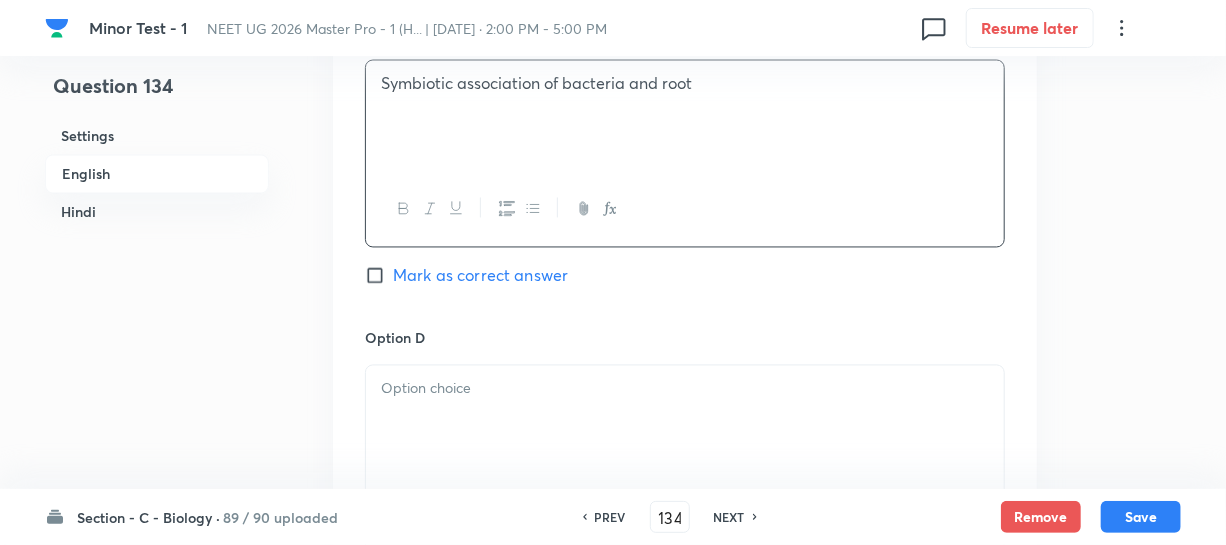 scroll, scrollTop: 1636, scrollLeft: 0, axis: vertical 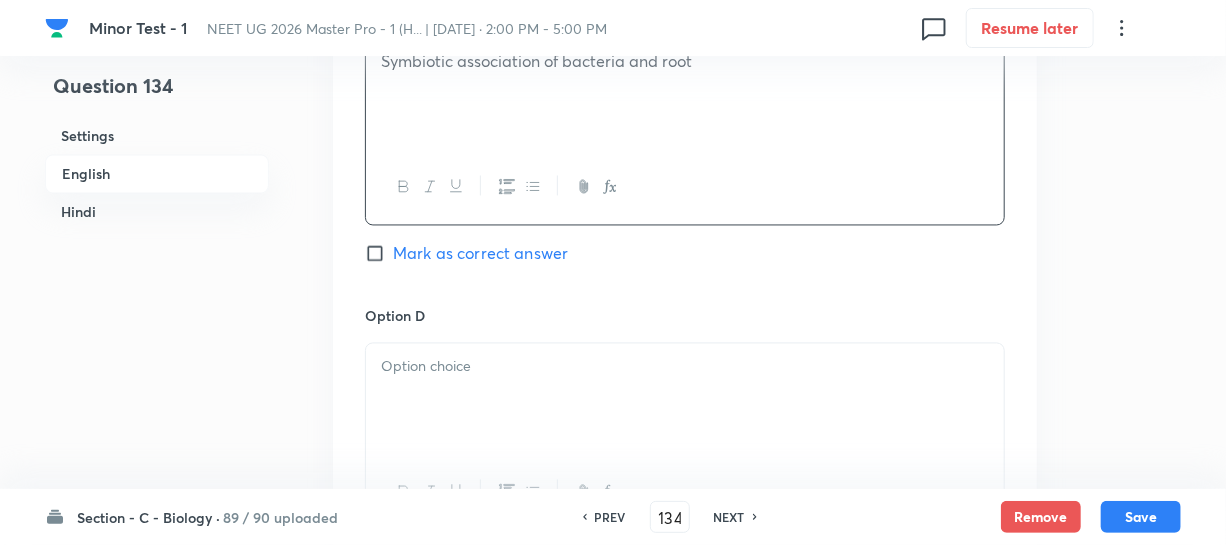 click at bounding box center [685, 400] 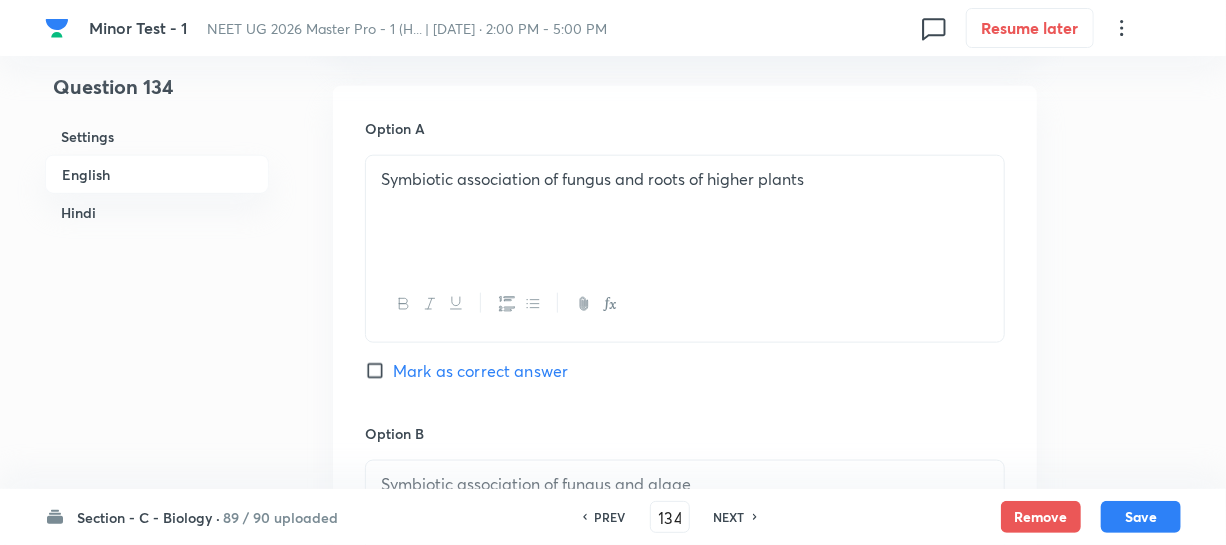 scroll, scrollTop: 909, scrollLeft: 0, axis: vertical 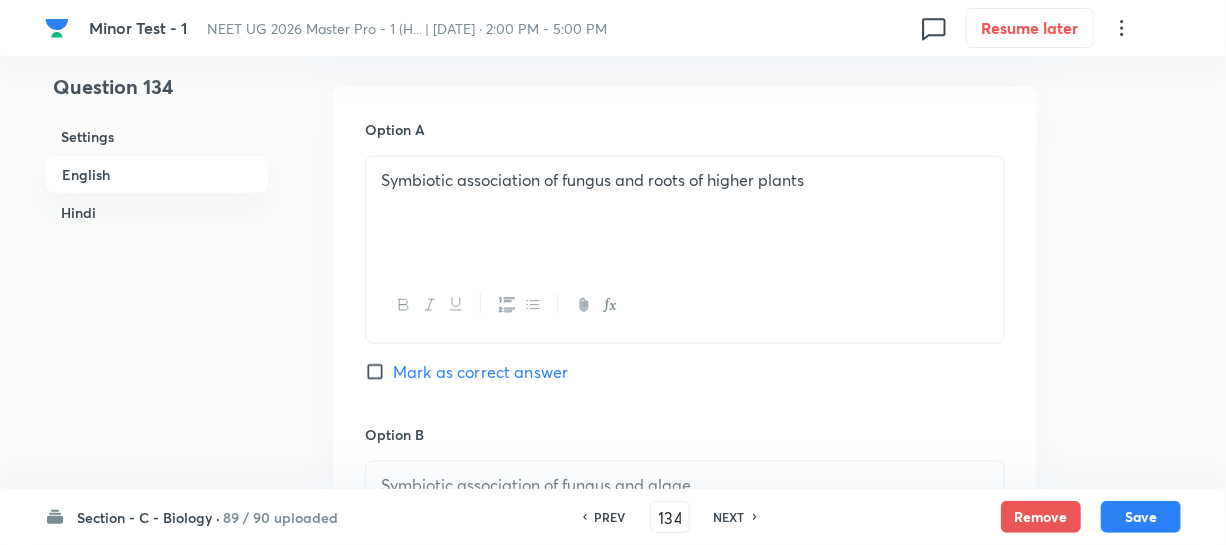 click on "Mark as correct answer" at bounding box center (379, 372) 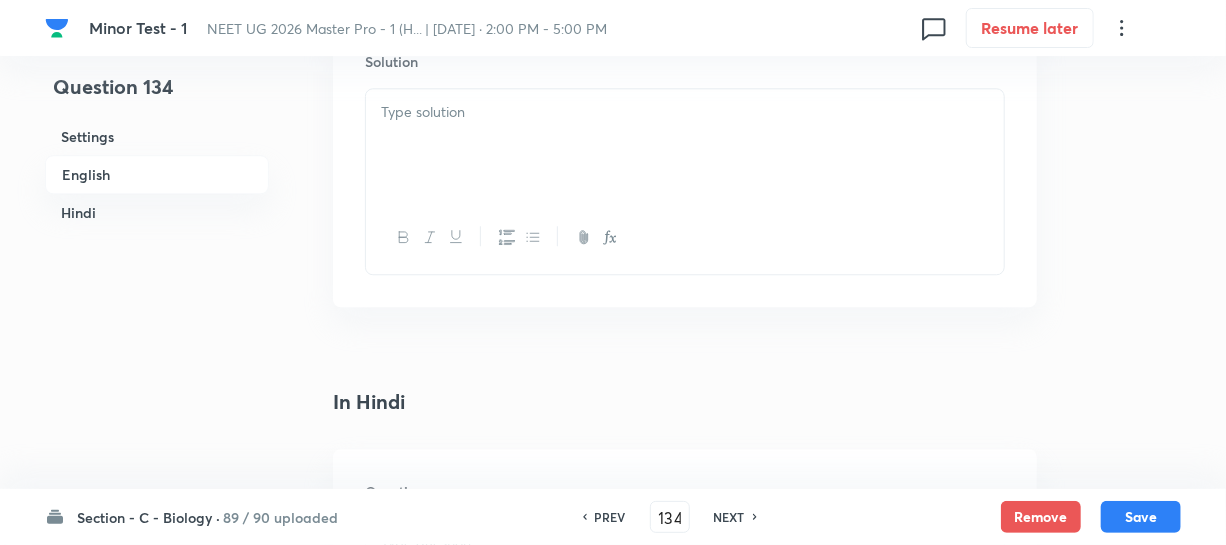 scroll, scrollTop: 2363, scrollLeft: 0, axis: vertical 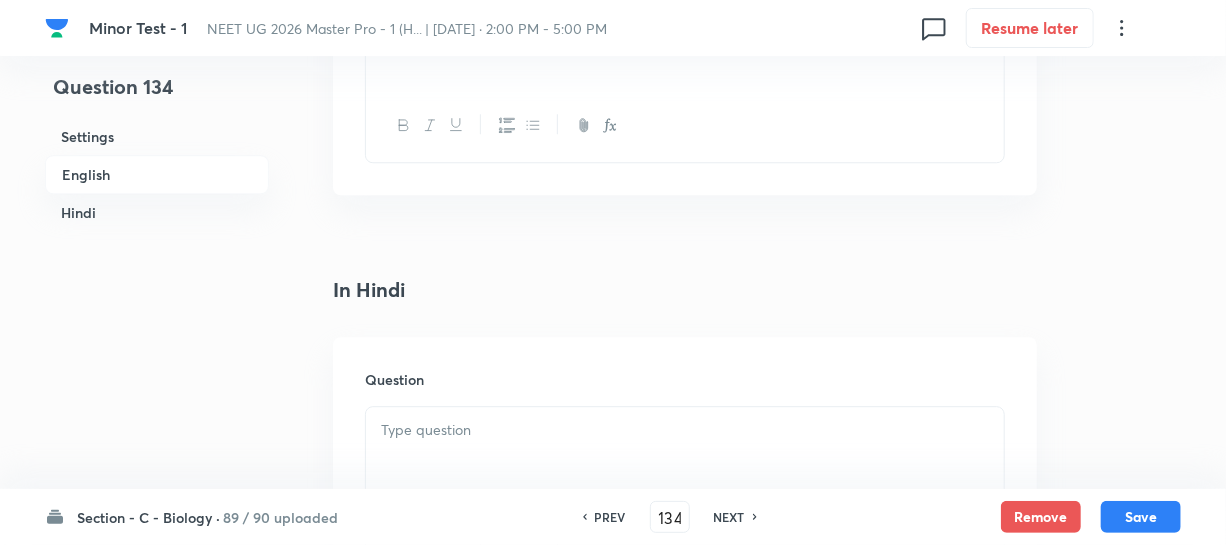 click at bounding box center (685, 430) 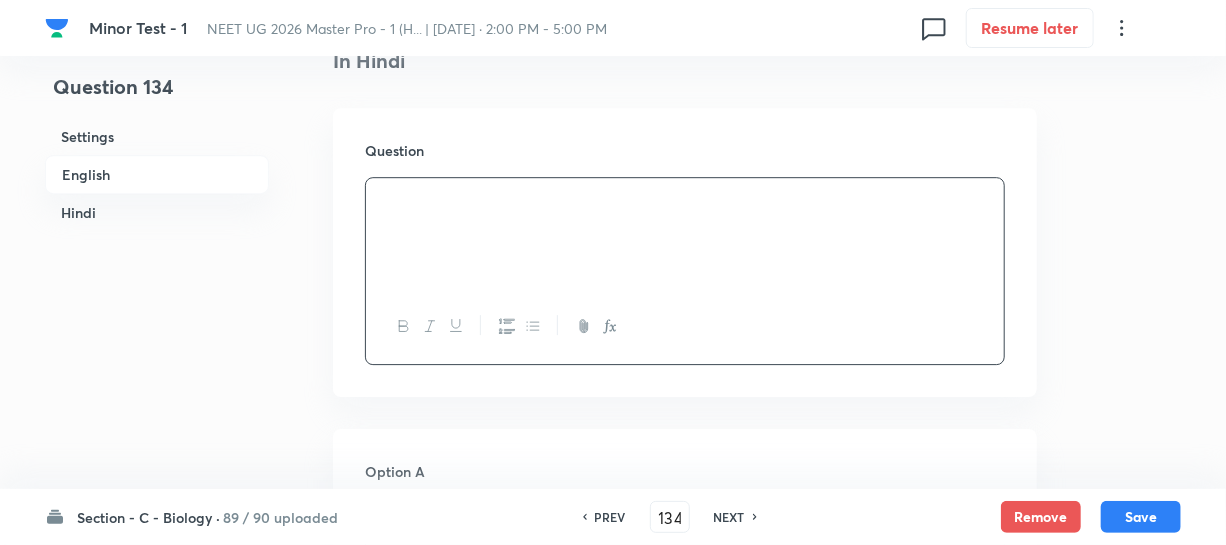 scroll, scrollTop: 2727, scrollLeft: 0, axis: vertical 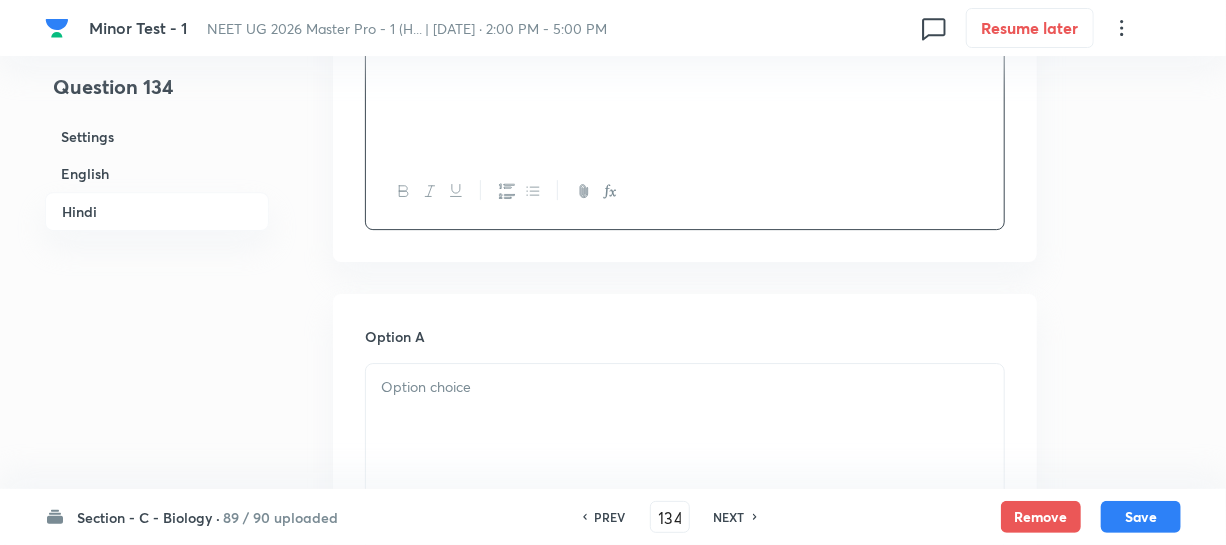 click on "Option A Marked as correct" at bounding box center [685, 478] 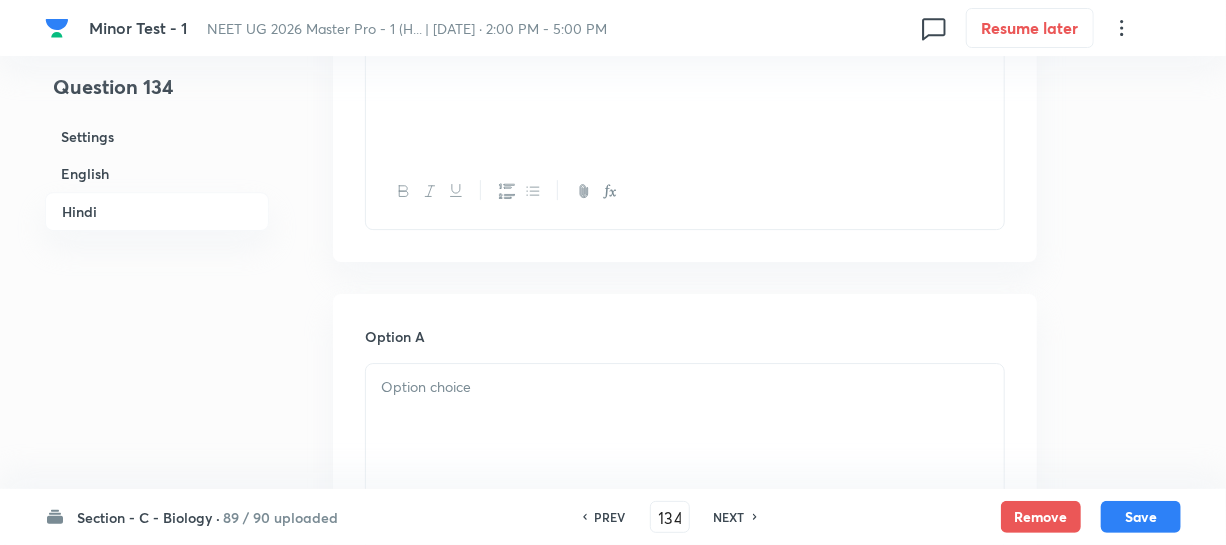 click at bounding box center [685, 387] 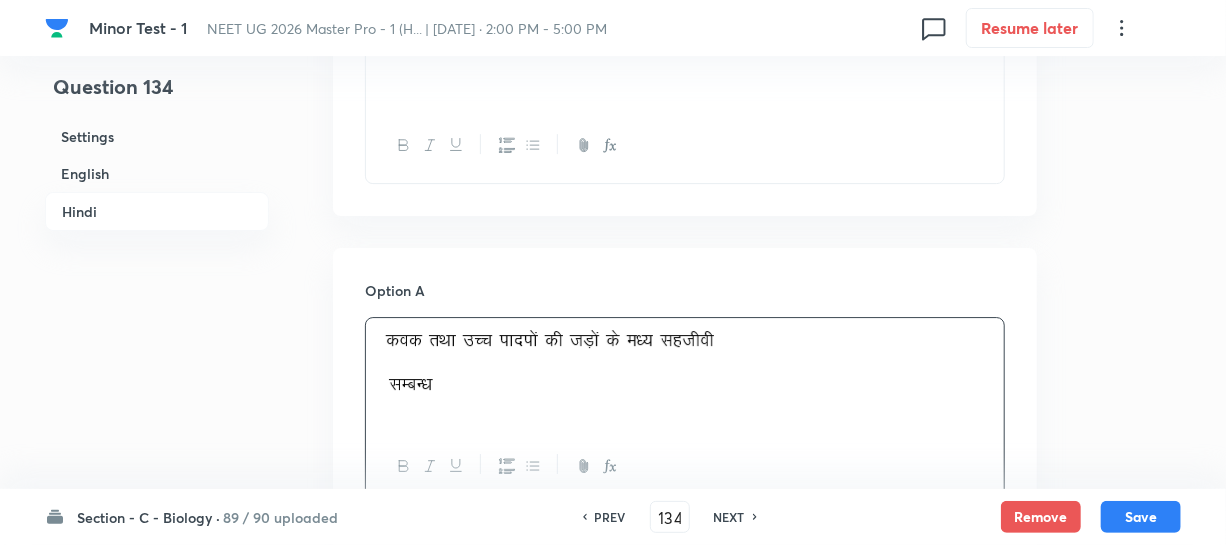 scroll, scrollTop: 3000, scrollLeft: 0, axis: vertical 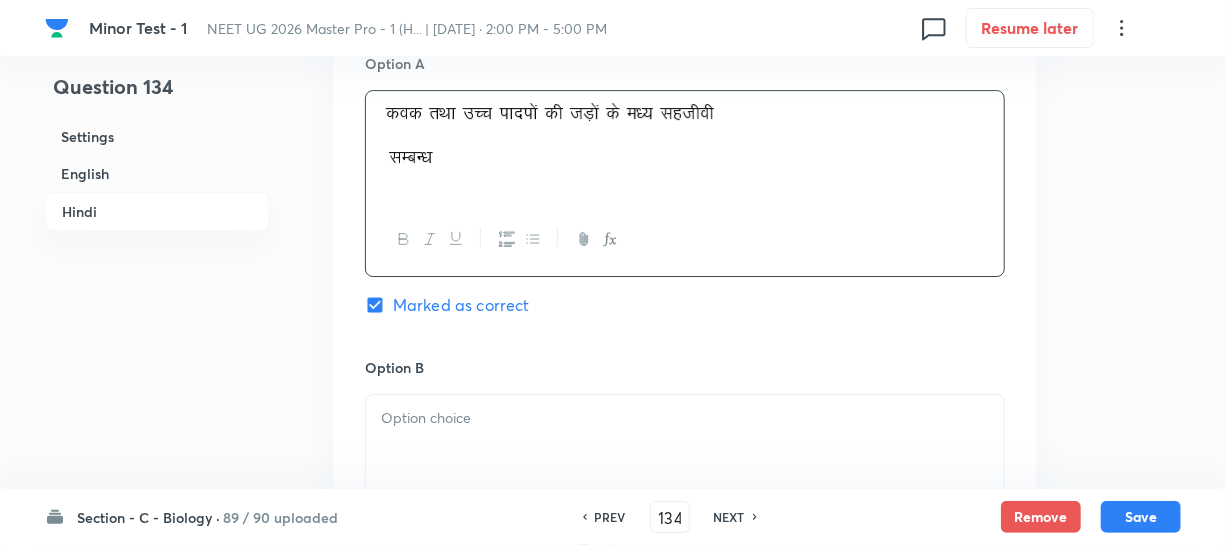 click at bounding box center (685, 451) 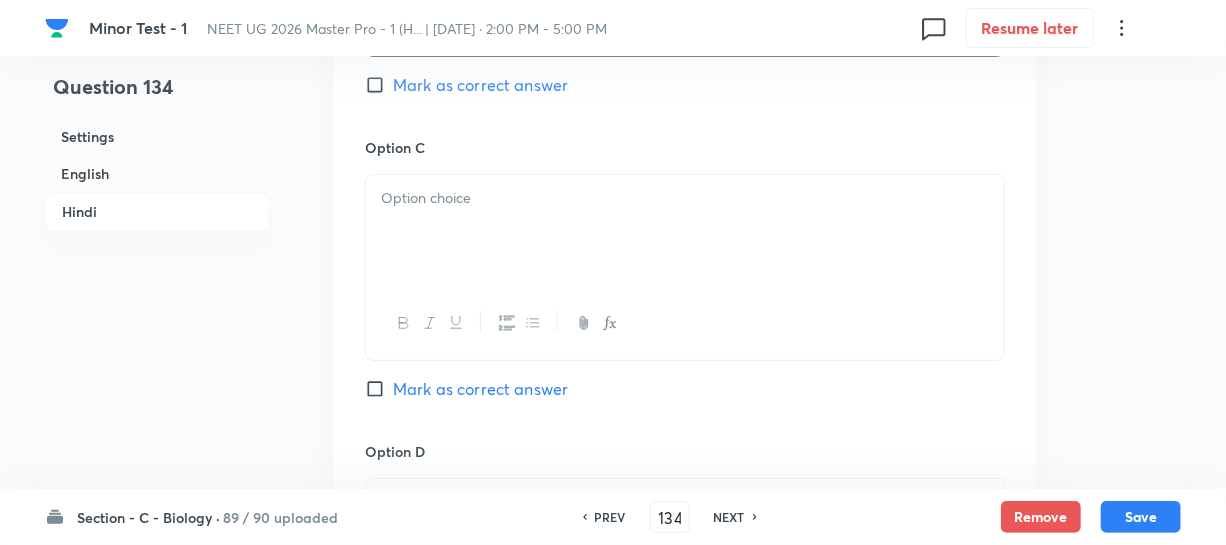 scroll, scrollTop: 3545, scrollLeft: 0, axis: vertical 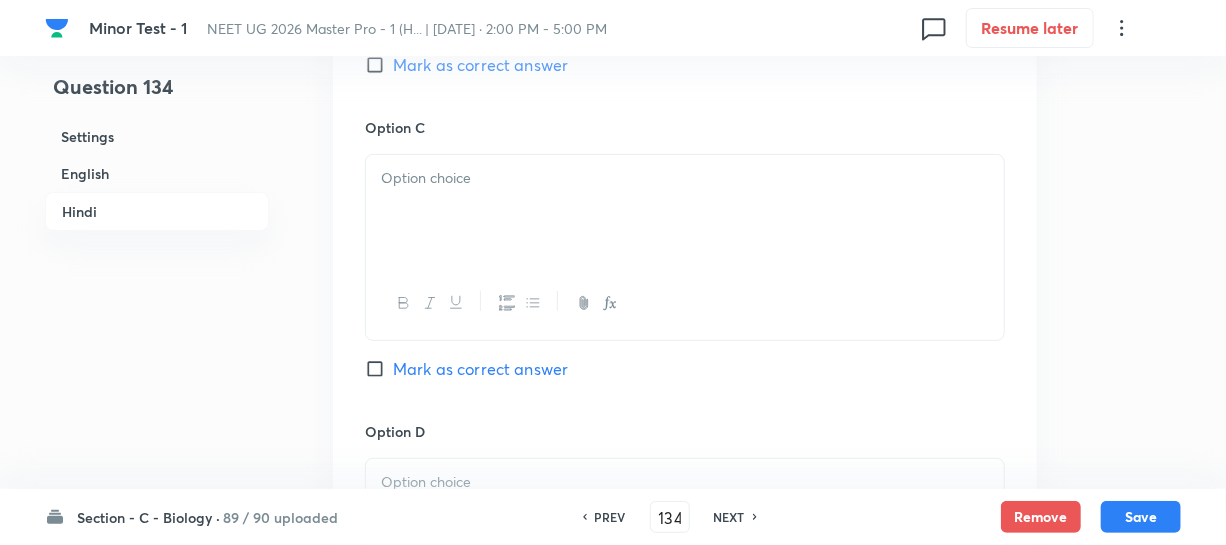 click at bounding box center [685, 178] 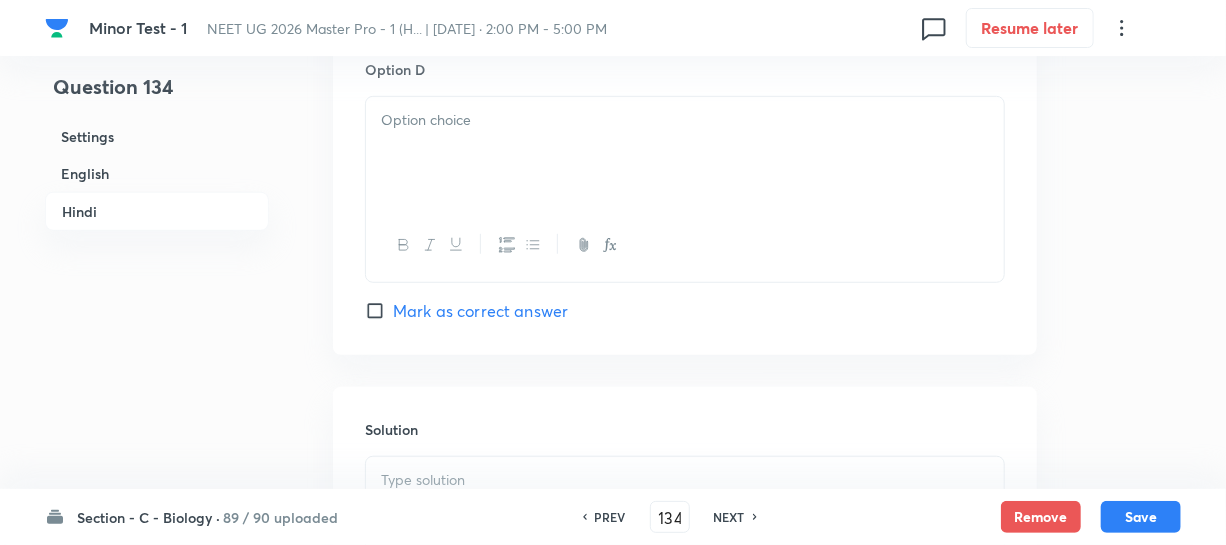 scroll, scrollTop: 3909, scrollLeft: 0, axis: vertical 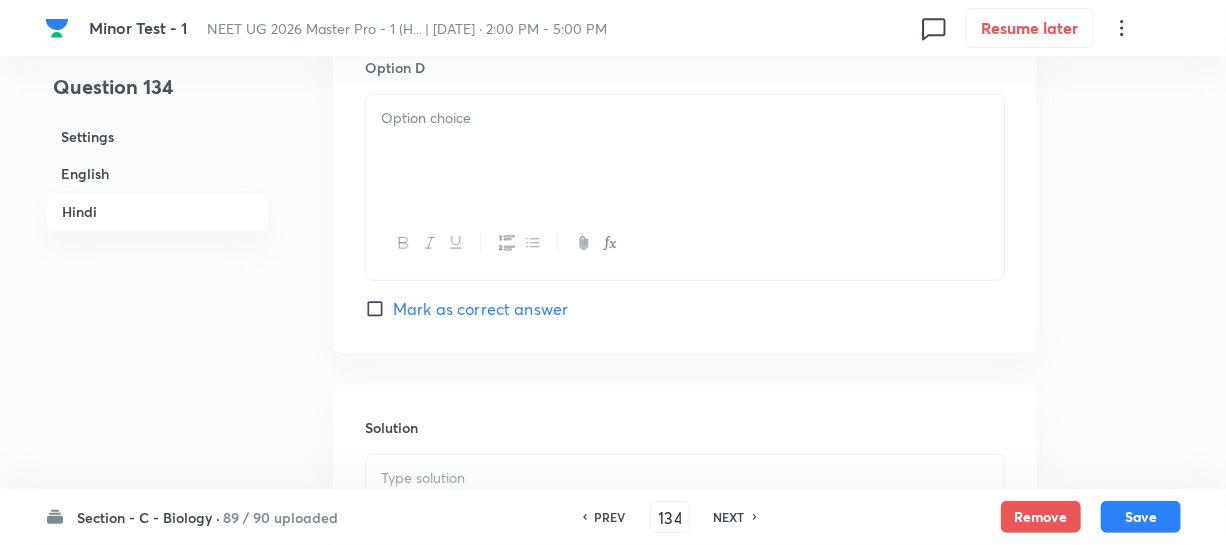 click at bounding box center (685, 151) 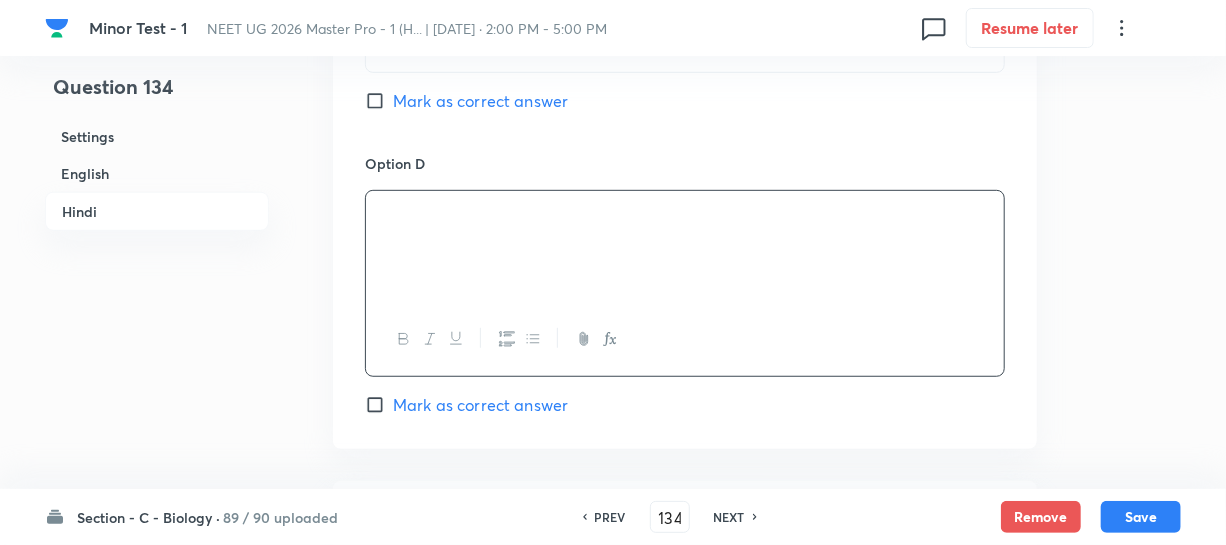 scroll, scrollTop: 4090, scrollLeft: 0, axis: vertical 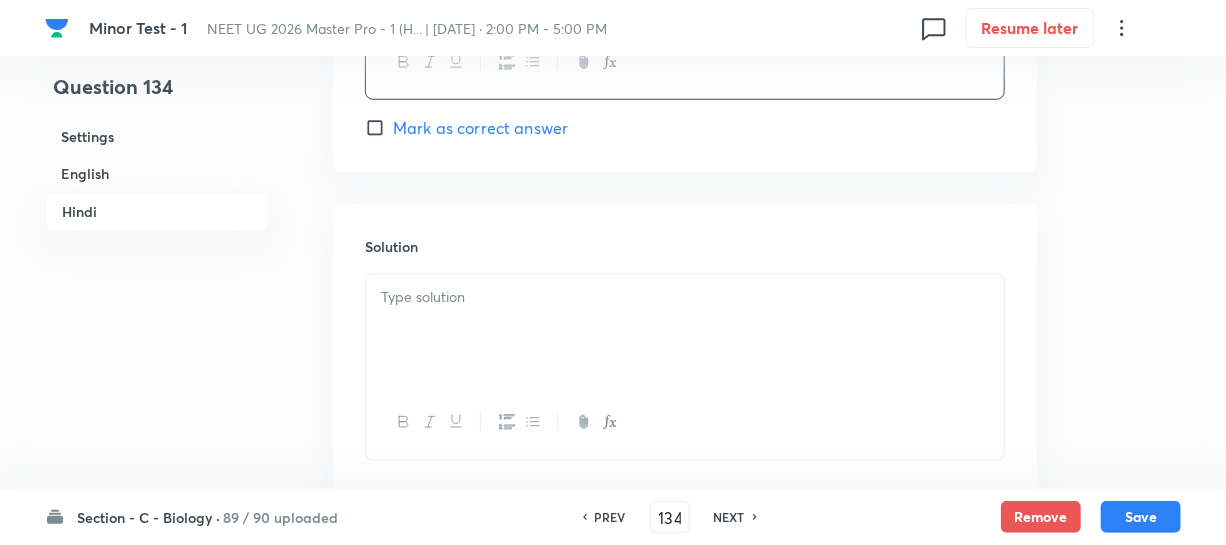 drag, startPoint x: 443, startPoint y: 311, endPoint x: 454, endPoint y: 296, distance: 18.601076 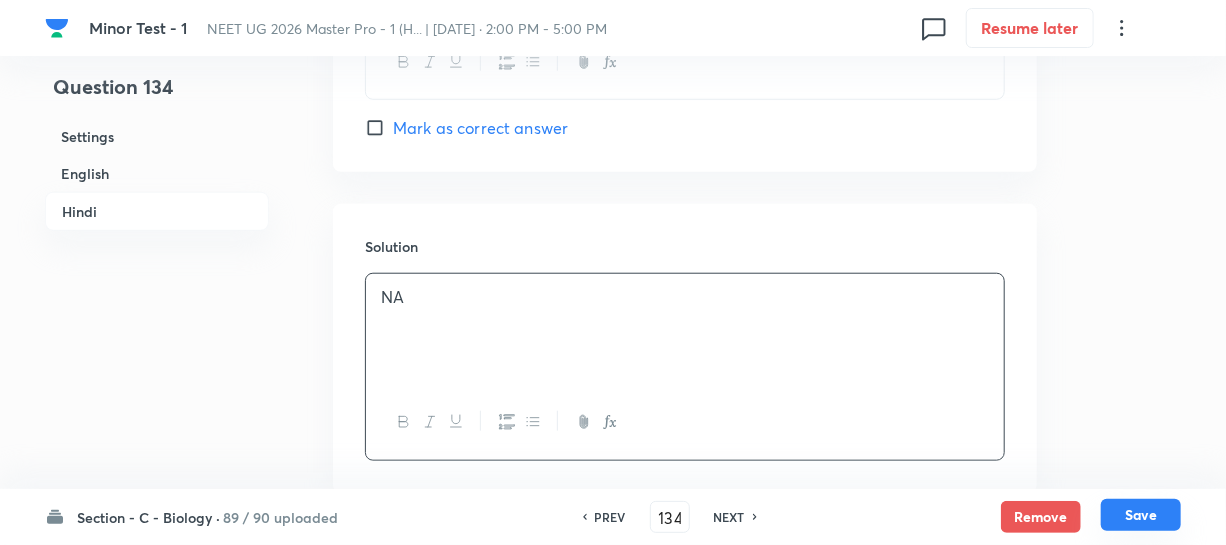 click on "Save" at bounding box center (1141, 515) 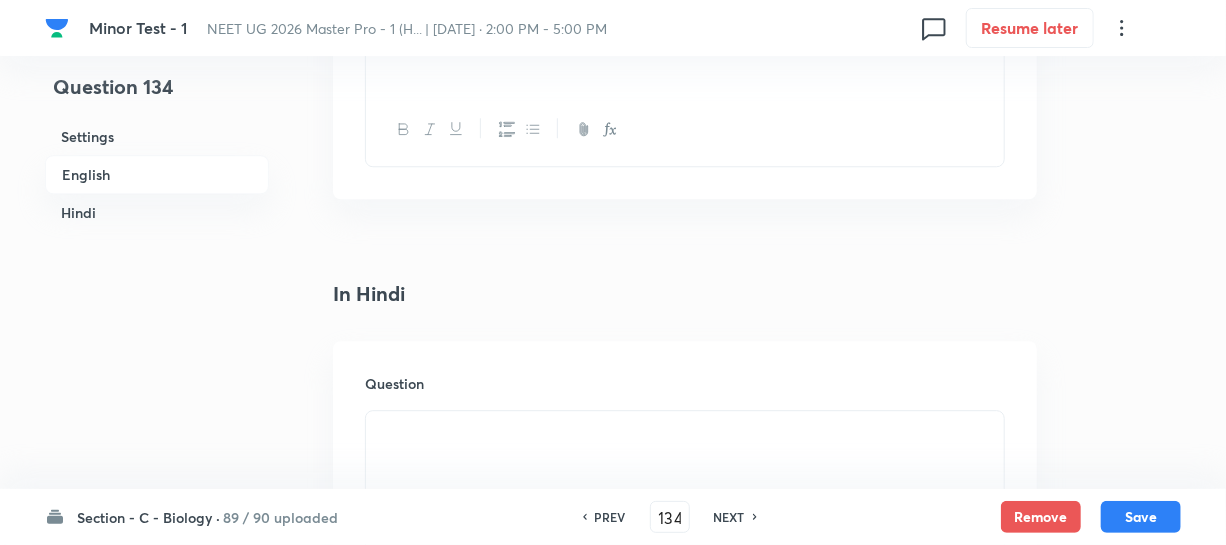 scroll, scrollTop: 2181, scrollLeft: 0, axis: vertical 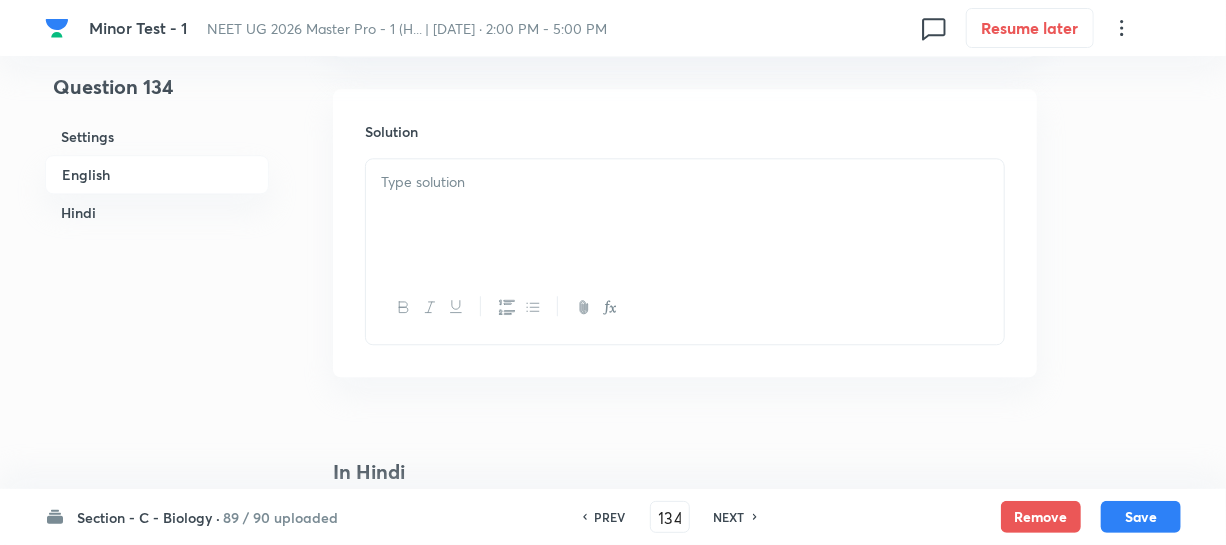 click at bounding box center (685, 215) 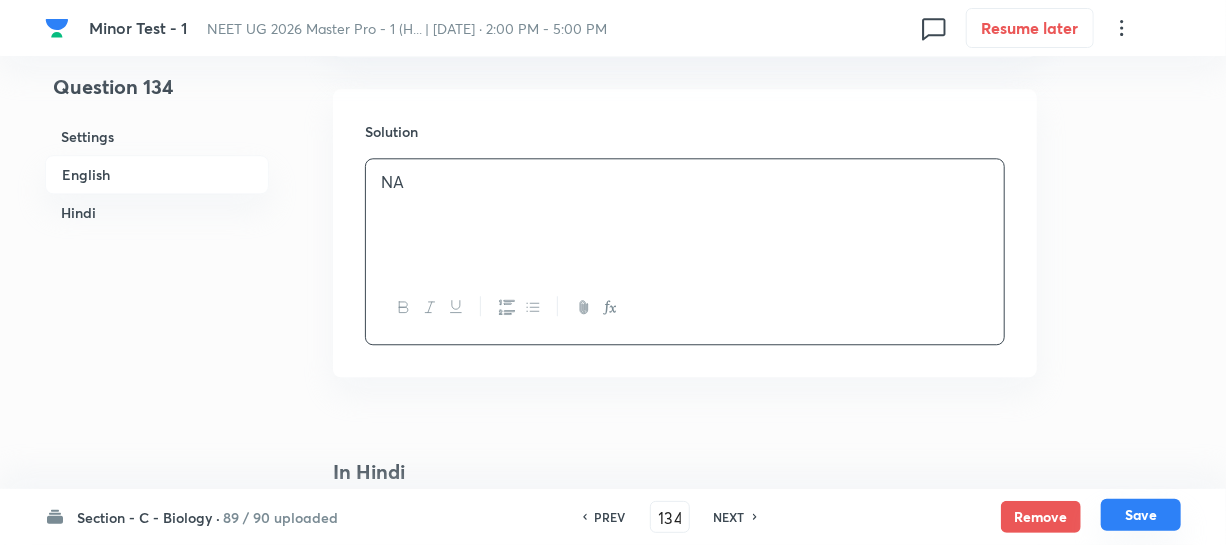 click on "Save" at bounding box center (1141, 515) 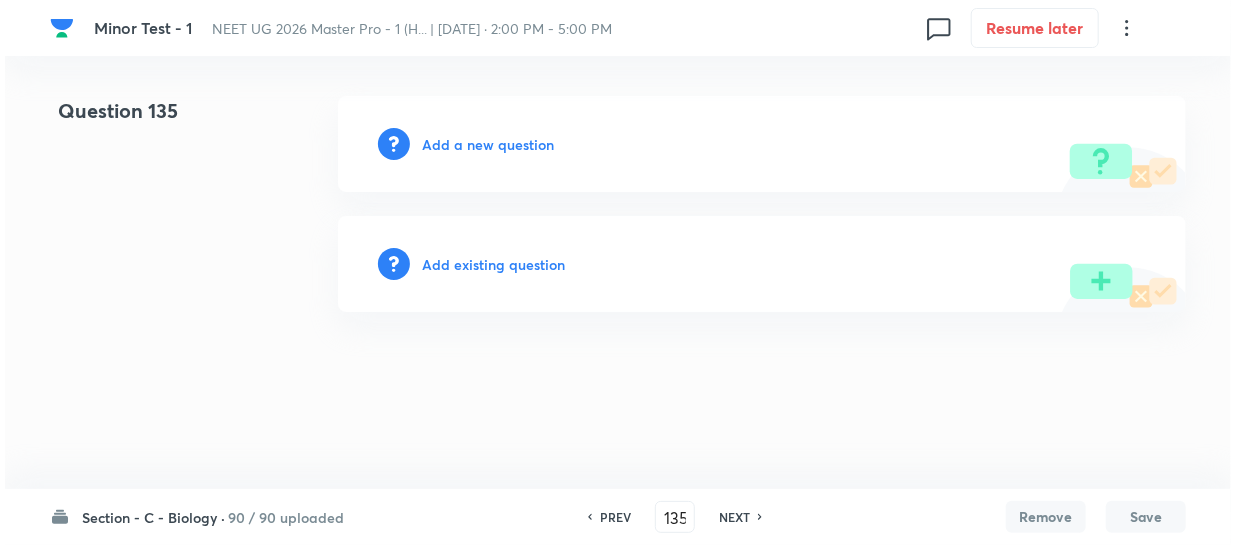 scroll, scrollTop: 0, scrollLeft: 0, axis: both 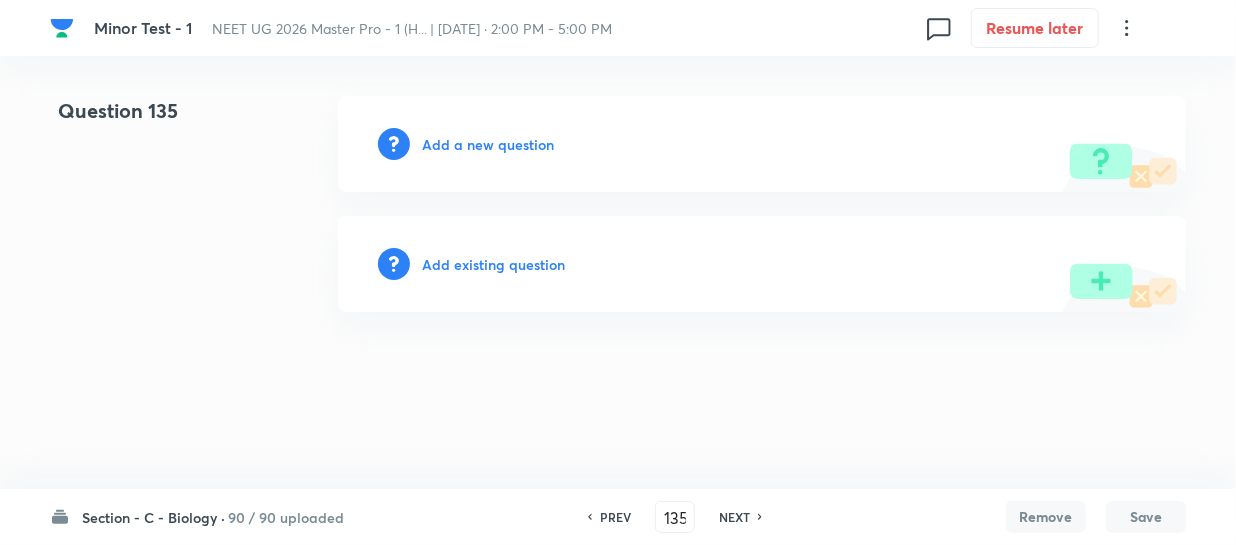 click on "Add a new question" at bounding box center [488, 144] 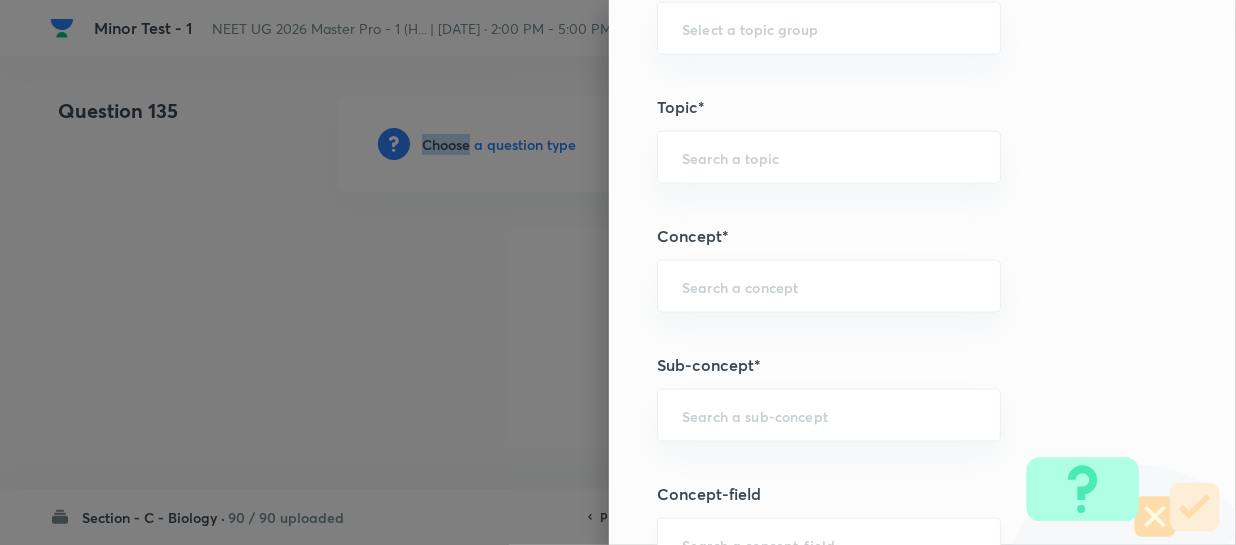 scroll, scrollTop: 1272, scrollLeft: 0, axis: vertical 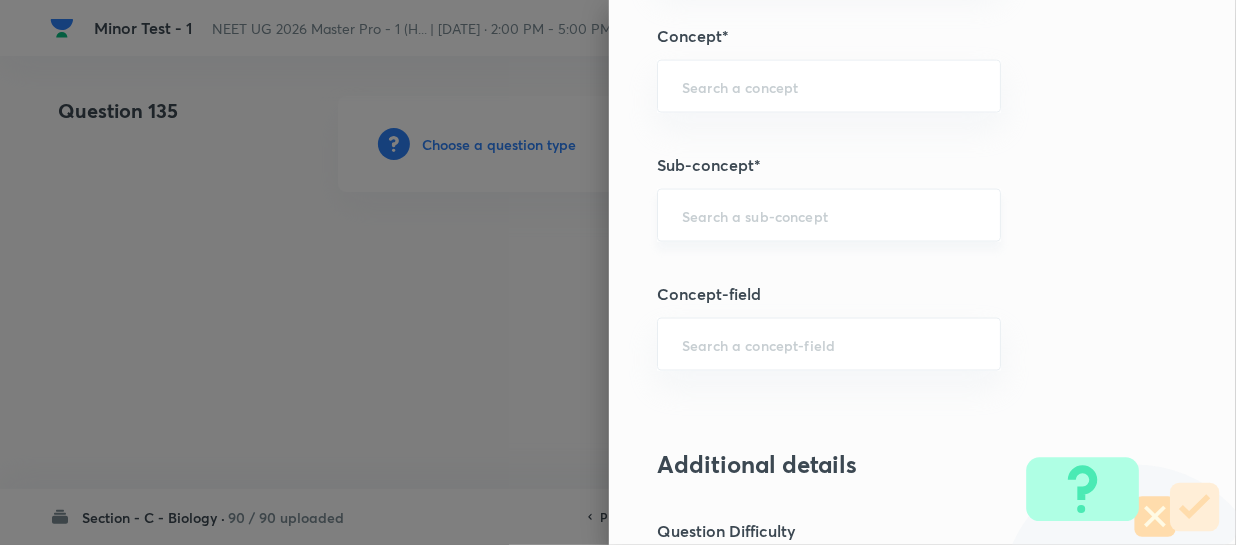 click at bounding box center [829, 215] 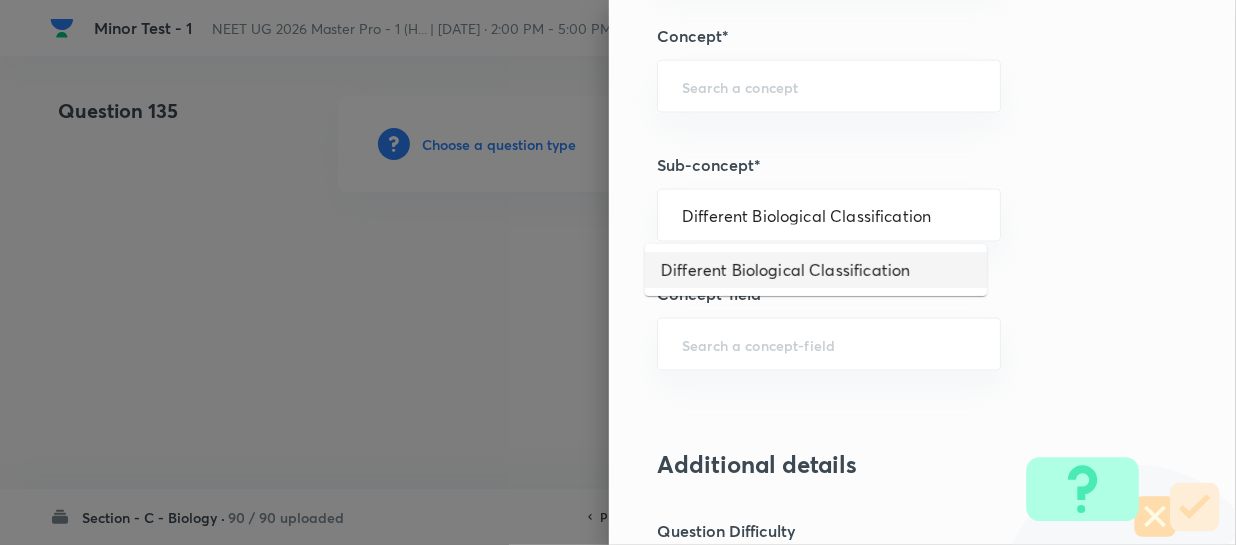 click on "Different Biological Classification" at bounding box center (816, 270) 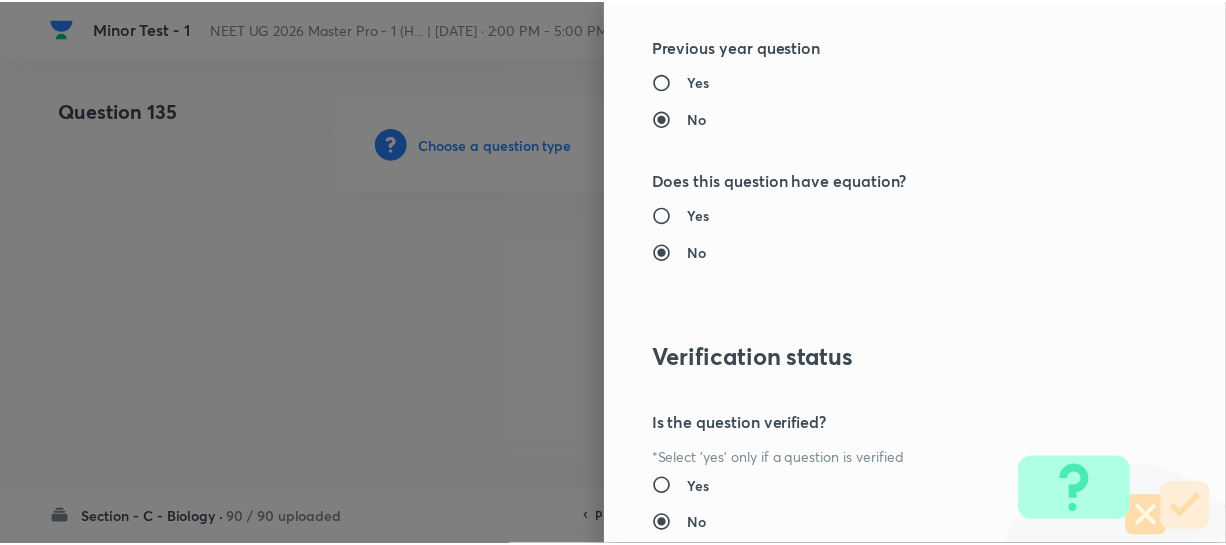 scroll, scrollTop: 2313, scrollLeft: 0, axis: vertical 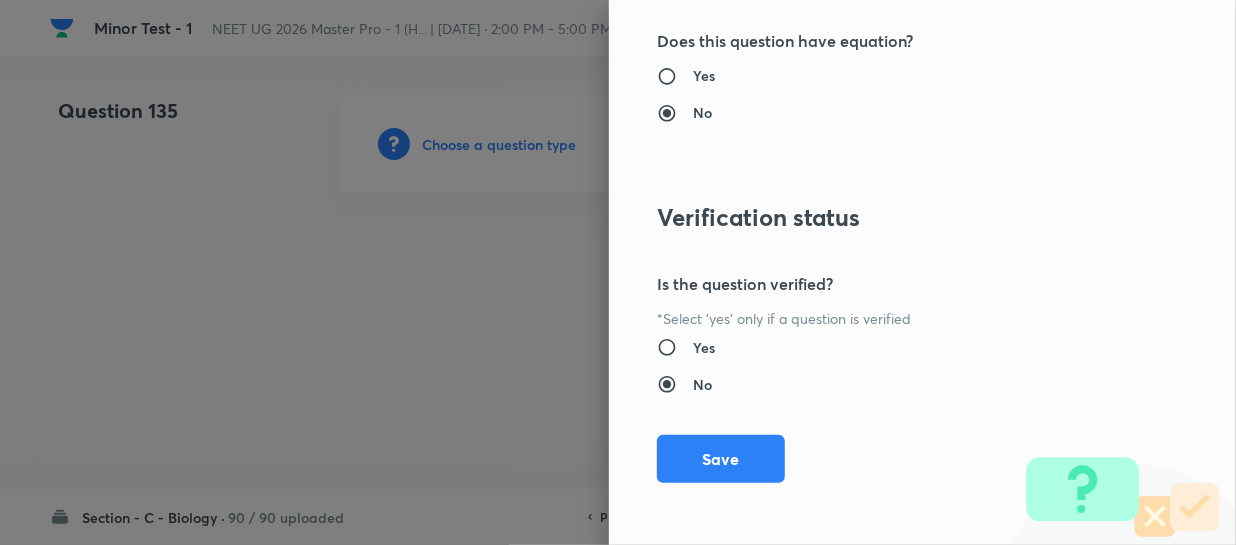 click on "Save" at bounding box center [721, 459] 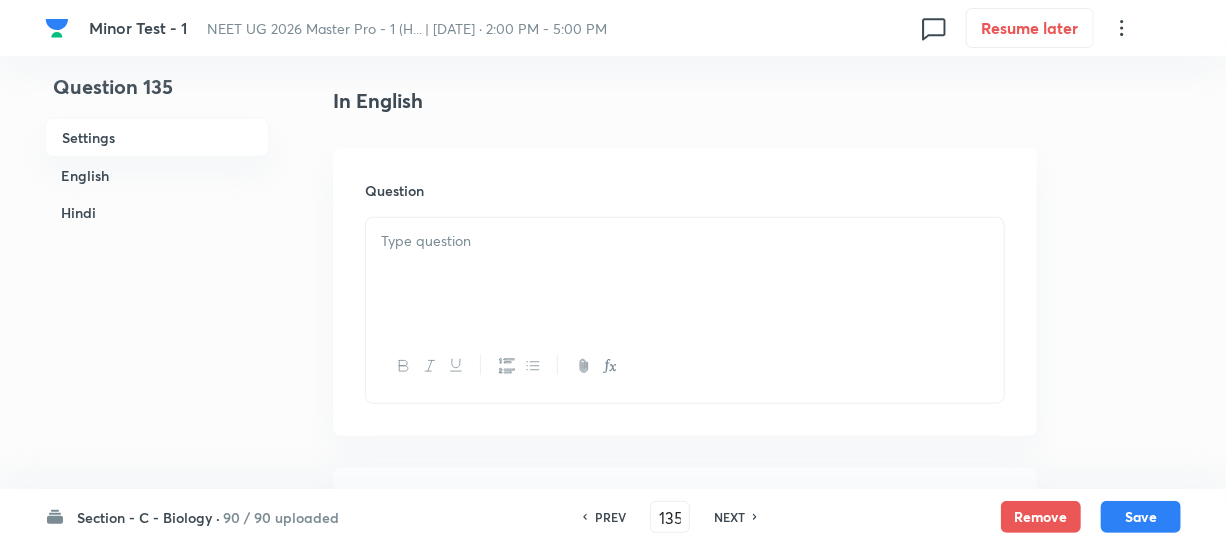 scroll, scrollTop: 545, scrollLeft: 0, axis: vertical 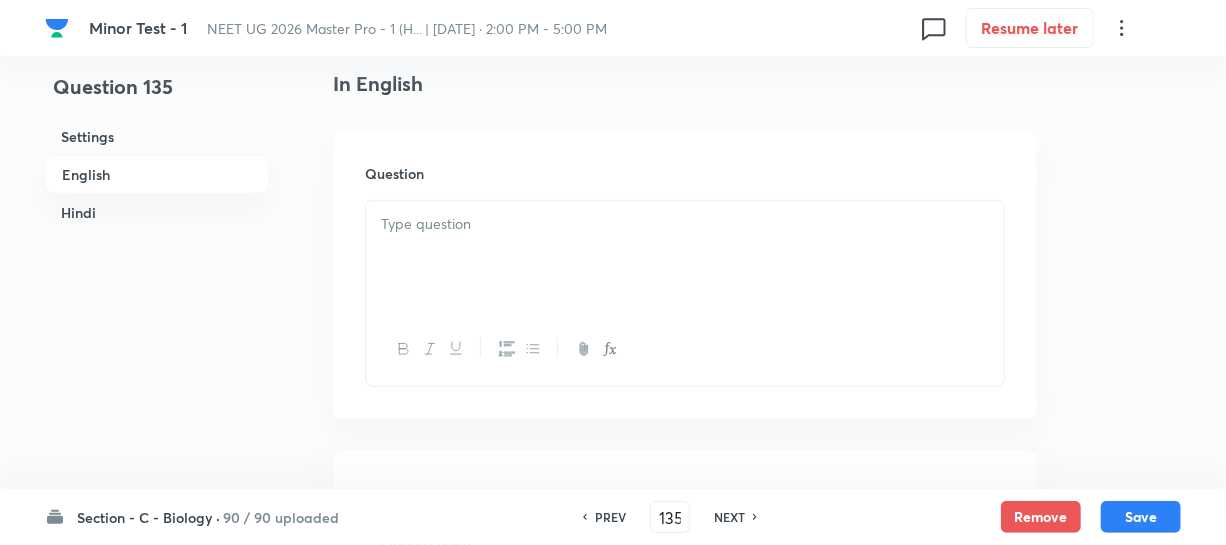 click at bounding box center (685, 257) 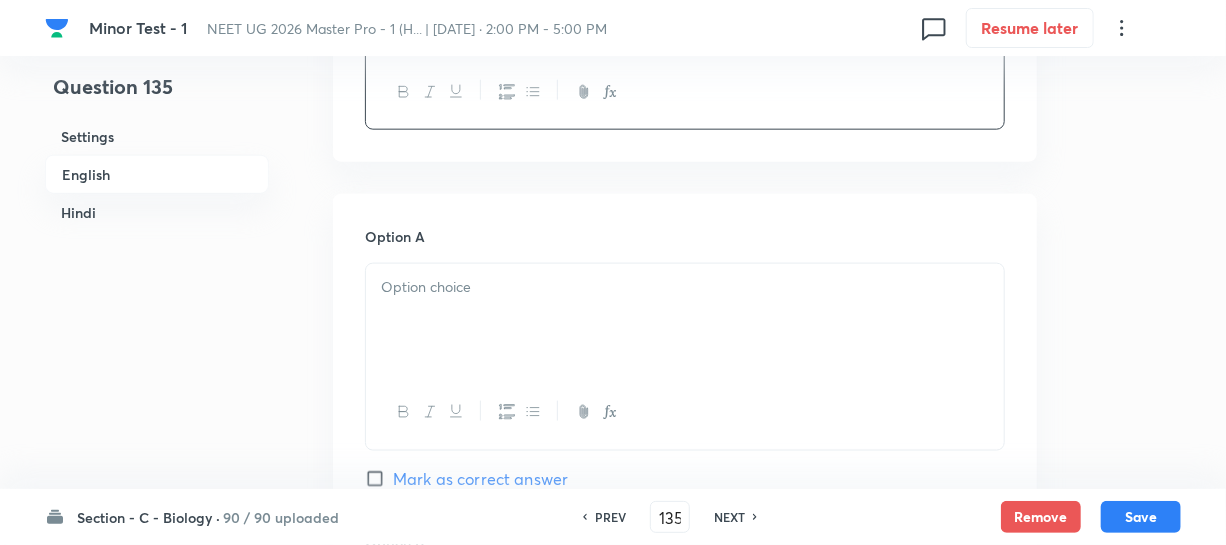 scroll, scrollTop: 1090, scrollLeft: 0, axis: vertical 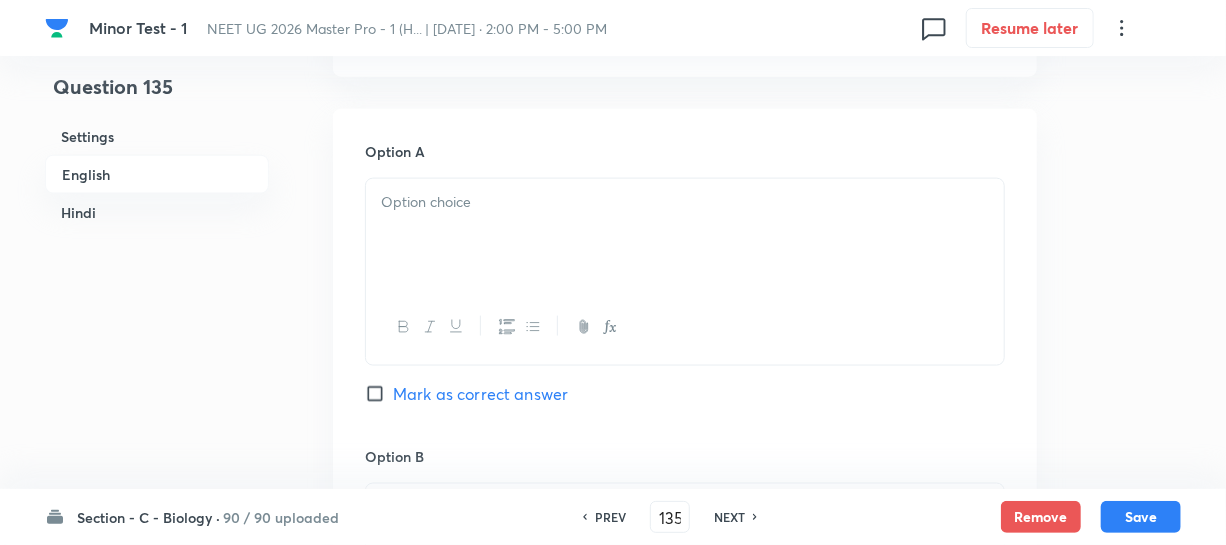 click at bounding box center (685, 235) 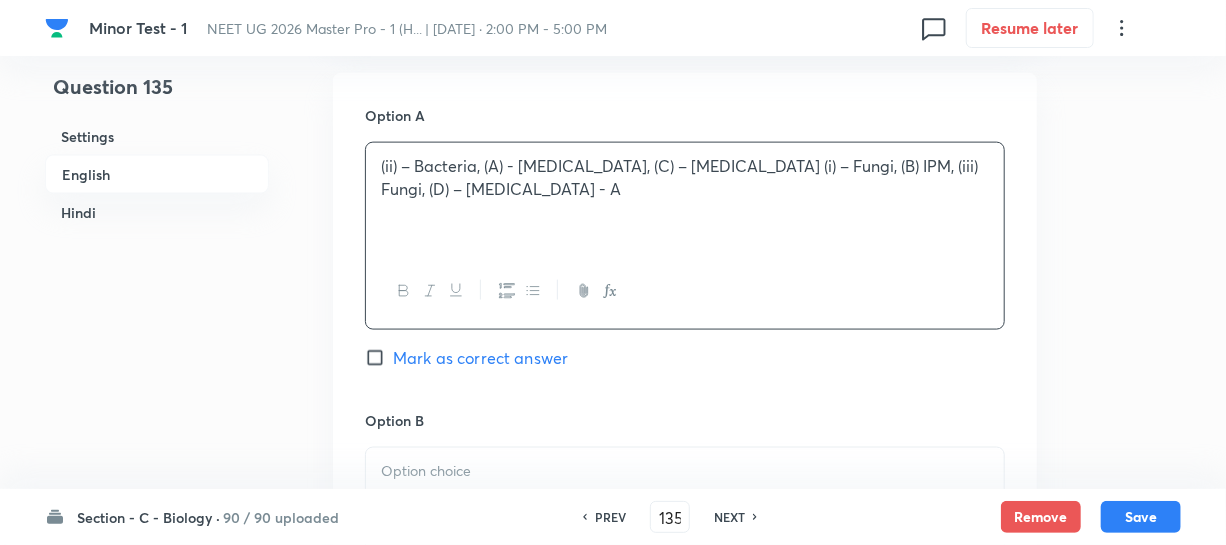 scroll, scrollTop: 1454, scrollLeft: 0, axis: vertical 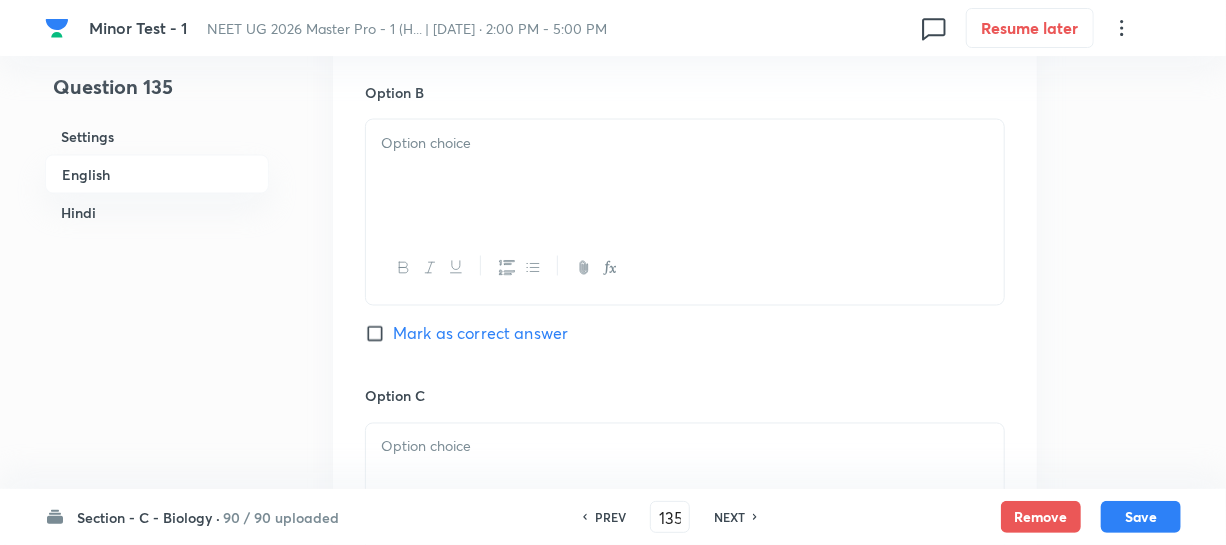 drag, startPoint x: 548, startPoint y: 239, endPoint x: 540, endPoint y: 191, distance: 48.6621 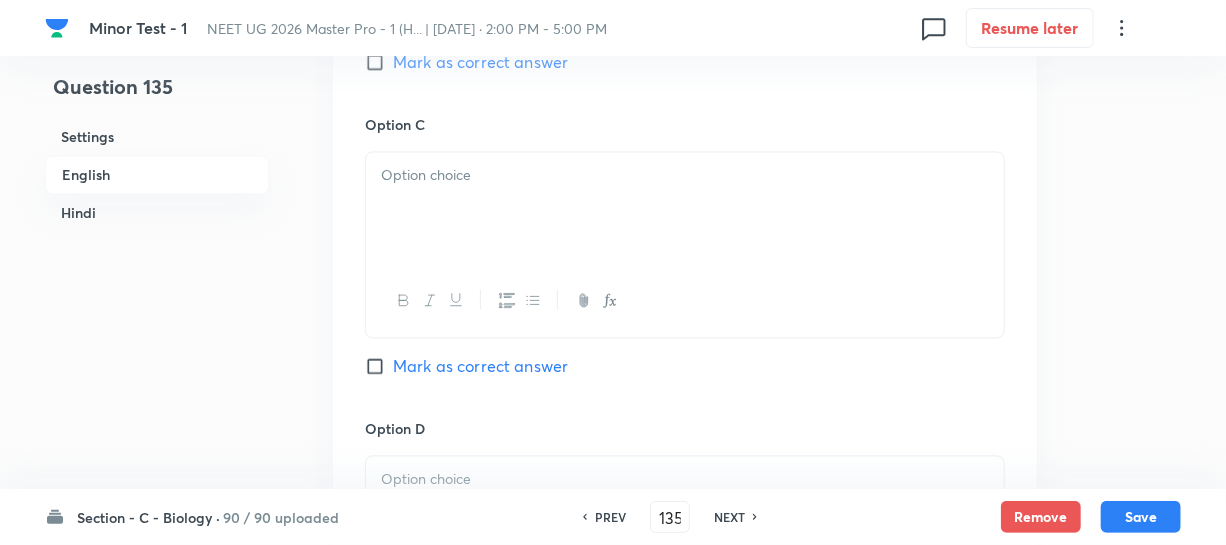 scroll, scrollTop: 1727, scrollLeft: 0, axis: vertical 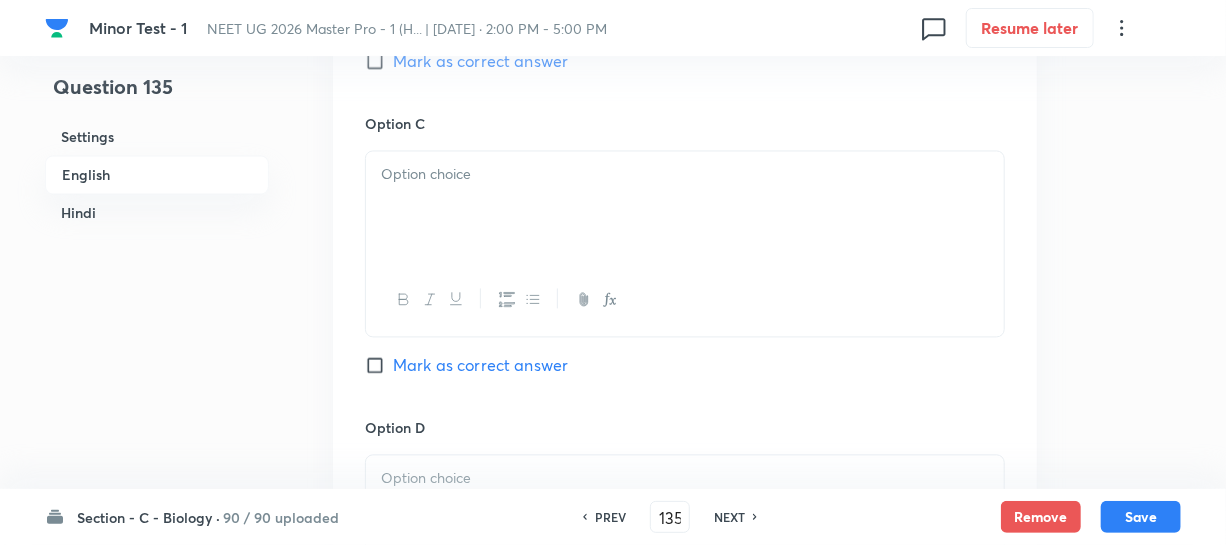 drag, startPoint x: 516, startPoint y: 260, endPoint x: 526, endPoint y: 256, distance: 10.770329 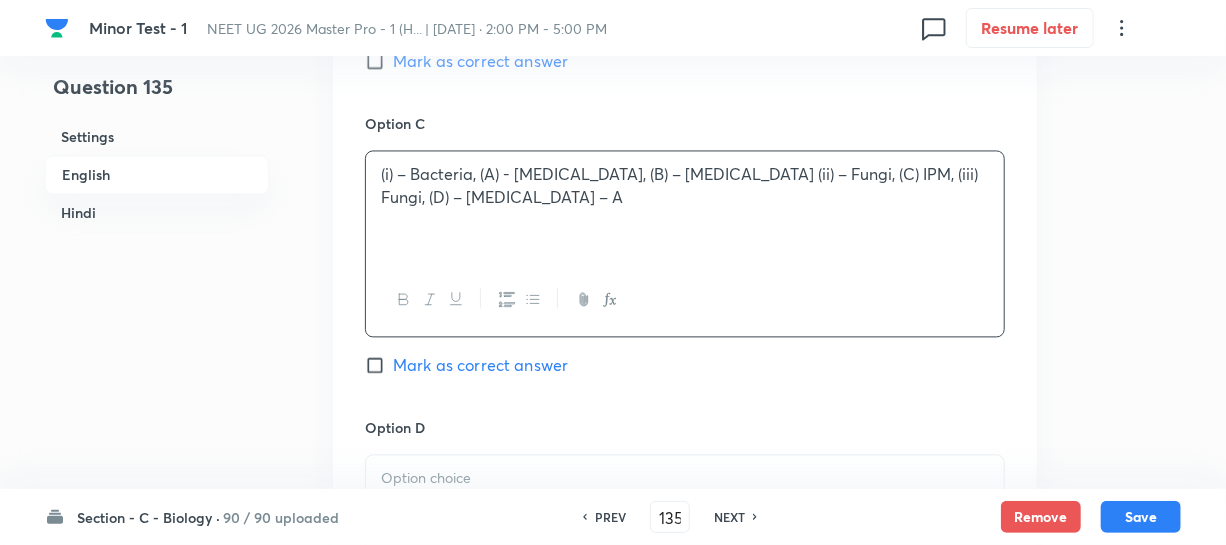 scroll, scrollTop: 2090, scrollLeft: 0, axis: vertical 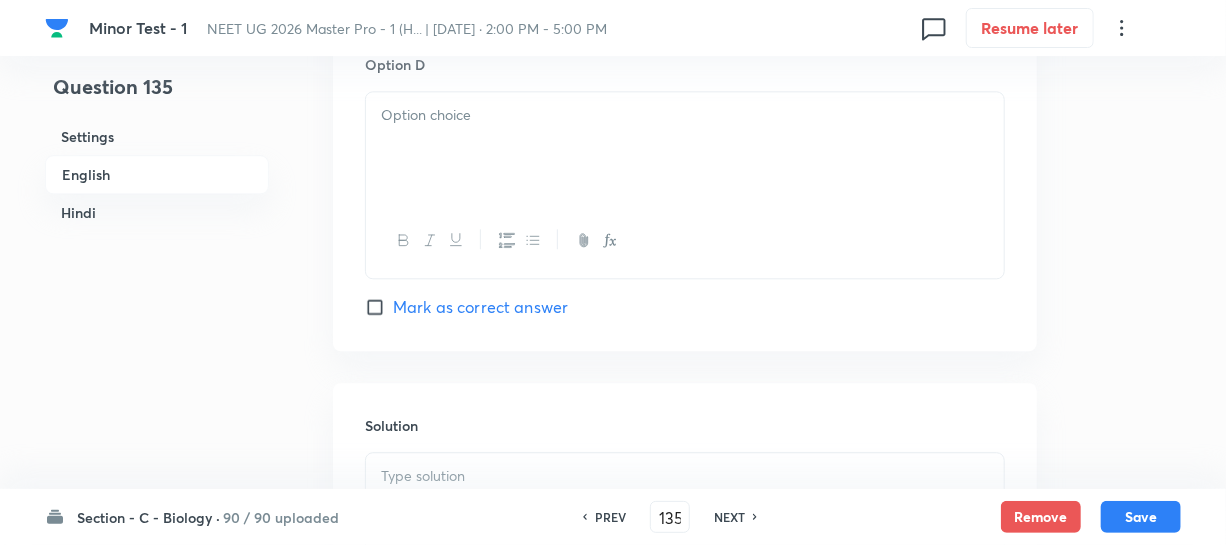 click at bounding box center (685, 148) 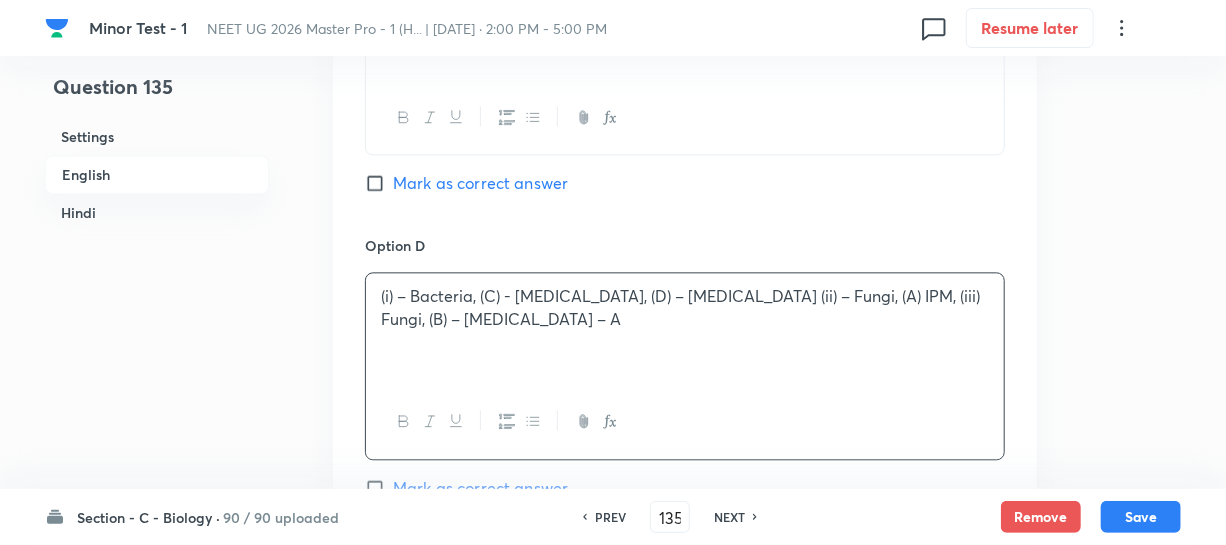 drag, startPoint x: 375, startPoint y: 193, endPoint x: 410, endPoint y: 196, distance: 35.128338 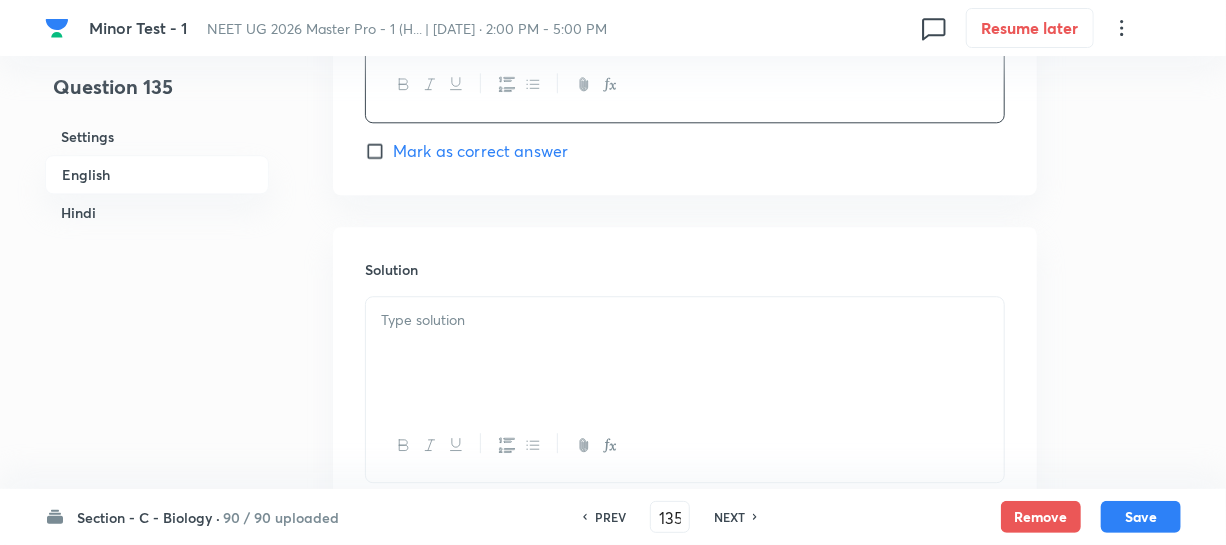 scroll, scrollTop: 2000, scrollLeft: 0, axis: vertical 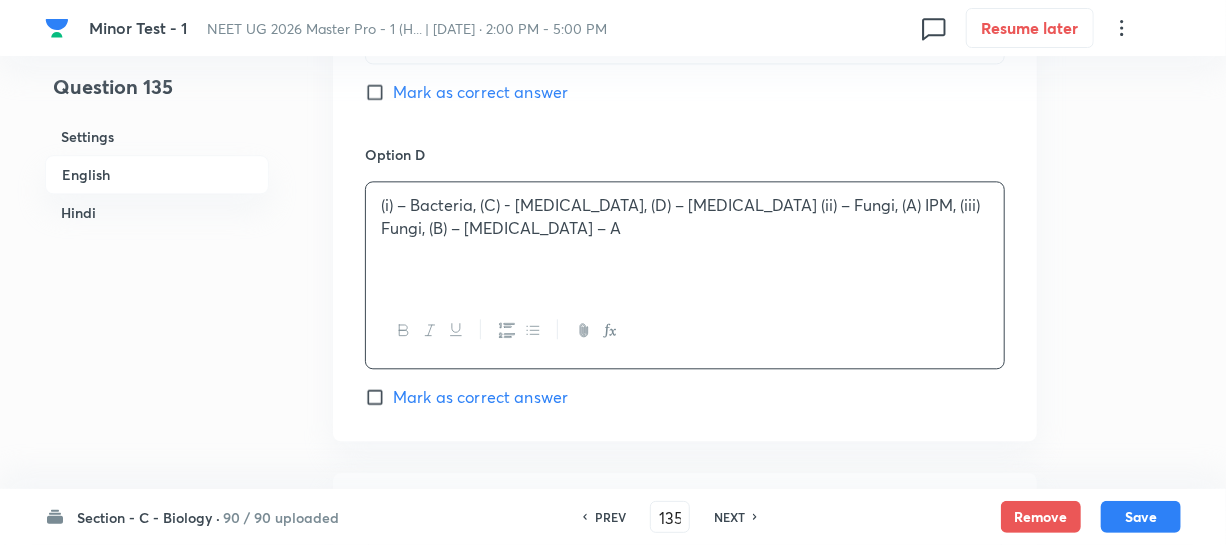 click on "Mark as correct answer" at bounding box center [466, 92] 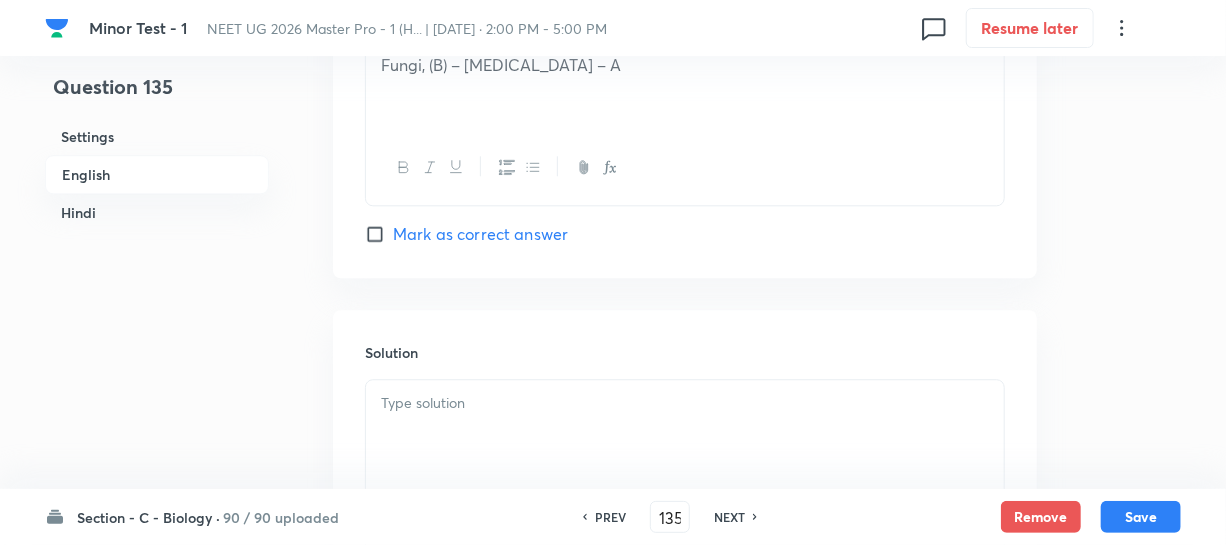 scroll, scrollTop: 2363, scrollLeft: 0, axis: vertical 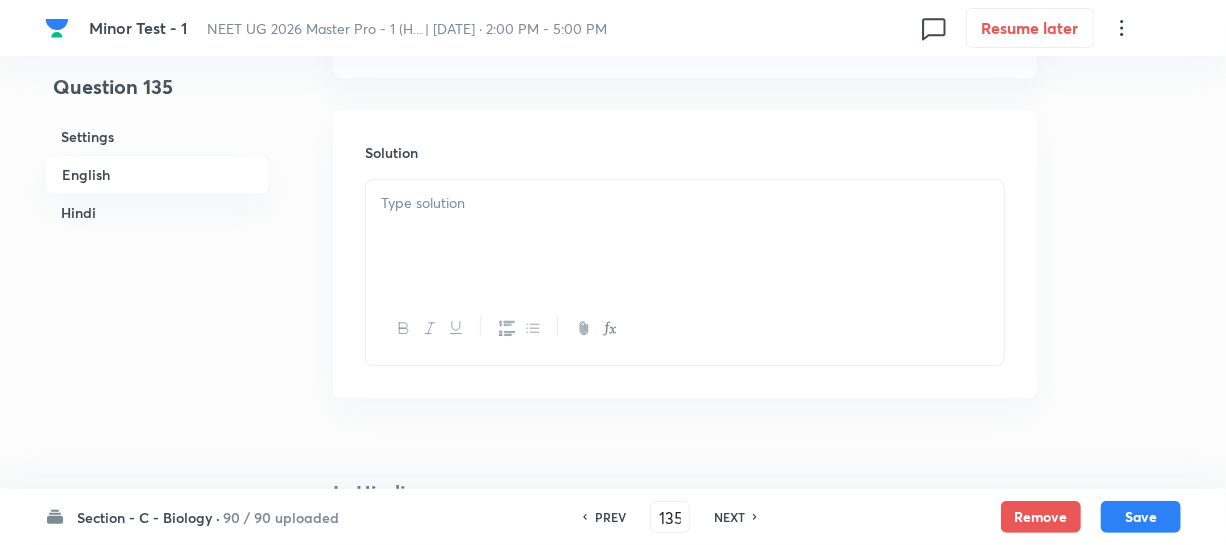 click at bounding box center (685, 203) 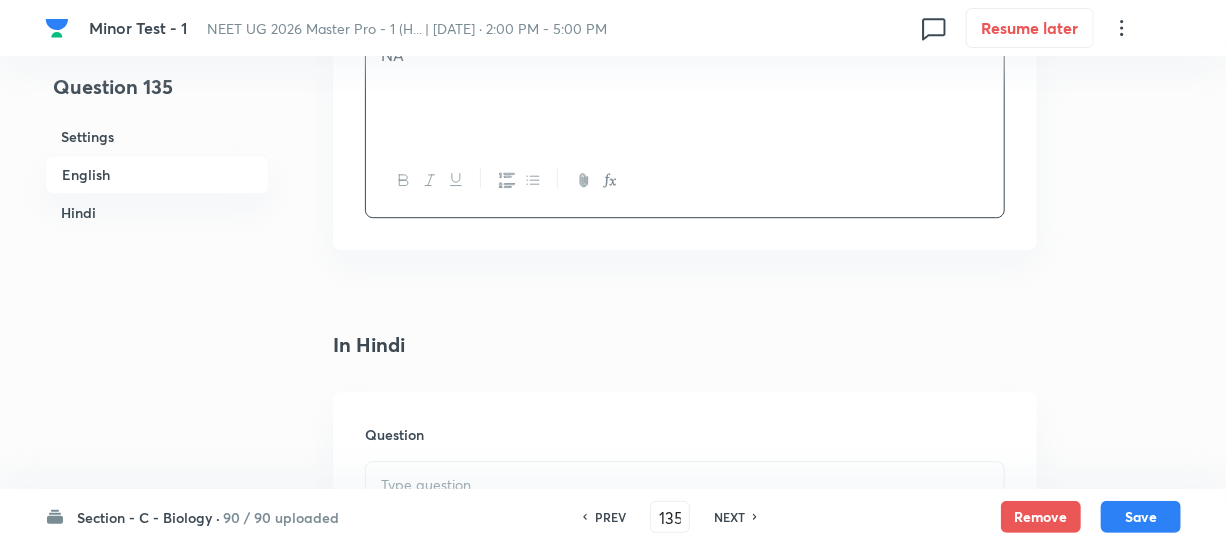 scroll, scrollTop: 2727, scrollLeft: 0, axis: vertical 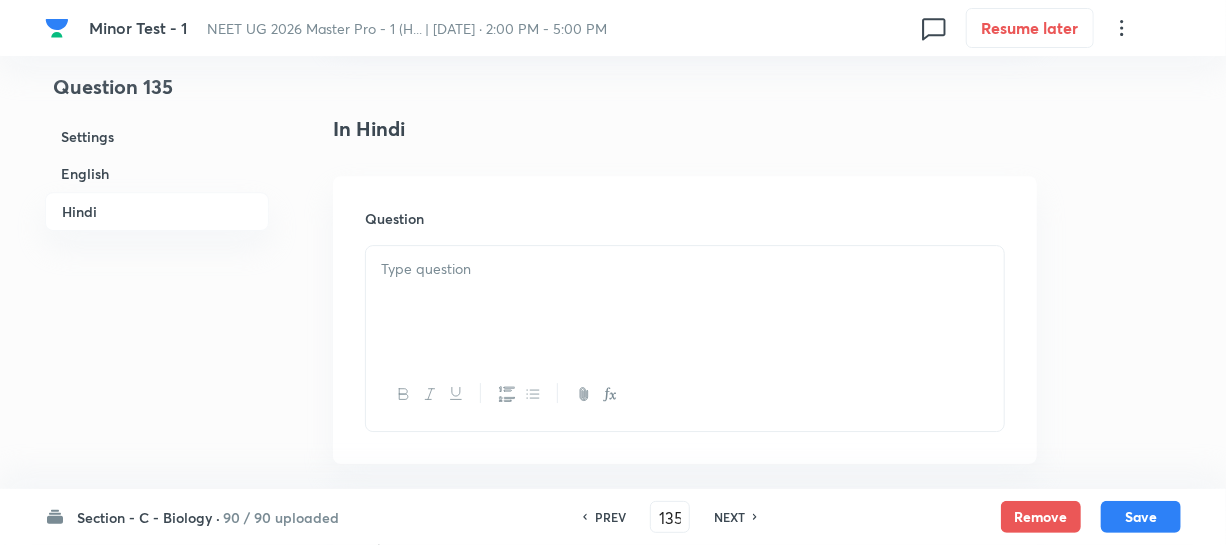 drag, startPoint x: 580, startPoint y: 277, endPoint x: 1028, endPoint y: 371, distance: 457.7554 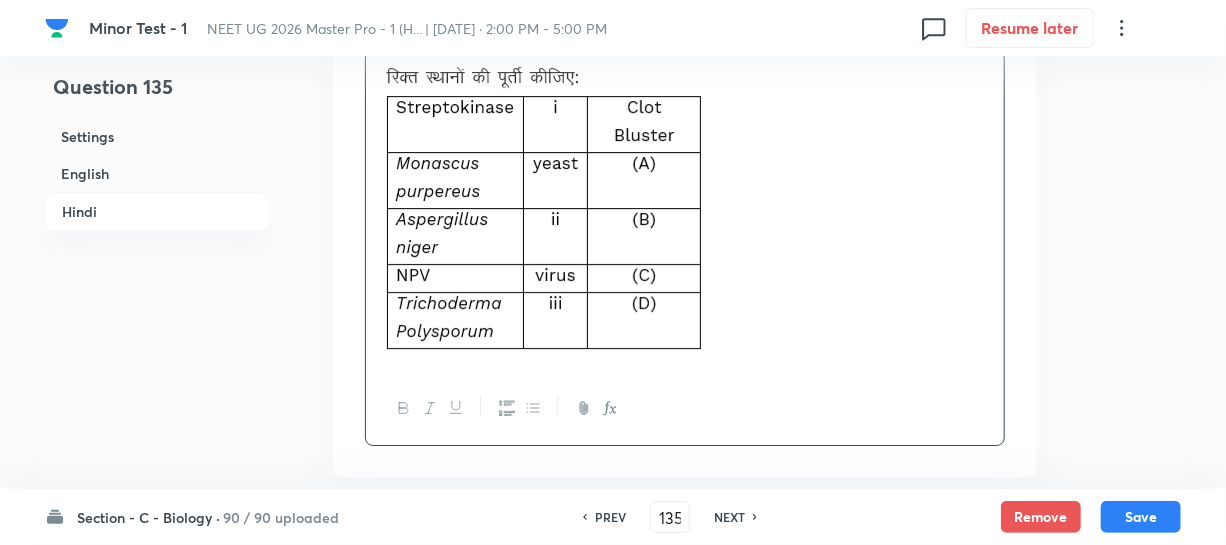 scroll, scrollTop: 3181, scrollLeft: 0, axis: vertical 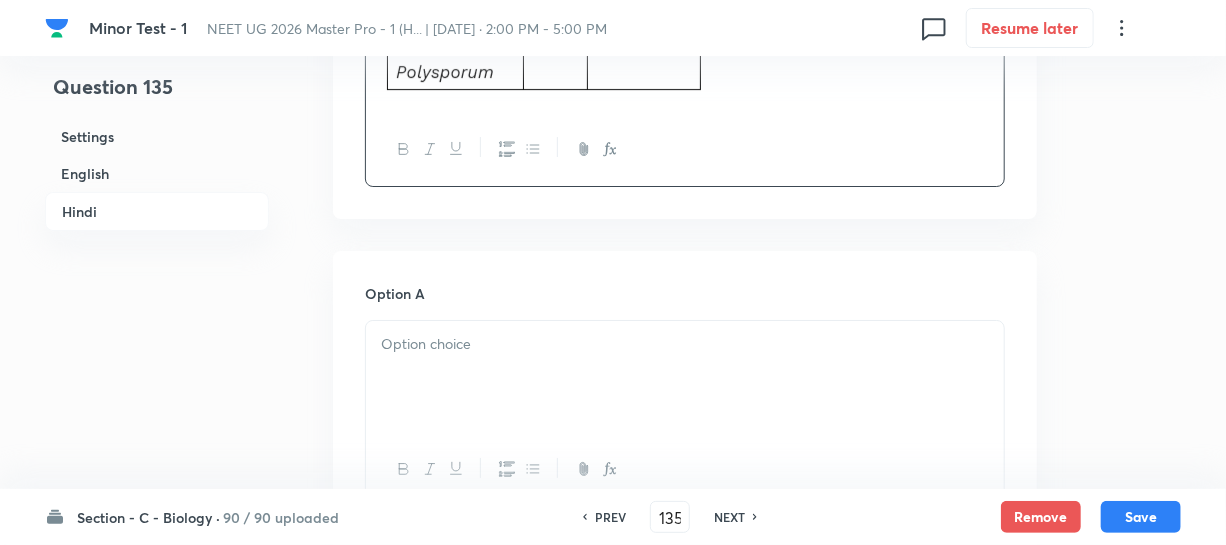 click on "Option A Mark as correct answer" at bounding box center (685, 435) 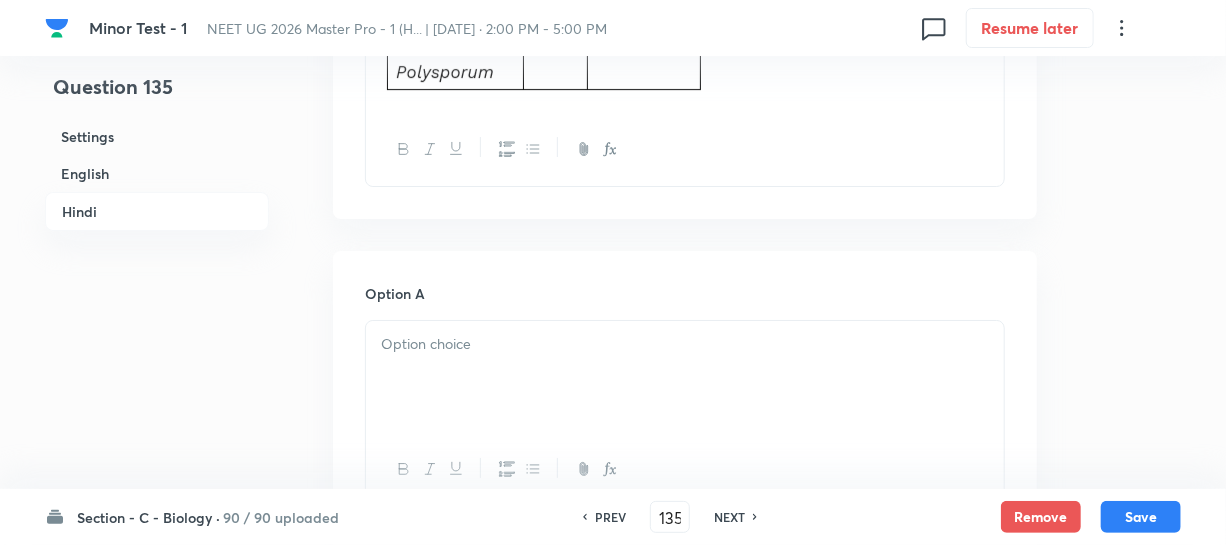 click at bounding box center (685, 377) 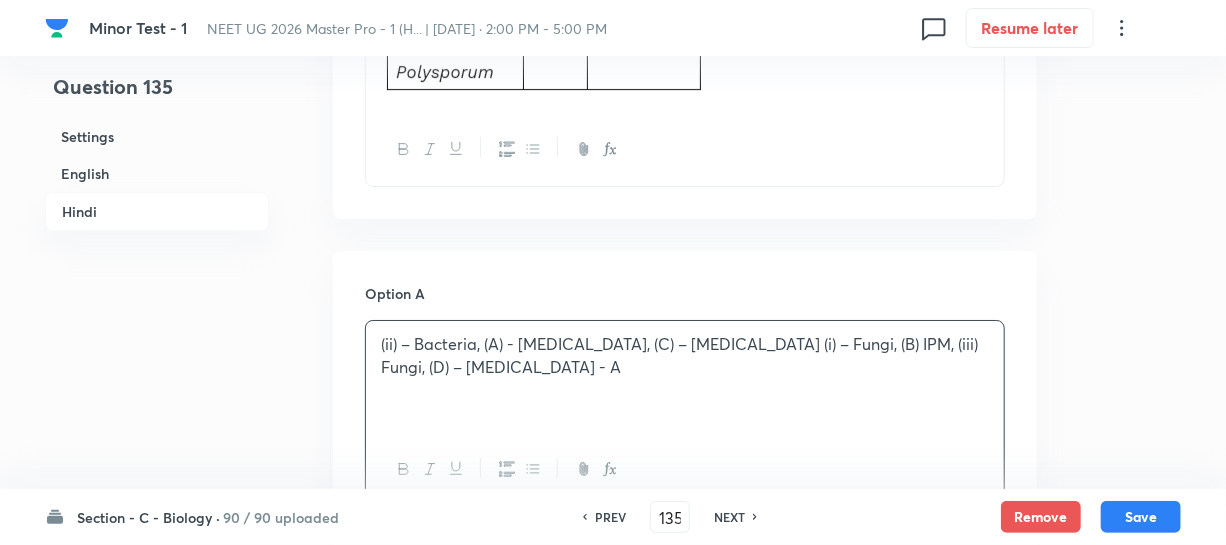 scroll, scrollTop: 3545, scrollLeft: 0, axis: vertical 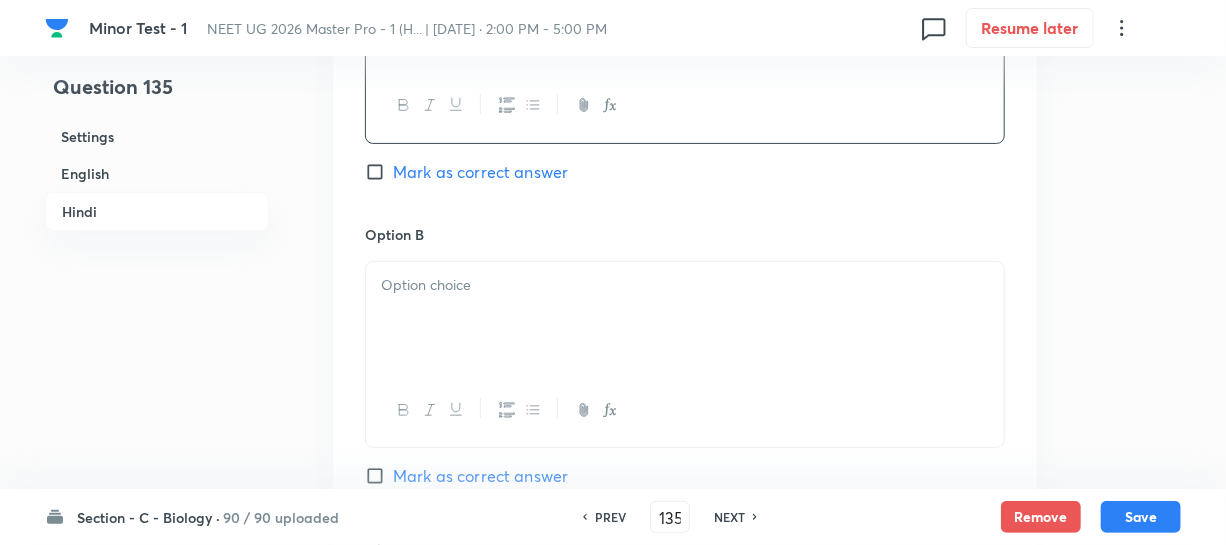 click at bounding box center (685, 318) 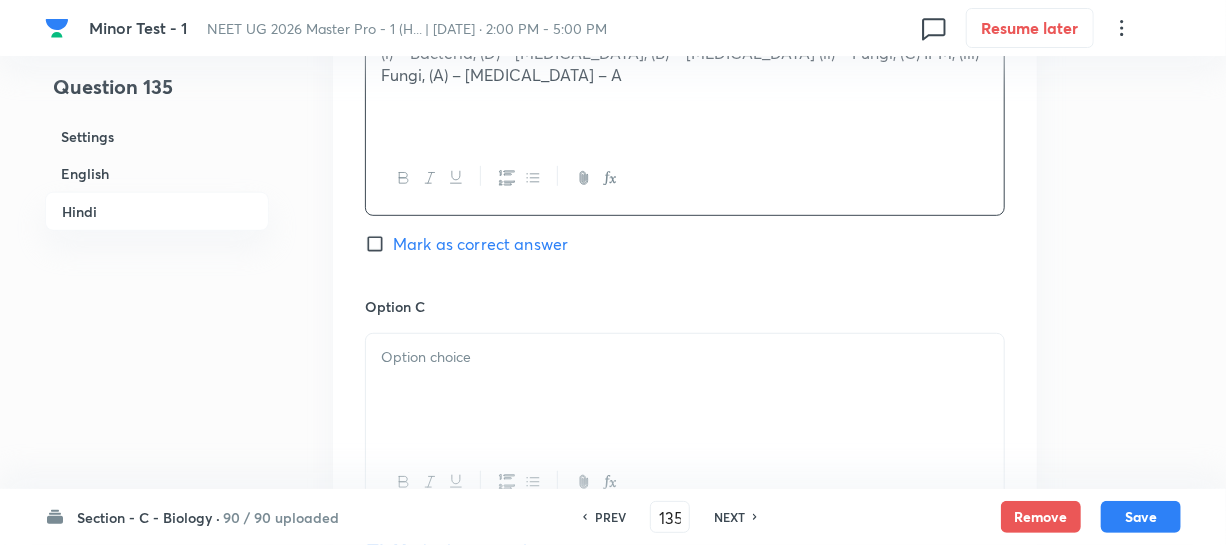 scroll, scrollTop: 4000, scrollLeft: 0, axis: vertical 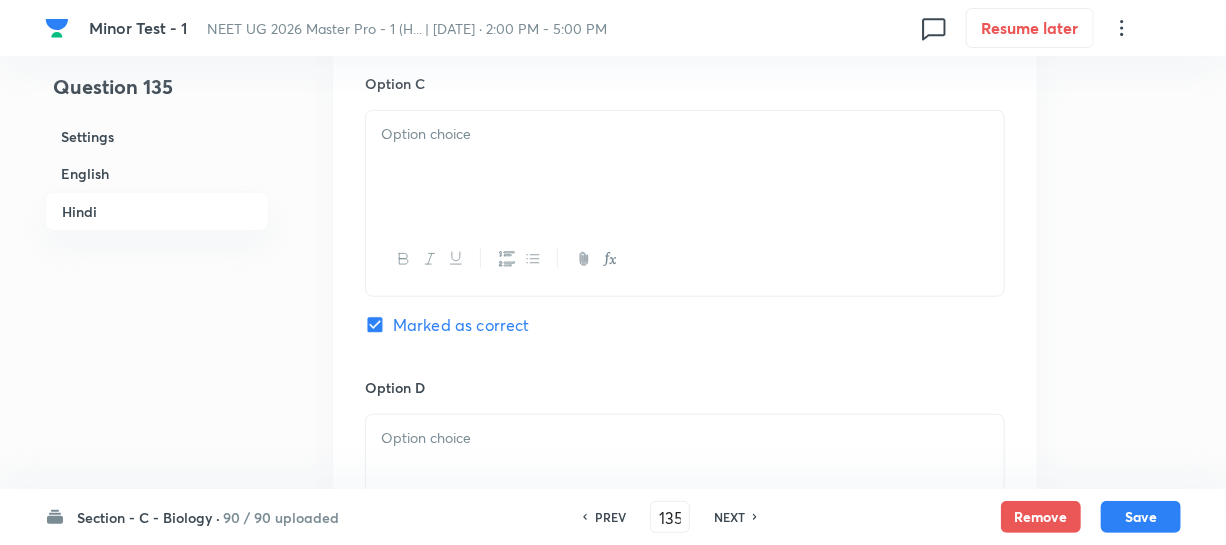 click at bounding box center [685, 167] 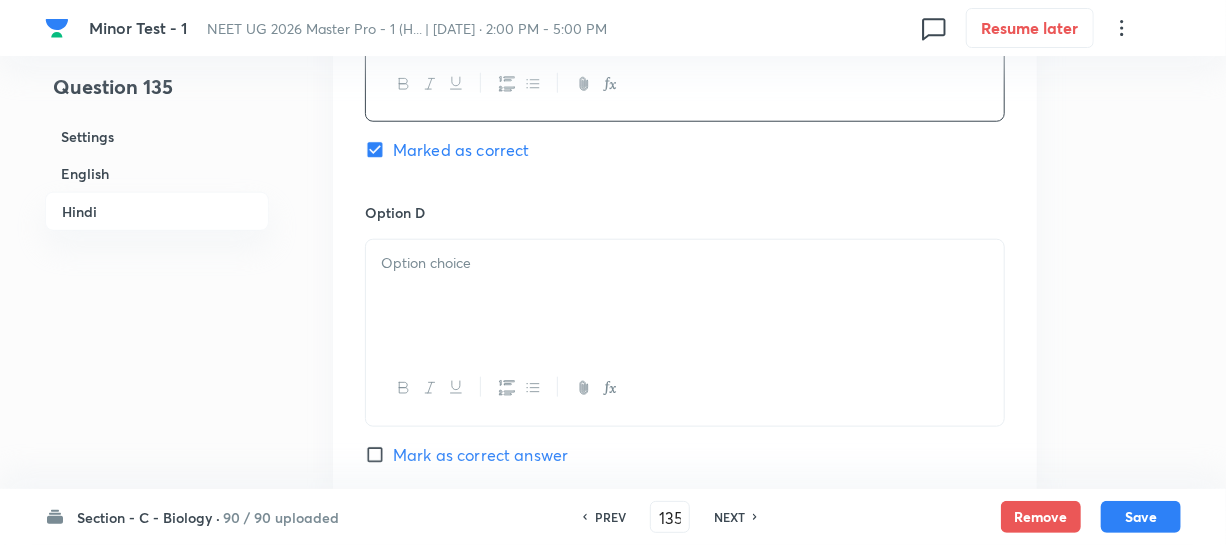 scroll, scrollTop: 4181, scrollLeft: 0, axis: vertical 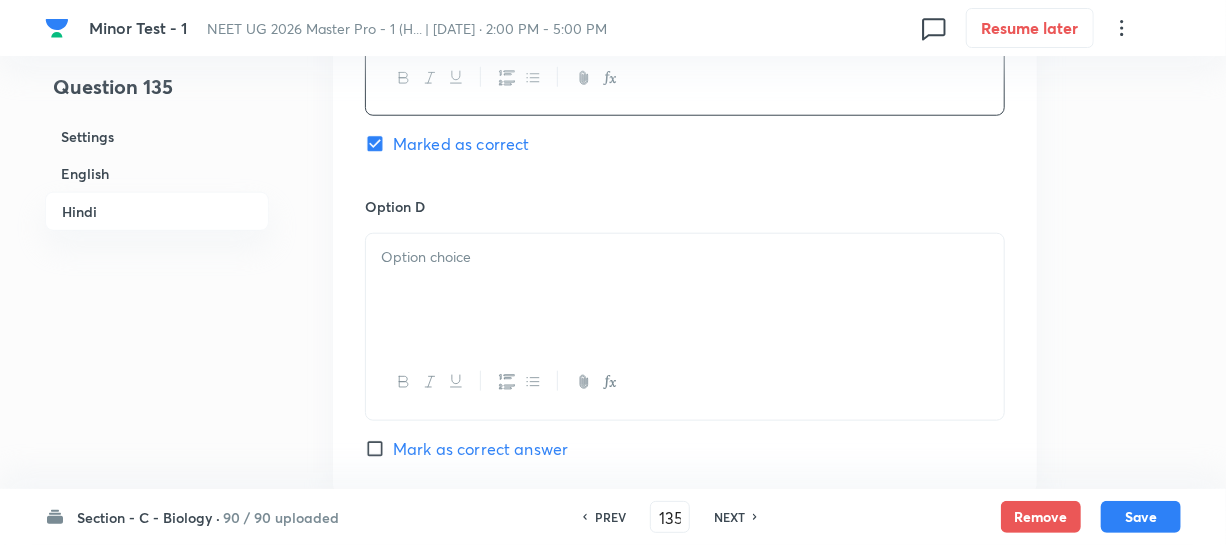 click at bounding box center (685, 290) 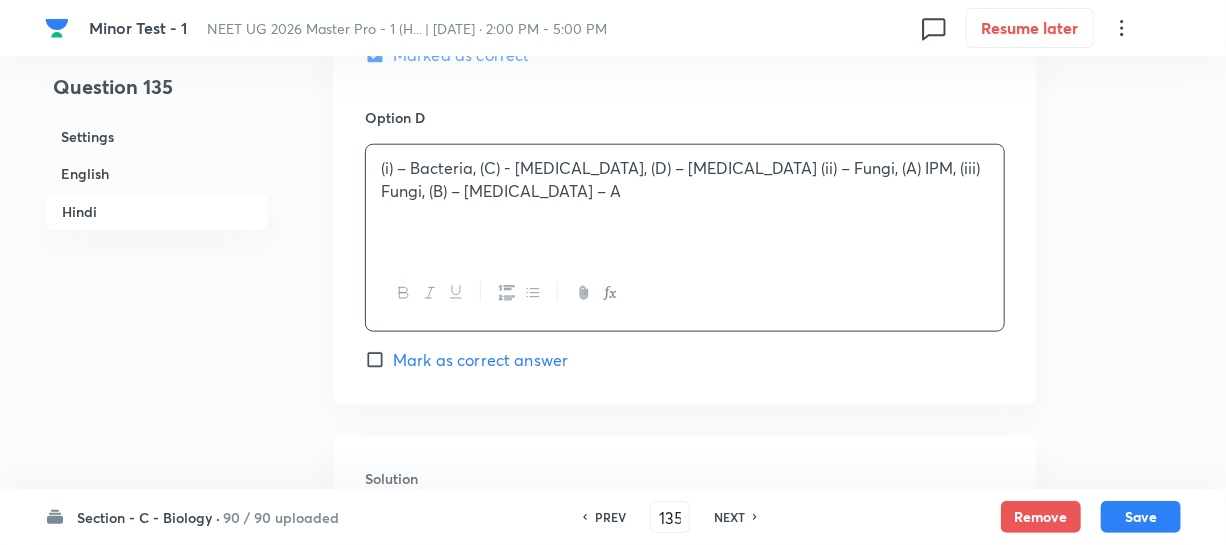 scroll, scrollTop: 4545, scrollLeft: 0, axis: vertical 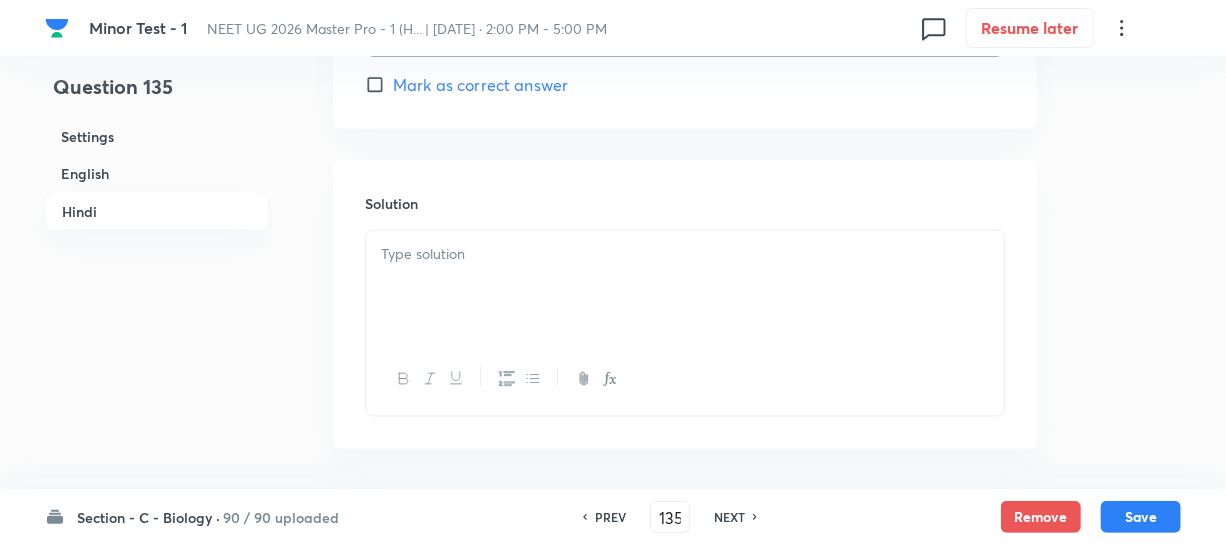 click at bounding box center (685, 287) 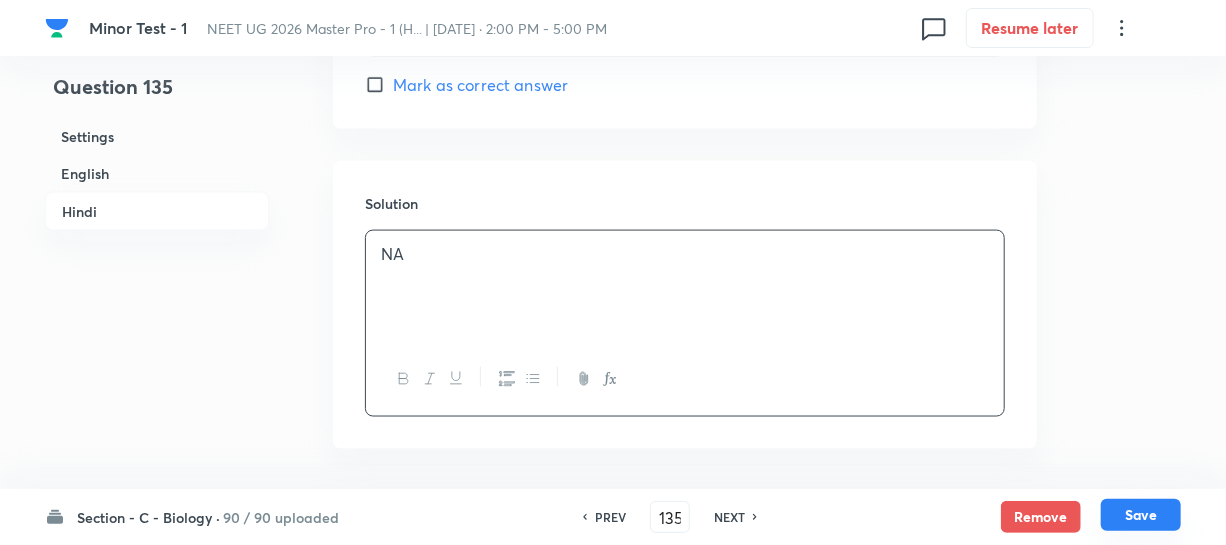 click on "Save" at bounding box center (1141, 515) 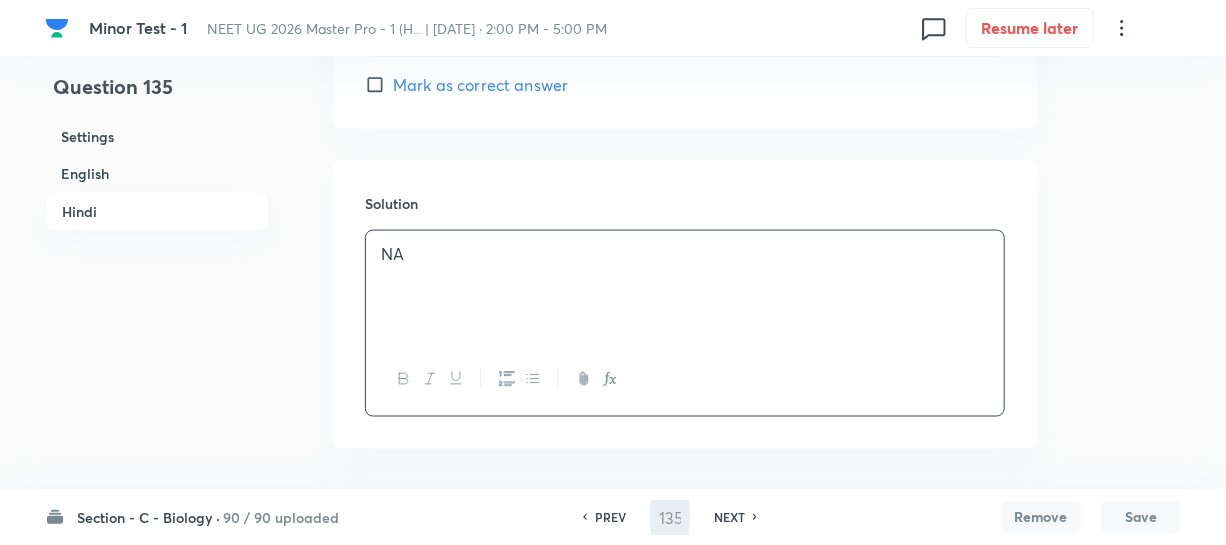 click on "Save" at bounding box center (1141, 517) 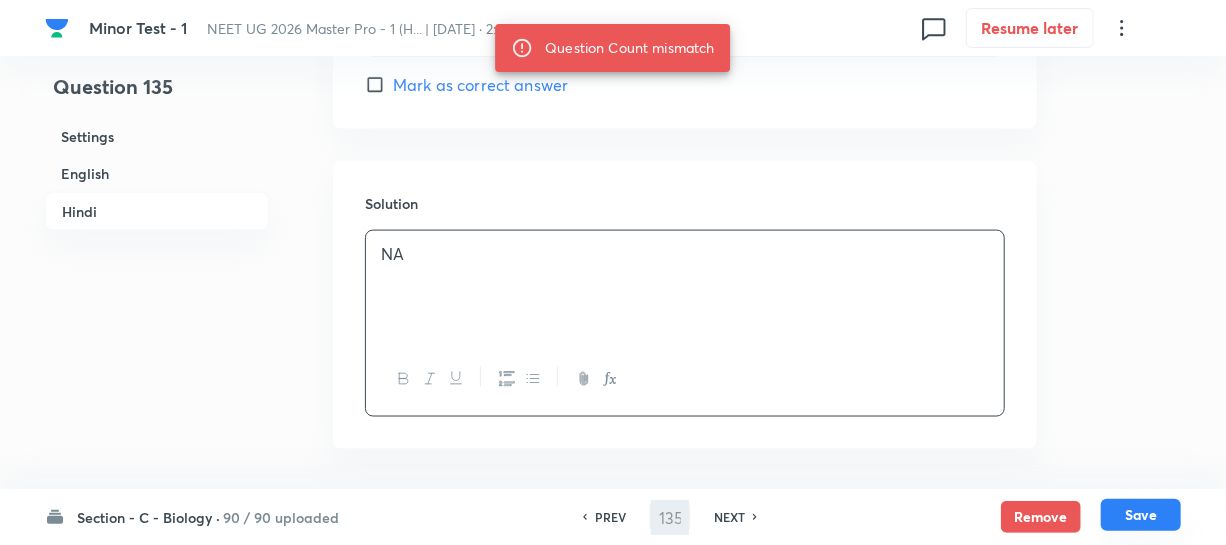 click on "Save" at bounding box center [1141, 515] 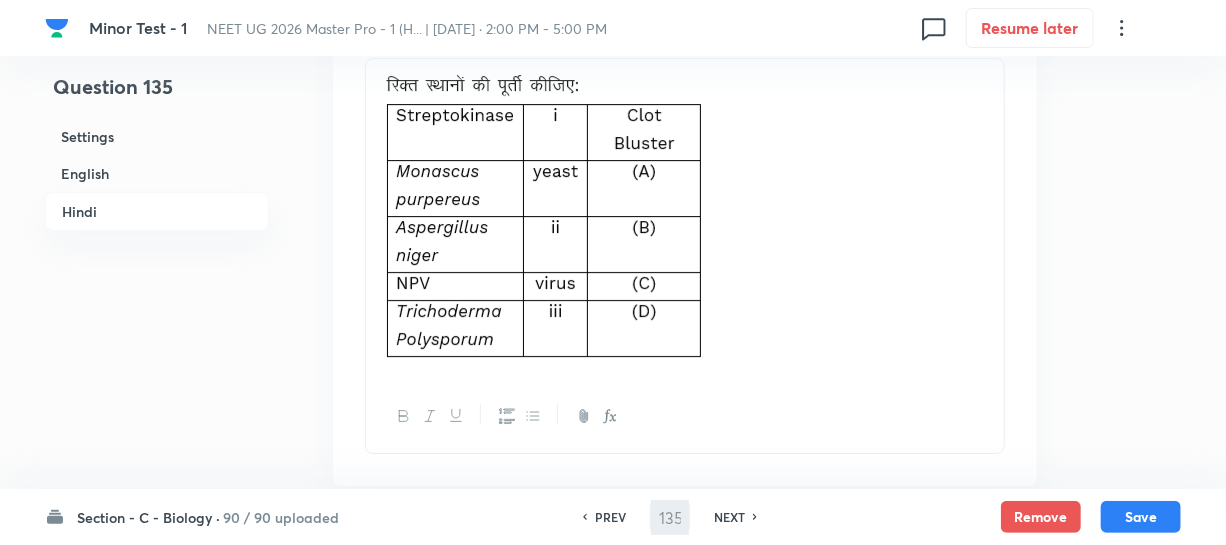 scroll, scrollTop: 2909, scrollLeft: 0, axis: vertical 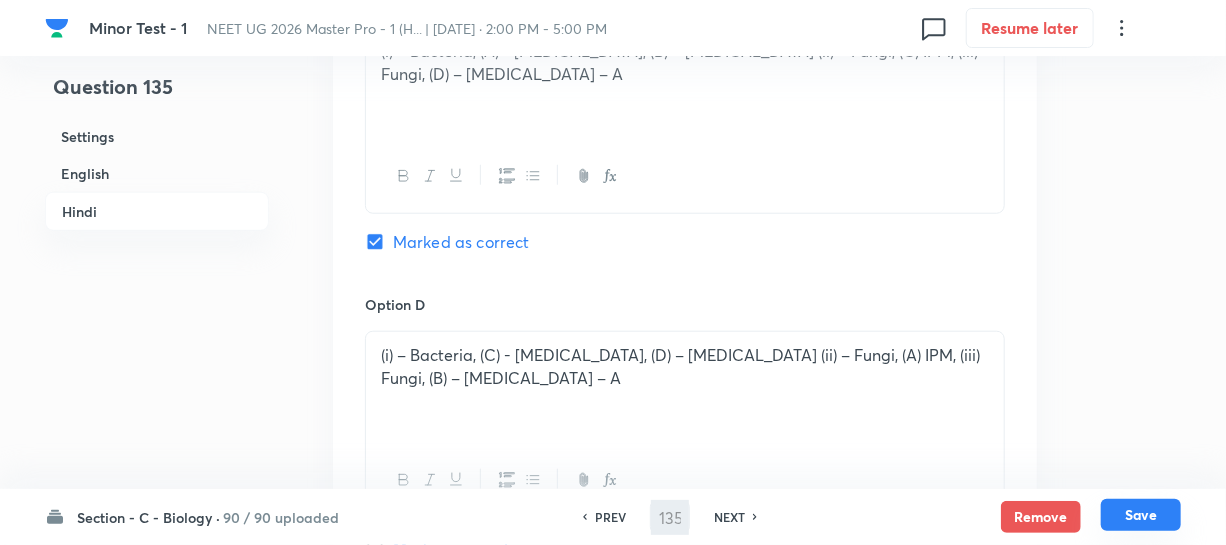 click on "Save" at bounding box center [1141, 515] 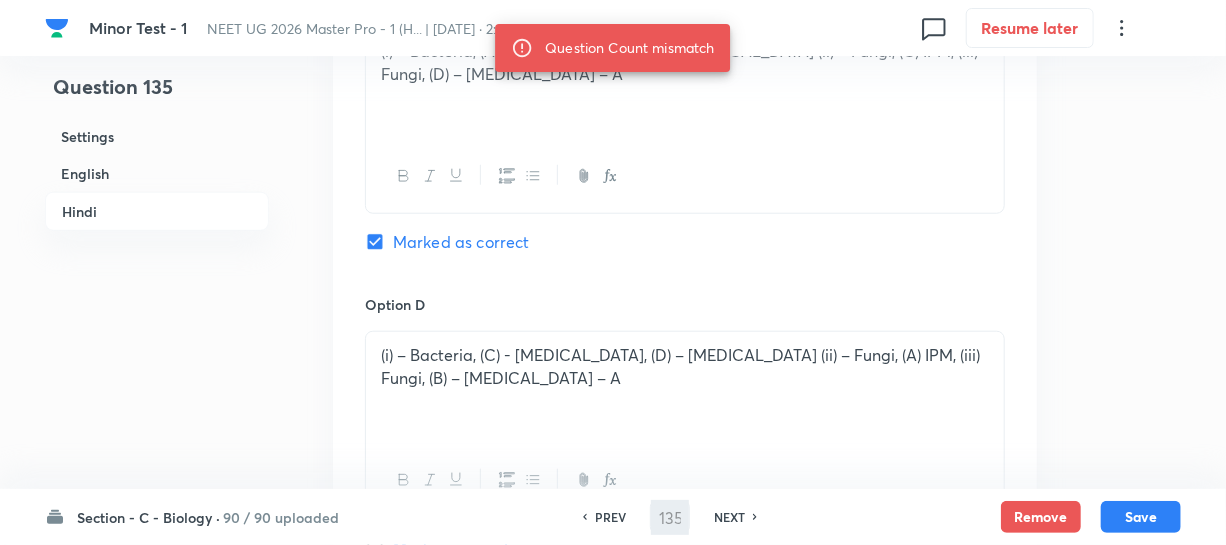 click on "Section - C - Biology ·" at bounding box center [148, 517] 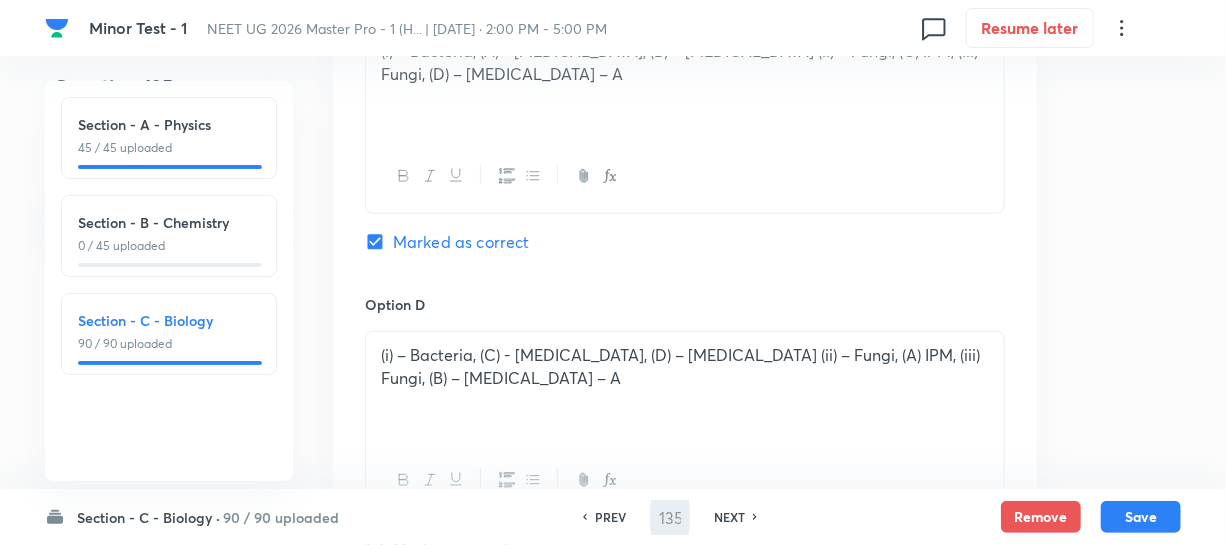 click on "NEXT" at bounding box center (729, 517) 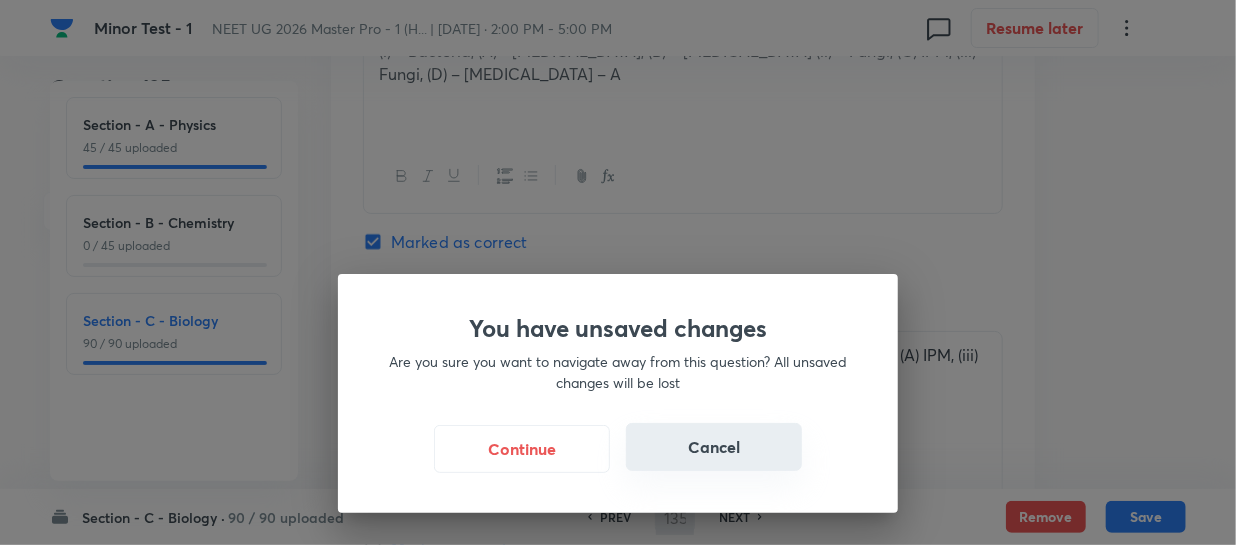 click on "Cancel" at bounding box center (714, 447) 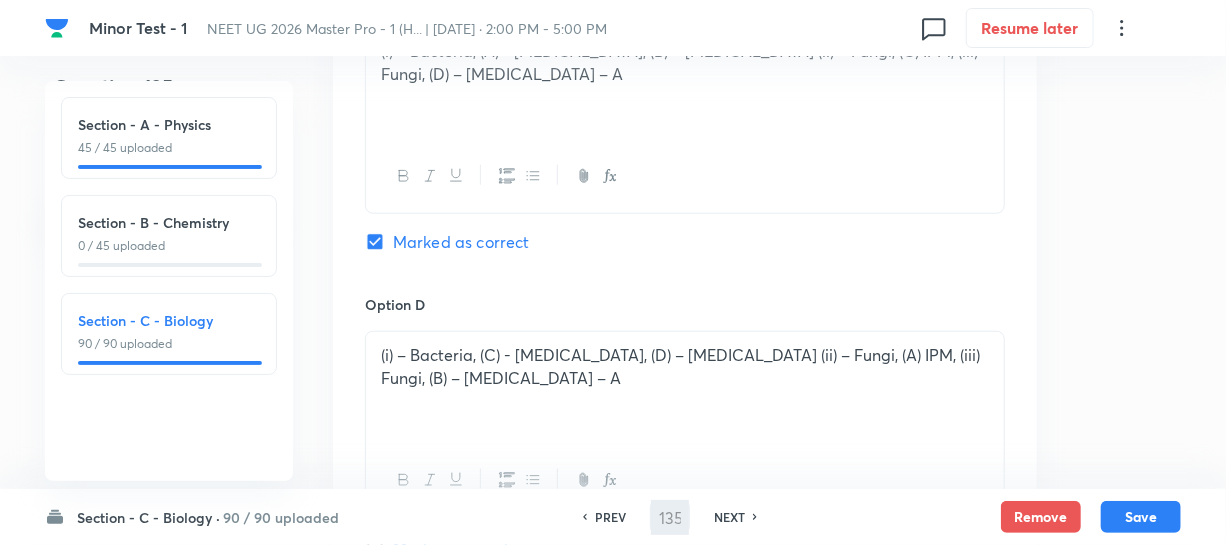 click on "90 / 90 uploaded" at bounding box center (169, 344) 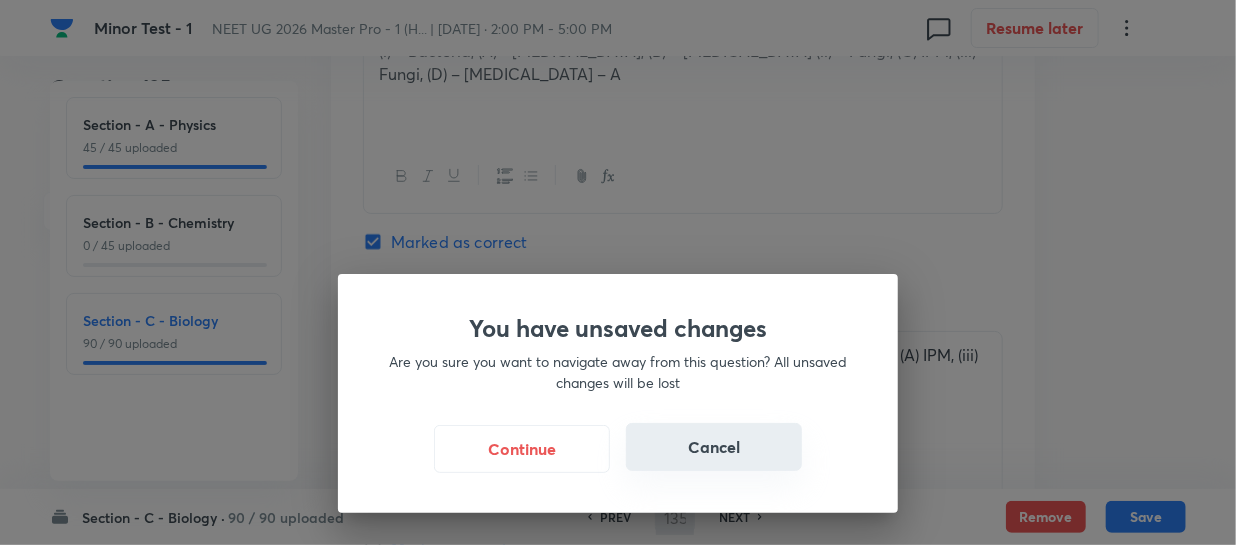 click on "Cancel" at bounding box center (714, 447) 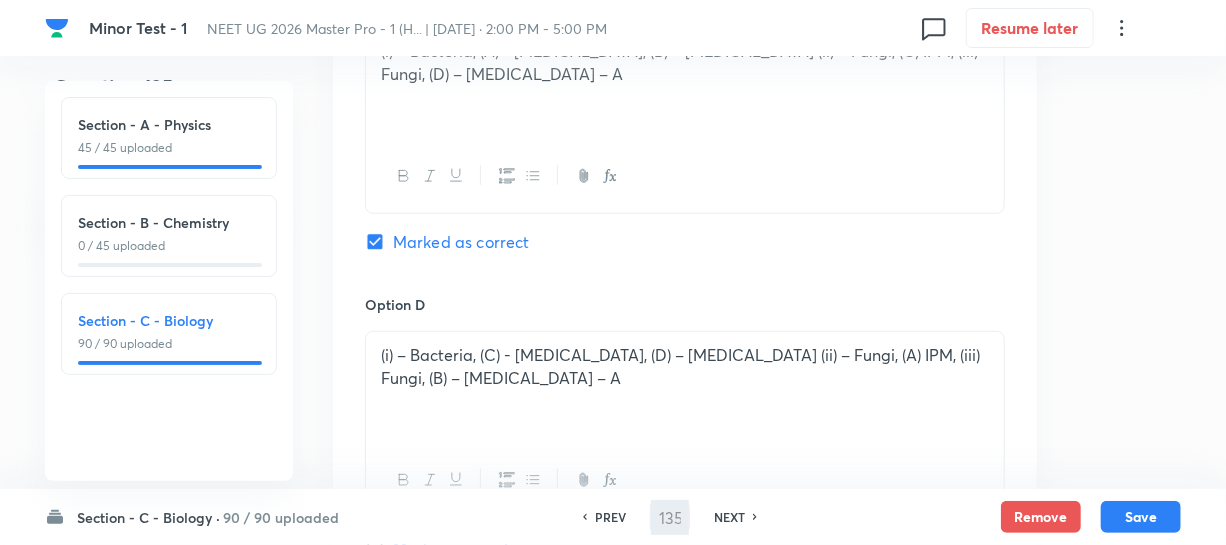 click on "0 / 45 uploaded" at bounding box center [169, 246] 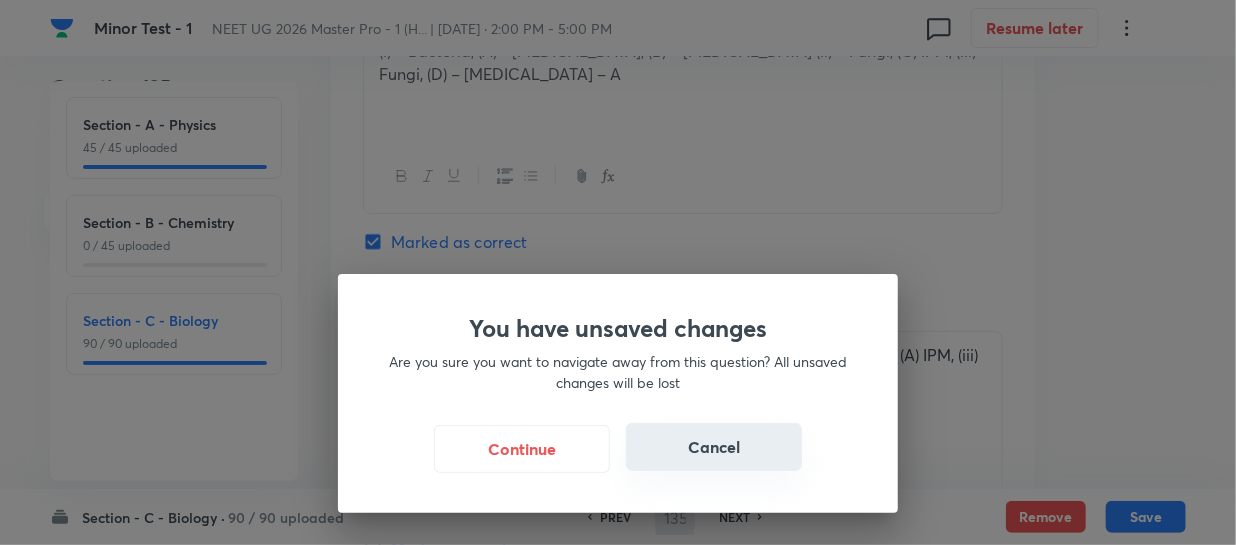 click on "Cancel" at bounding box center [714, 447] 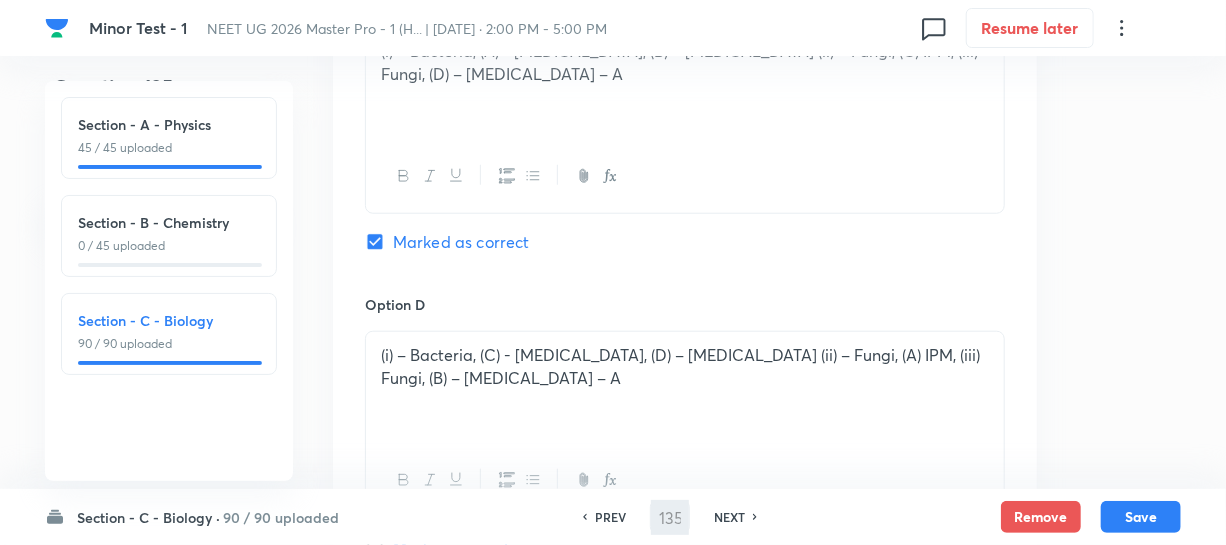 click on "PREV" at bounding box center (610, 517) 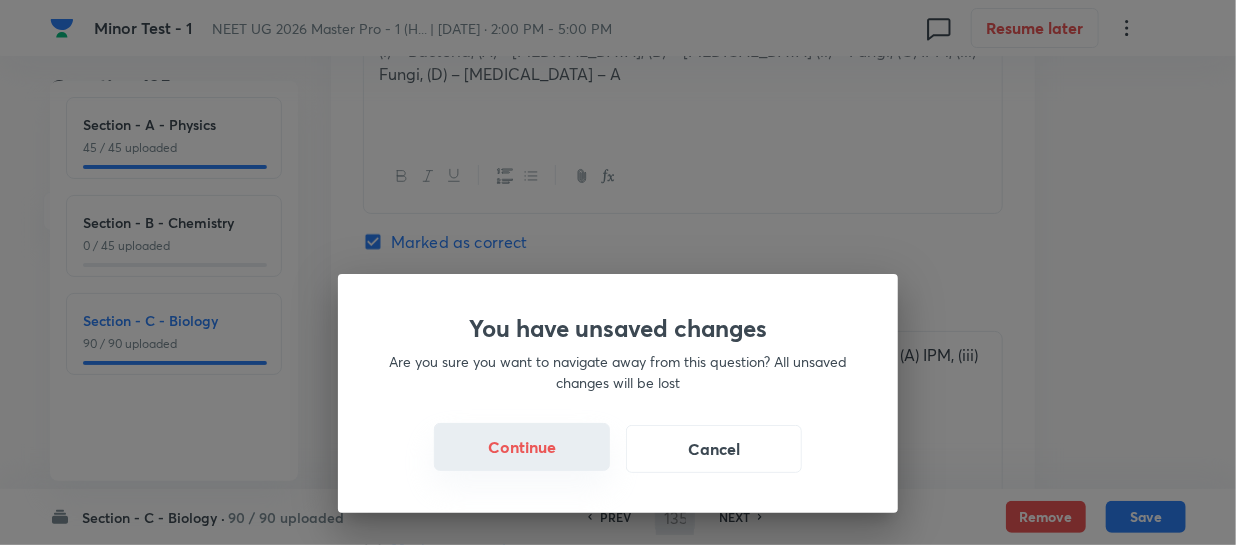 click on "Continue" at bounding box center [522, 447] 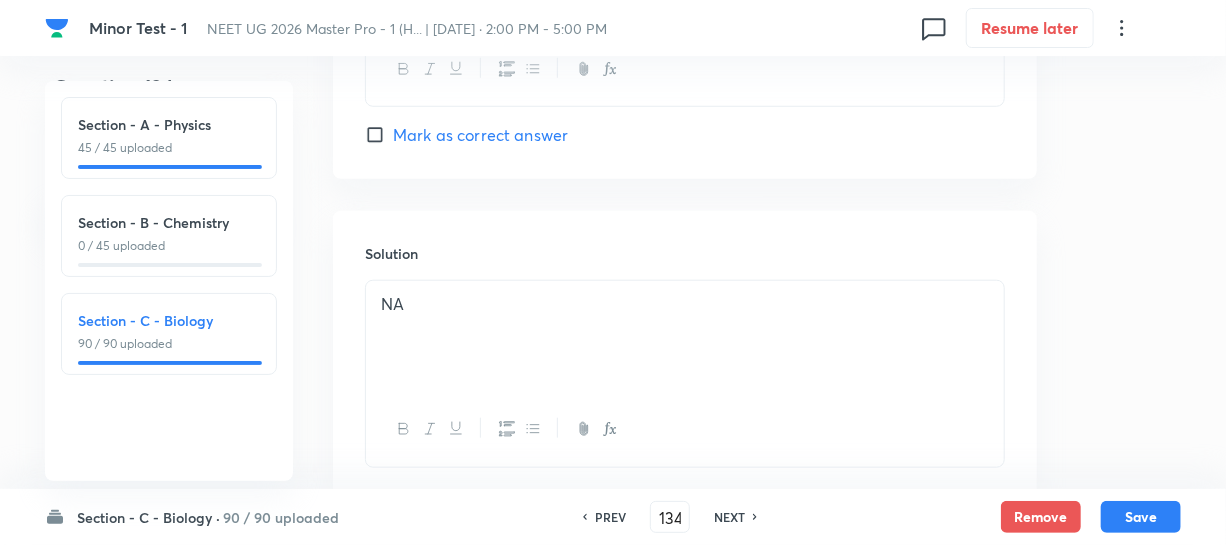 click on "NEXT" at bounding box center [729, 517] 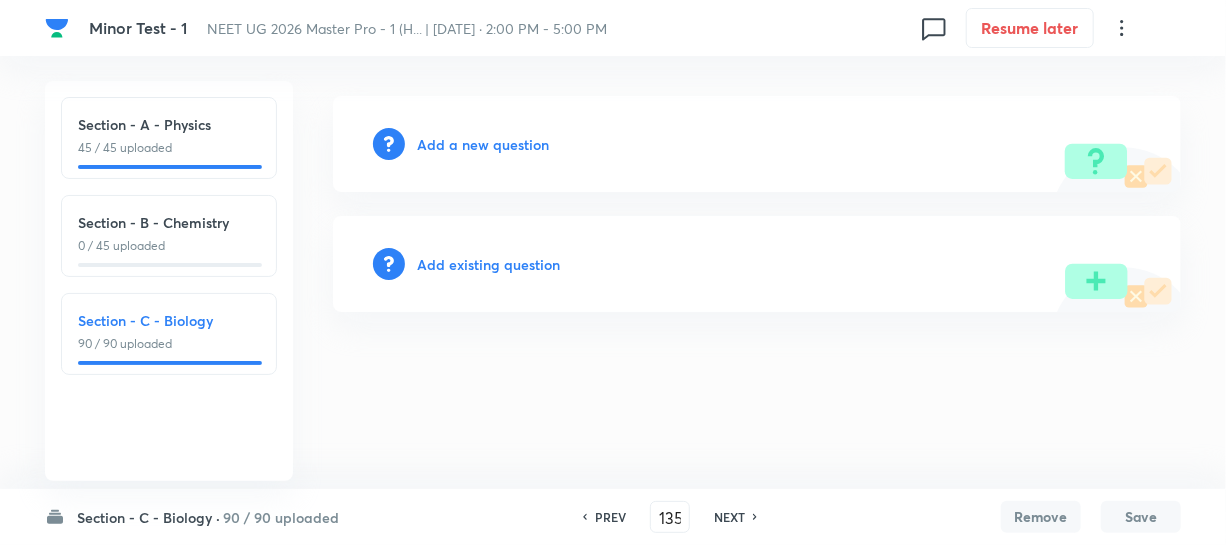 scroll, scrollTop: 0, scrollLeft: 0, axis: both 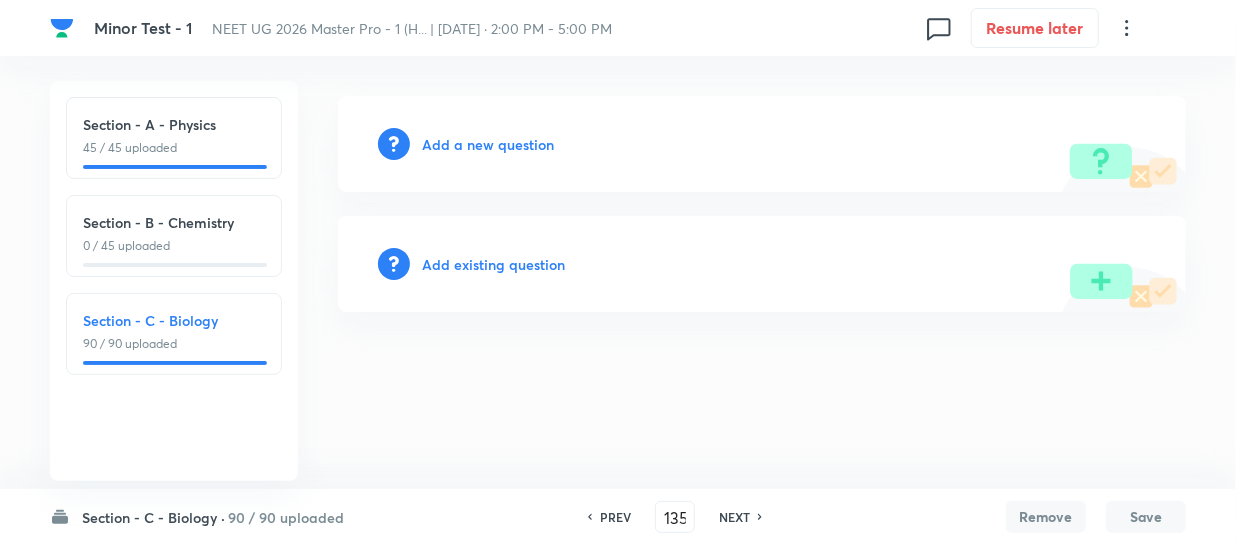 click on "NEXT" at bounding box center [734, 517] 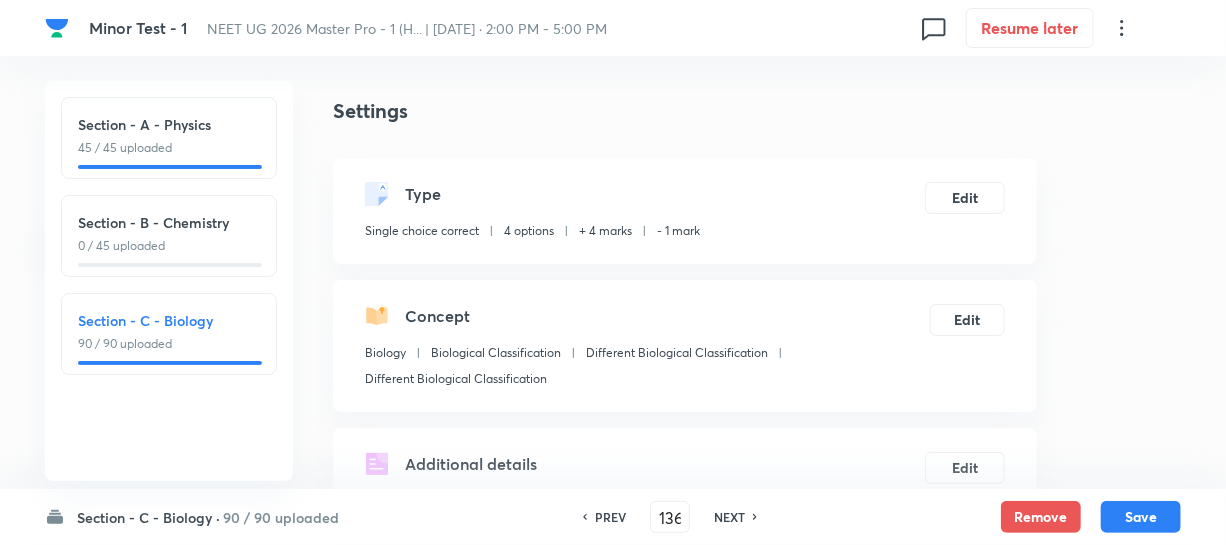 click on "NEXT" at bounding box center [729, 517] 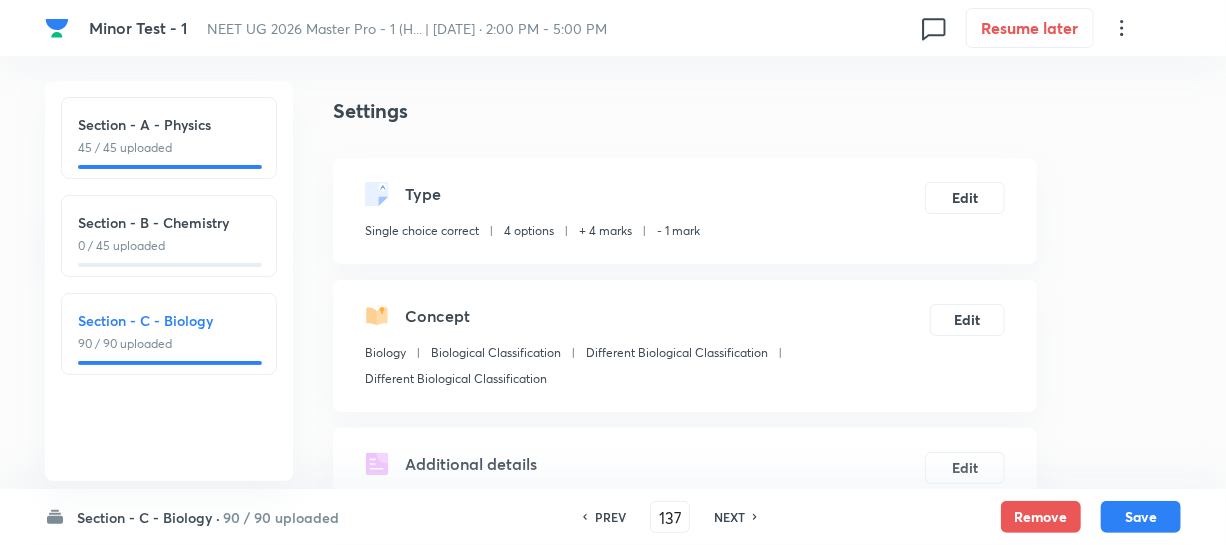 click on "90 / 90 uploaded" at bounding box center [169, 344] 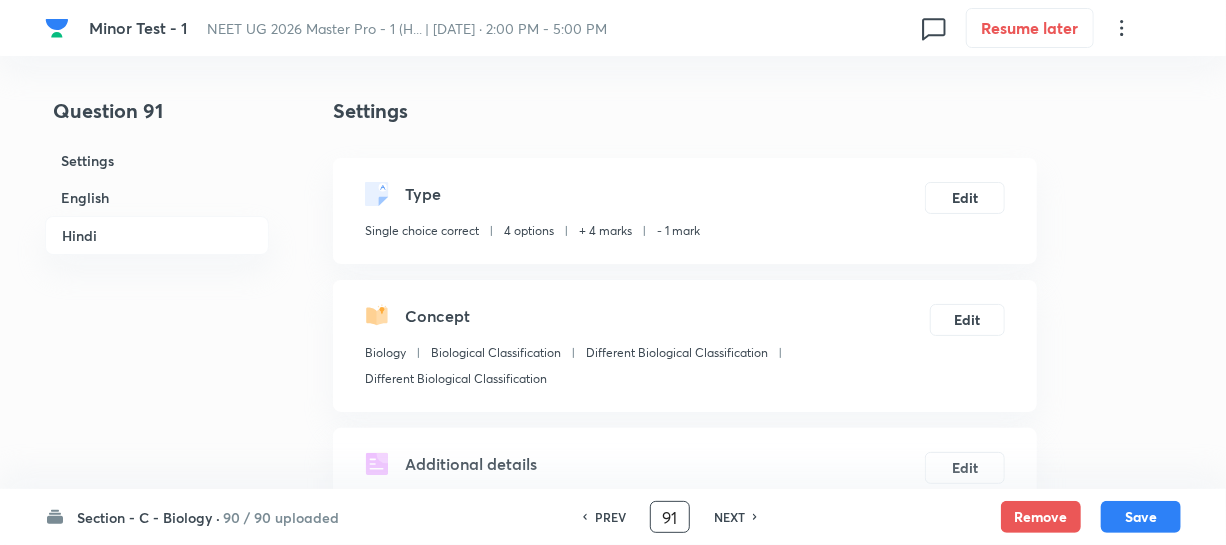 drag, startPoint x: 680, startPoint y: 511, endPoint x: 643, endPoint y: 512, distance: 37.01351 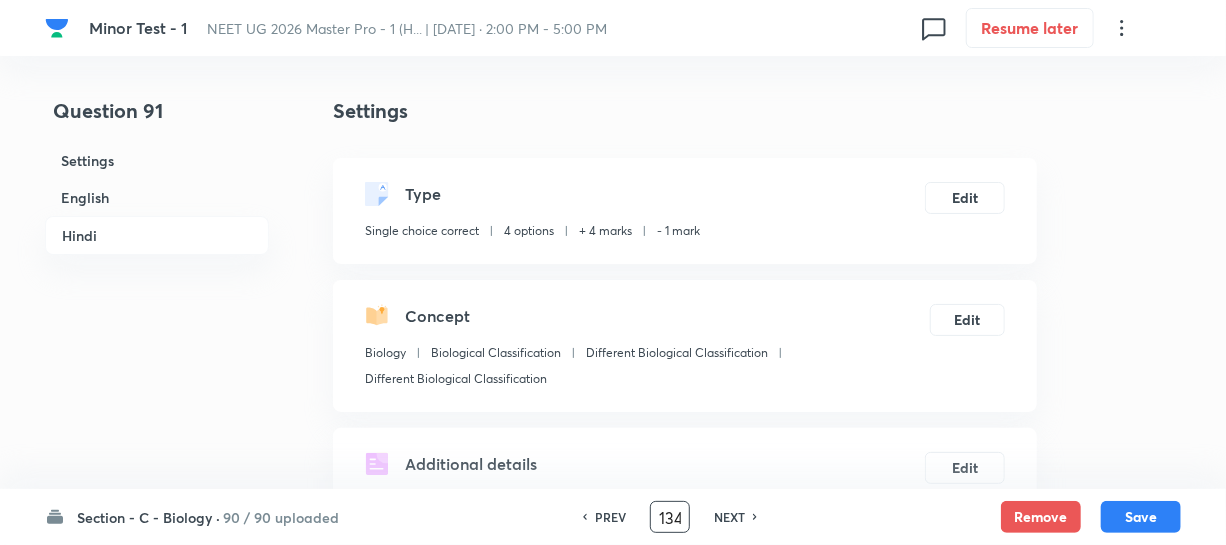 scroll, scrollTop: 0, scrollLeft: 1, axis: horizontal 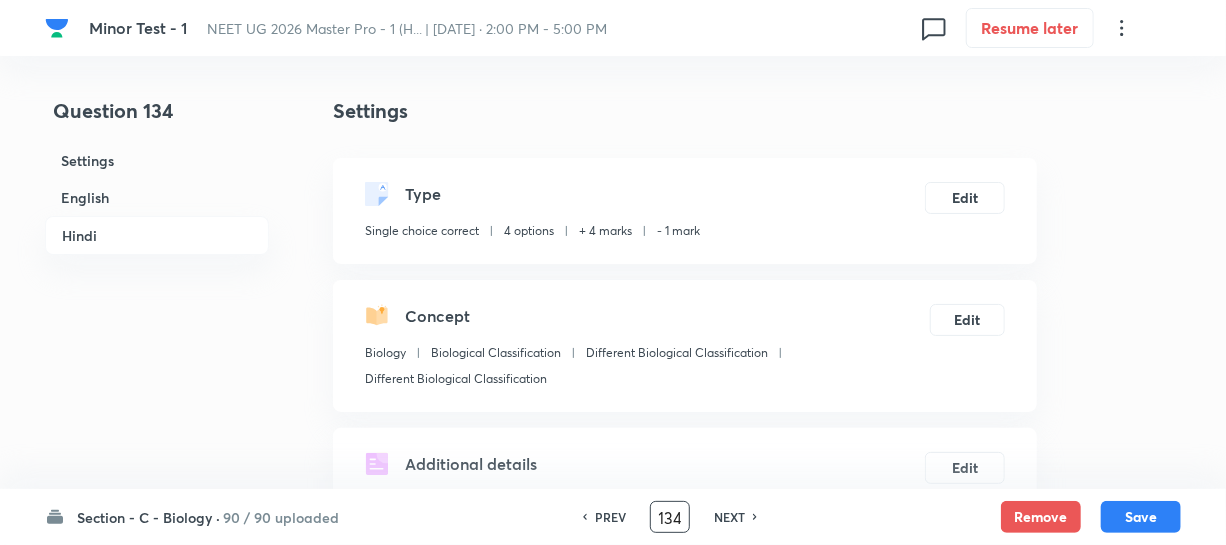 click on "NEXT" at bounding box center [729, 517] 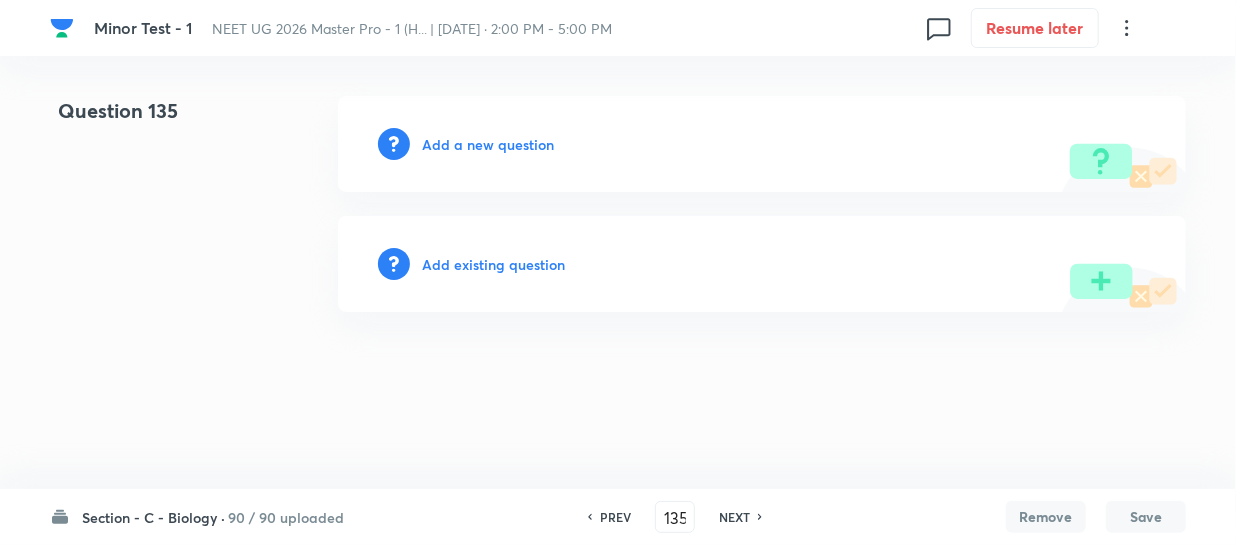click on "NEXT" at bounding box center [734, 517] 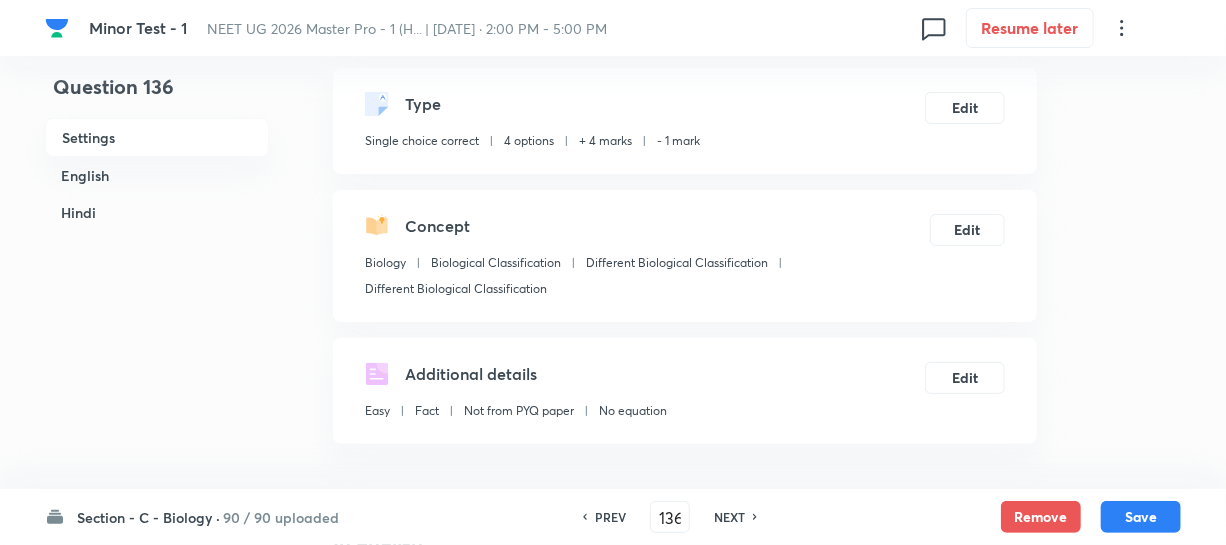 scroll, scrollTop: 545, scrollLeft: 0, axis: vertical 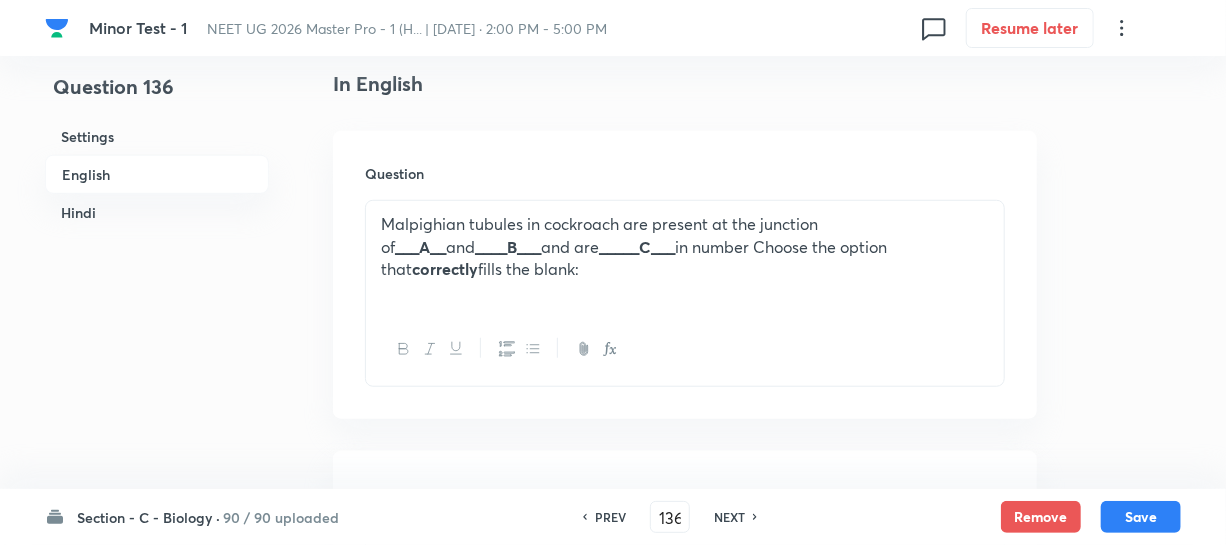 click on "PREV" at bounding box center (610, 517) 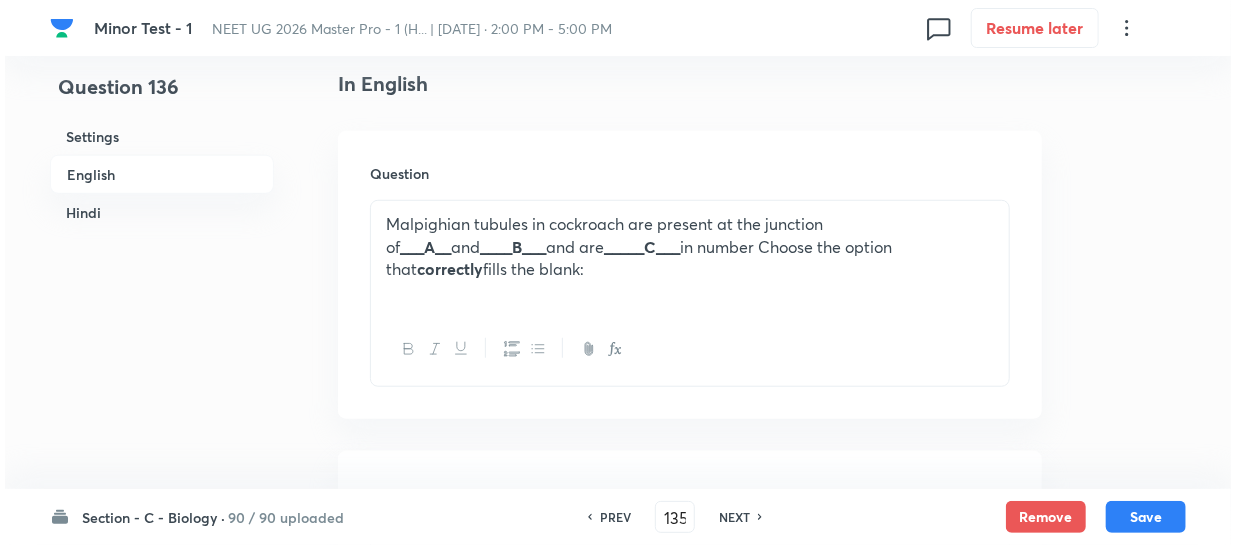 scroll, scrollTop: 0, scrollLeft: 0, axis: both 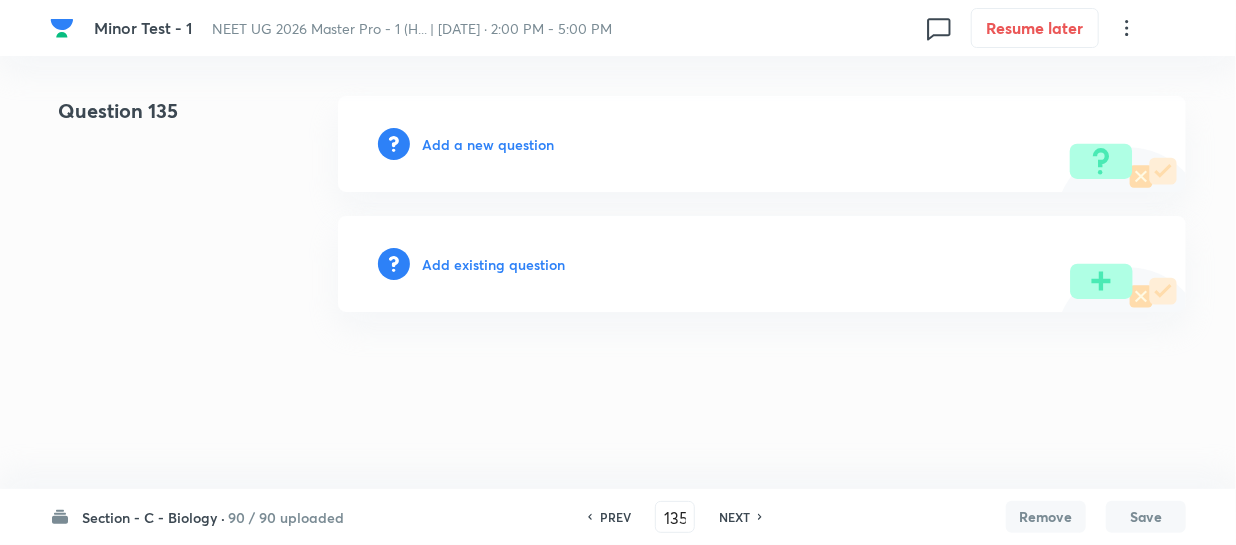 click on "Add a new question" at bounding box center (488, 144) 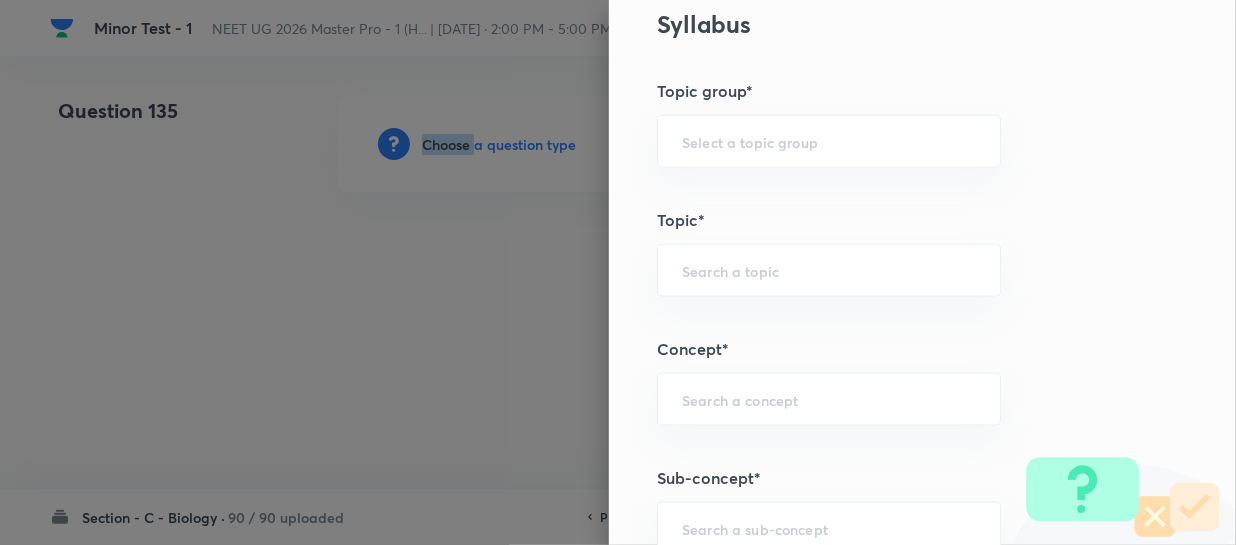 scroll, scrollTop: 1181, scrollLeft: 0, axis: vertical 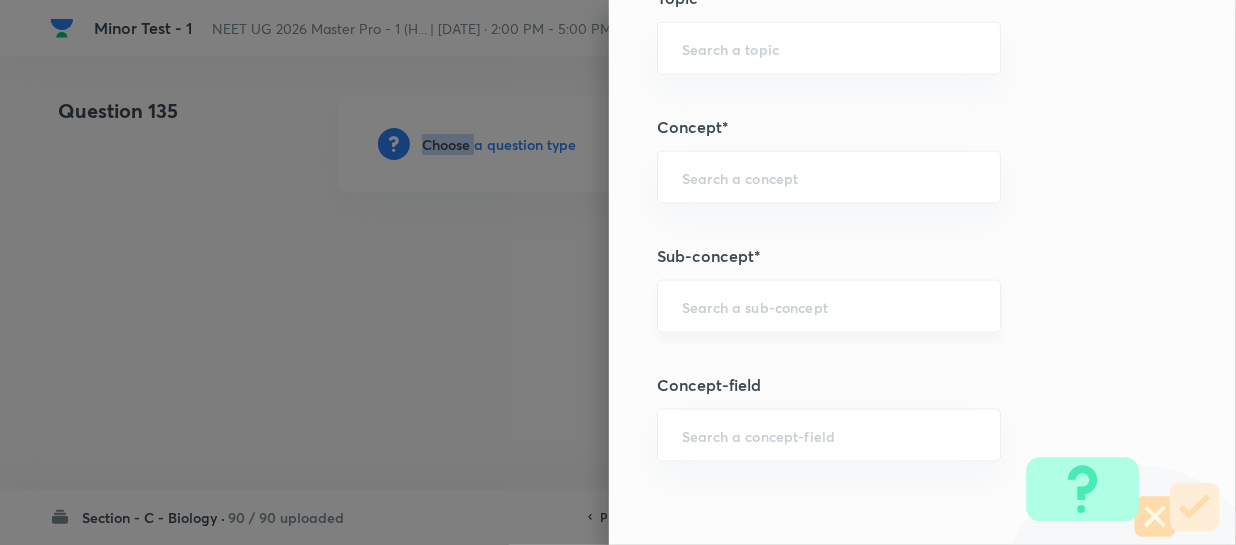 click on "​" at bounding box center (829, 306) 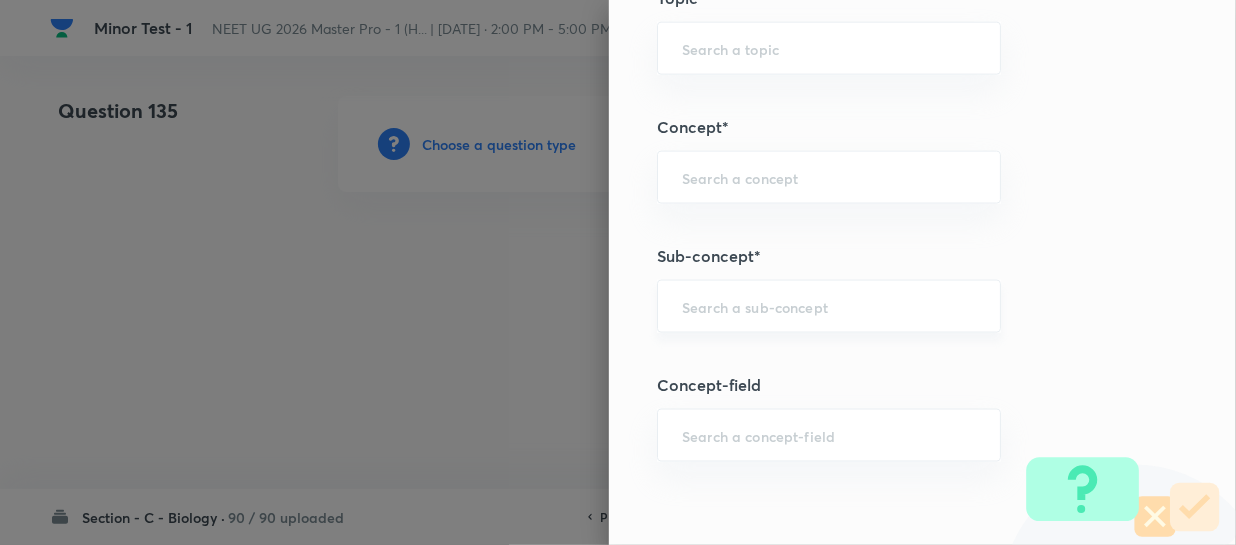 paste on "Different Biological Classification" 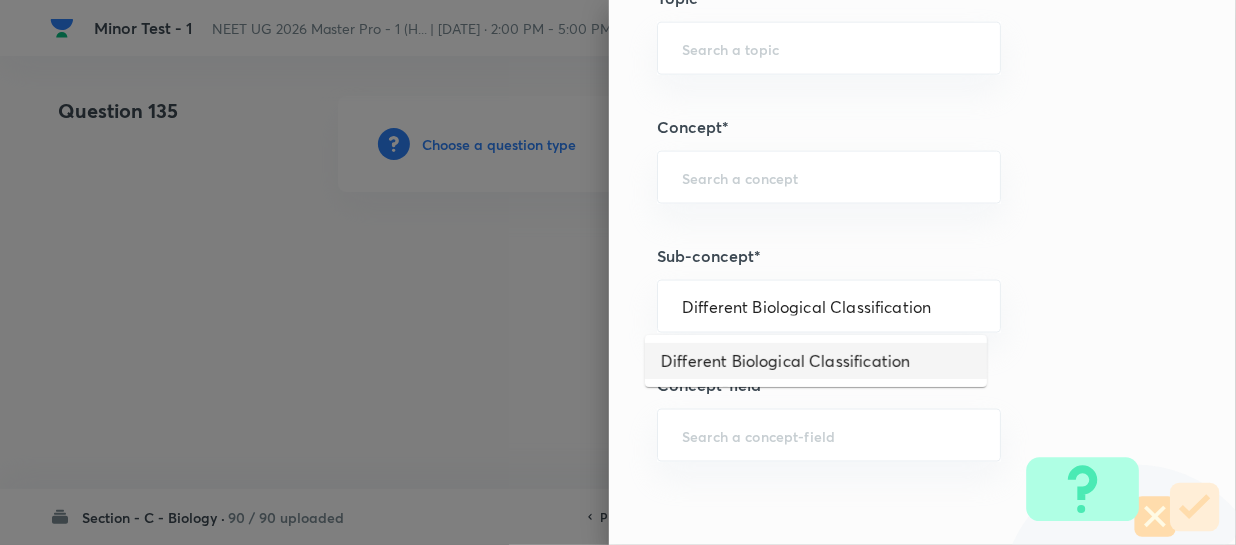 click on "Different Biological Classification" at bounding box center (816, 361) 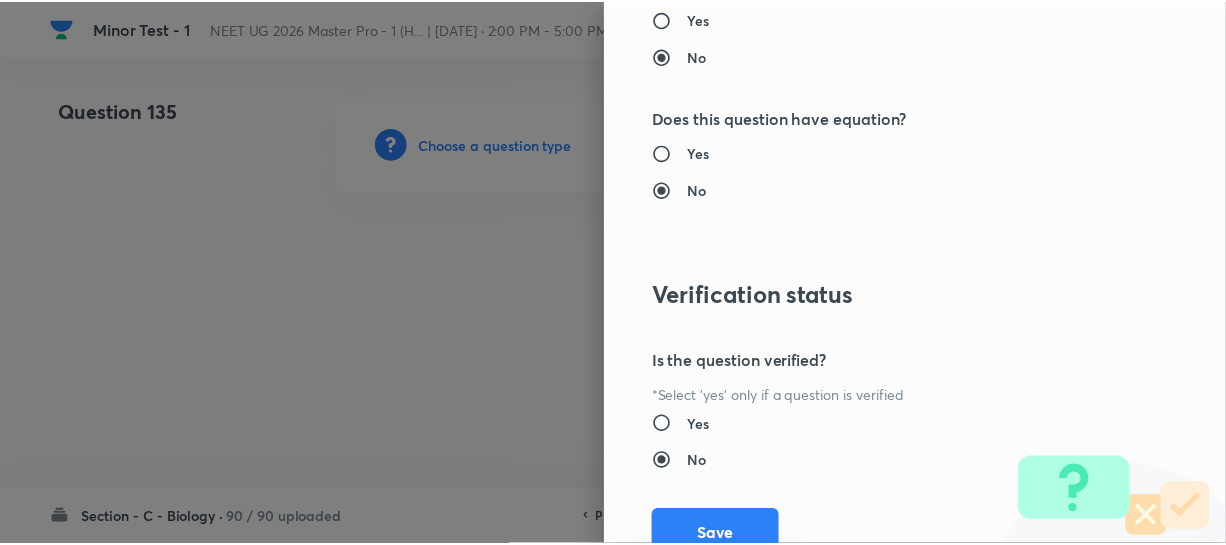 scroll, scrollTop: 2313, scrollLeft: 0, axis: vertical 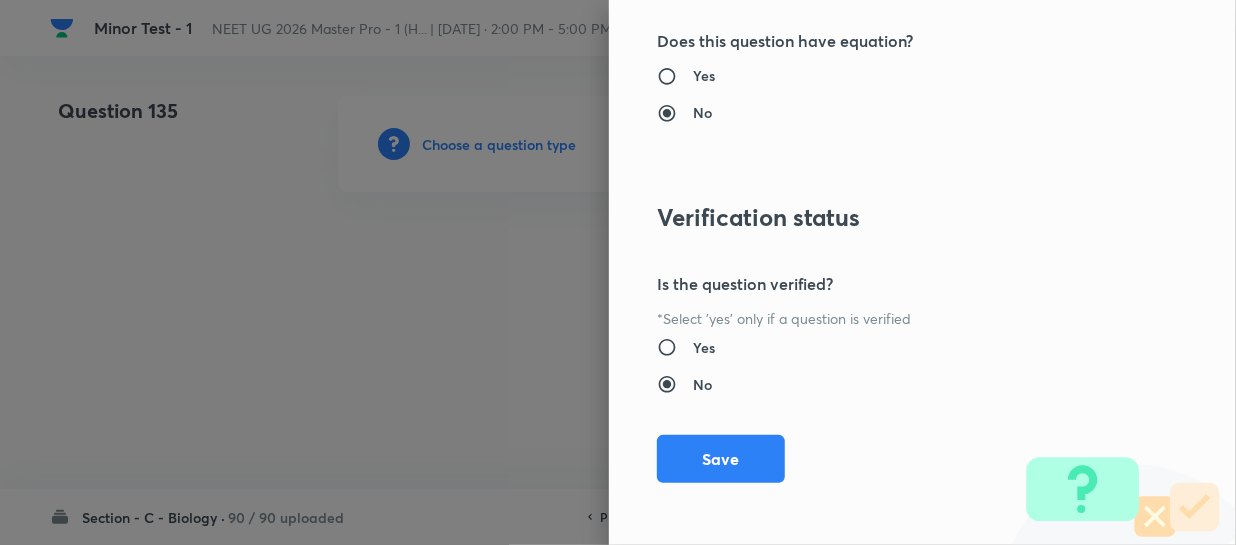 drag, startPoint x: 730, startPoint y: 463, endPoint x: 1235, endPoint y: 461, distance: 505.00397 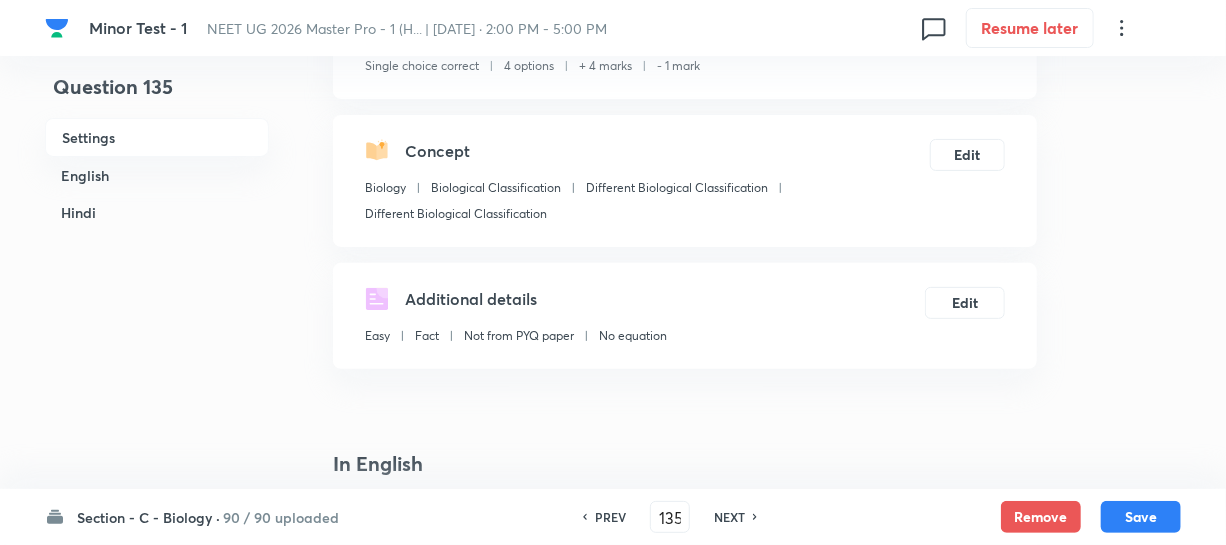 scroll, scrollTop: 363, scrollLeft: 0, axis: vertical 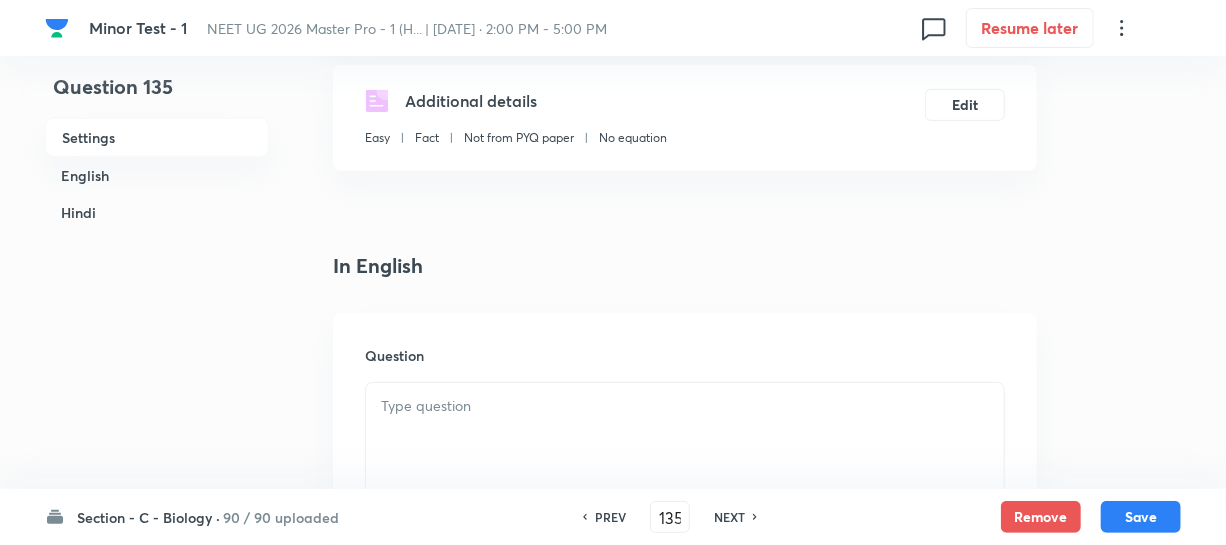 drag, startPoint x: 433, startPoint y: 412, endPoint x: 443, endPoint y: 410, distance: 10.198039 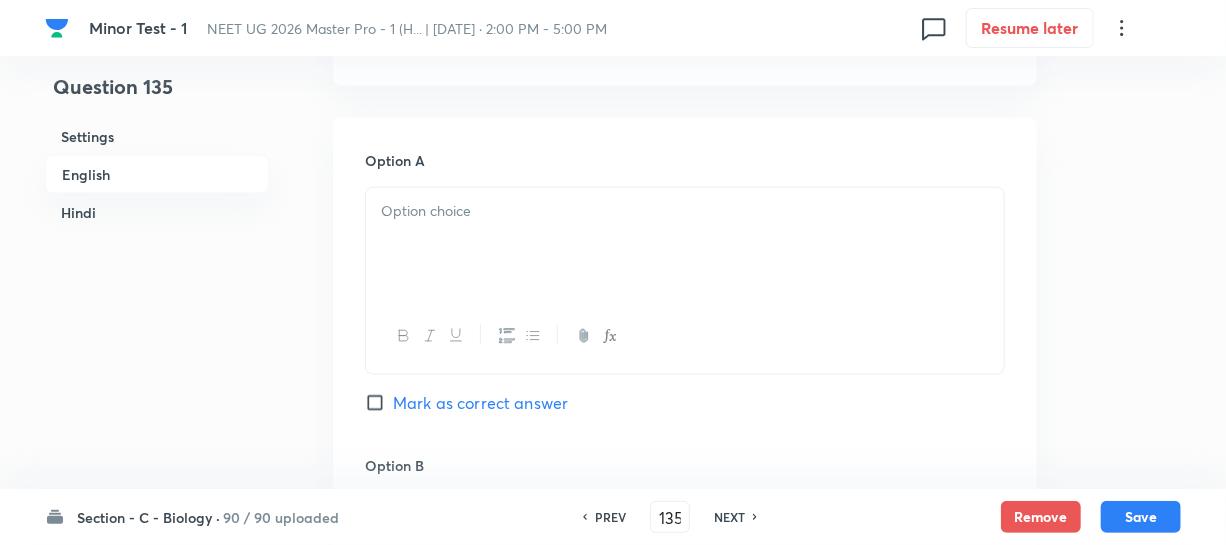 scroll, scrollTop: 1090, scrollLeft: 0, axis: vertical 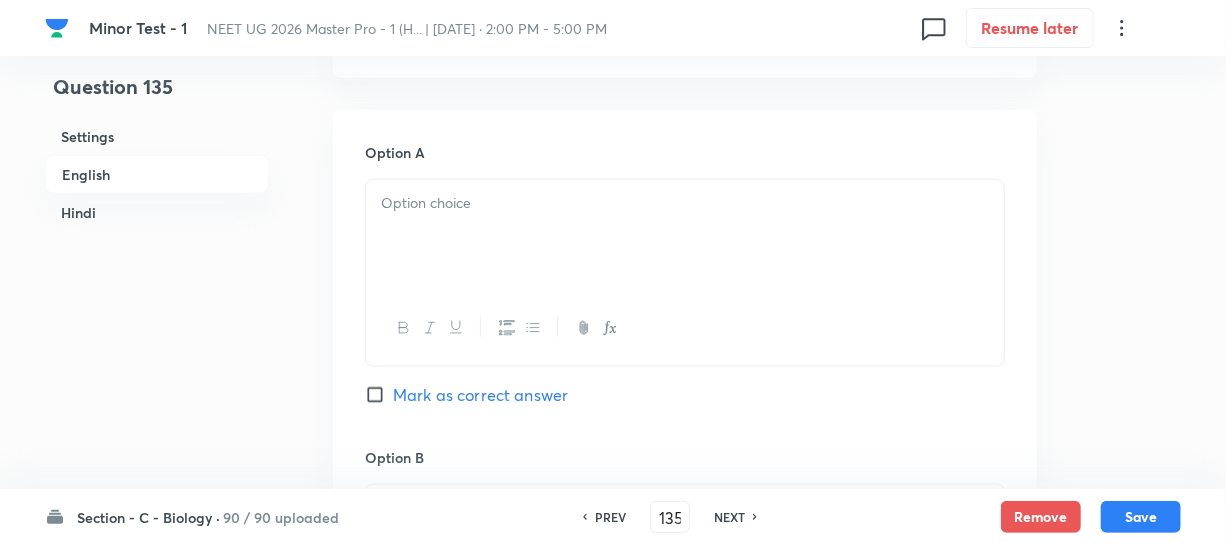 drag, startPoint x: 497, startPoint y: 270, endPoint x: 660, endPoint y: 297, distance: 165.22107 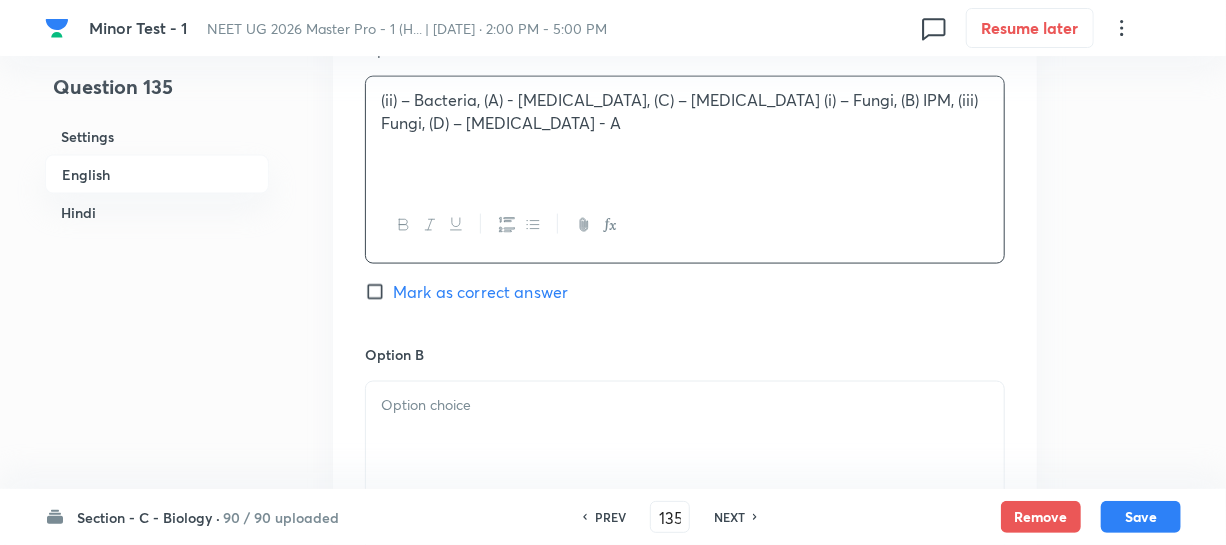 scroll, scrollTop: 1363, scrollLeft: 0, axis: vertical 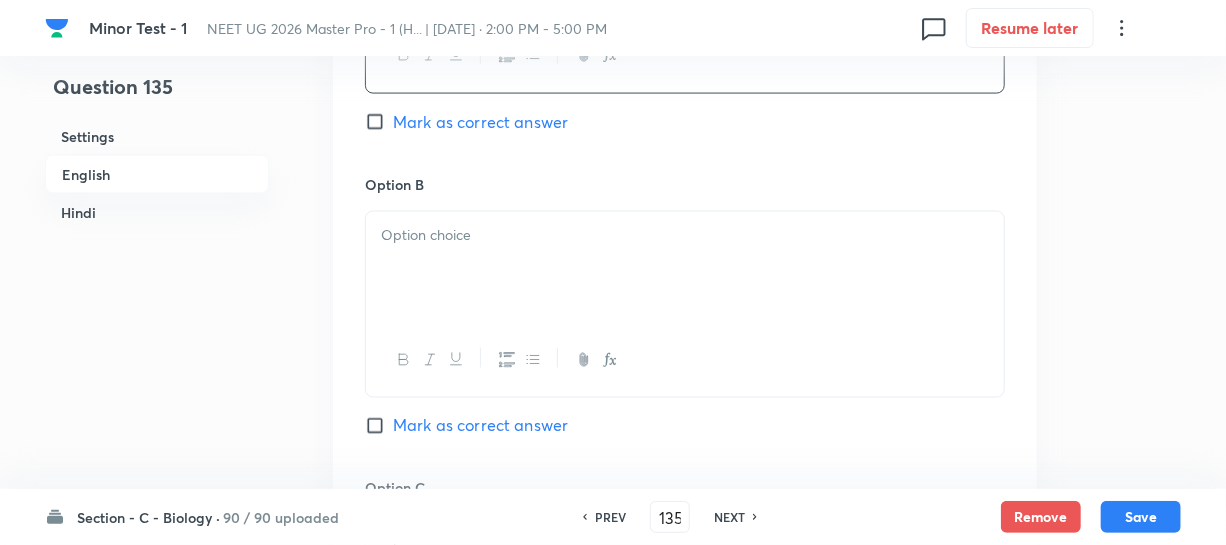 click at bounding box center [685, 268] 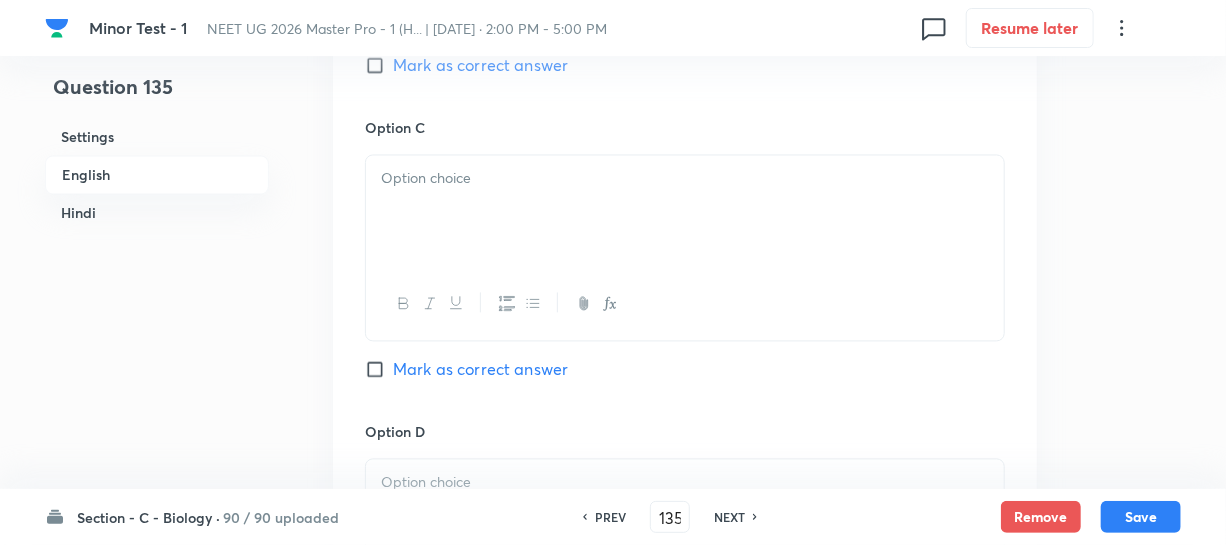 scroll, scrollTop: 1727, scrollLeft: 0, axis: vertical 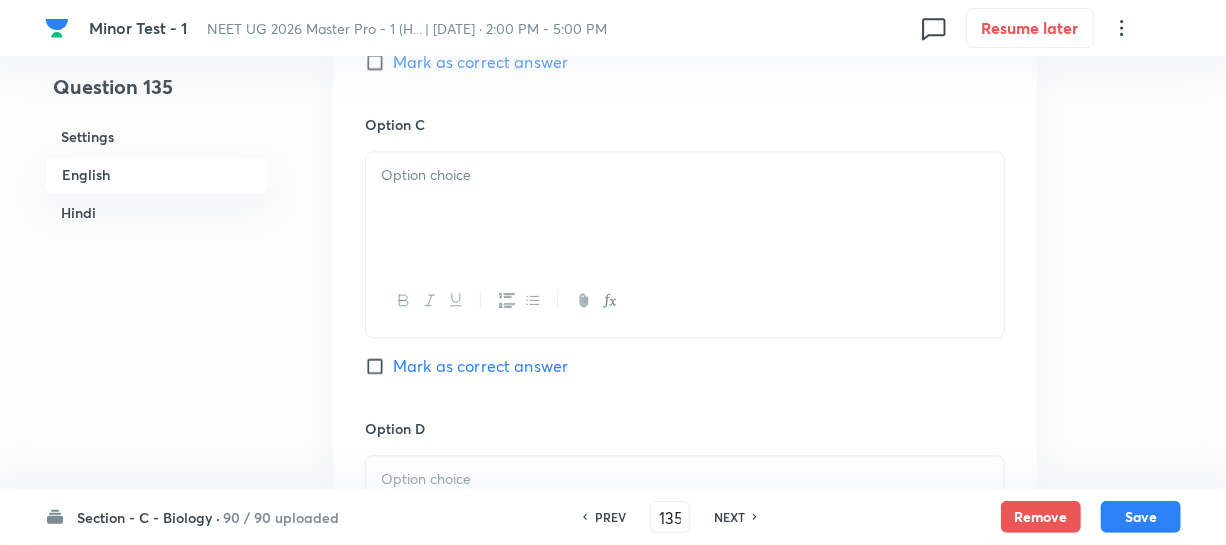 click at bounding box center [685, 175] 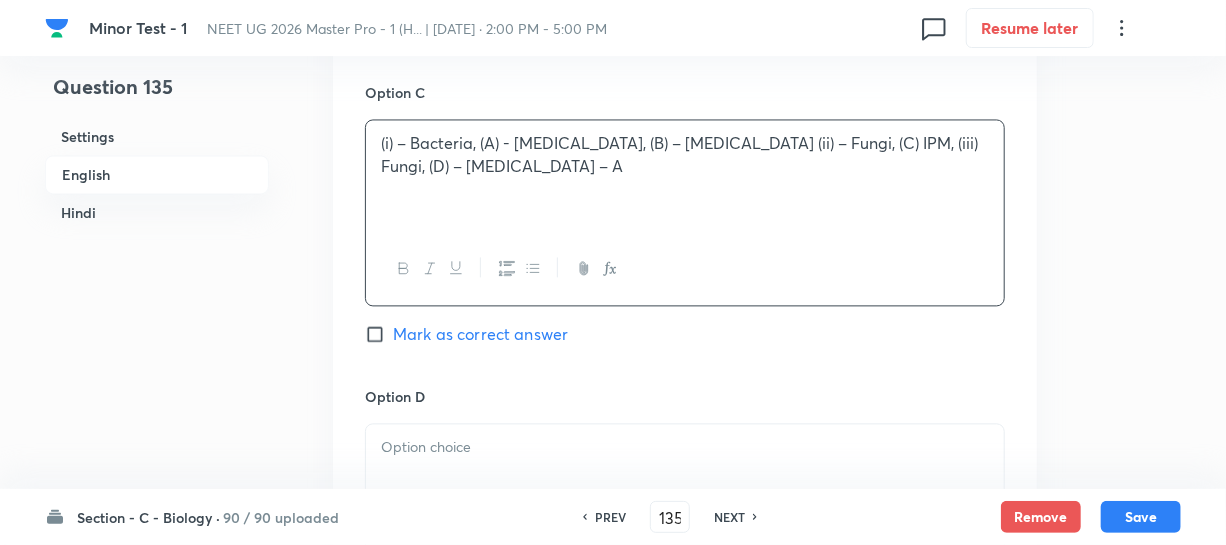 scroll, scrollTop: 1818, scrollLeft: 0, axis: vertical 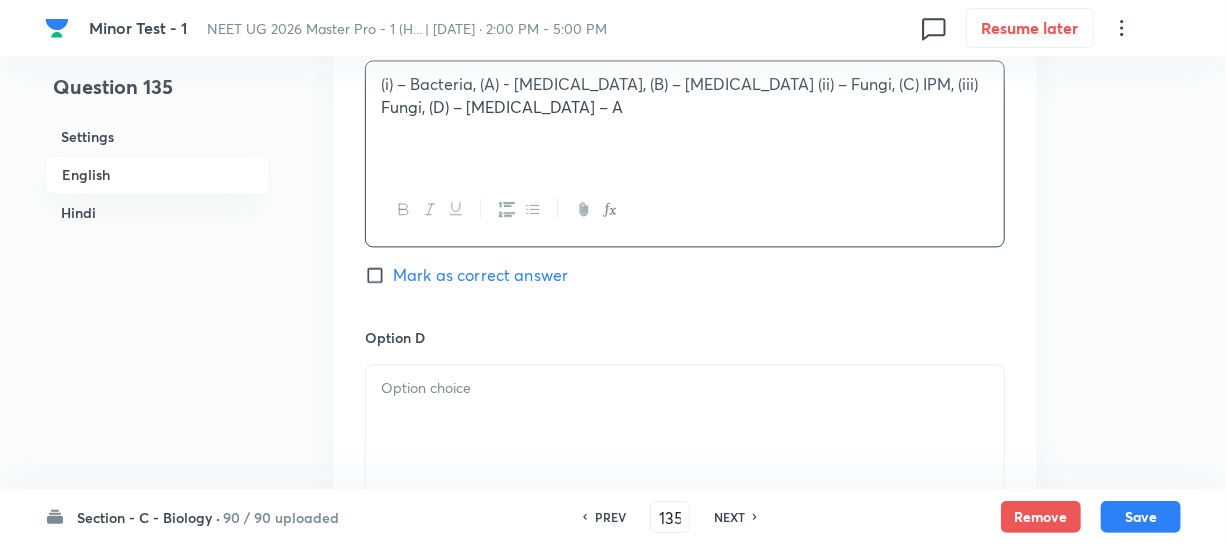 click at bounding box center (685, 388) 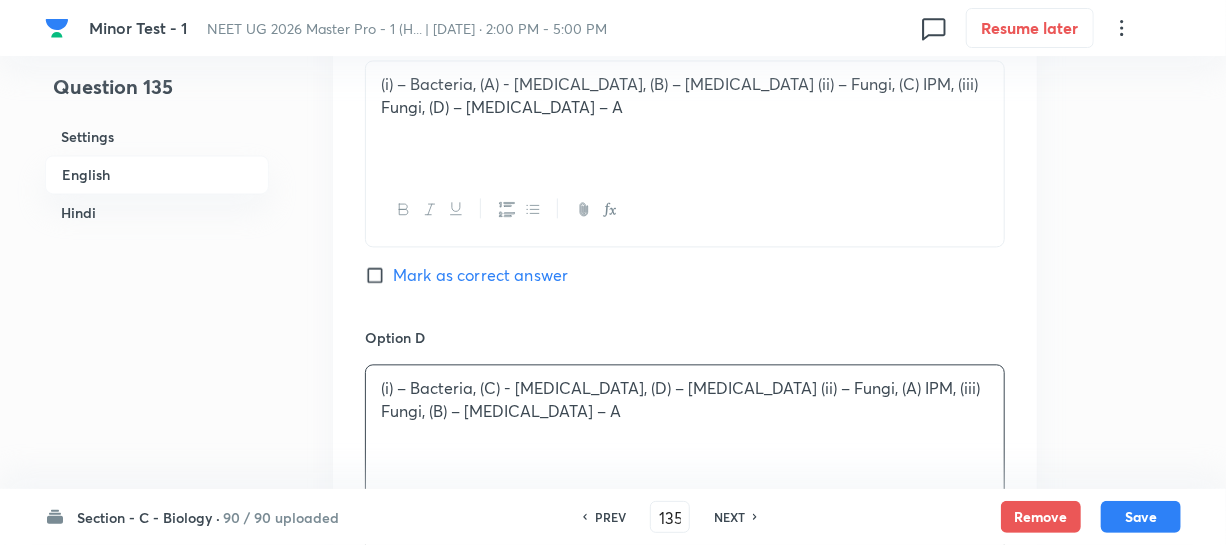 click on "Mark as correct answer" at bounding box center [379, 275] 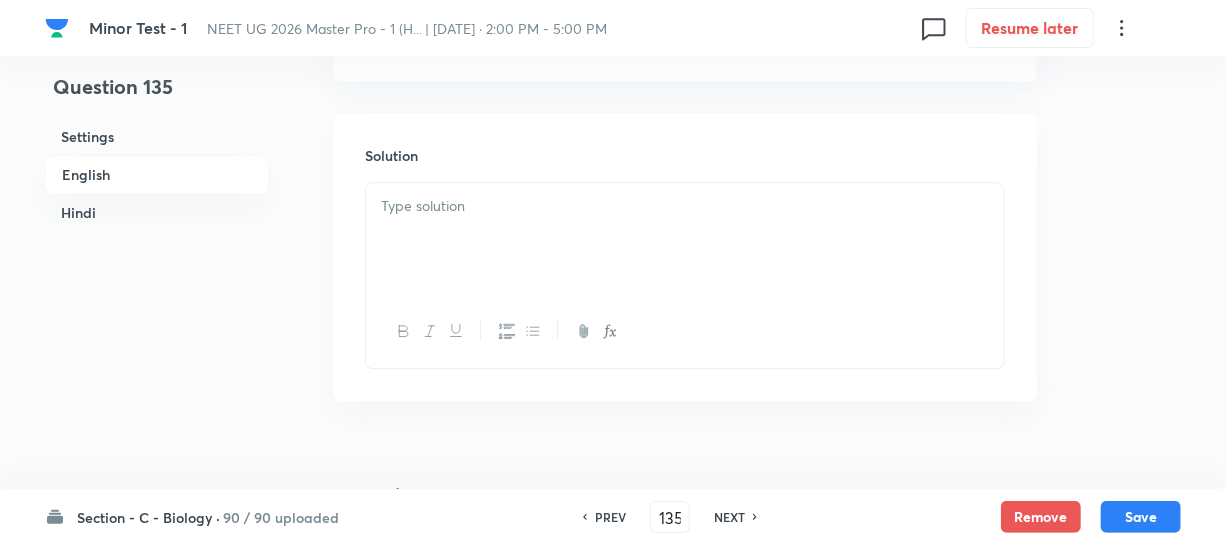 scroll, scrollTop: 2454, scrollLeft: 0, axis: vertical 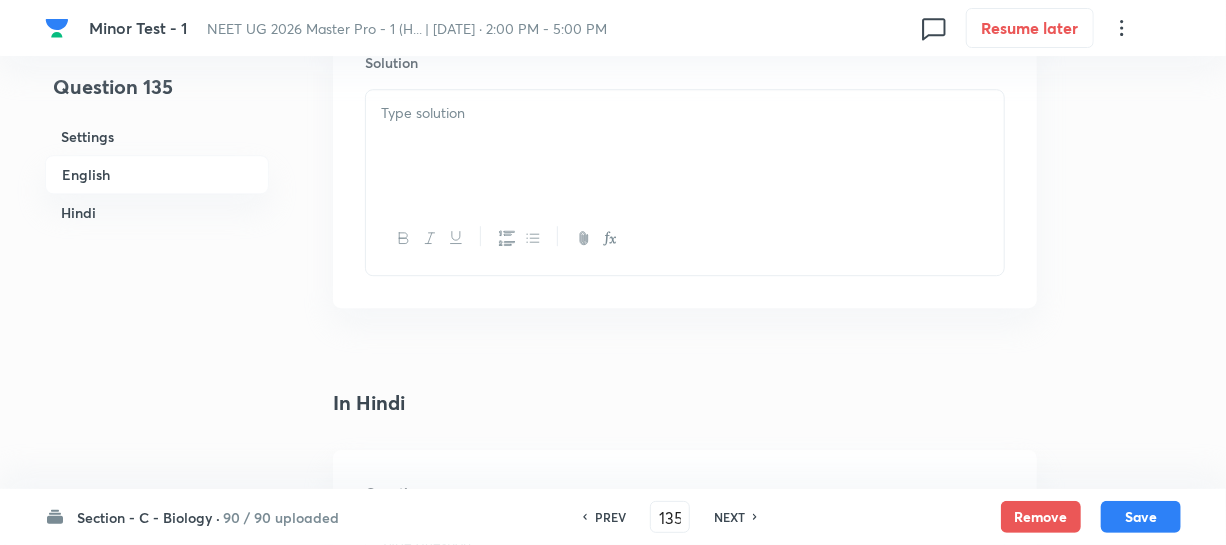 click at bounding box center [685, 113] 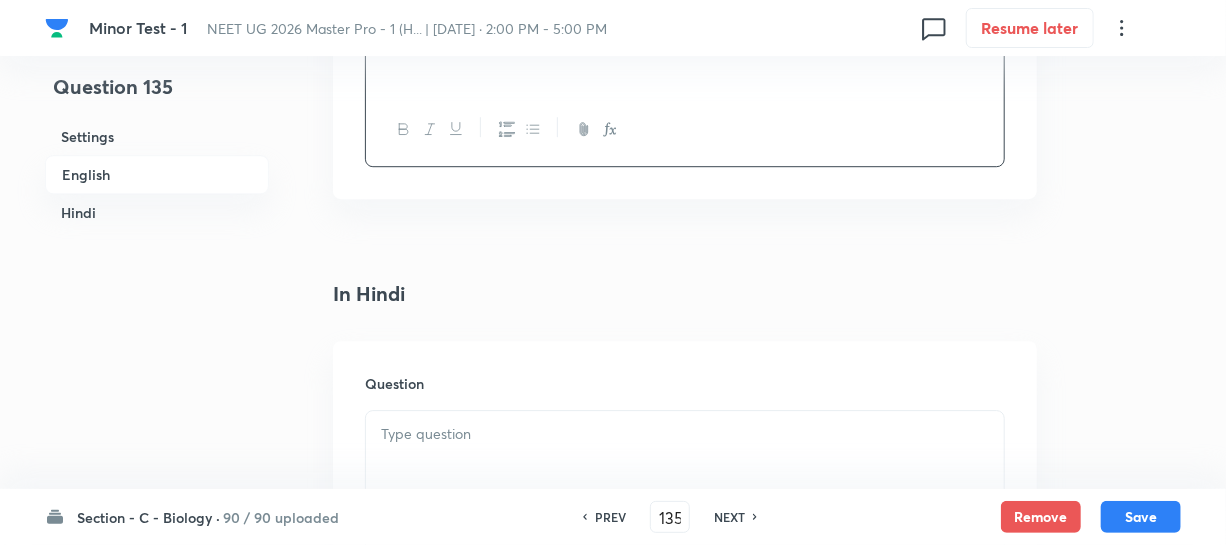 scroll, scrollTop: 2818, scrollLeft: 0, axis: vertical 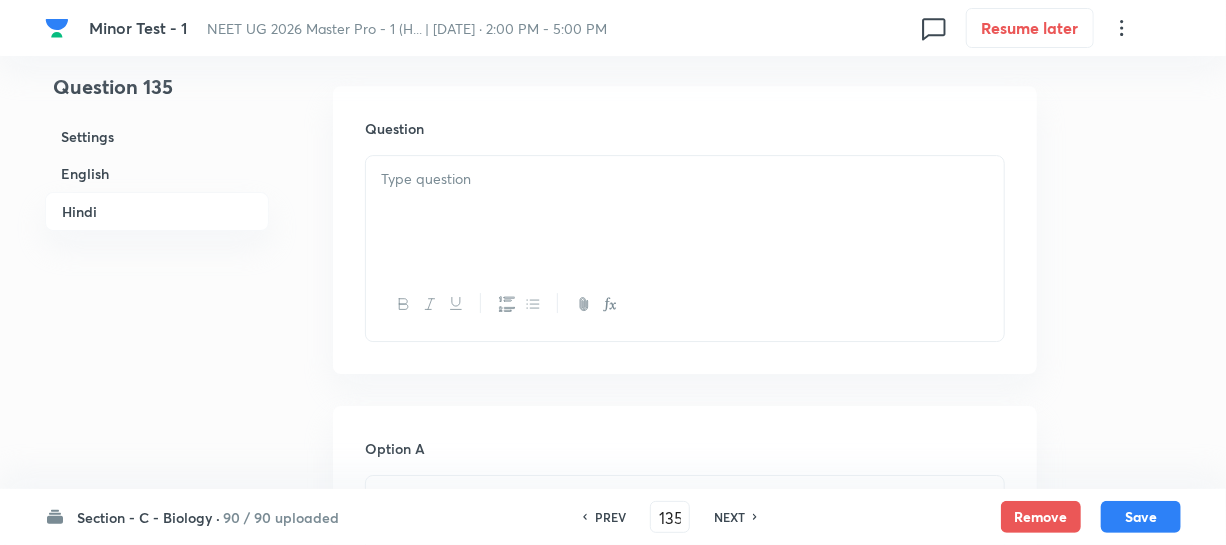 click on "Question" at bounding box center (685, 230) 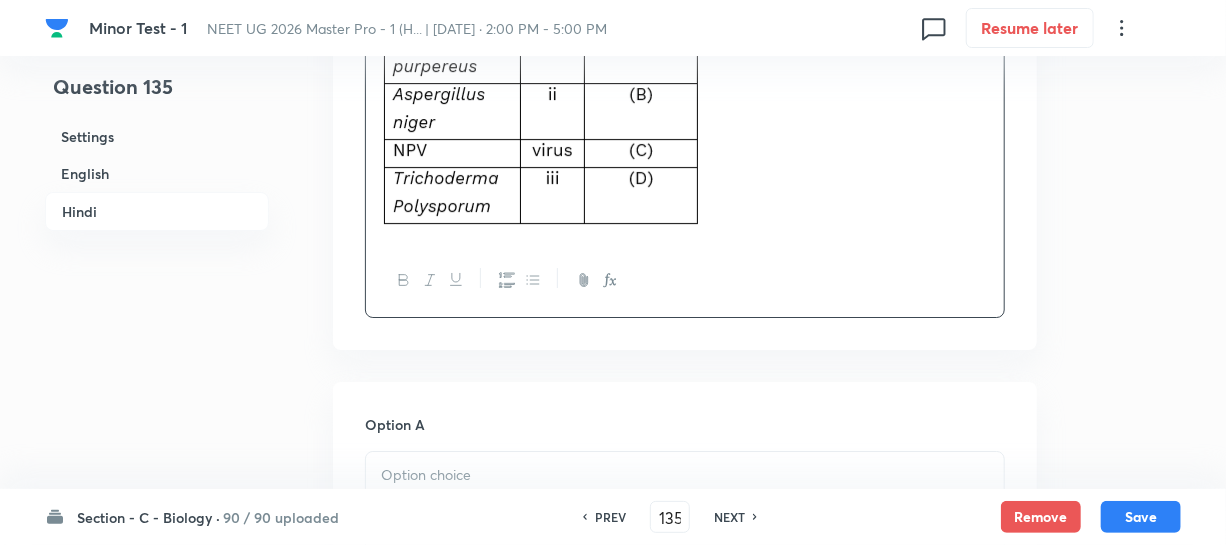 scroll, scrollTop: 3090, scrollLeft: 0, axis: vertical 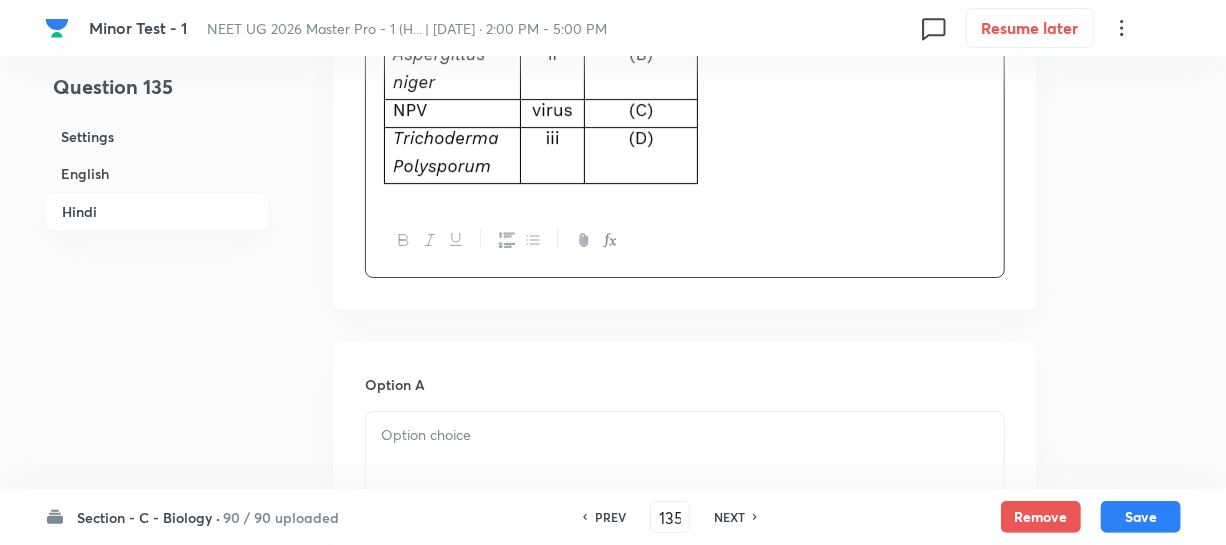 click at bounding box center [685, 468] 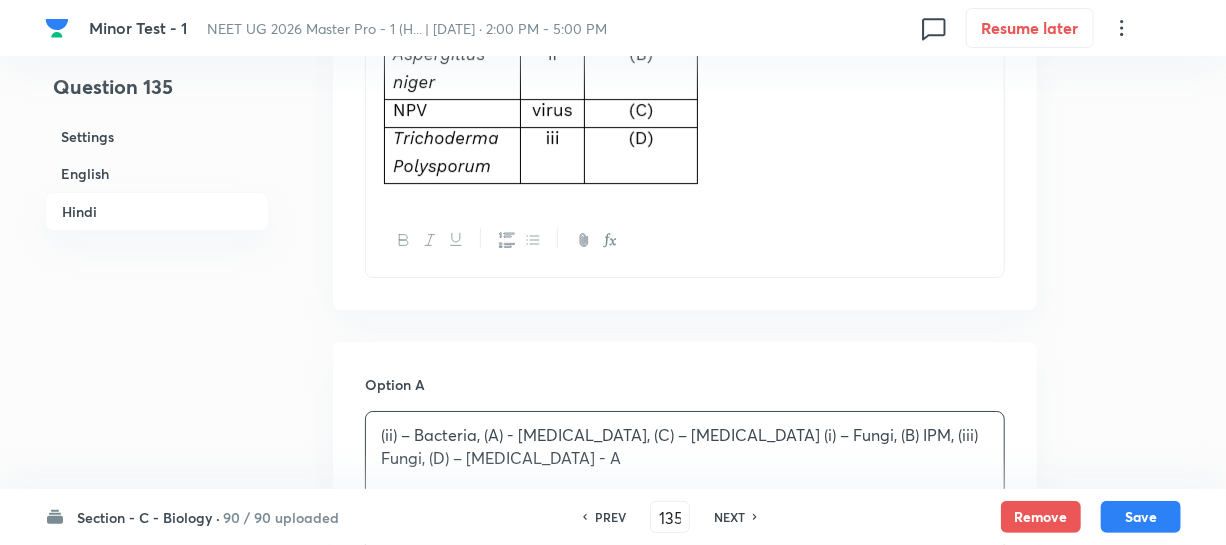 scroll, scrollTop: 3545, scrollLeft: 0, axis: vertical 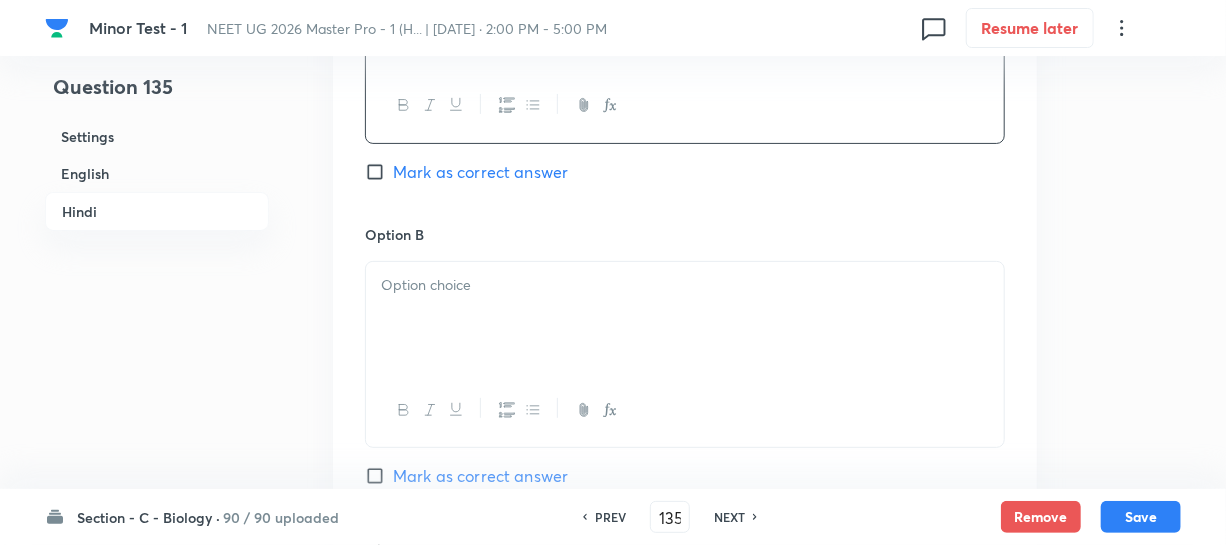 click at bounding box center [685, 318] 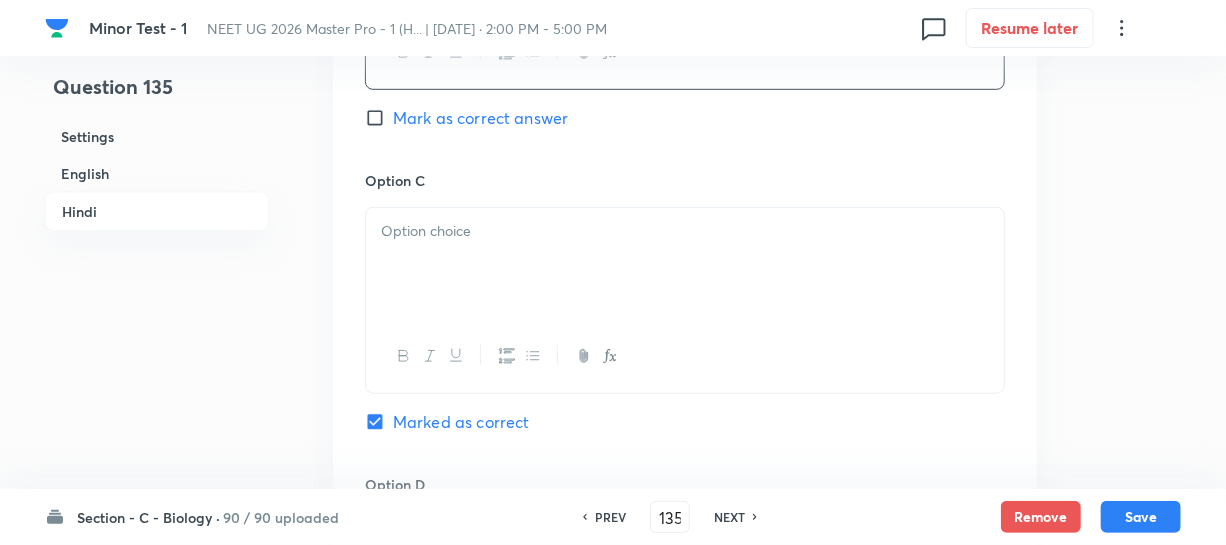 scroll, scrollTop: 3909, scrollLeft: 0, axis: vertical 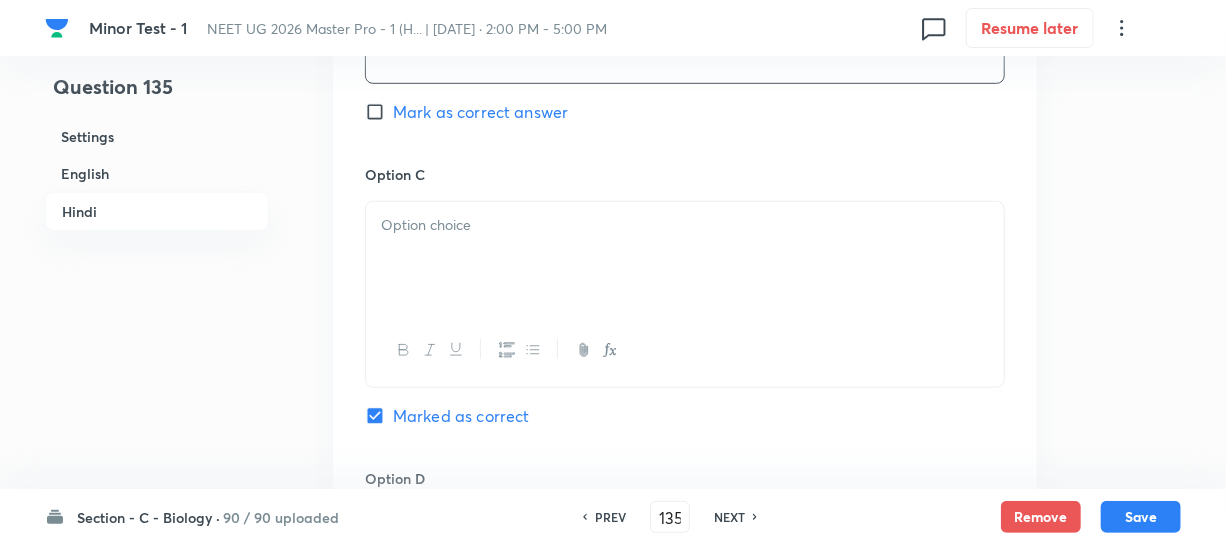 click at bounding box center (685, 258) 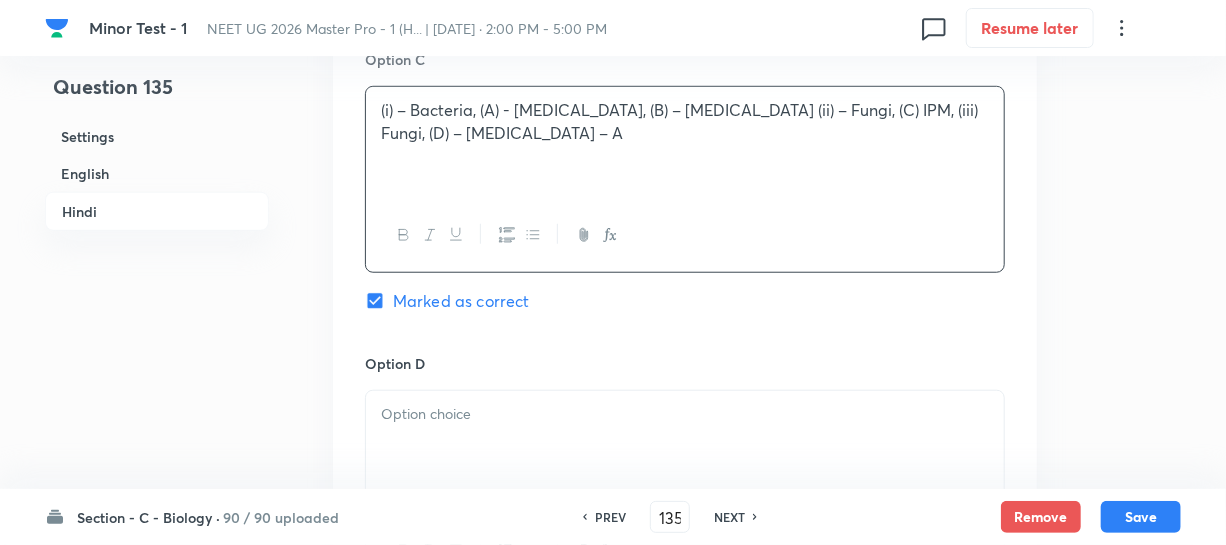 scroll, scrollTop: 4272, scrollLeft: 0, axis: vertical 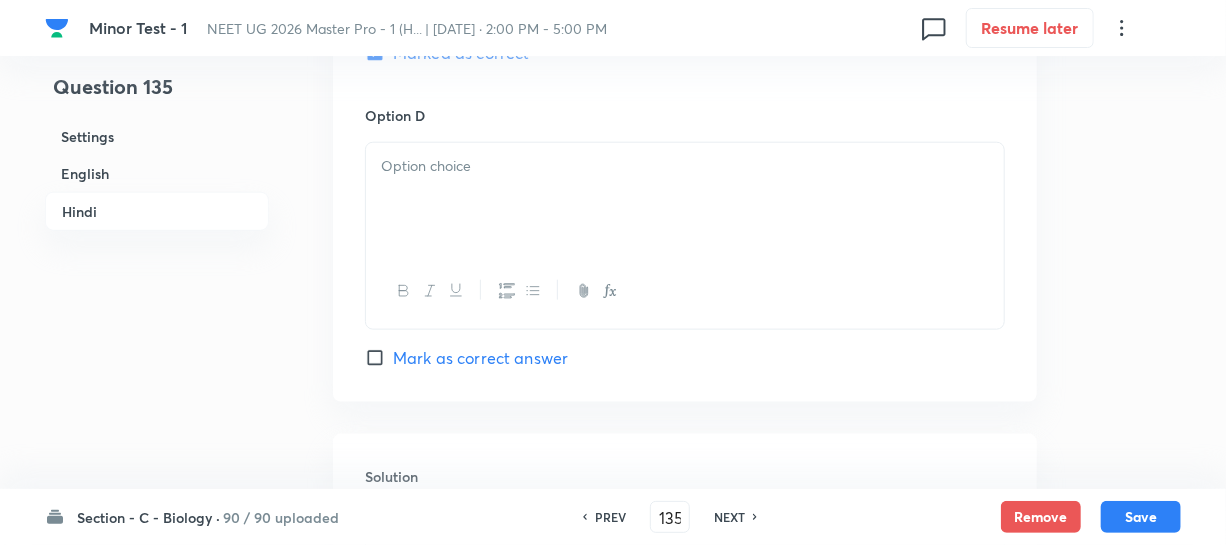 click at bounding box center (685, 199) 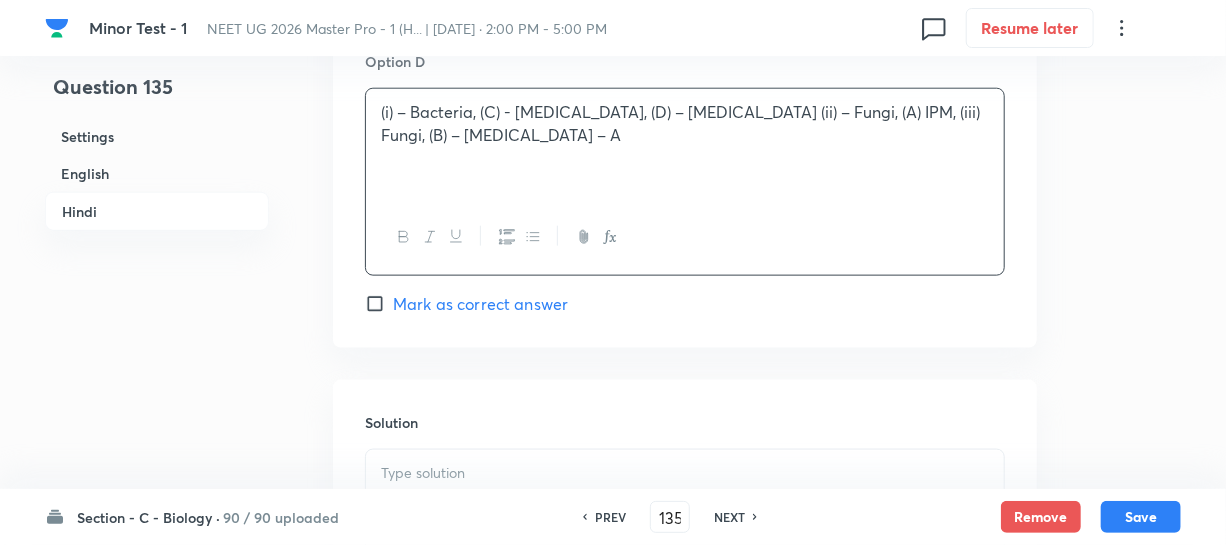 scroll, scrollTop: 4545, scrollLeft: 0, axis: vertical 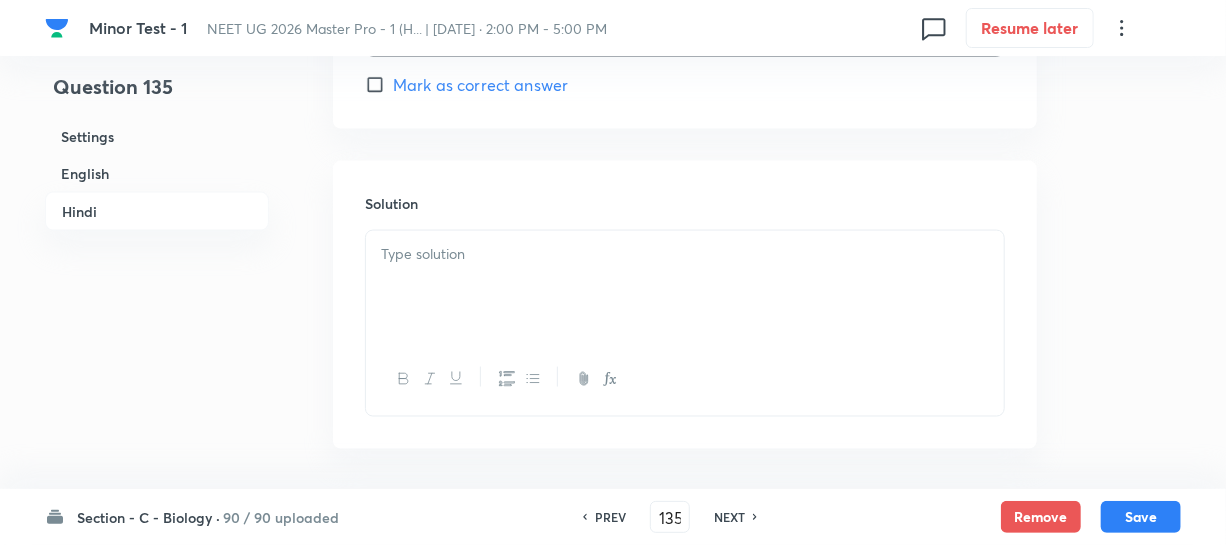 click at bounding box center [685, 287] 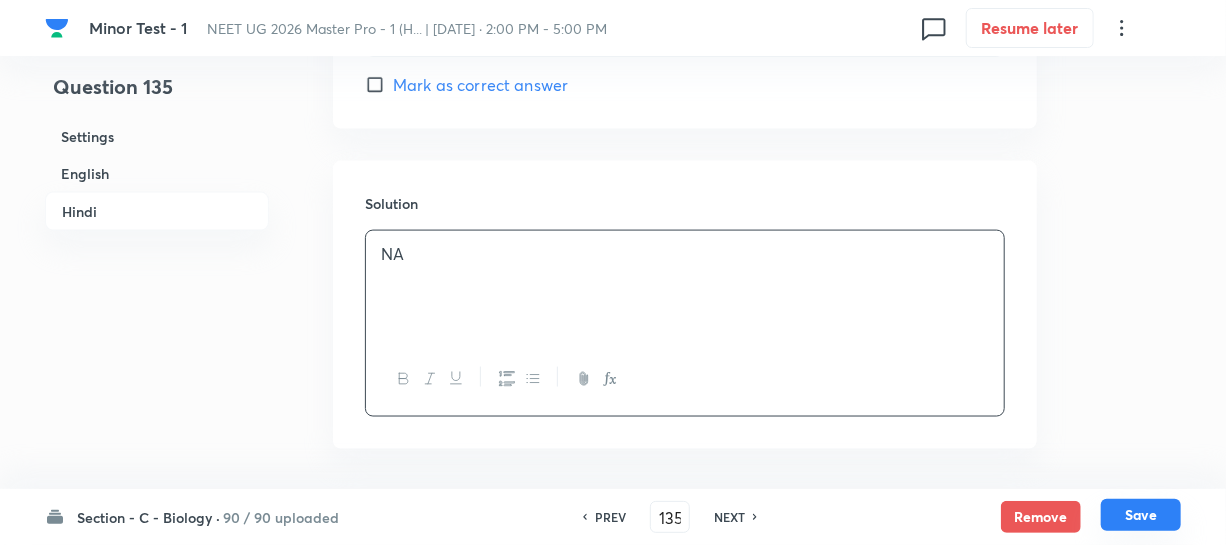 click on "Save" at bounding box center [1141, 515] 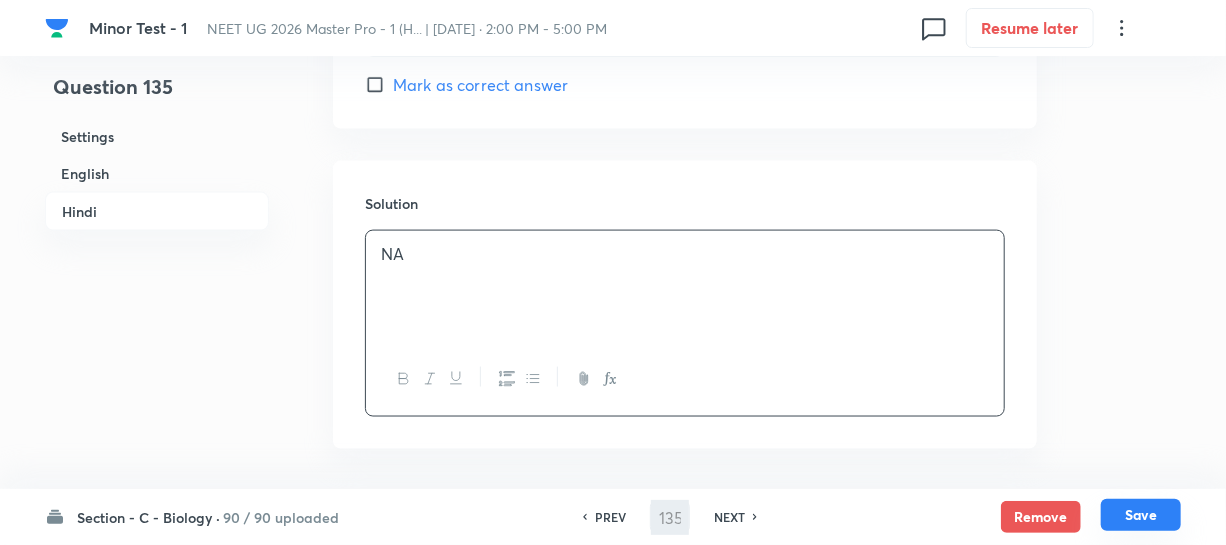 click on "Save" at bounding box center (1141, 515) 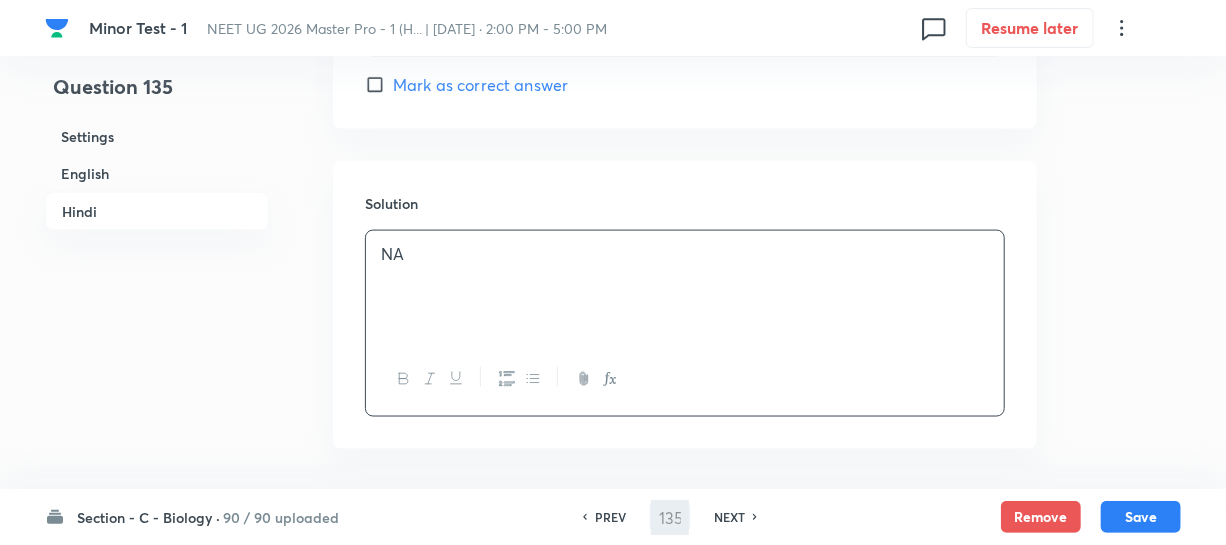 drag, startPoint x: 1010, startPoint y: 360, endPoint x: 1048, endPoint y: 387, distance: 46.615448 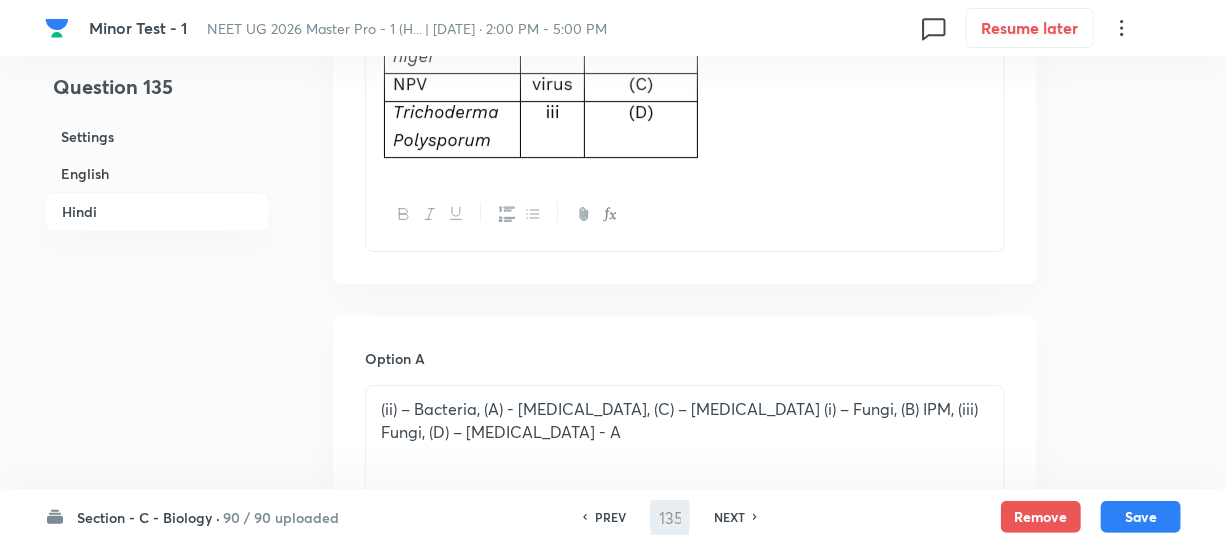 scroll, scrollTop: 3174, scrollLeft: 0, axis: vertical 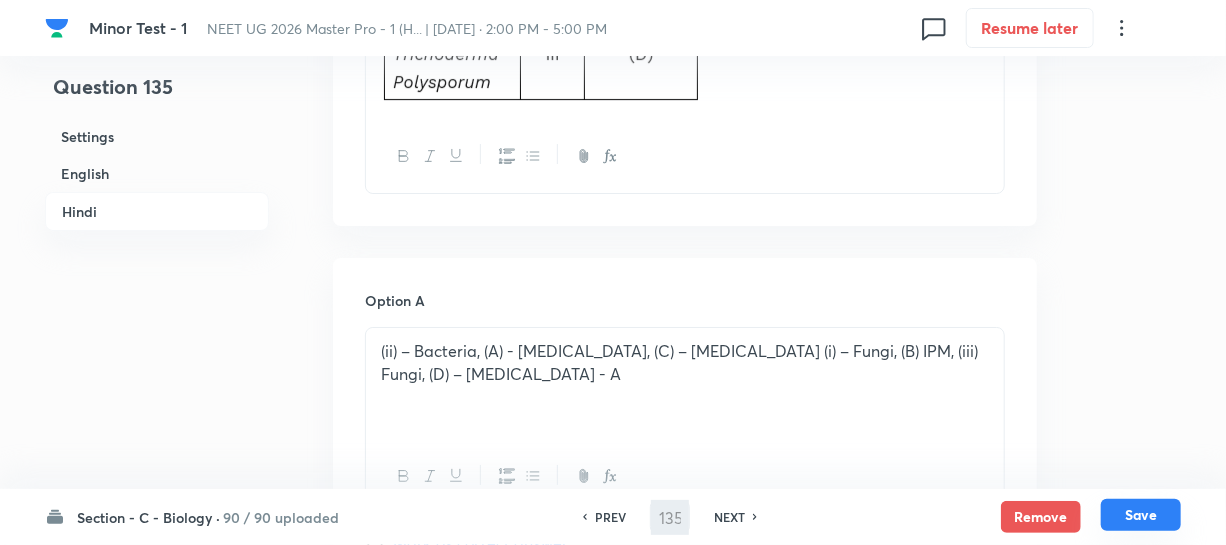 click on "Save" at bounding box center [1141, 515] 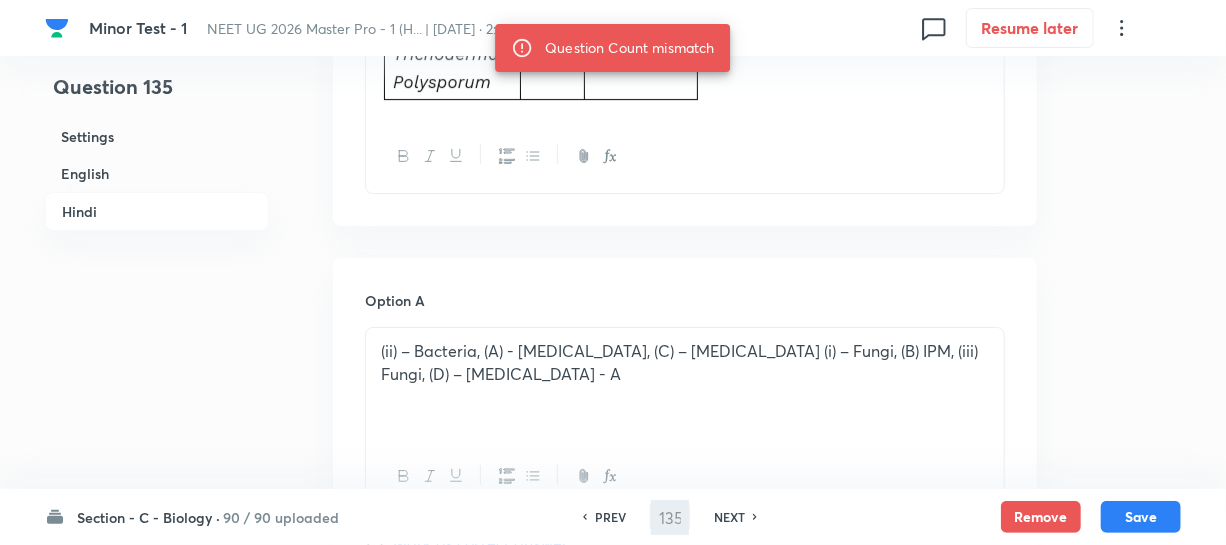 click on "NEXT" at bounding box center [729, 517] 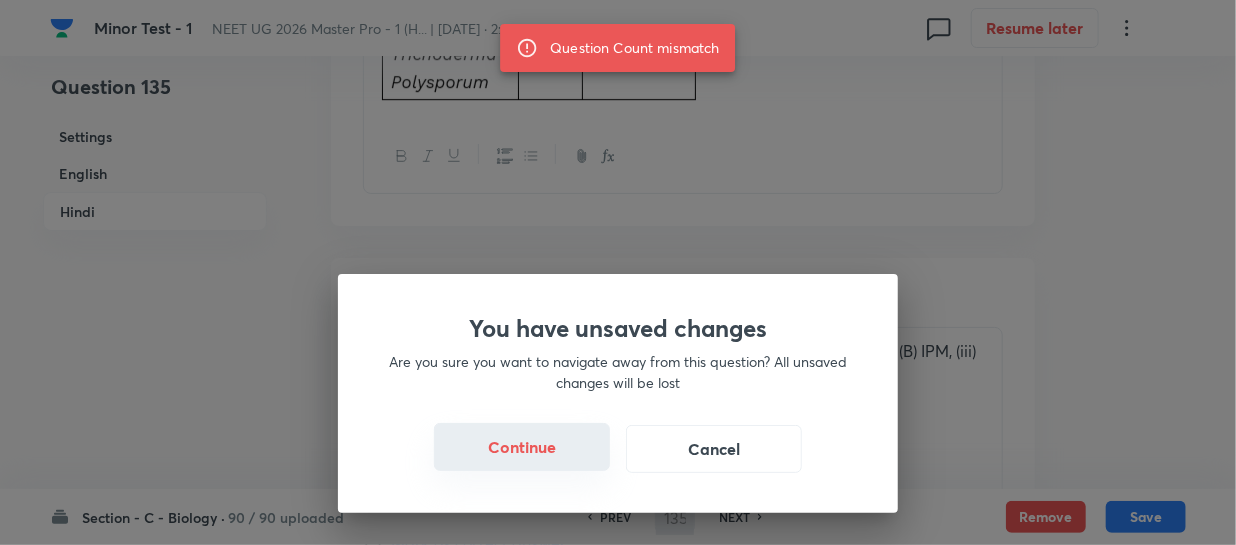 click on "Continue" at bounding box center (522, 447) 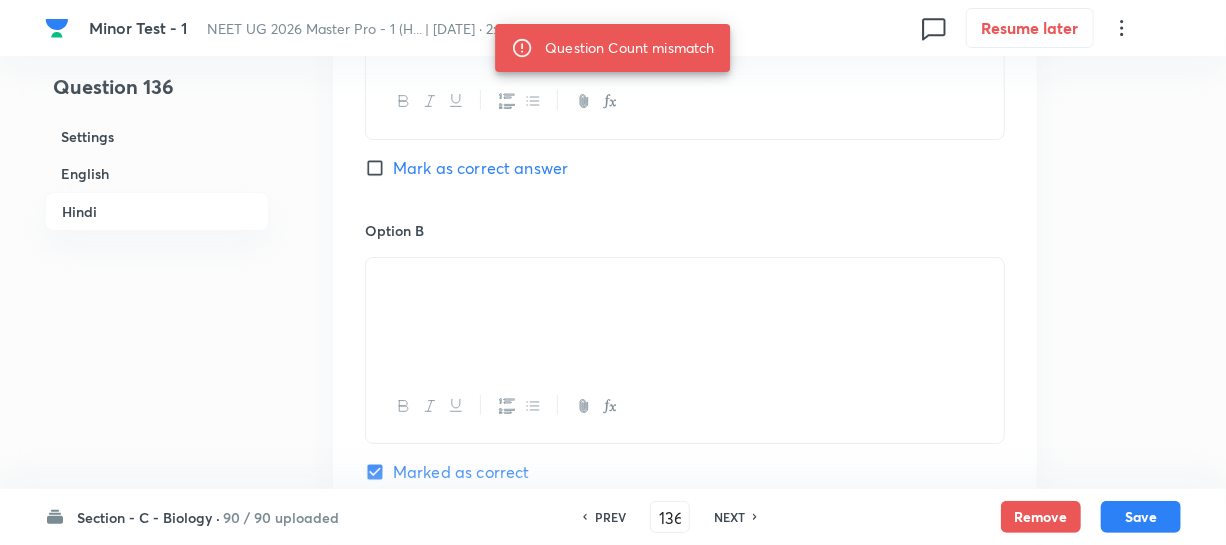 click on "PREV" at bounding box center (610, 517) 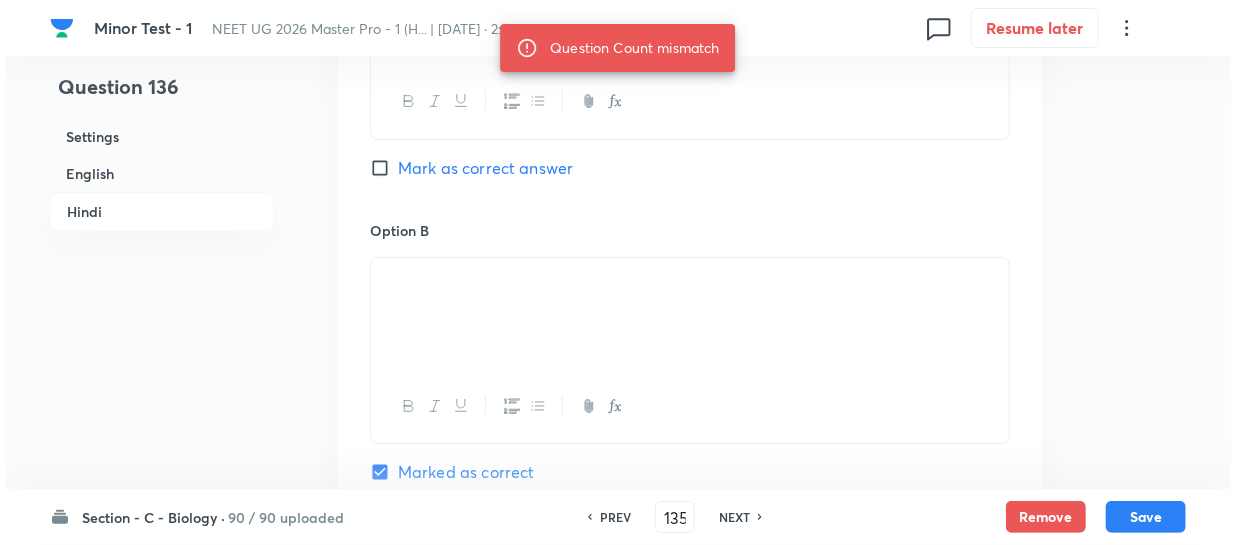 scroll, scrollTop: 0, scrollLeft: 0, axis: both 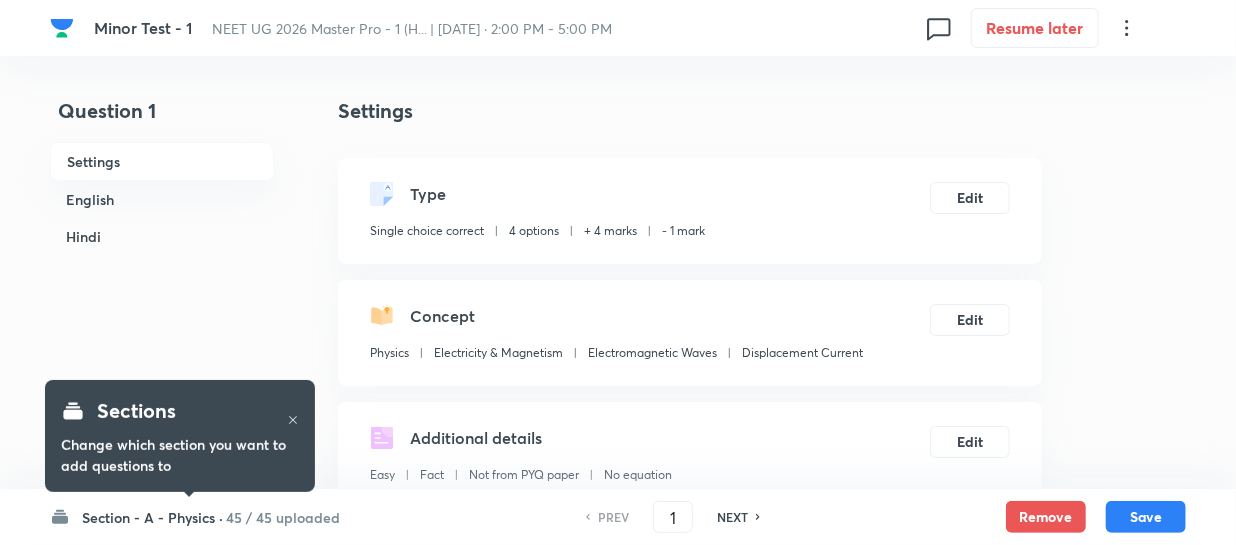 checkbox on "true" 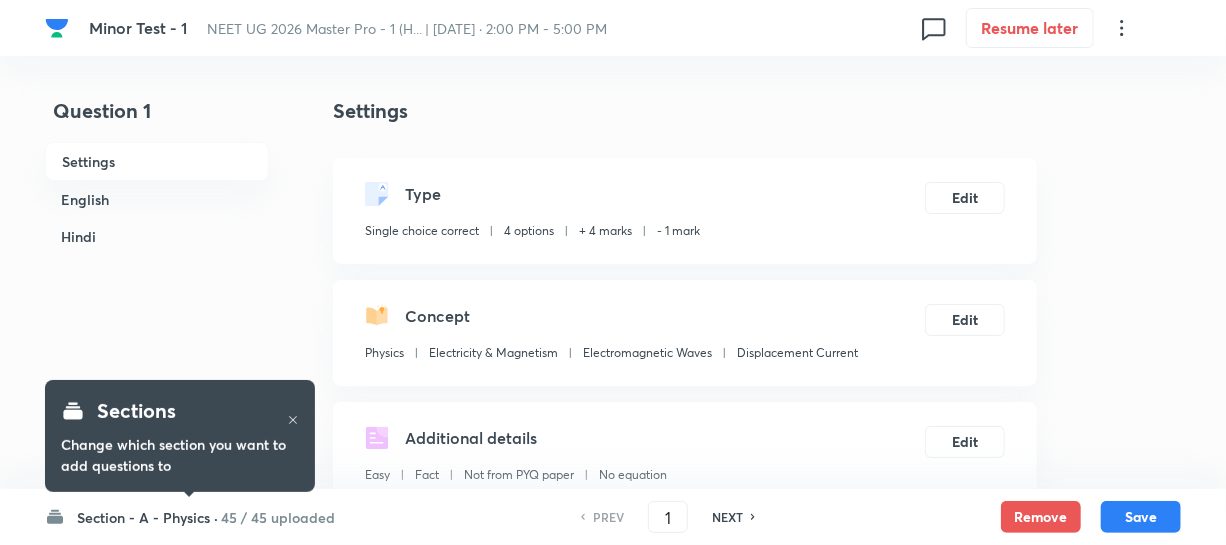 click on "Section - A - Physics ·" at bounding box center (147, 517) 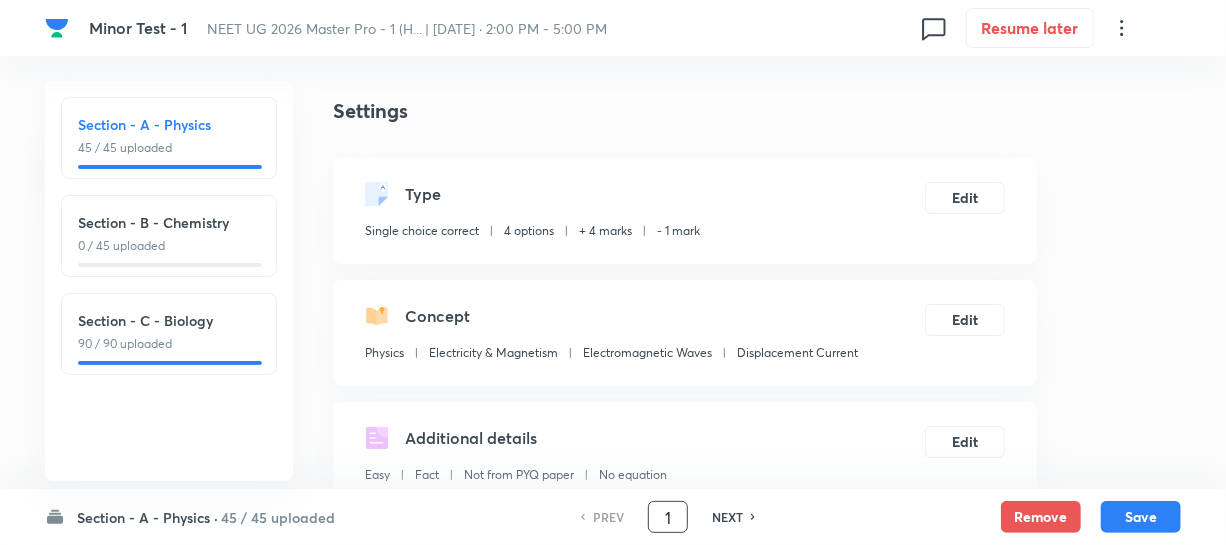 drag, startPoint x: 674, startPoint y: 510, endPoint x: 397, endPoint y: 482, distance: 278.41156 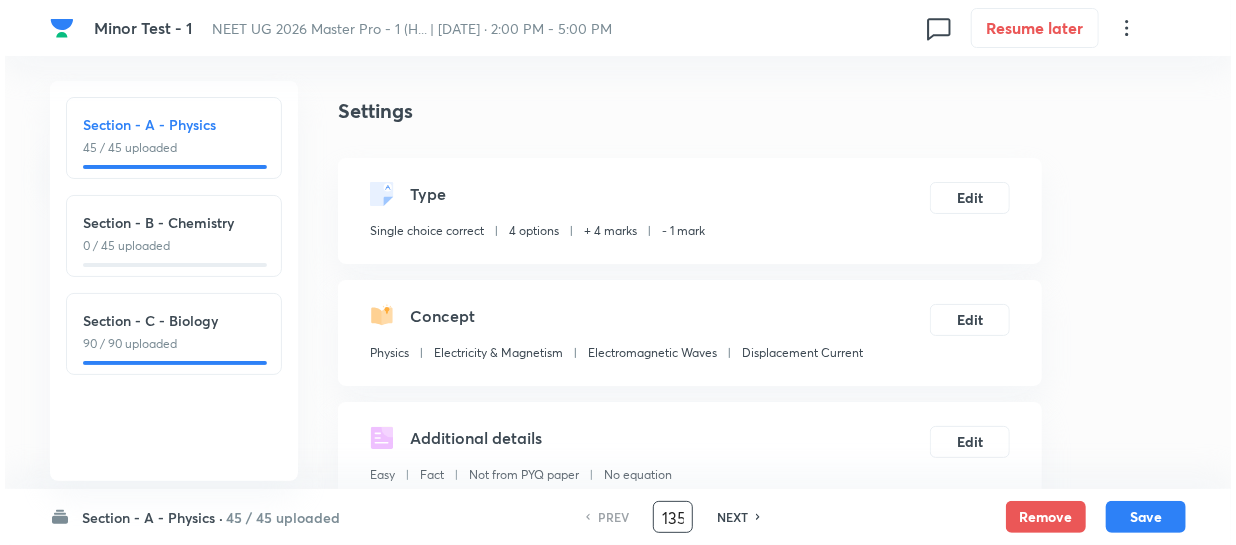 scroll, scrollTop: 0, scrollLeft: 1, axis: horizontal 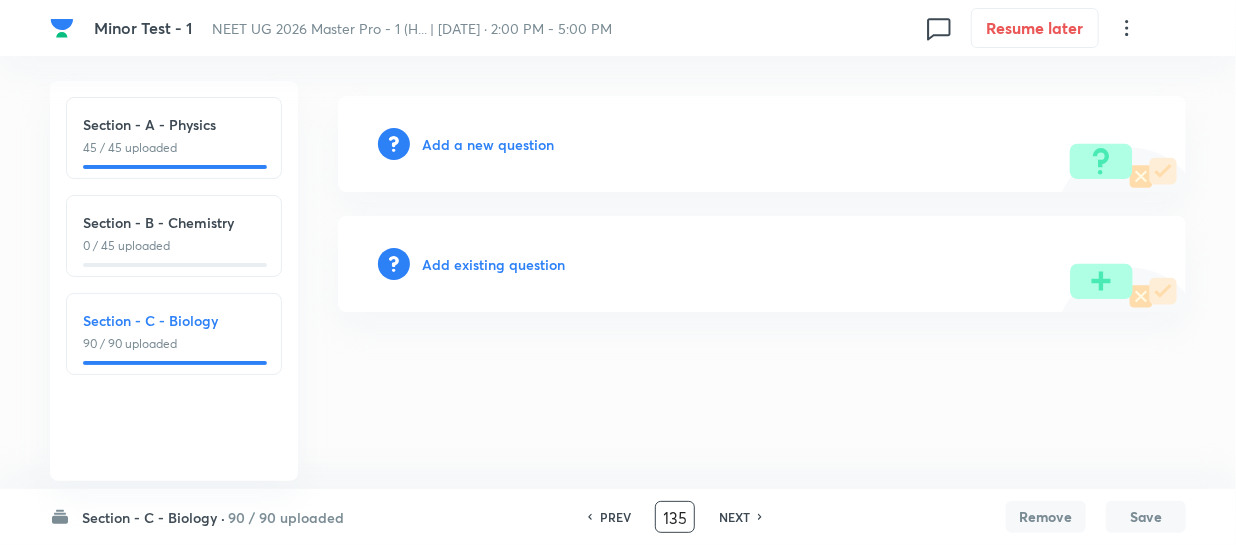 click on "PREV 135 ​ NEXT" at bounding box center (675, 517) 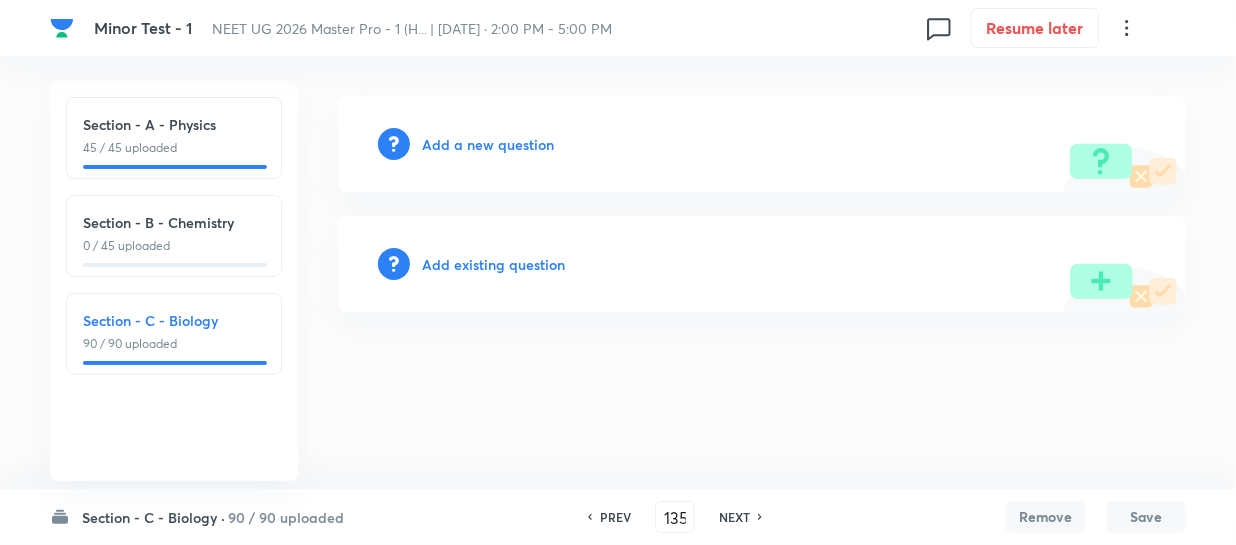 click on "NEXT" at bounding box center [734, 517] 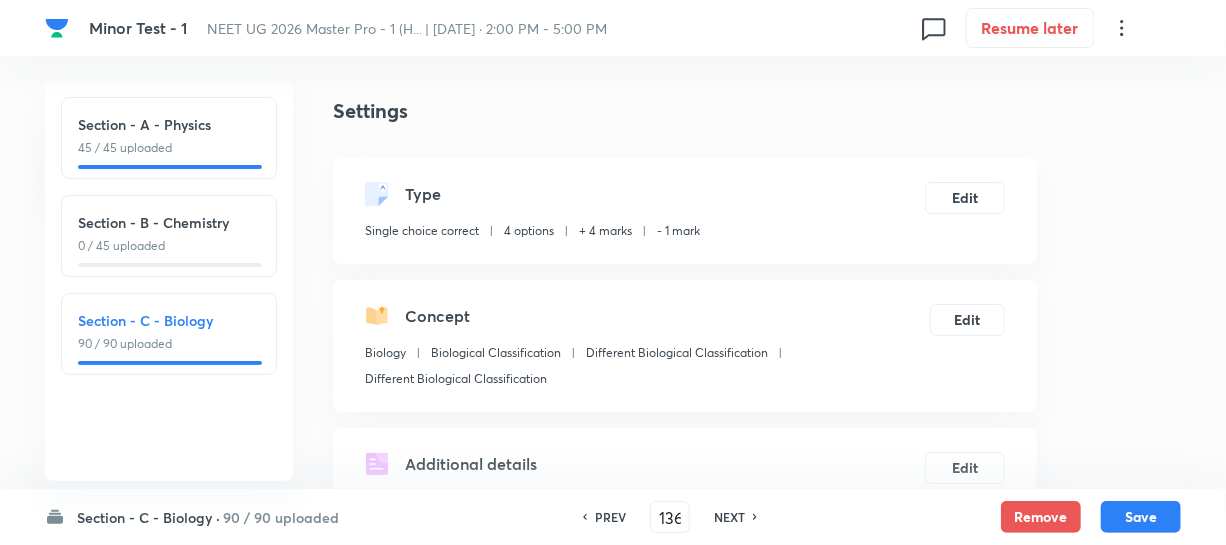 checkbox on "true" 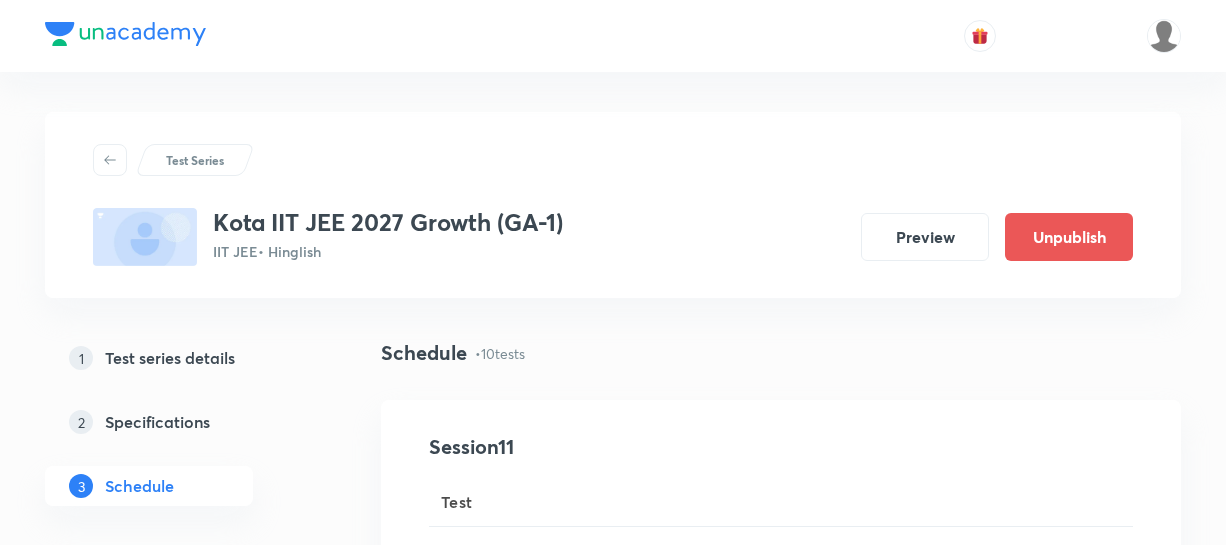 scroll, scrollTop: 272, scrollLeft: 0, axis: vertical 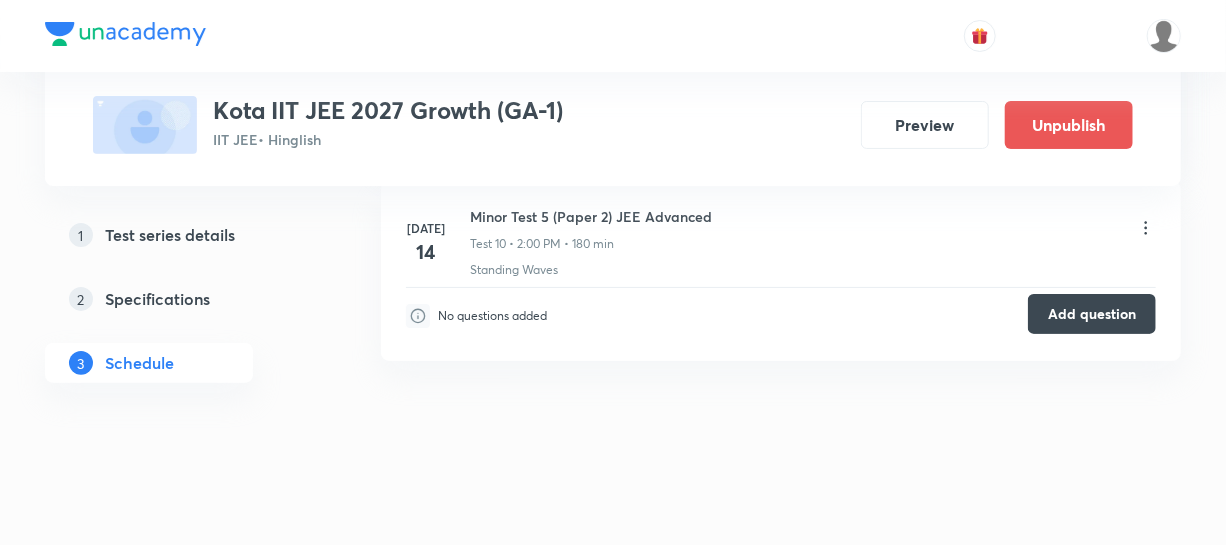 click on "Add question" at bounding box center [1092, 314] 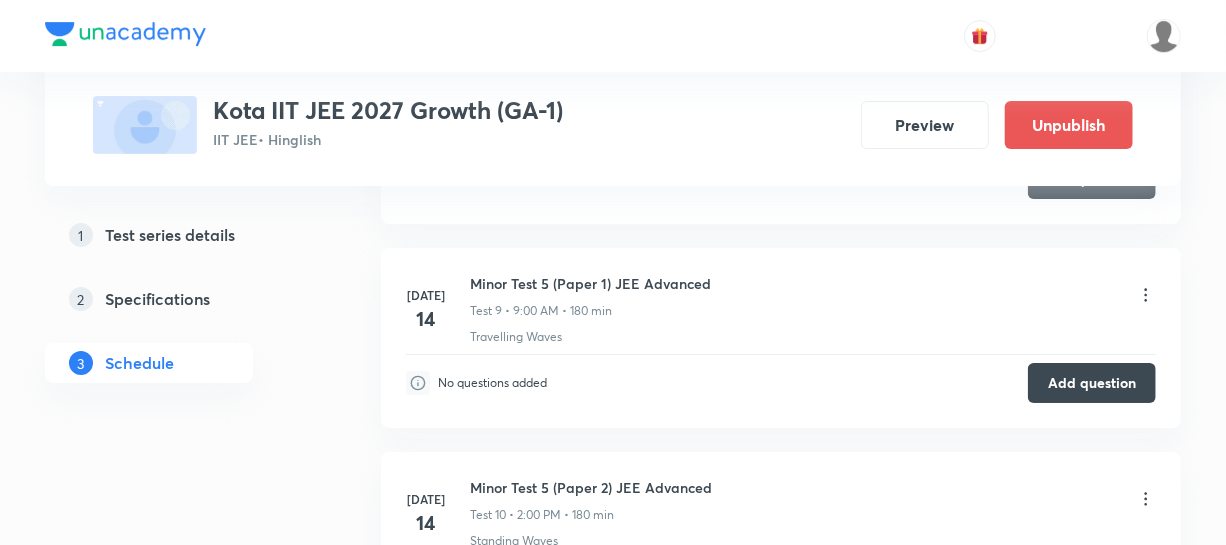 scroll, scrollTop: 3170, scrollLeft: 0, axis: vertical 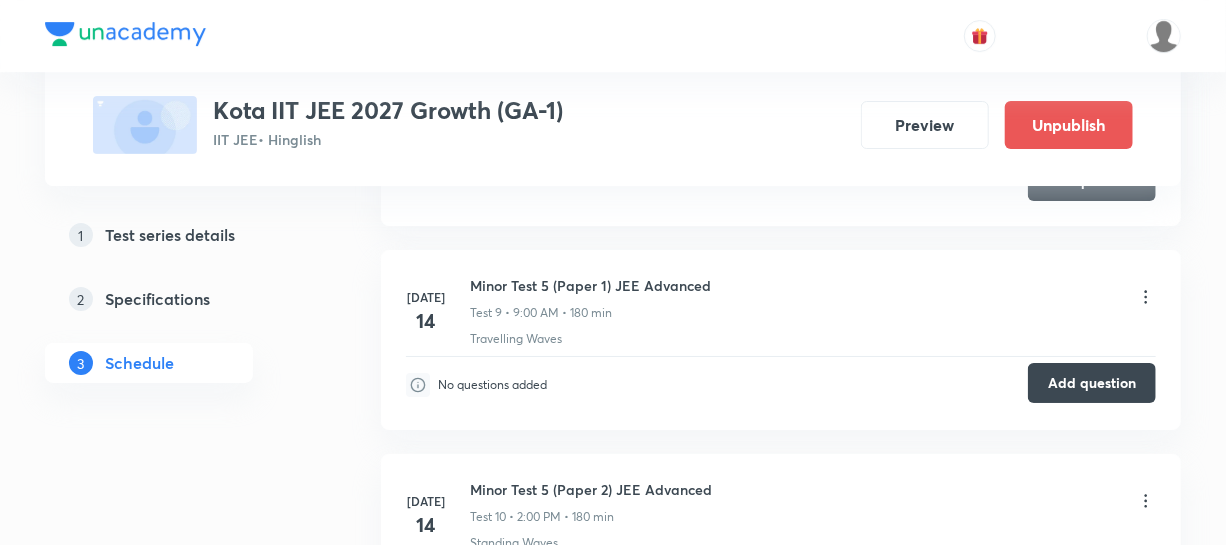click on "Add question" at bounding box center [1092, 383] 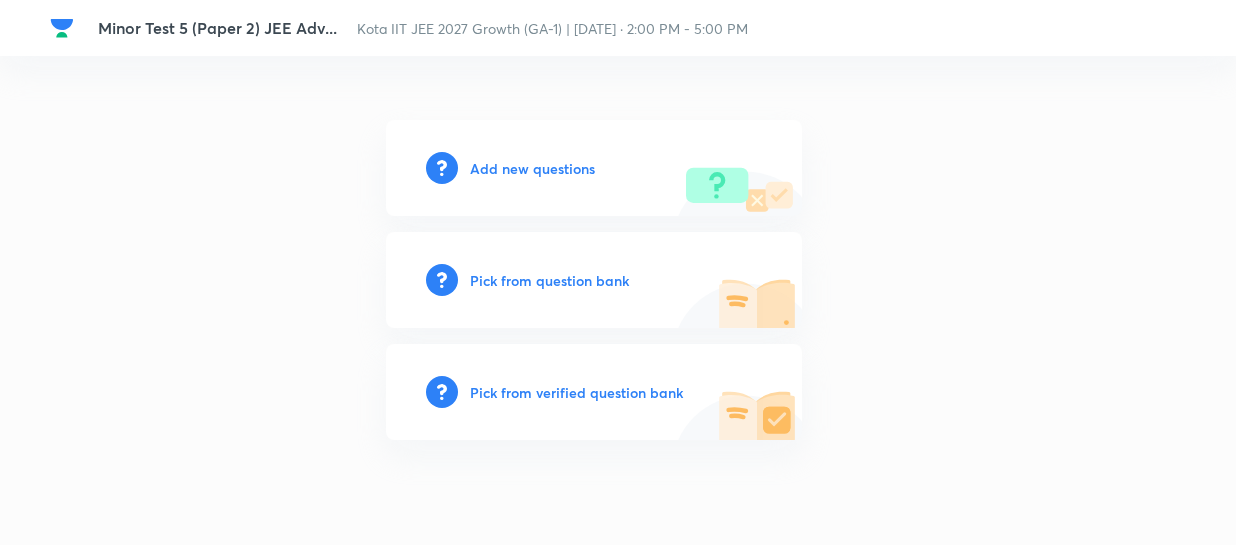 scroll, scrollTop: 0, scrollLeft: 0, axis: both 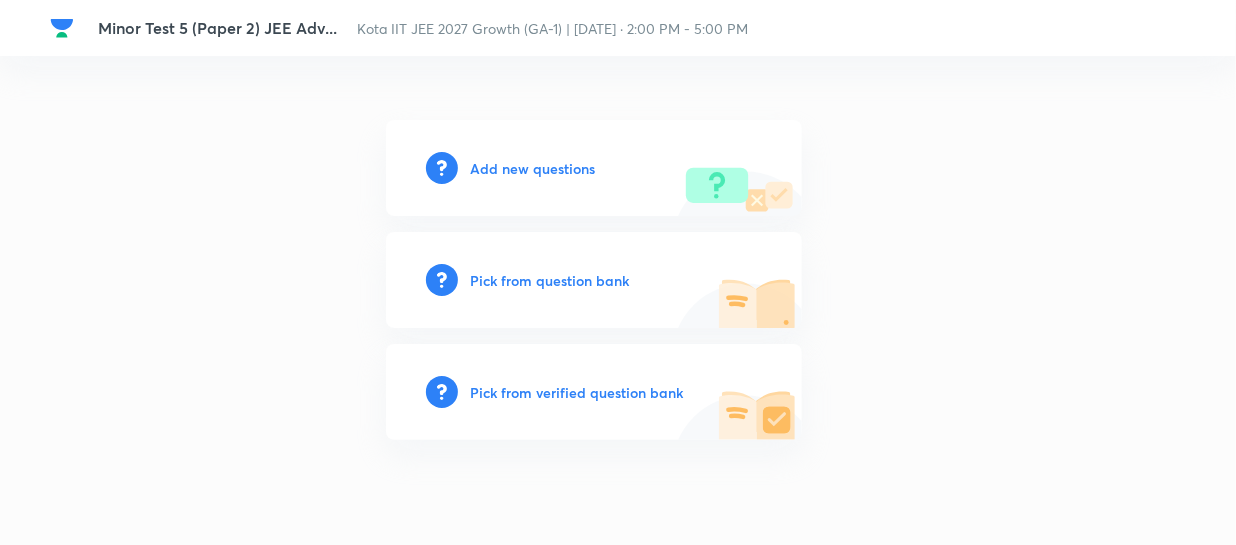 click on "Add new questions" at bounding box center [532, 168] 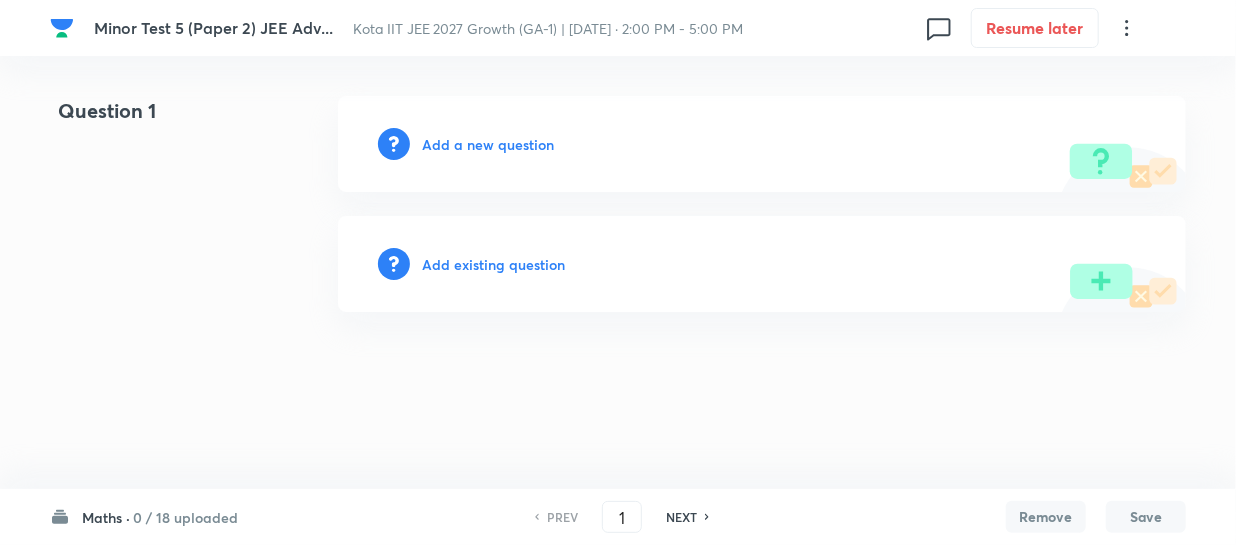 click on "0 / 18 uploaded" at bounding box center (185, 517) 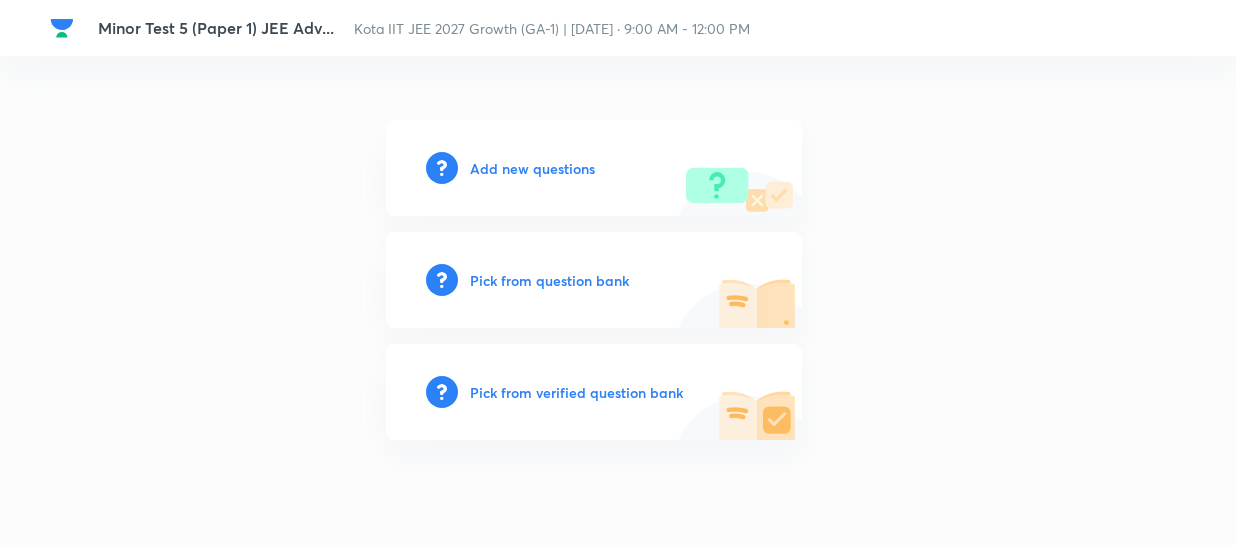 scroll, scrollTop: 0, scrollLeft: 0, axis: both 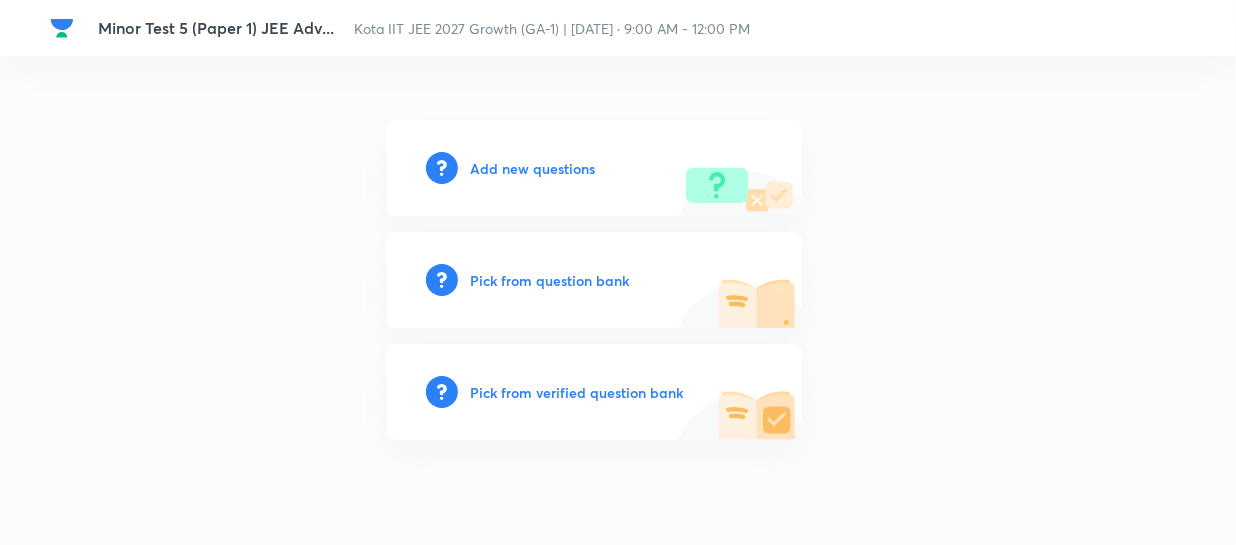 click on "Add new questions" at bounding box center [532, 168] 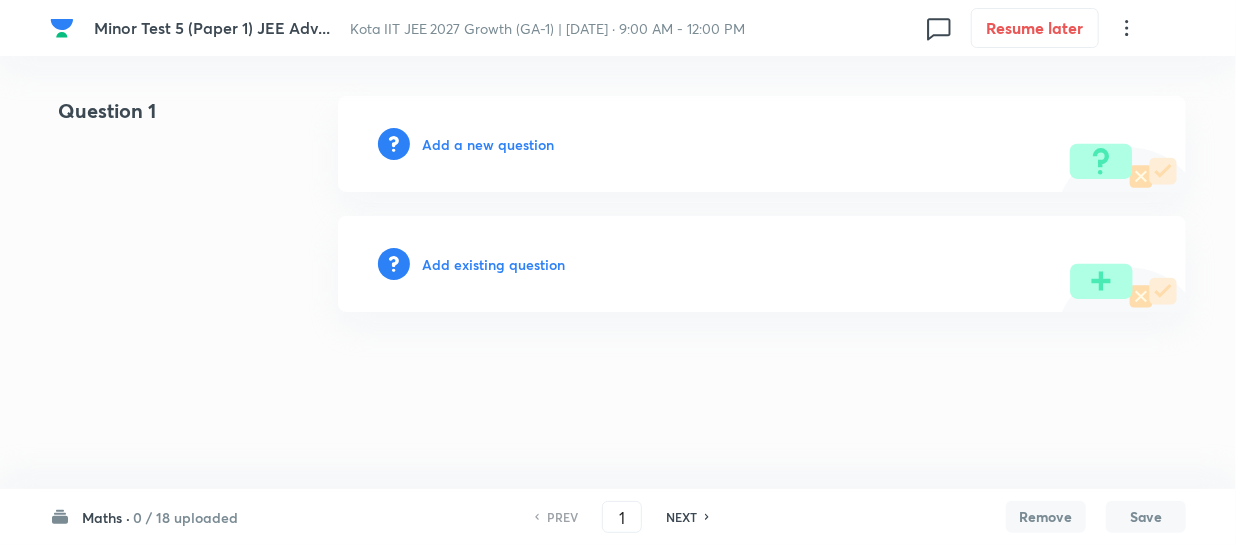 click on "0 / 18 uploaded" at bounding box center (185, 517) 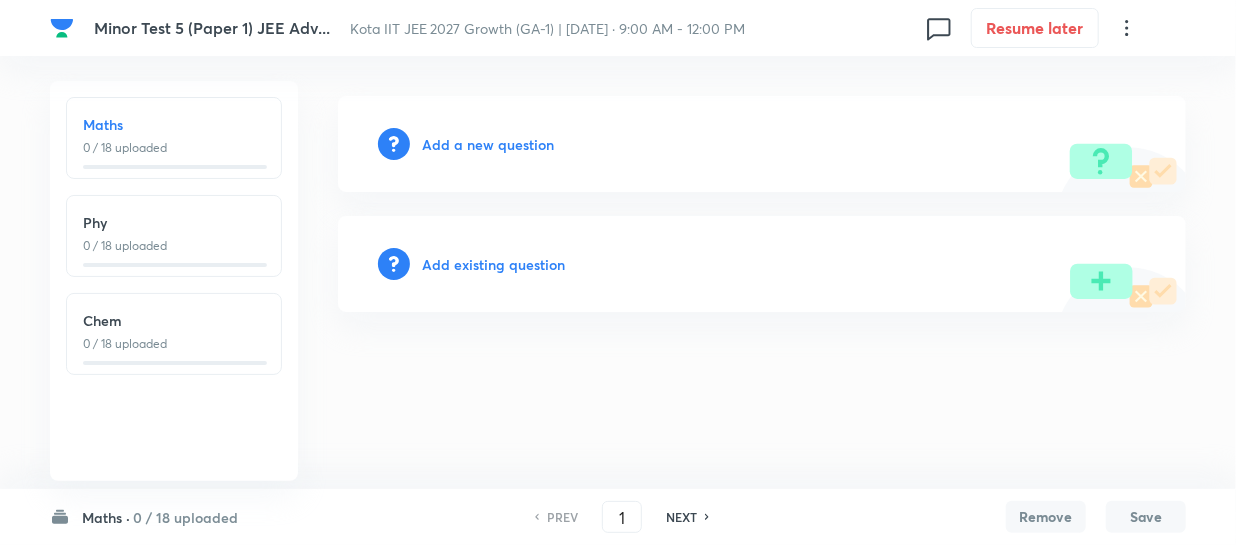 click on "0 / 18 uploaded" at bounding box center (174, 148) 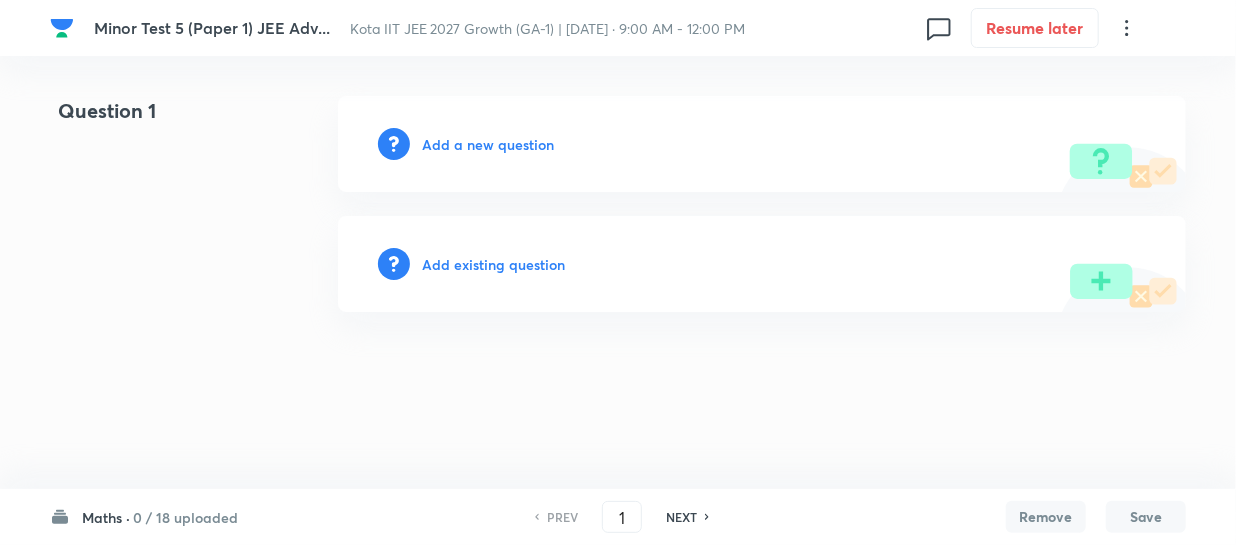 click on "Add a new question" at bounding box center (488, 144) 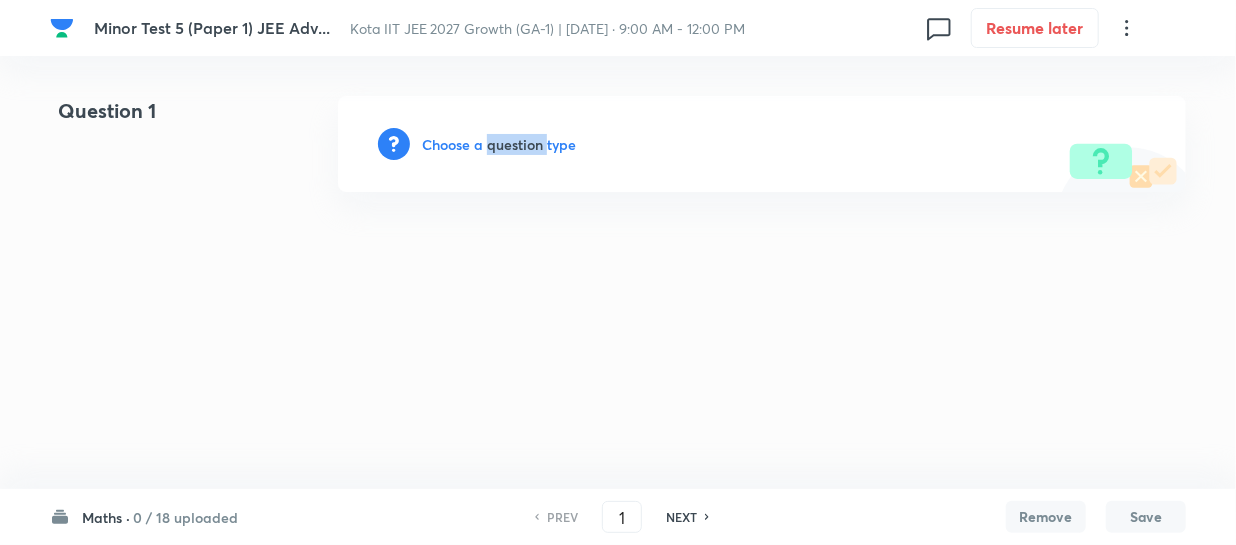 click on "Choose a question type" at bounding box center (499, 144) 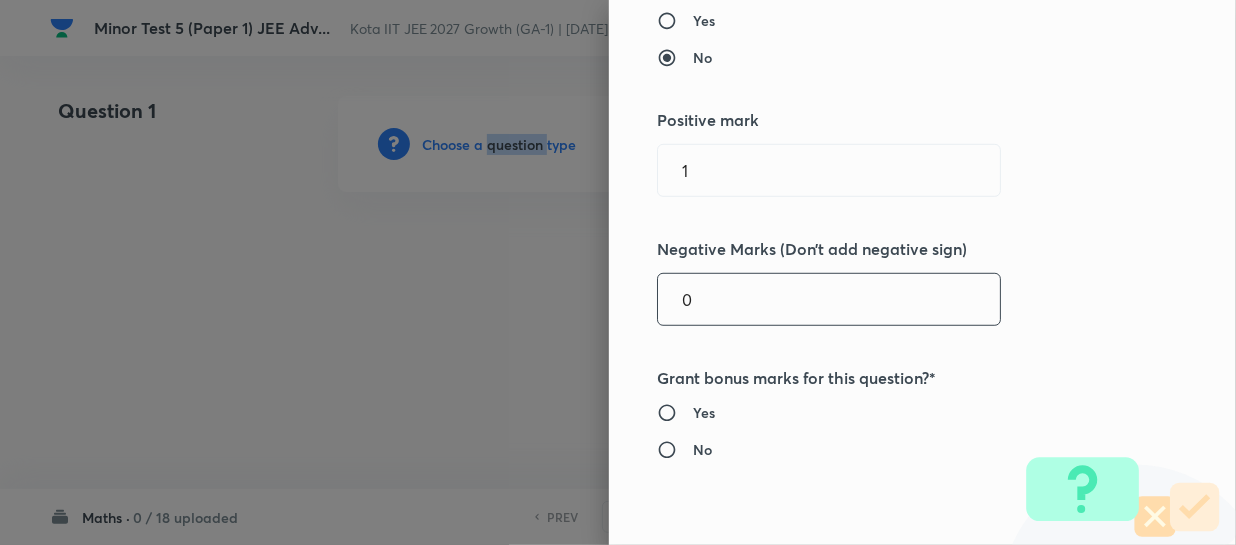 scroll, scrollTop: 454, scrollLeft: 0, axis: vertical 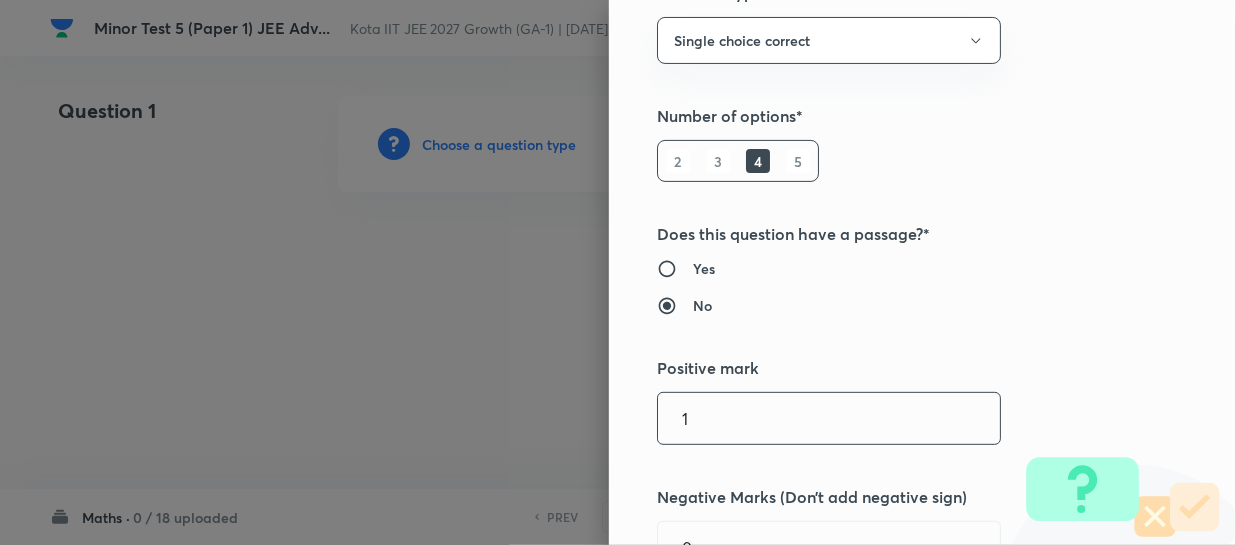 drag, startPoint x: 715, startPoint y: 410, endPoint x: 620, endPoint y: 412, distance: 95.02105 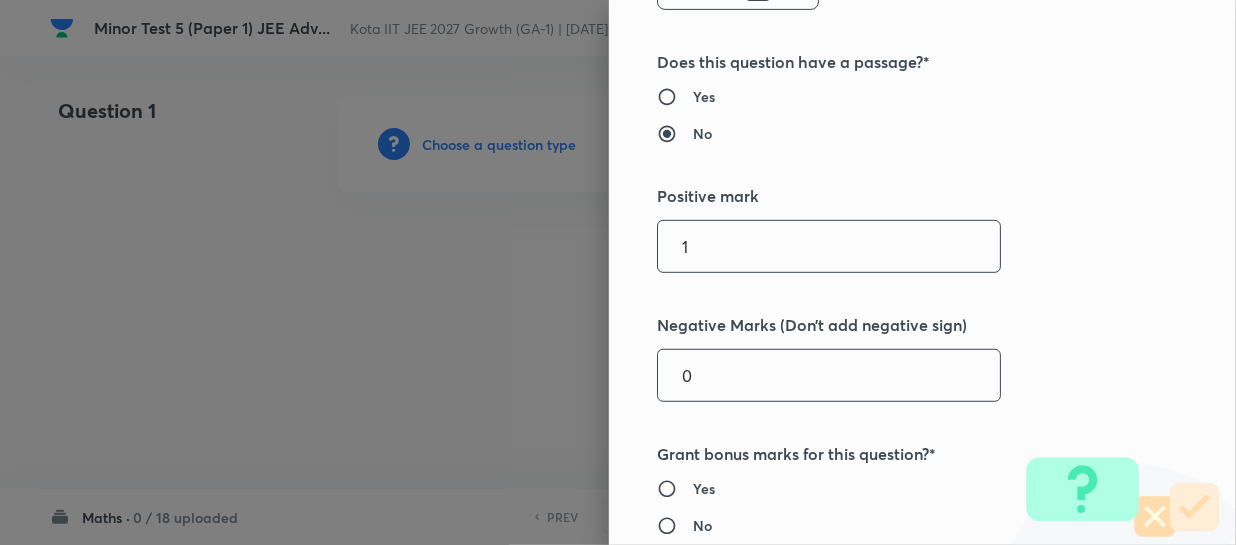 scroll, scrollTop: 363, scrollLeft: 0, axis: vertical 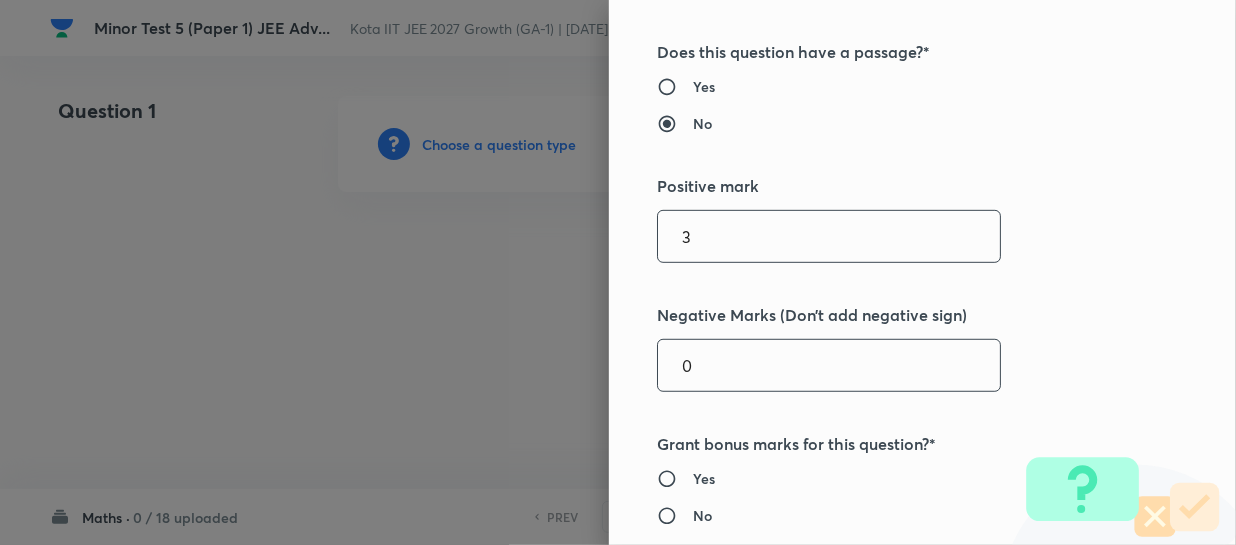 type on "3" 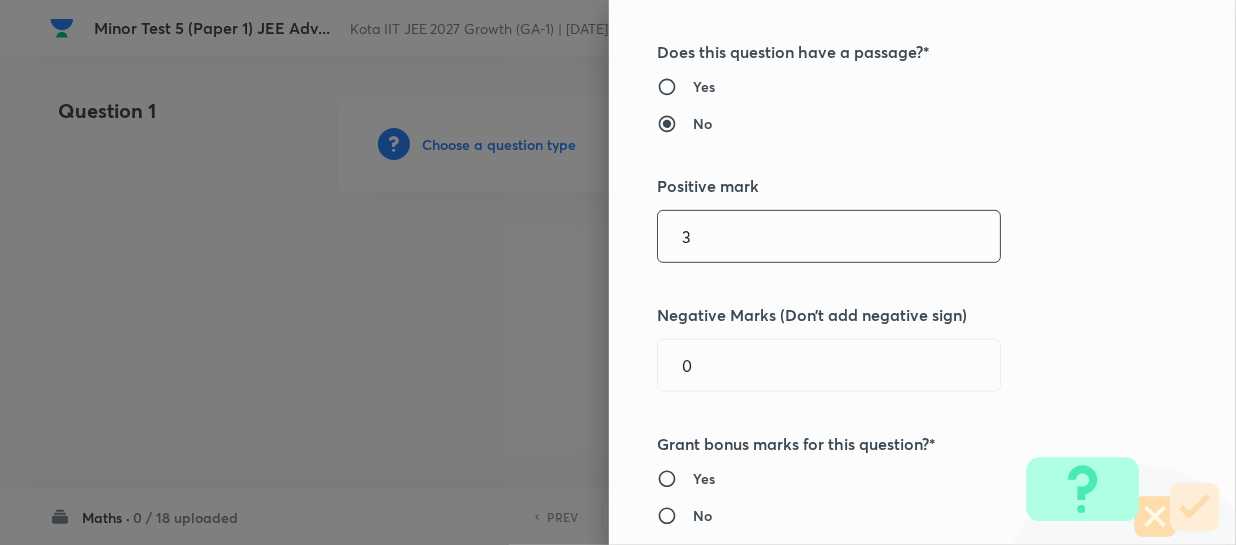 drag, startPoint x: 719, startPoint y: 366, endPoint x: 167, endPoint y: 428, distance: 555.47095 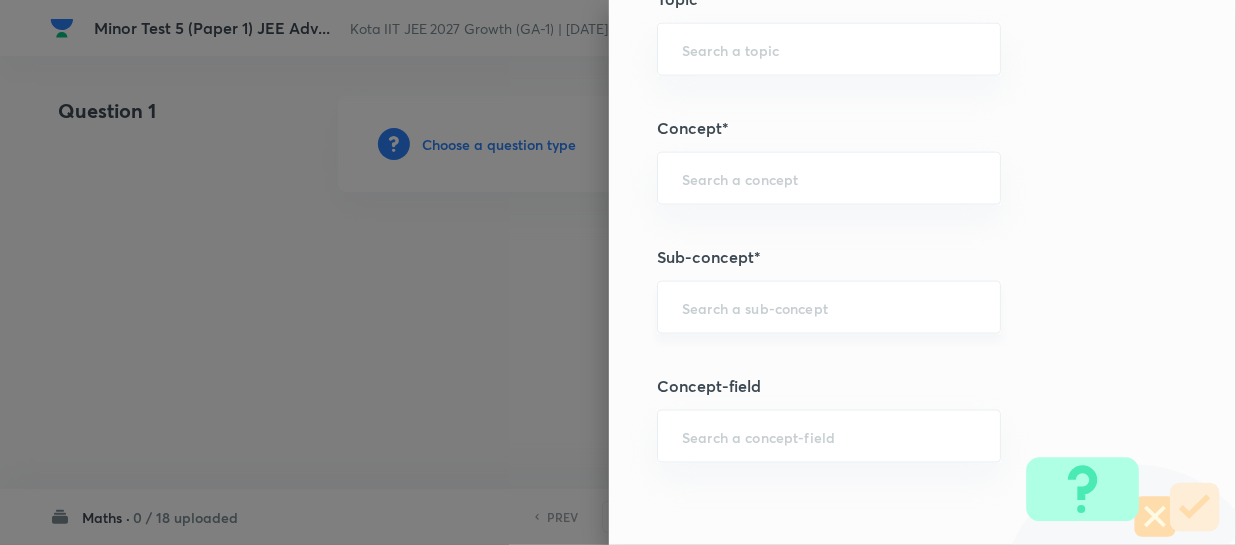 scroll, scrollTop: 1181, scrollLeft: 0, axis: vertical 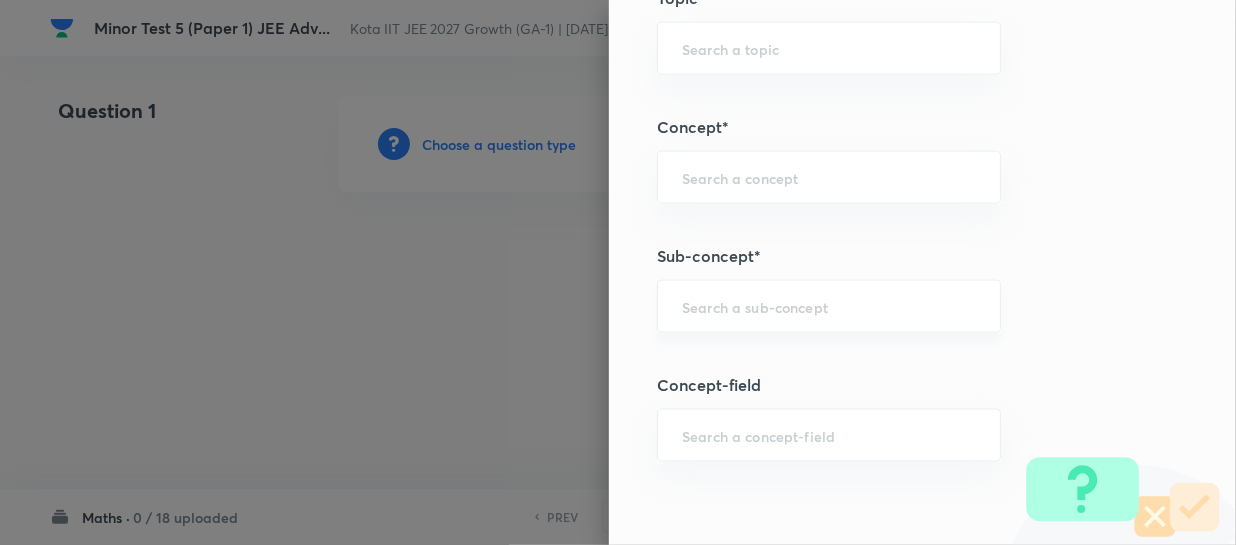 click at bounding box center (829, 306) 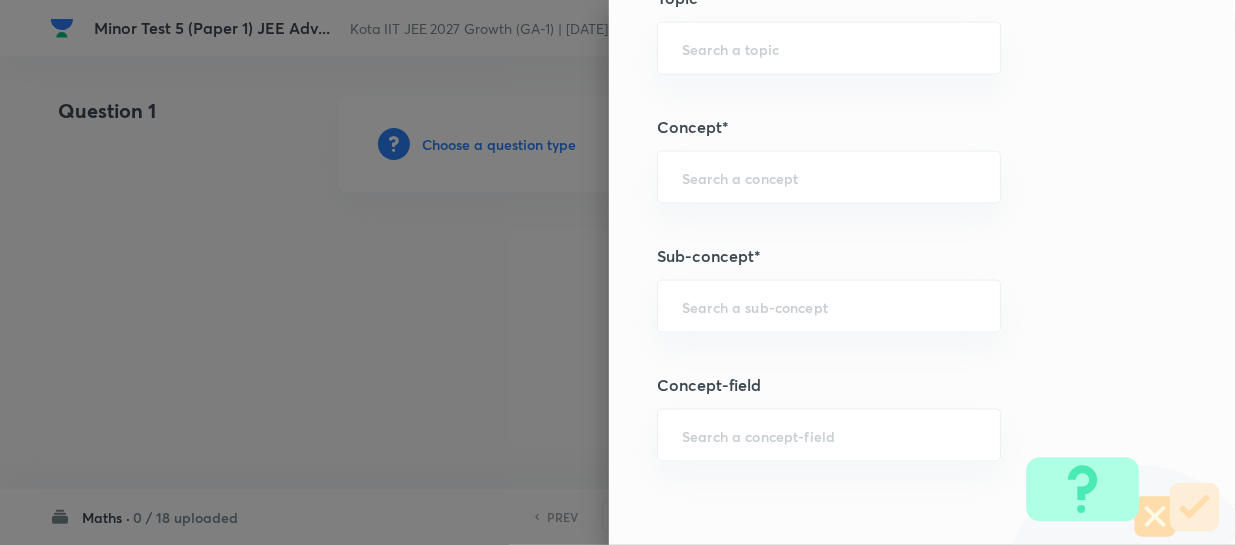 paste on "Sequence & Series" 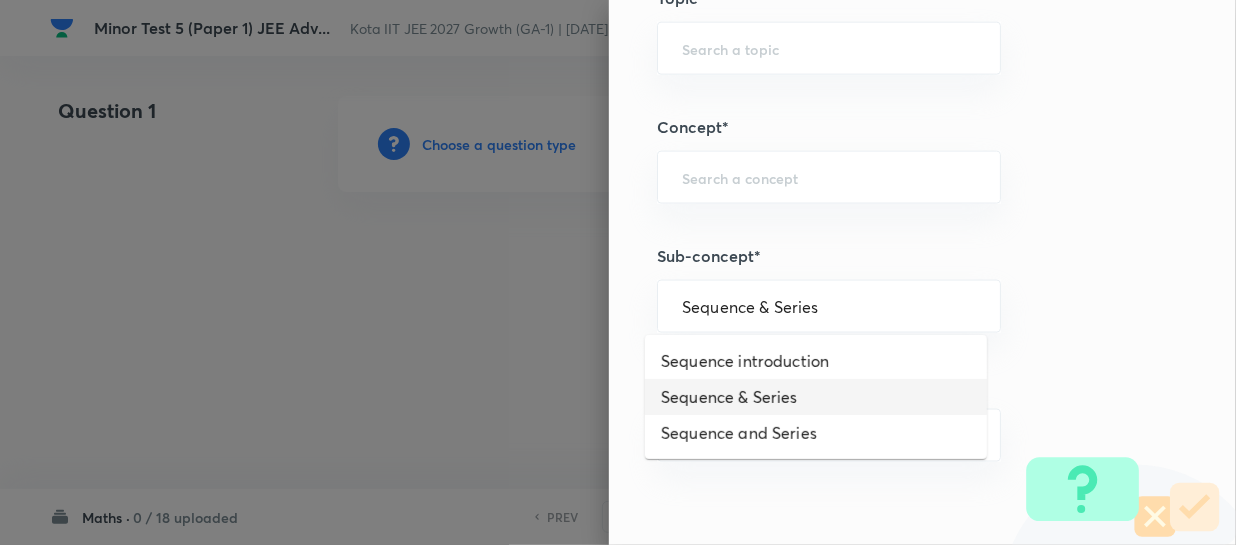 click on "Sequence & Series" at bounding box center (816, 397) 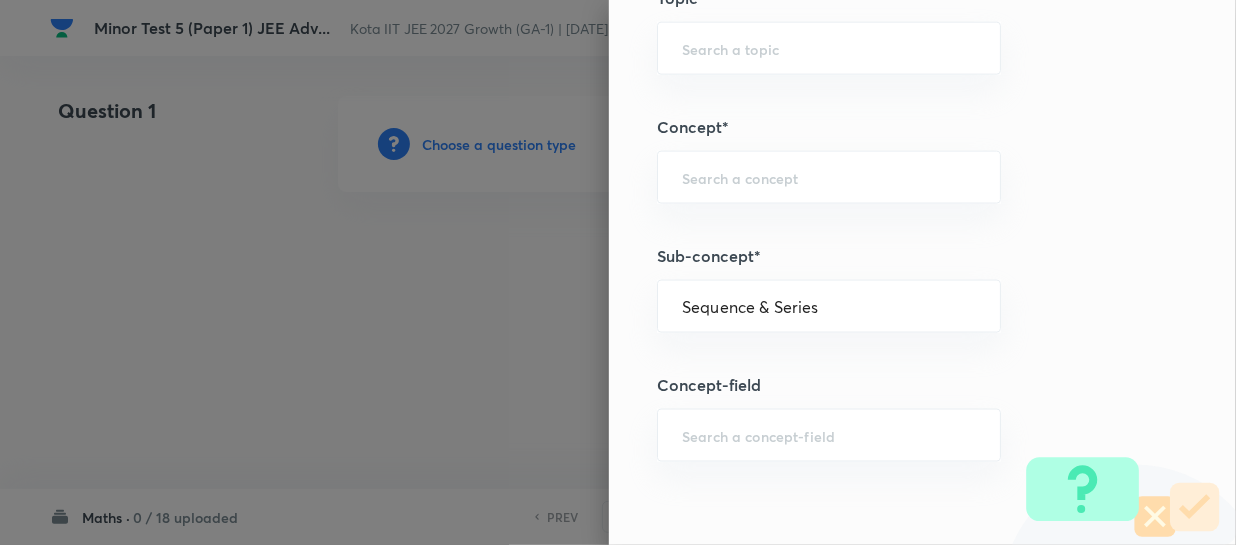 type on "Mathematics" 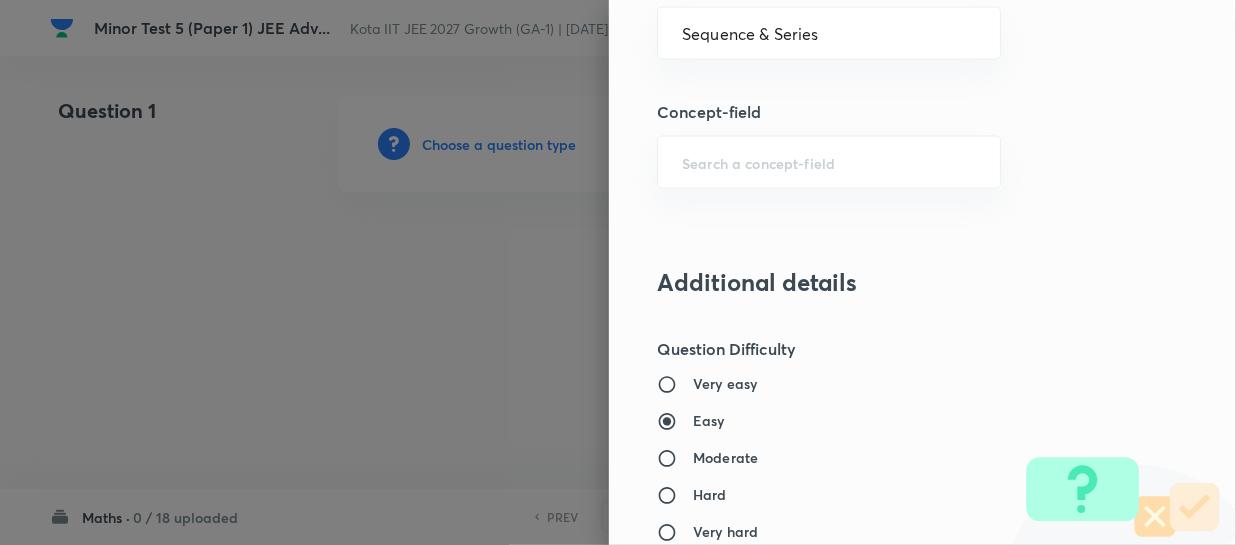 scroll, scrollTop: 1818, scrollLeft: 0, axis: vertical 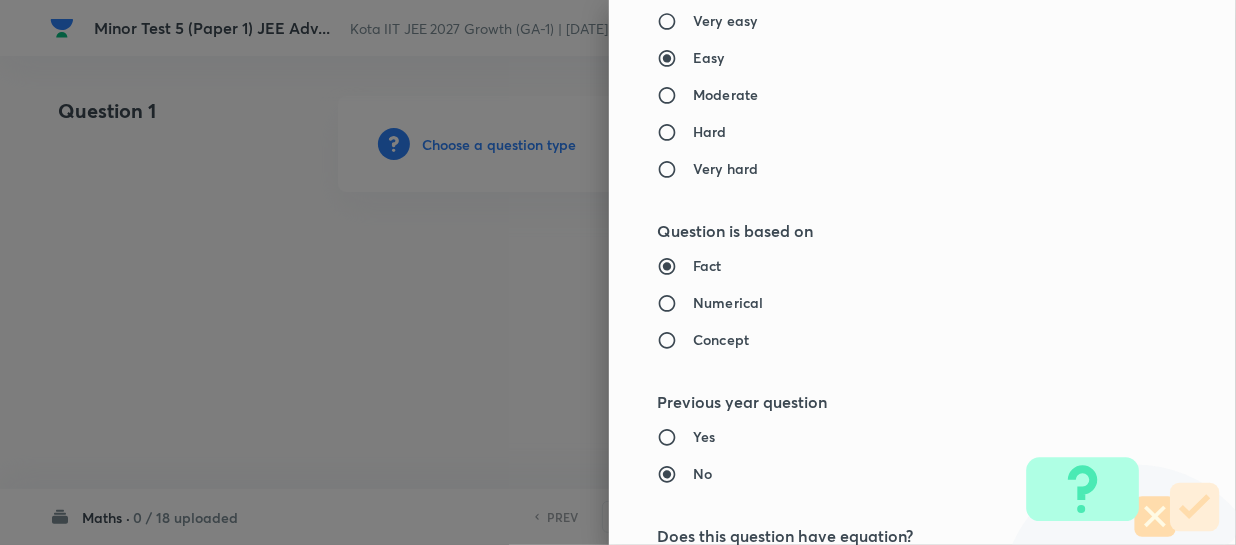 click on "Moderate" at bounding box center [725, 94] 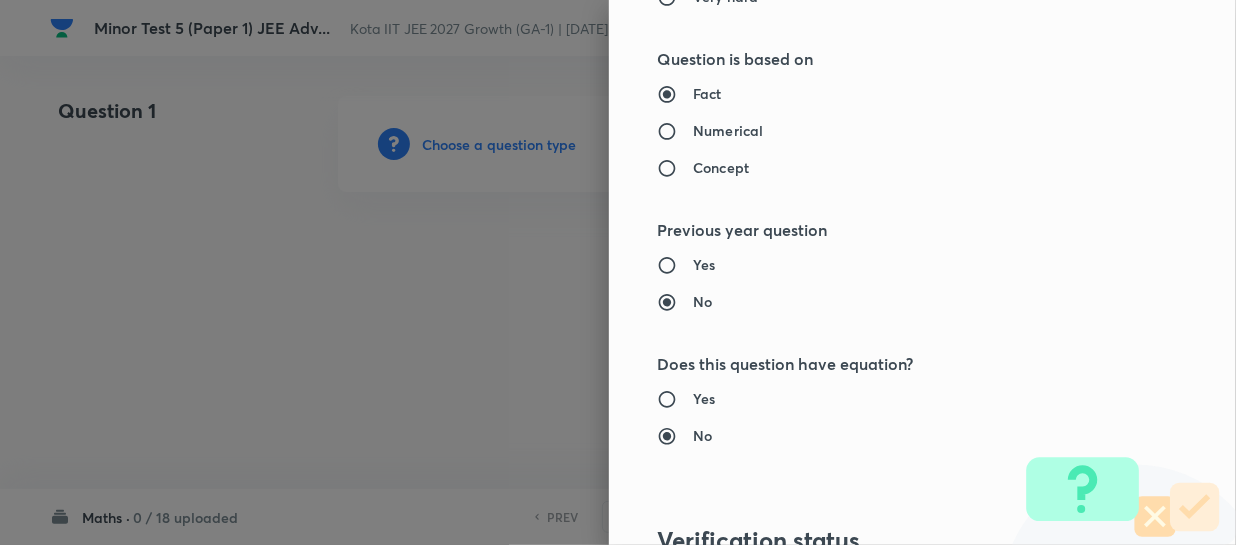 scroll, scrollTop: 2000, scrollLeft: 0, axis: vertical 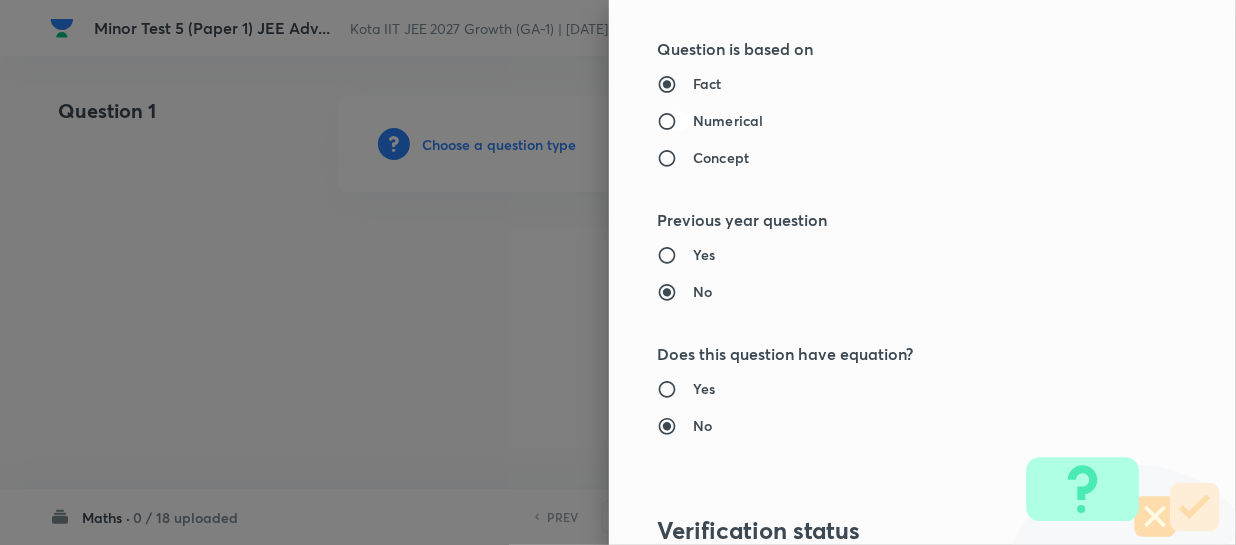 click on "Numerical" at bounding box center [675, 121] 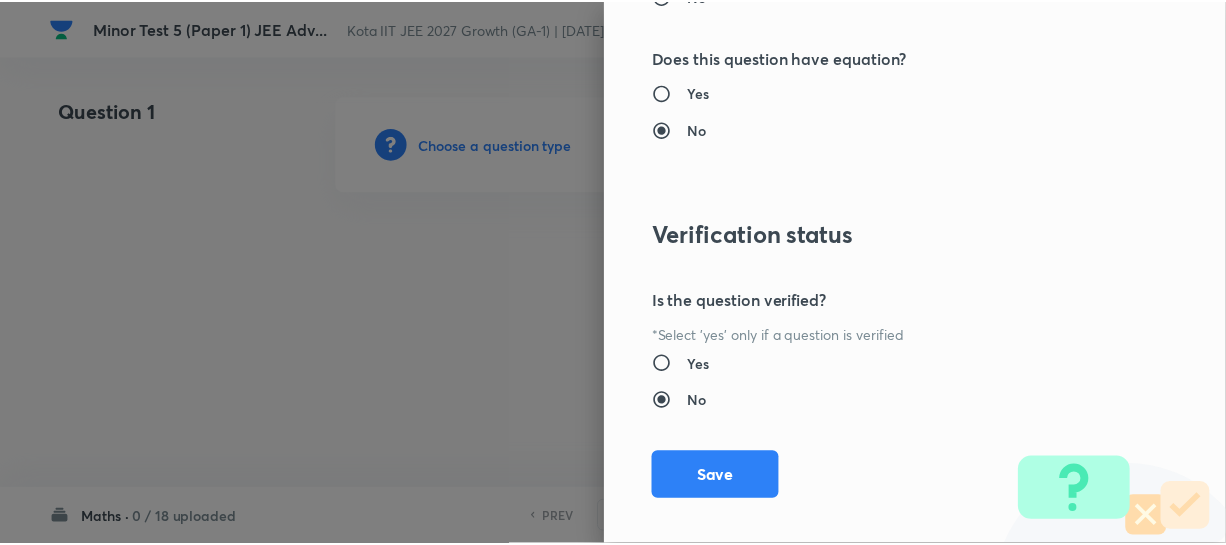 scroll, scrollTop: 2313, scrollLeft: 0, axis: vertical 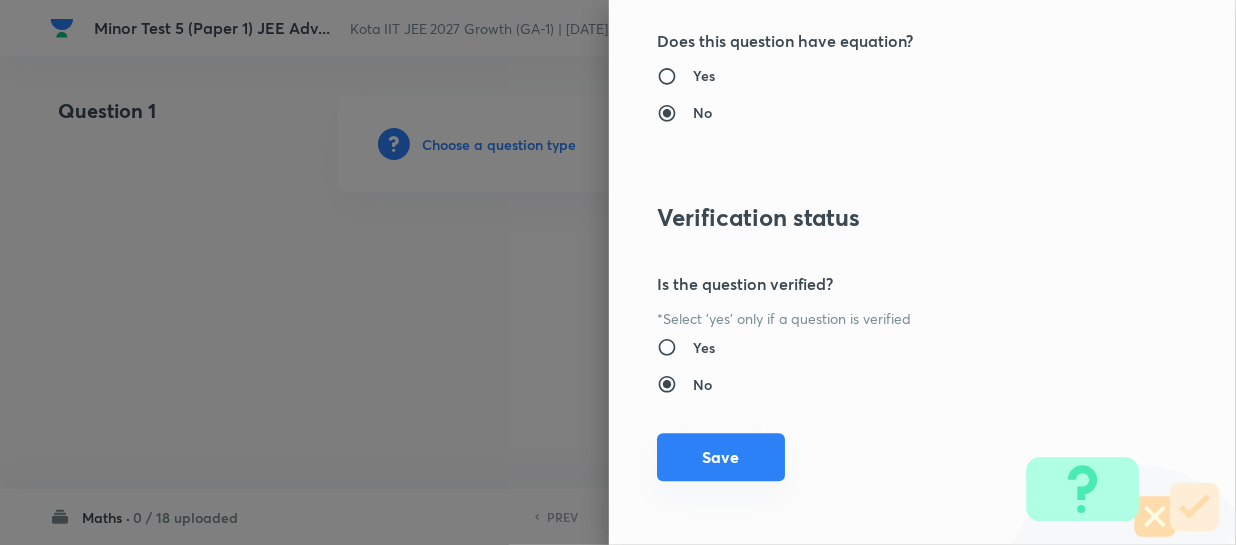 click on "Save" at bounding box center [721, 457] 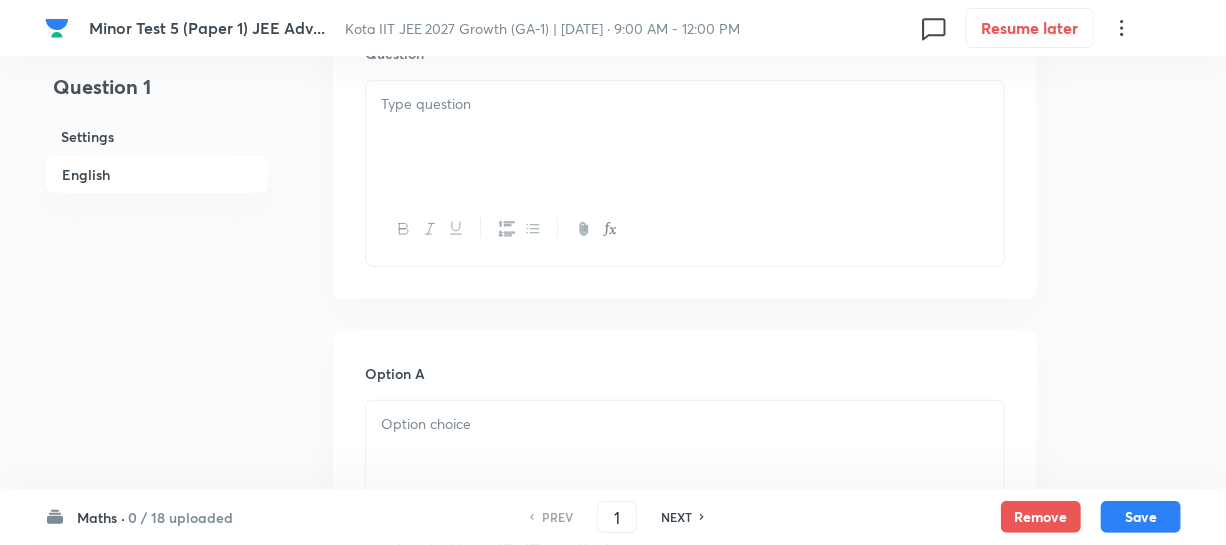 scroll, scrollTop: 636, scrollLeft: 0, axis: vertical 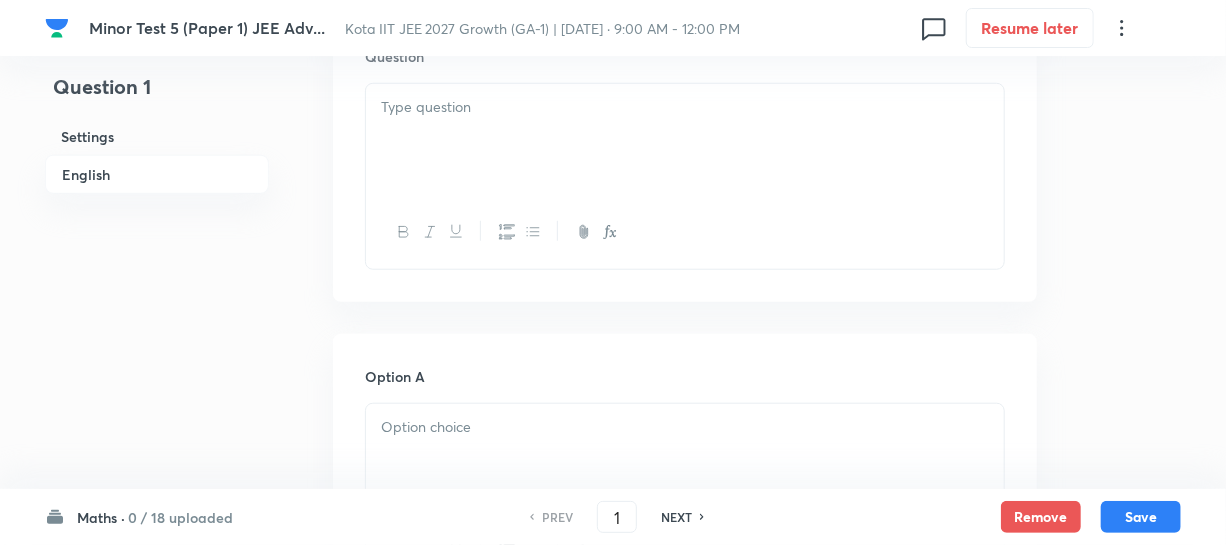 click at bounding box center (685, 140) 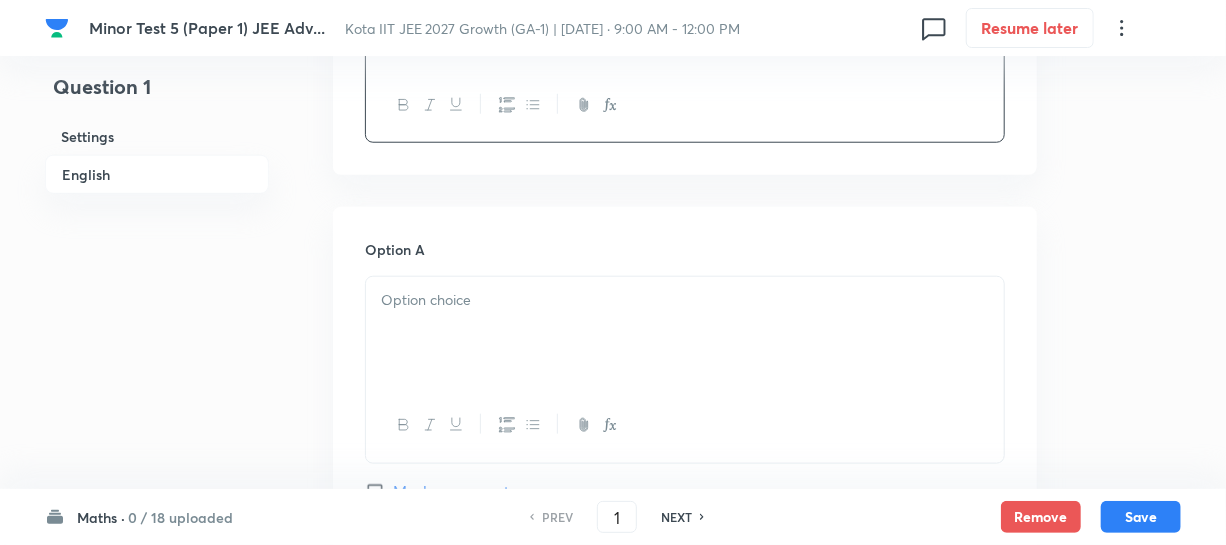 scroll, scrollTop: 909, scrollLeft: 0, axis: vertical 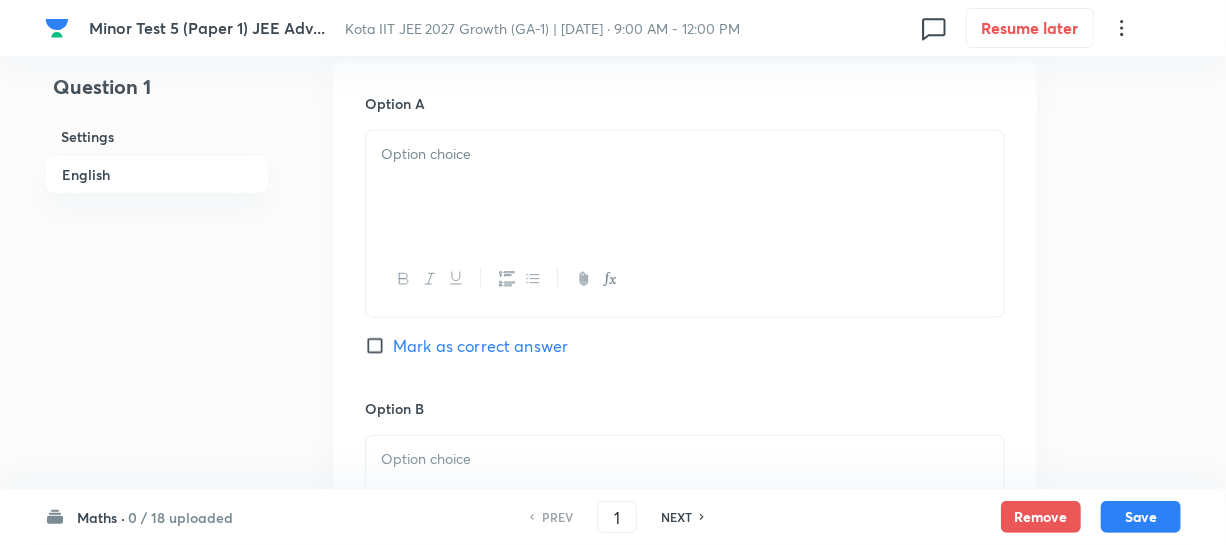 click at bounding box center [685, 187] 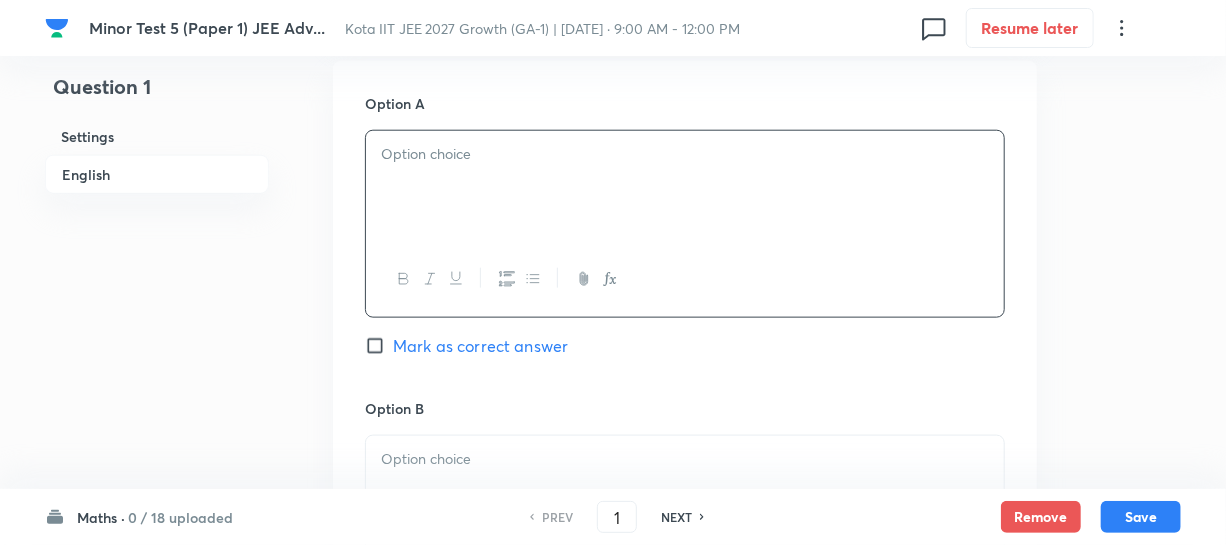 click on "0 / 18 uploaded" at bounding box center (180, 517) 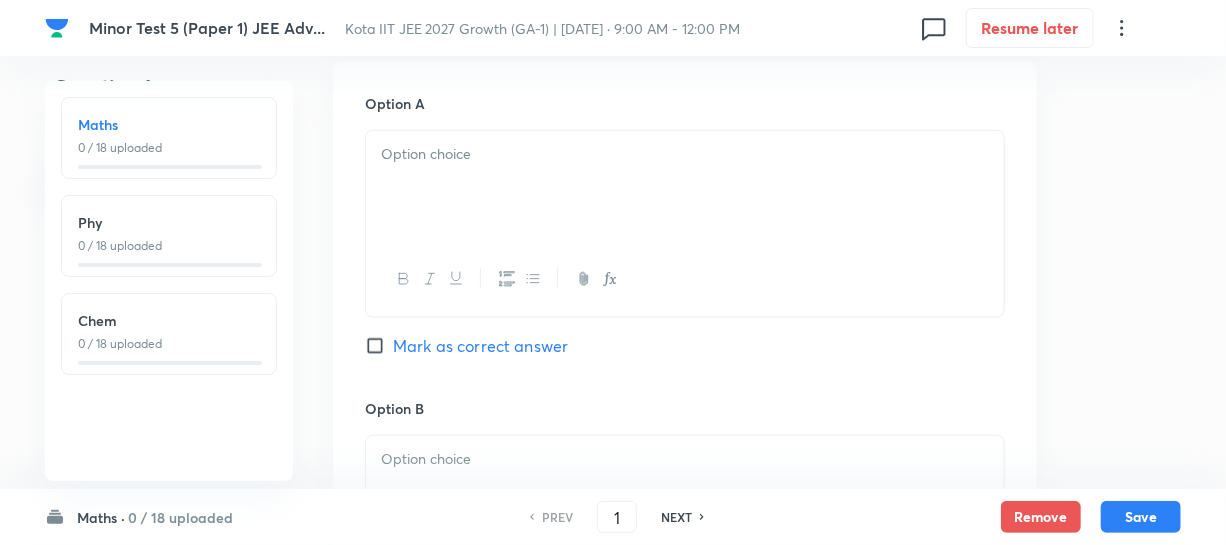 click on "Phy" at bounding box center [169, 222] 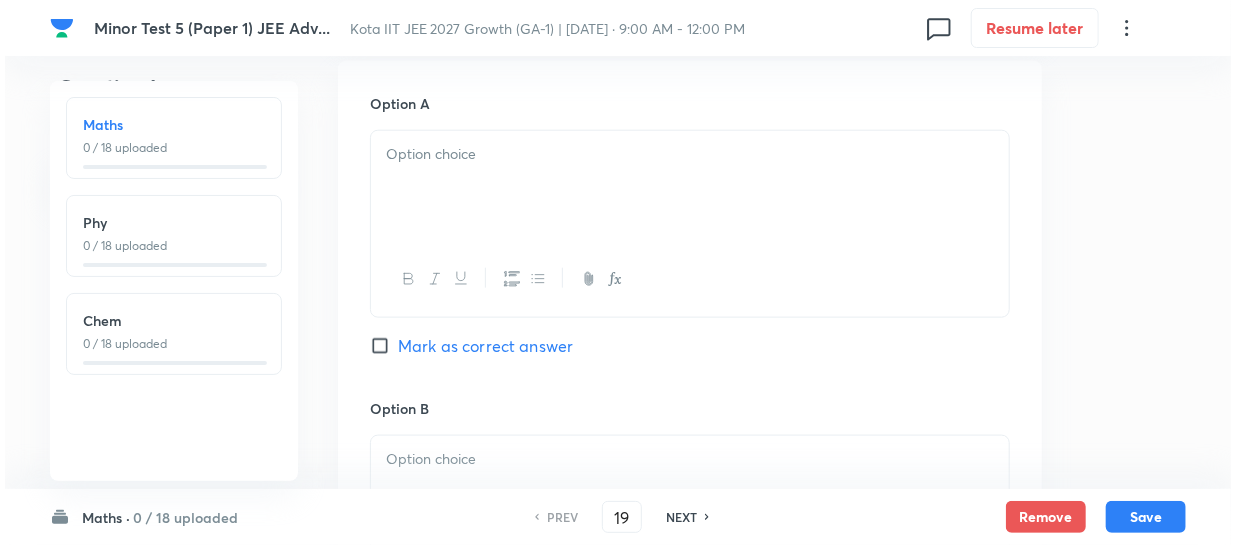 scroll, scrollTop: 0, scrollLeft: 0, axis: both 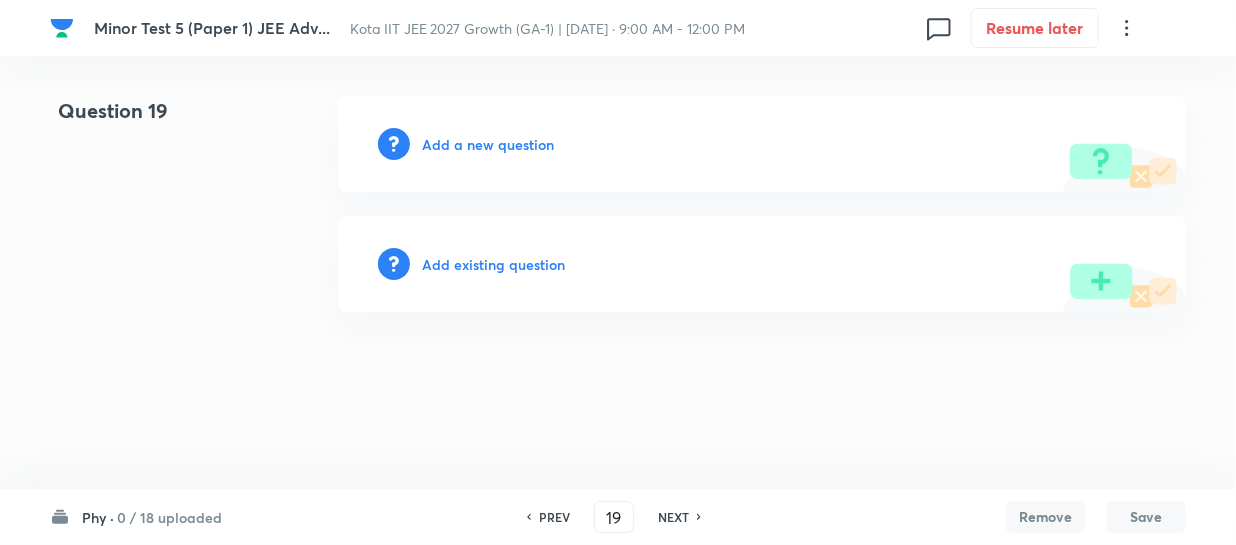 click on "0 / 18 uploaded" at bounding box center [169, 517] 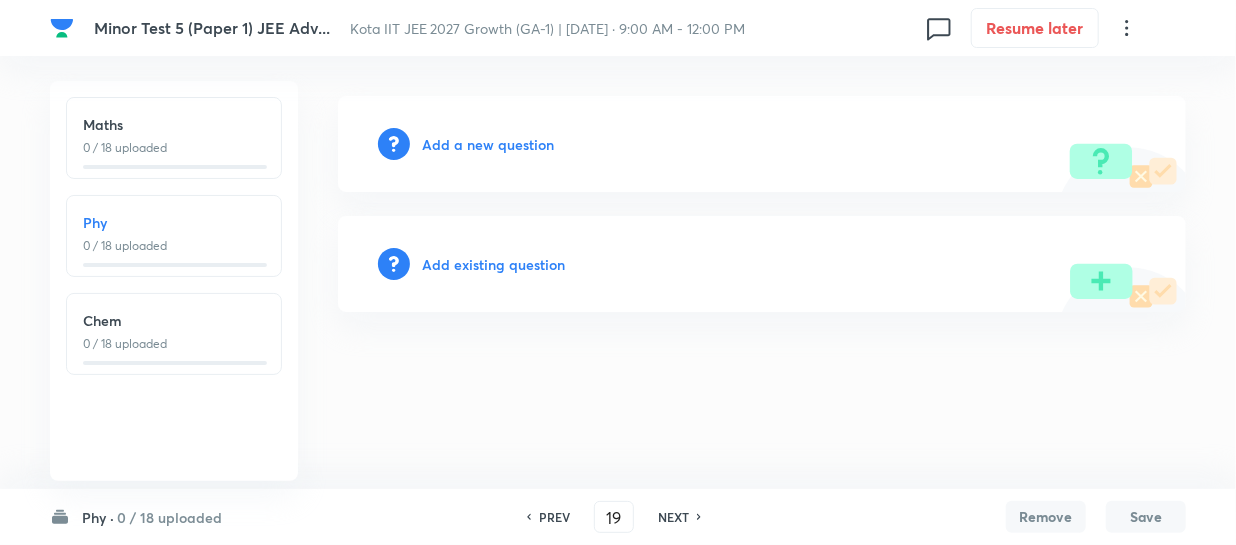 click on "0 / 18 uploaded" at bounding box center [174, 148] 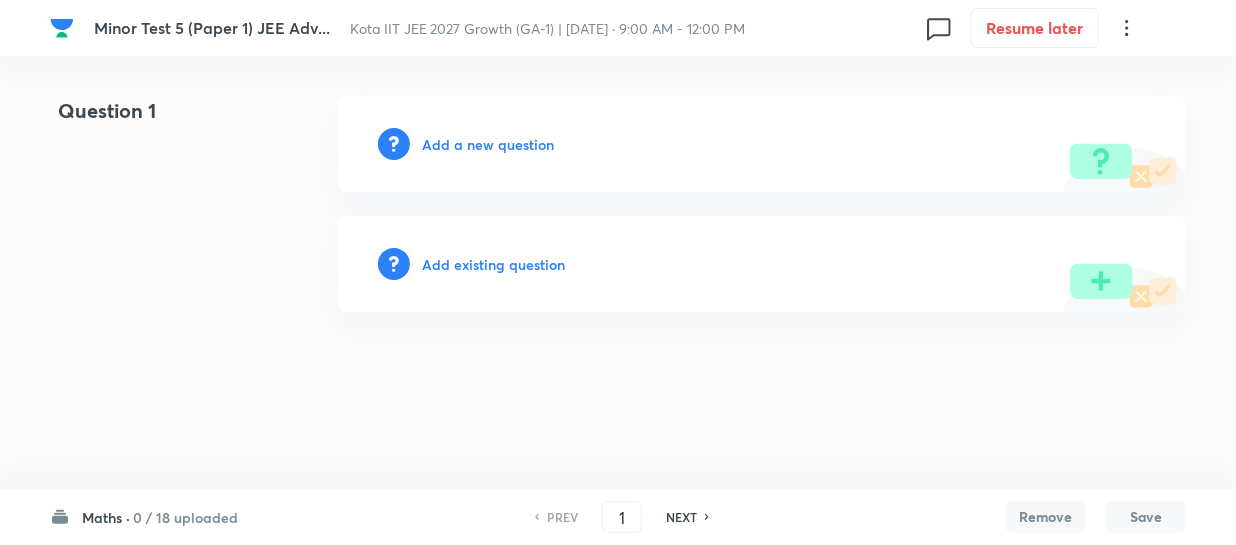 click on "Add a new question" at bounding box center [488, 144] 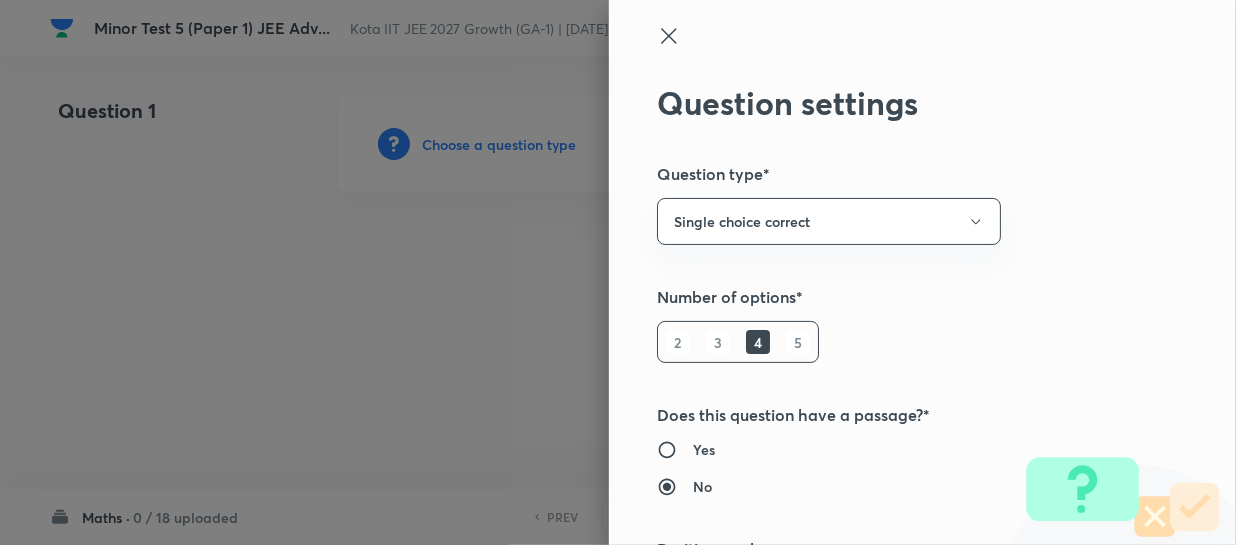 type on "Mathematics" 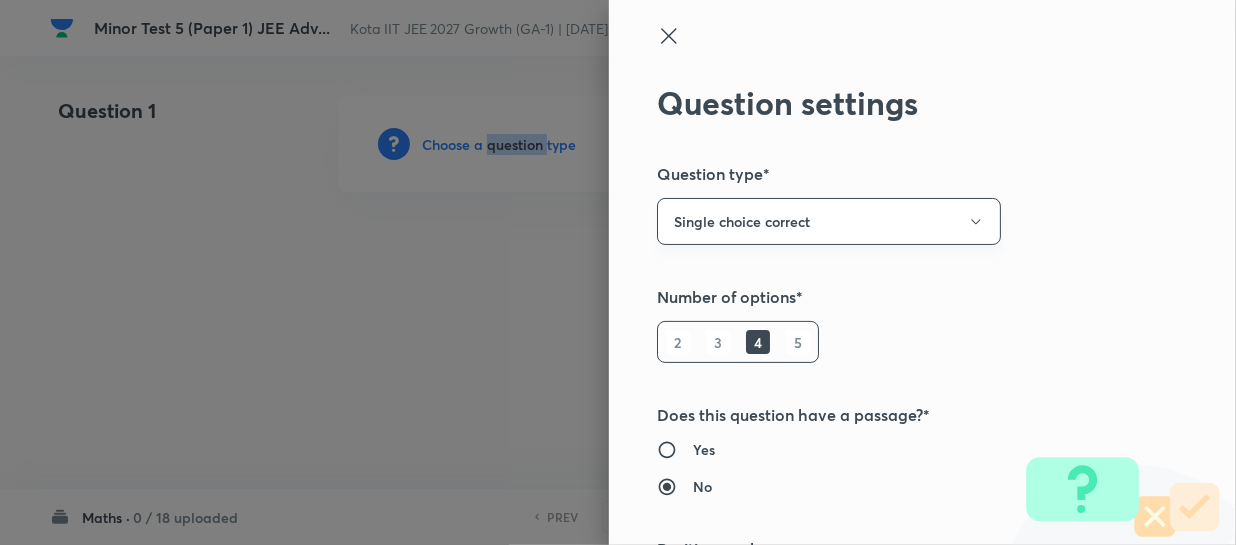 click on "Single choice correct" at bounding box center (829, 221) 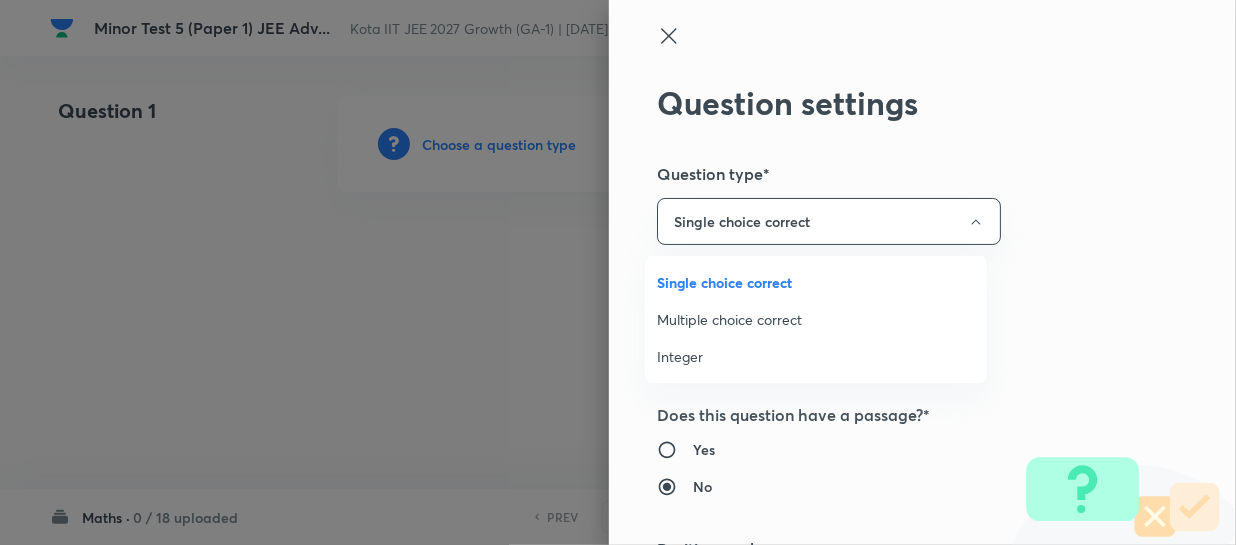 click on "Integer" at bounding box center [816, 356] 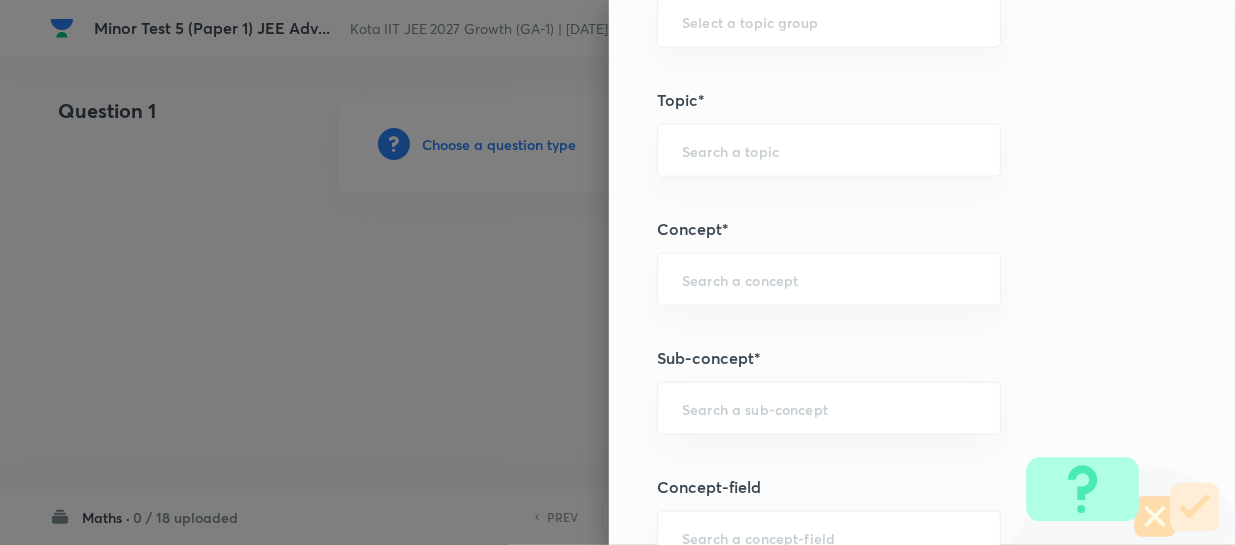 scroll, scrollTop: 1000, scrollLeft: 0, axis: vertical 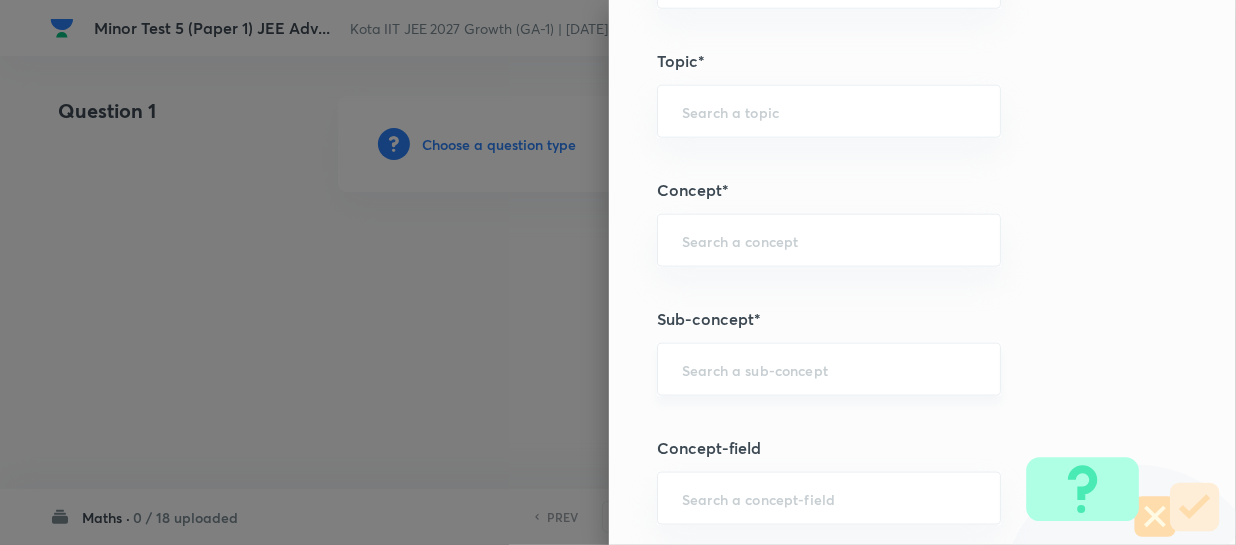 click at bounding box center (829, 369) 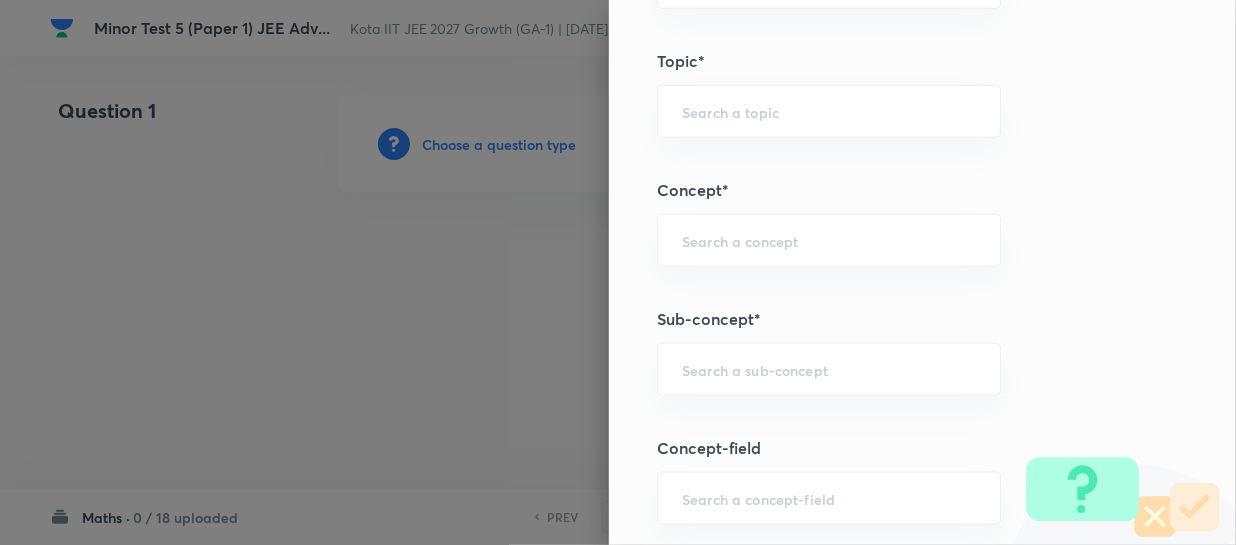 paste on "Sequence & Series" 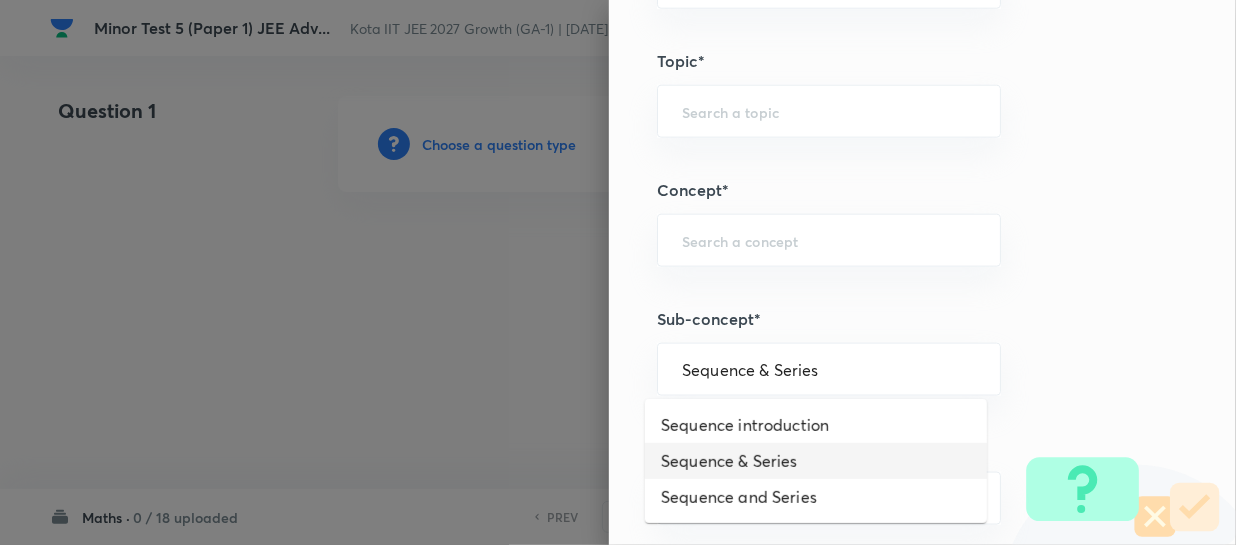click on "Sequence & Series" at bounding box center (816, 461) 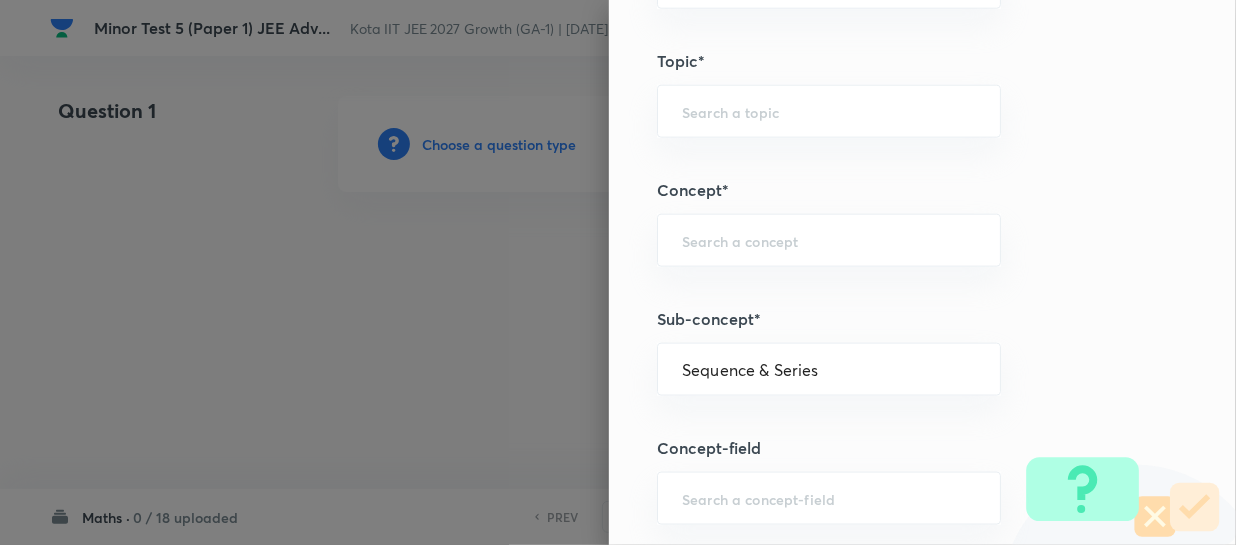 type on "Mathematics" 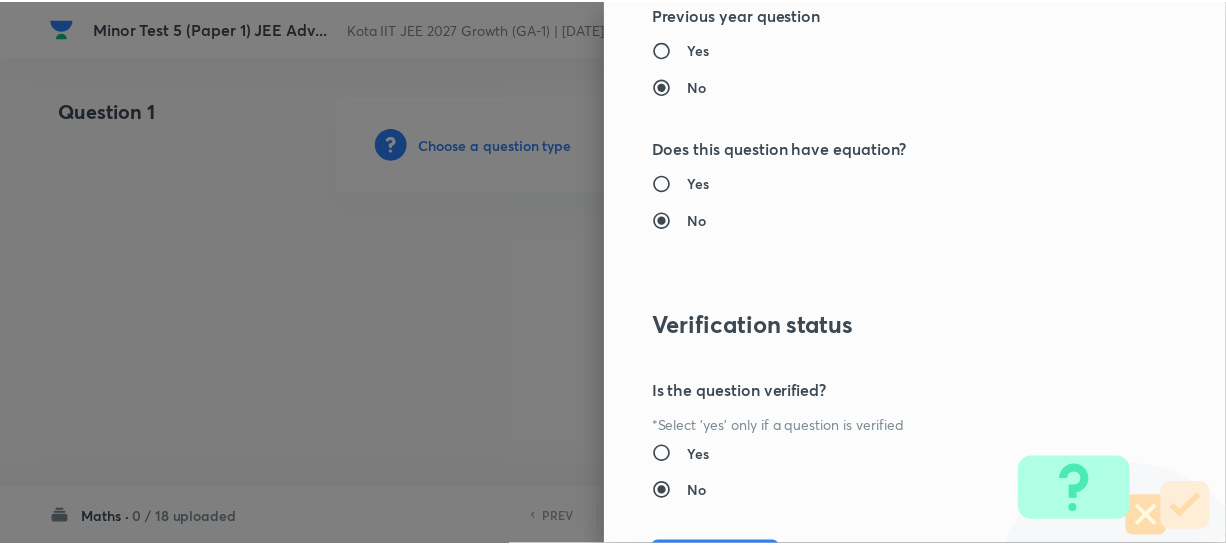 scroll, scrollTop: 2195, scrollLeft: 0, axis: vertical 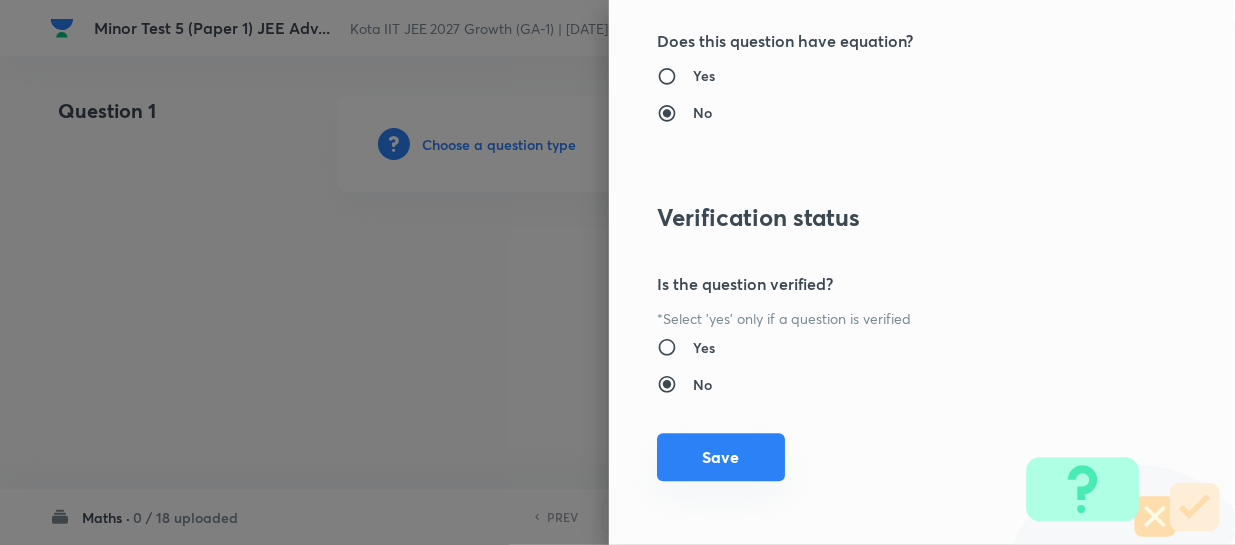 drag, startPoint x: 716, startPoint y: 460, endPoint x: 726, endPoint y: 458, distance: 10.198039 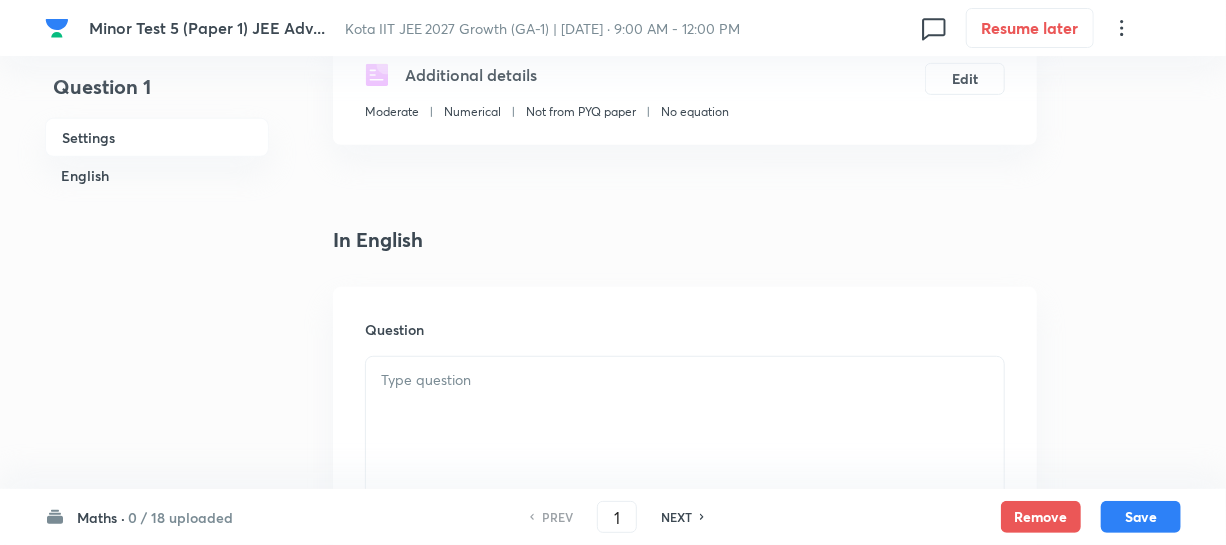 click at bounding box center (685, 413) 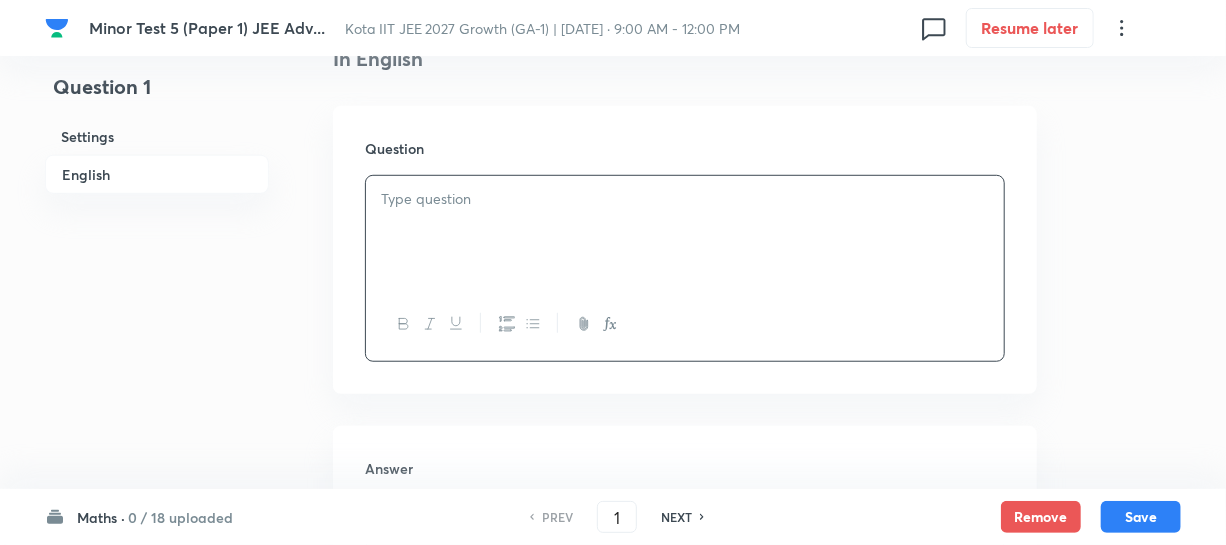 scroll, scrollTop: 545, scrollLeft: 0, axis: vertical 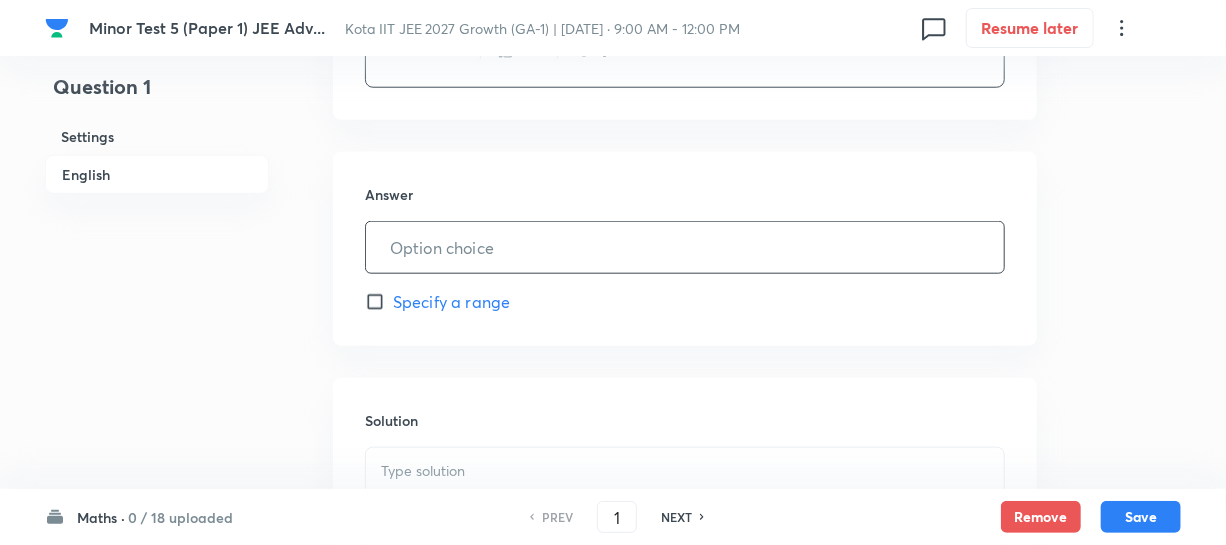 click at bounding box center [685, 247] 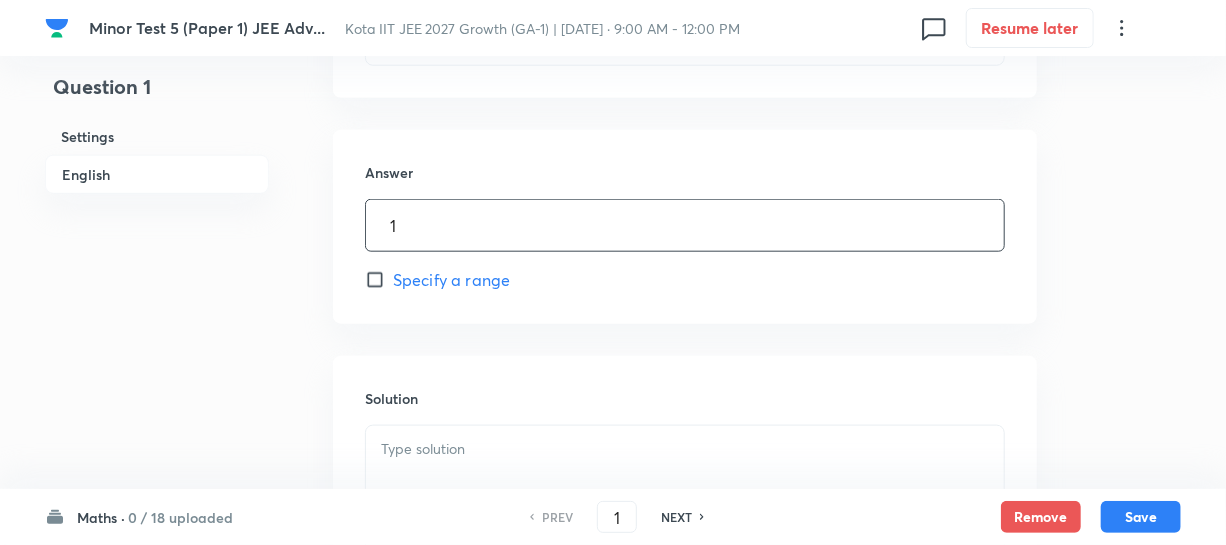 scroll, scrollTop: 909, scrollLeft: 0, axis: vertical 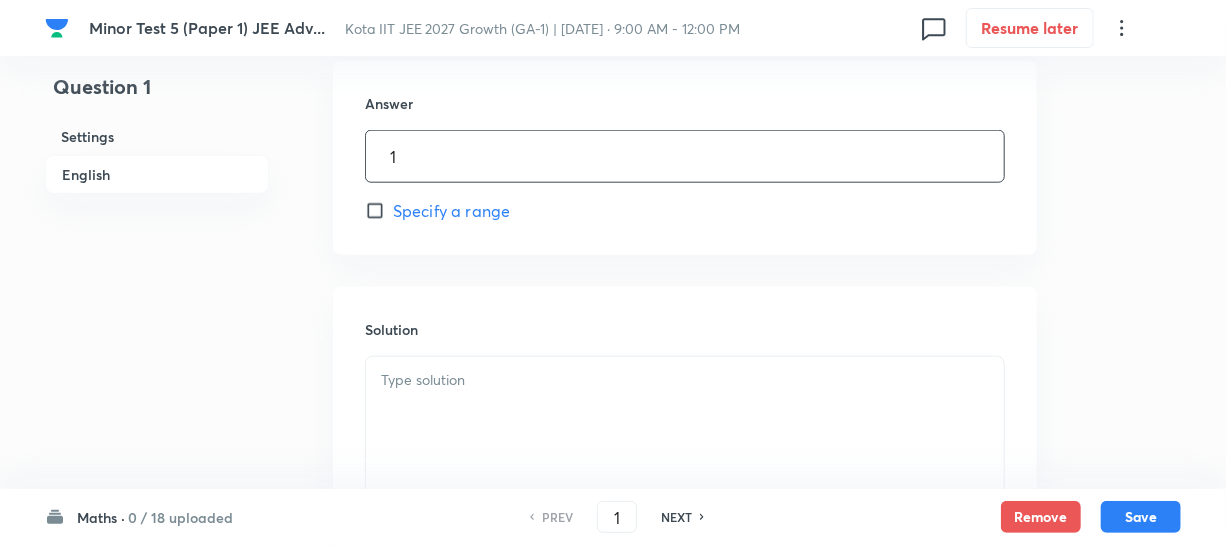 type on "1" 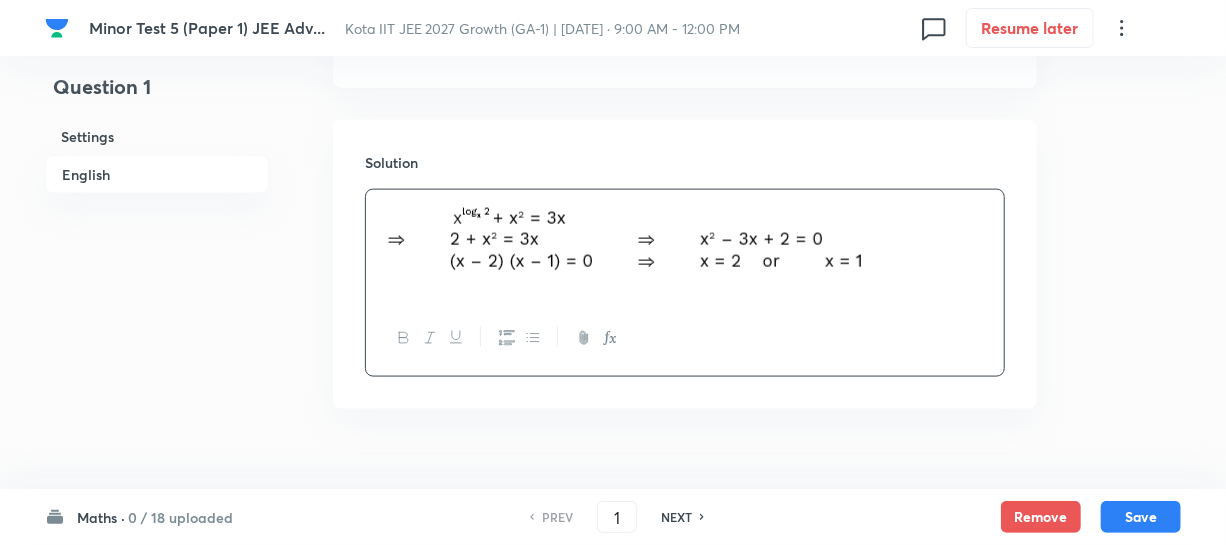 scroll, scrollTop: 1116, scrollLeft: 0, axis: vertical 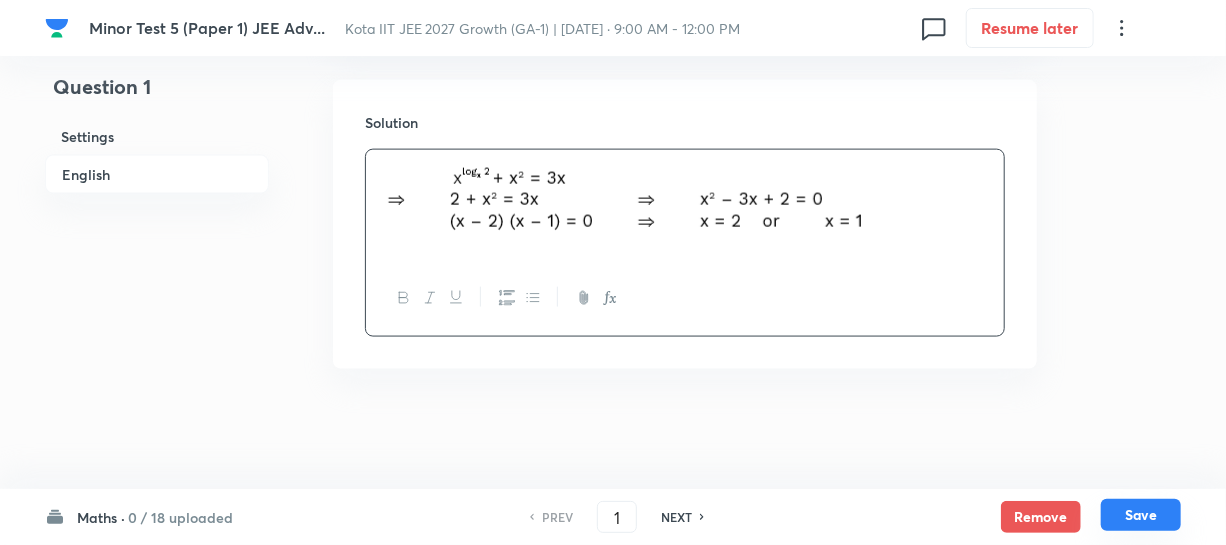 click on "Save" at bounding box center [1141, 515] 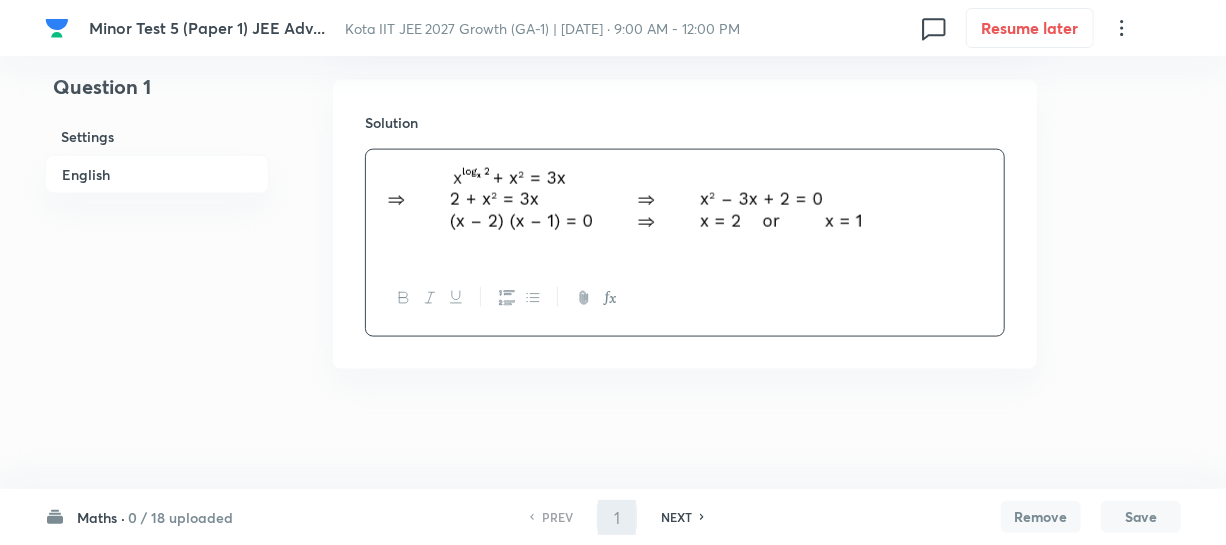 type on "2" 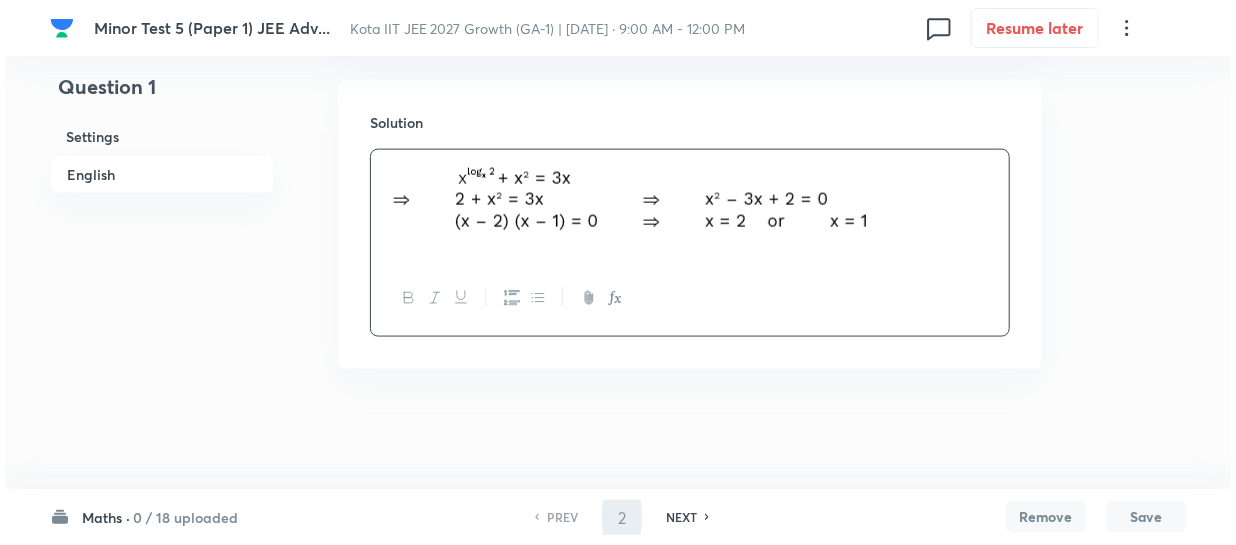 scroll, scrollTop: 0, scrollLeft: 0, axis: both 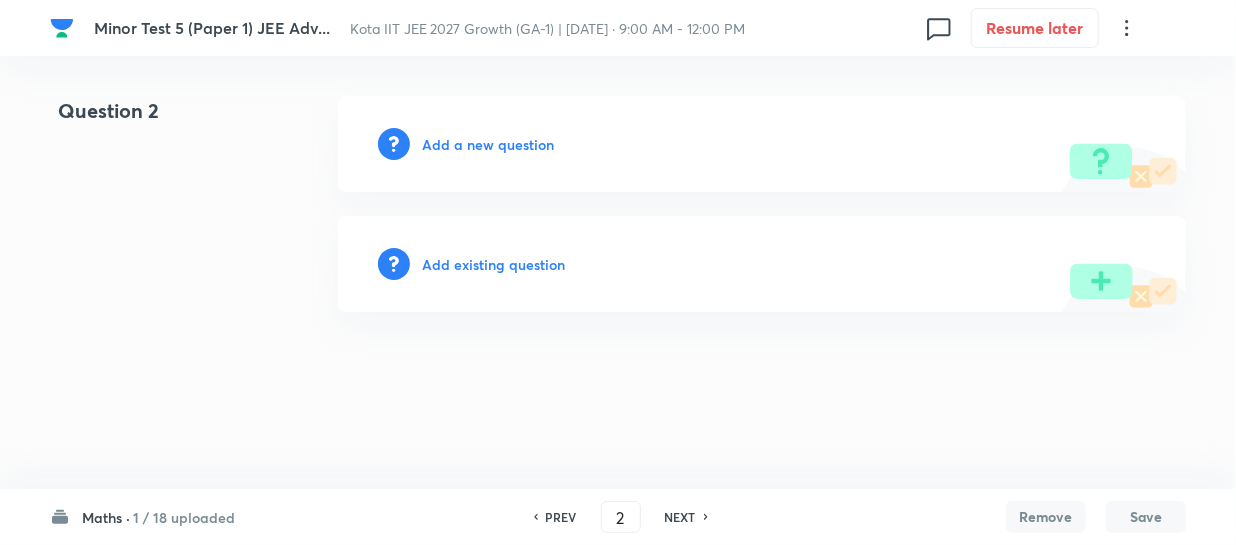 click on "Add a new question" at bounding box center [488, 144] 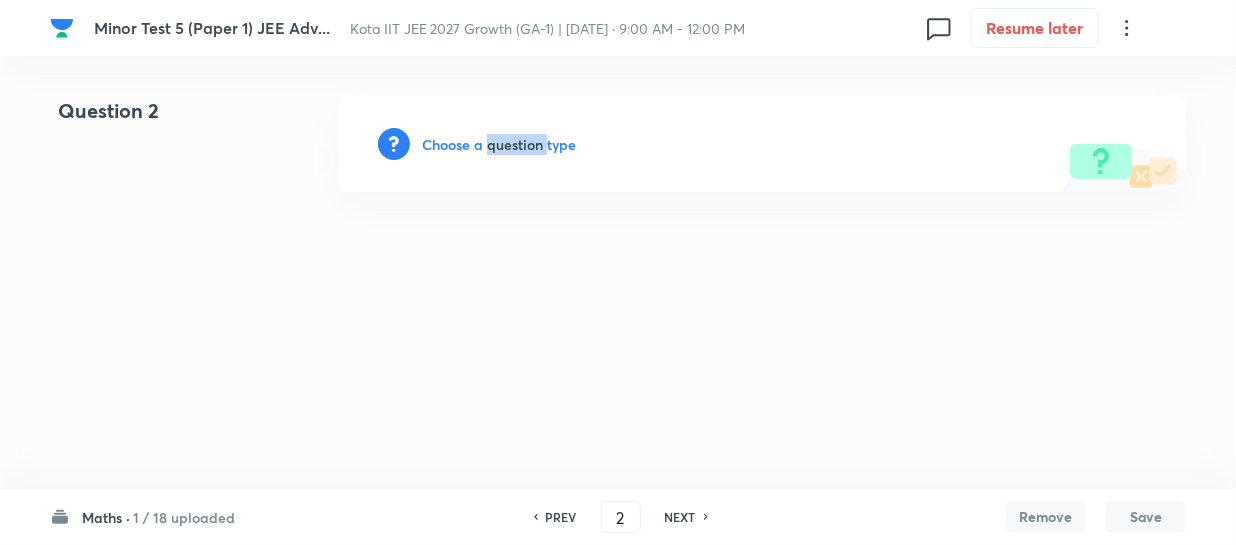 click on "Choose a question type" at bounding box center (499, 144) 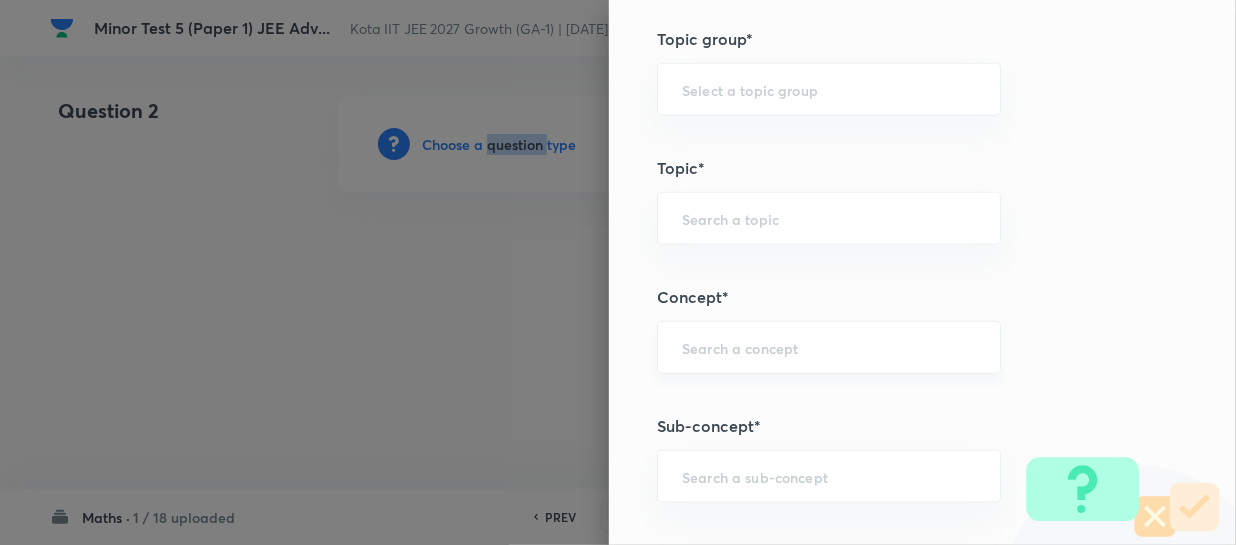 scroll, scrollTop: 1000, scrollLeft: 0, axis: vertical 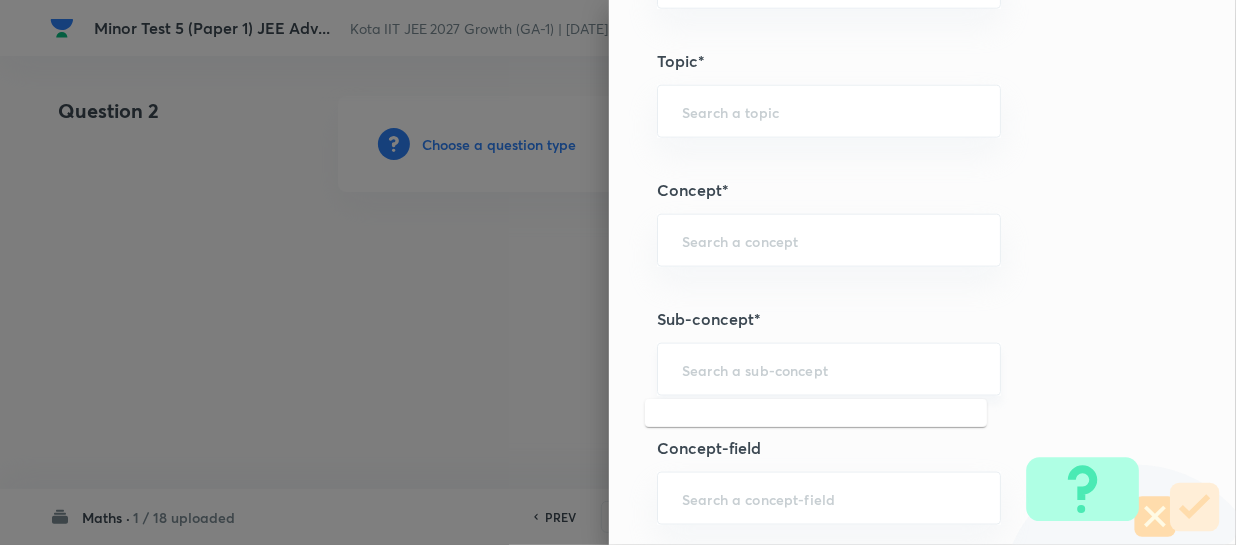 click at bounding box center (829, 369) 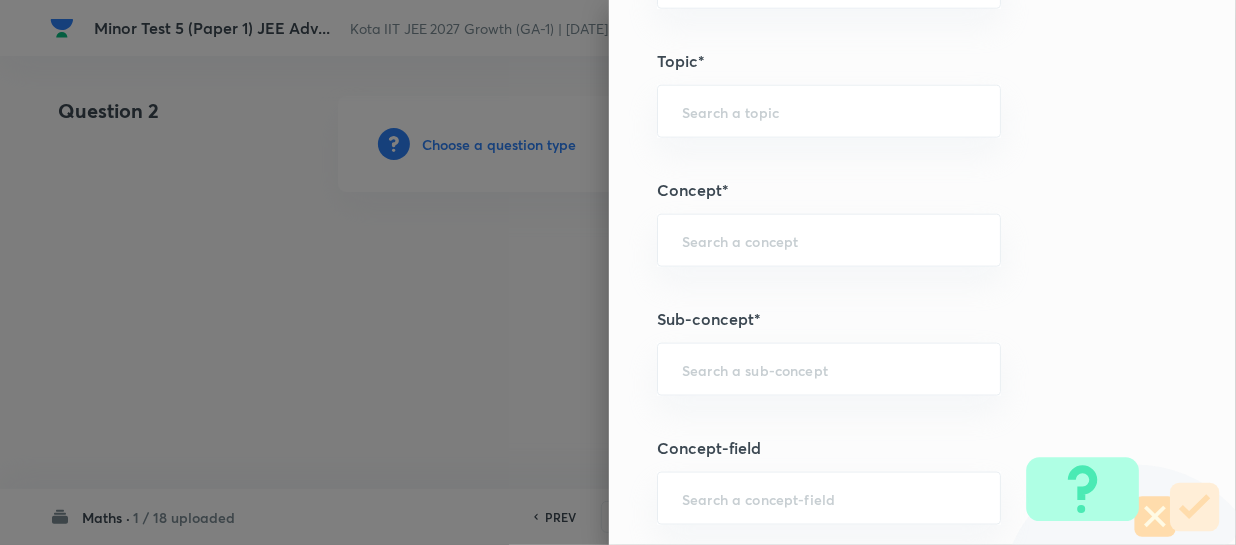 paste on "Sequence & Series" 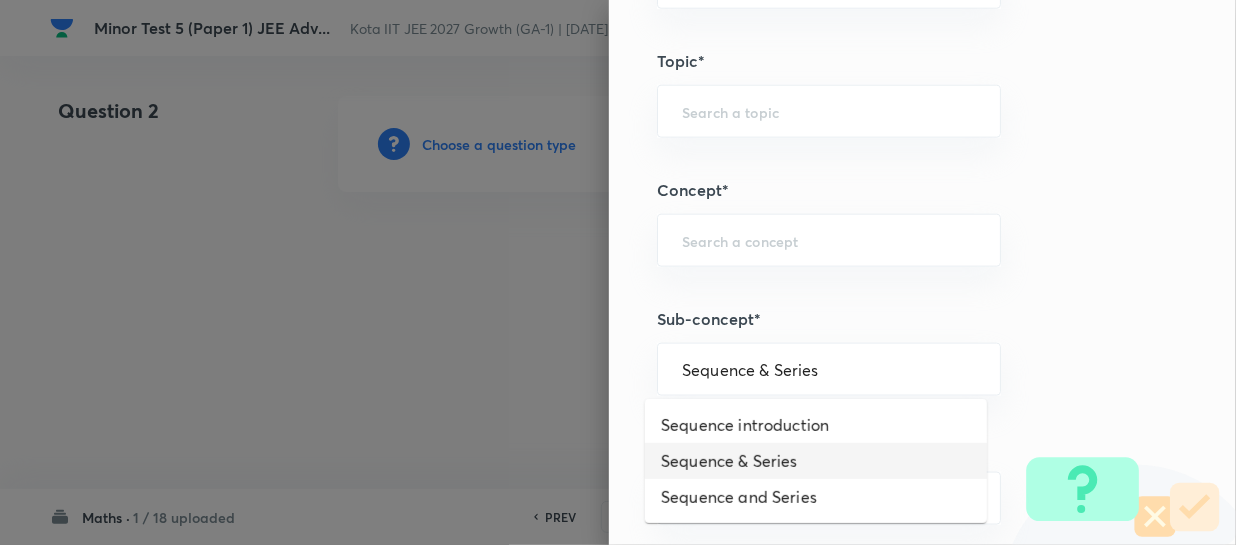 click on "Sequence & Series" at bounding box center [816, 461] 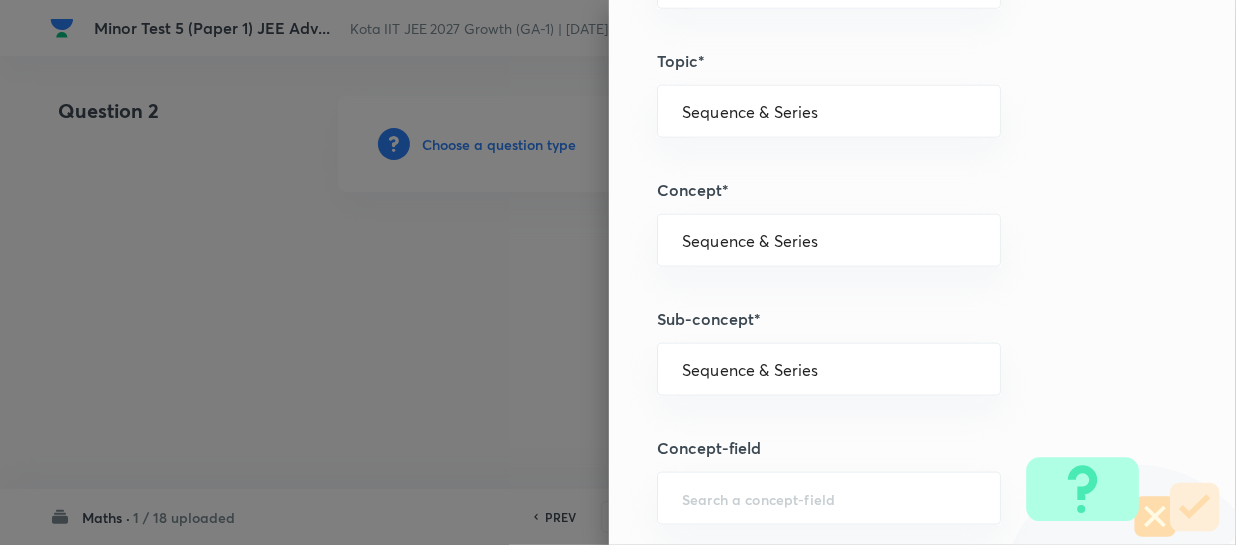 type on "Mathematics" 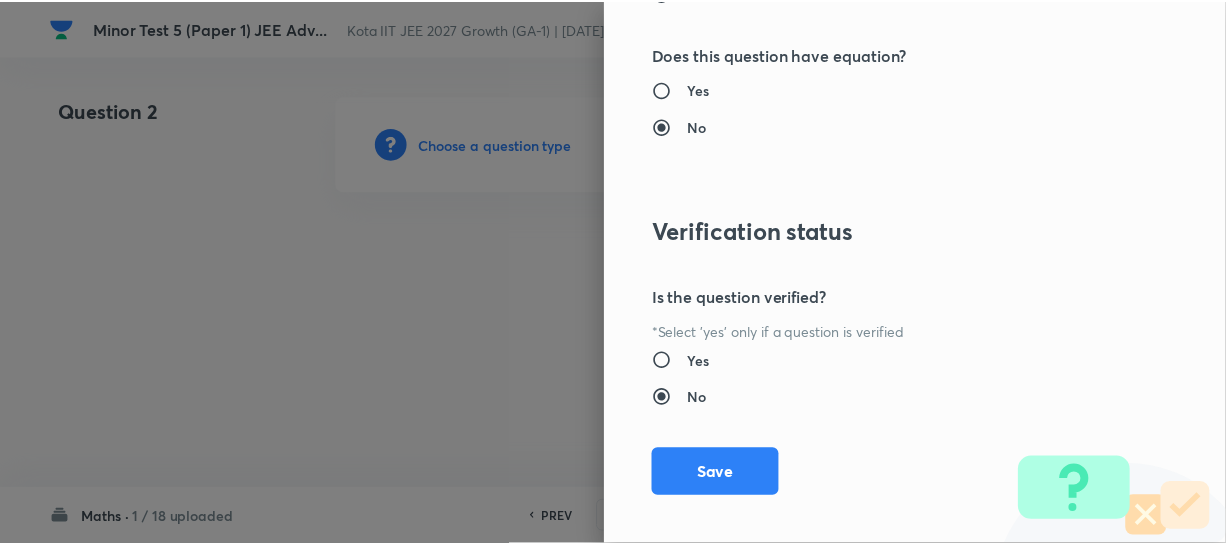 scroll, scrollTop: 2195, scrollLeft: 0, axis: vertical 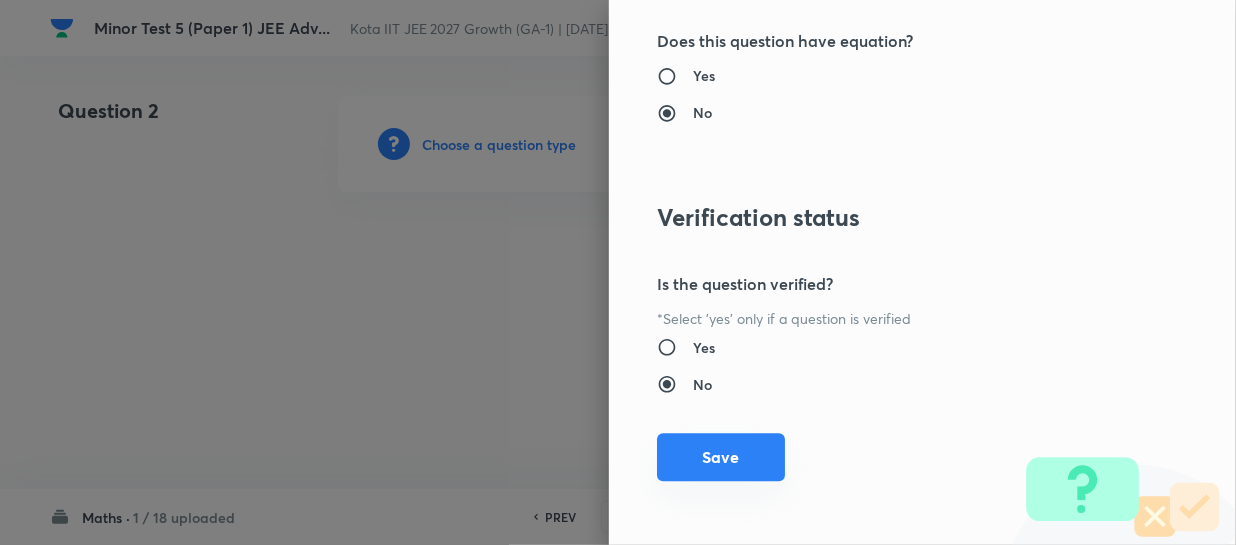 click on "Save" at bounding box center (721, 457) 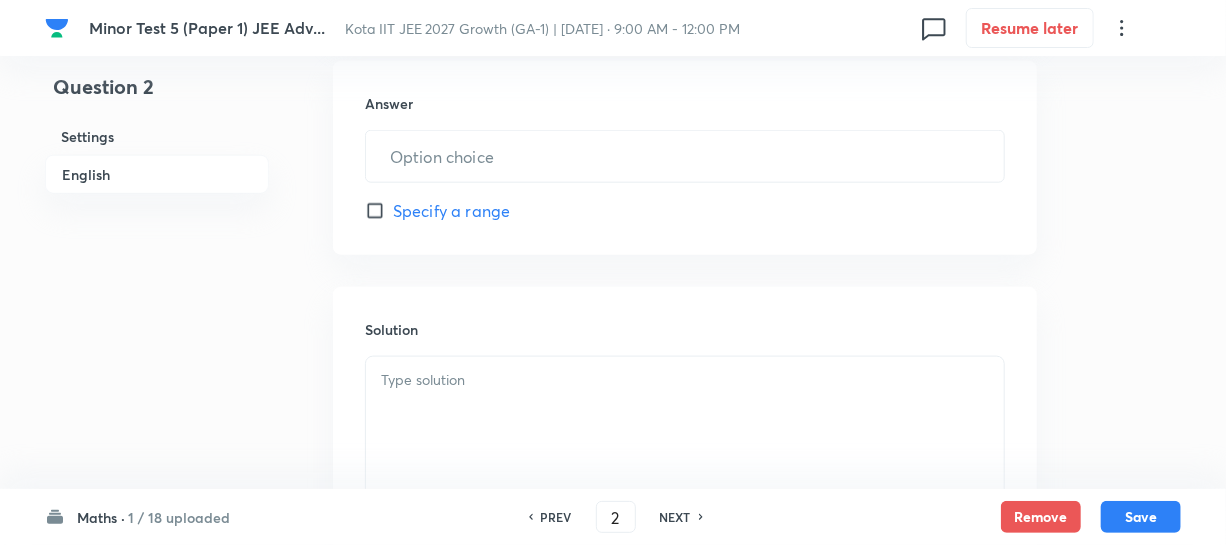 scroll, scrollTop: 636, scrollLeft: 0, axis: vertical 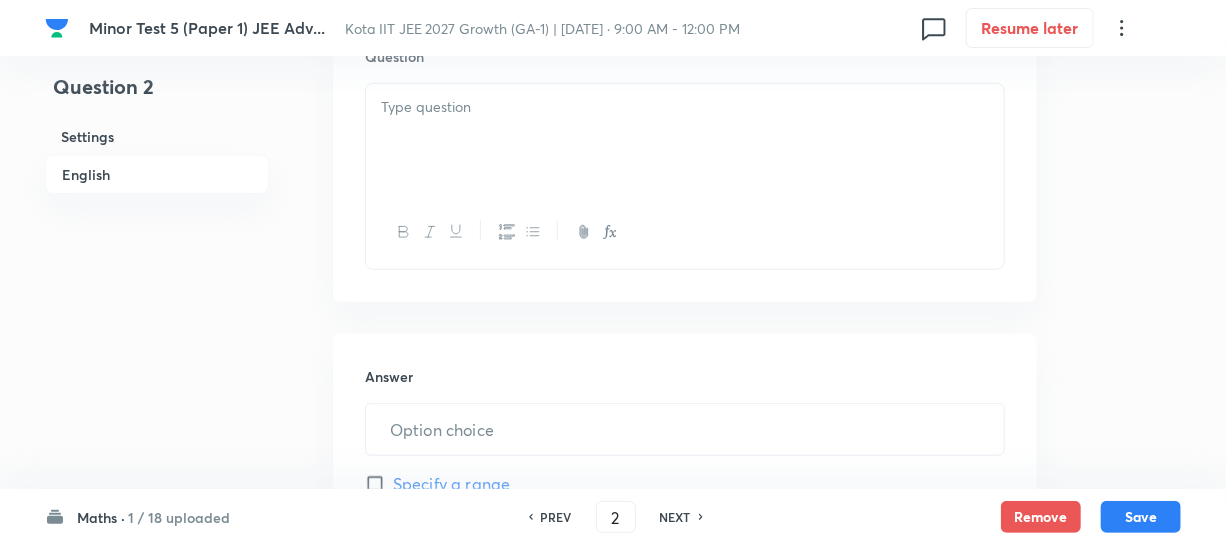 click at bounding box center [685, 140] 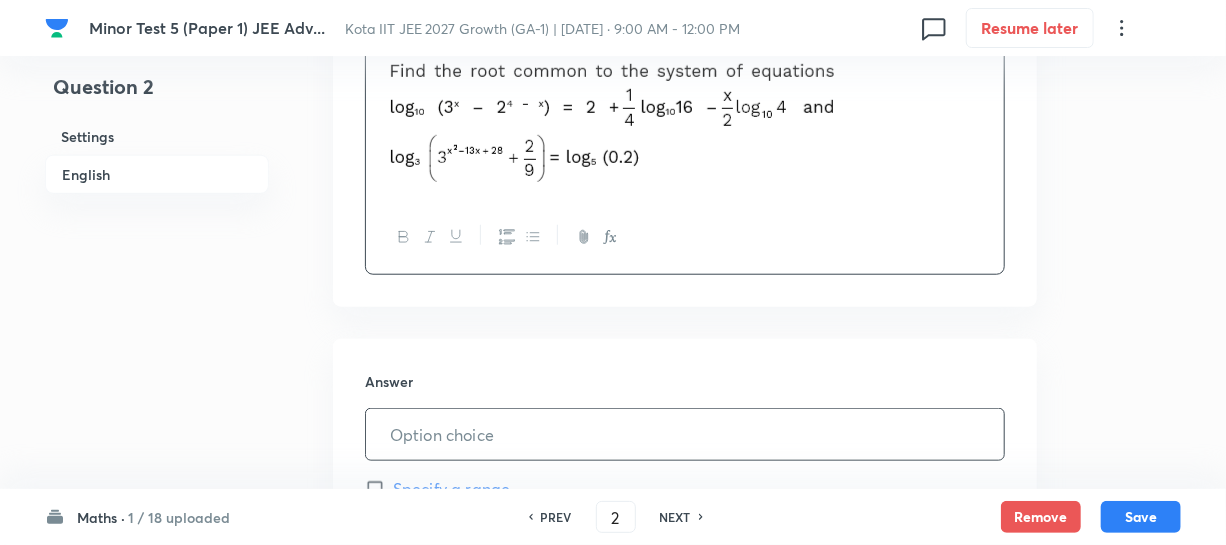 scroll, scrollTop: 727, scrollLeft: 0, axis: vertical 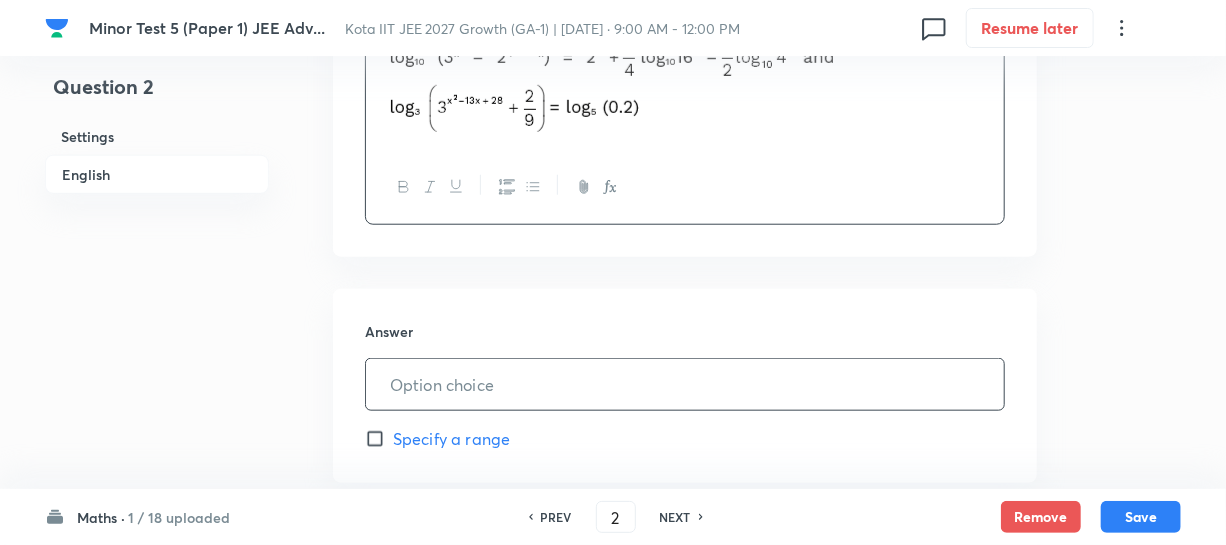 click at bounding box center (685, 384) 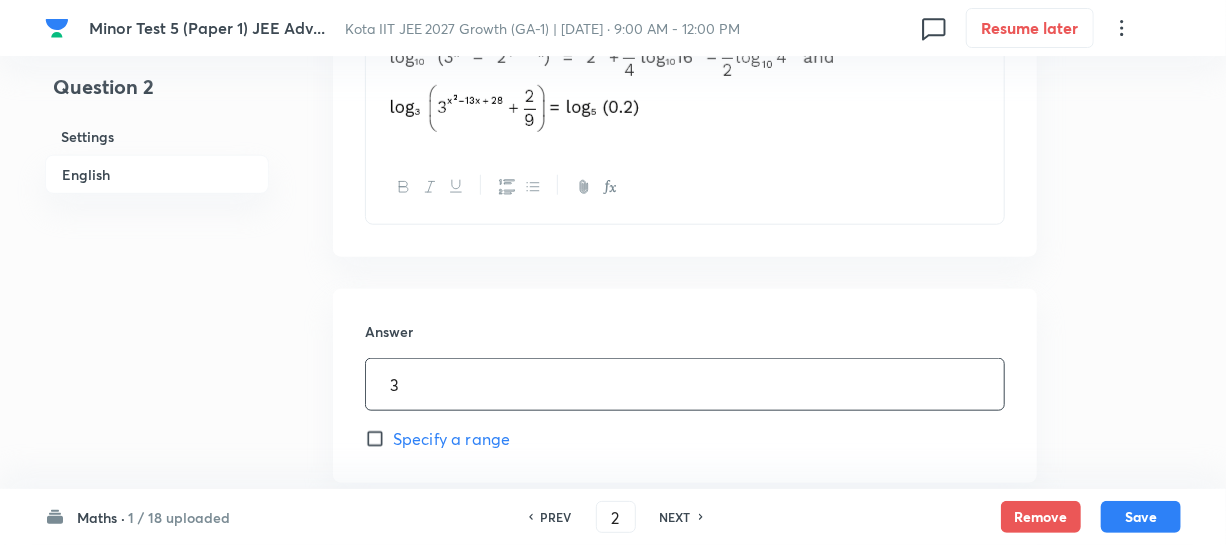 type on "3" 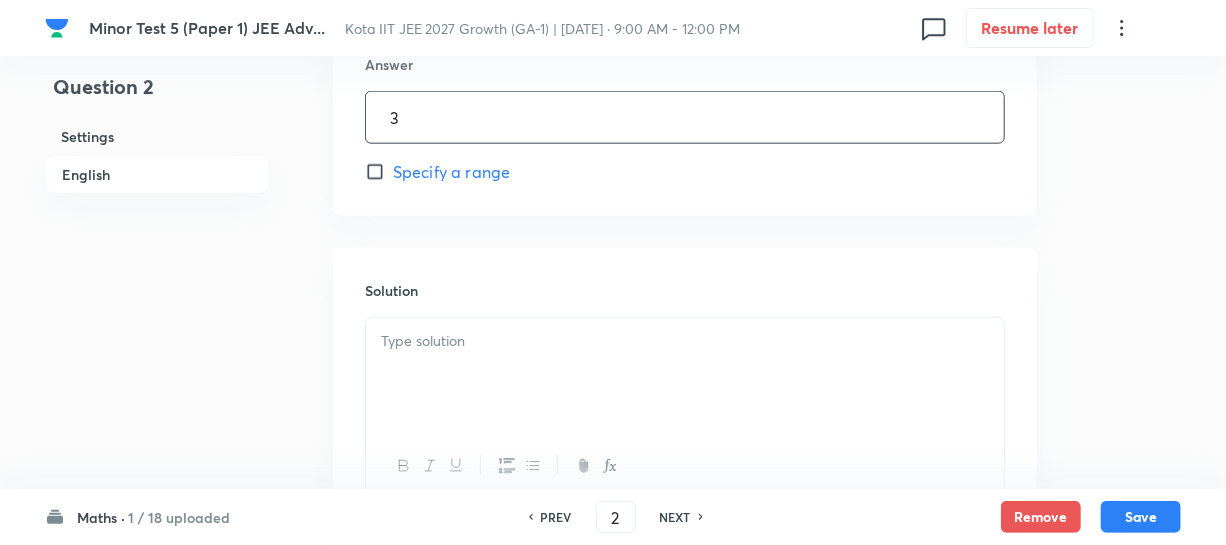scroll, scrollTop: 1000, scrollLeft: 0, axis: vertical 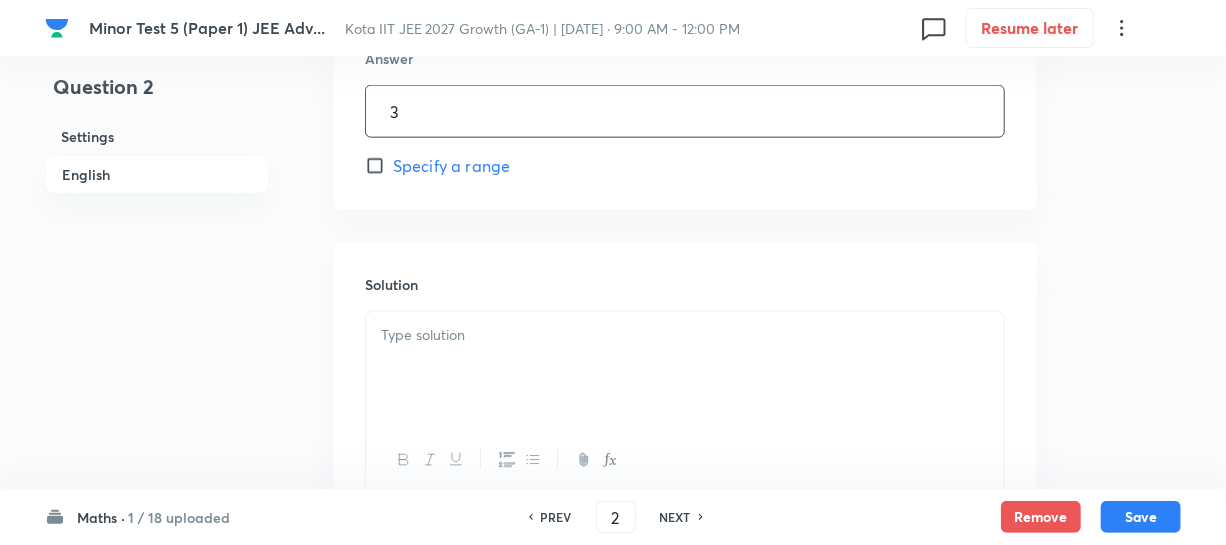 click at bounding box center [685, 368] 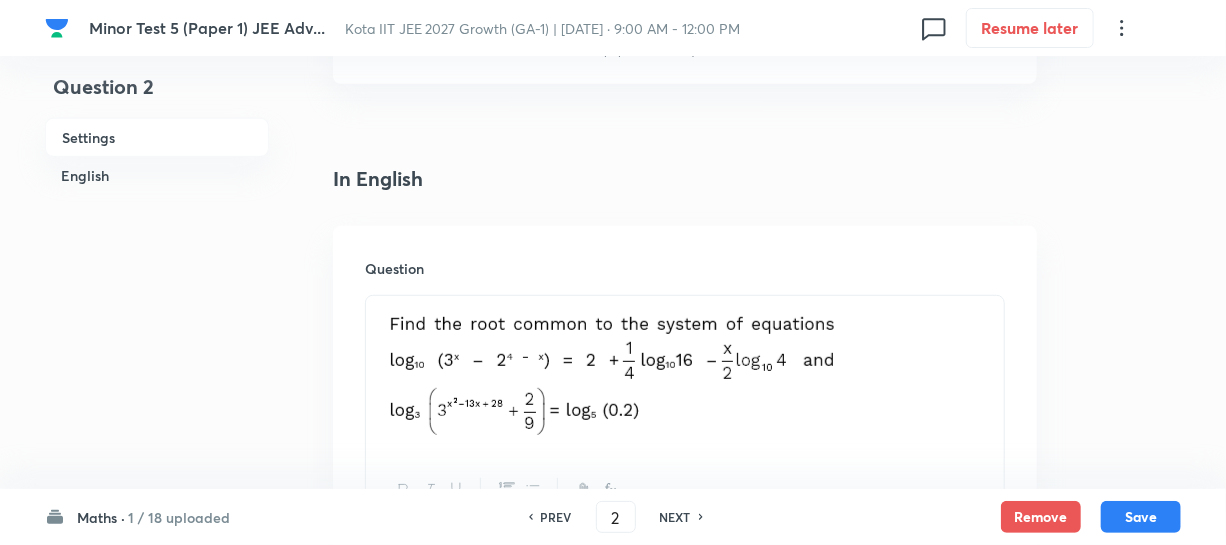 scroll, scrollTop: 636, scrollLeft: 0, axis: vertical 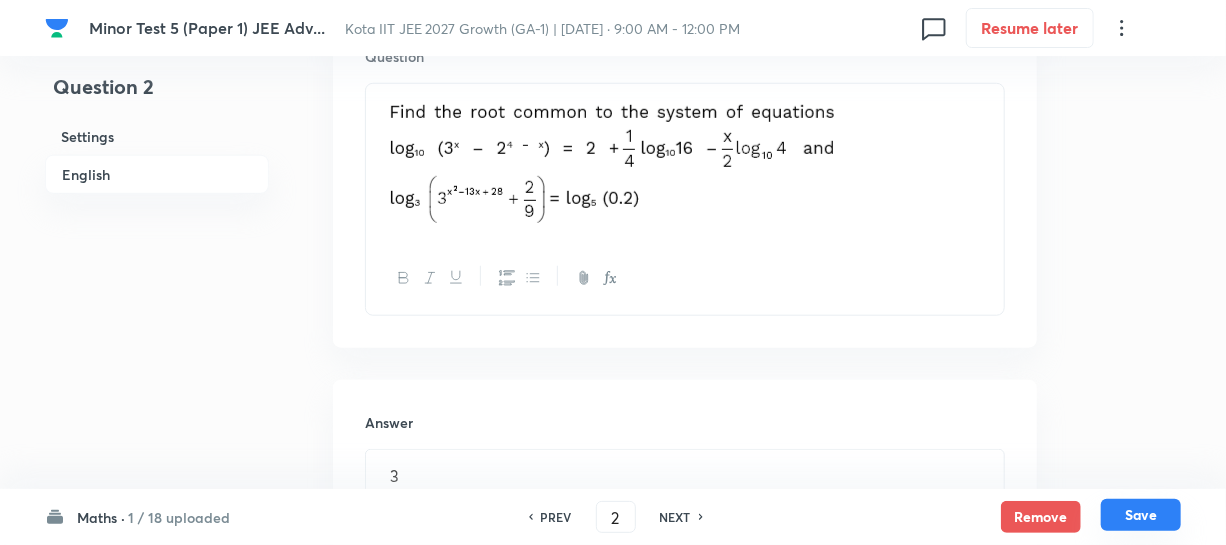 click on "Save" at bounding box center (1141, 515) 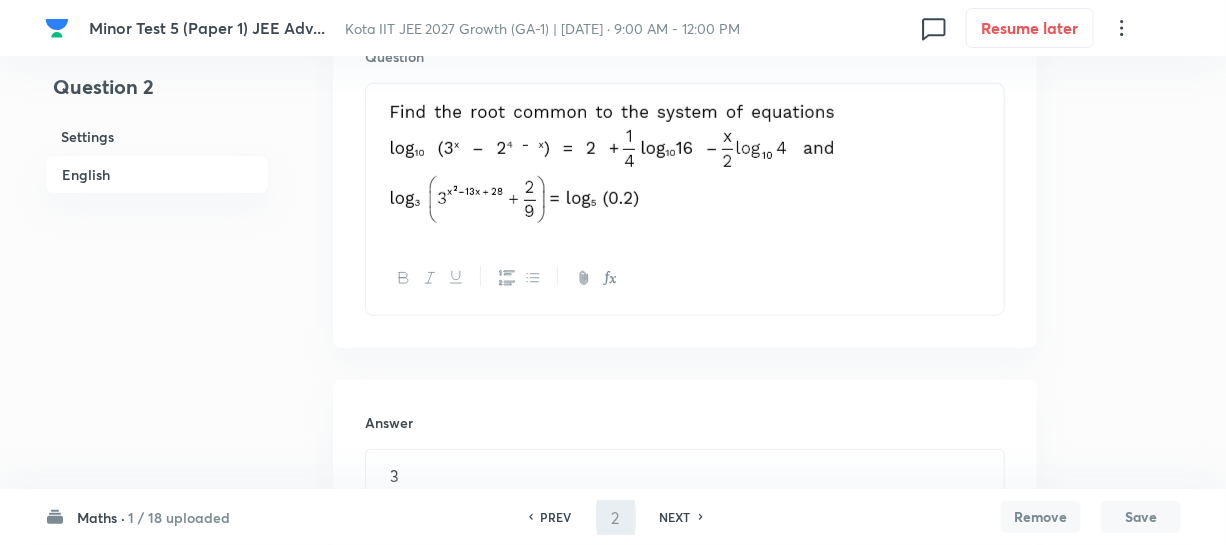 type on "3" 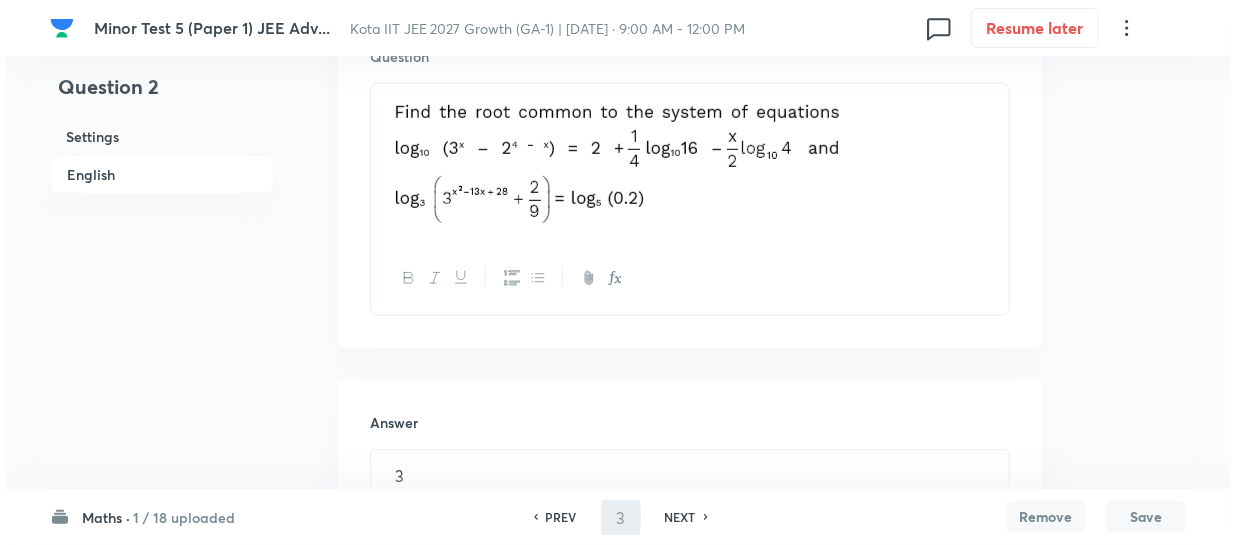 scroll, scrollTop: 0, scrollLeft: 0, axis: both 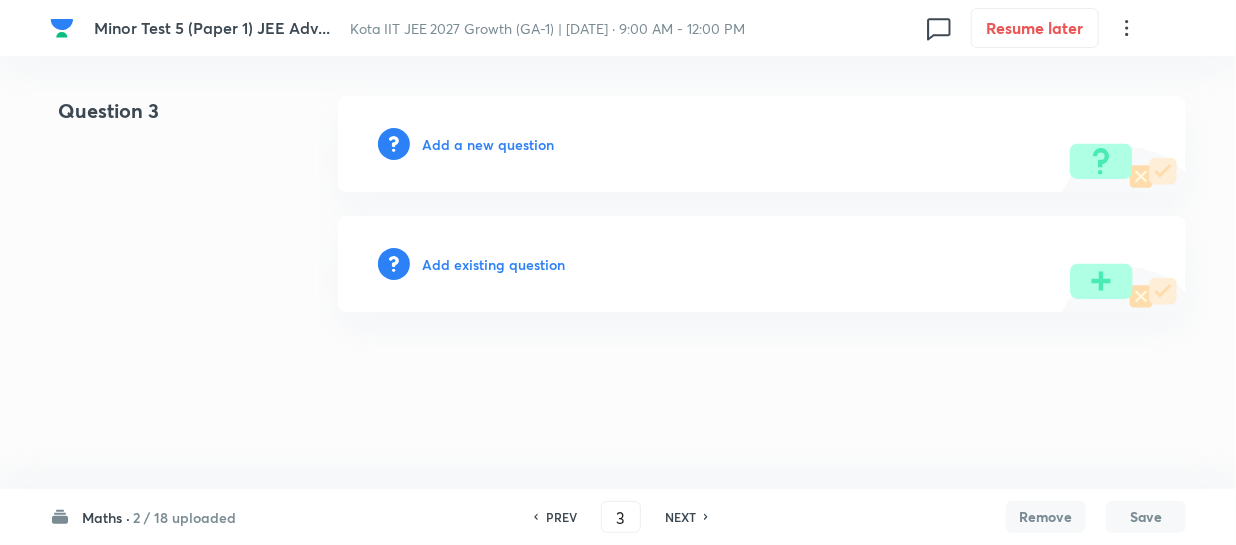 click on "Add a new question" at bounding box center (488, 144) 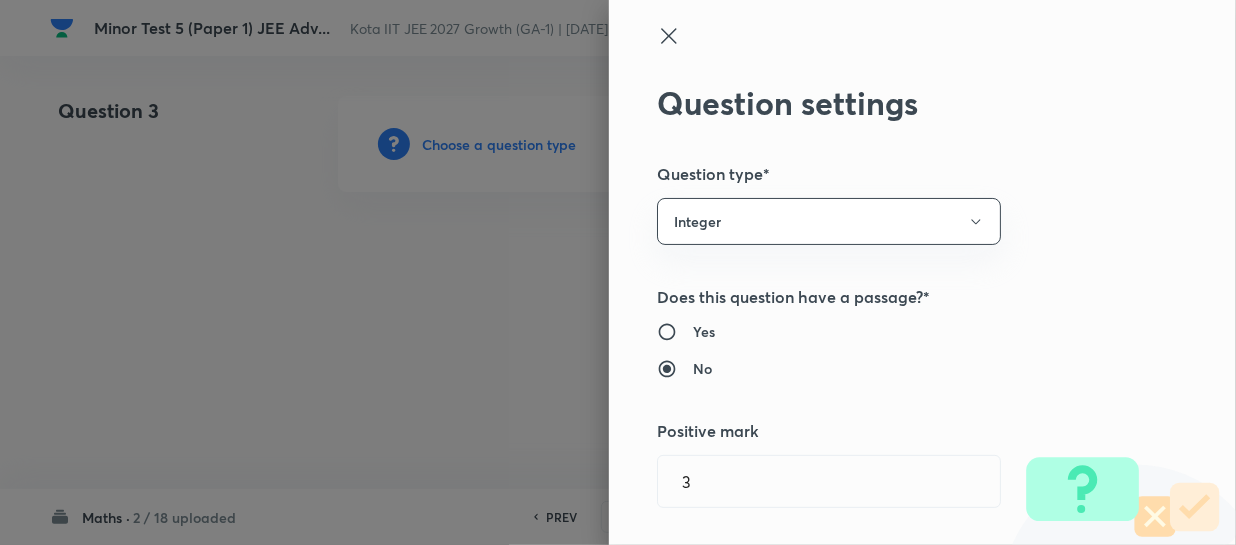 type 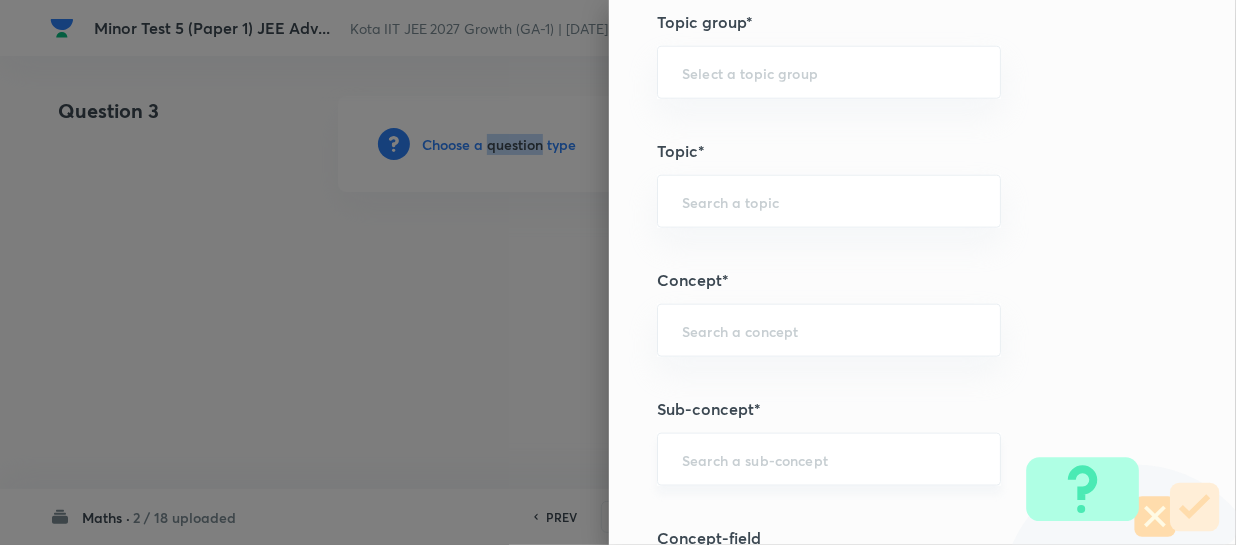 scroll, scrollTop: 1090, scrollLeft: 0, axis: vertical 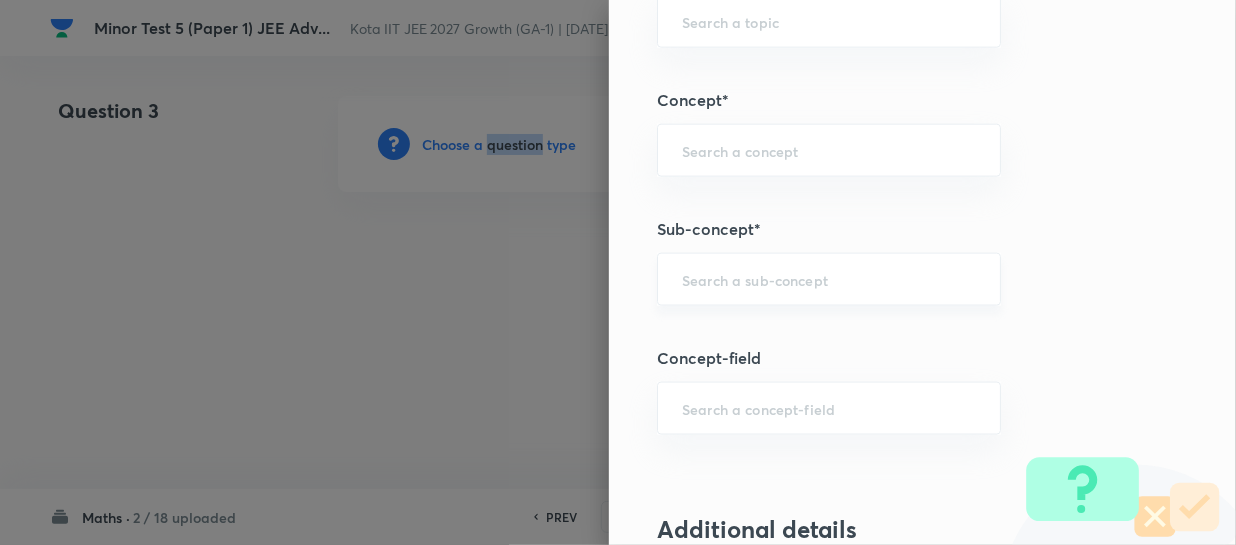click on "​" at bounding box center (829, 279) 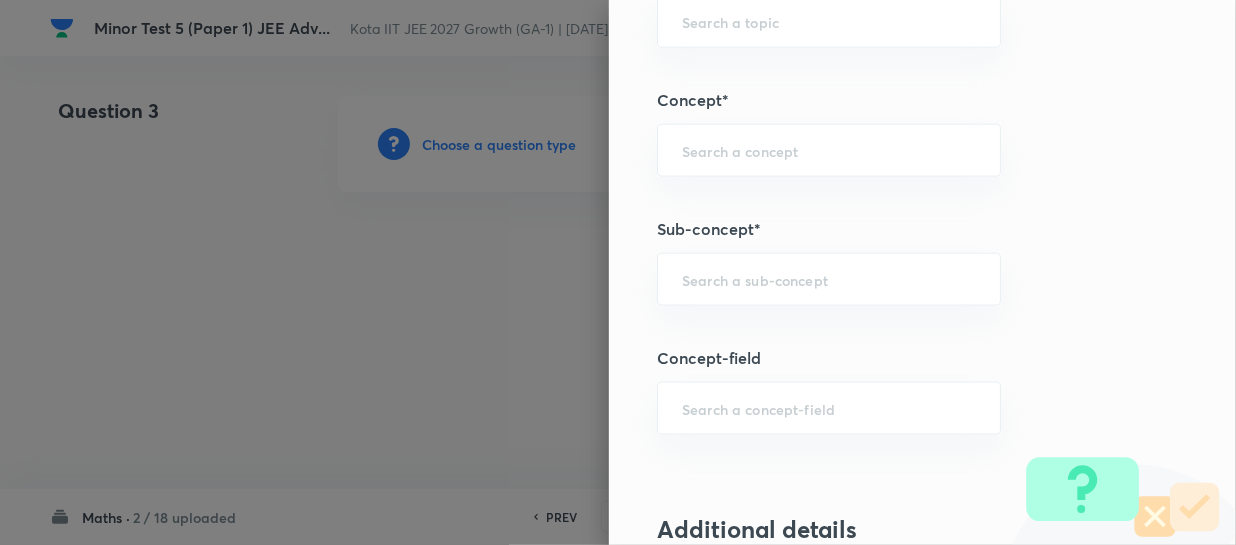 paste on "Sequence & Series" 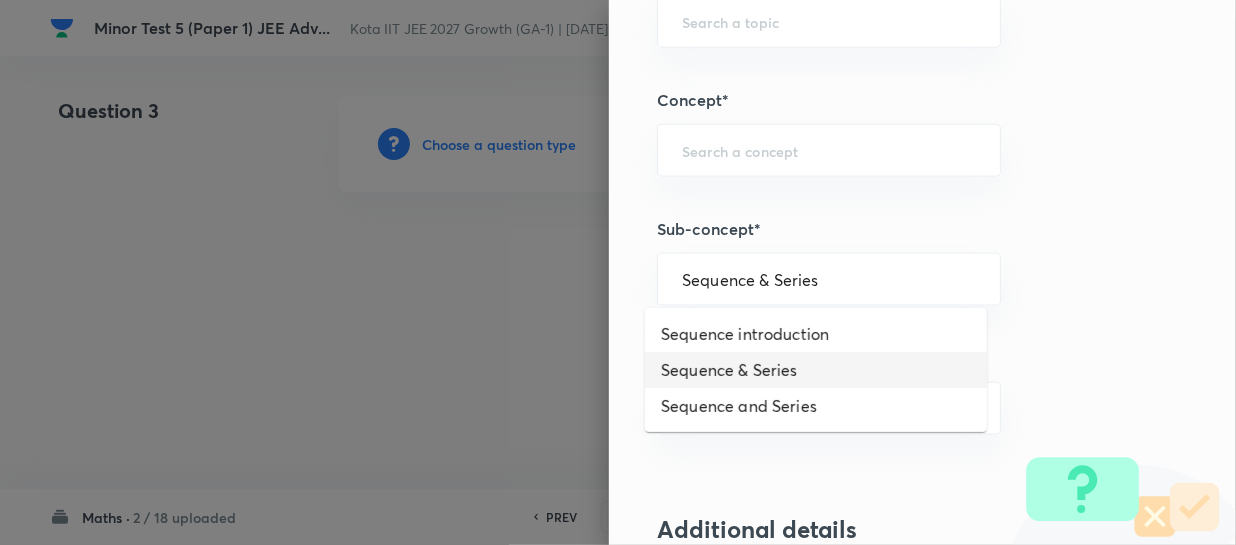 click on "Sequence & Series" at bounding box center [816, 370] 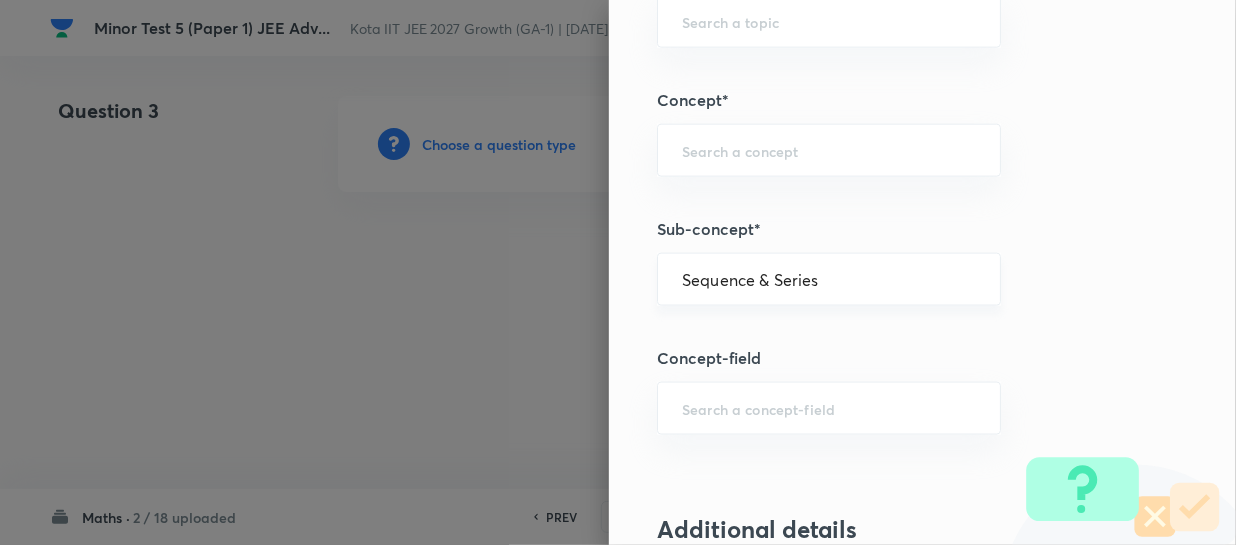 type on "Mathematics" 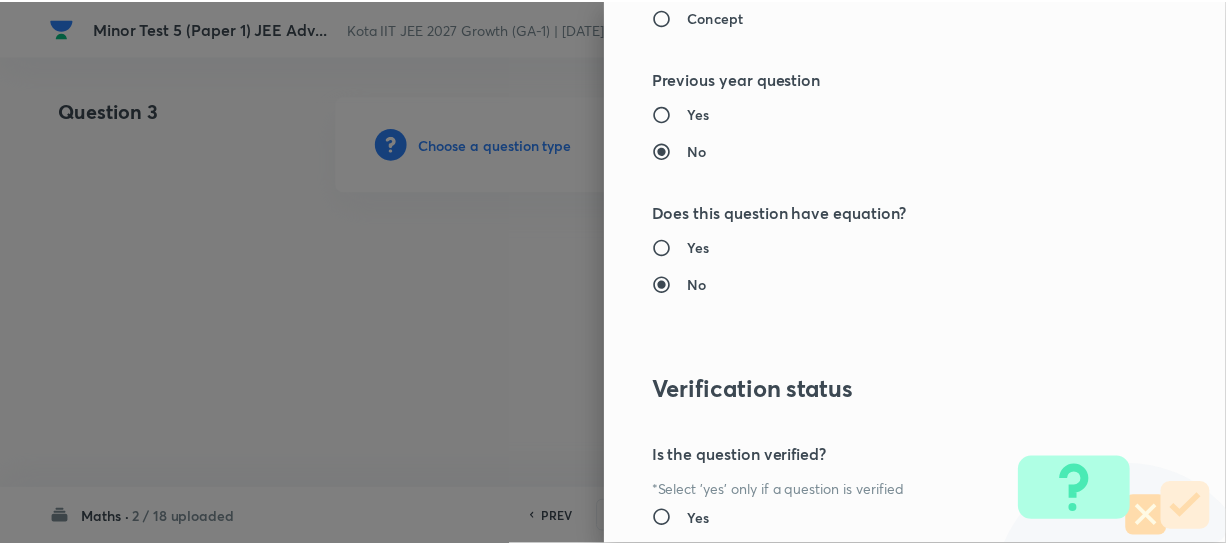 scroll, scrollTop: 2195, scrollLeft: 0, axis: vertical 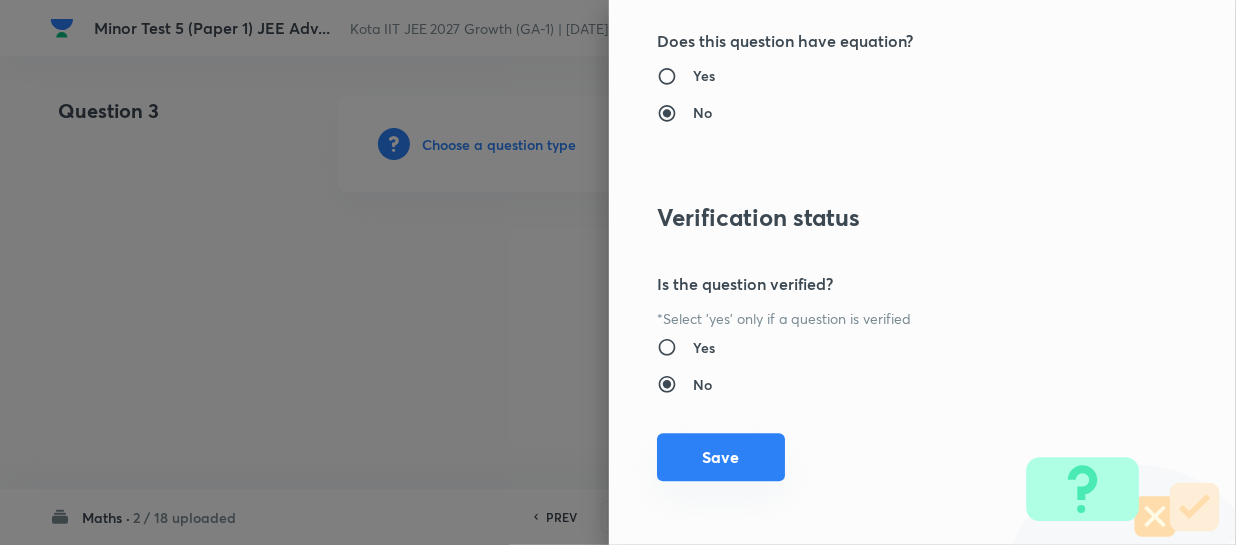 click on "Save" at bounding box center (721, 457) 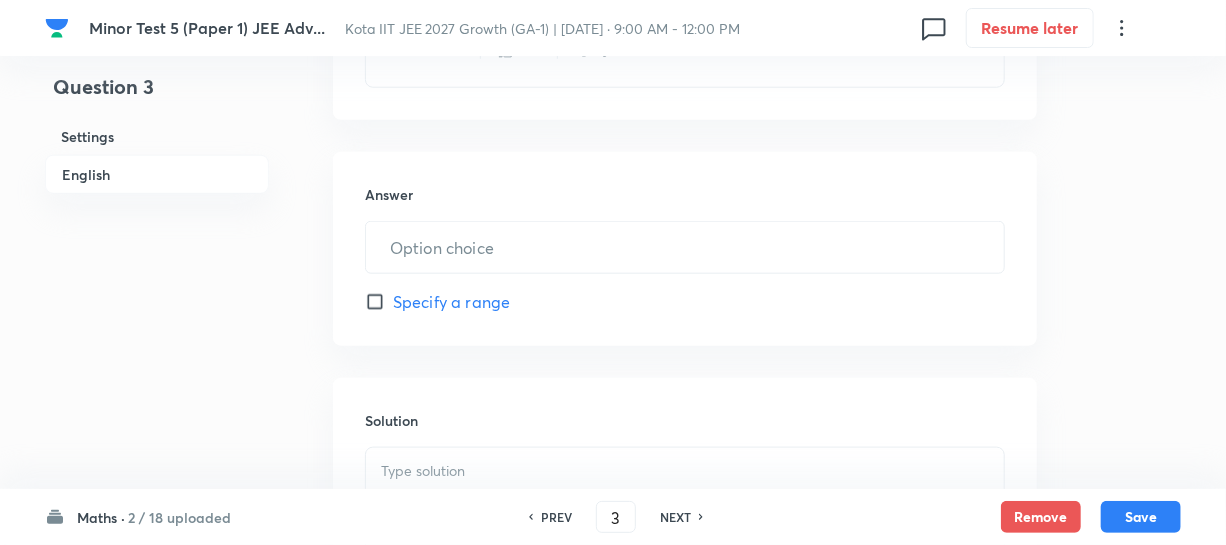 scroll, scrollTop: 636, scrollLeft: 0, axis: vertical 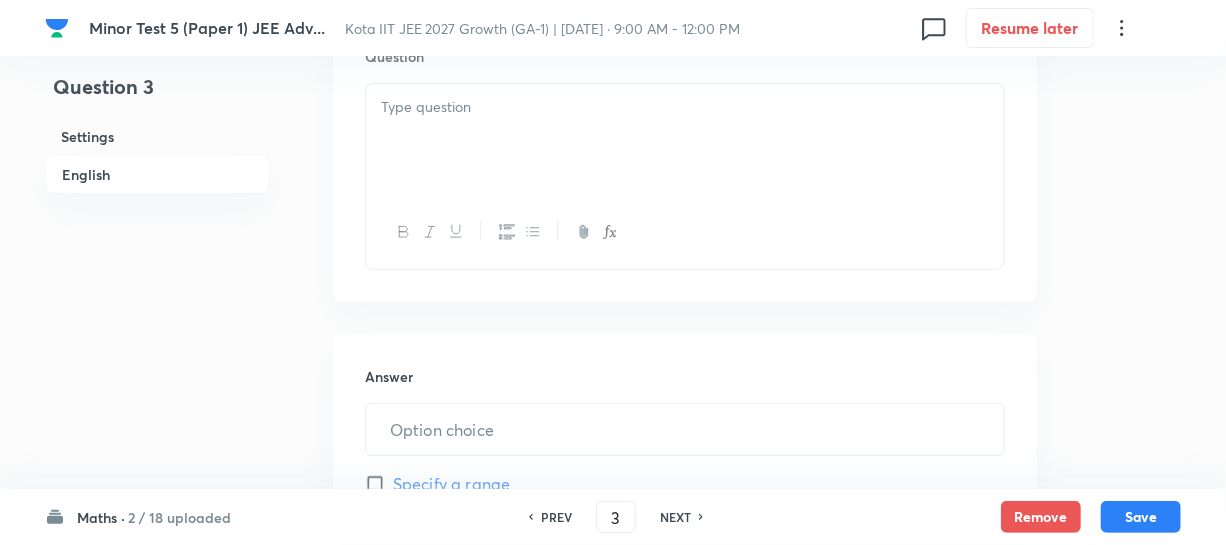 click at bounding box center (685, 140) 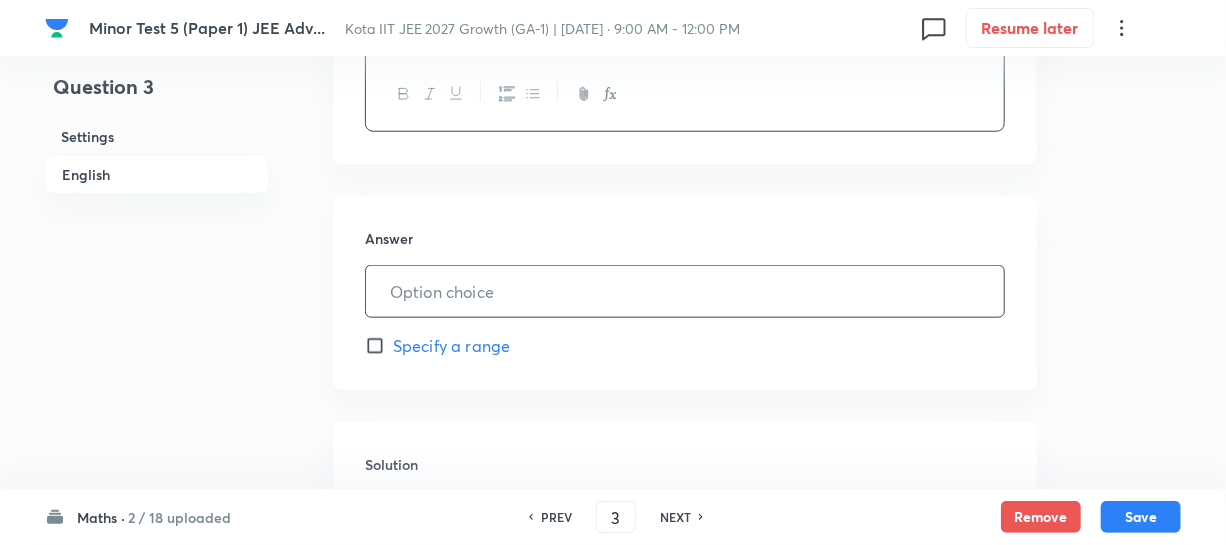 scroll, scrollTop: 818, scrollLeft: 0, axis: vertical 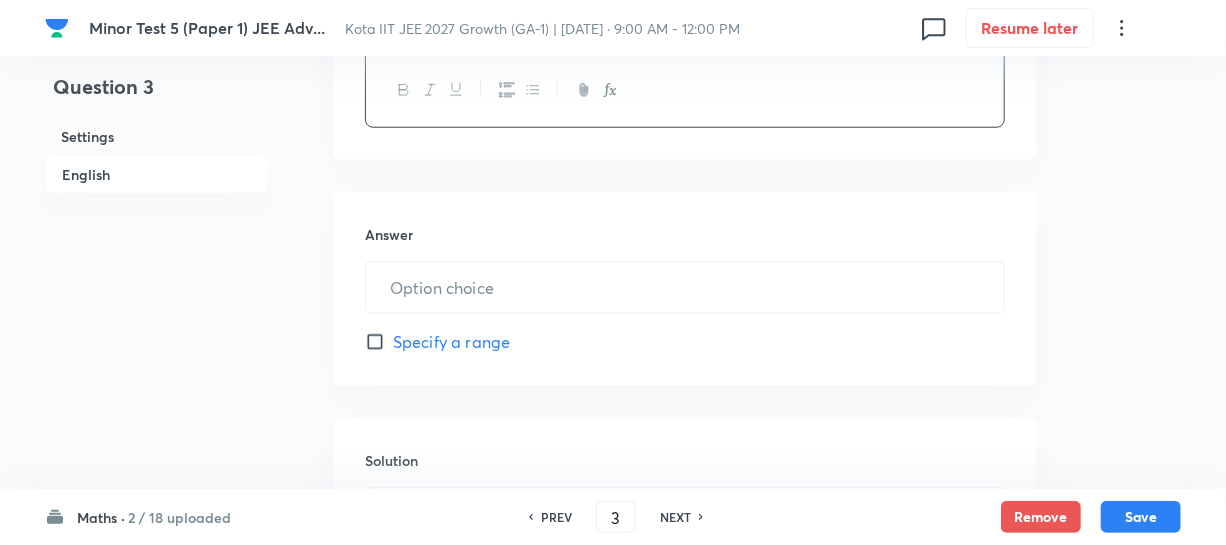 click on "Answer ​ Specify a range" at bounding box center [685, 289] 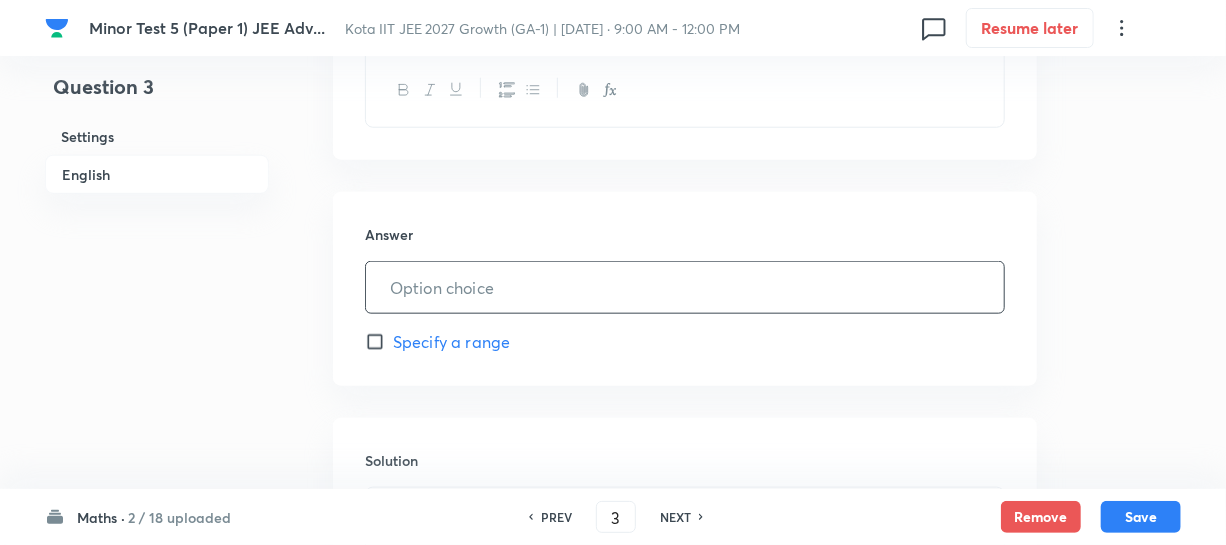 click at bounding box center (685, 287) 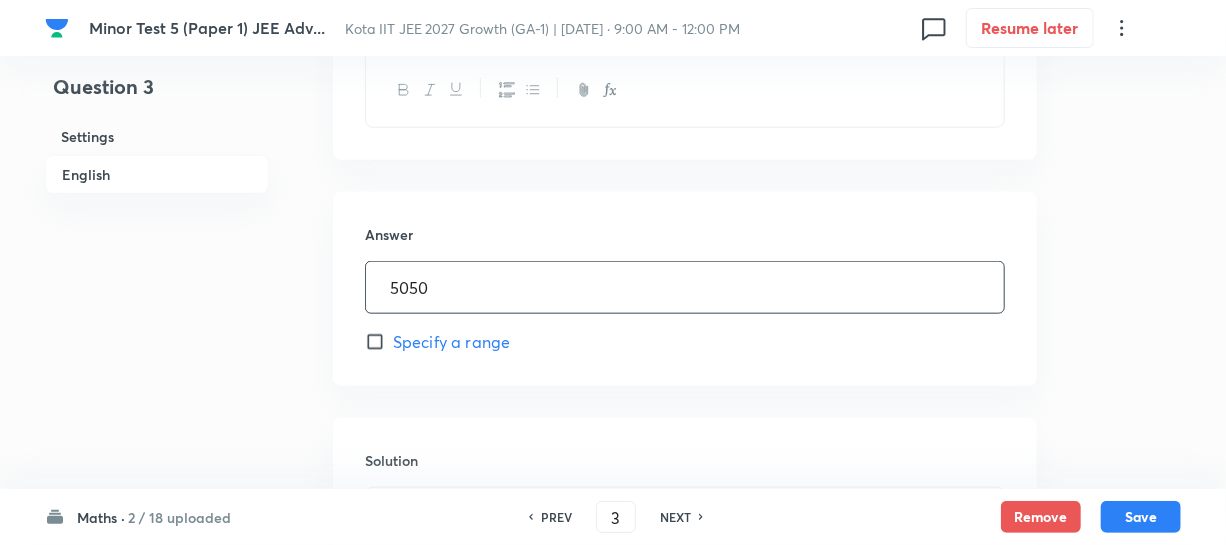 type on "5050" 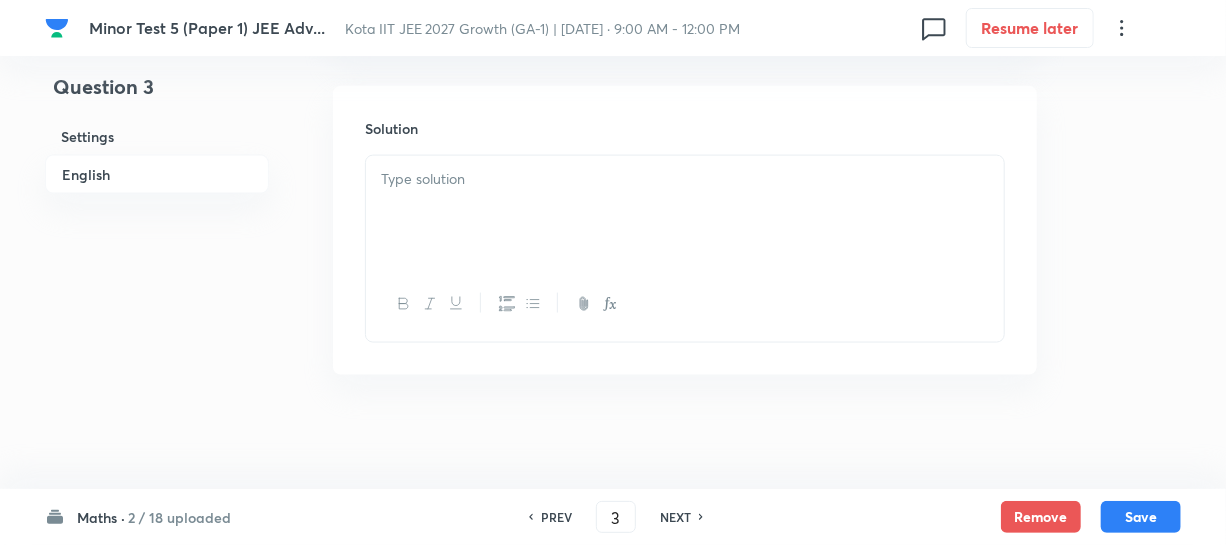 scroll, scrollTop: 1156, scrollLeft: 0, axis: vertical 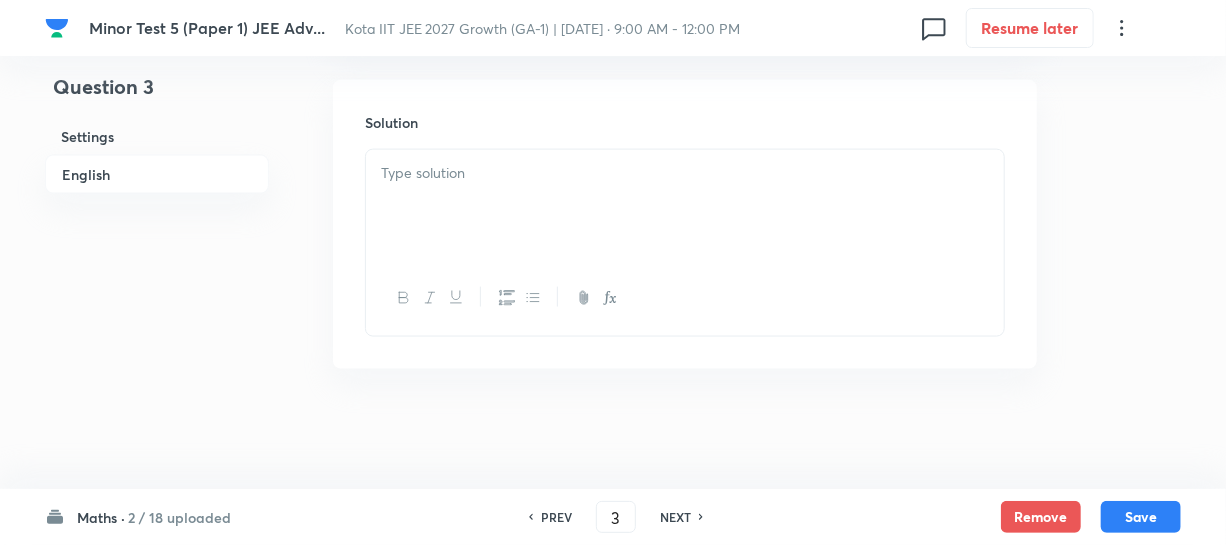 click at bounding box center [685, 206] 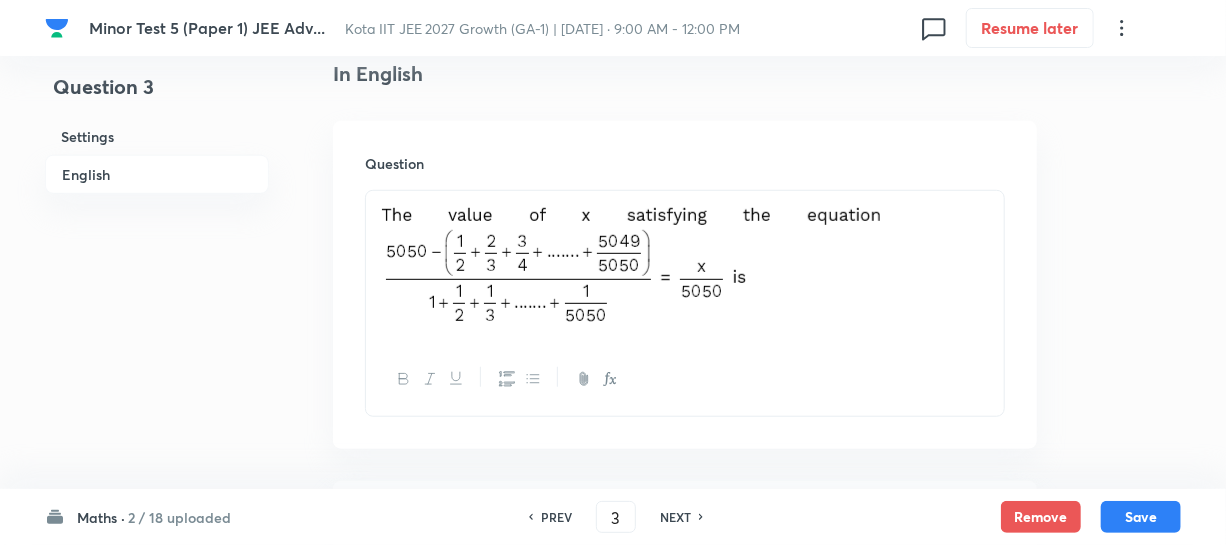 scroll, scrollTop: 520, scrollLeft: 0, axis: vertical 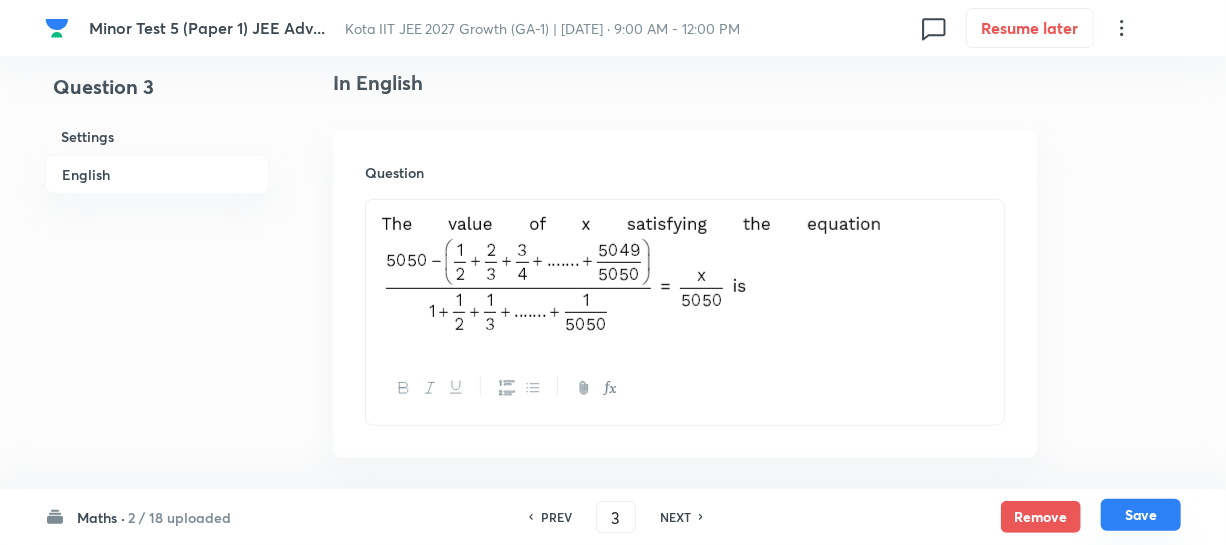 click on "Save" at bounding box center [1141, 515] 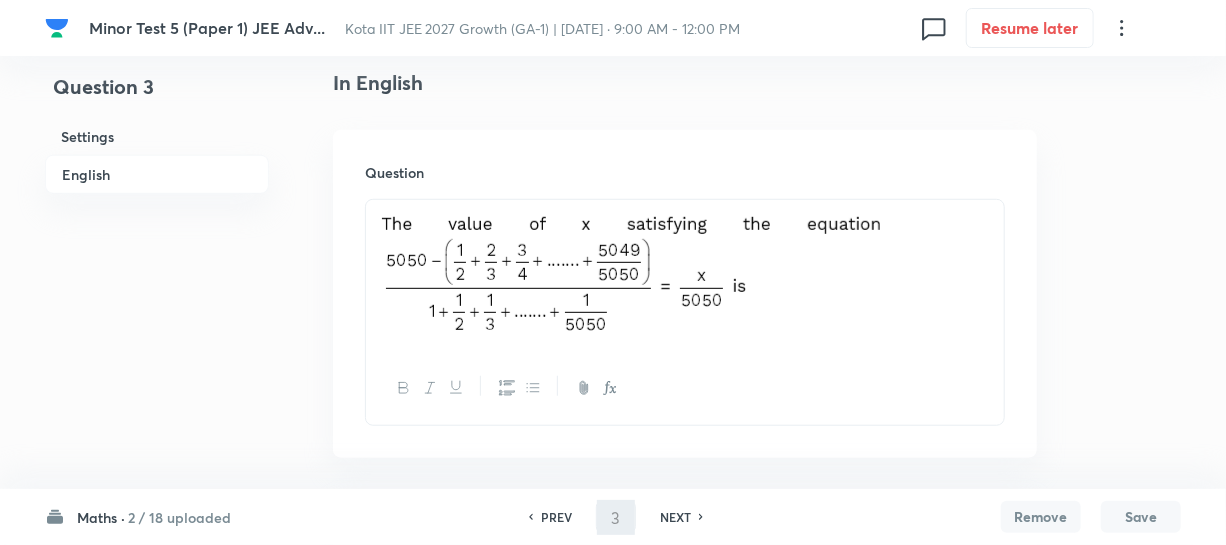 type on "4" 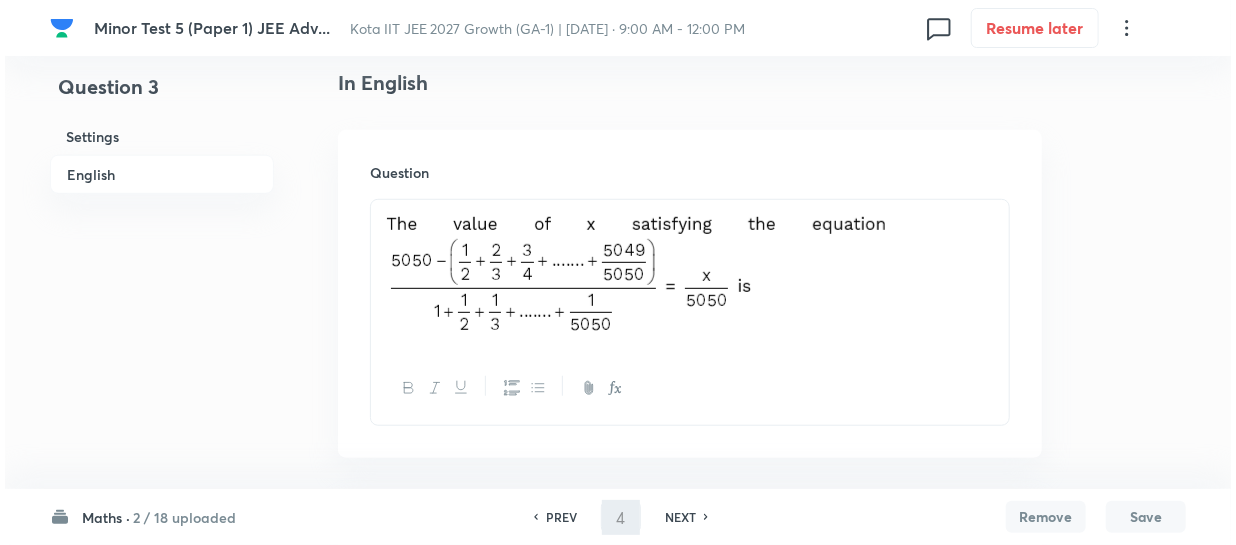 scroll, scrollTop: 0, scrollLeft: 0, axis: both 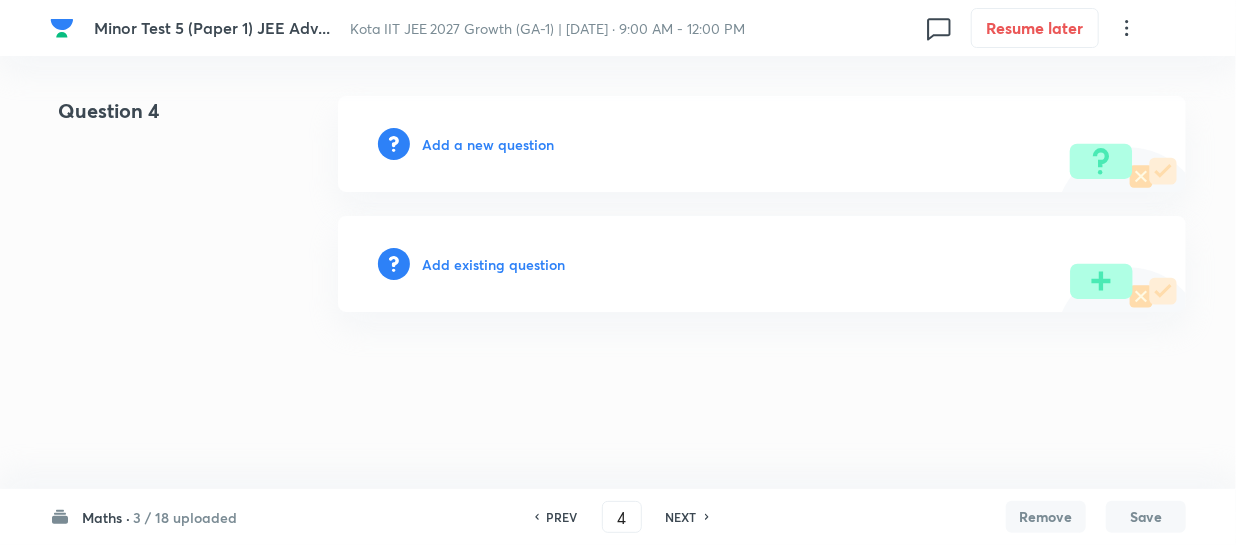 click on "Add a new question" at bounding box center (488, 144) 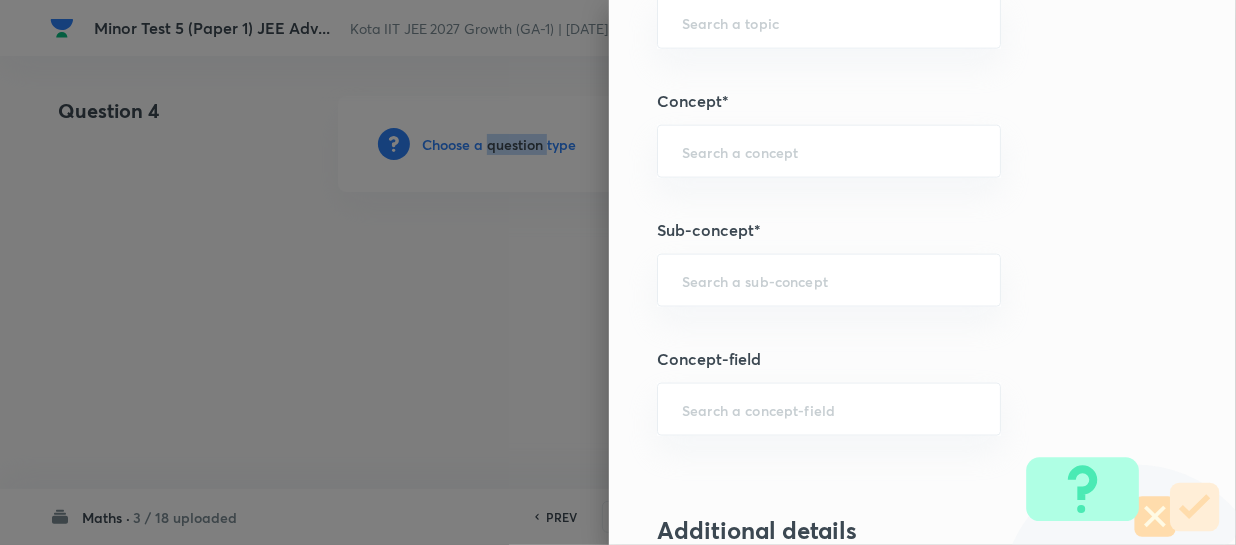scroll, scrollTop: 1090, scrollLeft: 0, axis: vertical 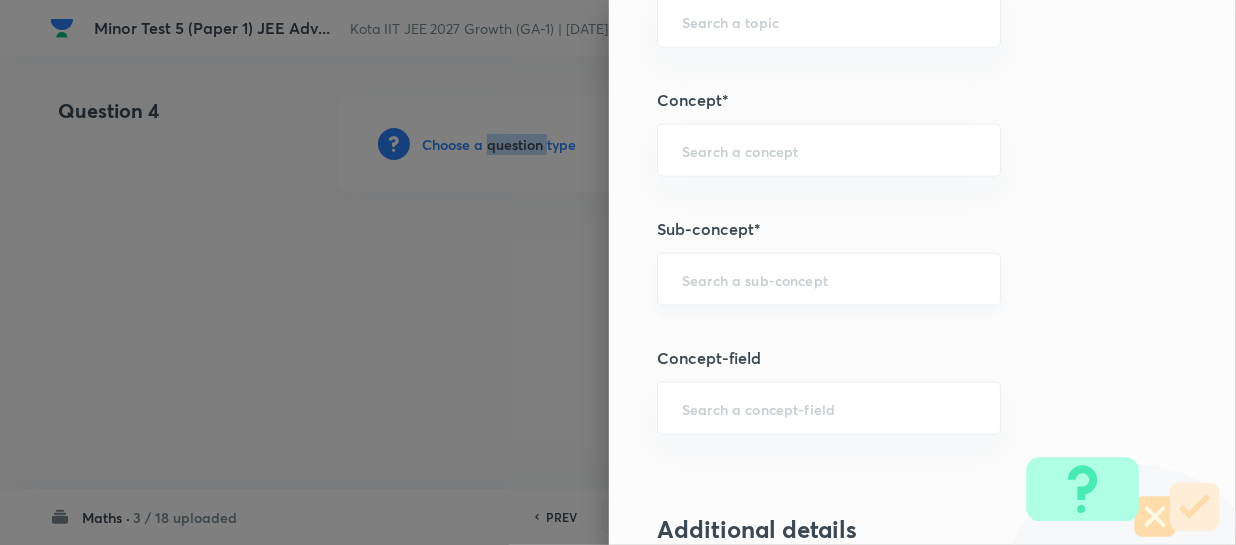 click on "​" at bounding box center (829, 279) 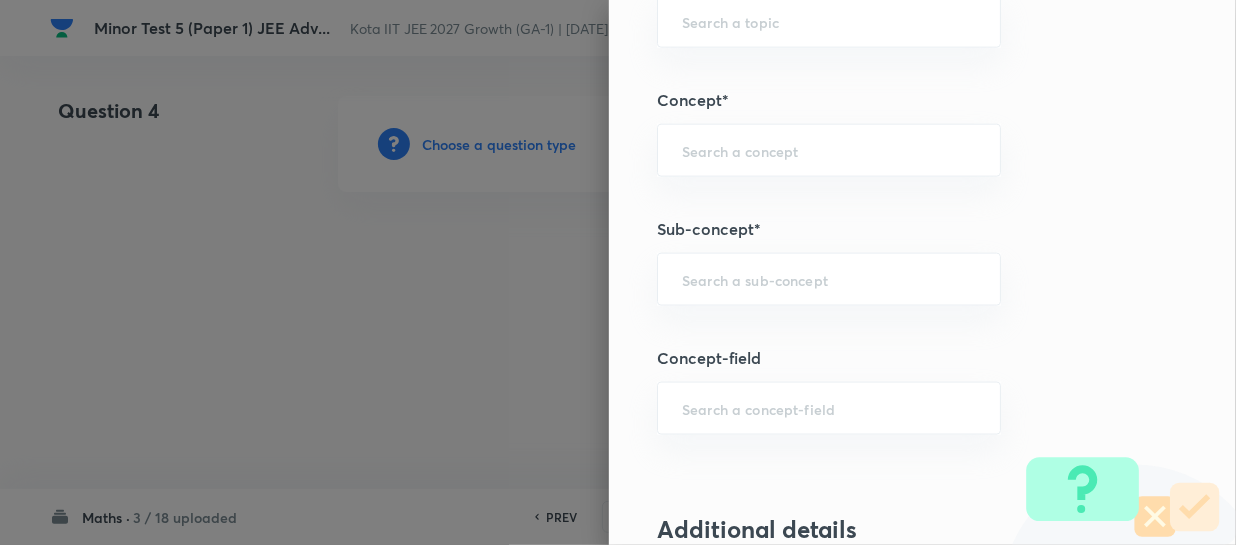 paste on "Sequence & Series" 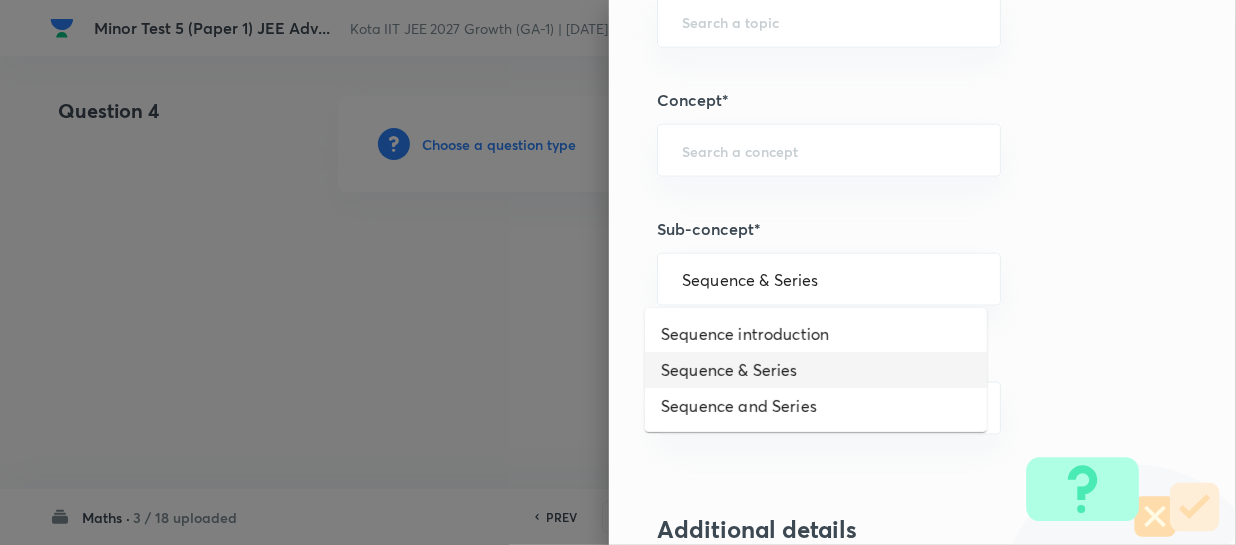 click on "Sequence & Series" at bounding box center [816, 370] 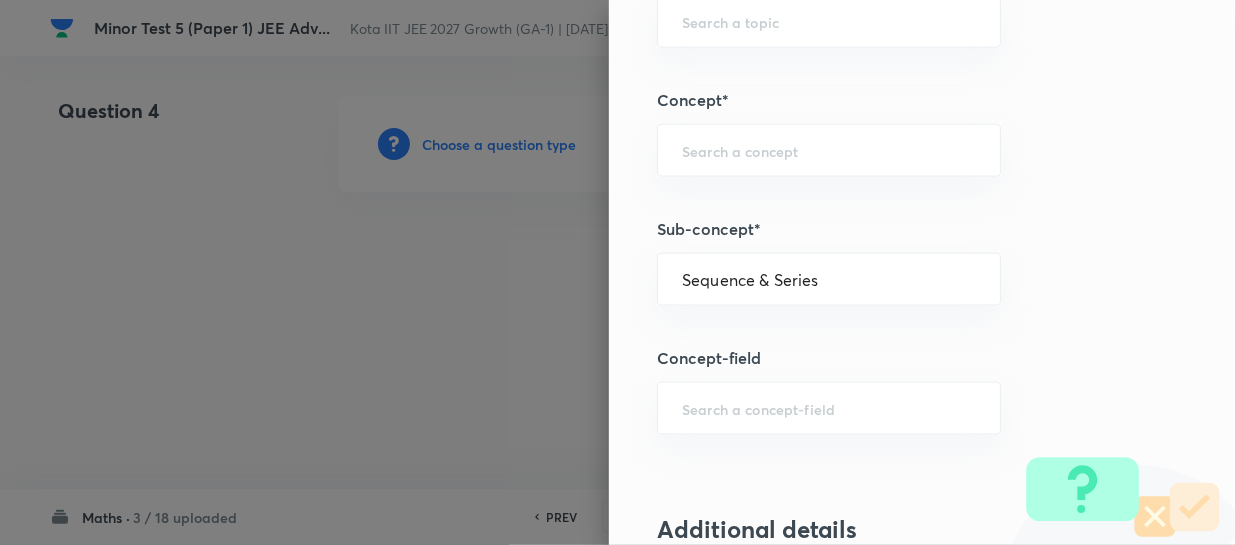 type on "Mathematics" 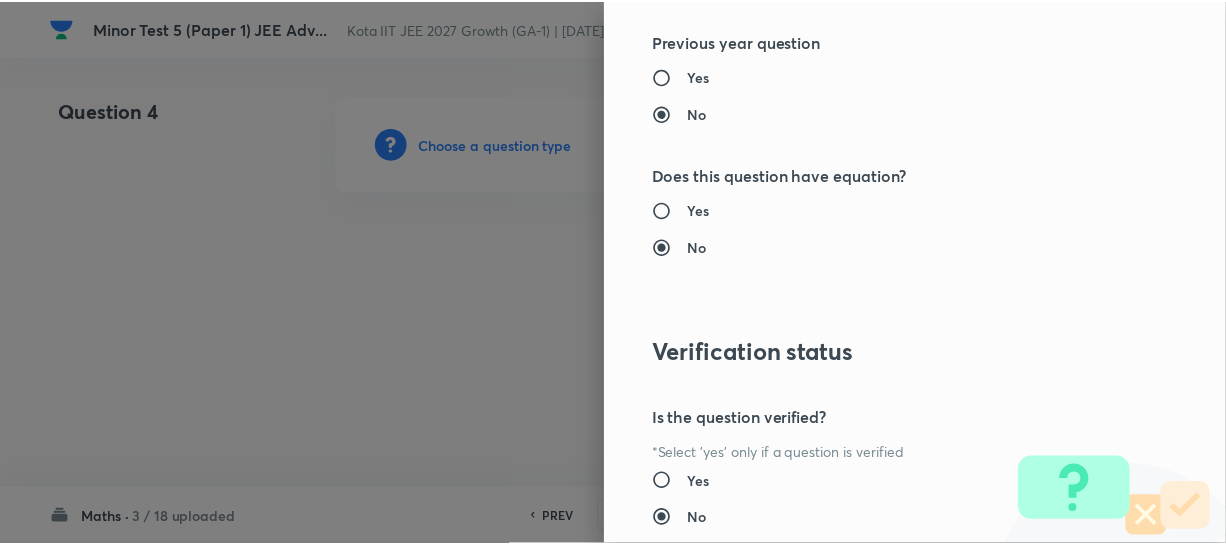 scroll, scrollTop: 2195, scrollLeft: 0, axis: vertical 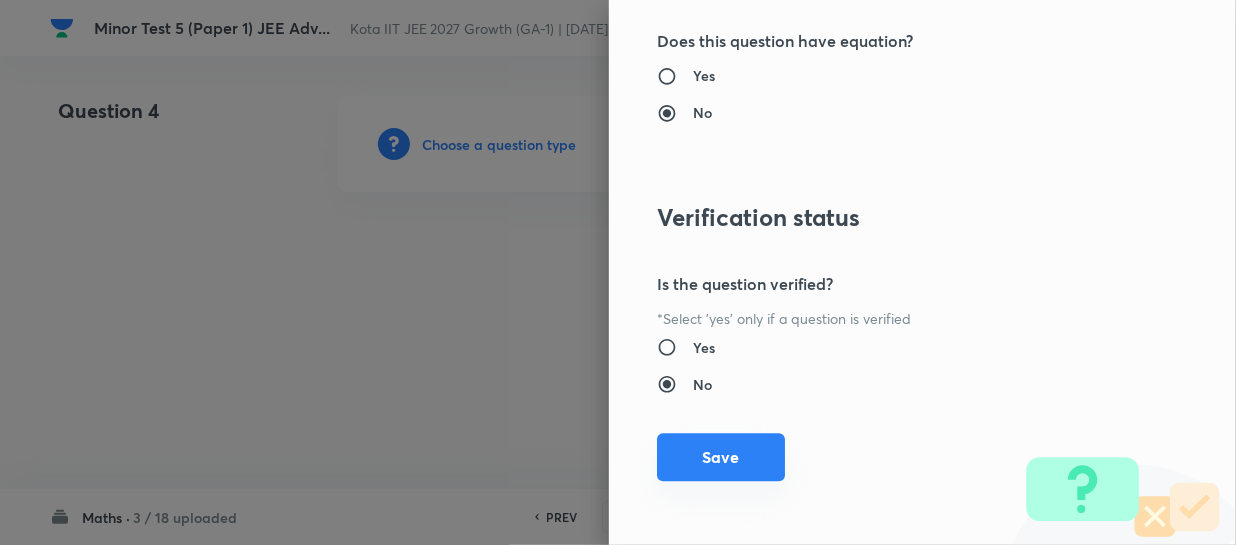 click on "Save" at bounding box center [721, 457] 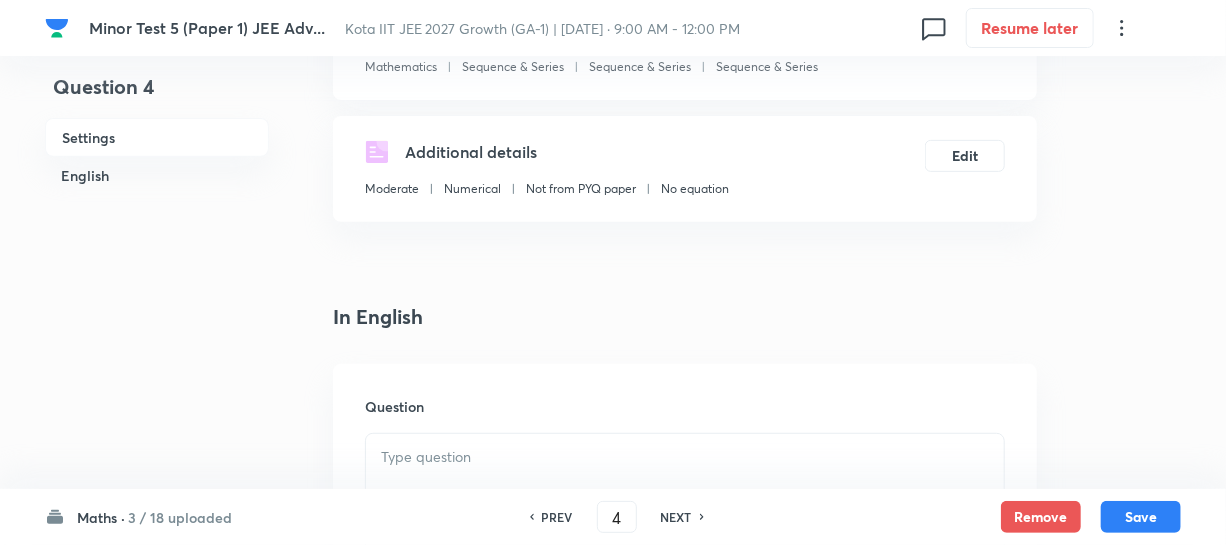 scroll, scrollTop: 454, scrollLeft: 0, axis: vertical 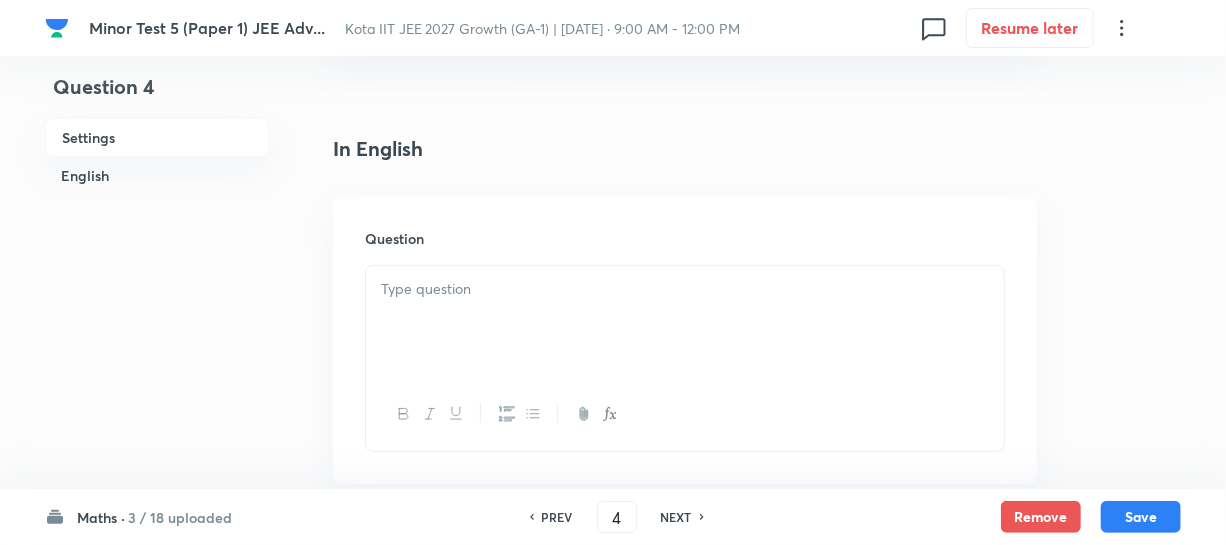 drag, startPoint x: 647, startPoint y: 303, endPoint x: 690, endPoint y: 310, distance: 43.56604 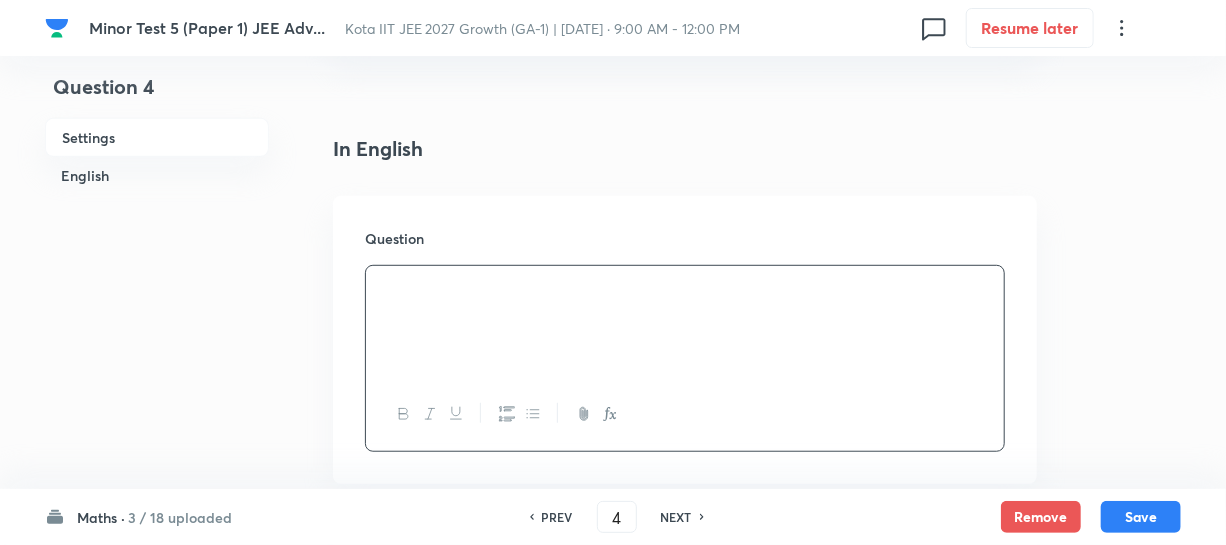click at bounding box center [685, 322] 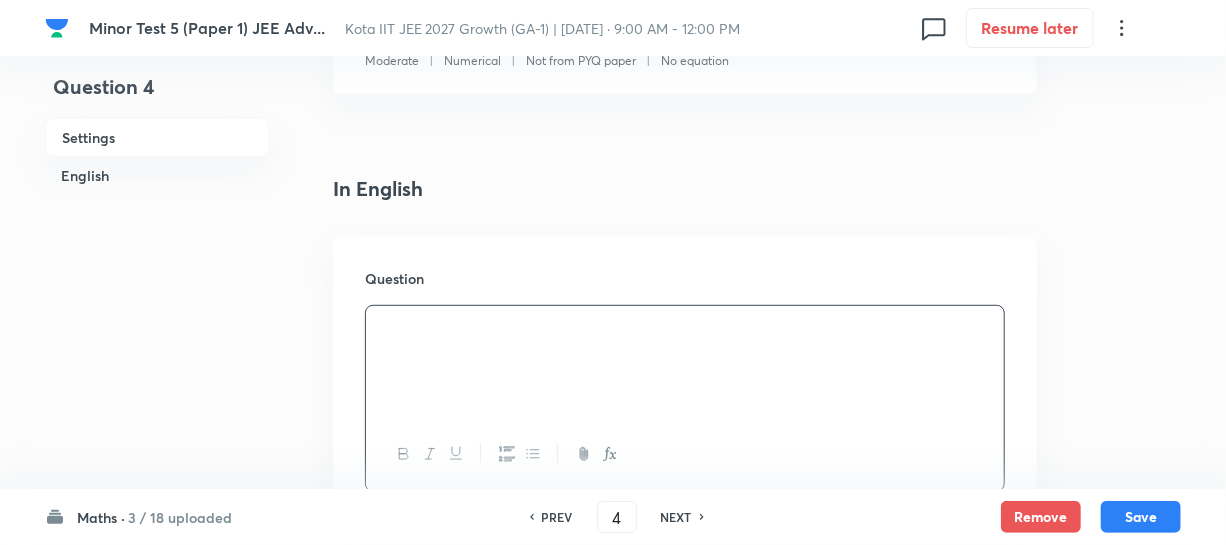 scroll, scrollTop: 366, scrollLeft: 0, axis: vertical 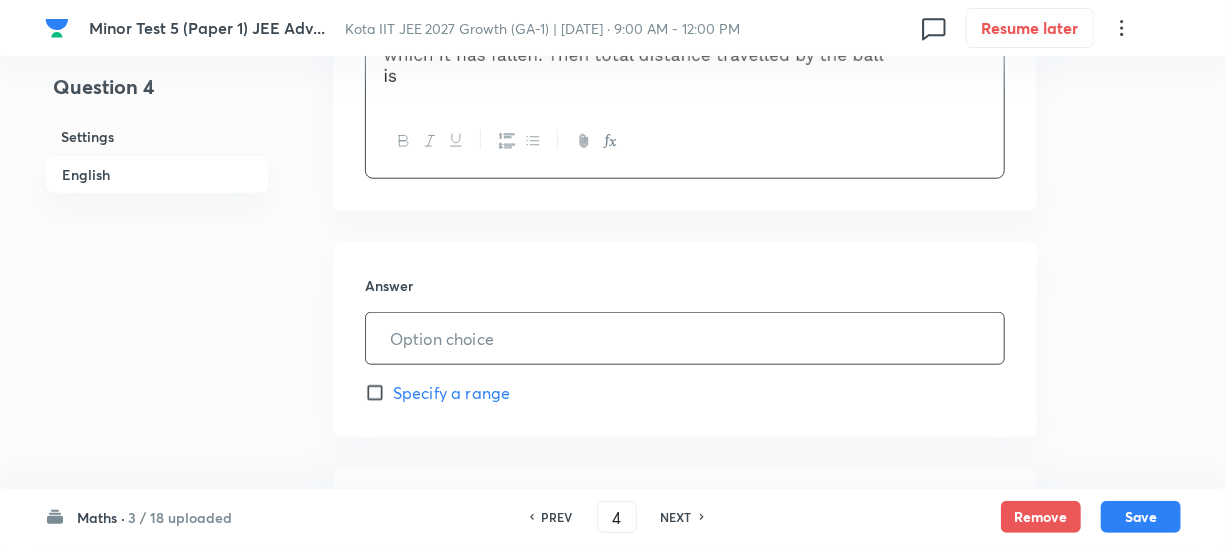 click at bounding box center (685, 338) 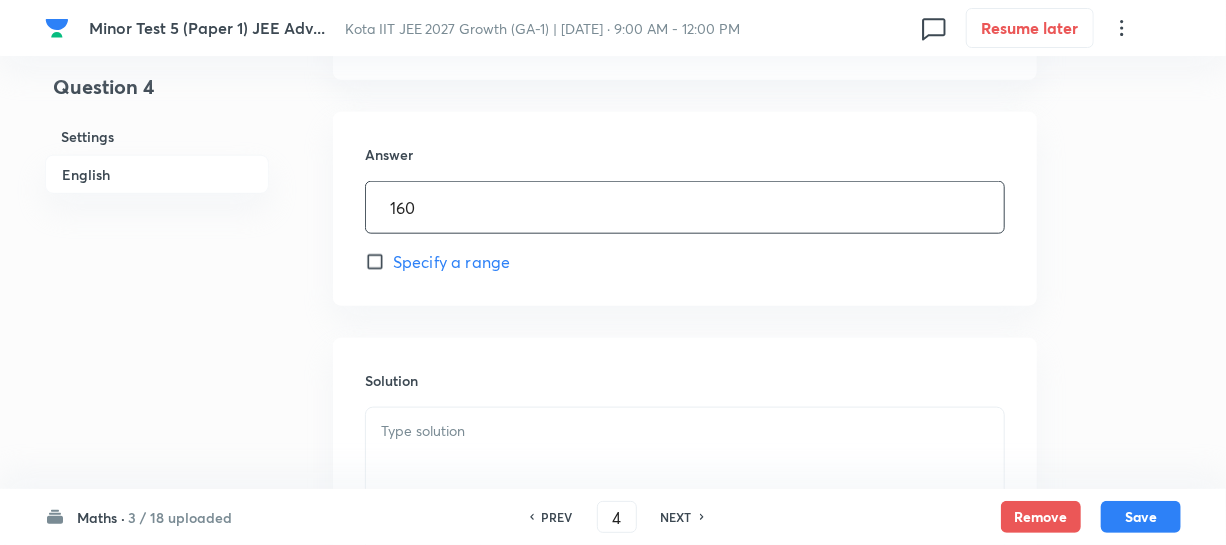 scroll, scrollTop: 1116, scrollLeft: 0, axis: vertical 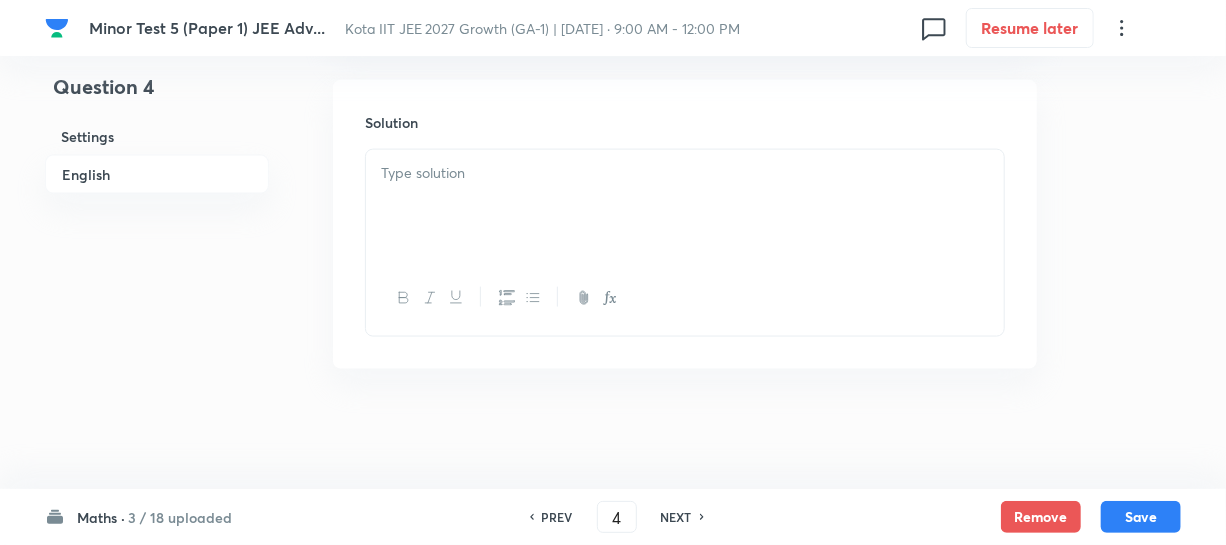 type on "160" 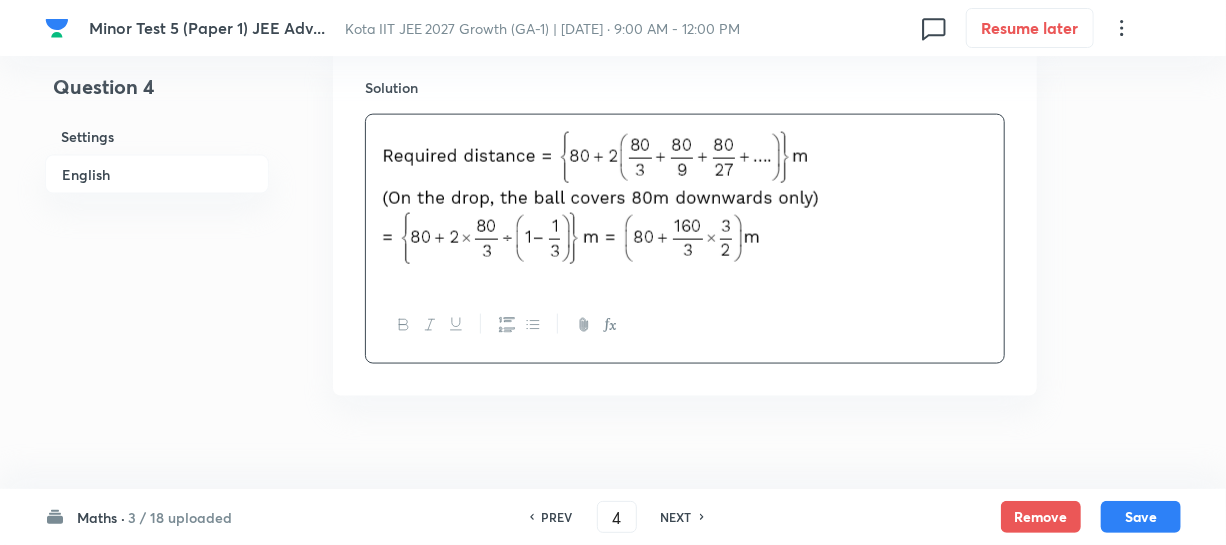 scroll, scrollTop: 1178, scrollLeft: 0, axis: vertical 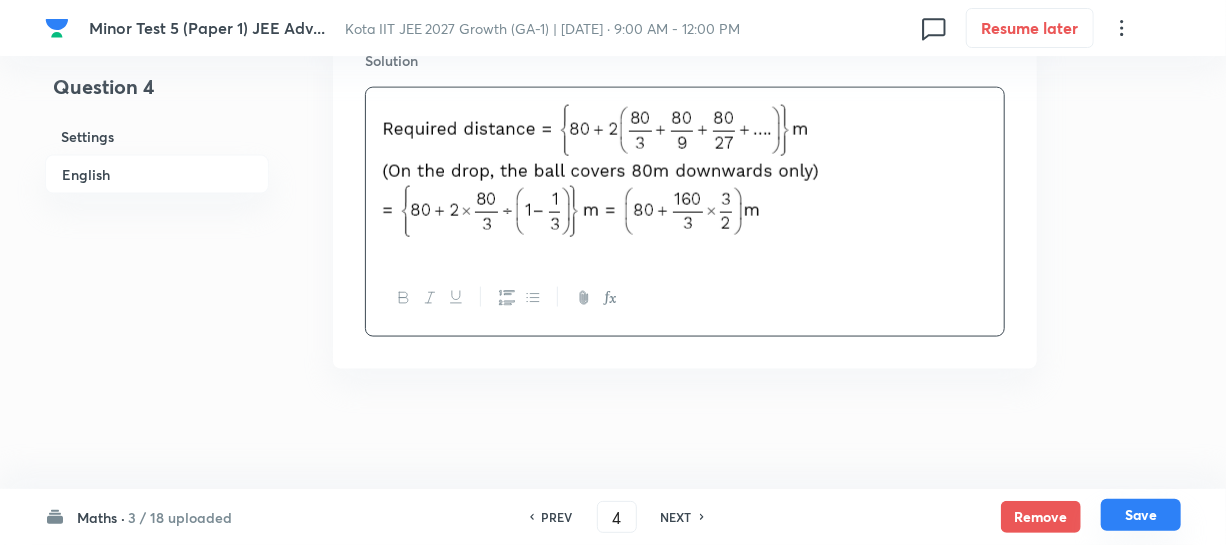click on "Save" at bounding box center [1141, 515] 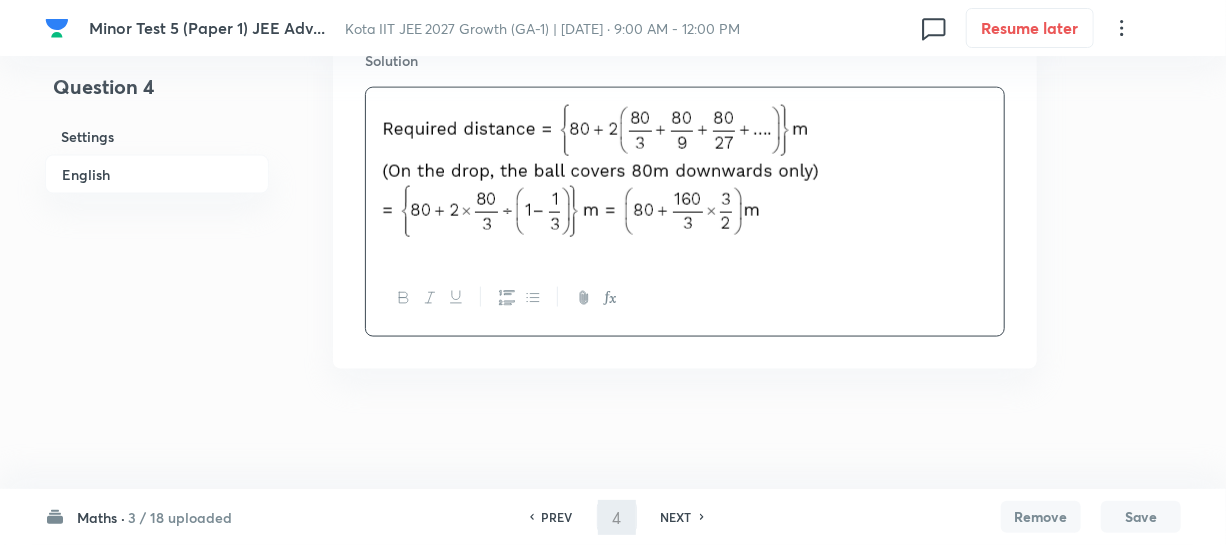 type on "5" 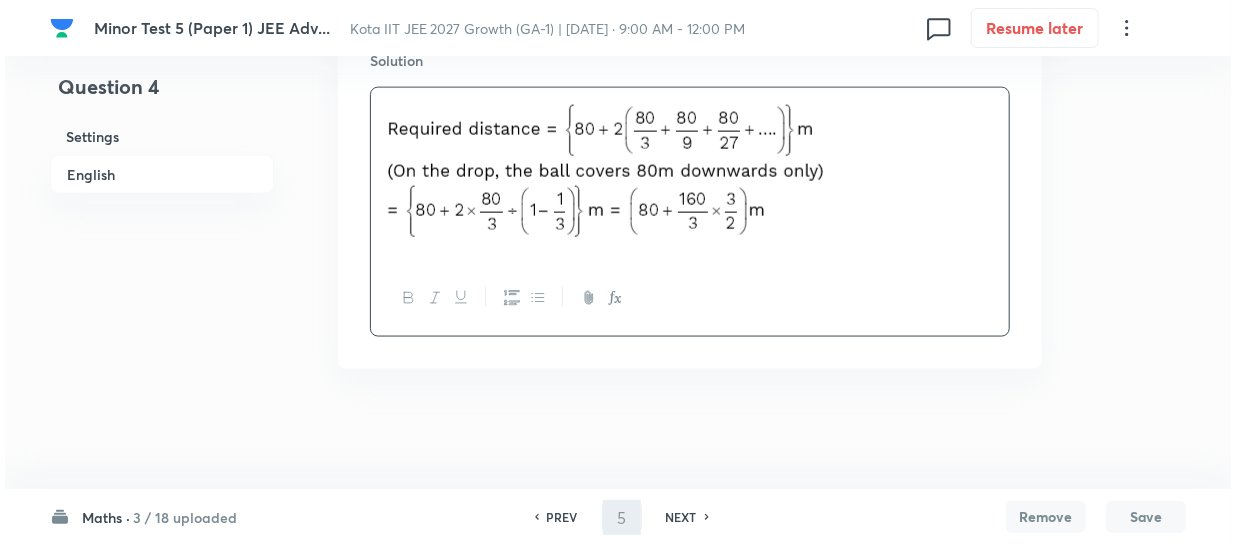 scroll, scrollTop: 0, scrollLeft: 0, axis: both 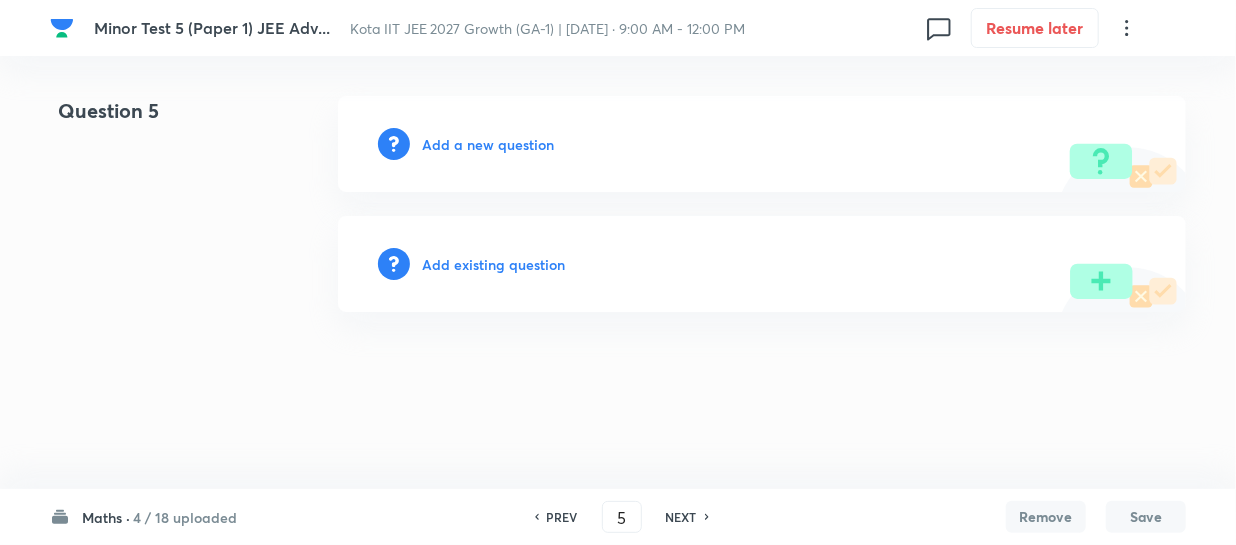 click on "Add a new question" at bounding box center [488, 144] 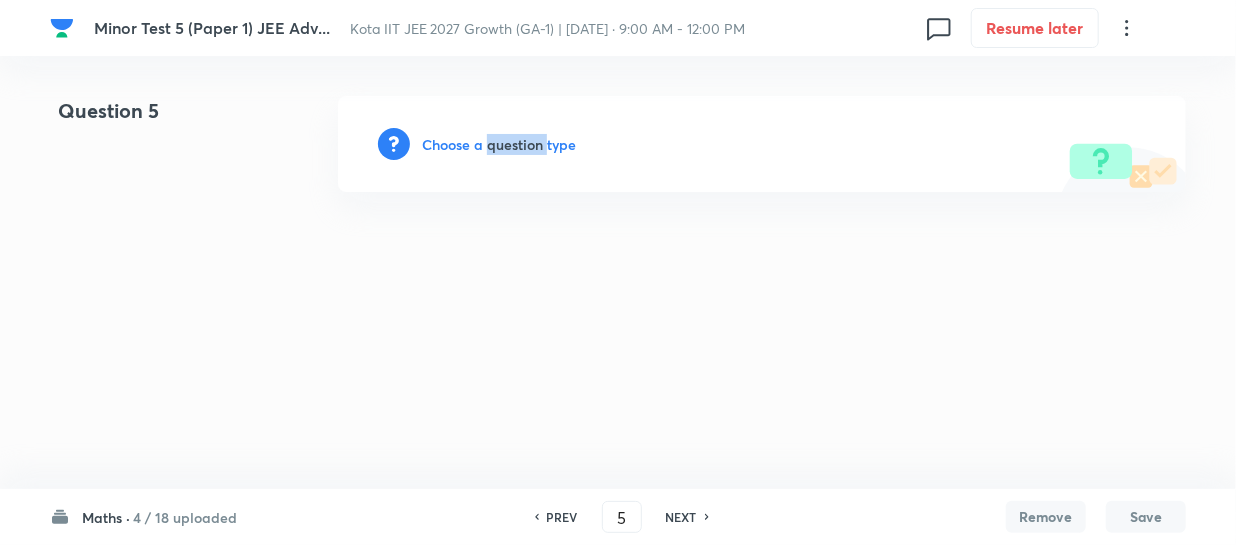 click on "Choose a question type" at bounding box center (499, 144) 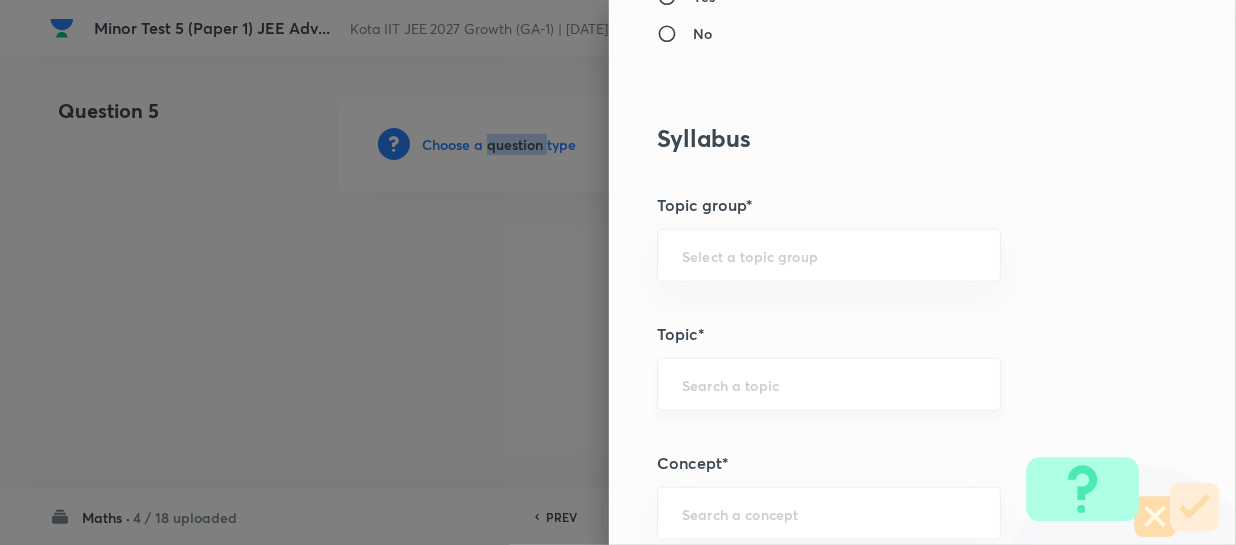 scroll, scrollTop: 1000, scrollLeft: 0, axis: vertical 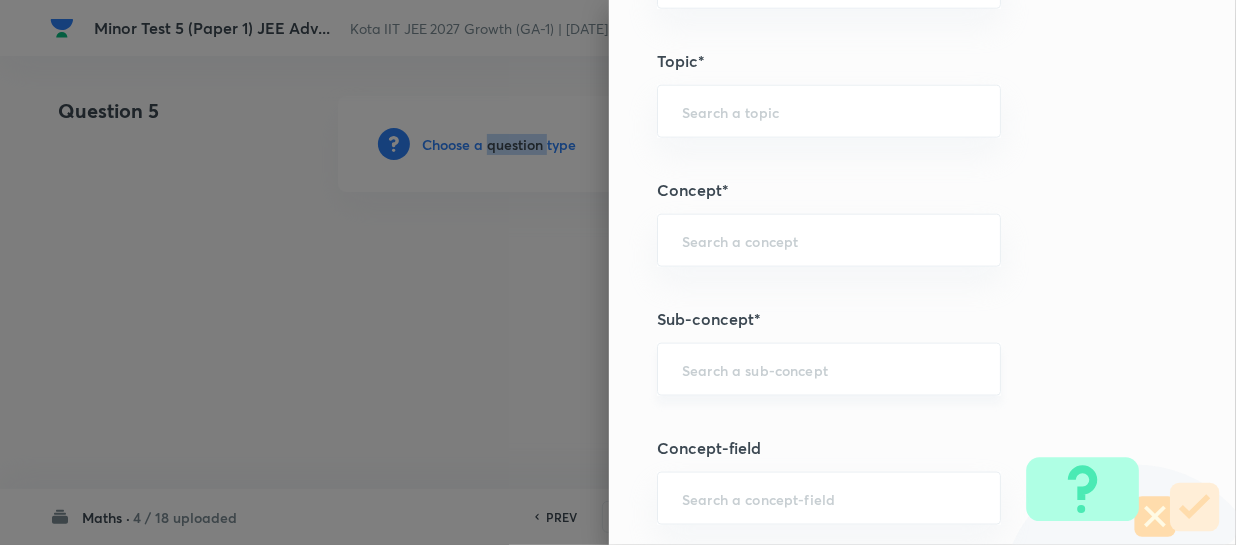 click on "​" at bounding box center (829, 369) 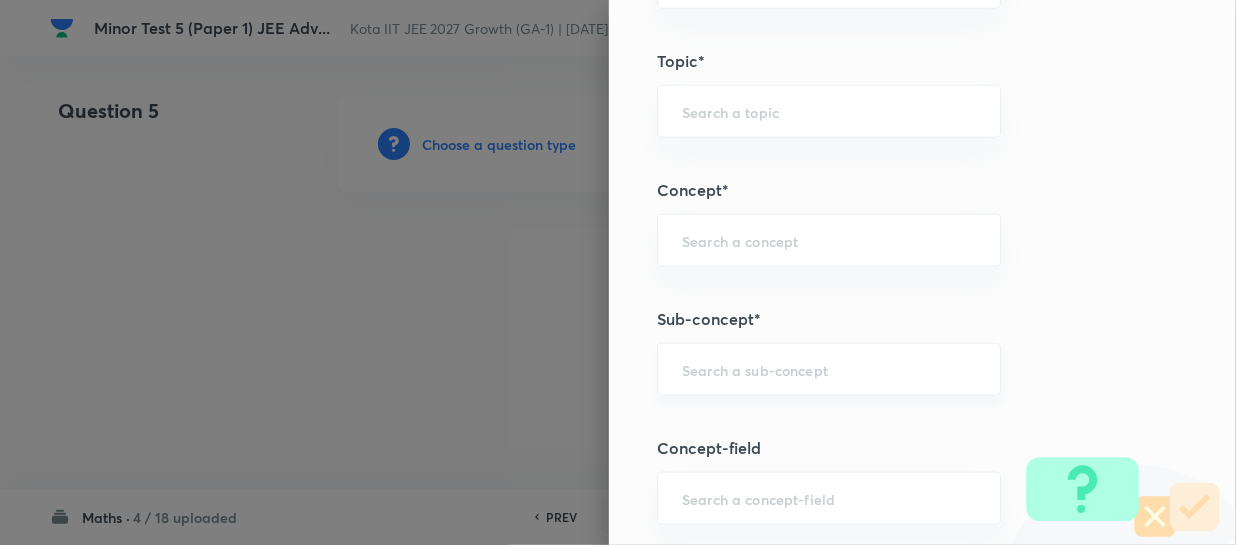 paste on "Sequence & Series" 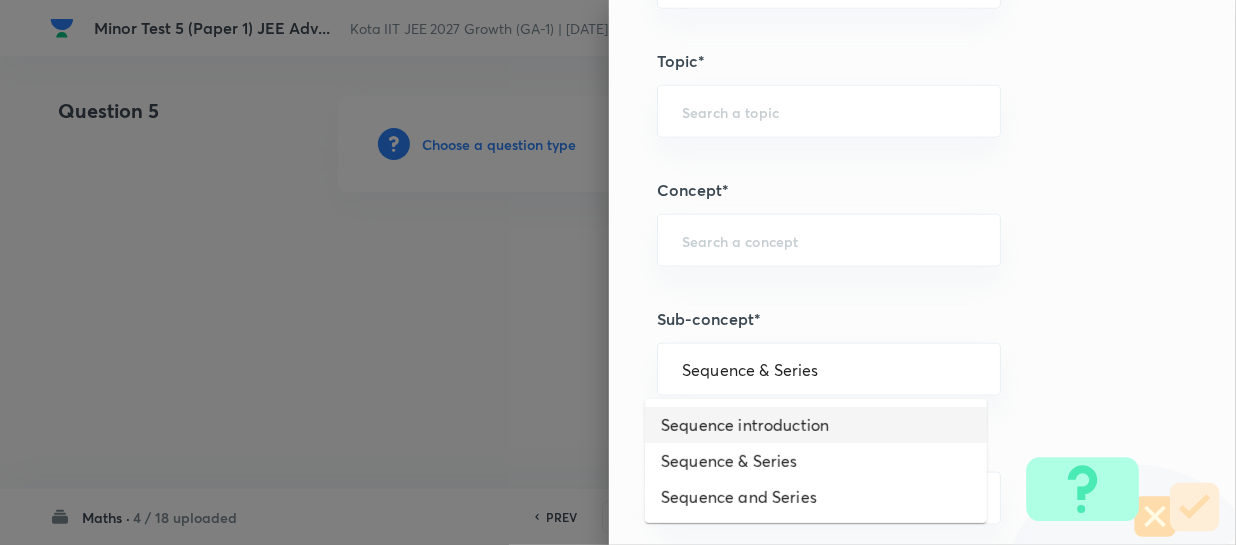 click on "Sequence introduction" at bounding box center [816, 425] 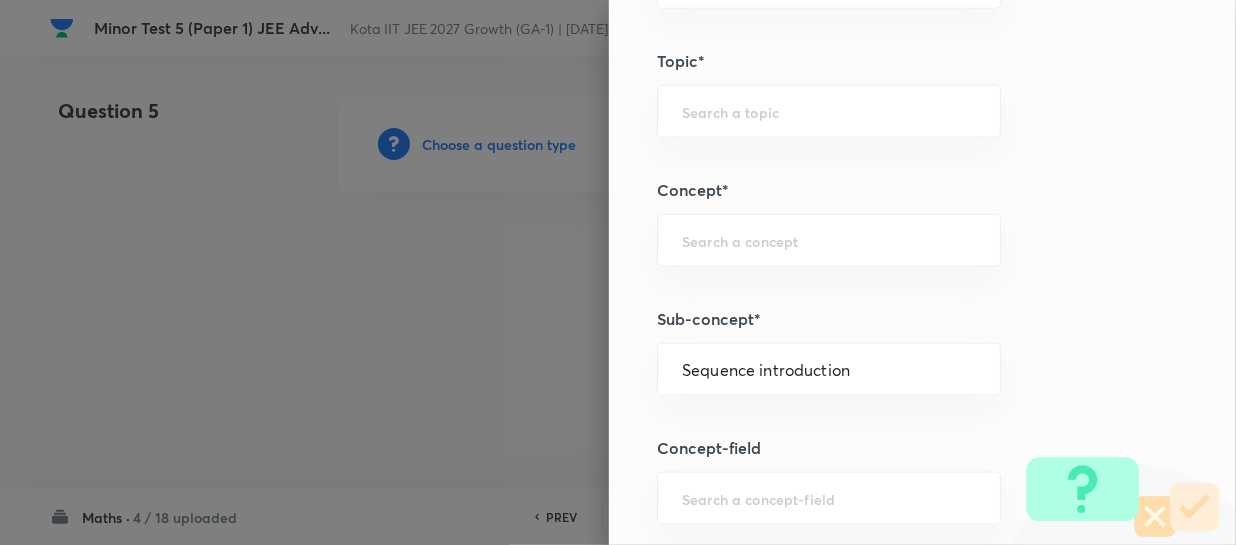 type on "Mathematics" 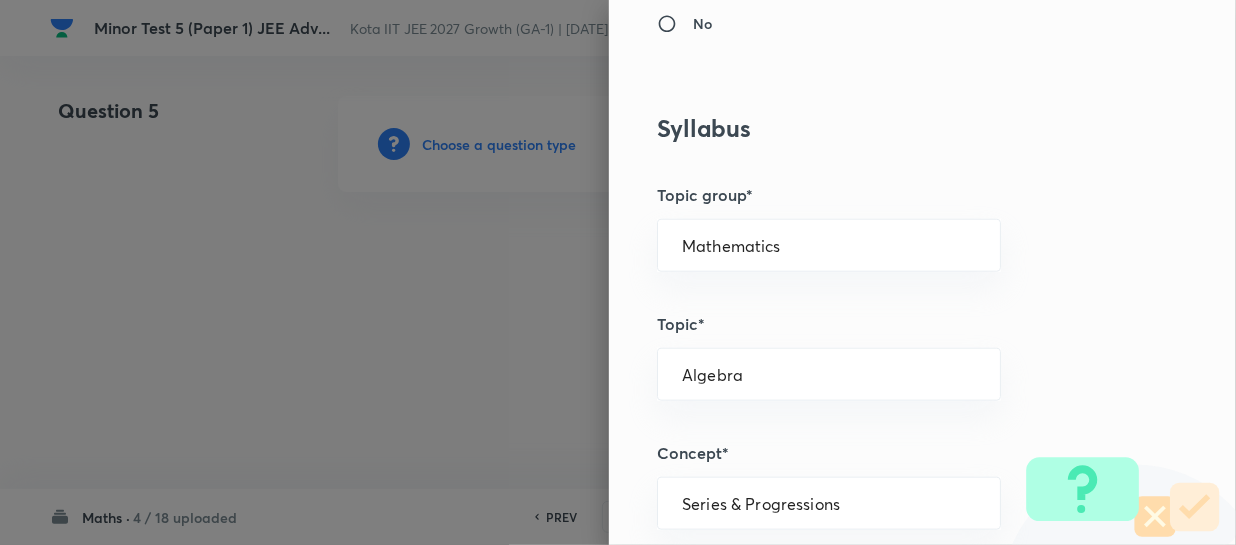 scroll, scrollTop: 727, scrollLeft: 0, axis: vertical 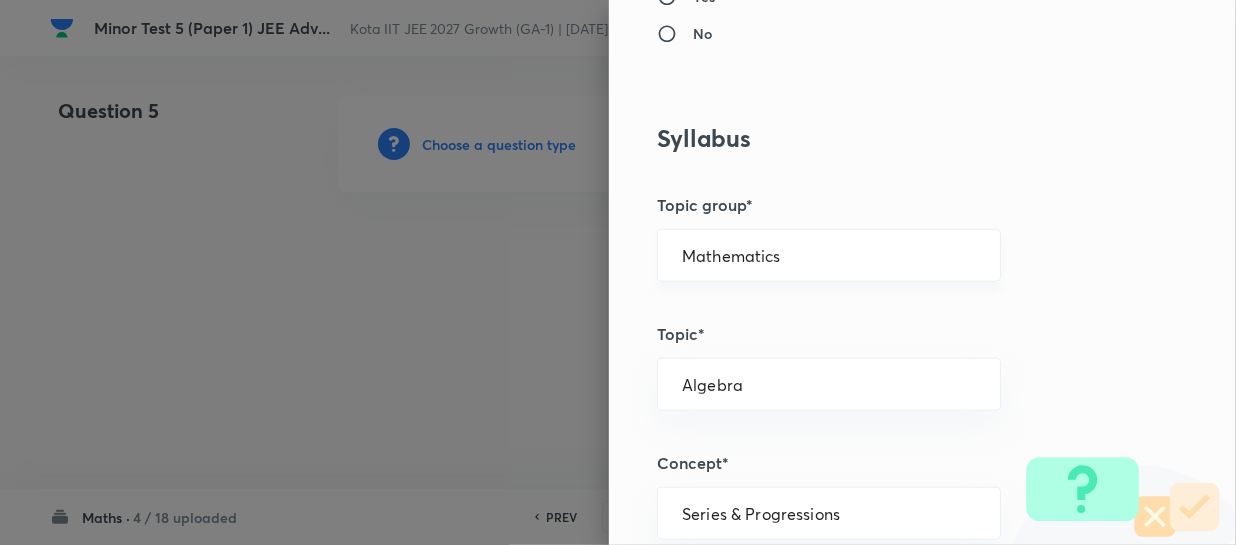 click on "Mathematics ​" at bounding box center [829, 255] 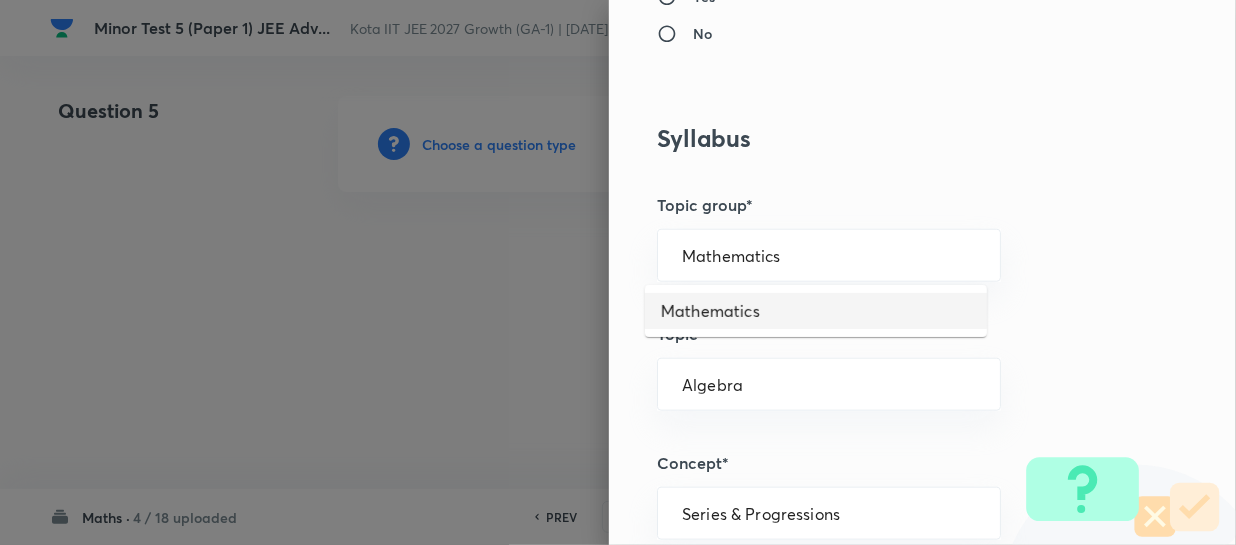 drag, startPoint x: 776, startPoint y: 310, endPoint x: 842, endPoint y: 302, distance: 66.48308 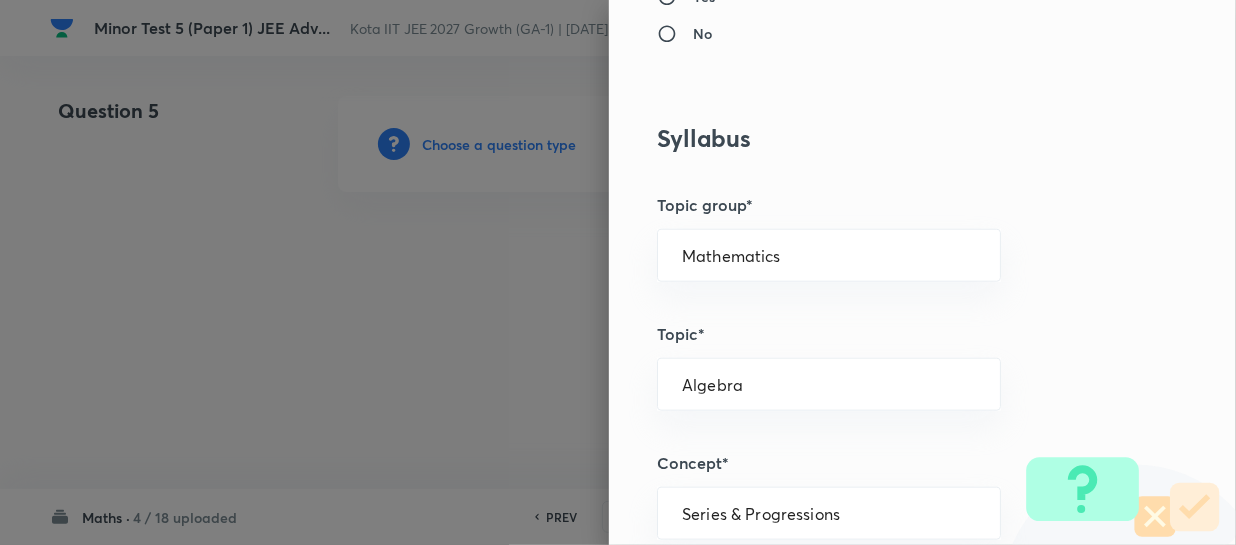 type 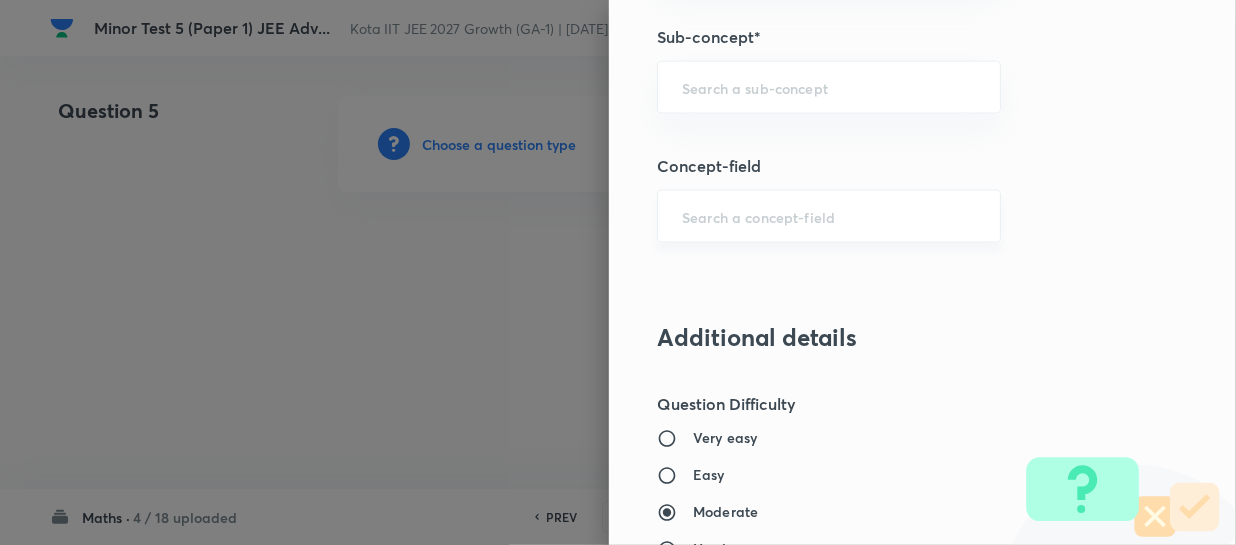 scroll, scrollTop: 1272, scrollLeft: 0, axis: vertical 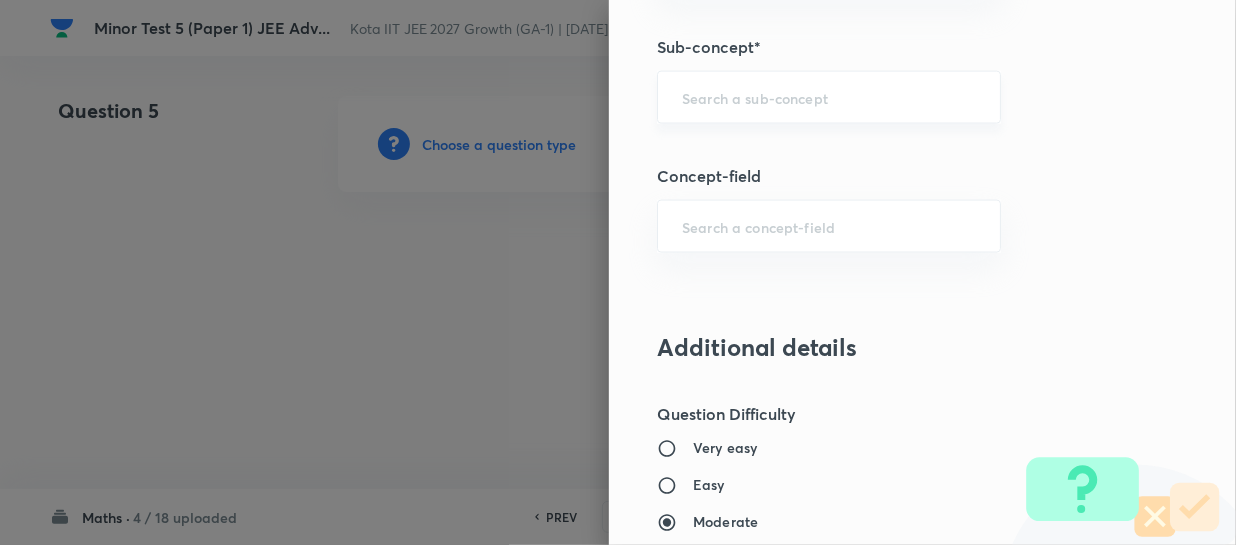 click on "​" at bounding box center (829, 97) 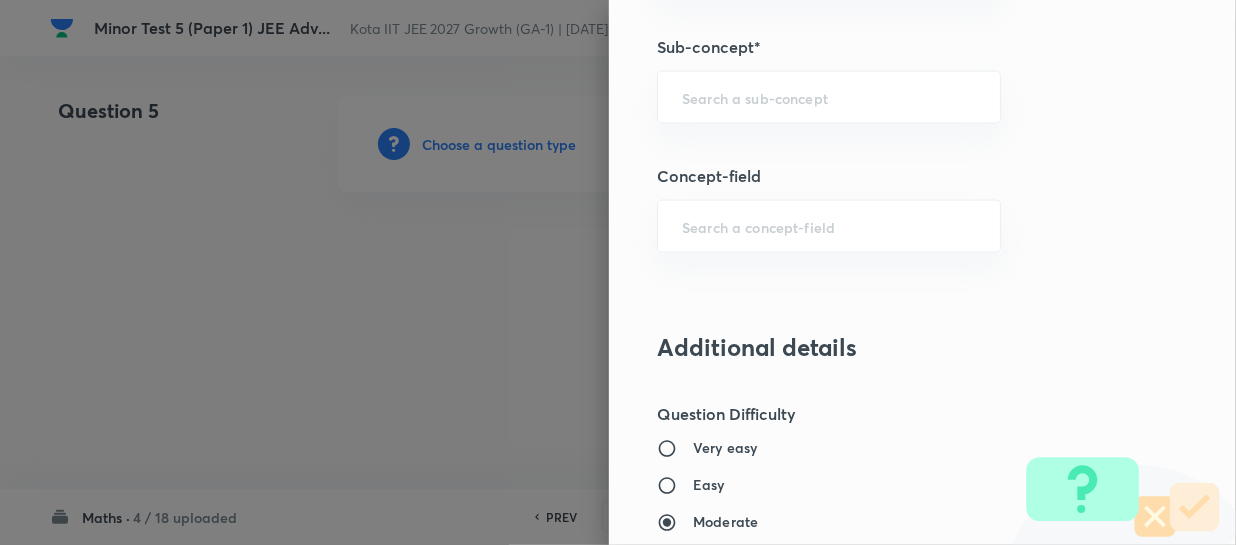 paste on "Sequence & Series" 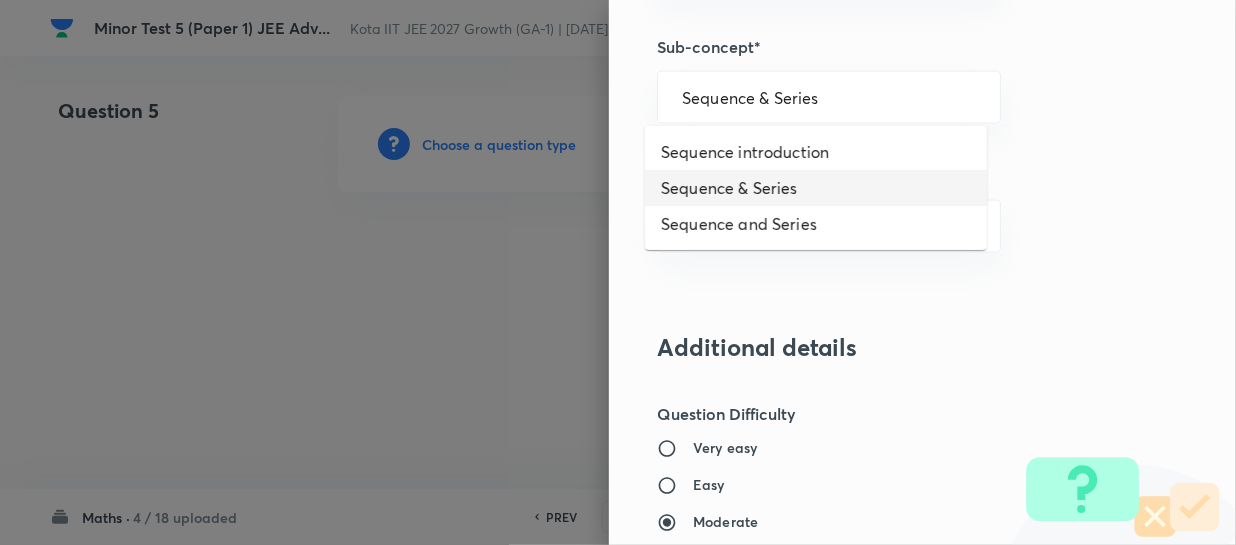 click on "Sequence & Series" at bounding box center [816, 188] 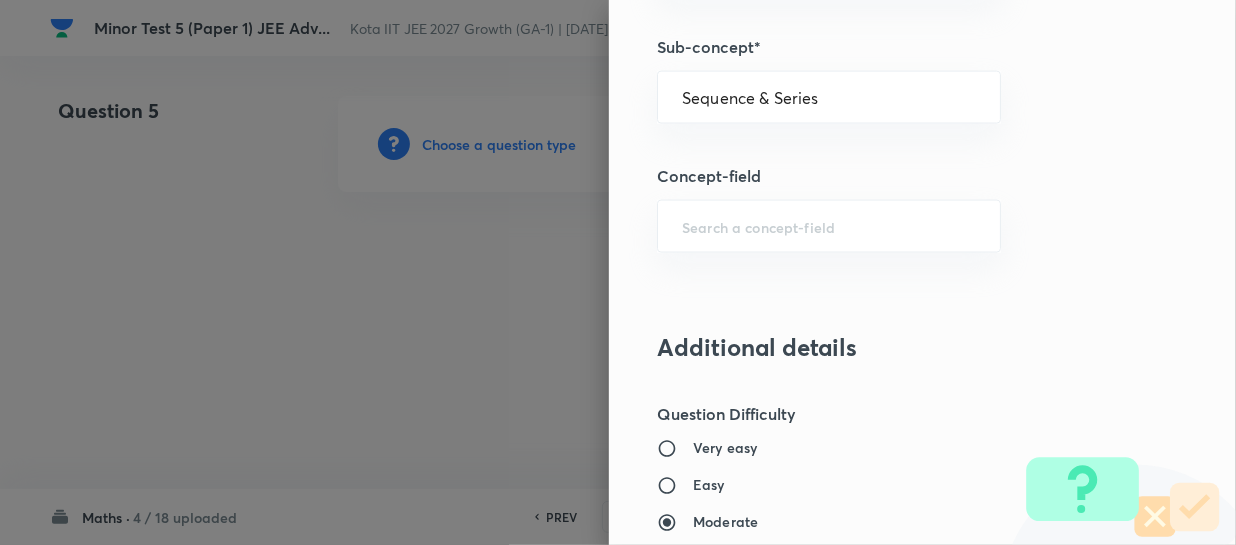 type on "Sequence & Series" 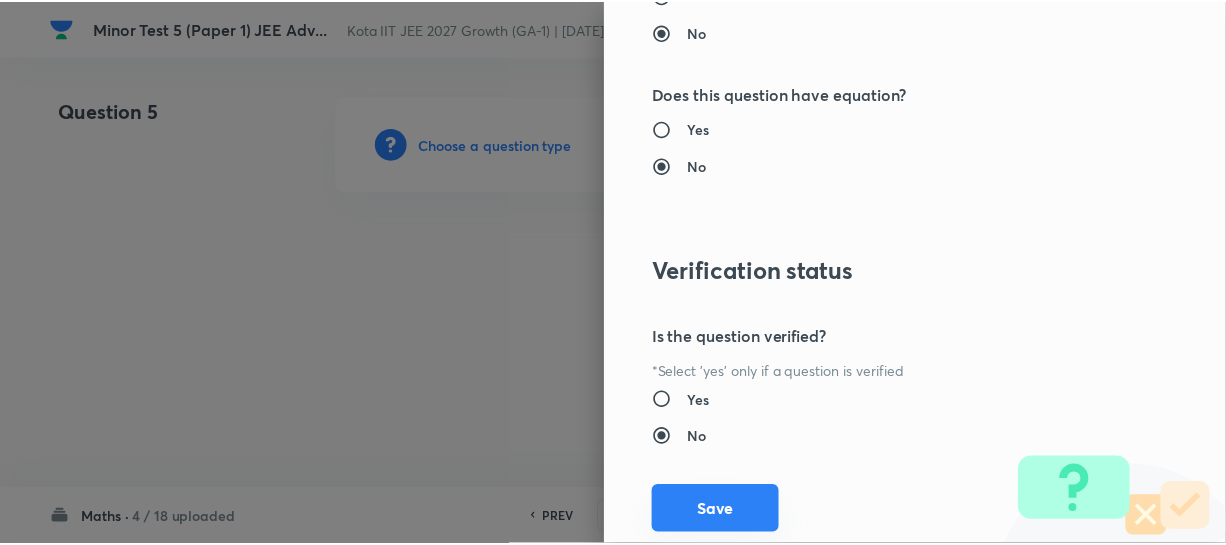 scroll, scrollTop: 2195, scrollLeft: 0, axis: vertical 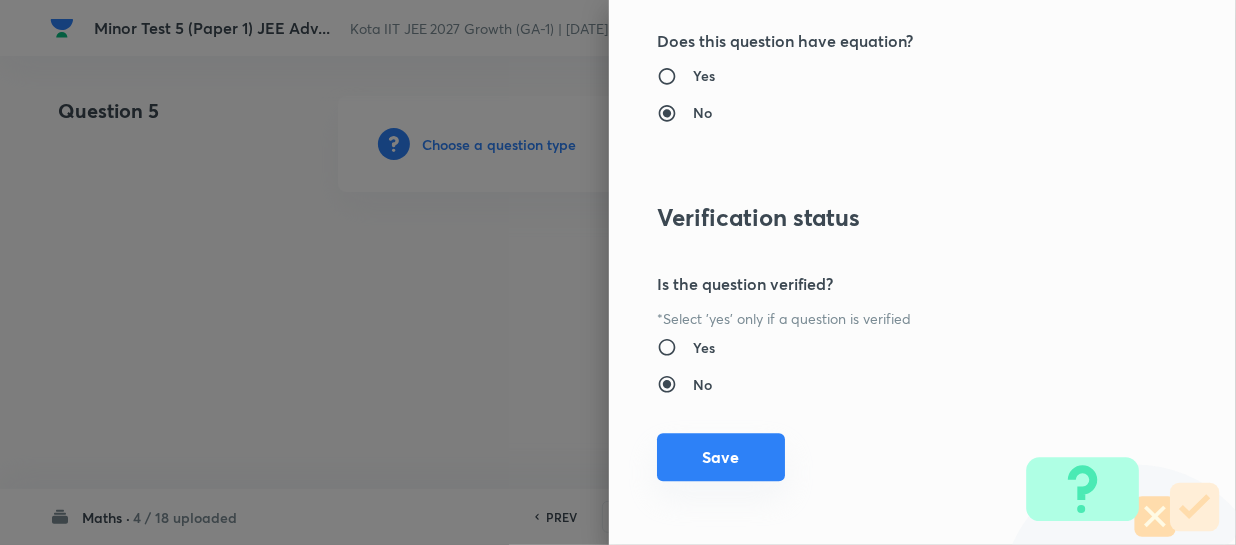 click on "Save" at bounding box center (721, 457) 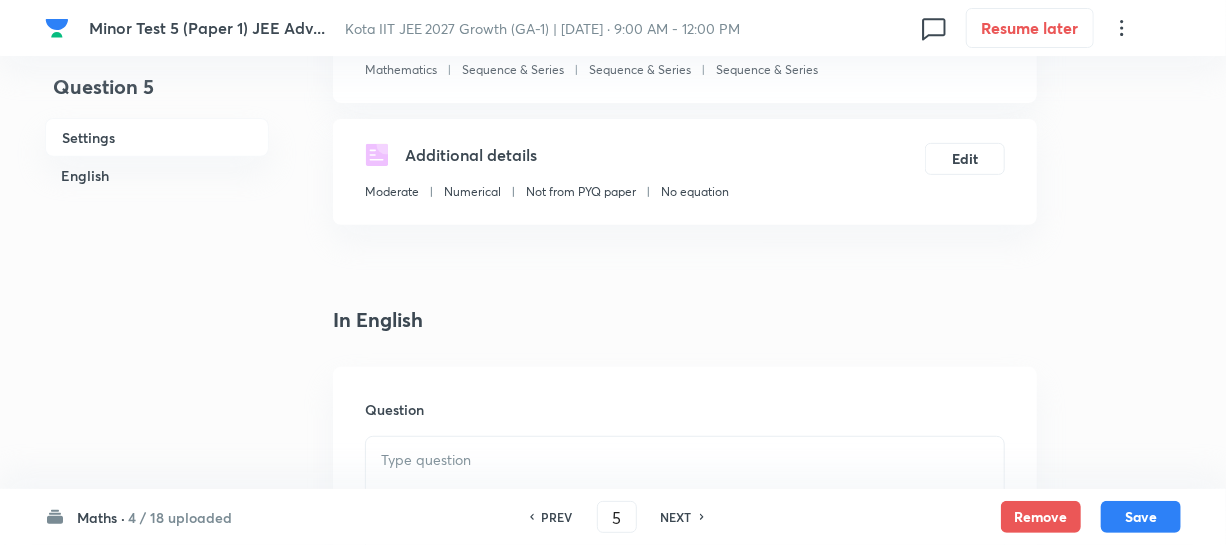 scroll, scrollTop: 545, scrollLeft: 0, axis: vertical 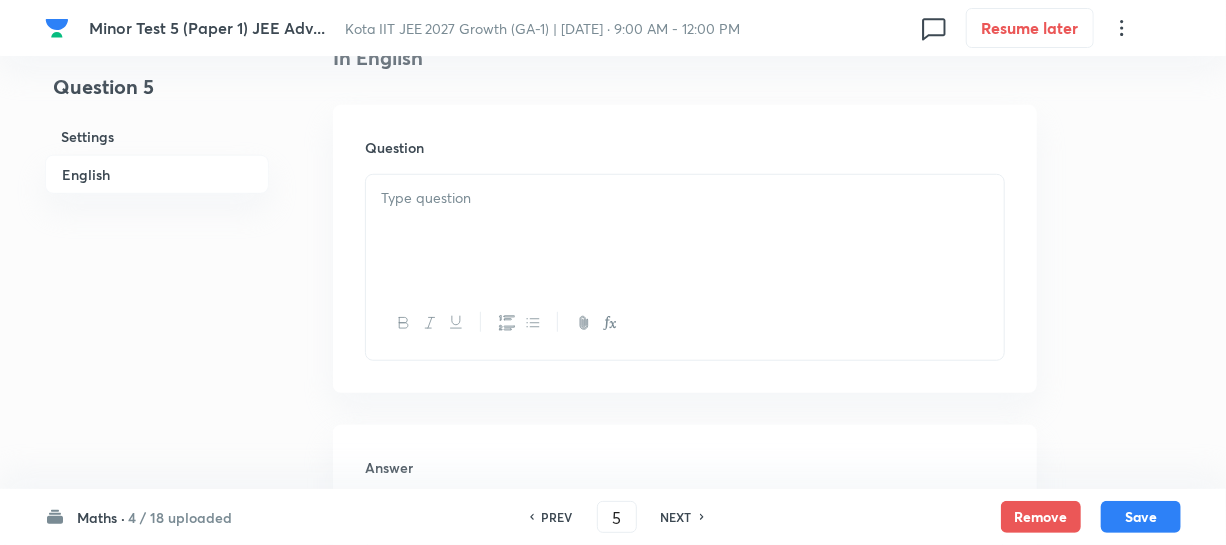 click at bounding box center (685, 231) 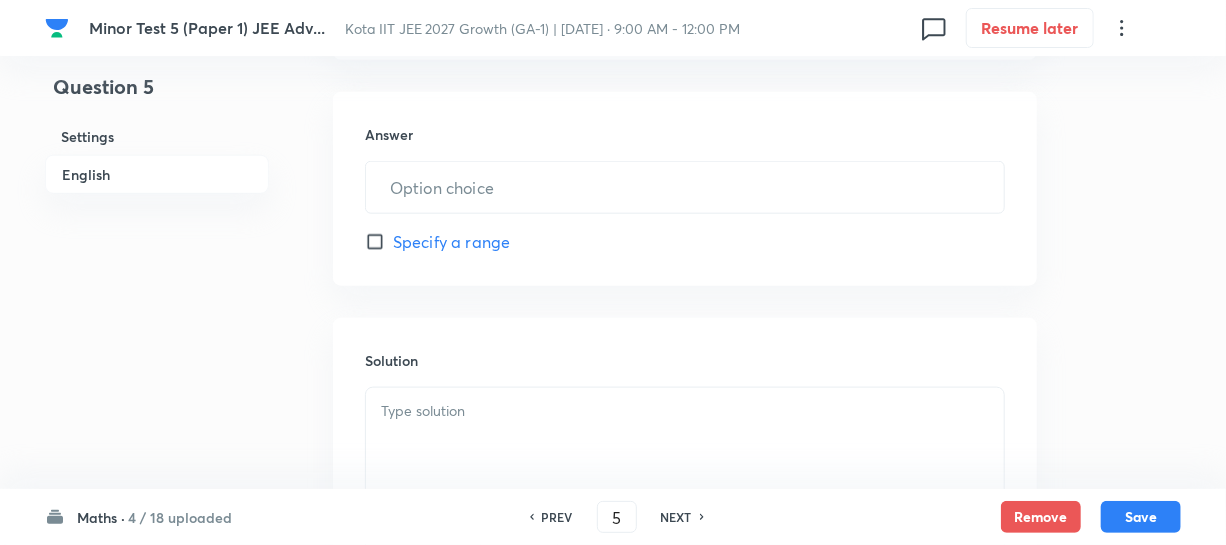 scroll, scrollTop: 909, scrollLeft: 0, axis: vertical 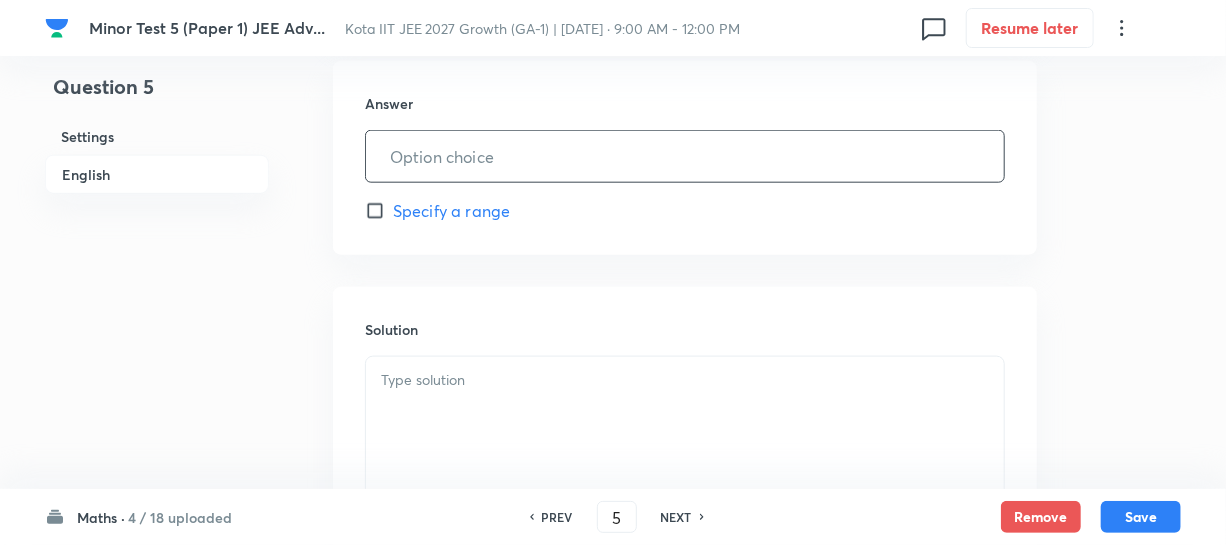 click at bounding box center [685, 156] 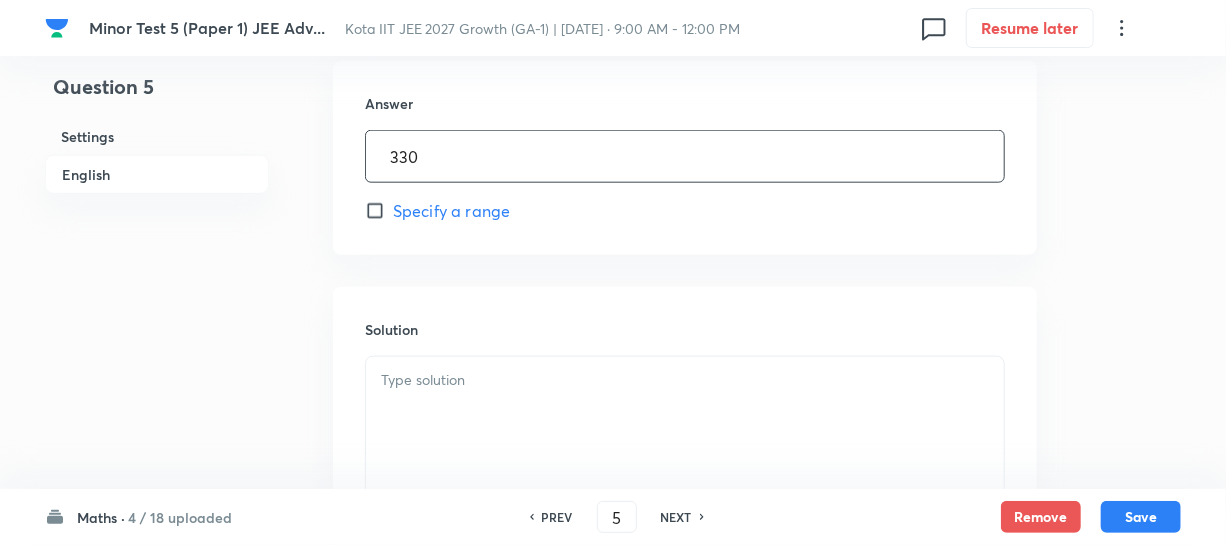 type on "330" 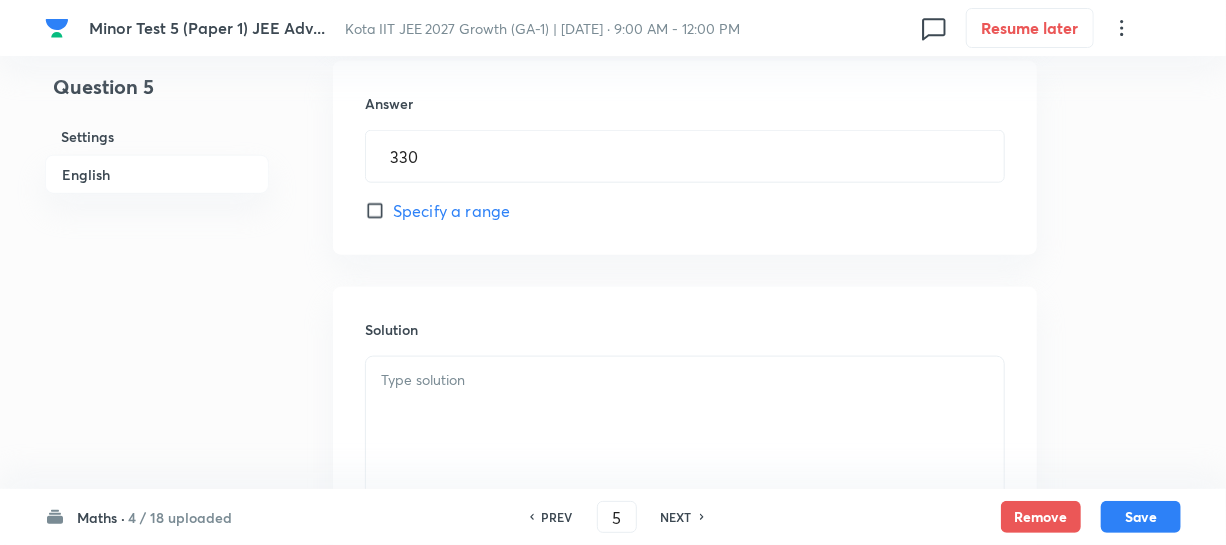 click at bounding box center [685, 380] 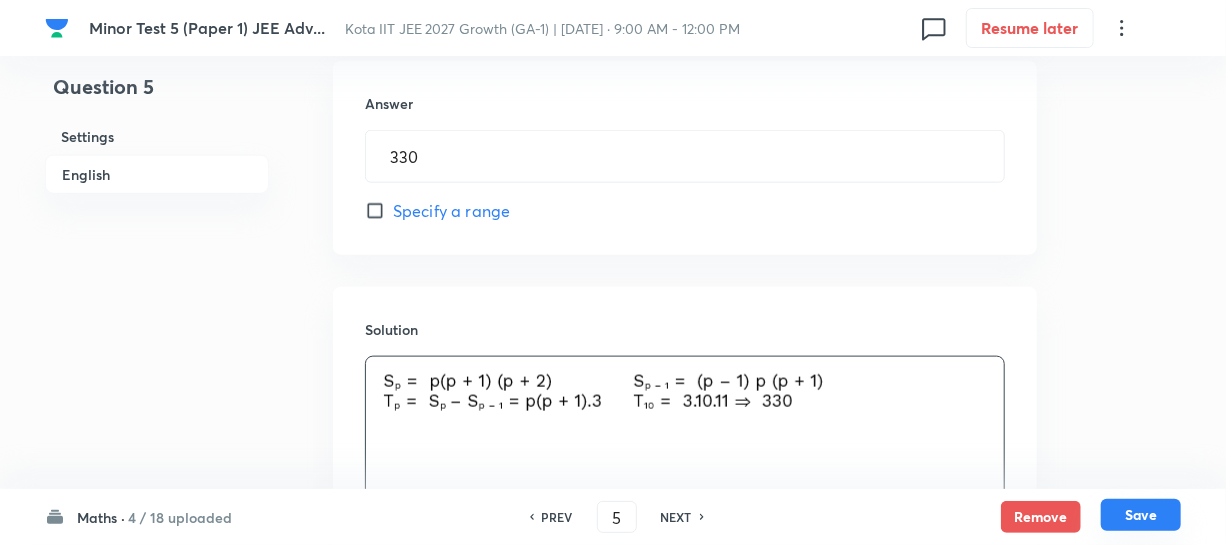 click on "Save" at bounding box center (1141, 515) 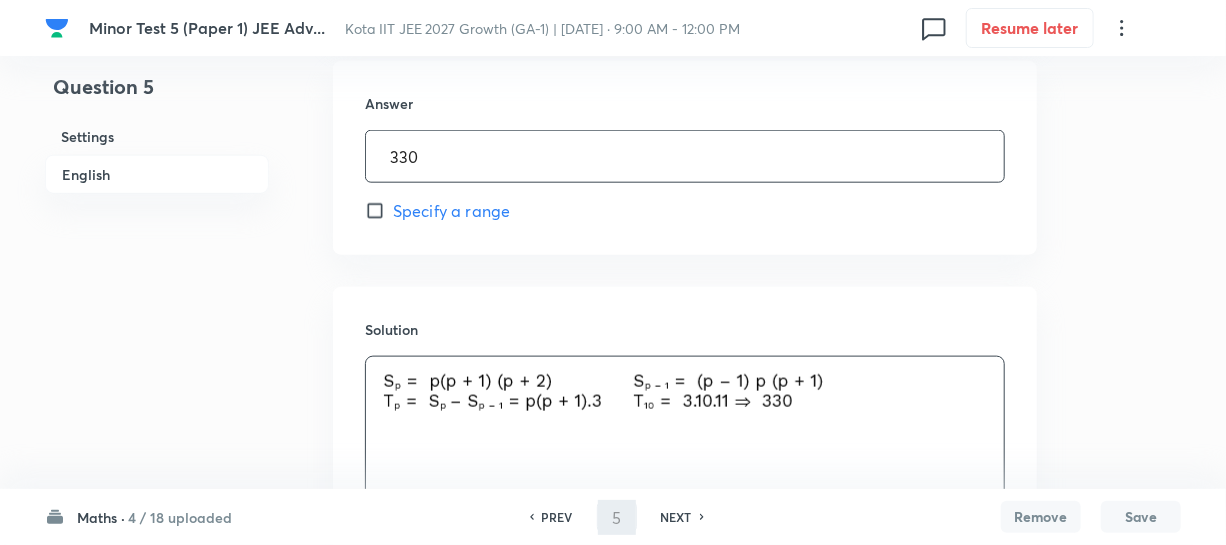 type on "6" 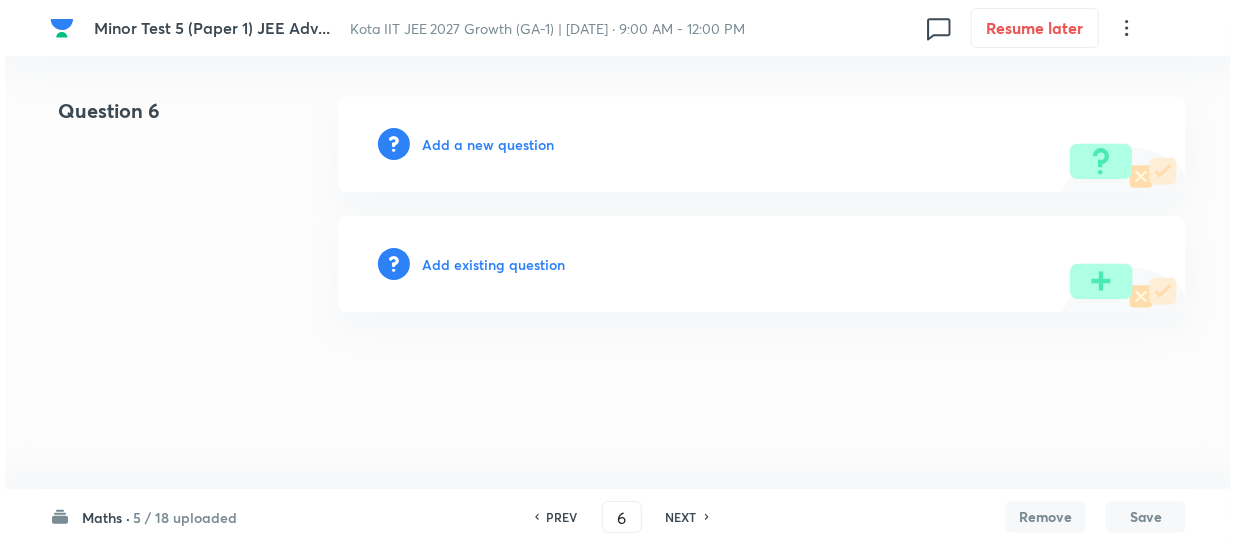 scroll, scrollTop: 0, scrollLeft: 0, axis: both 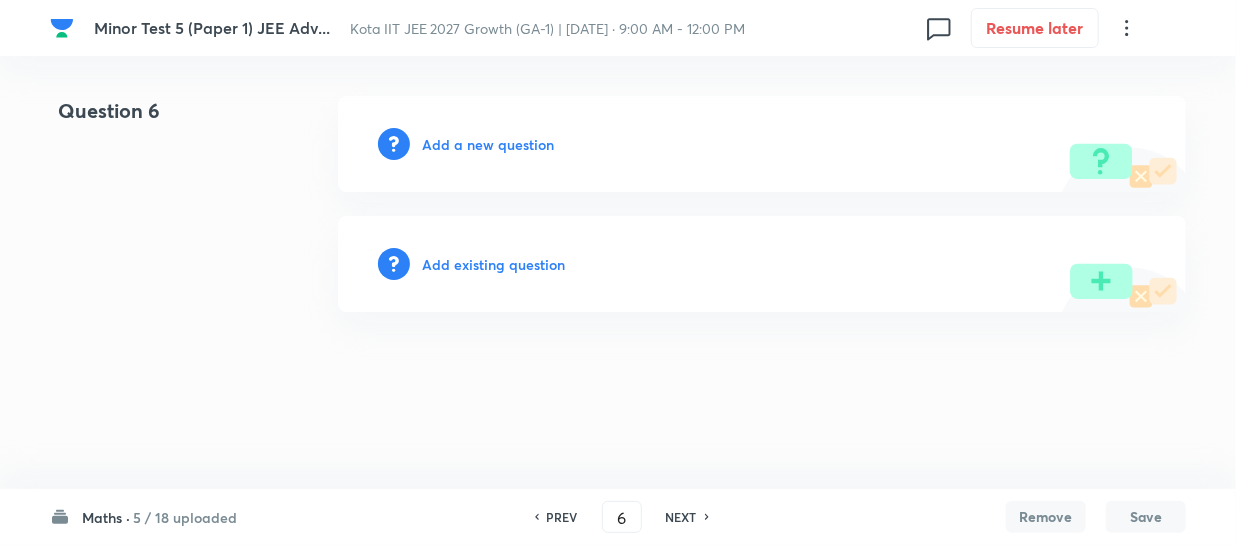 click on "Add a new question" at bounding box center [488, 144] 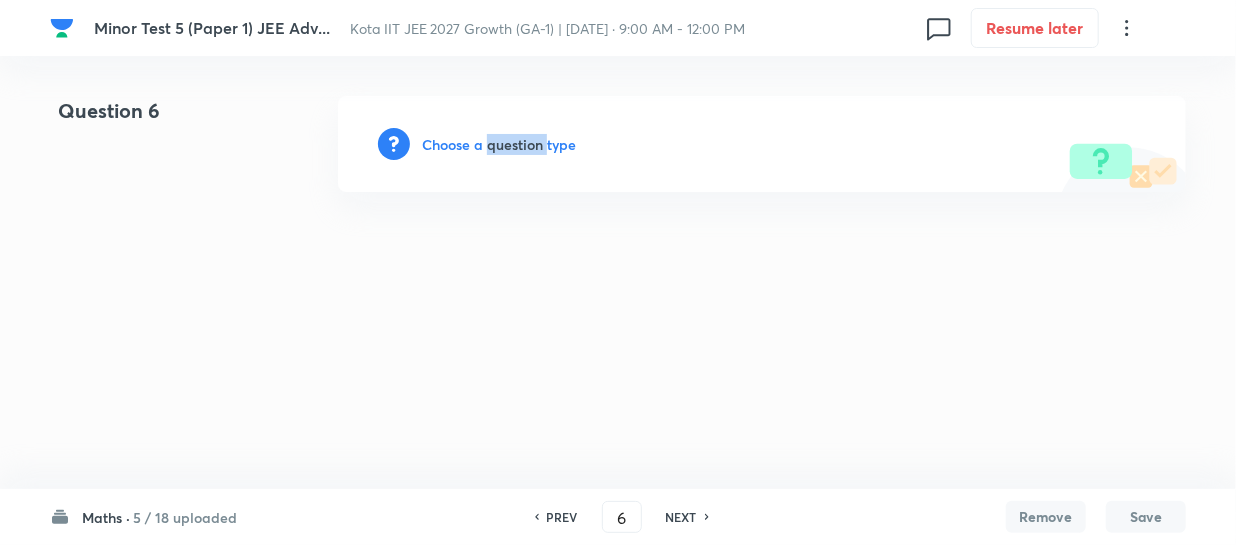 click on "Choose a question type" at bounding box center (499, 144) 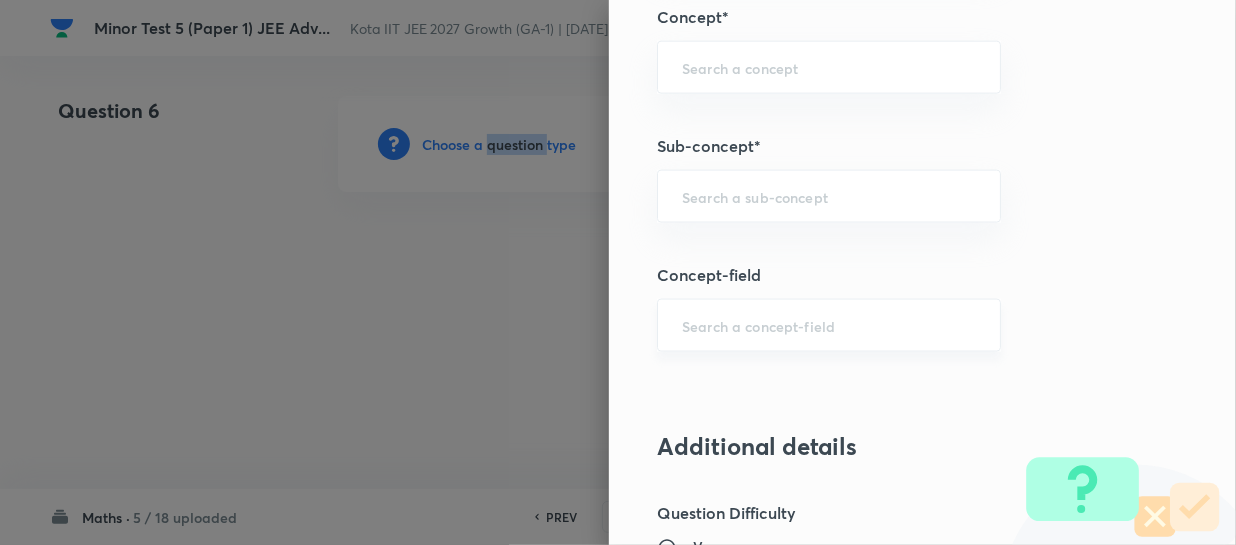 scroll, scrollTop: 1181, scrollLeft: 0, axis: vertical 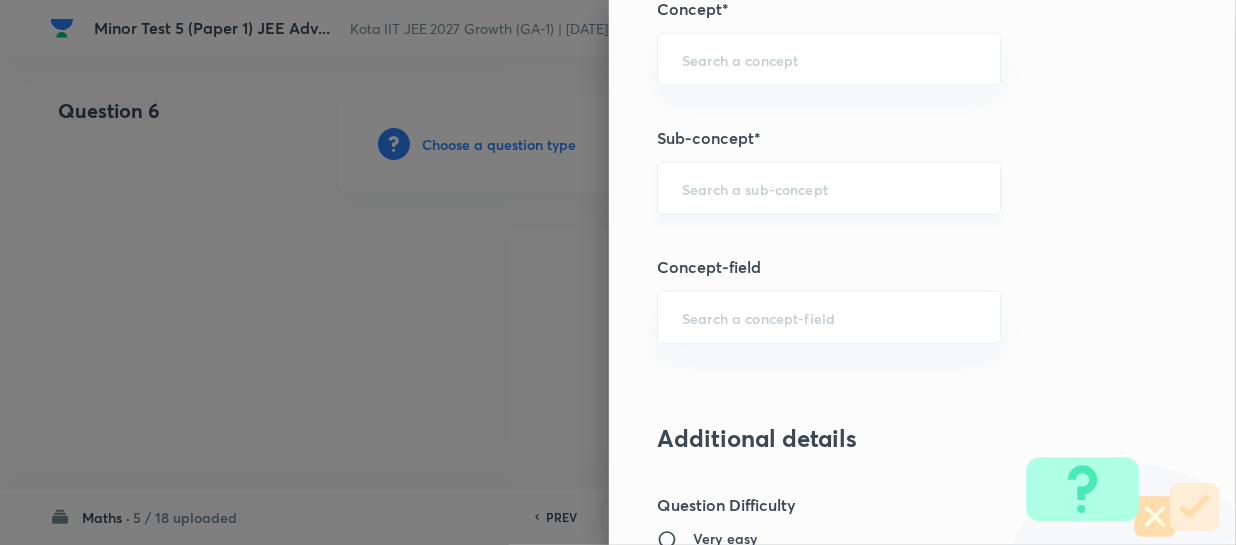 click at bounding box center [829, 188] 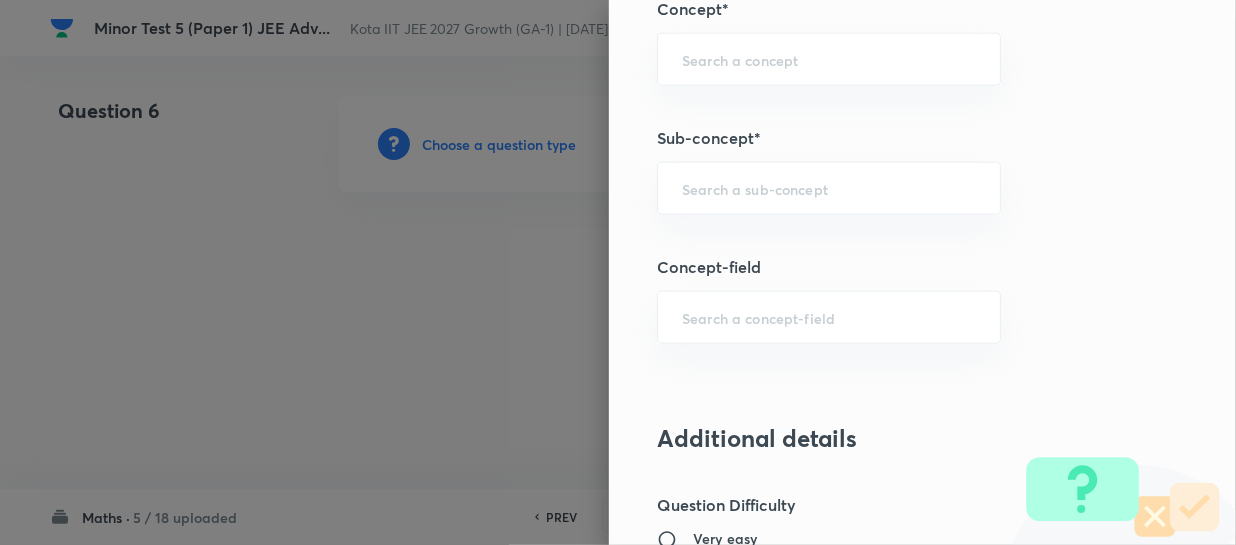 paste on "Sequence & Series" 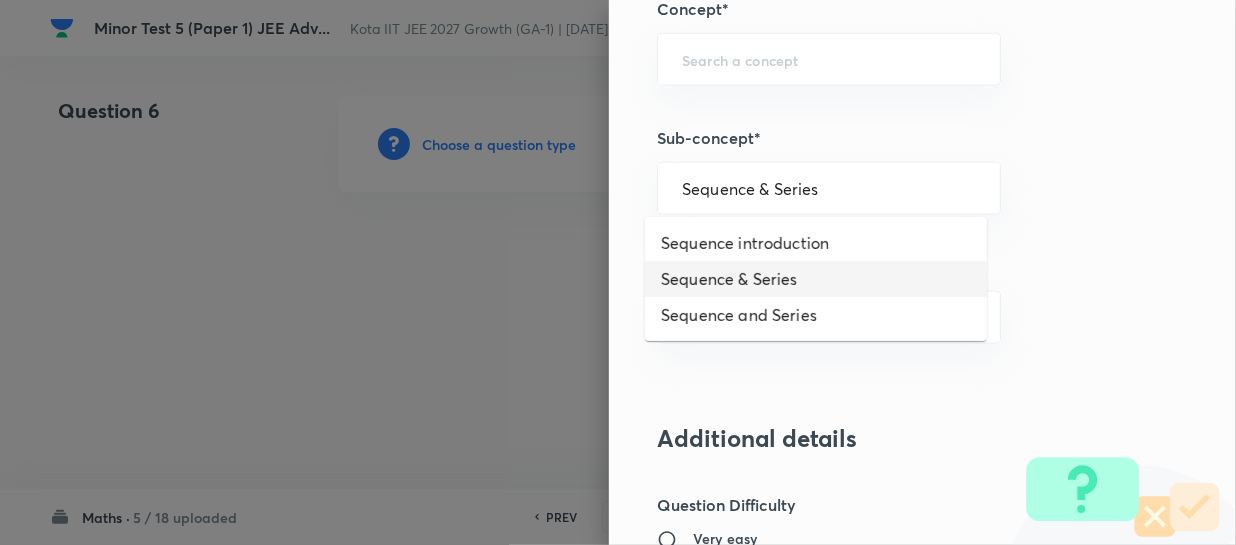 click on "Sequence & Series" at bounding box center [816, 279] 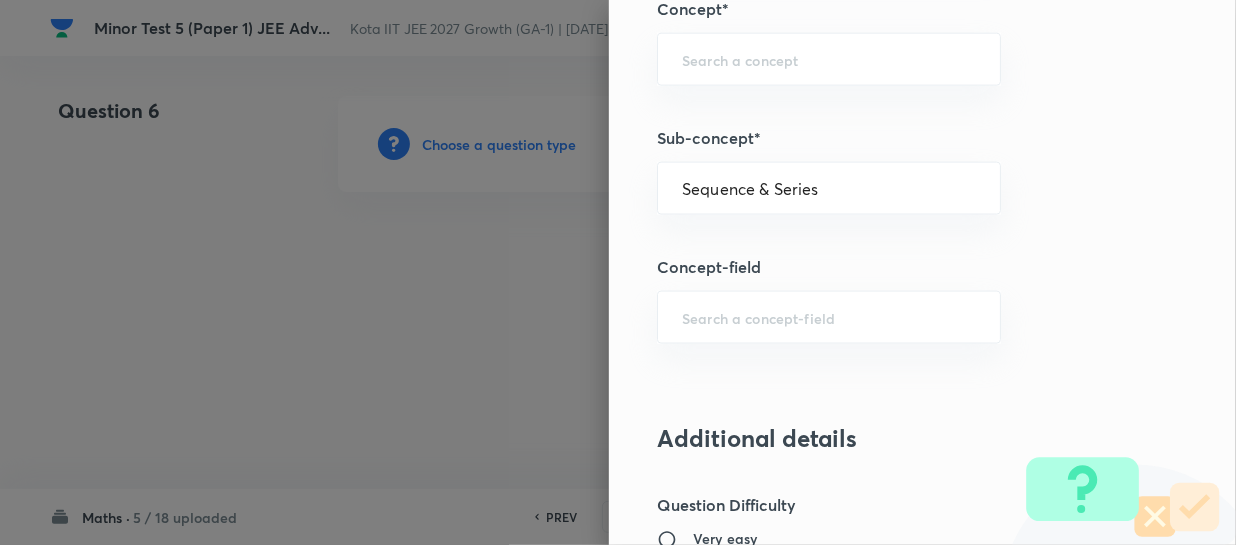 type on "Mathematics" 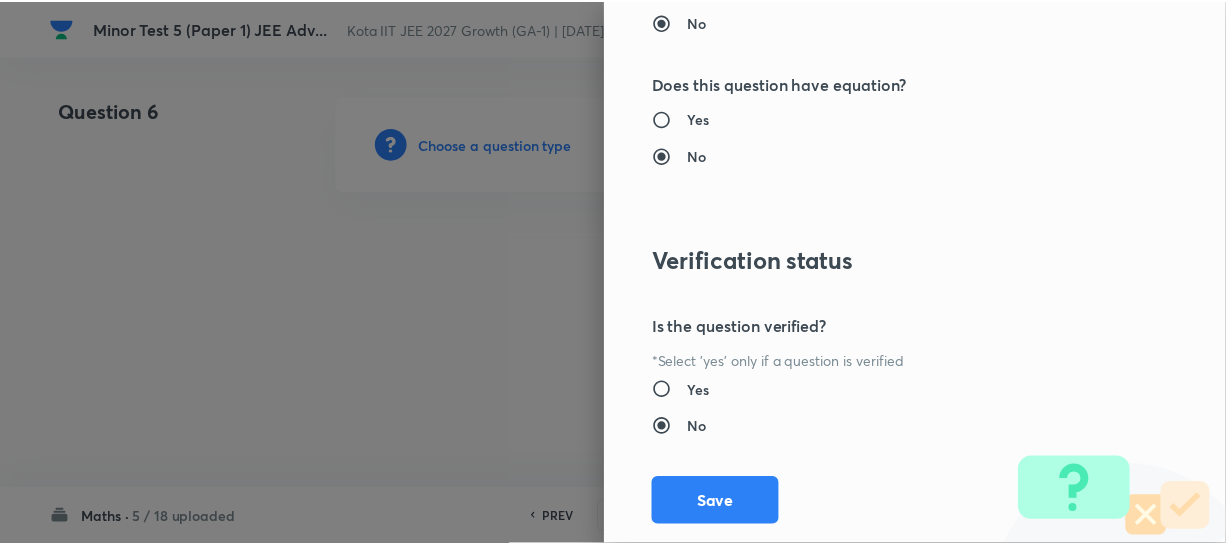 scroll, scrollTop: 2181, scrollLeft: 0, axis: vertical 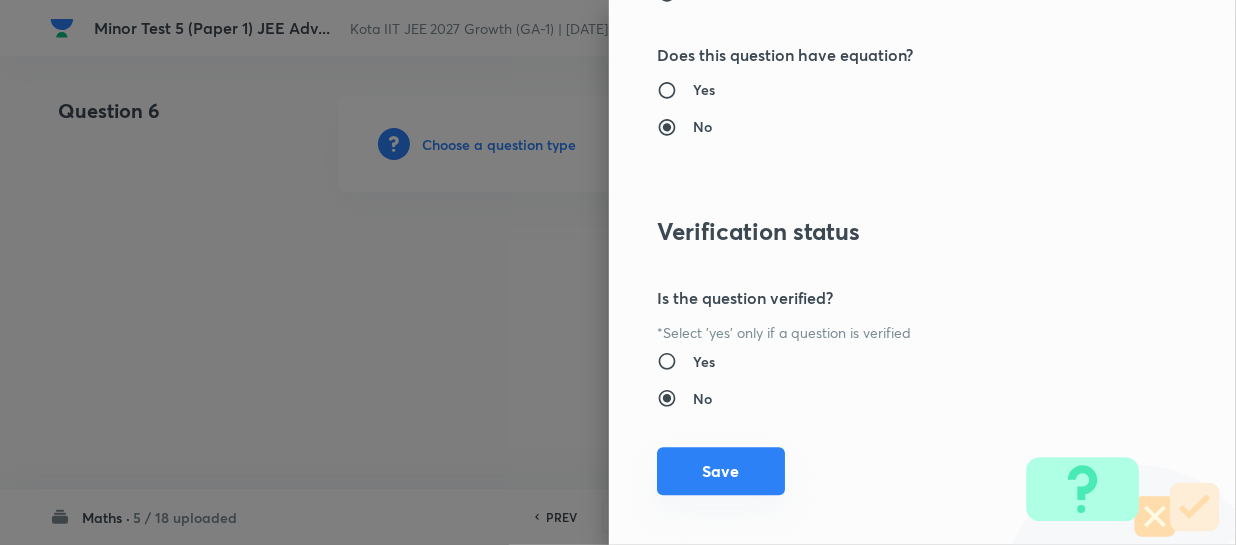 click on "Save" at bounding box center [721, 471] 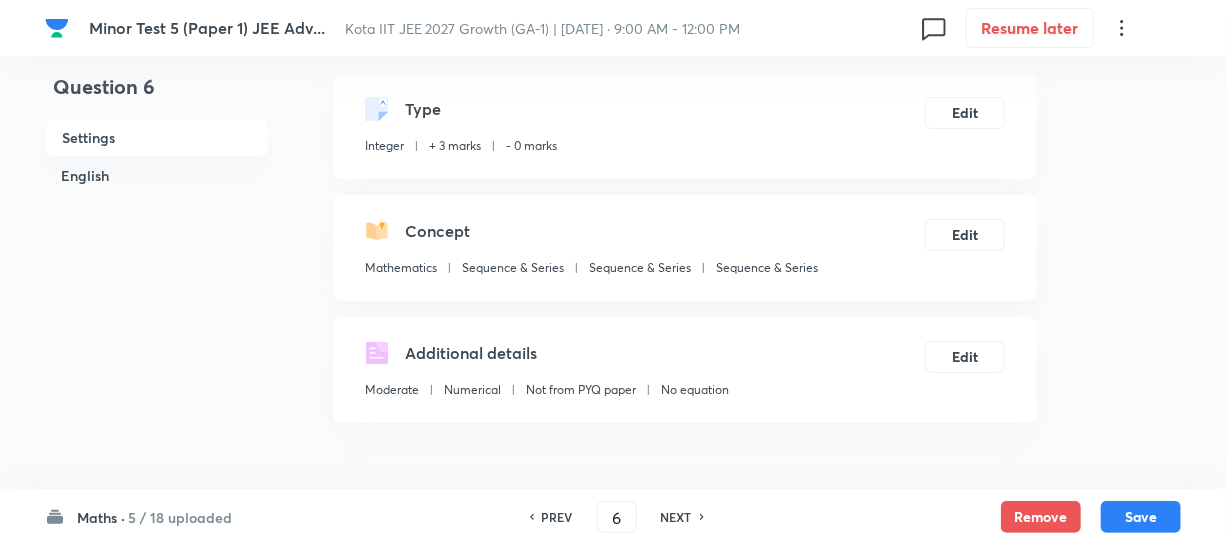 scroll, scrollTop: 454, scrollLeft: 0, axis: vertical 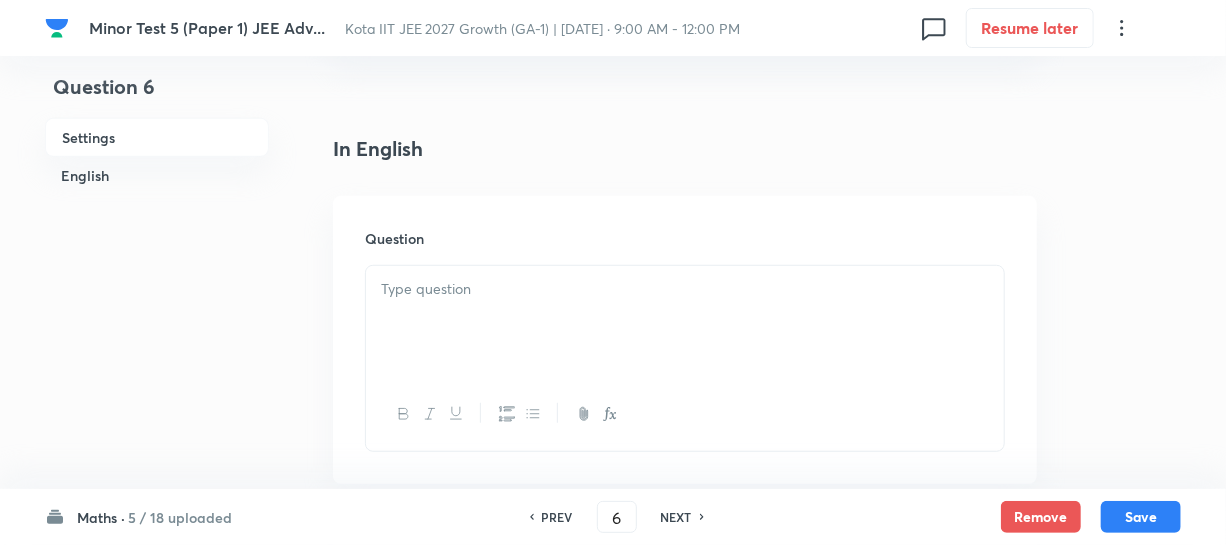 drag, startPoint x: 450, startPoint y: 300, endPoint x: 550, endPoint y: 314, distance: 100.97524 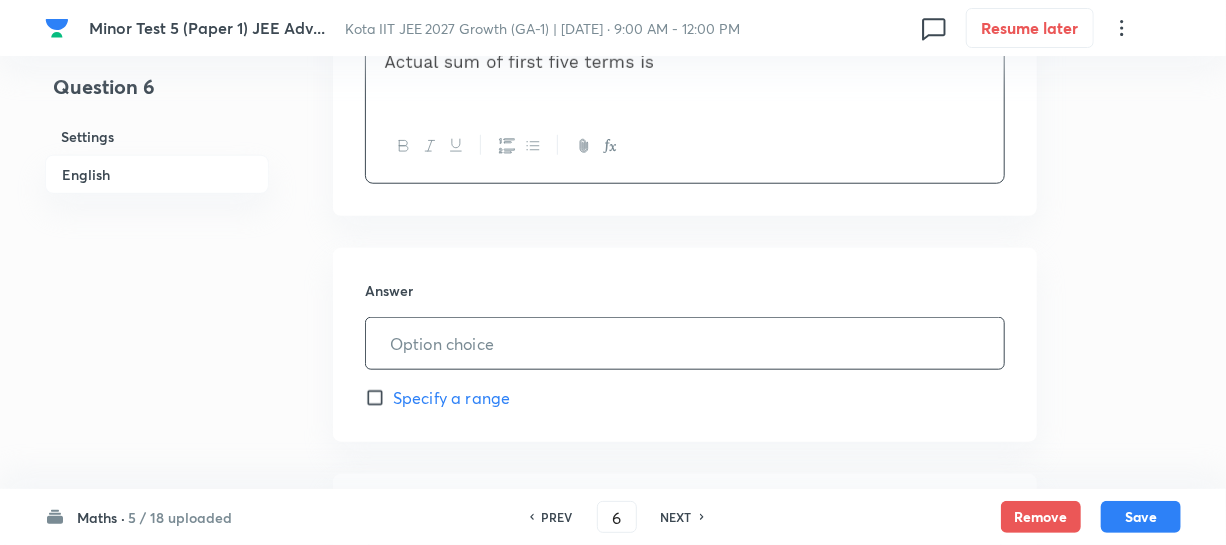 scroll, scrollTop: 727, scrollLeft: 0, axis: vertical 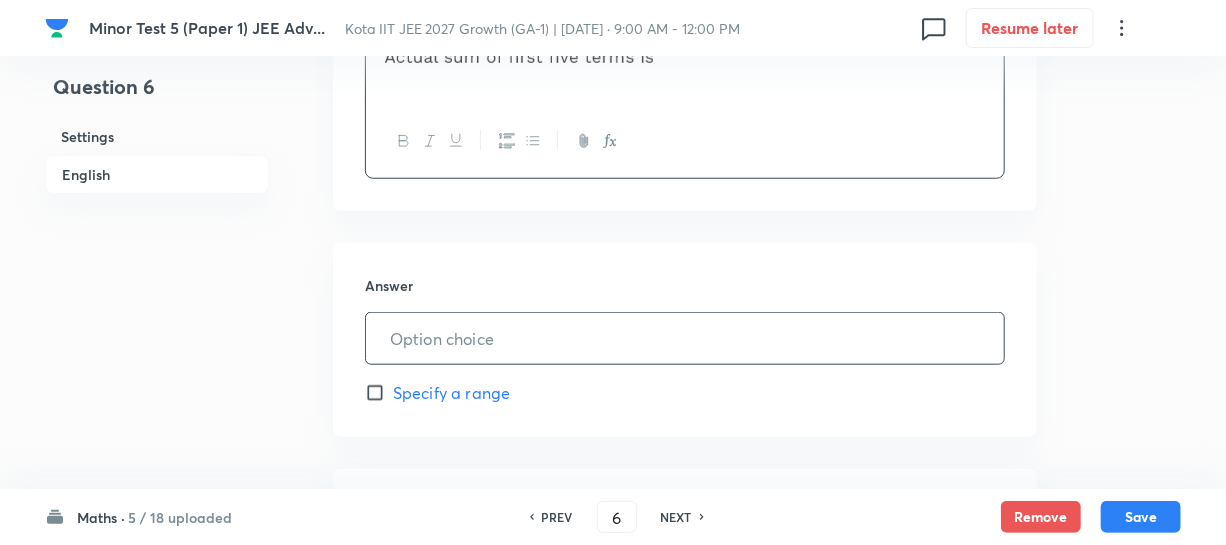 click at bounding box center [685, 338] 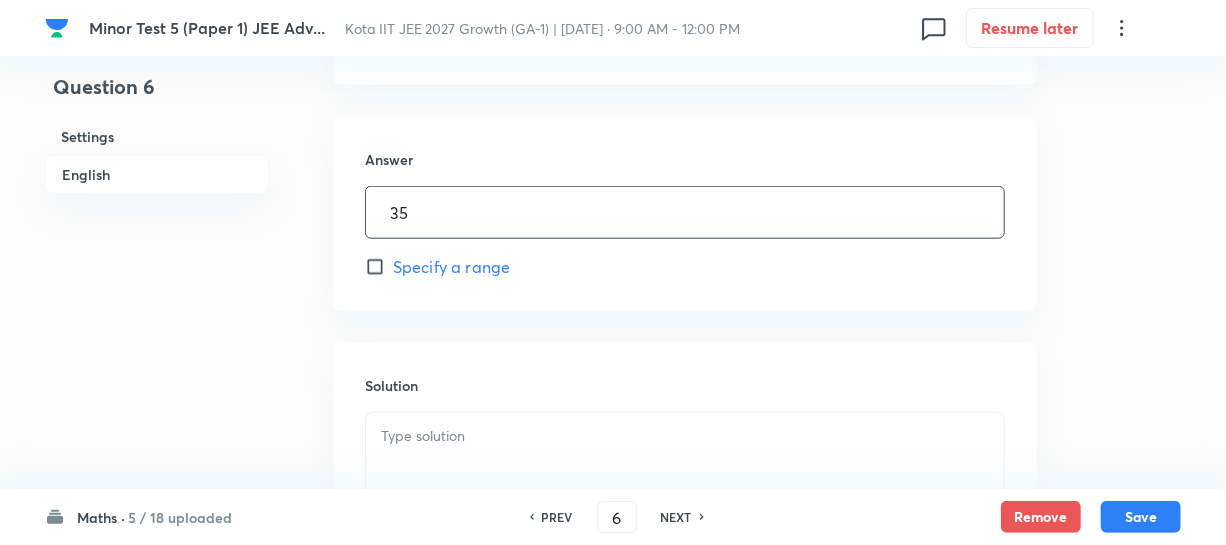 scroll, scrollTop: 1000, scrollLeft: 0, axis: vertical 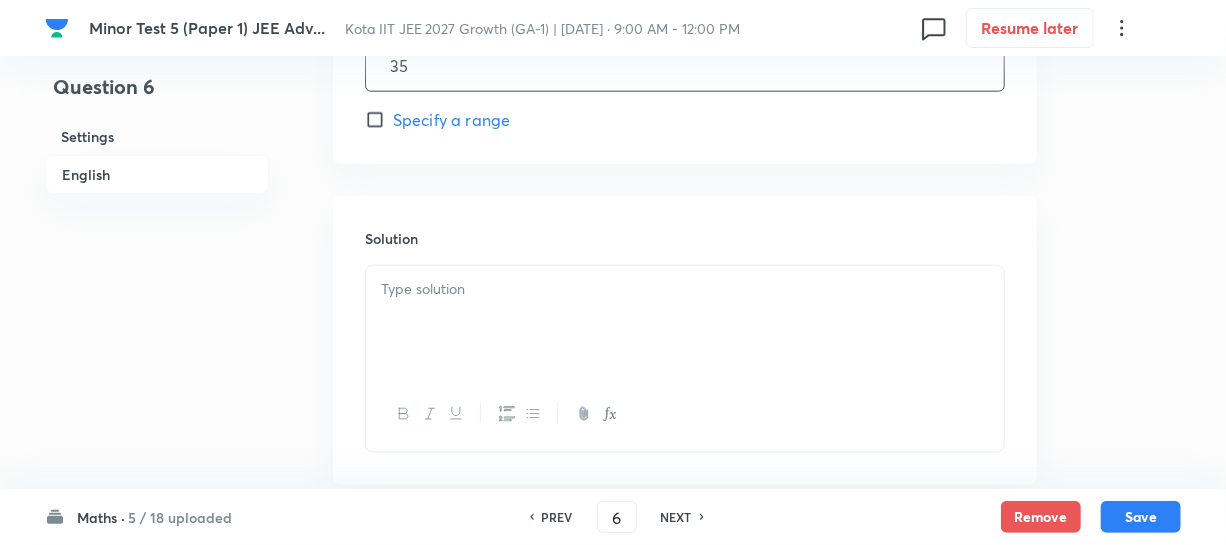 type on "35" 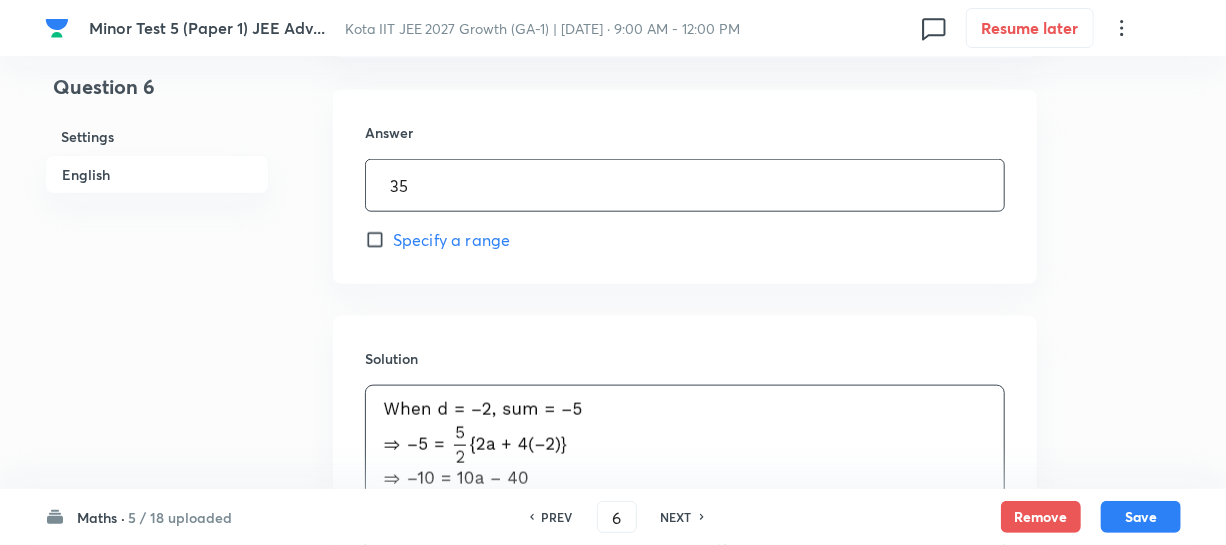 scroll, scrollTop: 727, scrollLeft: 0, axis: vertical 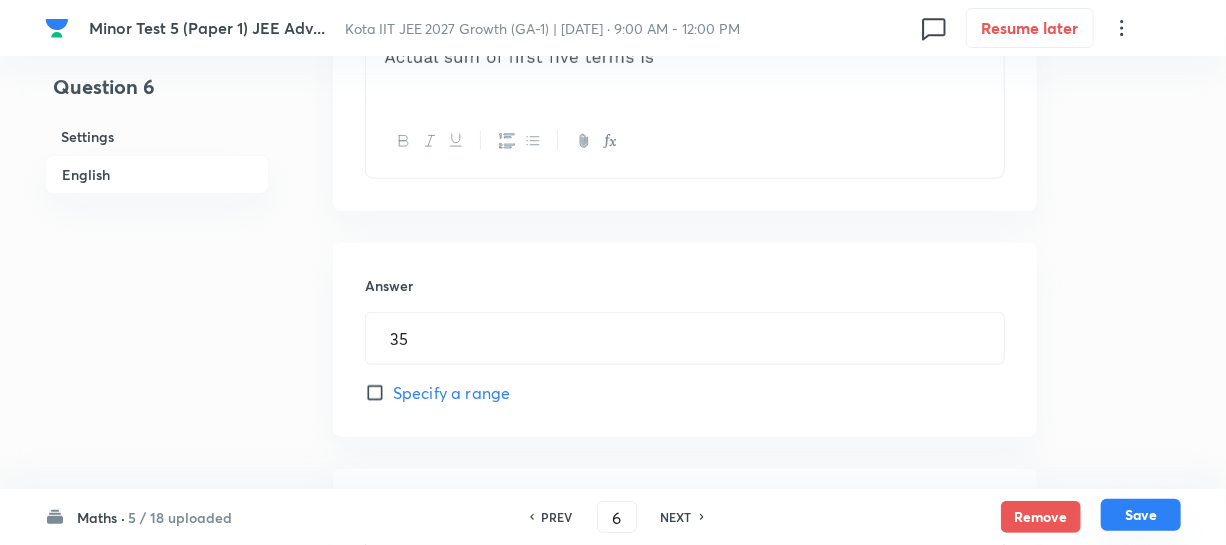 click on "Save" at bounding box center (1141, 515) 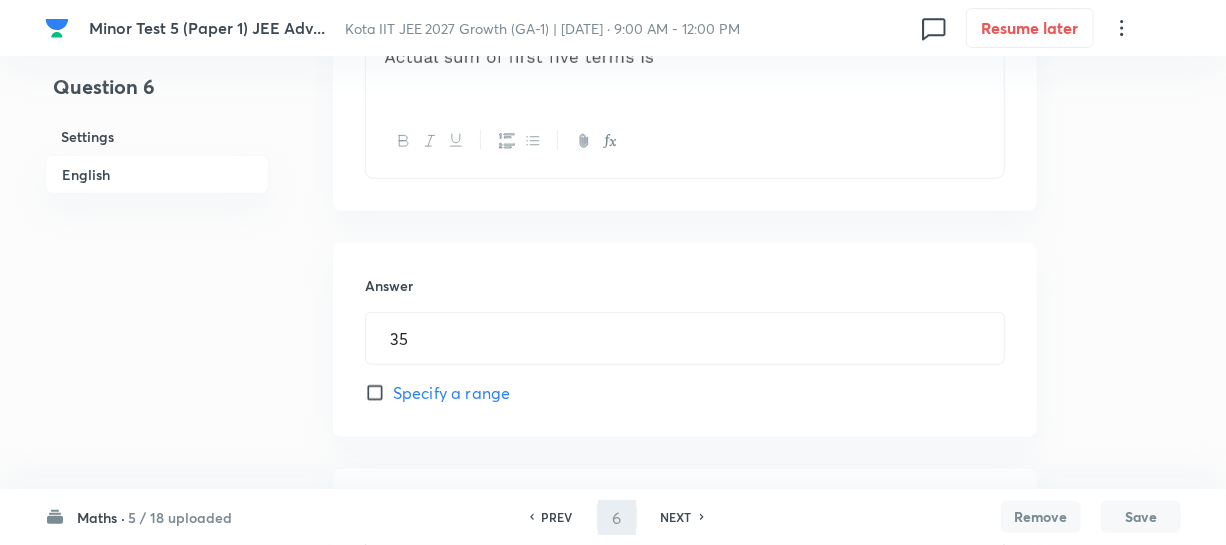 type on "7" 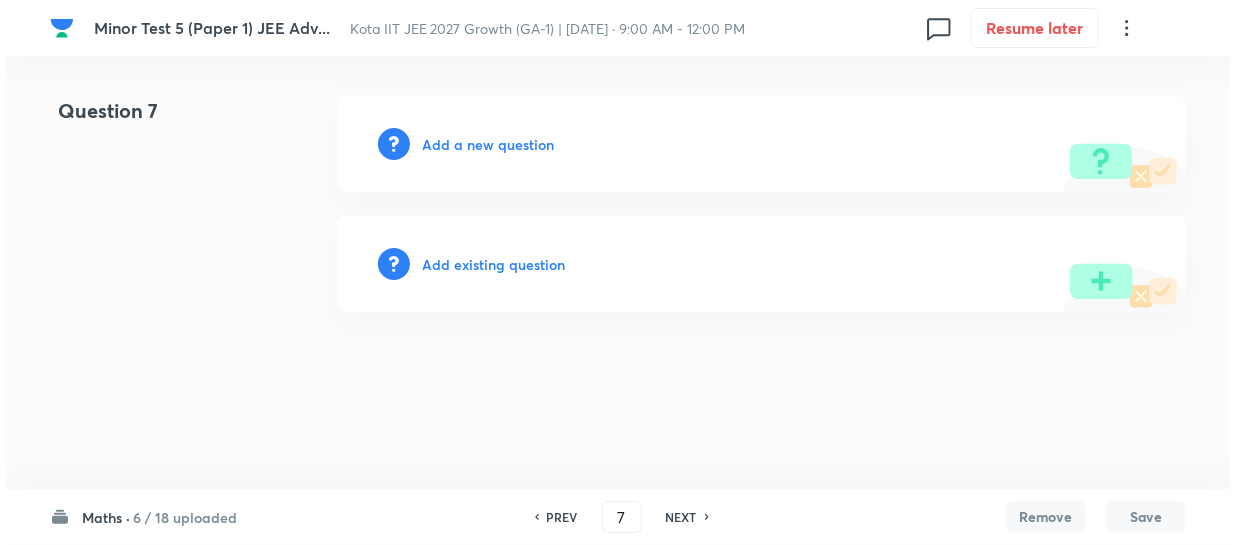 scroll, scrollTop: 0, scrollLeft: 0, axis: both 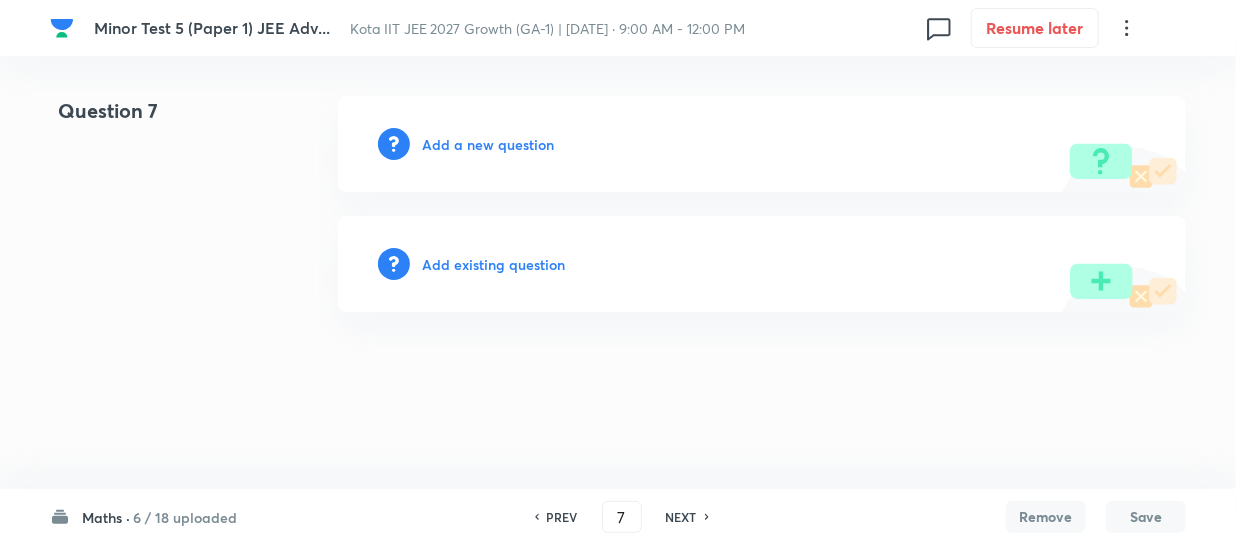 click on "Add a new question" at bounding box center [488, 144] 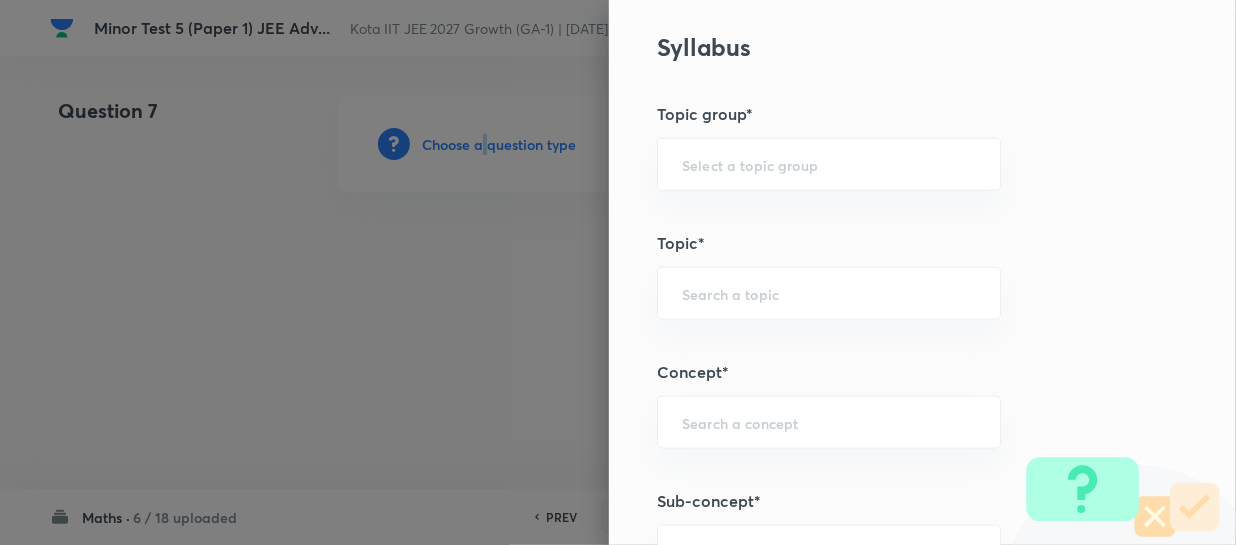 scroll, scrollTop: 1181, scrollLeft: 0, axis: vertical 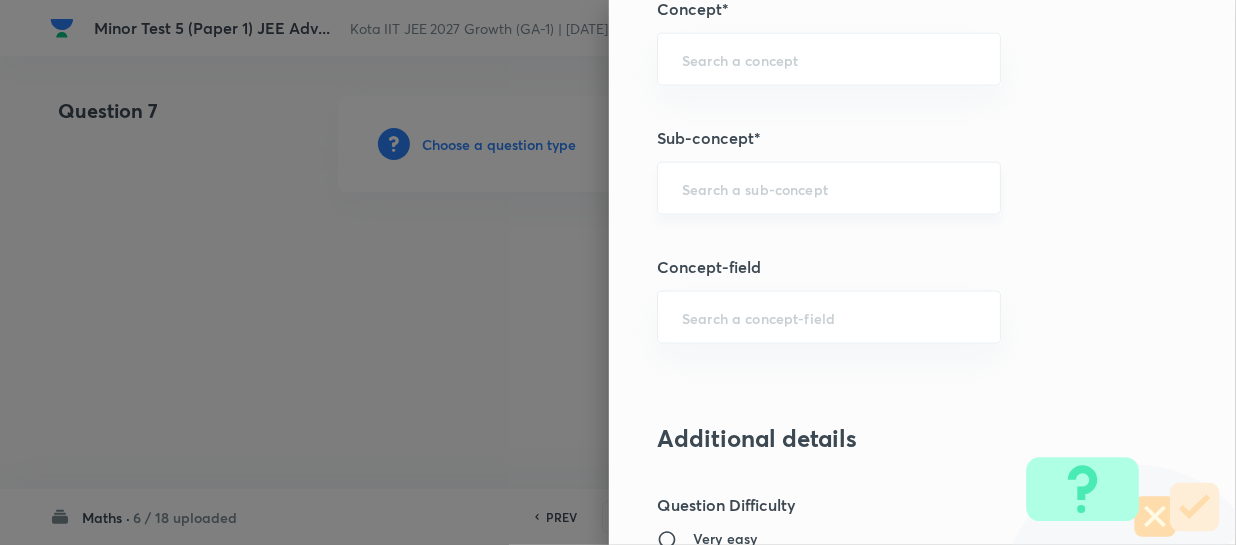 click at bounding box center [829, 188] 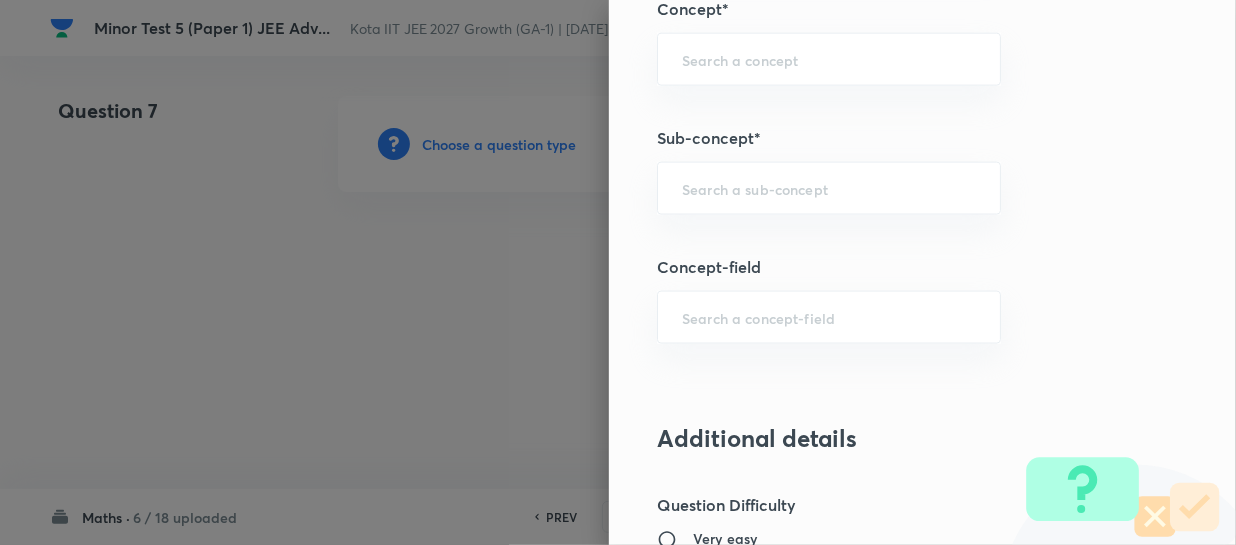 paste on "Sequence & Series" 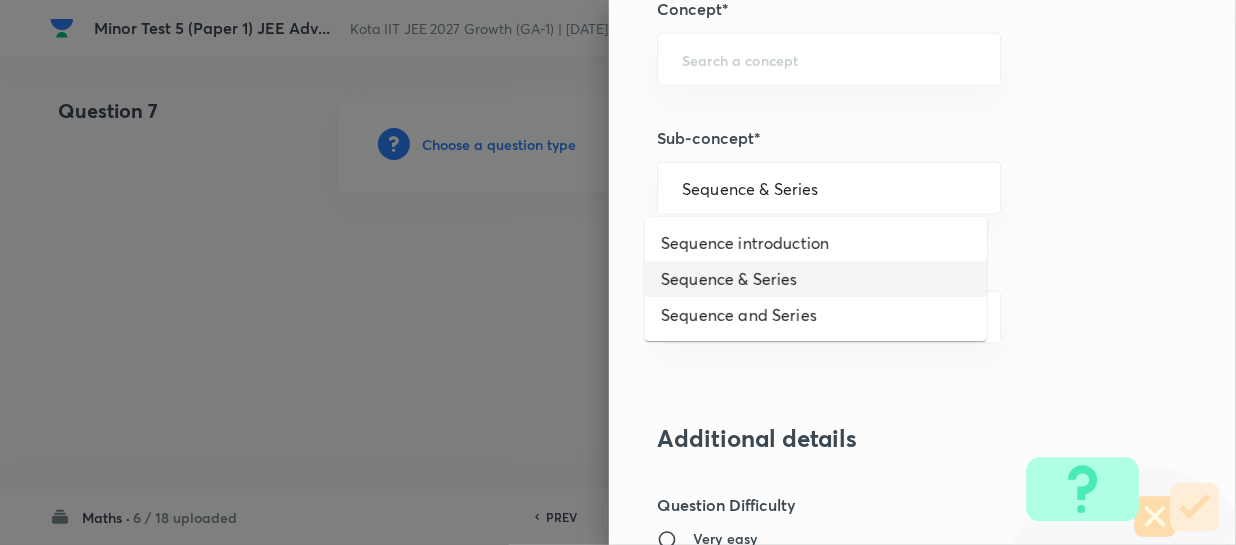 click on "Sequence & Series" at bounding box center (816, 279) 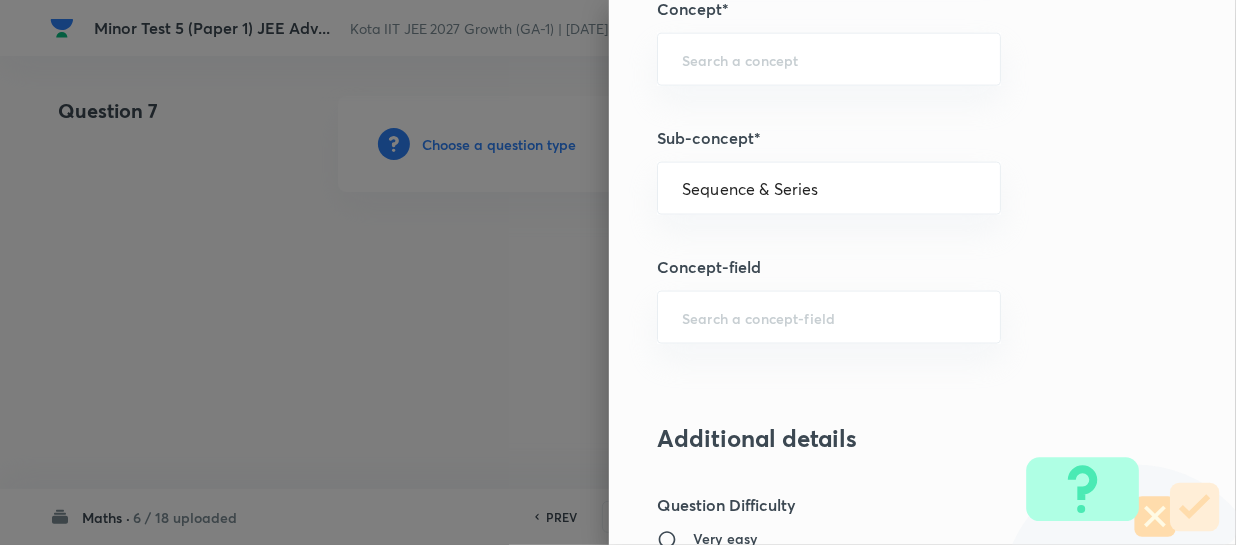 type on "Mathematics" 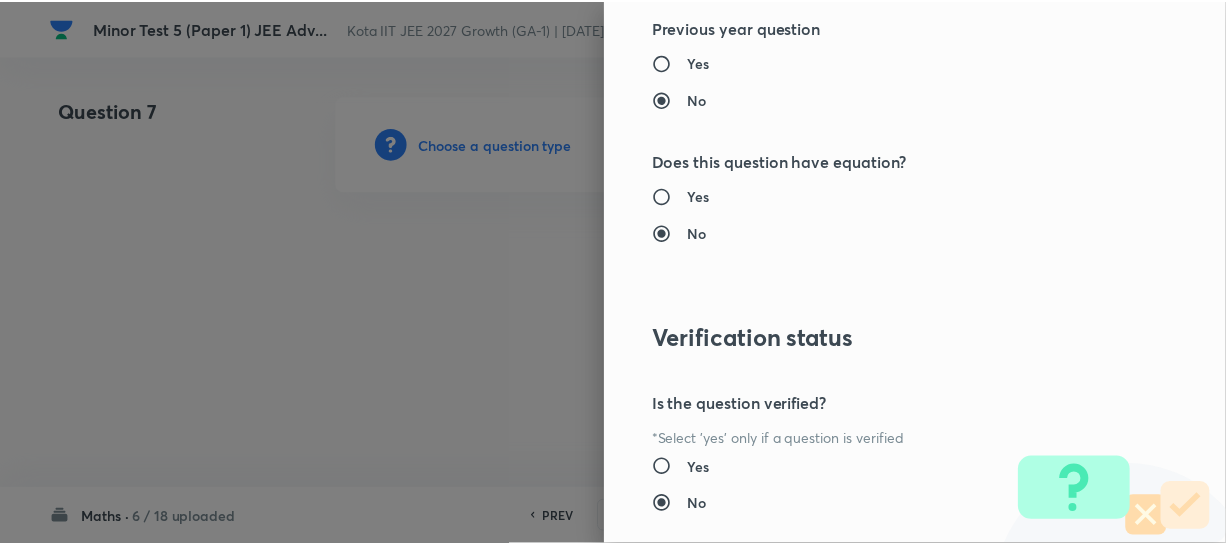 scroll, scrollTop: 2195, scrollLeft: 0, axis: vertical 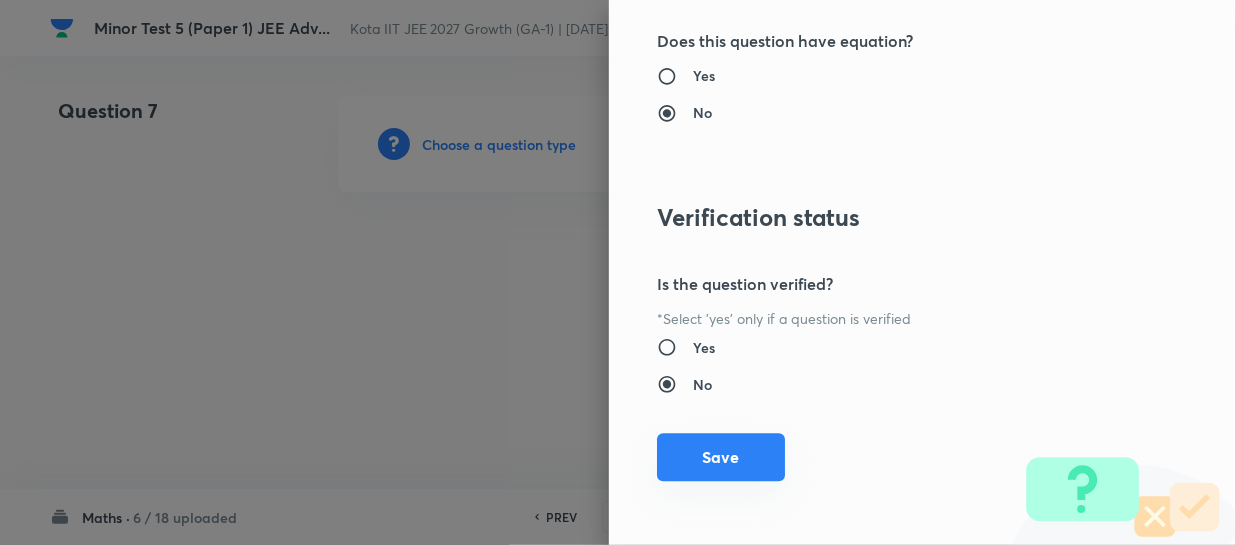 drag, startPoint x: 691, startPoint y: 469, endPoint x: 810, endPoint y: 479, distance: 119.419426 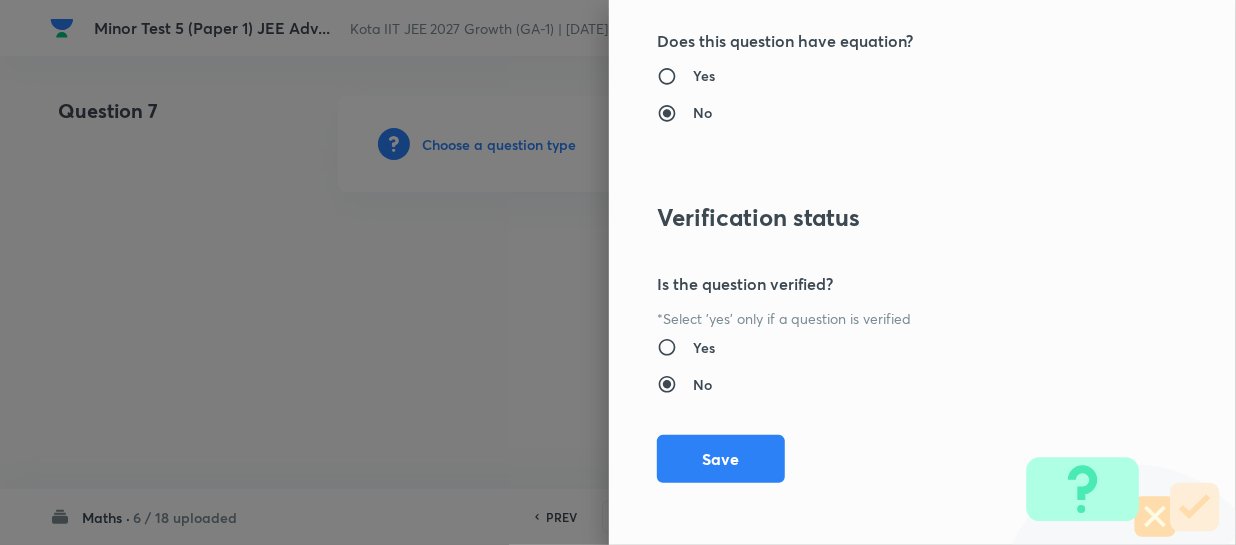 click on "Save" at bounding box center [721, 459] 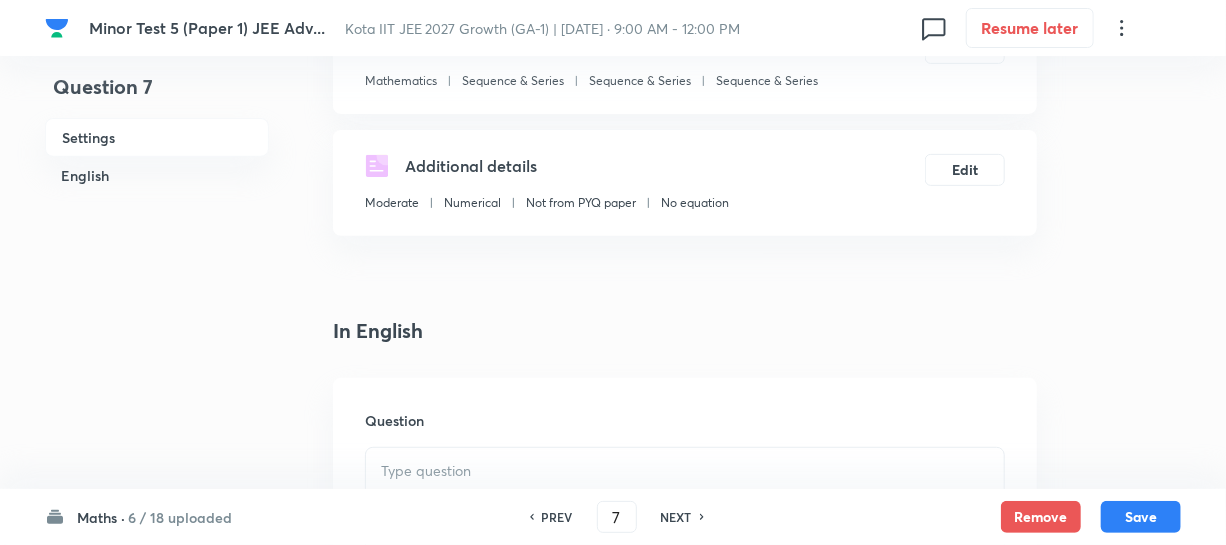 drag, startPoint x: 454, startPoint y: 443, endPoint x: 464, endPoint y: 433, distance: 14.142136 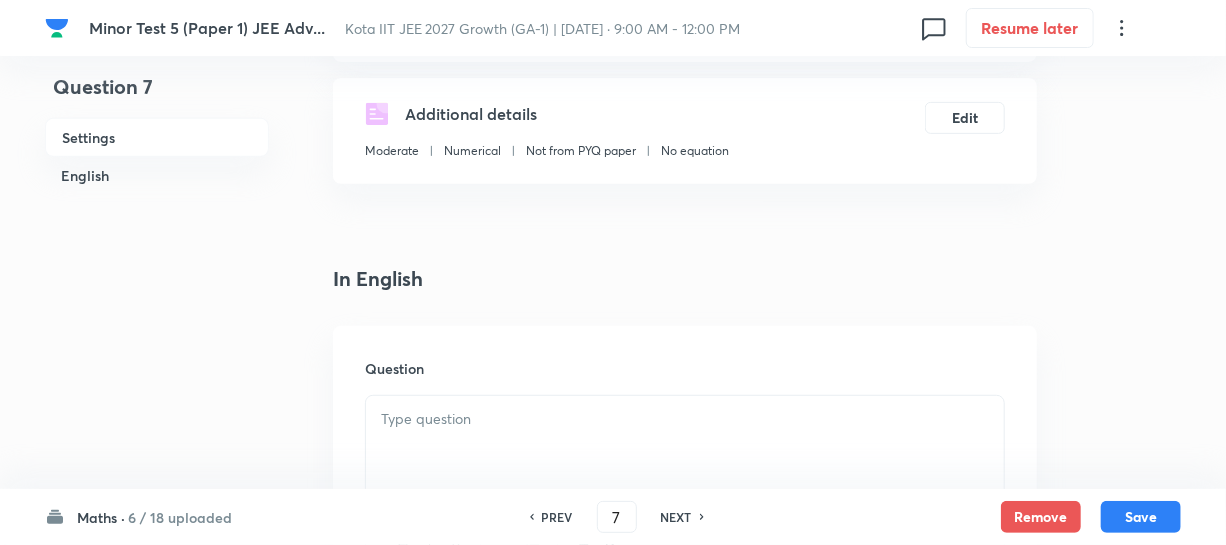 scroll, scrollTop: 454, scrollLeft: 0, axis: vertical 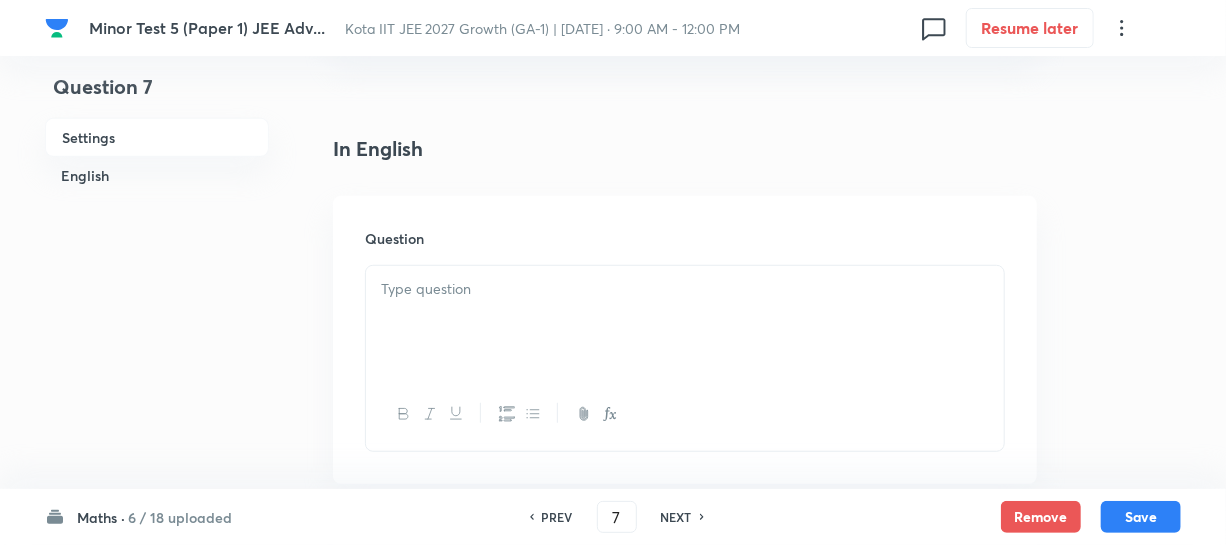 click at bounding box center (685, 322) 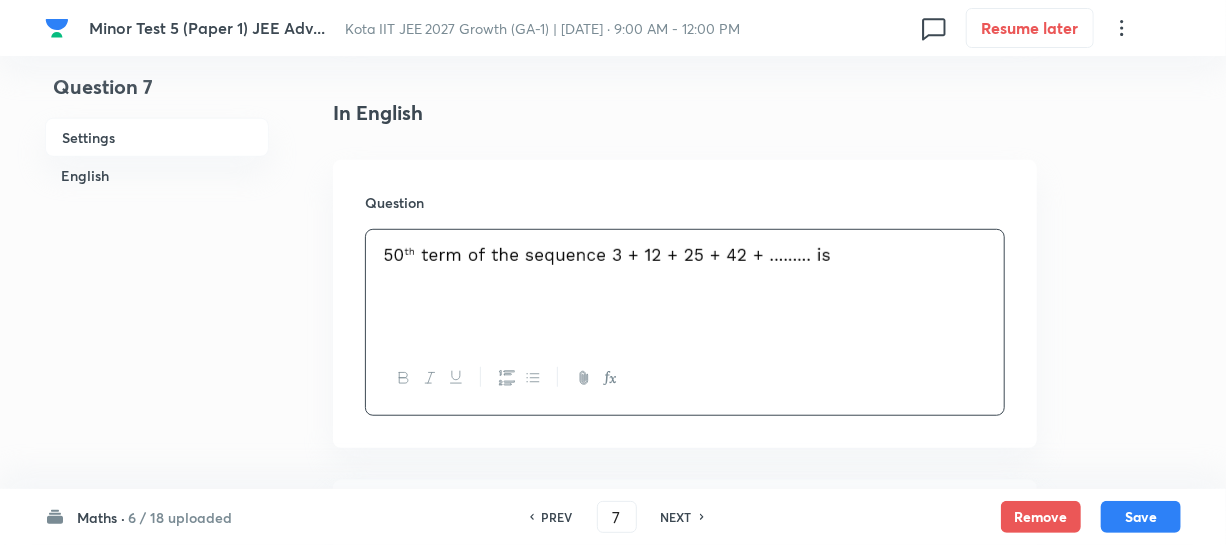 scroll, scrollTop: 636, scrollLeft: 0, axis: vertical 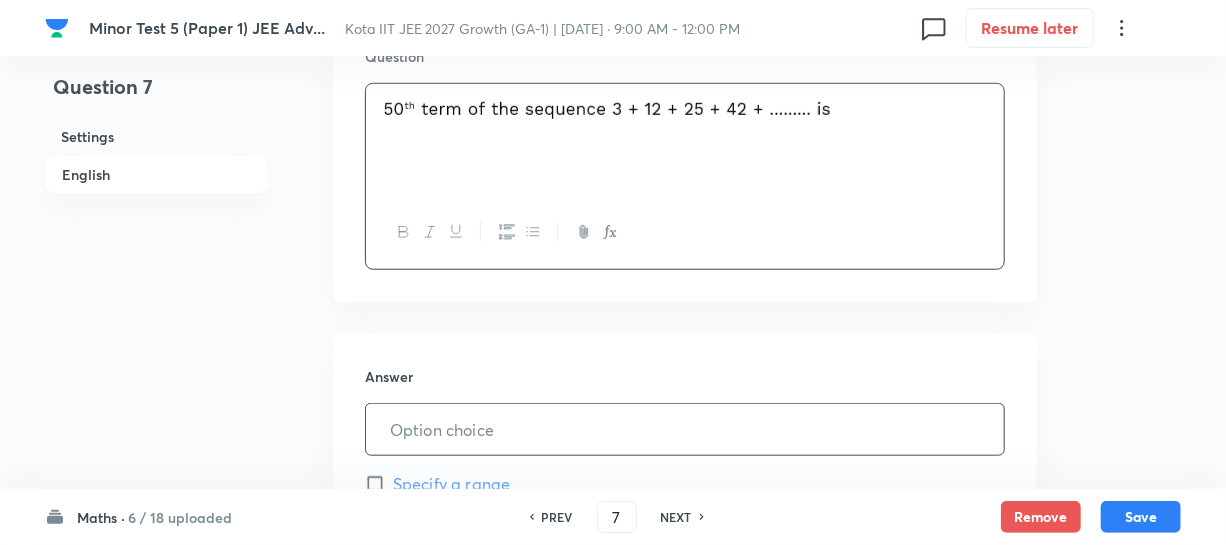 click at bounding box center [685, 429] 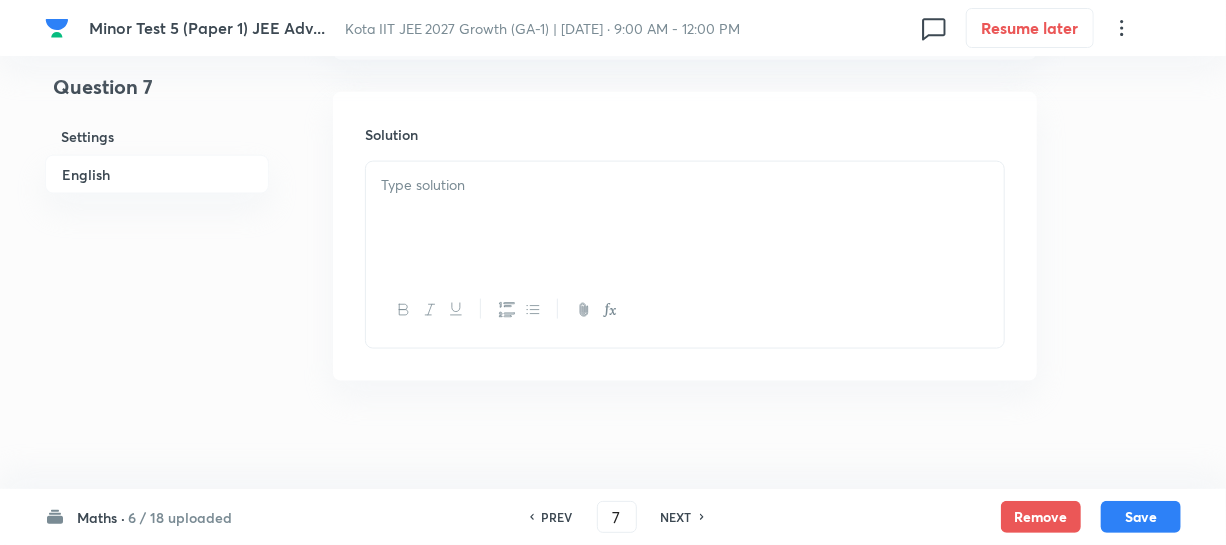 scroll, scrollTop: 1116, scrollLeft: 0, axis: vertical 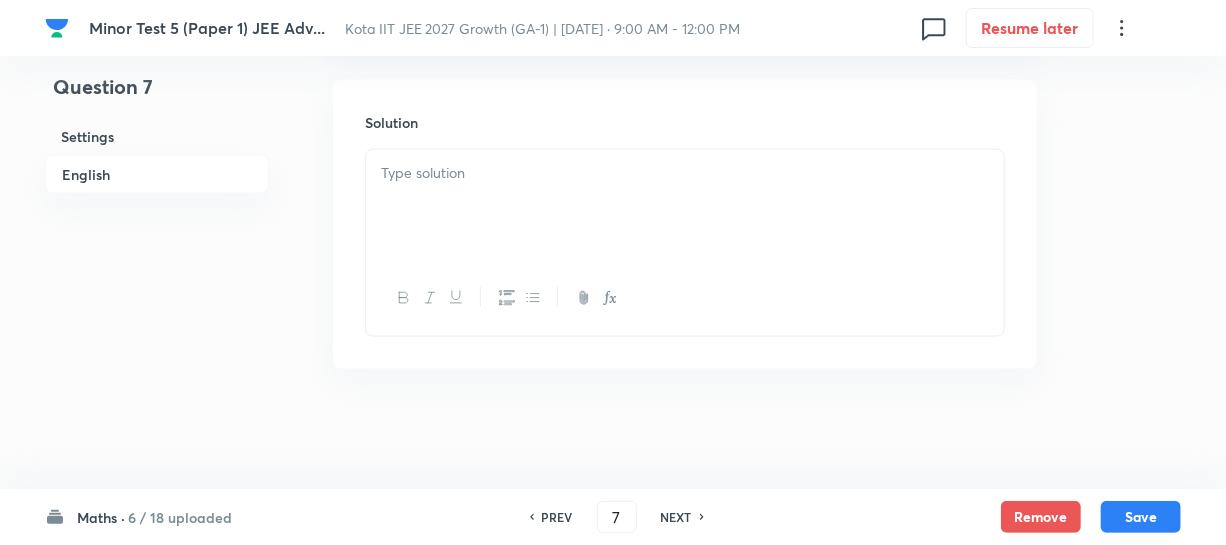 type on "5148" 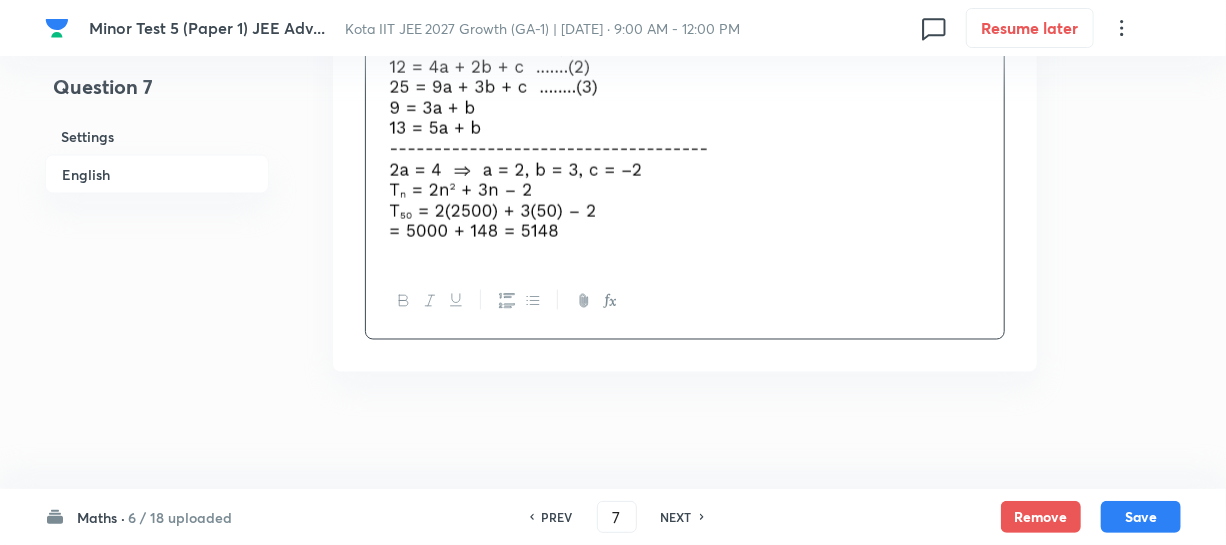 scroll, scrollTop: 1390, scrollLeft: 0, axis: vertical 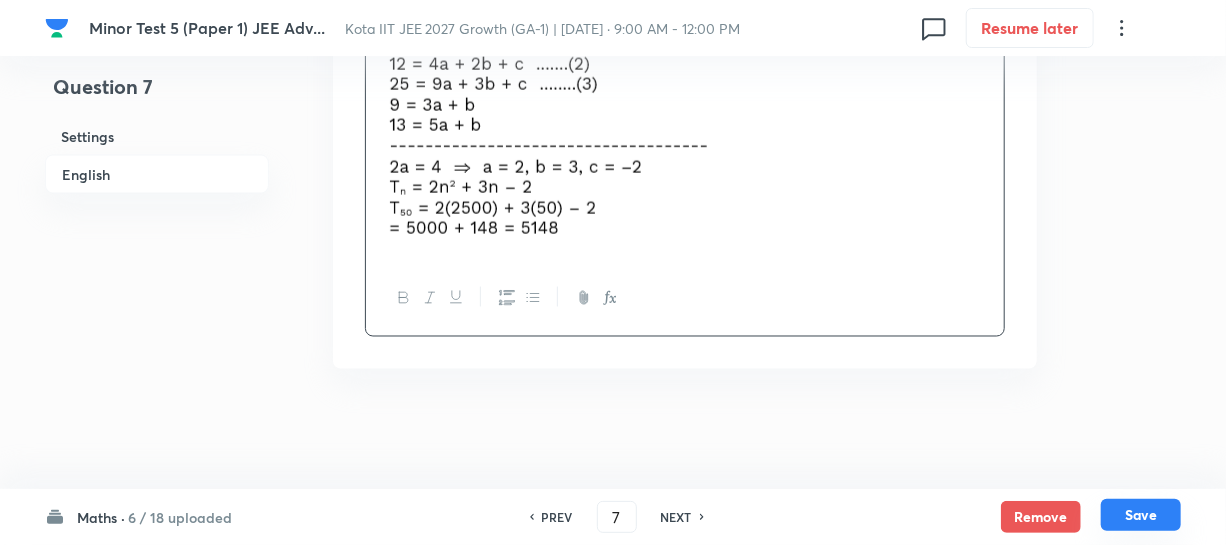 click on "Save" at bounding box center [1141, 515] 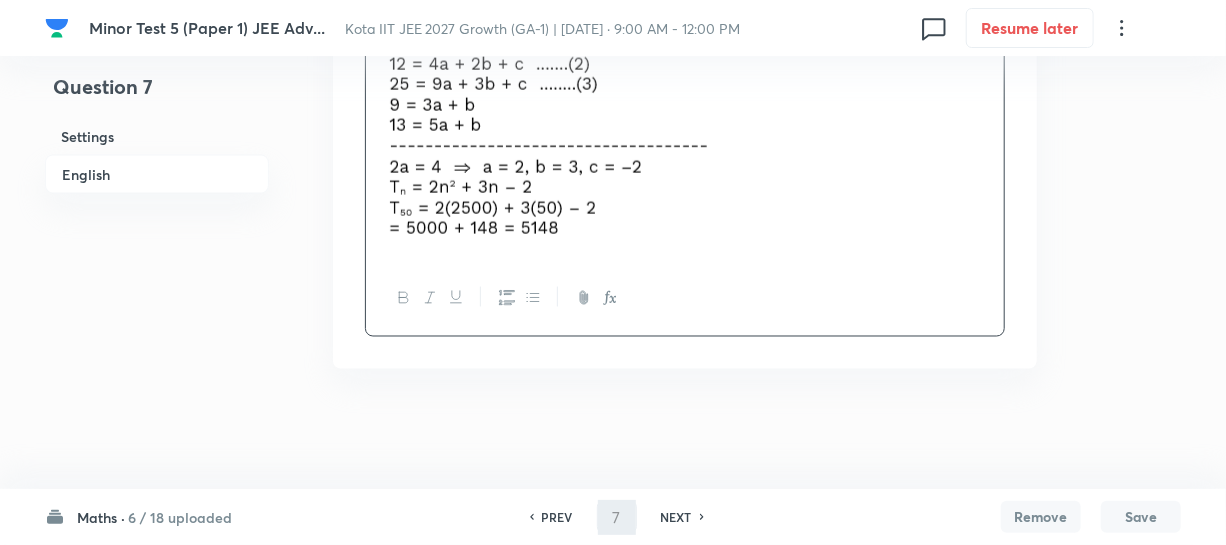 type on "8" 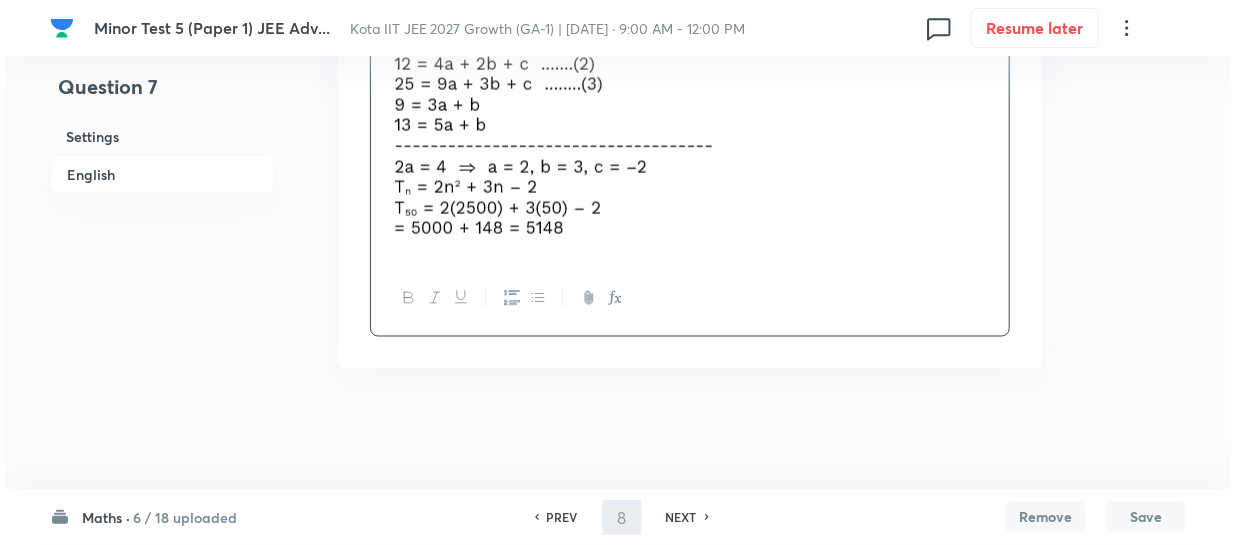 scroll, scrollTop: 0, scrollLeft: 0, axis: both 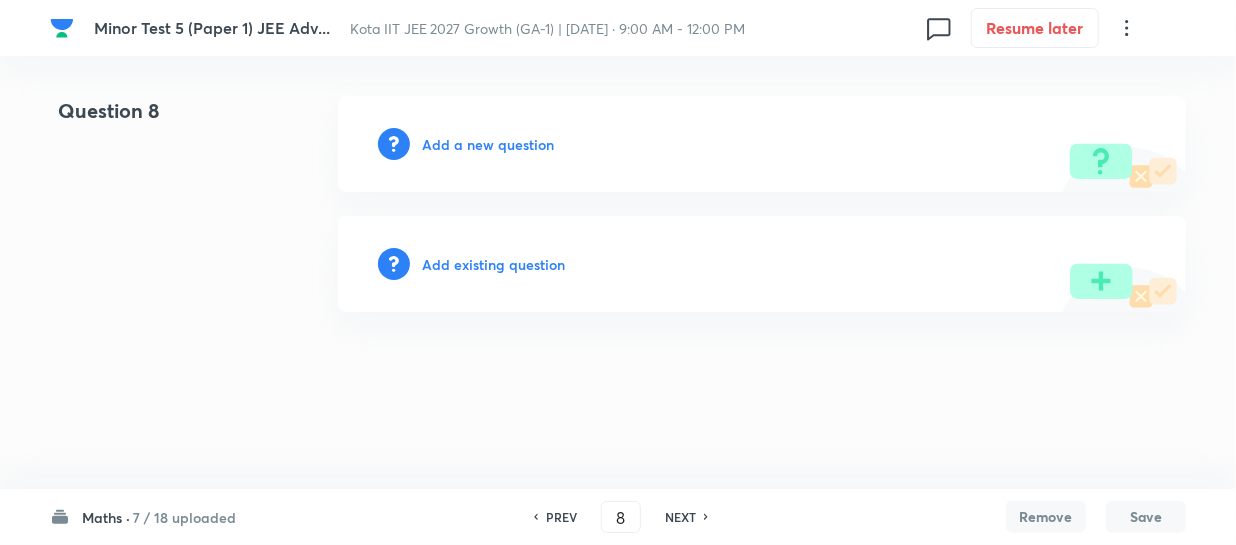 click on "Add a new question" at bounding box center (488, 144) 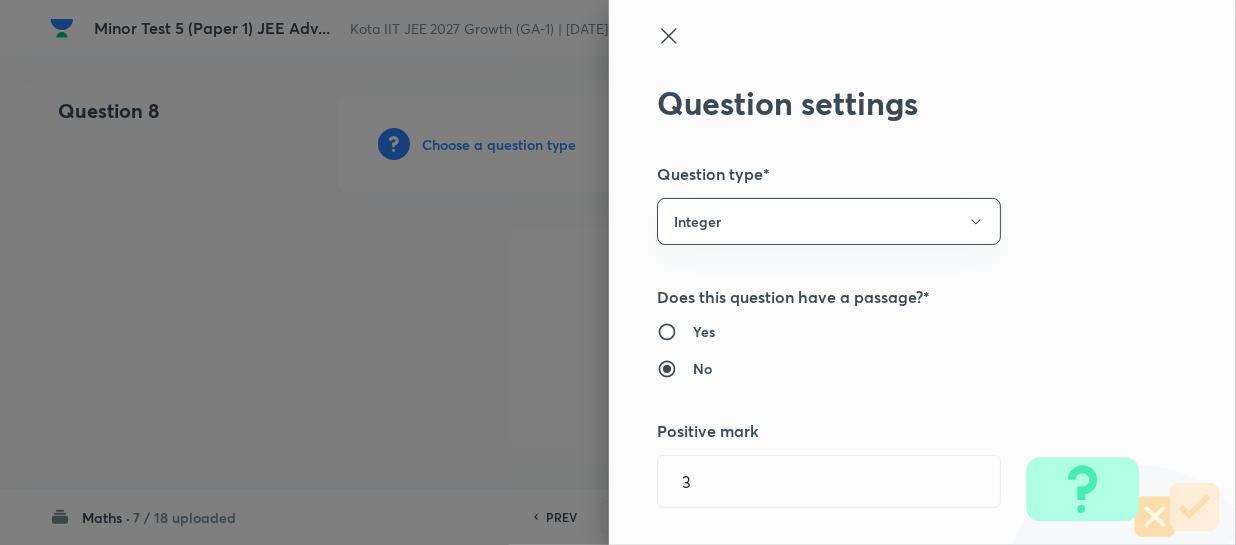 type 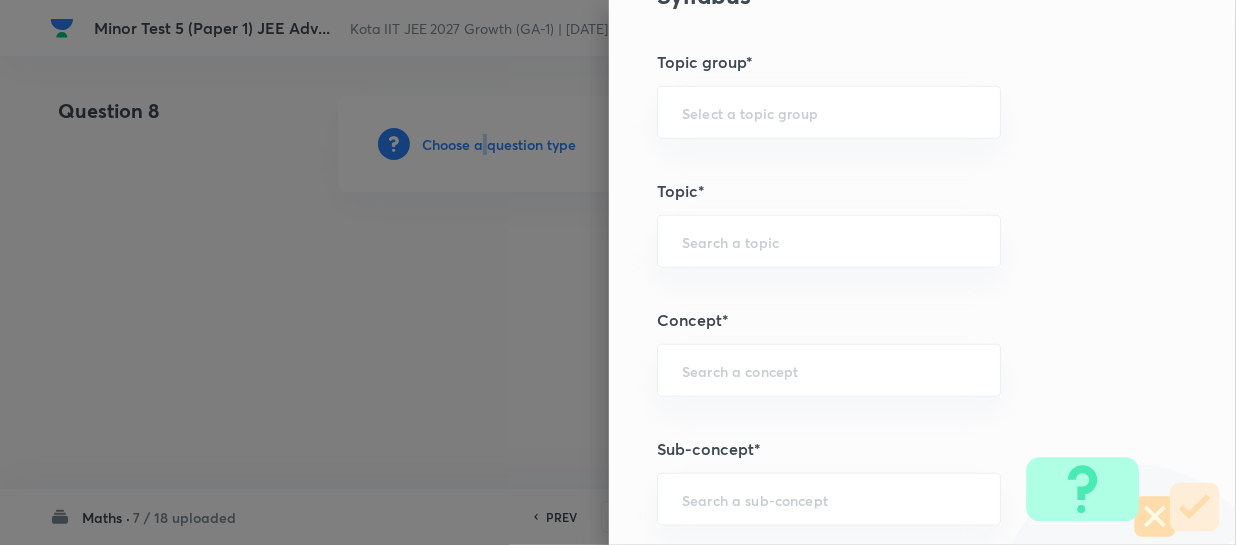 scroll, scrollTop: 1000, scrollLeft: 0, axis: vertical 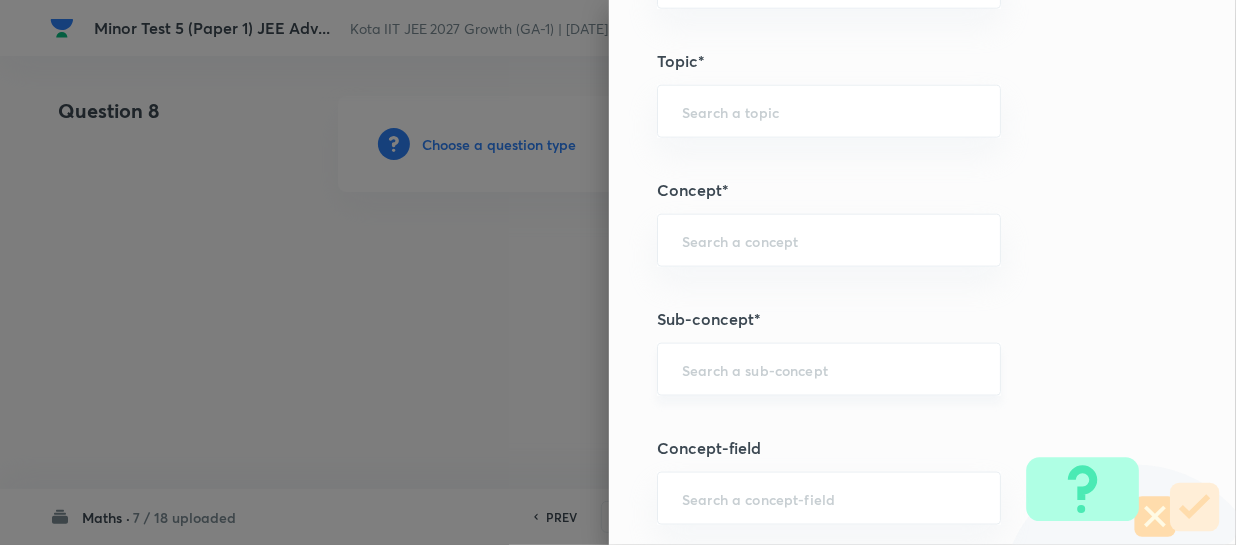 click at bounding box center [829, 369] 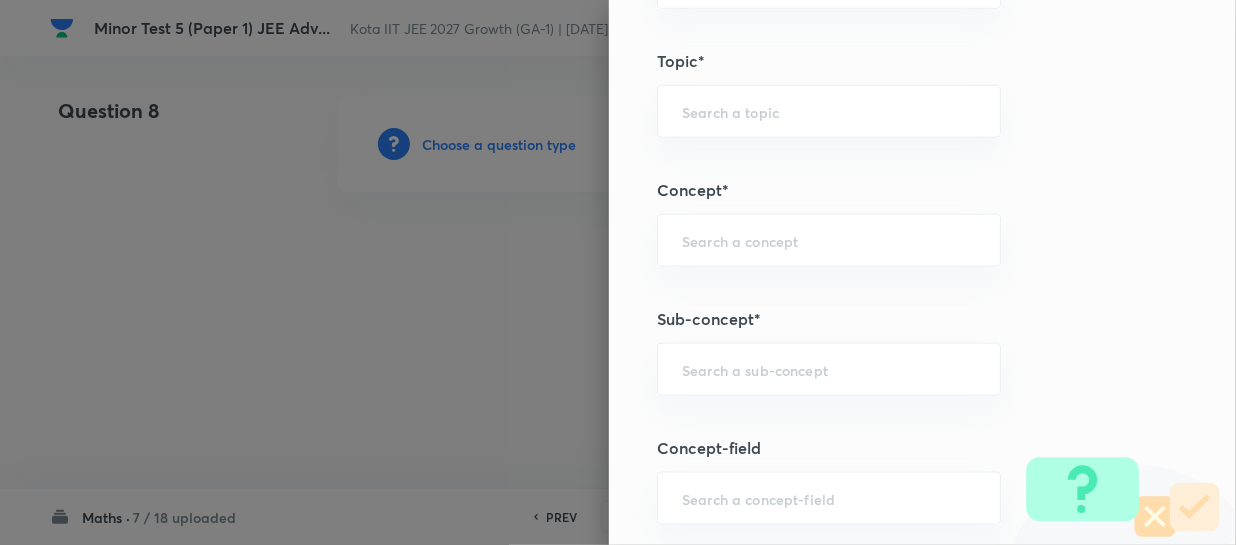 paste on "Sequence & Series" 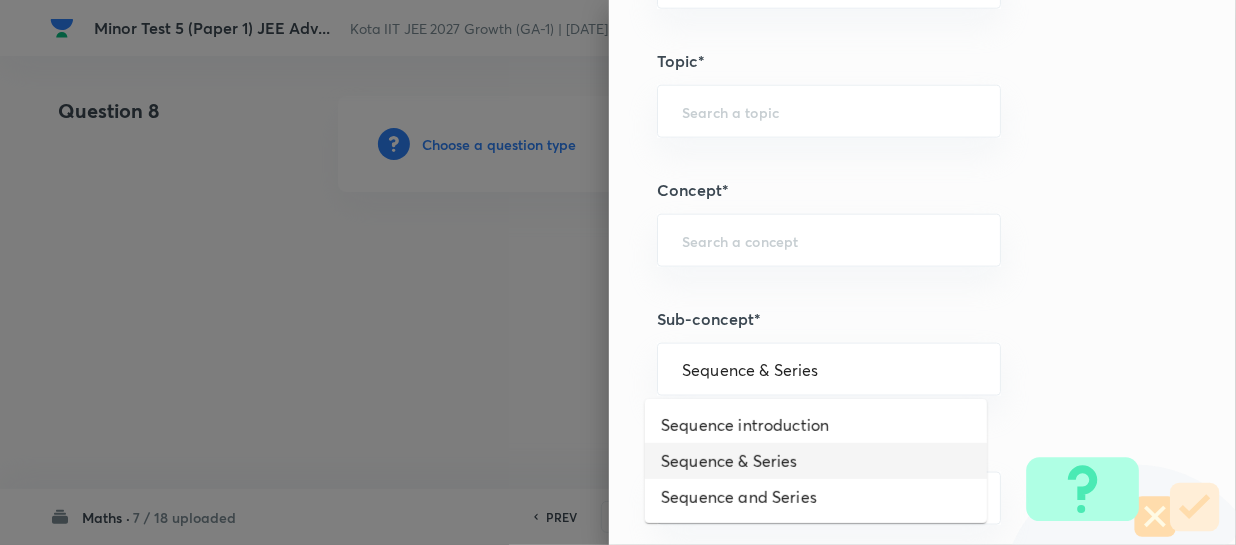 click on "Sequence & Series" at bounding box center [816, 461] 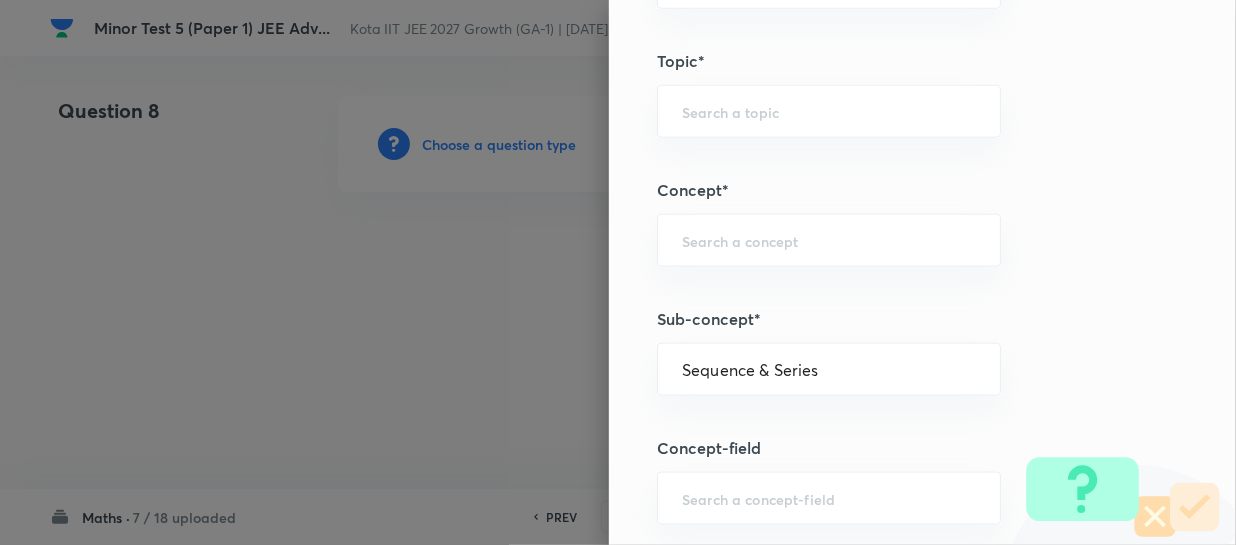 type on "Mathematics" 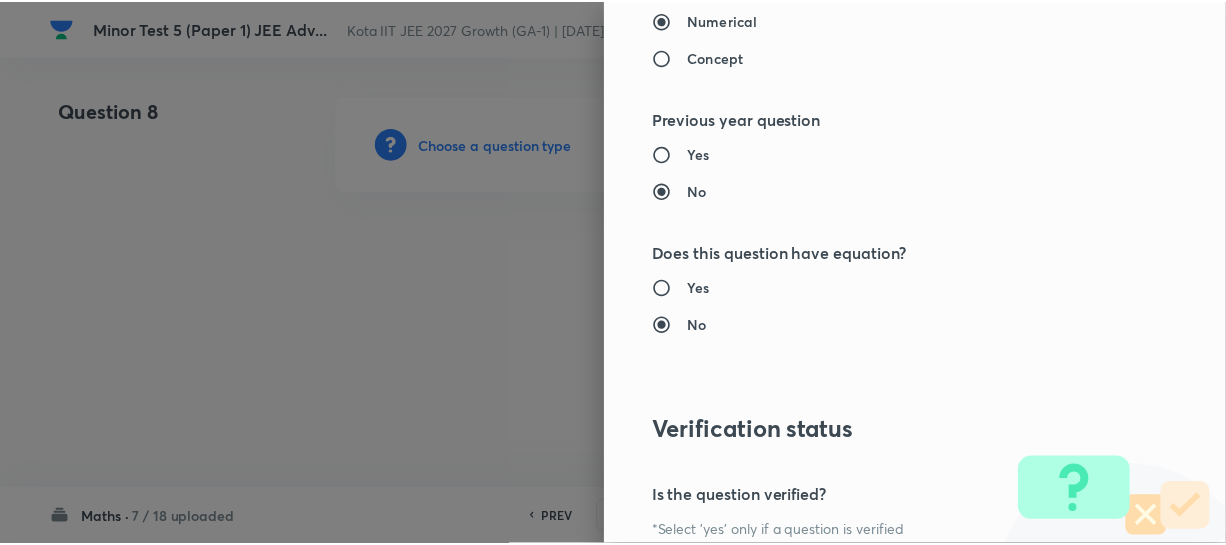 scroll, scrollTop: 2181, scrollLeft: 0, axis: vertical 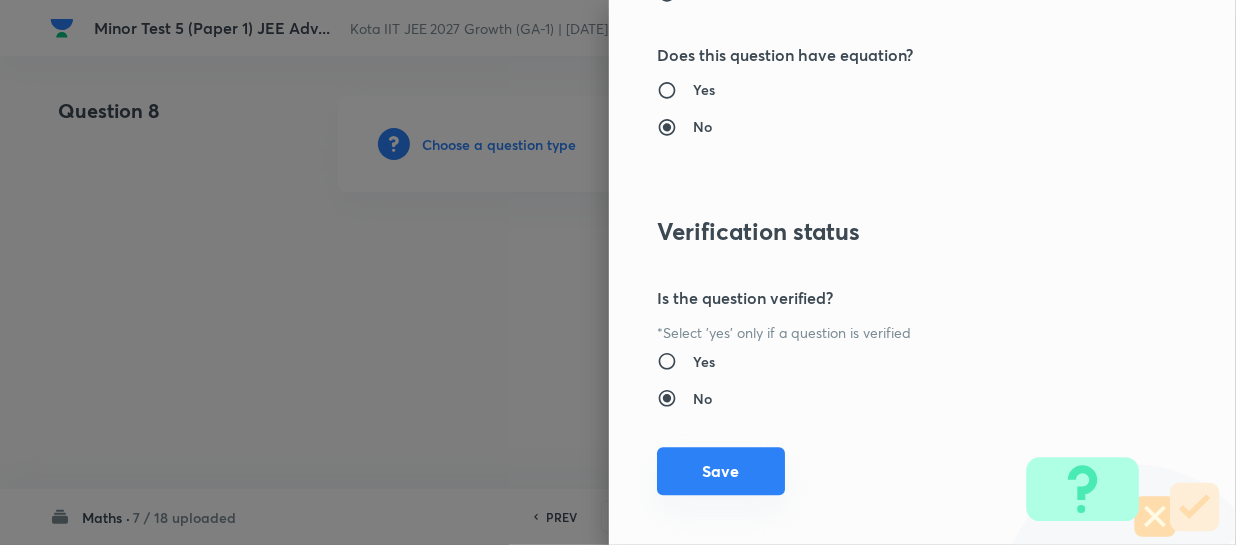 drag, startPoint x: 718, startPoint y: 476, endPoint x: 1235, endPoint y: 418, distance: 520.2432 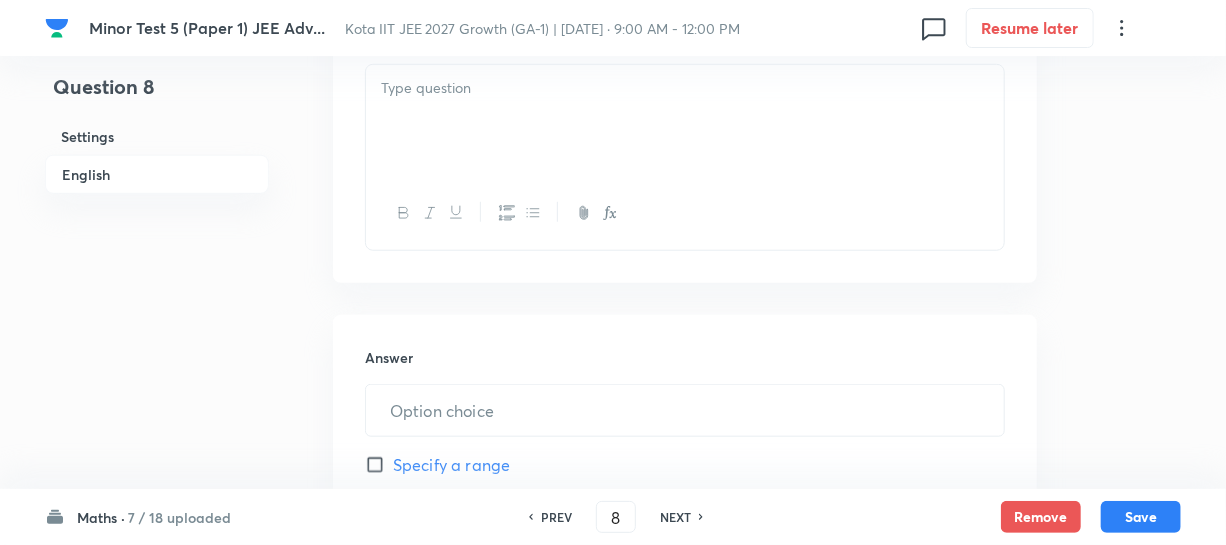 scroll, scrollTop: 545, scrollLeft: 0, axis: vertical 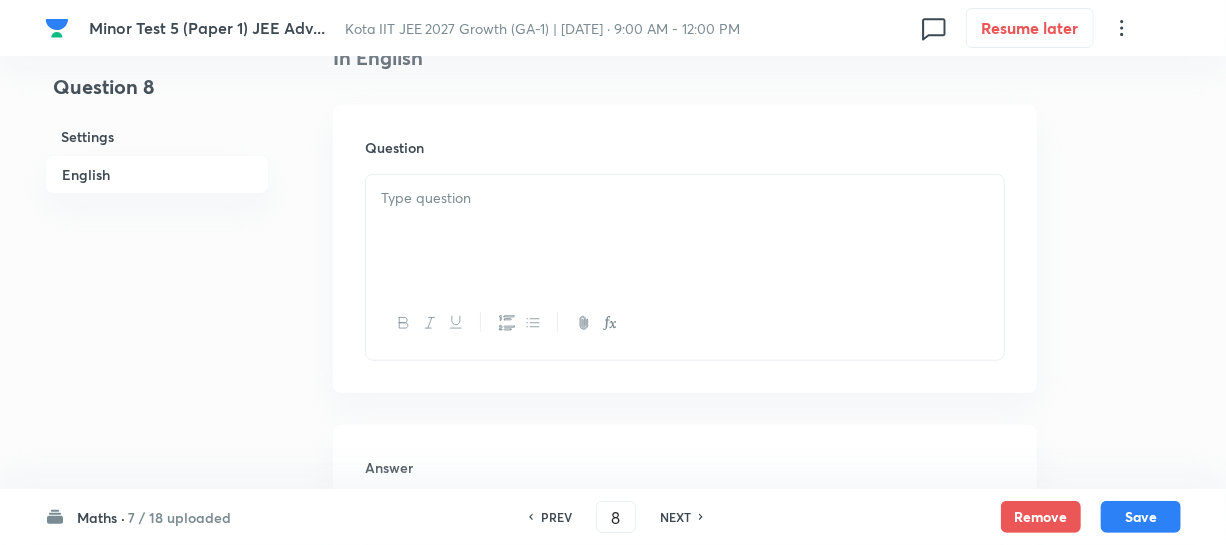 click at bounding box center [685, 231] 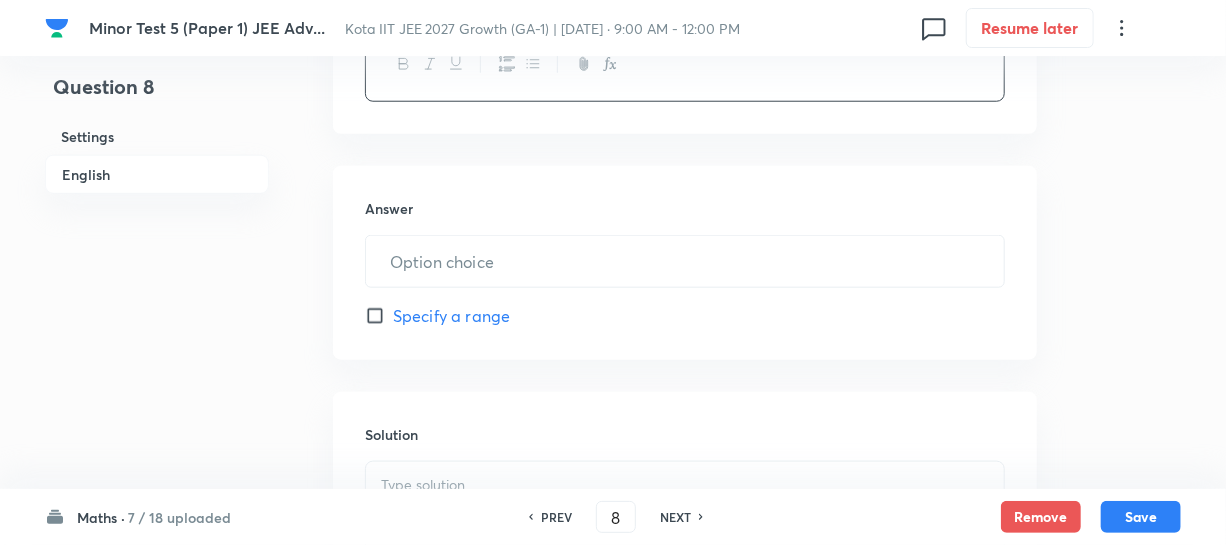 scroll, scrollTop: 909, scrollLeft: 0, axis: vertical 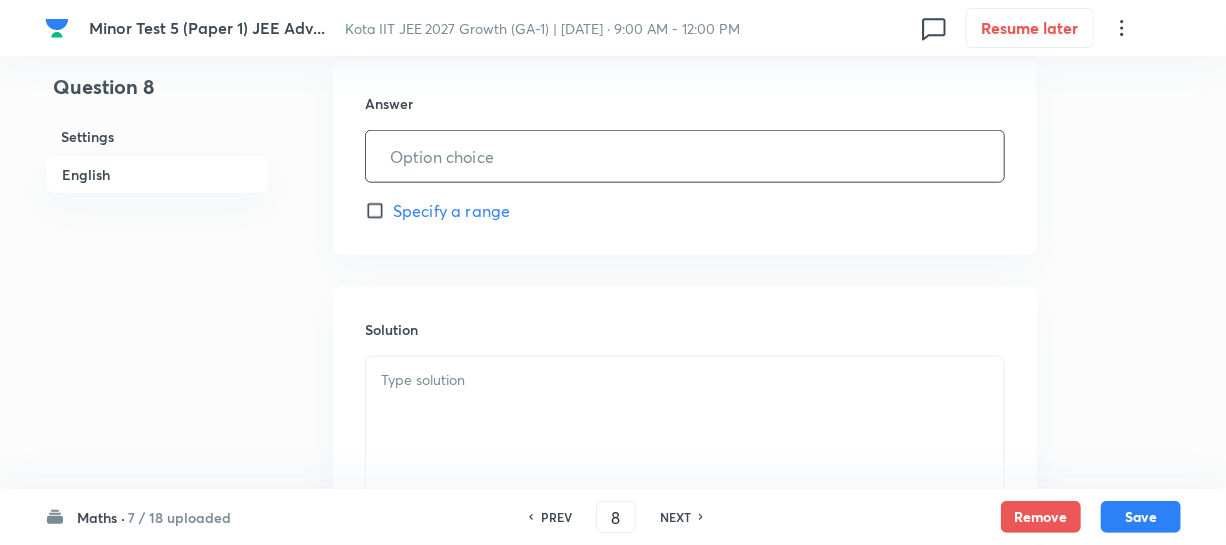 click at bounding box center (685, 156) 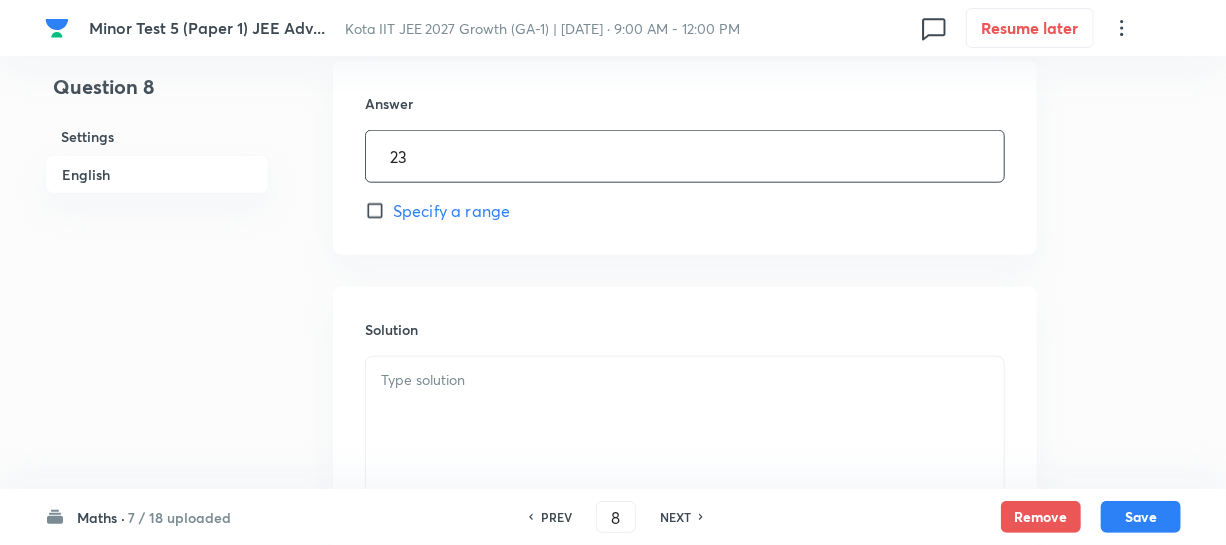 type on "2" 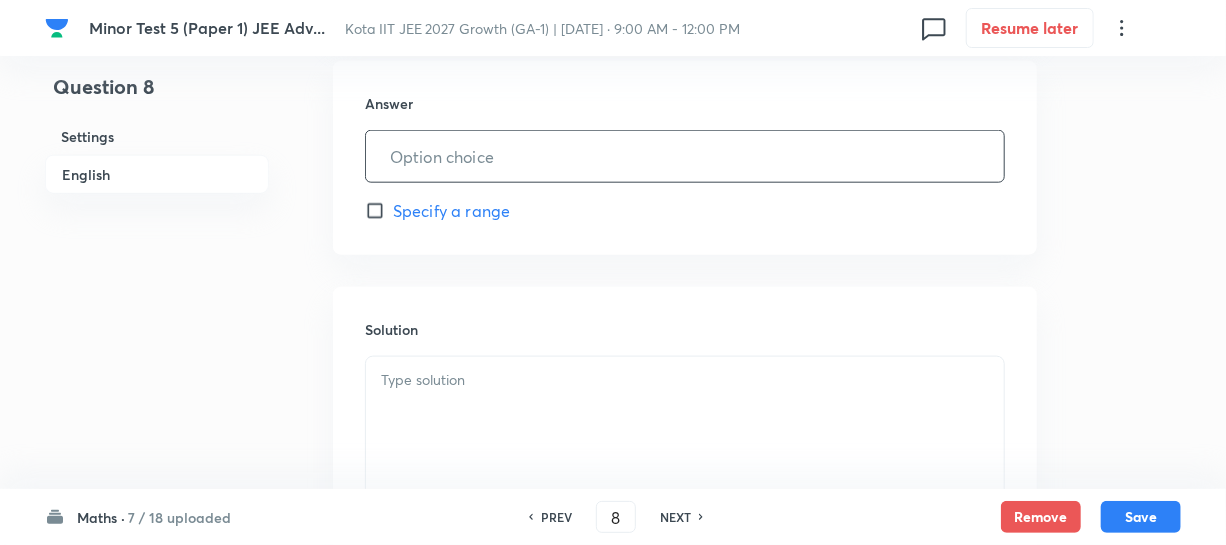 paste on "23276" 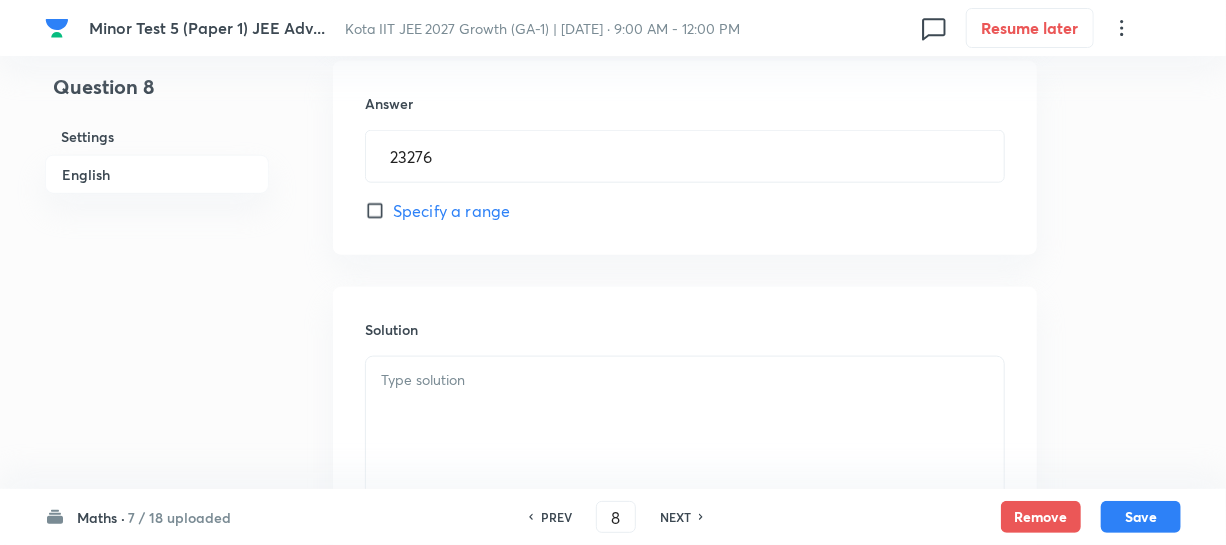 click at bounding box center (685, 413) 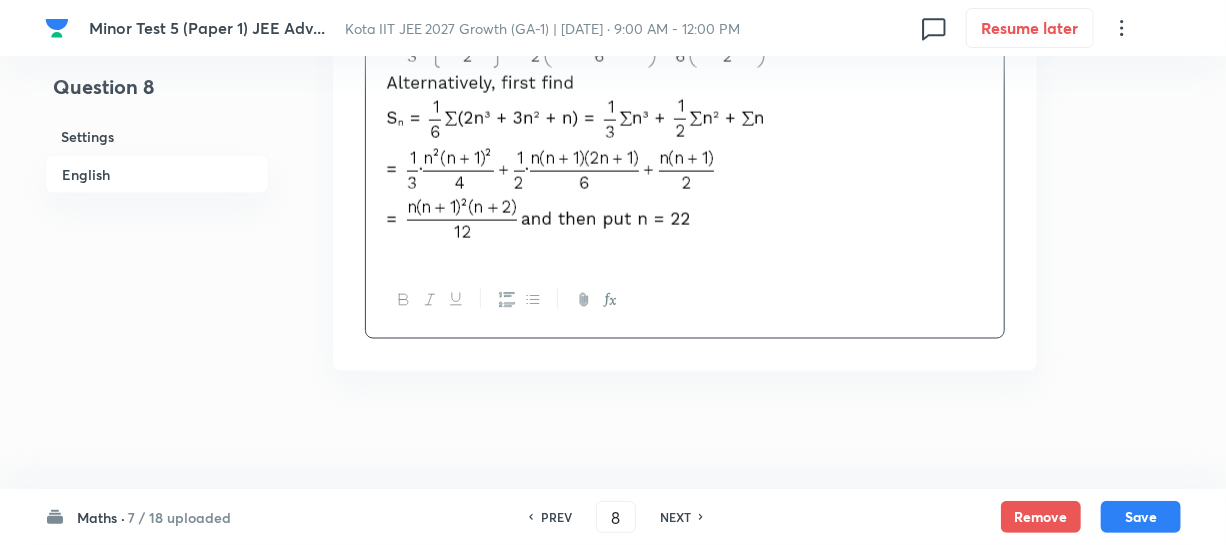 scroll, scrollTop: 1390, scrollLeft: 0, axis: vertical 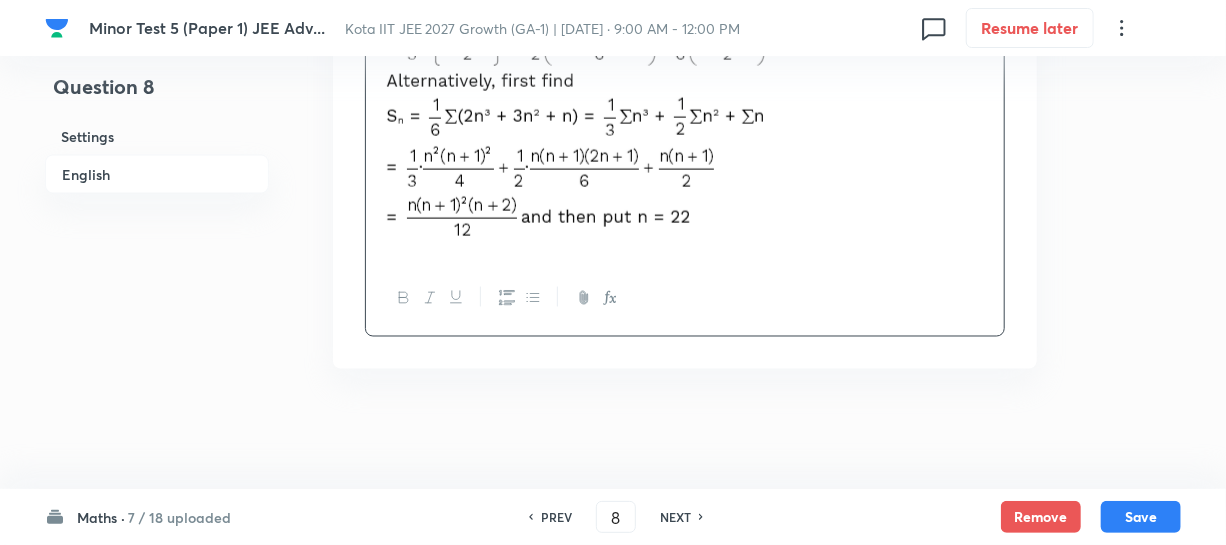 drag, startPoint x: 1139, startPoint y: 505, endPoint x: 1235, endPoint y: 531, distance: 99.458534 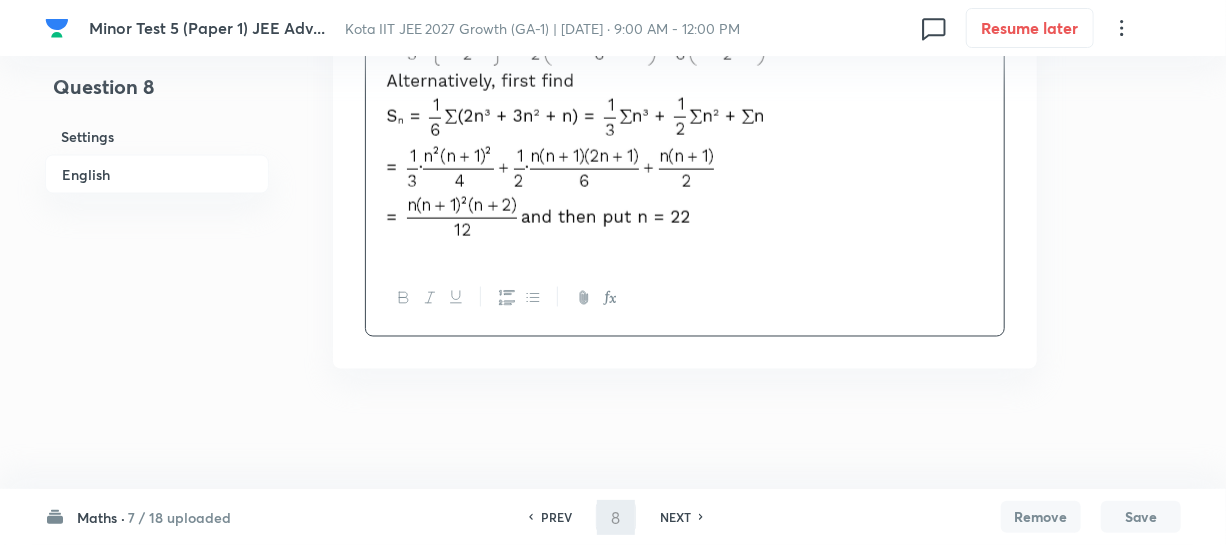 type on "9" 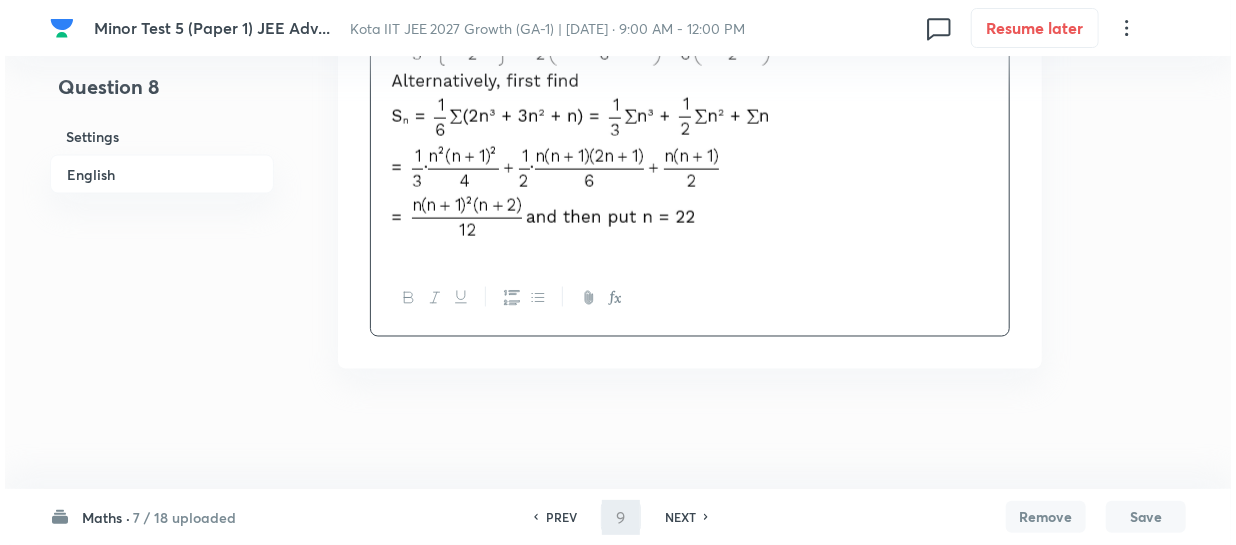 scroll, scrollTop: 0, scrollLeft: 0, axis: both 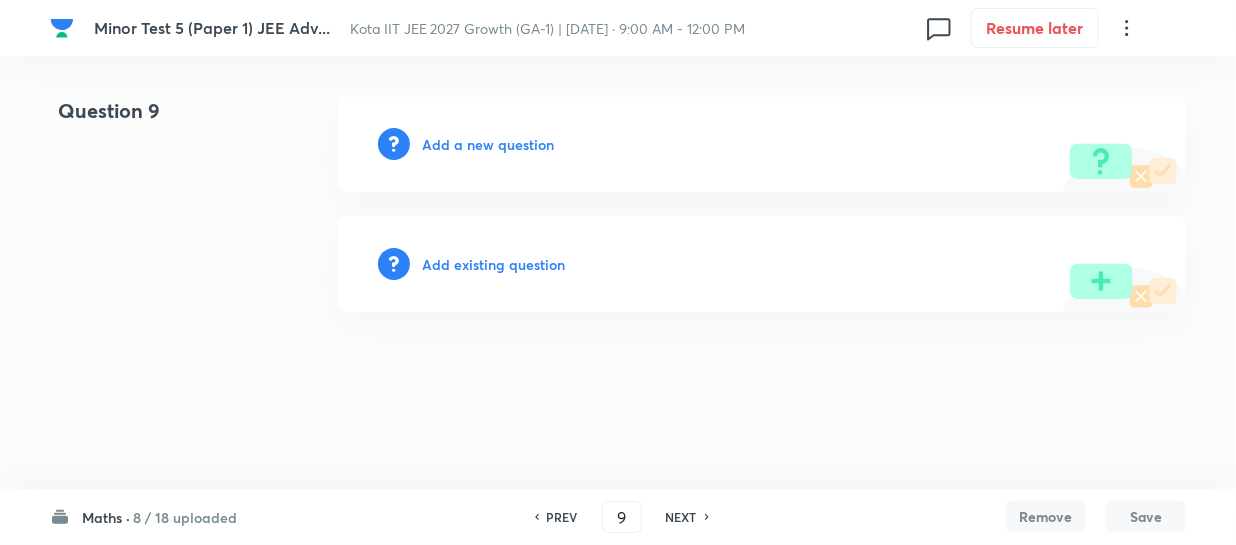 type 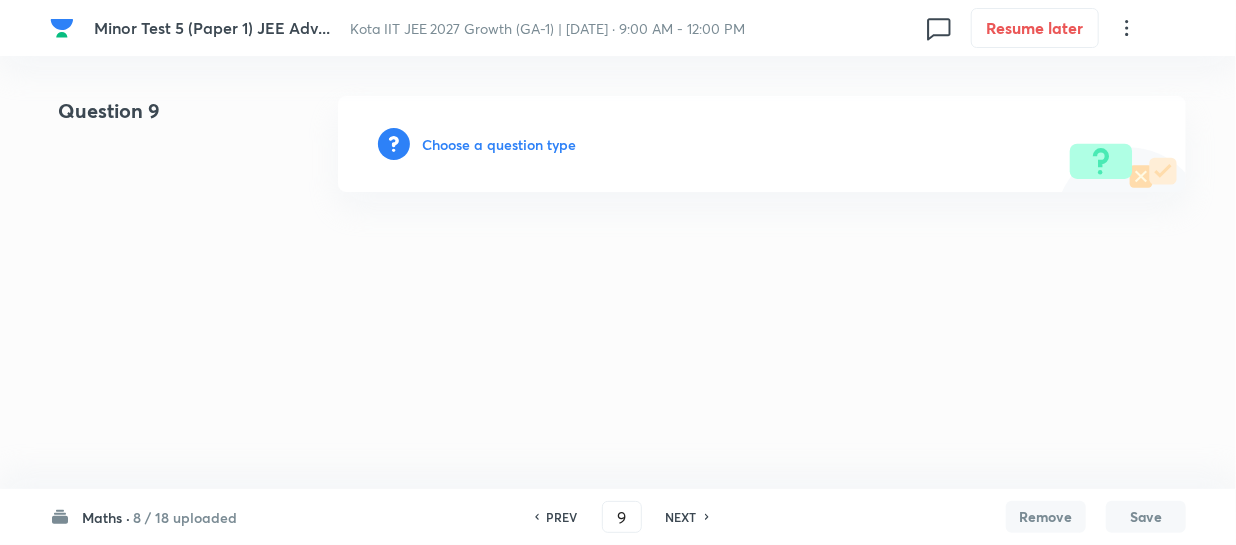 click on "Choose a question type" at bounding box center [499, 144] 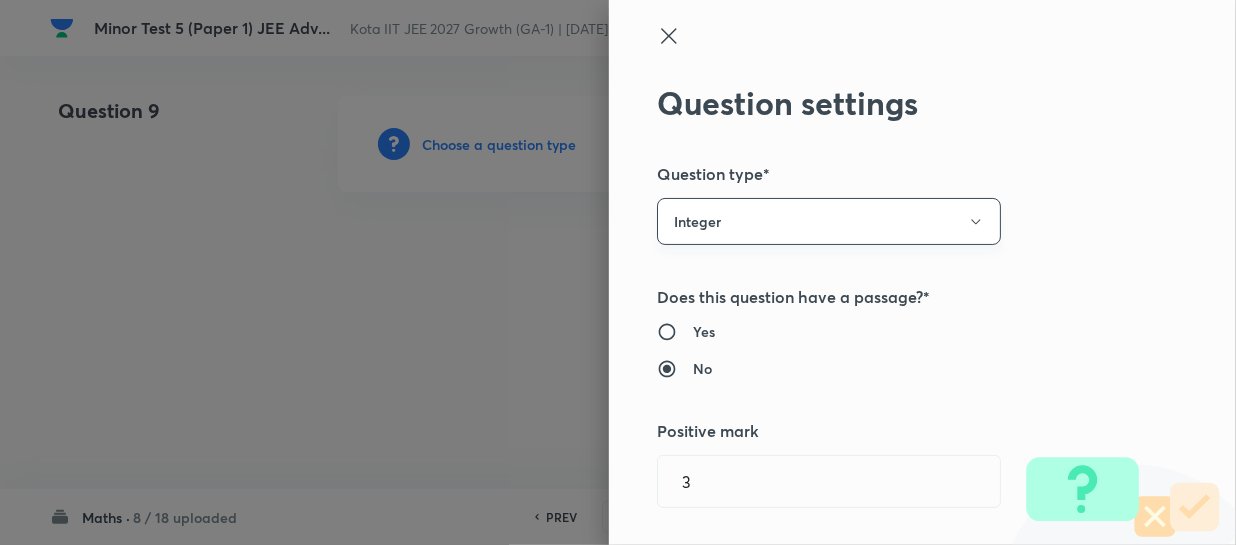 click on "Integer" at bounding box center [829, 221] 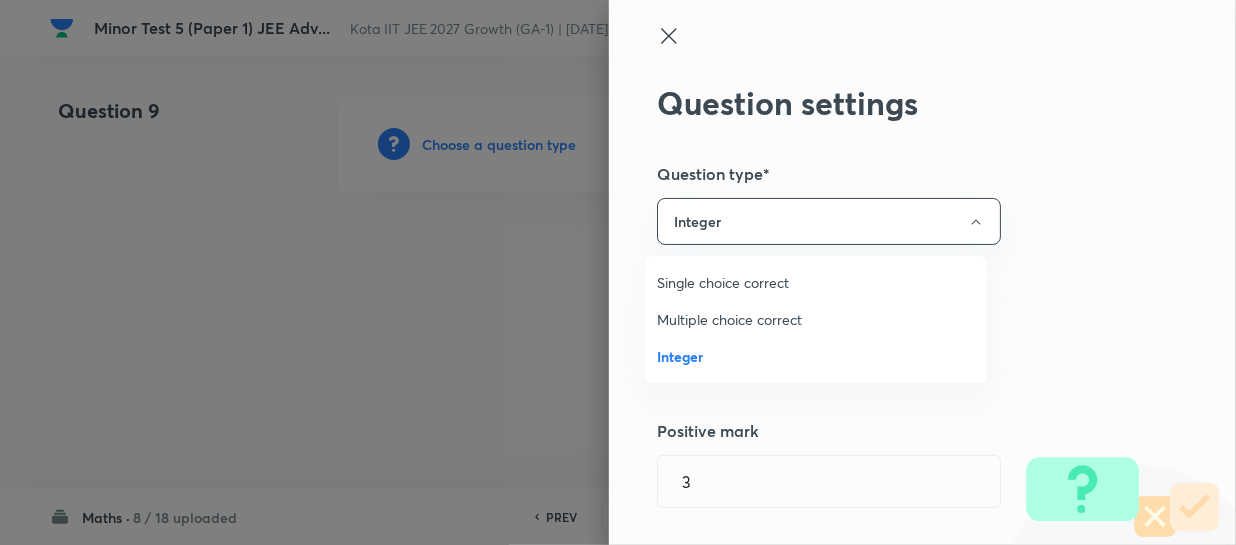 click on "Multiple choice correct" at bounding box center [816, 319] 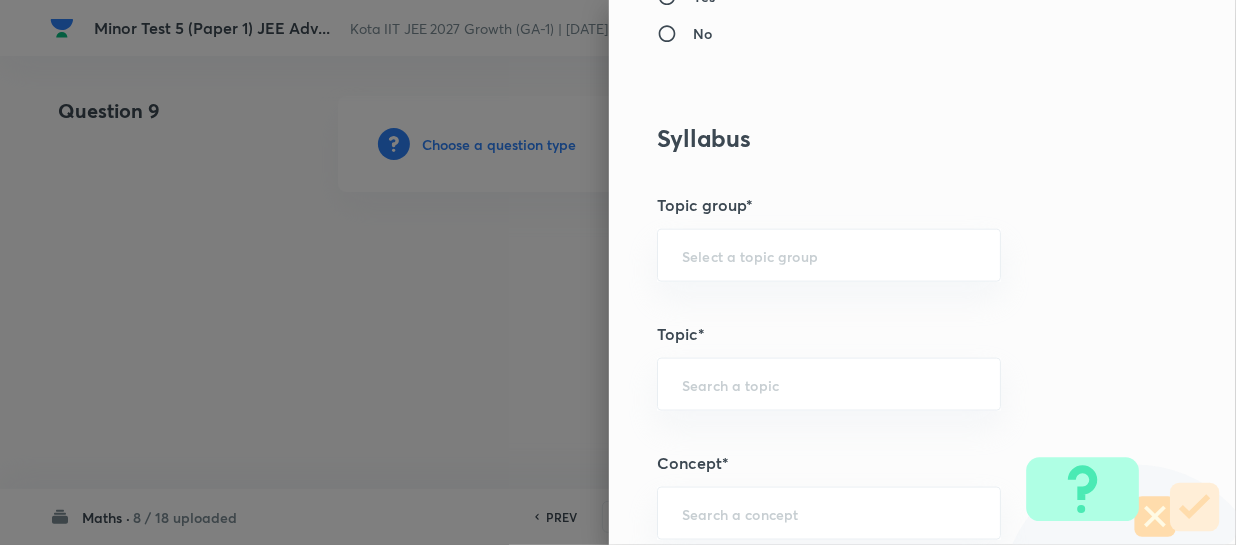 scroll, scrollTop: 1000, scrollLeft: 0, axis: vertical 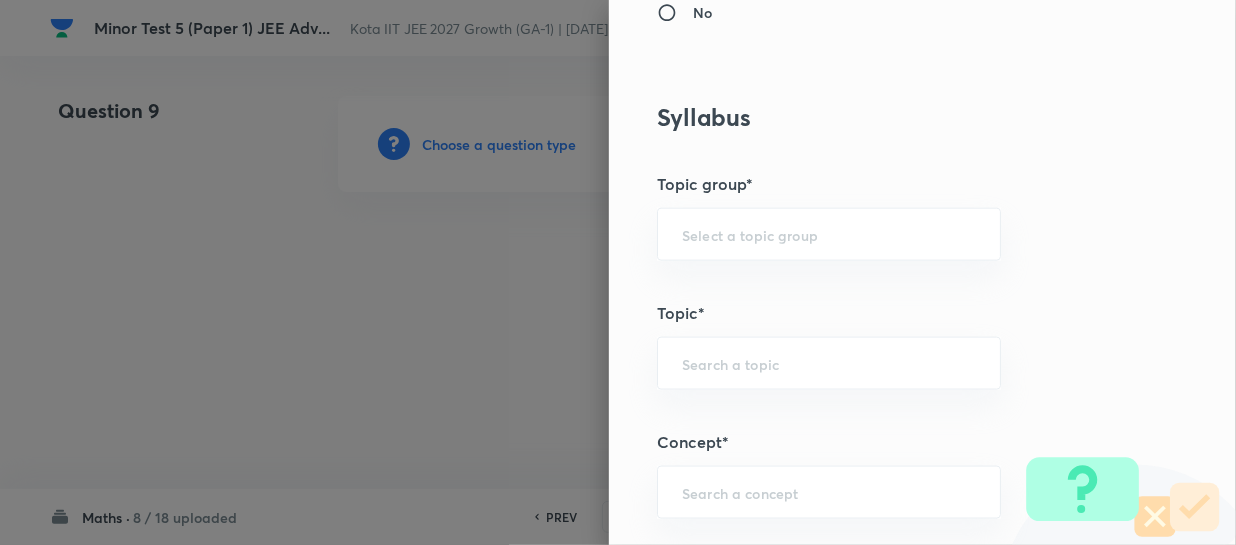 type 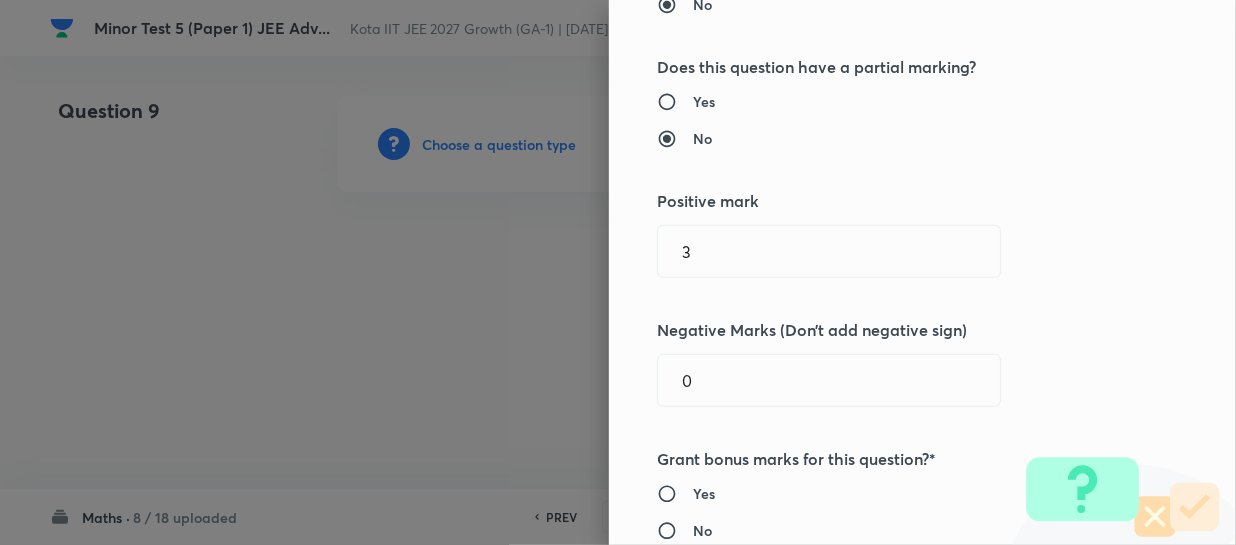 scroll, scrollTop: 454, scrollLeft: 0, axis: vertical 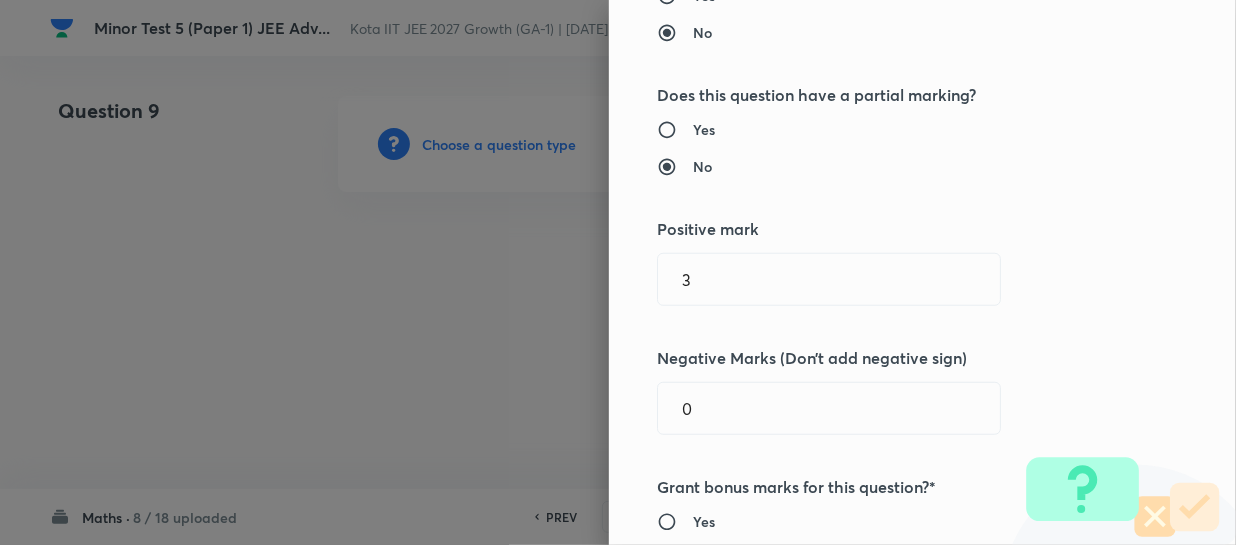 drag, startPoint x: 669, startPoint y: 280, endPoint x: 563, endPoint y: 248, distance: 110.724884 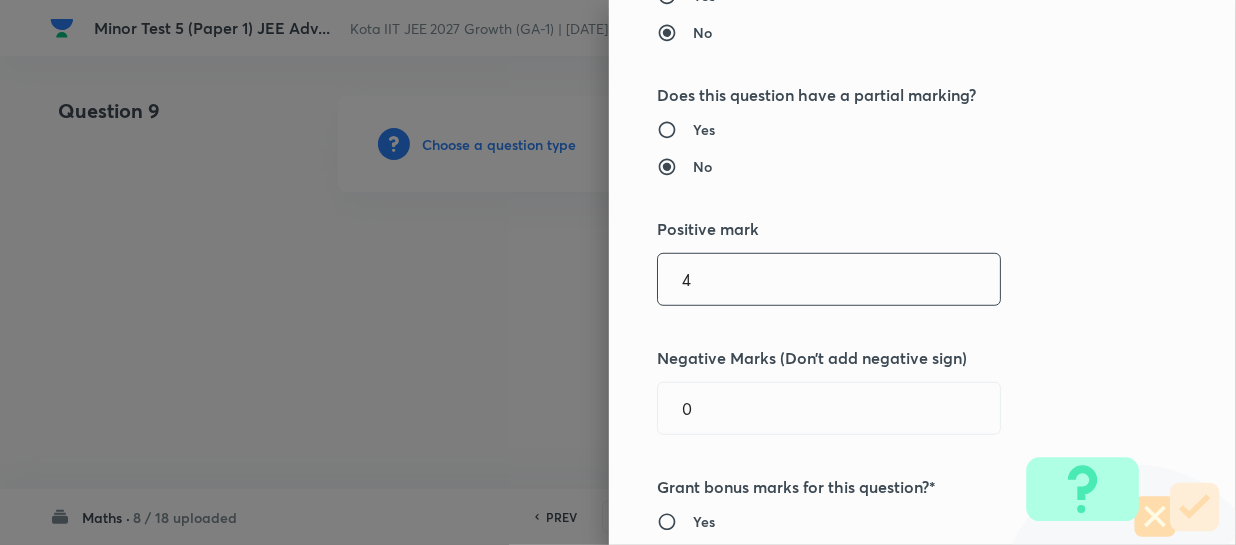 type on "4" 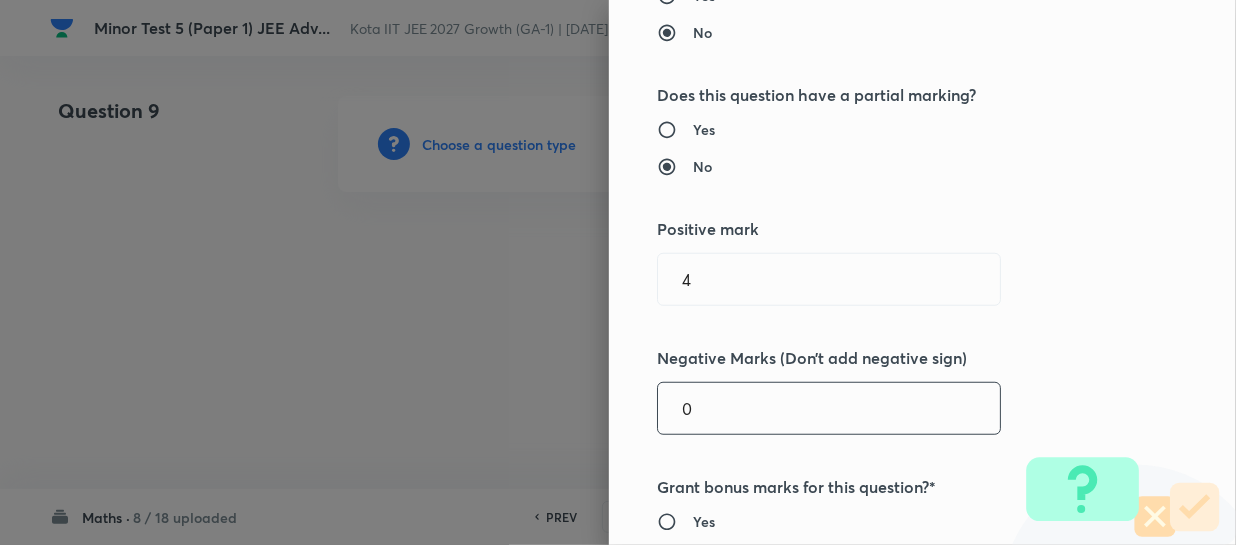 type on "2" 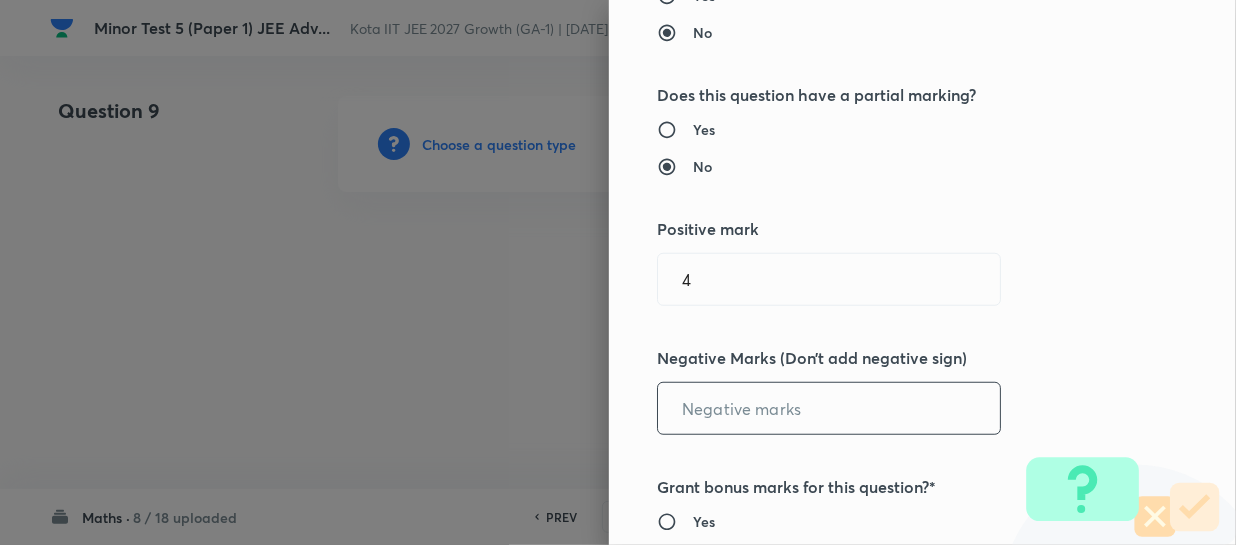type on "2" 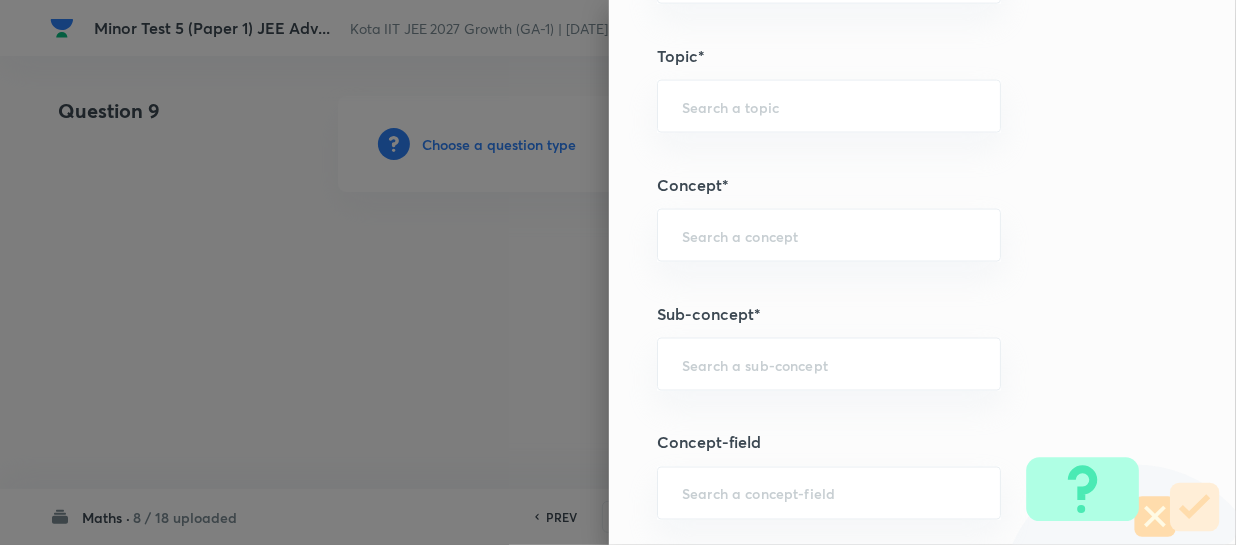 scroll, scrollTop: 1272, scrollLeft: 0, axis: vertical 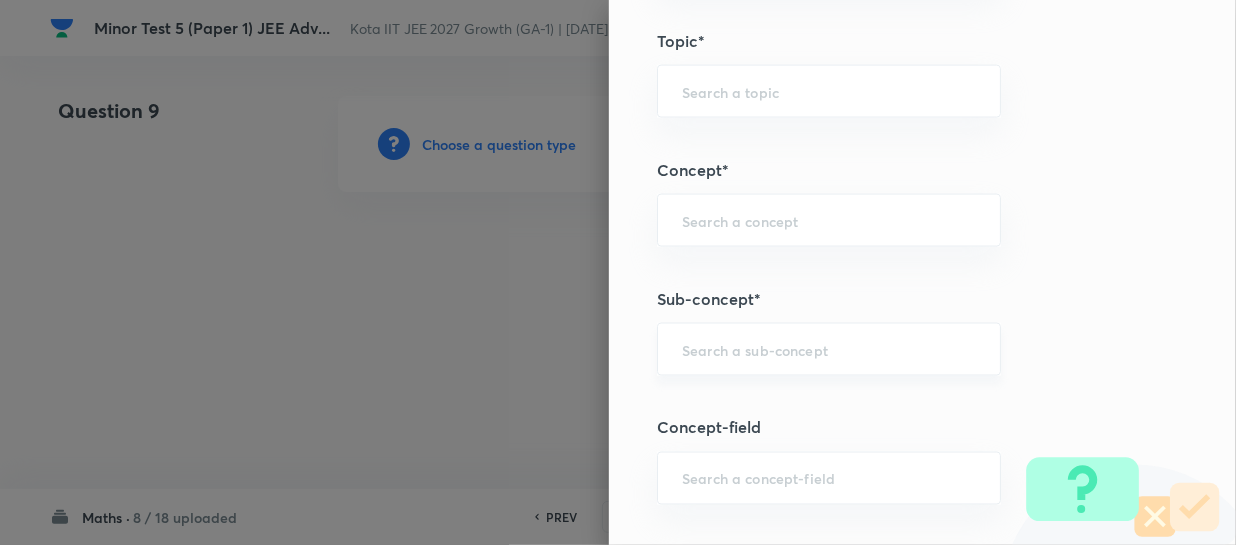 click on "​" at bounding box center (829, 349) 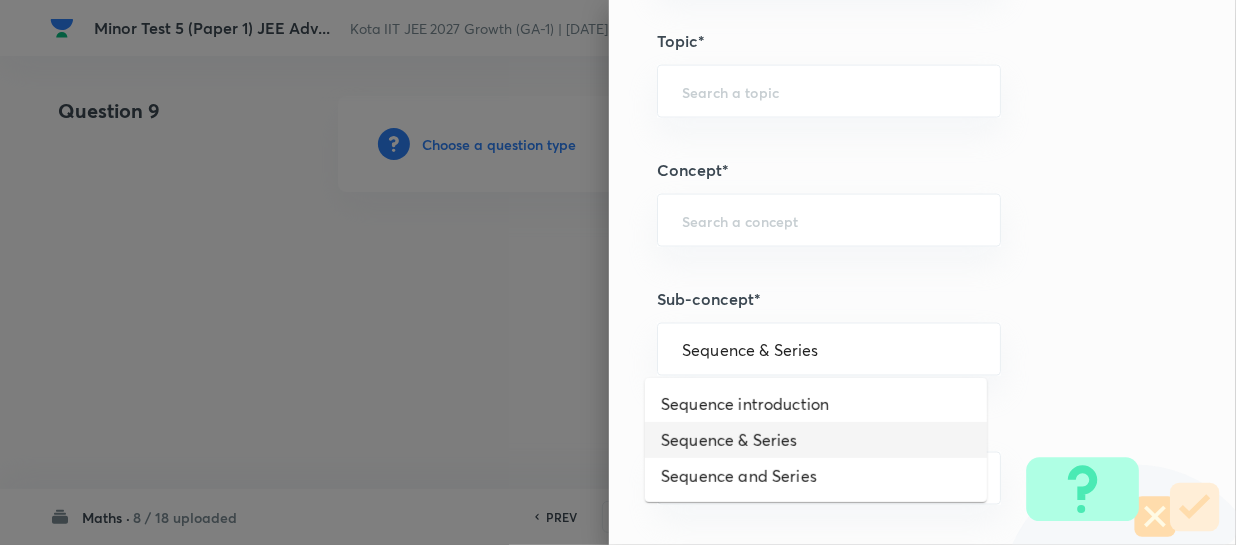 click on "Sequence & Series" at bounding box center [816, 440] 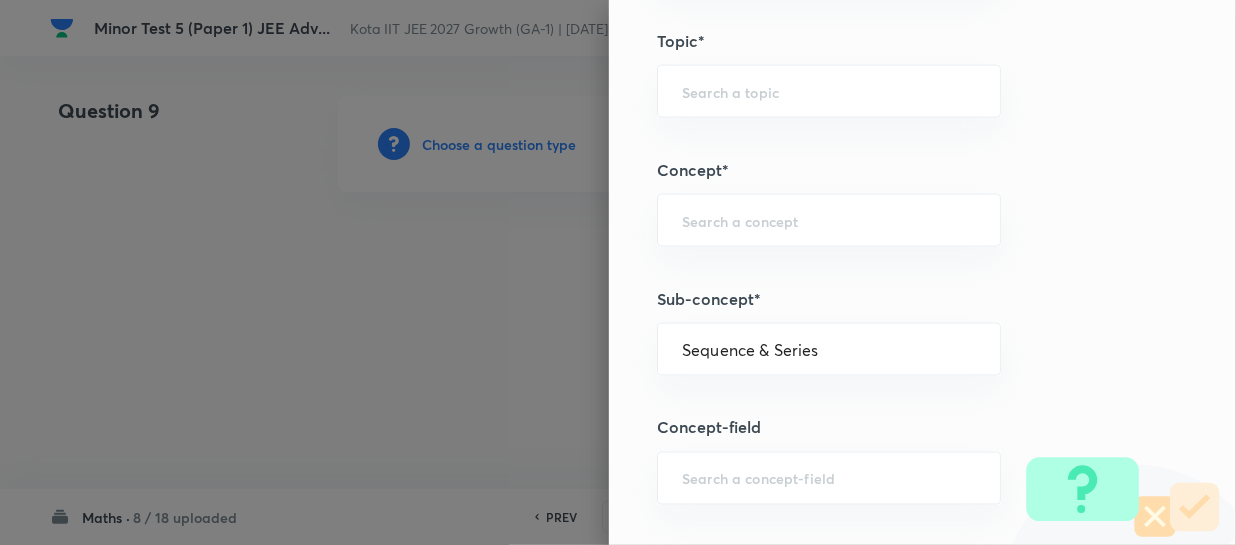 type on "Mathematics" 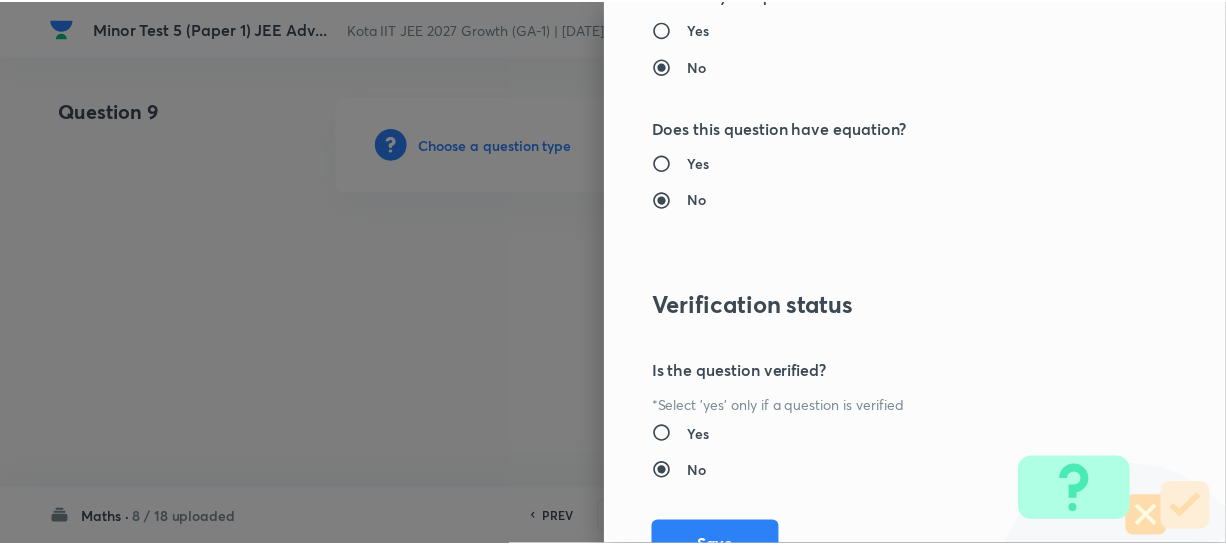 scroll, scrollTop: 2447, scrollLeft: 0, axis: vertical 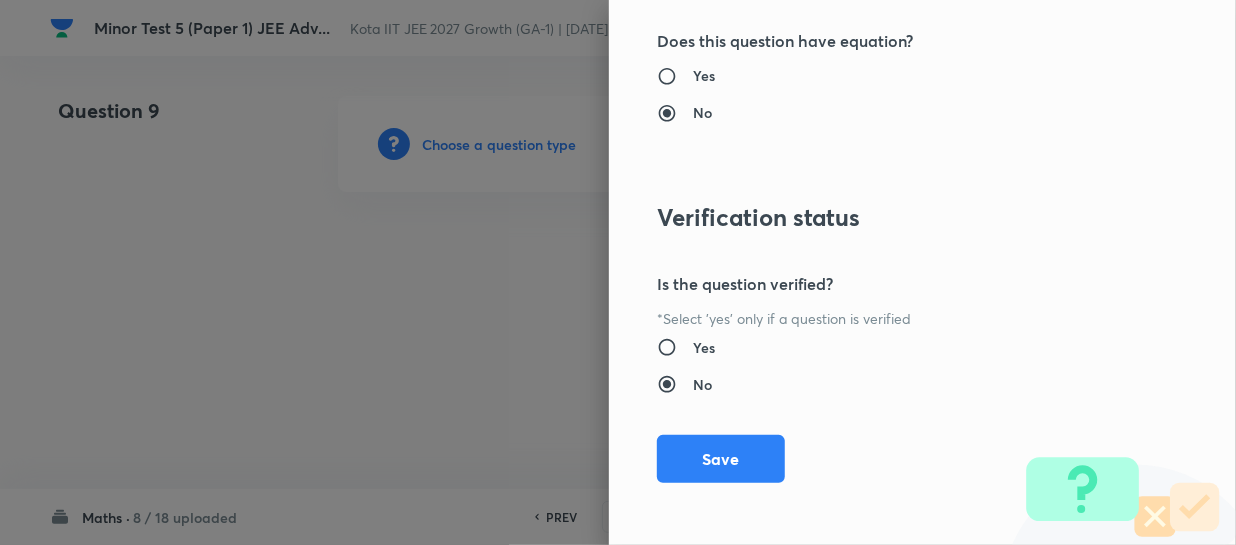 click on "Save" at bounding box center [721, 459] 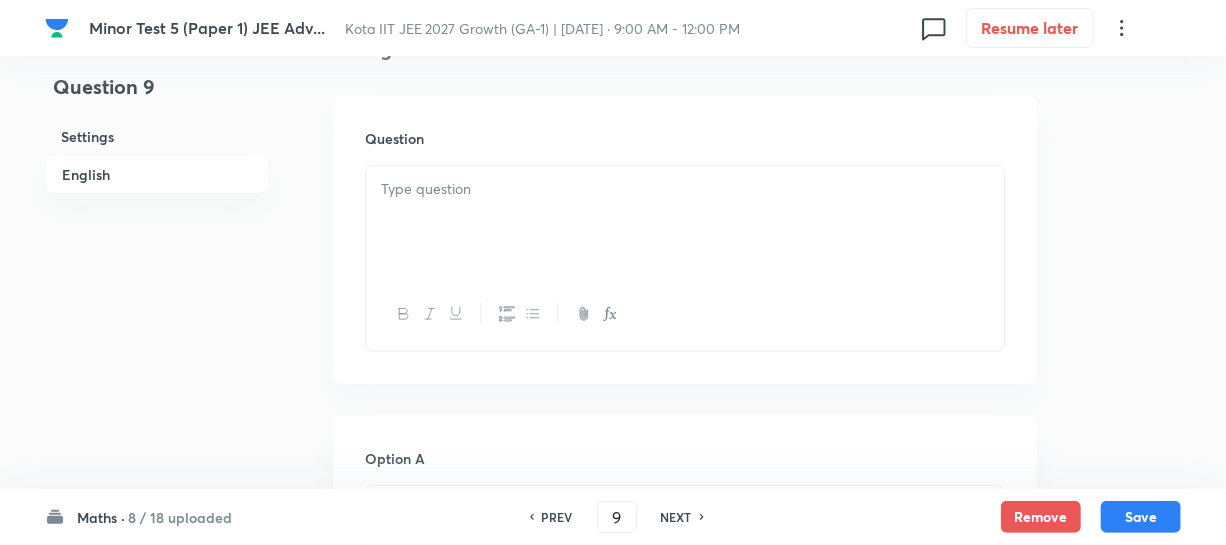 scroll, scrollTop: 545, scrollLeft: 0, axis: vertical 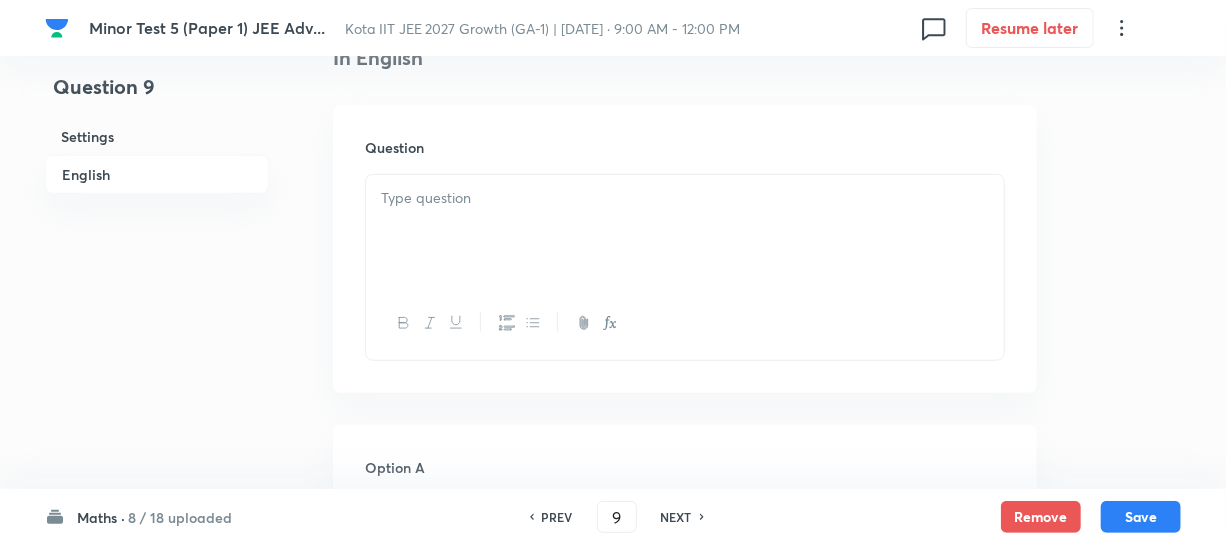 click at bounding box center (685, 231) 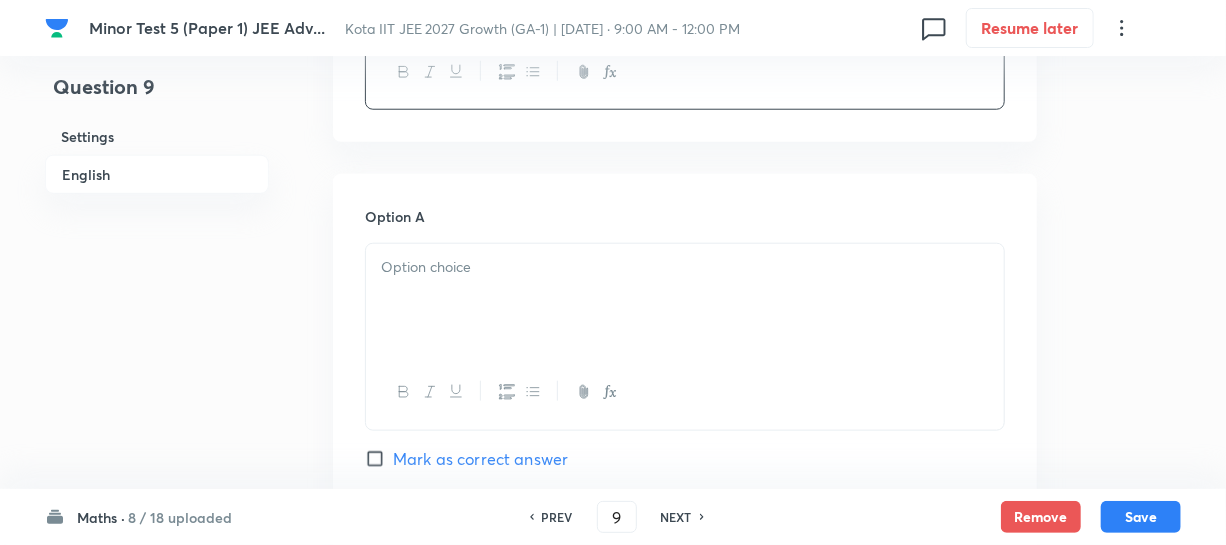 scroll, scrollTop: 818, scrollLeft: 0, axis: vertical 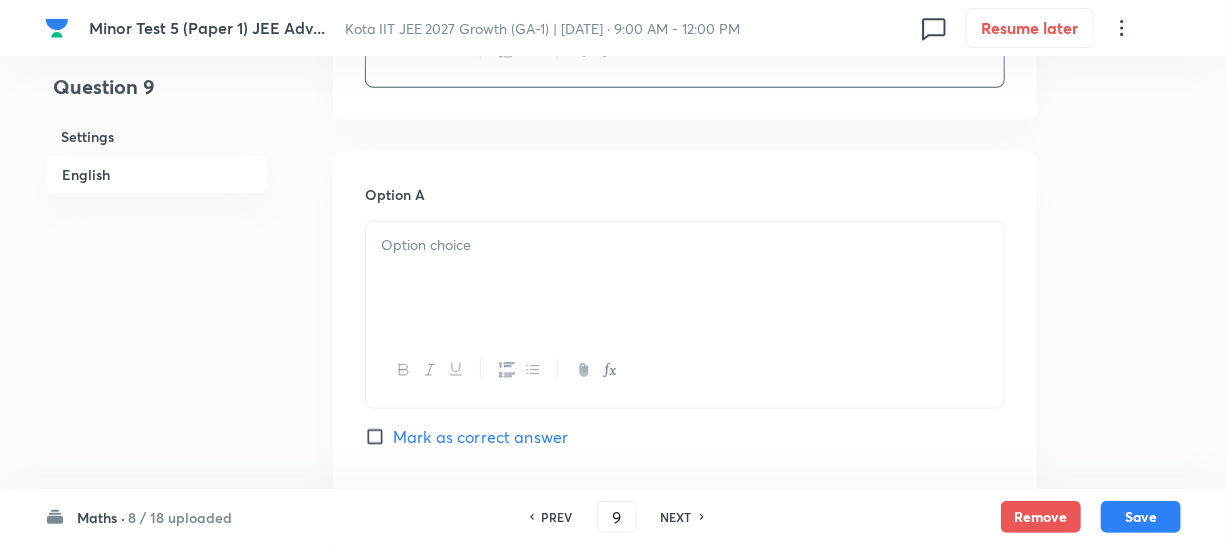 click at bounding box center [685, 278] 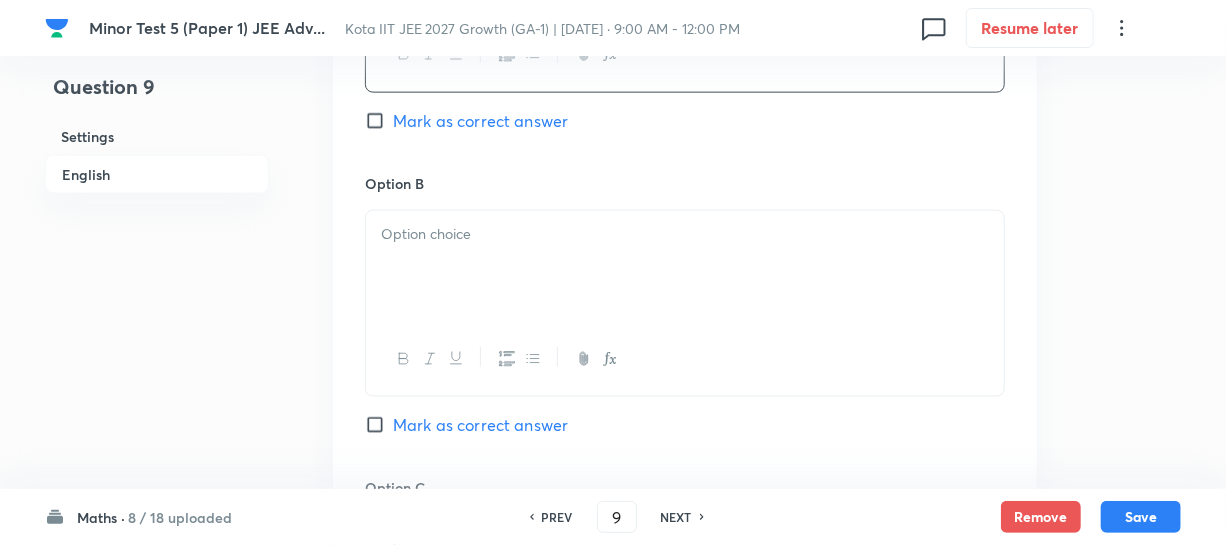 click at bounding box center [685, 303] 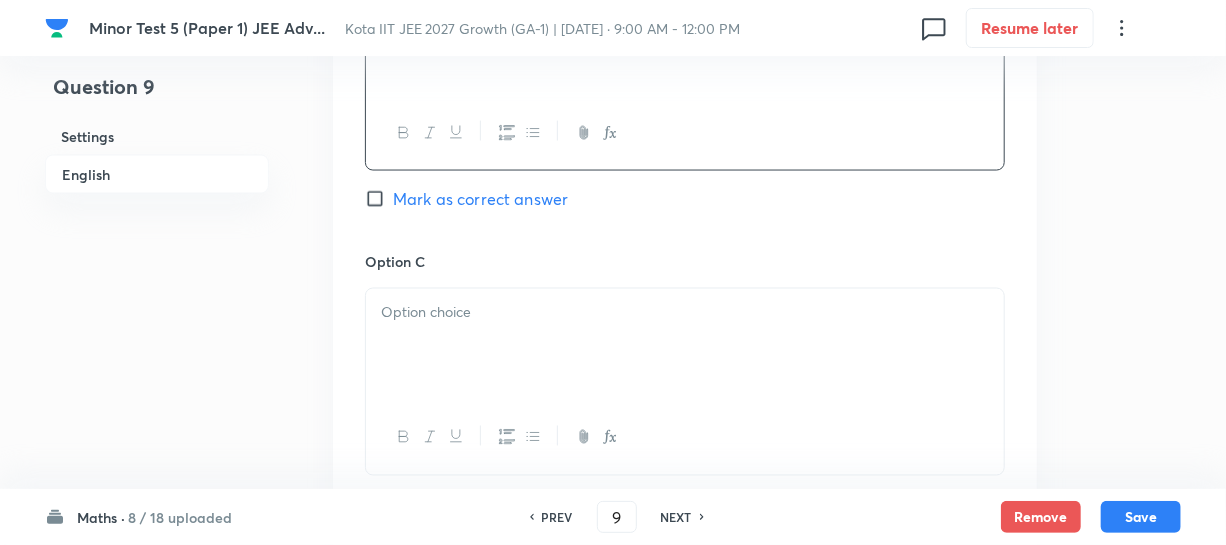 scroll, scrollTop: 1363, scrollLeft: 0, axis: vertical 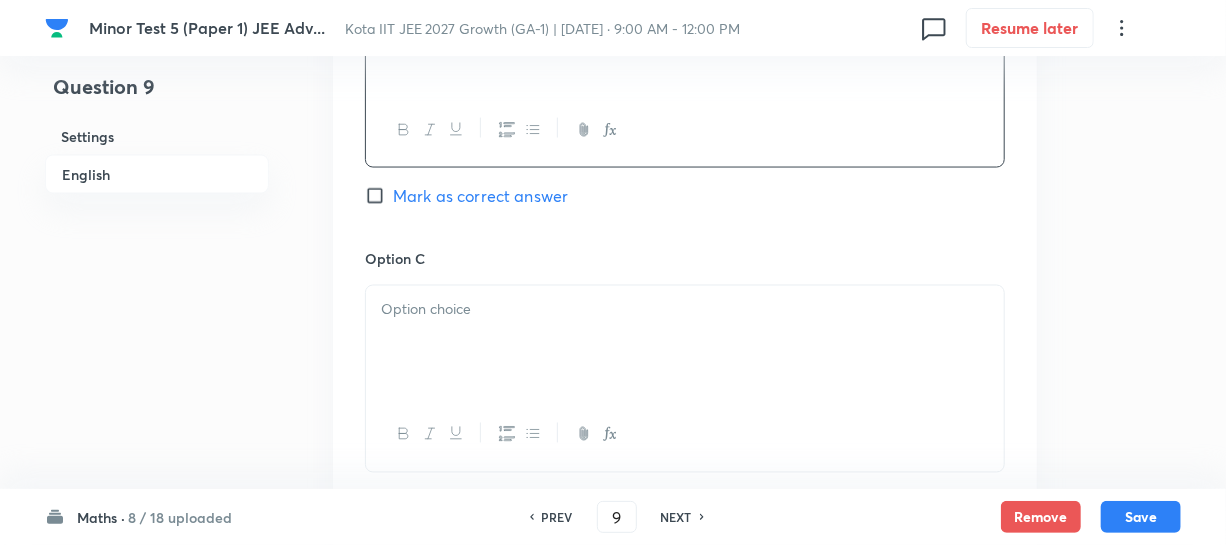 click at bounding box center [685, 342] 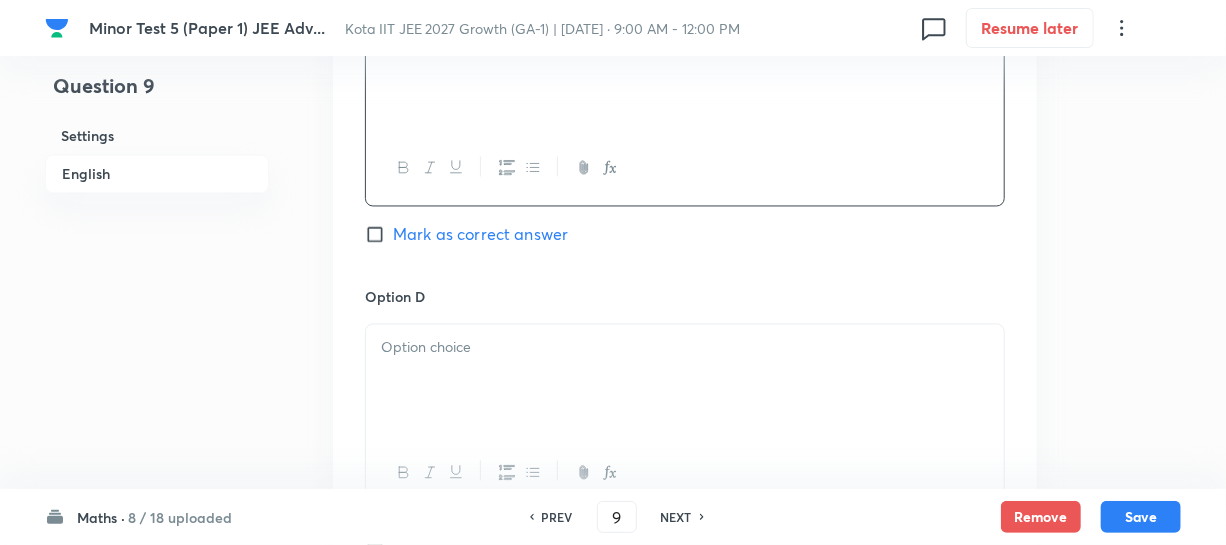 scroll, scrollTop: 1636, scrollLeft: 0, axis: vertical 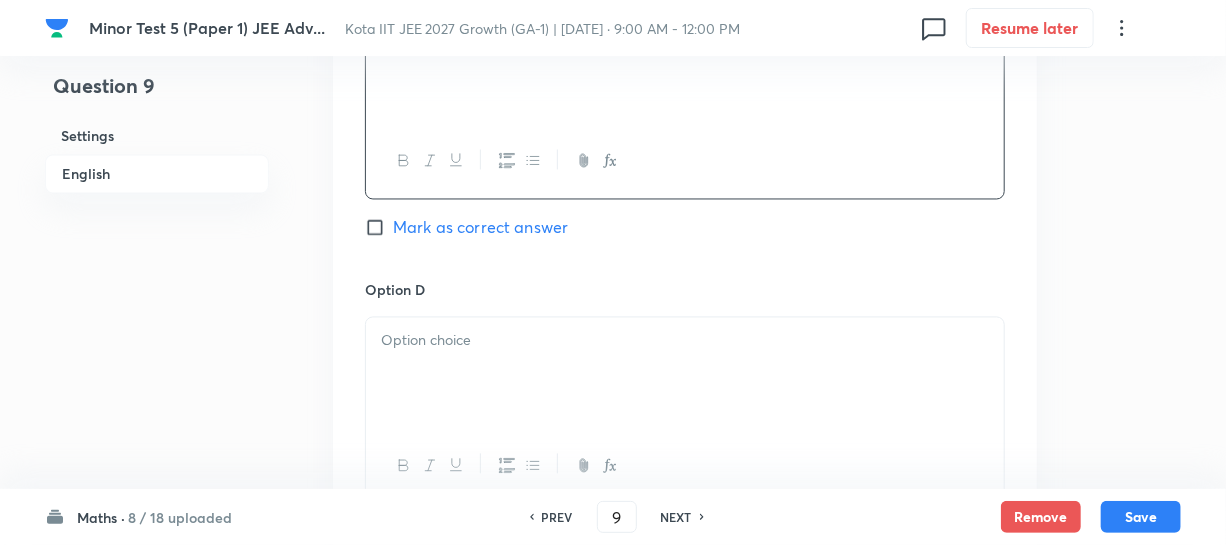 click at bounding box center (685, 341) 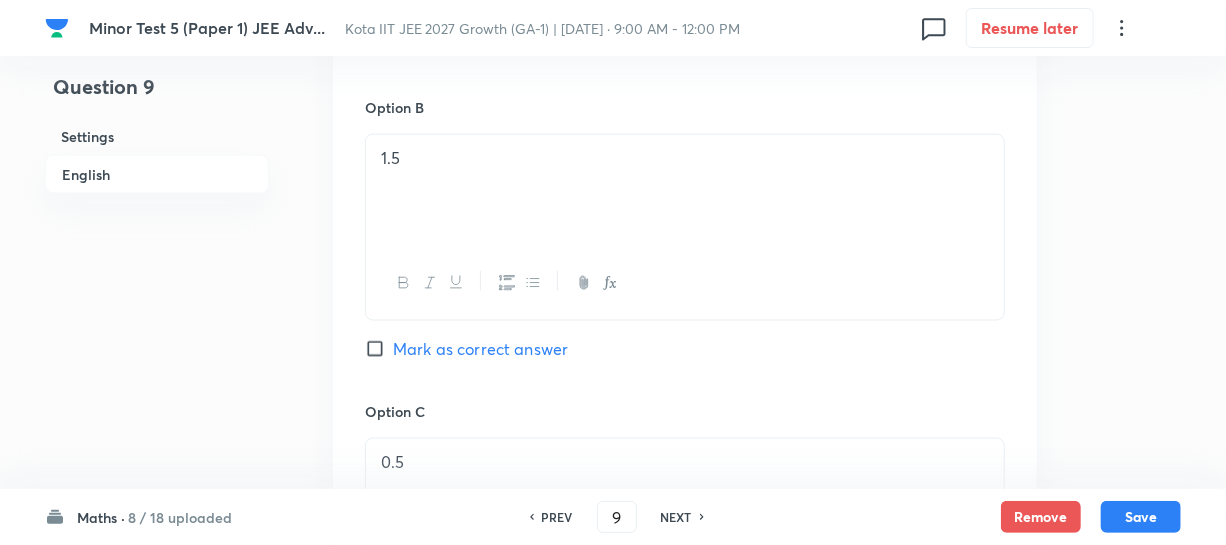 scroll, scrollTop: 1090, scrollLeft: 0, axis: vertical 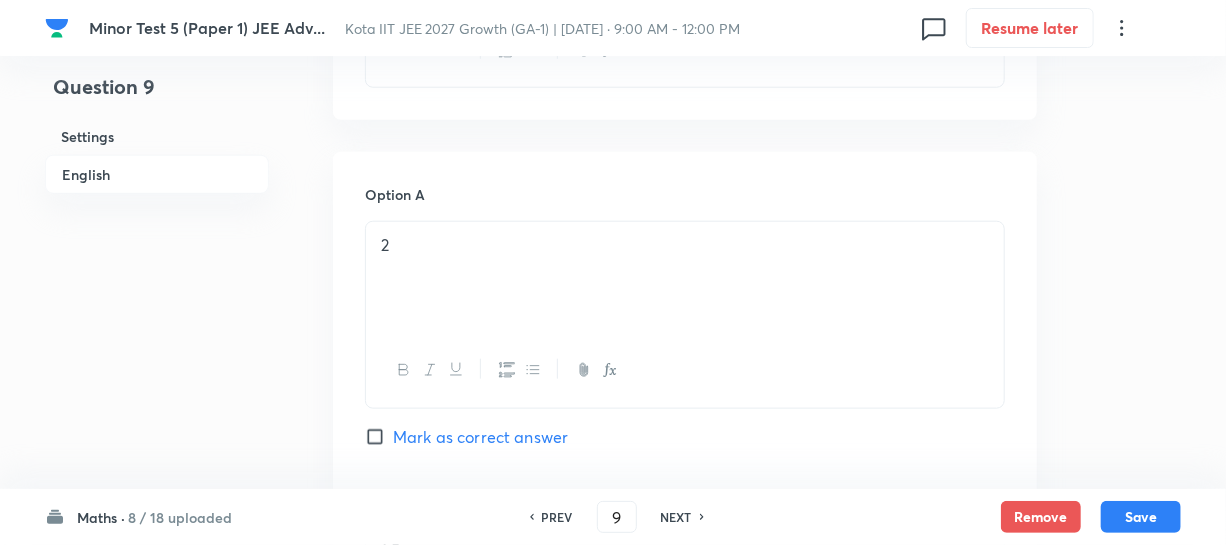 click on "Mark as correct answer" at bounding box center (379, 437) 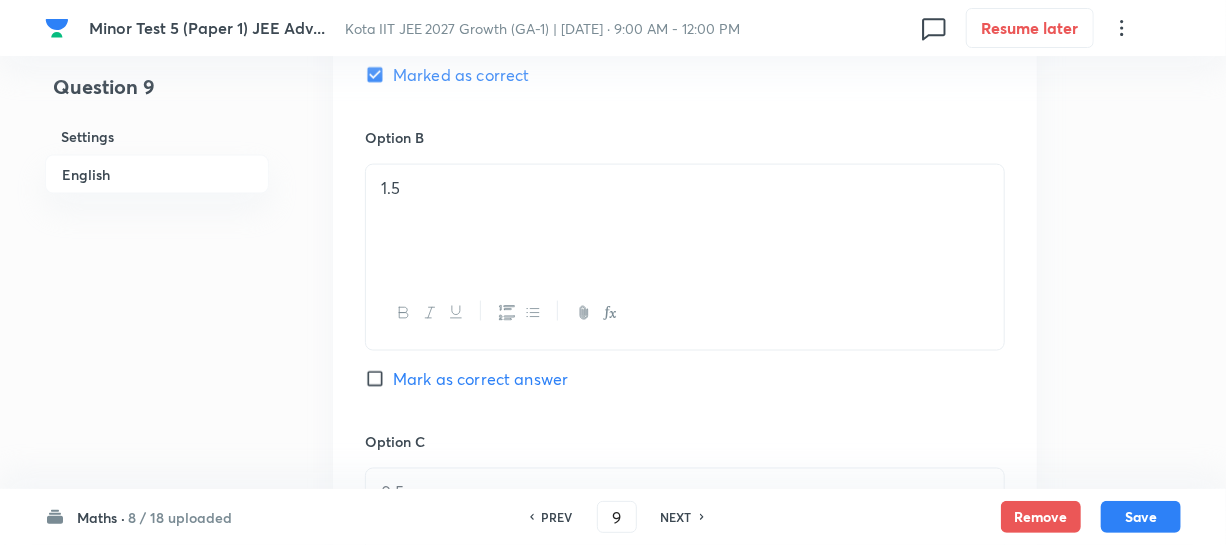 scroll, scrollTop: 1272, scrollLeft: 0, axis: vertical 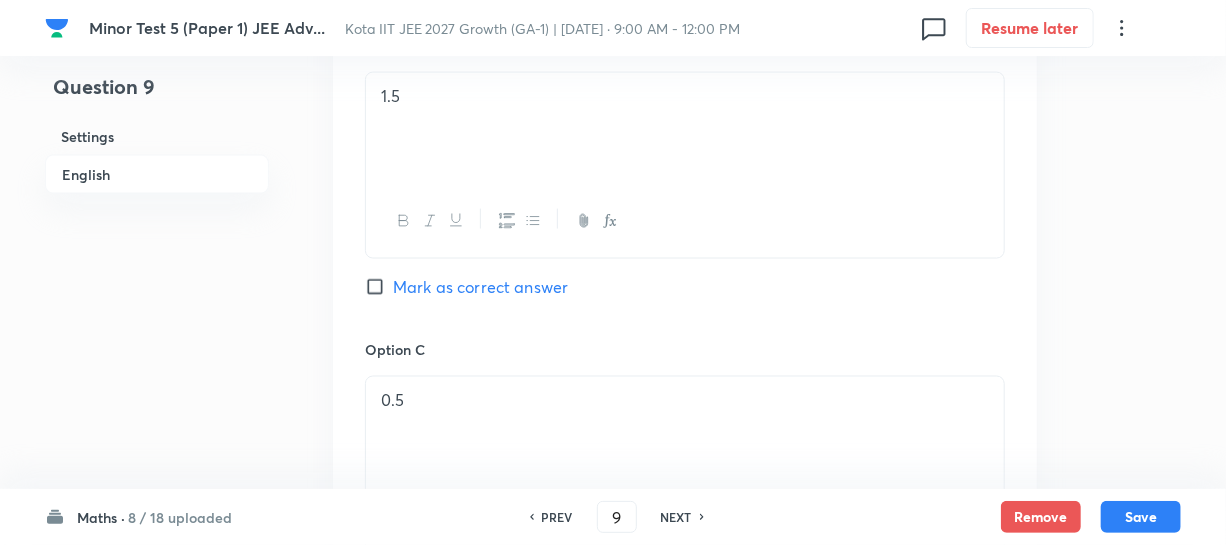 click on "Mark as correct answer" at bounding box center [379, 287] 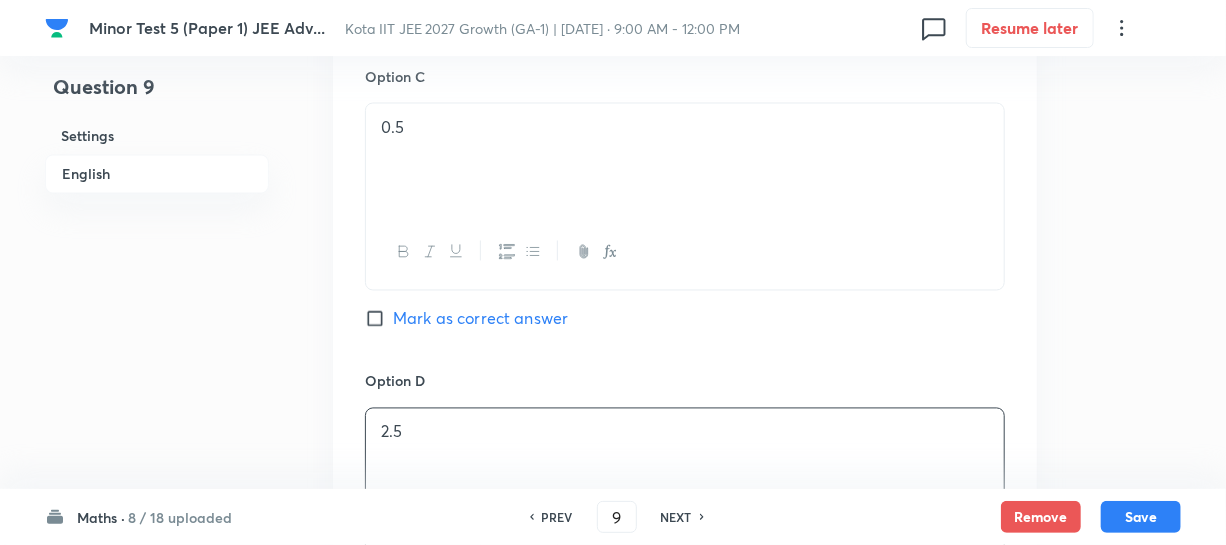 click on "Mark as correct answer" at bounding box center (379, 319) 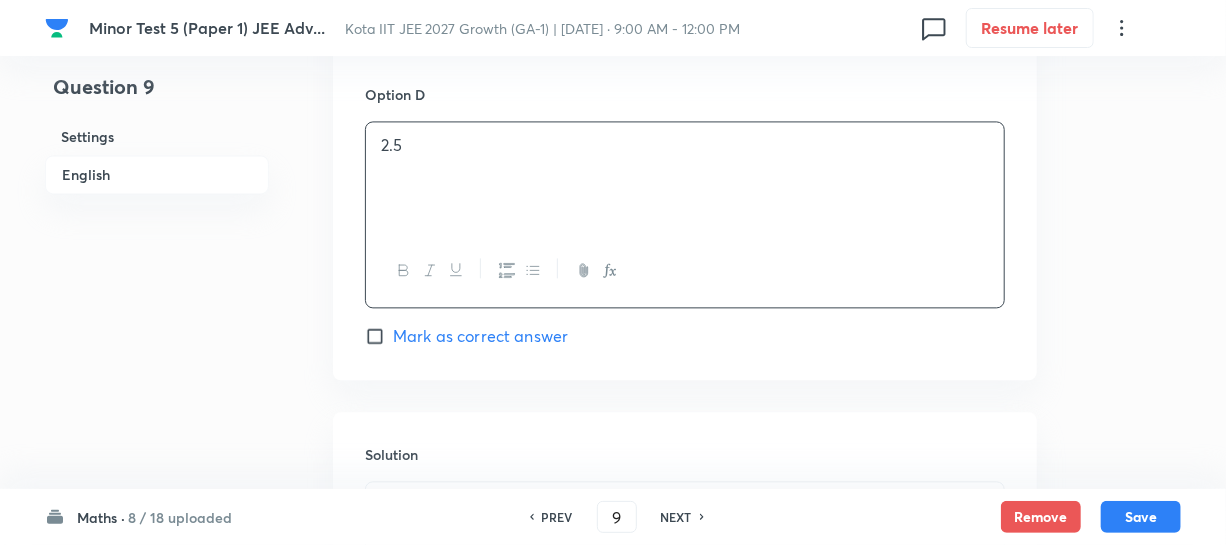 scroll, scrollTop: 2000, scrollLeft: 0, axis: vertical 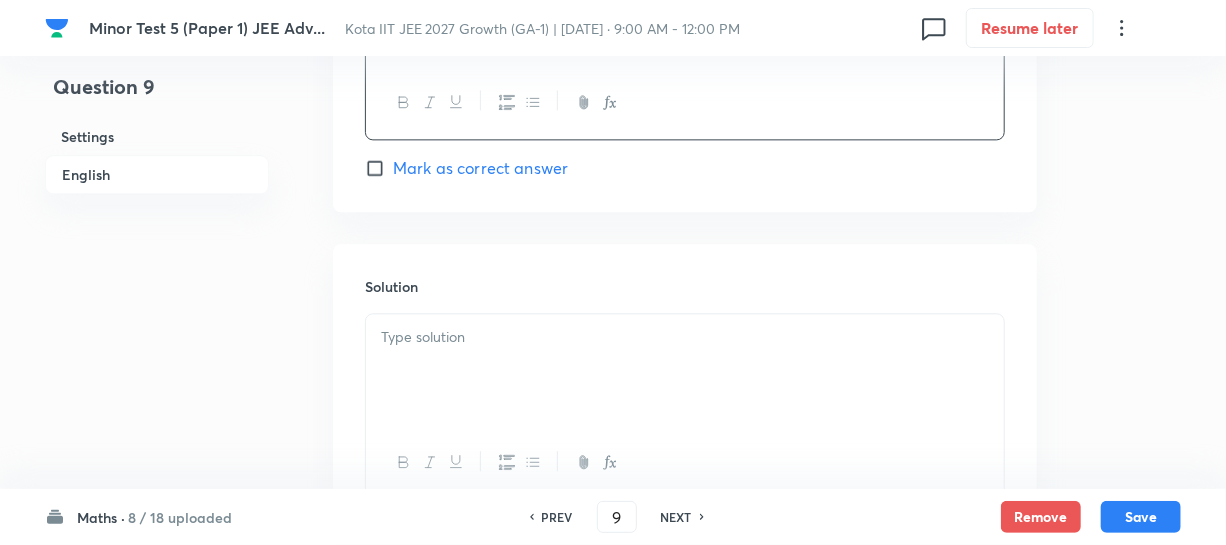 click at bounding box center [685, 337] 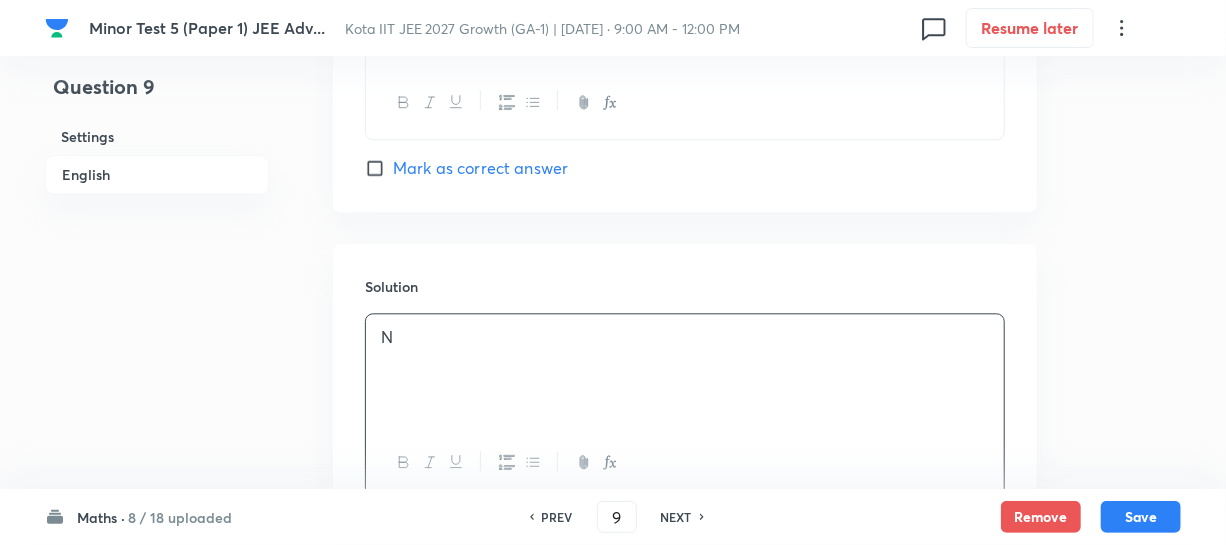 type 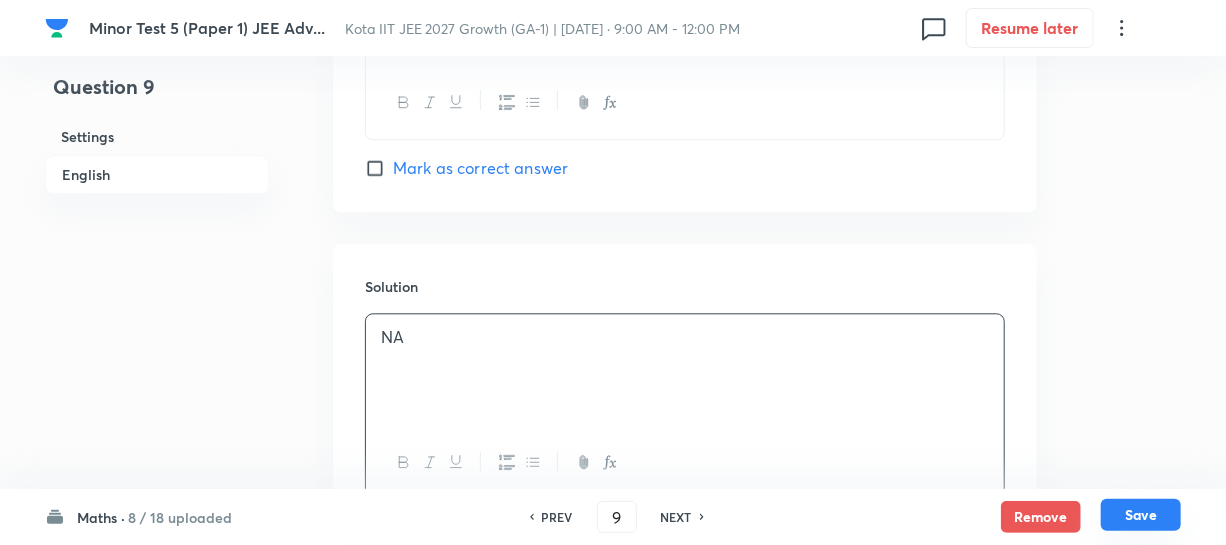 click on "Save" at bounding box center (1141, 515) 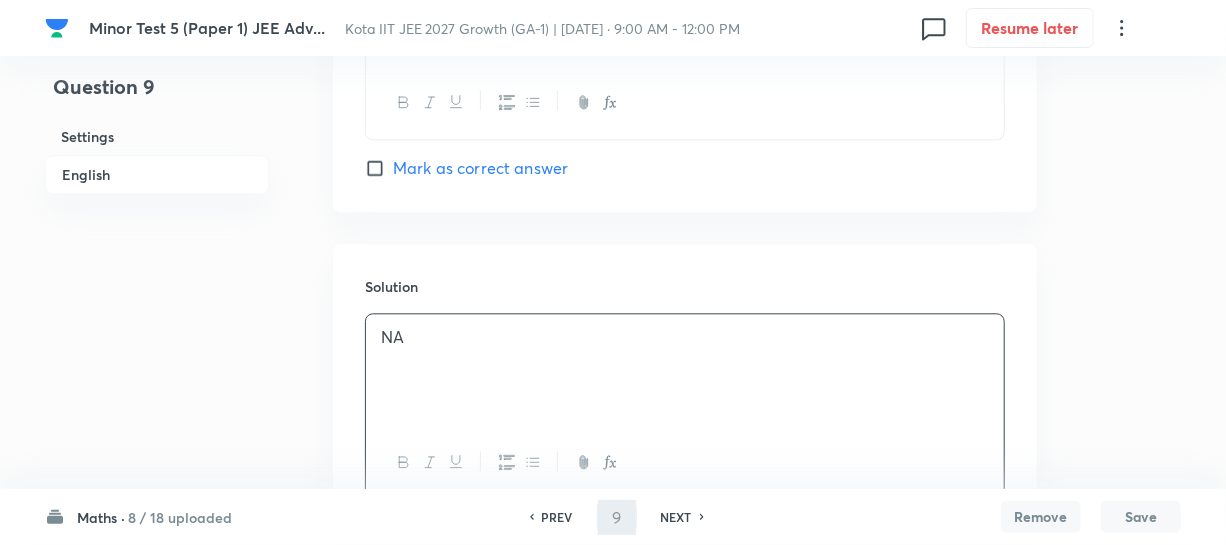type on "10" 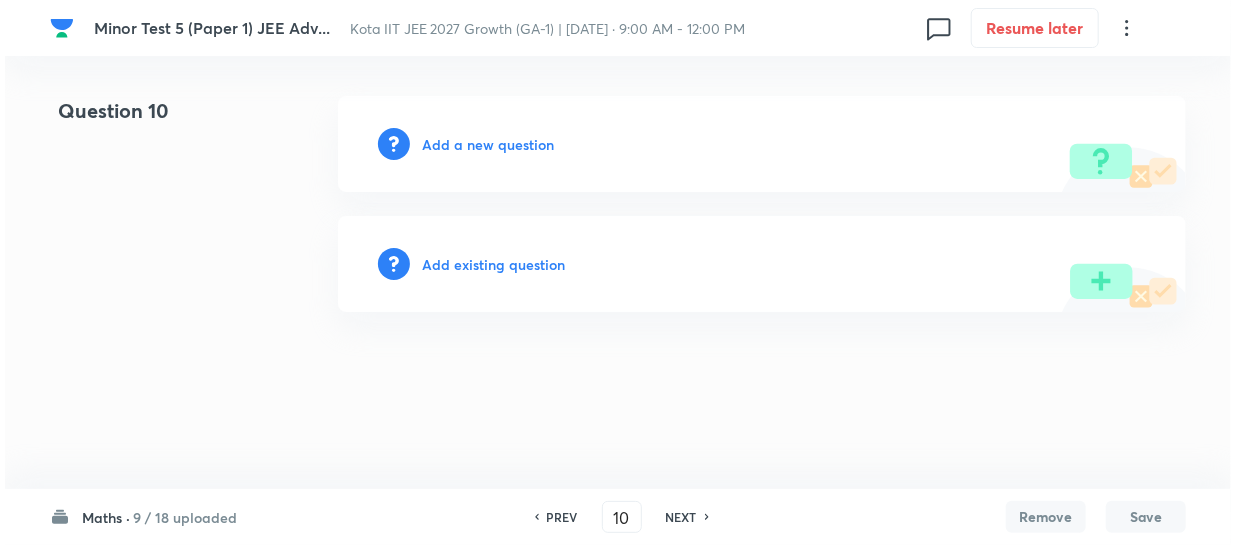 scroll, scrollTop: 0, scrollLeft: 0, axis: both 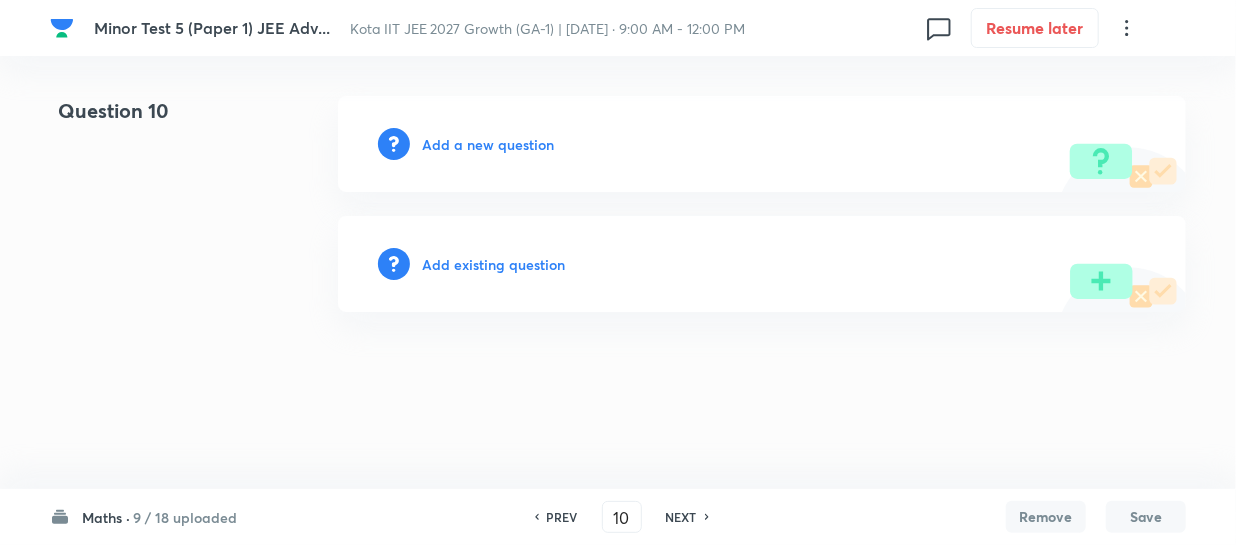 click on "Add a new question" at bounding box center [488, 144] 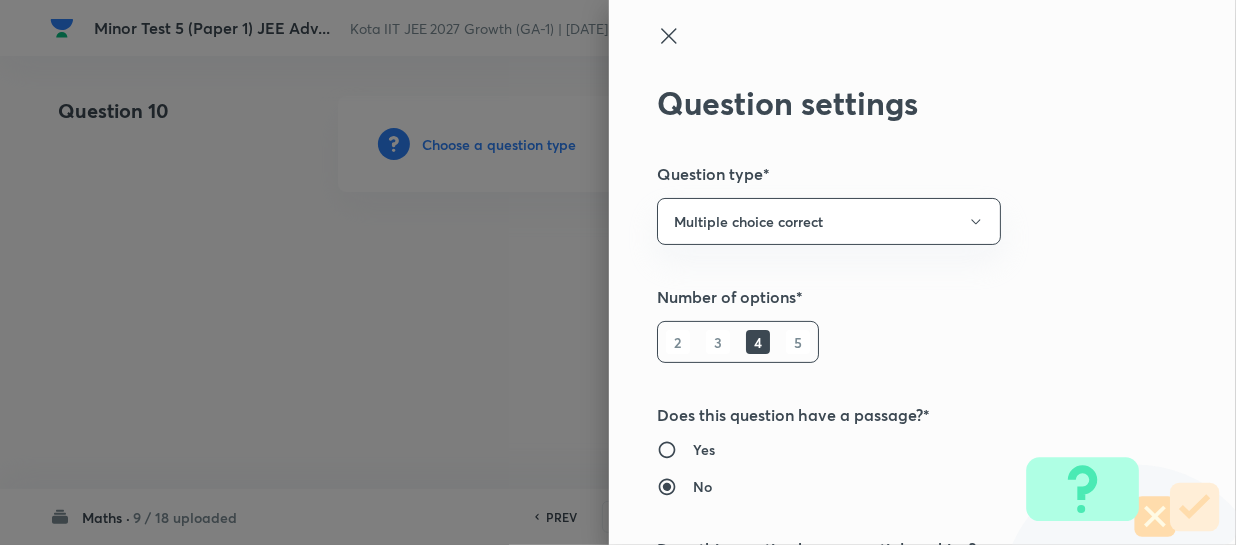 type 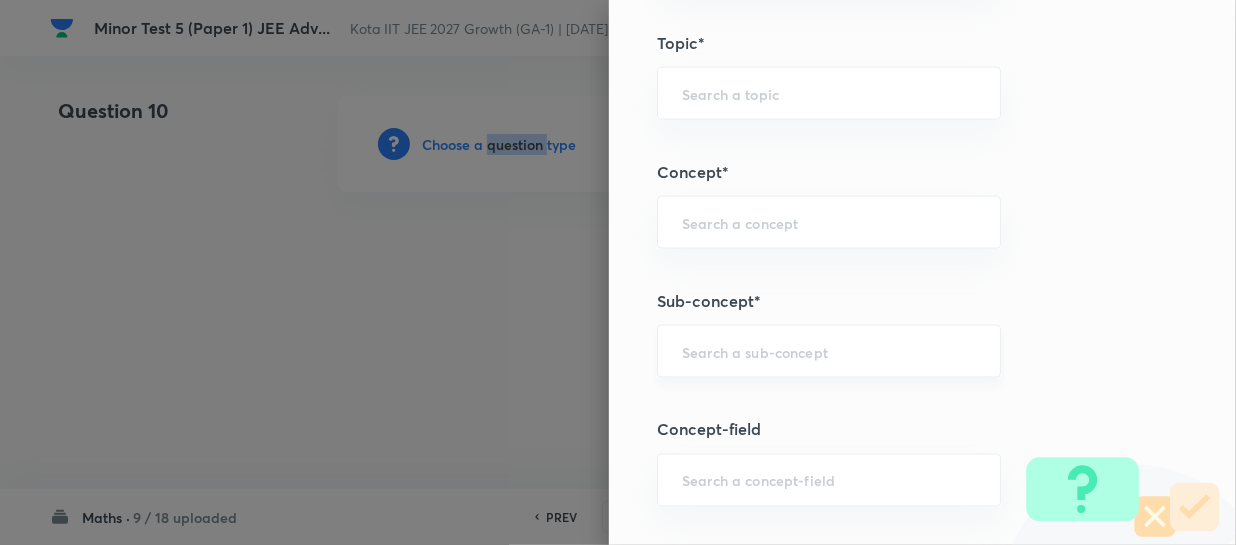scroll, scrollTop: 1272, scrollLeft: 0, axis: vertical 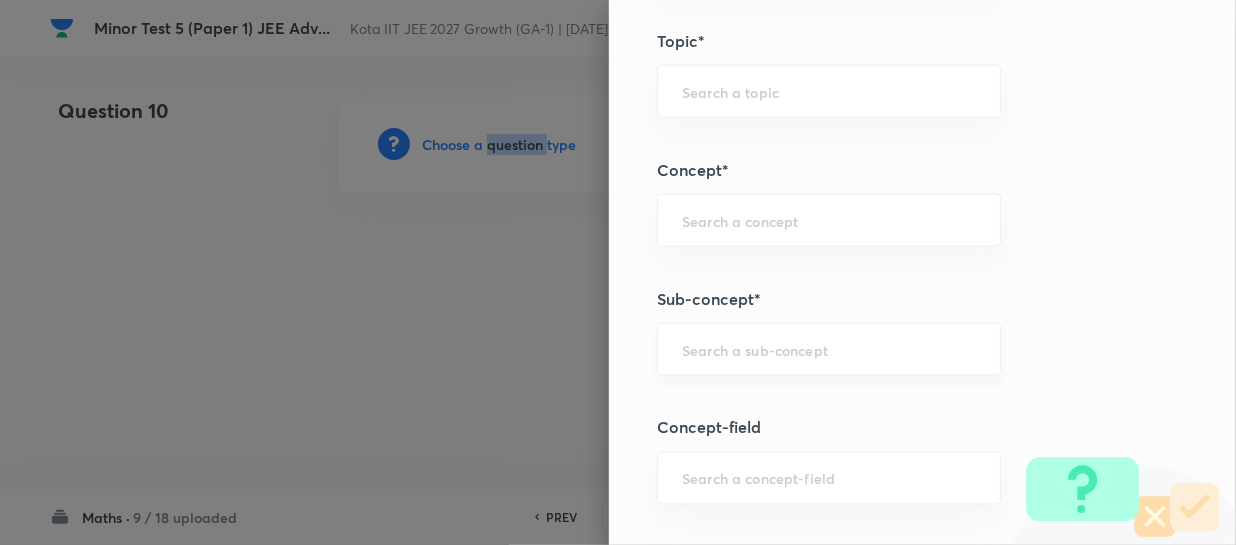 click on "​" at bounding box center [829, 349] 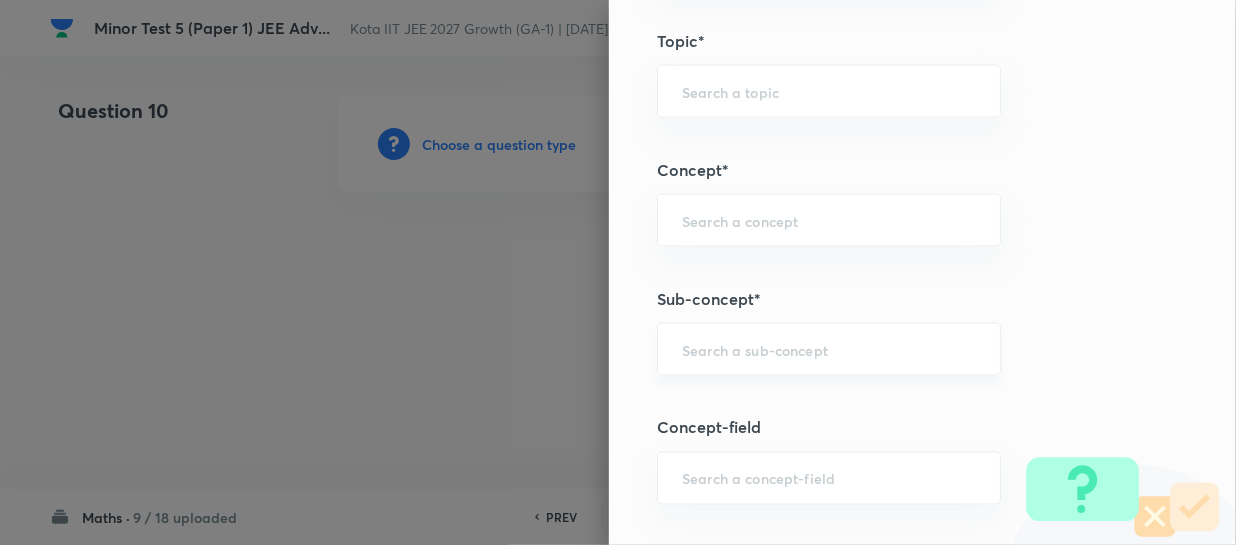 paste on "Sequence & Series" 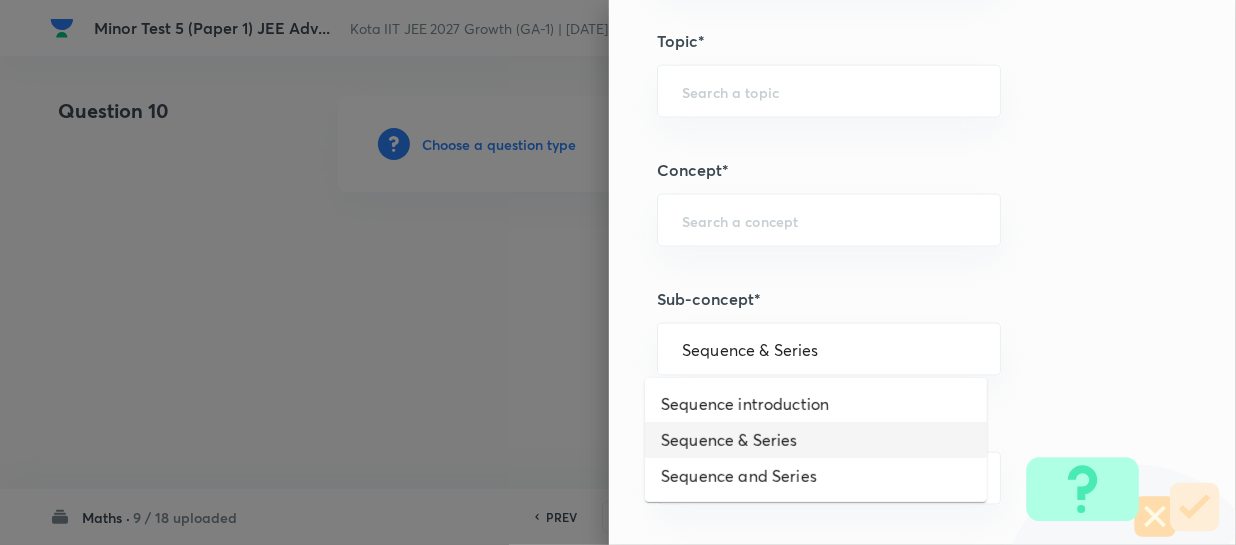 click on "Sequence & Series" at bounding box center (816, 440) 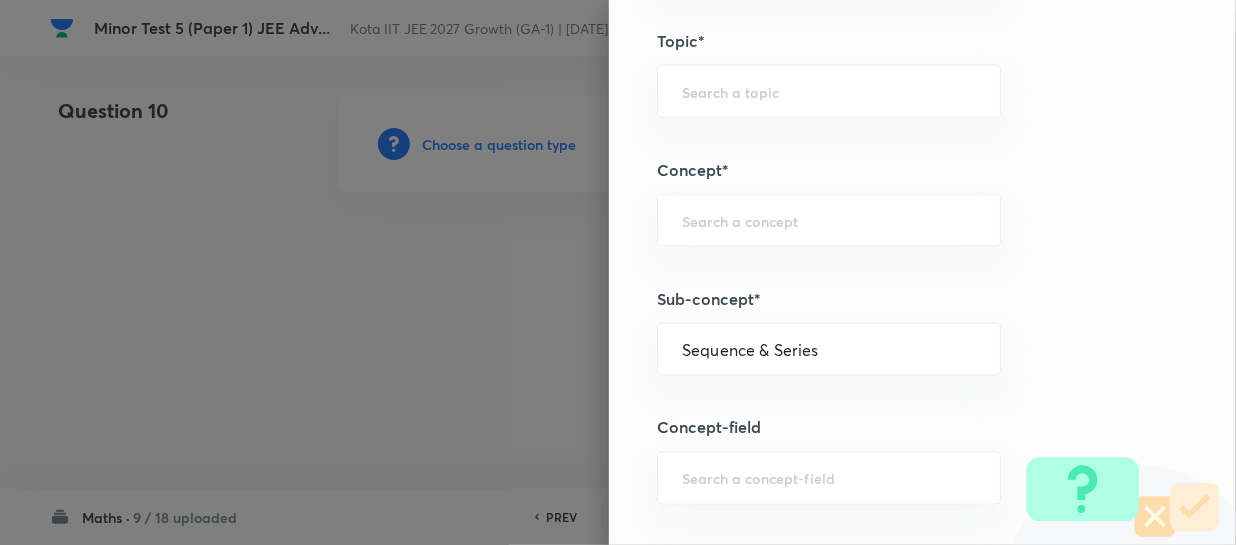 type on "Sequence & Series" 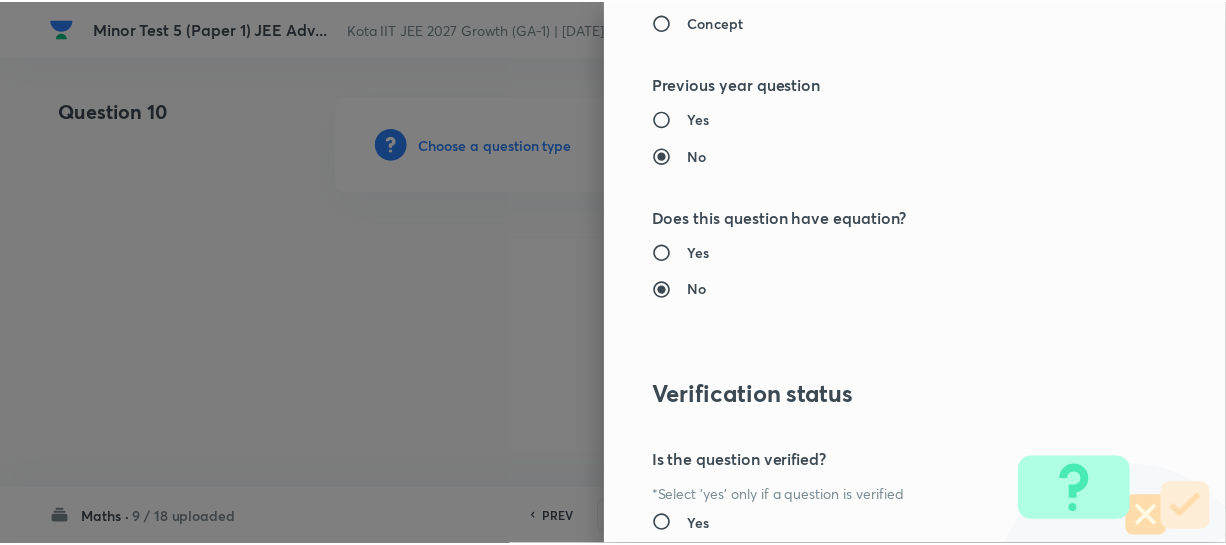 scroll, scrollTop: 2447, scrollLeft: 0, axis: vertical 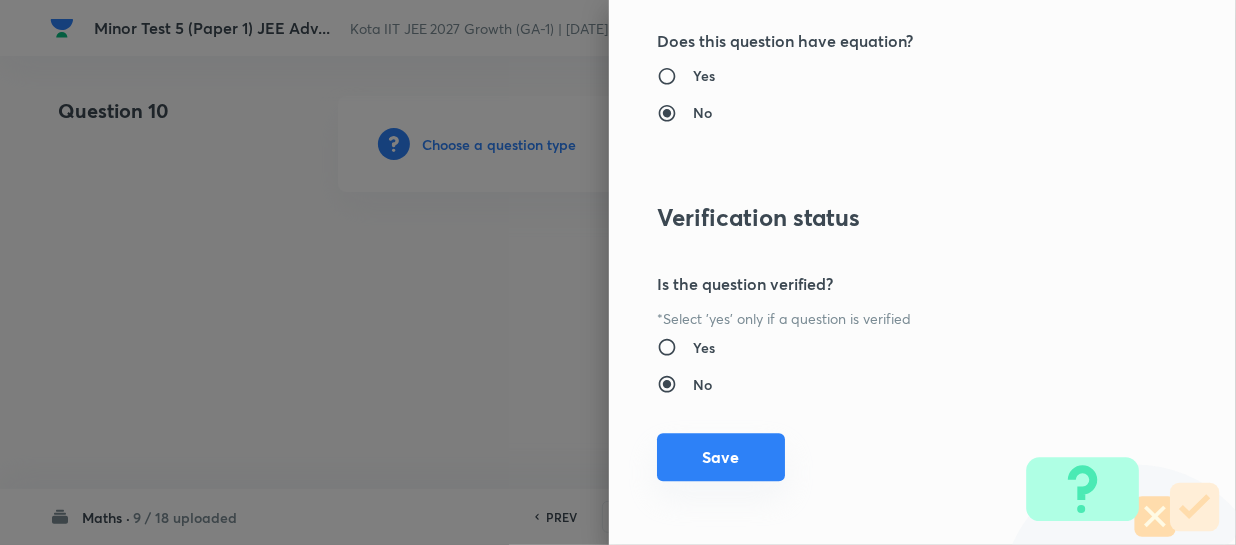 click on "Save" at bounding box center [721, 457] 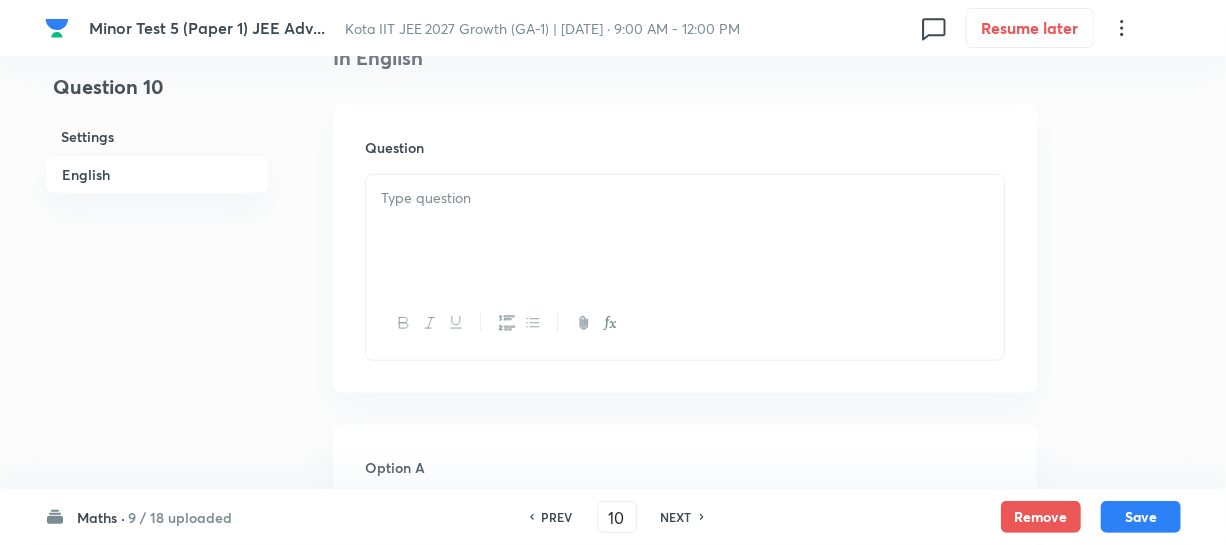 scroll, scrollTop: 636, scrollLeft: 0, axis: vertical 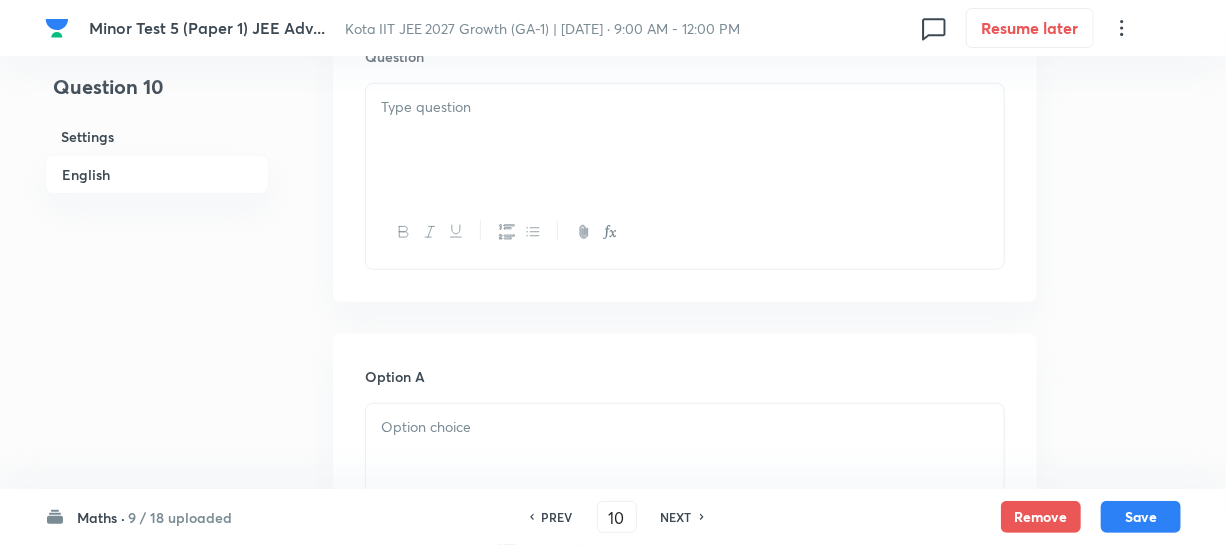 click at bounding box center (685, 140) 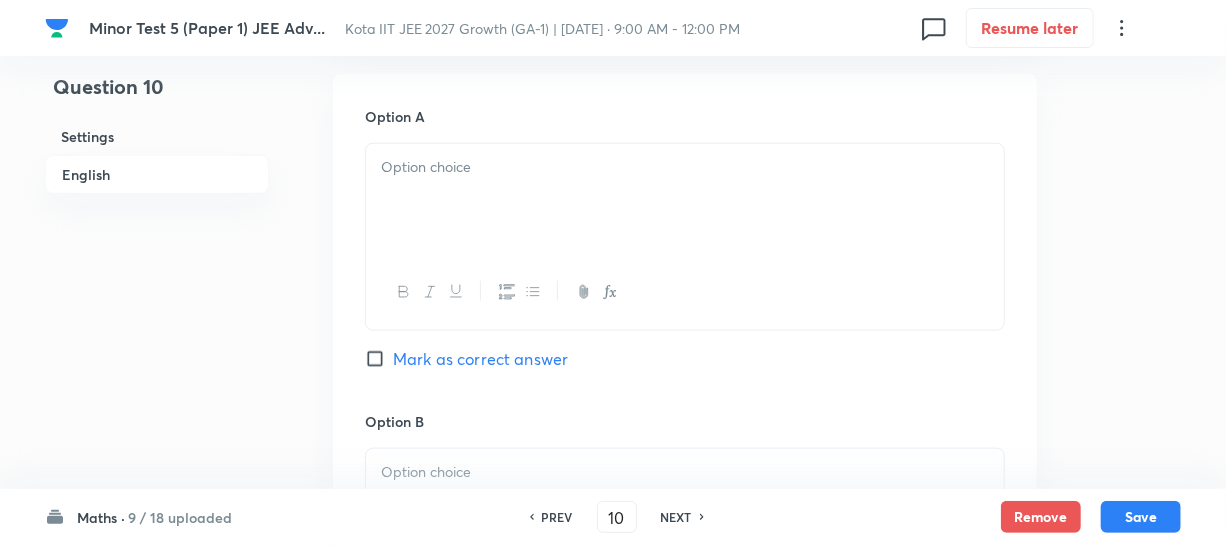 scroll, scrollTop: 1000, scrollLeft: 0, axis: vertical 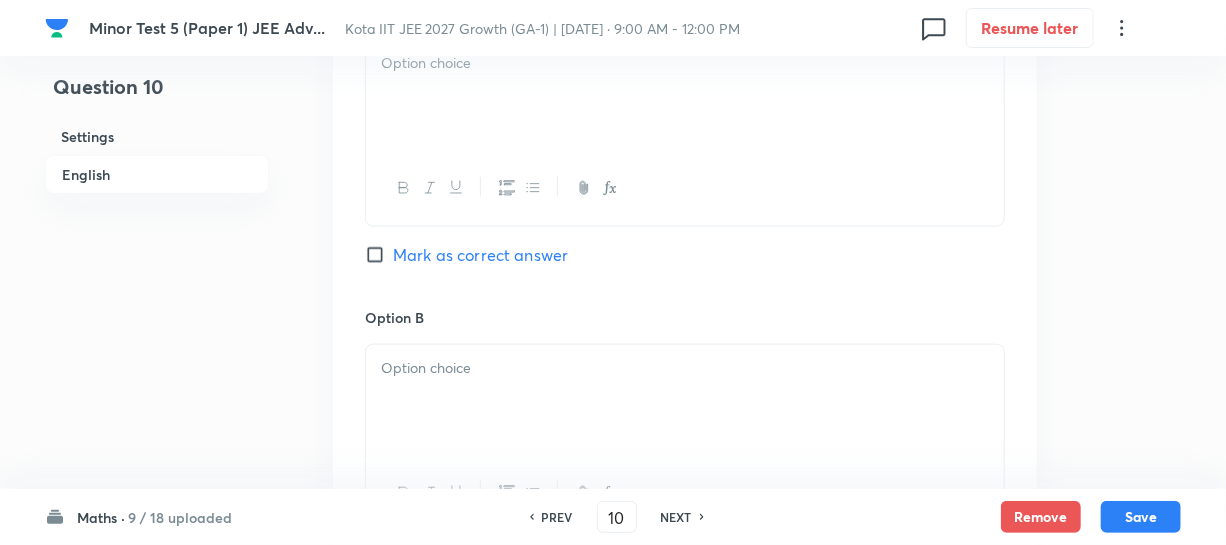 click on "PREV" at bounding box center [557, 517] 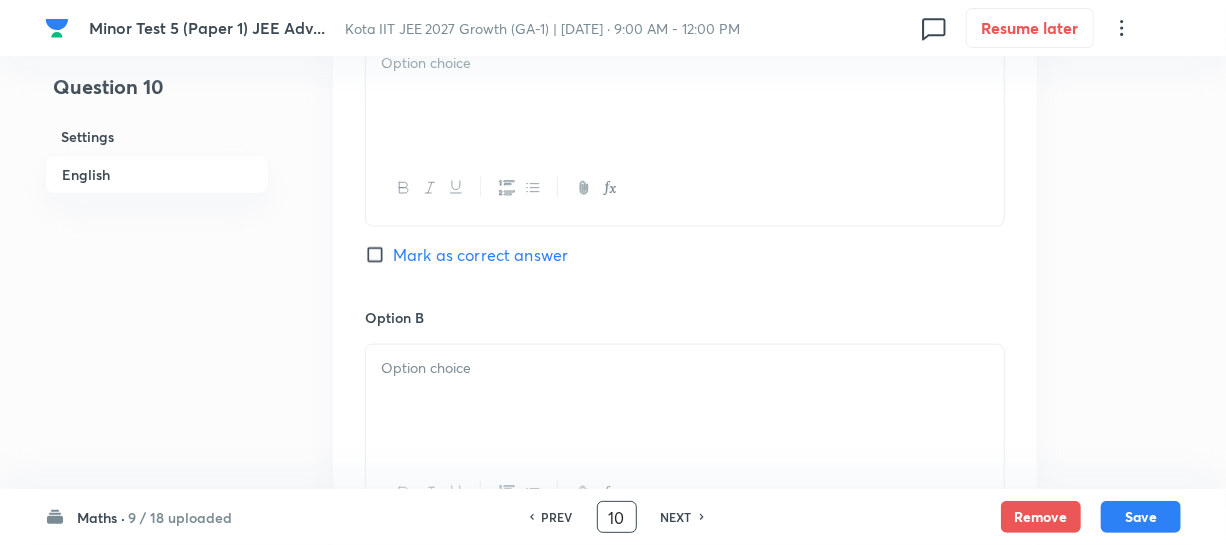 type on "9" 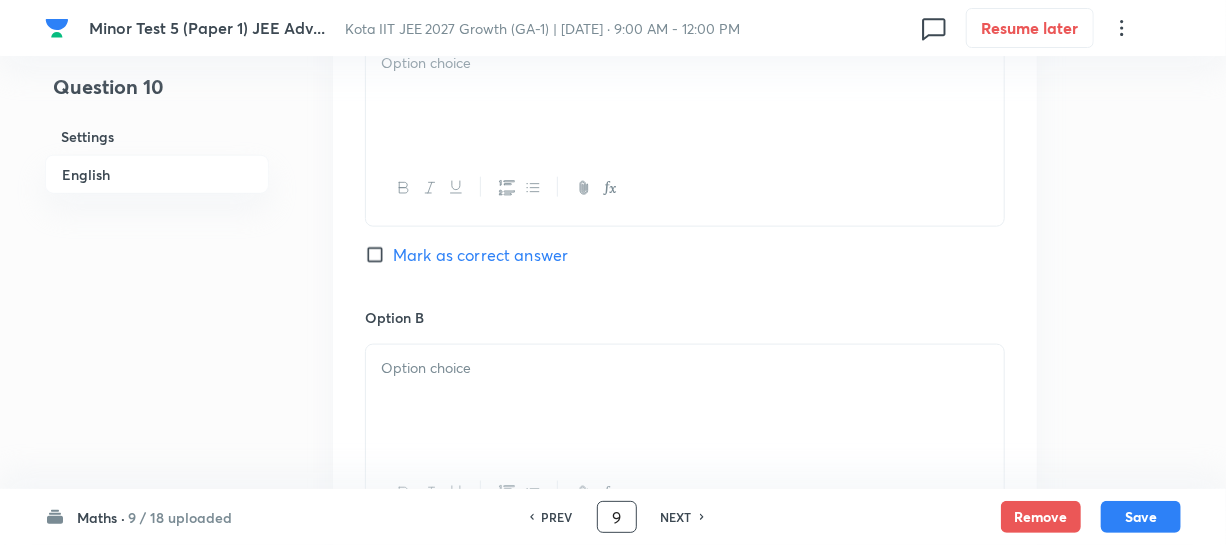 checkbox on "true" 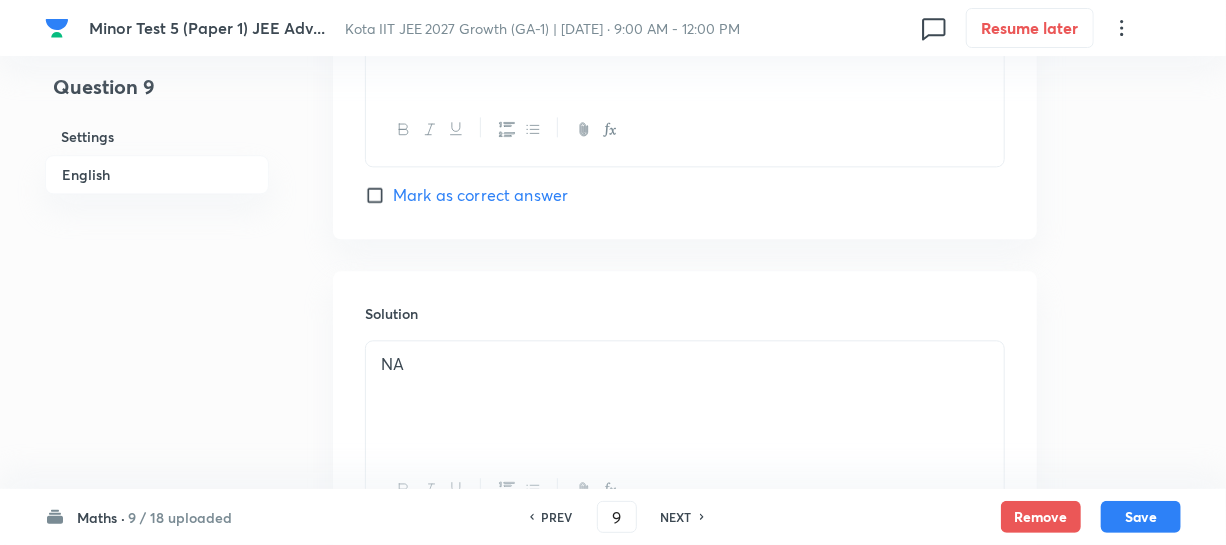 scroll, scrollTop: 2164, scrollLeft: 0, axis: vertical 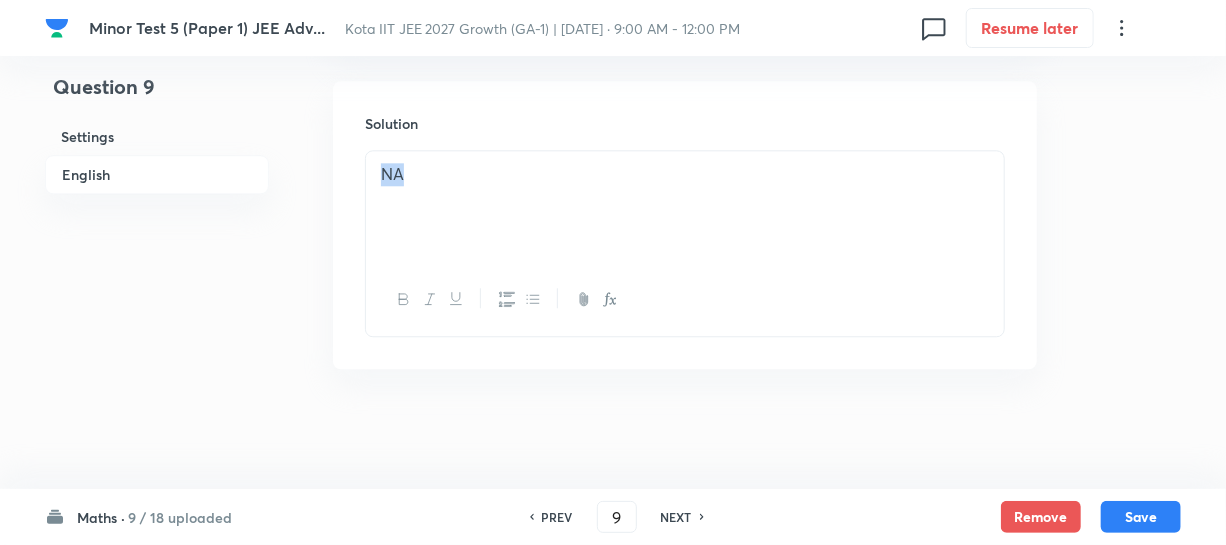drag, startPoint x: 160, startPoint y: 173, endPoint x: 119, endPoint y: 182, distance: 41.976185 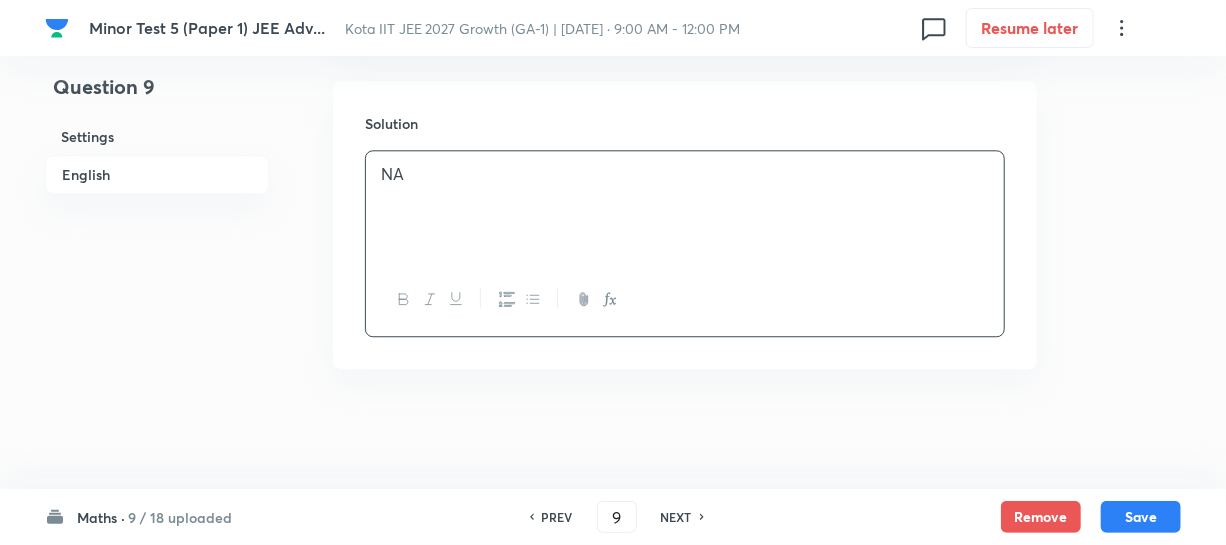 click on "PREV" at bounding box center [557, 517] 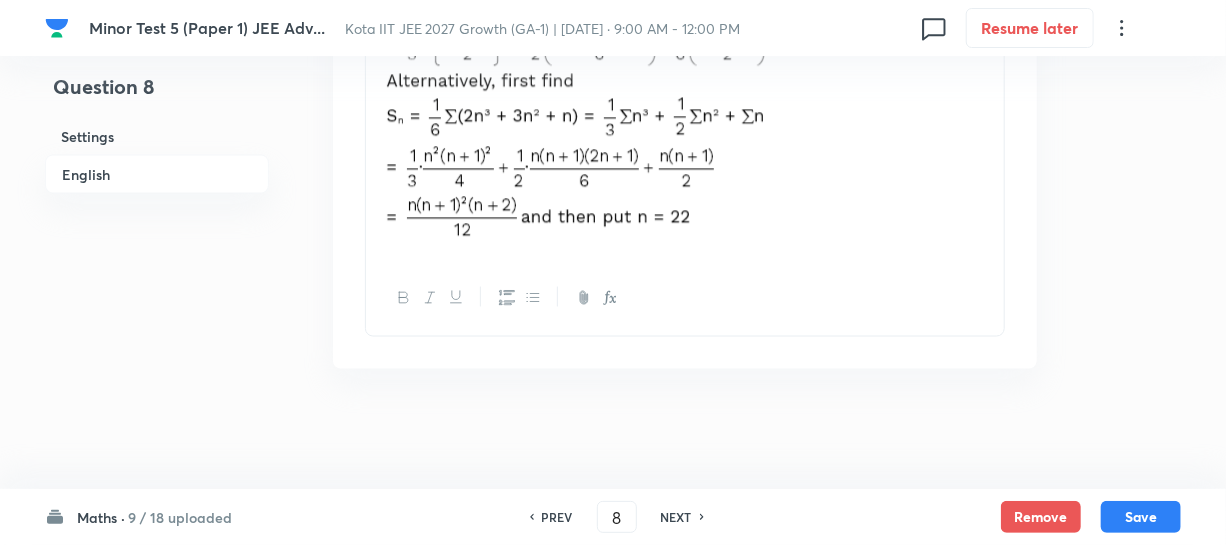 scroll, scrollTop: 1390, scrollLeft: 0, axis: vertical 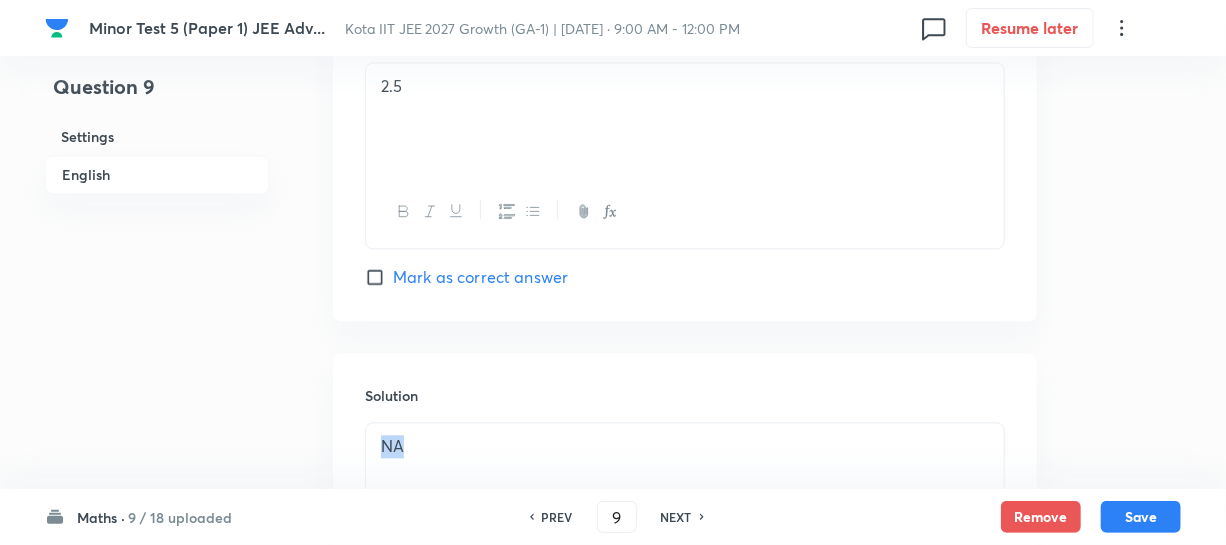 drag, startPoint x: 450, startPoint y: 445, endPoint x: 29, endPoint y: 404, distance: 422.99173 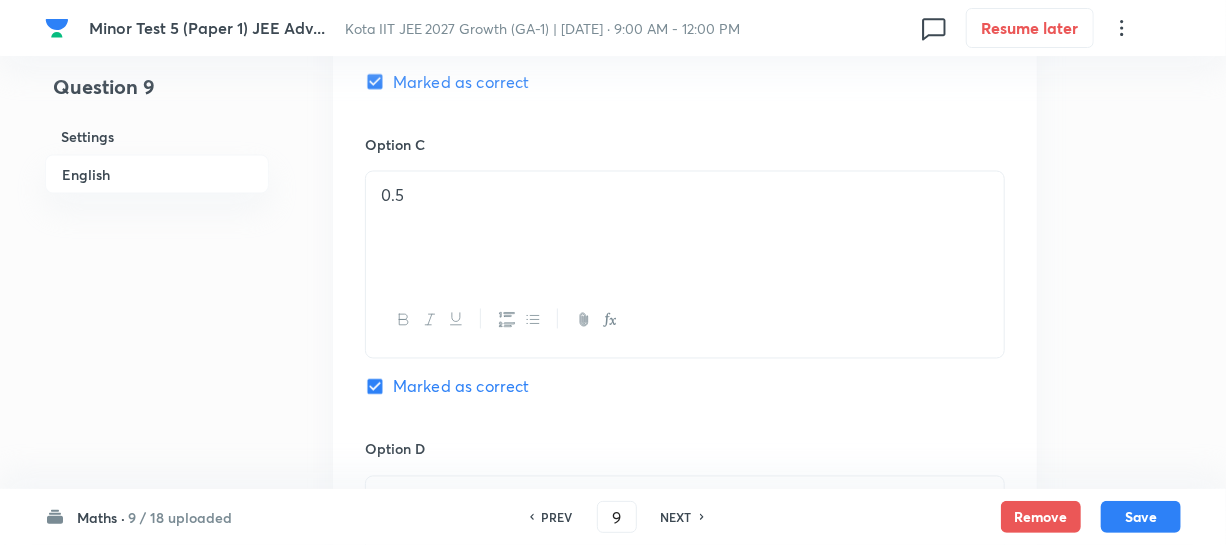 scroll, scrollTop: 1437, scrollLeft: 0, axis: vertical 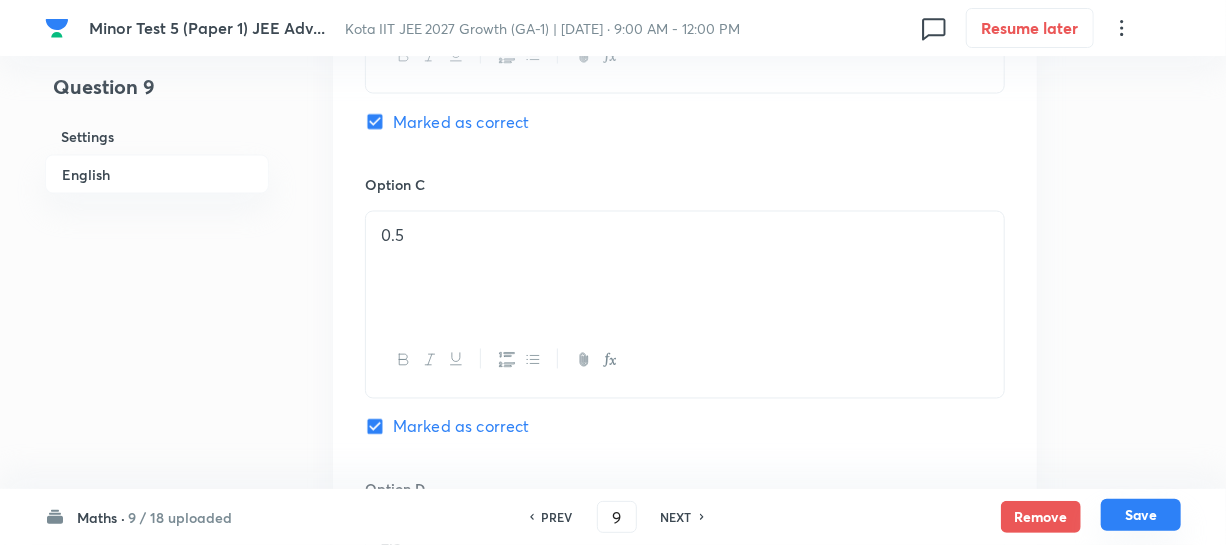 click on "Save" at bounding box center (1141, 515) 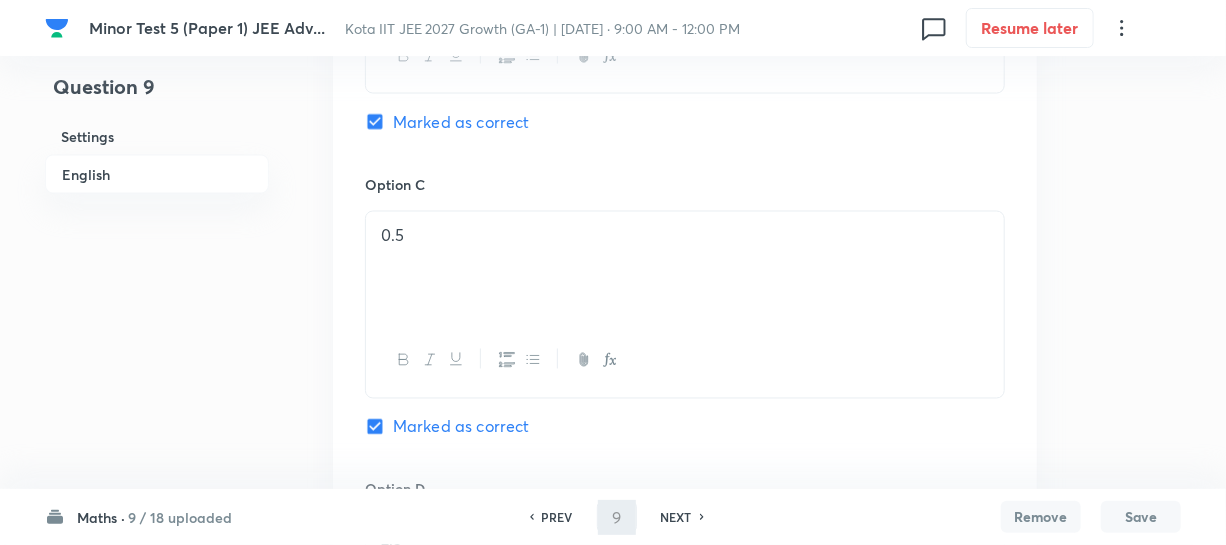 type on "10" 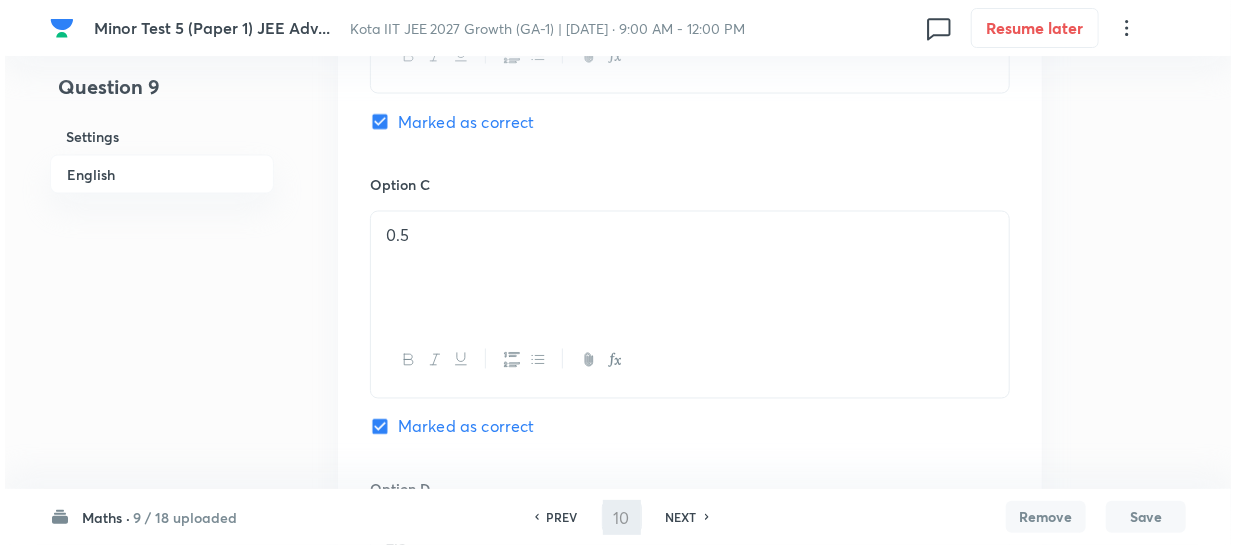 scroll, scrollTop: 0, scrollLeft: 0, axis: both 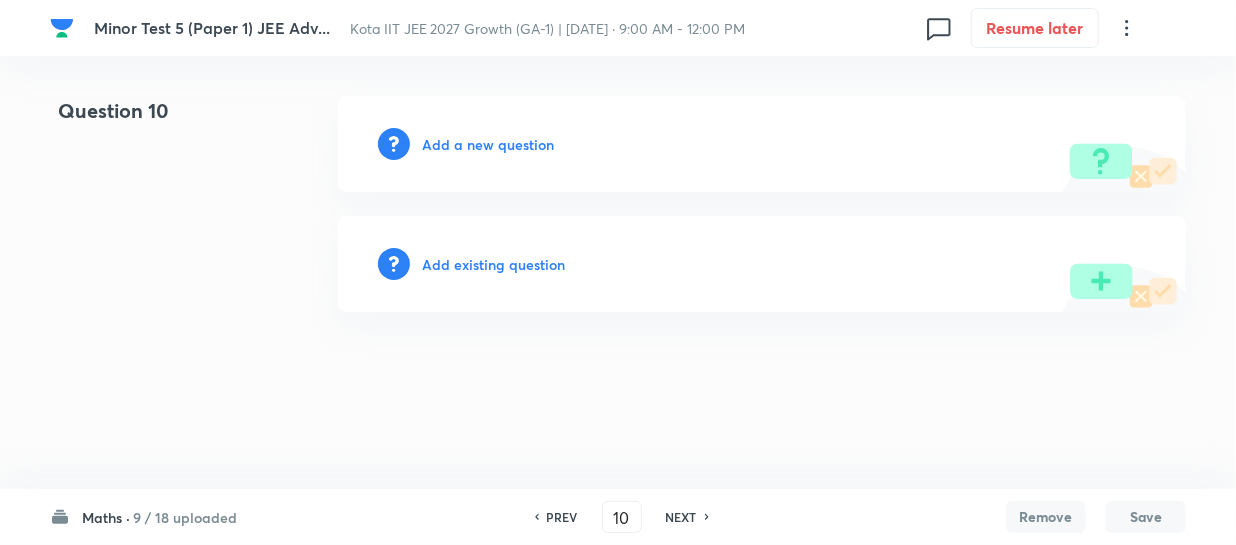 click on "Add a new question" at bounding box center (488, 144) 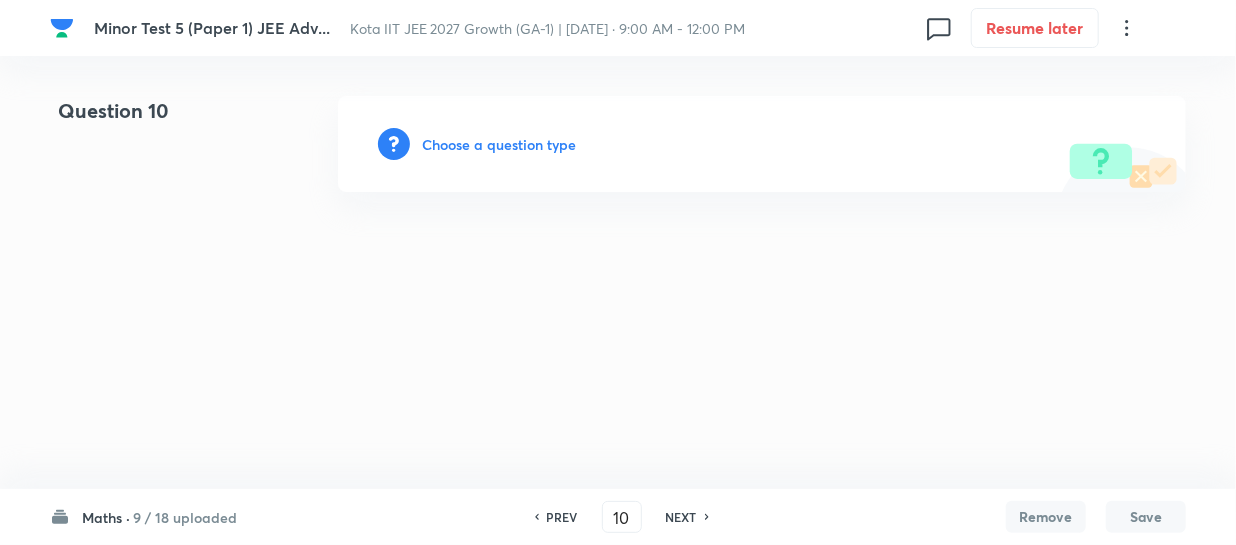 click on "Choose a question type" at bounding box center [499, 144] 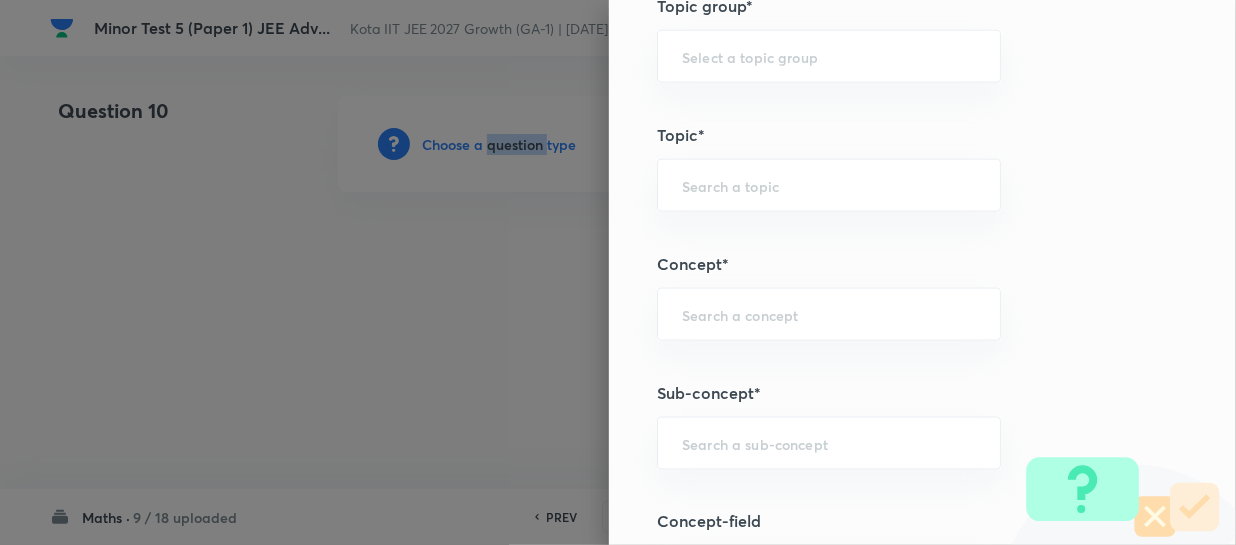 scroll, scrollTop: 1181, scrollLeft: 0, axis: vertical 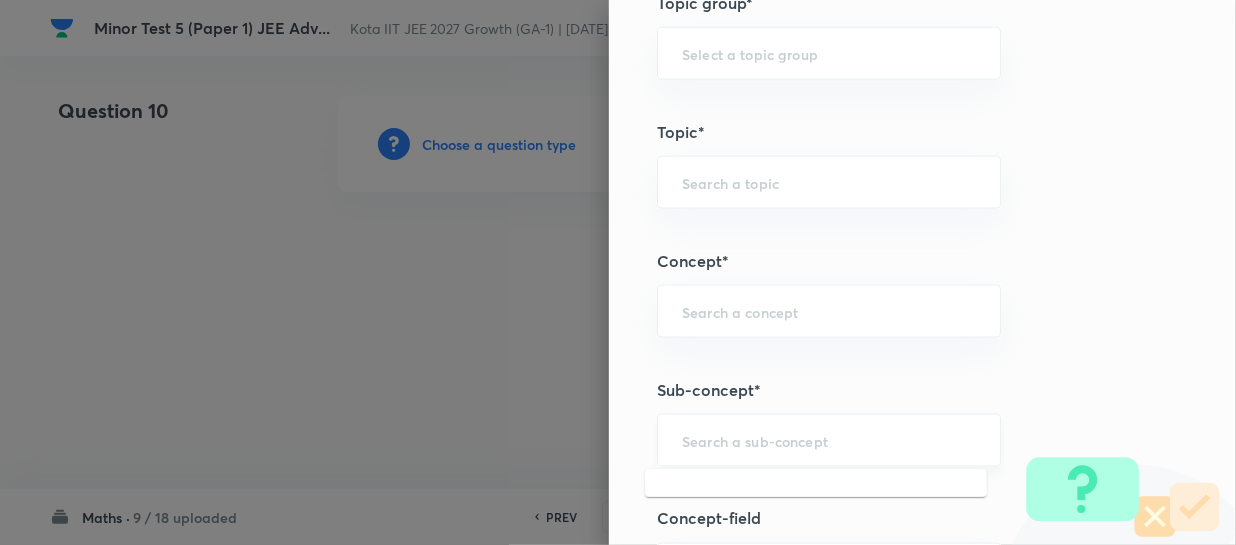 click at bounding box center [829, 440] 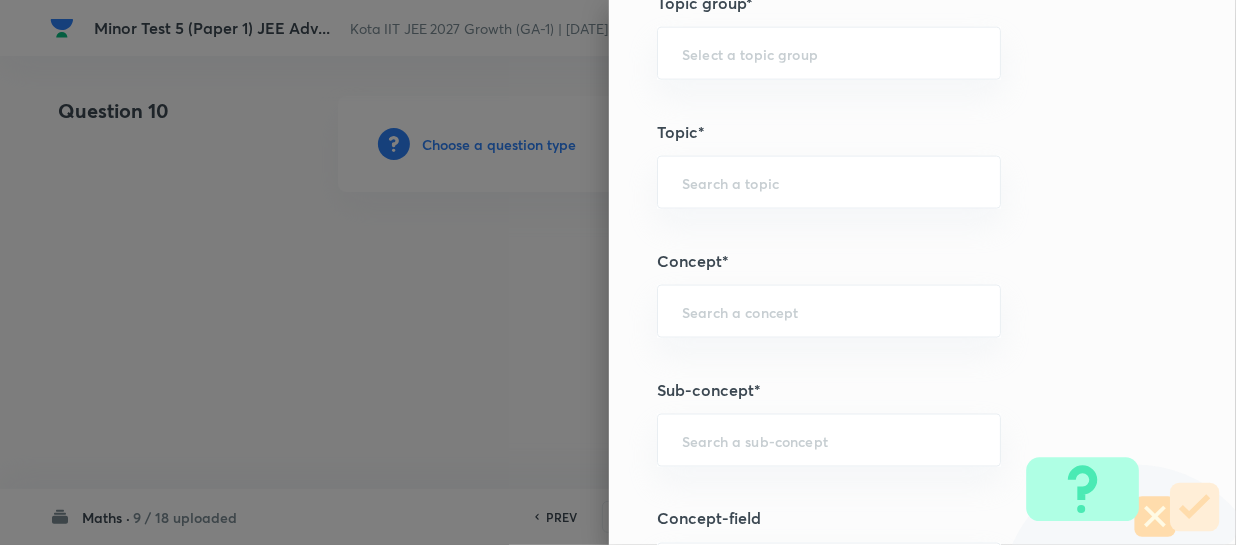 paste on "Sequence & Series" 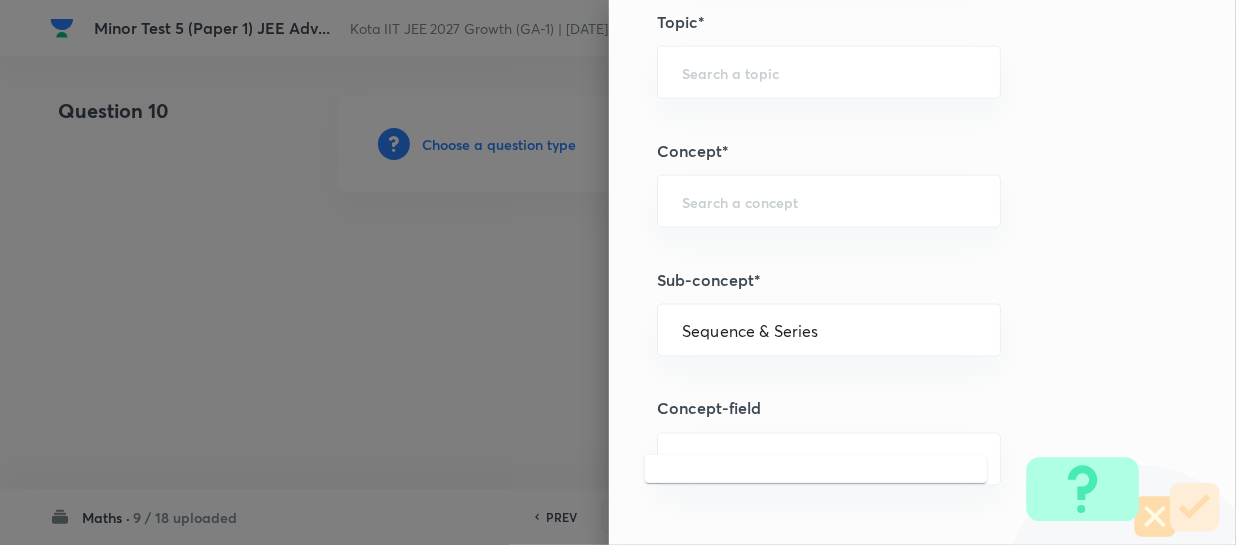 scroll, scrollTop: 1545, scrollLeft: 0, axis: vertical 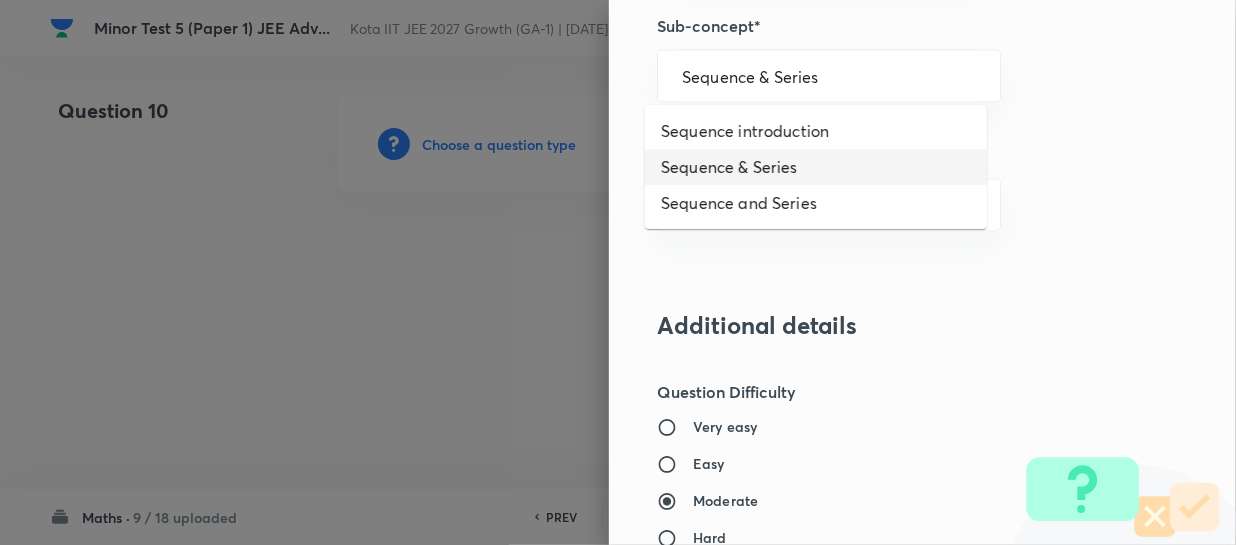 click on "Sequence & Series" at bounding box center [816, 167] 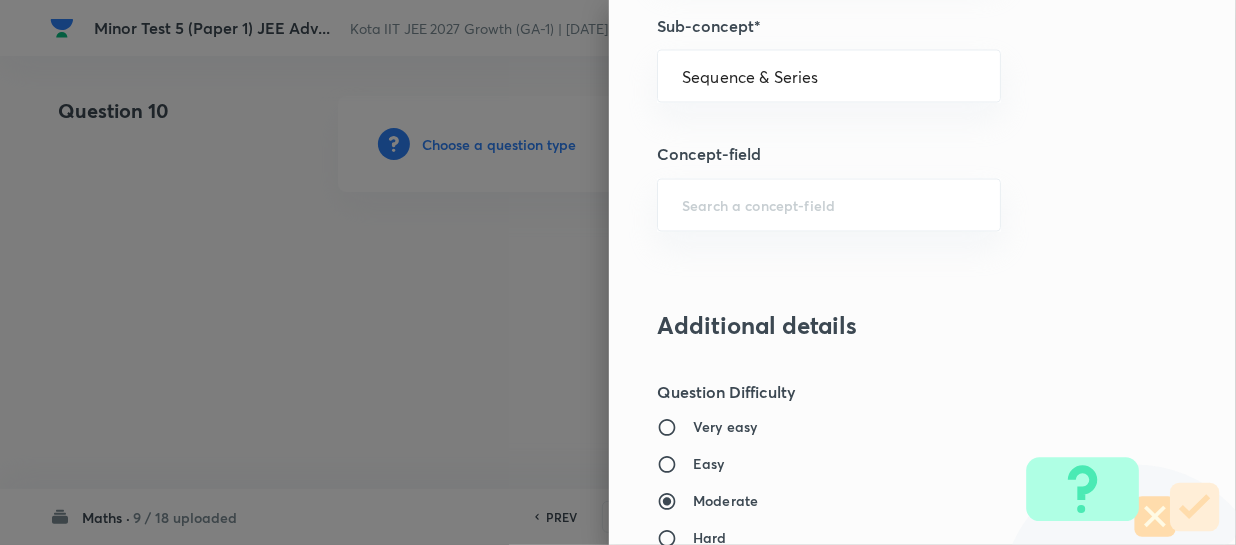type on "Mathematics" 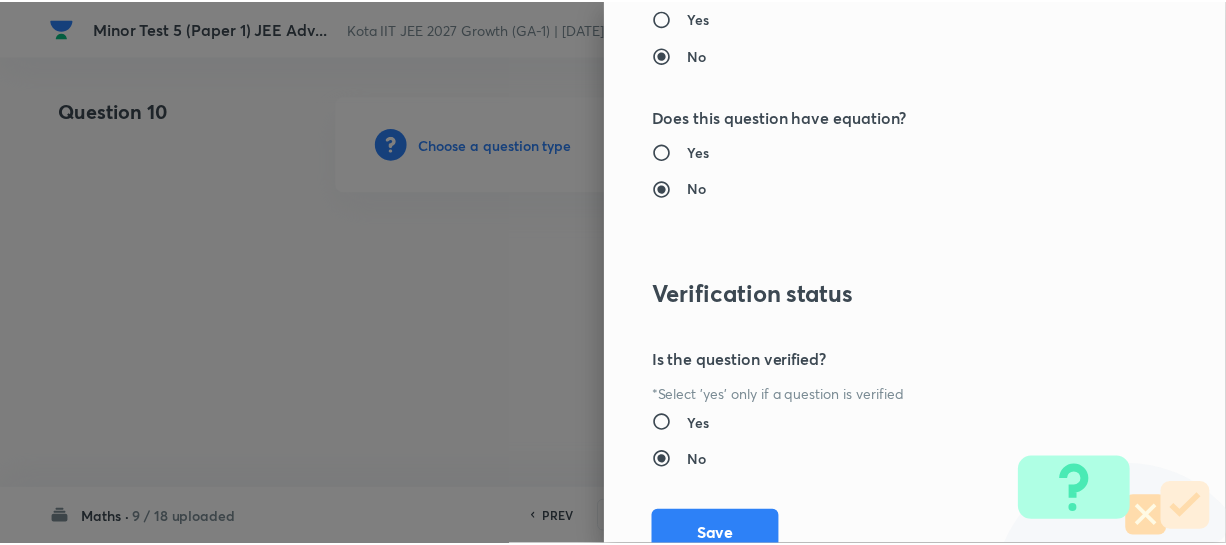scroll, scrollTop: 2447, scrollLeft: 0, axis: vertical 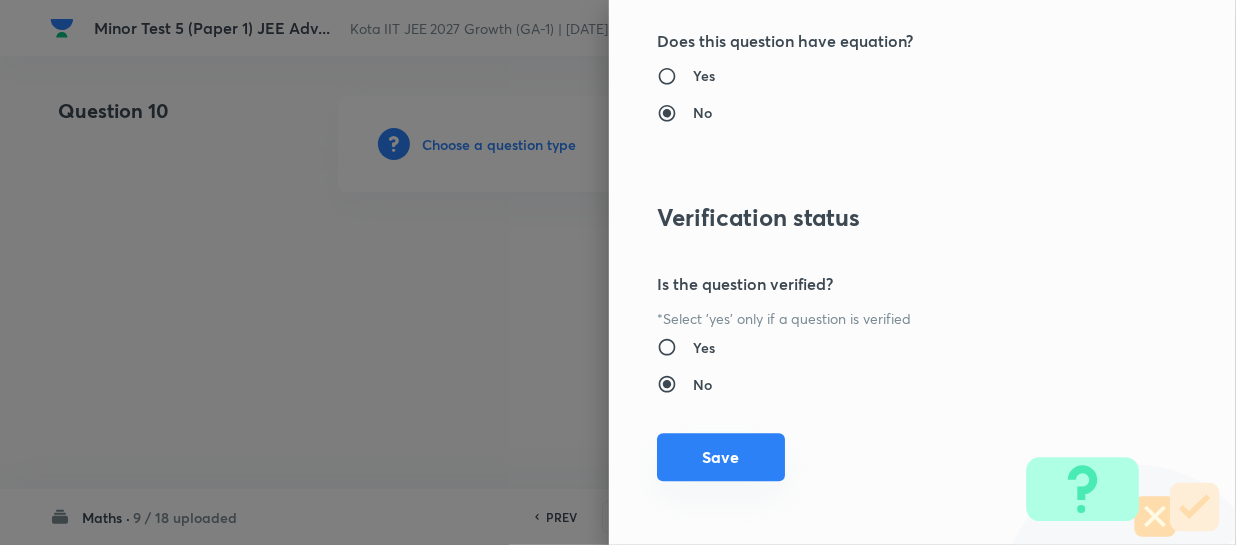 click on "Save" at bounding box center (721, 457) 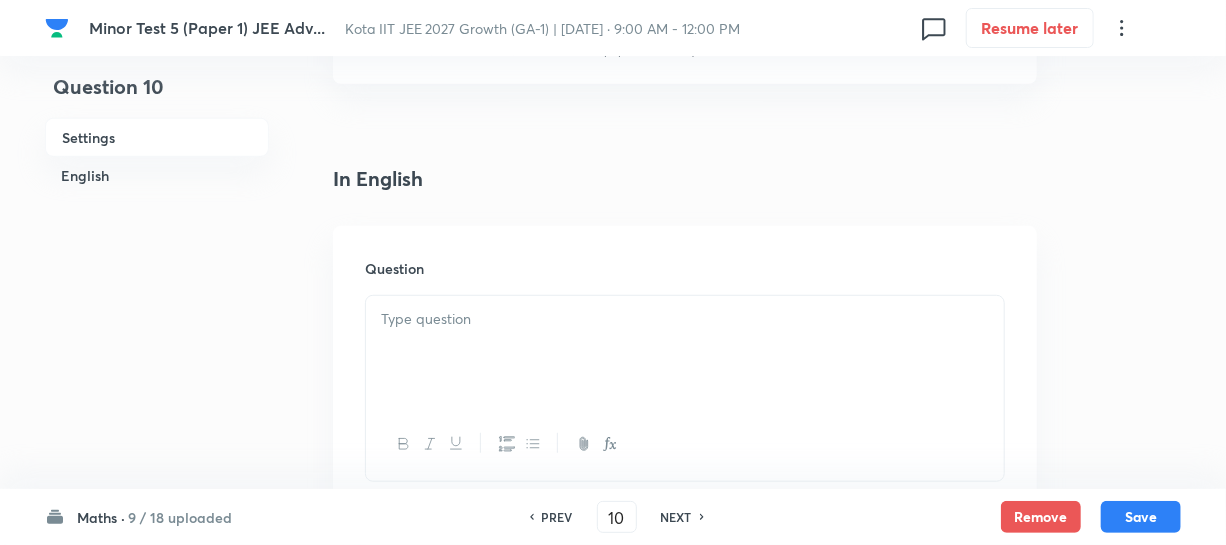 scroll, scrollTop: 454, scrollLeft: 0, axis: vertical 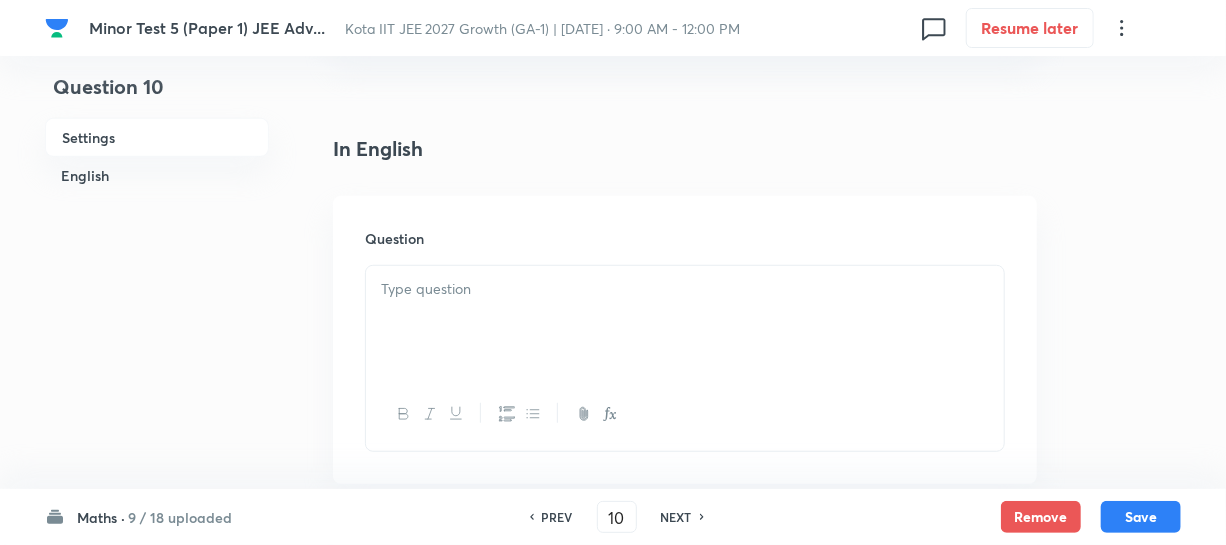 click at bounding box center [685, 322] 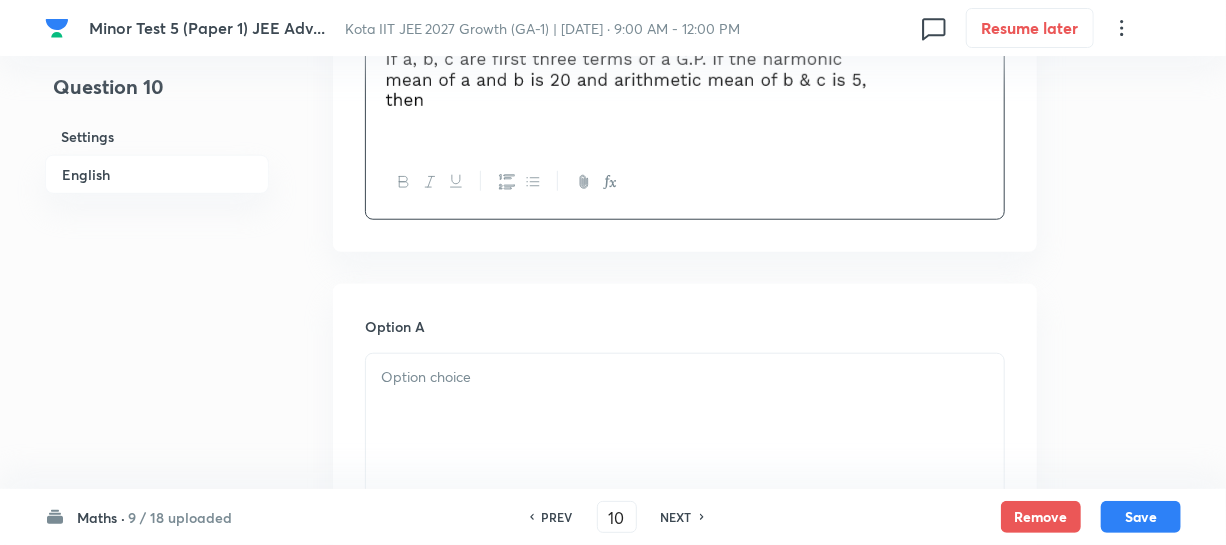 scroll, scrollTop: 727, scrollLeft: 0, axis: vertical 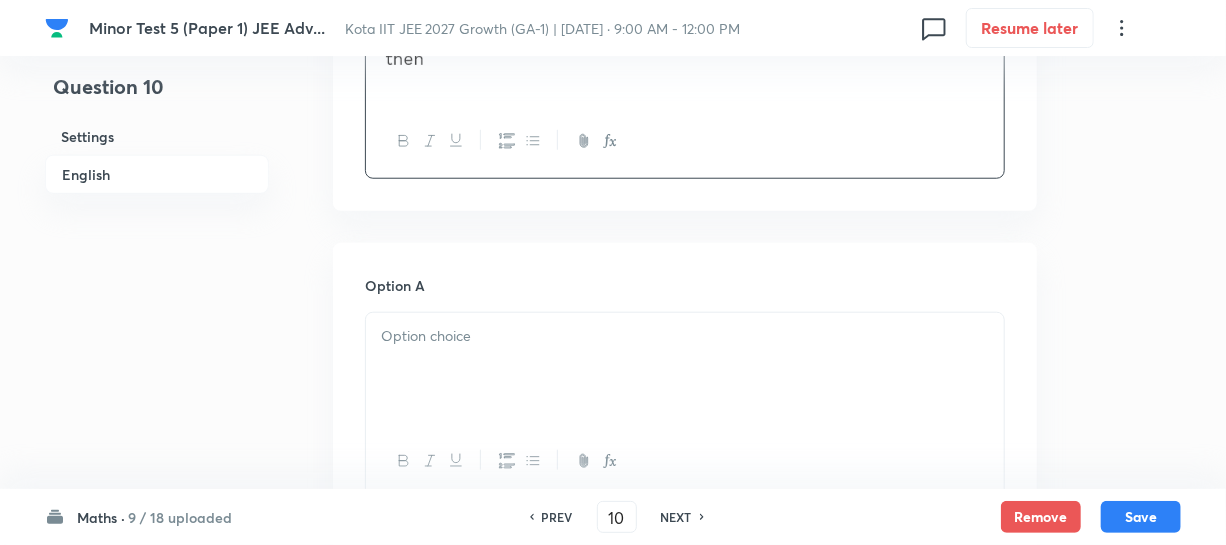 click at bounding box center (685, 336) 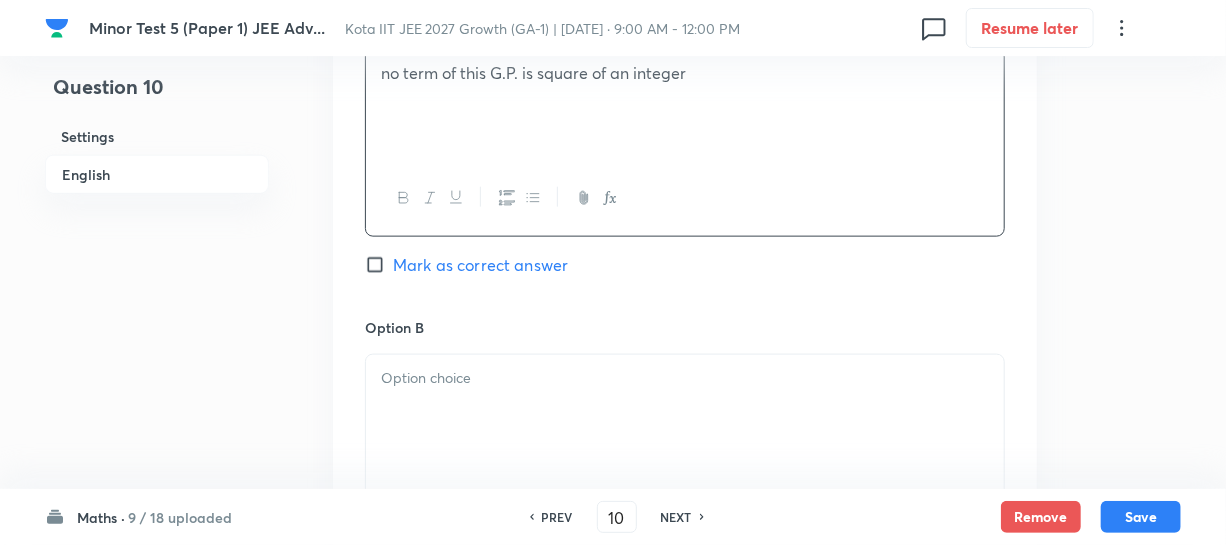 scroll, scrollTop: 1000, scrollLeft: 0, axis: vertical 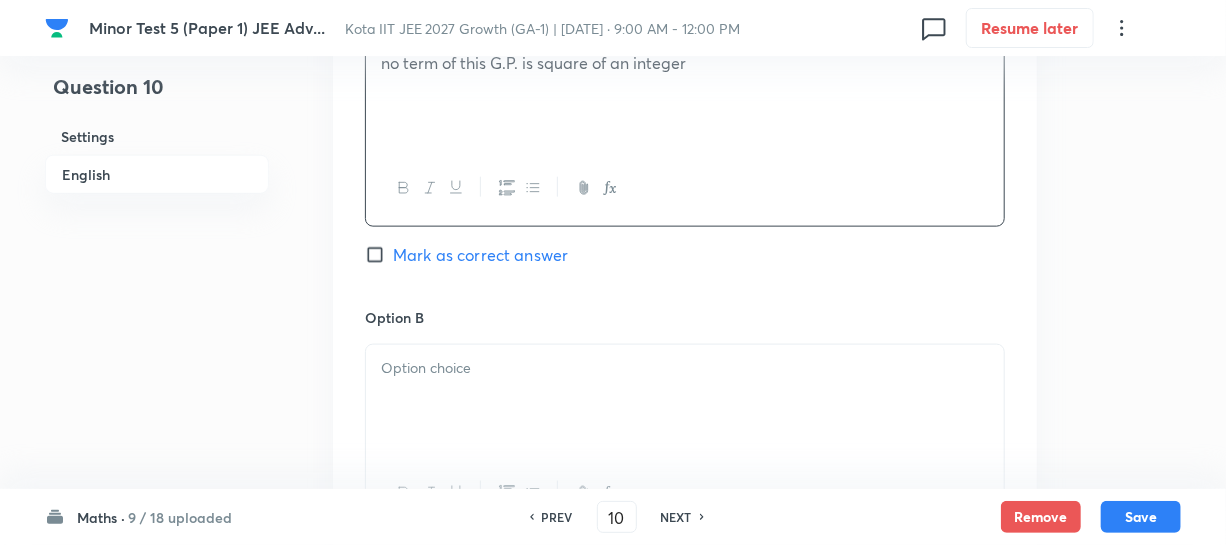 click at bounding box center (685, 368) 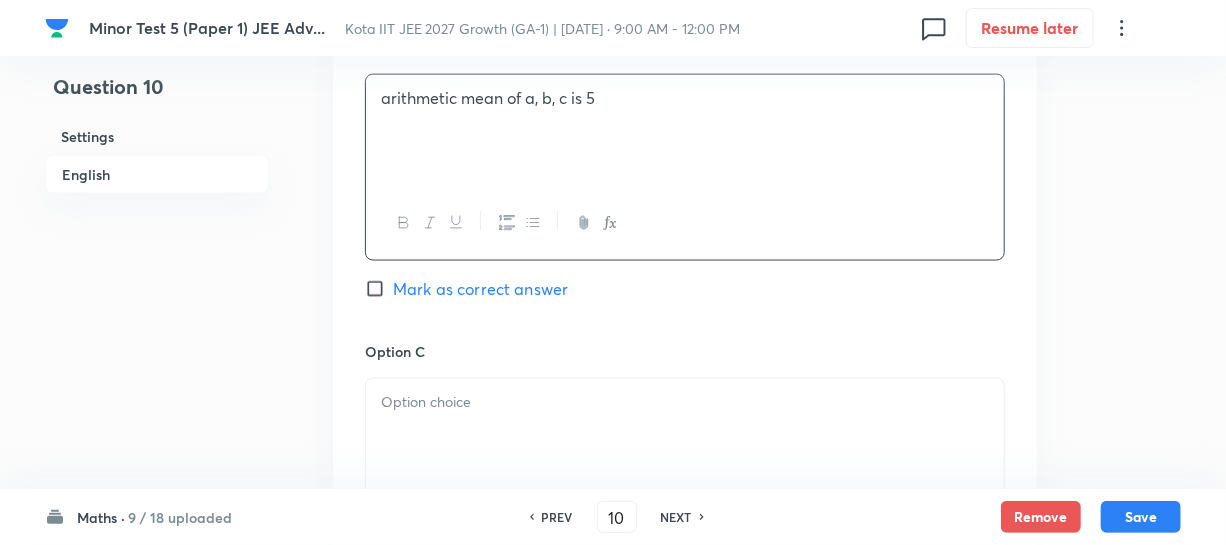 scroll, scrollTop: 1272, scrollLeft: 0, axis: vertical 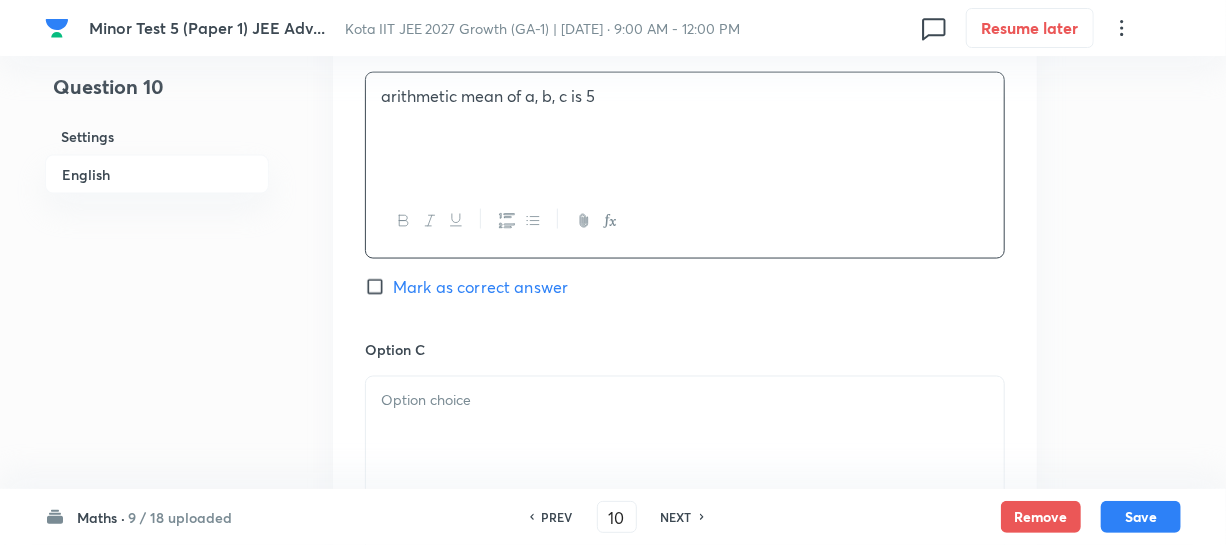 click at bounding box center [685, 400] 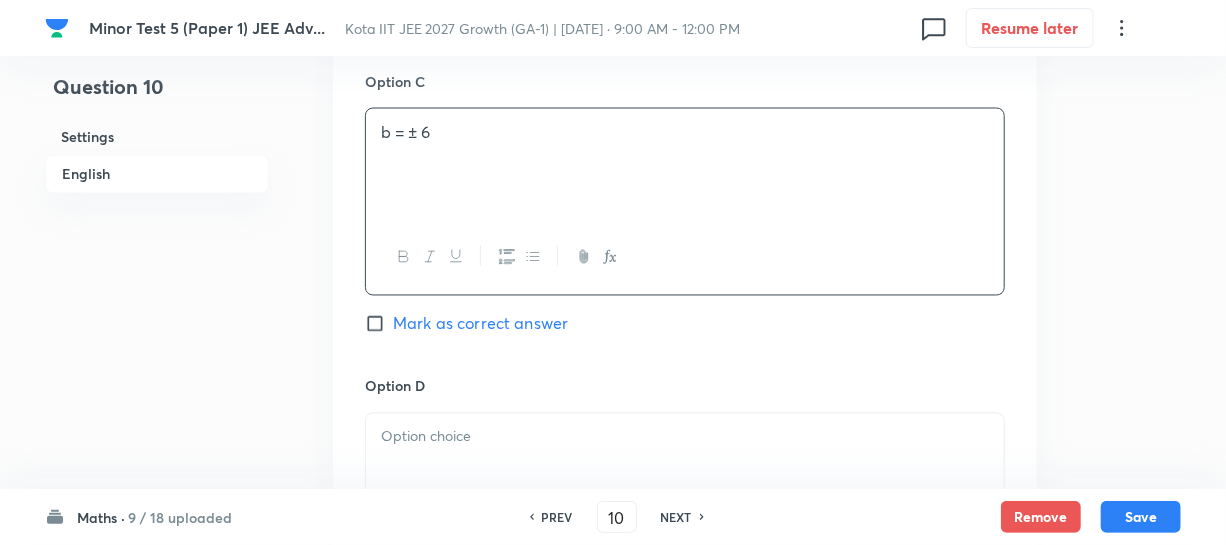 scroll, scrollTop: 1545, scrollLeft: 0, axis: vertical 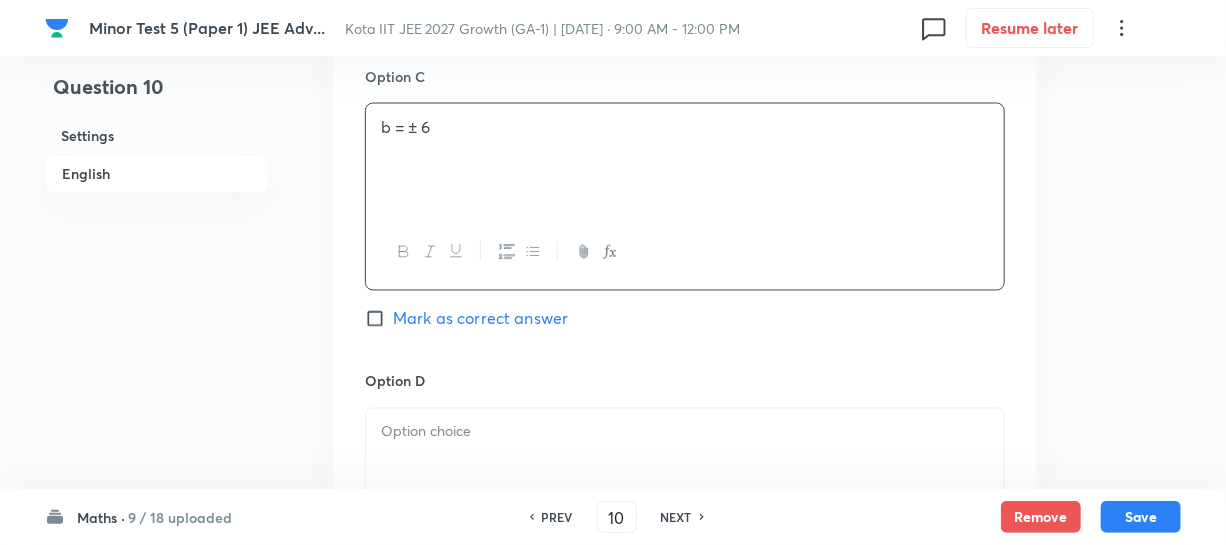 click at bounding box center (685, 432) 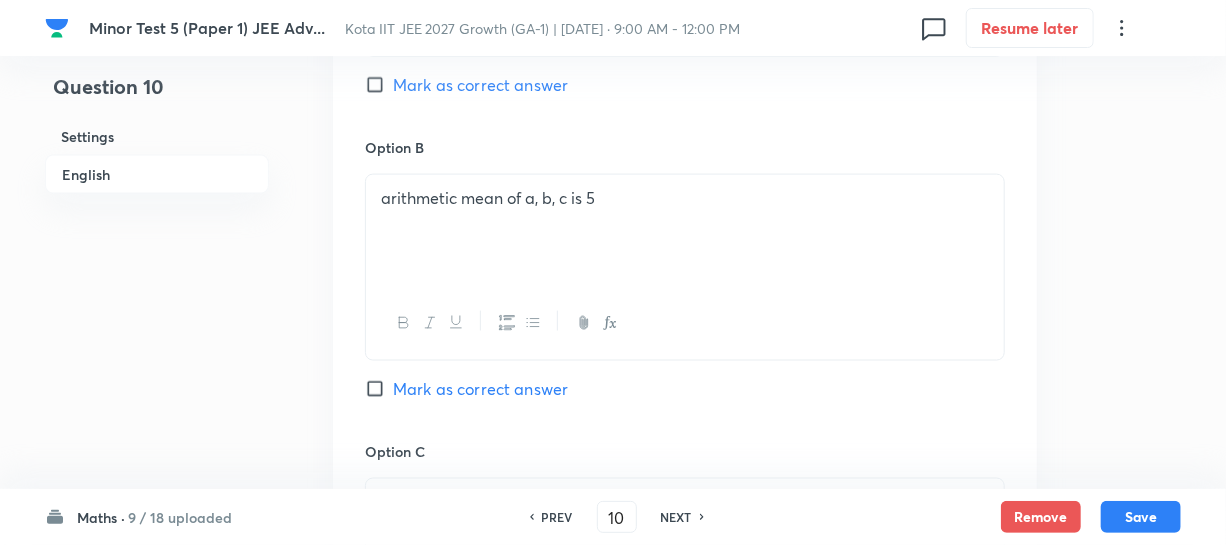 scroll, scrollTop: 1000, scrollLeft: 0, axis: vertical 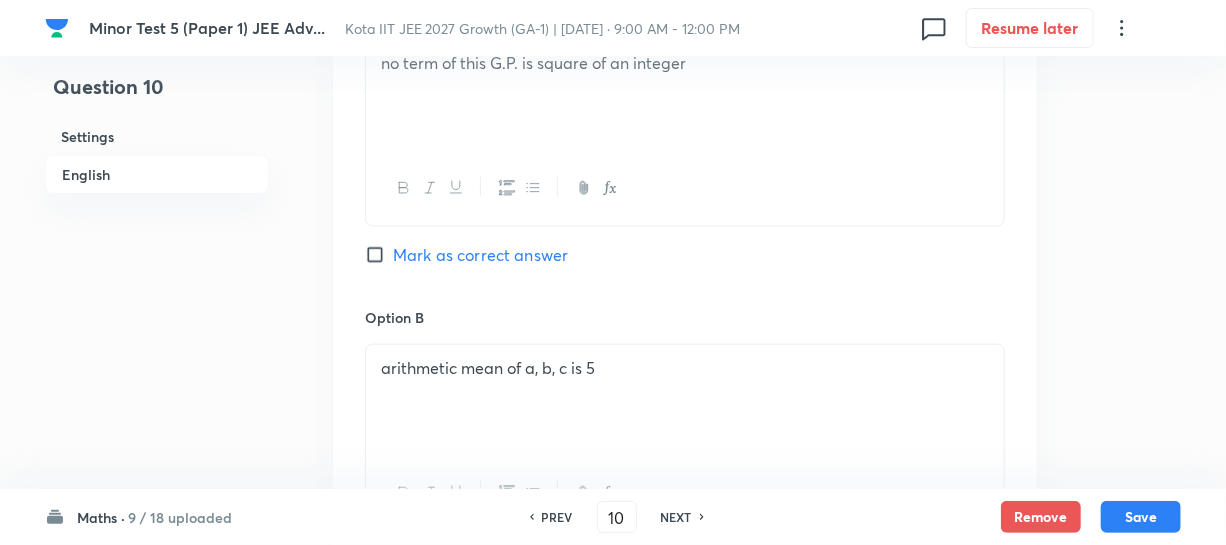 click on "Mark as correct answer" at bounding box center [379, 255] 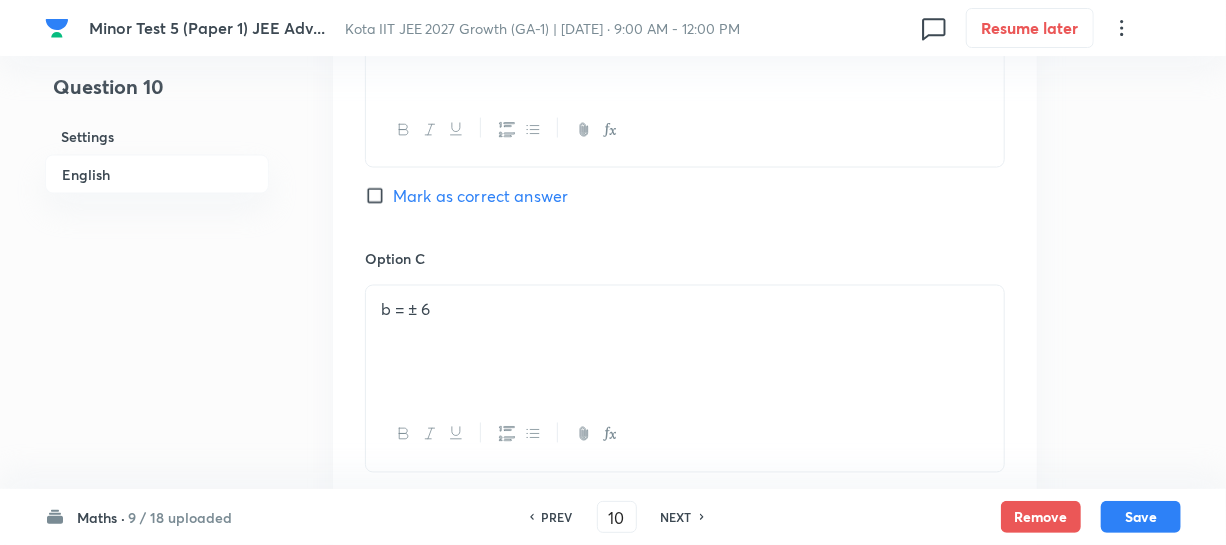 click on "Mark as correct answer" at bounding box center [466, 196] 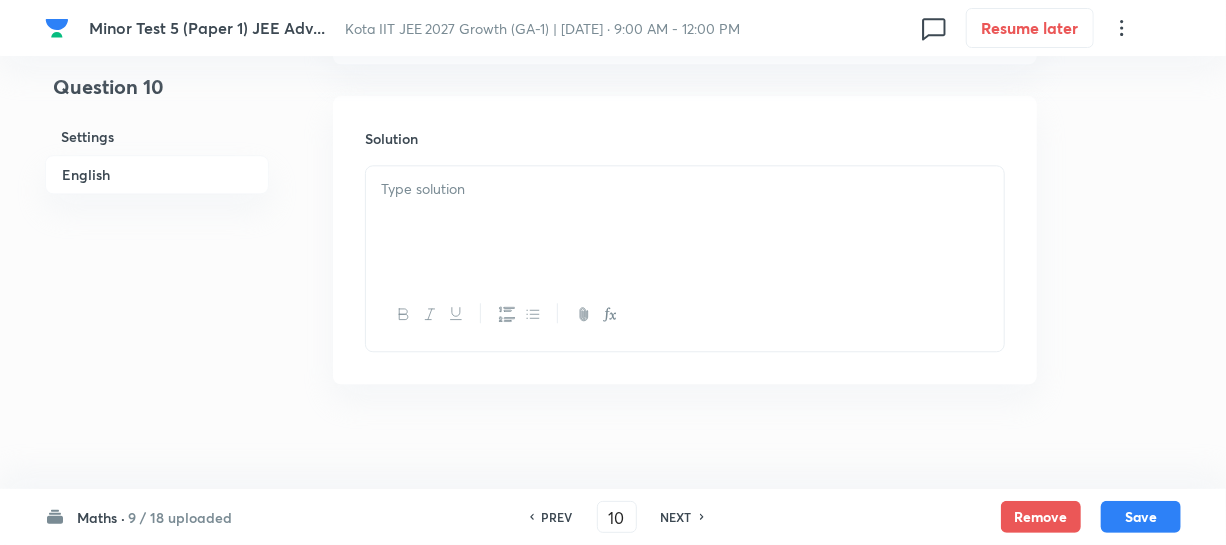 scroll, scrollTop: 2164, scrollLeft: 0, axis: vertical 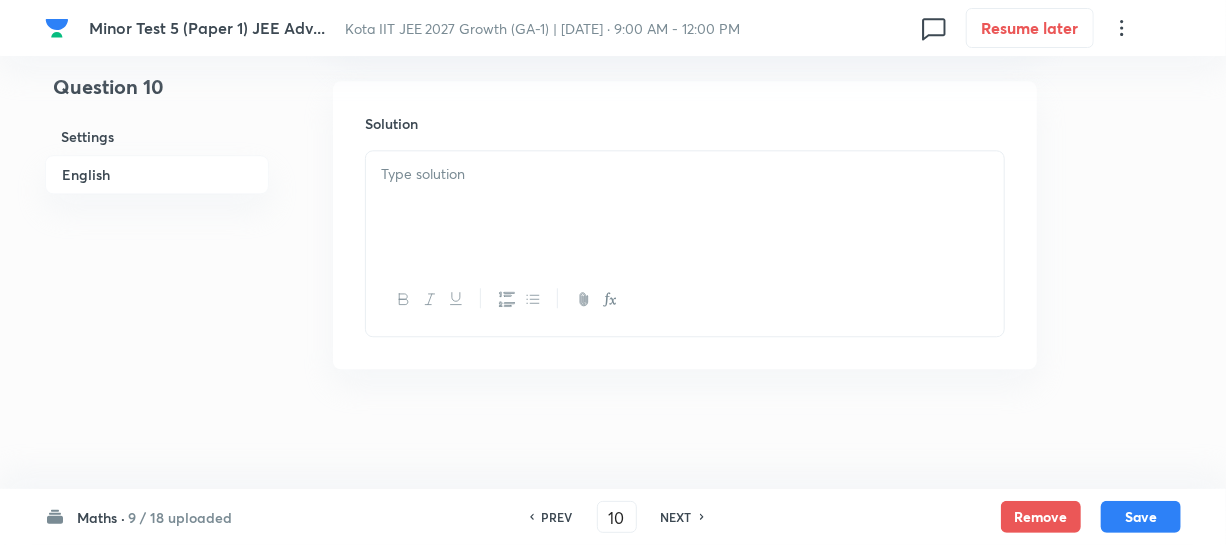 click at bounding box center (685, 207) 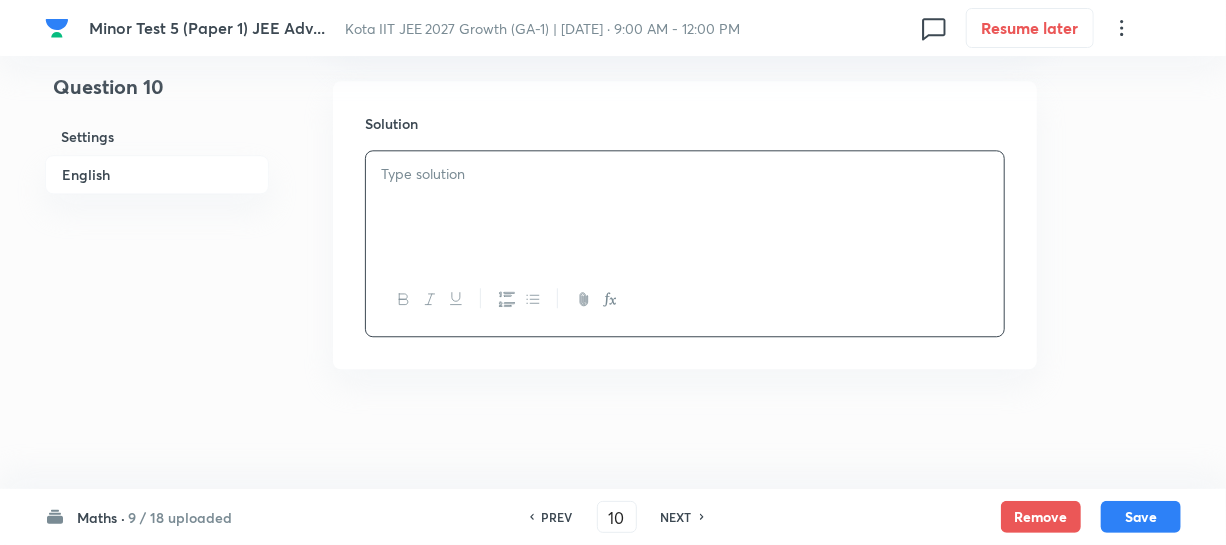 type 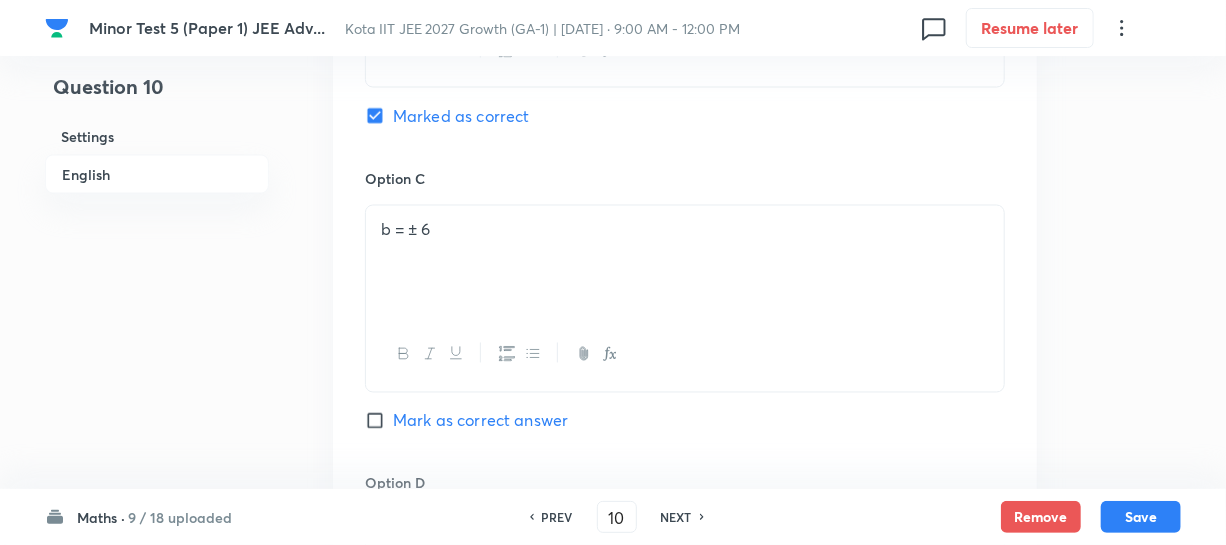 scroll, scrollTop: 1437, scrollLeft: 0, axis: vertical 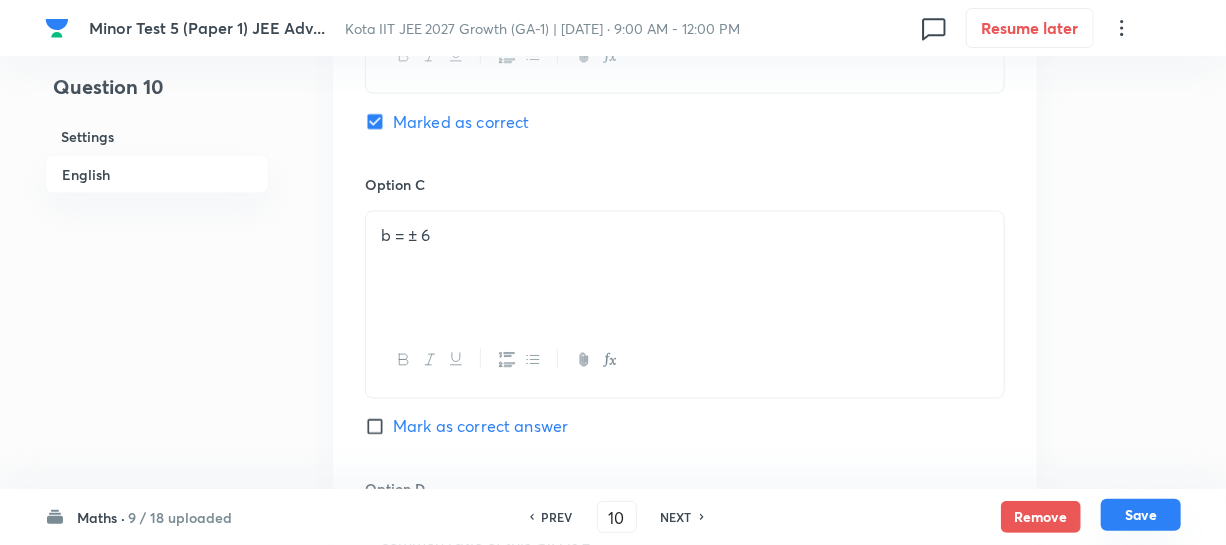 click on "Save" at bounding box center (1141, 515) 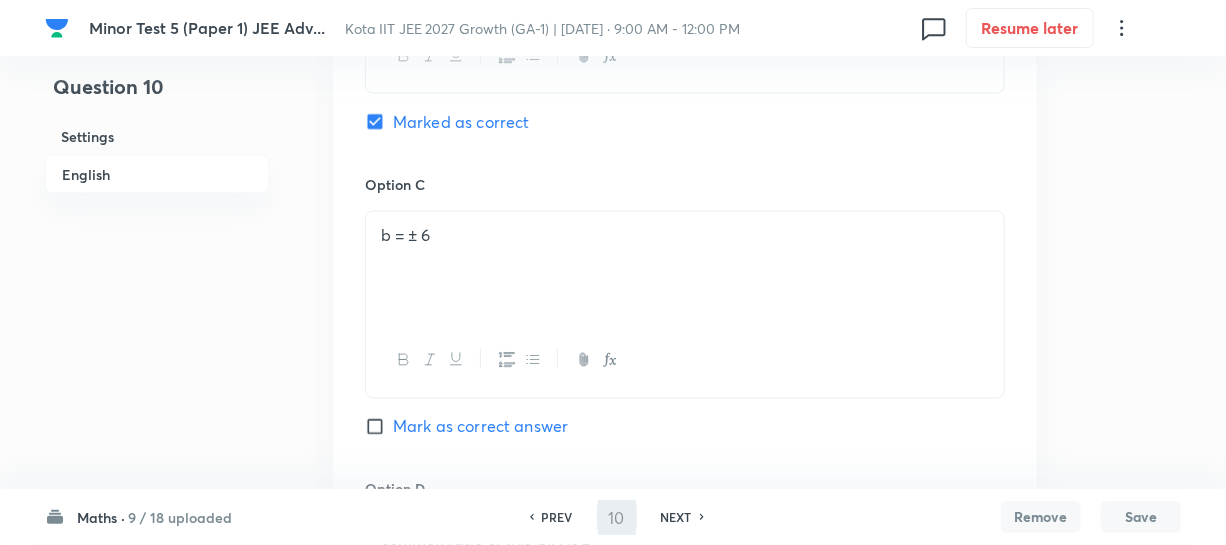 type on "11" 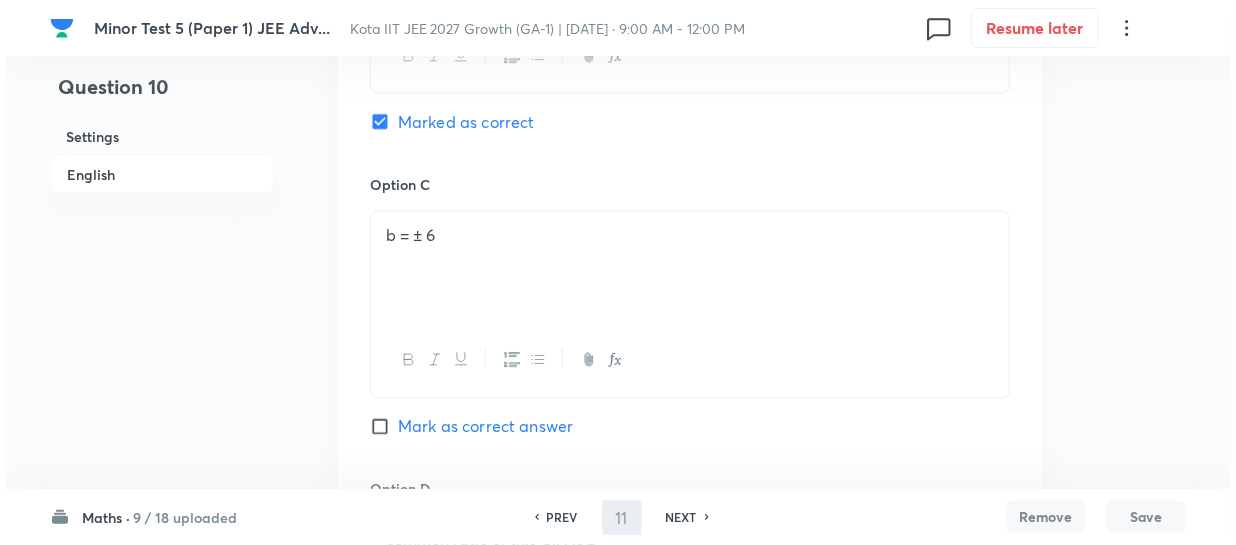 scroll, scrollTop: 0, scrollLeft: 0, axis: both 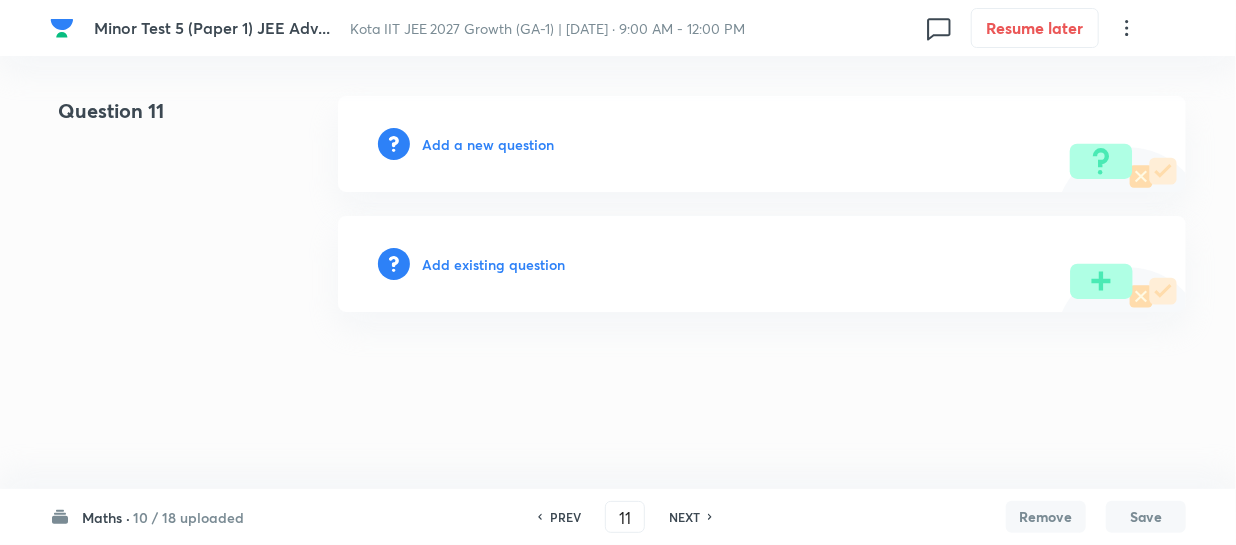 click on "Add a new question" at bounding box center [488, 144] 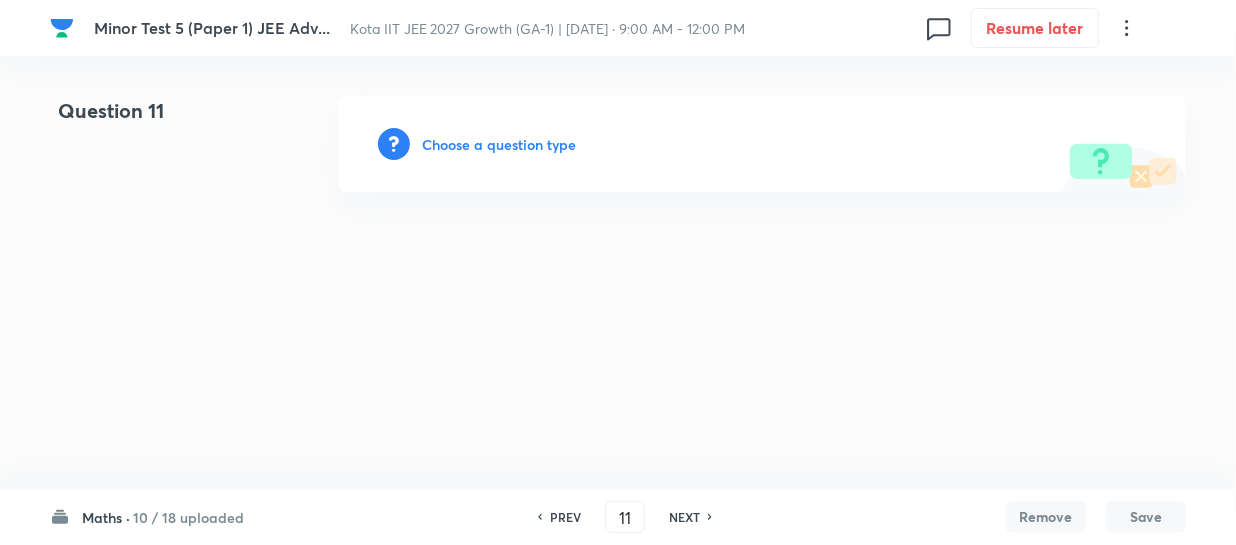 click on "Choose a question type" at bounding box center (499, 144) 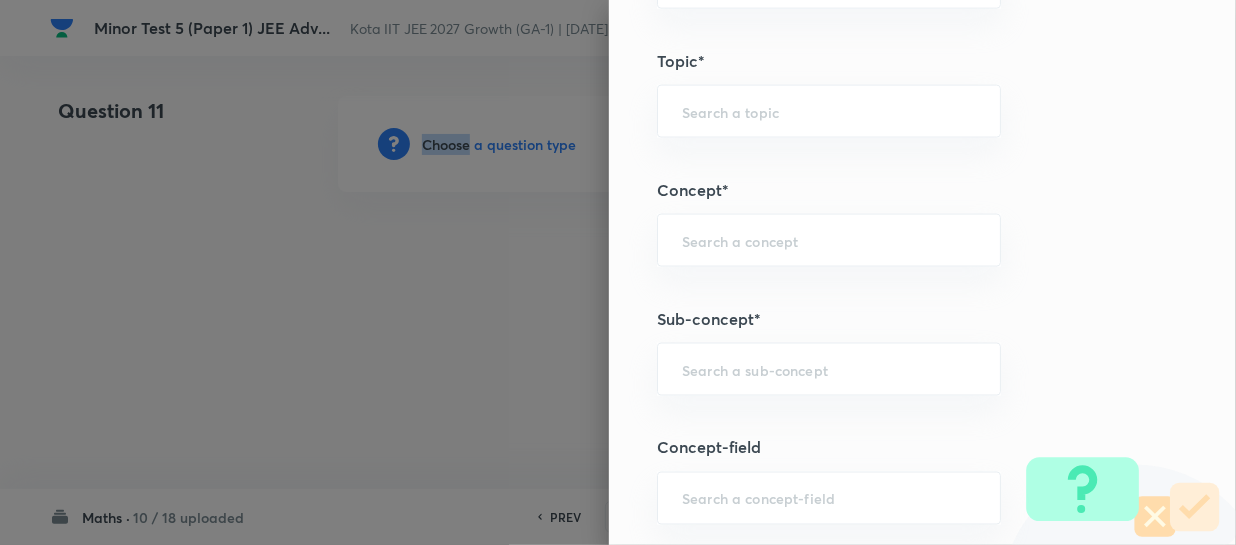 scroll, scrollTop: 1363, scrollLeft: 0, axis: vertical 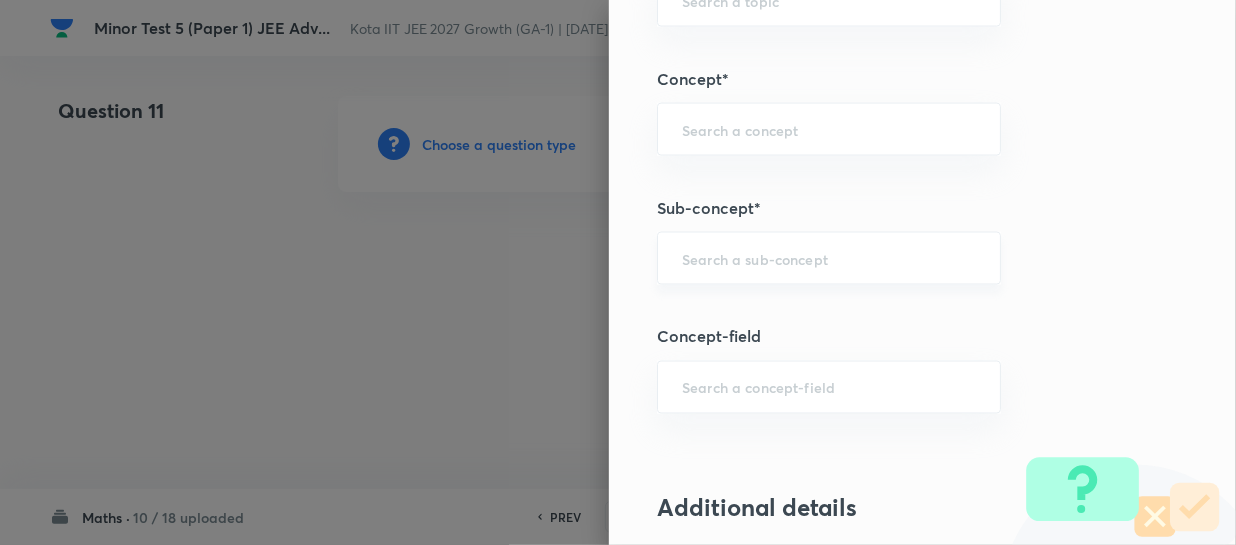 click at bounding box center [829, 258] 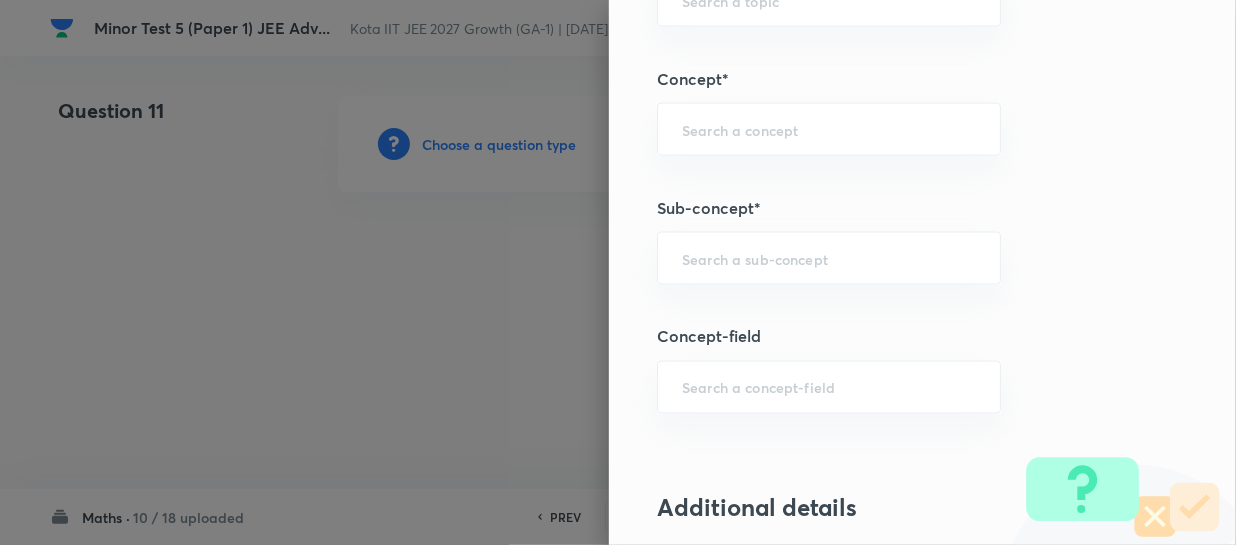 paste on "Sequence & Series" 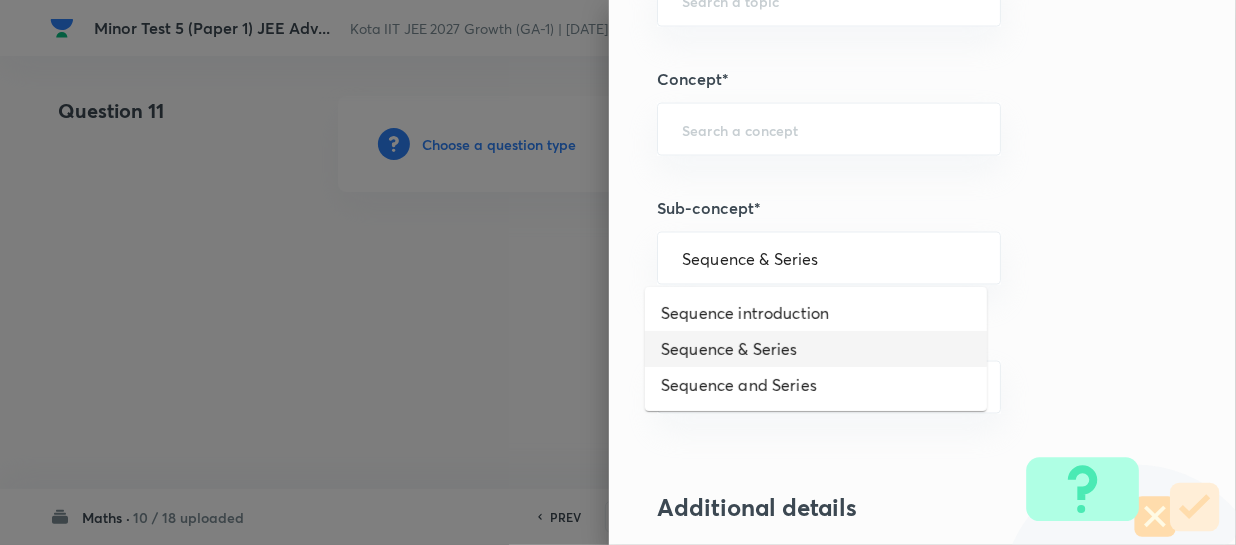 click on "Sequence & Series" at bounding box center [816, 349] 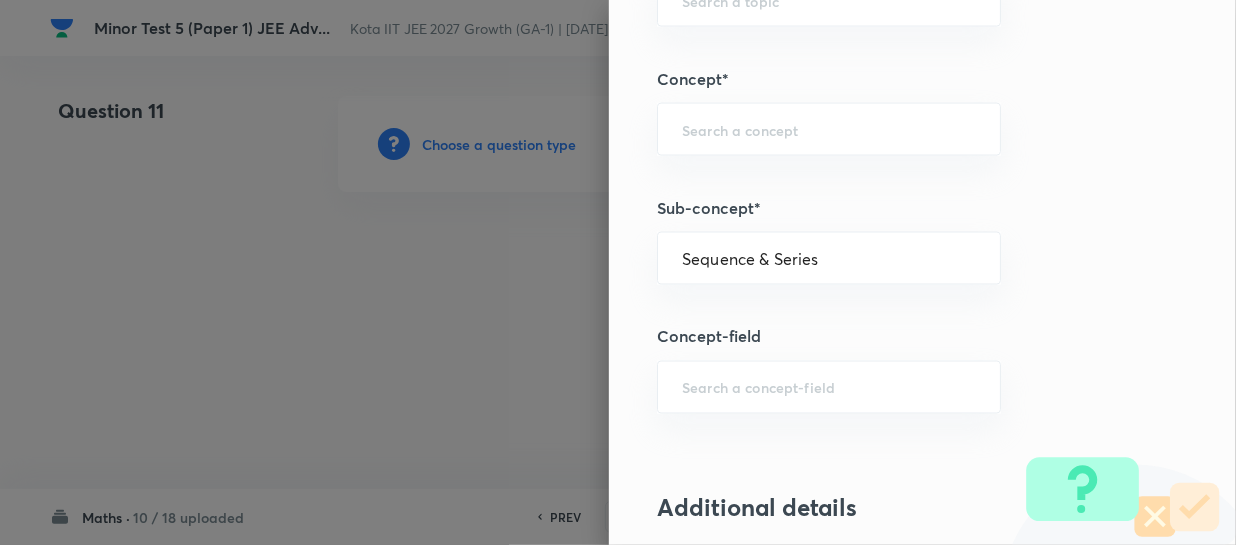 type on "Mathematics" 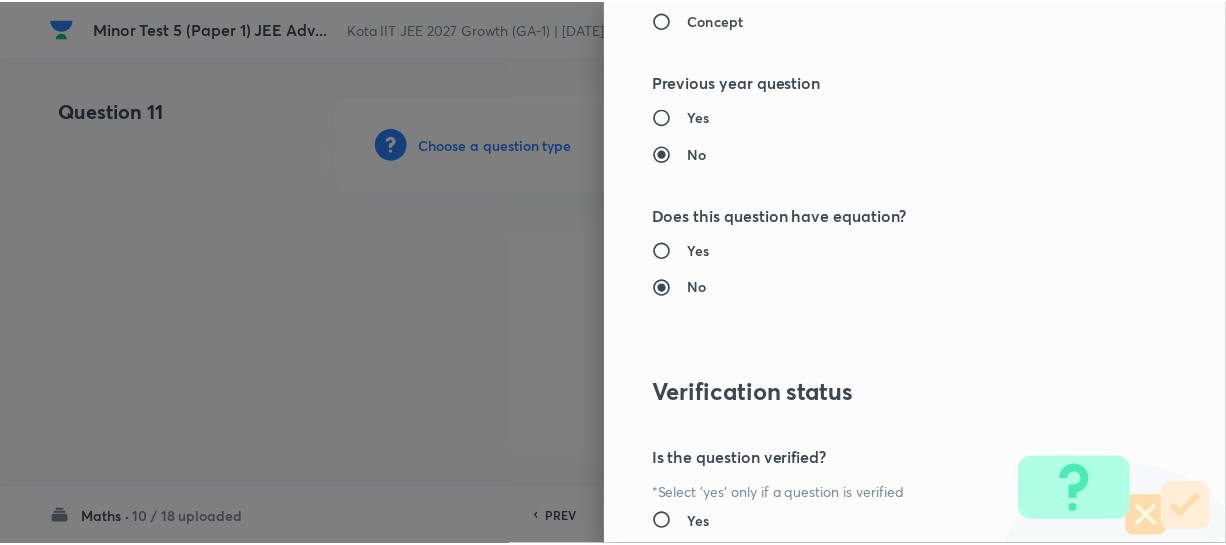 scroll, scrollTop: 2447, scrollLeft: 0, axis: vertical 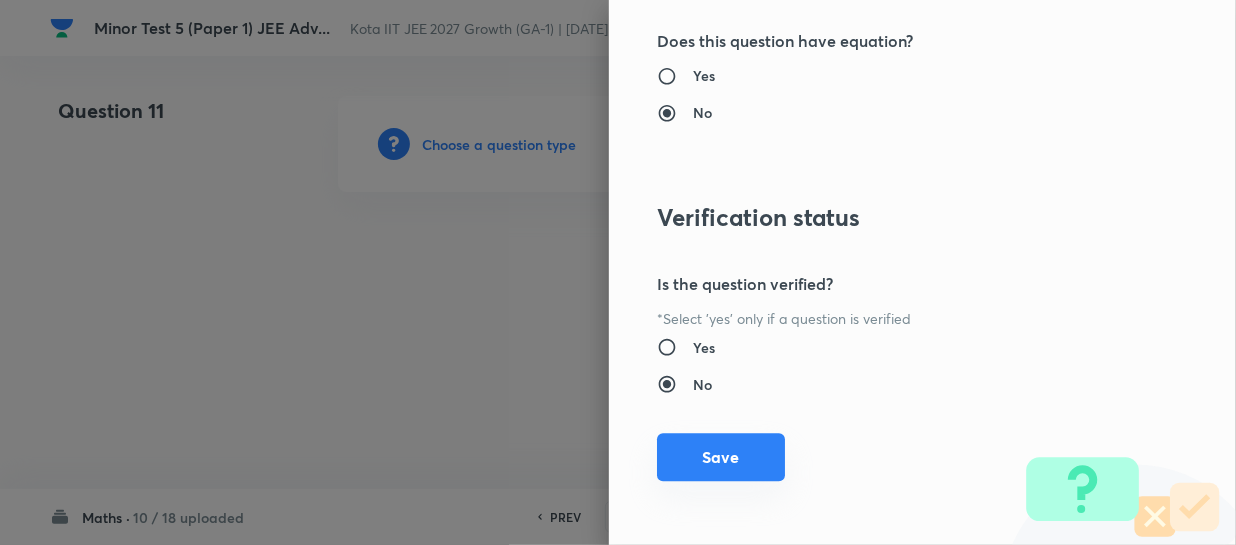 click on "Save" at bounding box center [721, 457] 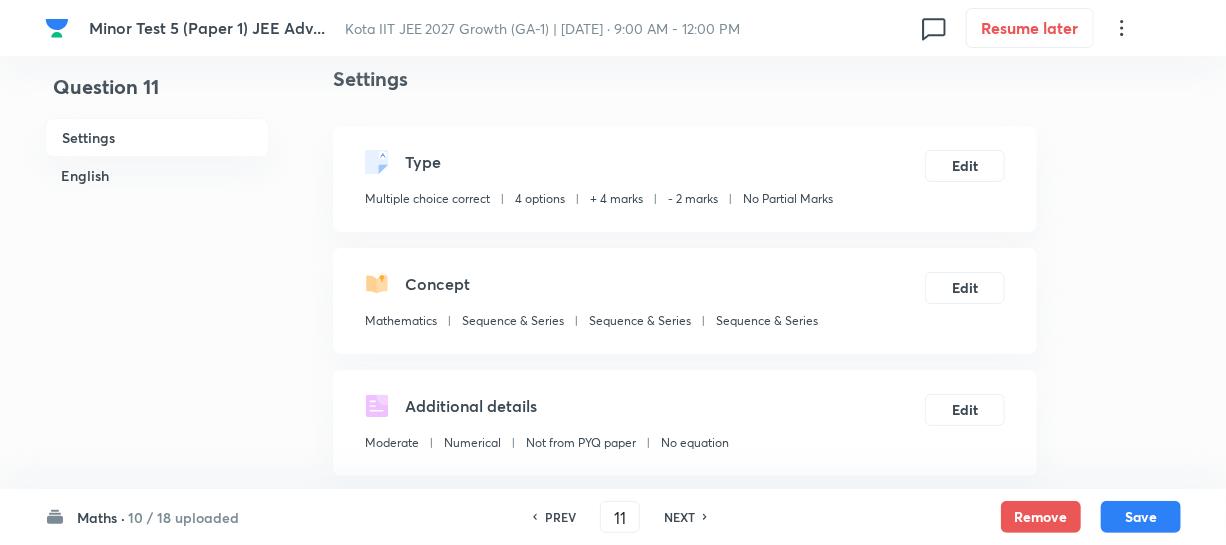 scroll, scrollTop: 454, scrollLeft: 0, axis: vertical 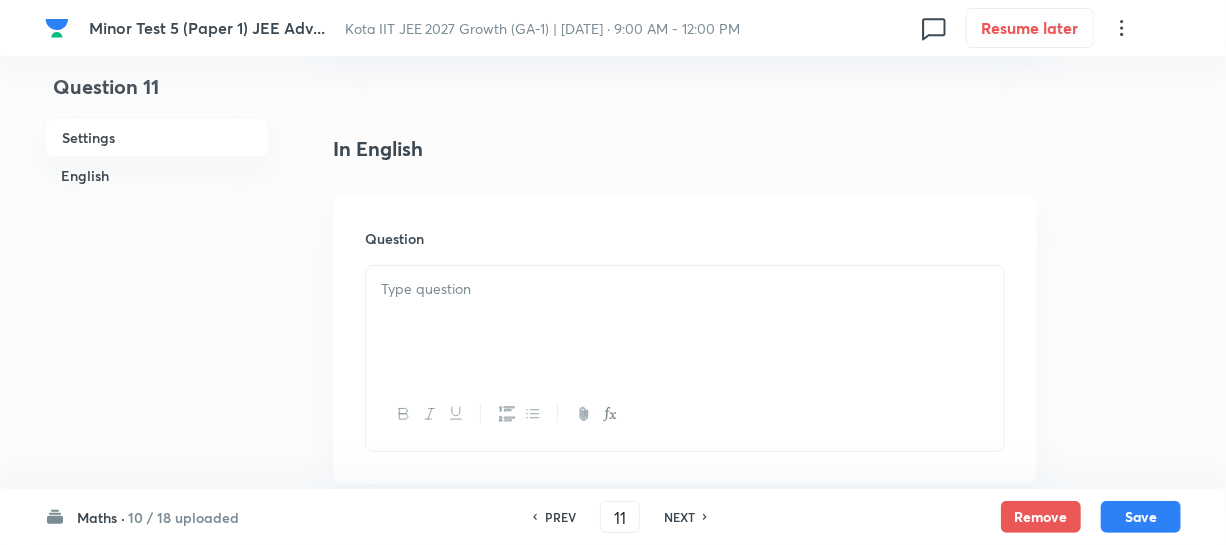 click at bounding box center [685, 322] 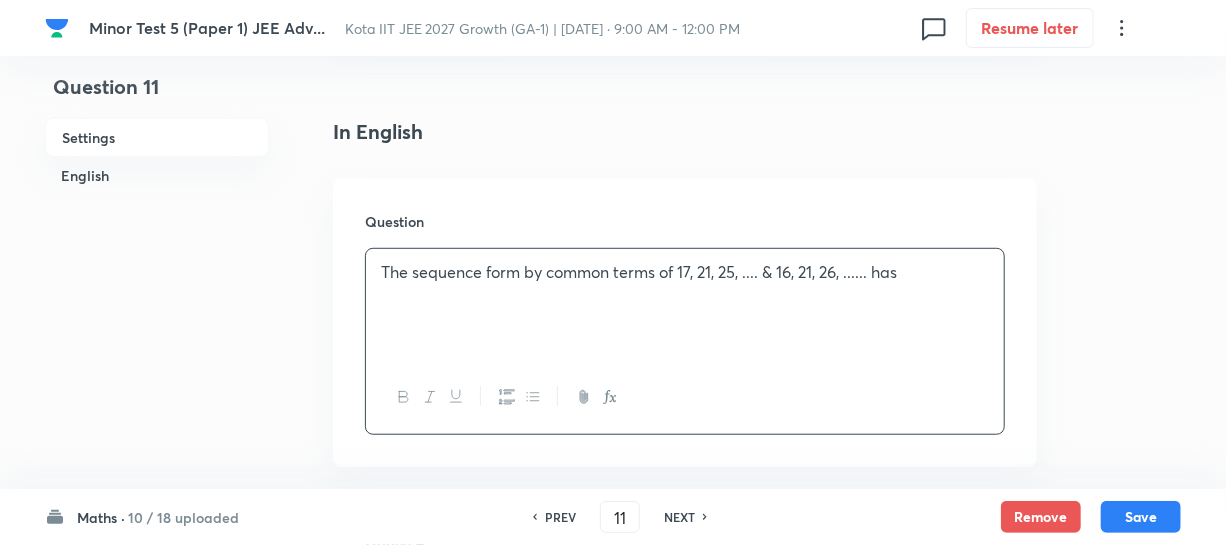 scroll, scrollTop: 636, scrollLeft: 0, axis: vertical 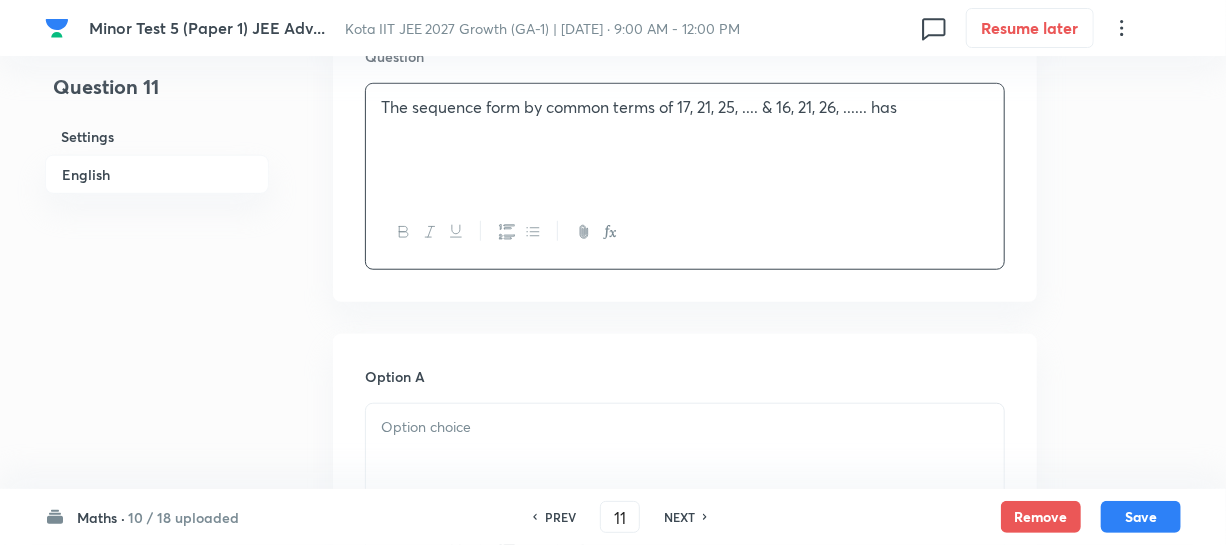 click at bounding box center [685, 427] 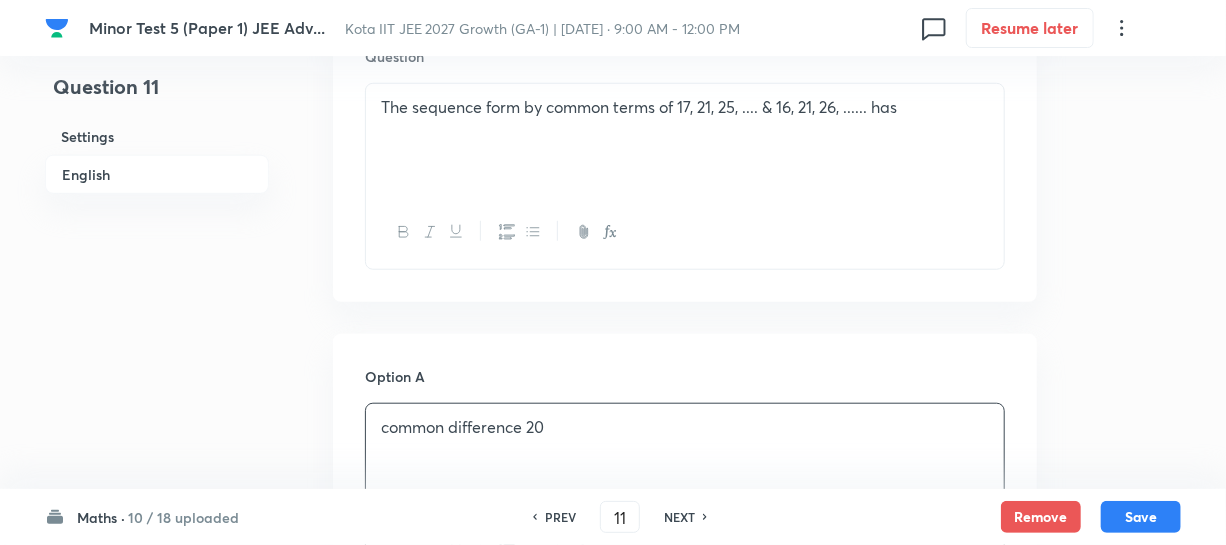 scroll, scrollTop: 1000, scrollLeft: 0, axis: vertical 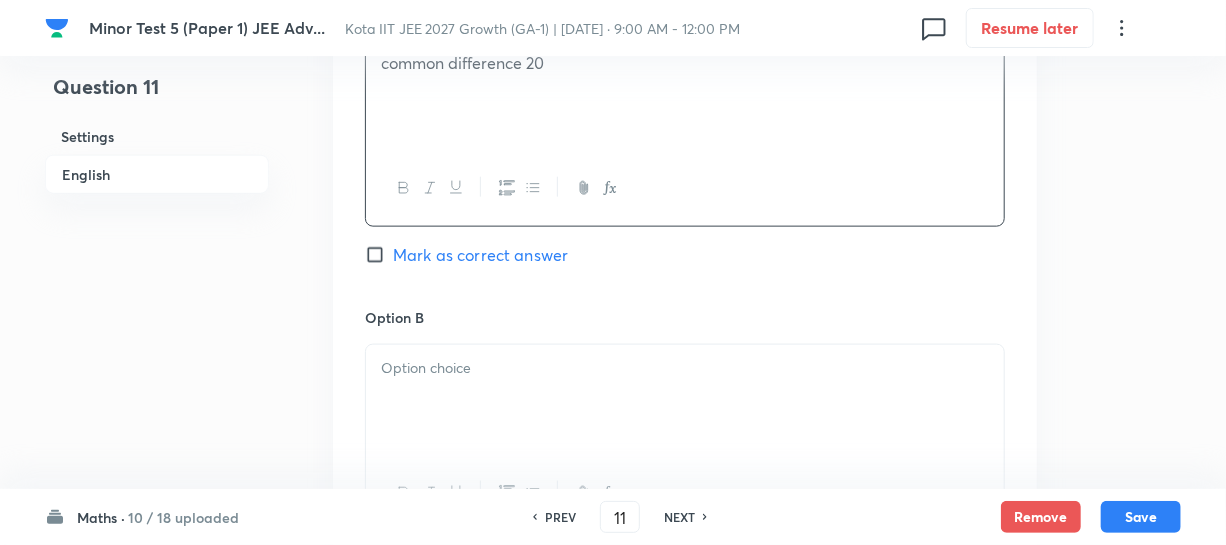 drag, startPoint x: 516, startPoint y: 388, endPoint x: 626, endPoint y: 381, distance: 110.2225 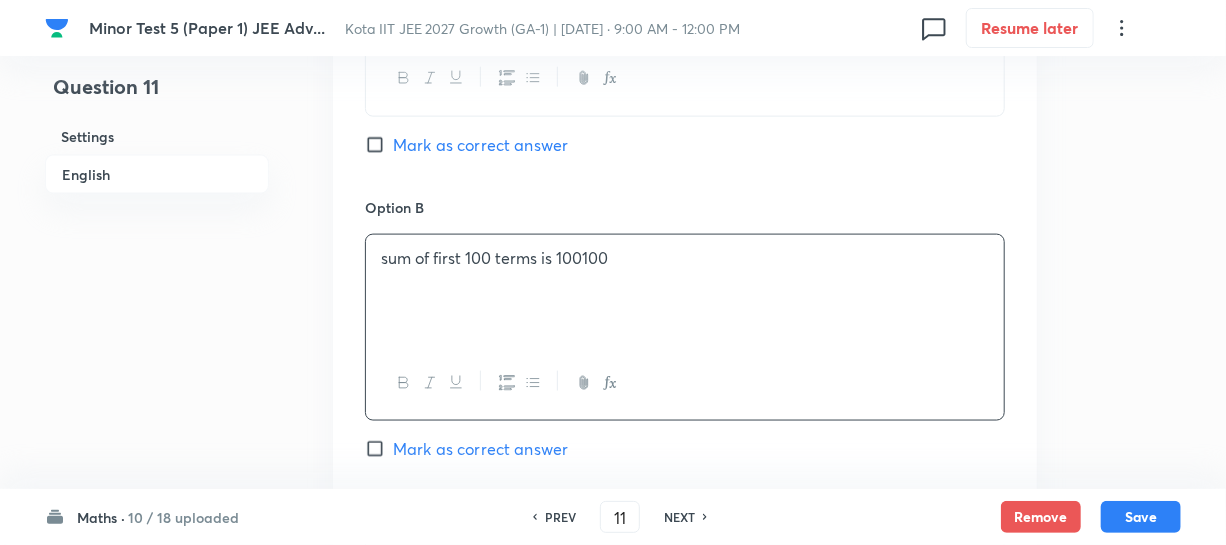 scroll, scrollTop: 1363, scrollLeft: 0, axis: vertical 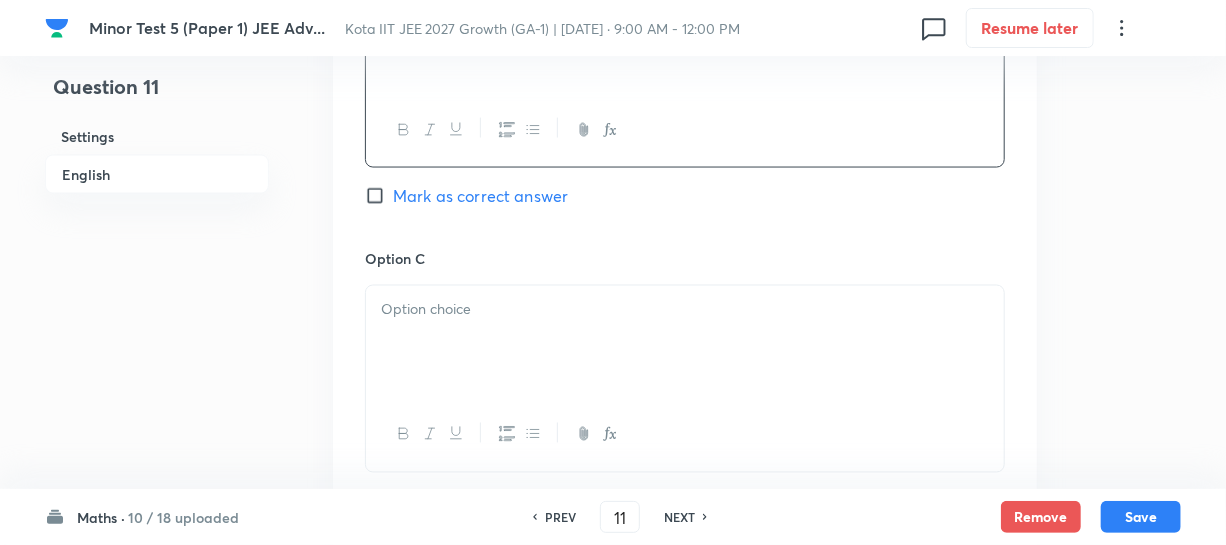 click at bounding box center [685, 342] 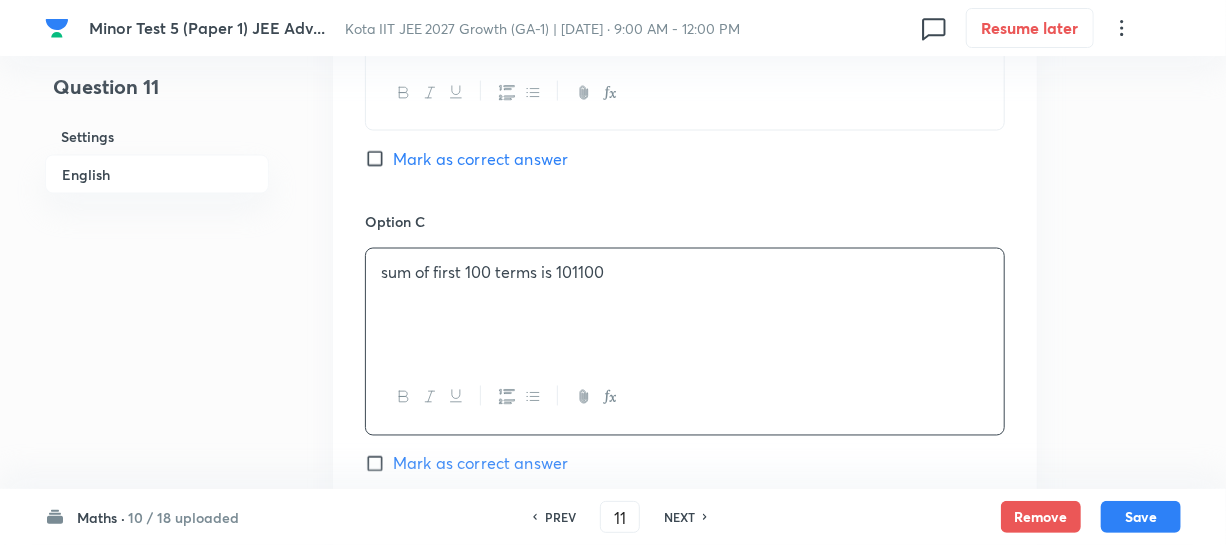 scroll, scrollTop: 1727, scrollLeft: 0, axis: vertical 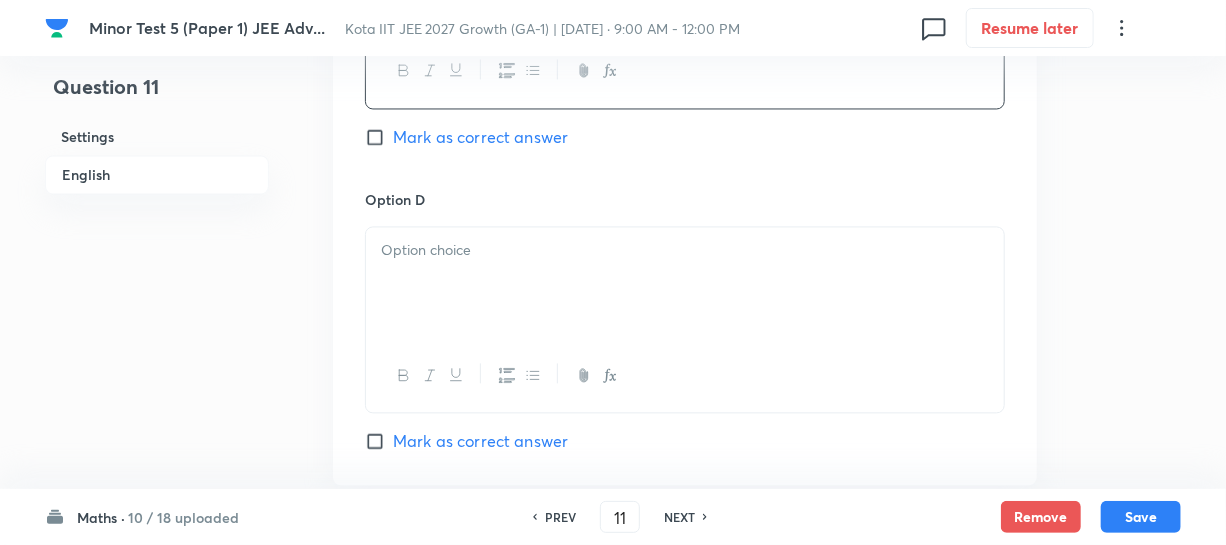 click at bounding box center [506, 375] 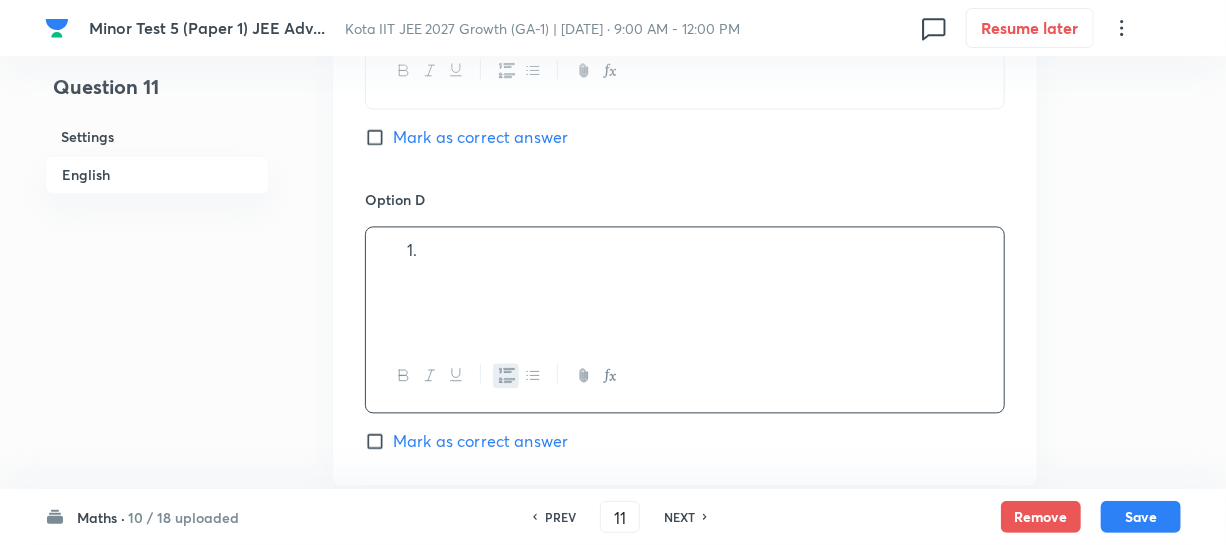 click at bounding box center [685, 283] 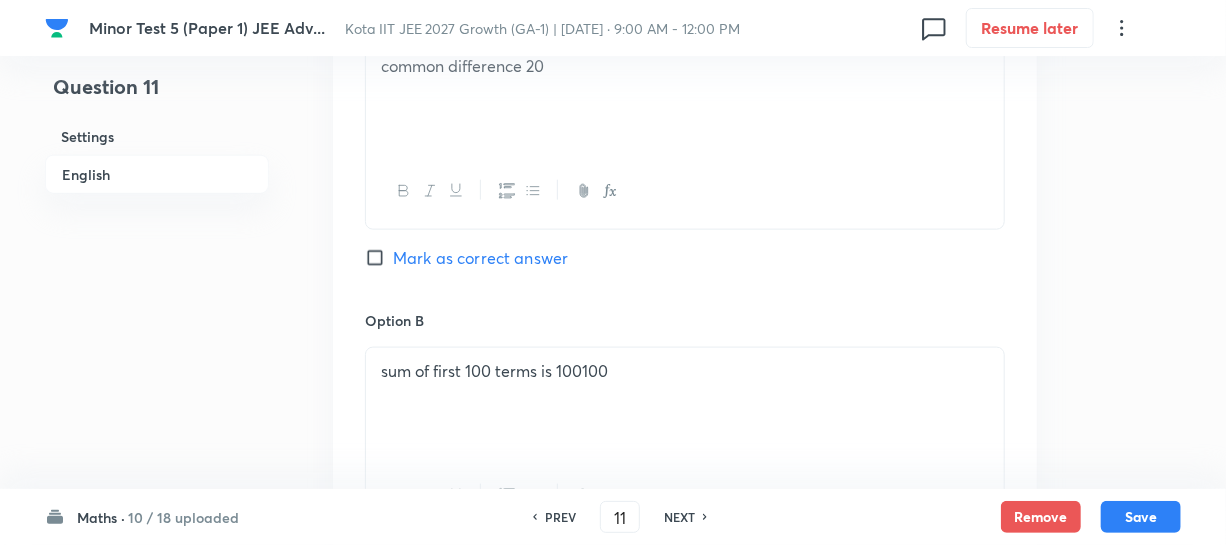 scroll, scrollTop: 909, scrollLeft: 0, axis: vertical 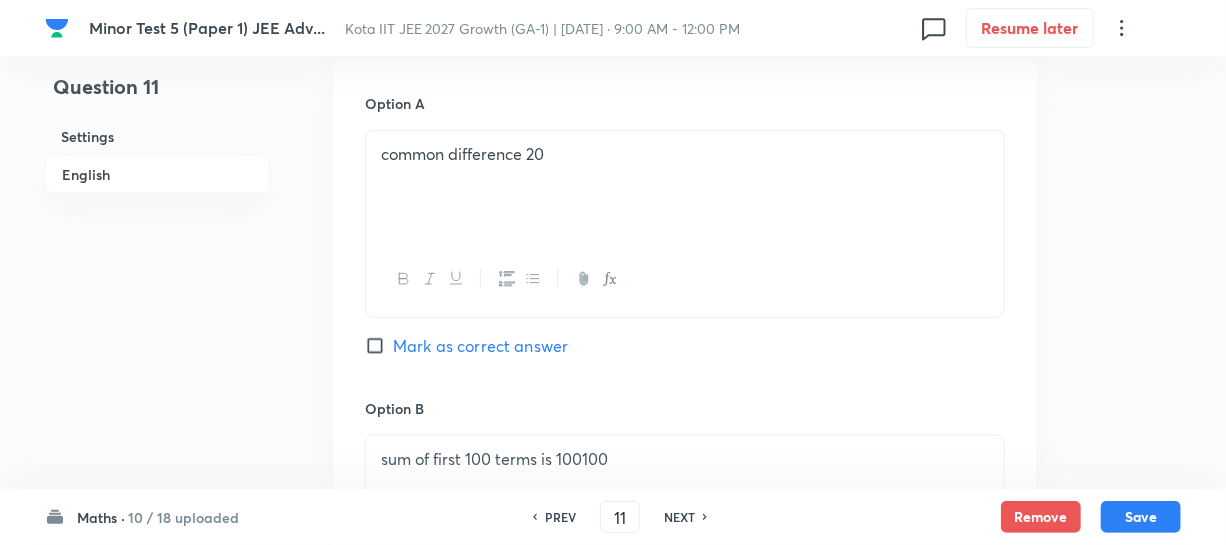 click on "Mark as correct answer" at bounding box center [379, 346] 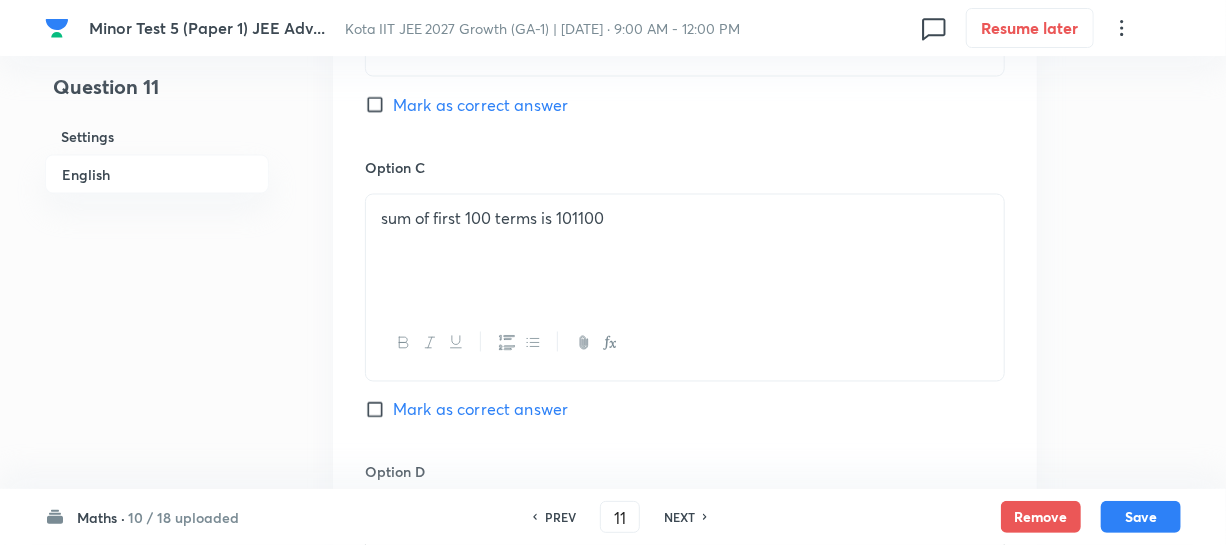 click on "Mark as correct answer" at bounding box center [379, 410] 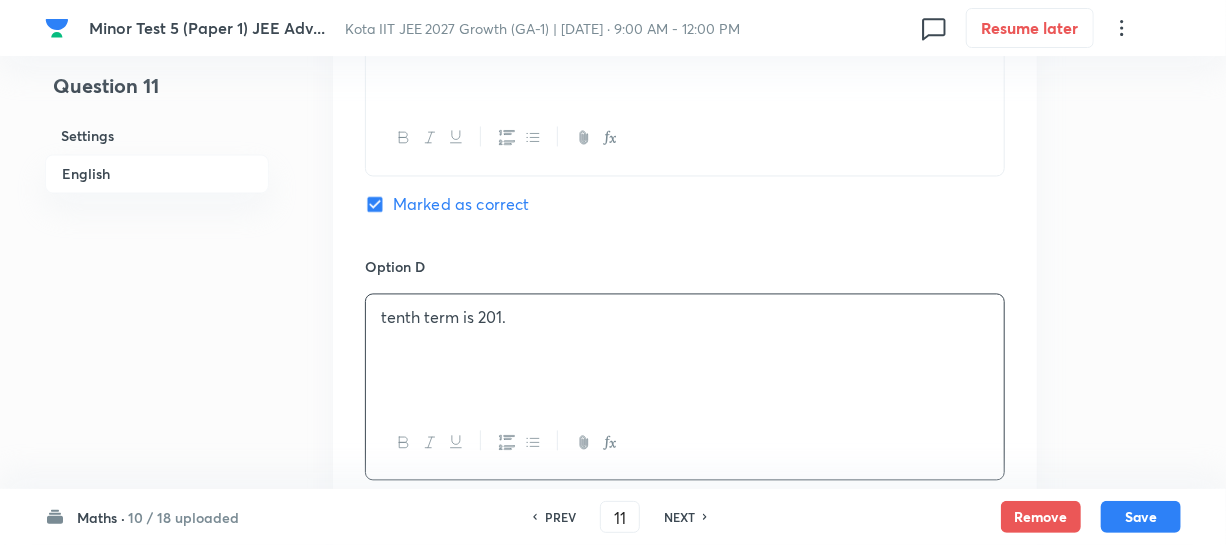 scroll, scrollTop: 1818, scrollLeft: 0, axis: vertical 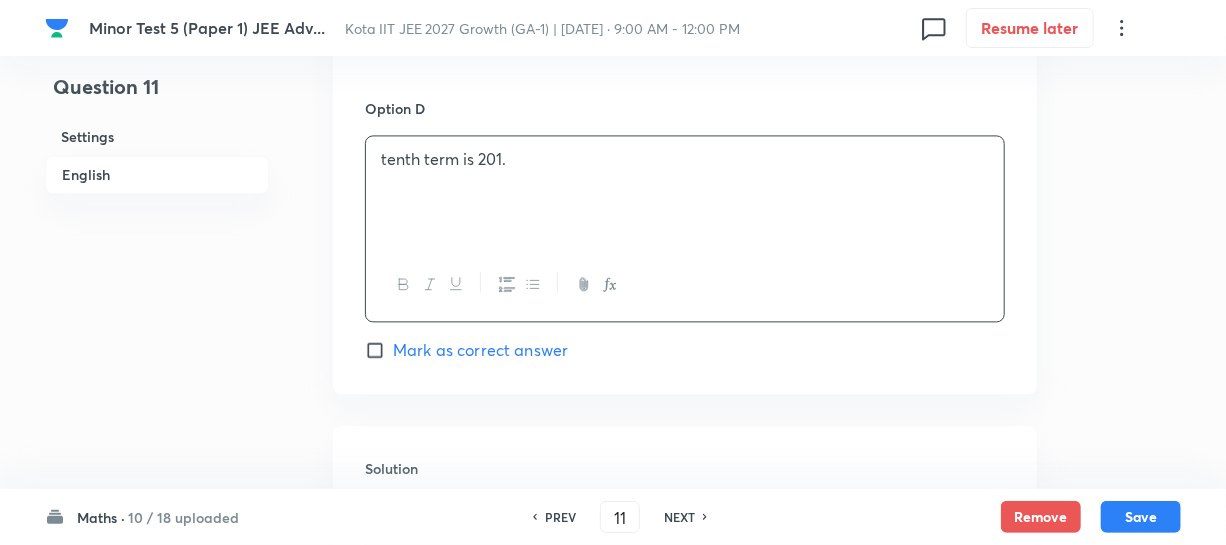 drag, startPoint x: 377, startPoint y: 360, endPoint x: 412, endPoint y: 366, distance: 35.510563 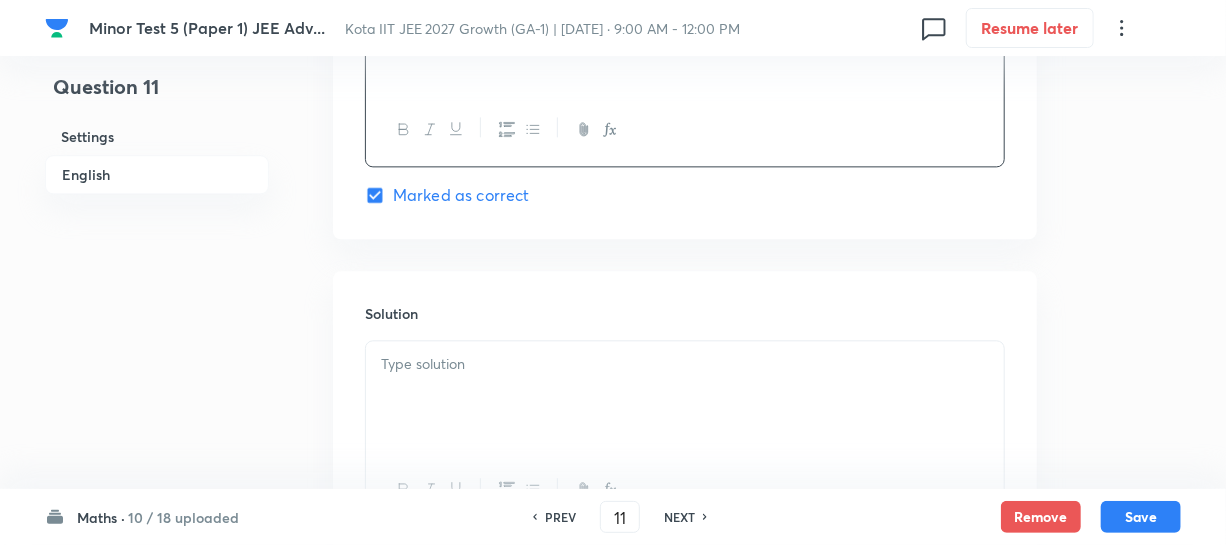 scroll, scrollTop: 2164, scrollLeft: 0, axis: vertical 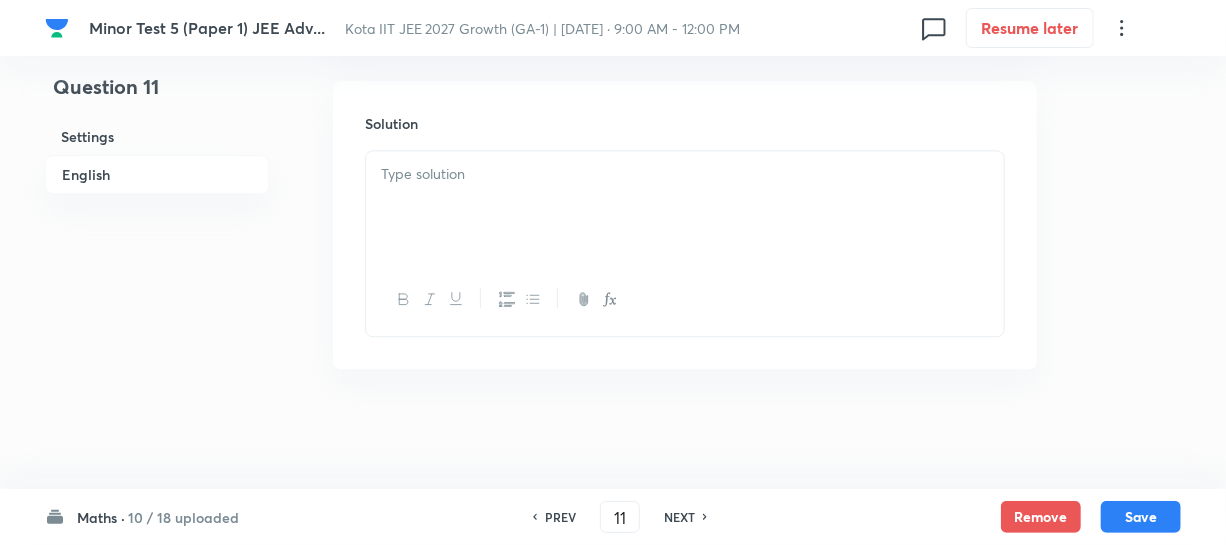 click at bounding box center (685, 207) 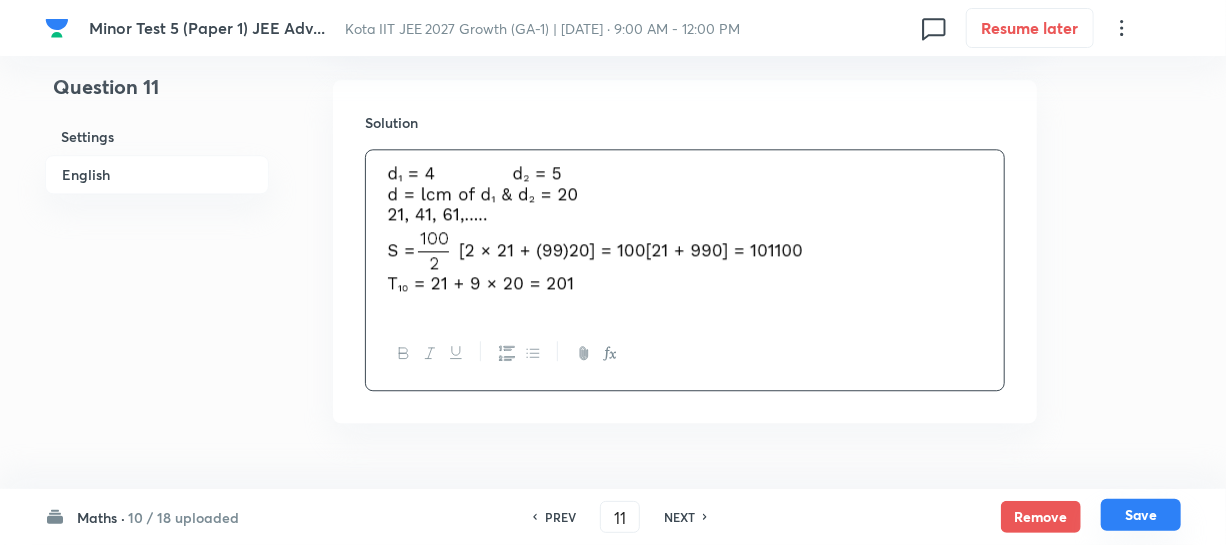 click on "Save" at bounding box center [1141, 515] 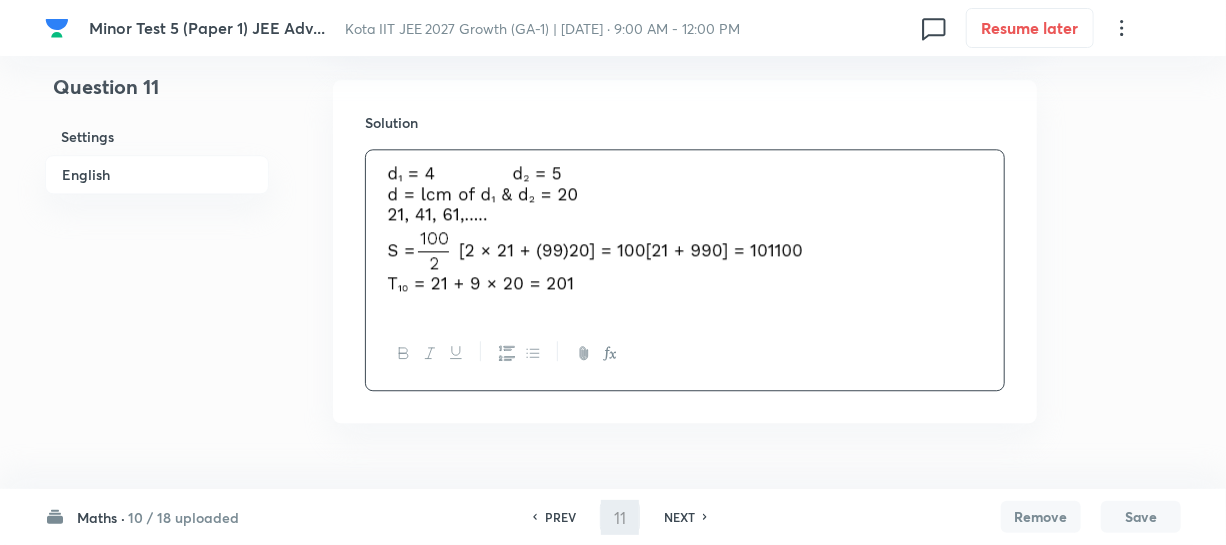 type on "12" 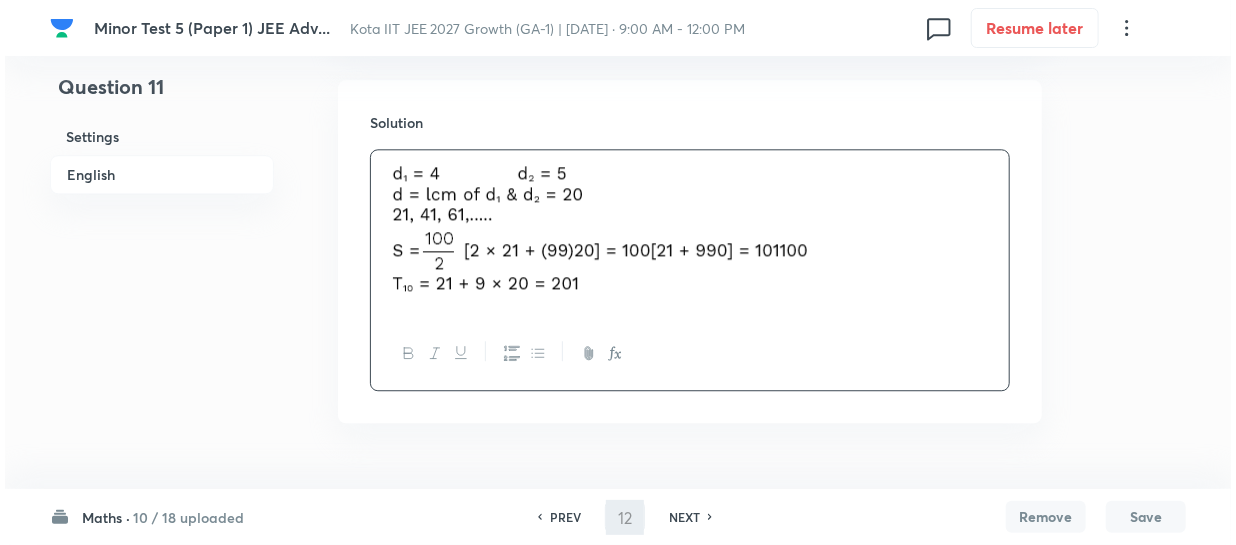scroll, scrollTop: 0, scrollLeft: 0, axis: both 